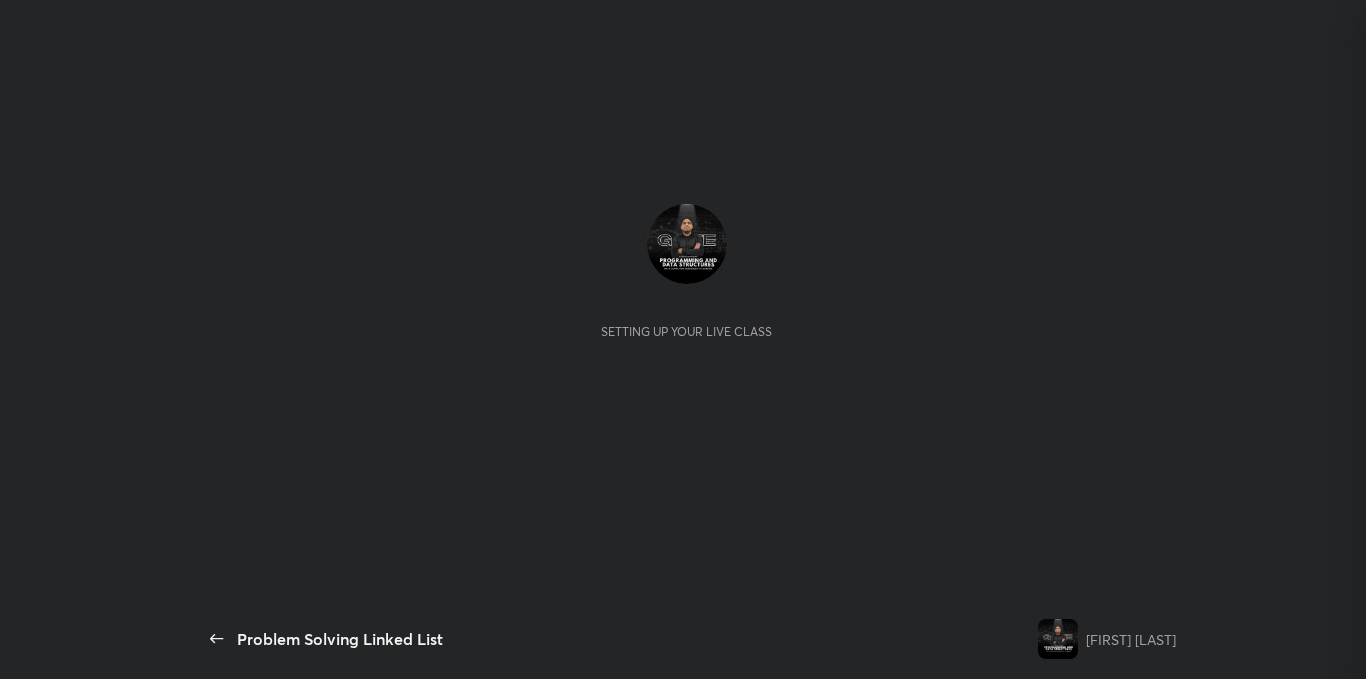 scroll, scrollTop: 0, scrollLeft: 0, axis: both 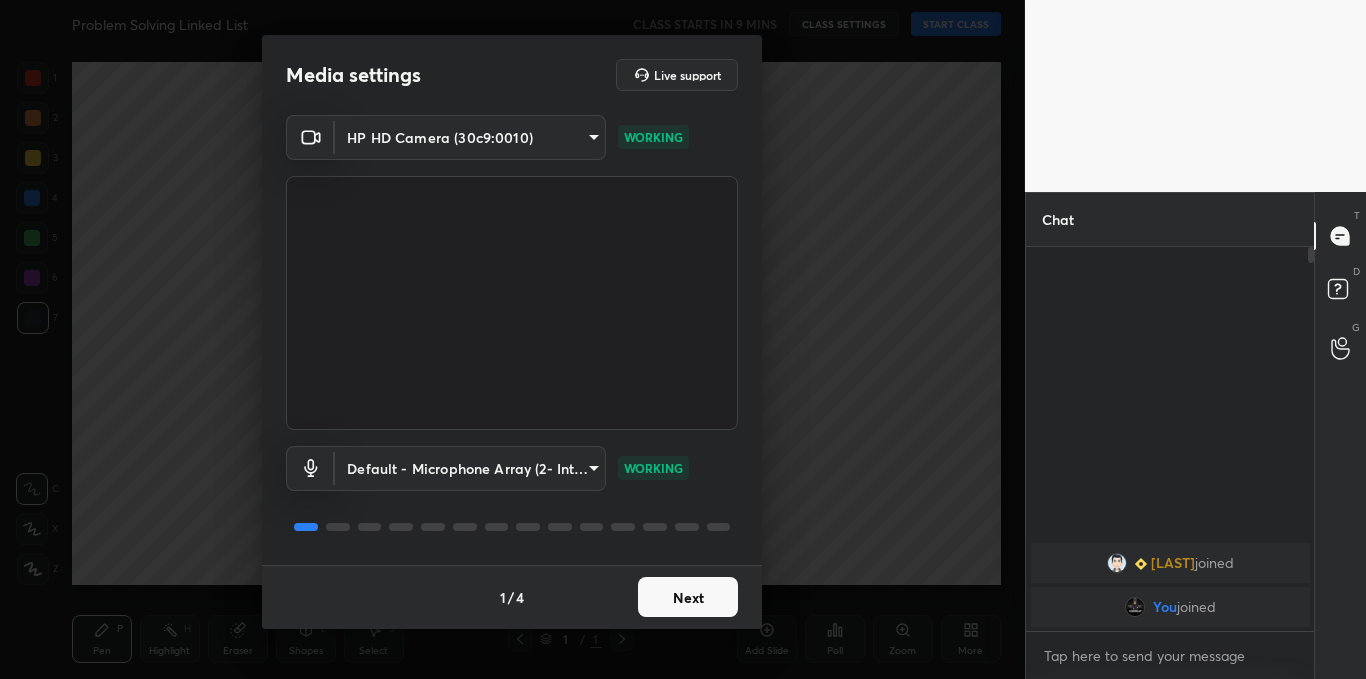 click on "Next" at bounding box center [688, 597] 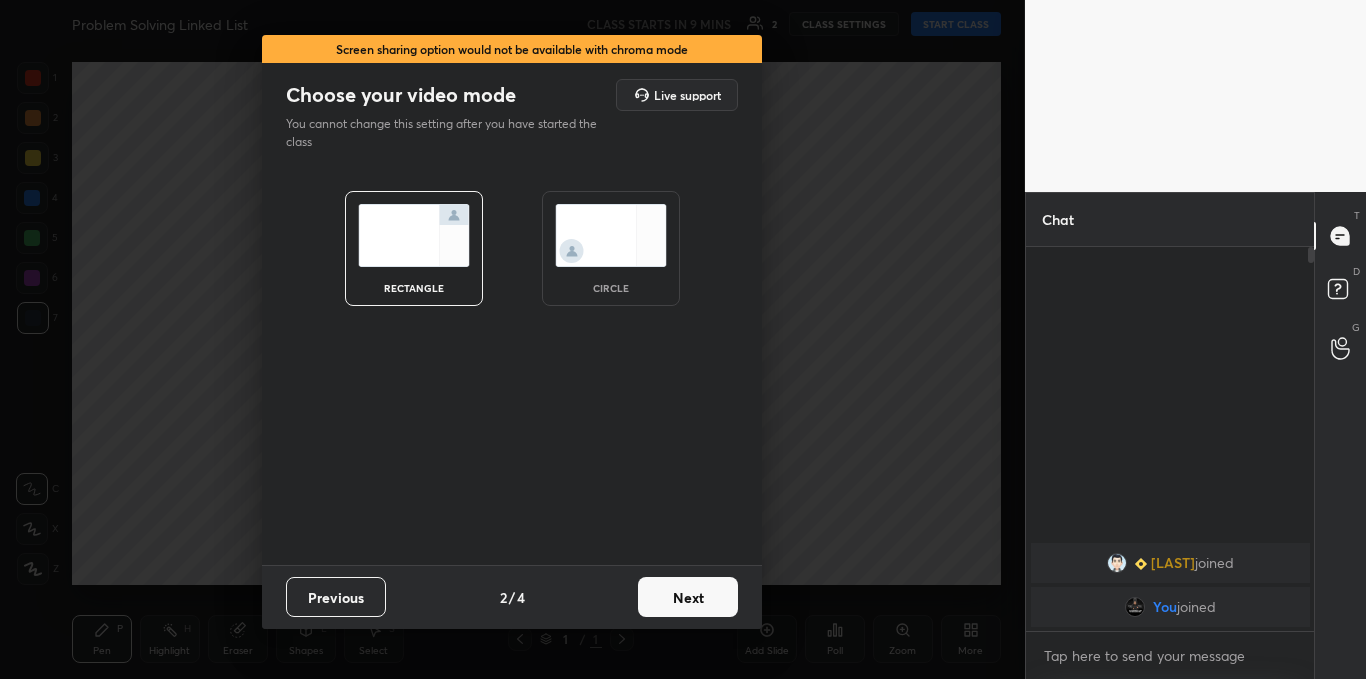 click on "Next" at bounding box center [688, 597] 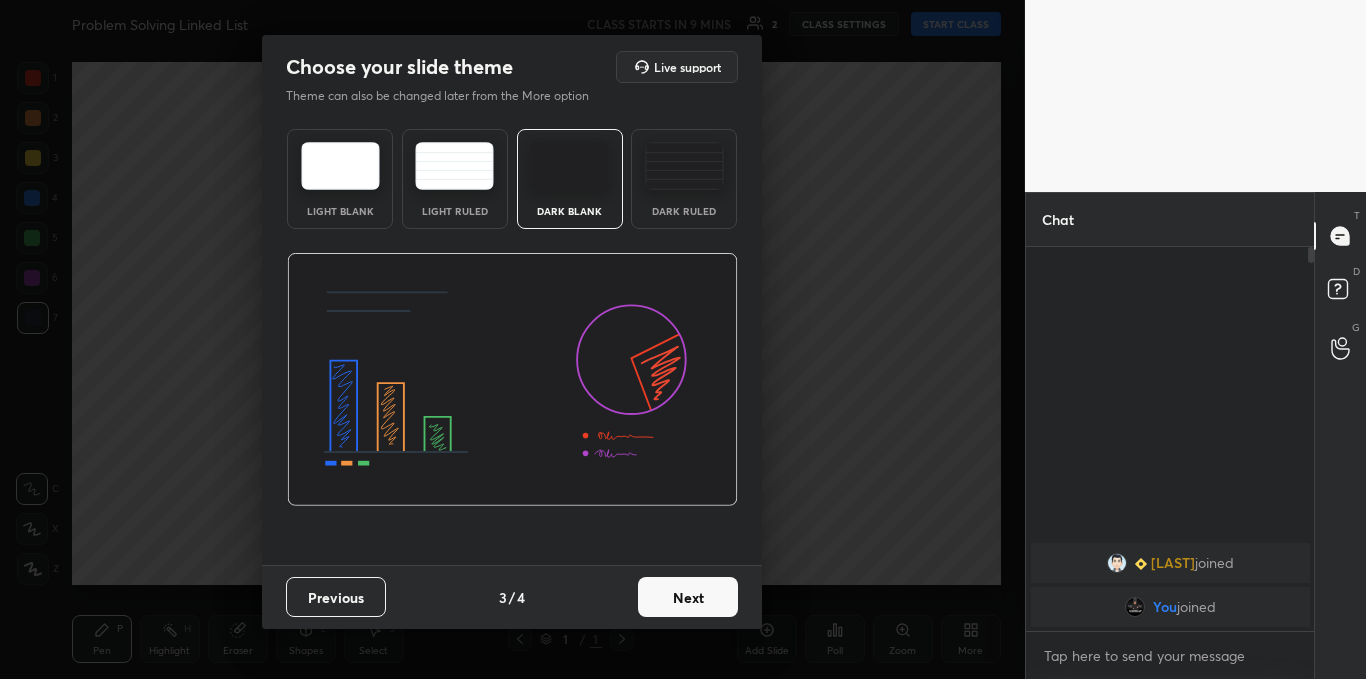 click on "Next" at bounding box center (688, 597) 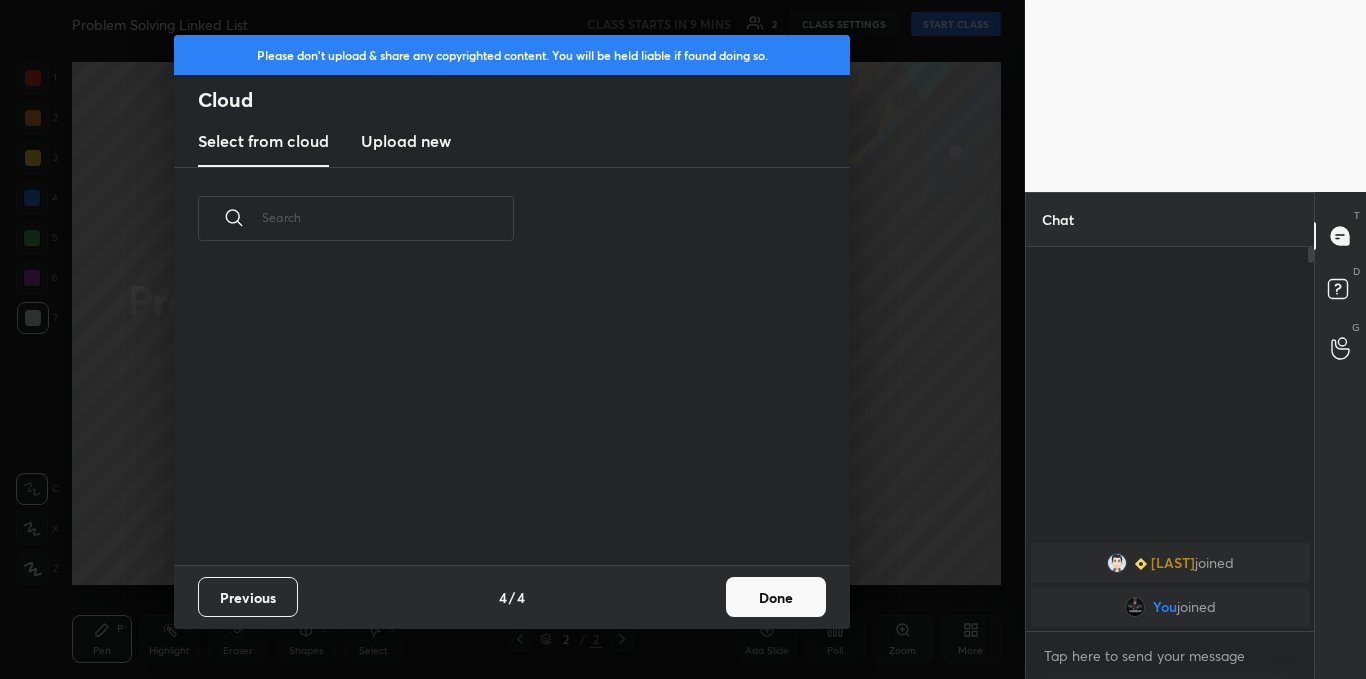 scroll, scrollTop: 7, scrollLeft: 11, axis: both 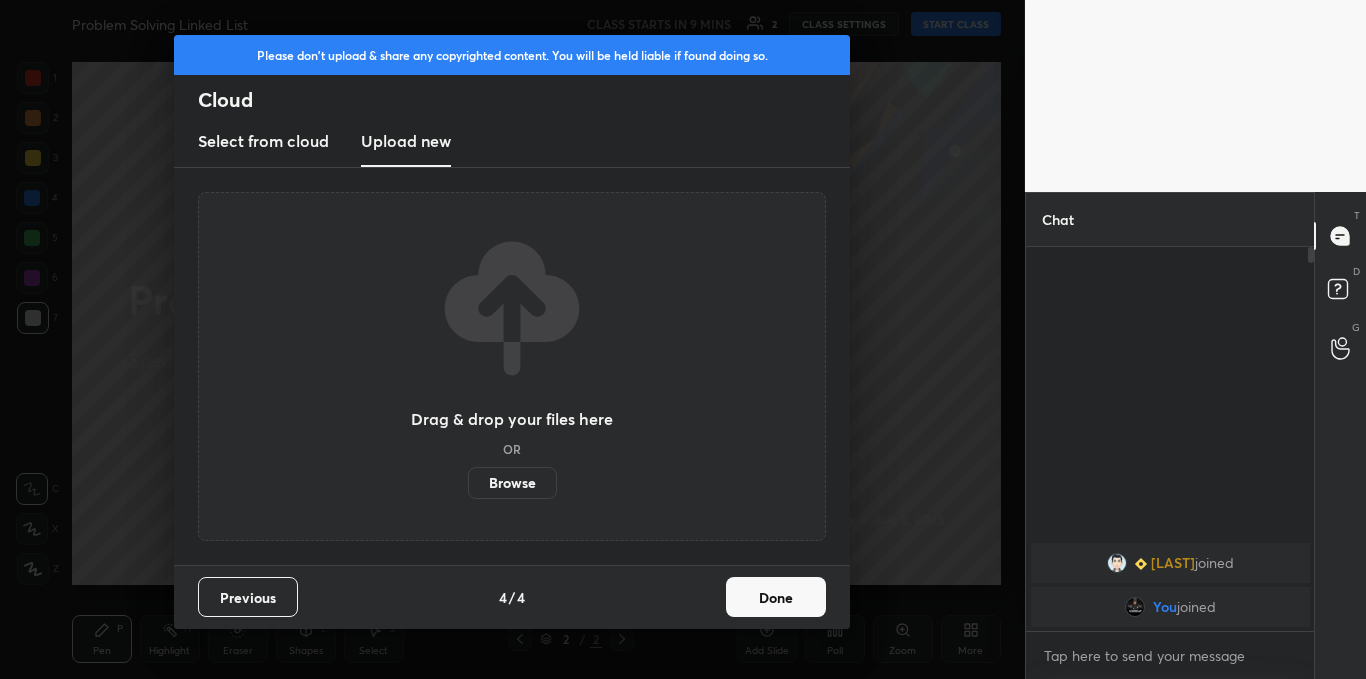 click on "Browse" at bounding box center (512, 483) 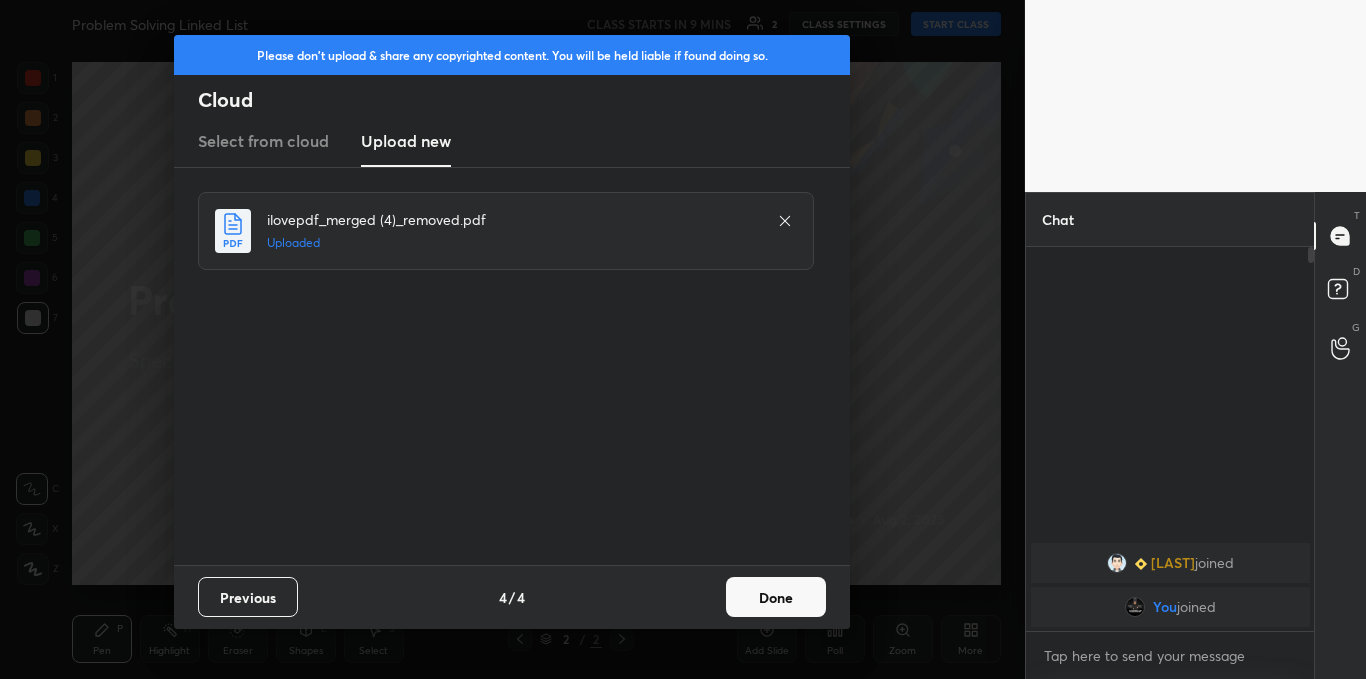 click on "Done" at bounding box center (776, 597) 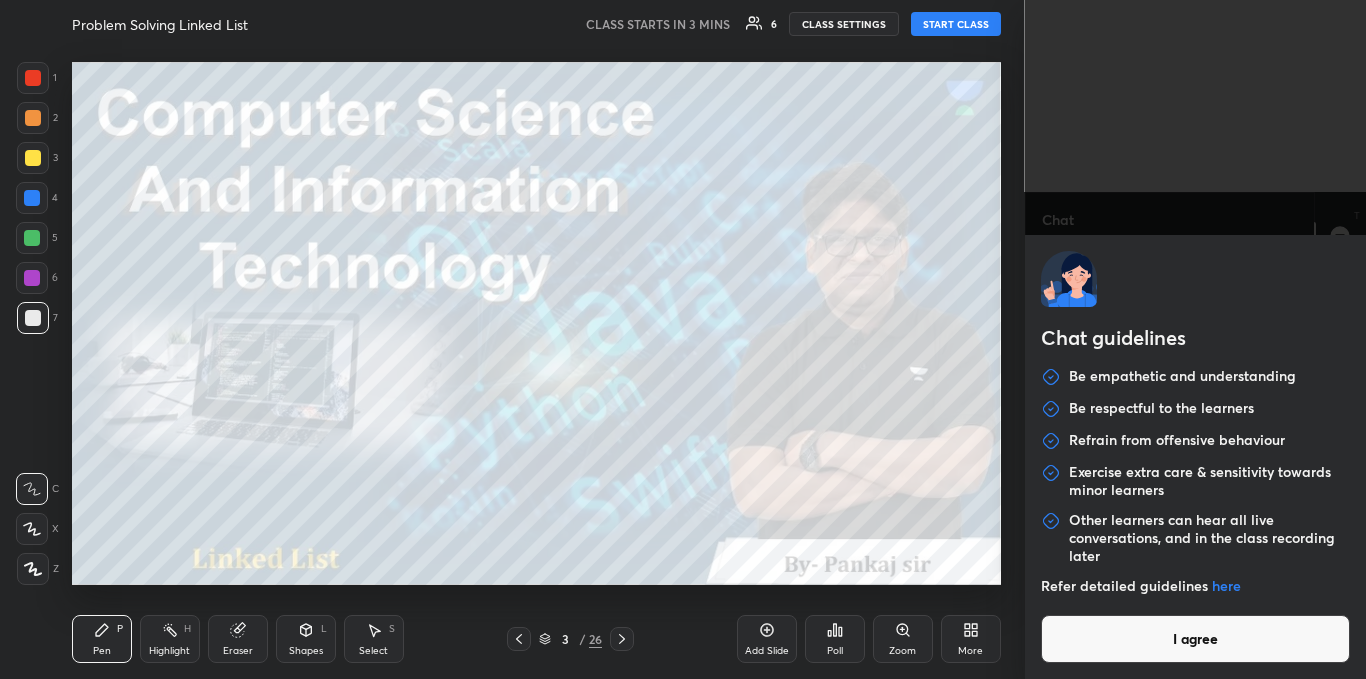 click on "1 2 3 4 5 6 7 C X Z C X Z E E Erase all   H H Problem Solving Linked List CLASS STARTS IN 3 MINS 6 CLASS SETTINGS START CLASS Setting up your live class Back Problem Solving Linked List Pankaj Sharma Pen P Highlight H Eraser Shapes L Select S 3 / 26 Add Slide Poll Zoom More Chat Subh  joined You  joined 1 Abhinav, PRADEEP, Parth &  1 other  joined 5 NEW MESSAGES Enable hand raising Enable raise hand to speak to learners. Once enabled, chat will be turned off temporarily. Enable x   Doubts asked by learners will show up here Raise hand disabled You have disabled Raise hand currently. Enable it to invite learners to speak Enable Can't raise hand Looks like educator just invited you to speak. Please wait before you can raise your hand again. Got it T Messages (T) D Doubts (D) G Raise Hand (G) Report an issue Reason for reporting Buffering Chat not working Audio - Video sync issue Educator video quality low ​ Attach an image Report Chat guidelines Be empathetic and understanding Be respectful to the learners" at bounding box center (683, 339) 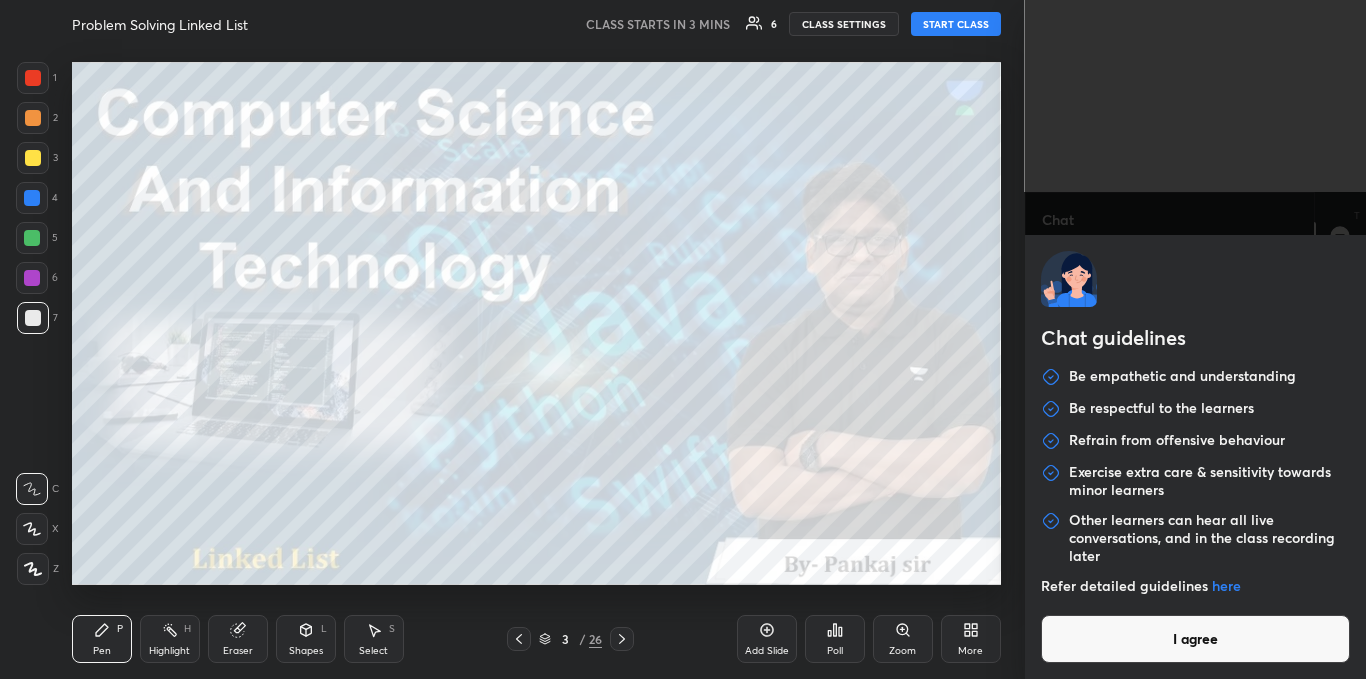 click on "I agree" at bounding box center (1196, 639) 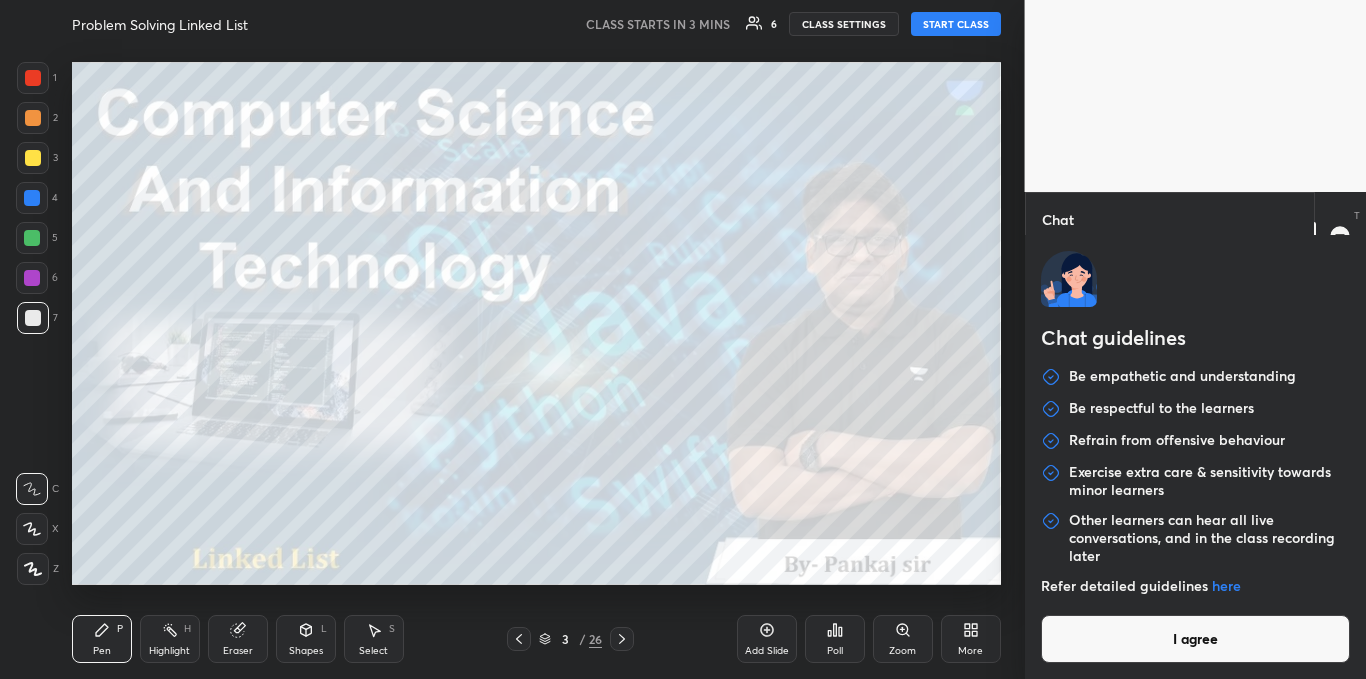 type on "x" 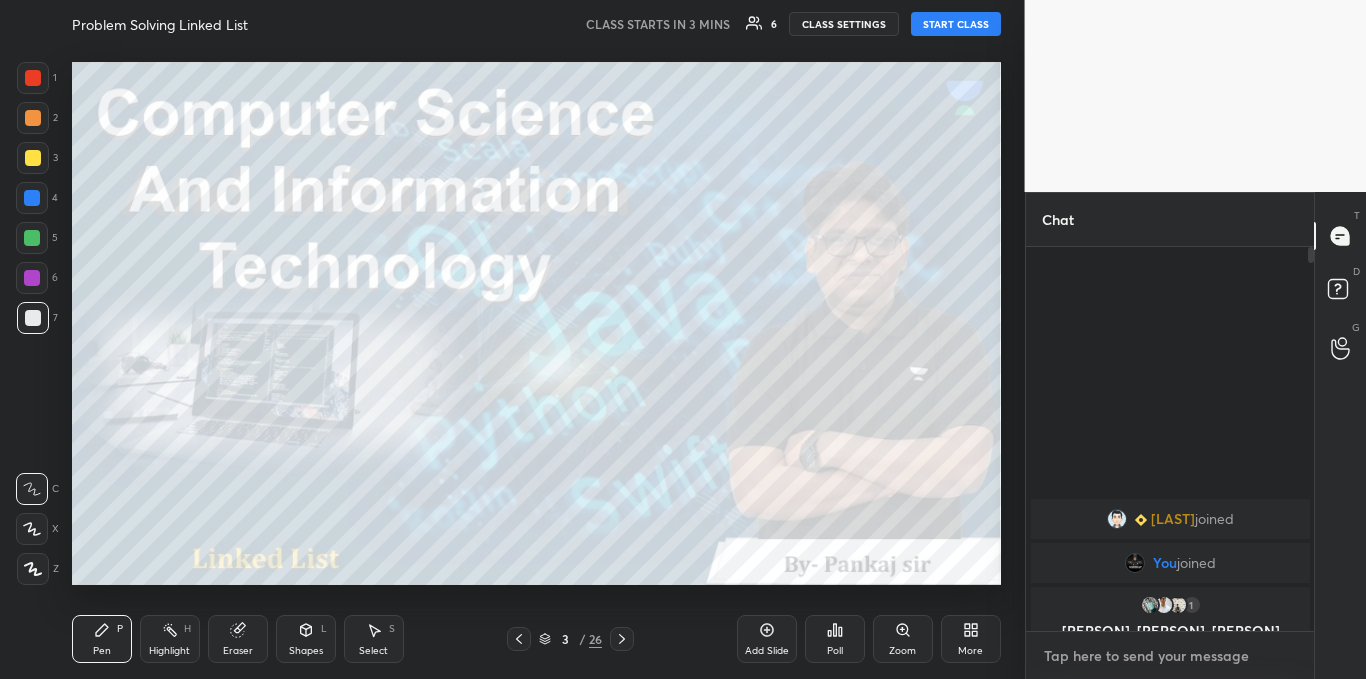 type on "p" 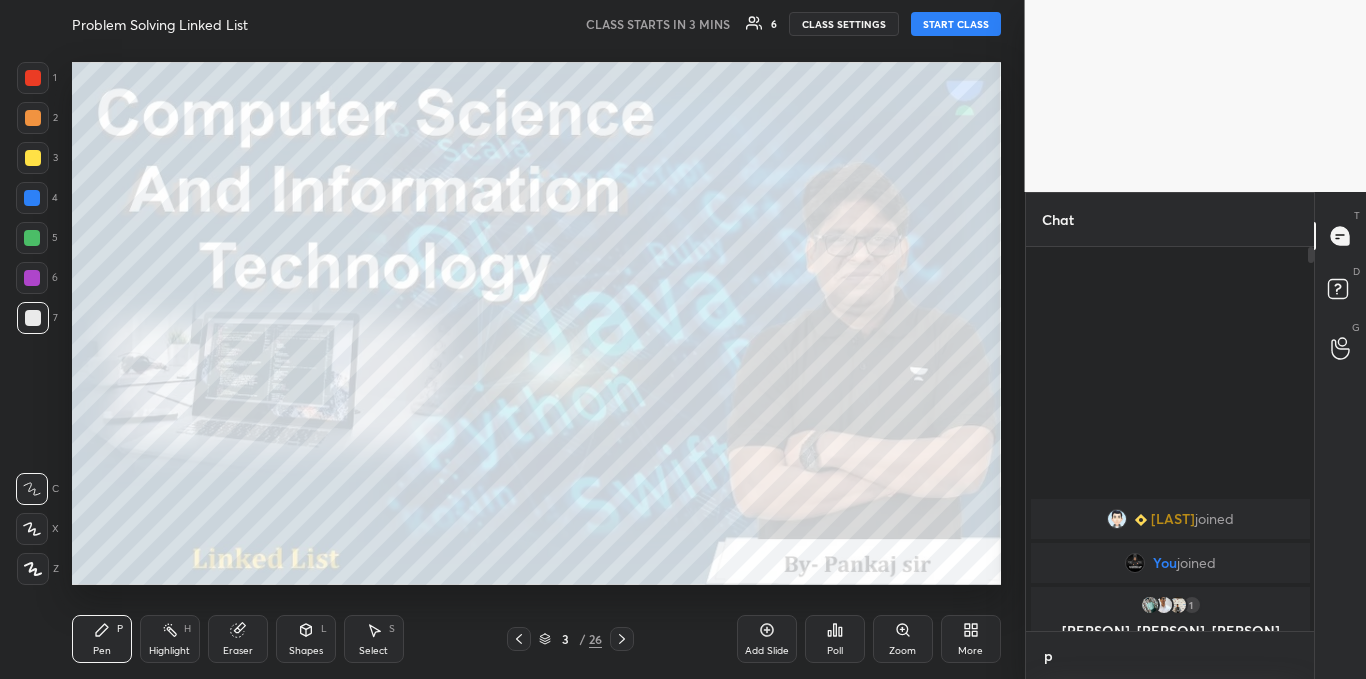 scroll, scrollTop: 372, scrollLeft: 282, axis: both 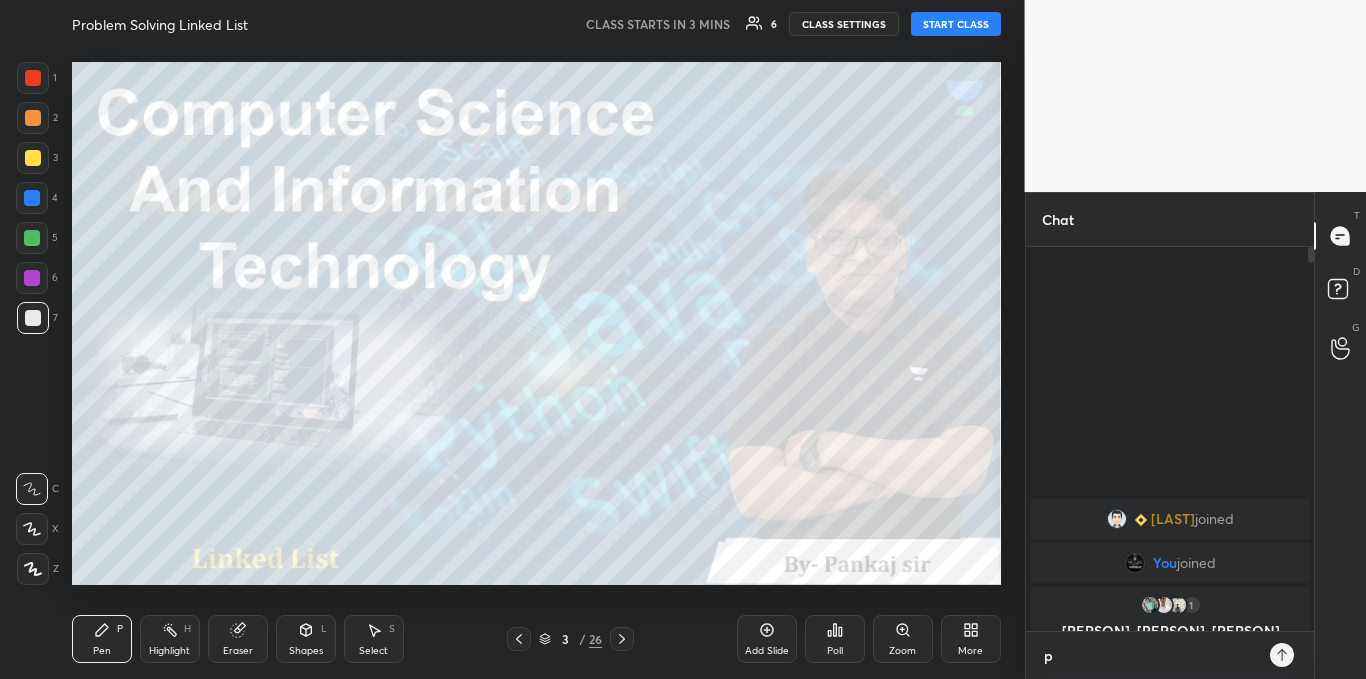 type on "pl" 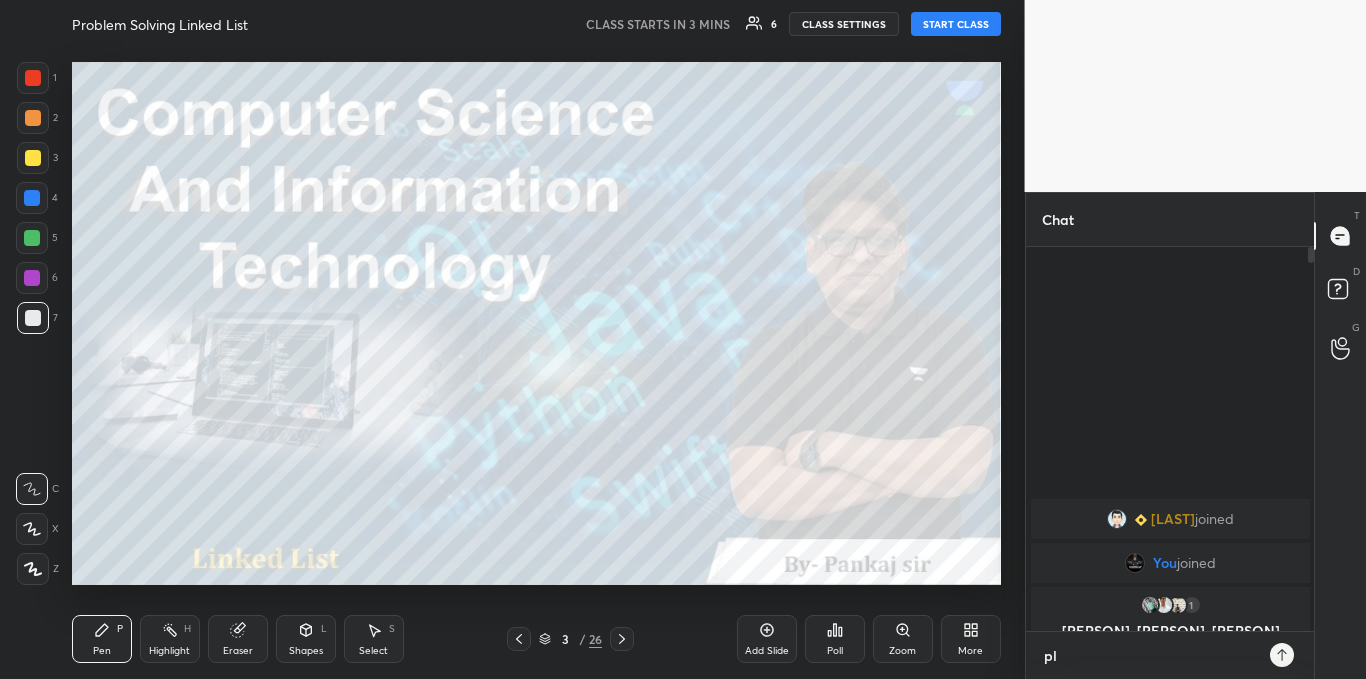 scroll, scrollTop: 7, scrollLeft: 7, axis: both 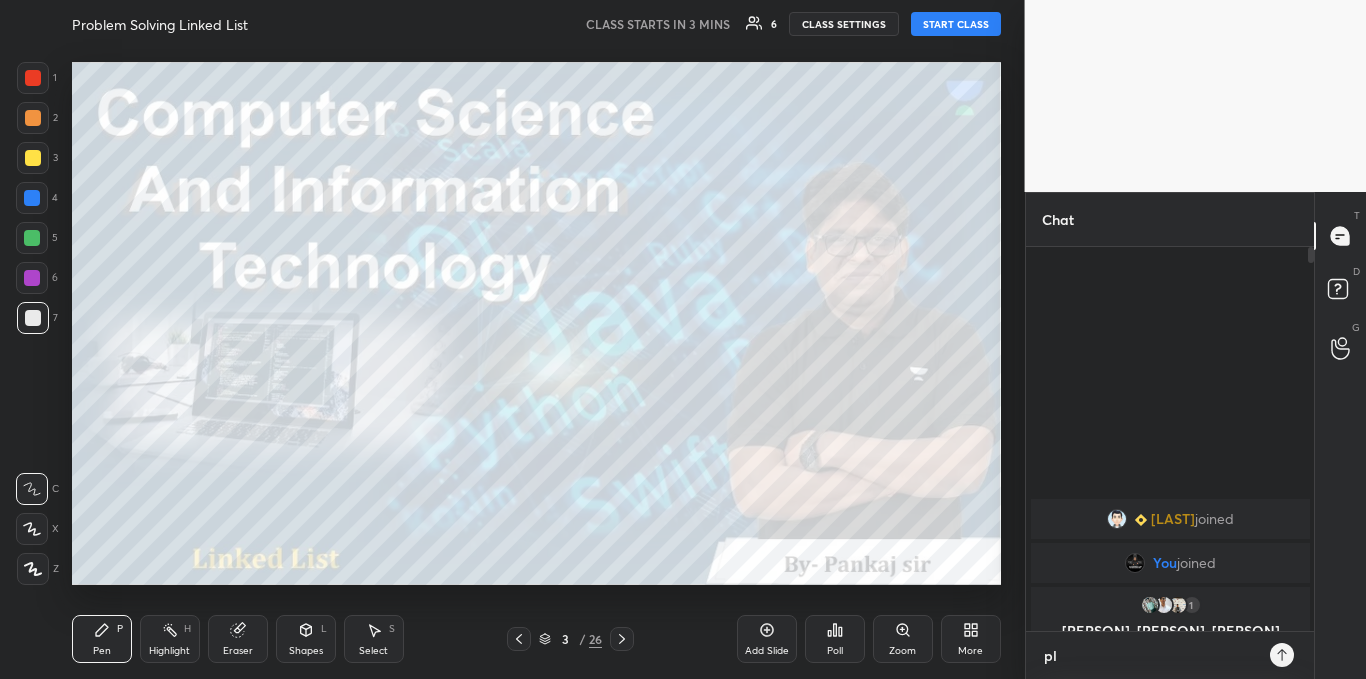 type on "ple" 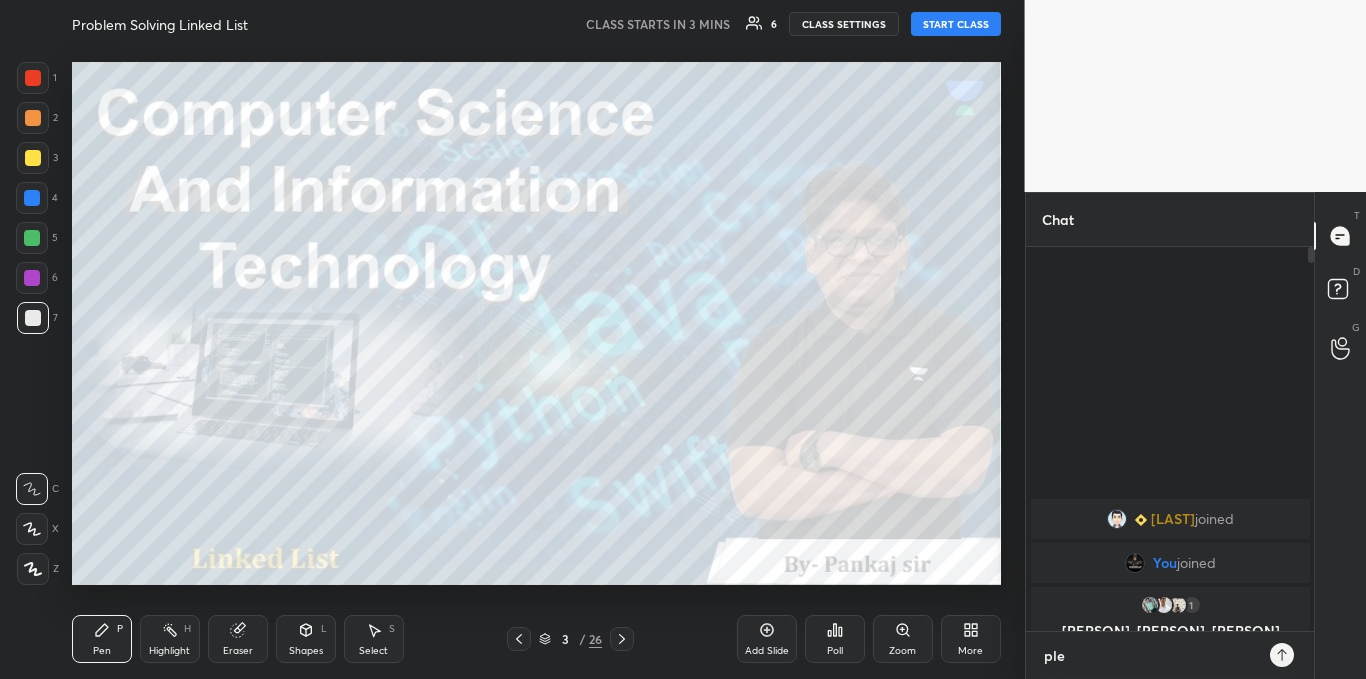 type on "ple" 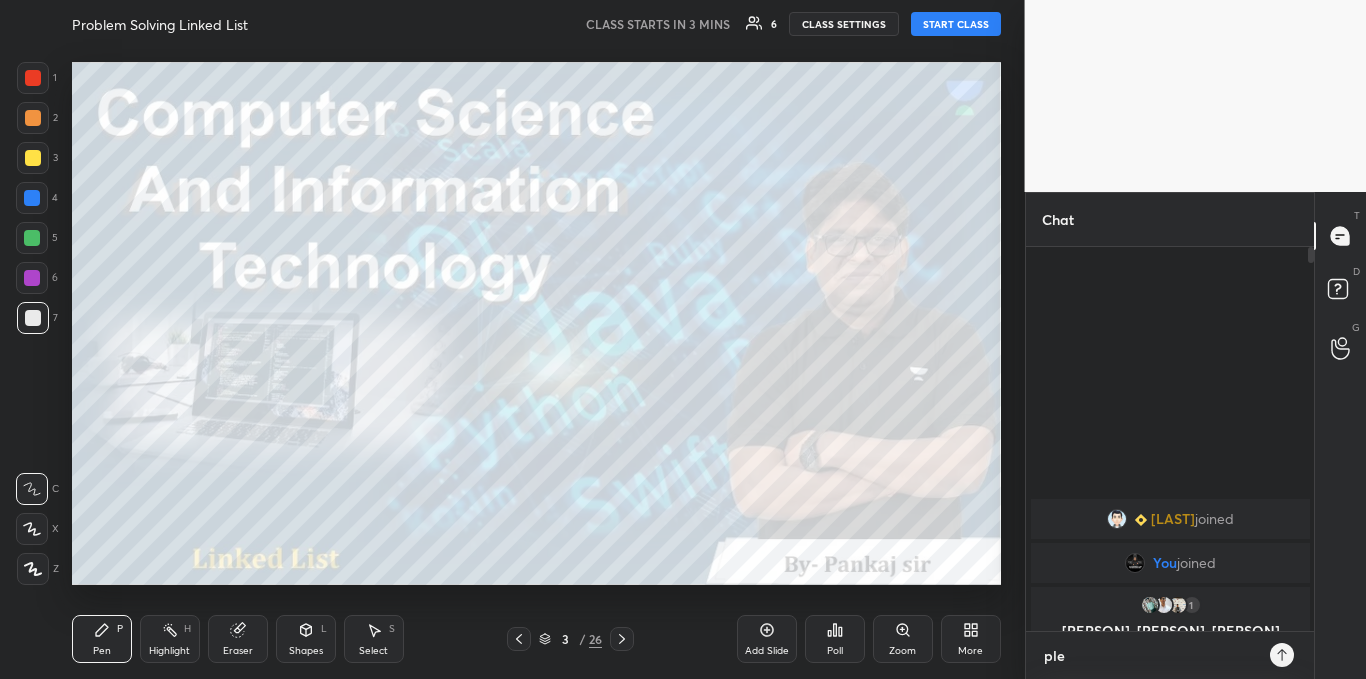 type on "x" 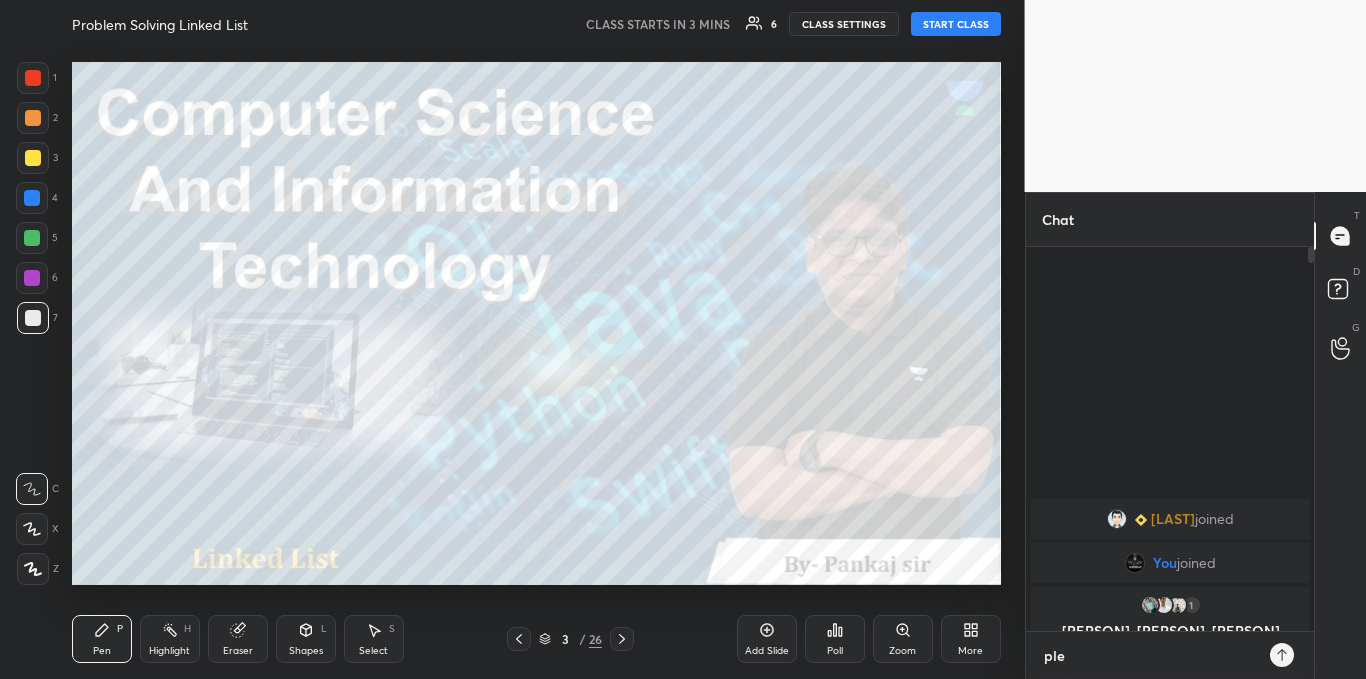 type on "ple s" 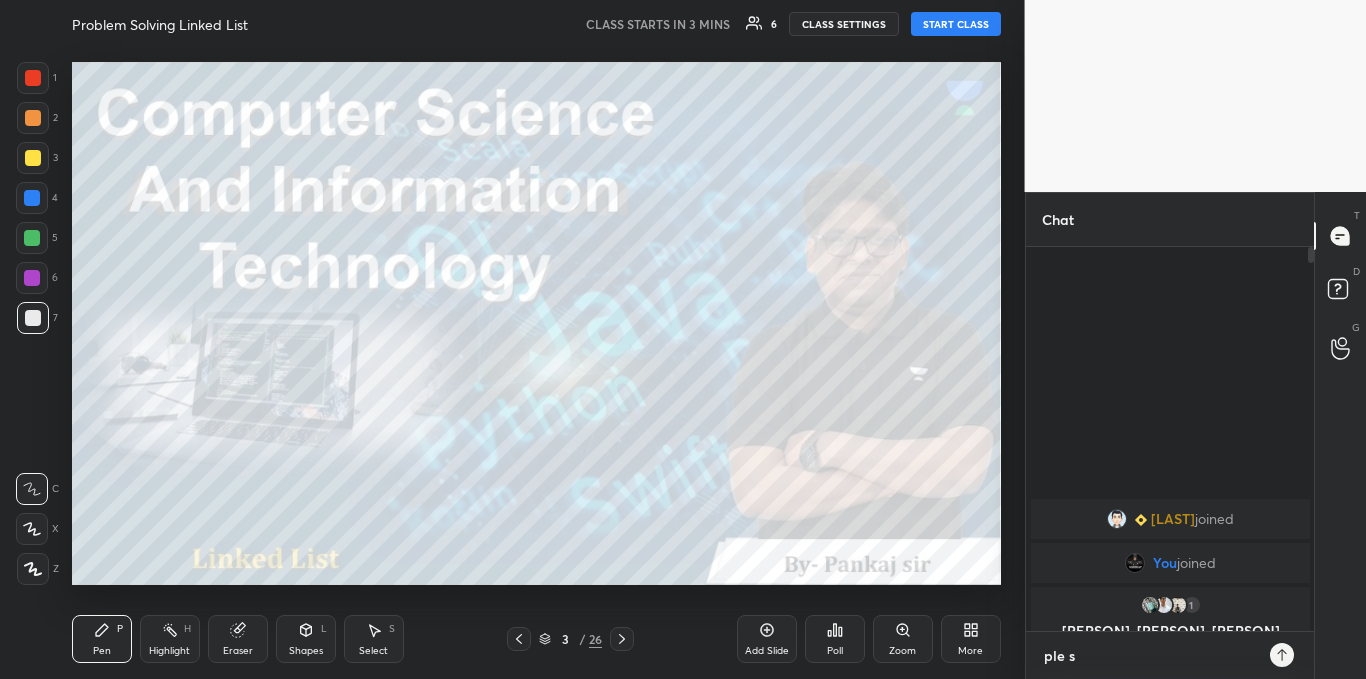type on "ple sh" 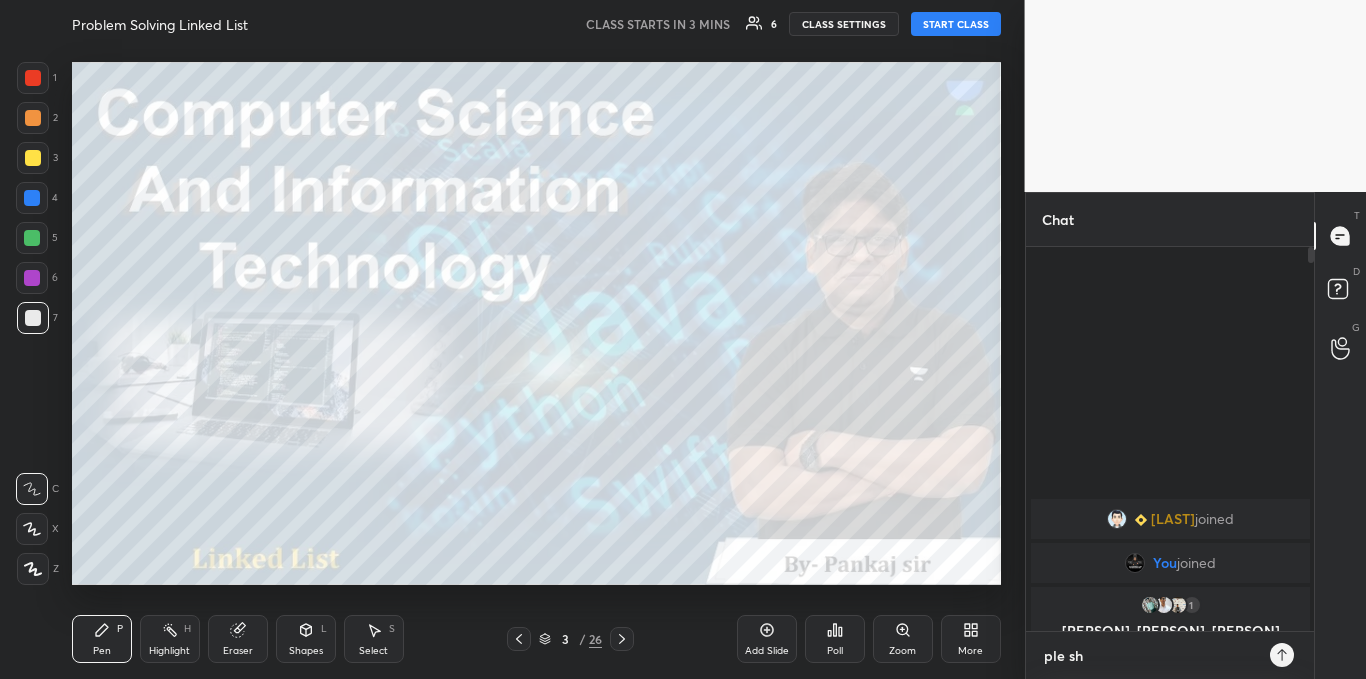 type on "x" 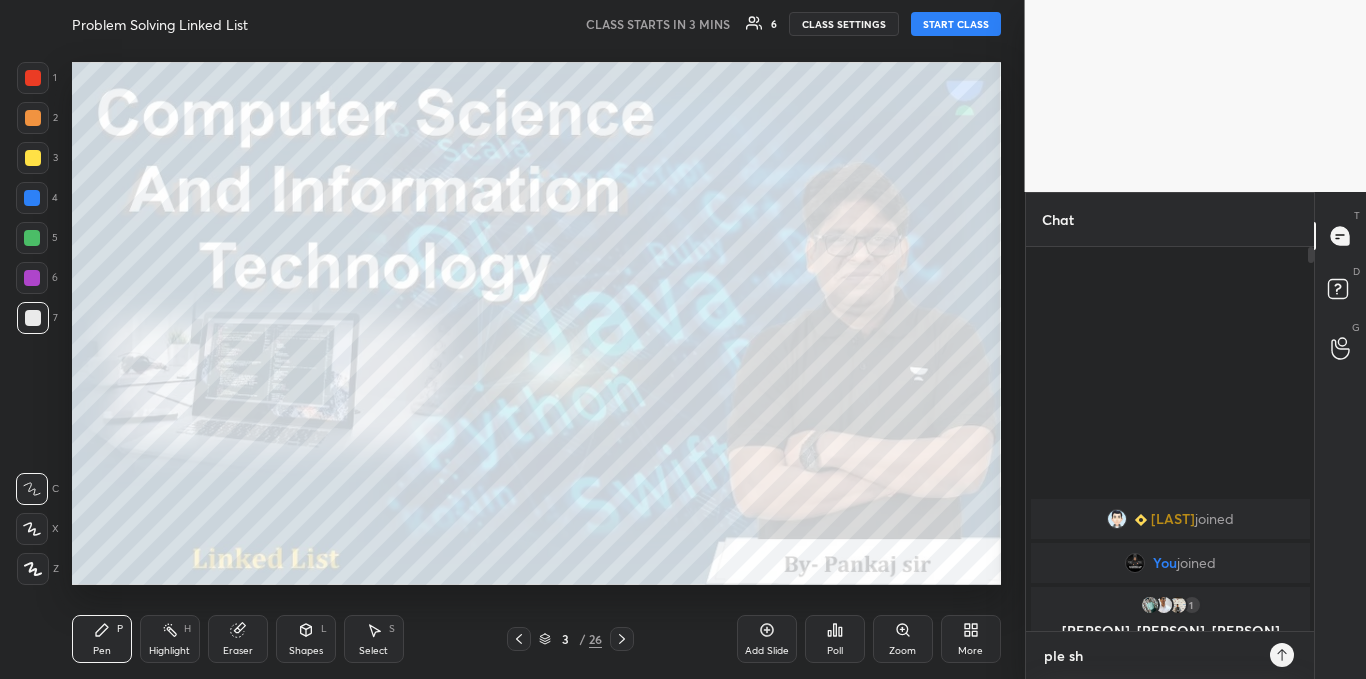 type on "ple sha" 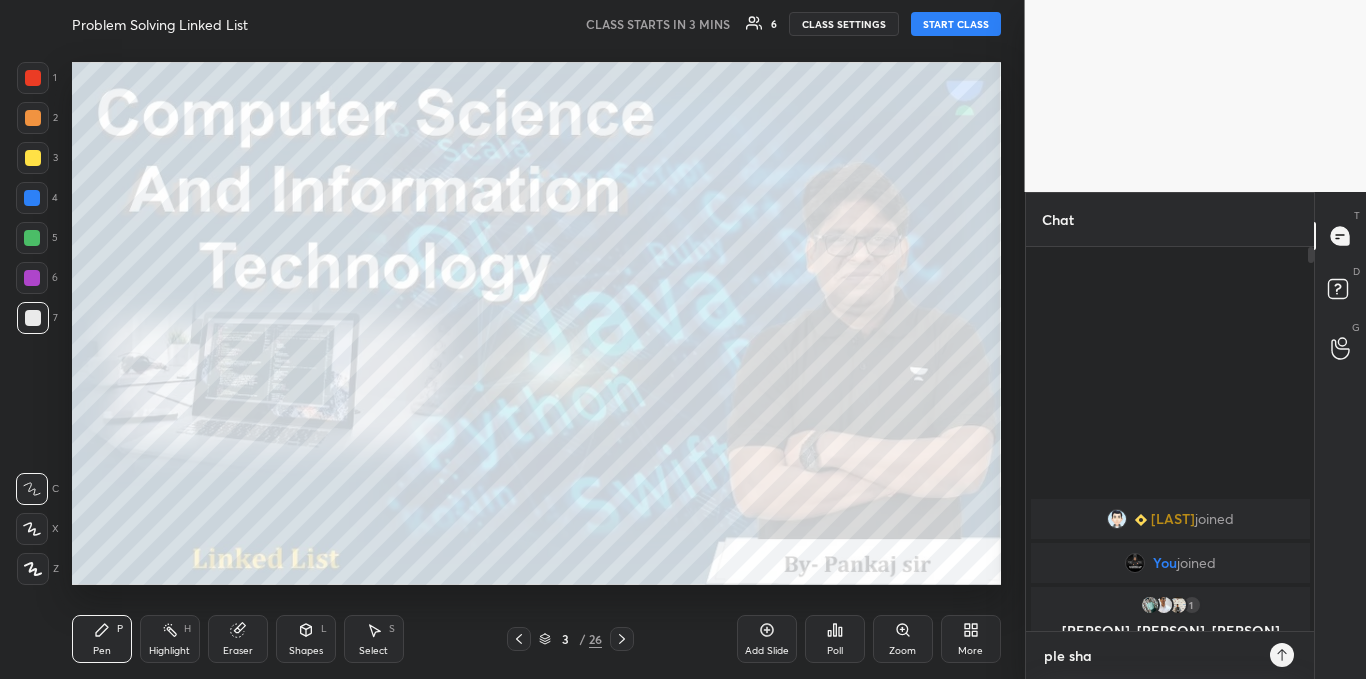 type on "ple shar" 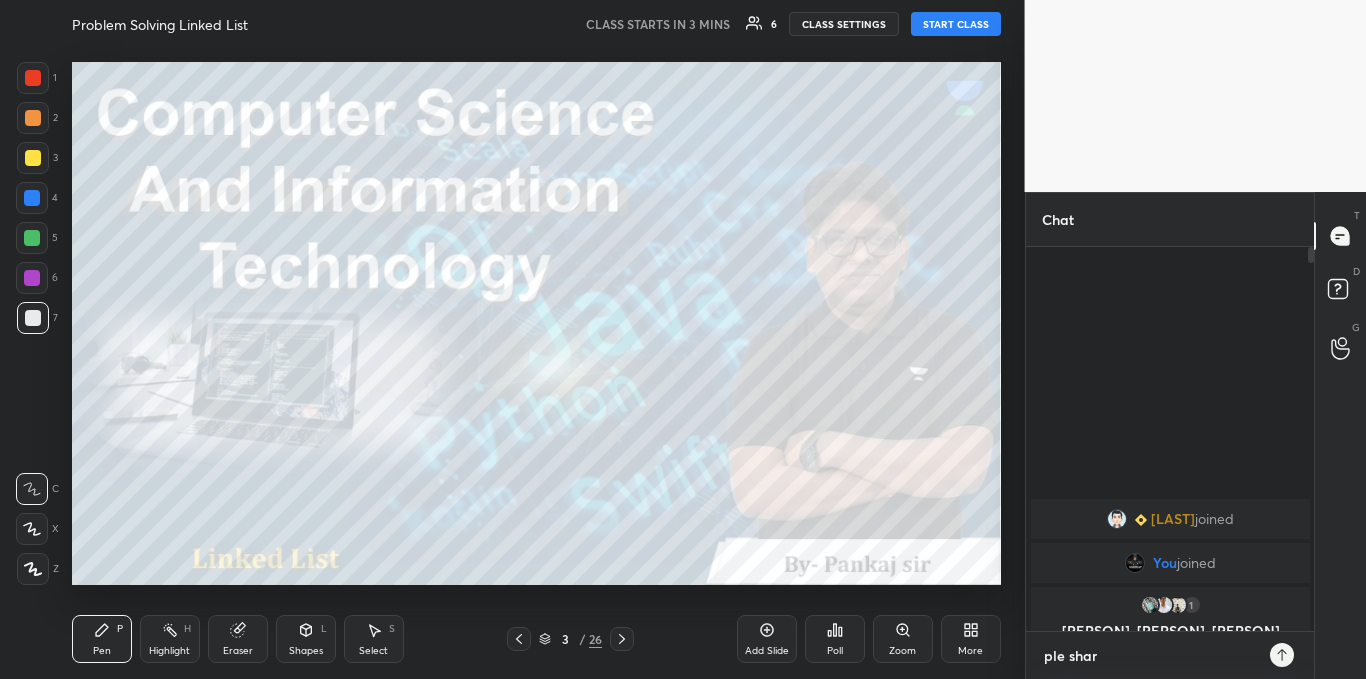 type on "ple share" 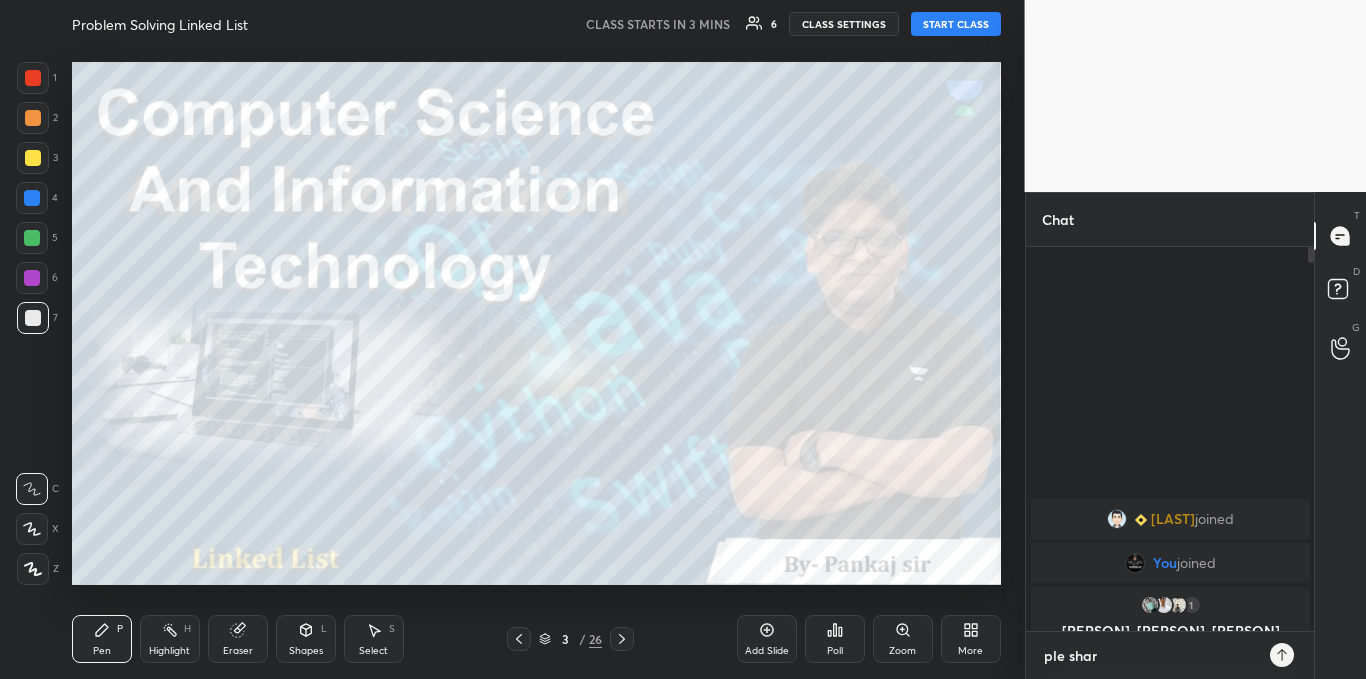 type on "x" 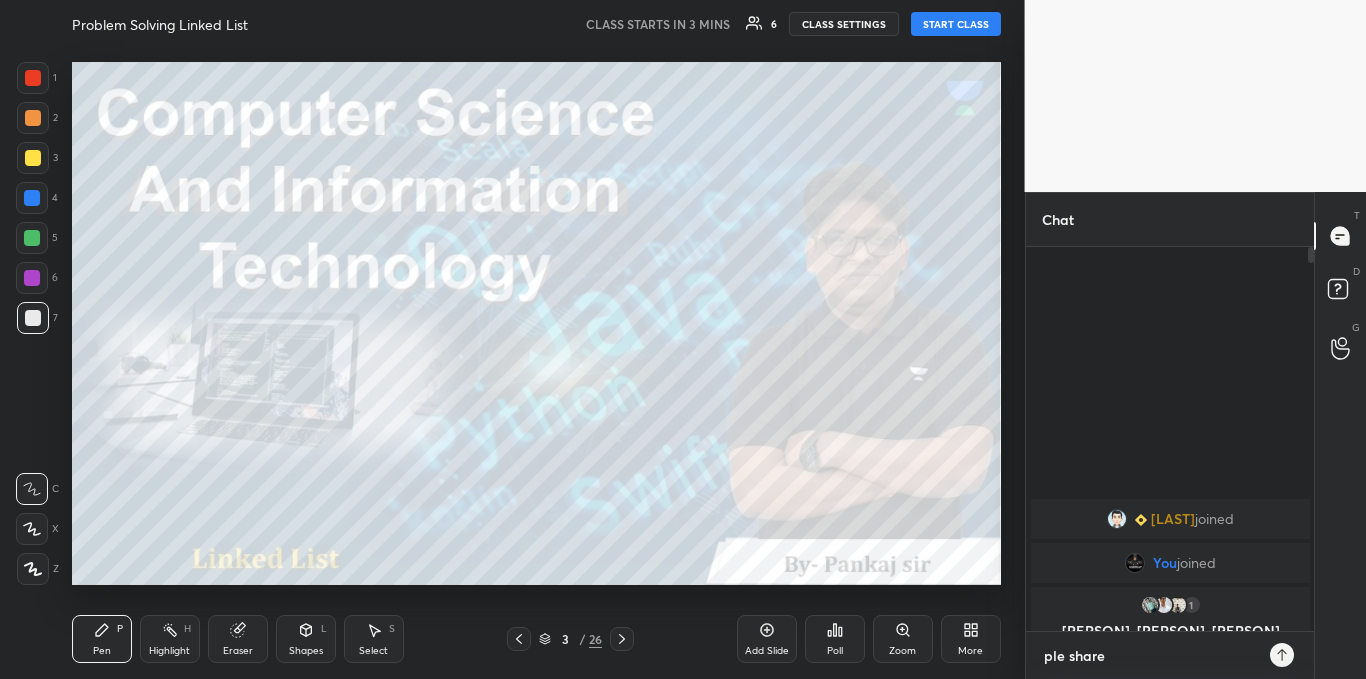 type on "ple share" 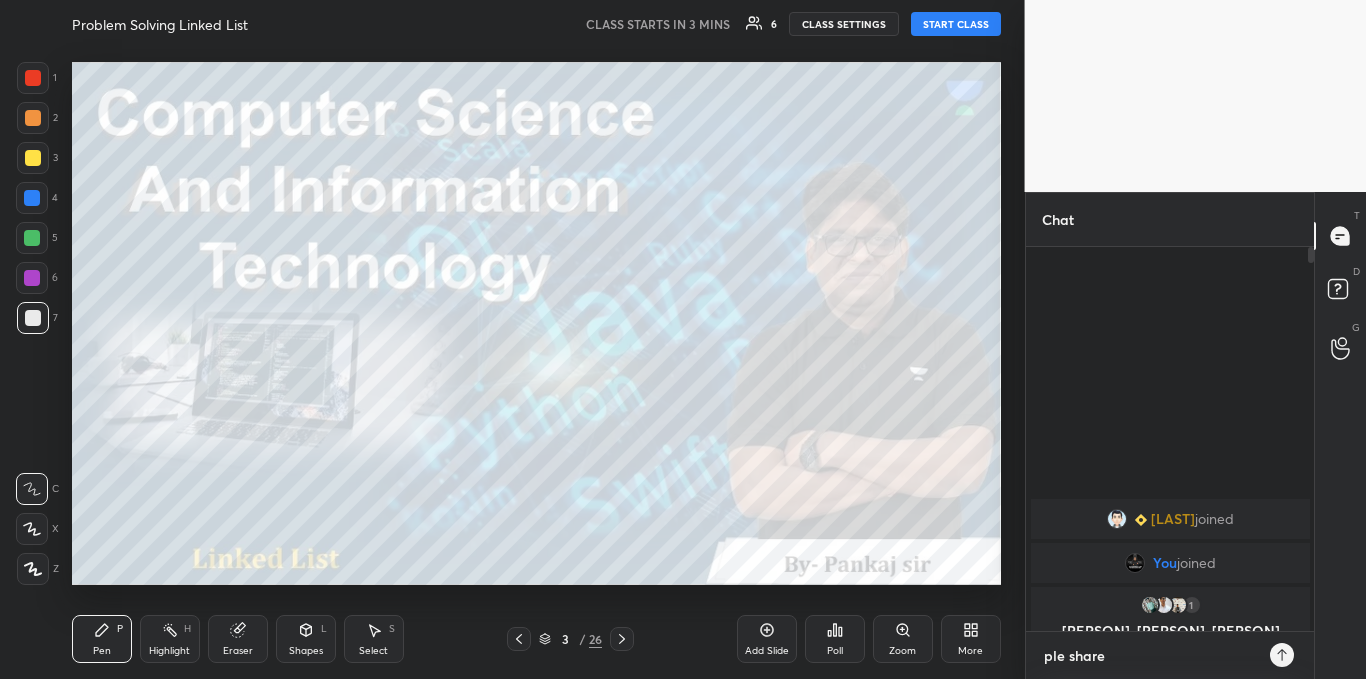 type on "x" 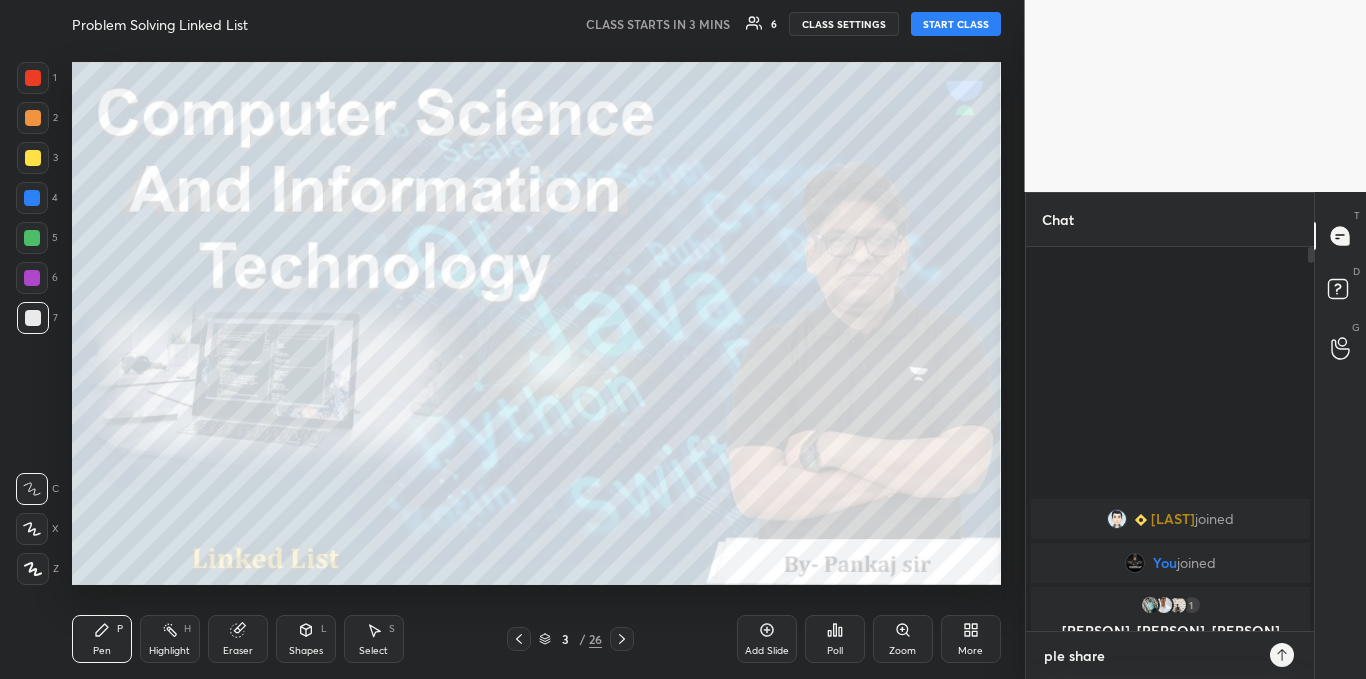 type 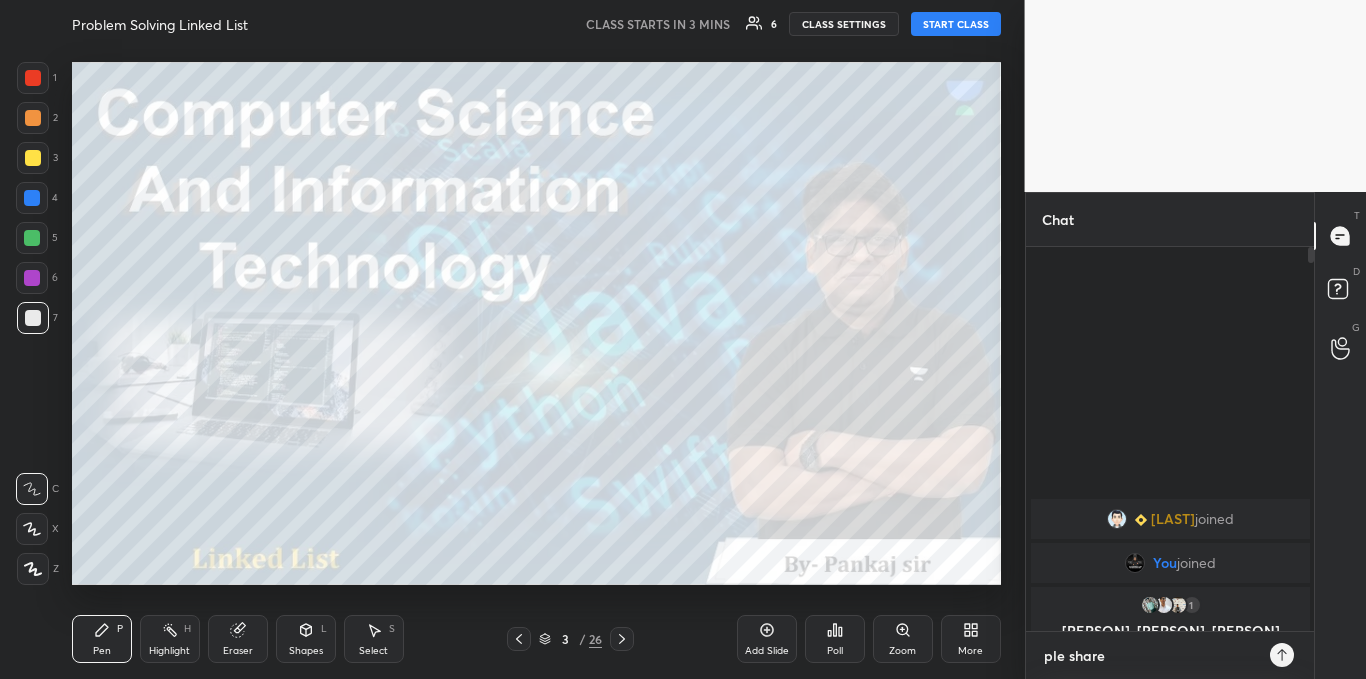 type on "x" 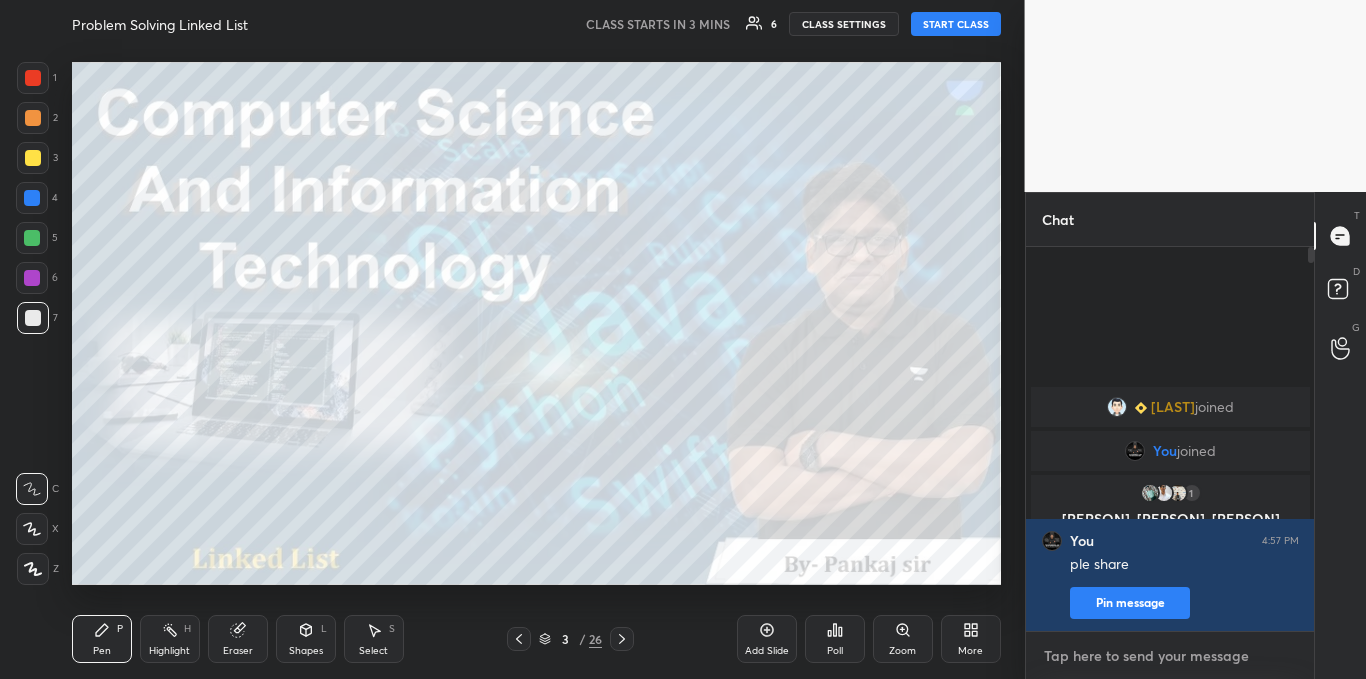 type on "o" 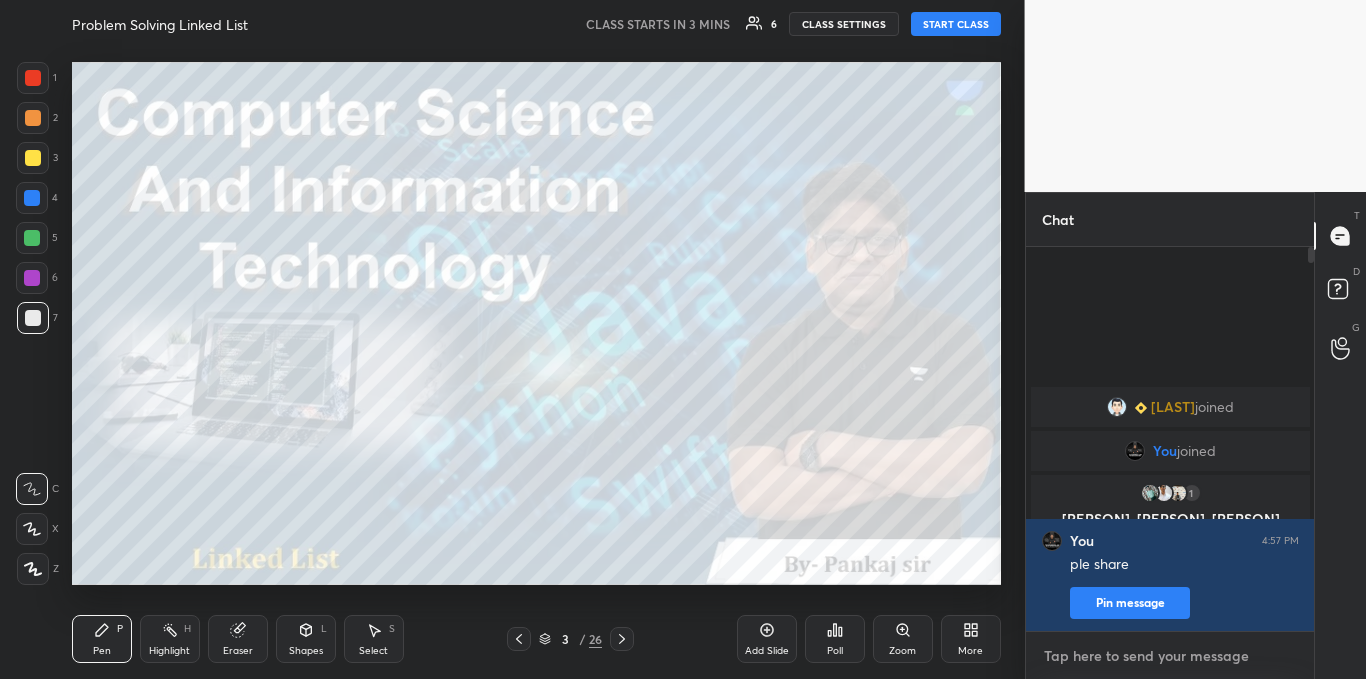type on "x" 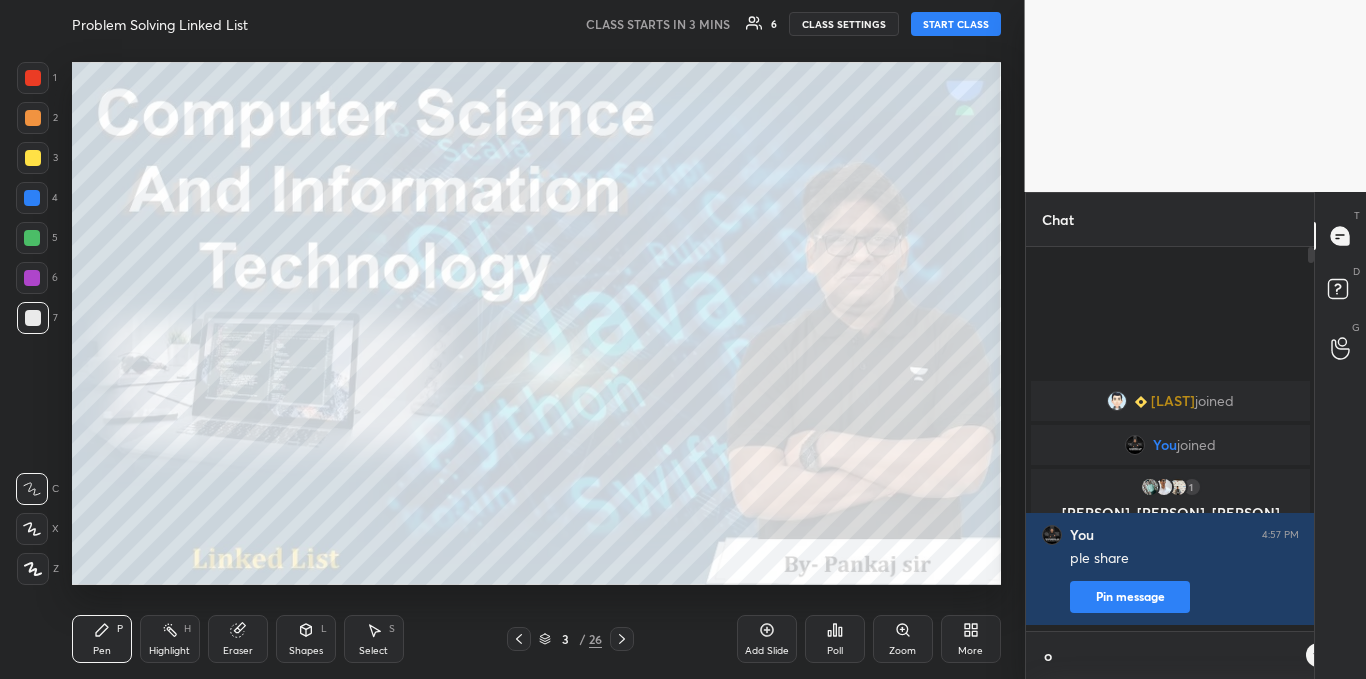 type on "on" 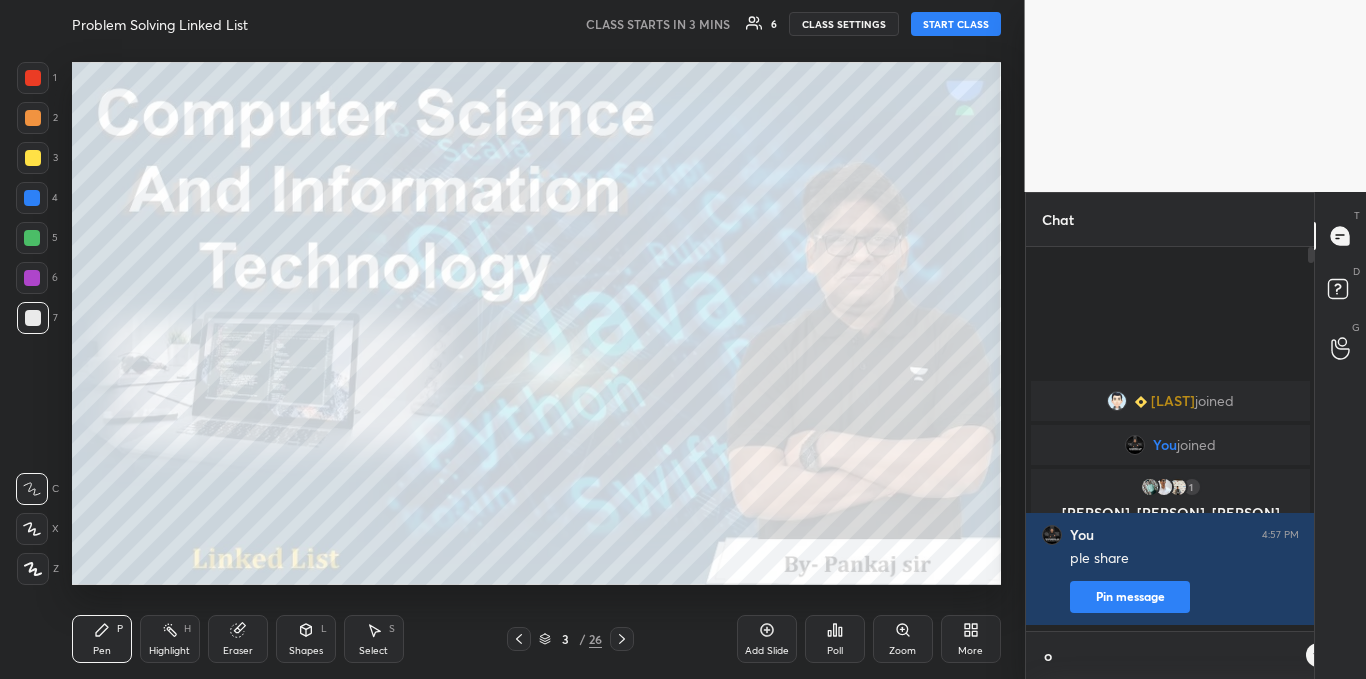 type on "x" 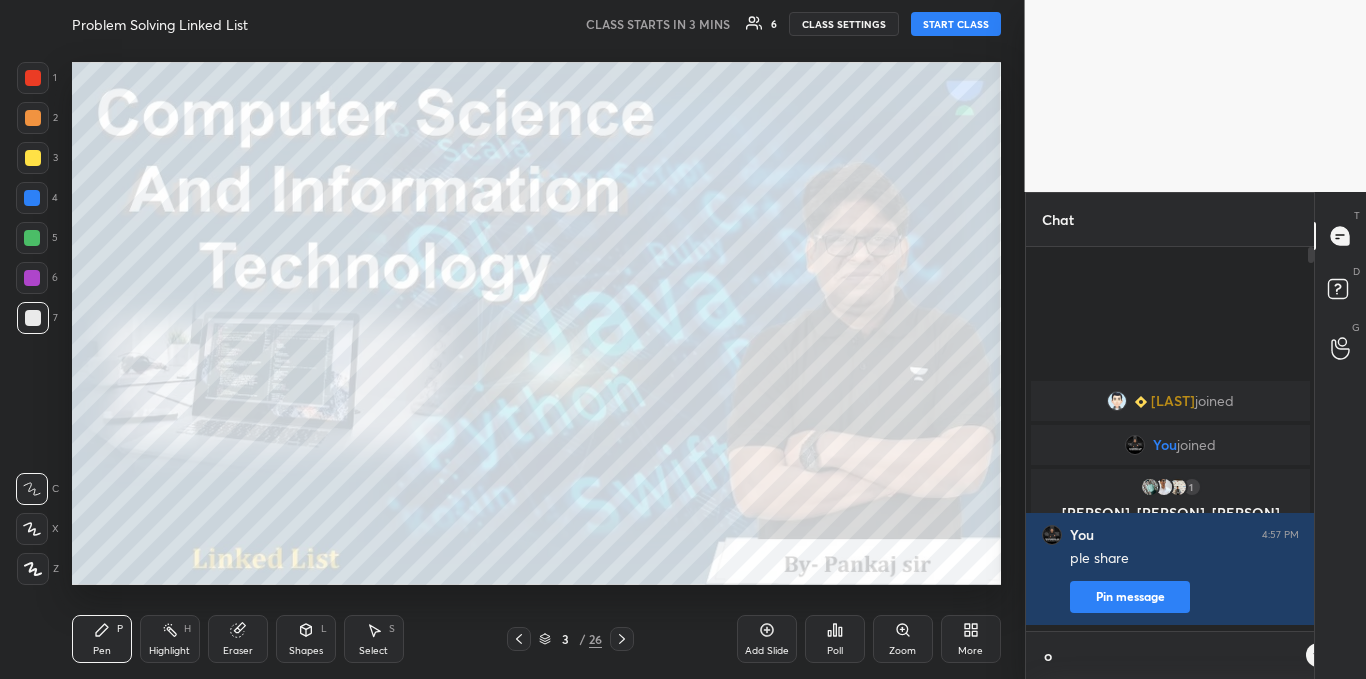 scroll, scrollTop: 420, scrollLeft: 282, axis: both 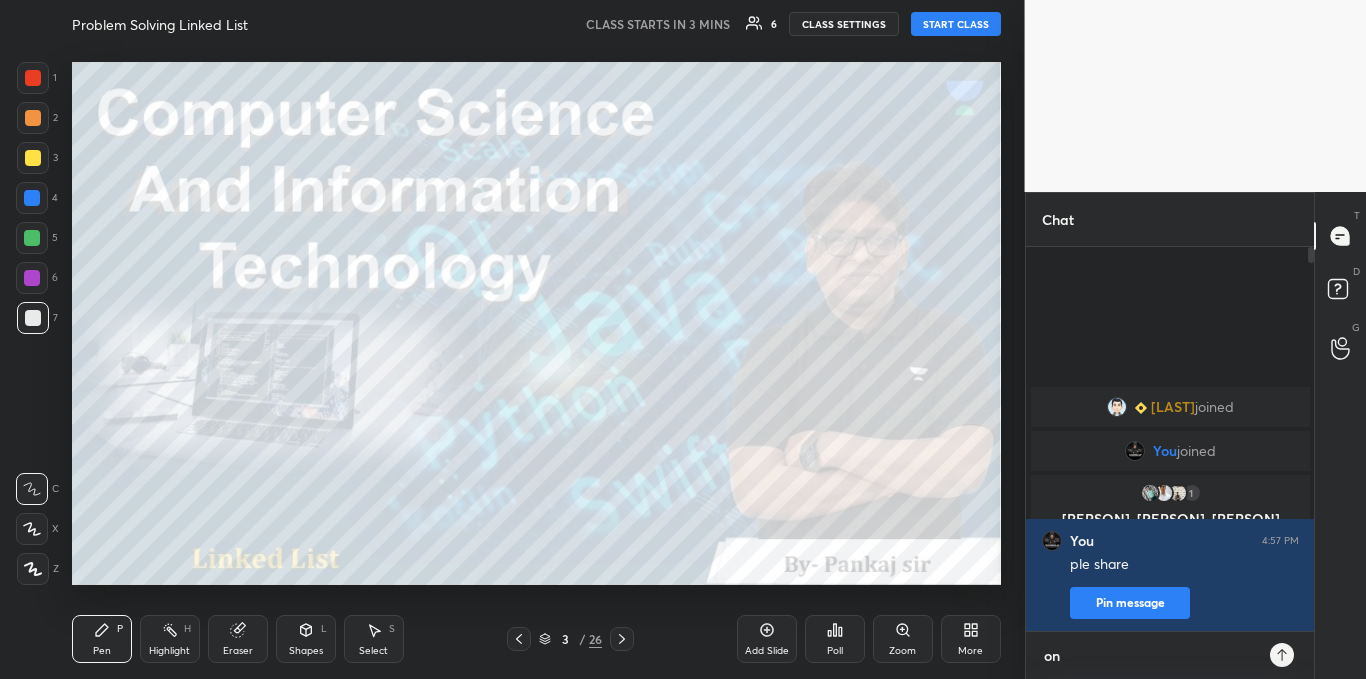 type on "onl" 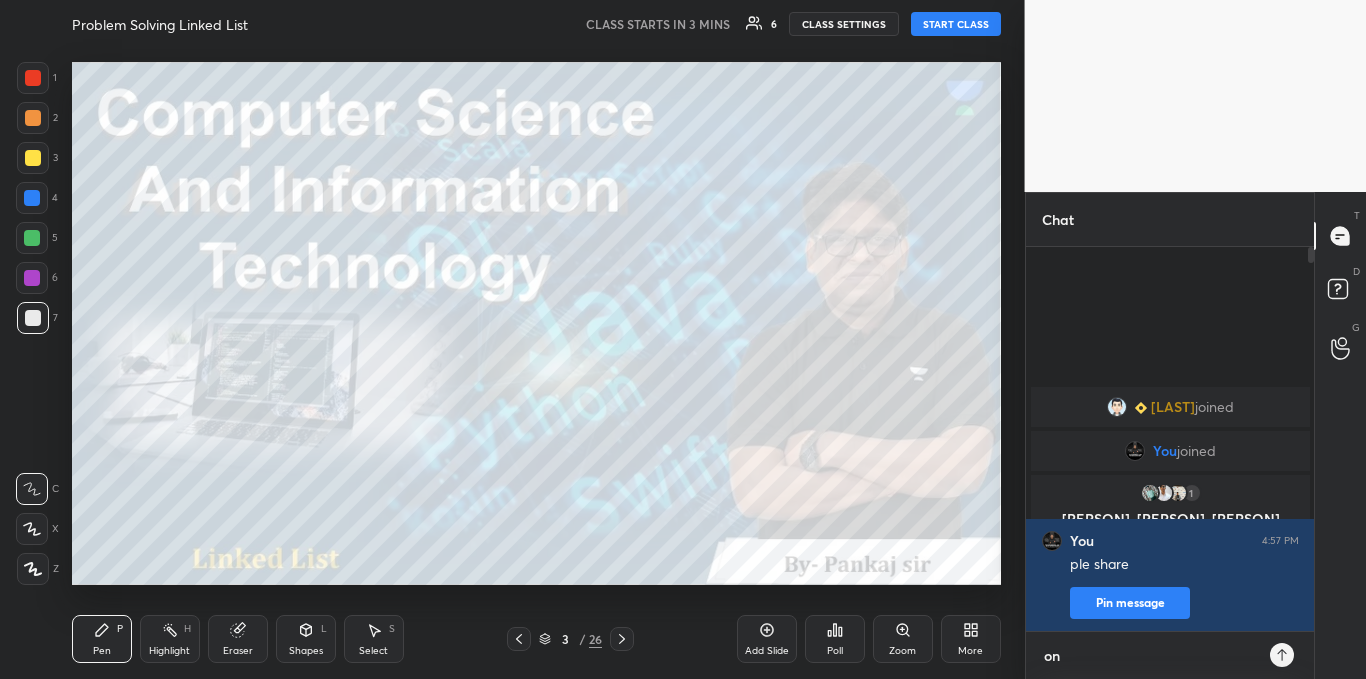 type on "x" 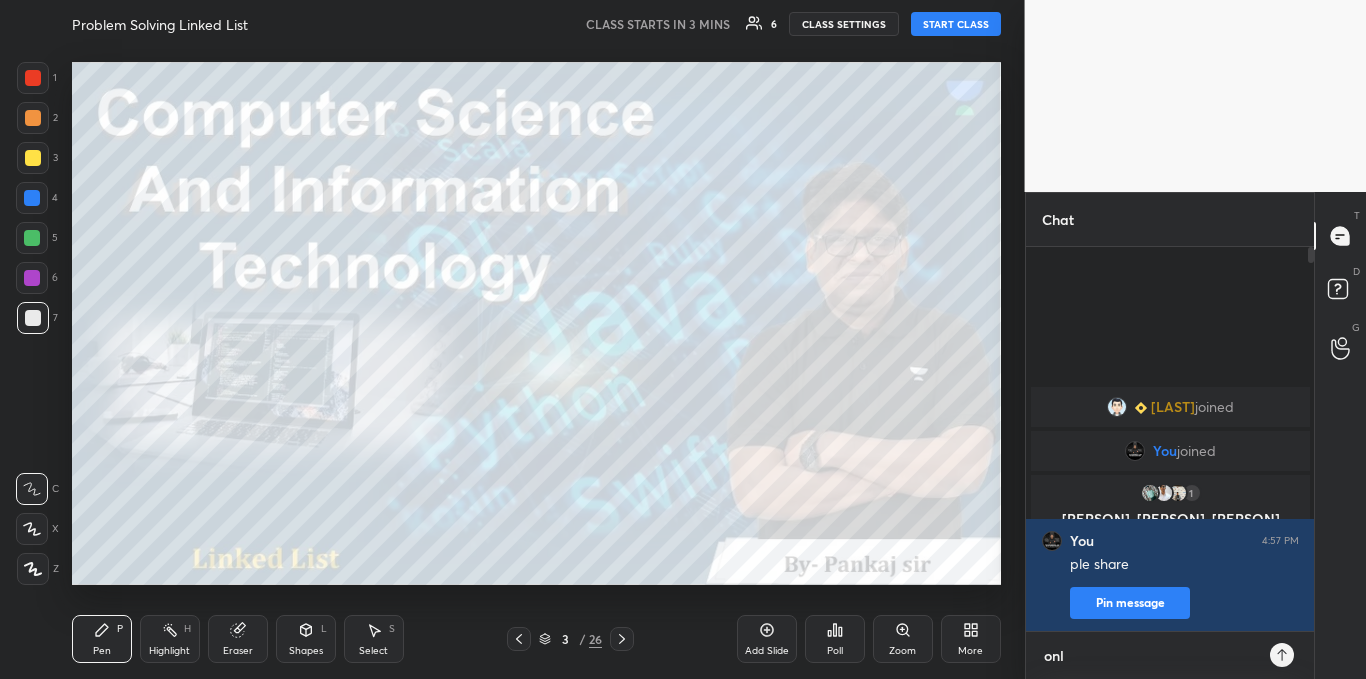 type on "only" 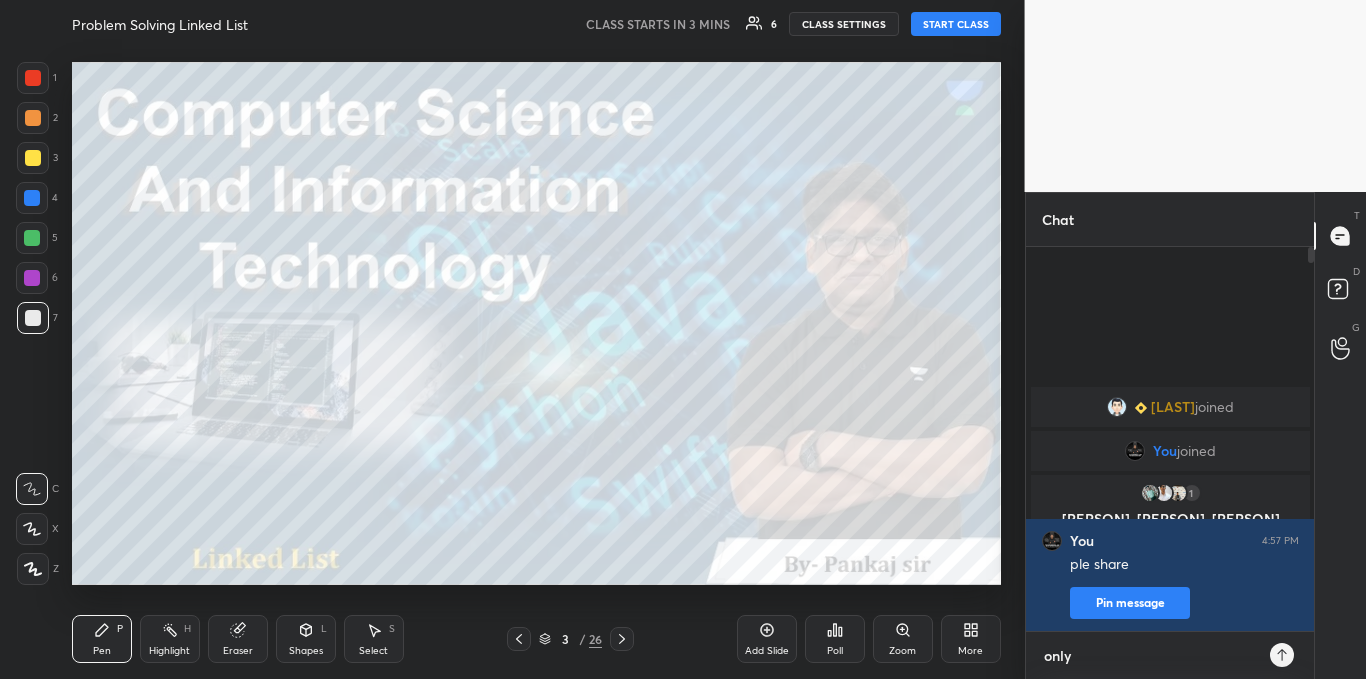 type on "only" 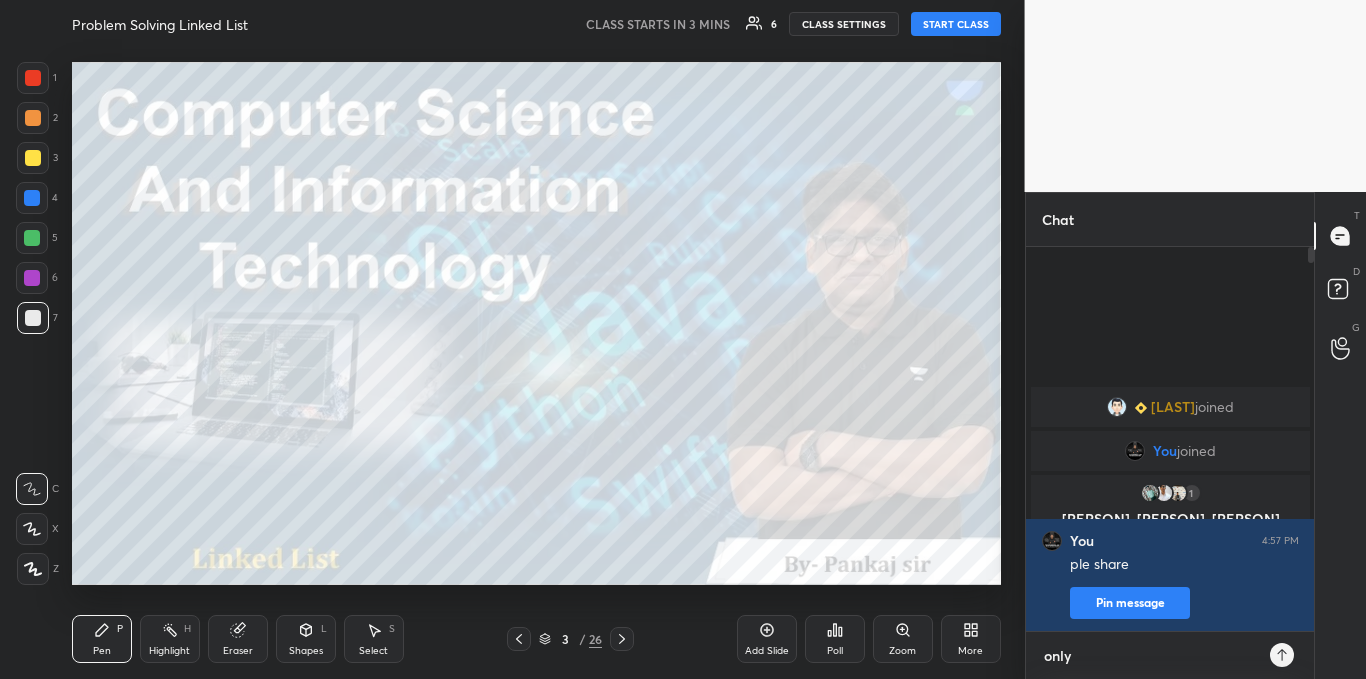 type on "x" 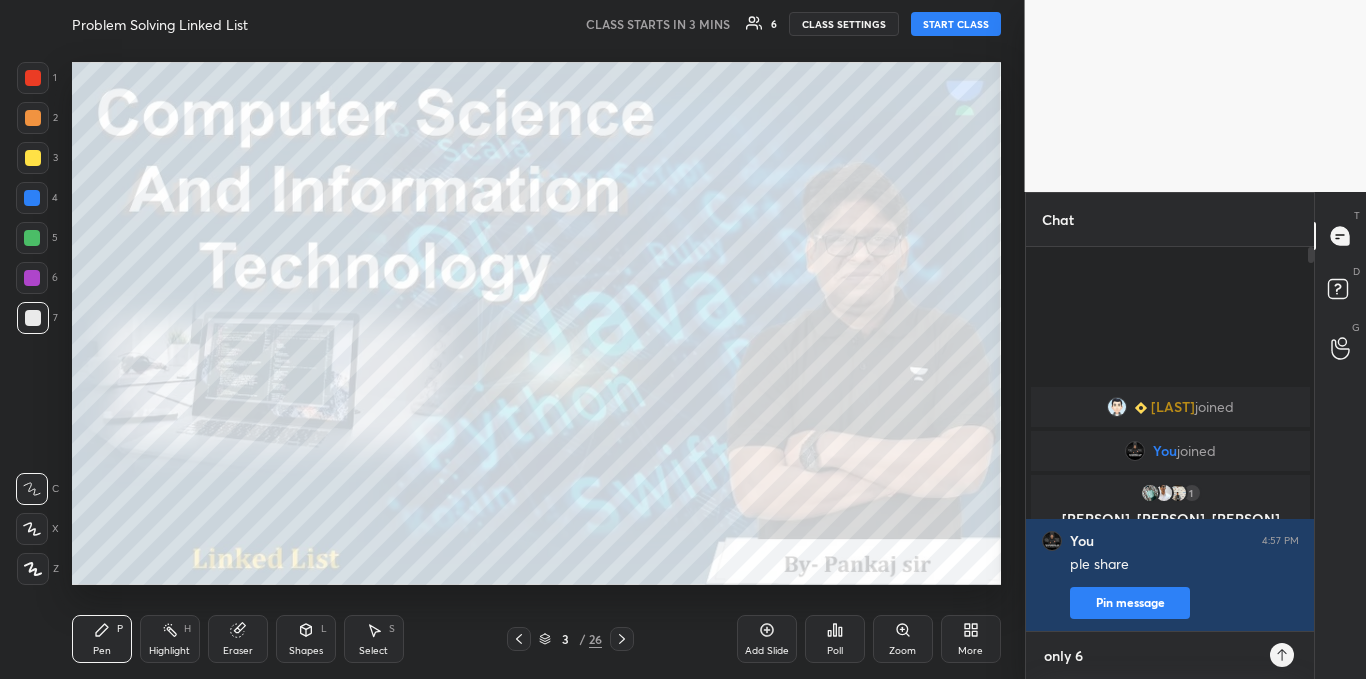 type on "only 6" 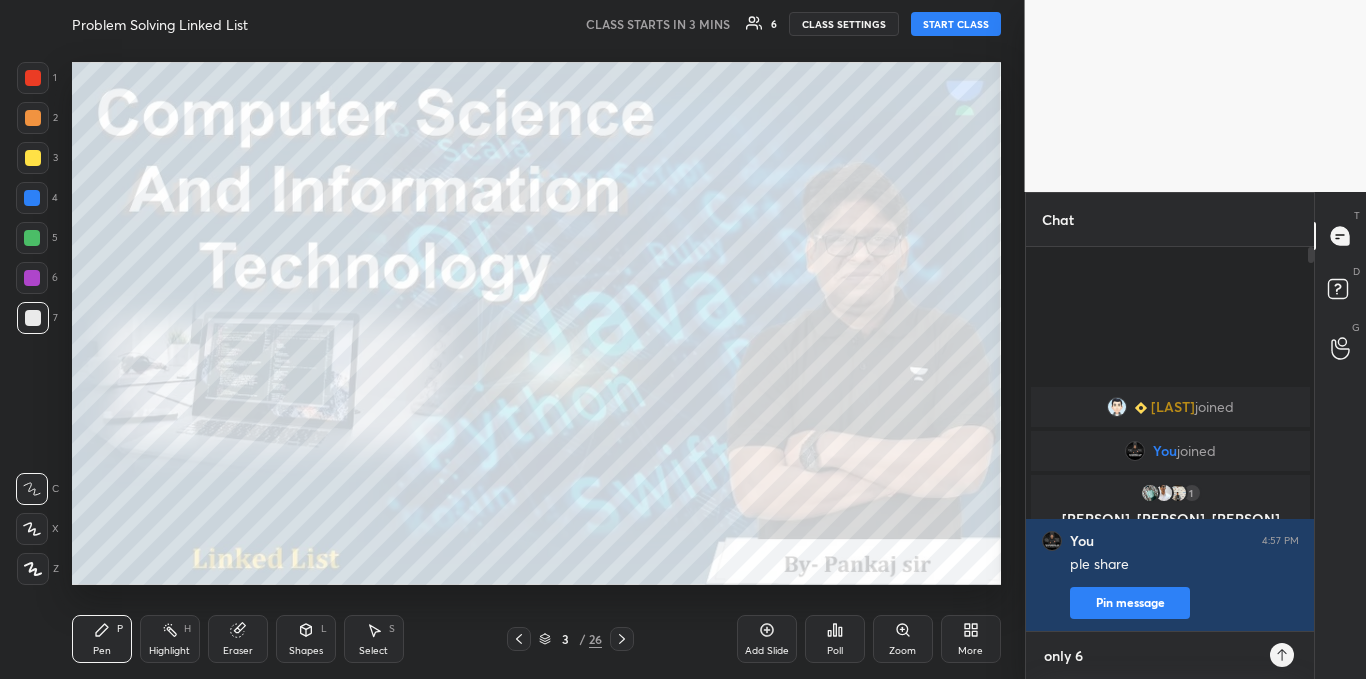 type on "x" 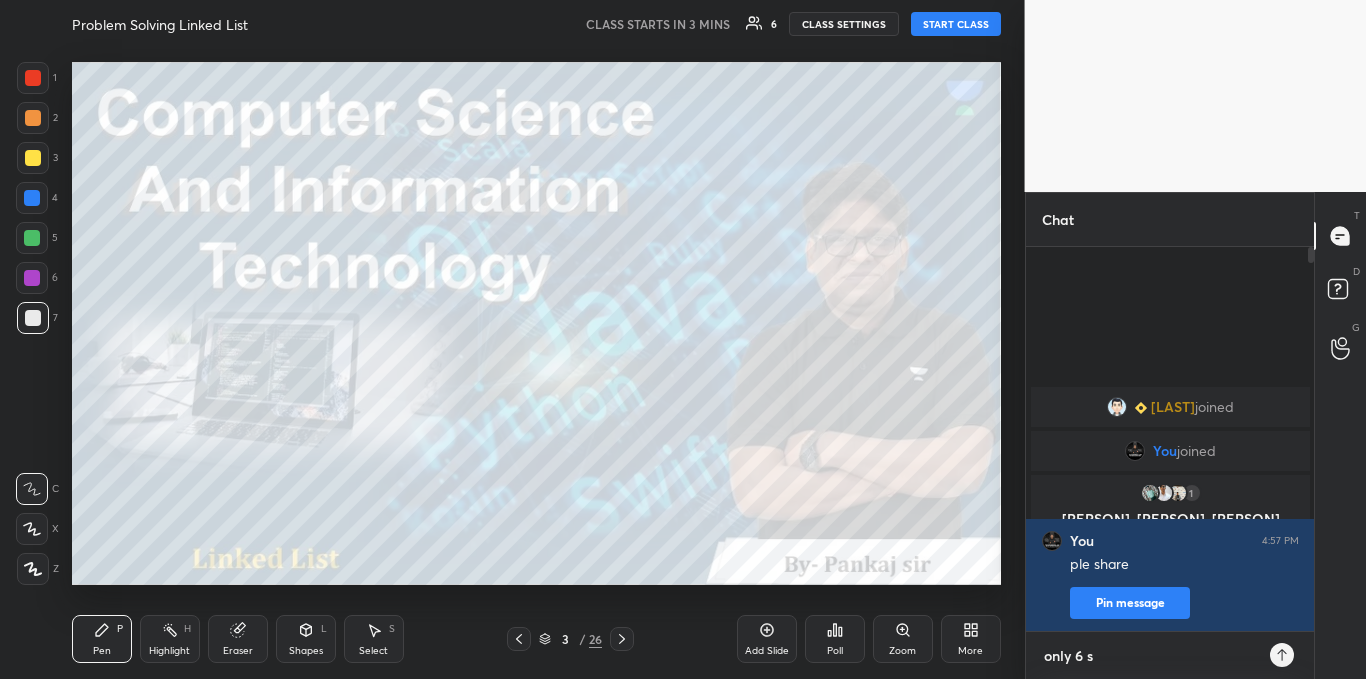 type on "only 6 st" 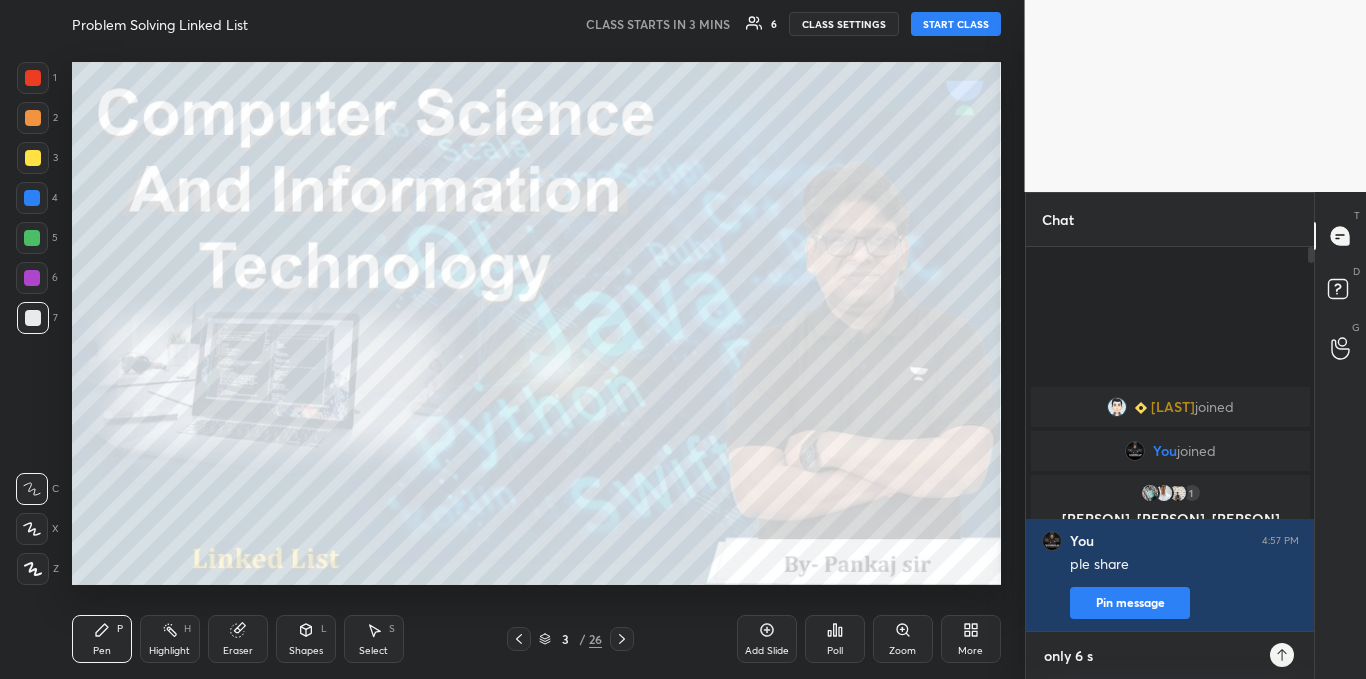 type on "x" 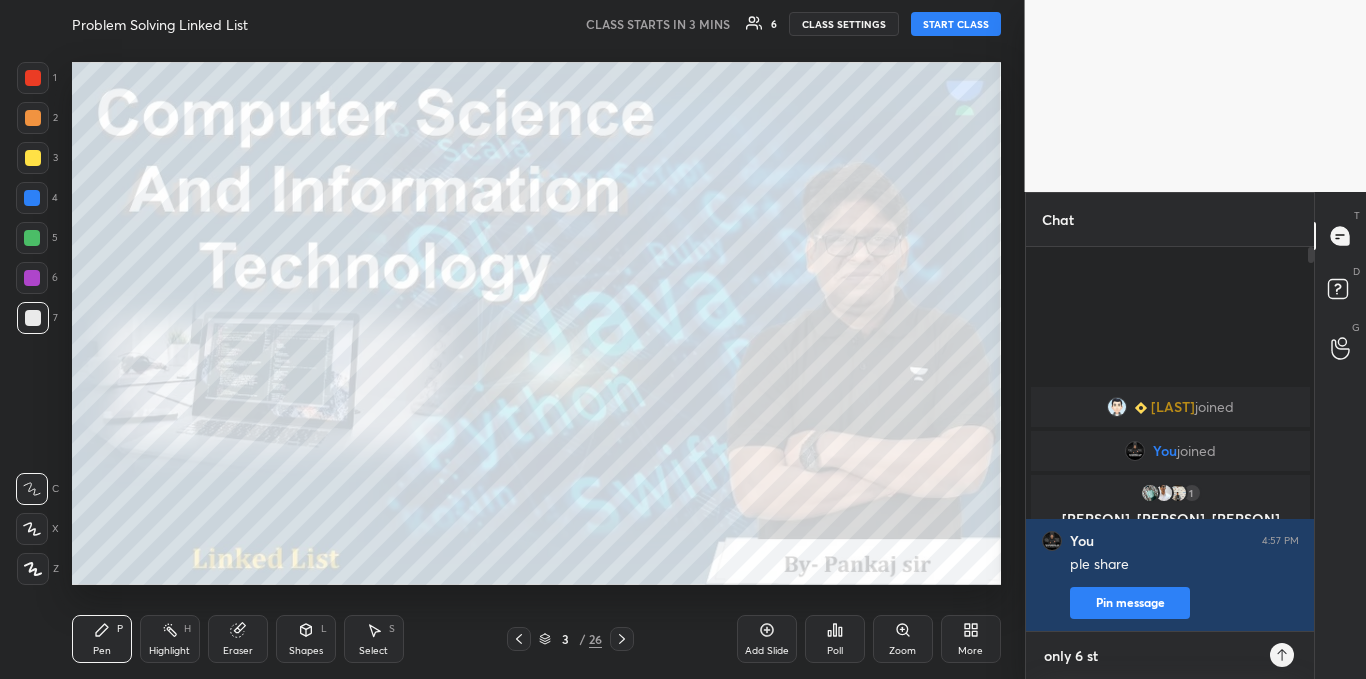 type on "only 6 stu" 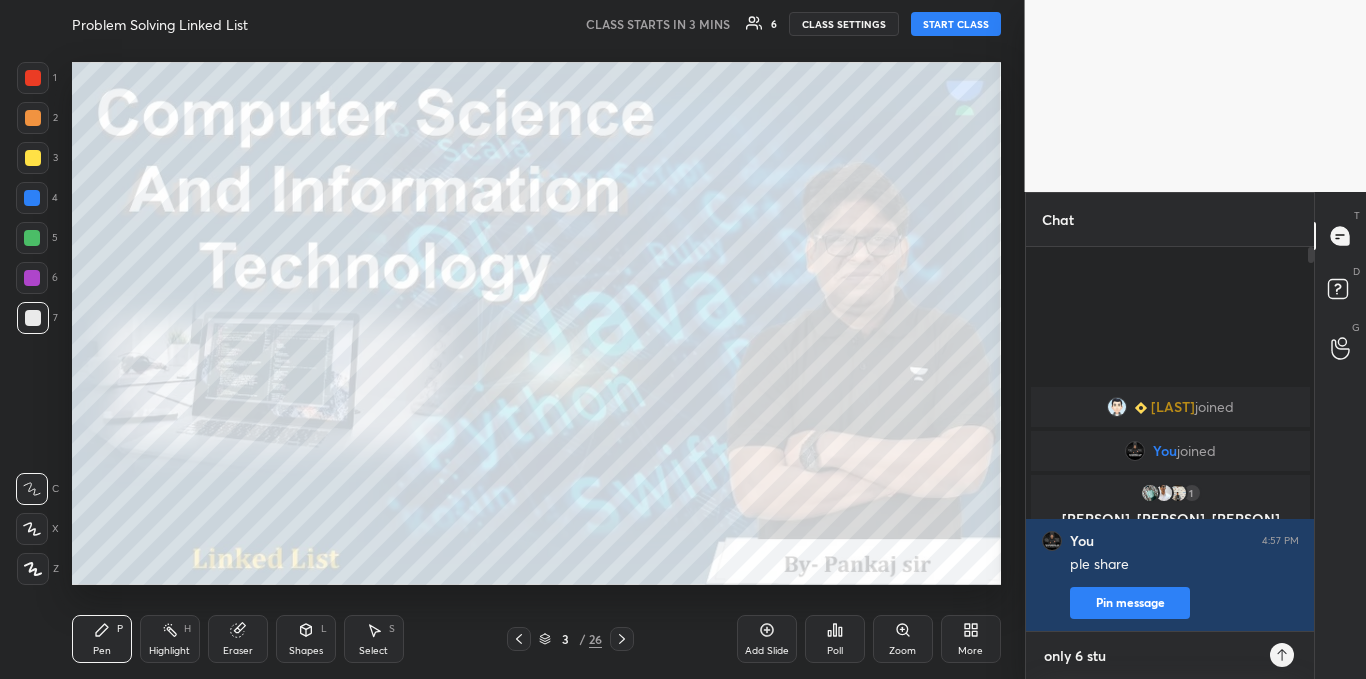 type on "only 6 stu" 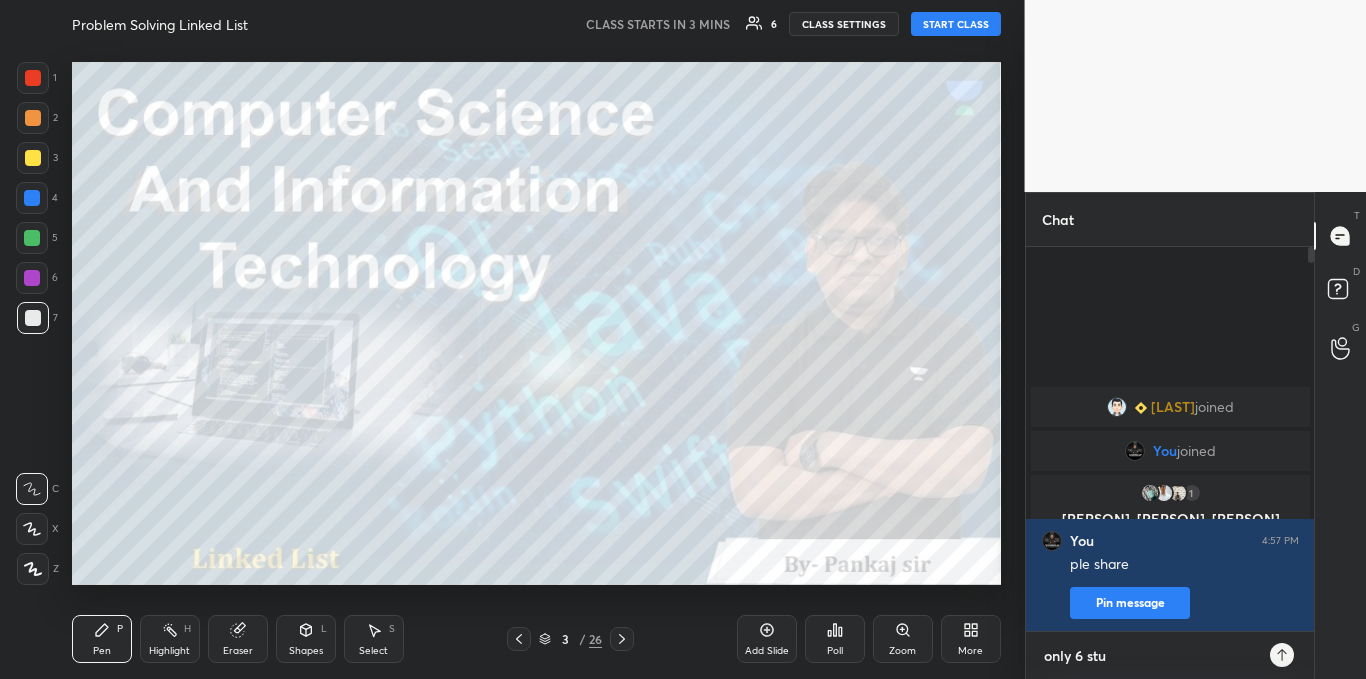 type on "x" 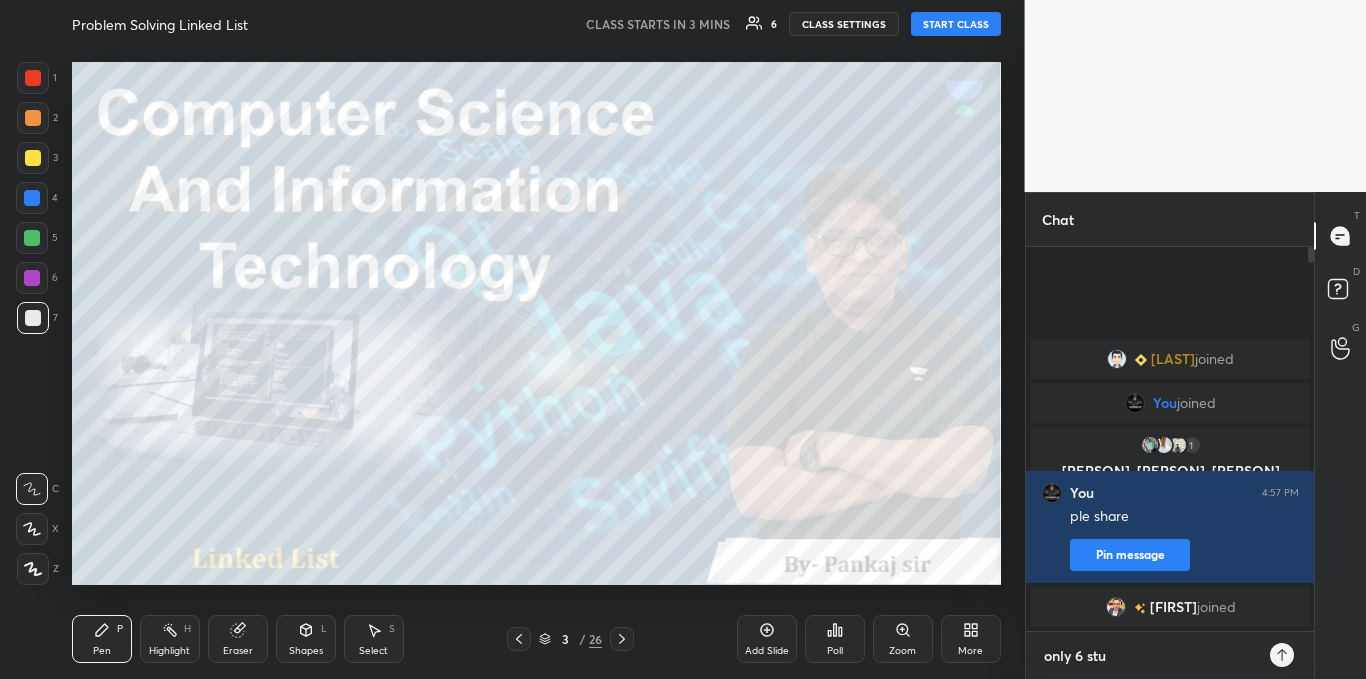 type on "only 6 stu a" 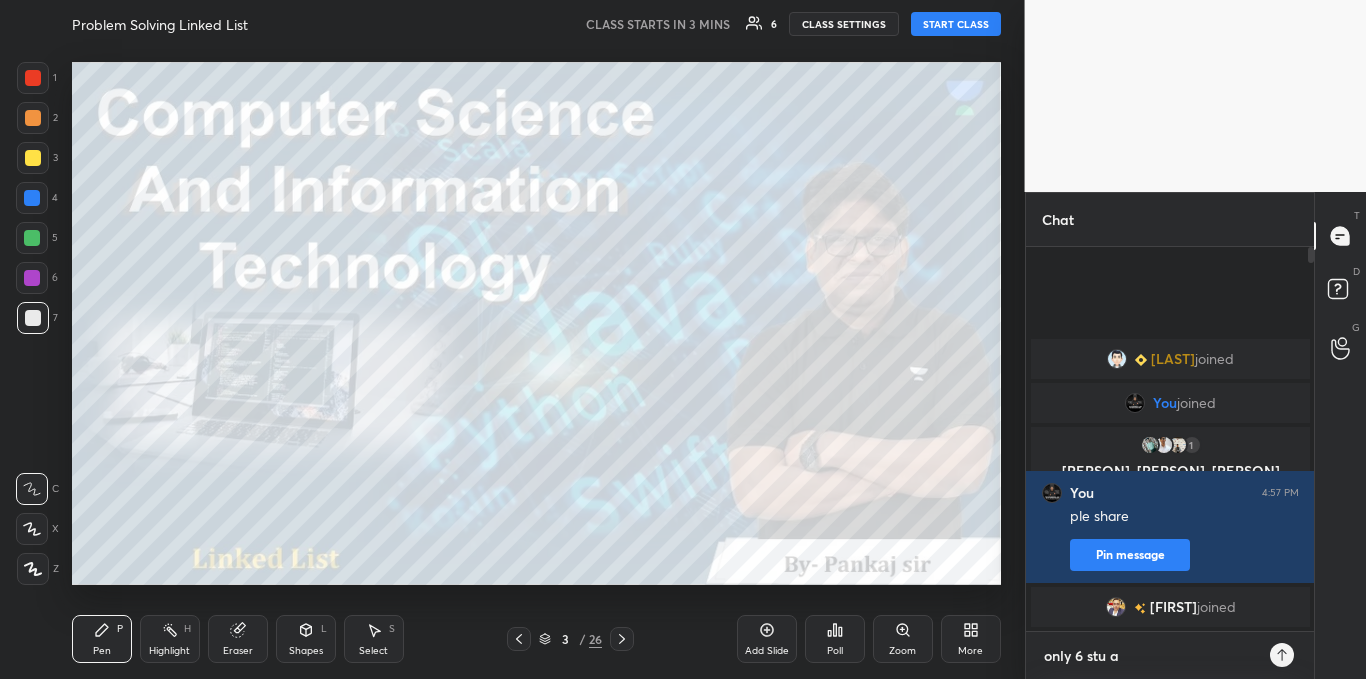 type on "x" 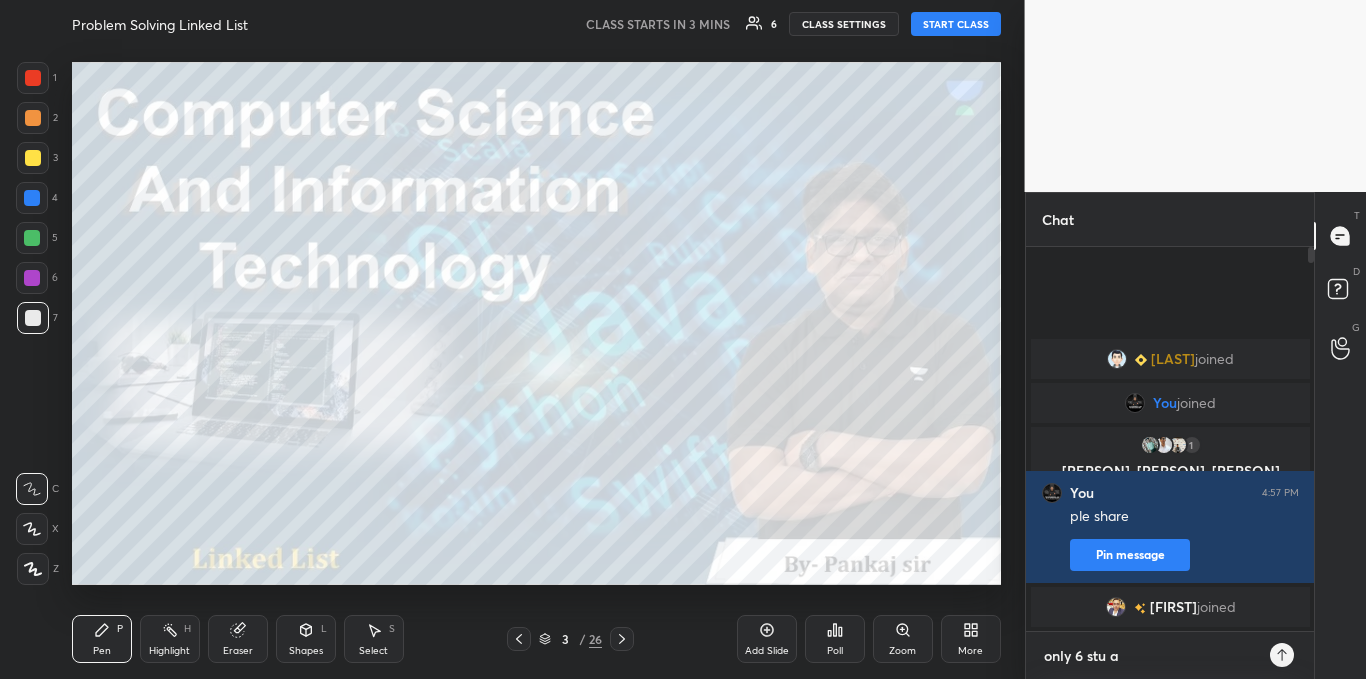 type on "only 6 stu ar" 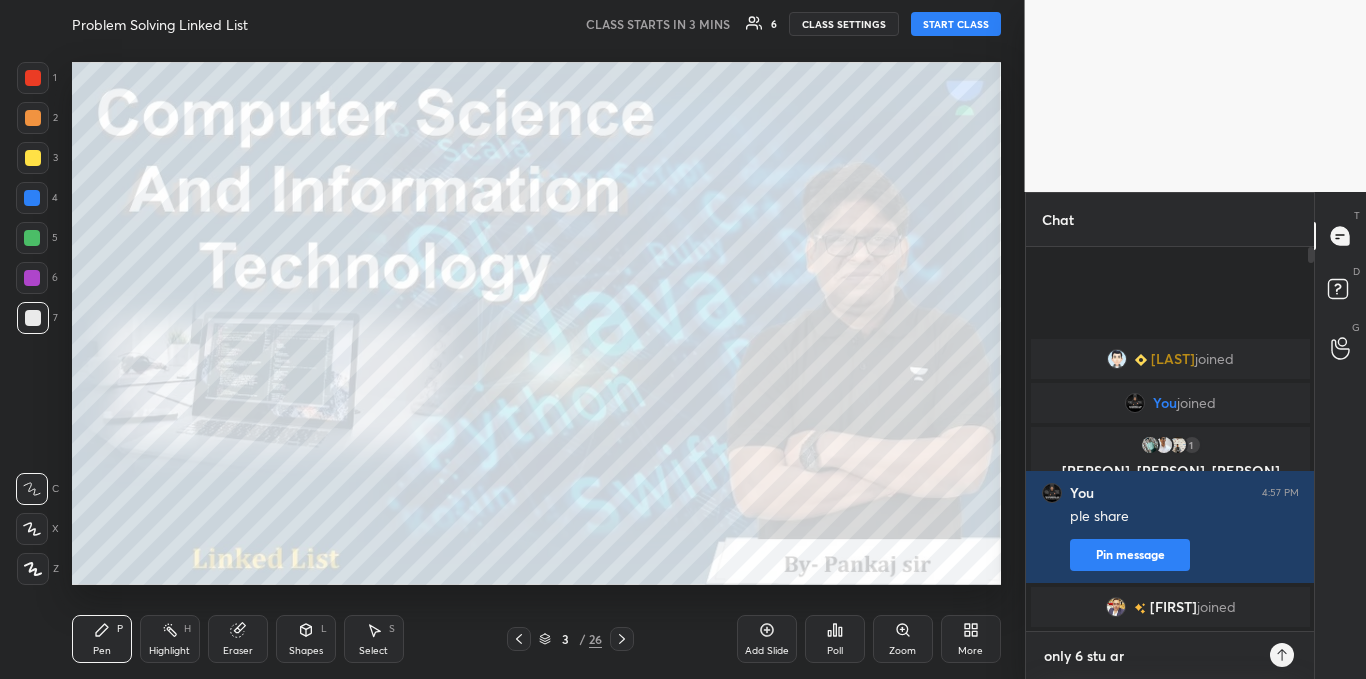 type on "only 6 stu are" 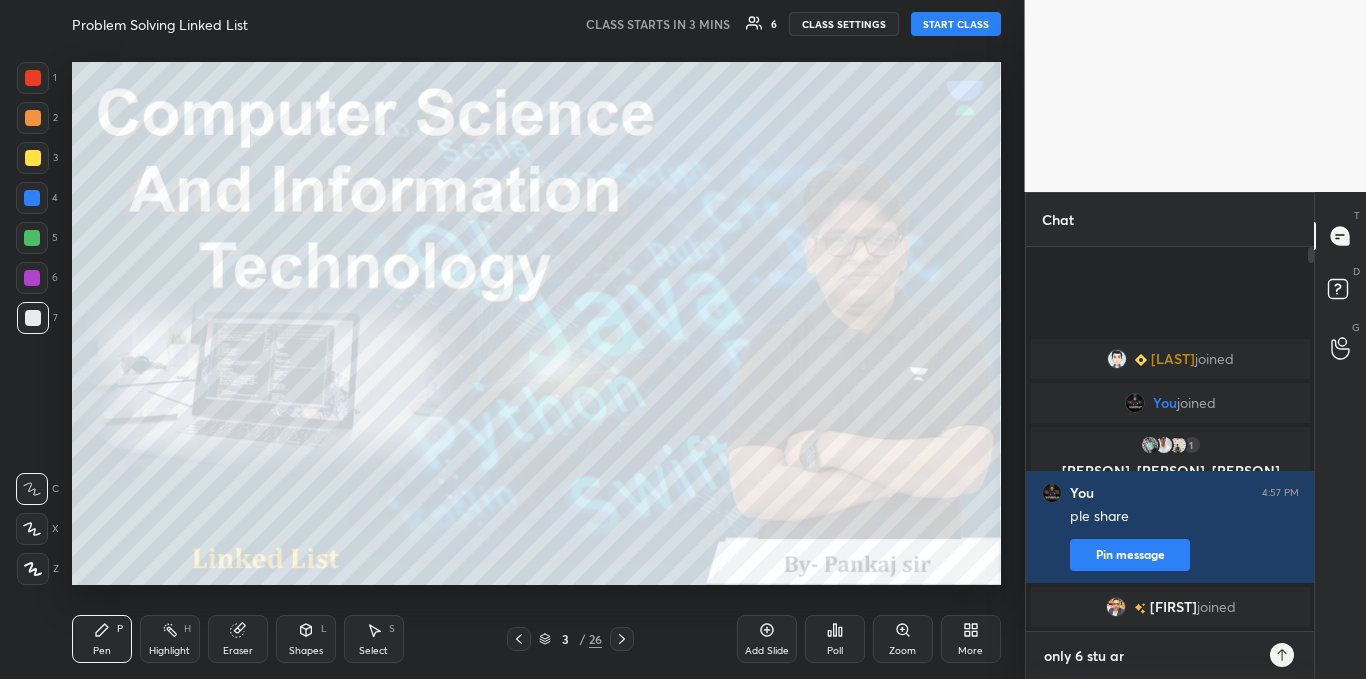 type on "x" 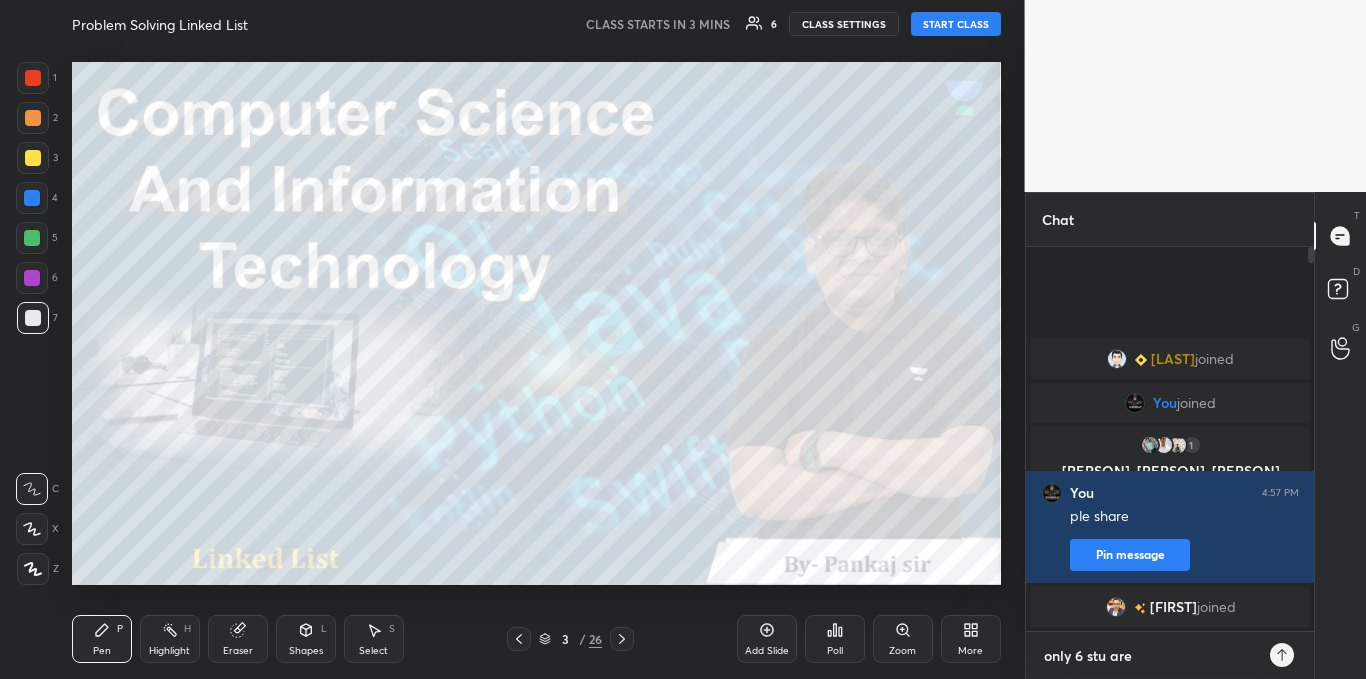 type on "only 6 stu are" 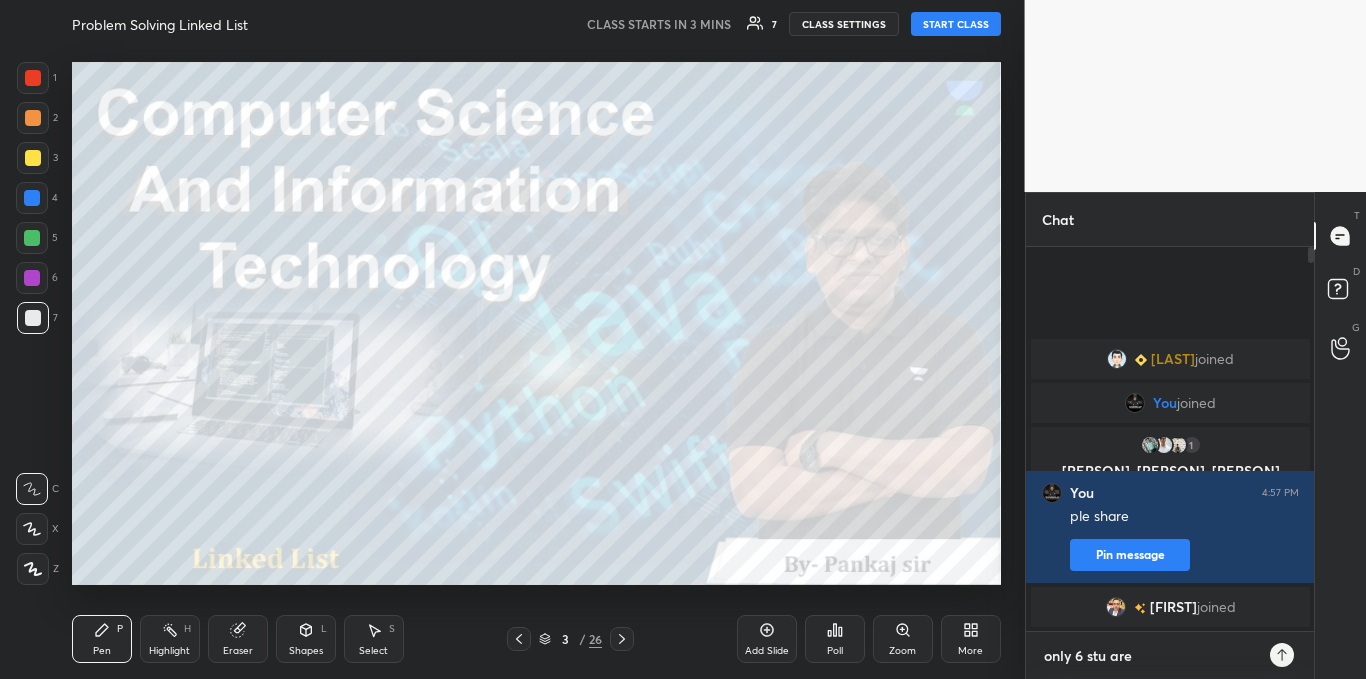 type on "only 6 stu are p" 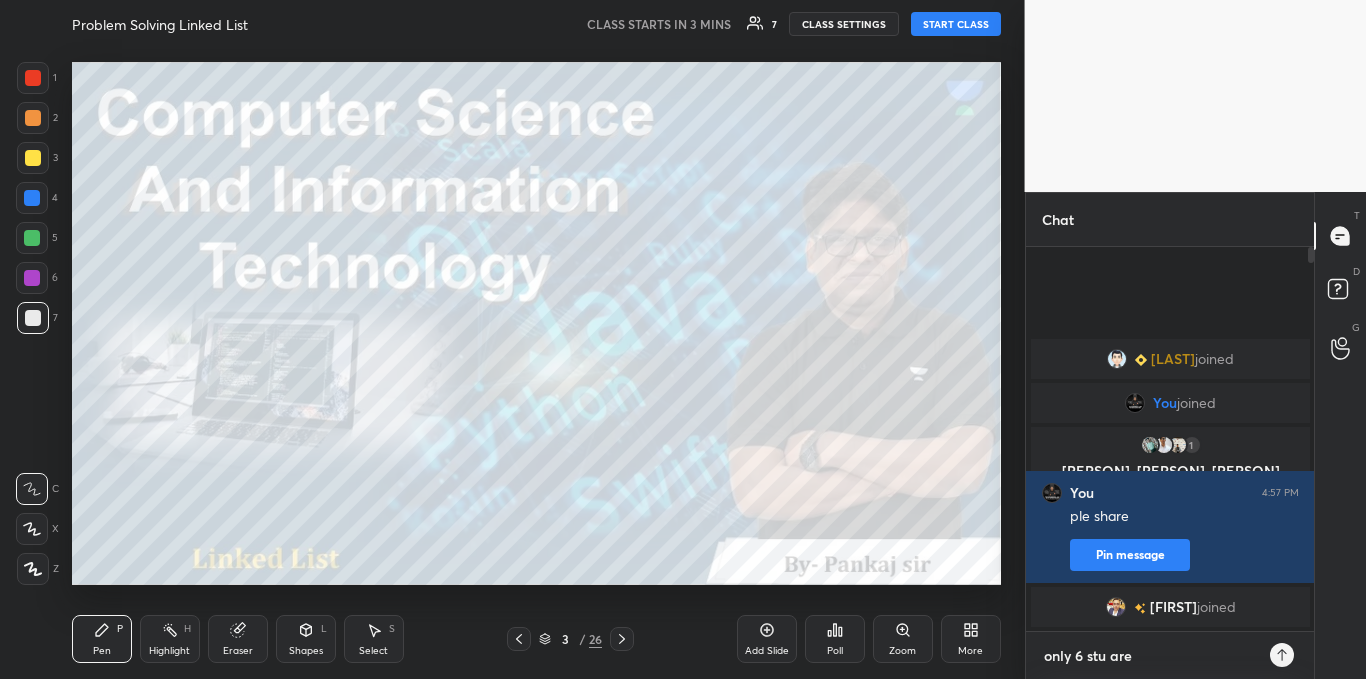 type on "x" 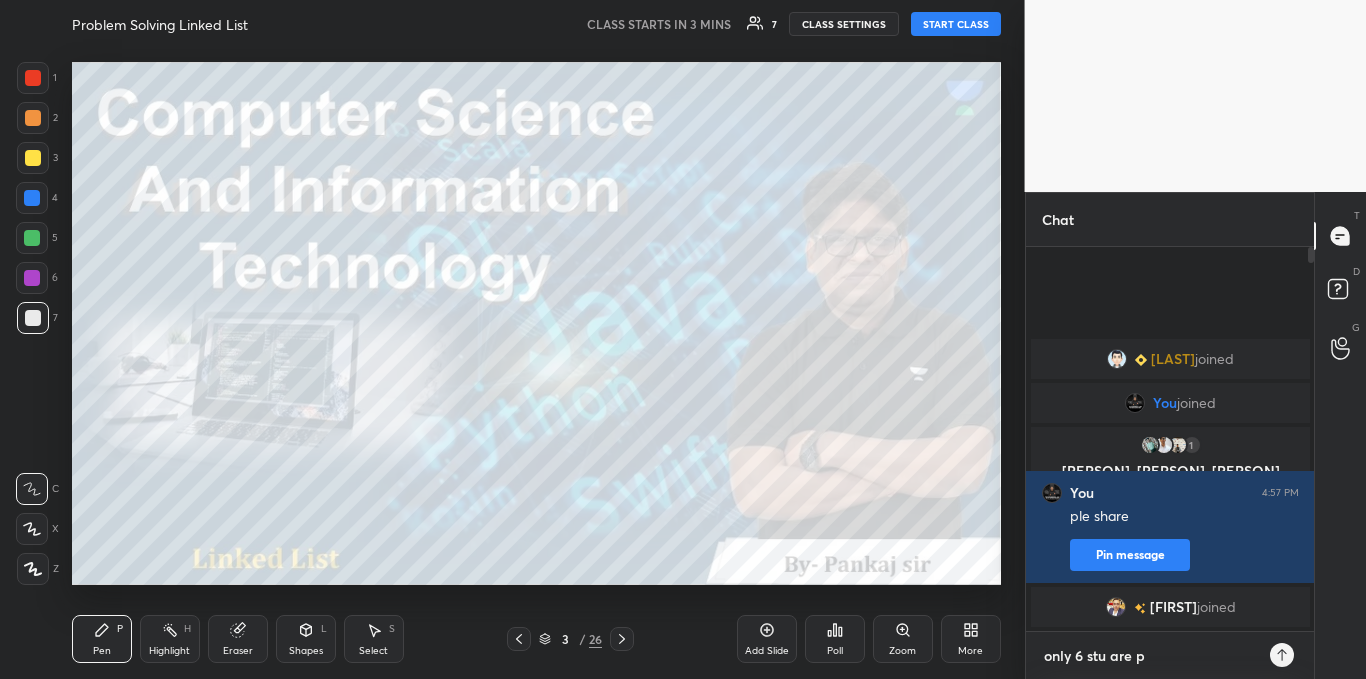 type on "only 6 stu are pr" 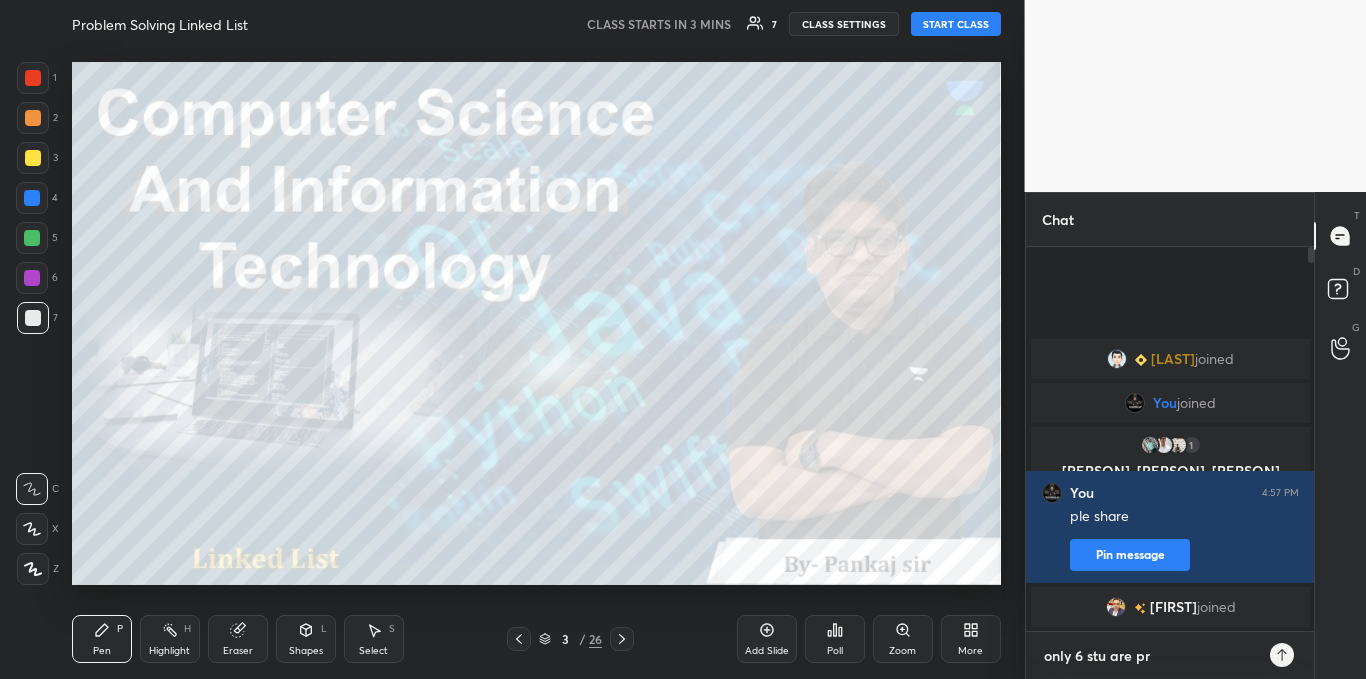 type on "only 6 stu are pre" 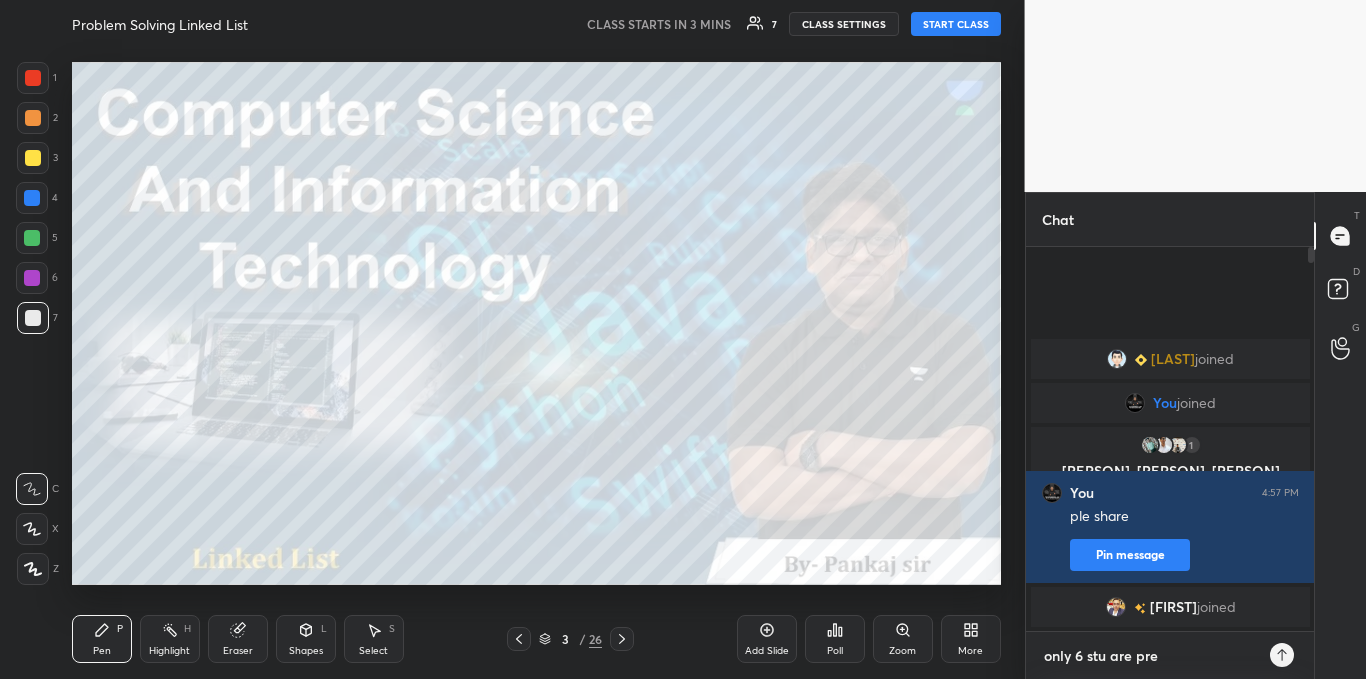 type on "only 6 stu are pres" 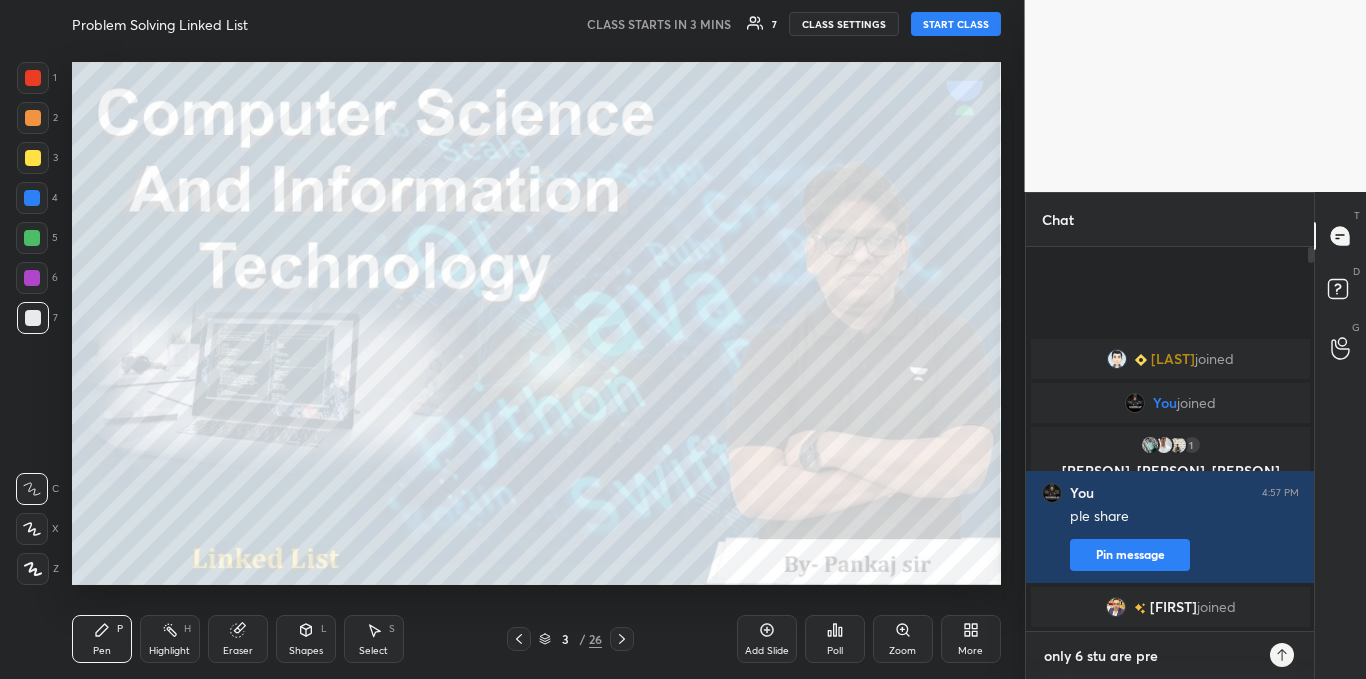 type on "x" 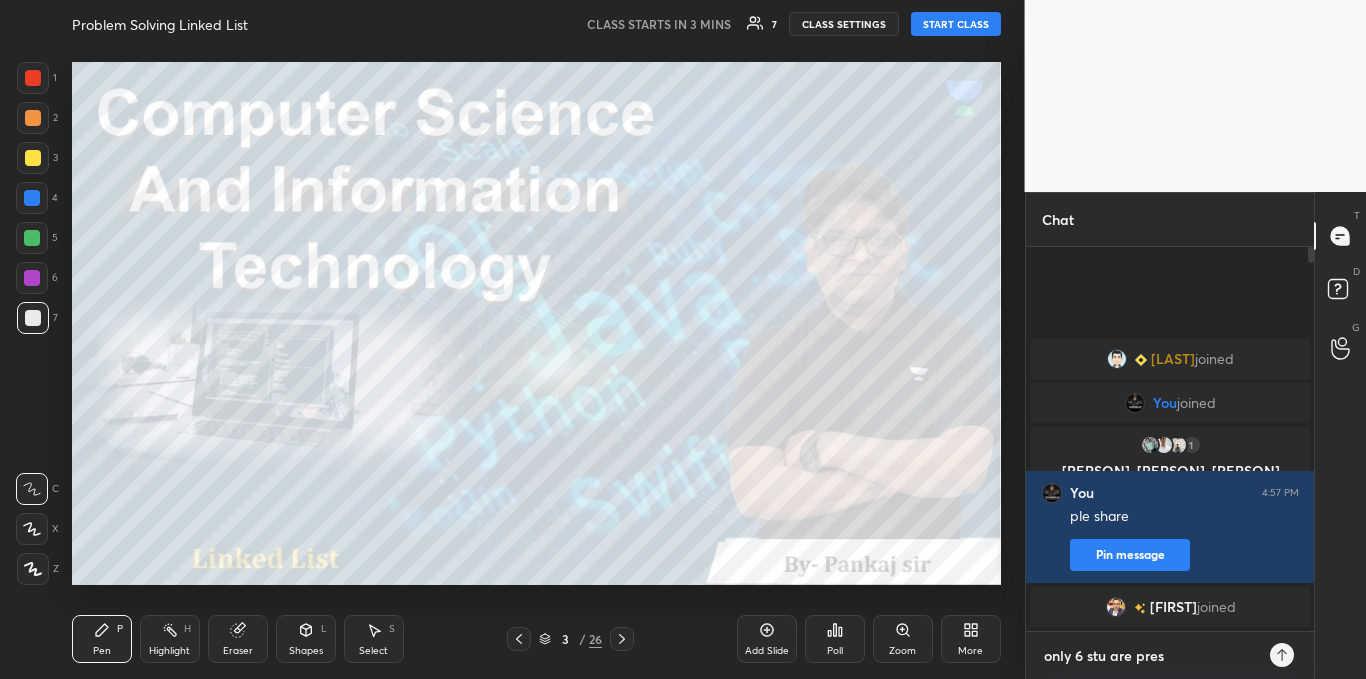type on "only 6 stu are prese" 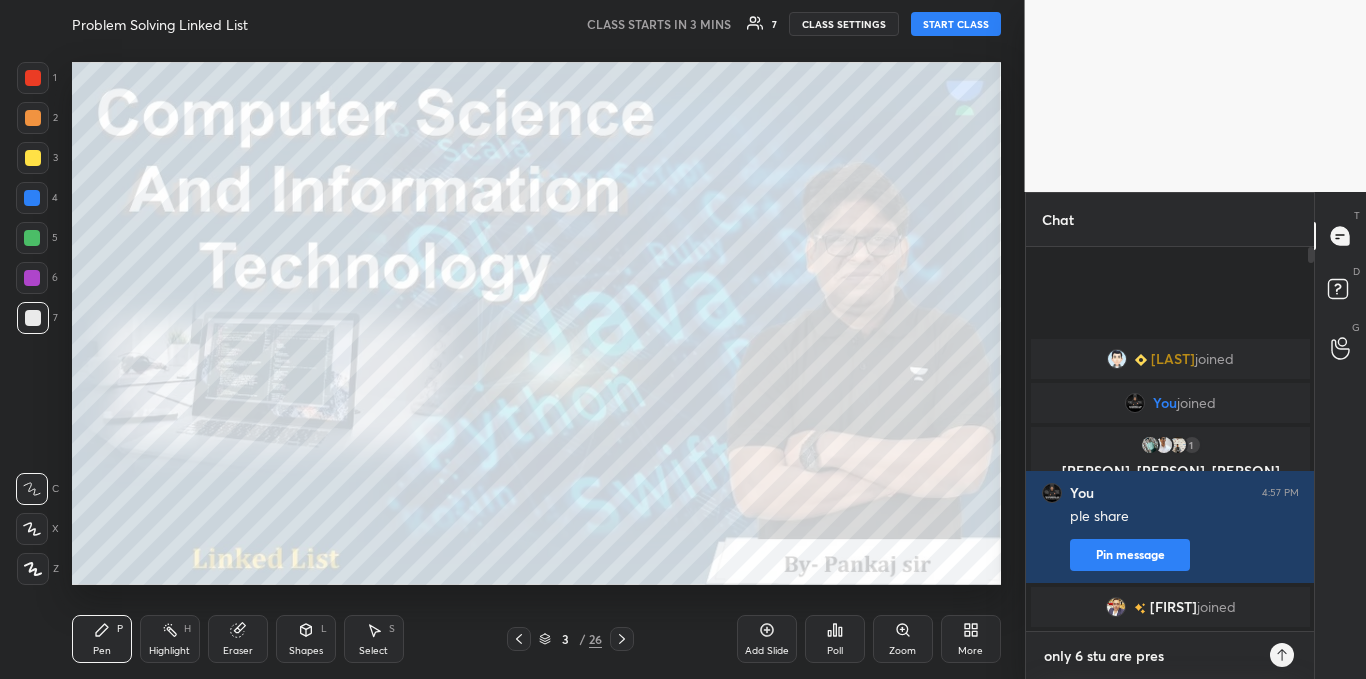 type on "x" 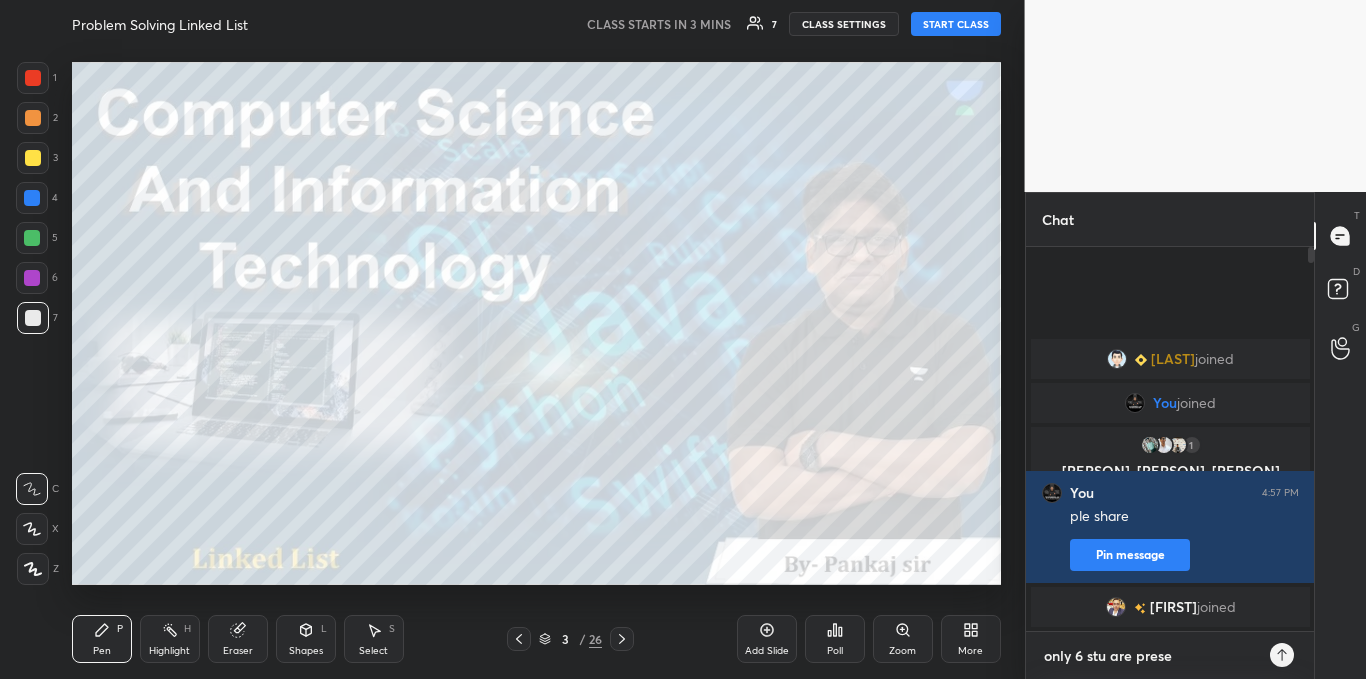 type on "only 6 stu are presen" 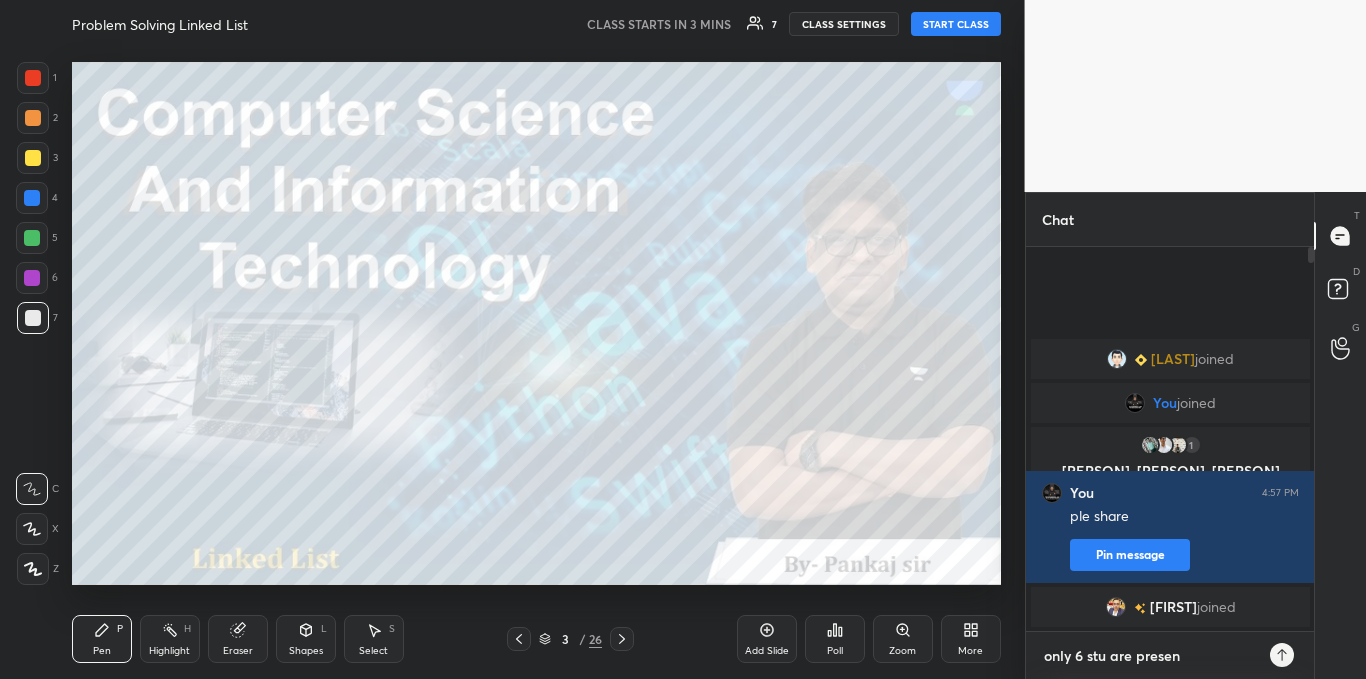 type on "only 6 stu are present" 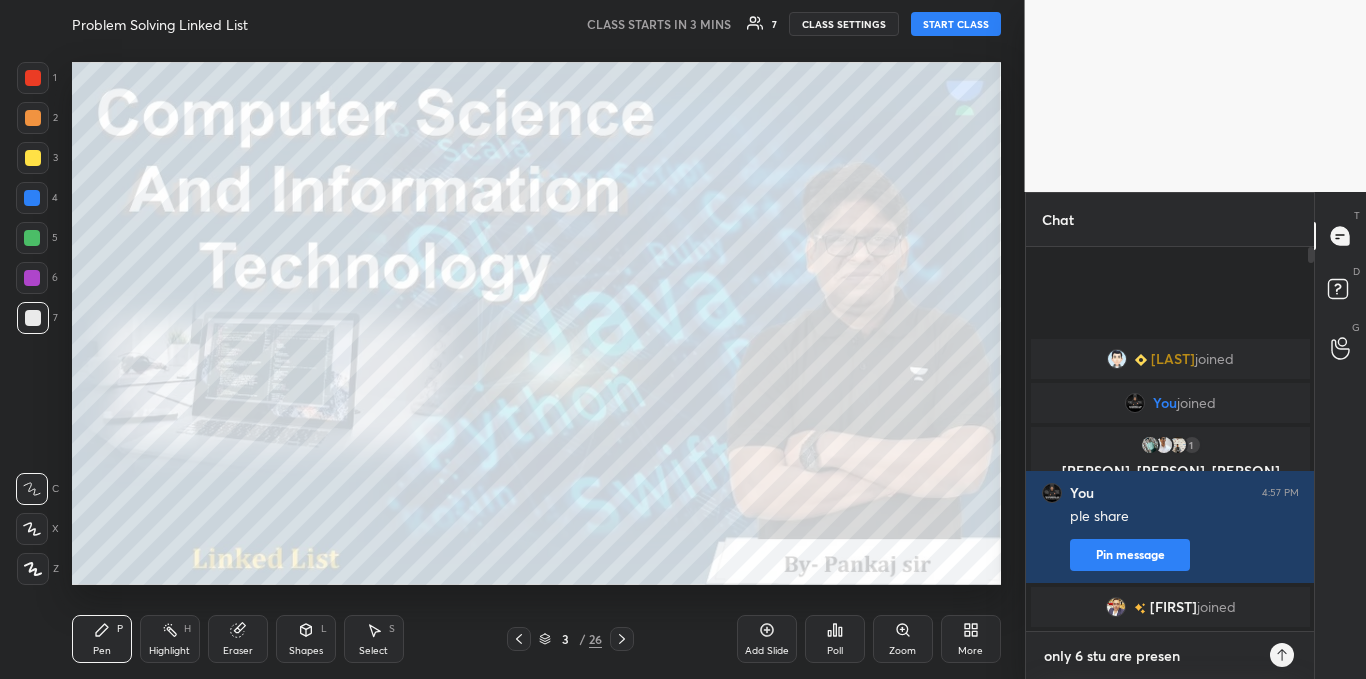 type on "x" 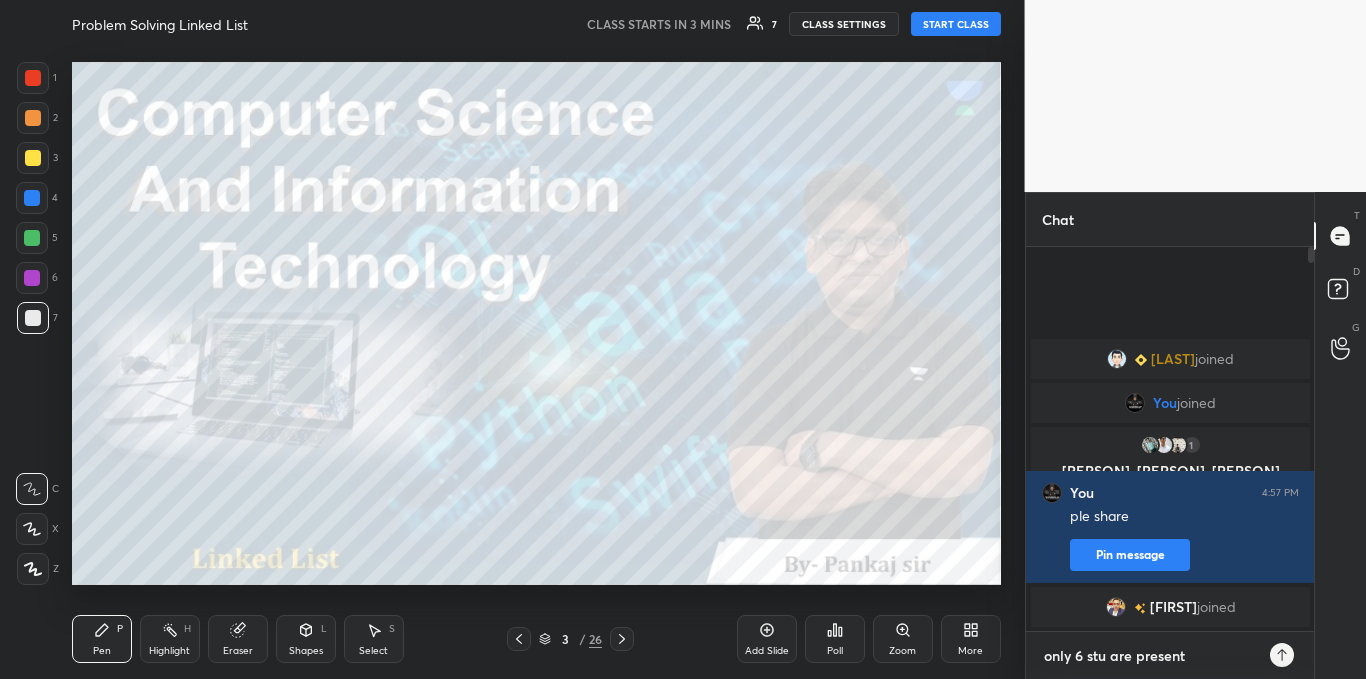 type 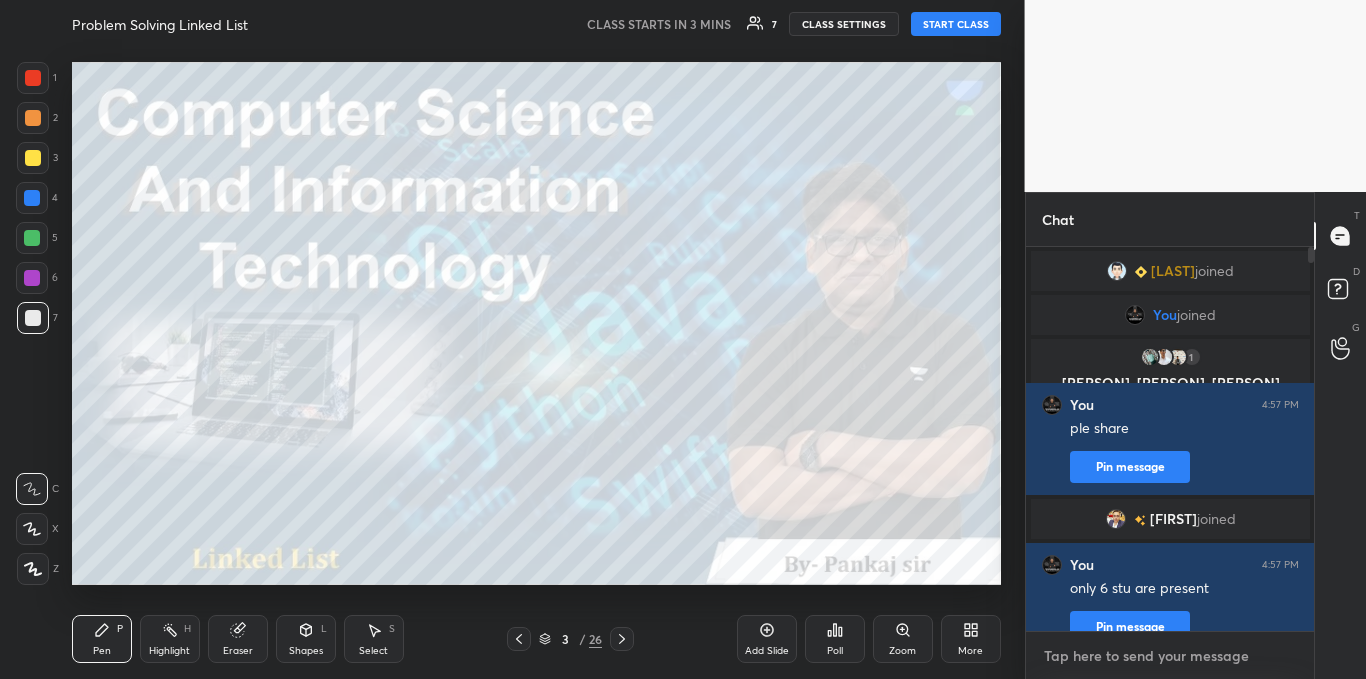 type on "t" 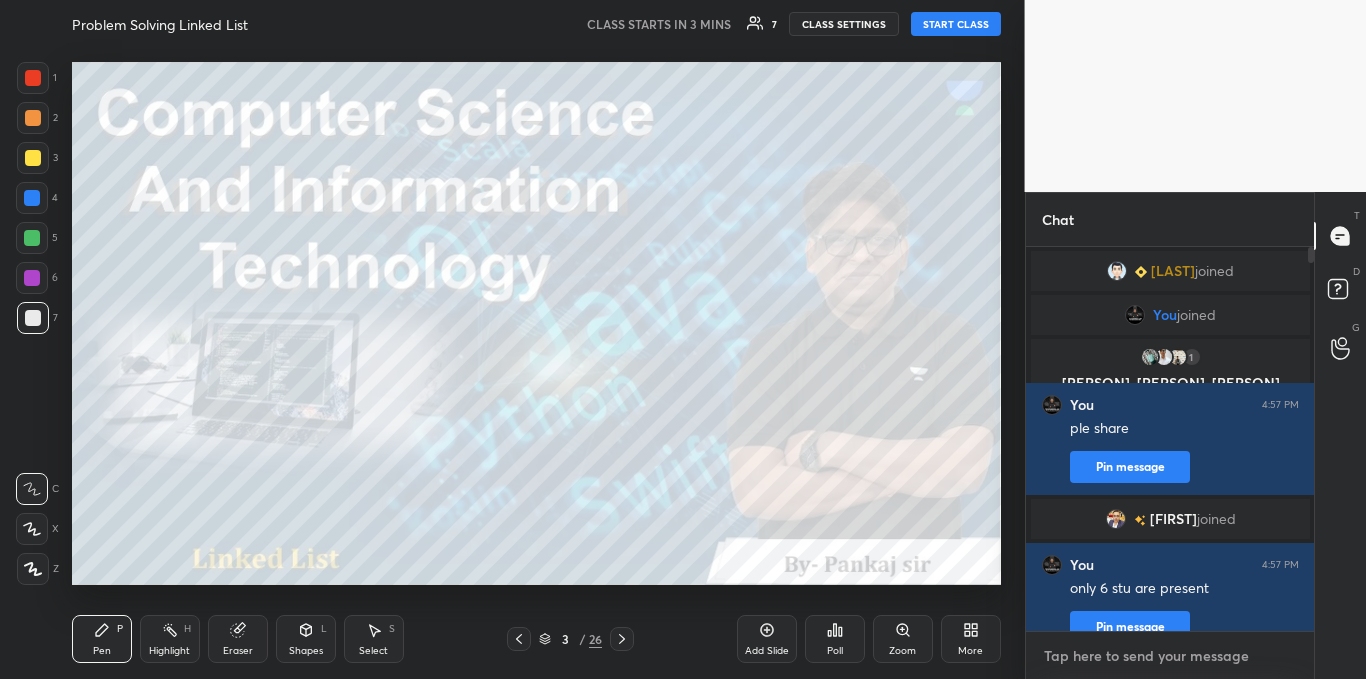 type on "x" 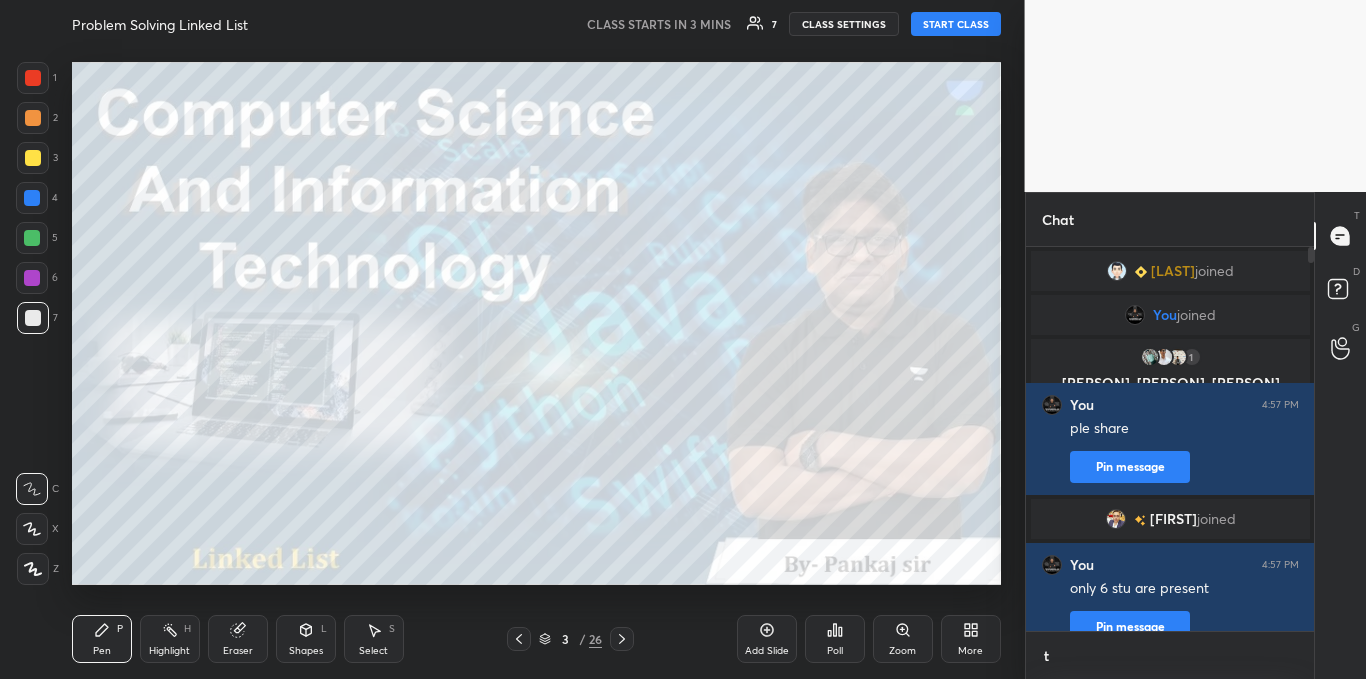 scroll, scrollTop: 372, scrollLeft: 282, axis: both 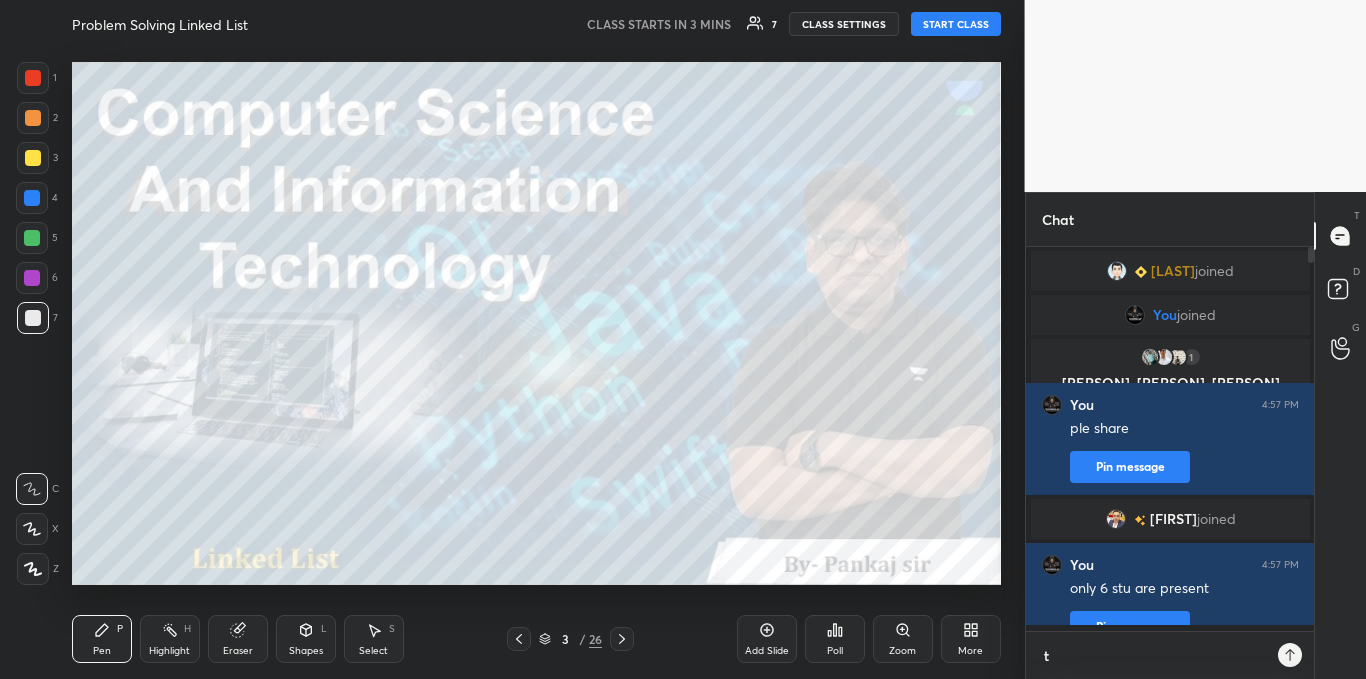type on "th" 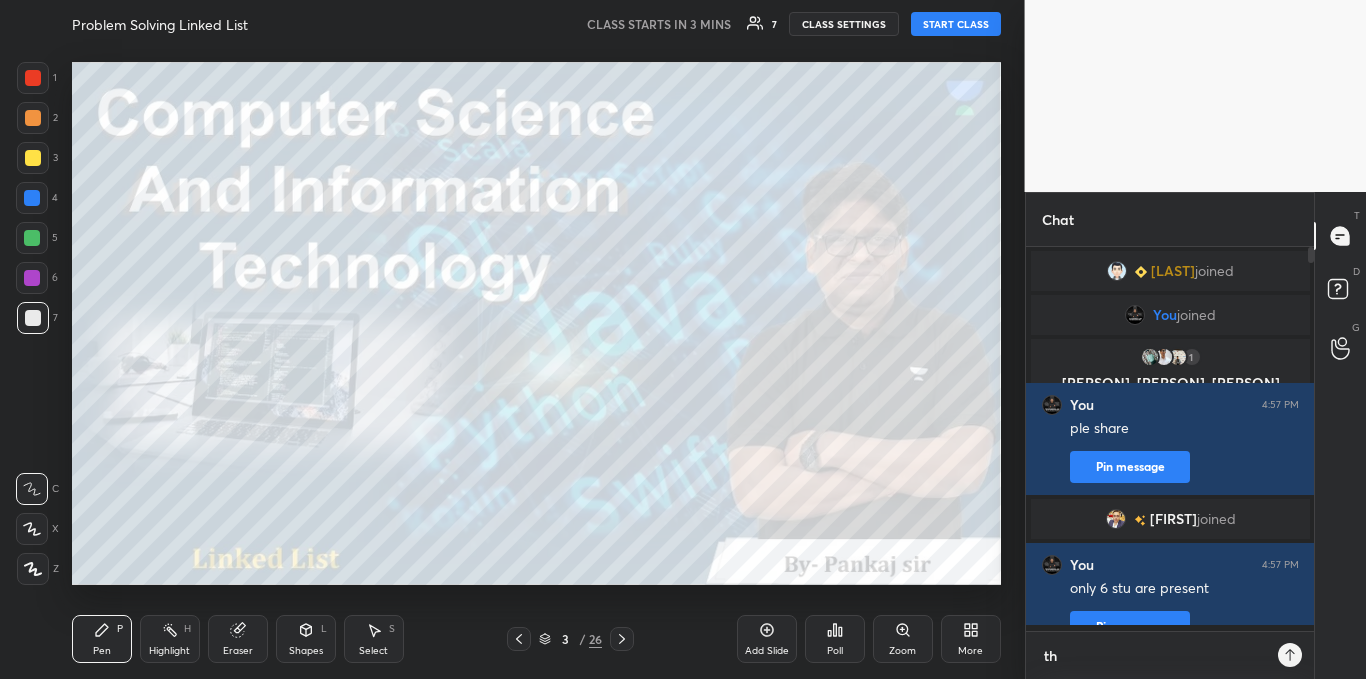 type on "x" 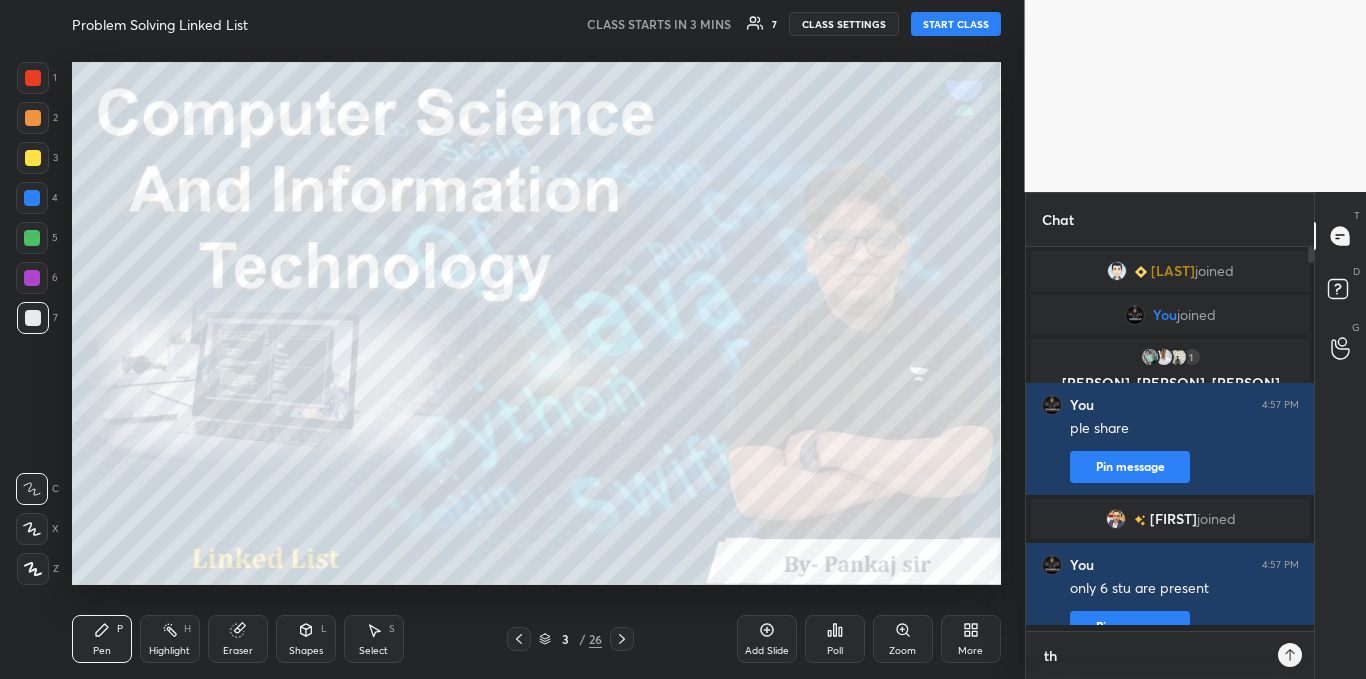 scroll, scrollTop: 7, scrollLeft: 7, axis: both 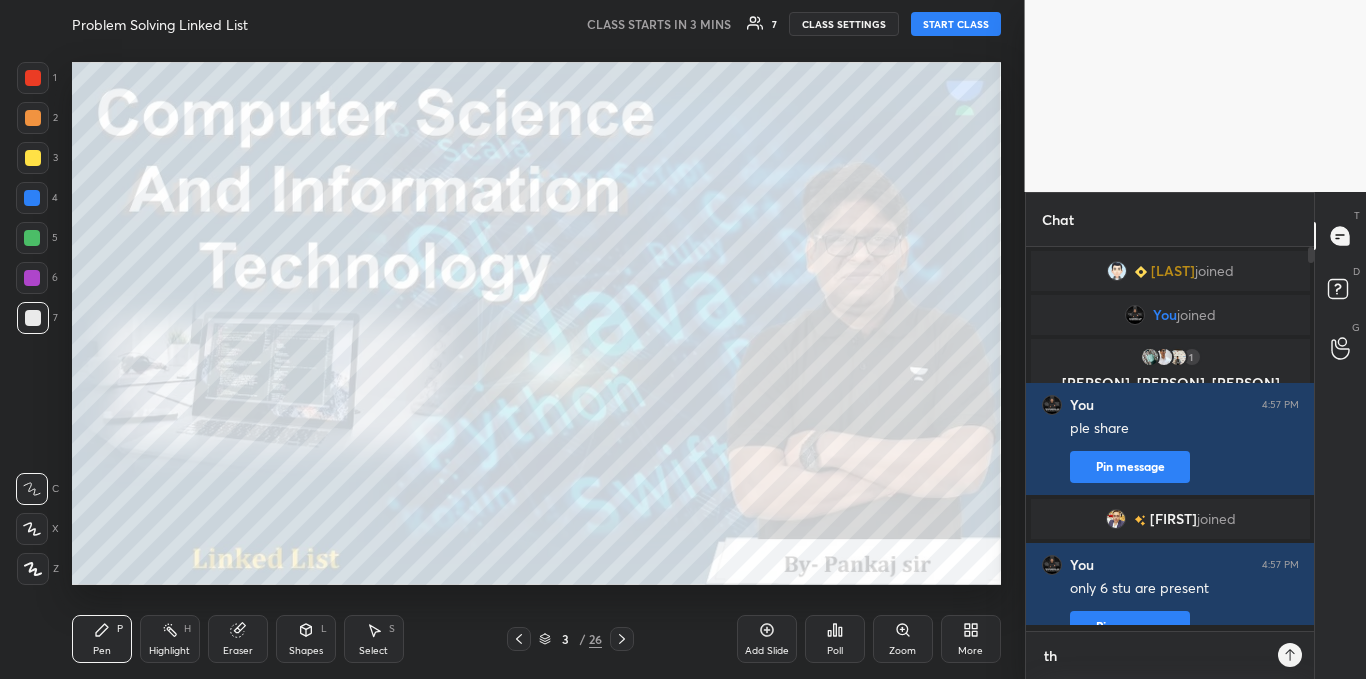 type on "thi" 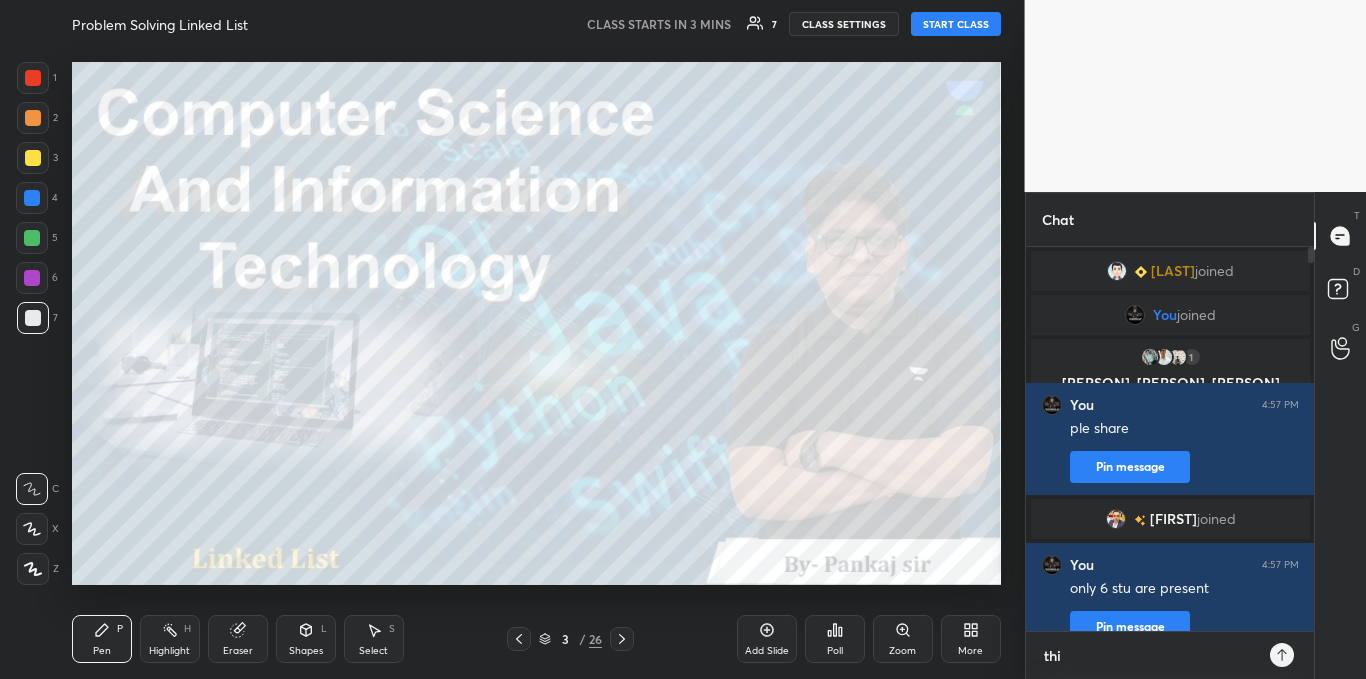 type on "this" 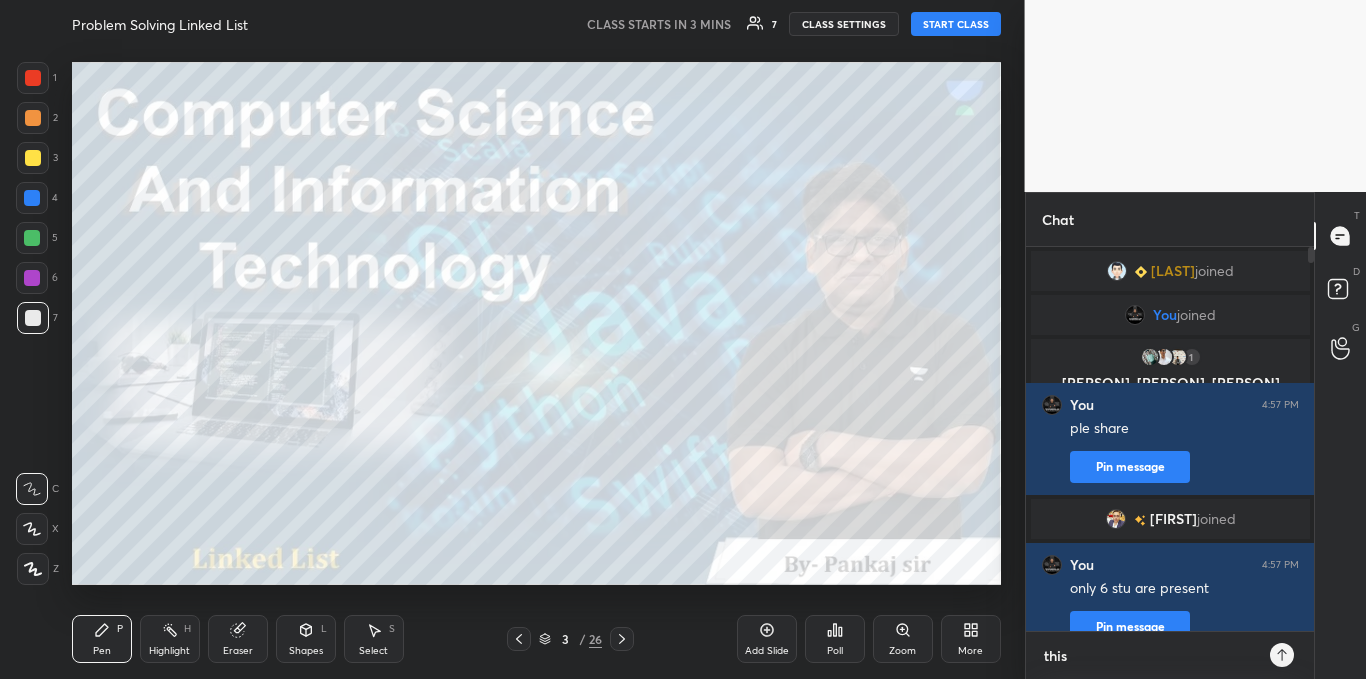 type on "this" 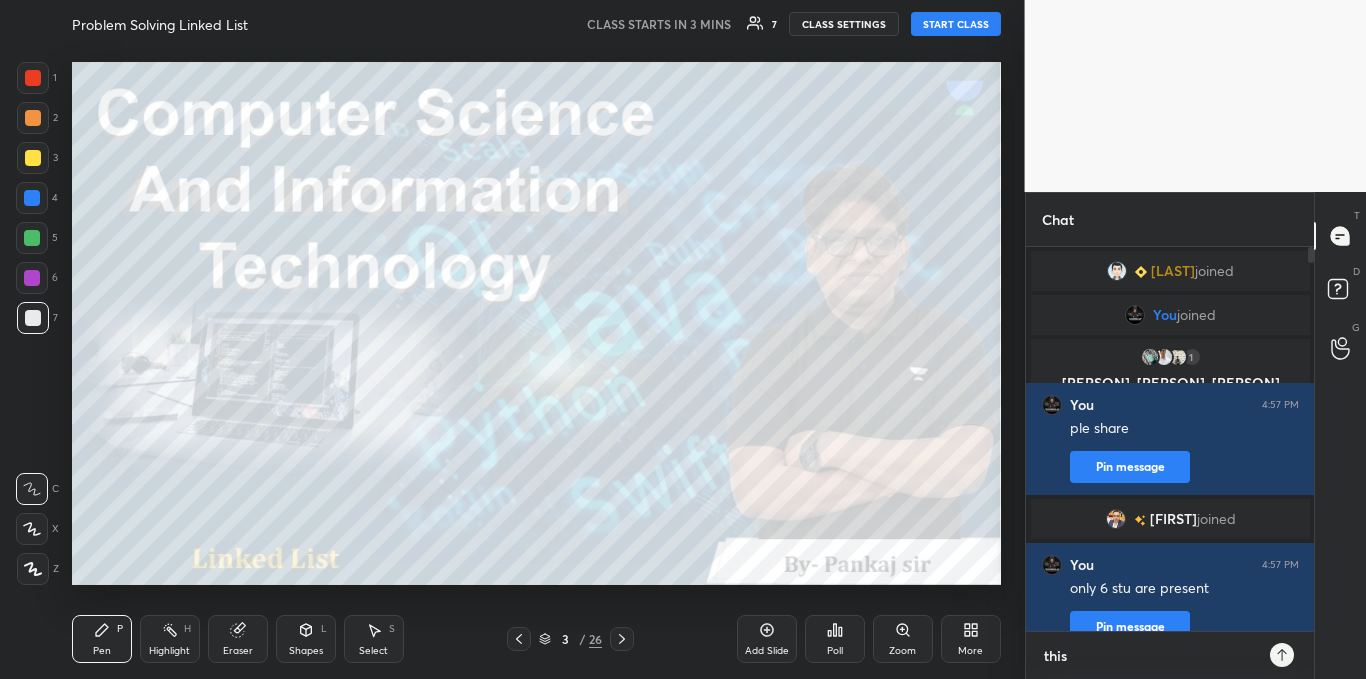 type on "this i" 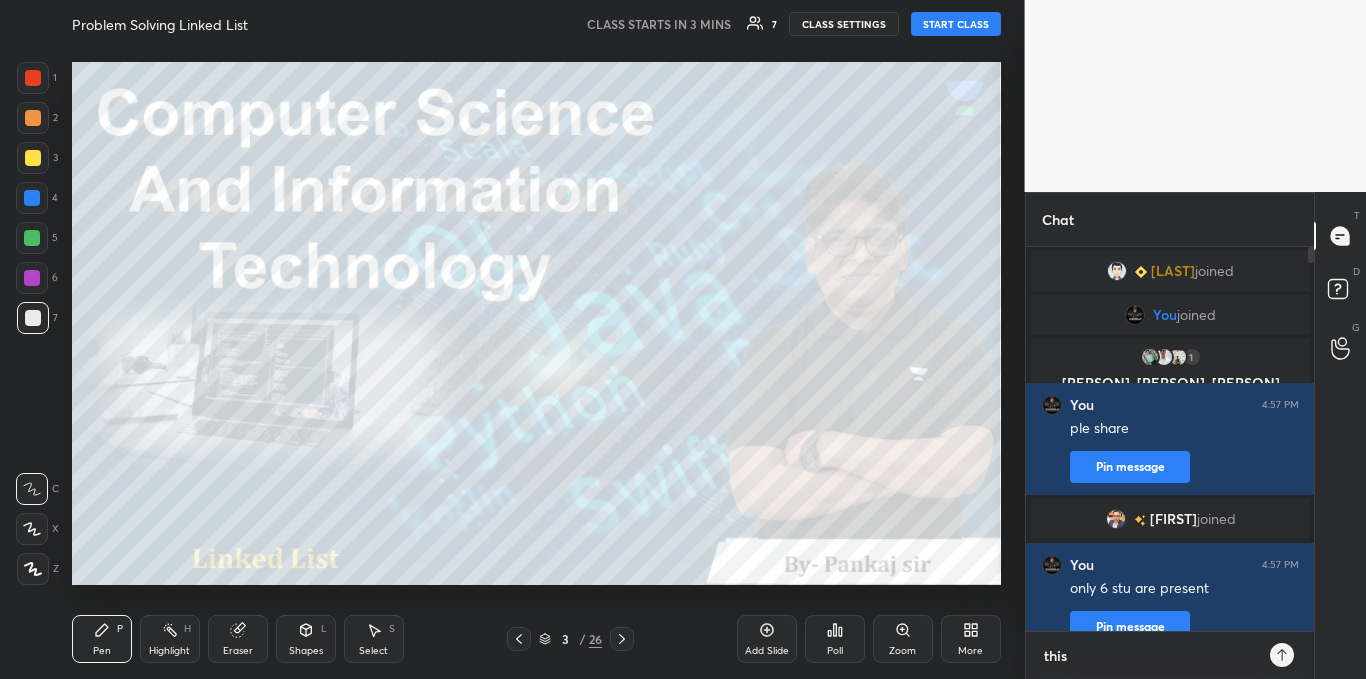 type on "x" 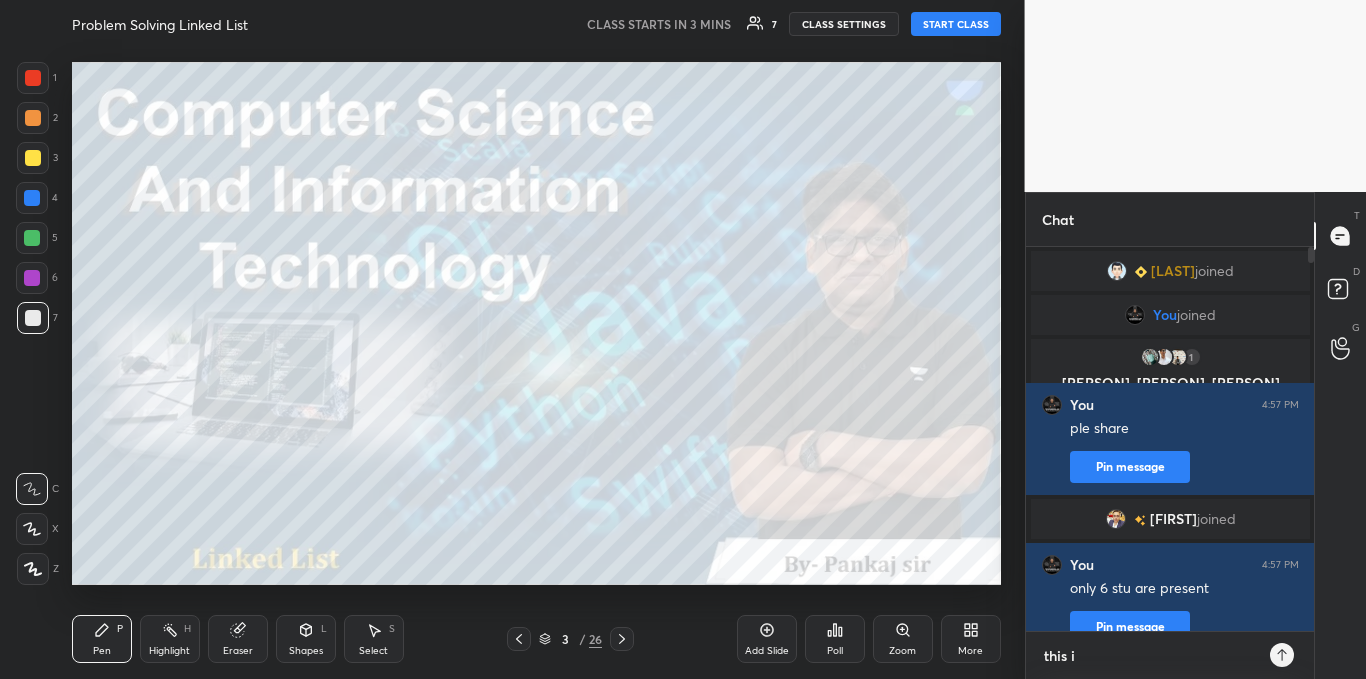 type on "this is" 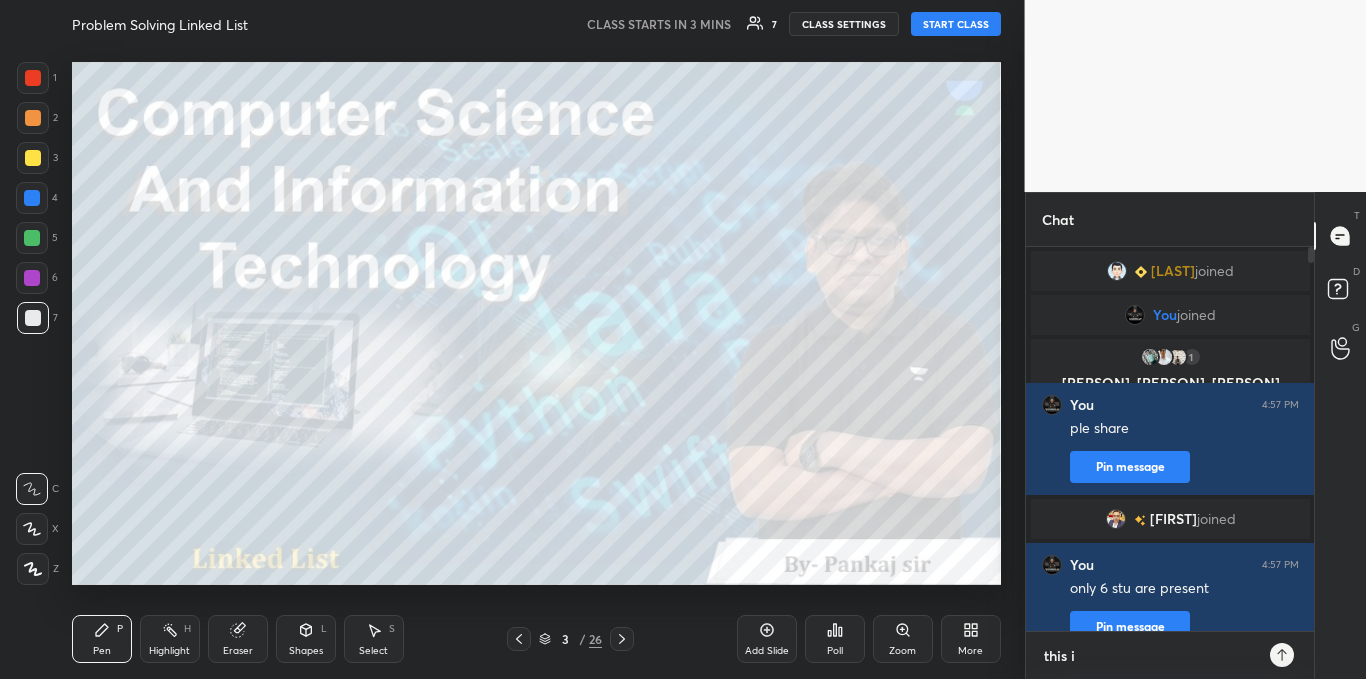 type on "x" 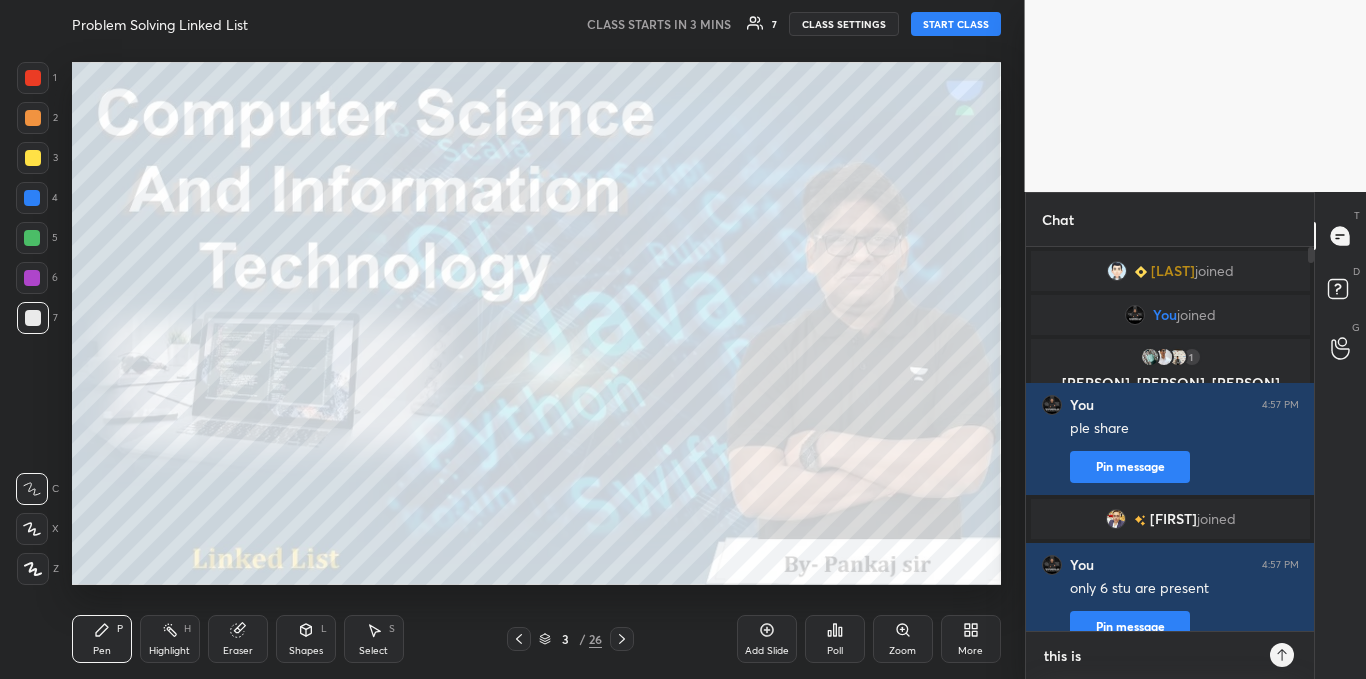 type on "this is" 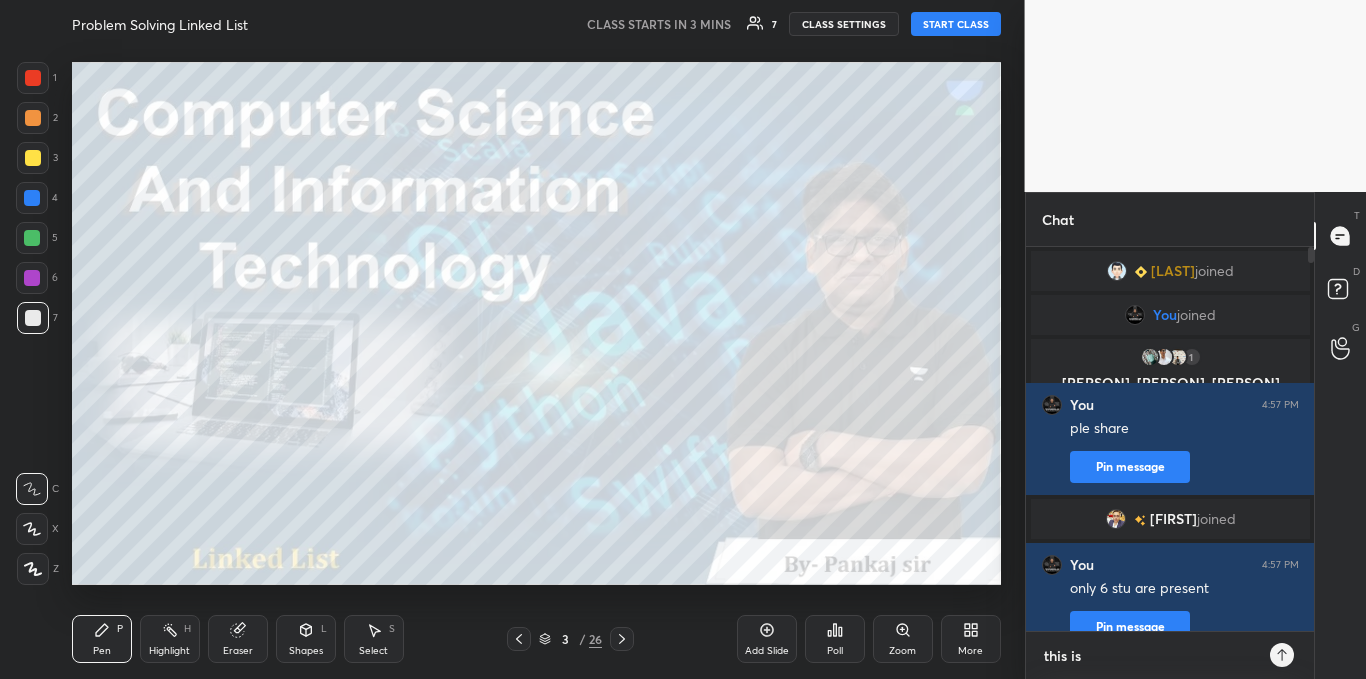 type on "x" 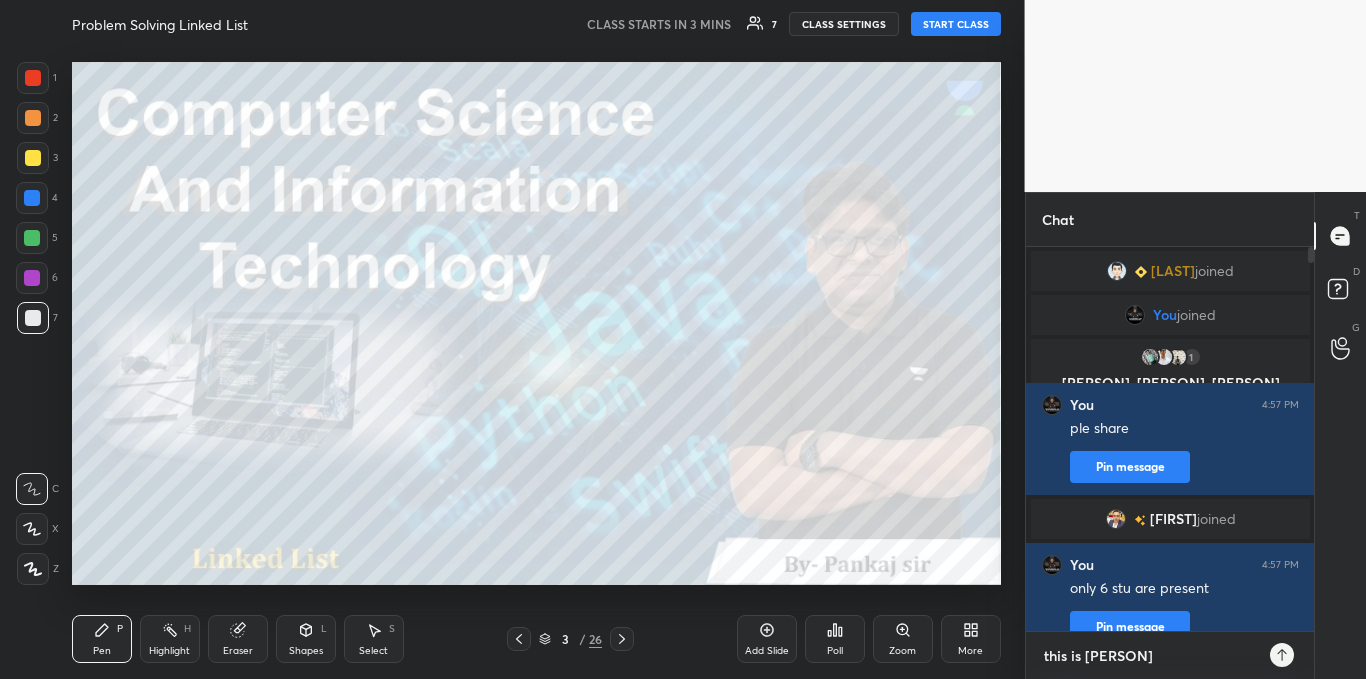type on "this is re" 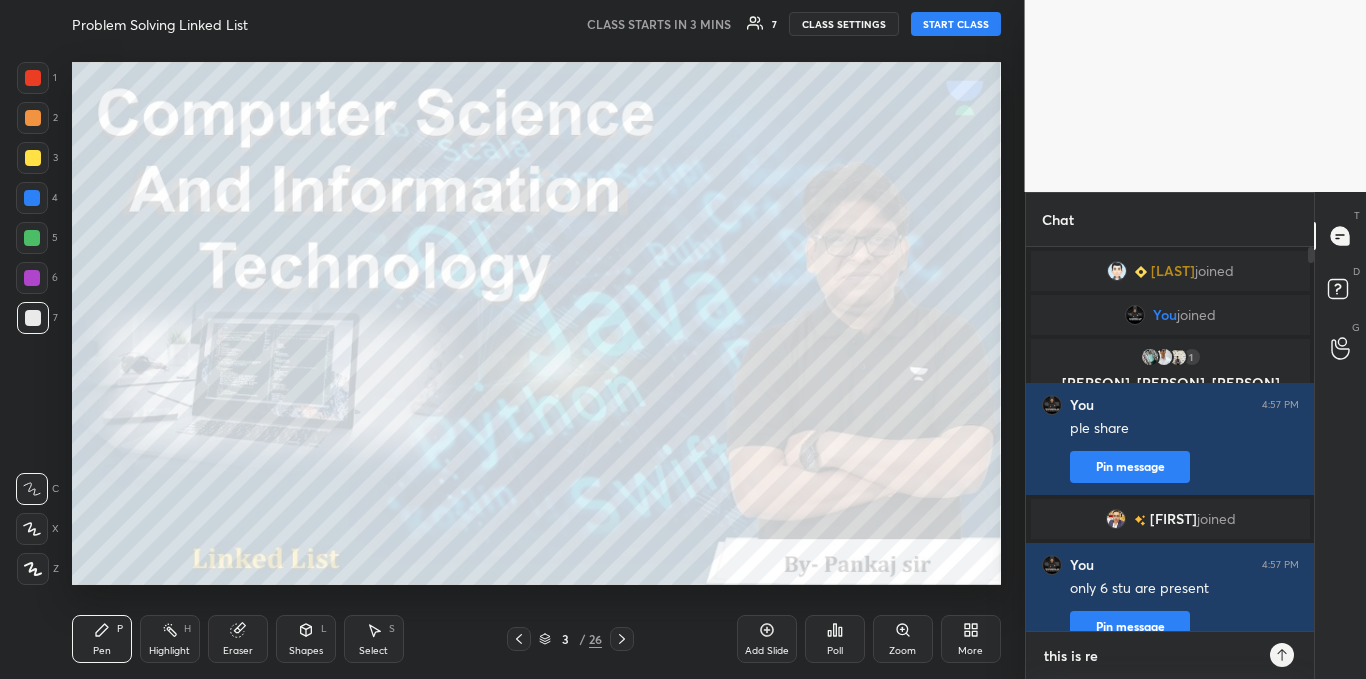 type on "this is r" 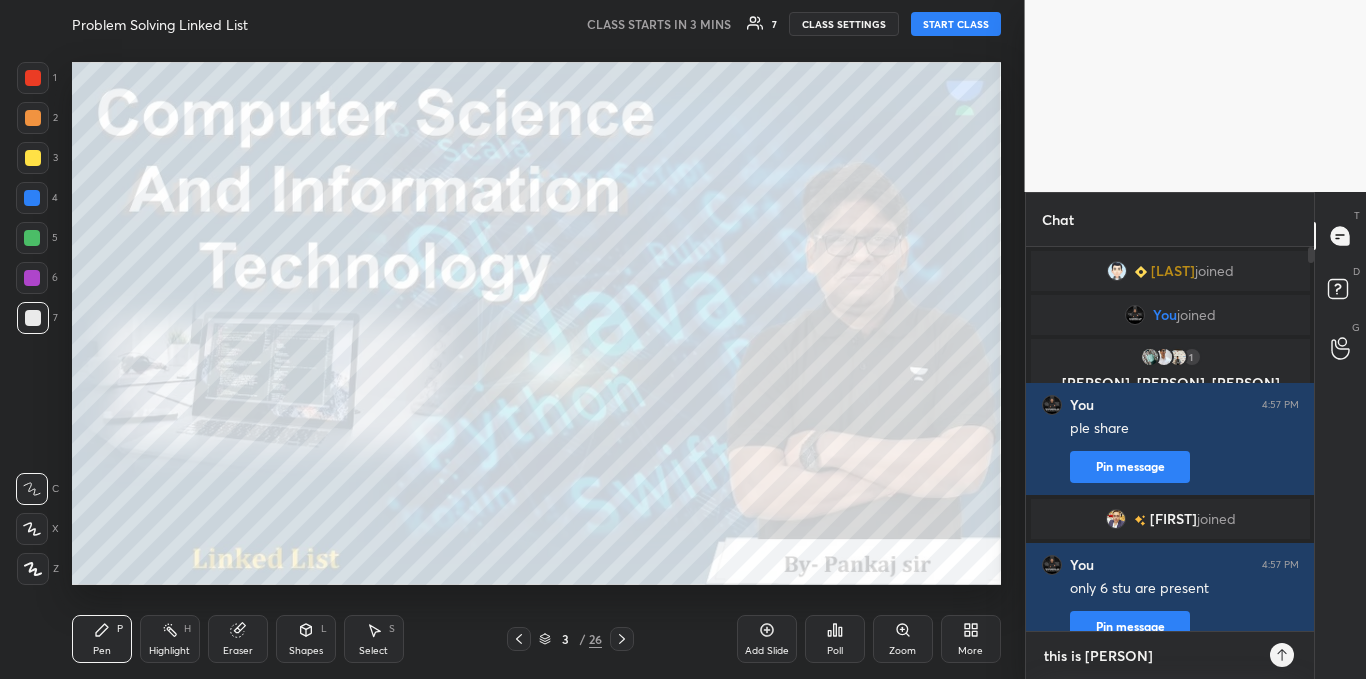 type on "this is" 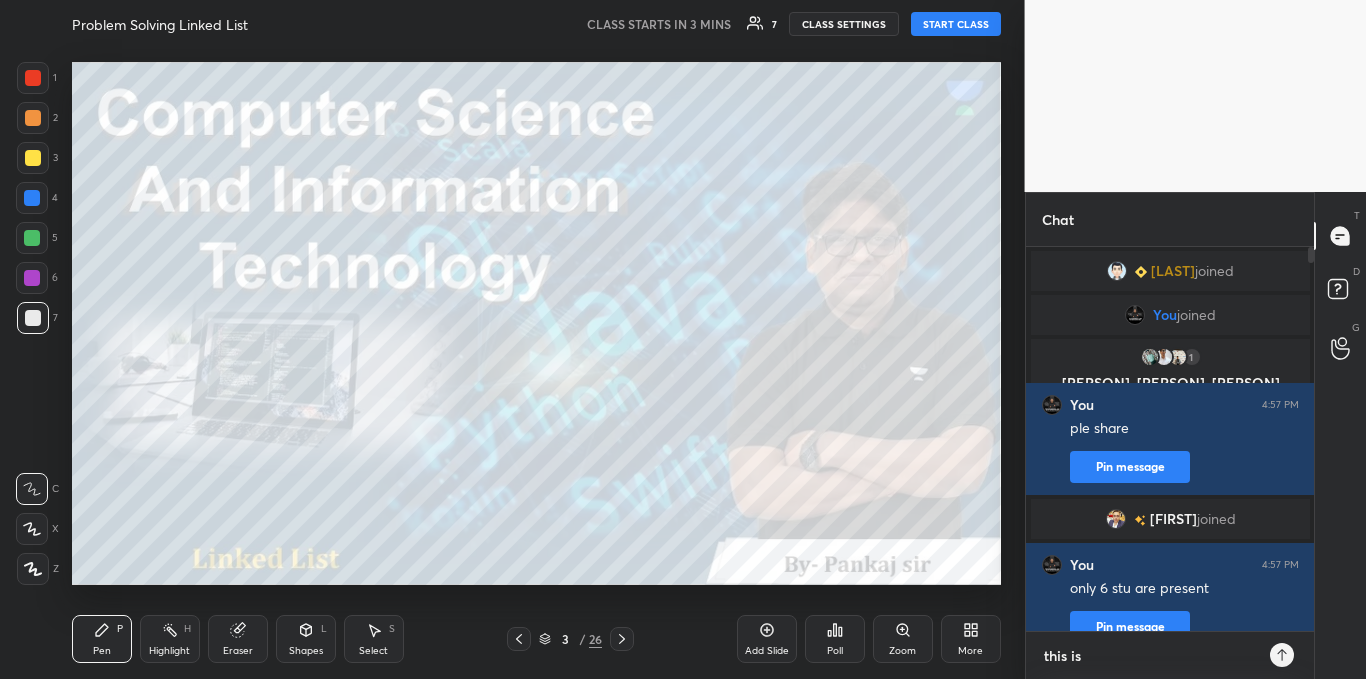 type on "this is" 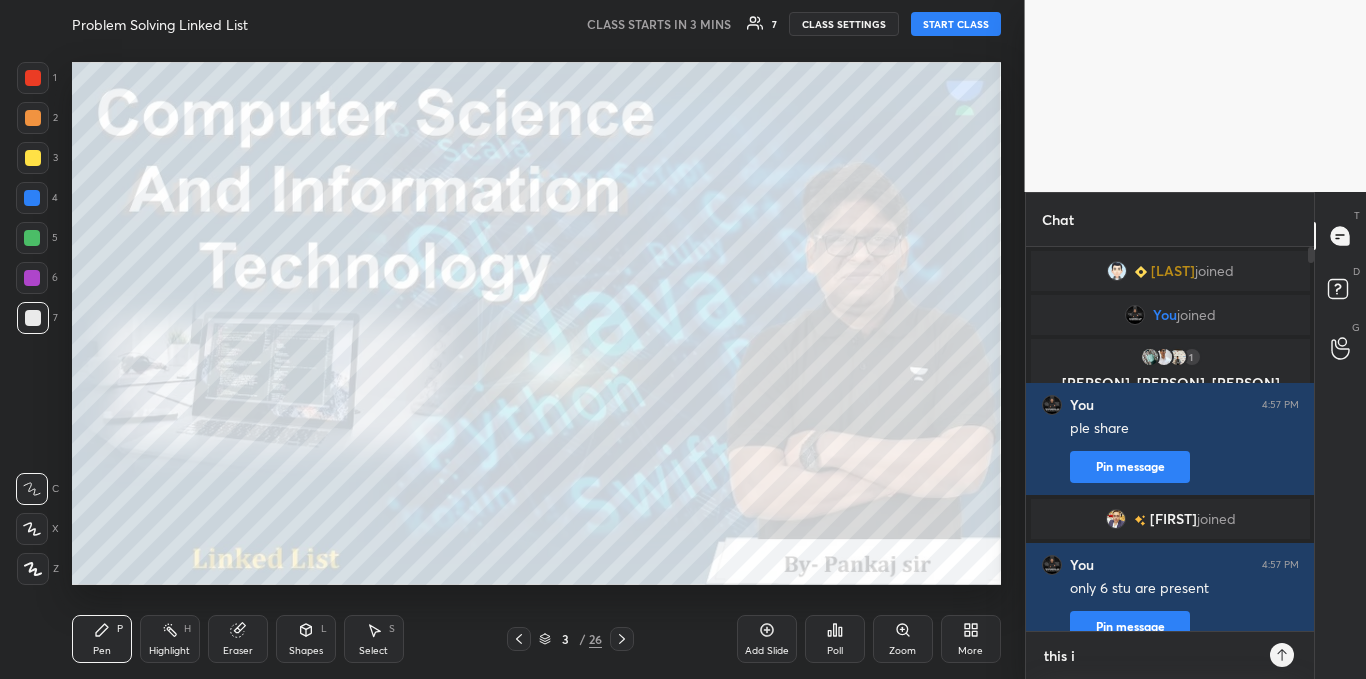 type on "x" 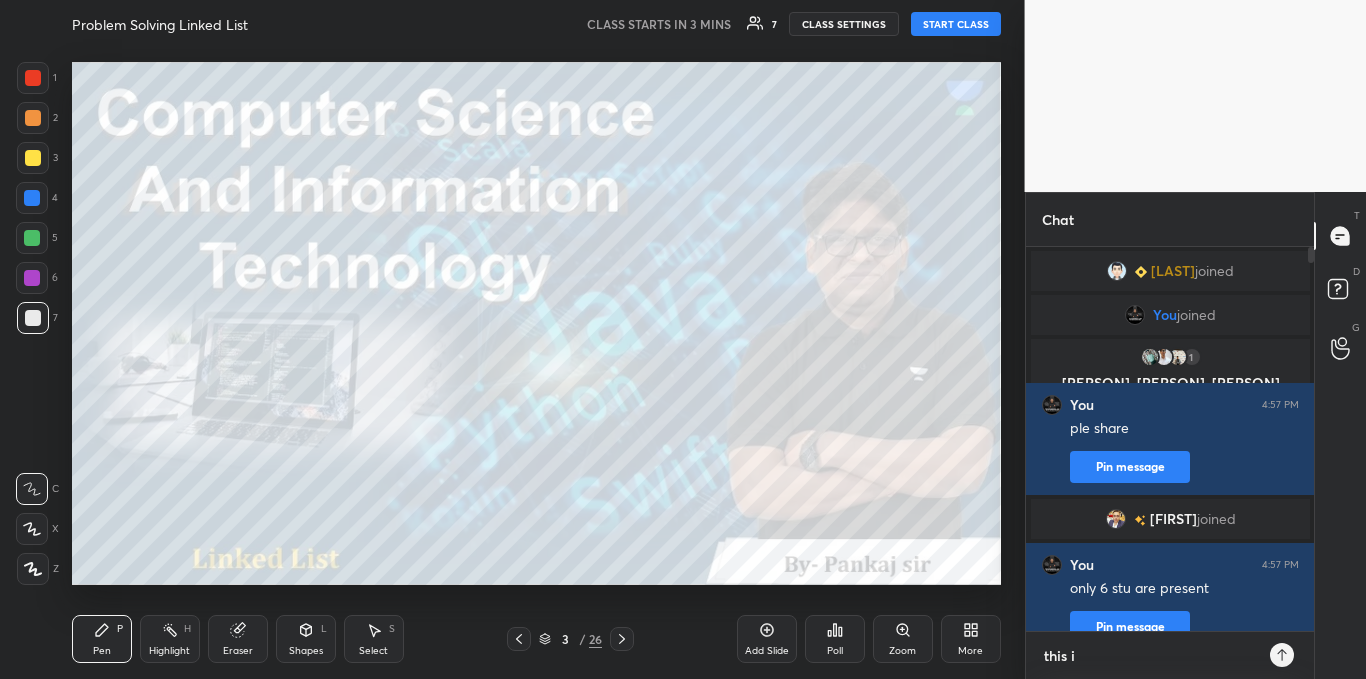 type on "x" 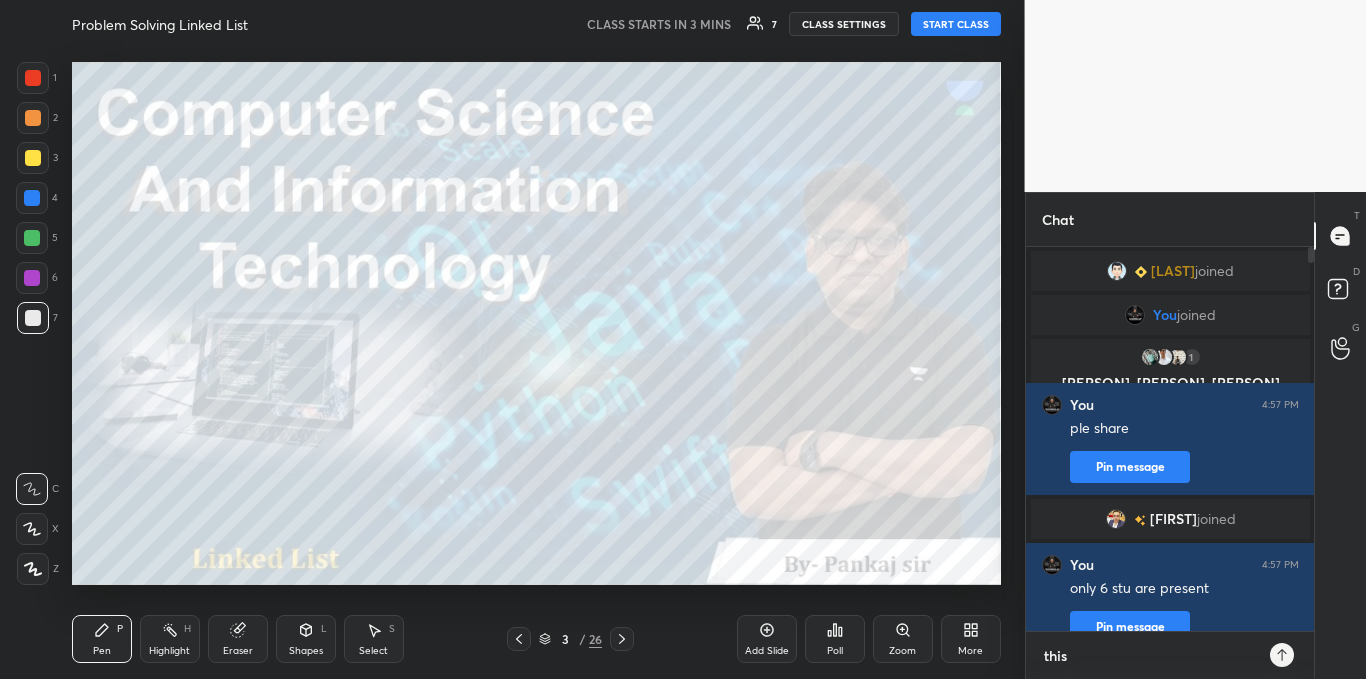 type on "this" 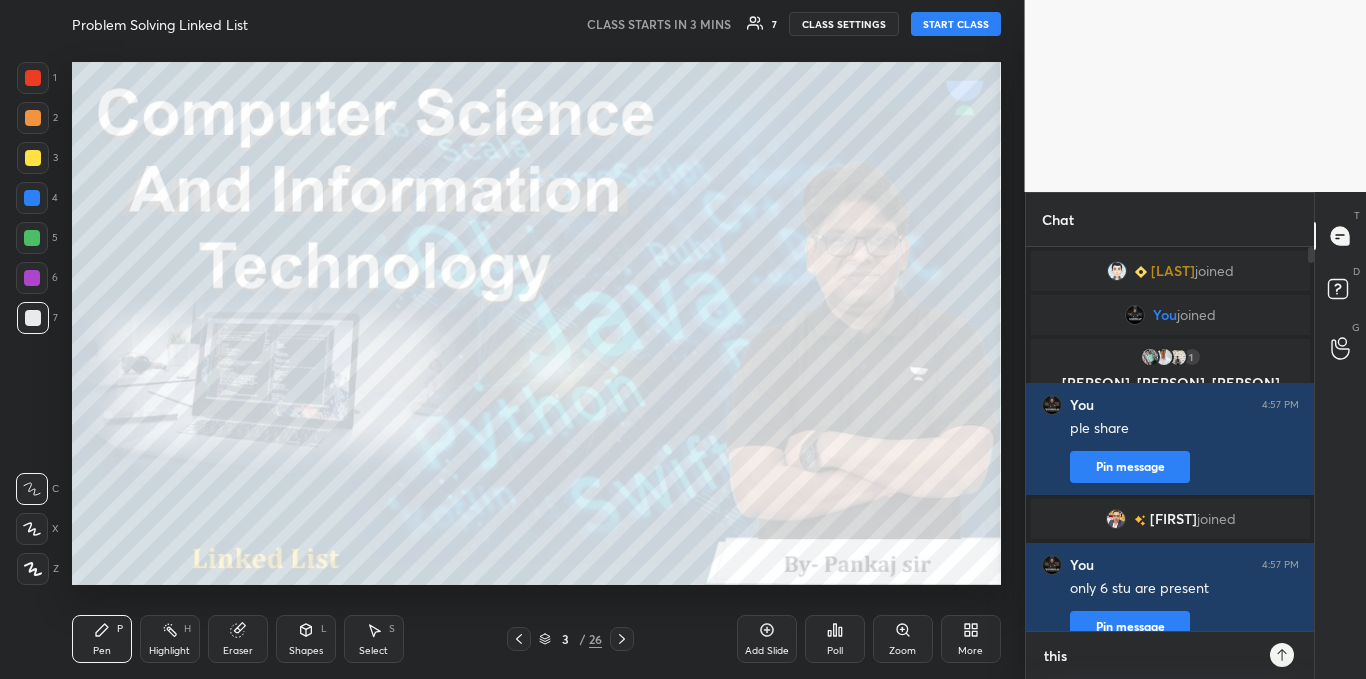 type on "thi" 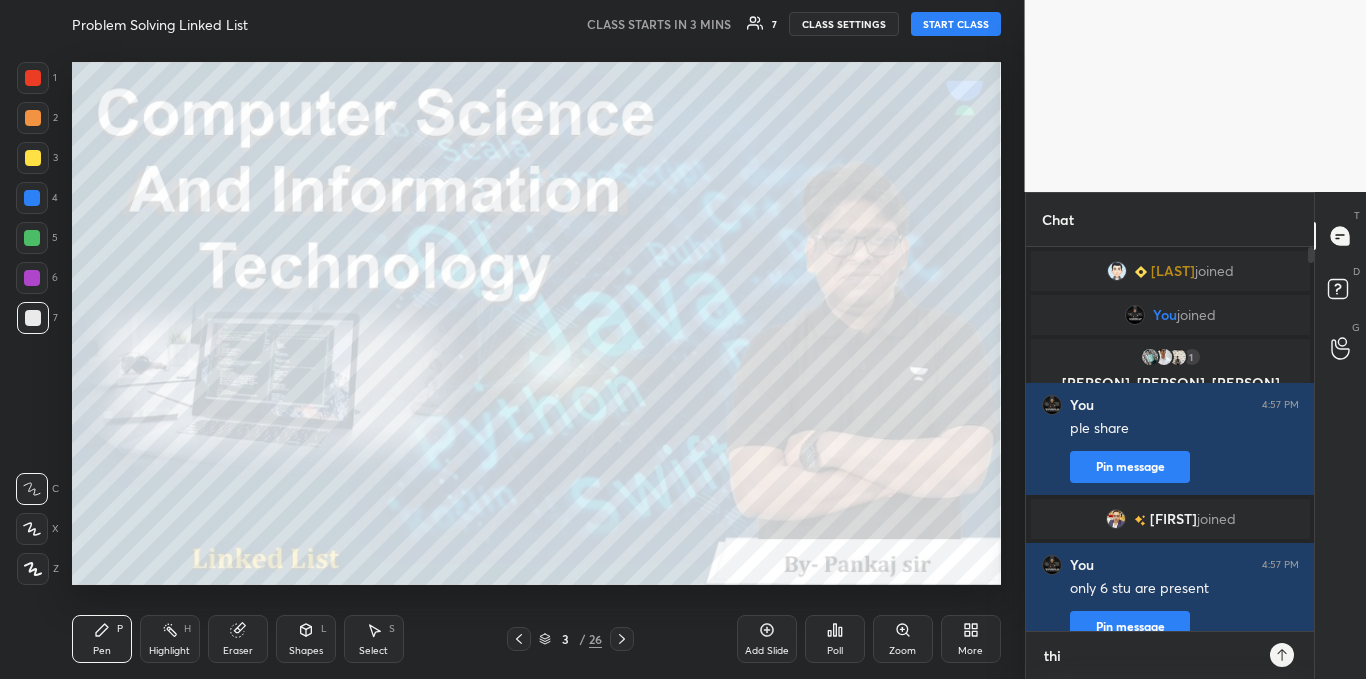 type on "th" 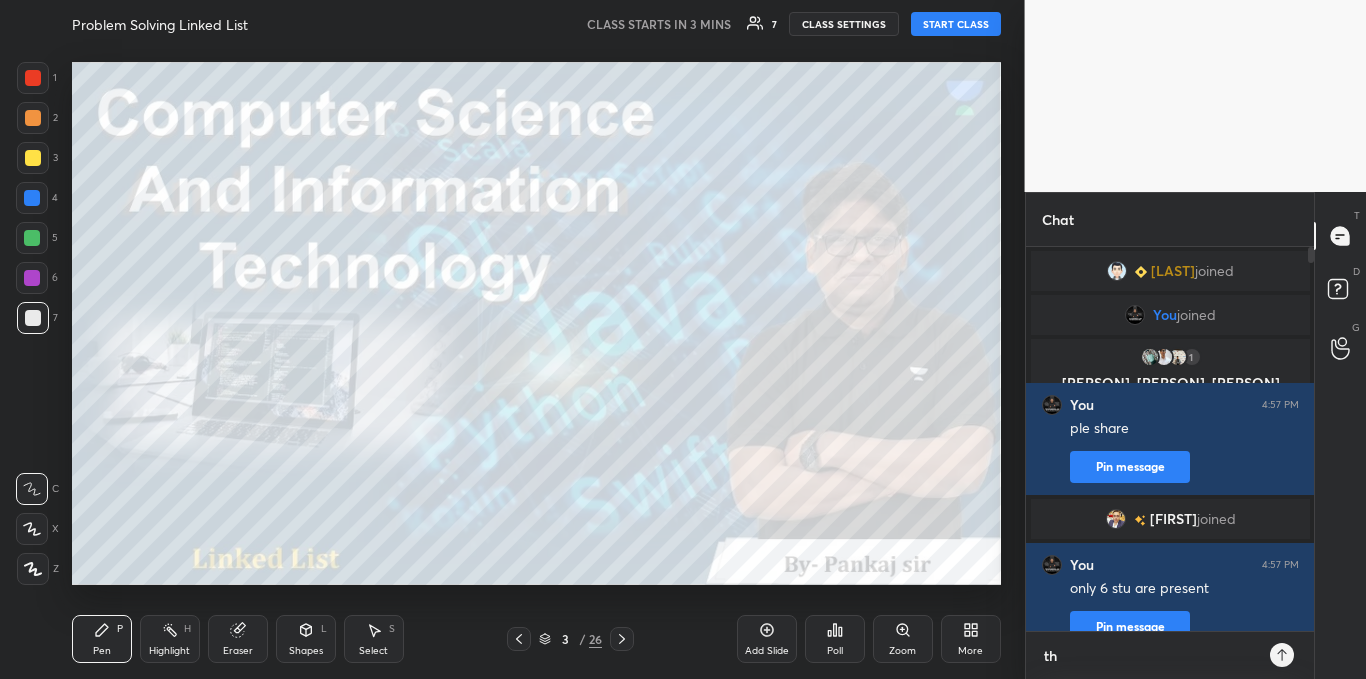 type on "t" 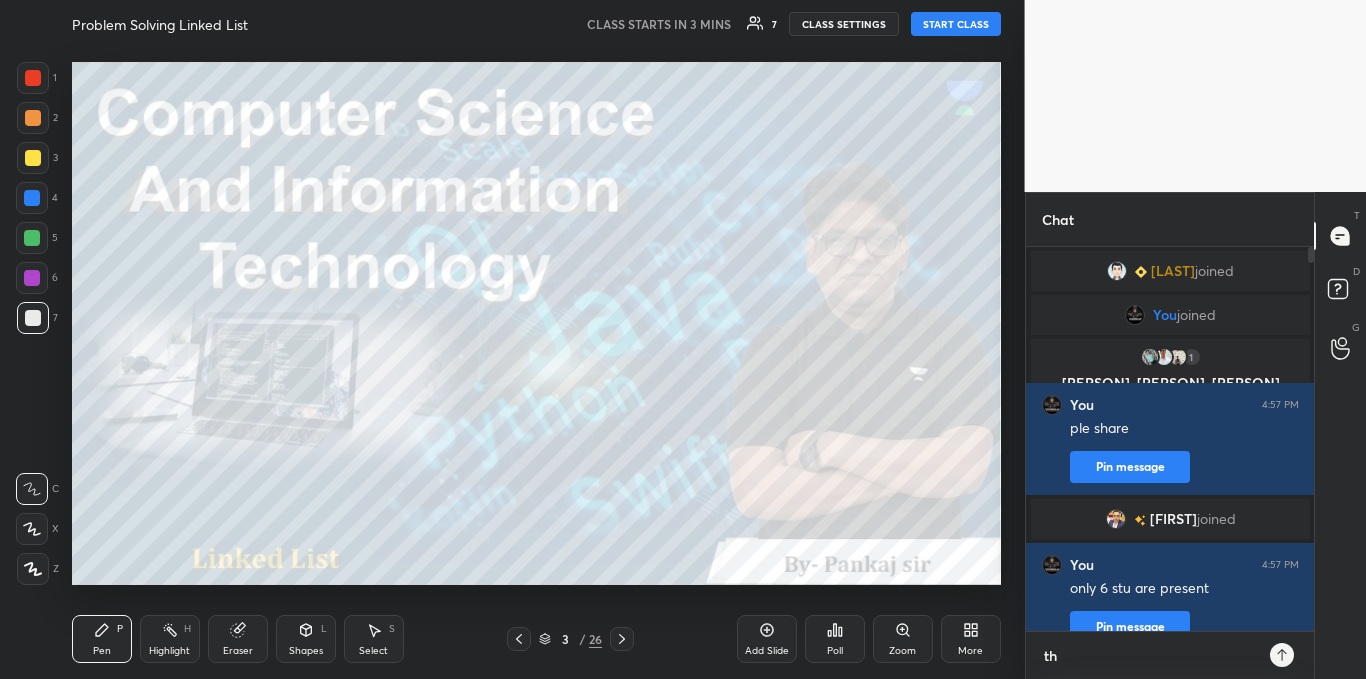 type on "x" 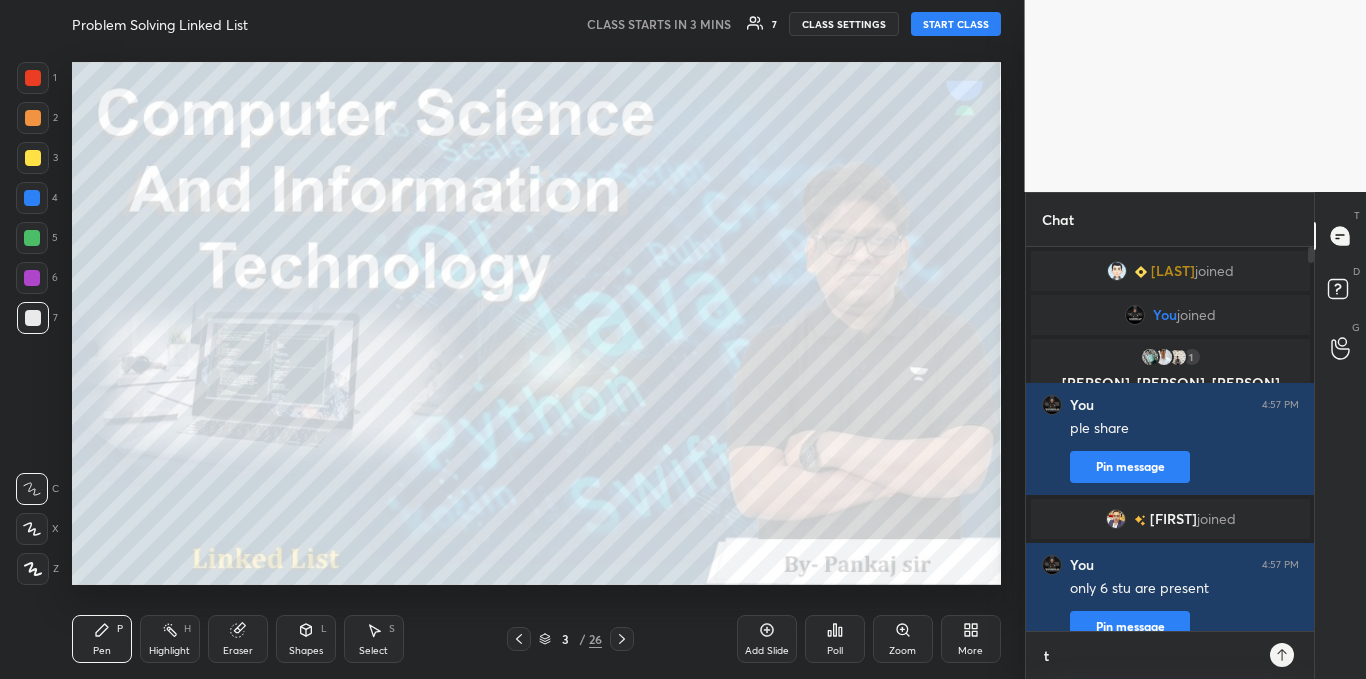 type 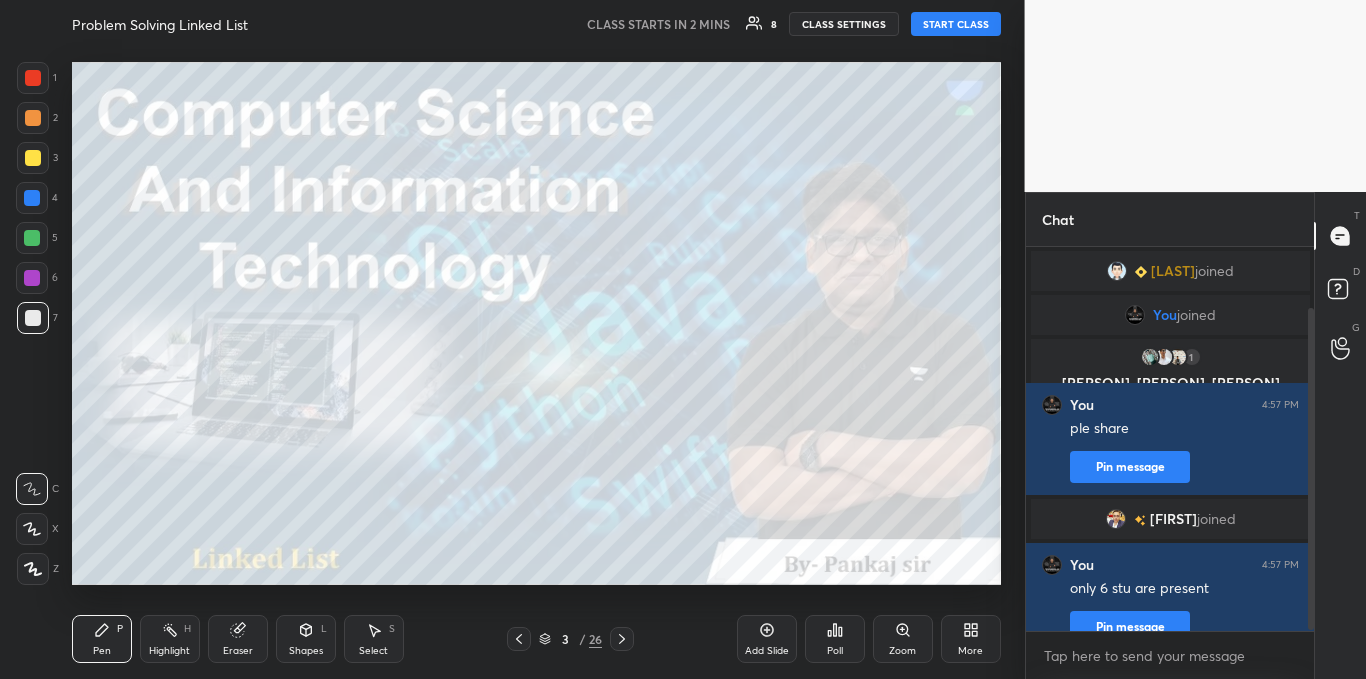 scroll, scrollTop: 72, scrollLeft: 0, axis: vertical 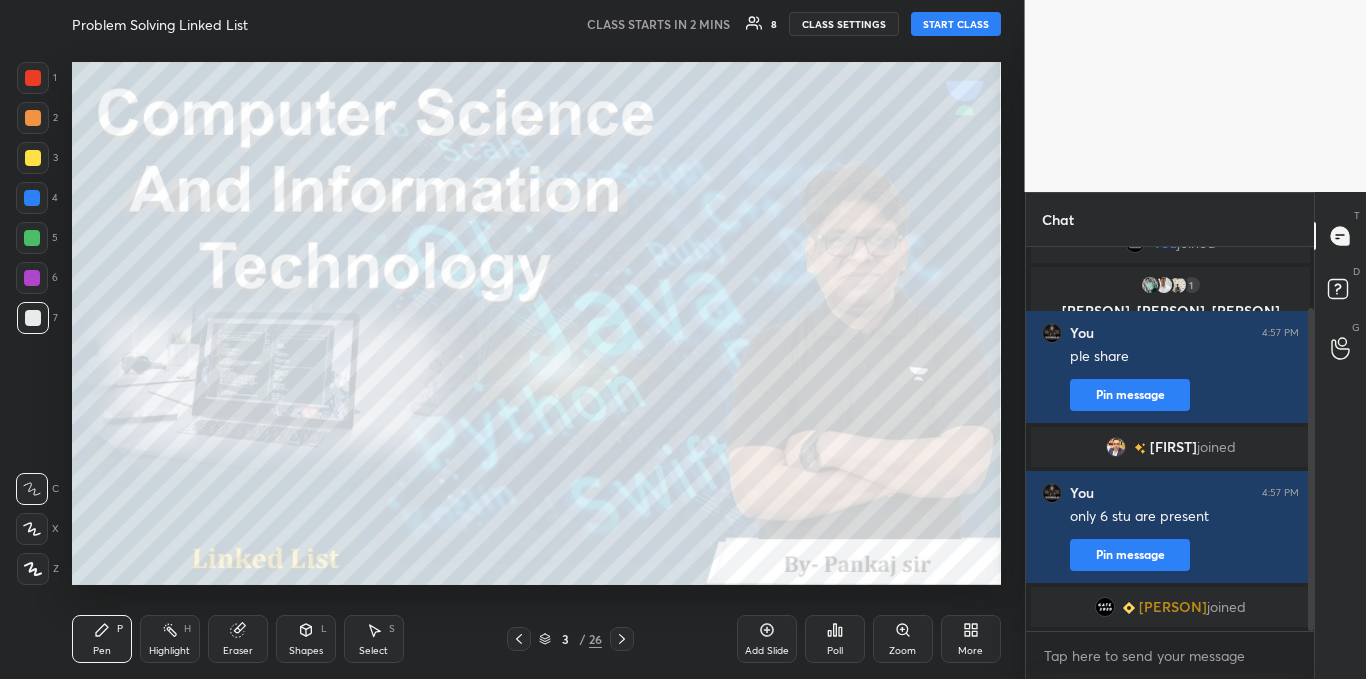 drag, startPoint x: 1309, startPoint y: 436, endPoint x: 1305, endPoint y: 486, distance: 50.159744 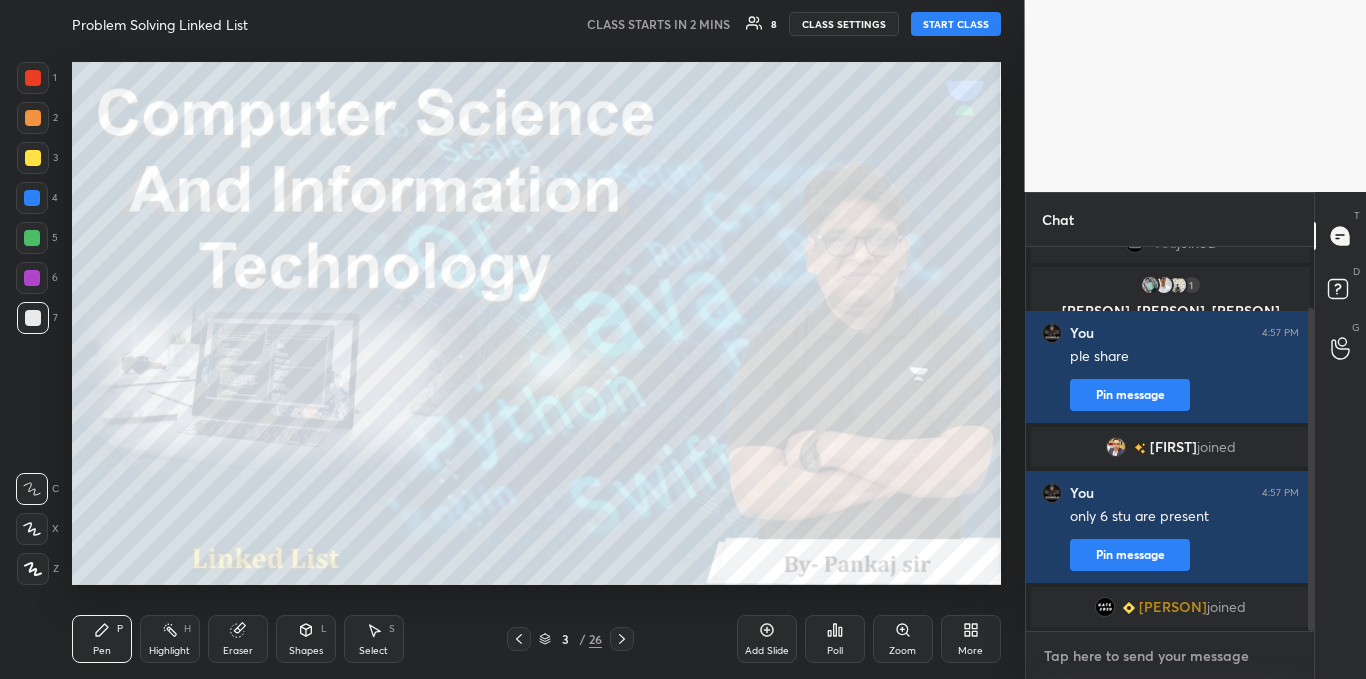 click at bounding box center (1170, 656) 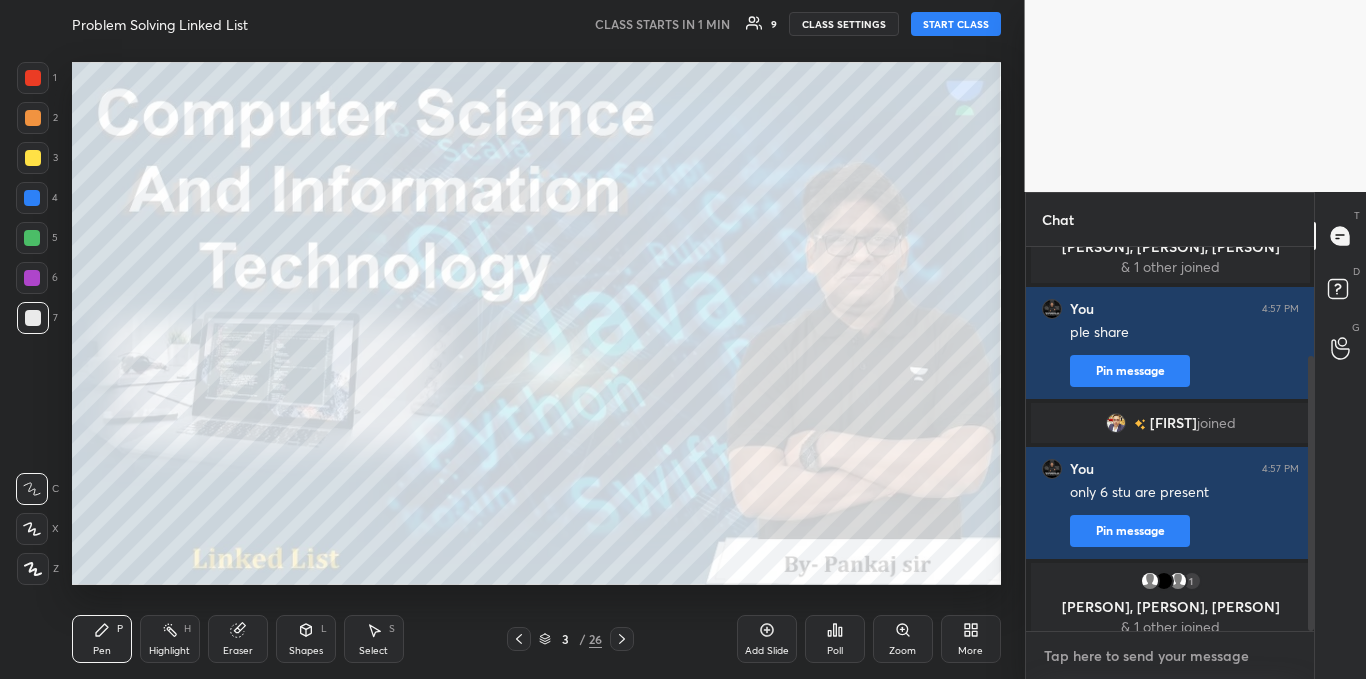 scroll, scrollTop: 152, scrollLeft: 0, axis: vertical 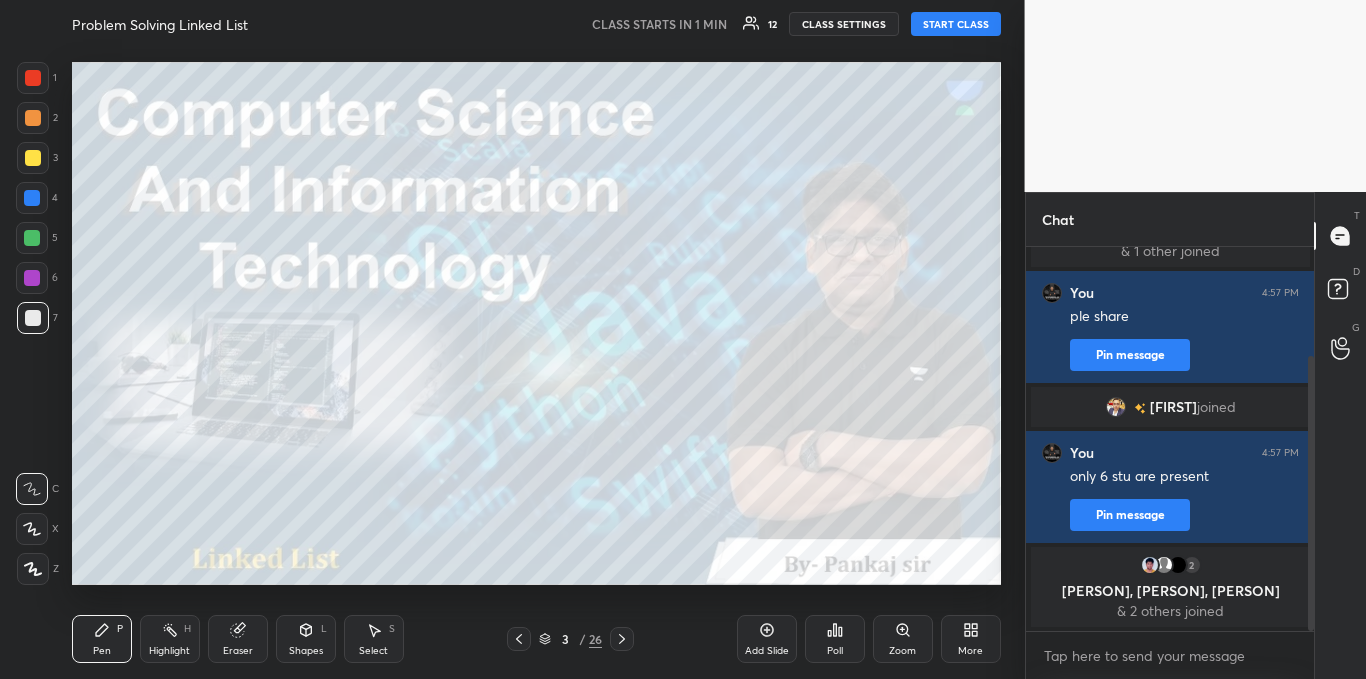 click on "START CLASS" at bounding box center [956, 24] 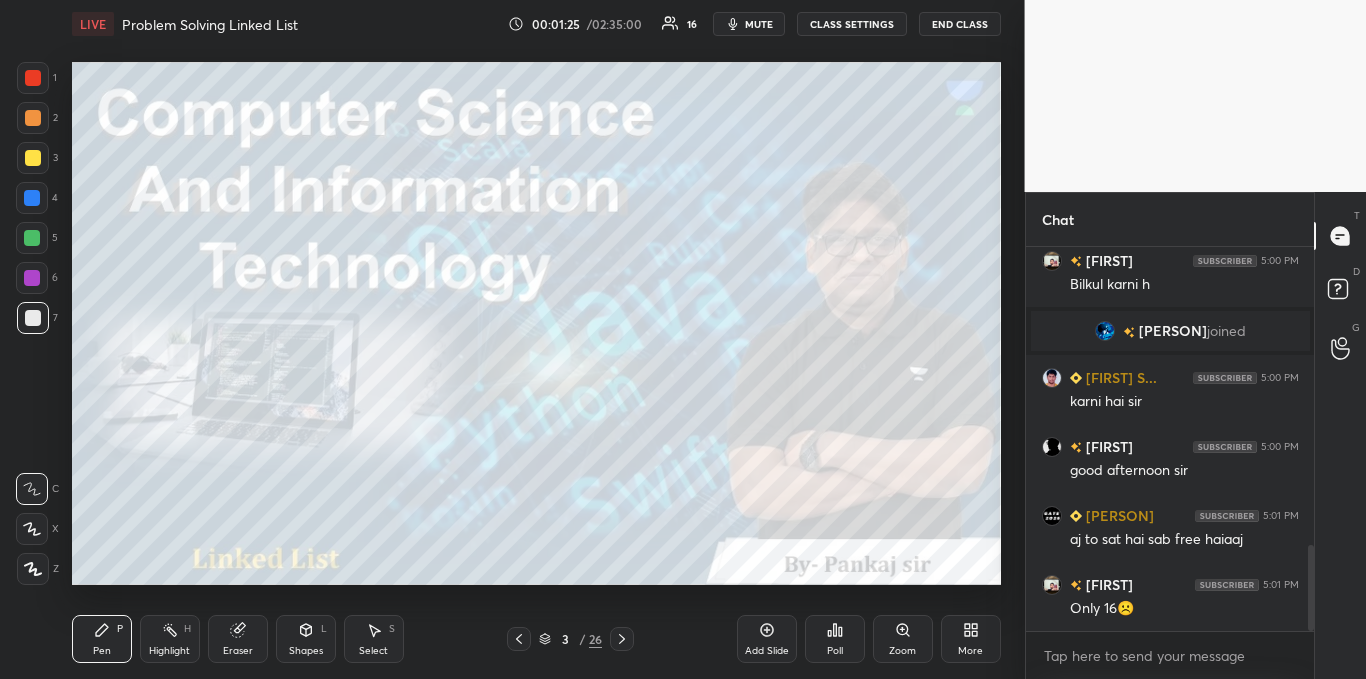 scroll, scrollTop: 1399, scrollLeft: 0, axis: vertical 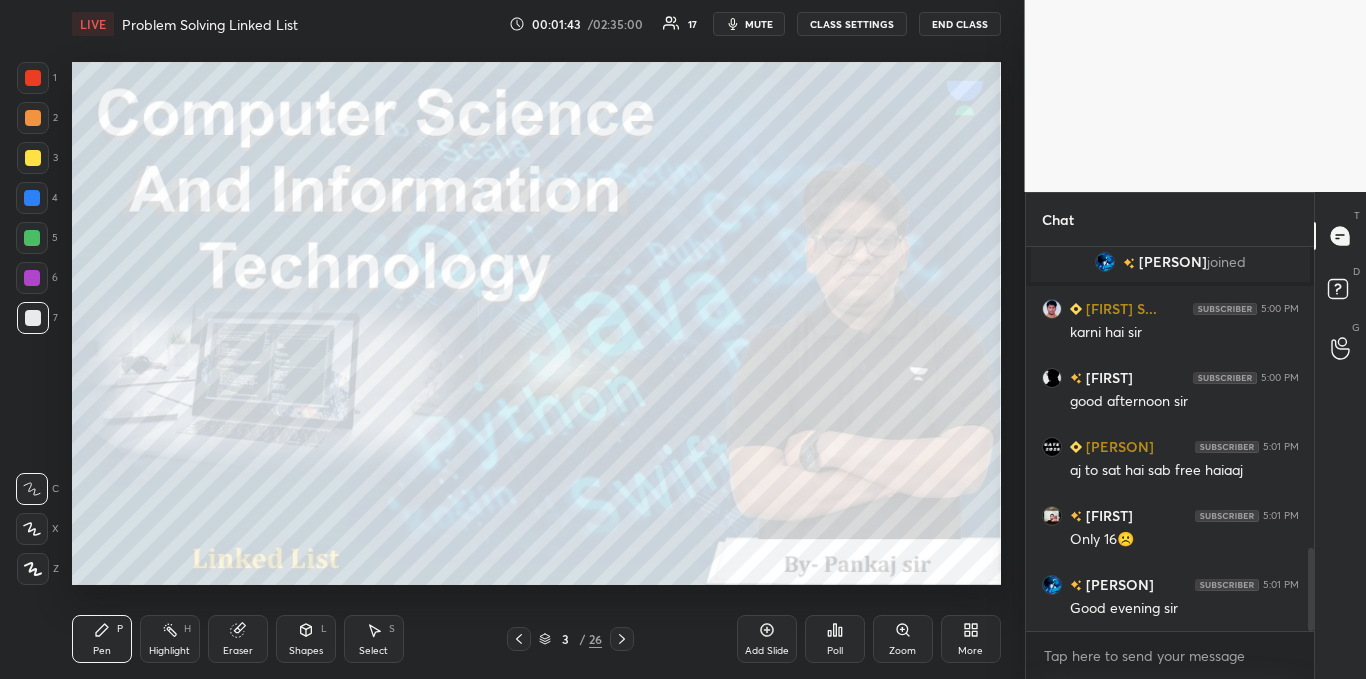 click on "mute" at bounding box center [759, 24] 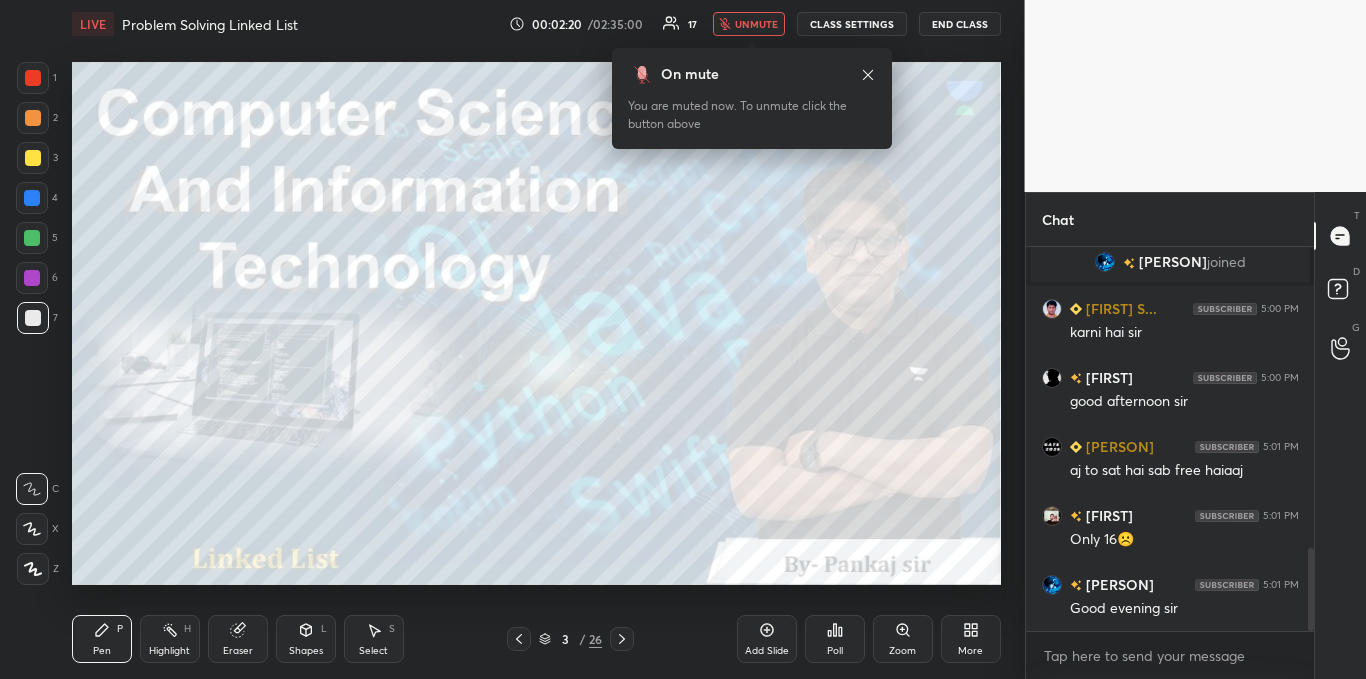click on "LIVE Problem Solving Linked List 00:02:20 /  02:35:00 17 unmute CLASS SETTINGS End Class" at bounding box center [536, 24] 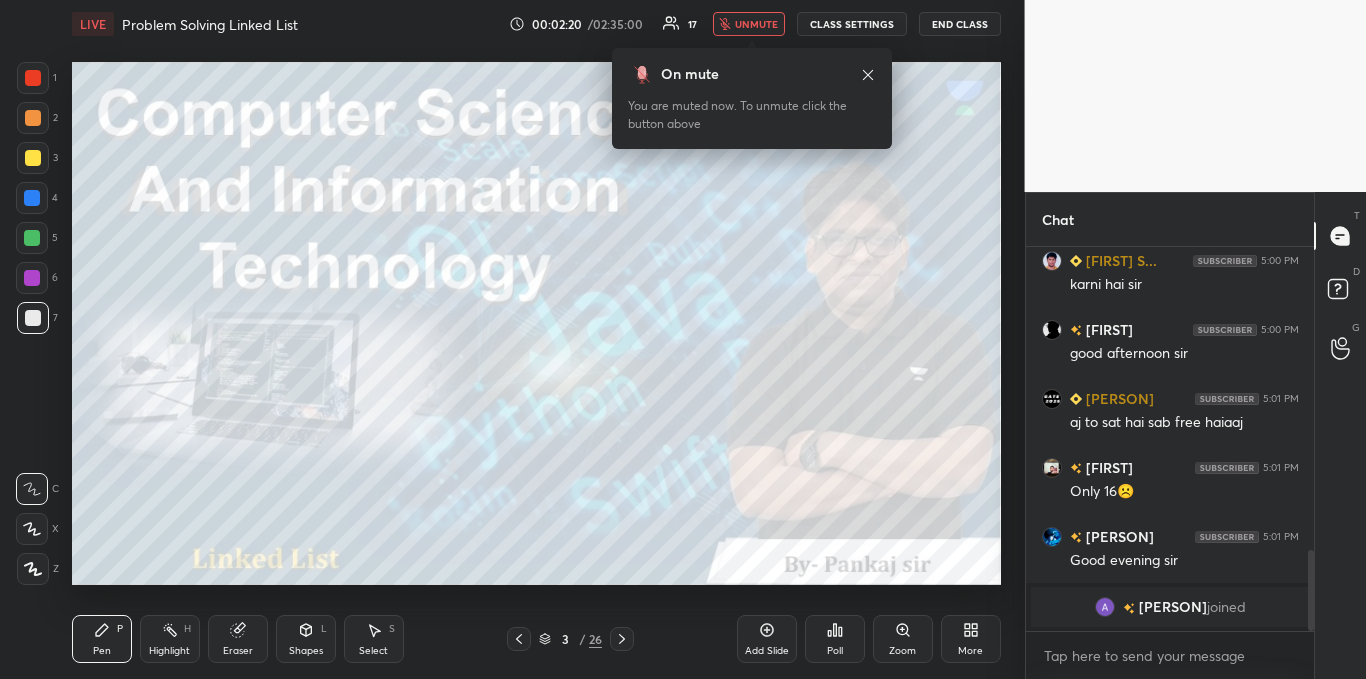 click on "unmute" at bounding box center (756, 24) 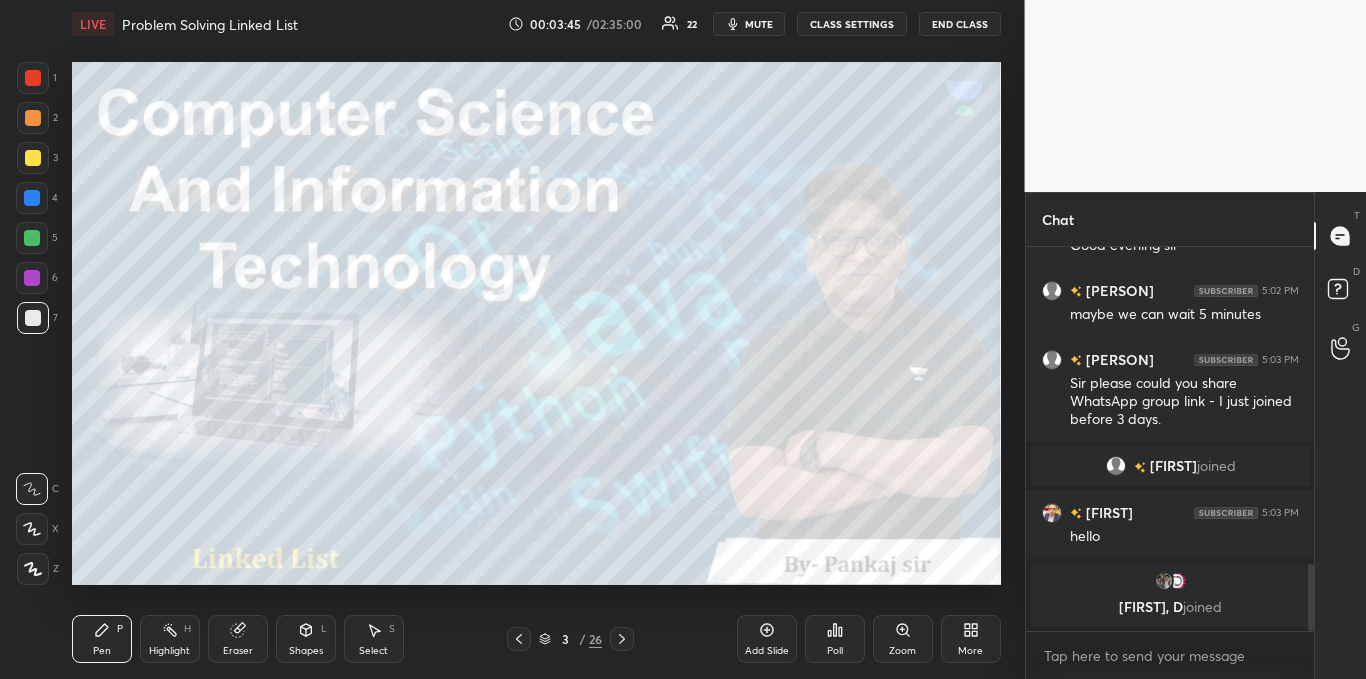 scroll, scrollTop: 1925, scrollLeft: 0, axis: vertical 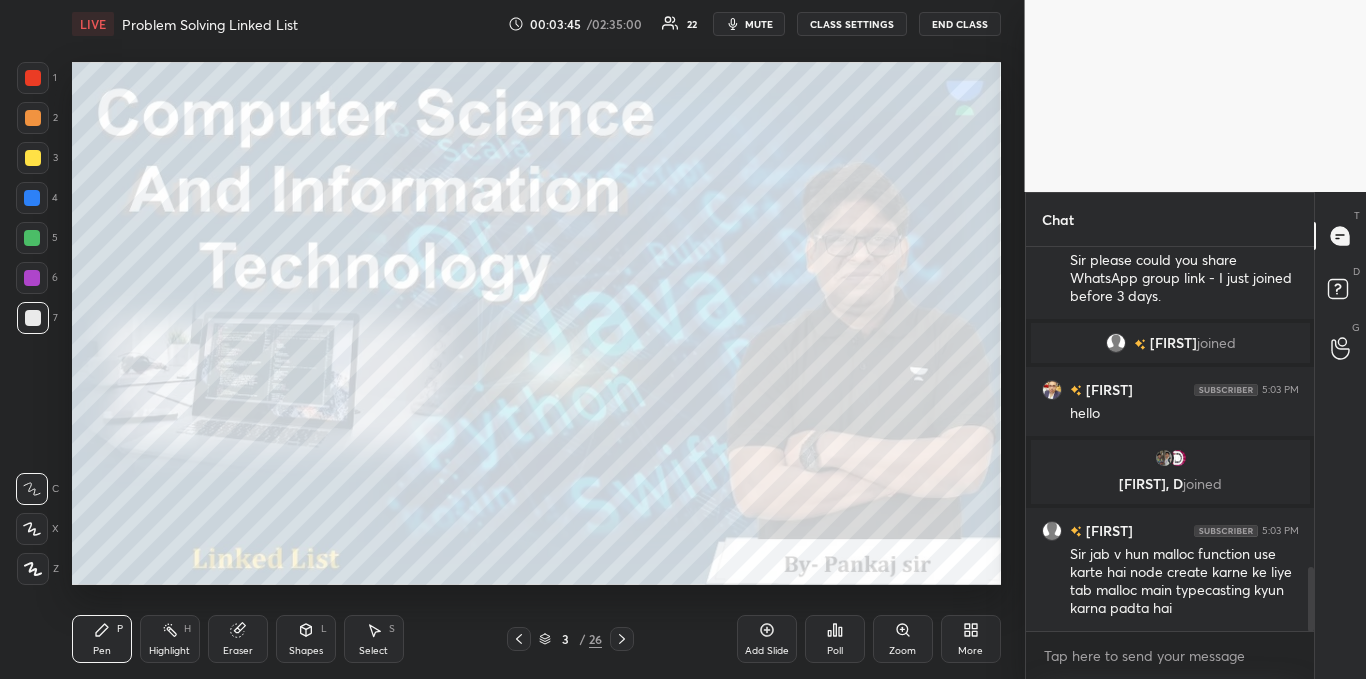 click 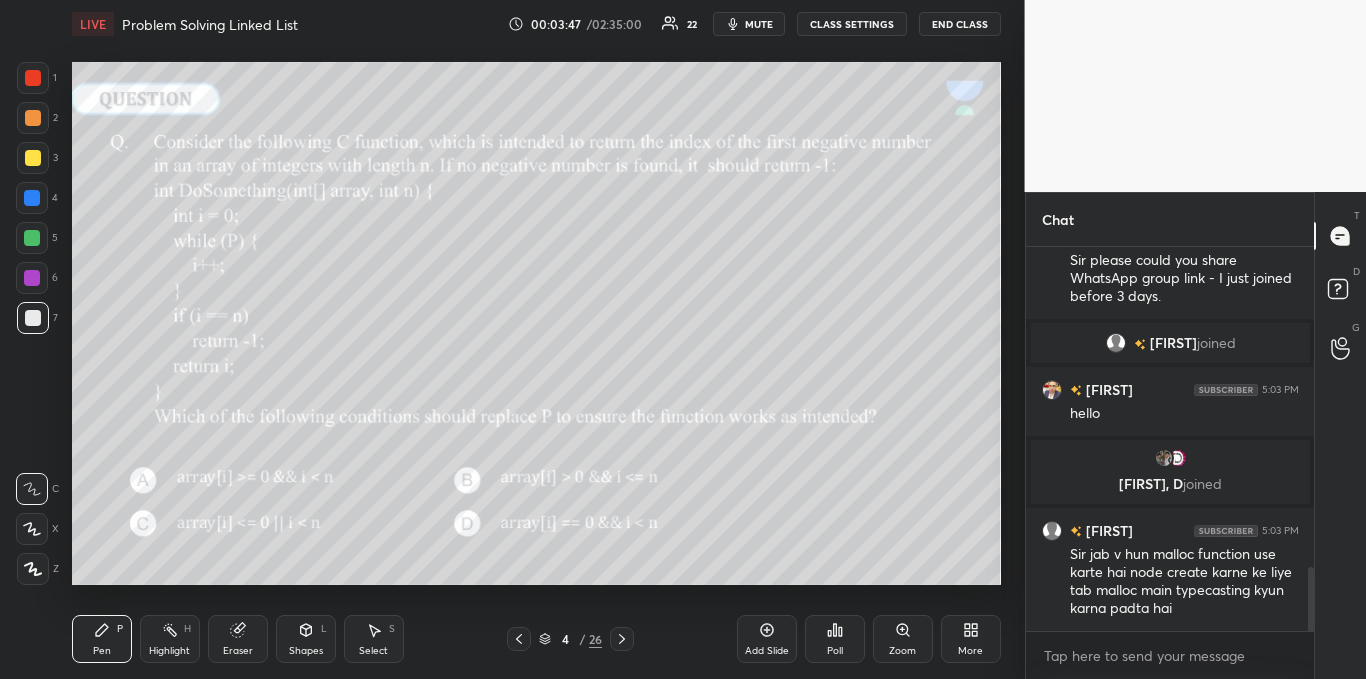 scroll, scrollTop: 337, scrollLeft: 282, axis: both 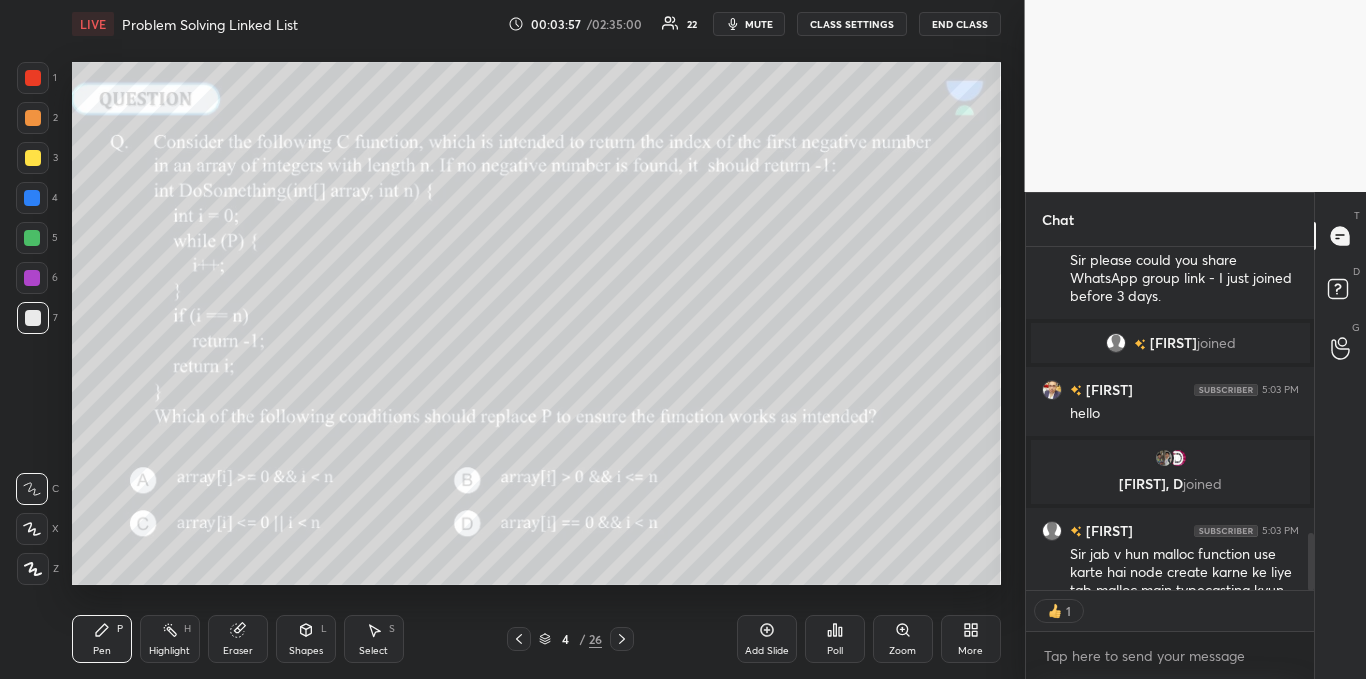type on "x" 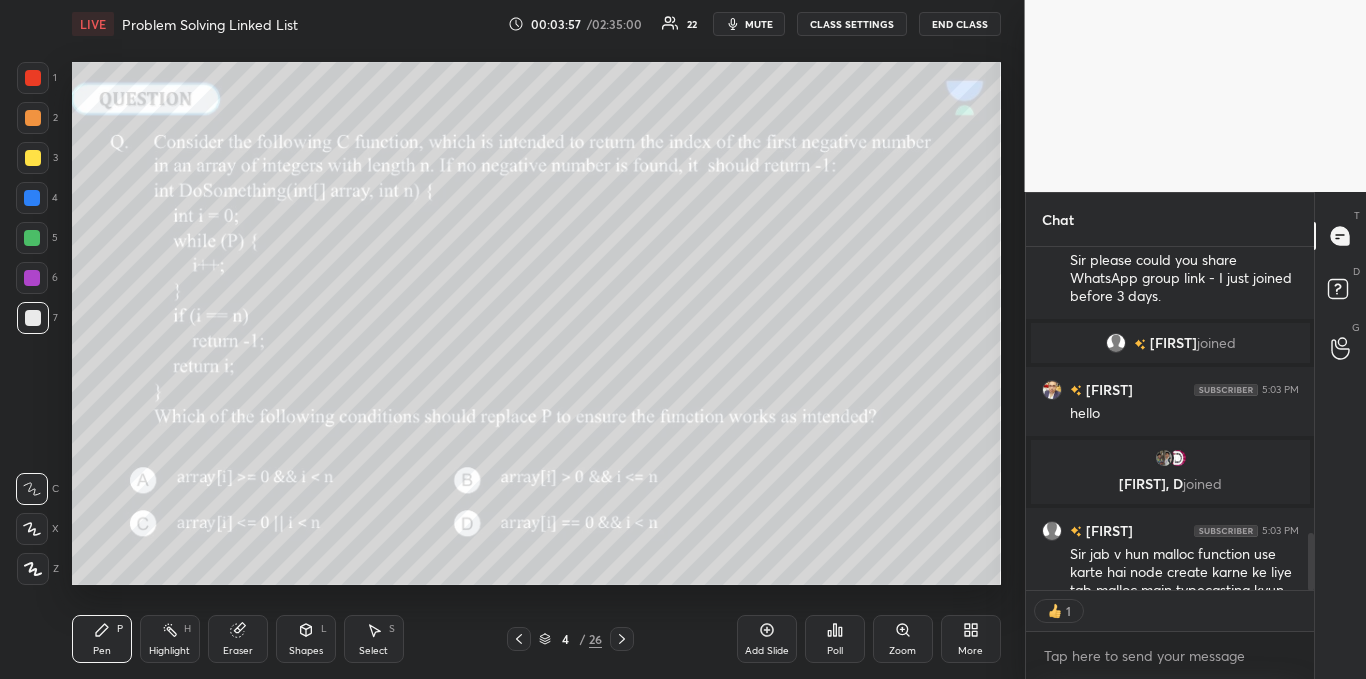 scroll, scrollTop: 7, scrollLeft: 7, axis: both 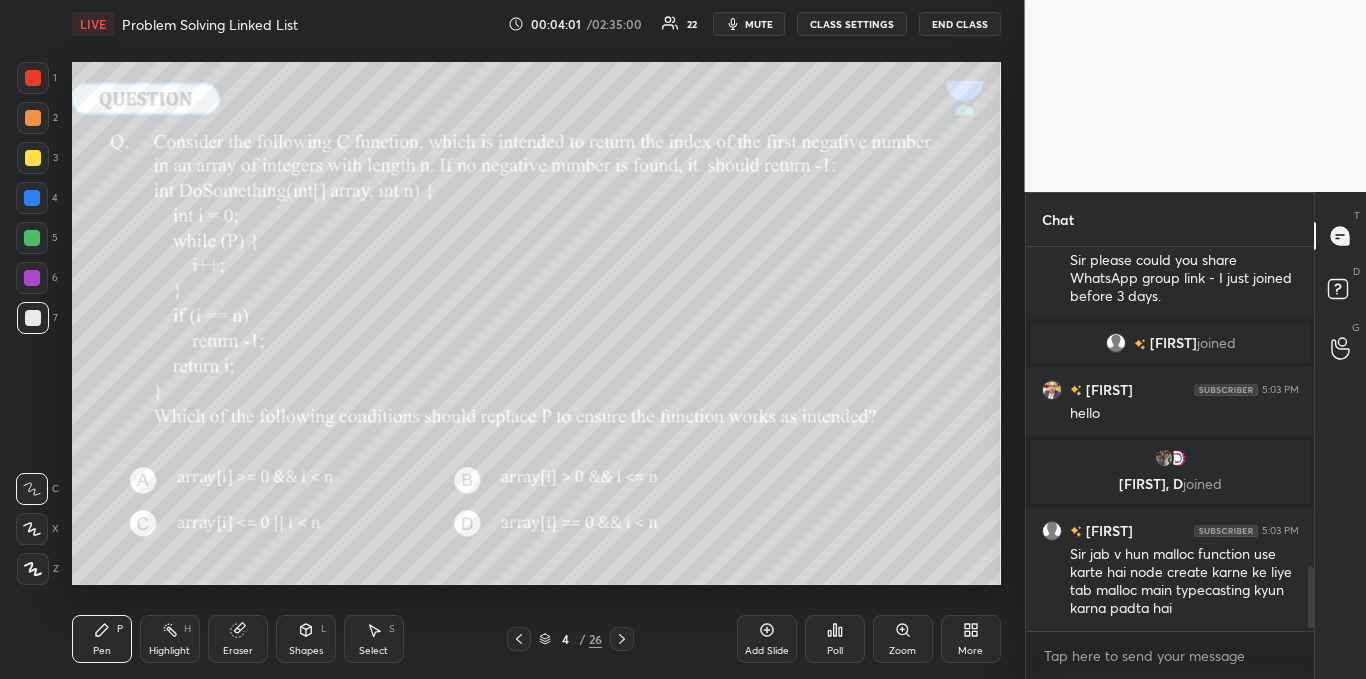 click 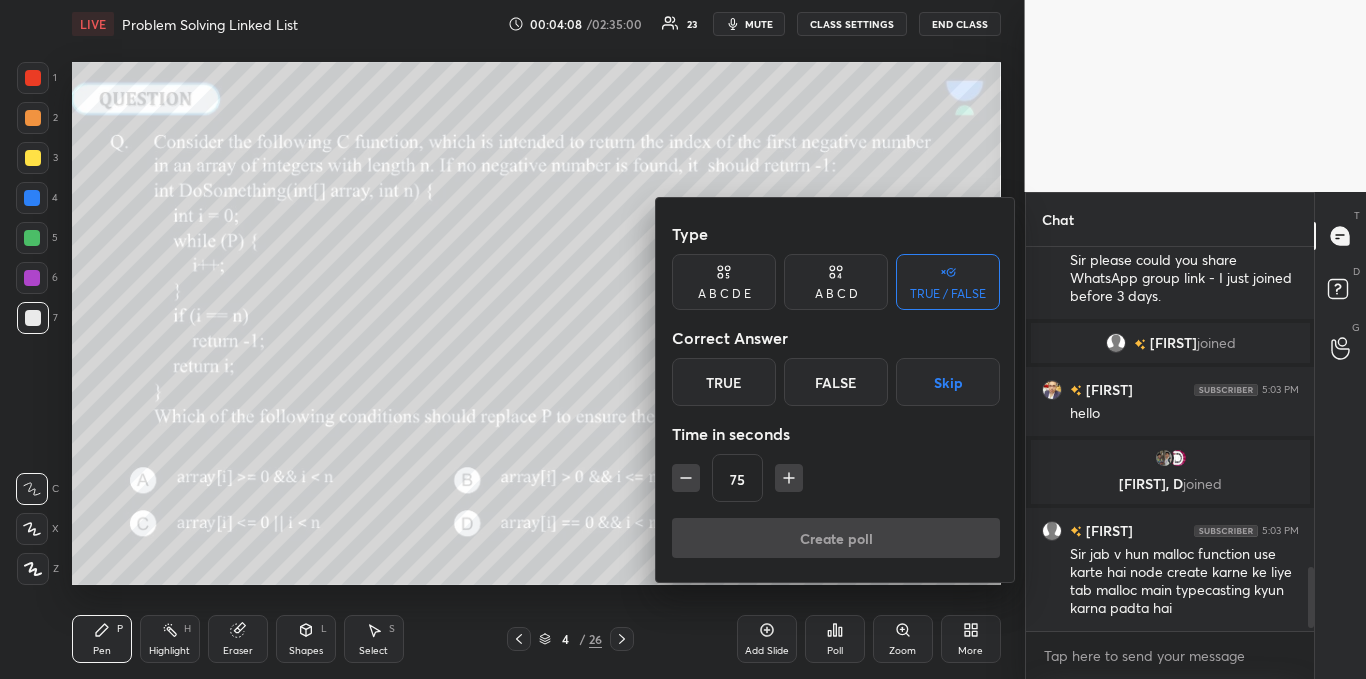 click 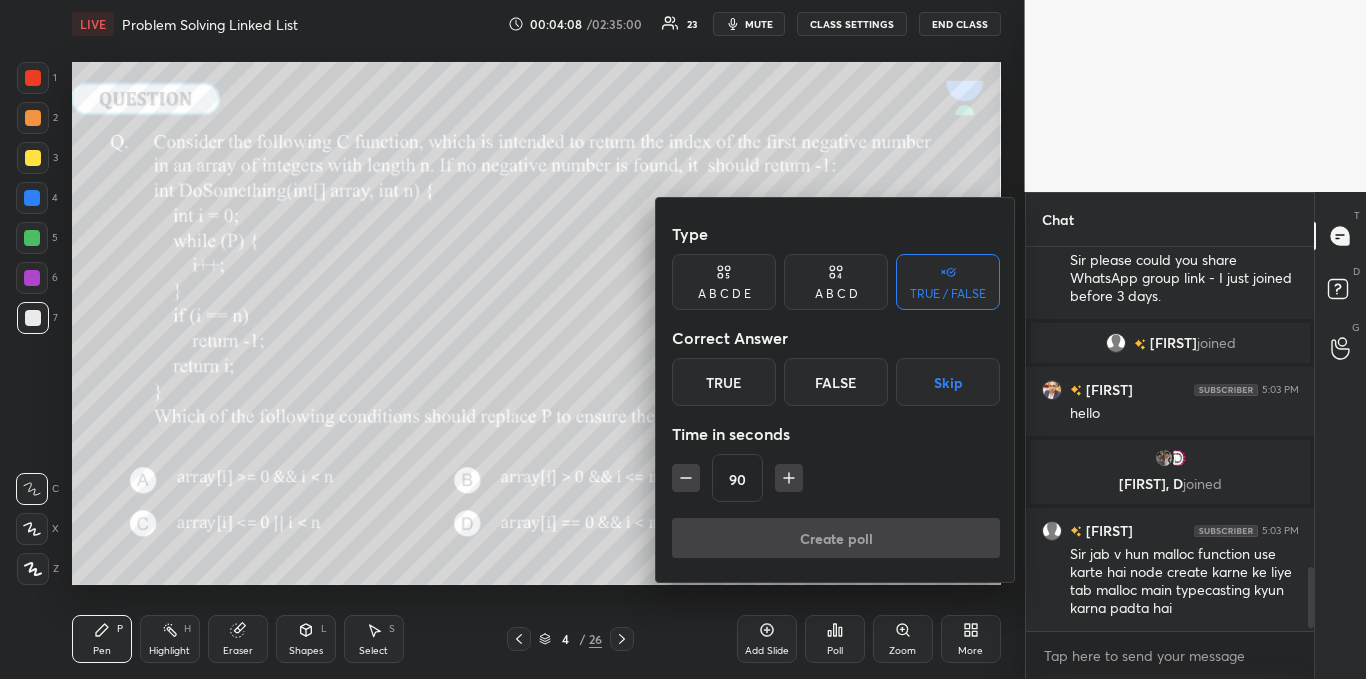 click 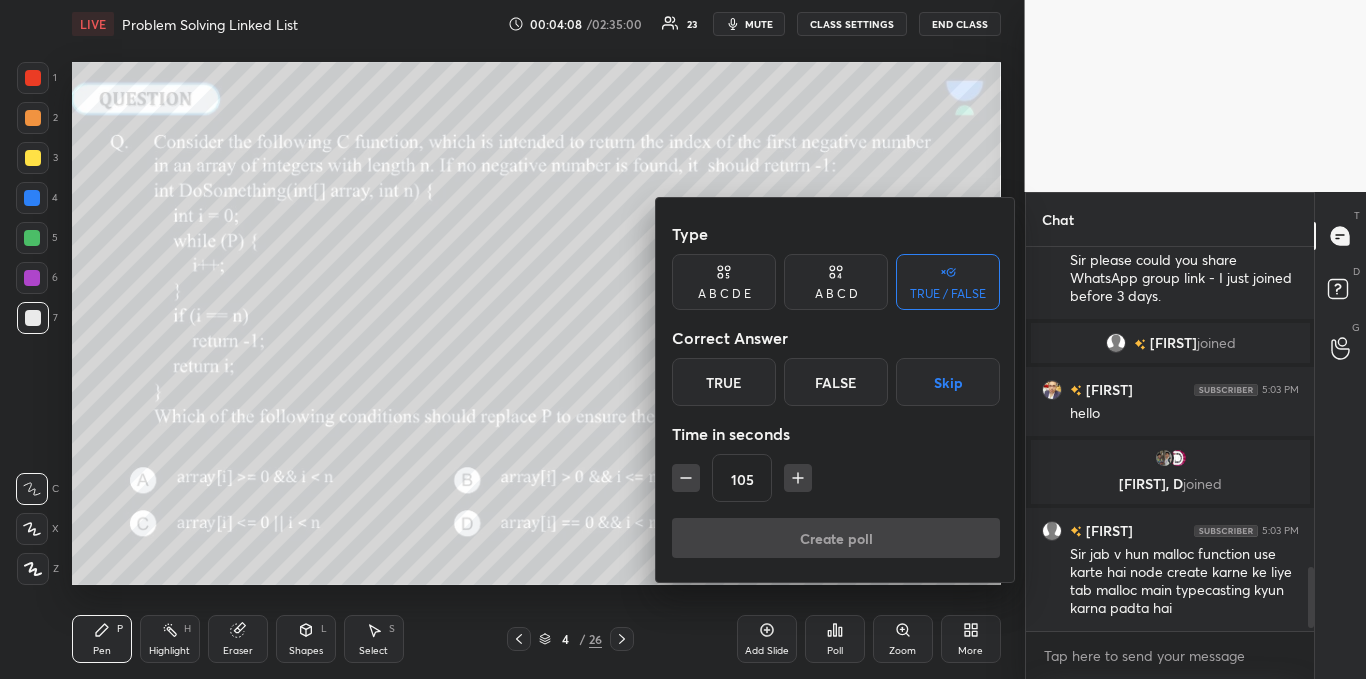 click 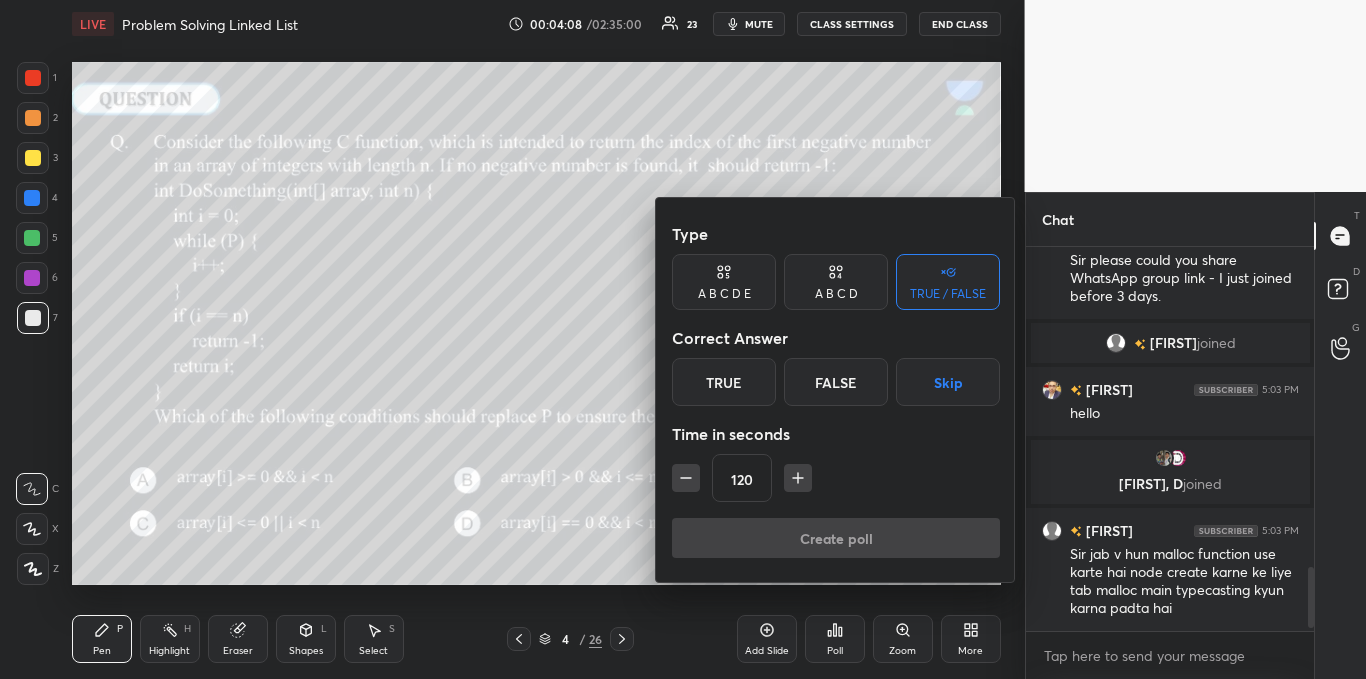 click 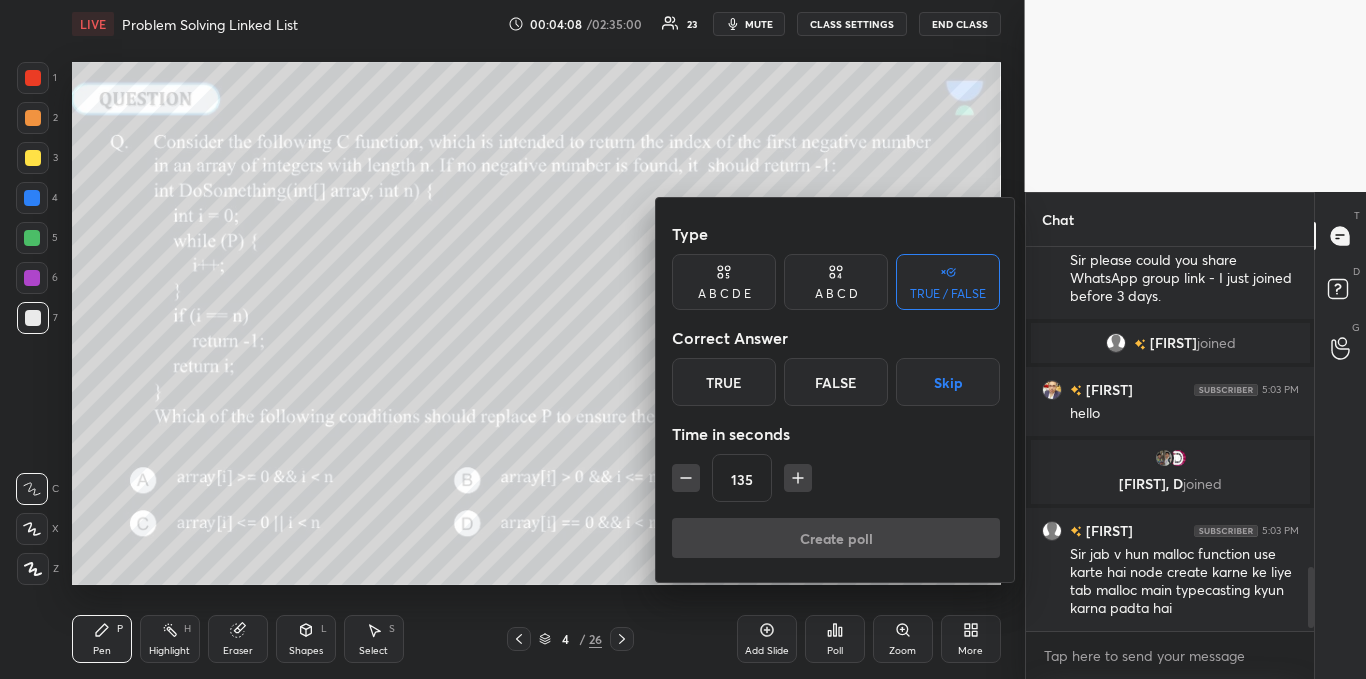 click 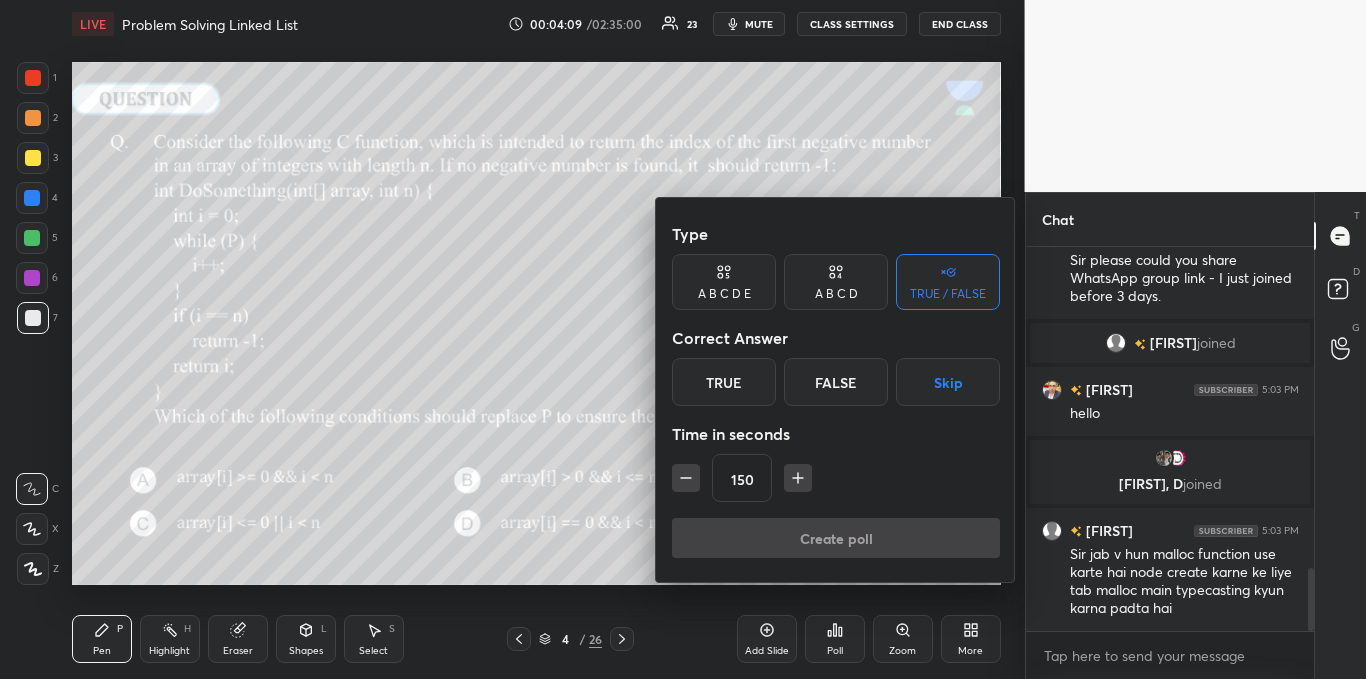 scroll, scrollTop: 1973, scrollLeft: 0, axis: vertical 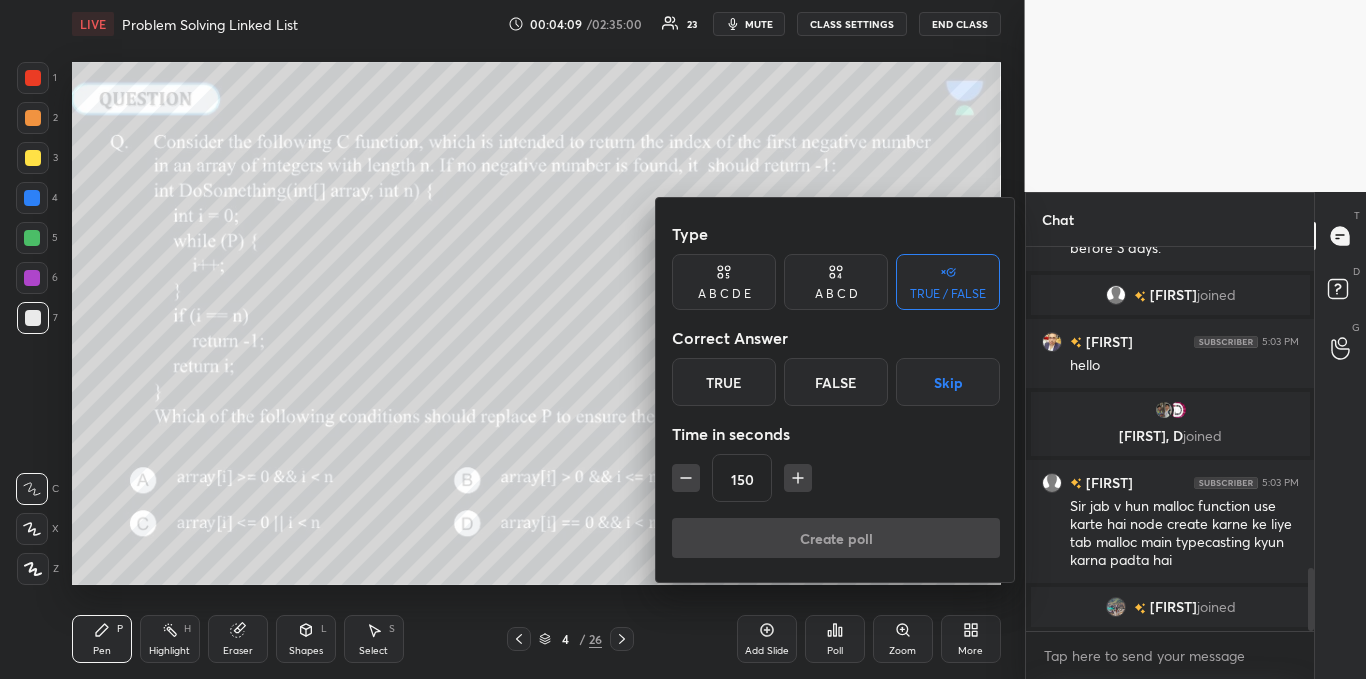click 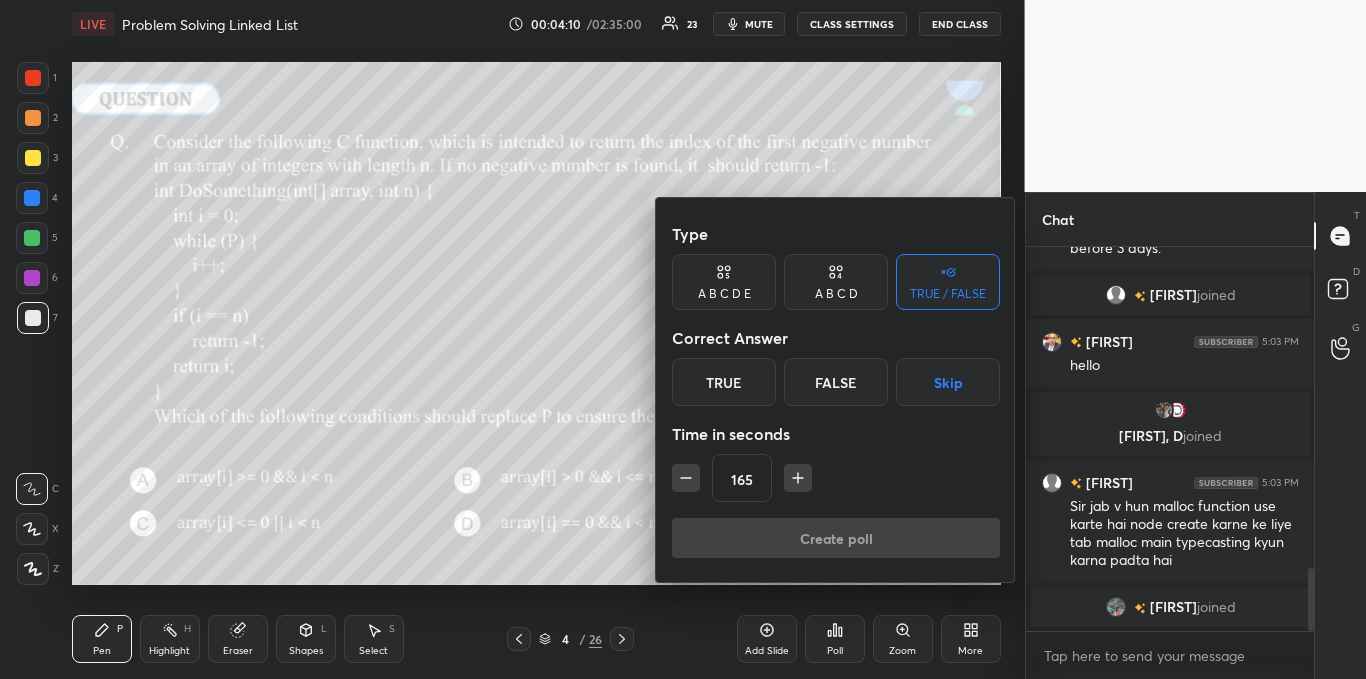 click 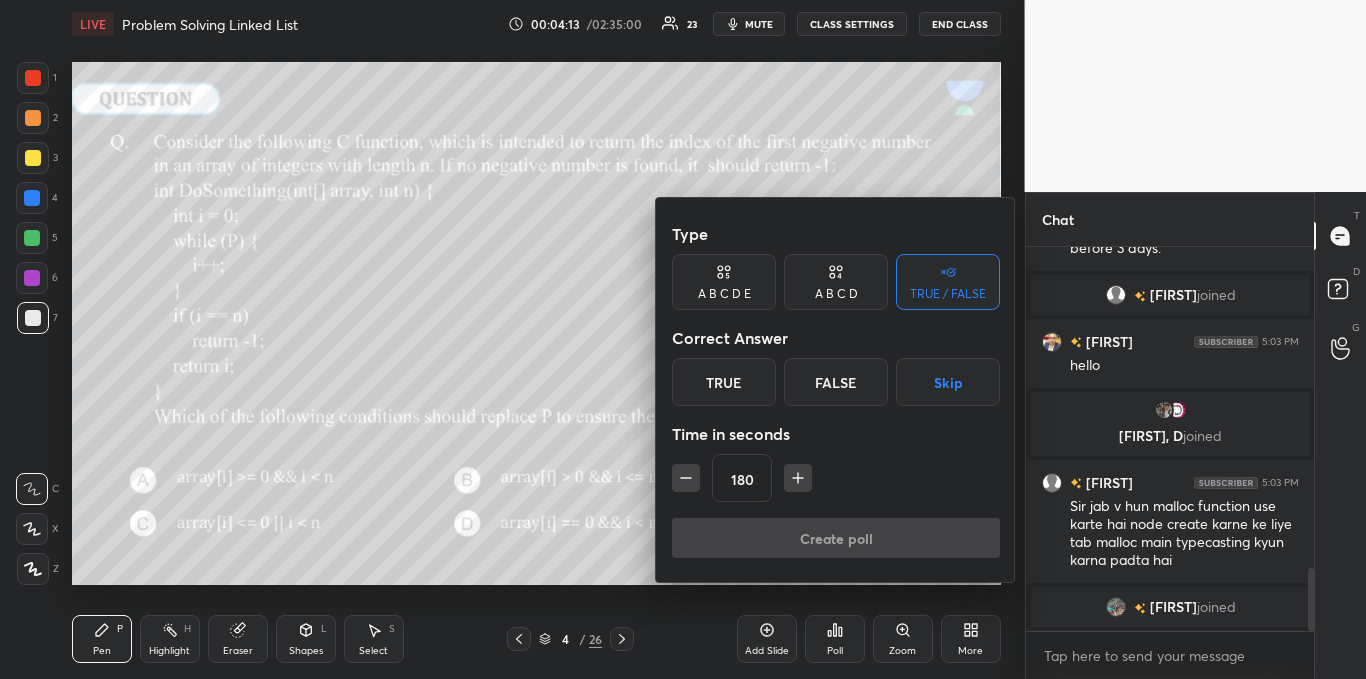 click on "A B C D" at bounding box center [836, 294] 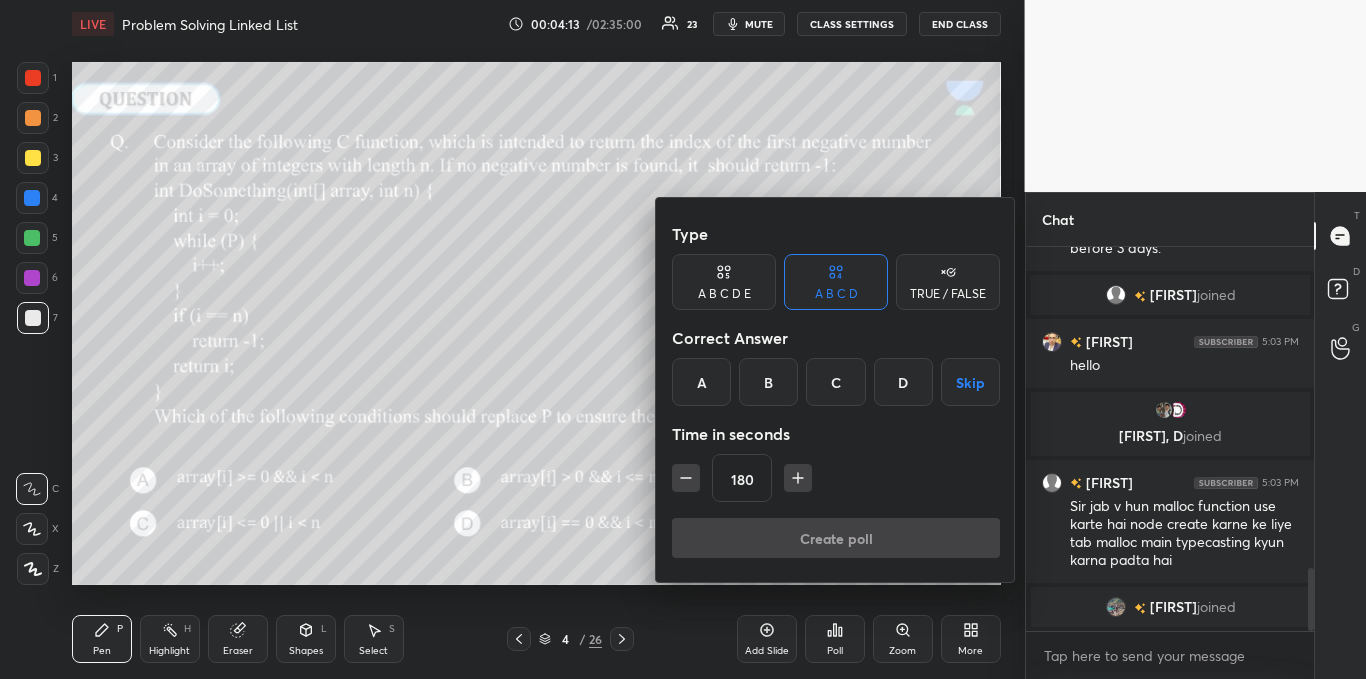 click on "A" at bounding box center (701, 382) 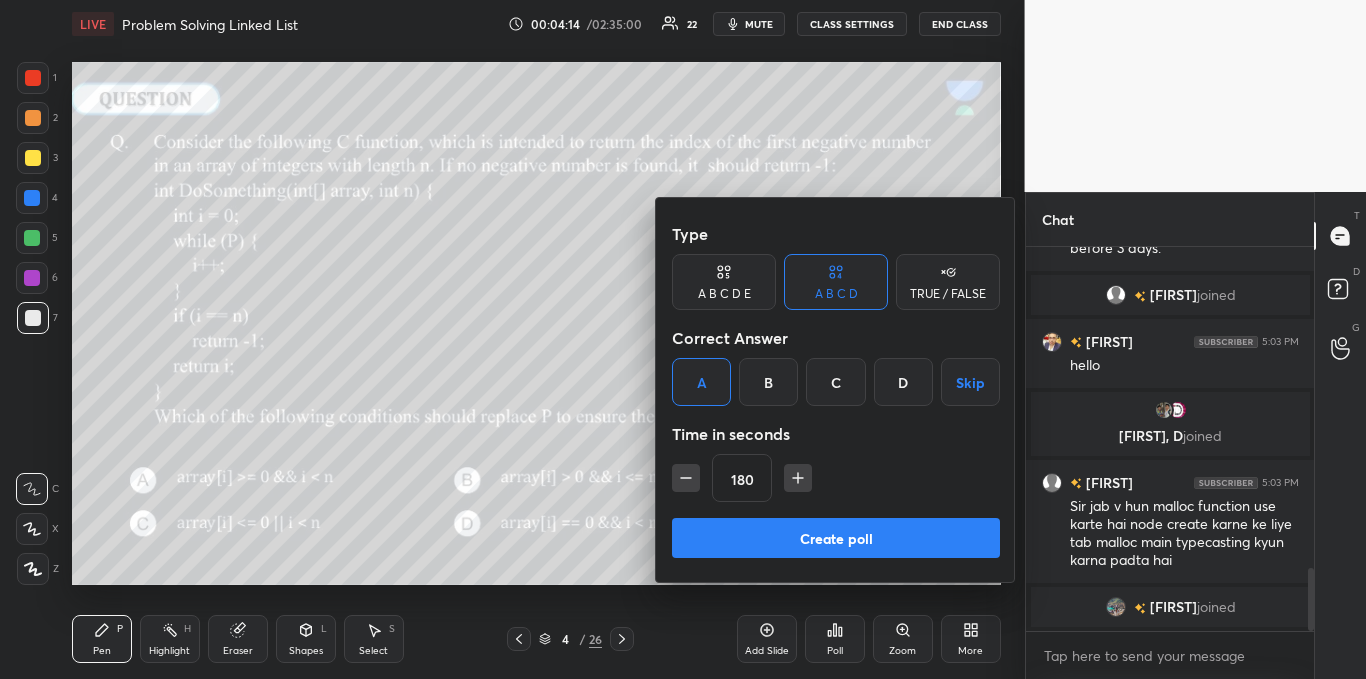 click on "Create poll" at bounding box center [836, 538] 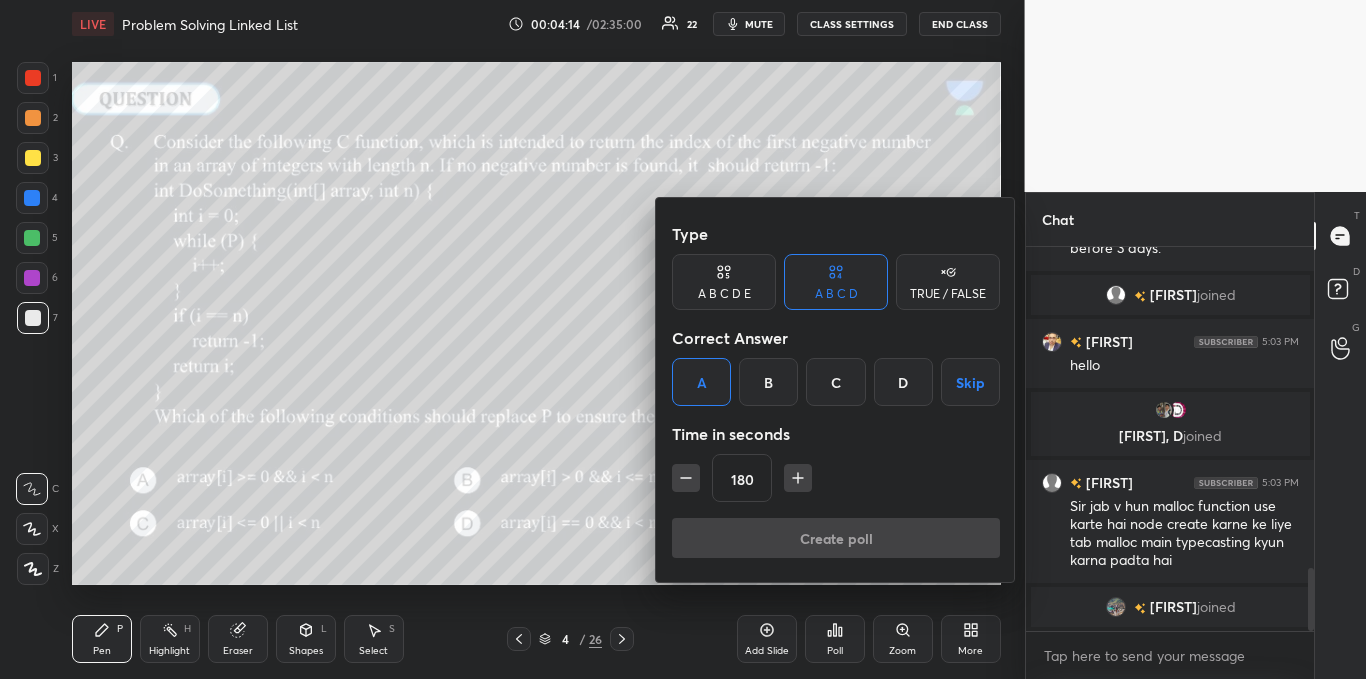 scroll, scrollTop: 326, scrollLeft: 282, axis: both 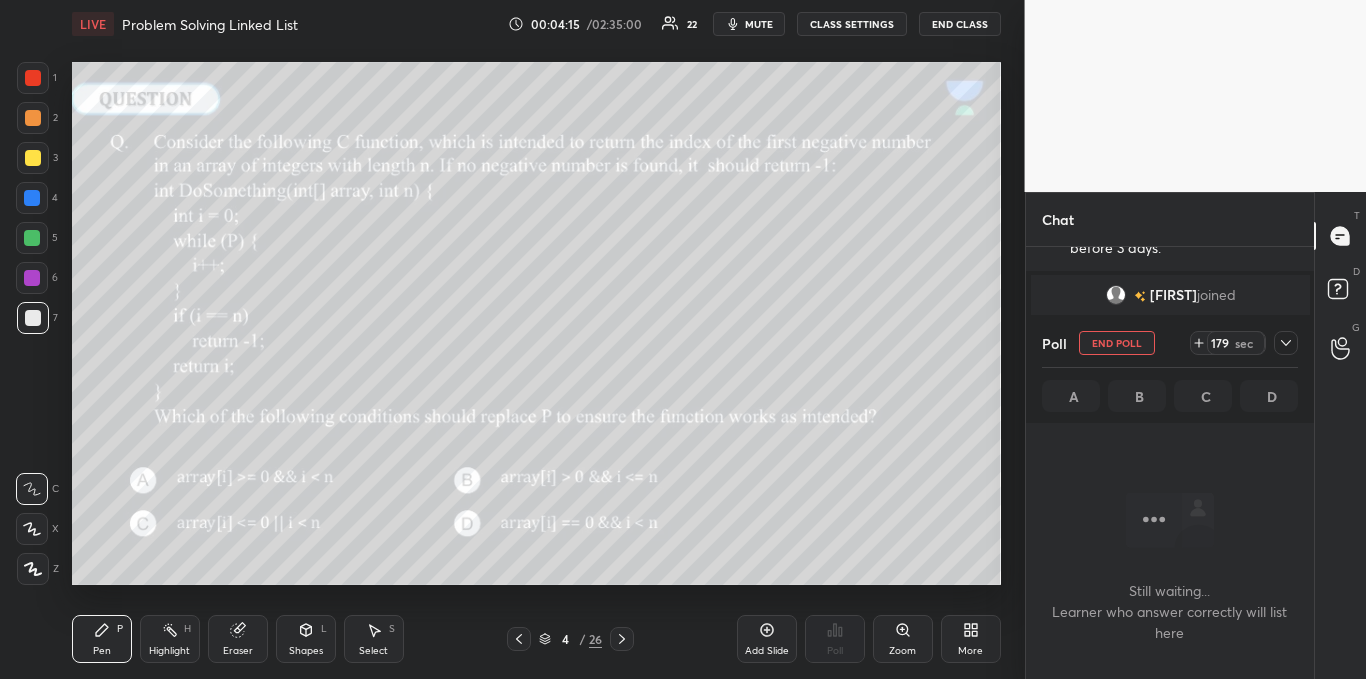 click at bounding box center [1286, 343] 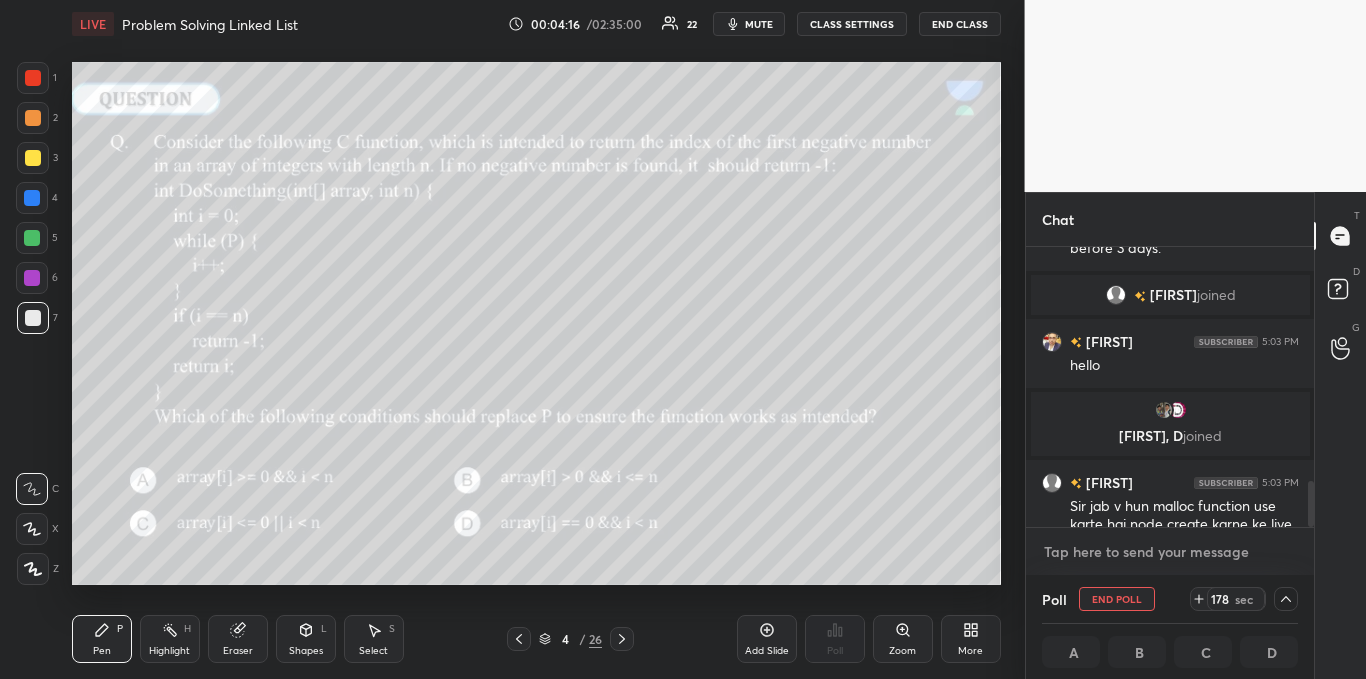 click at bounding box center (1170, 552) 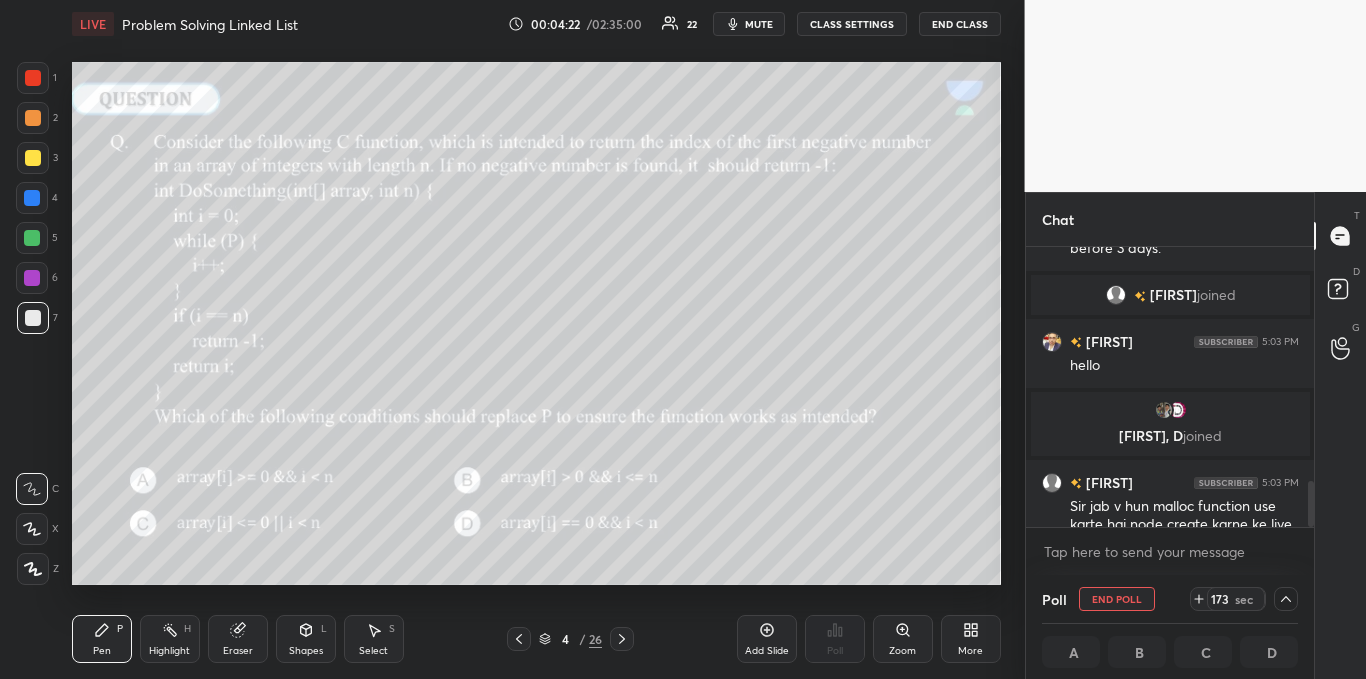 click at bounding box center (1308, 387) 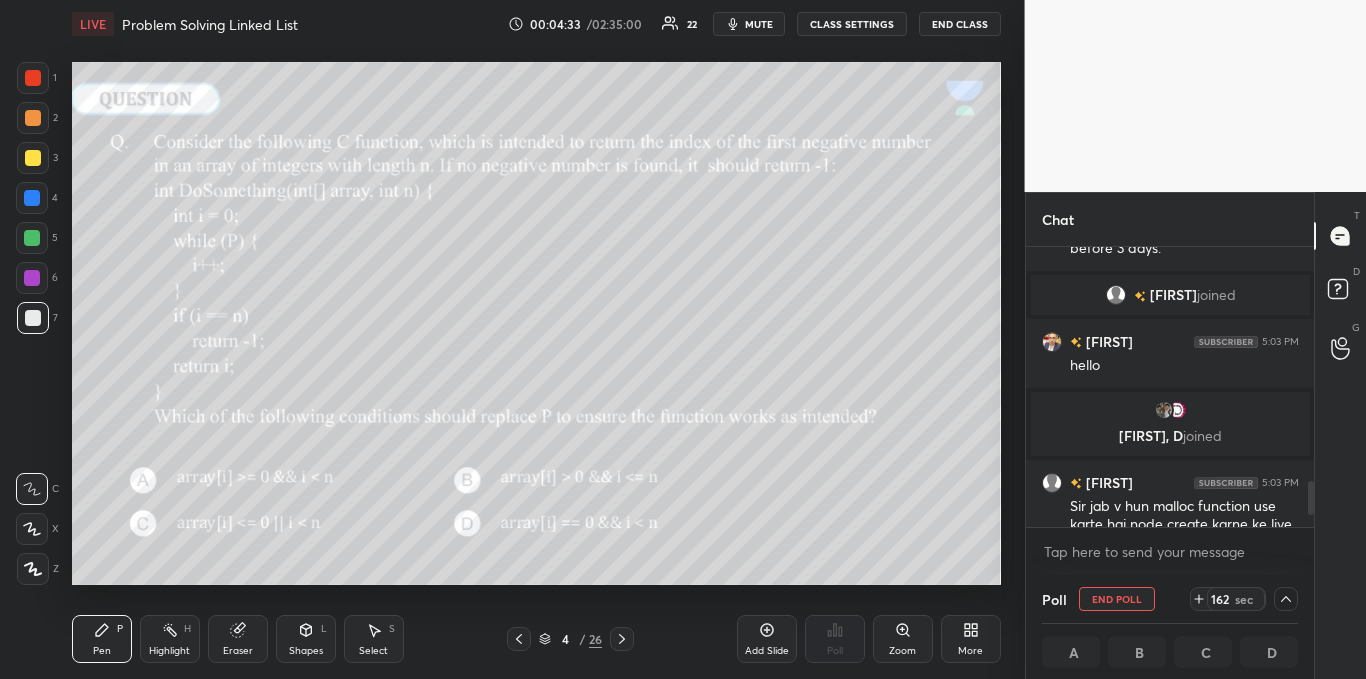 scroll, scrollTop: 2100, scrollLeft: 0, axis: vertical 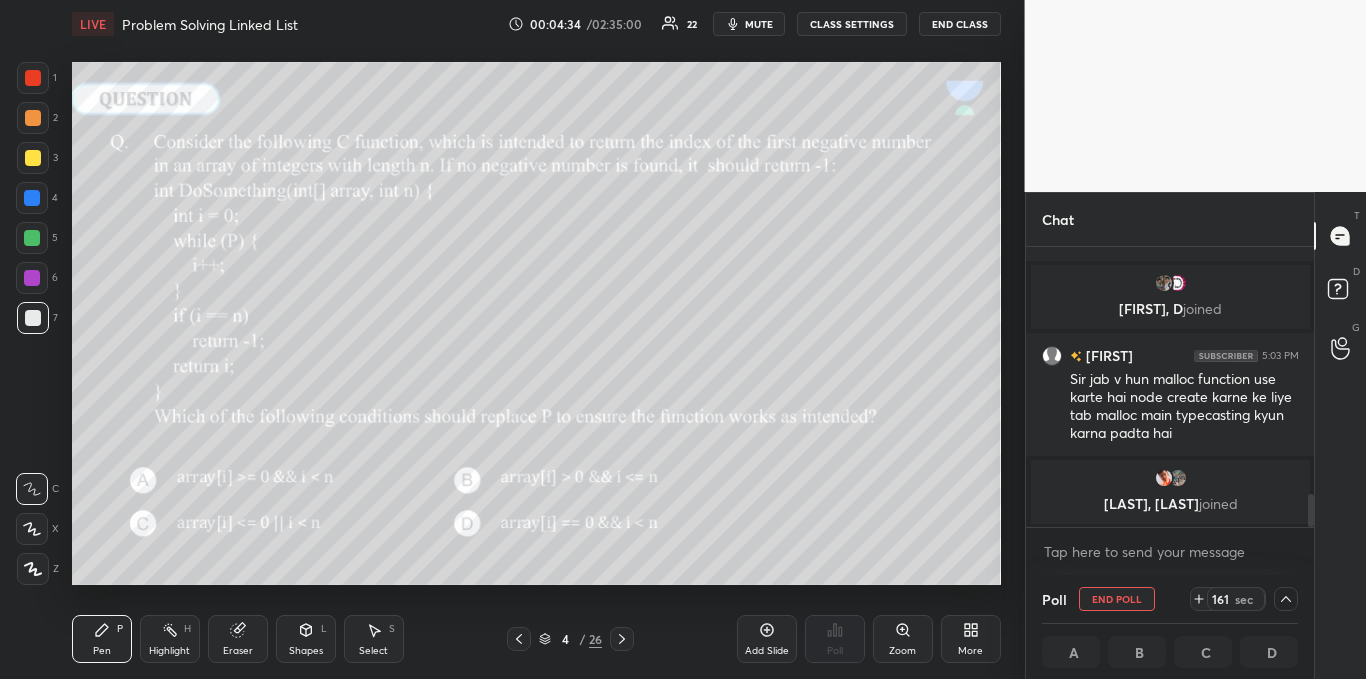 drag, startPoint x: 1309, startPoint y: 507, endPoint x: 1312, endPoint y: 530, distance: 23.194826 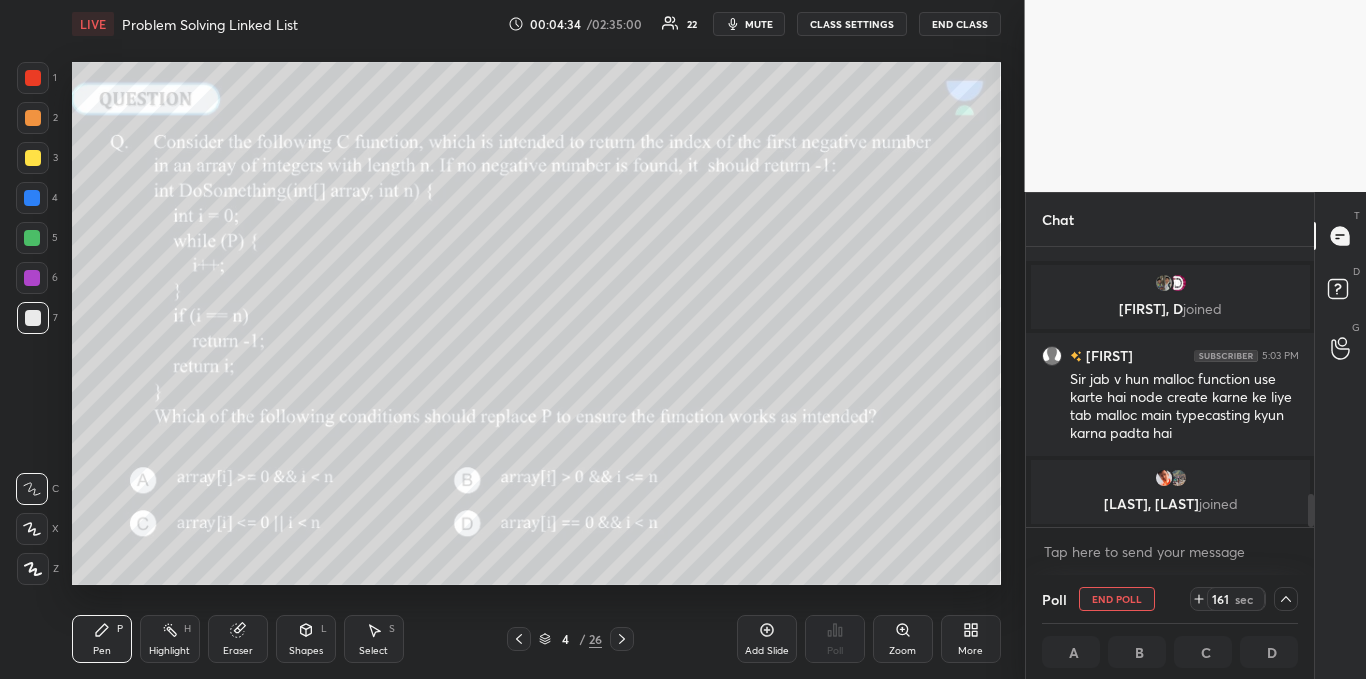 click on "jaypalsinh  joined Vaibhav 5:03 PM hello Ritesh, D  joined Siddharth 5:03 PM Sir jab v hun malloc function use karte hai node create karne ke liye tab malloc main typecasting kyun karna padta hai Biswanath, Nikhil  joined JUMP TO LATEST Enable hand raising Enable raise hand to speak to learners. Once enabled, chat will be turned off temporarily. Enable x" at bounding box center (1170, 411) 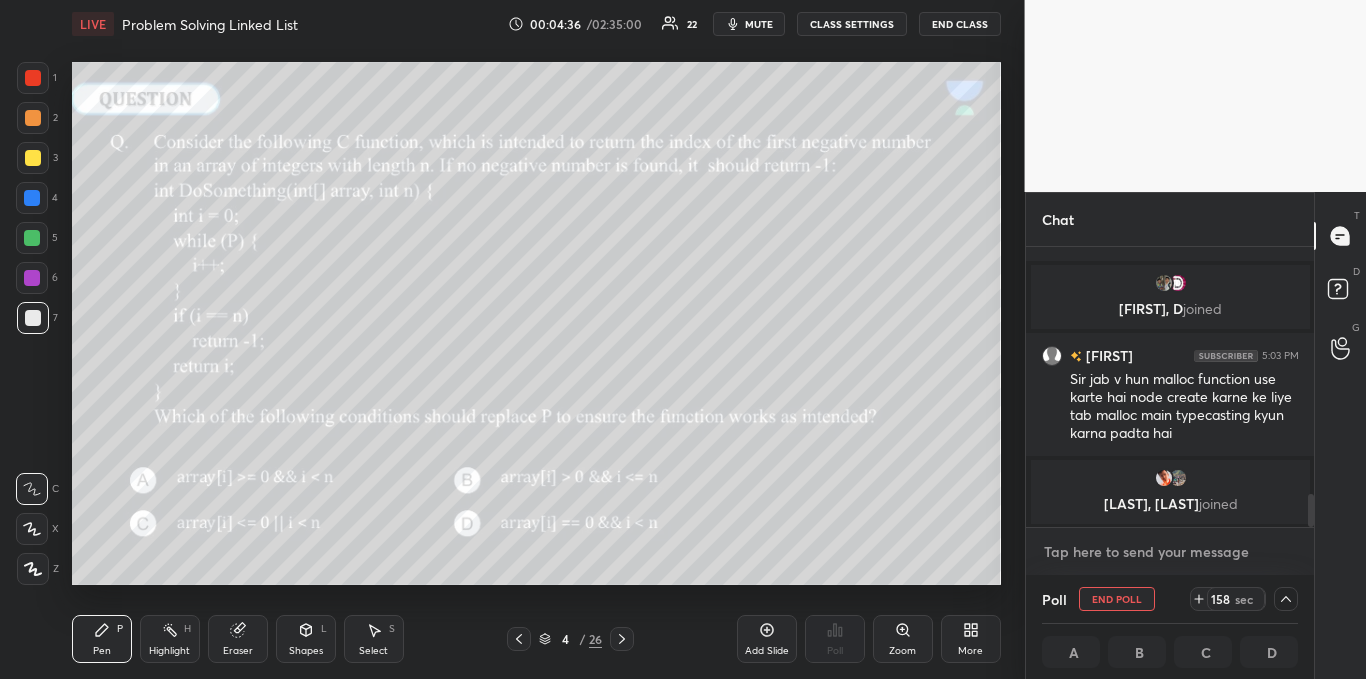 click at bounding box center (1170, 552) 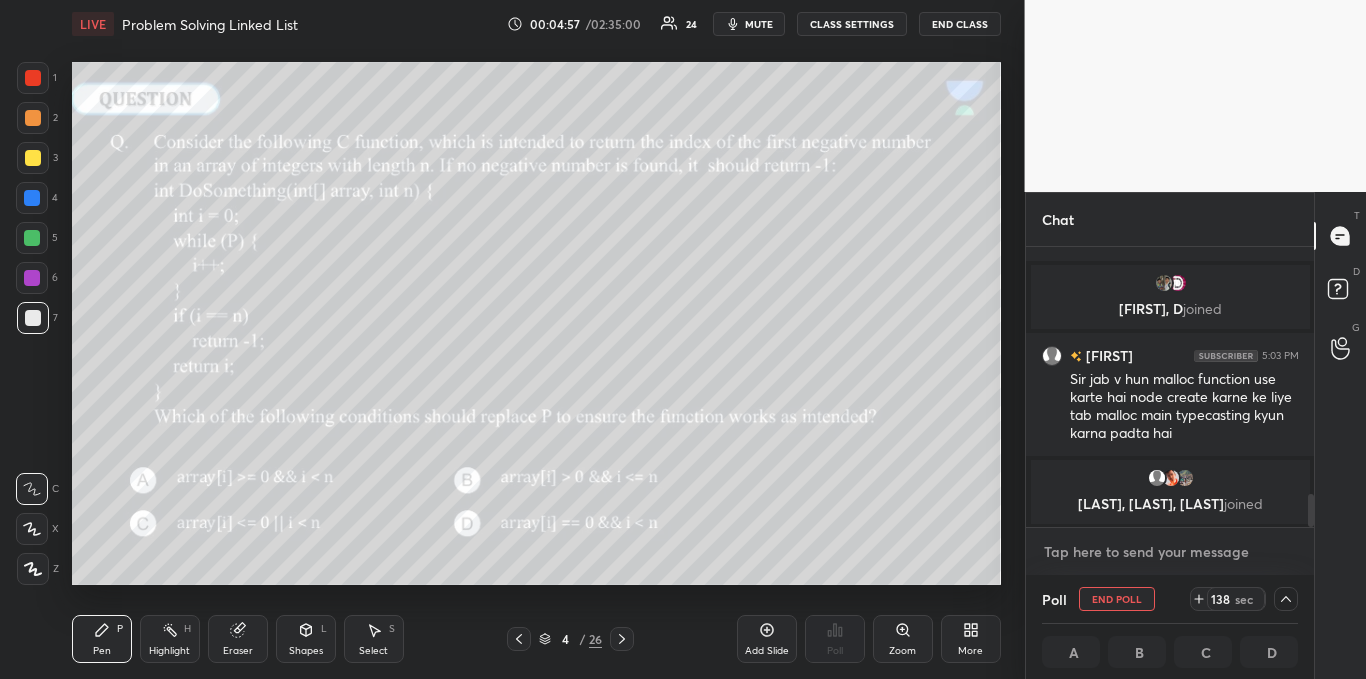scroll, scrollTop: 2151, scrollLeft: 0, axis: vertical 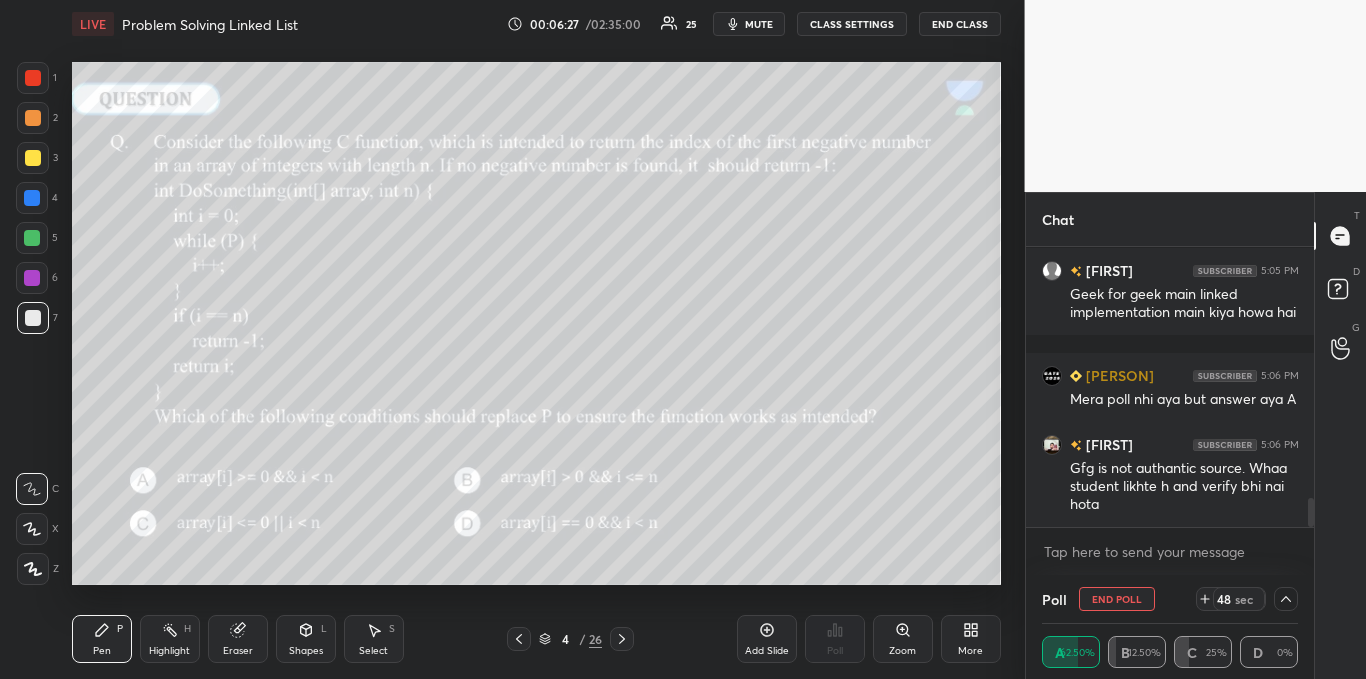 click 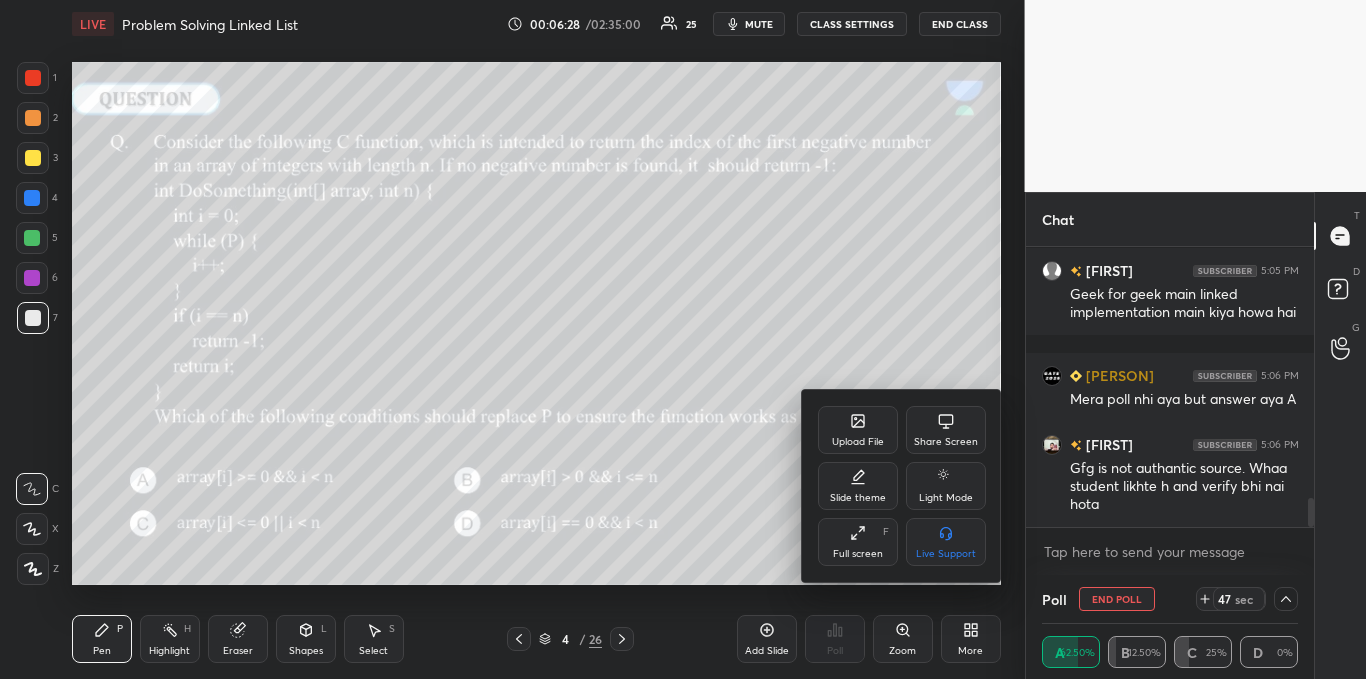click 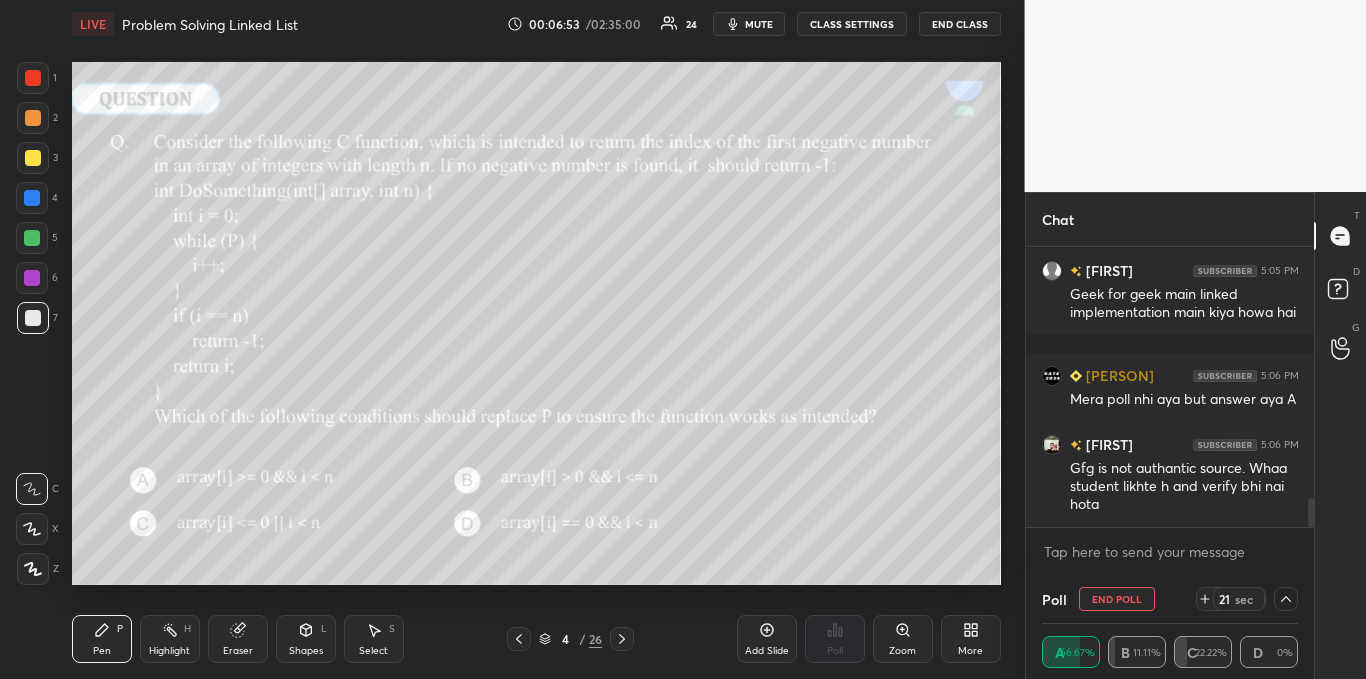 scroll, scrollTop: 2494, scrollLeft: 0, axis: vertical 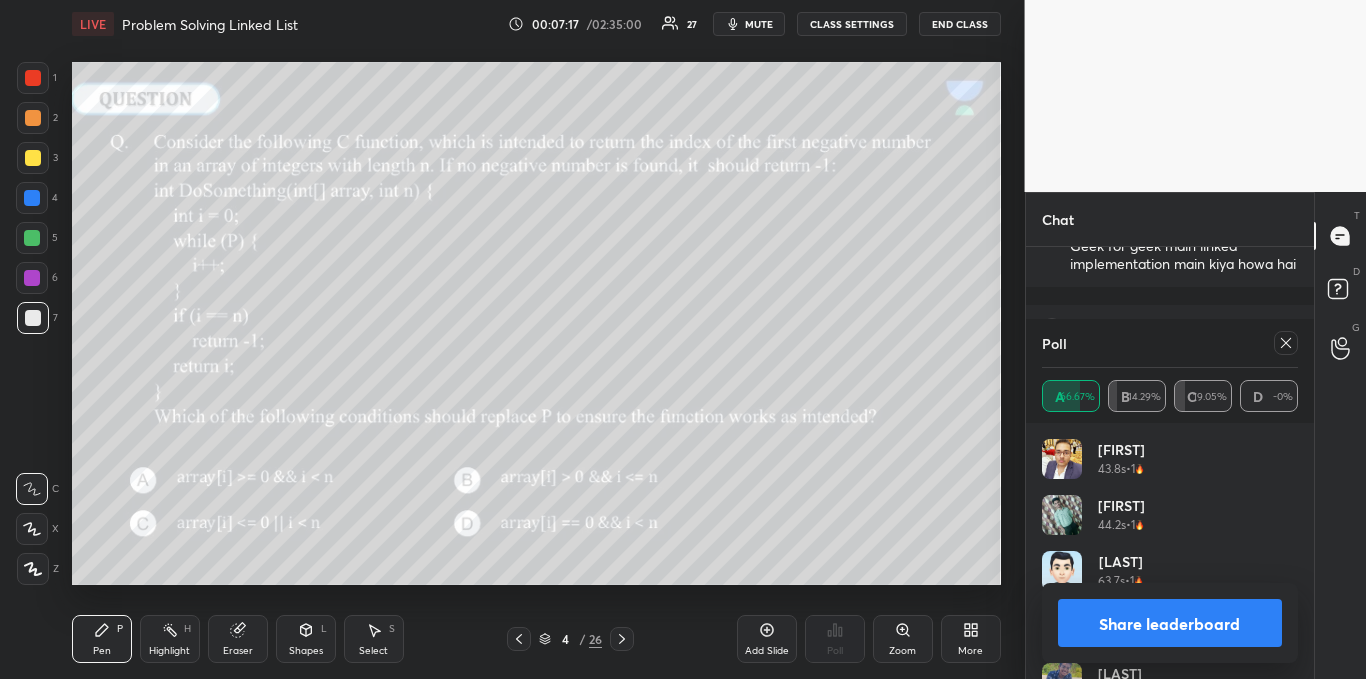 click 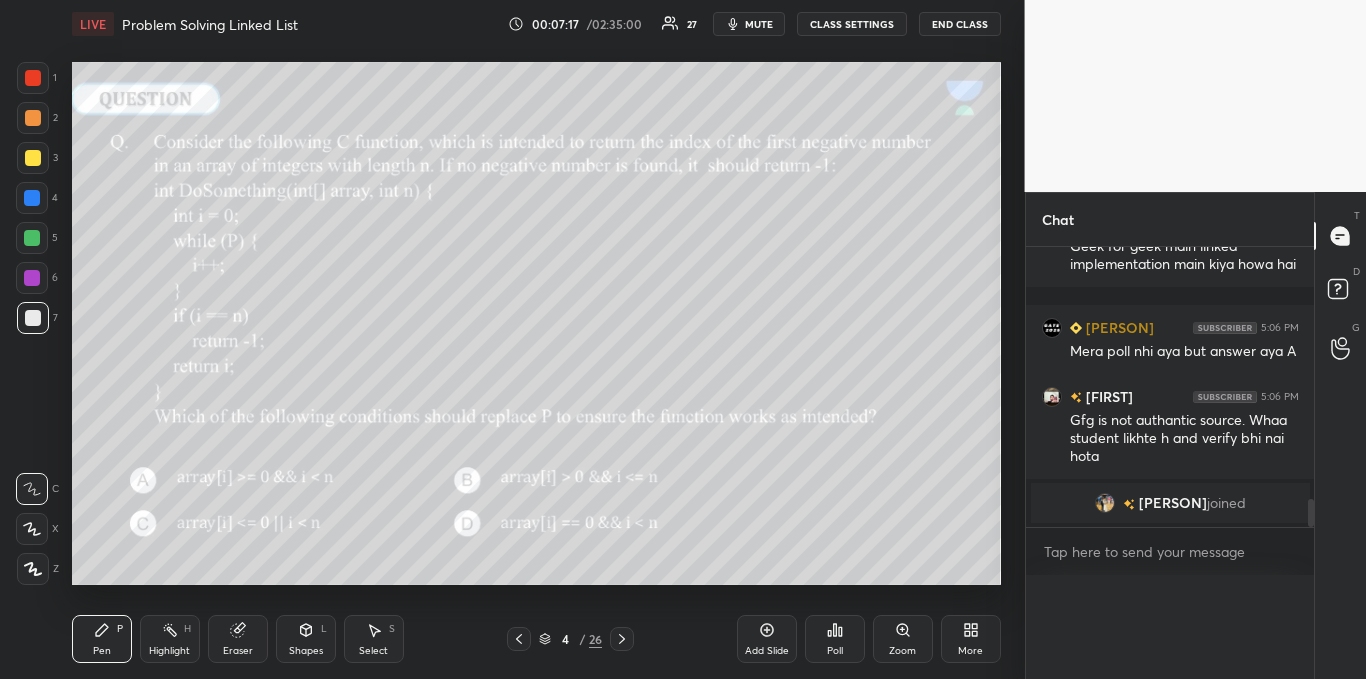 scroll, scrollTop: 0, scrollLeft: 0, axis: both 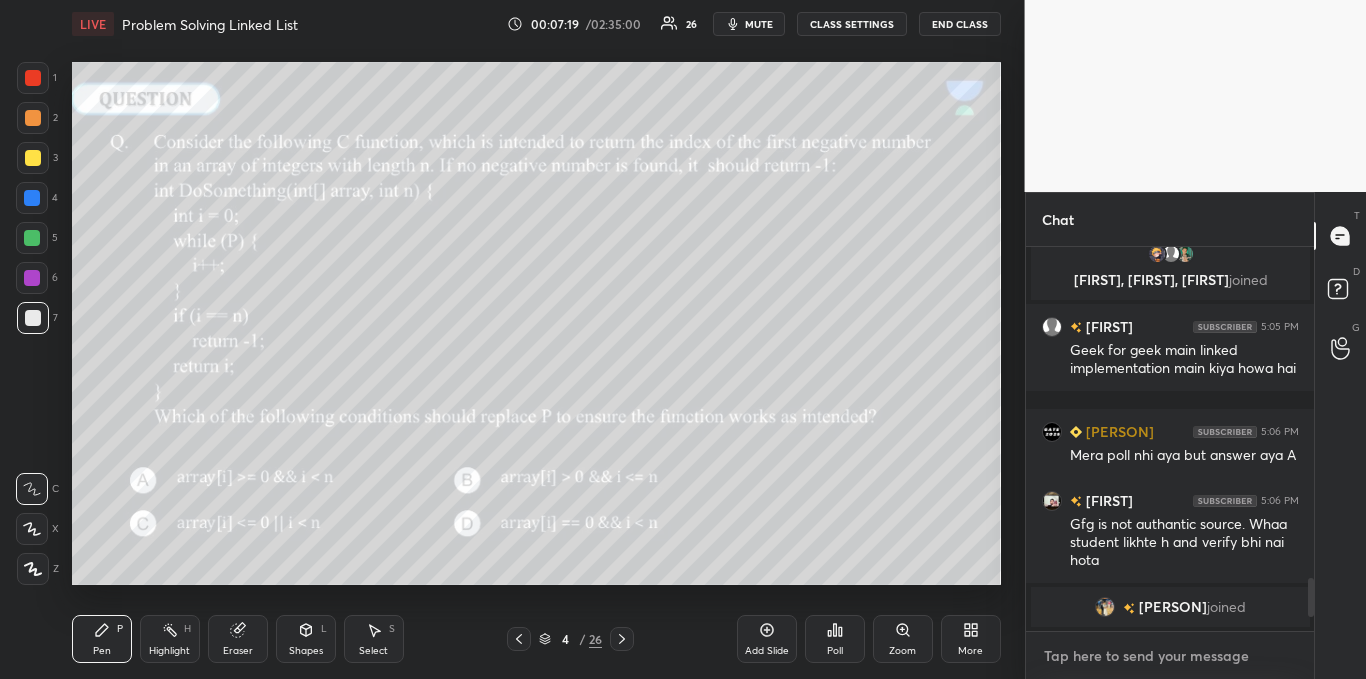 click at bounding box center [1170, 656] 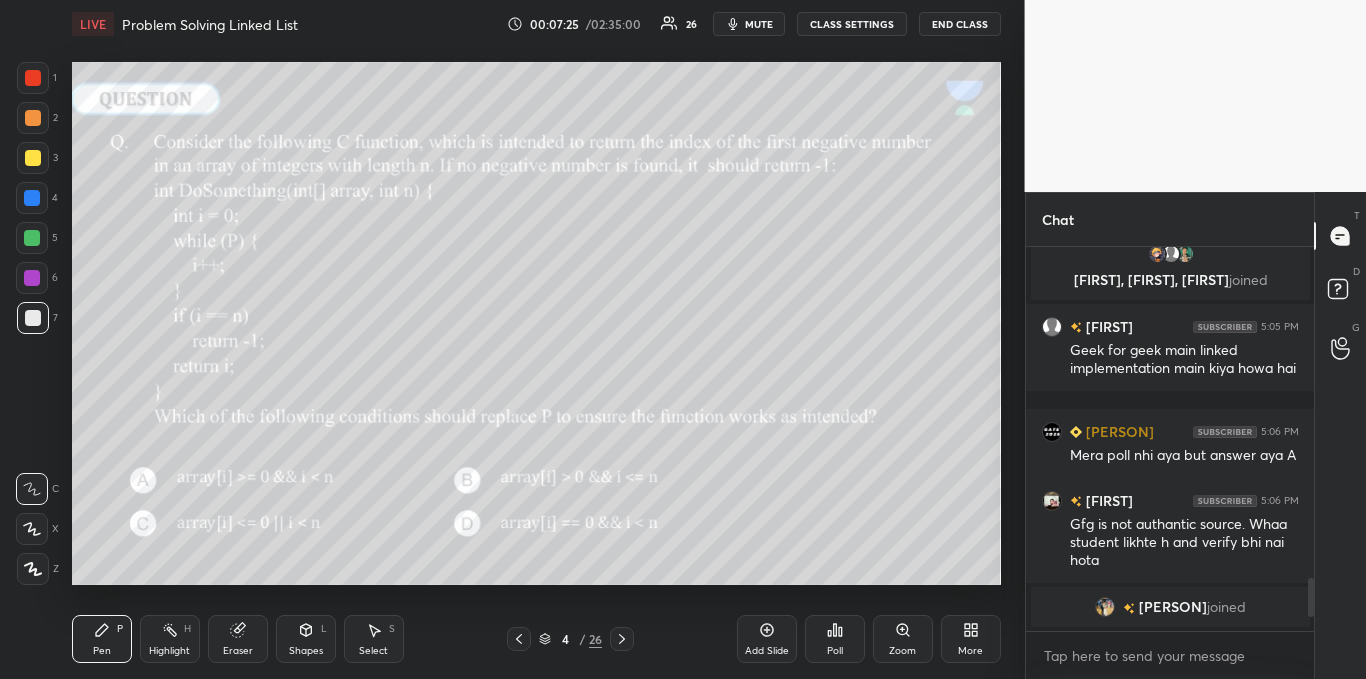 click at bounding box center (33, 158) 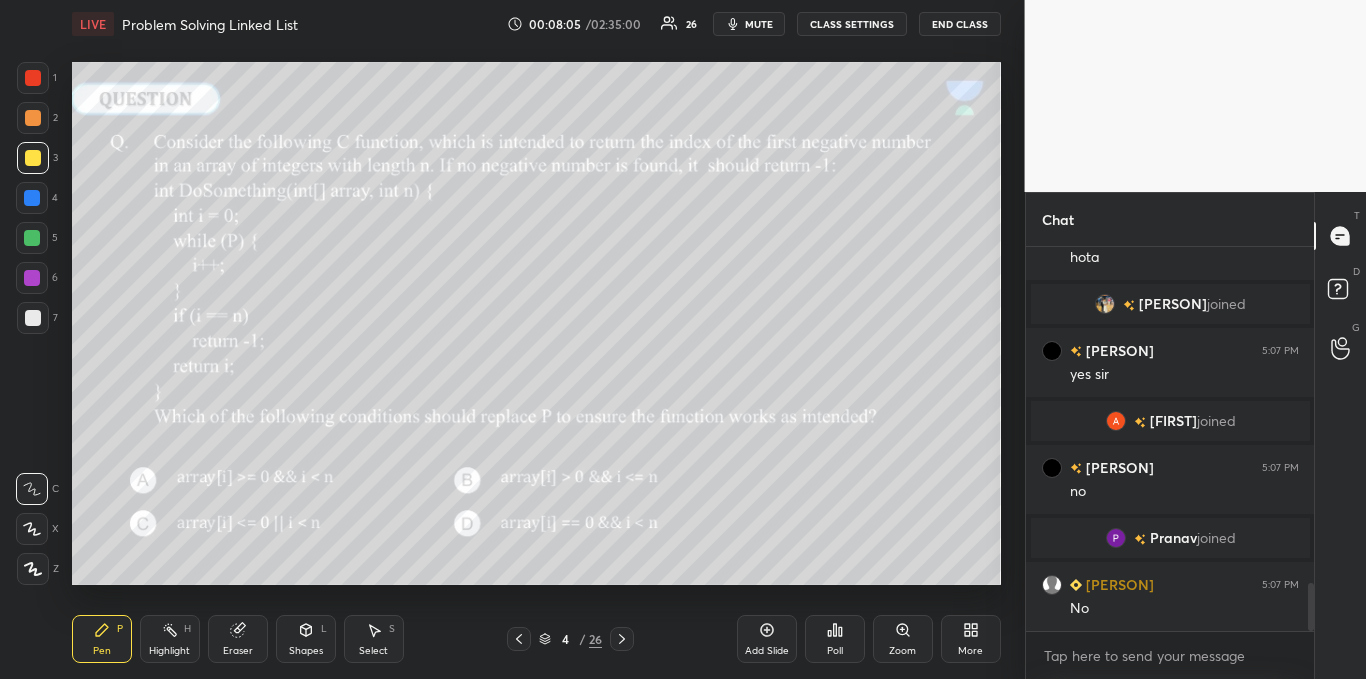 scroll, scrollTop: 2743, scrollLeft: 0, axis: vertical 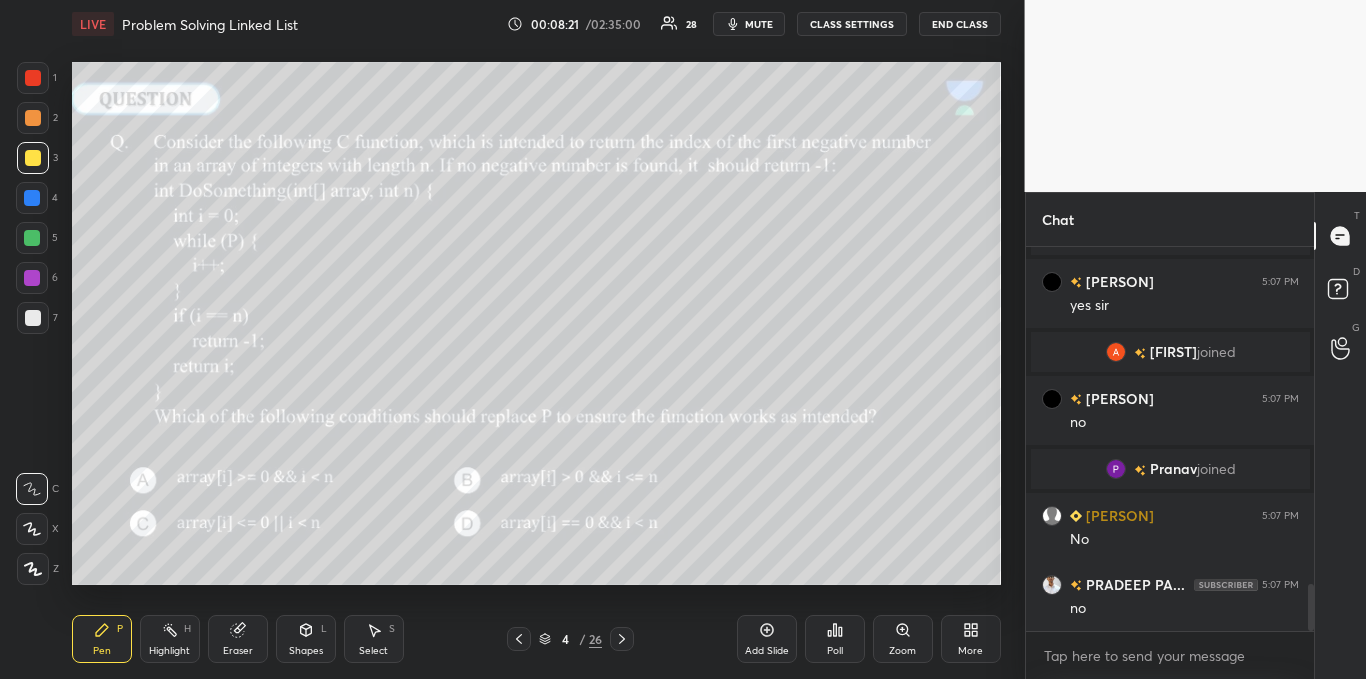 click on "Select S" at bounding box center (374, 639) 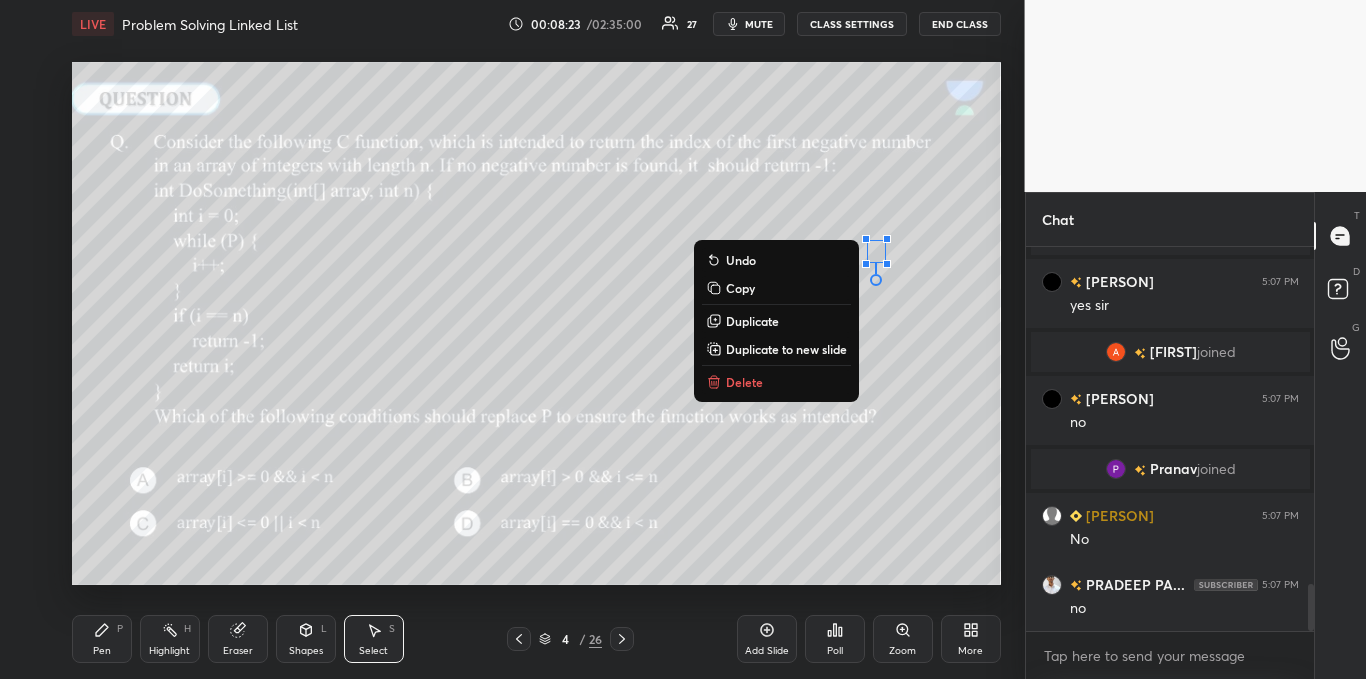 click on "Delete" at bounding box center [744, 382] 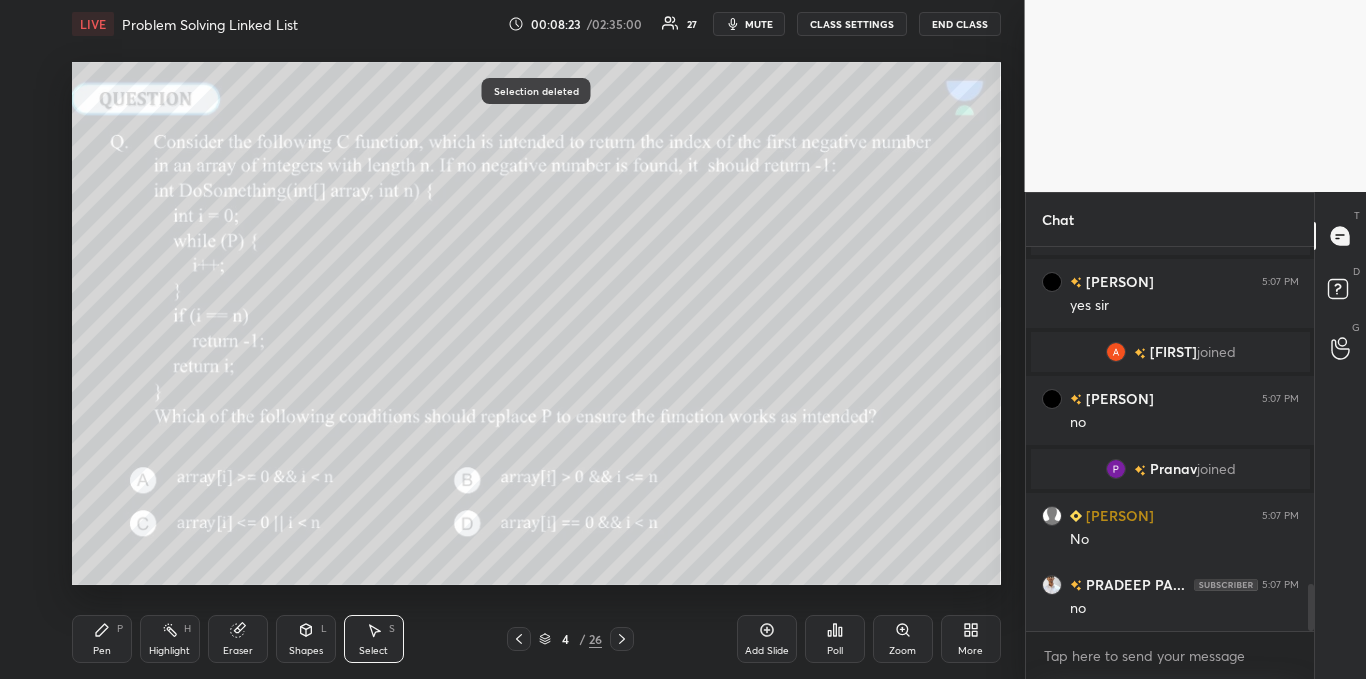 click 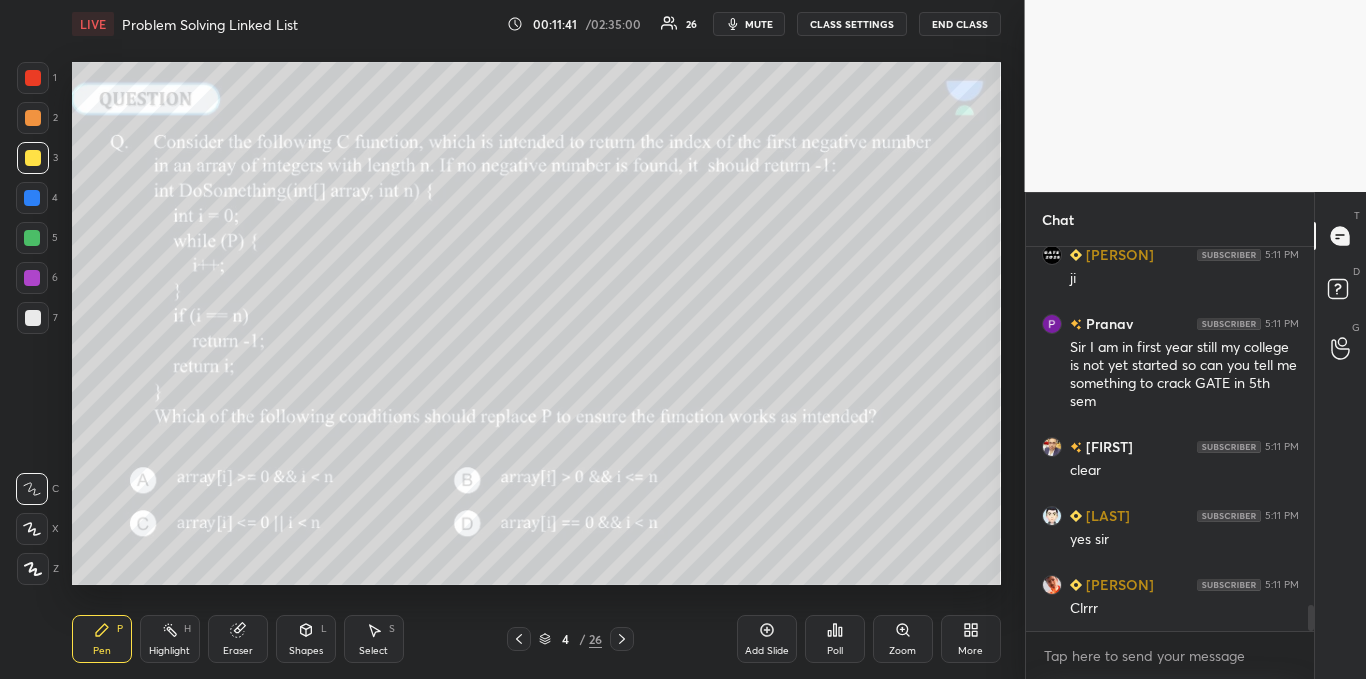 scroll, scrollTop: 5339, scrollLeft: 0, axis: vertical 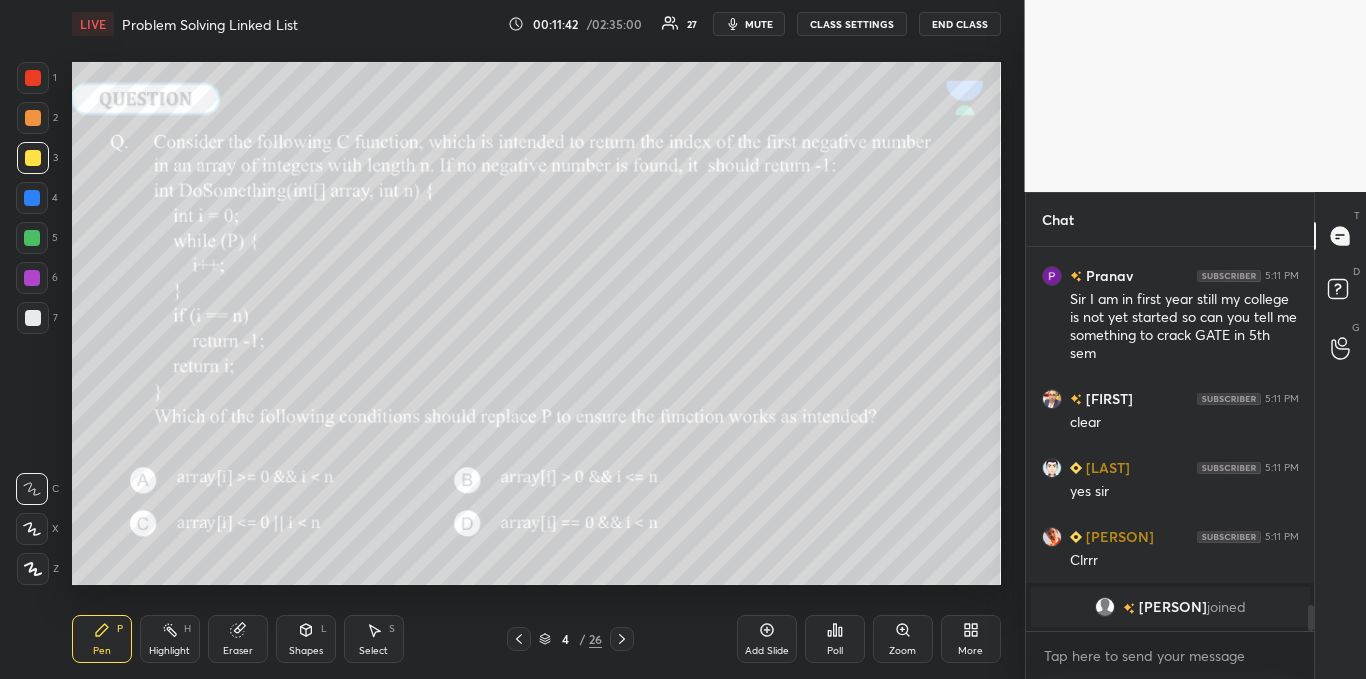 click 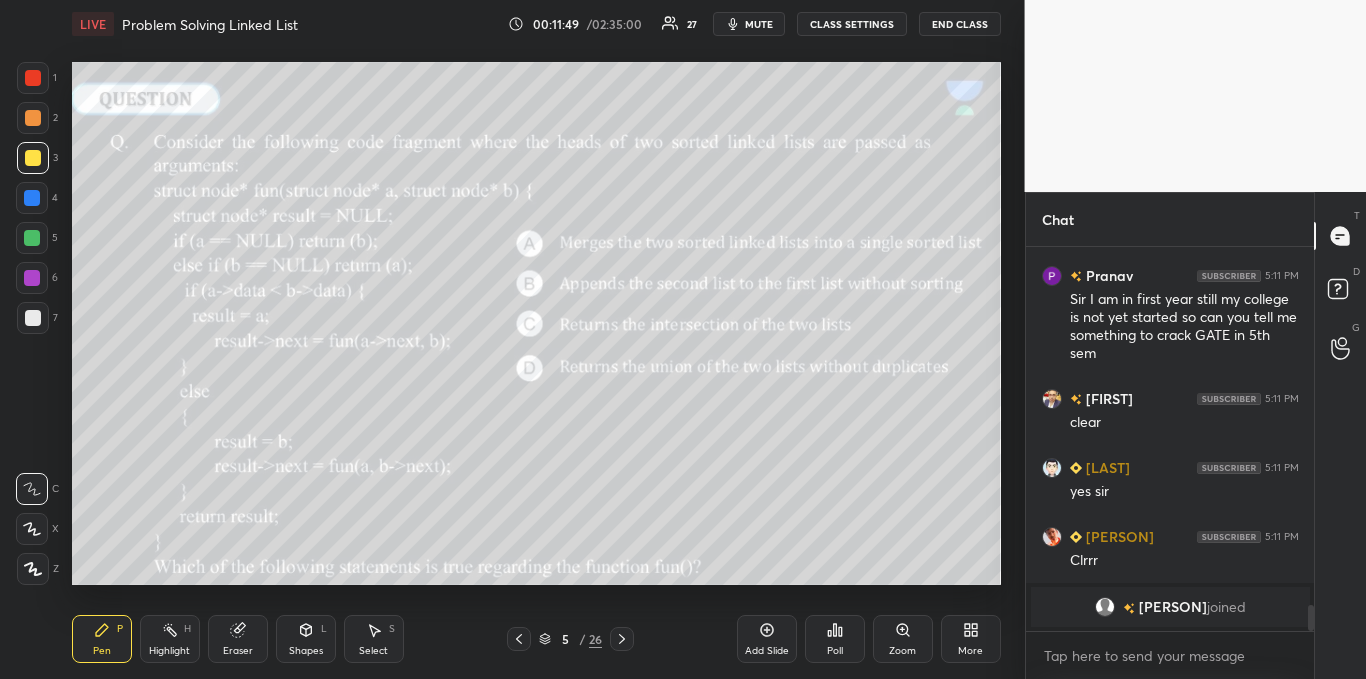click on "Poll" at bounding box center [835, 639] 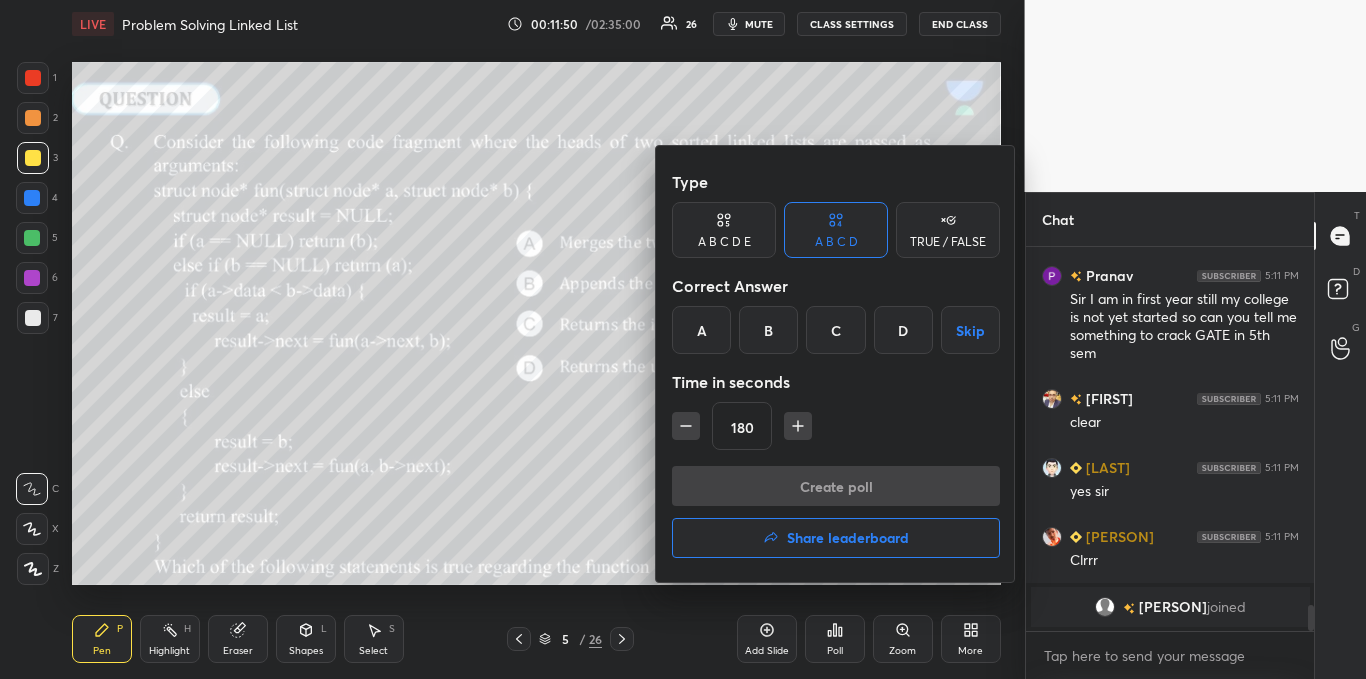 click on "A" at bounding box center (701, 330) 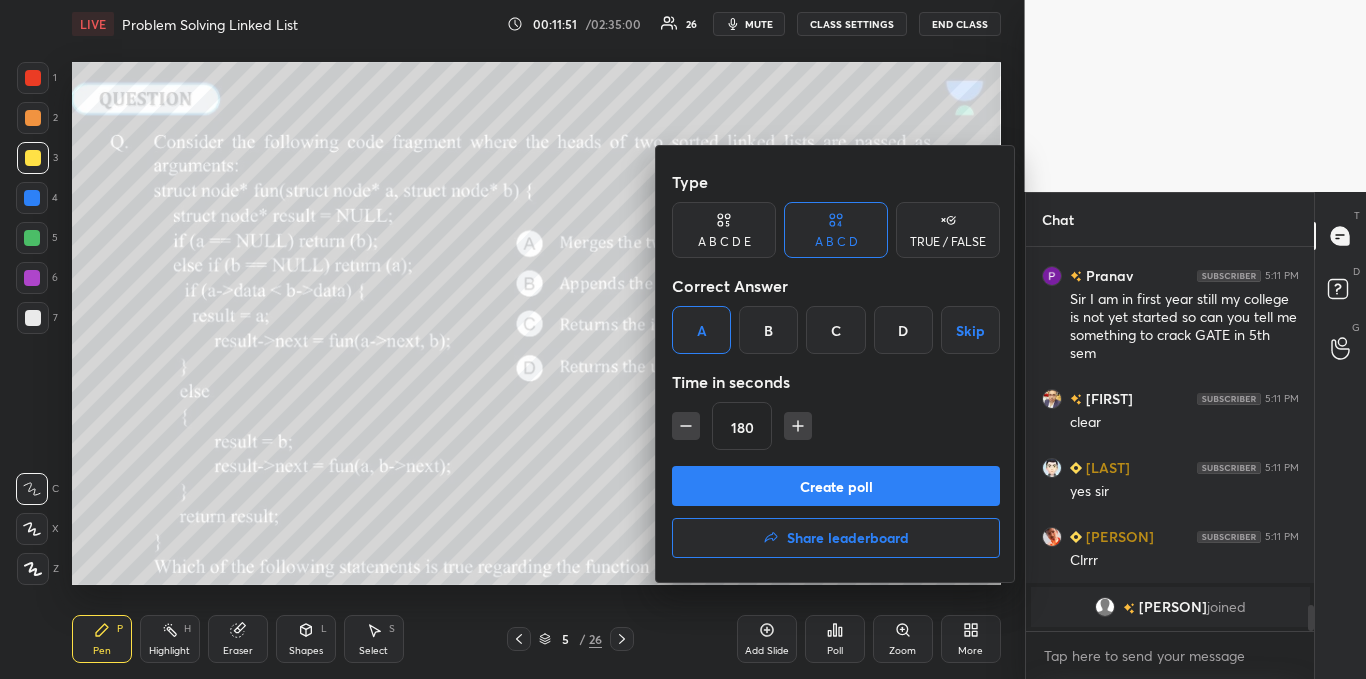 click 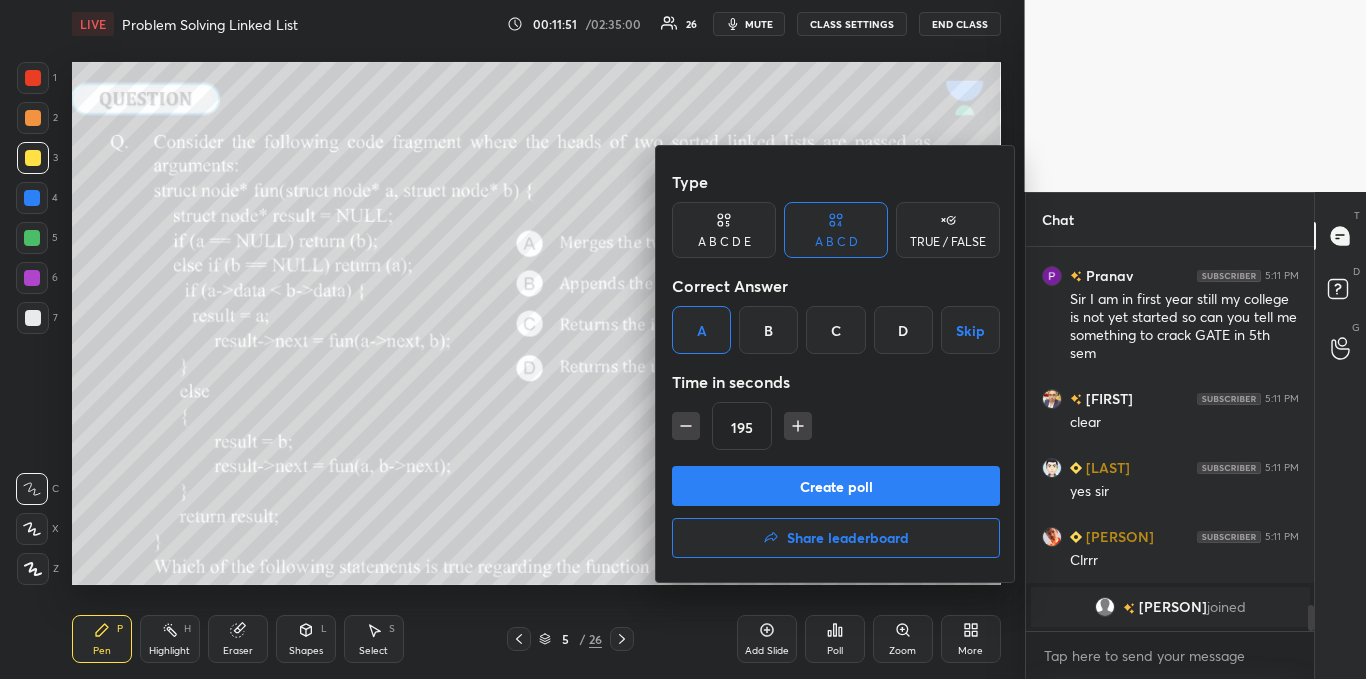 click 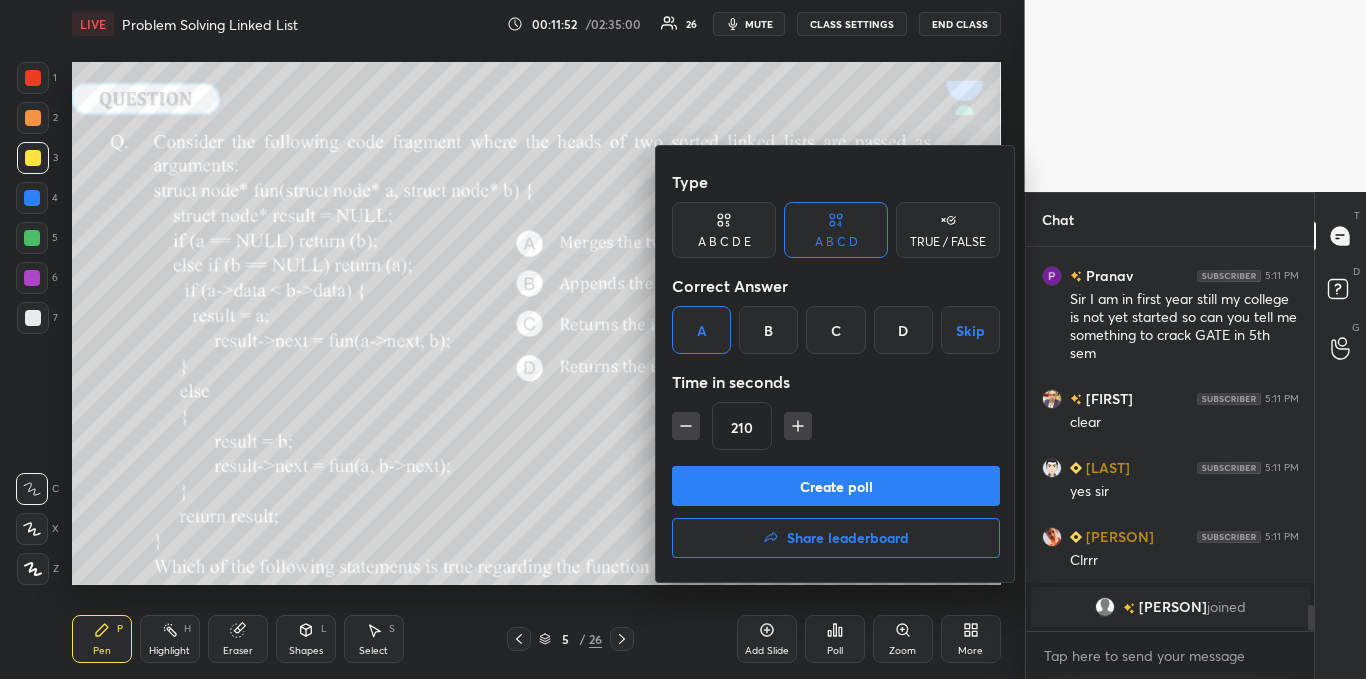 click 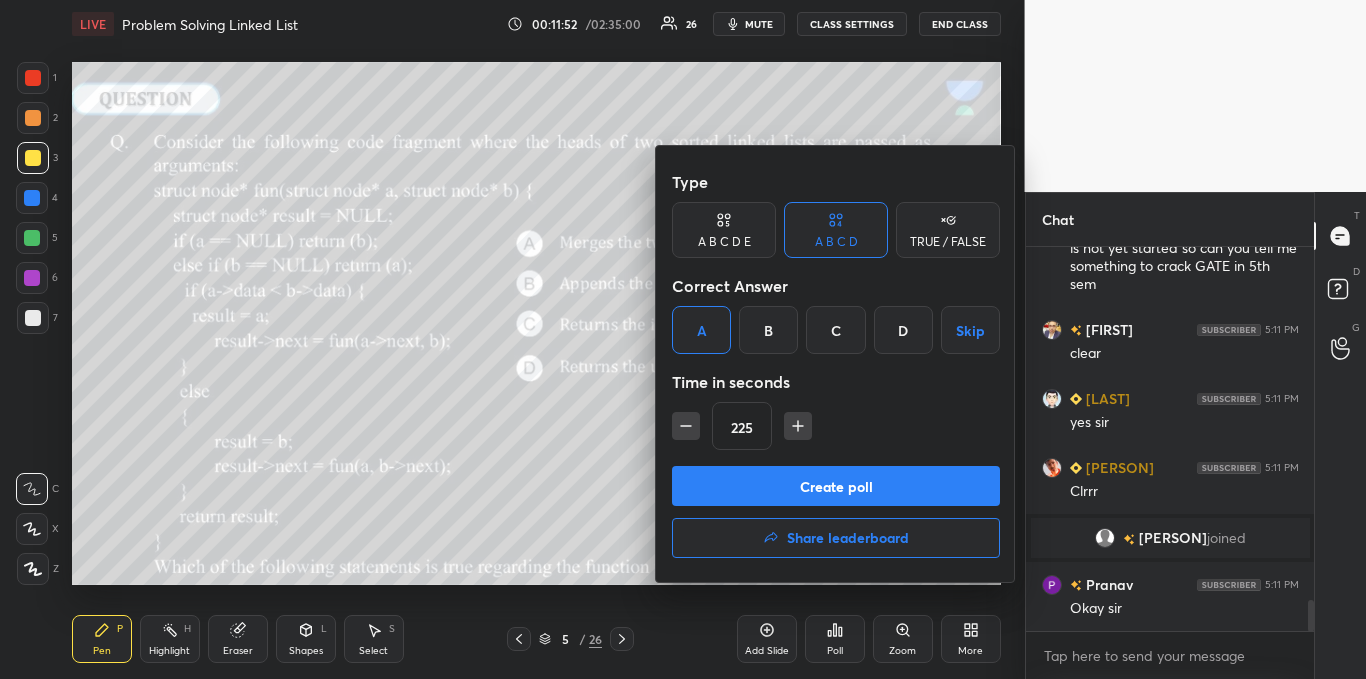 scroll, scrollTop: 4386, scrollLeft: 0, axis: vertical 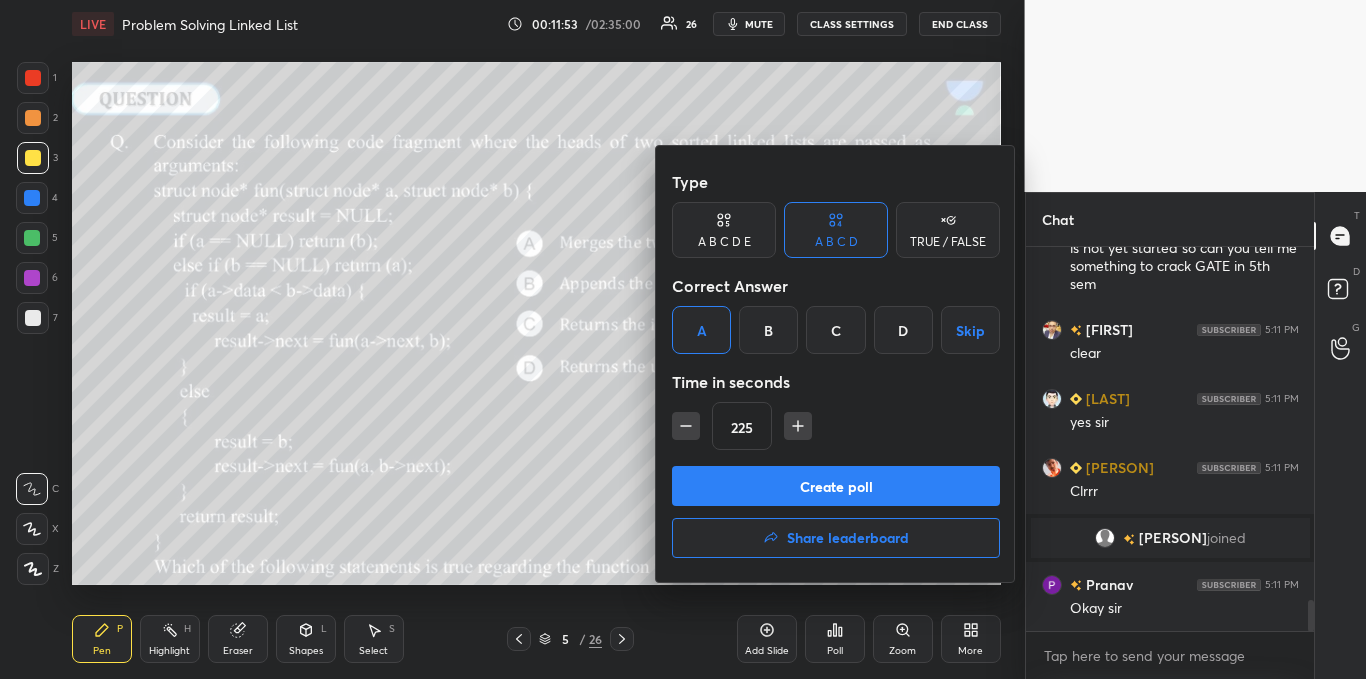 click 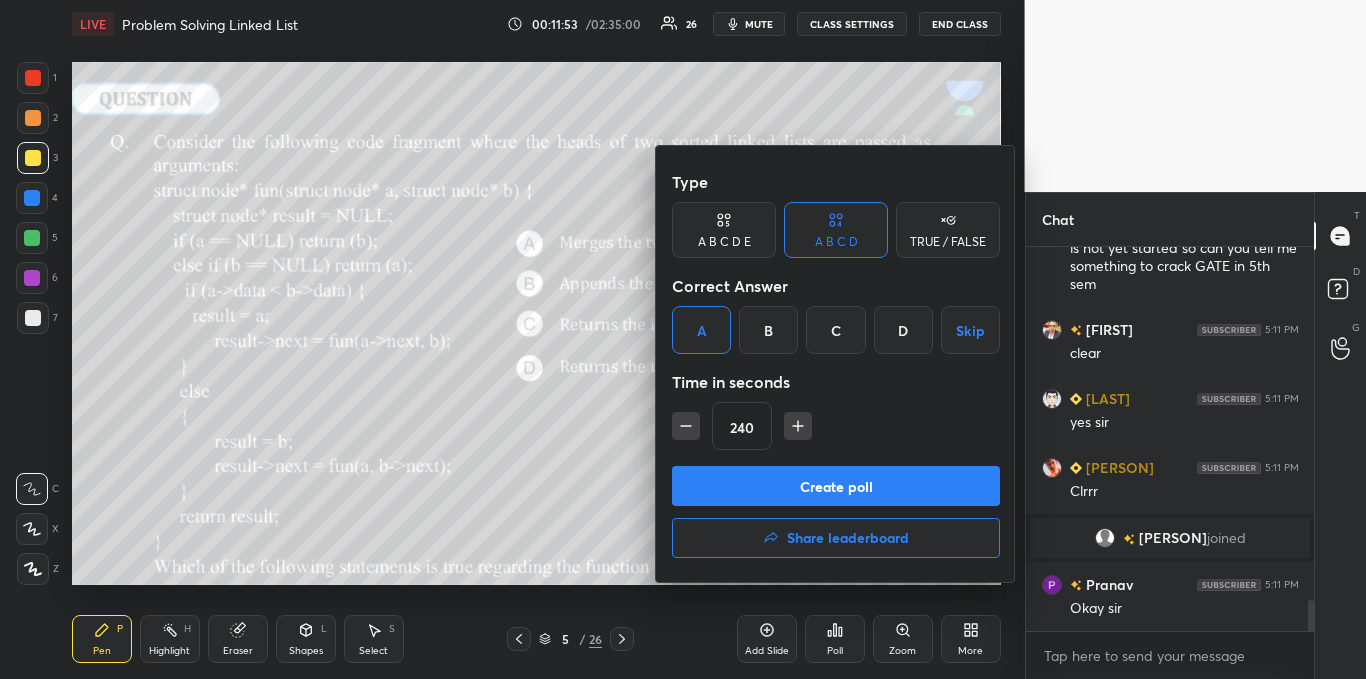 click on "Create poll" at bounding box center [836, 486] 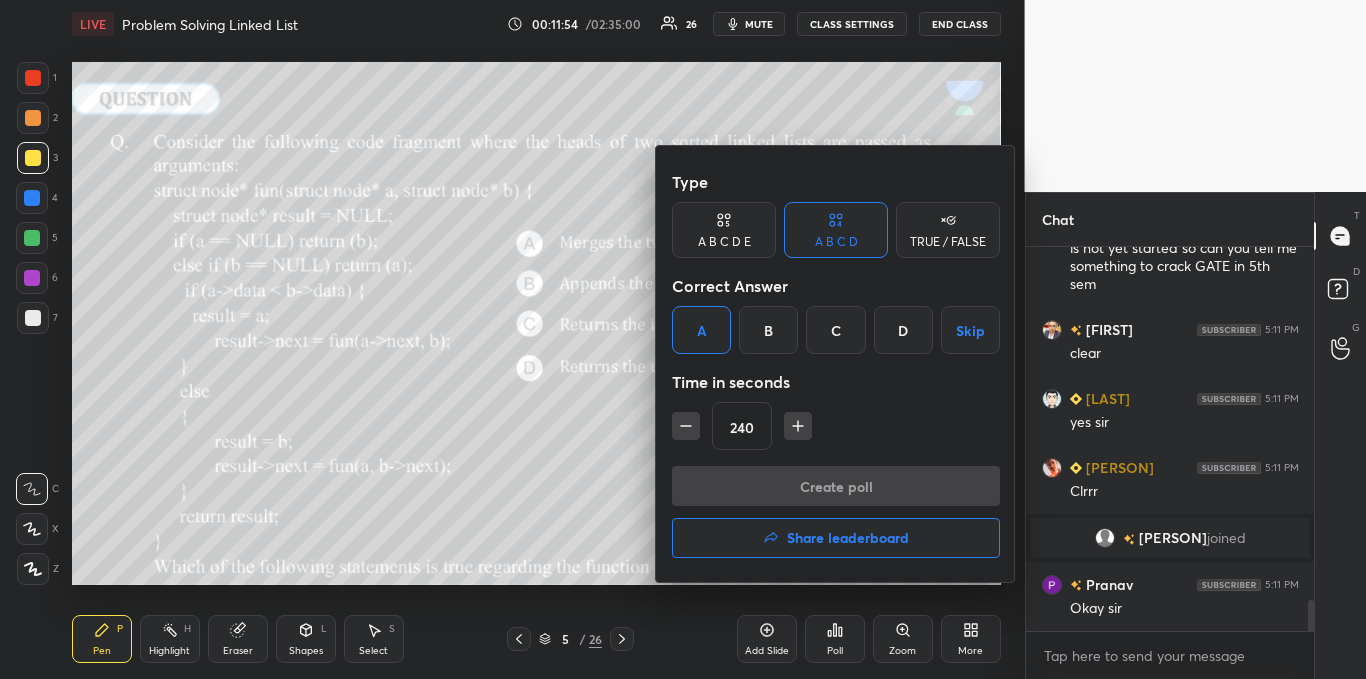 scroll, scrollTop: 335, scrollLeft: 282, axis: both 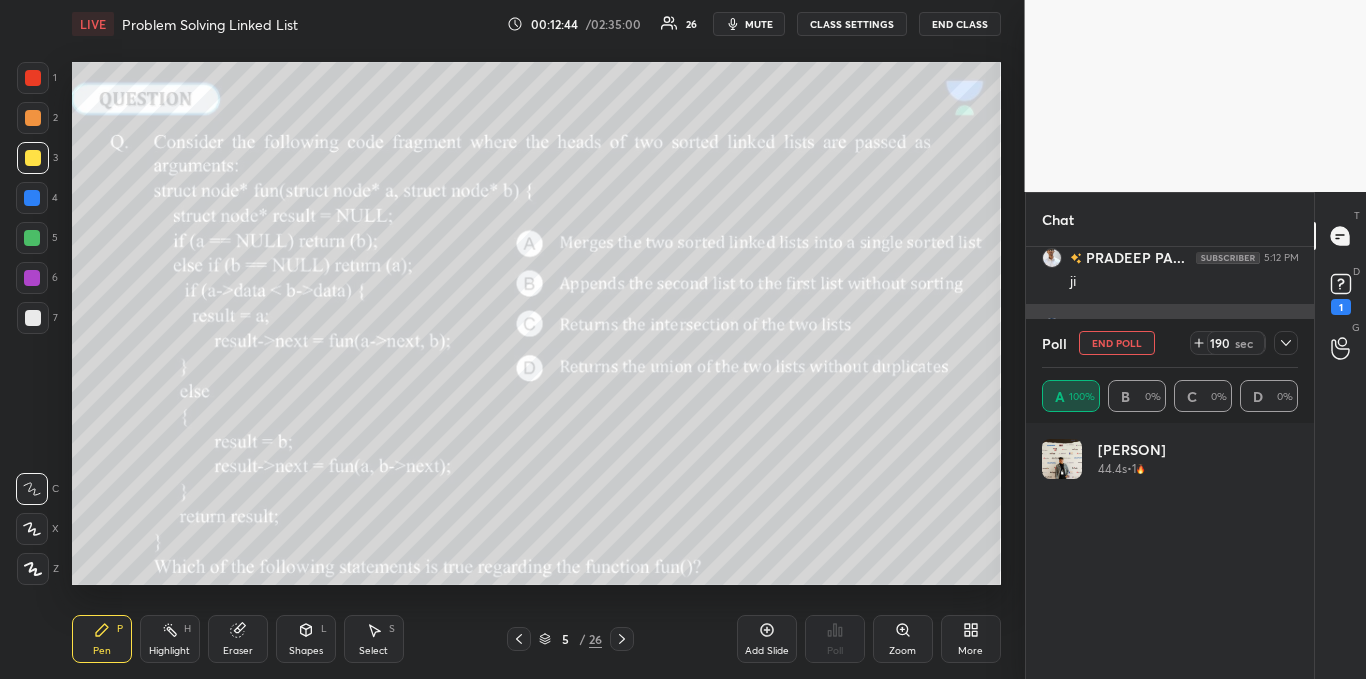 click 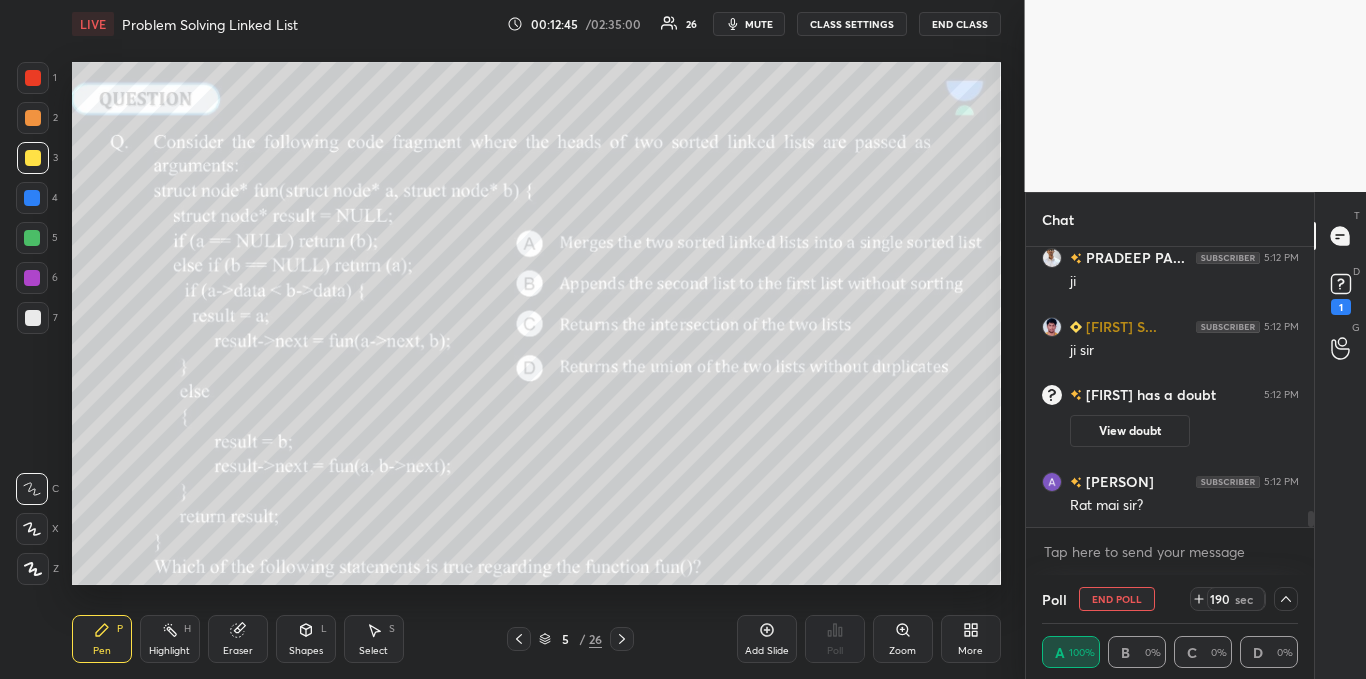 scroll, scrollTop: 0, scrollLeft: 0, axis: both 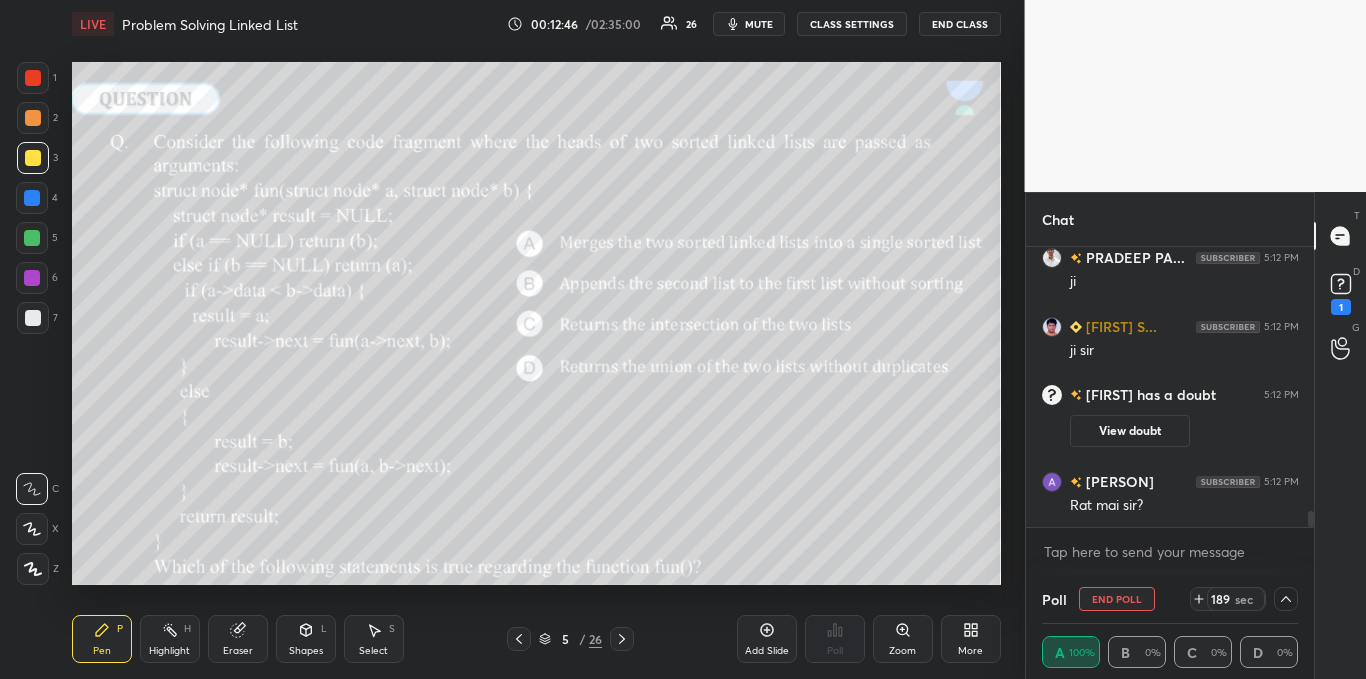 click on "View doubt" at bounding box center [1130, 431] 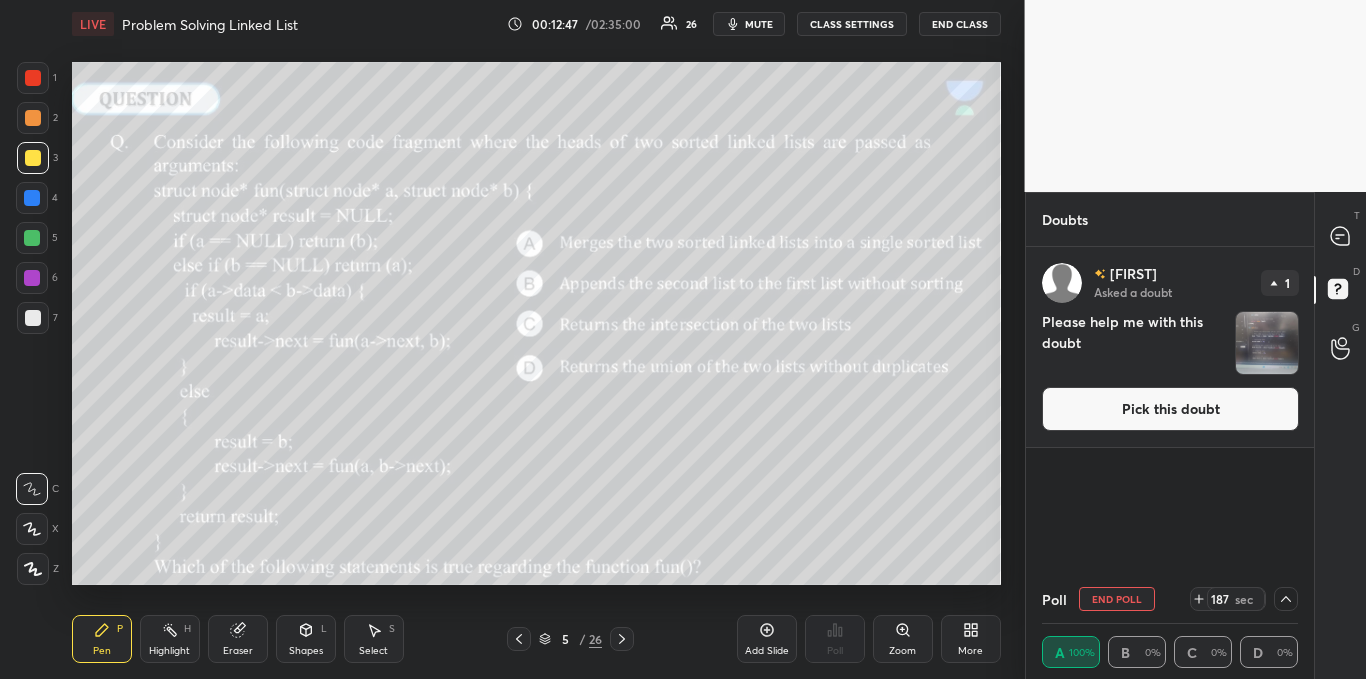 click on "Pick this doubt" at bounding box center [1170, 409] 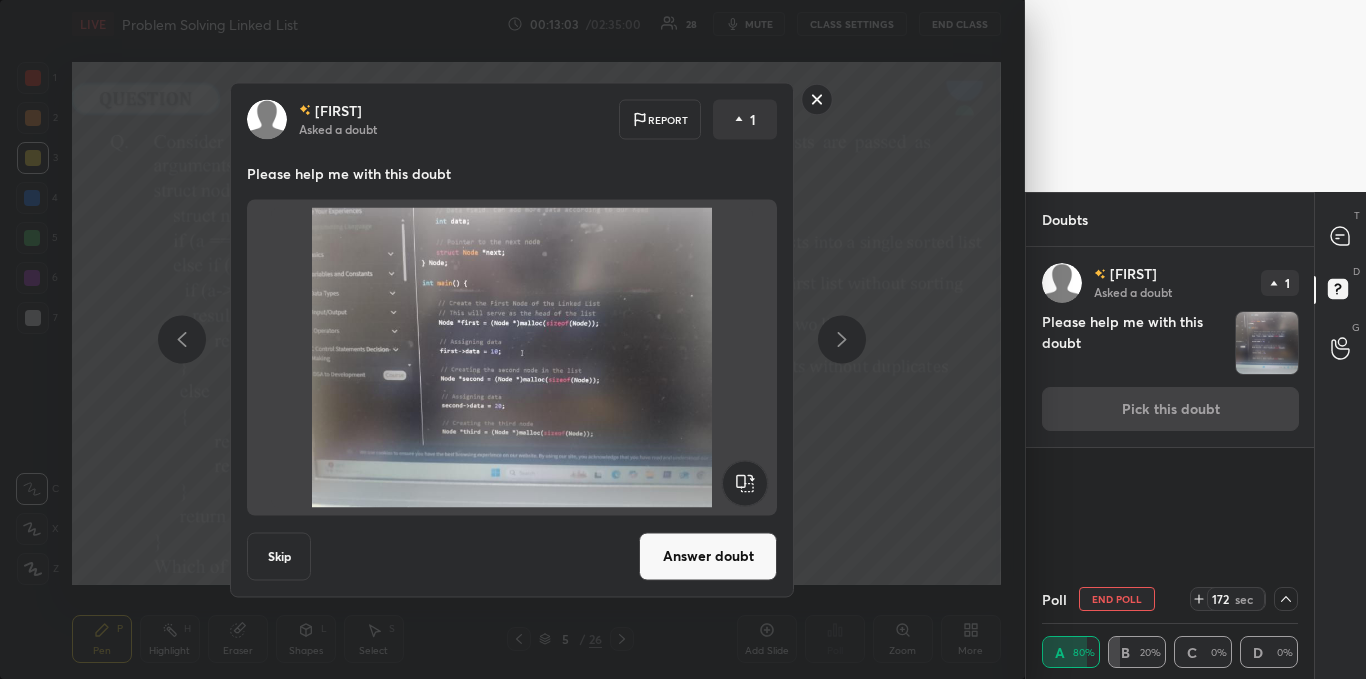 click on "Answer doubt" at bounding box center [708, 556] 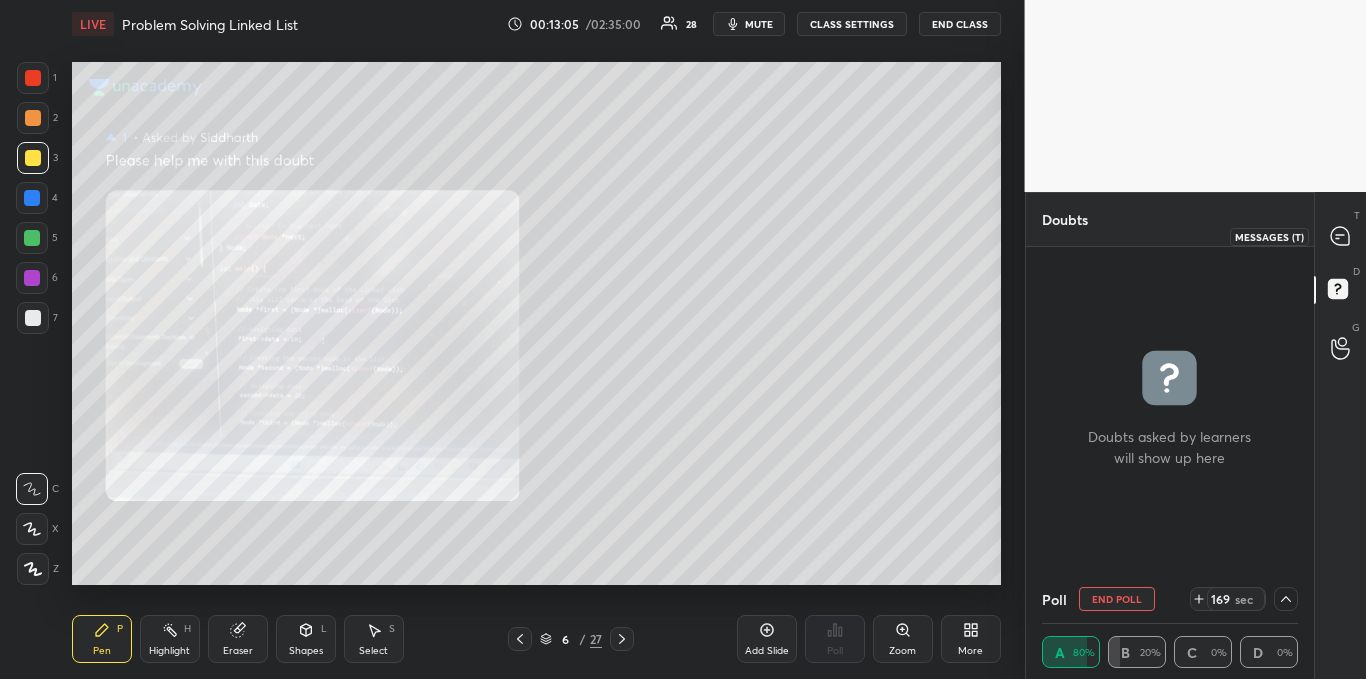 click at bounding box center [1341, 236] 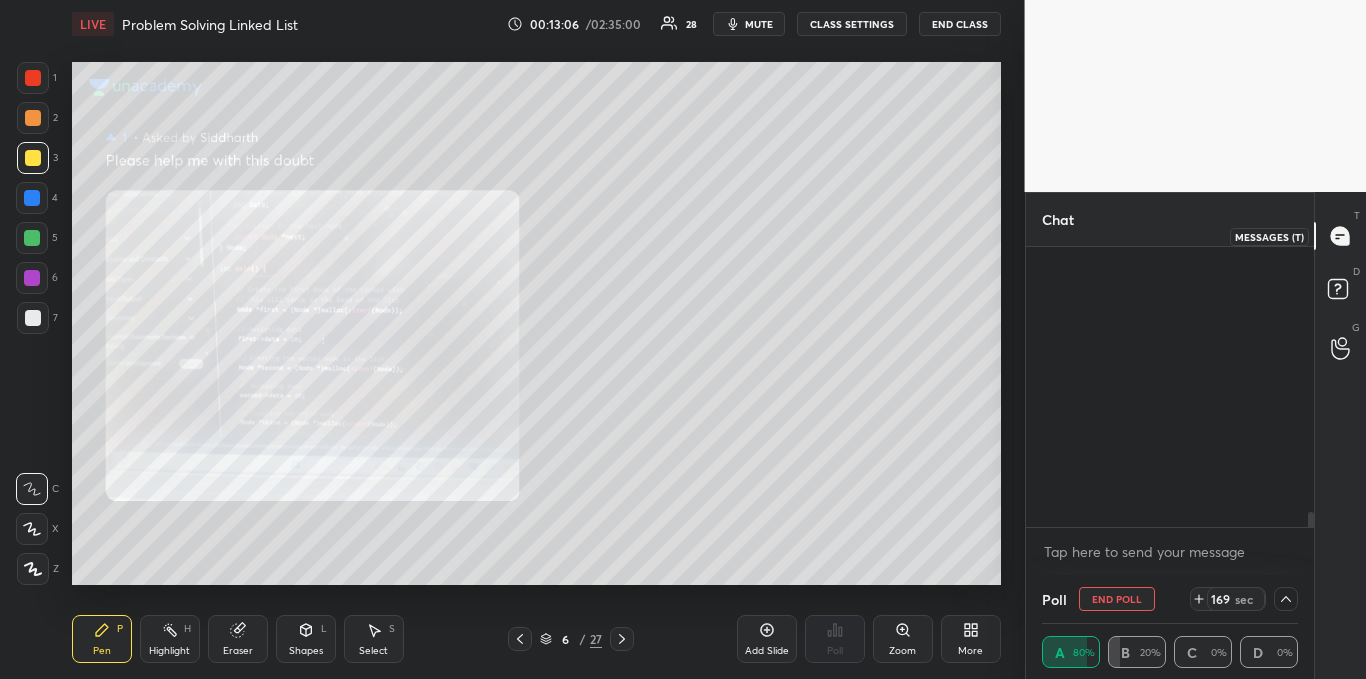 scroll, scrollTop: 4964, scrollLeft: 0, axis: vertical 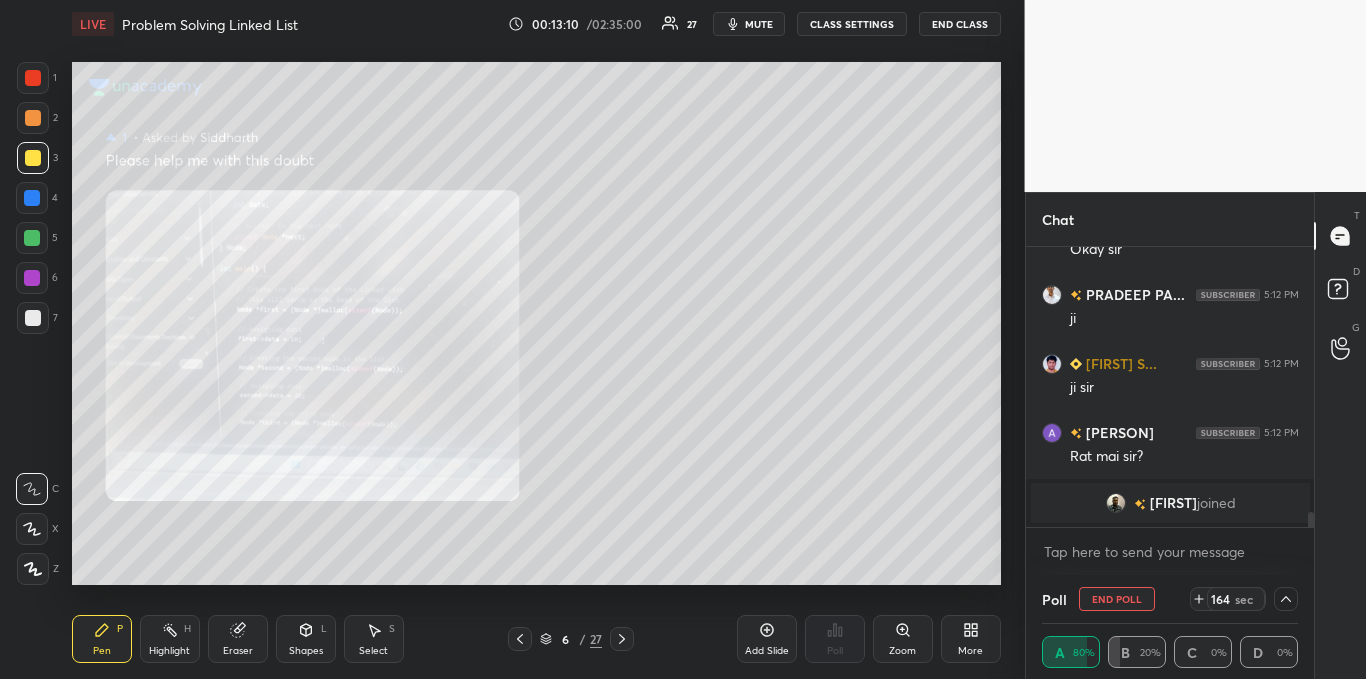 click 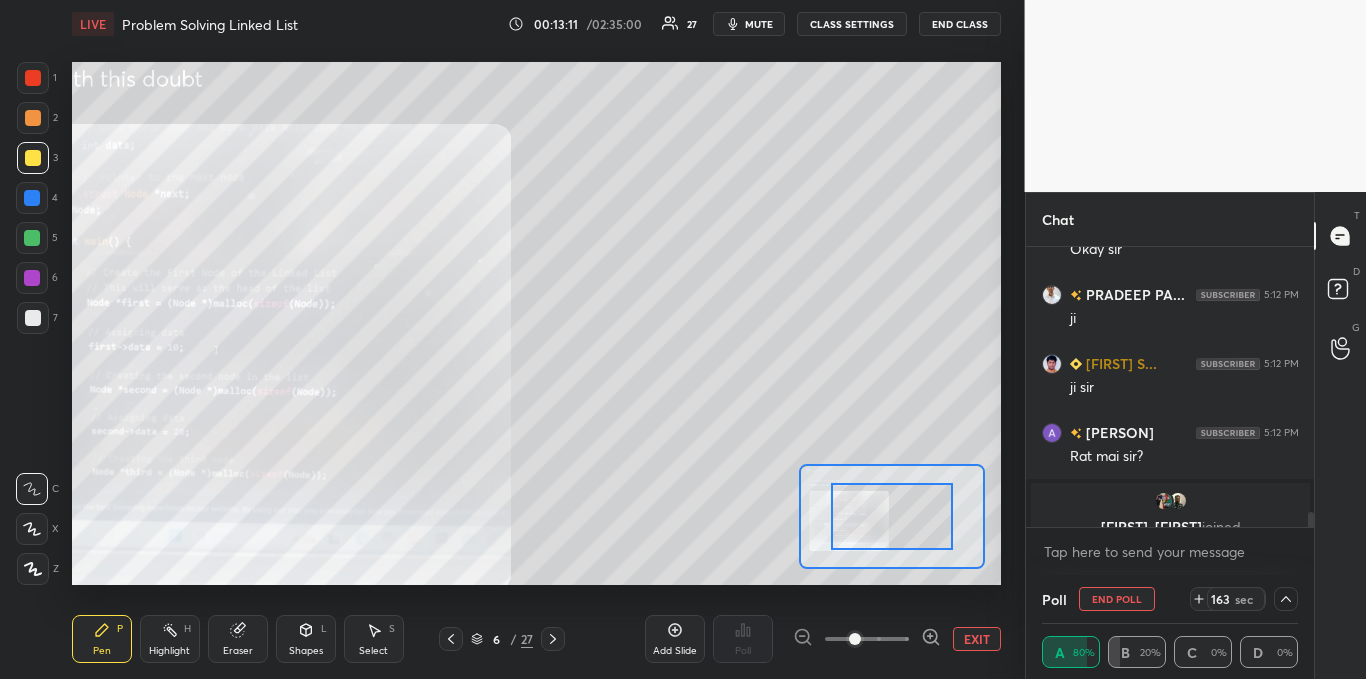 scroll, scrollTop: 4988, scrollLeft: 0, axis: vertical 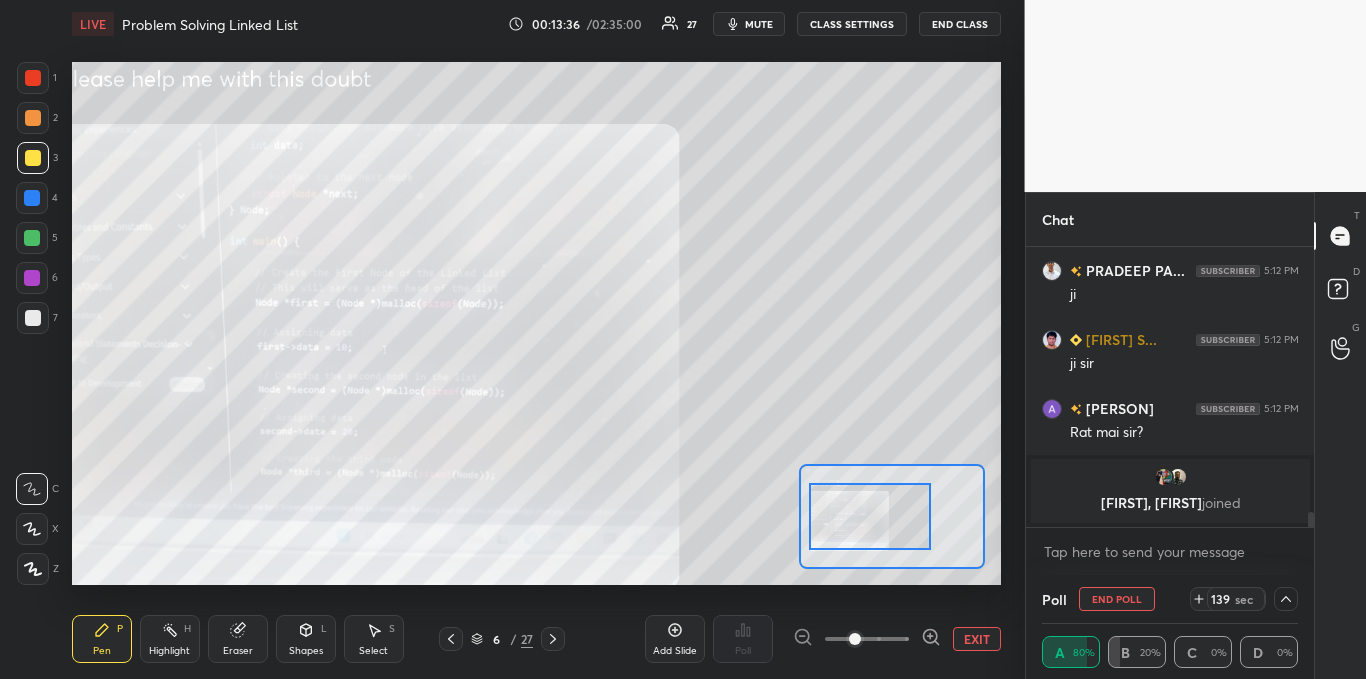 click at bounding box center (869, 516) 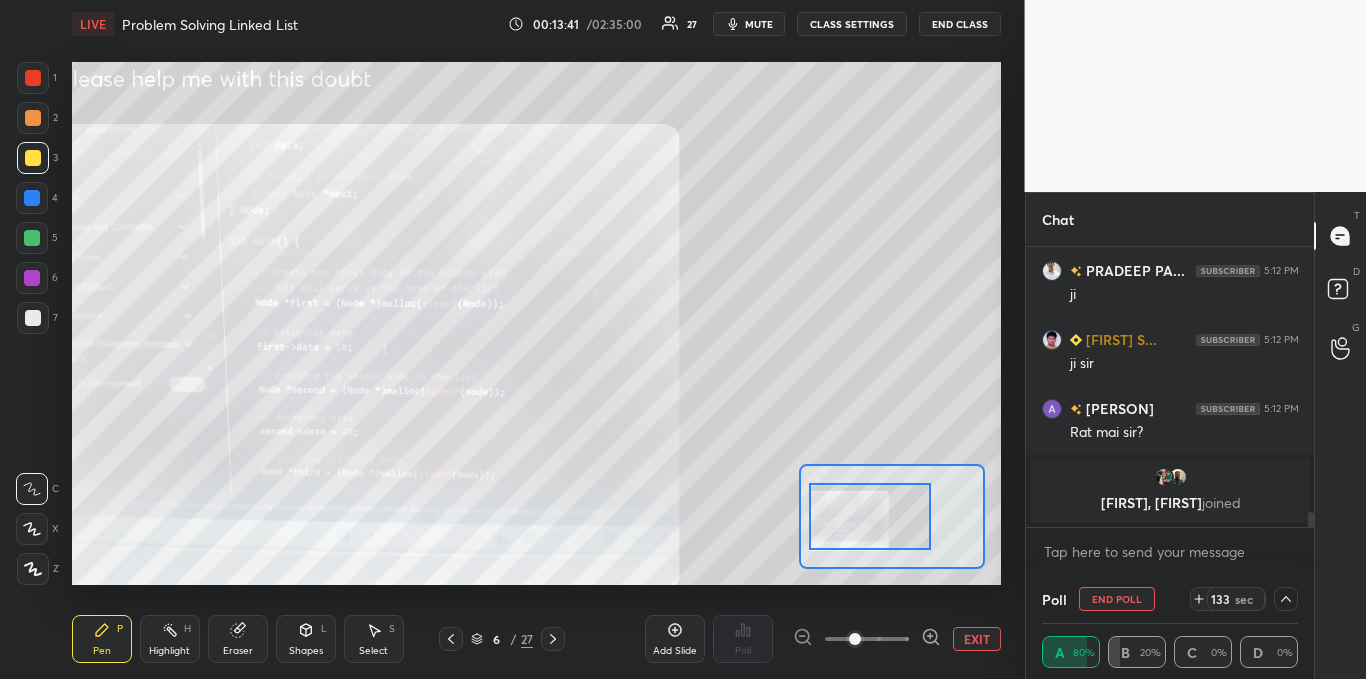 click at bounding box center (867, 639) 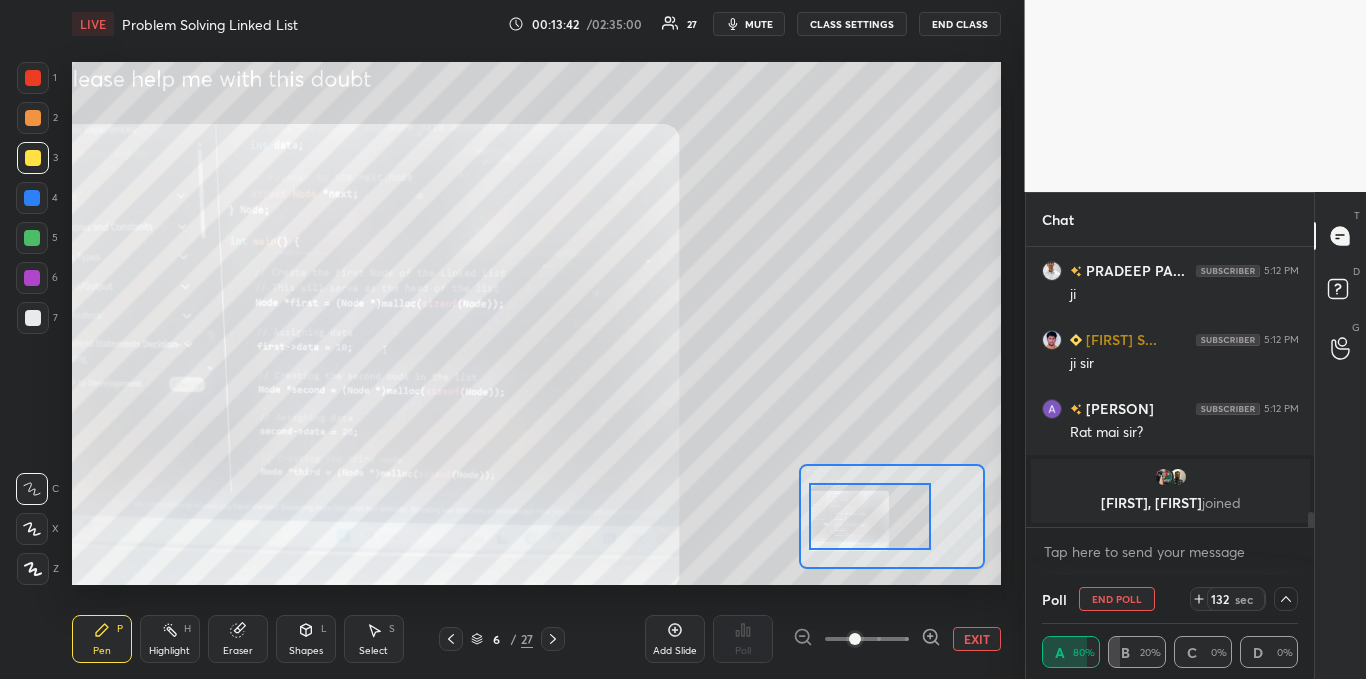 click at bounding box center [869, 516] 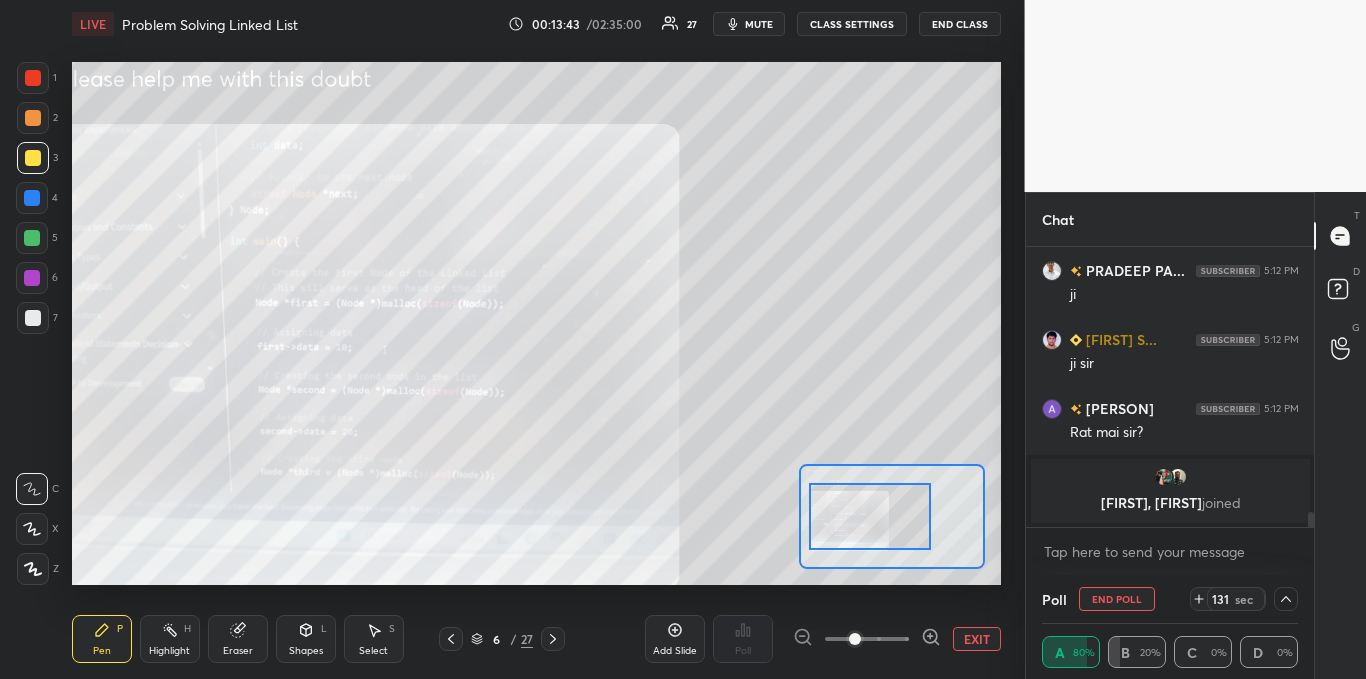 click at bounding box center [867, 639] 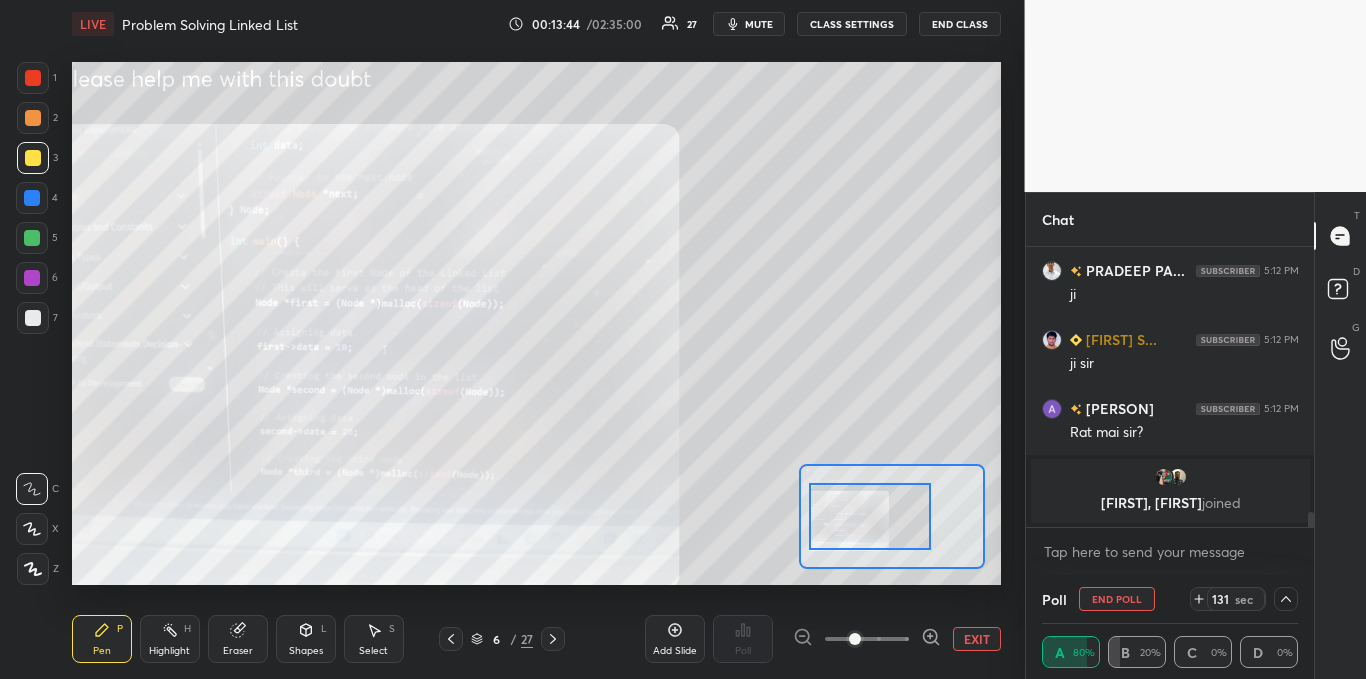 click at bounding box center (867, 639) 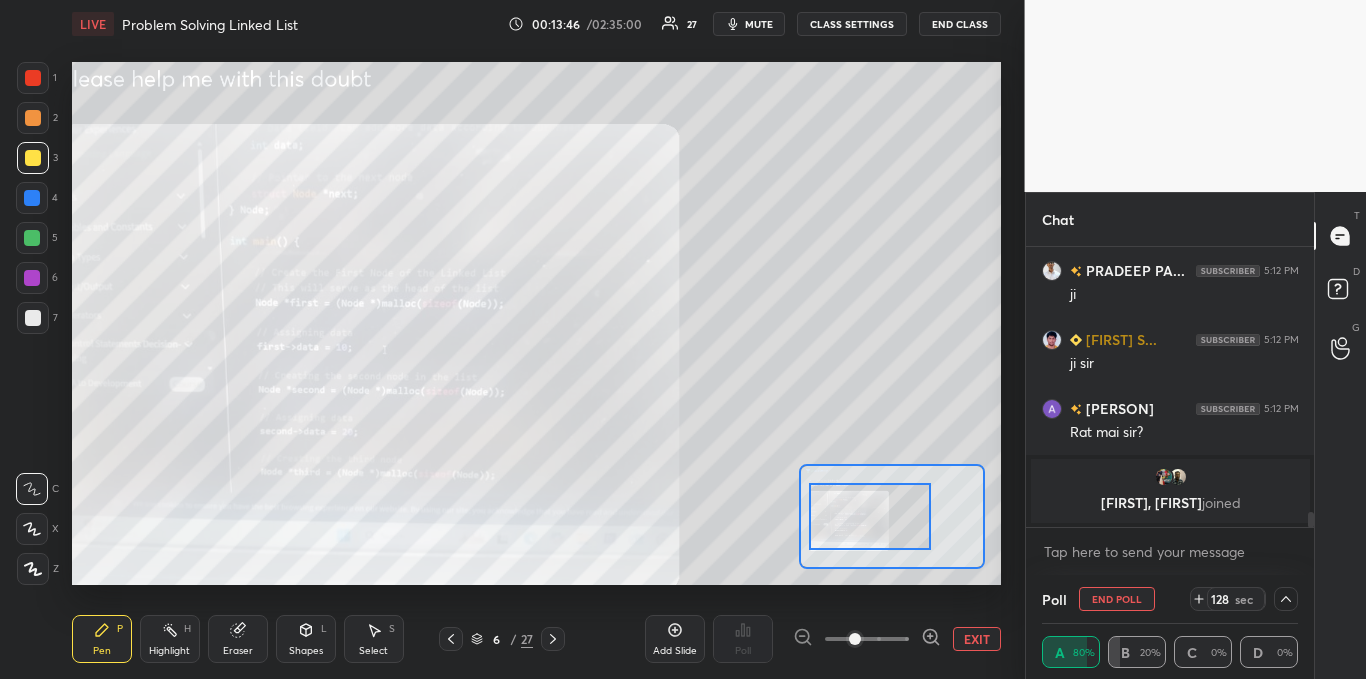 click on "EXIT" at bounding box center [977, 639] 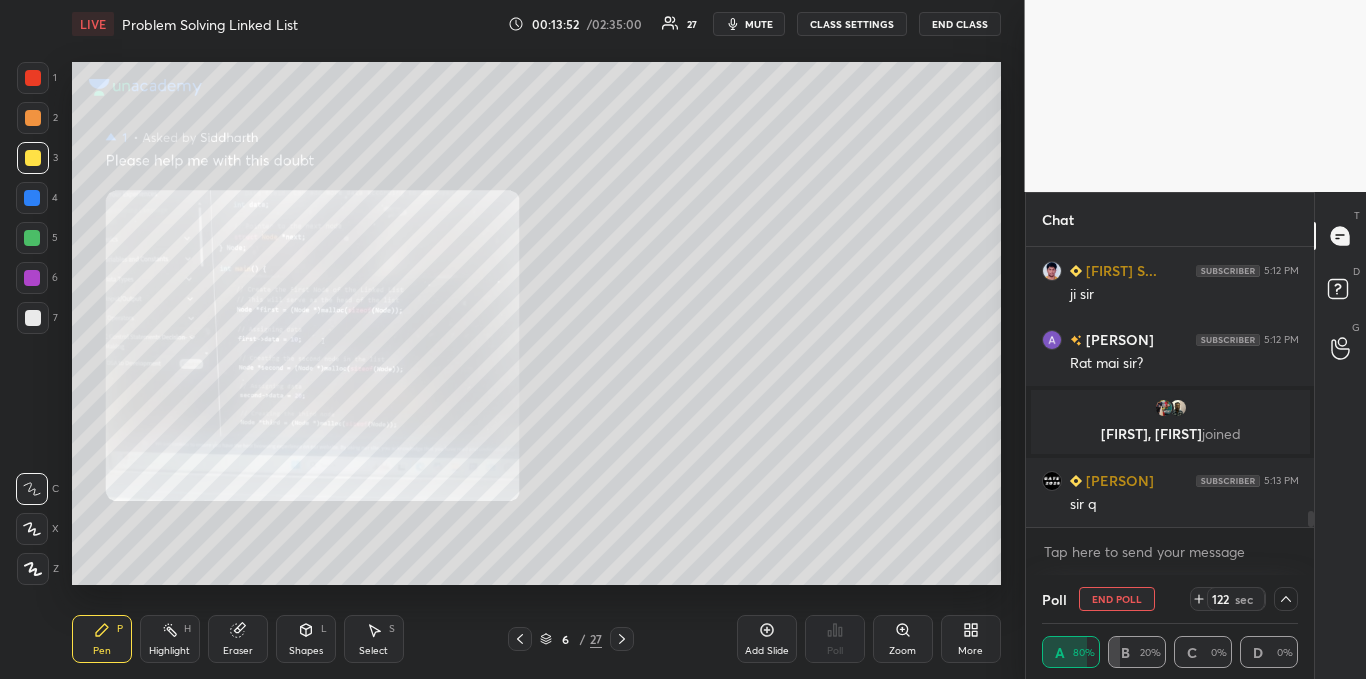 scroll, scrollTop: 4697, scrollLeft: 0, axis: vertical 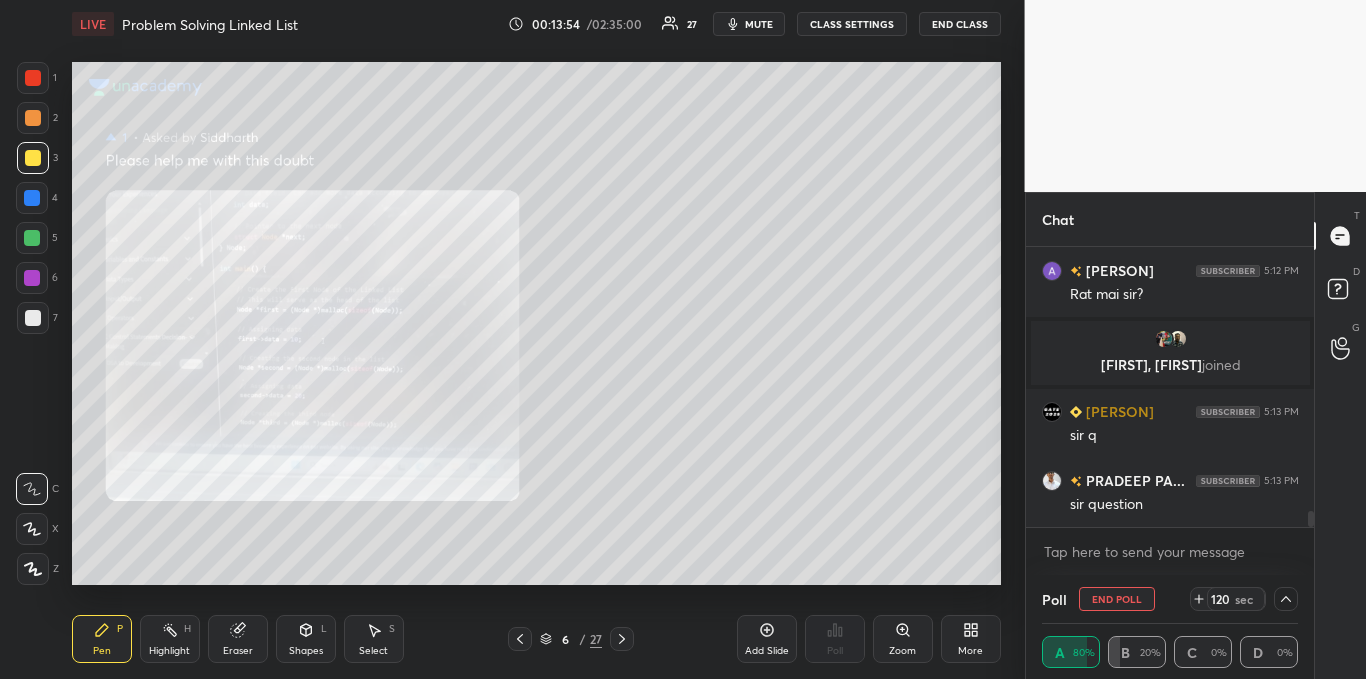 click 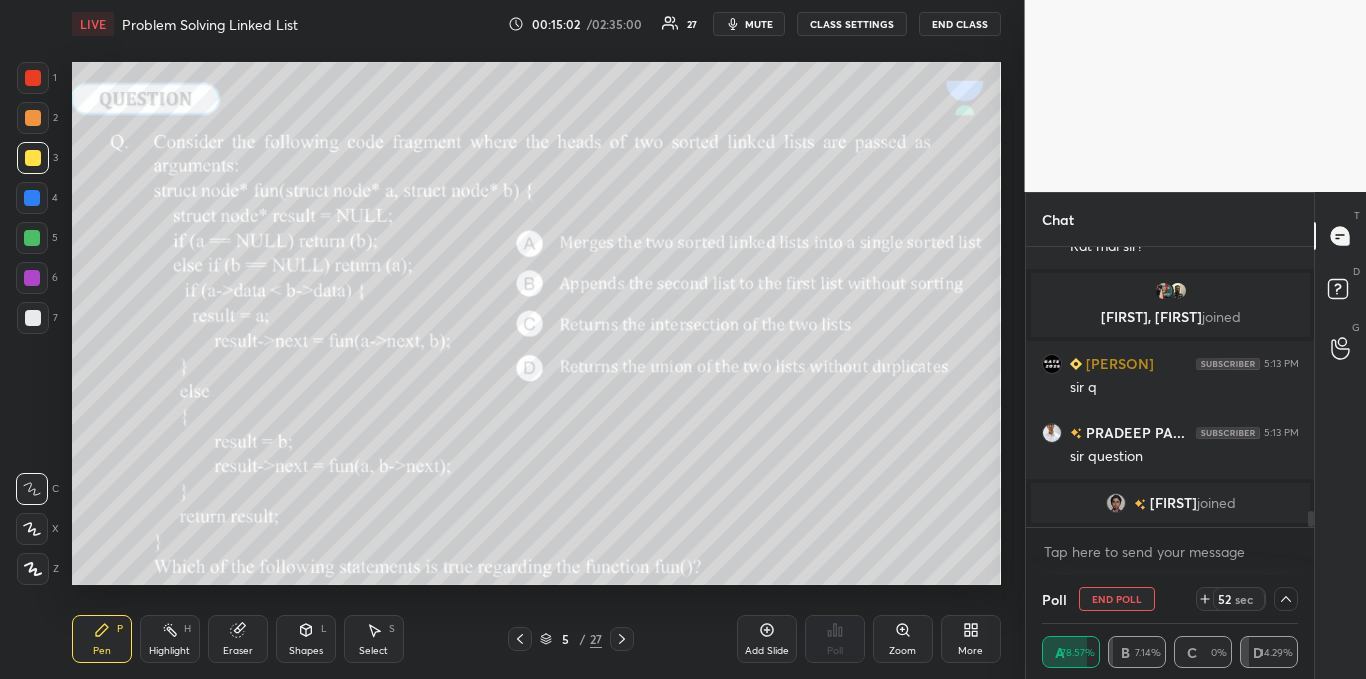 scroll, scrollTop: 4795, scrollLeft: 0, axis: vertical 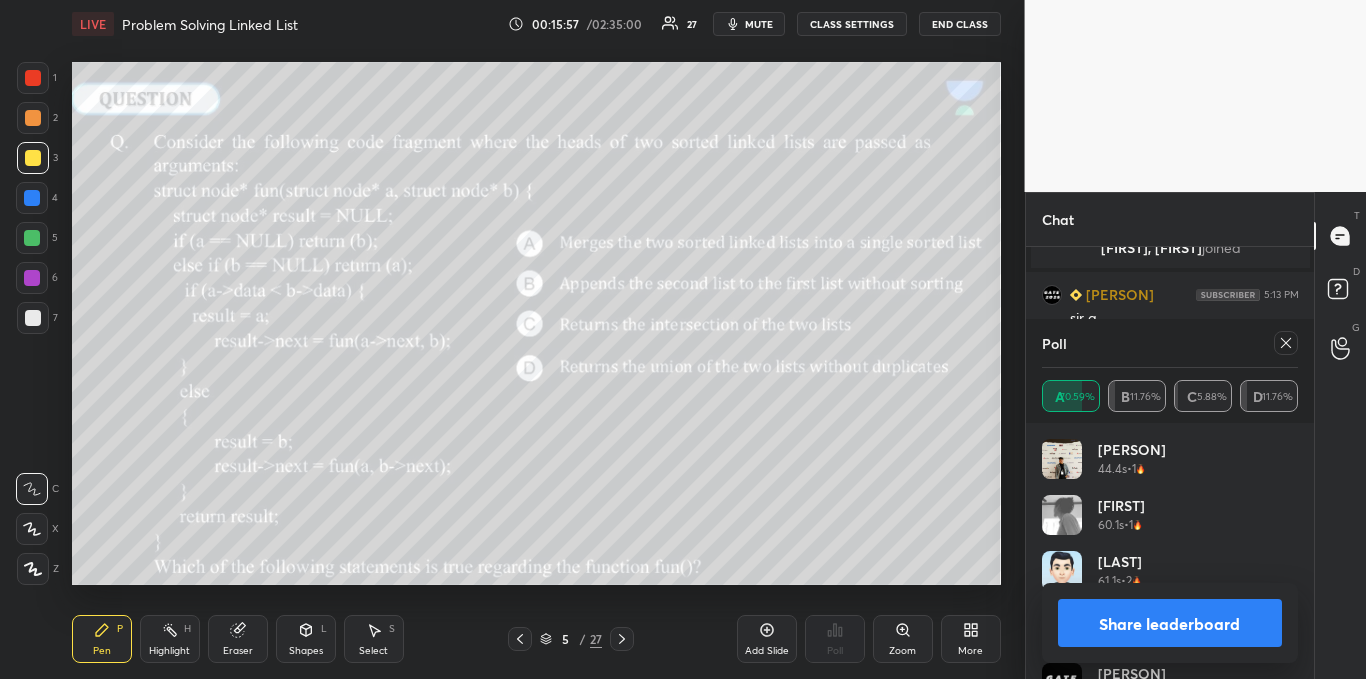 click 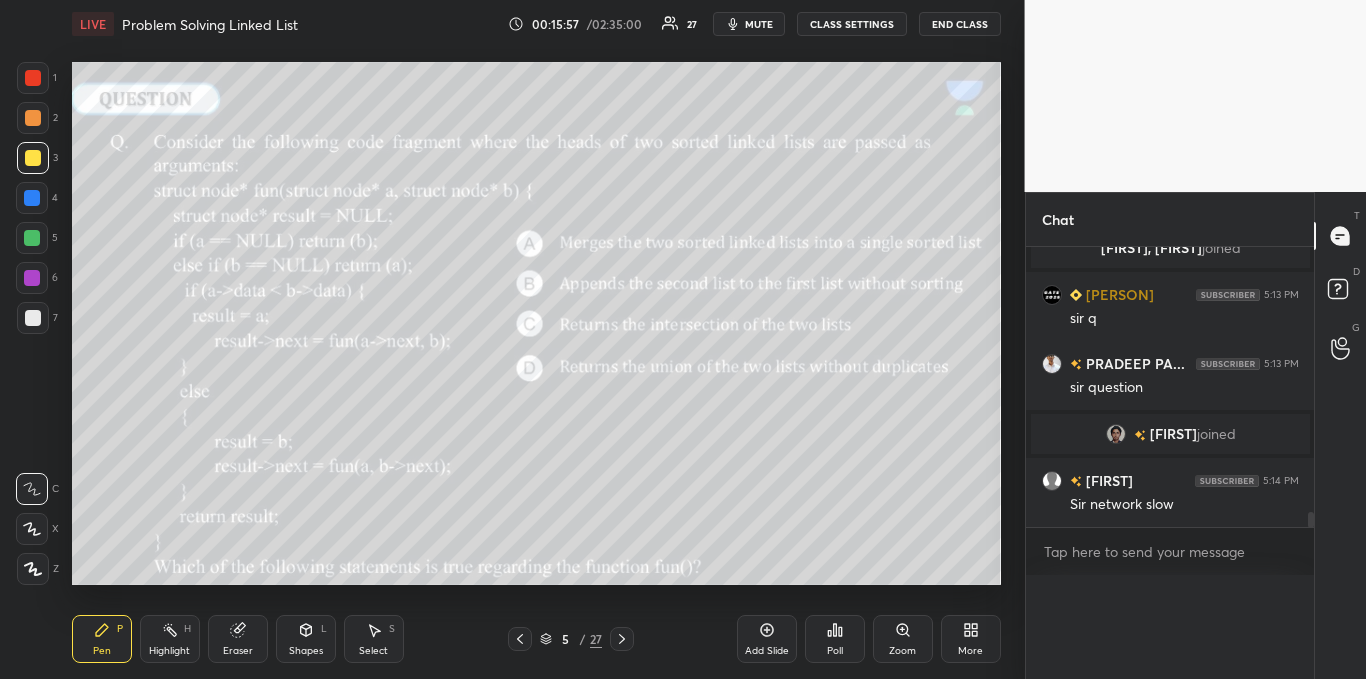 scroll, scrollTop: 0, scrollLeft: 0, axis: both 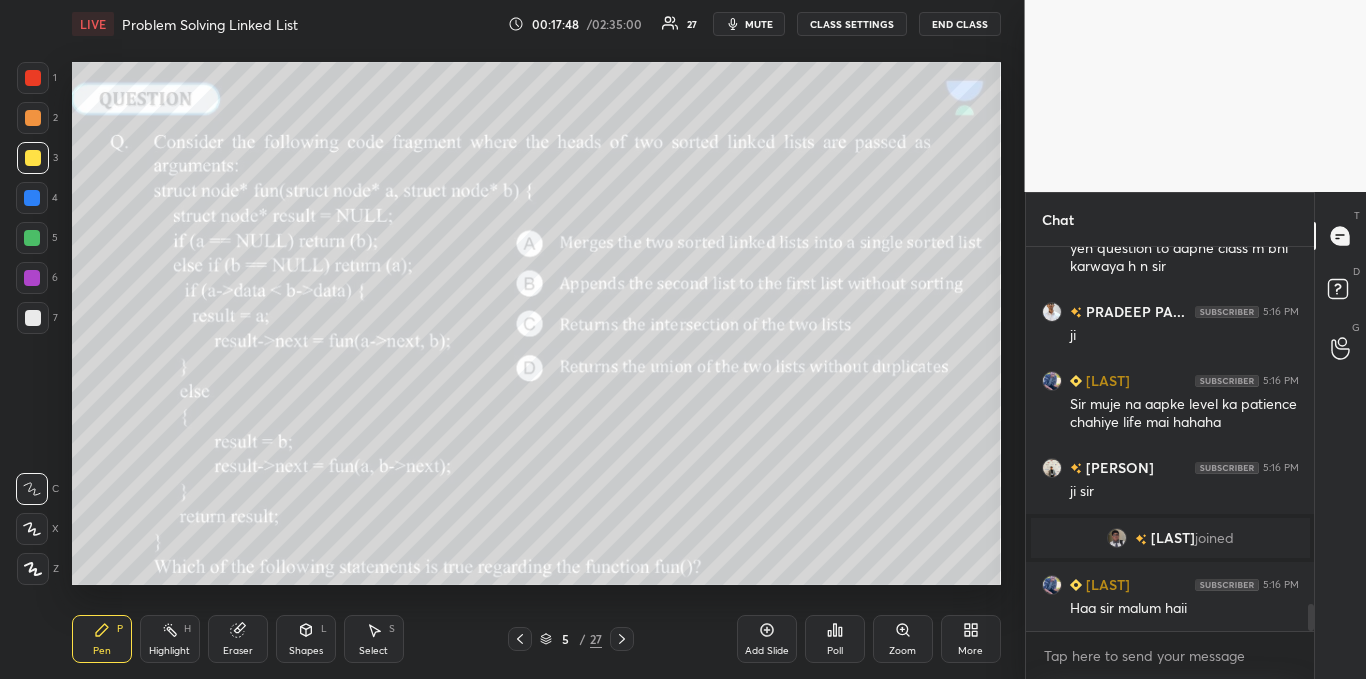 click at bounding box center (33, 318) 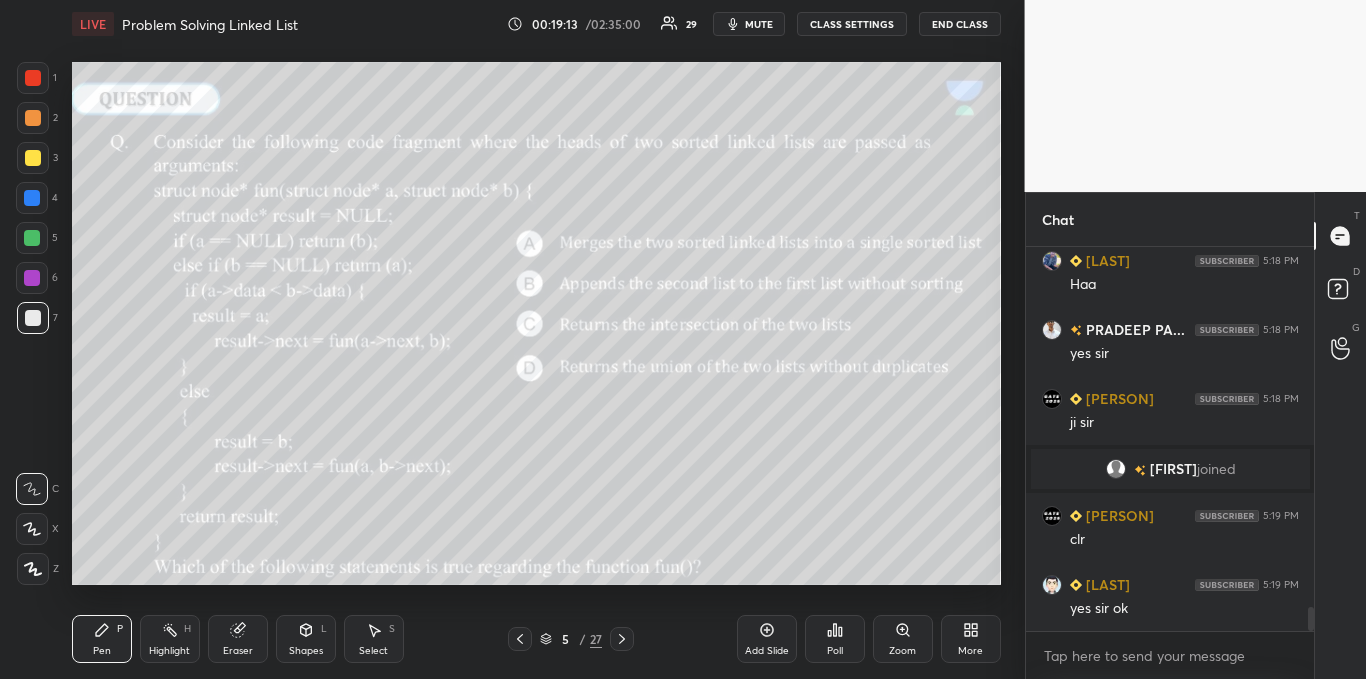 scroll, scrollTop: 5825, scrollLeft: 0, axis: vertical 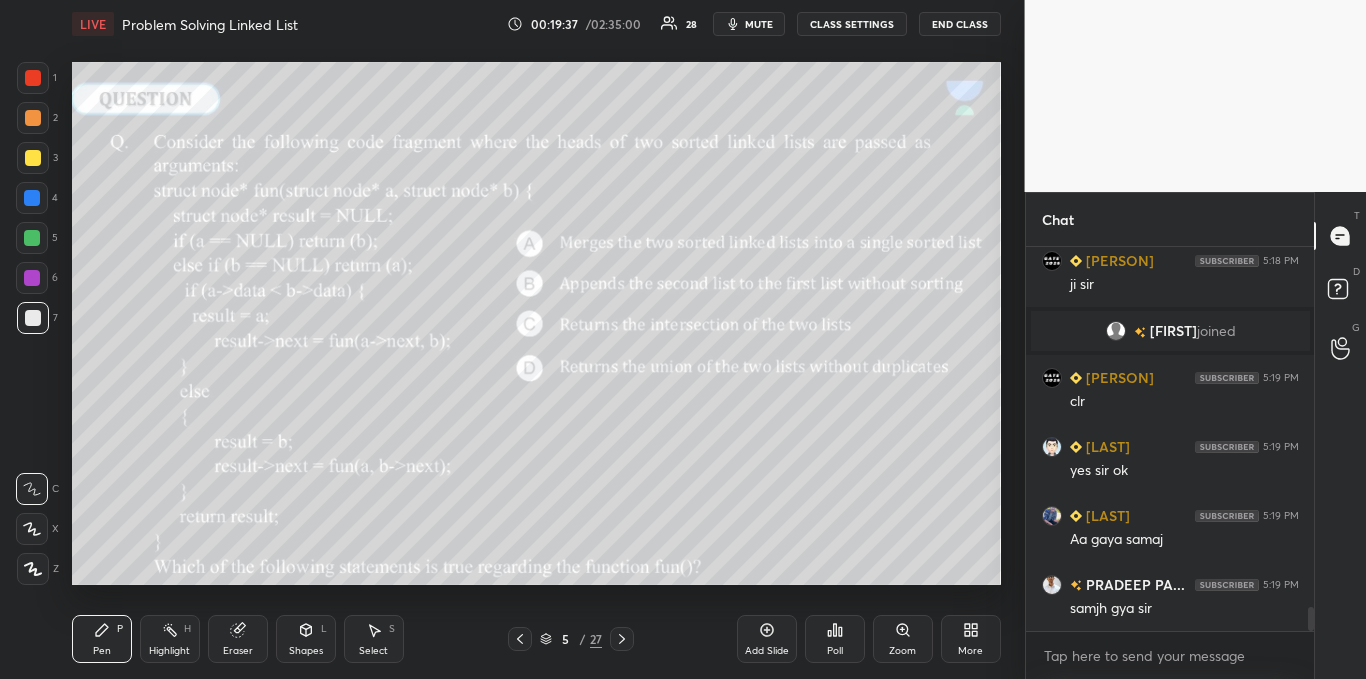 click 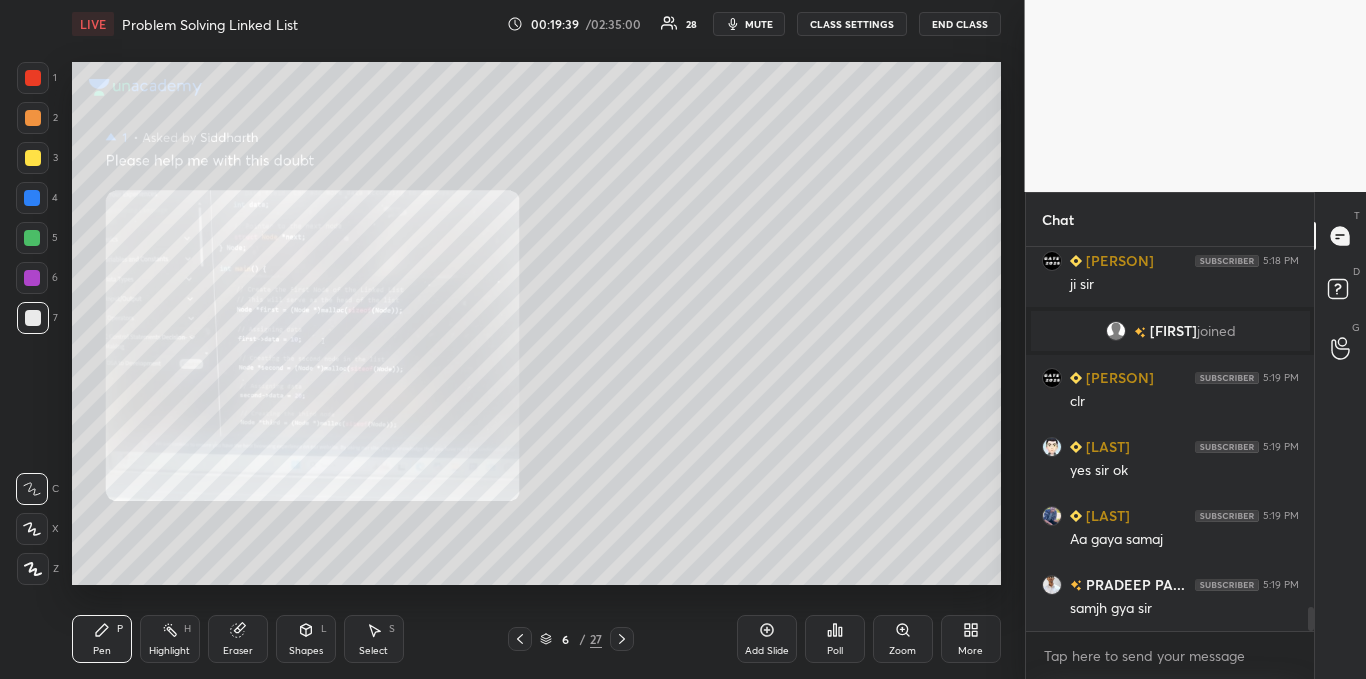 click 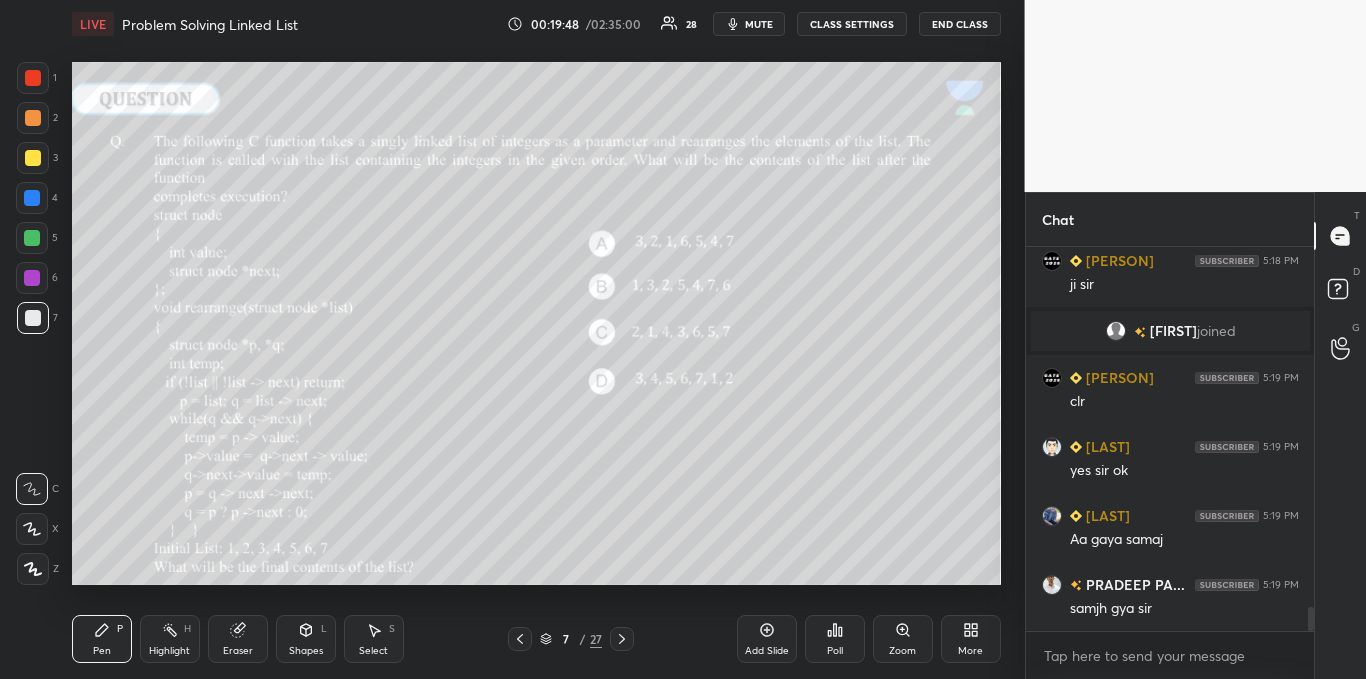 click on "Poll" at bounding box center (835, 639) 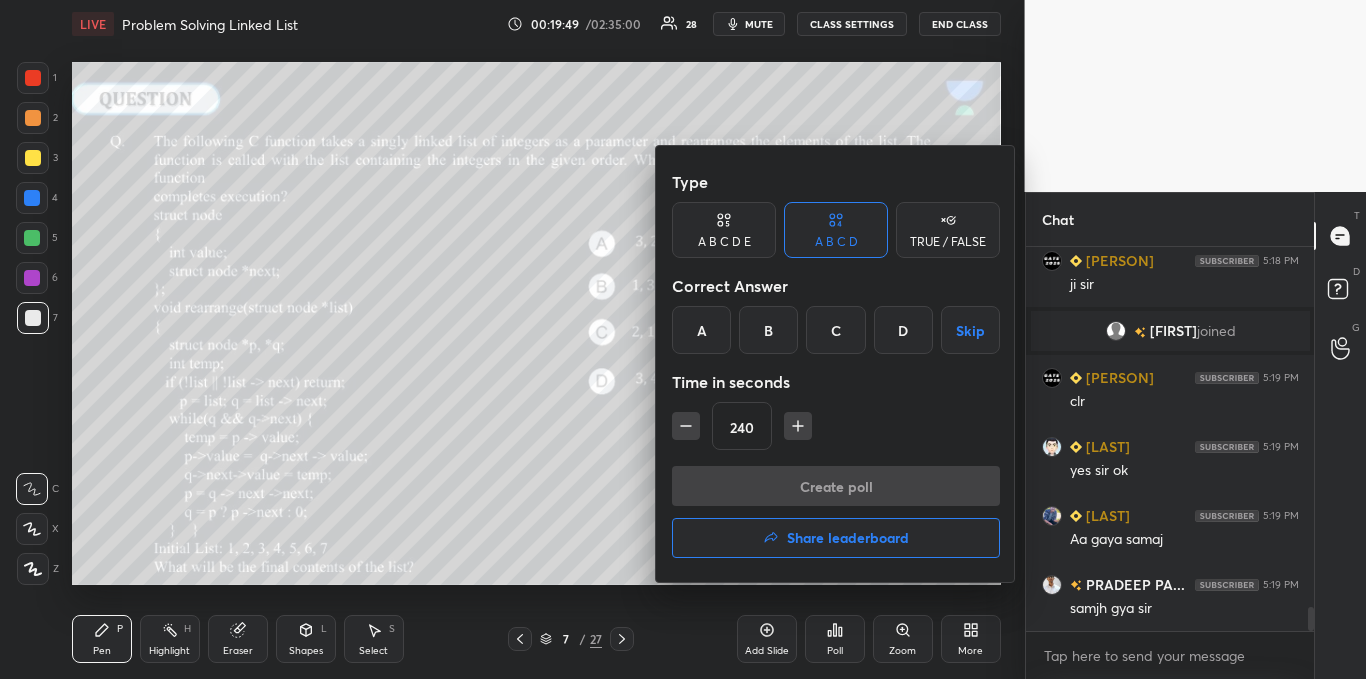 click 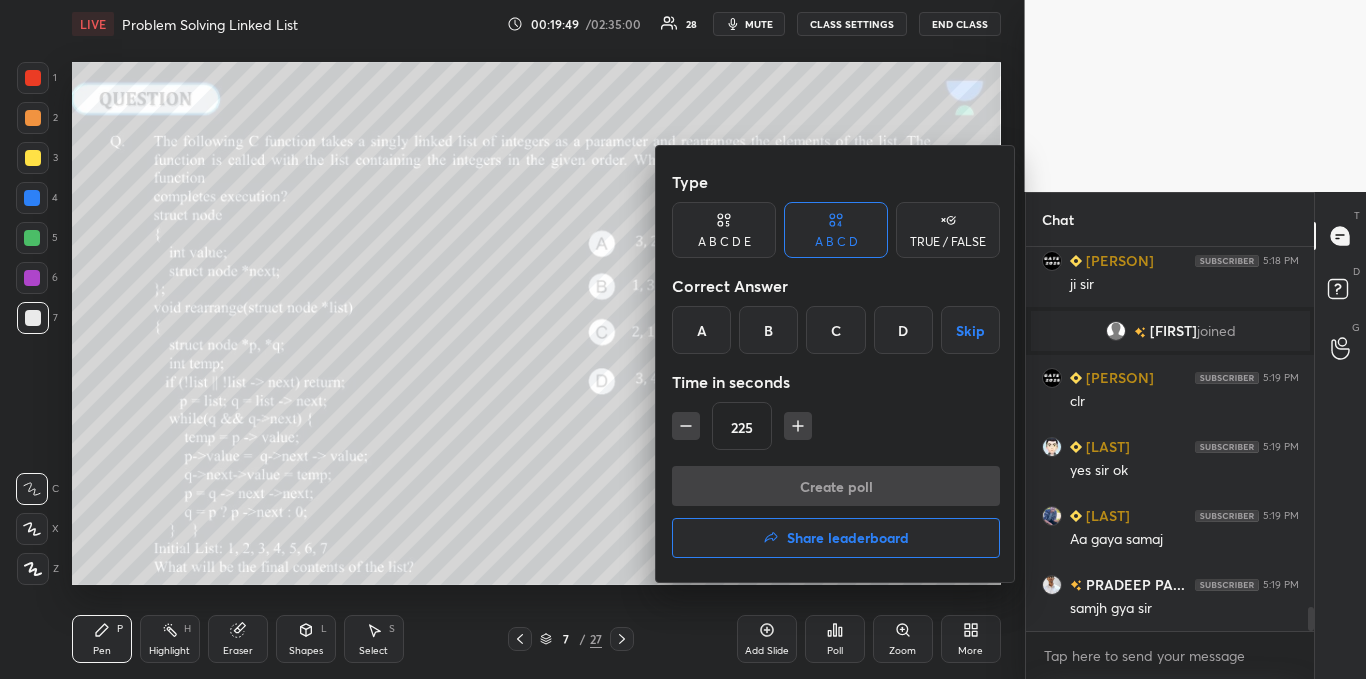 click 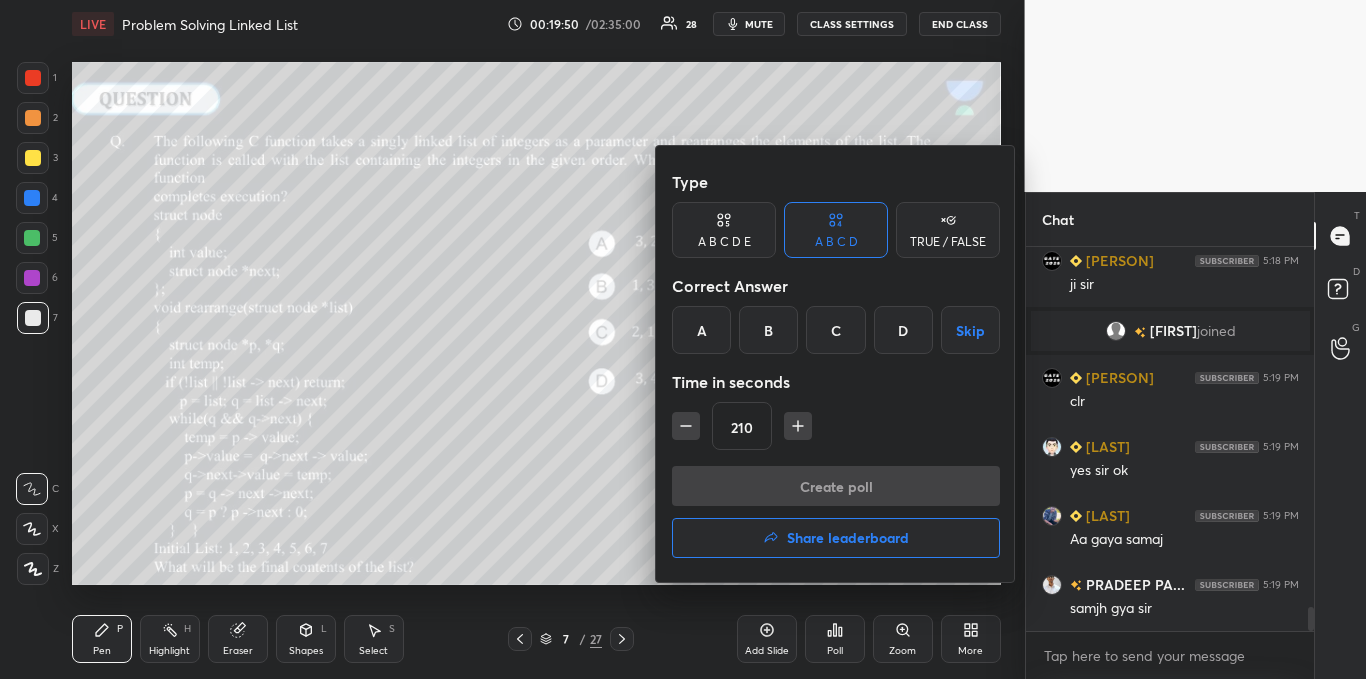 click 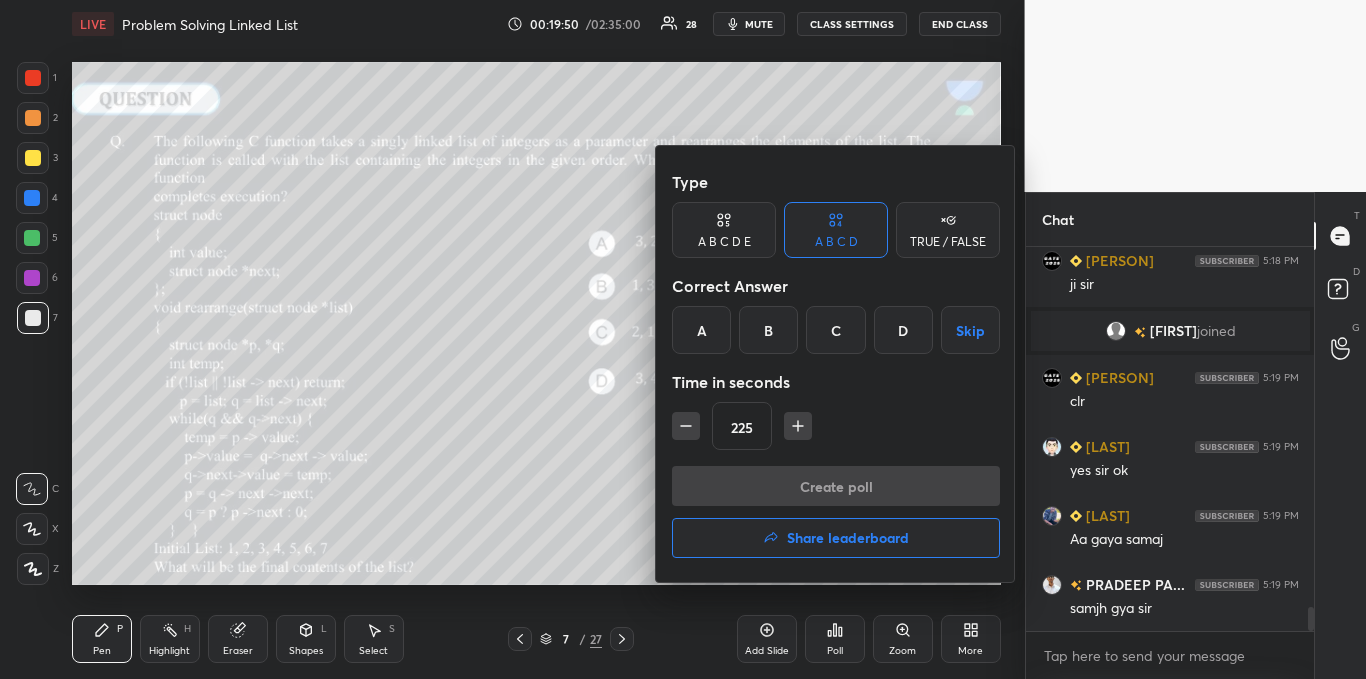 click 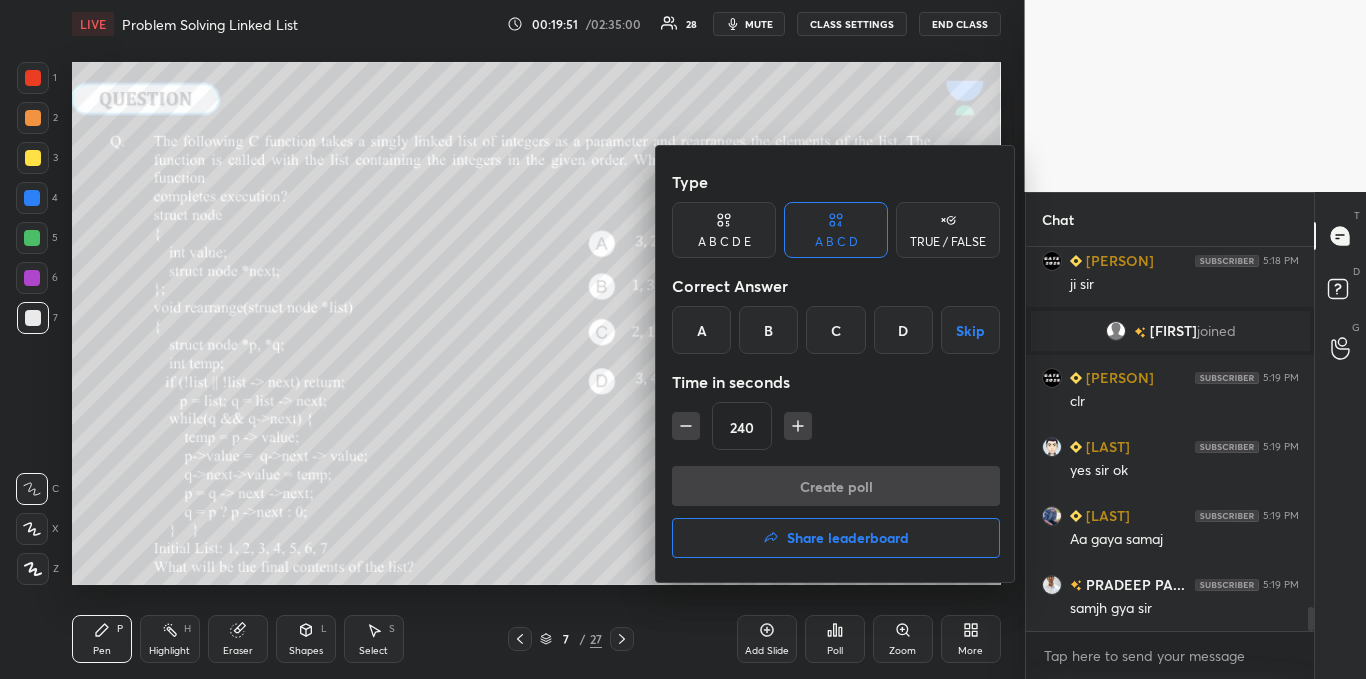click on "C" at bounding box center [835, 330] 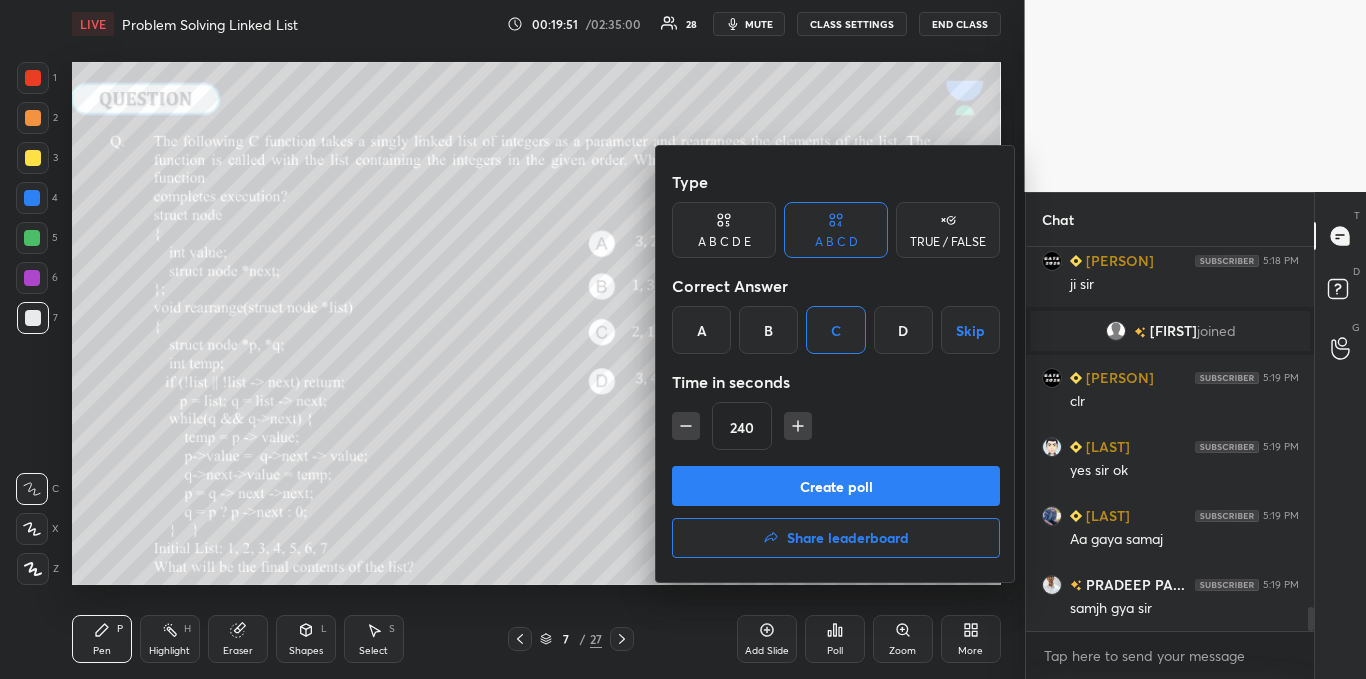 click on "Create poll" at bounding box center (836, 486) 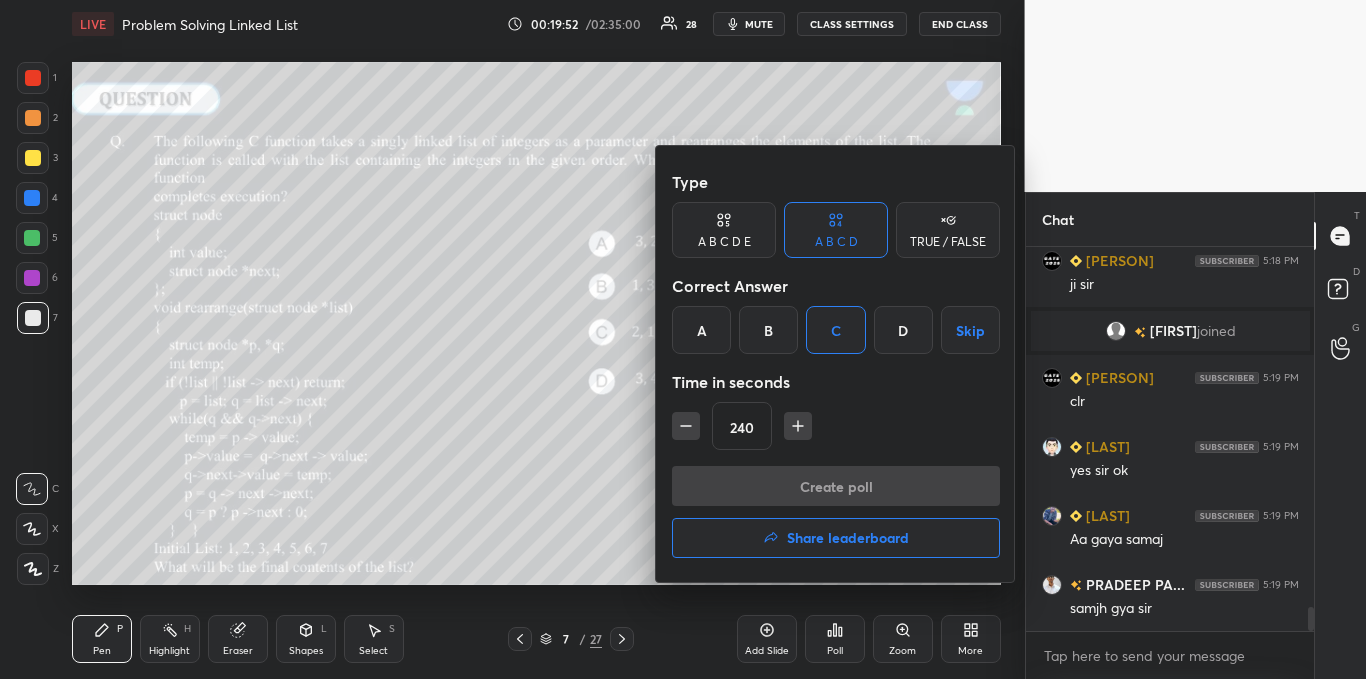 scroll, scrollTop: 326, scrollLeft: 282, axis: both 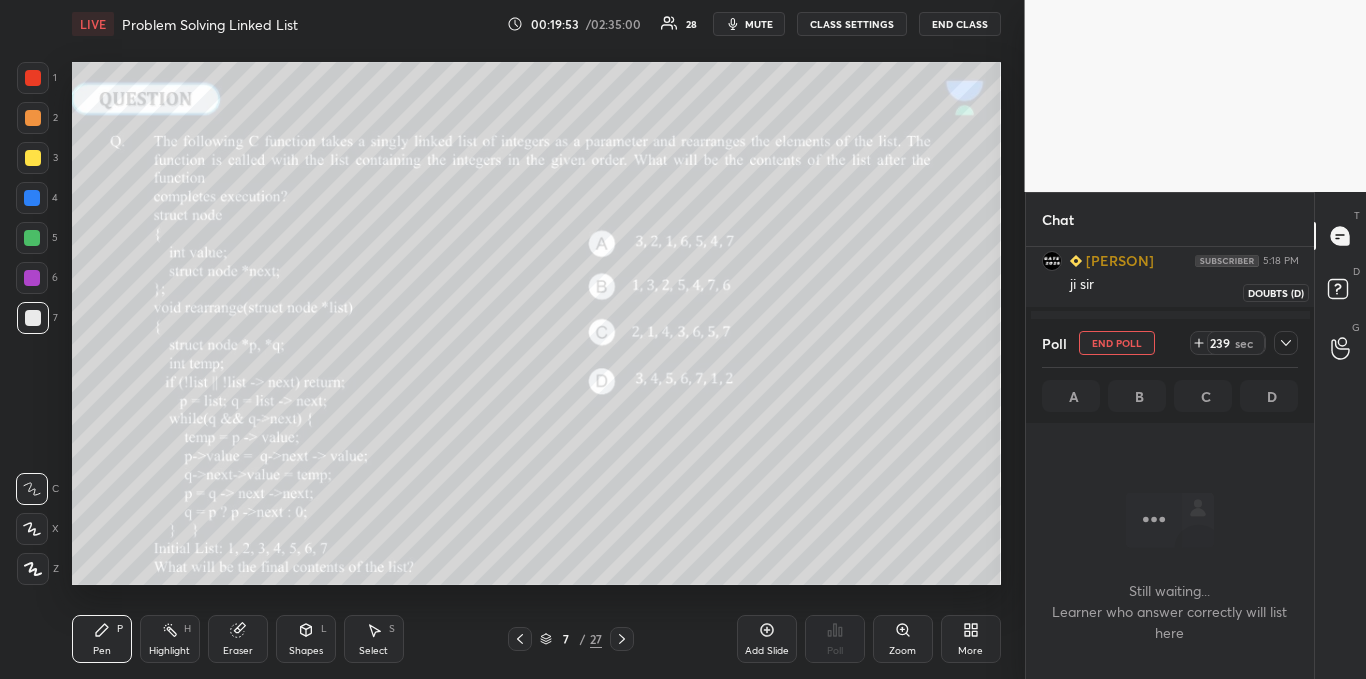 click 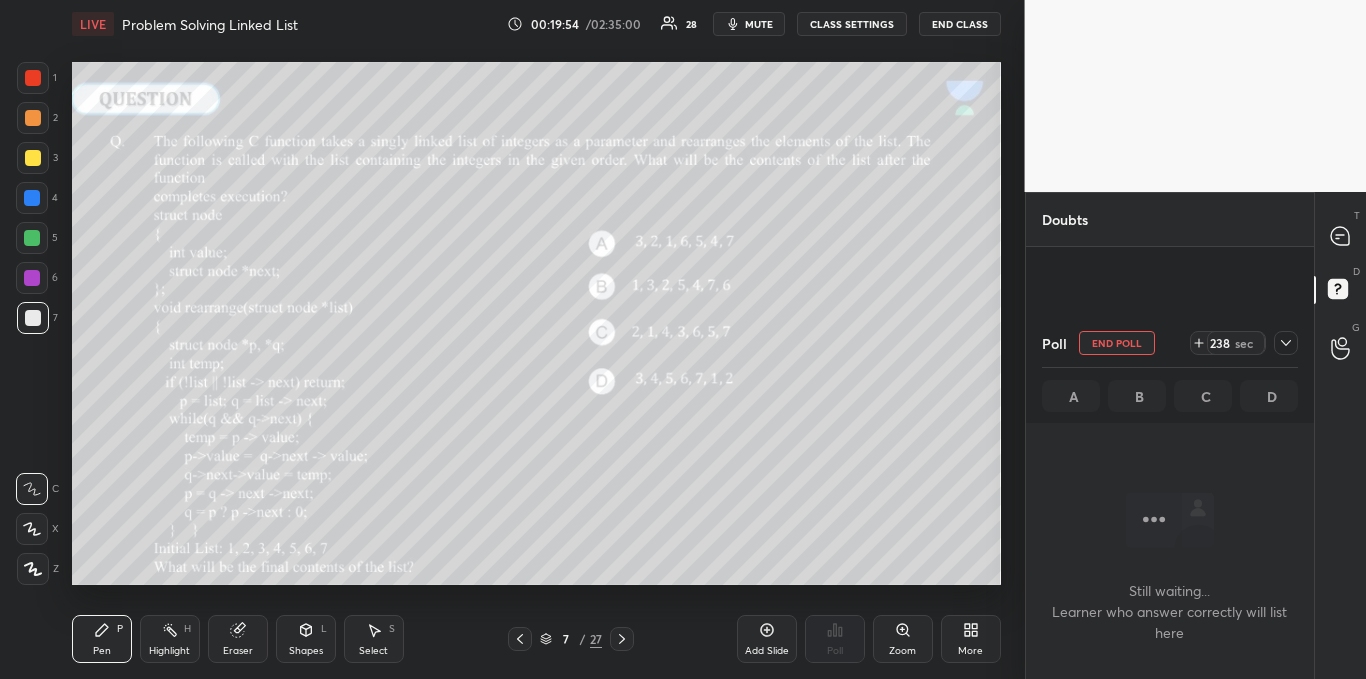 click on "T Messages (T)" at bounding box center (1340, 236) 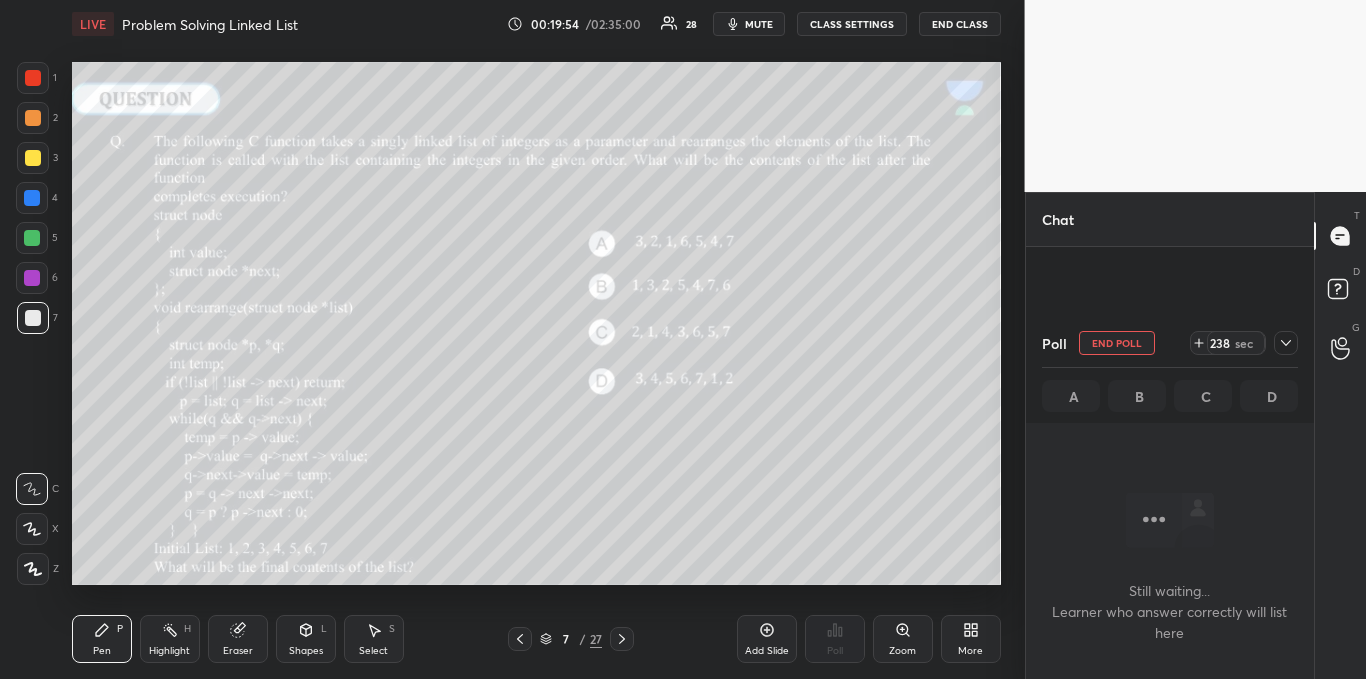 scroll, scrollTop: 6262, scrollLeft: 0, axis: vertical 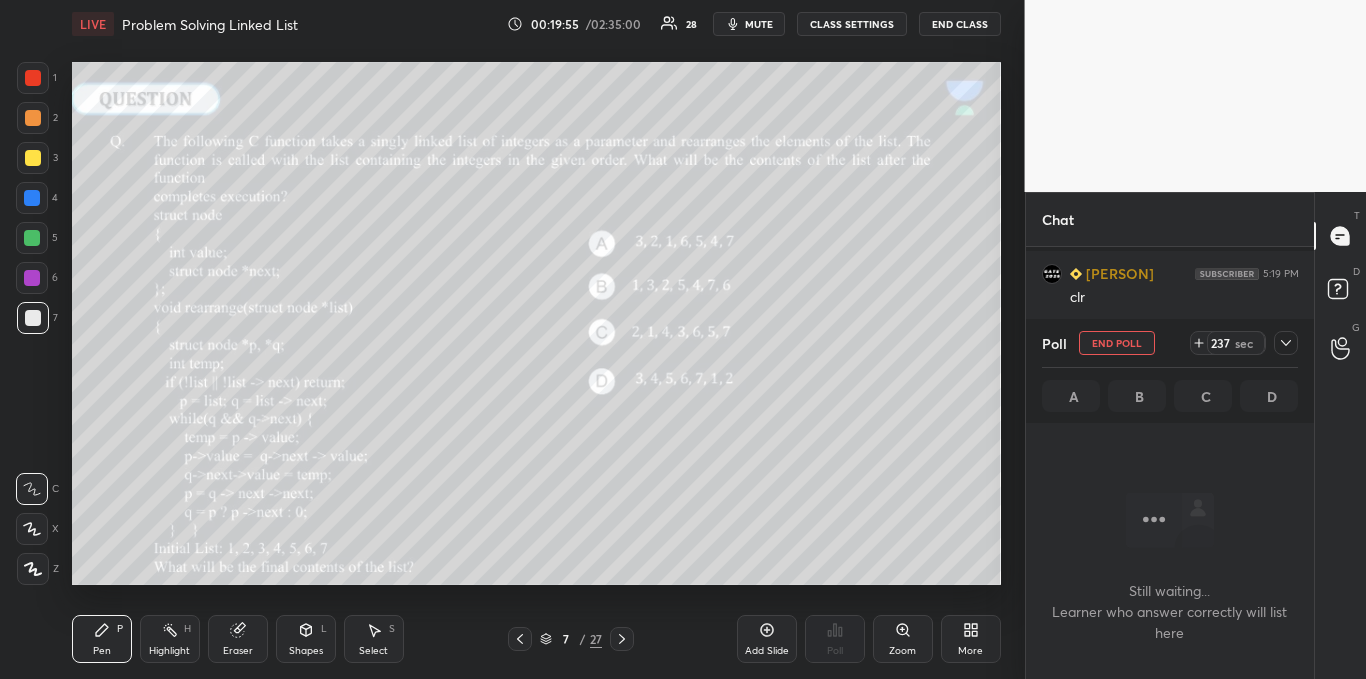 click at bounding box center (1286, 343) 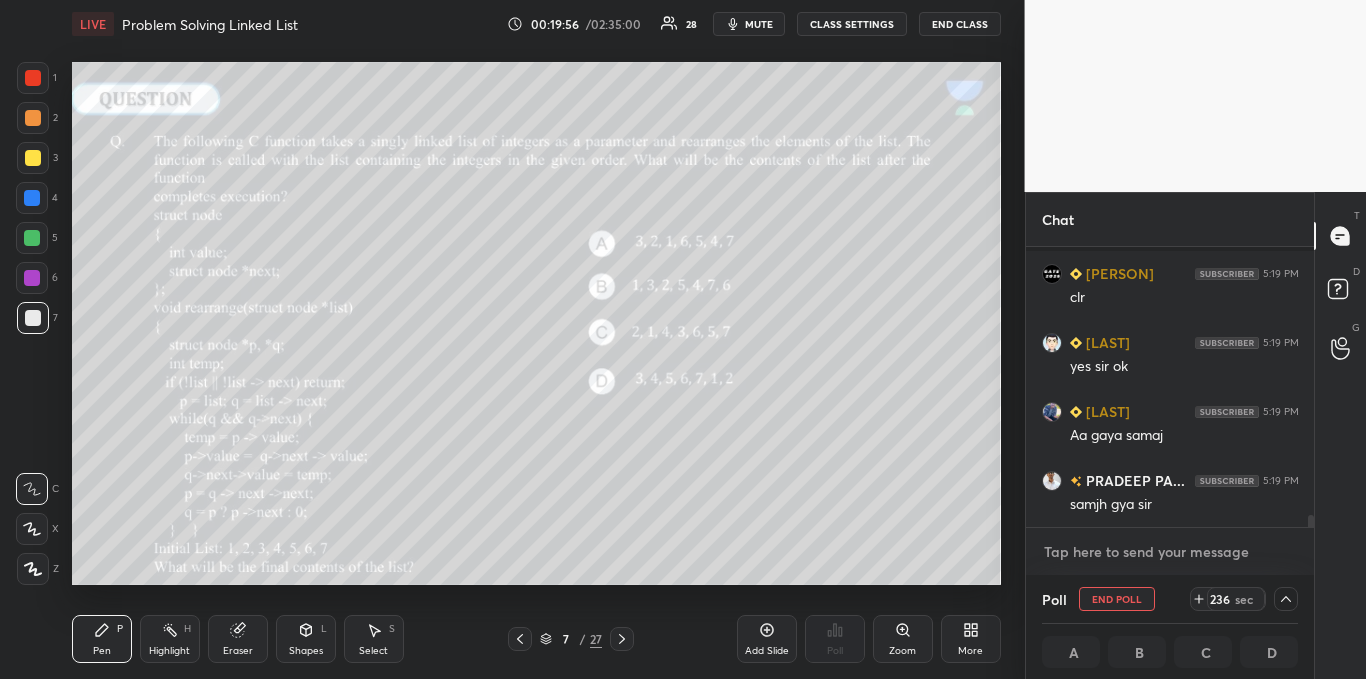 click at bounding box center [1170, 552] 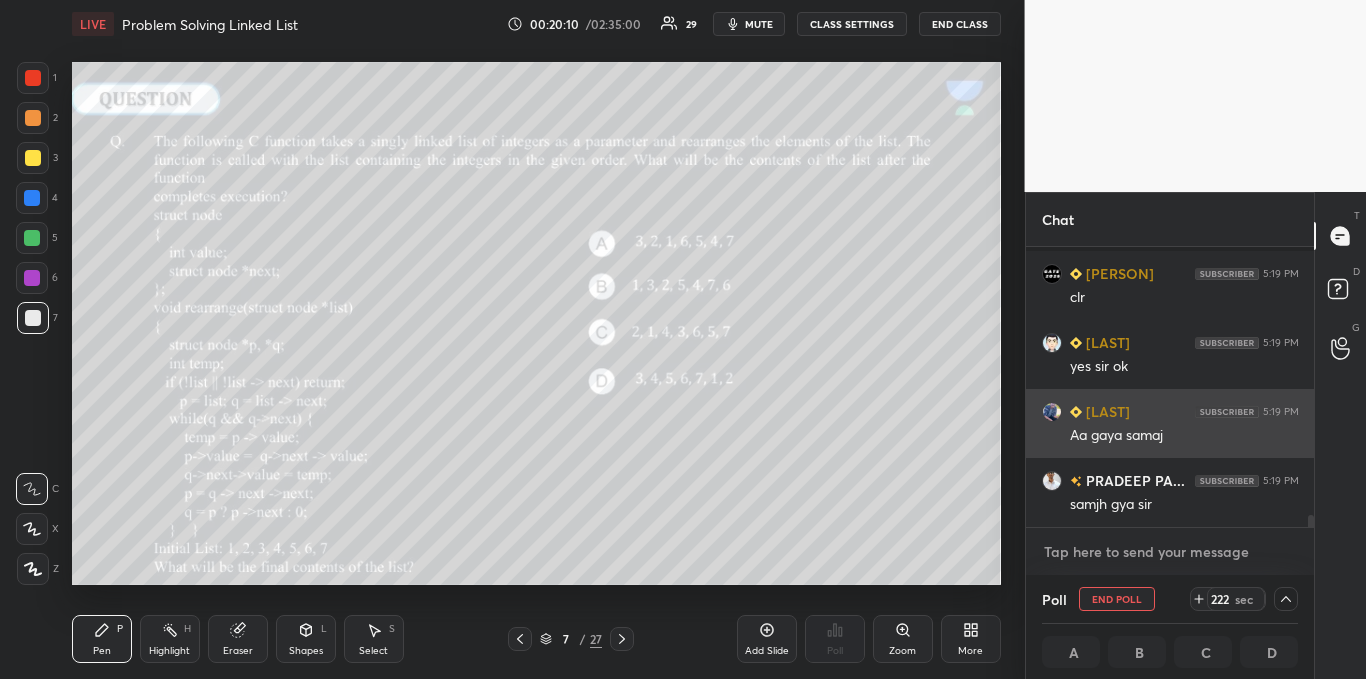 scroll, scrollTop: 1, scrollLeft: 7, axis: both 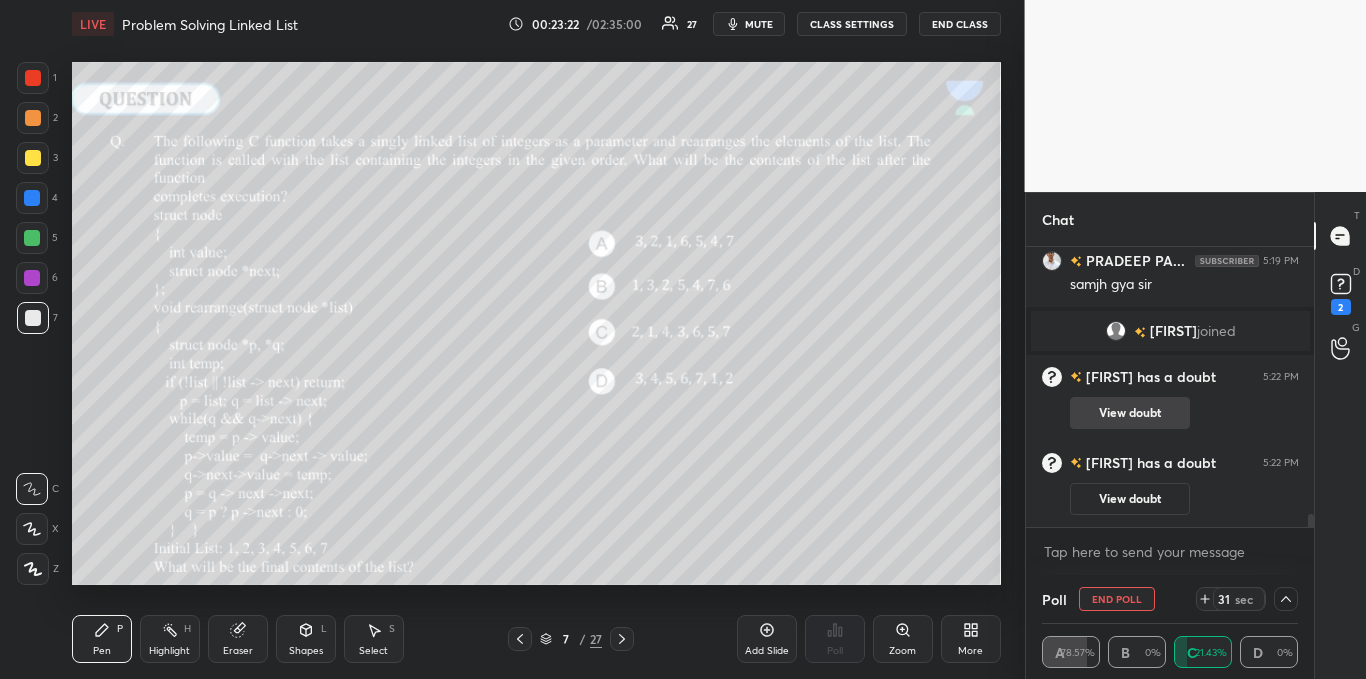 click on "View doubt" at bounding box center (1130, 413) 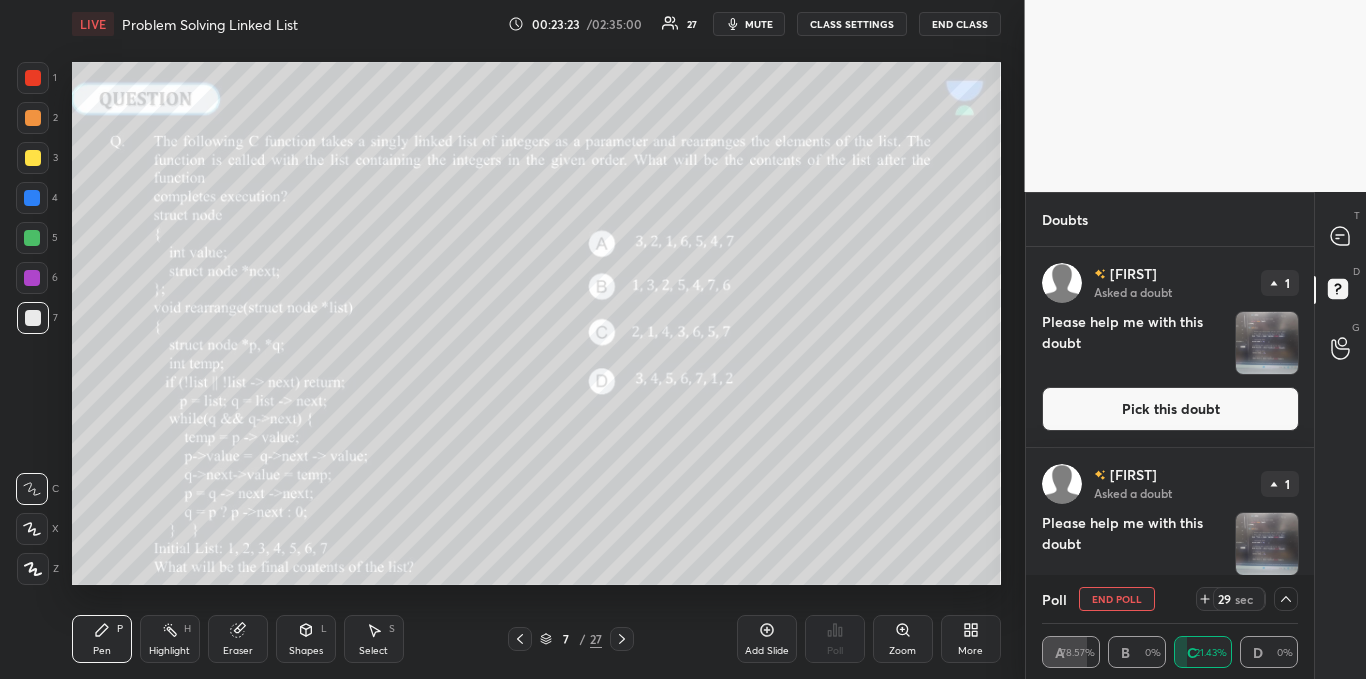 click on "Pick this doubt" at bounding box center (1170, 409) 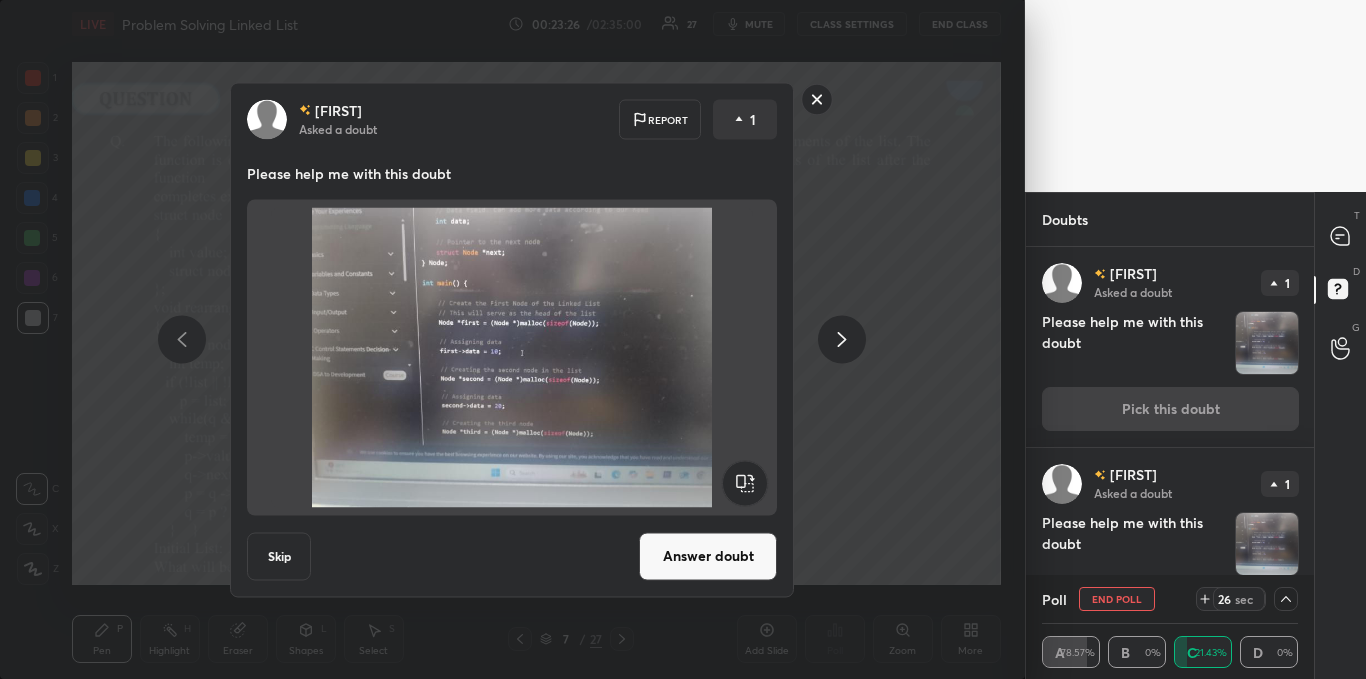click 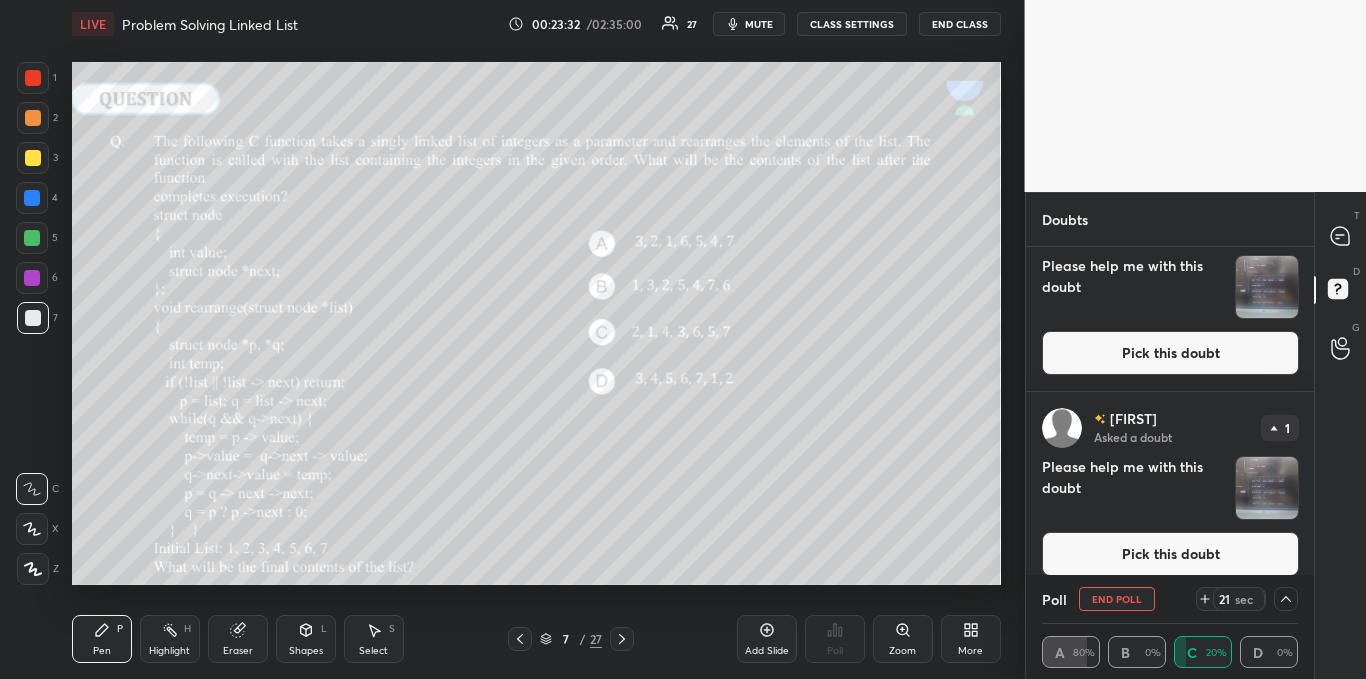 scroll, scrollTop: 73, scrollLeft: 0, axis: vertical 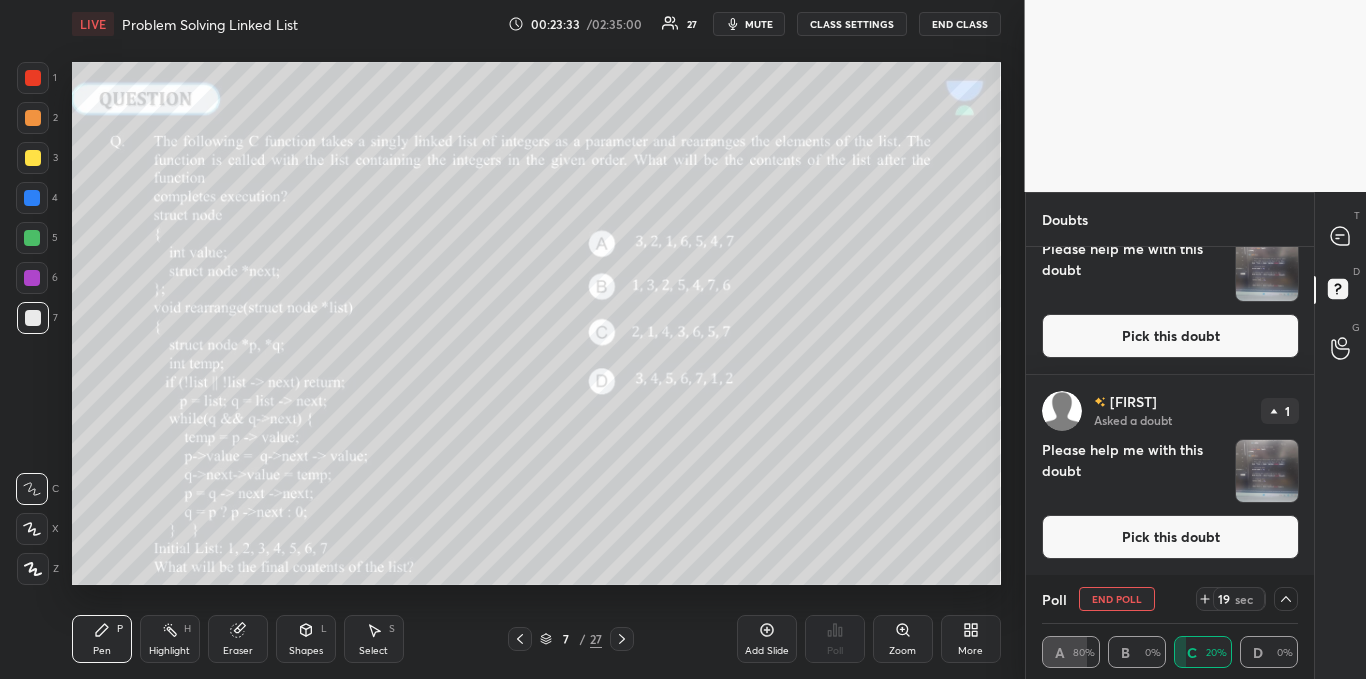 click on "Pick this doubt" at bounding box center [1170, 537] 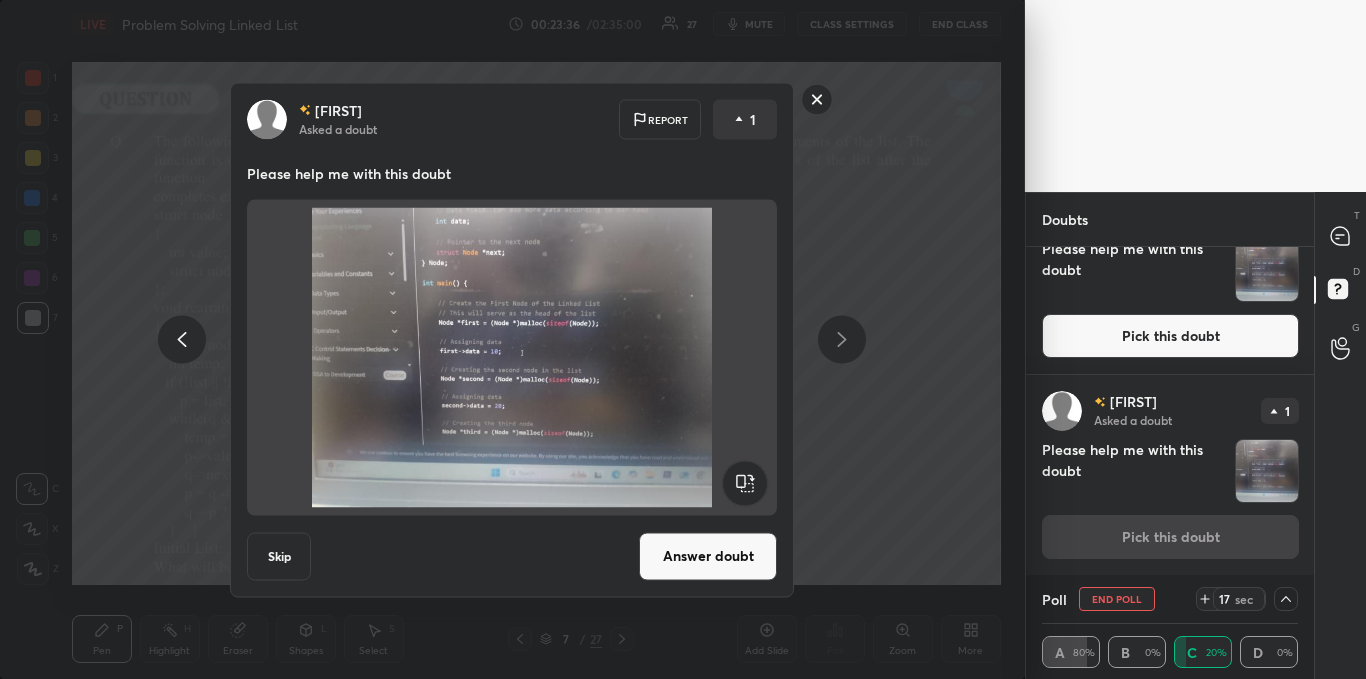 click 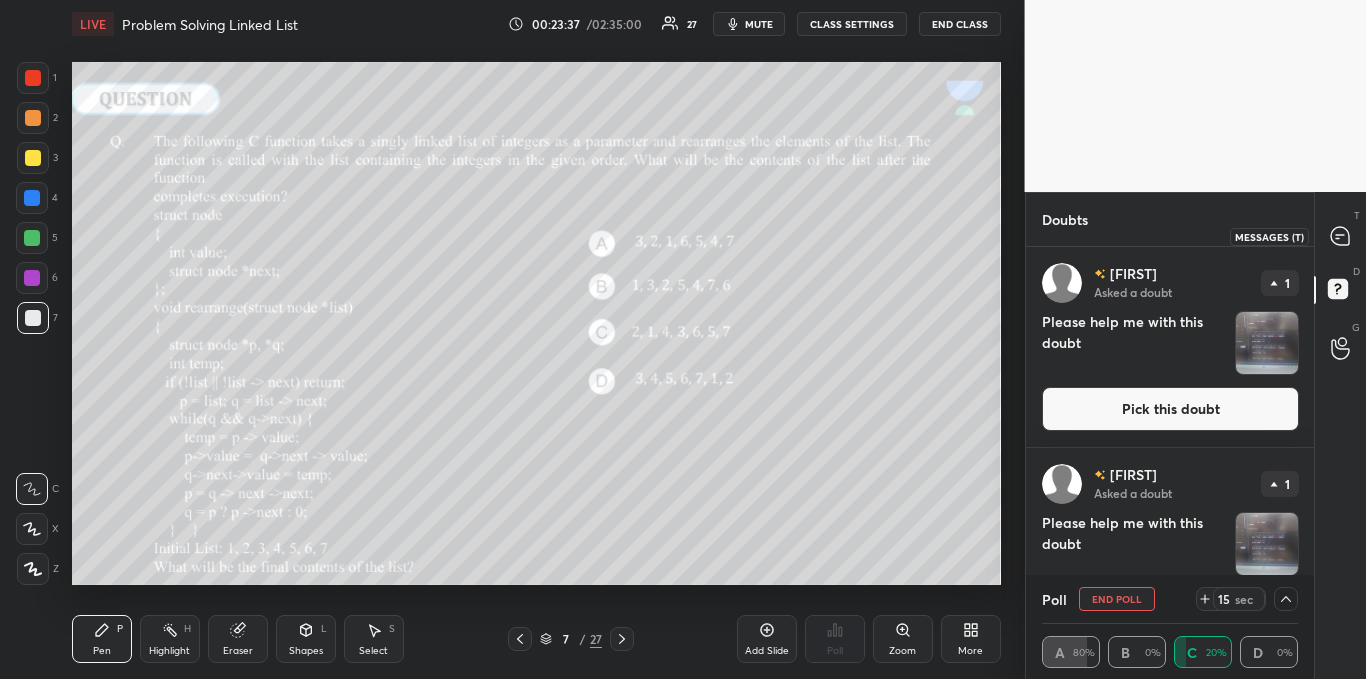 click 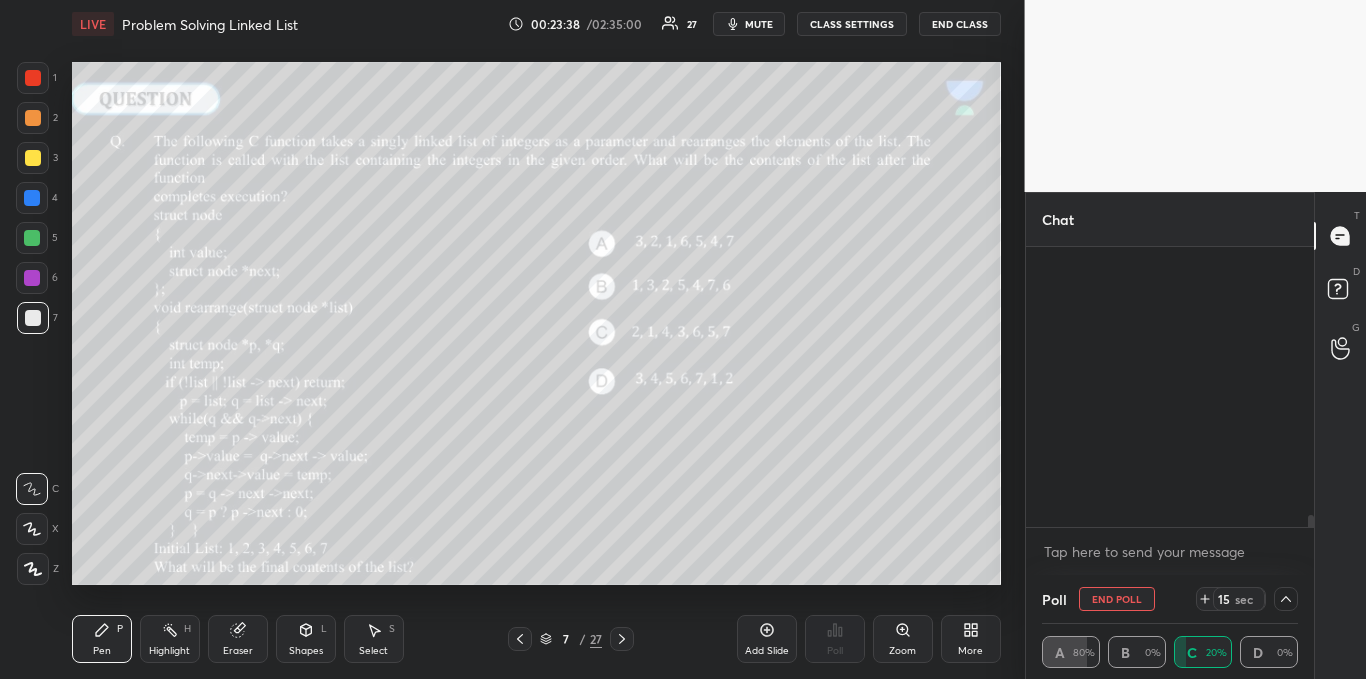 scroll, scrollTop: 6111, scrollLeft: 0, axis: vertical 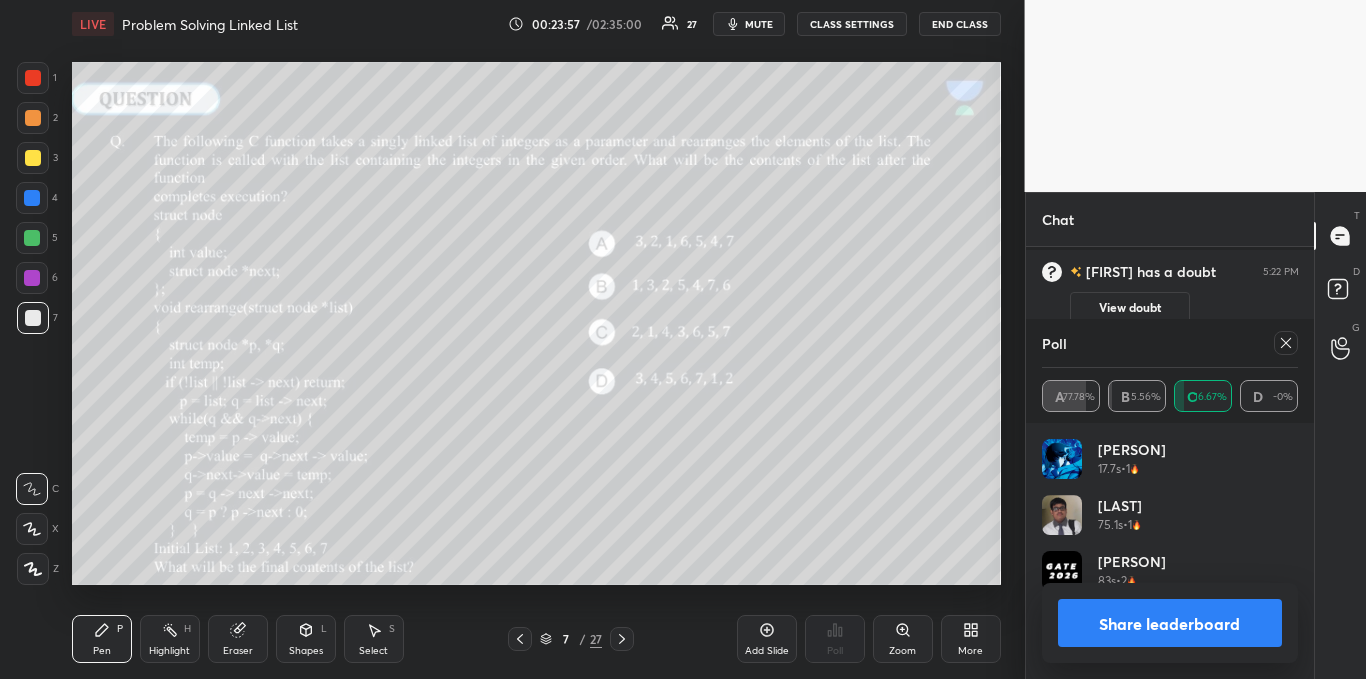 click 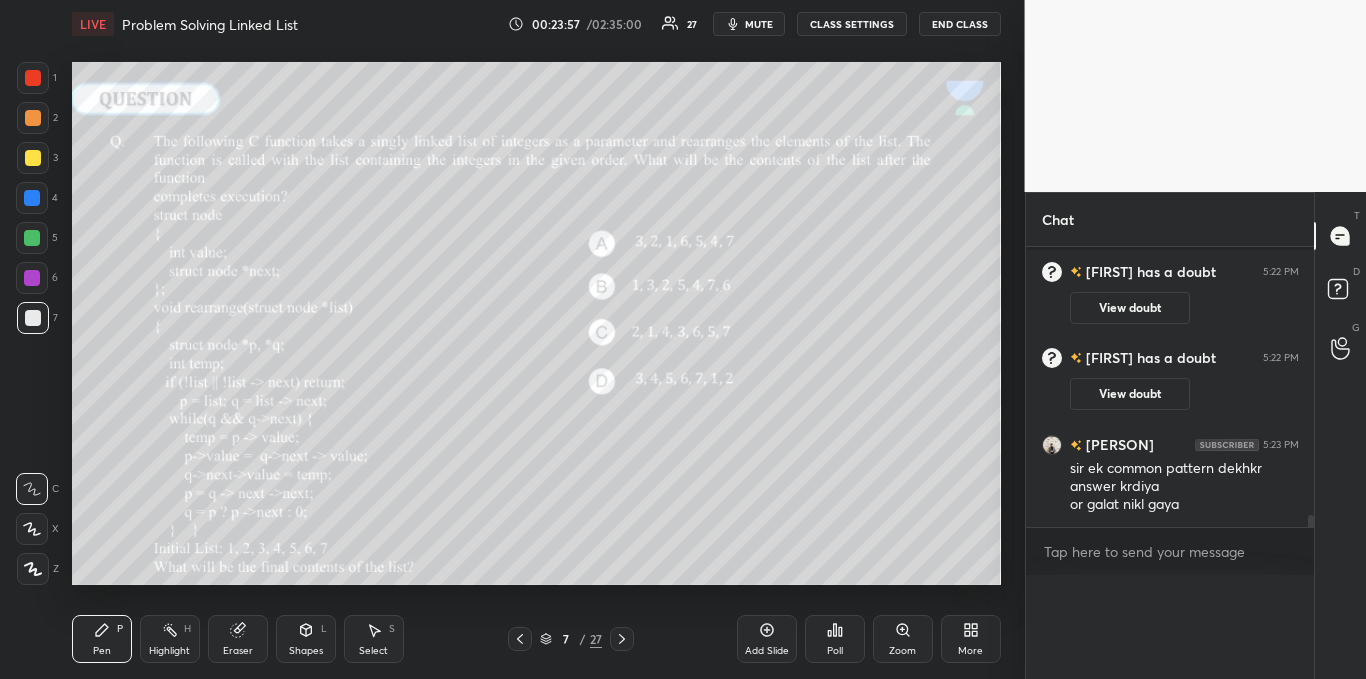 scroll, scrollTop: 0, scrollLeft: 0, axis: both 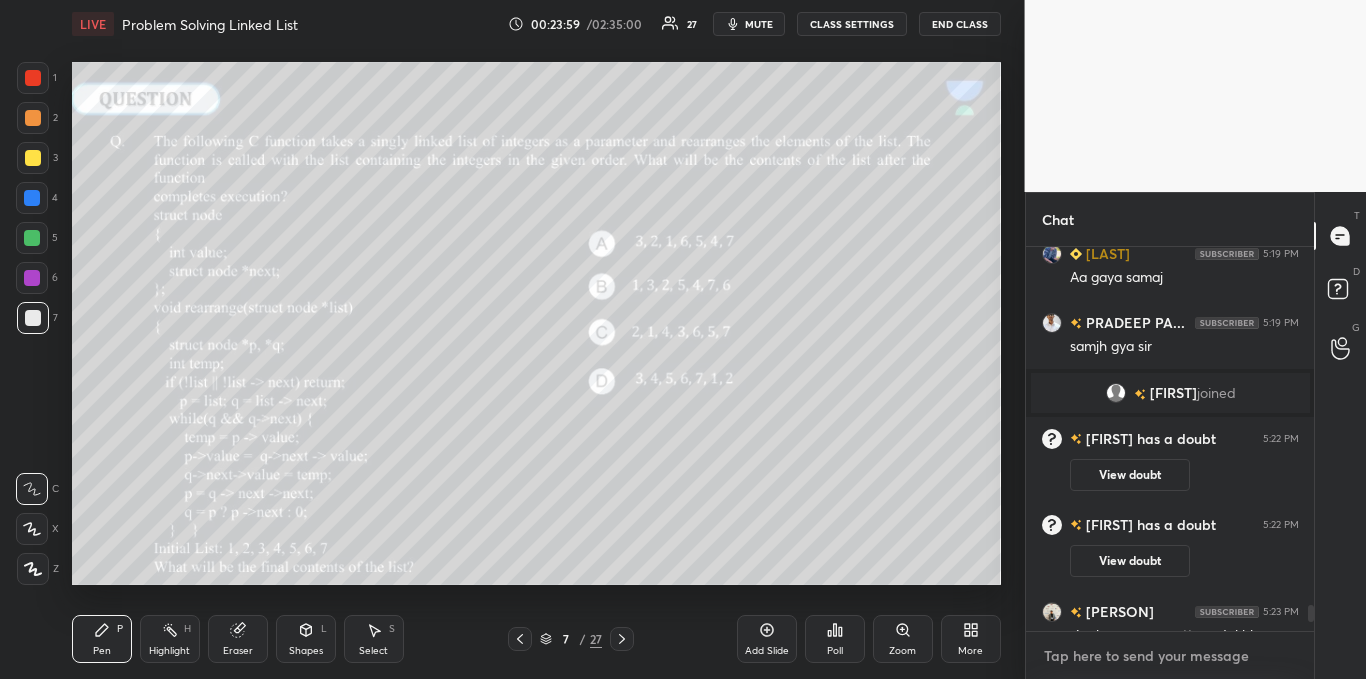 click at bounding box center (1170, 656) 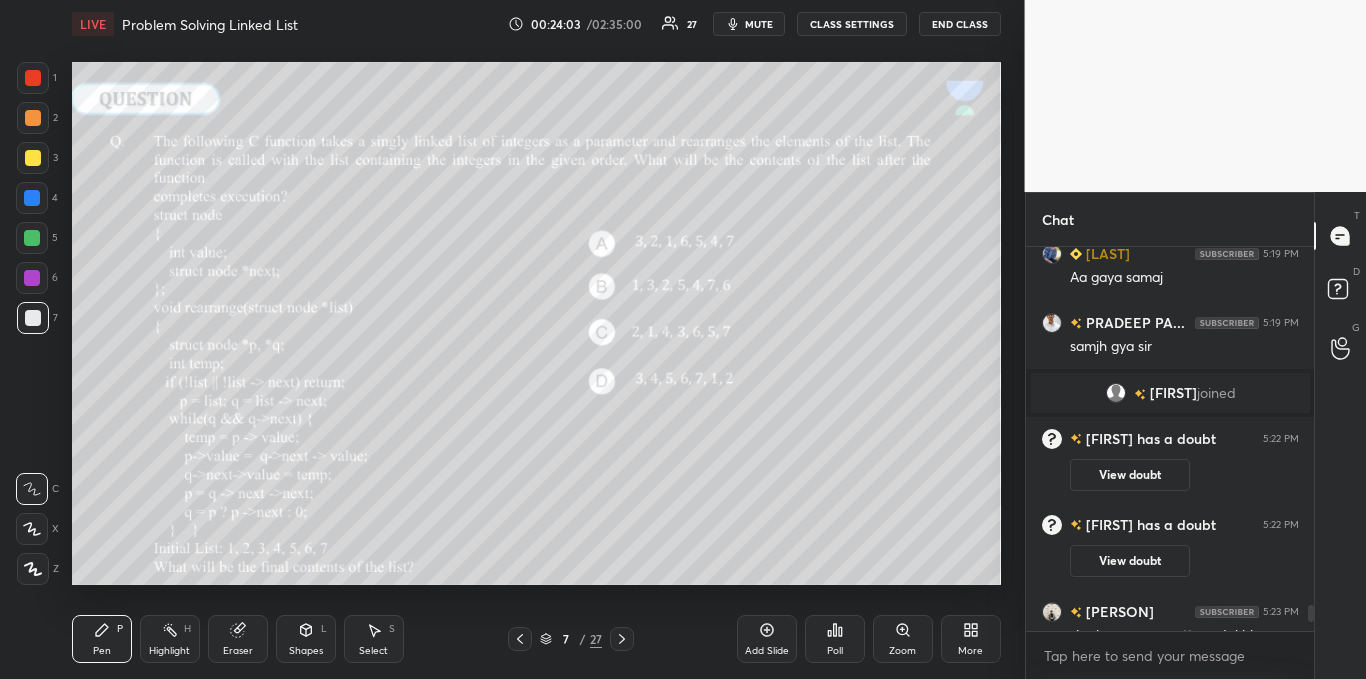 click at bounding box center (1308, 439) 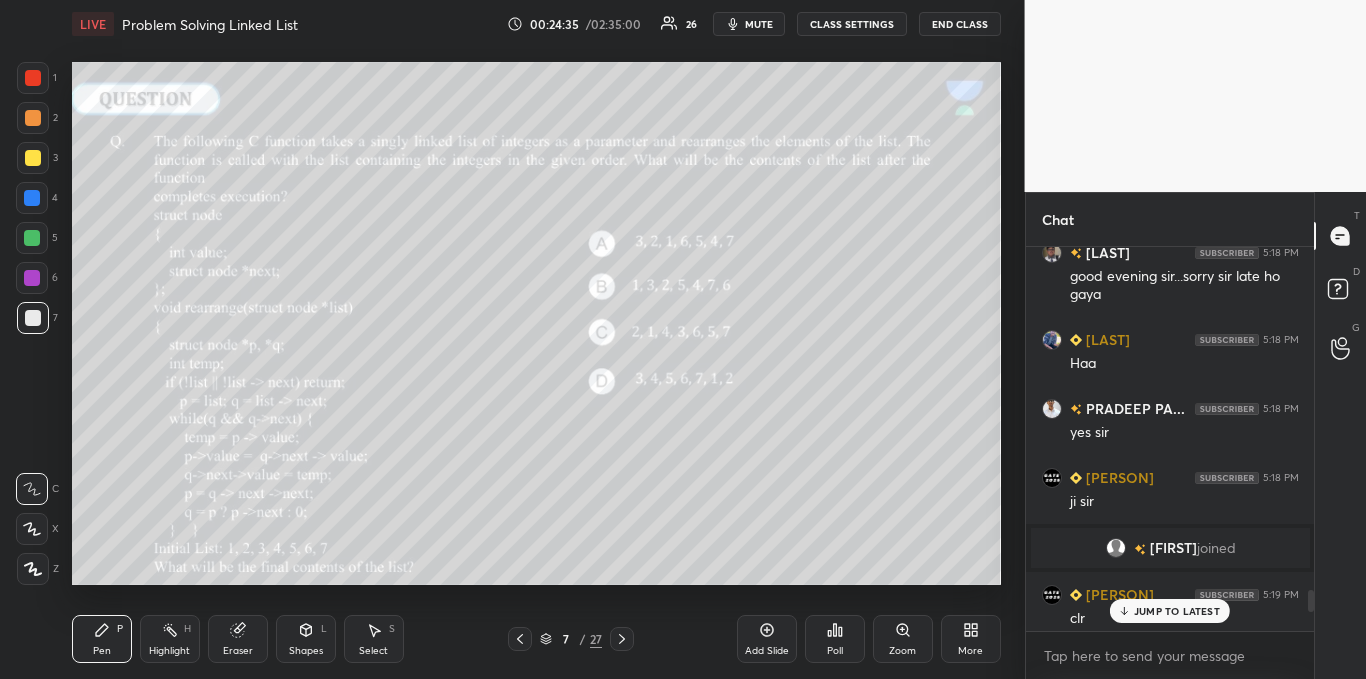 scroll, scrollTop: 5781, scrollLeft: 0, axis: vertical 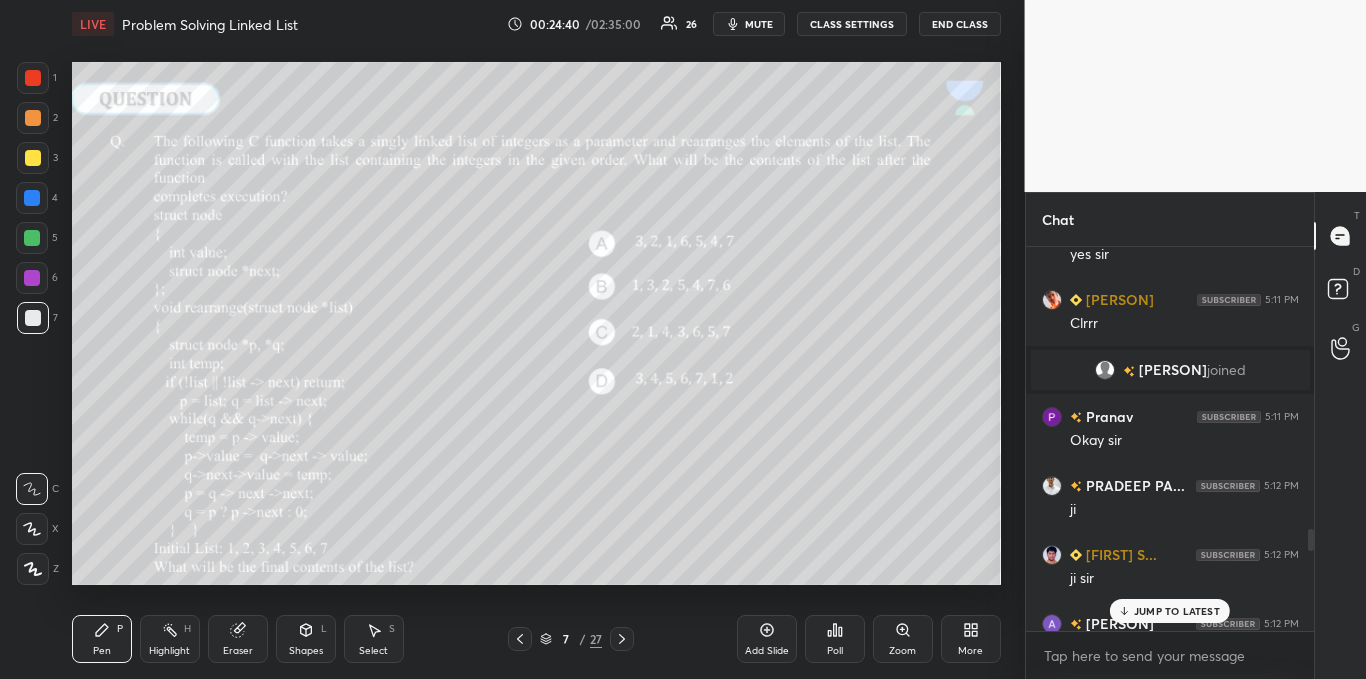 drag, startPoint x: 1310, startPoint y: 614, endPoint x: 1310, endPoint y: 535, distance: 79 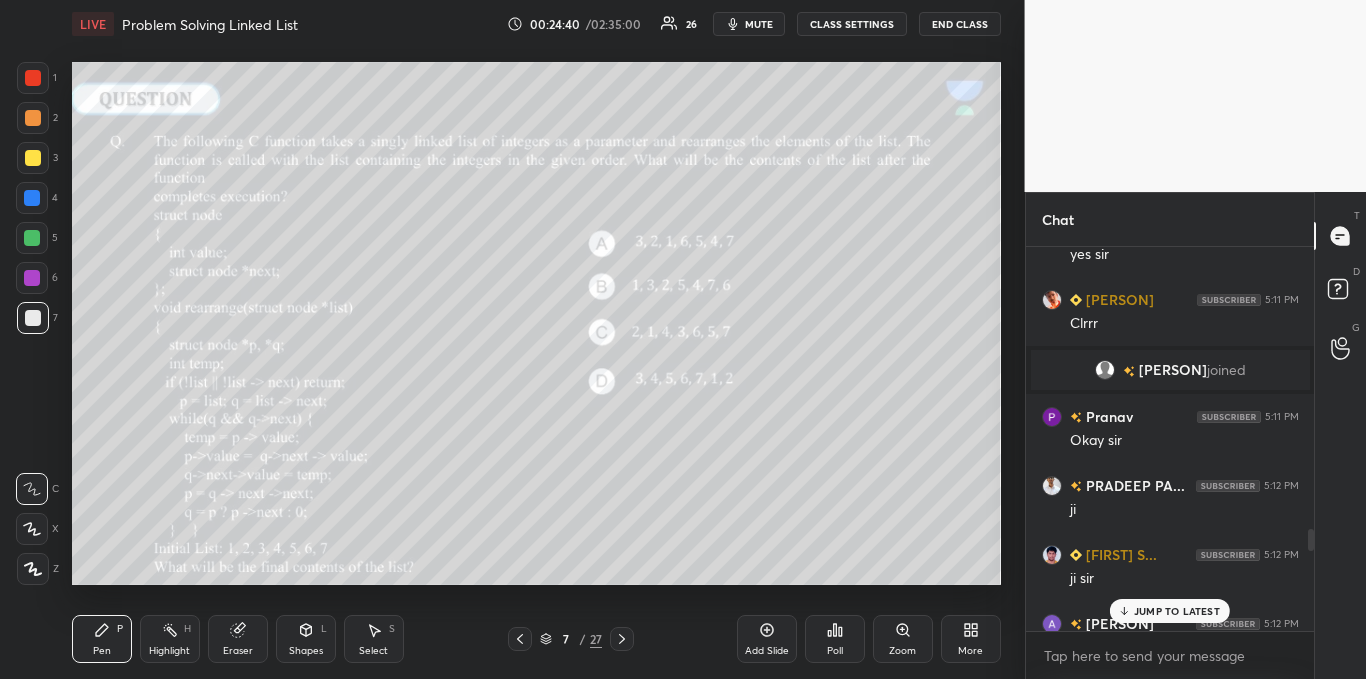 click at bounding box center (1311, 540) 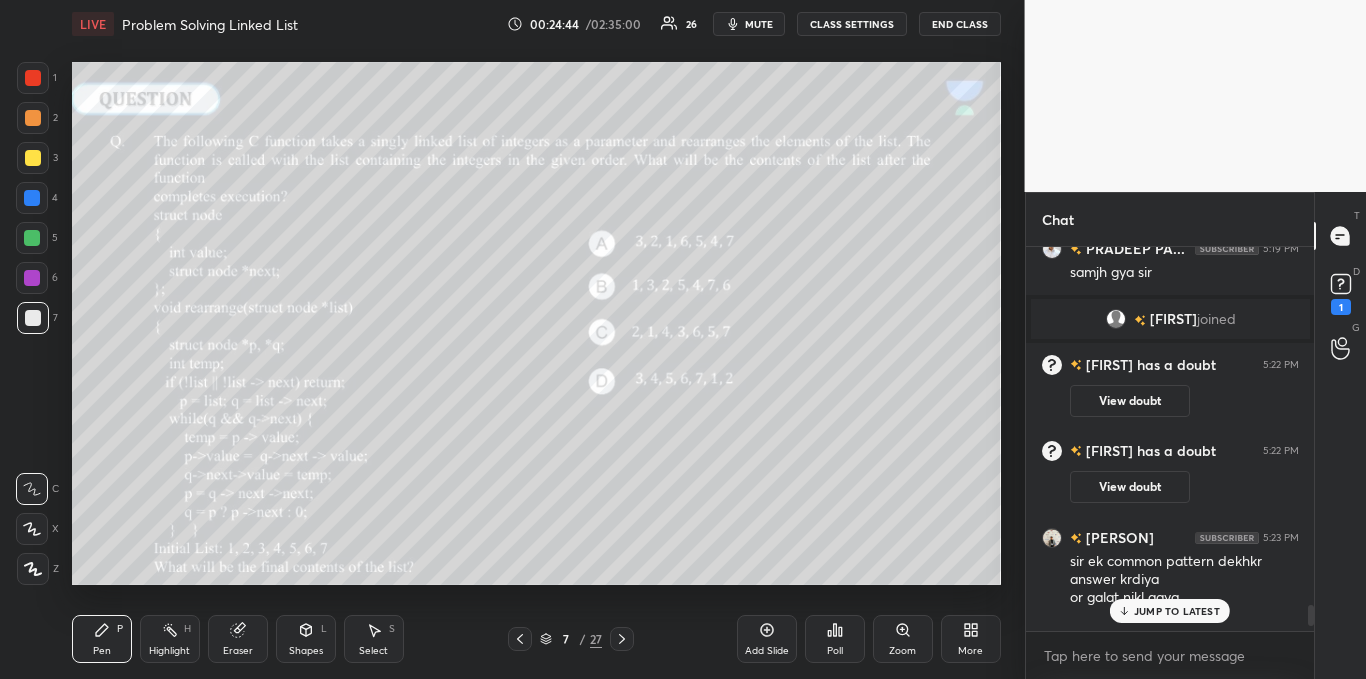 scroll, scrollTop: 7078, scrollLeft: 0, axis: vertical 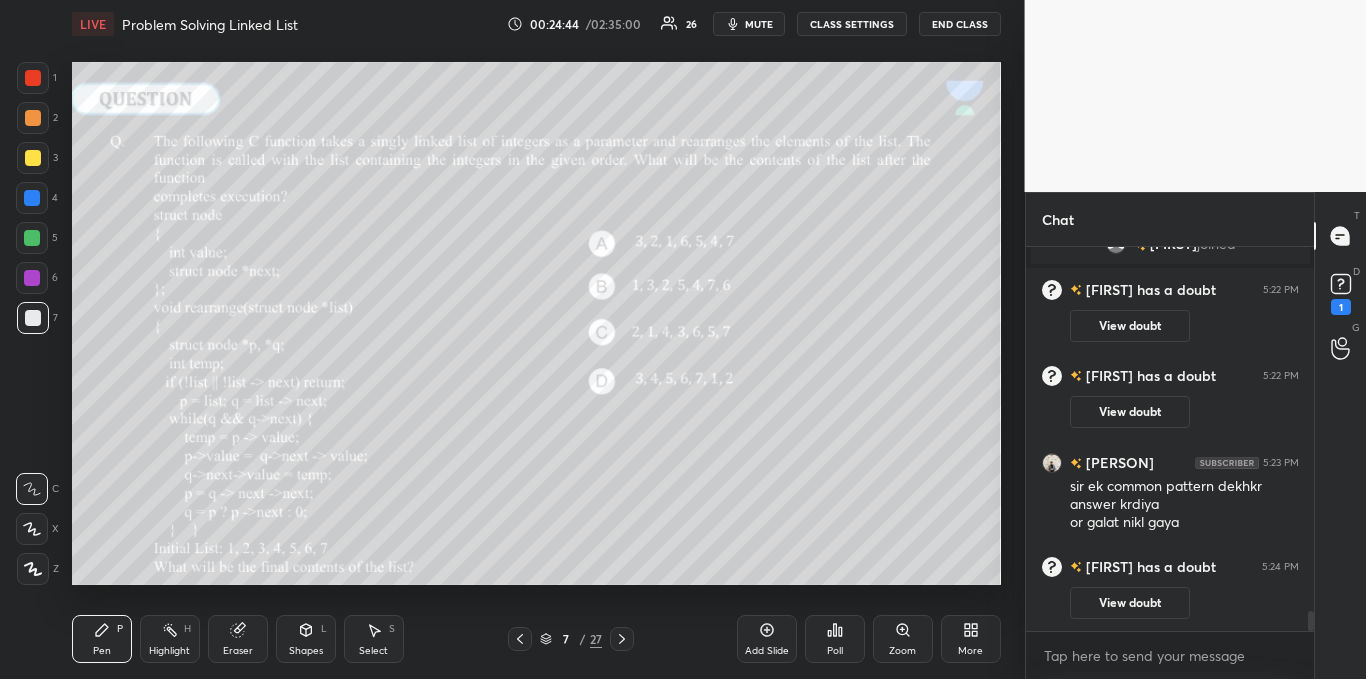 drag, startPoint x: 1310, startPoint y: 535, endPoint x: 1299, endPoint y: 680, distance: 145.41664 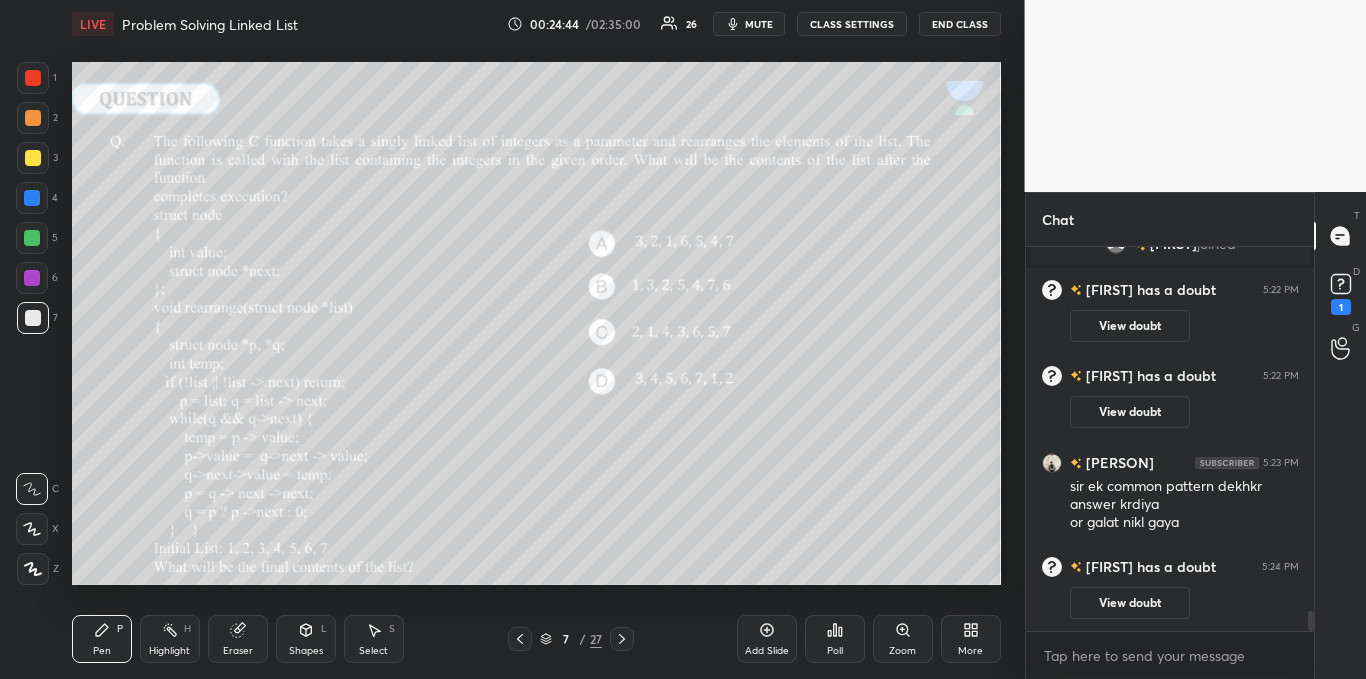 click on "1 2 3 4 5 6 7 C X Z C X Z E E Erase all   H H LIVE Problem Solving Linked List 00:24:44 /  02:35:00 26 mute CLASS SETTINGS End Class Setting up your live class Poll for   secs No correct answer Start poll Back Problem Solving Linked List Pankaj Sharma Pen P Highlight H Eraser Shapes L Select S 7 / 27 Add Slide Poll Zoom More Chat PRADEEP PA... 5:19 PM samjh gya sir ishaan  joined Siddharth   has a doubt 5:22 PM View doubt Siddharth   has a doubt 5:22 PM View doubt Parth 5:23 PM sir ek common pattern dekhkr answer krdiya
or galat nikl gaya Siddharth   has a doubt 5:24 PM View doubt JUMP TO LATEST Enable hand raising Enable raise hand to speak to learners. Once enabled, chat will be turned off temporarily. Enable x   Siddharth Asked a doubt 1 Sorry sir I have some network issused sorry for that Pick this doubt Siddharth Asked a doubt 1 Please help me with this doubt Pick this doubt Siddharth Asked a doubt 1 Please help me with this doubt Pick this doubt NEW DOUBTS ASKED No one has raised a hand yet Got it T" at bounding box center [683, 0] 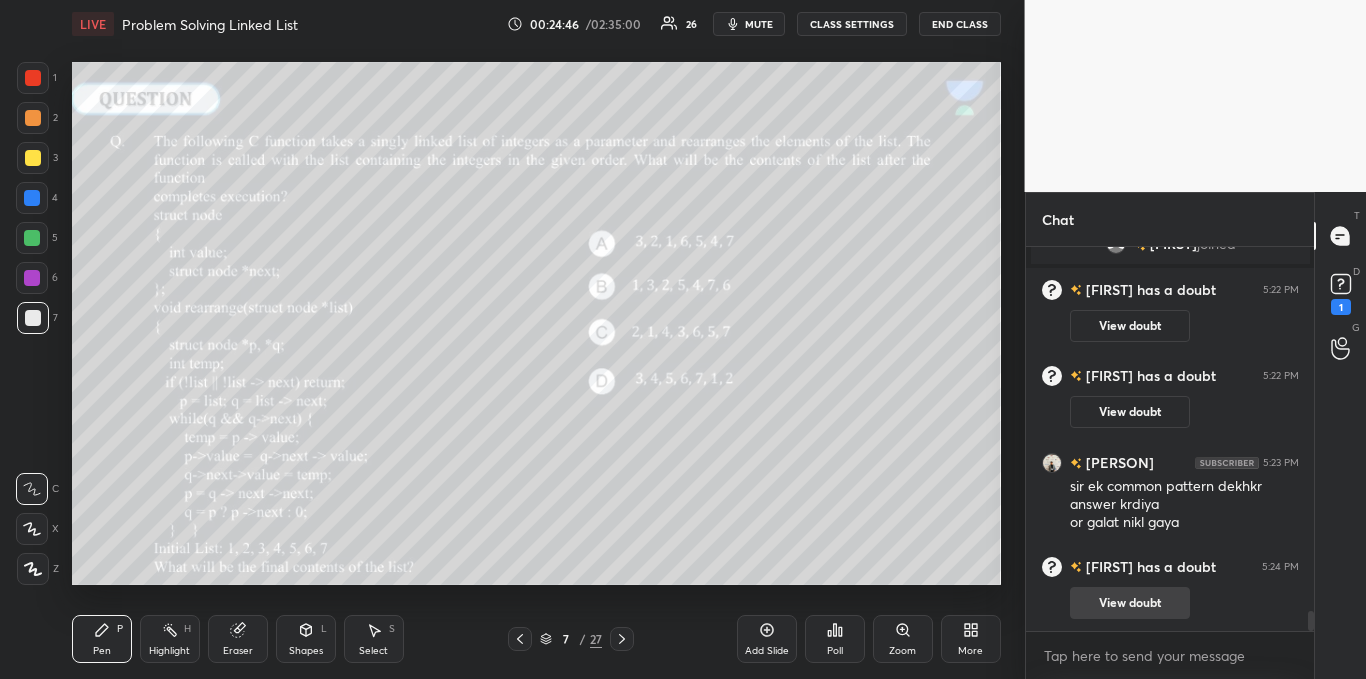 click on "View doubt" at bounding box center (1130, 603) 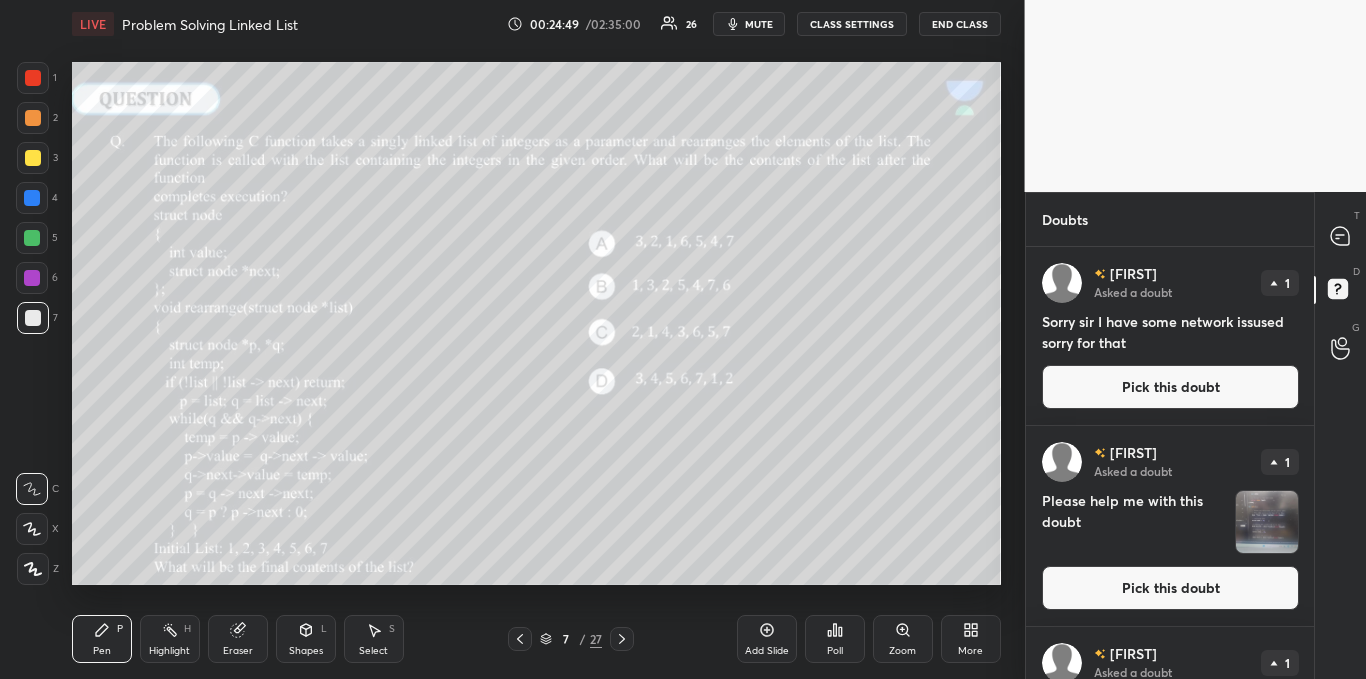 click on "Pick this doubt" at bounding box center [1170, 387] 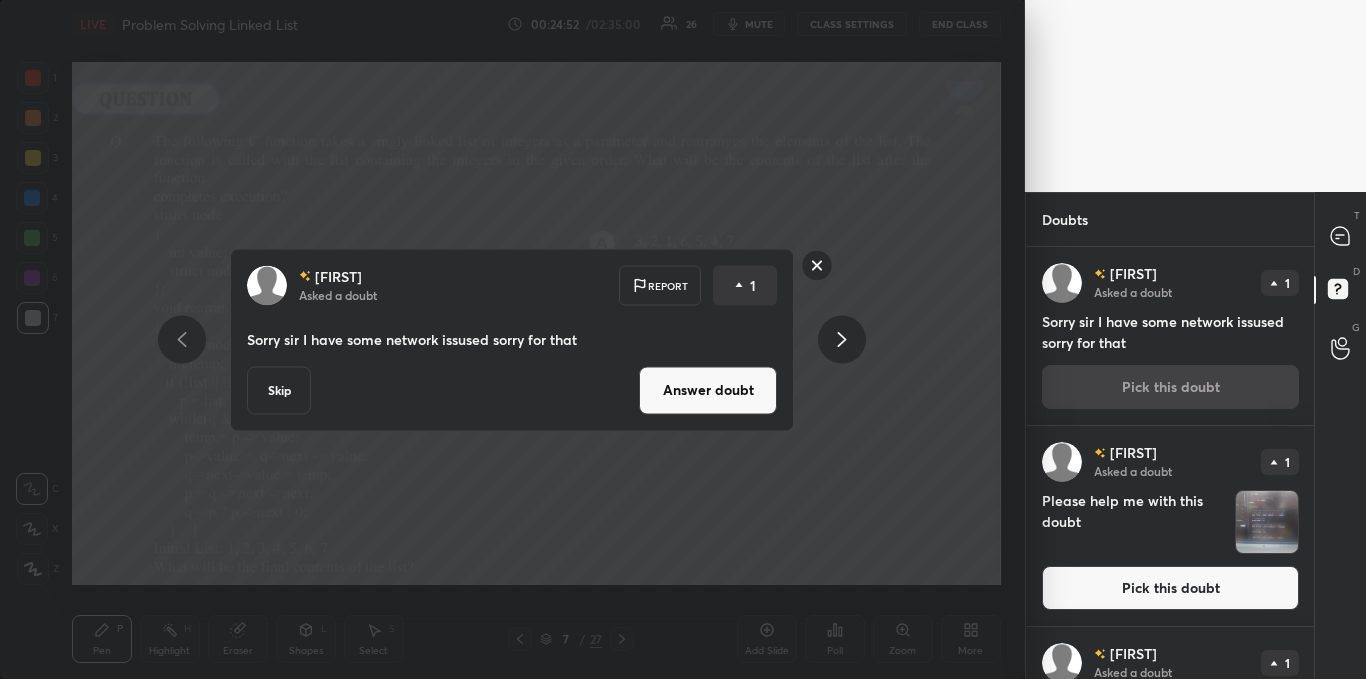 click 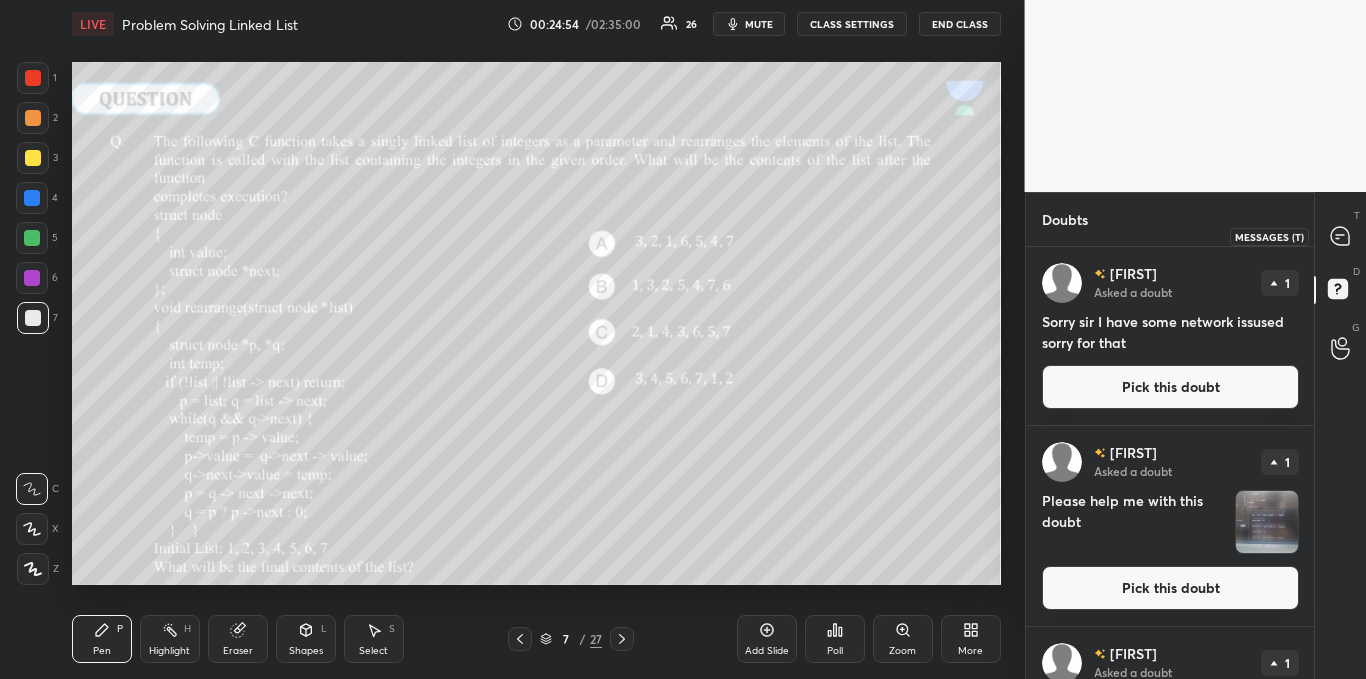 click 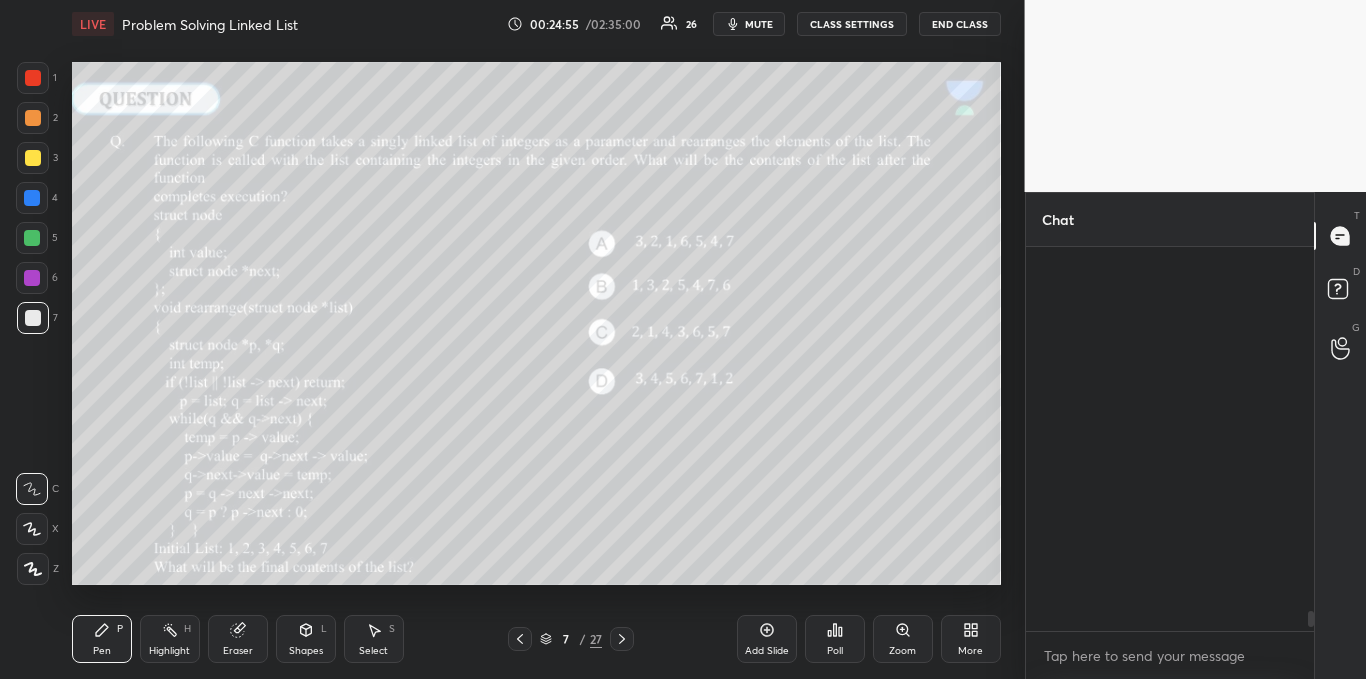 scroll, scrollTop: 7078, scrollLeft: 0, axis: vertical 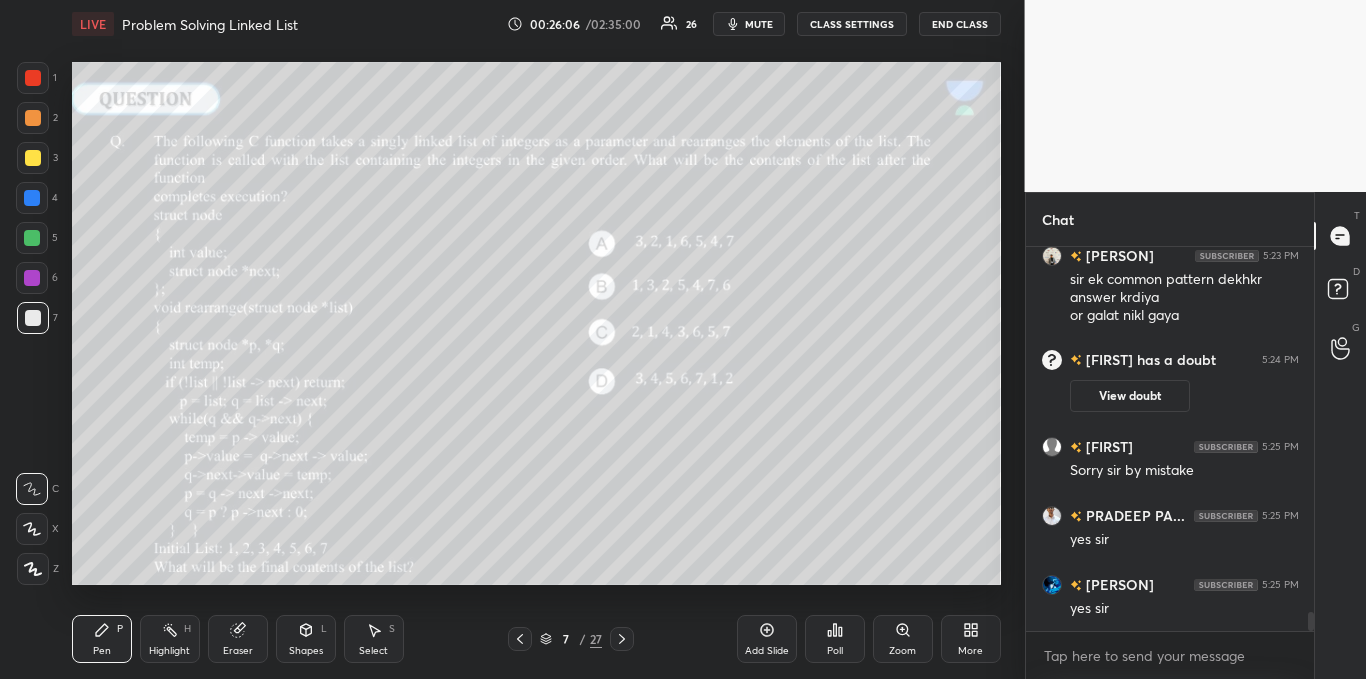 click at bounding box center (33, 158) 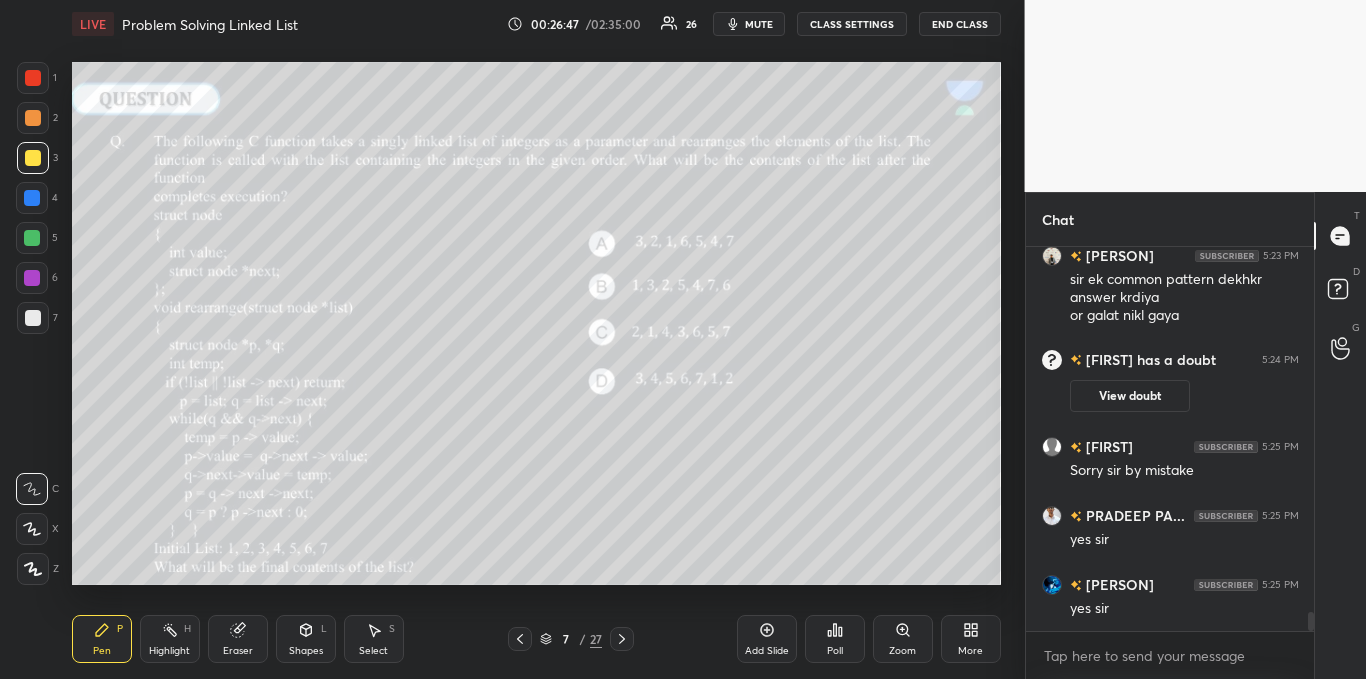 scroll, scrollTop: 7354, scrollLeft: 0, axis: vertical 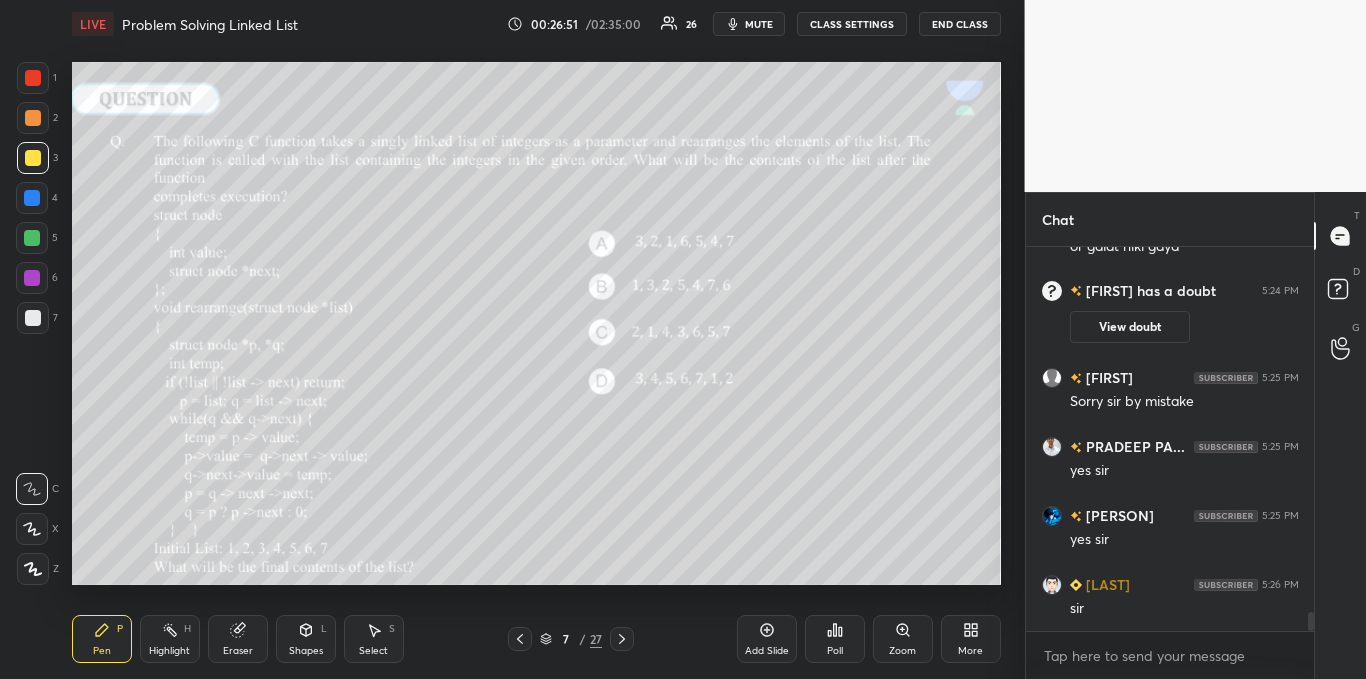 click at bounding box center (32, 198) 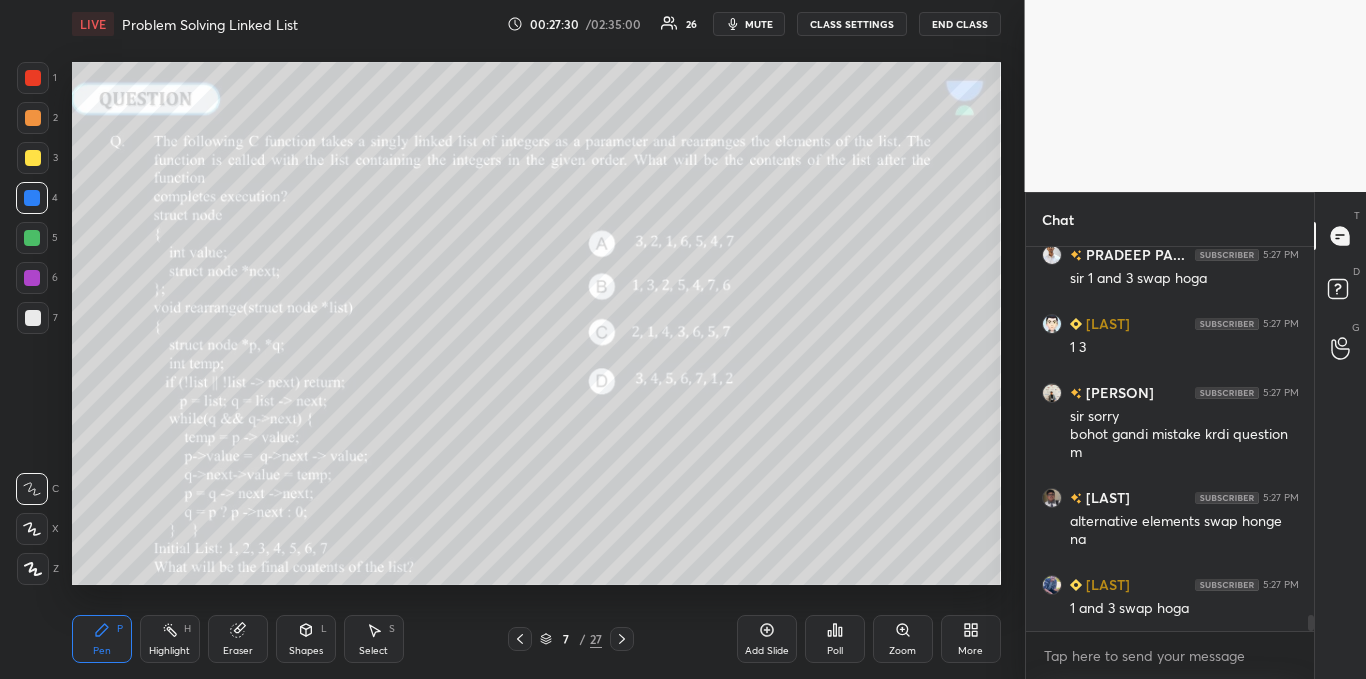 scroll, scrollTop: 8773, scrollLeft: 0, axis: vertical 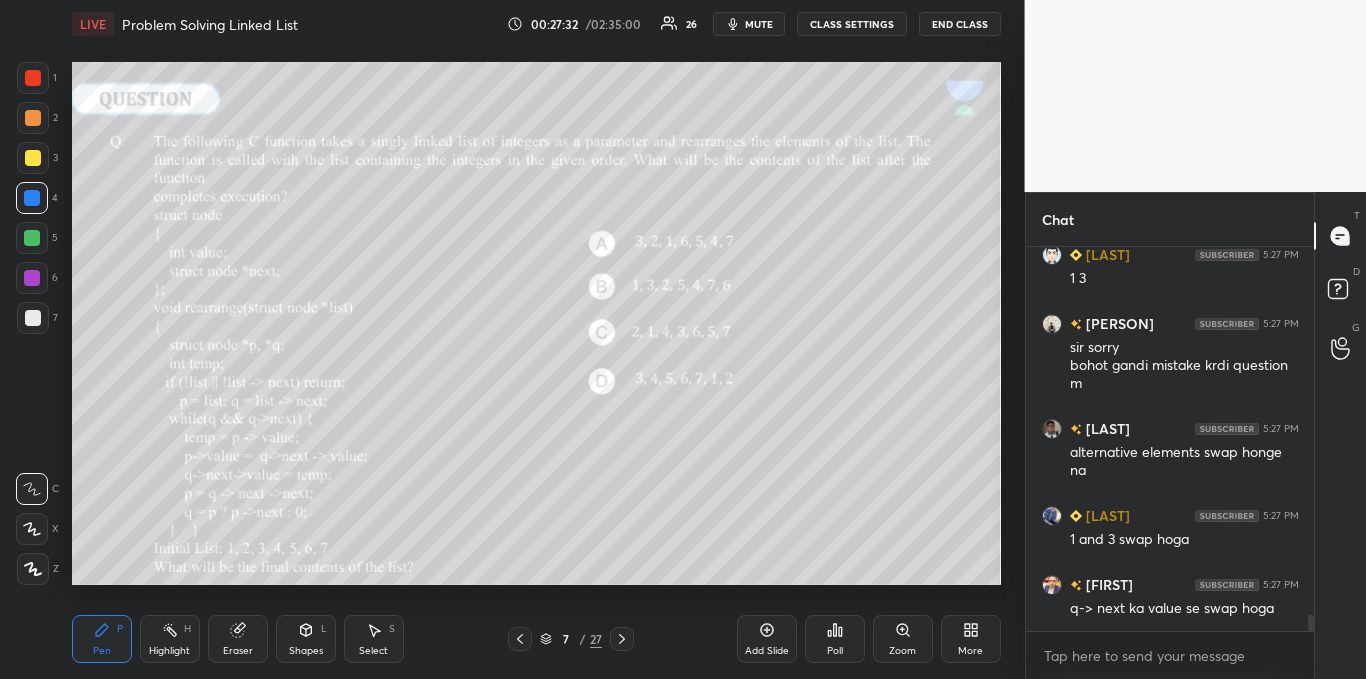 click on "Eraser" at bounding box center (238, 639) 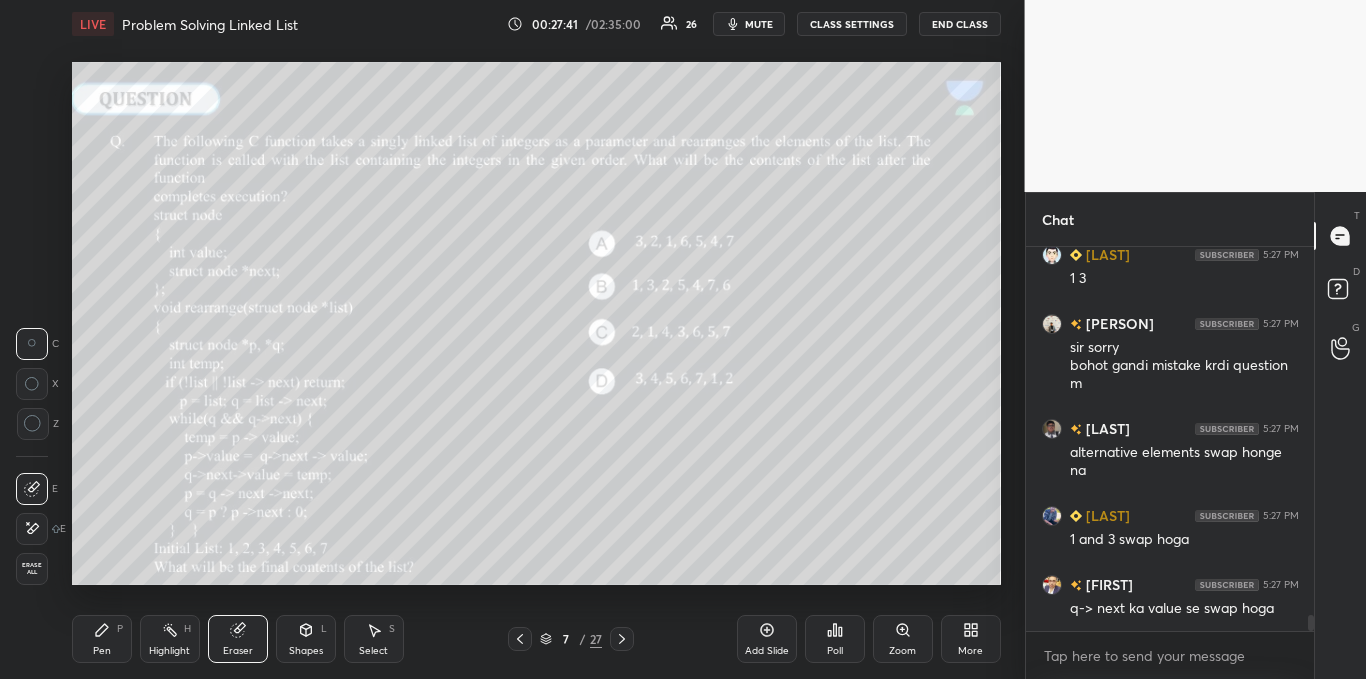 scroll, scrollTop: 8860, scrollLeft: 0, axis: vertical 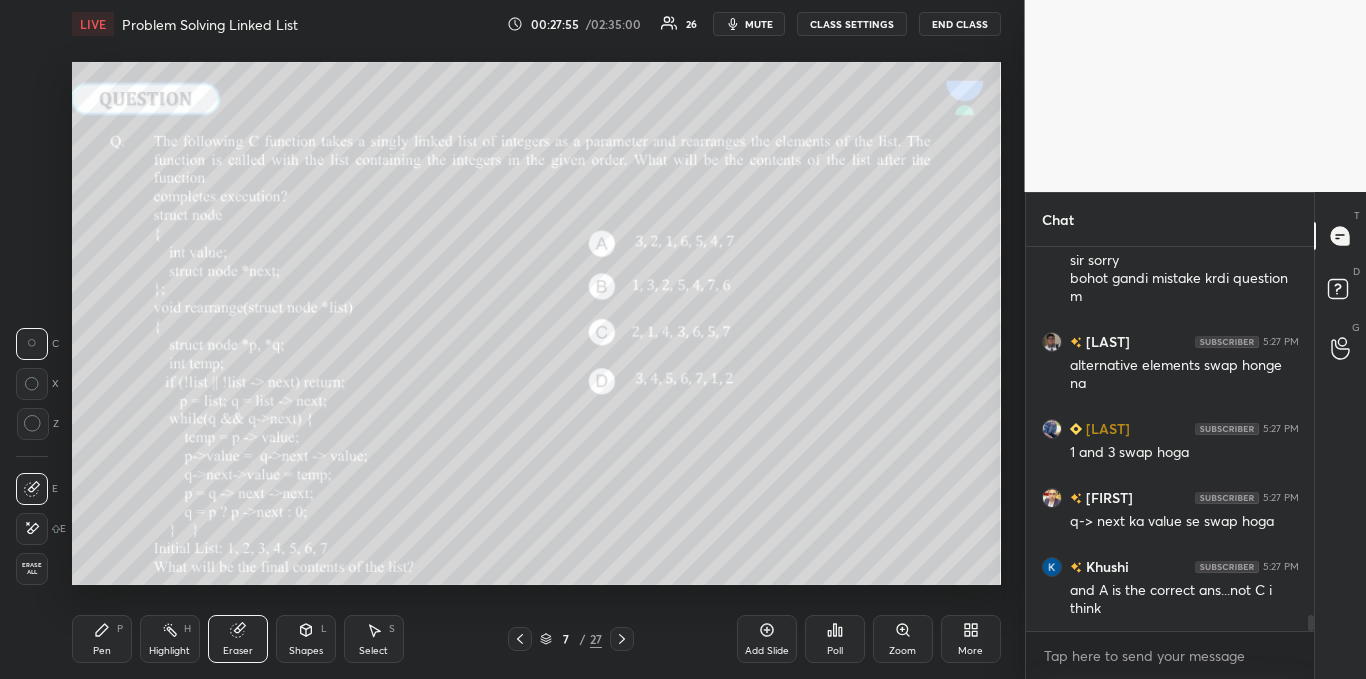 click on "LIVE Problem Solving Linked List 00:27:55 /  02:35:00 26 mute CLASS SETTINGS End Class" at bounding box center (536, 24) 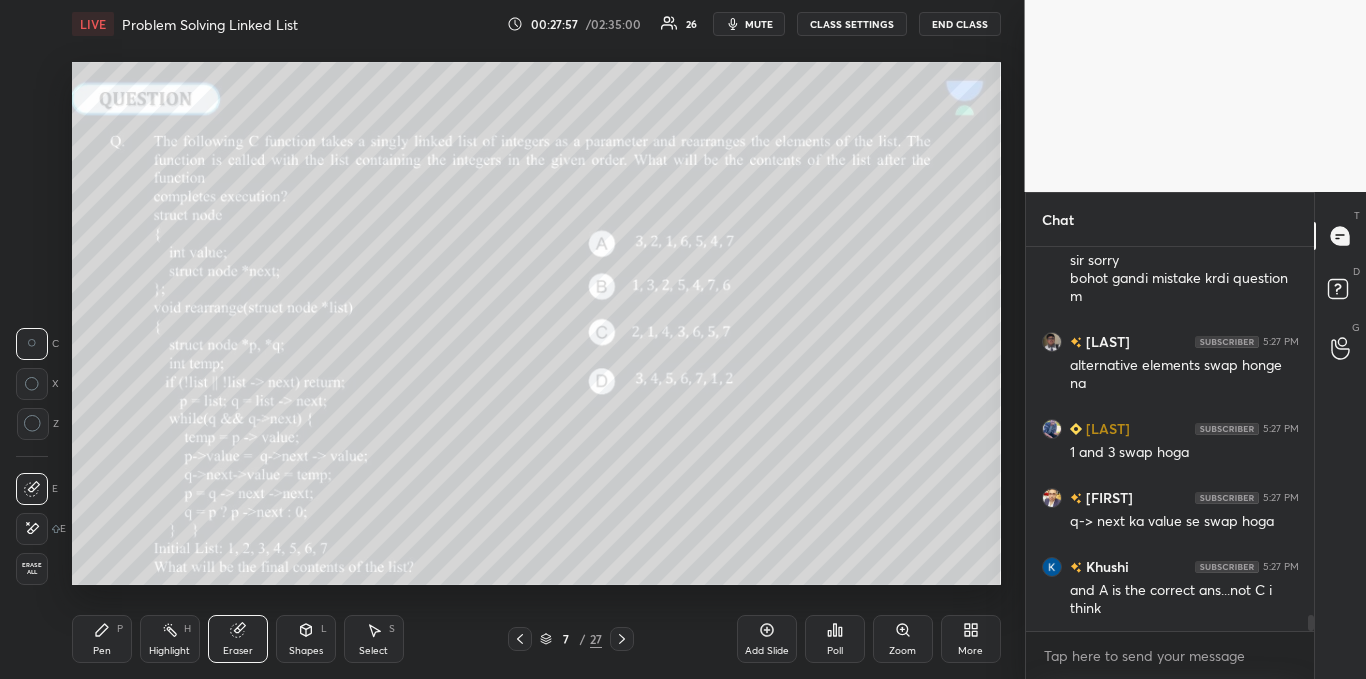 click on "mute" at bounding box center [759, 24] 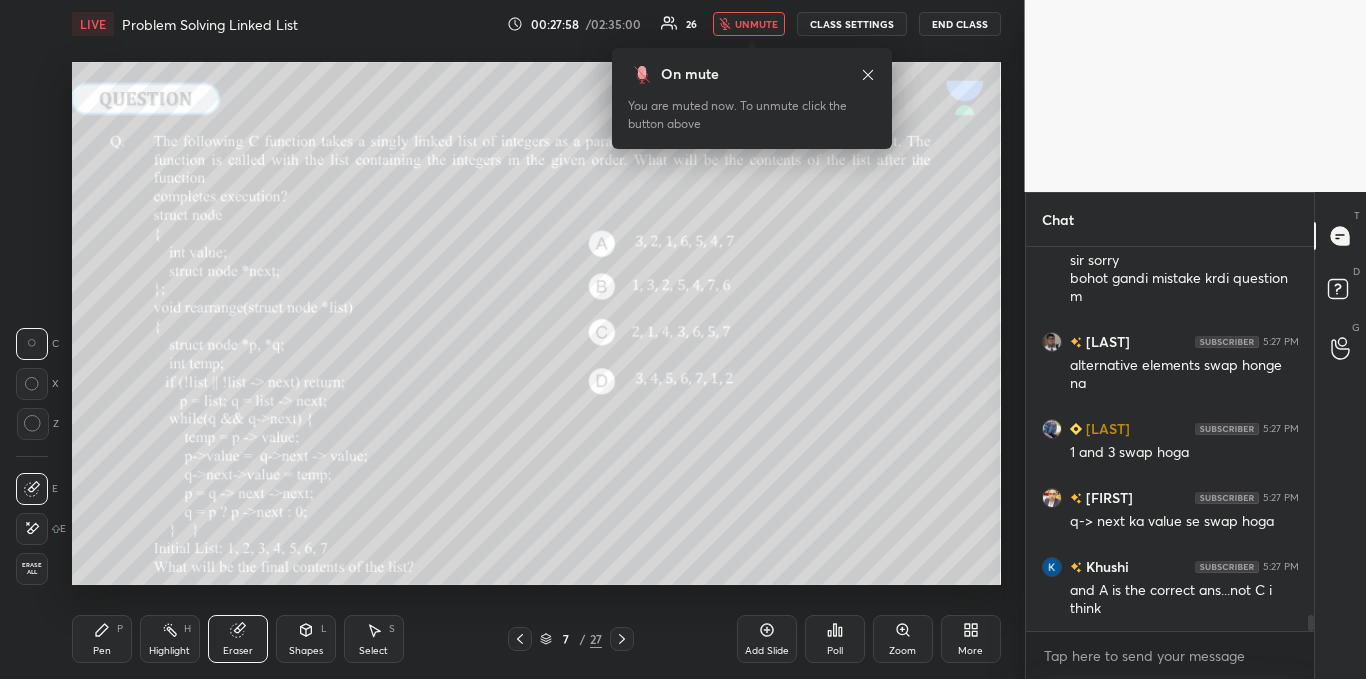 scroll, scrollTop: 8947, scrollLeft: 0, axis: vertical 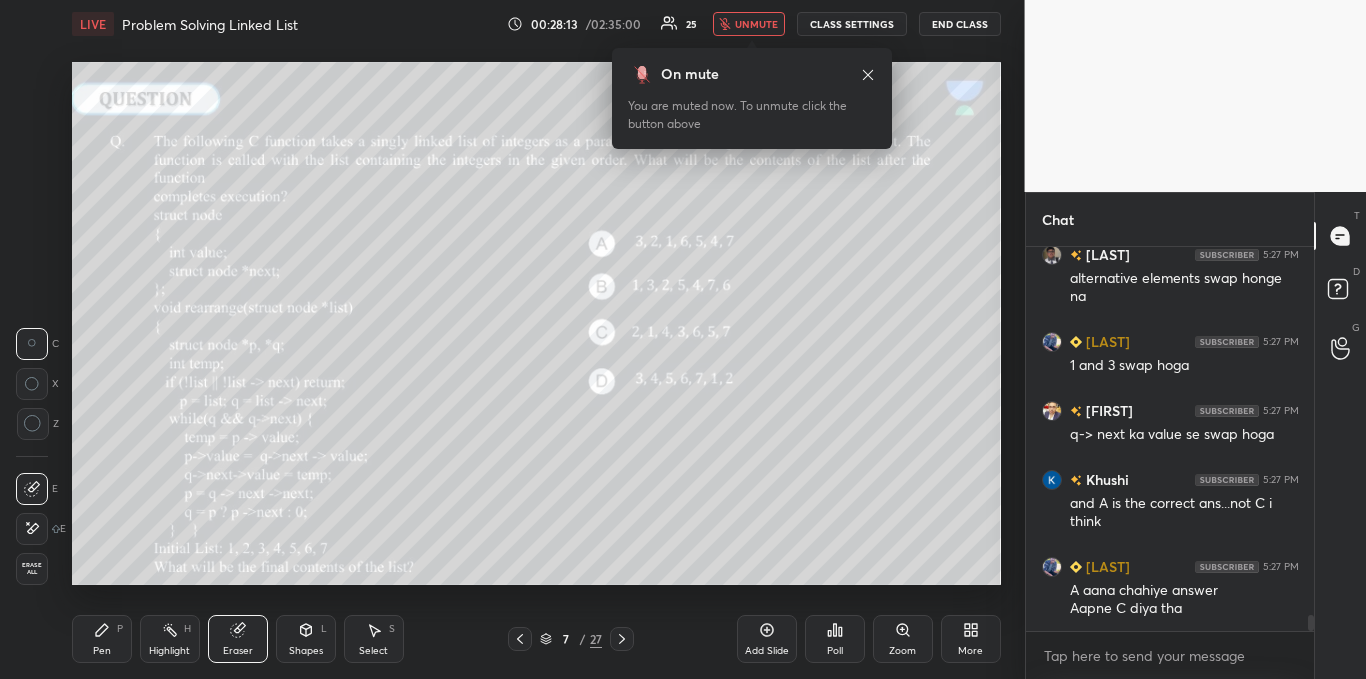 click on "unmute" at bounding box center [756, 24] 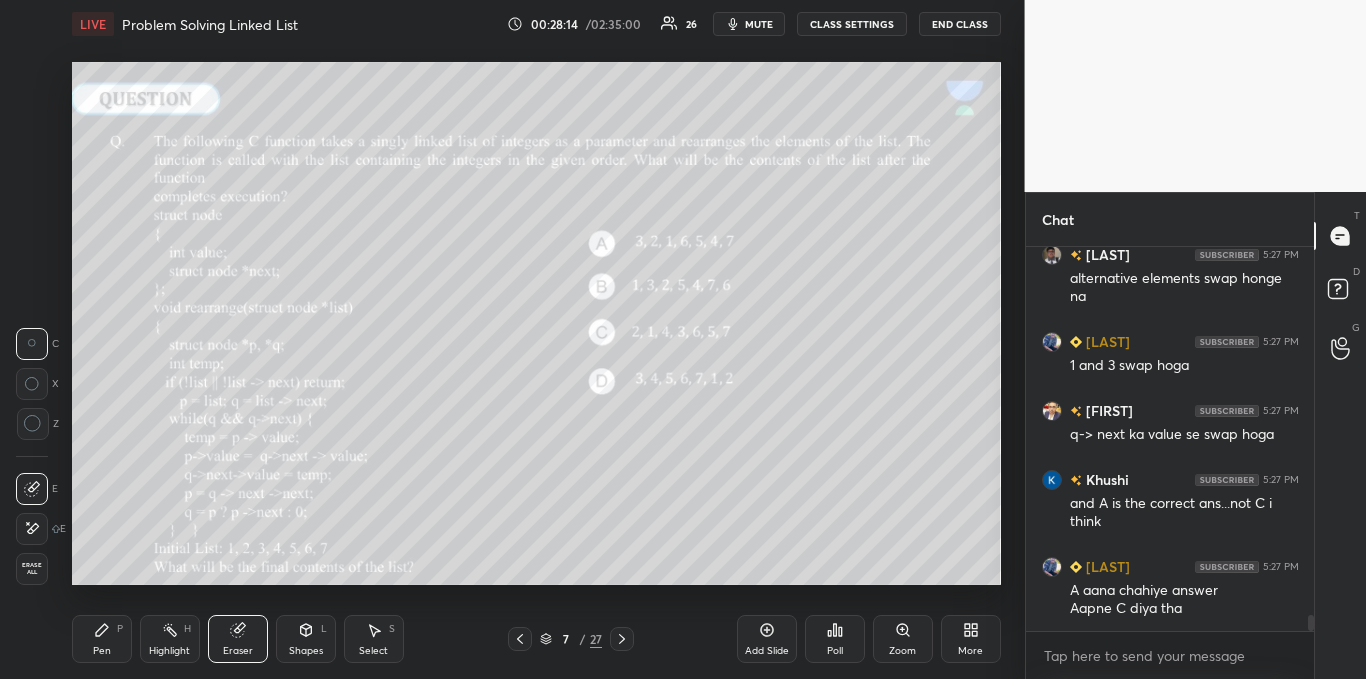 scroll, scrollTop: 9016, scrollLeft: 0, axis: vertical 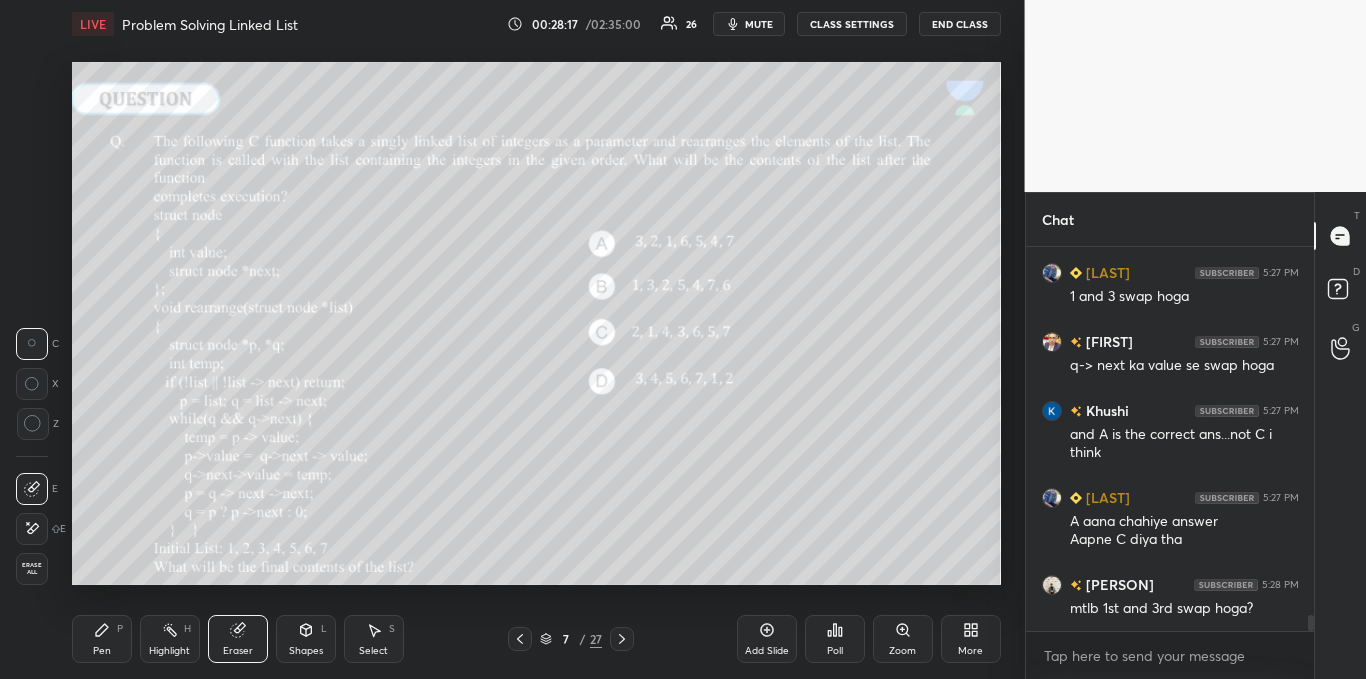 click 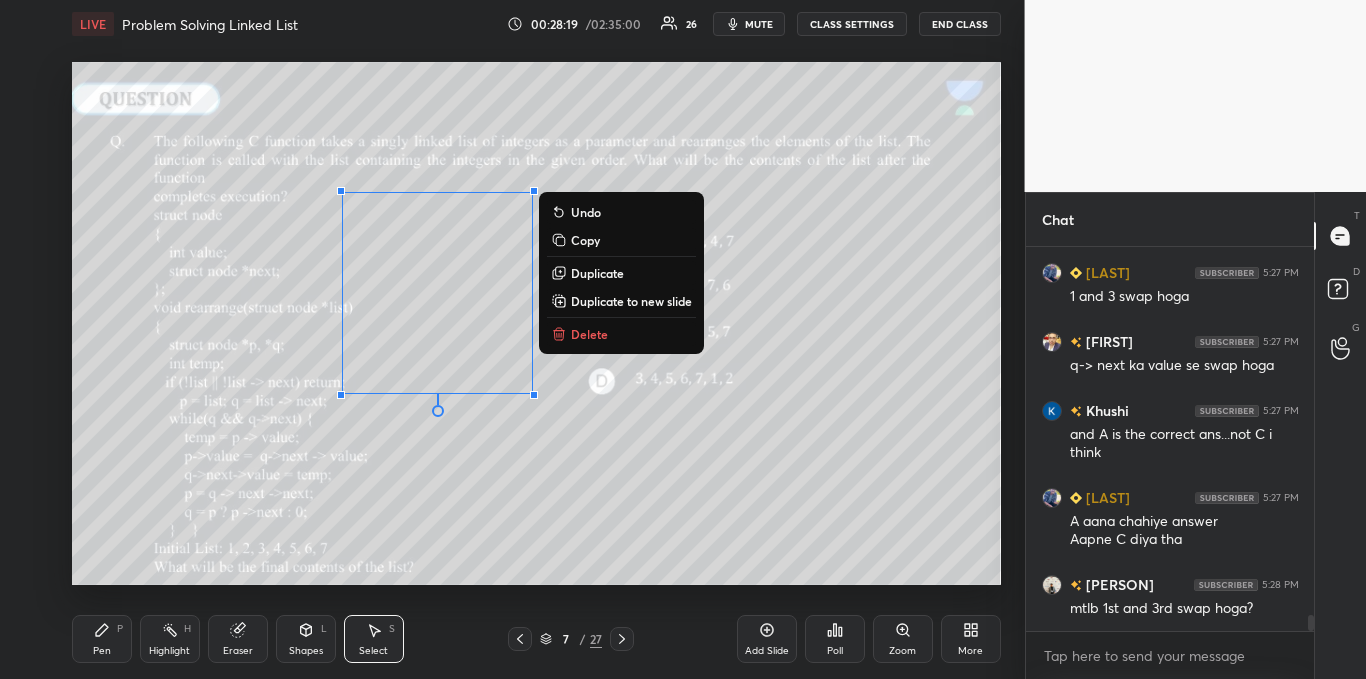 click 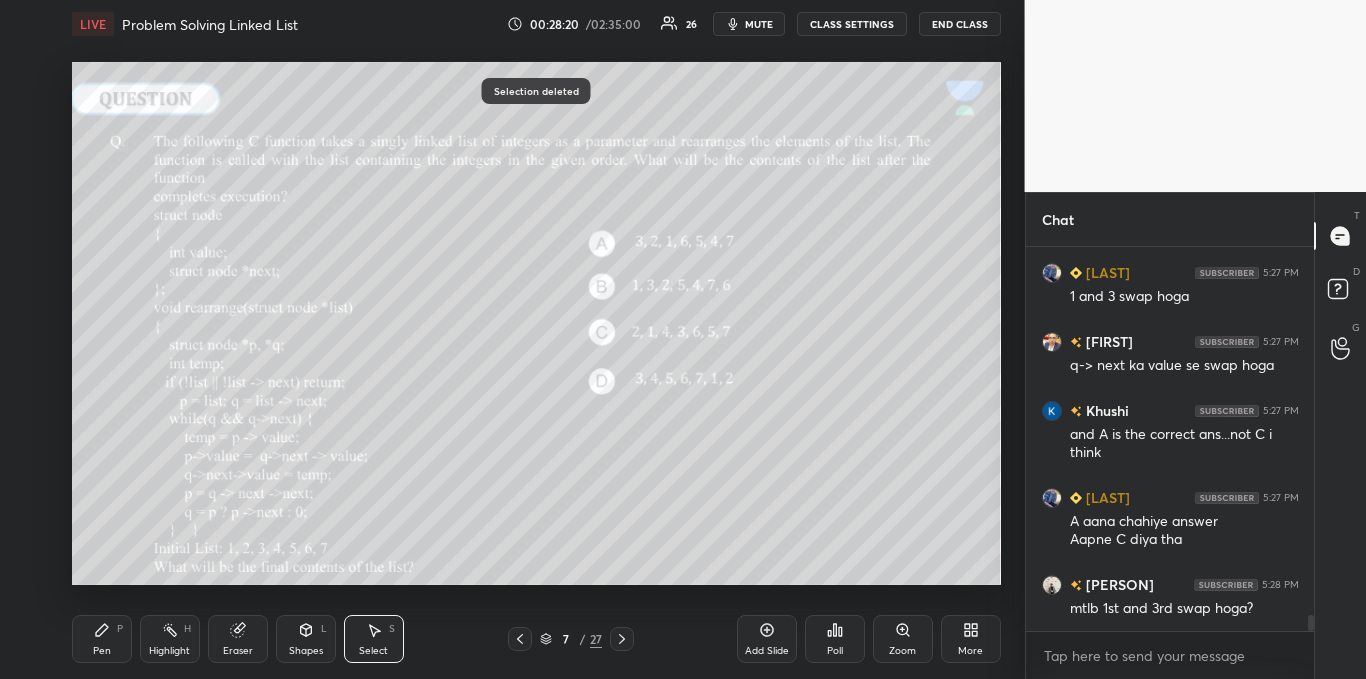 click on "Pen" at bounding box center [102, 651] 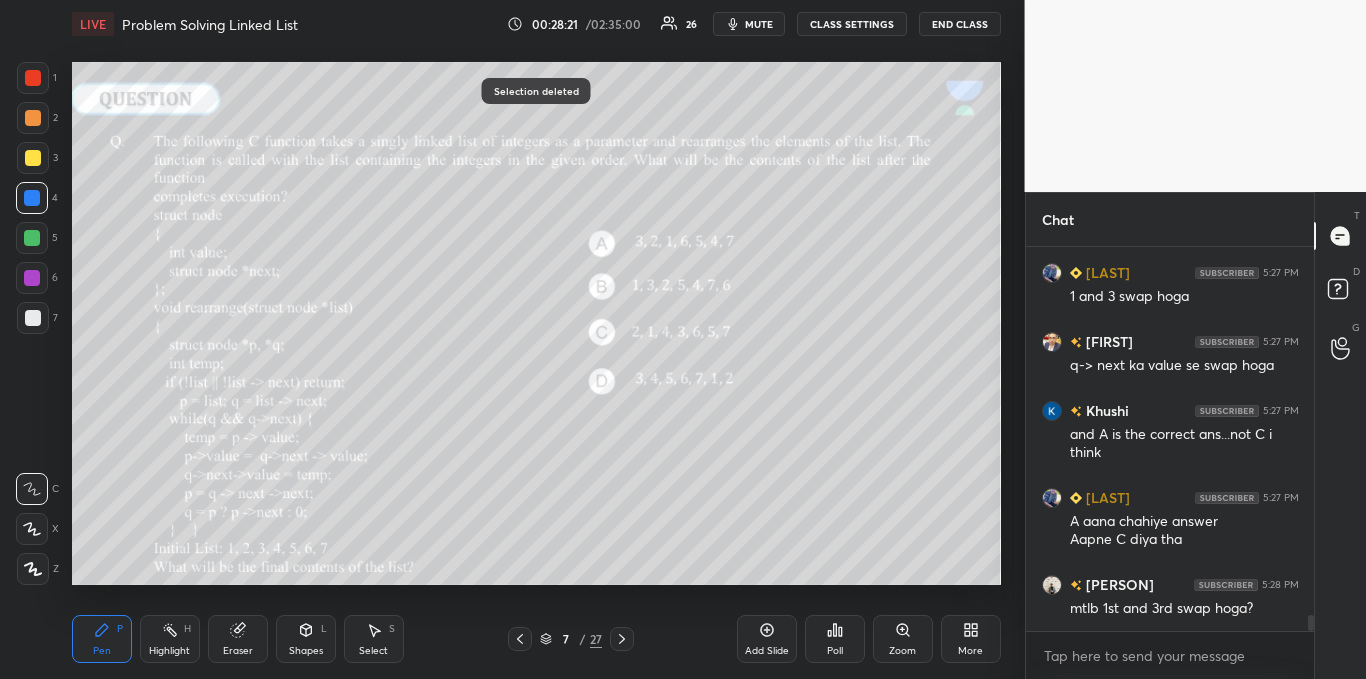 click at bounding box center [33, 318] 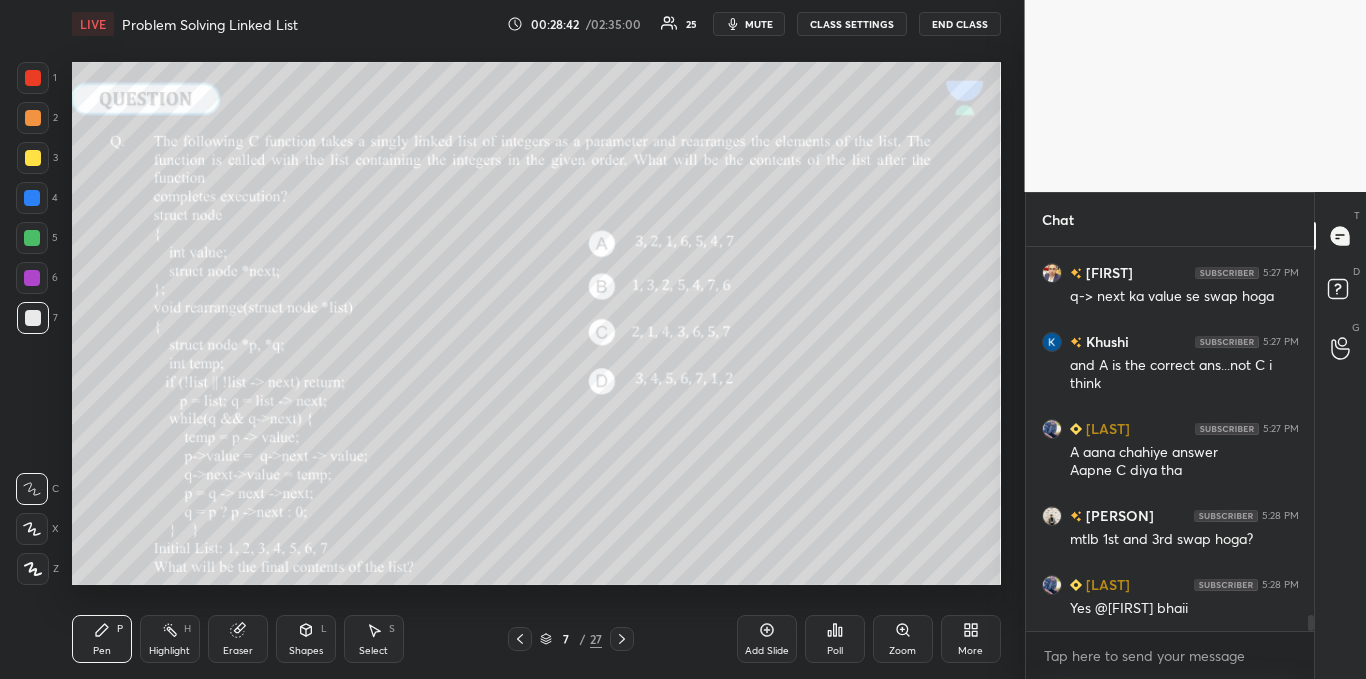 scroll, scrollTop: 9154, scrollLeft: 0, axis: vertical 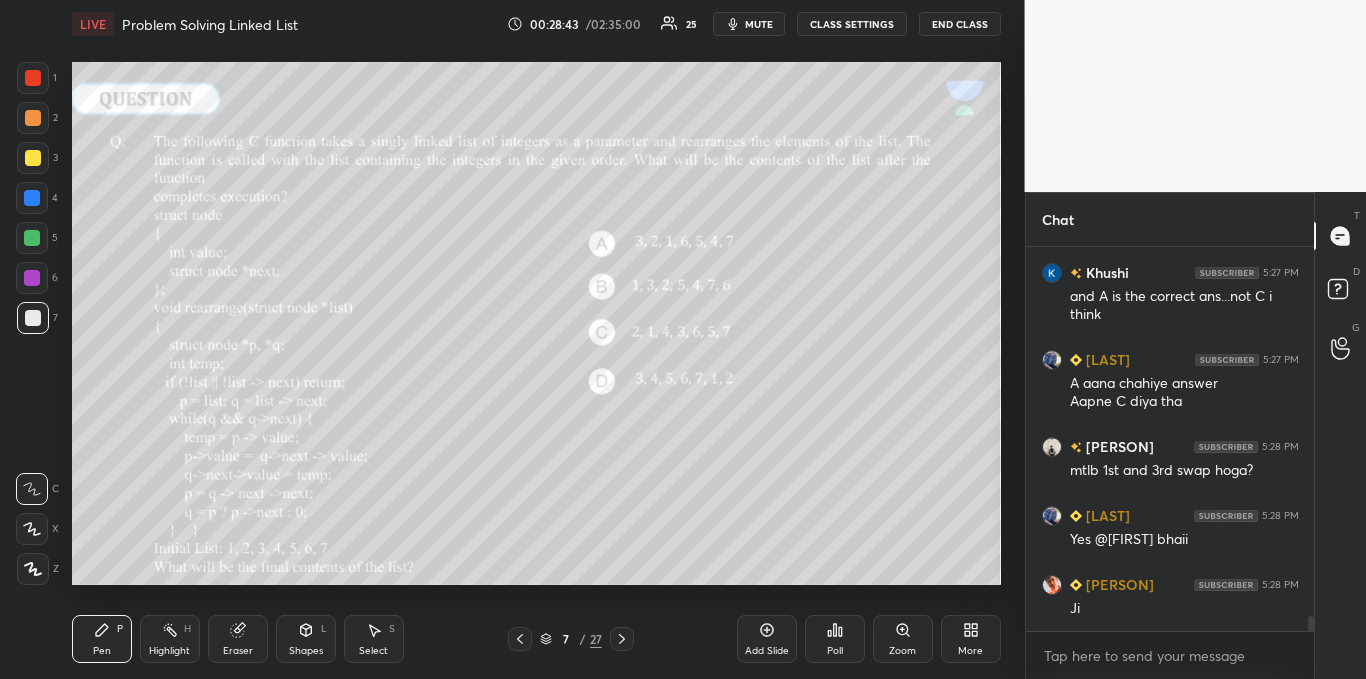 click at bounding box center (32, 198) 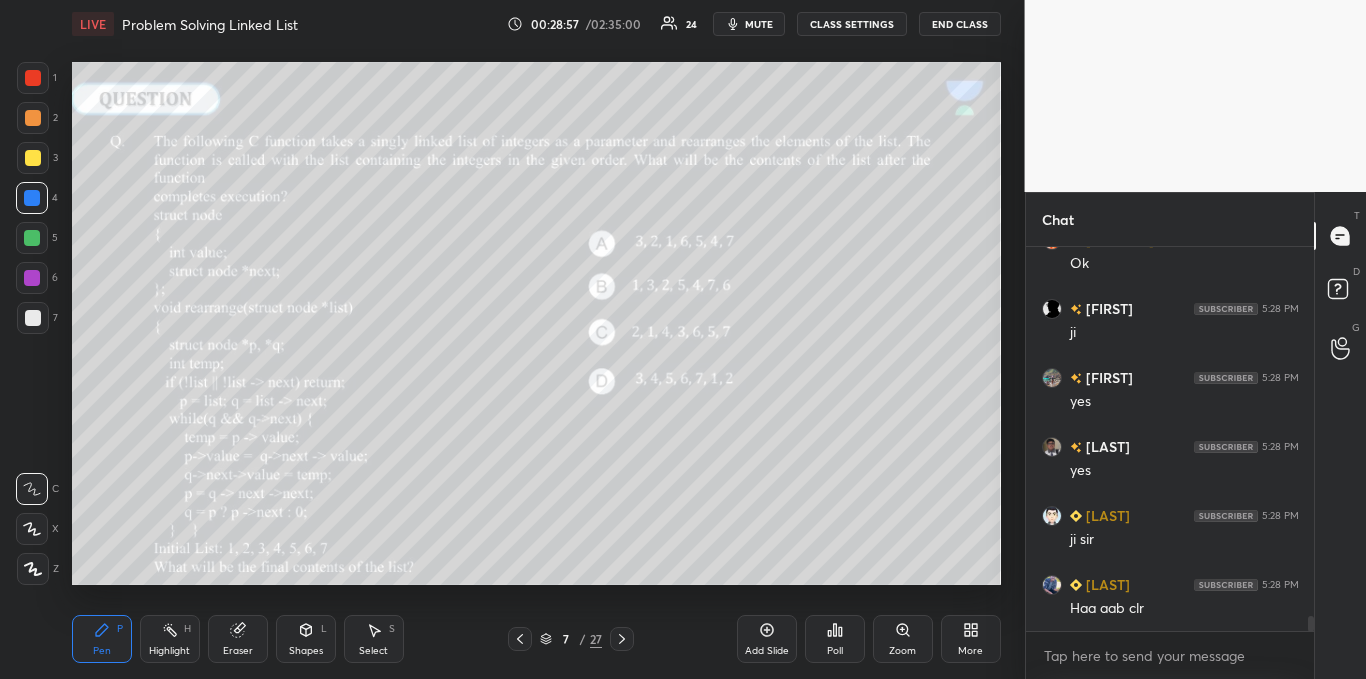 scroll, scrollTop: 9775, scrollLeft: 0, axis: vertical 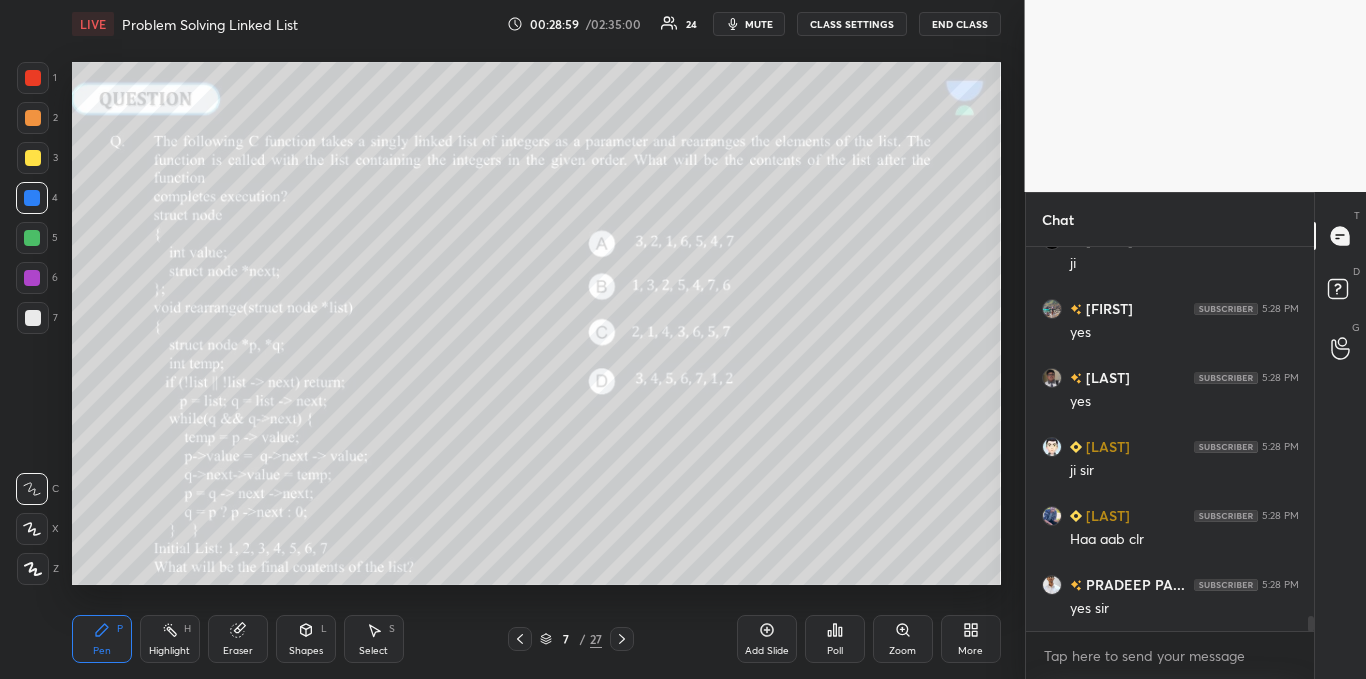 click on "Select S" at bounding box center (374, 639) 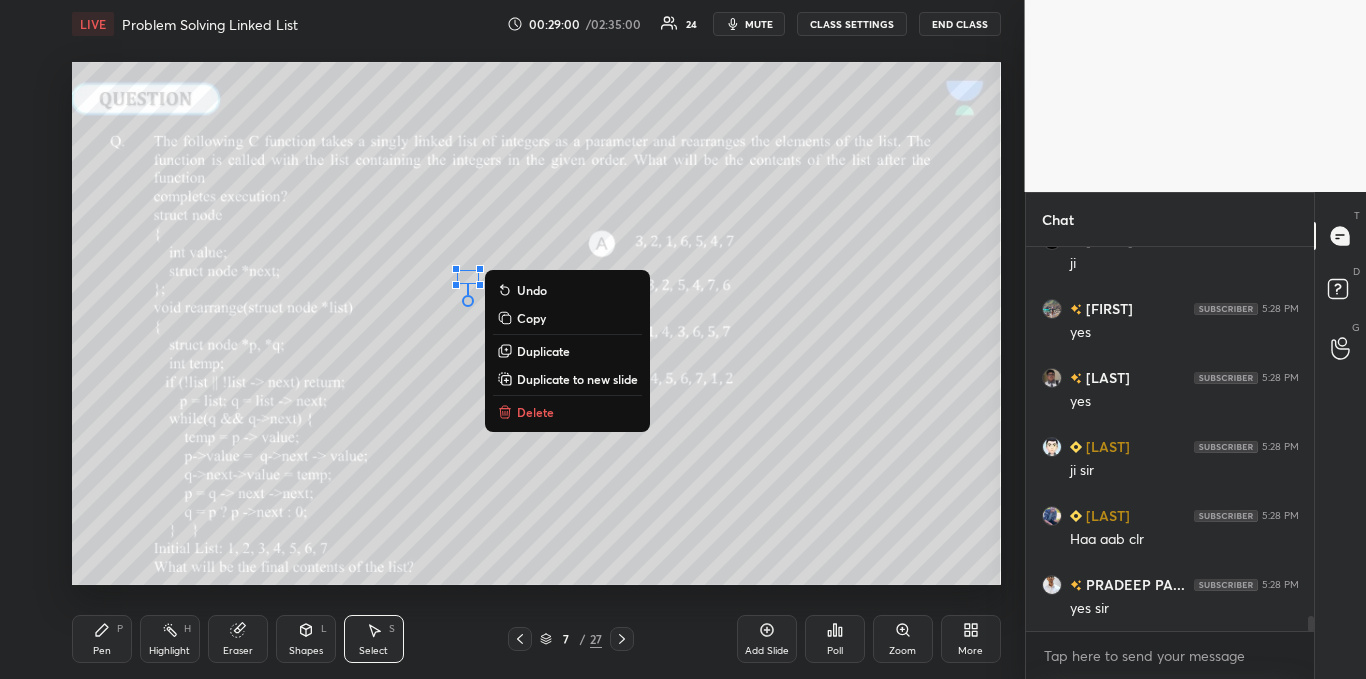 click on "Delete" at bounding box center (535, 412) 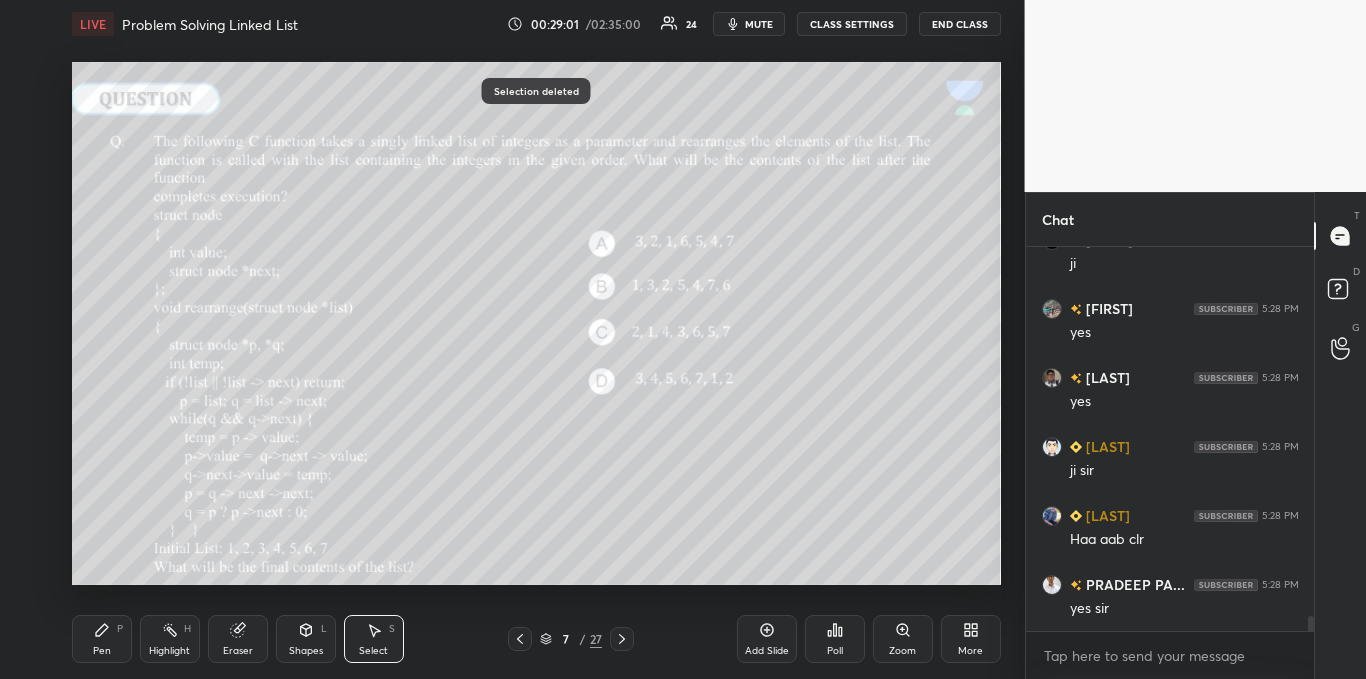 click 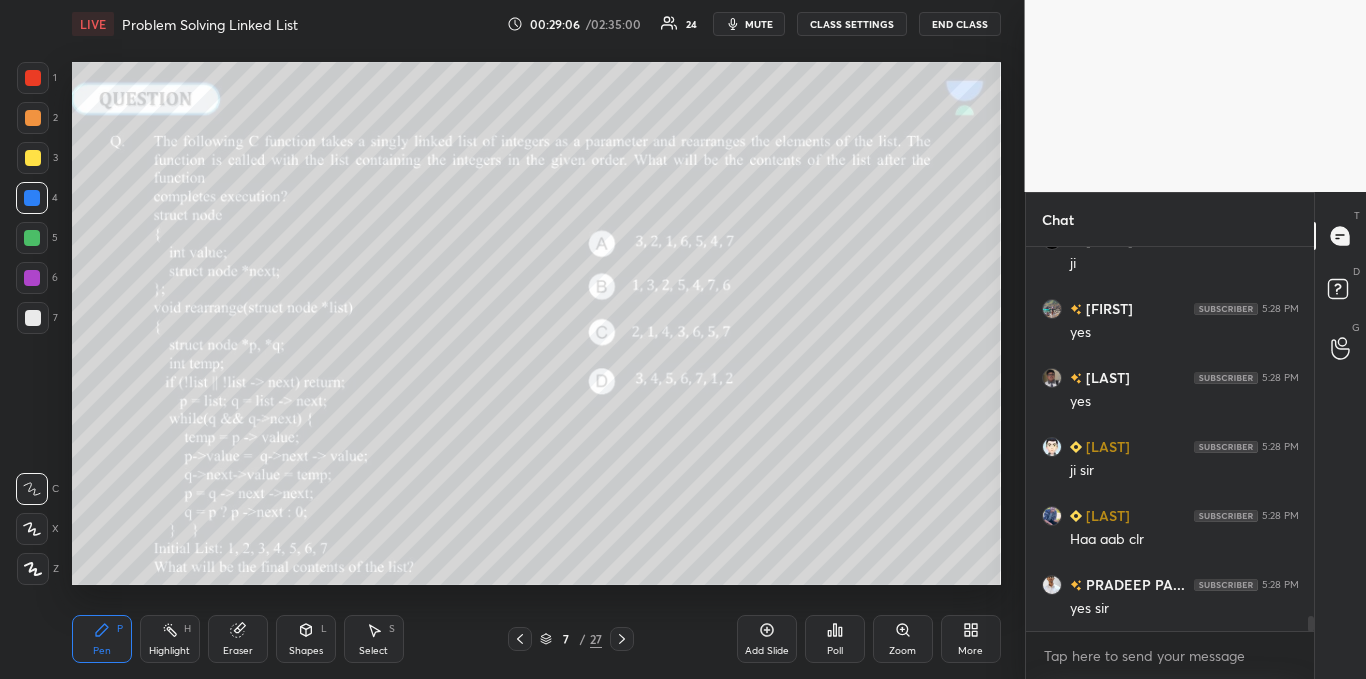 scroll, scrollTop: 9844, scrollLeft: 0, axis: vertical 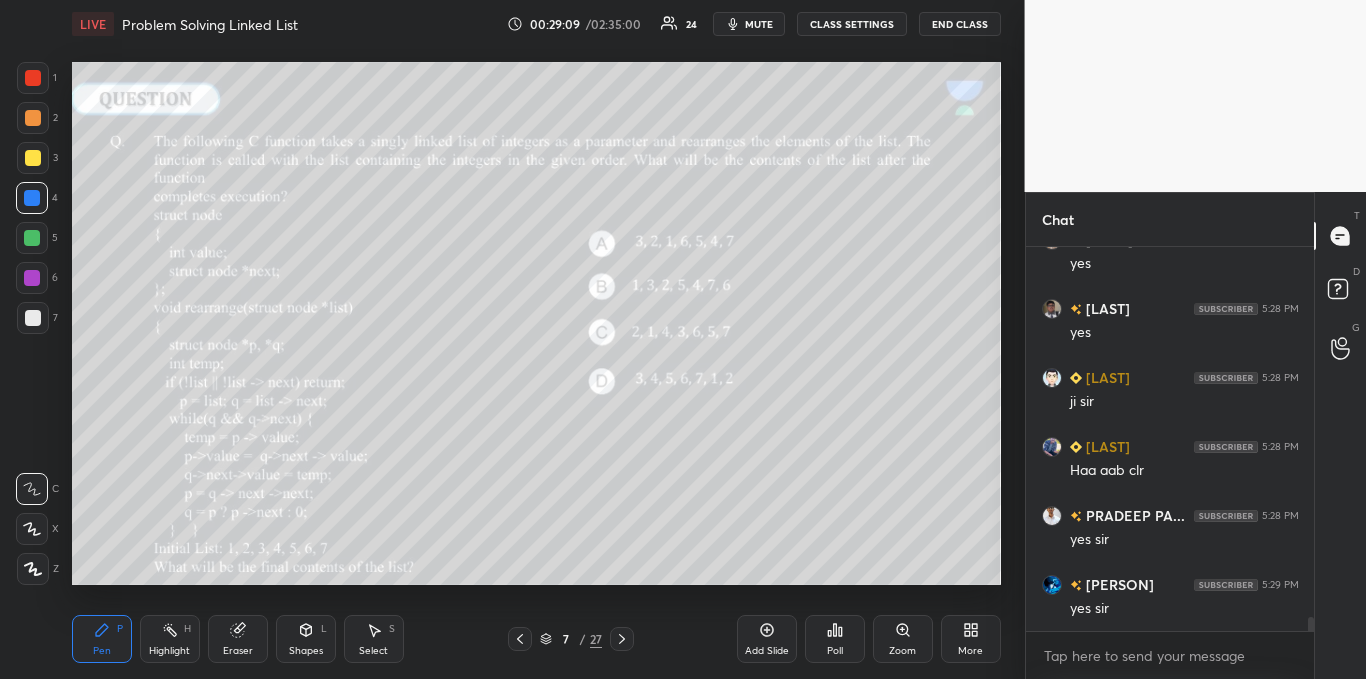 click at bounding box center [32, 238] 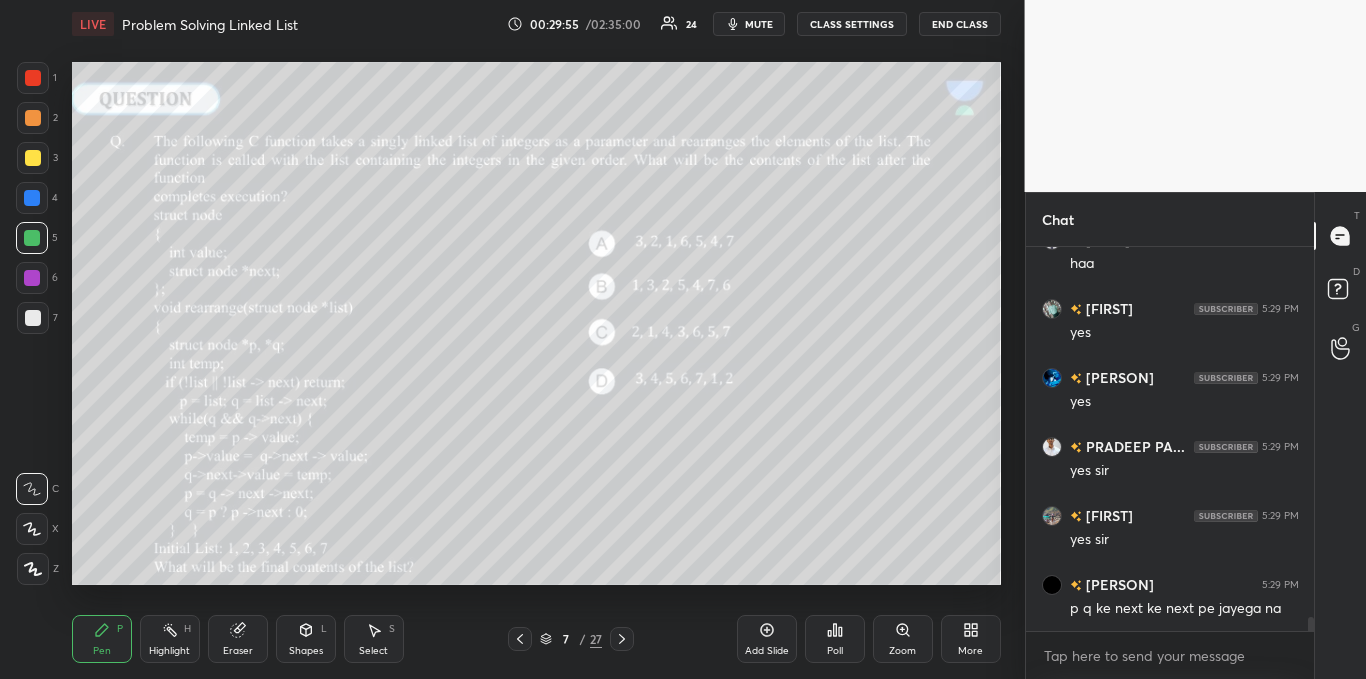 scroll, scrollTop: 10396, scrollLeft: 0, axis: vertical 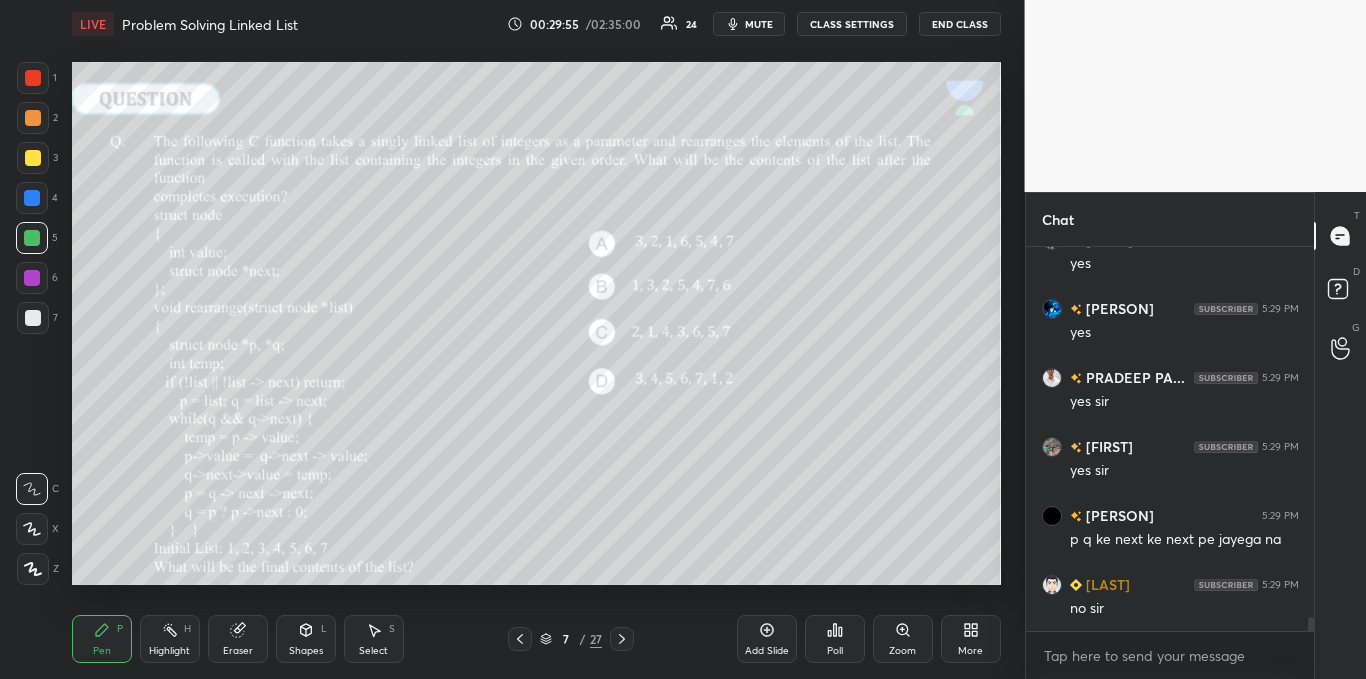 click on "Select S" at bounding box center (374, 639) 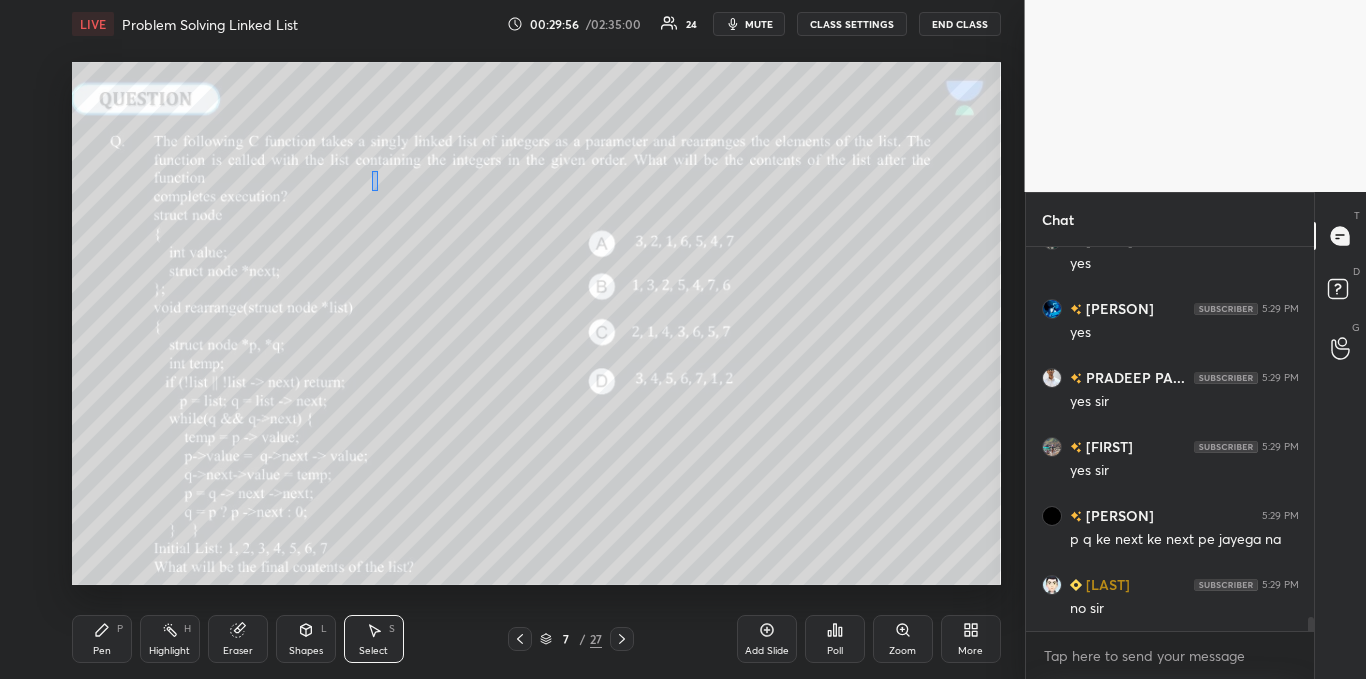 scroll, scrollTop: 10465, scrollLeft: 0, axis: vertical 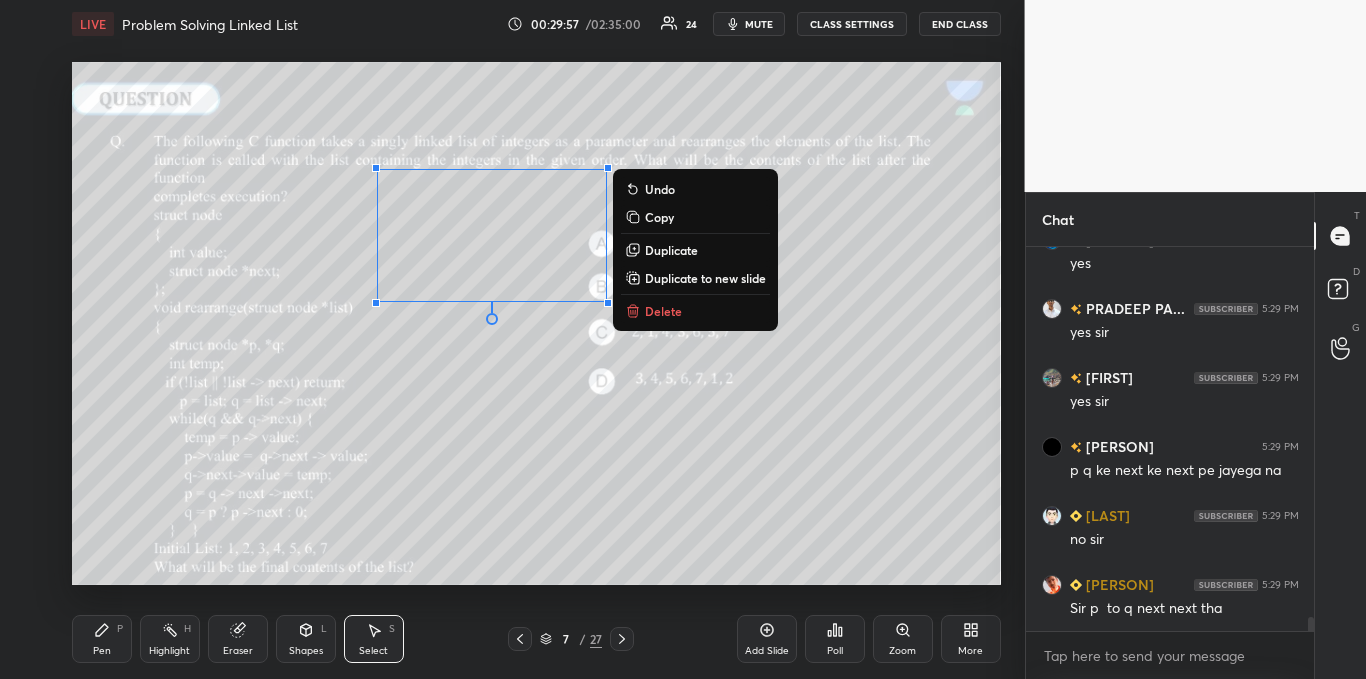 click on "Delete" at bounding box center [663, 311] 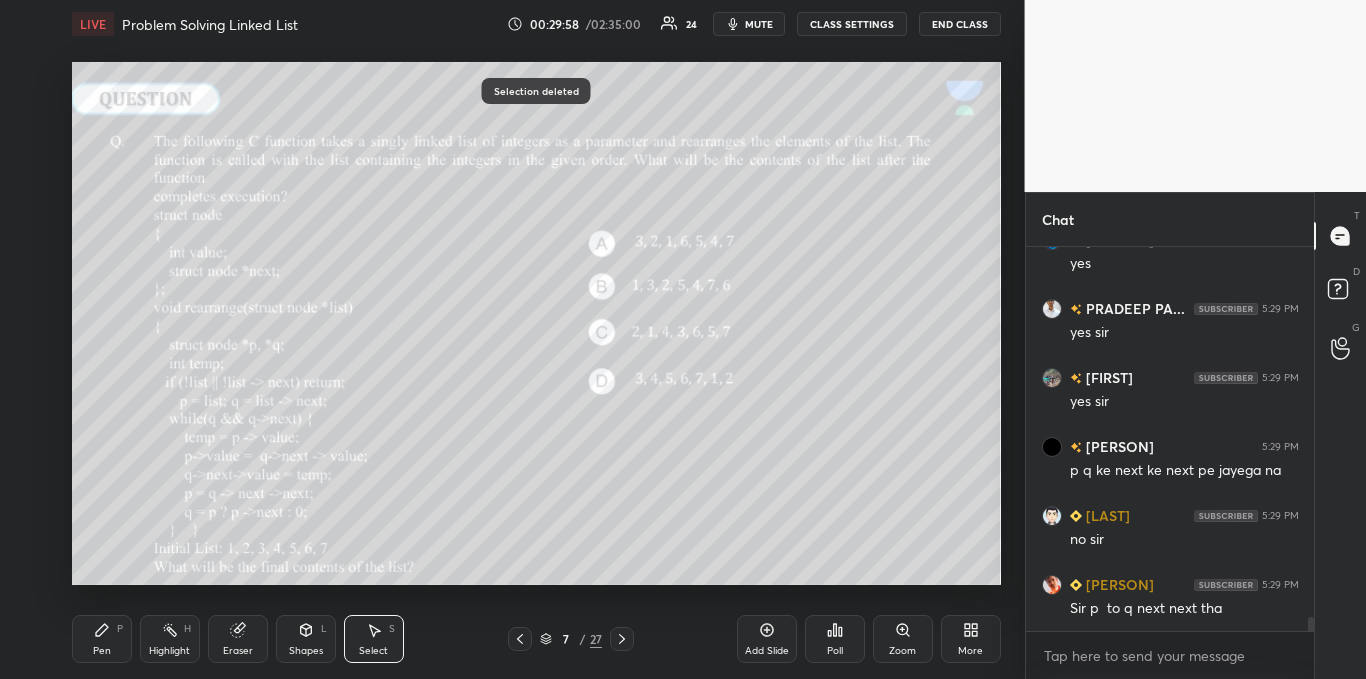 click on "Pen" at bounding box center (102, 651) 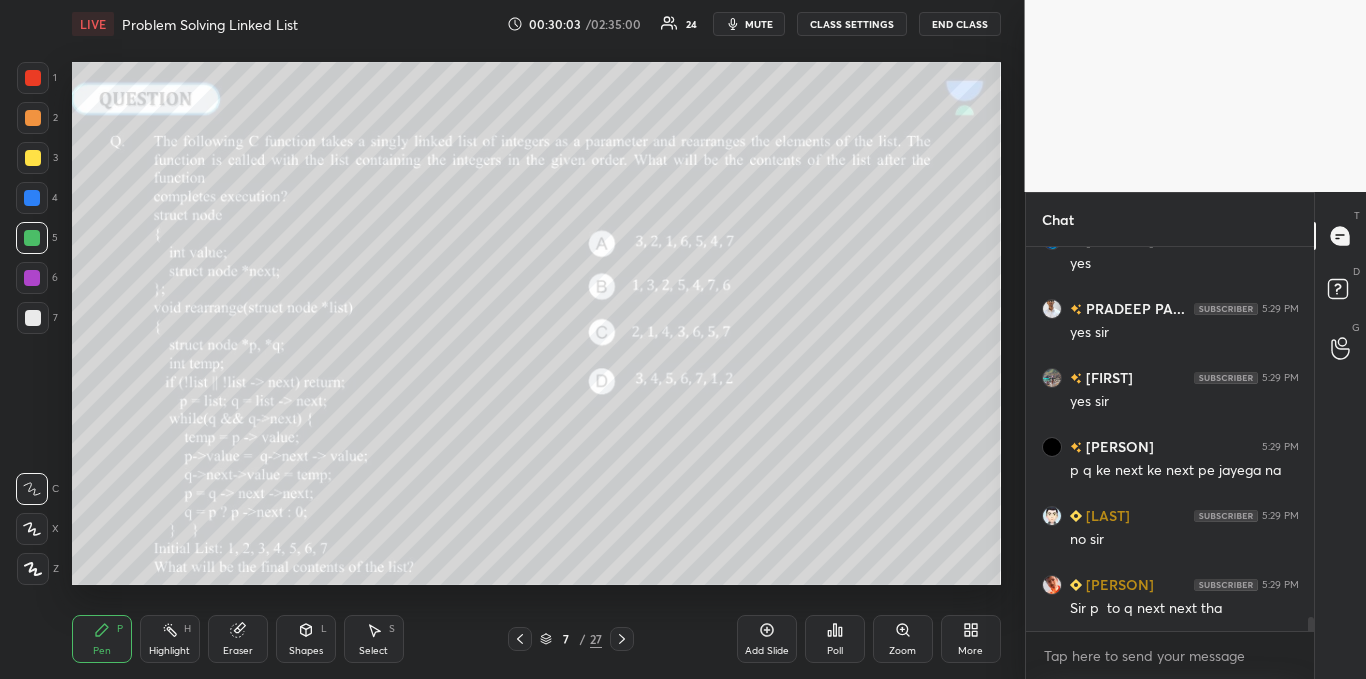 scroll, scrollTop: 10534, scrollLeft: 0, axis: vertical 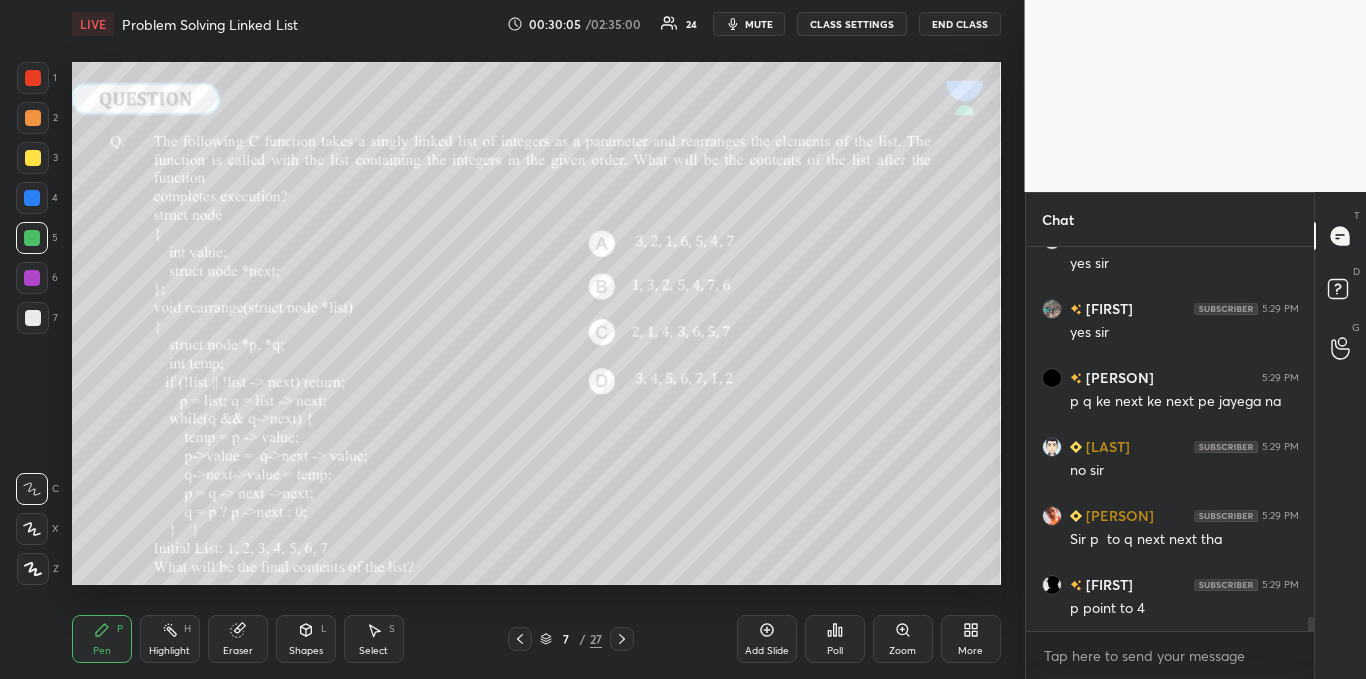 click at bounding box center (33, 318) 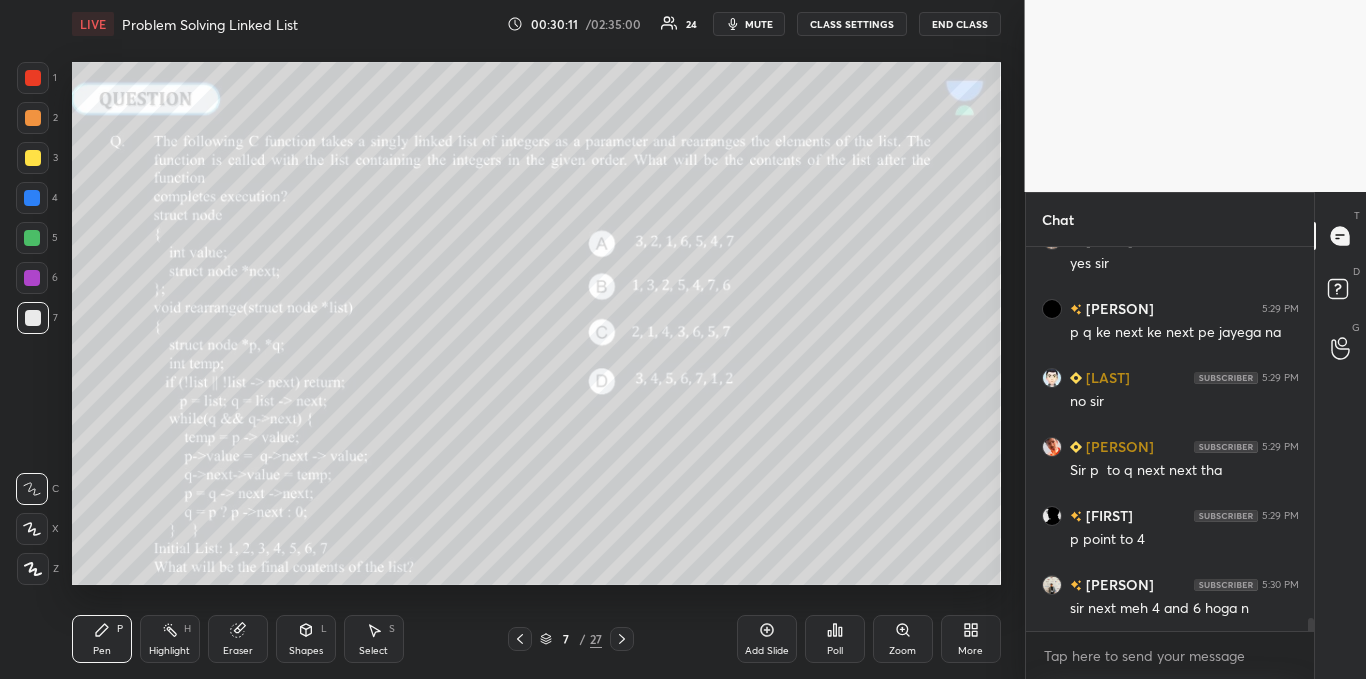 scroll, scrollTop: 10672, scrollLeft: 0, axis: vertical 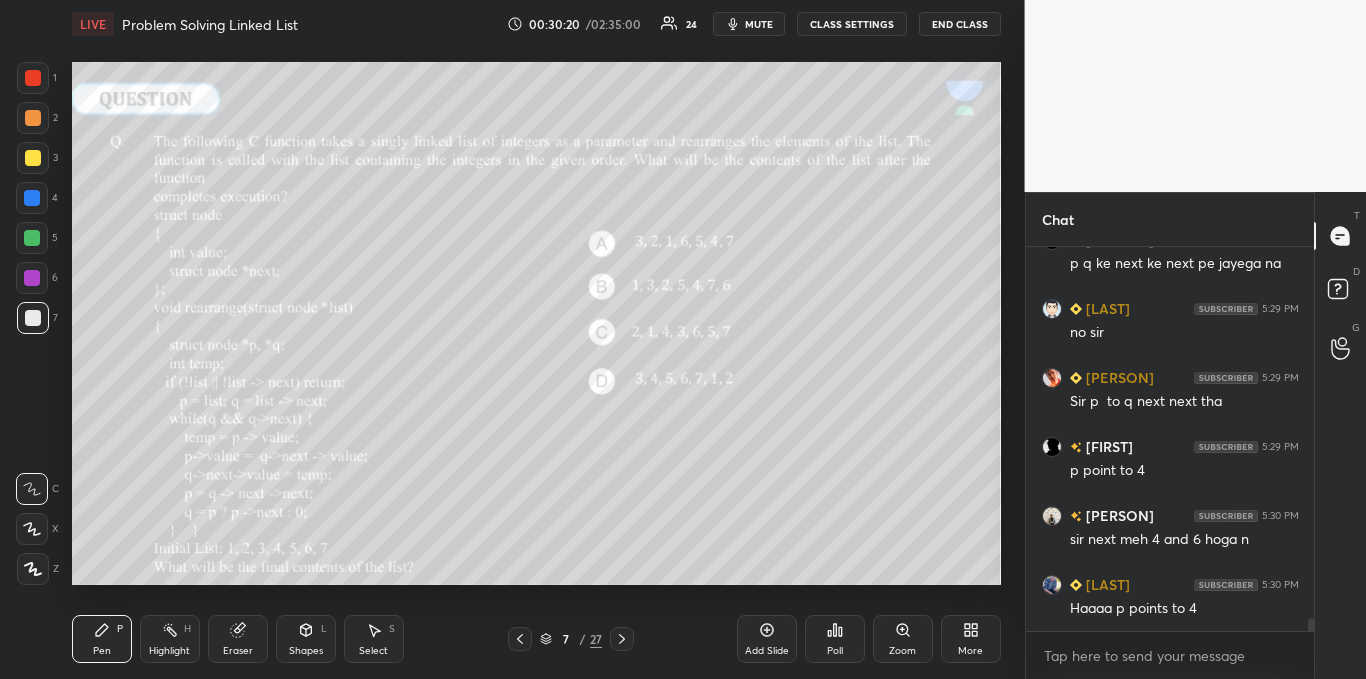 click at bounding box center (32, 198) 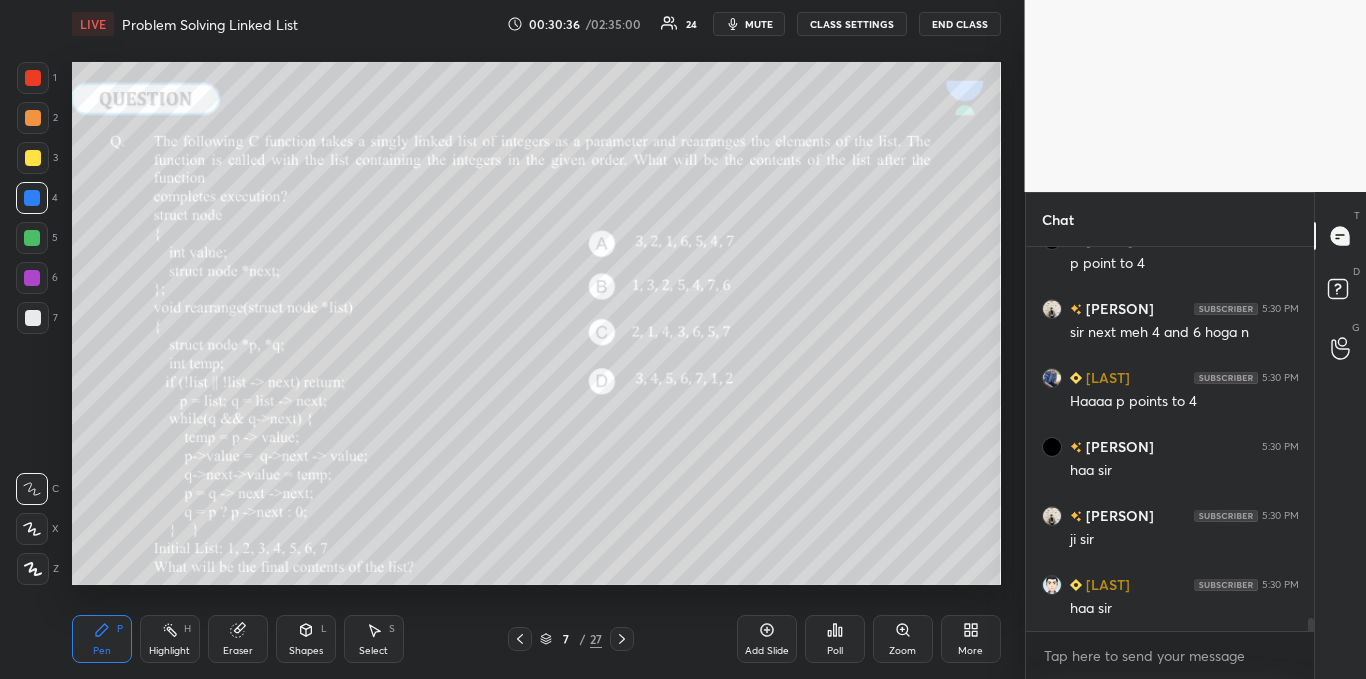 scroll, scrollTop: 11086, scrollLeft: 0, axis: vertical 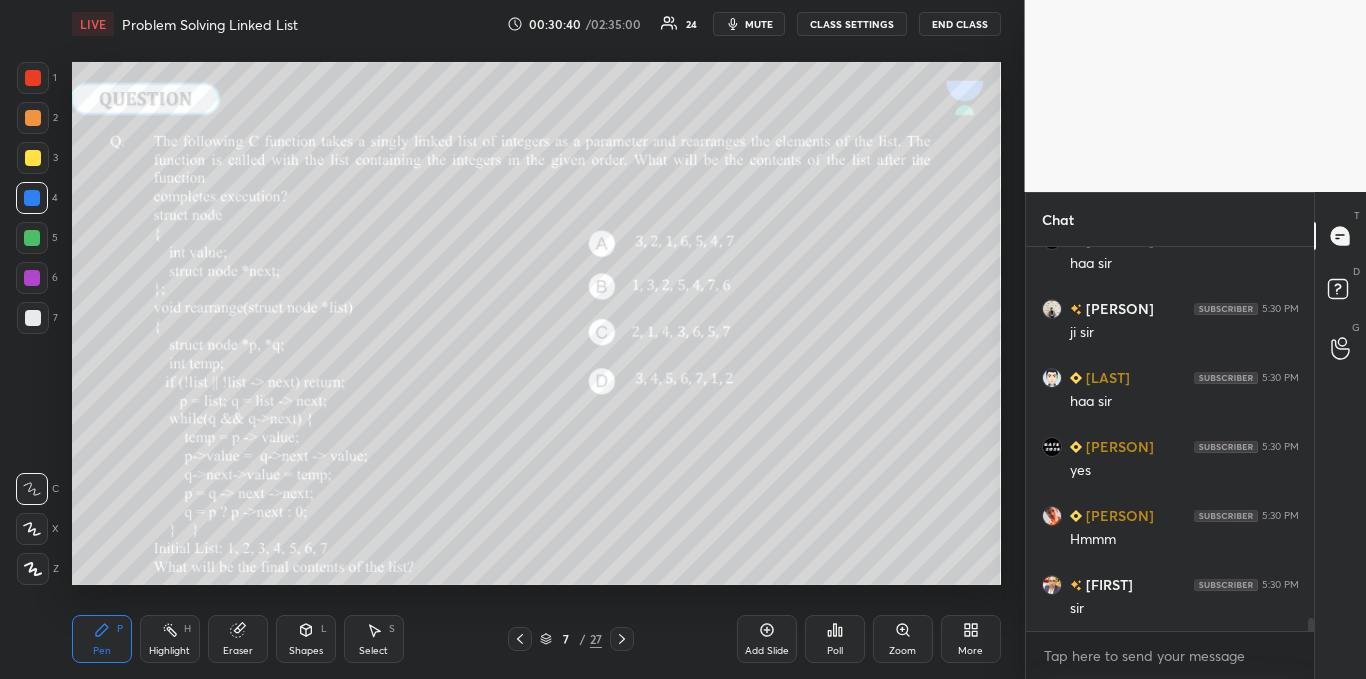 click at bounding box center (33, 158) 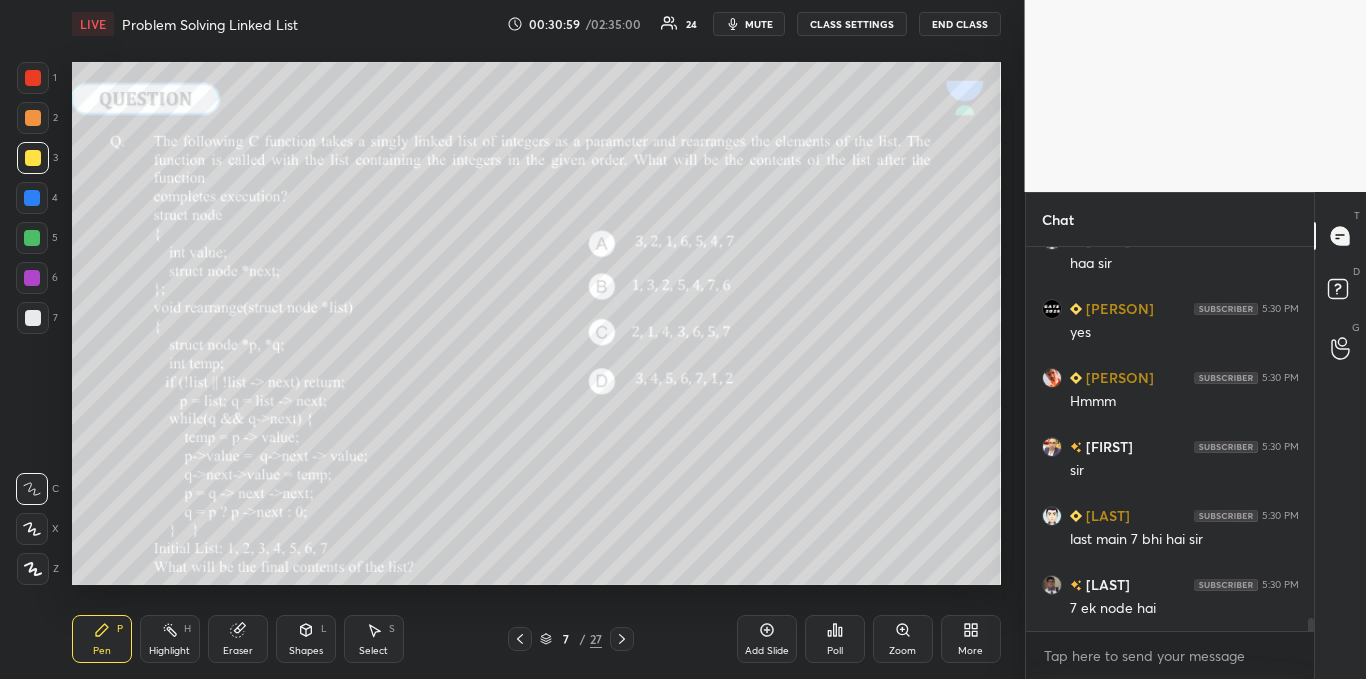scroll, scrollTop: 11293, scrollLeft: 0, axis: vertical 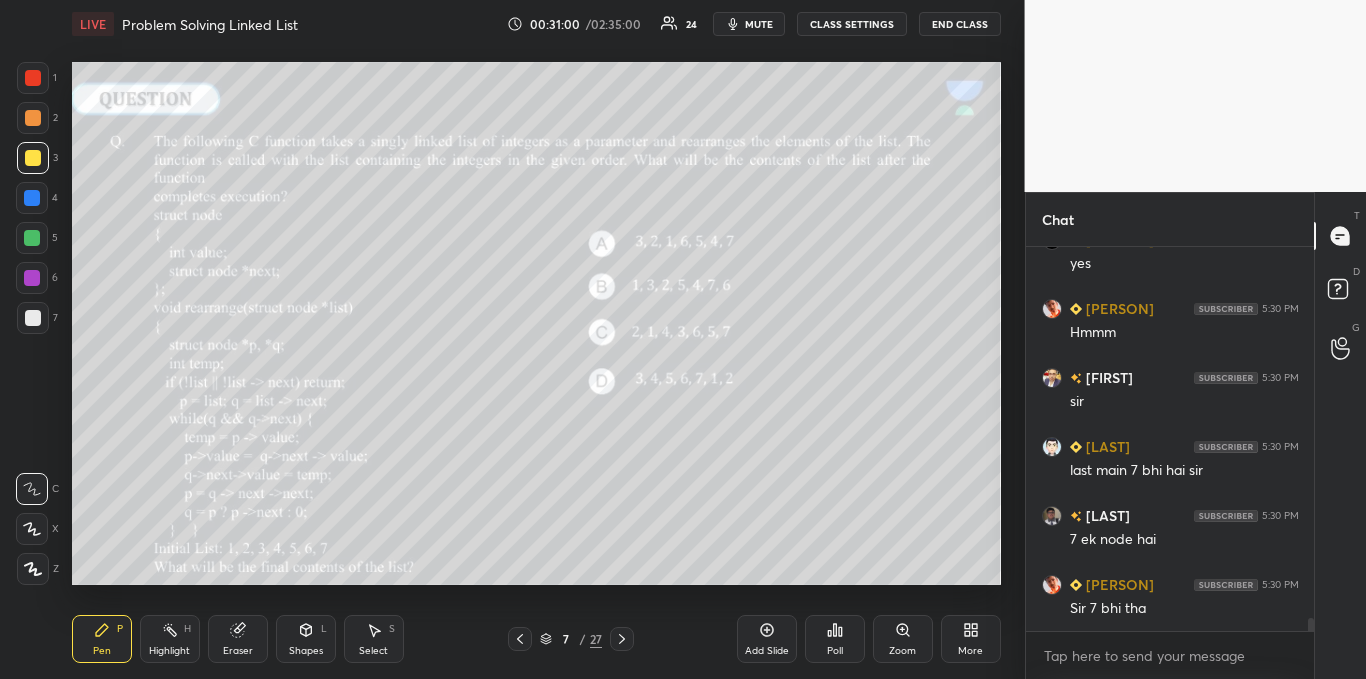 click 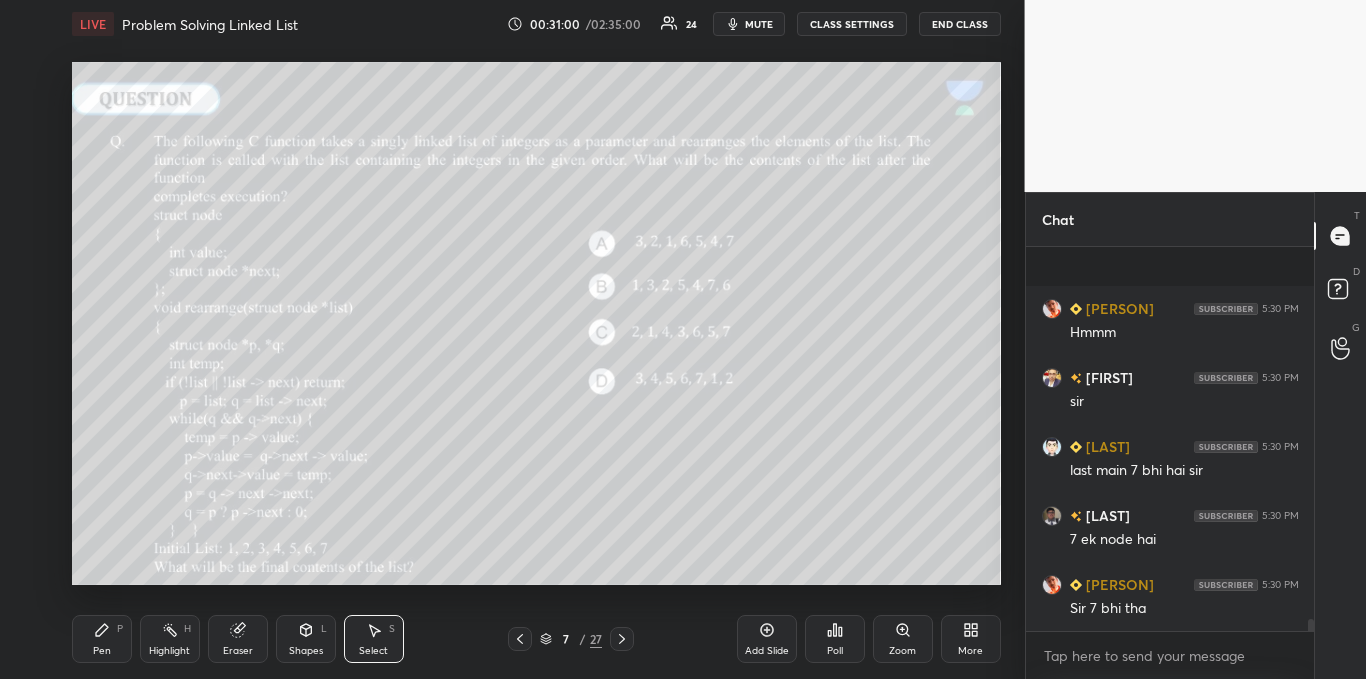 scroll, scrollTop: 11431, scrollLeft: 0, axis: vertical 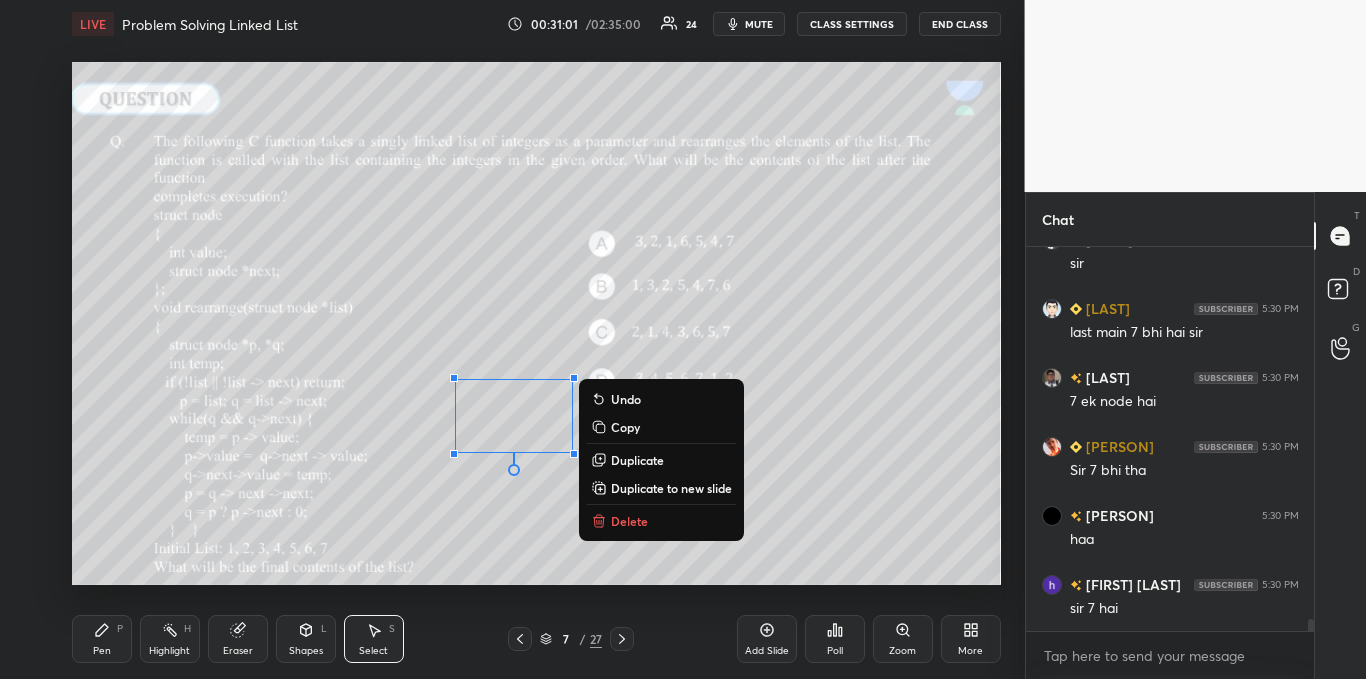click on "Delete" at bounding box center (629, 521) 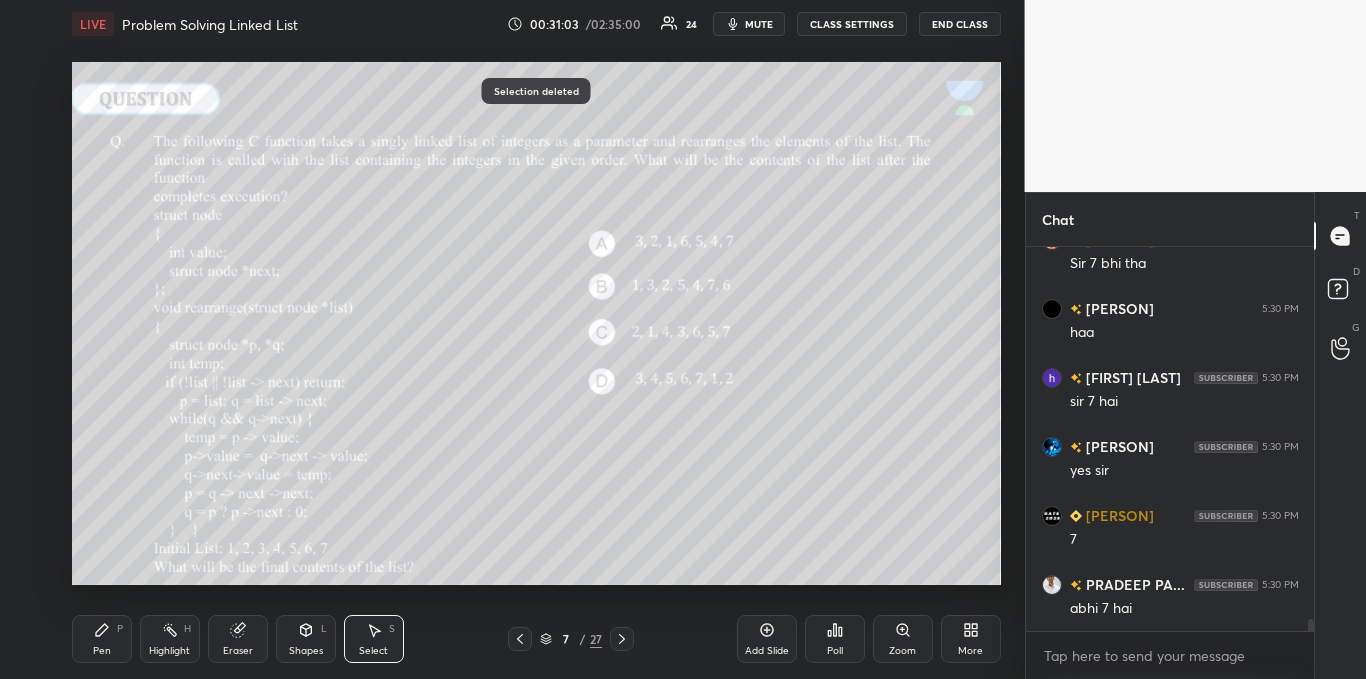 click 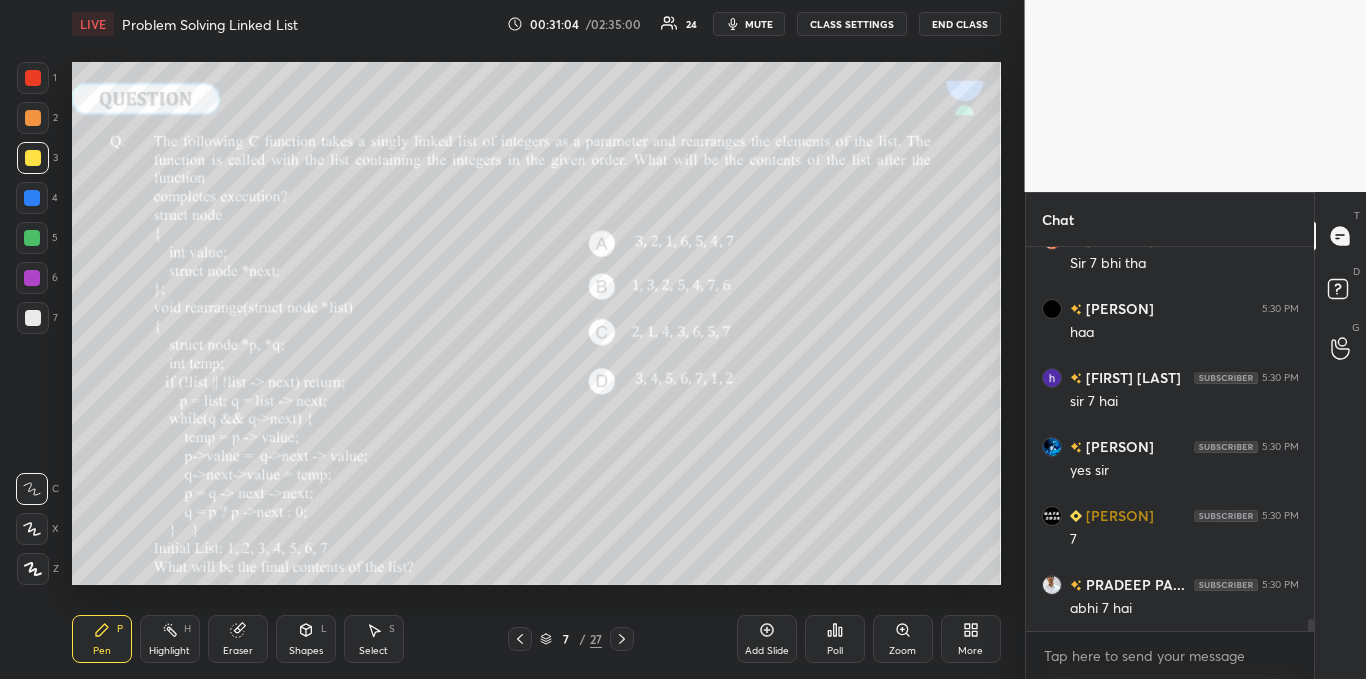 click at bounding box center (33, 318) 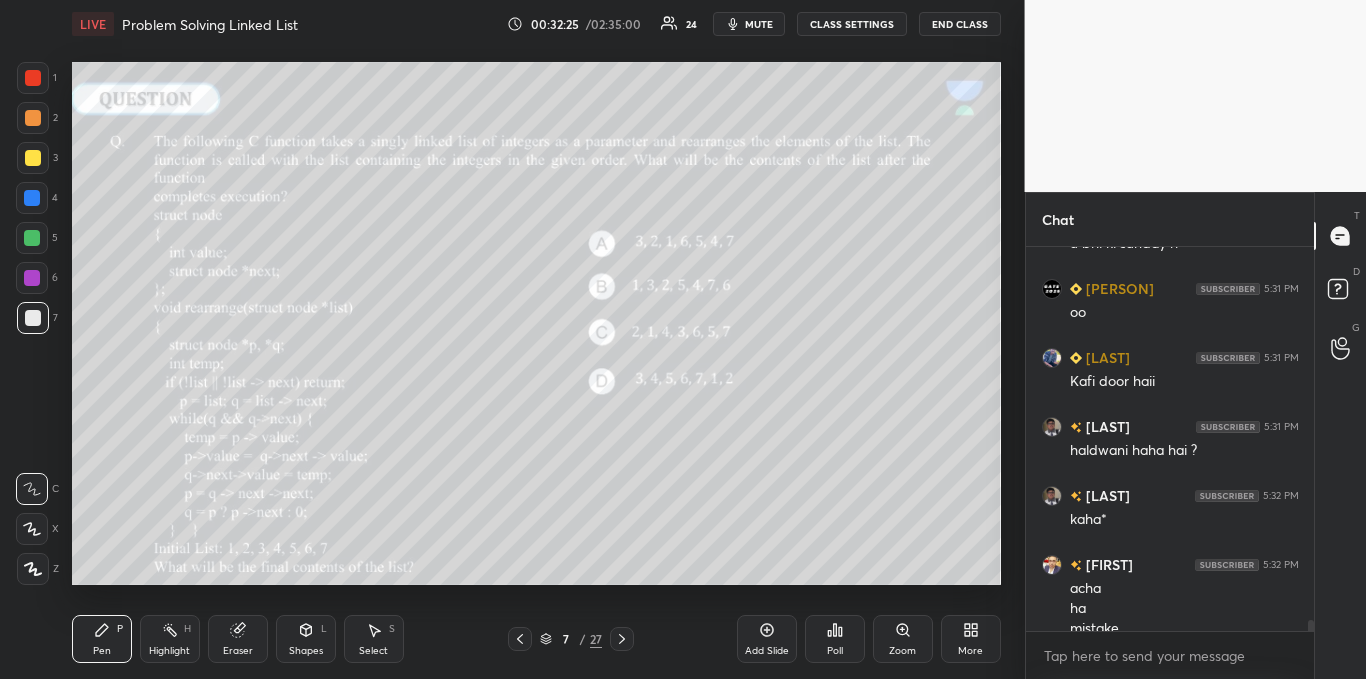 scroll, scrollTop: 13337, scrollLeft: 0, axis: vertical 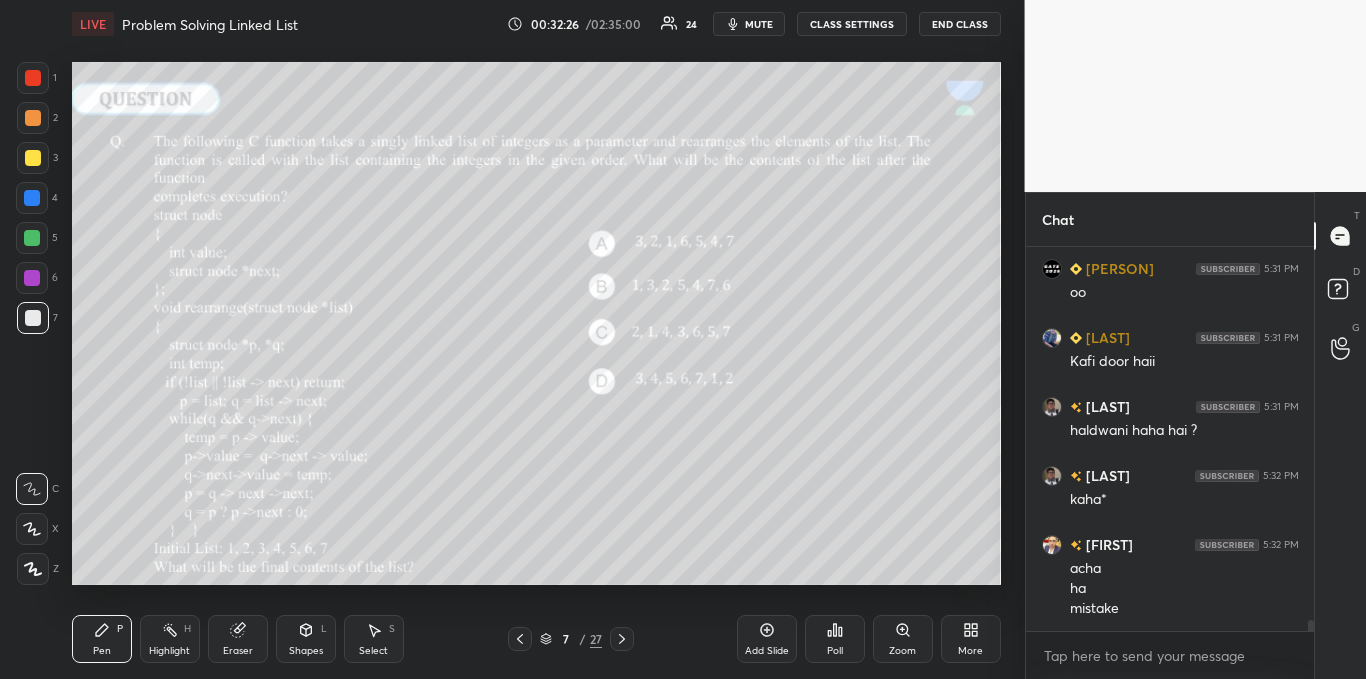 click 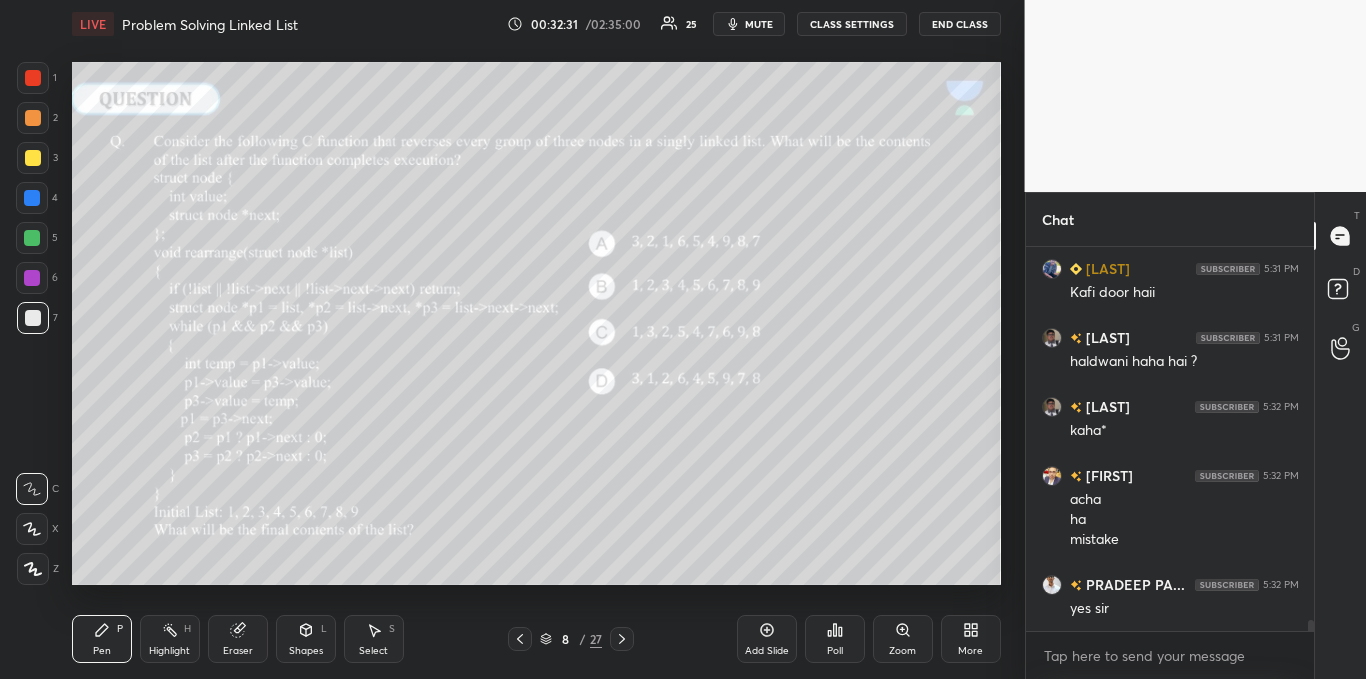 scroll, scrollTop: 13454, scrollLeft: 0, axis: vertical 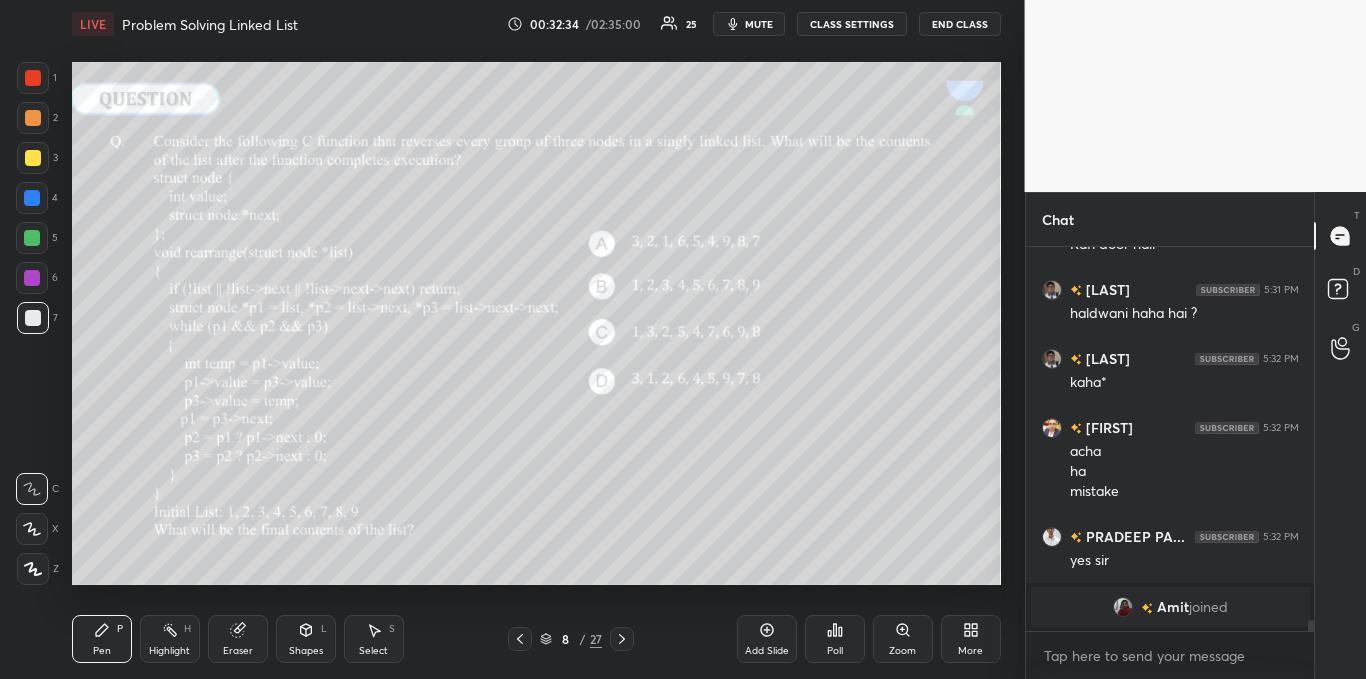 click 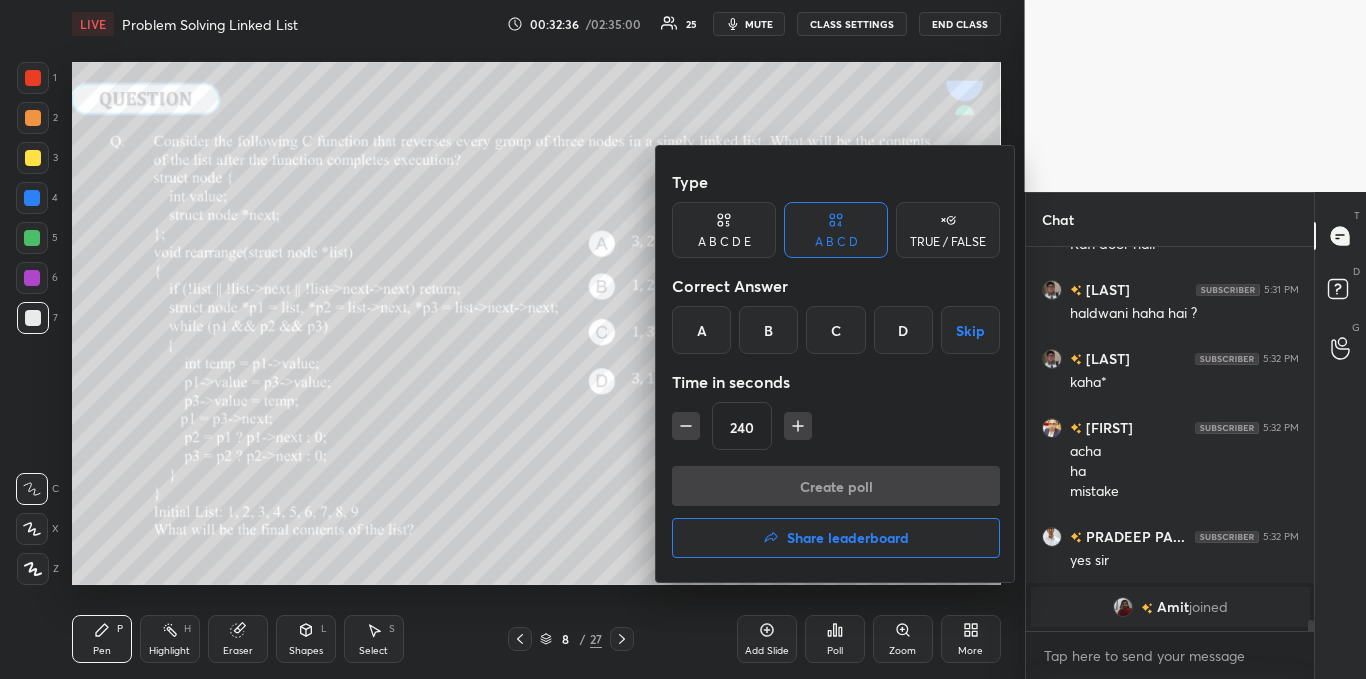 click on "Skip" at bounding box center (970, 330) 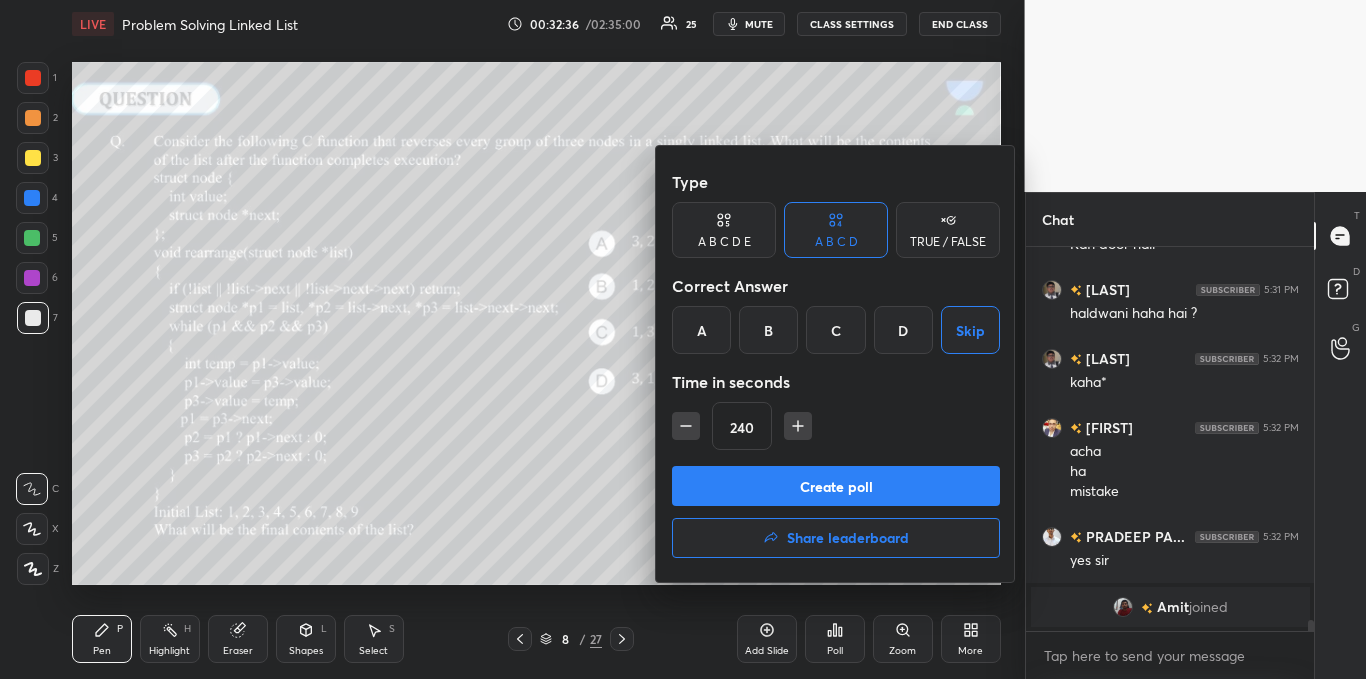 click on "Create poll" at bounding box center [836, 486] 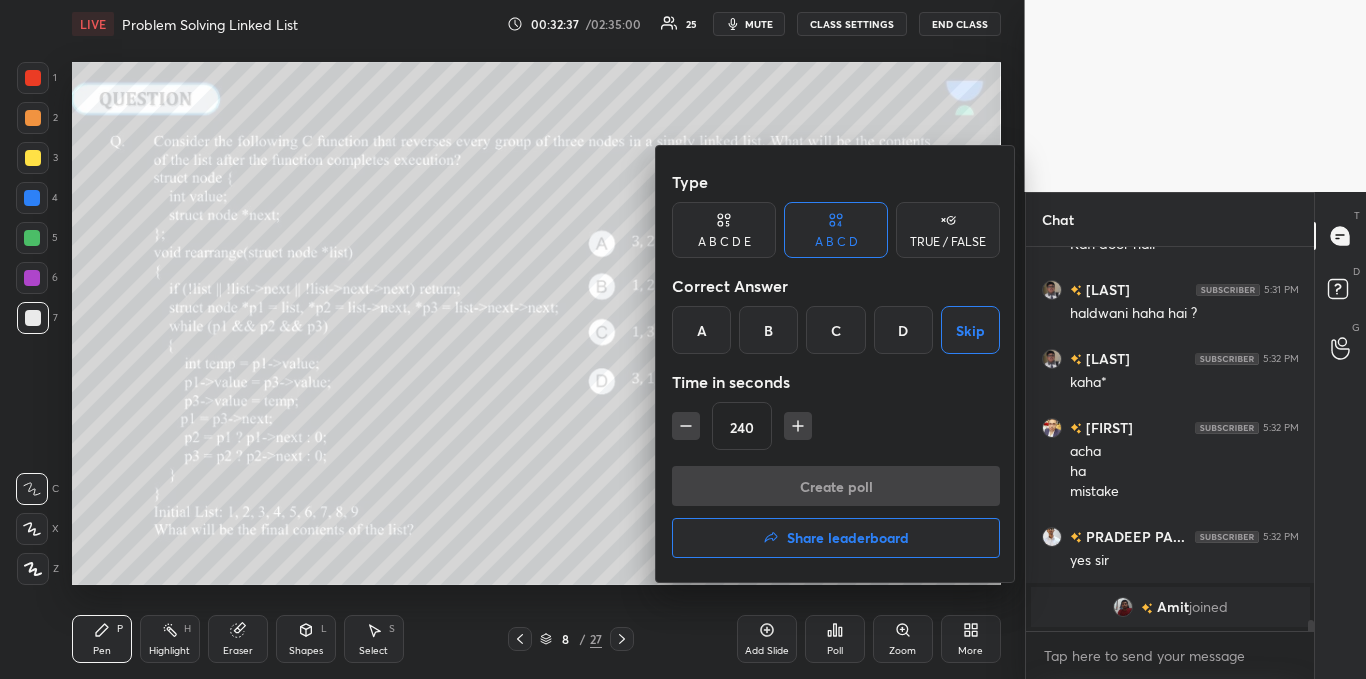 scroll, scrollTop: 336, scrollLeft: 282, axis: both 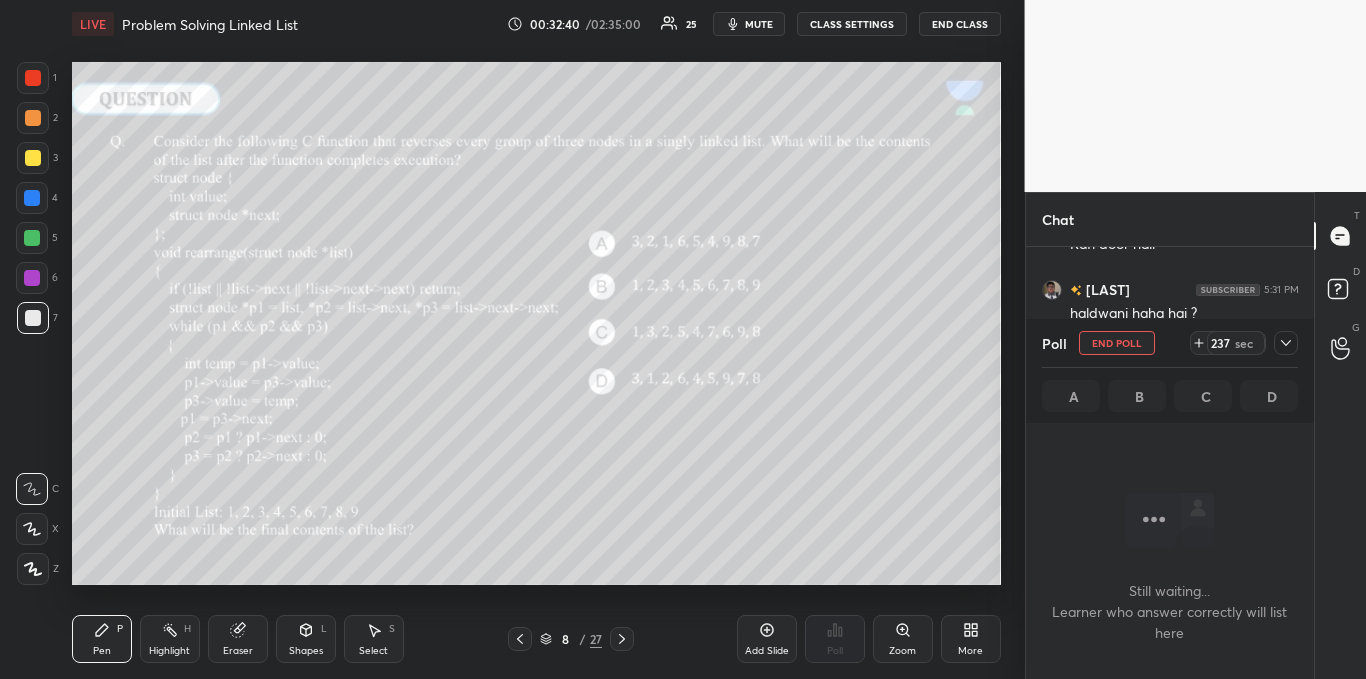 click 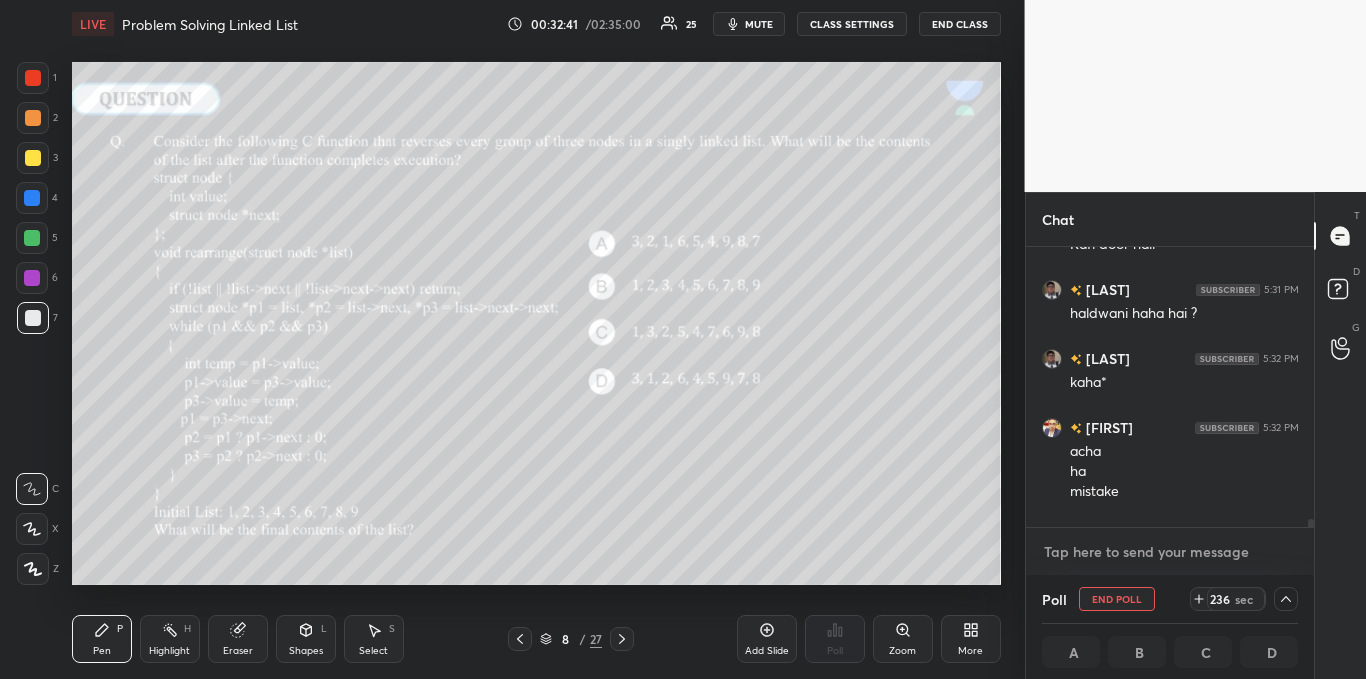 click at bounding box center [1170, 552] 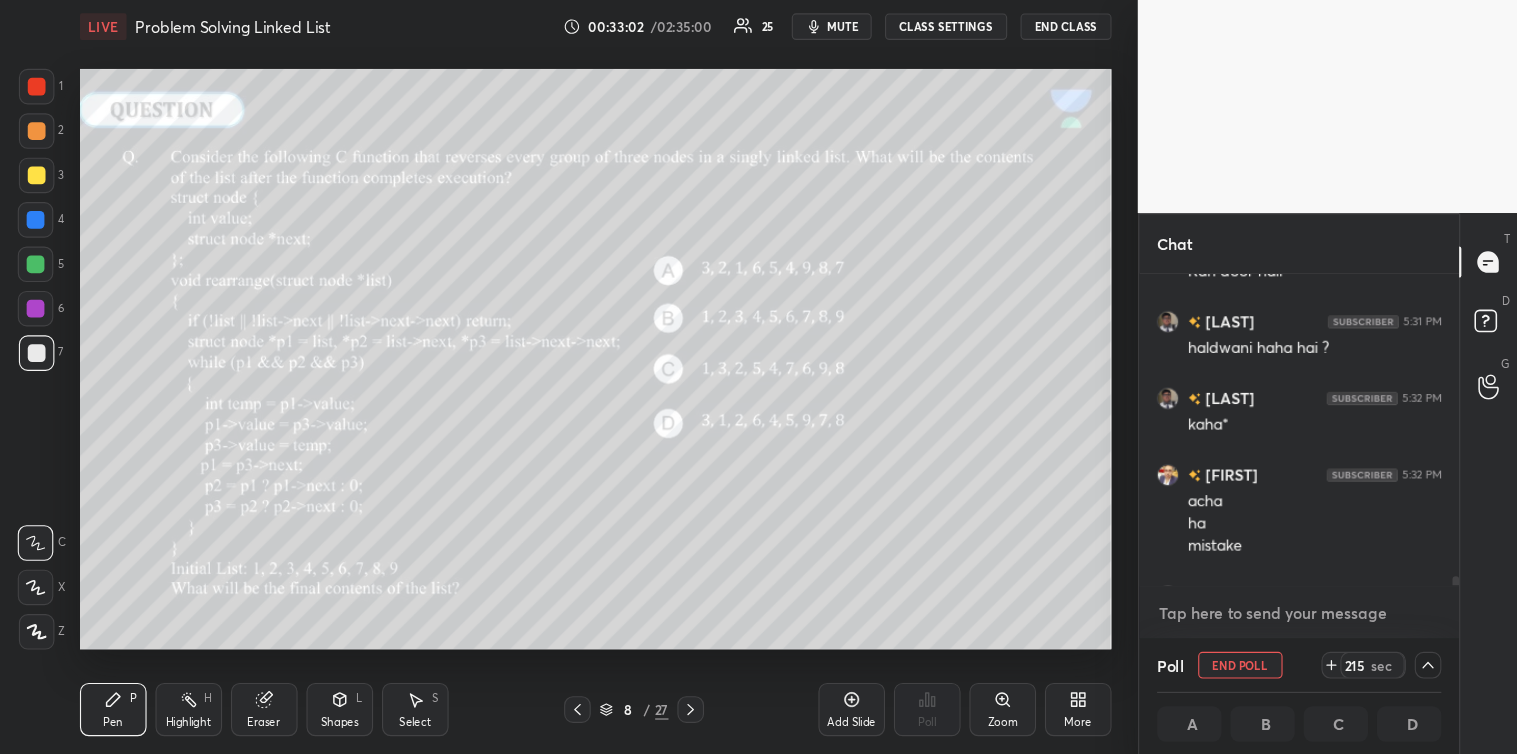 scroll, scrollTop: 10702, scrollLeft: 0, axis: vertical 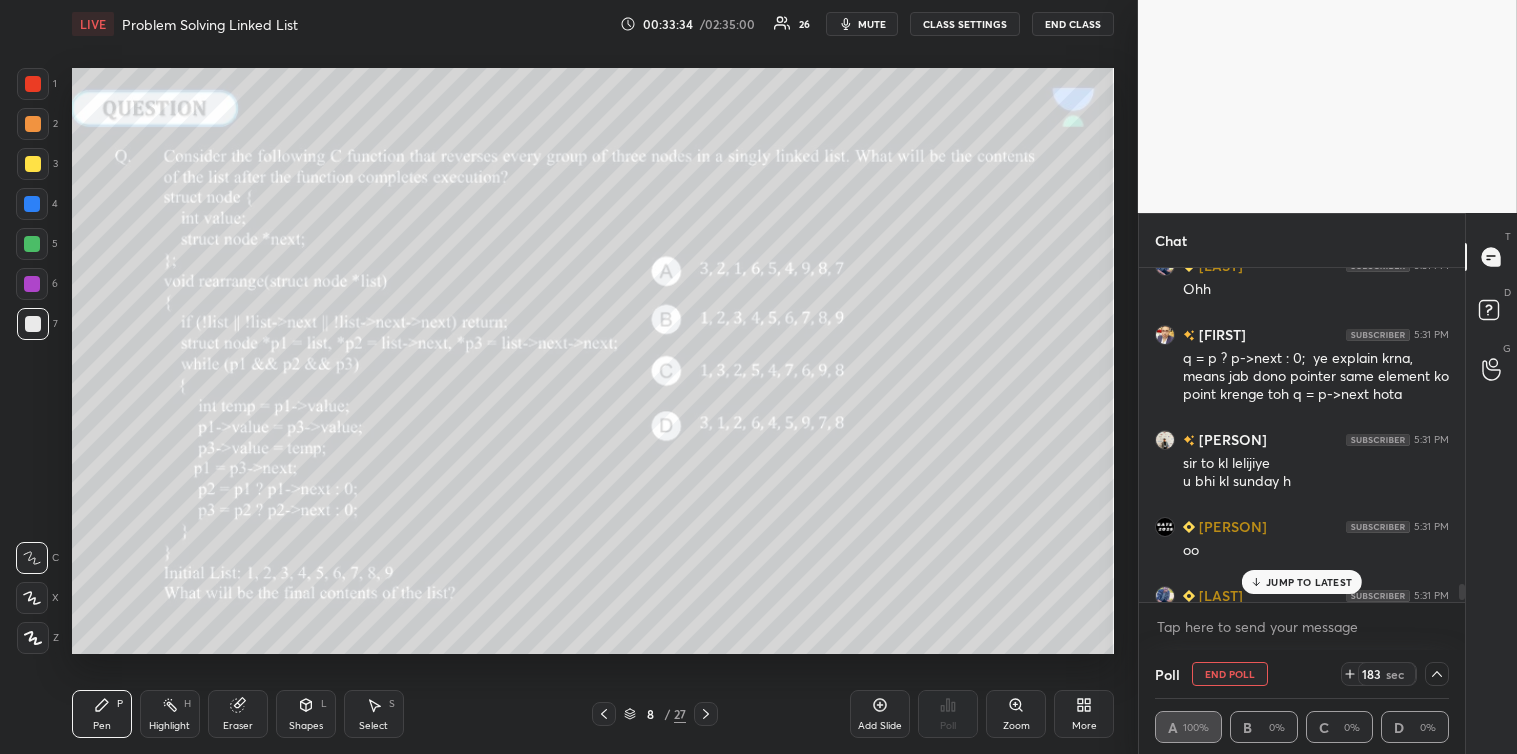 click on "JUMP TO LATEST" at bounding box center (1309, 582) 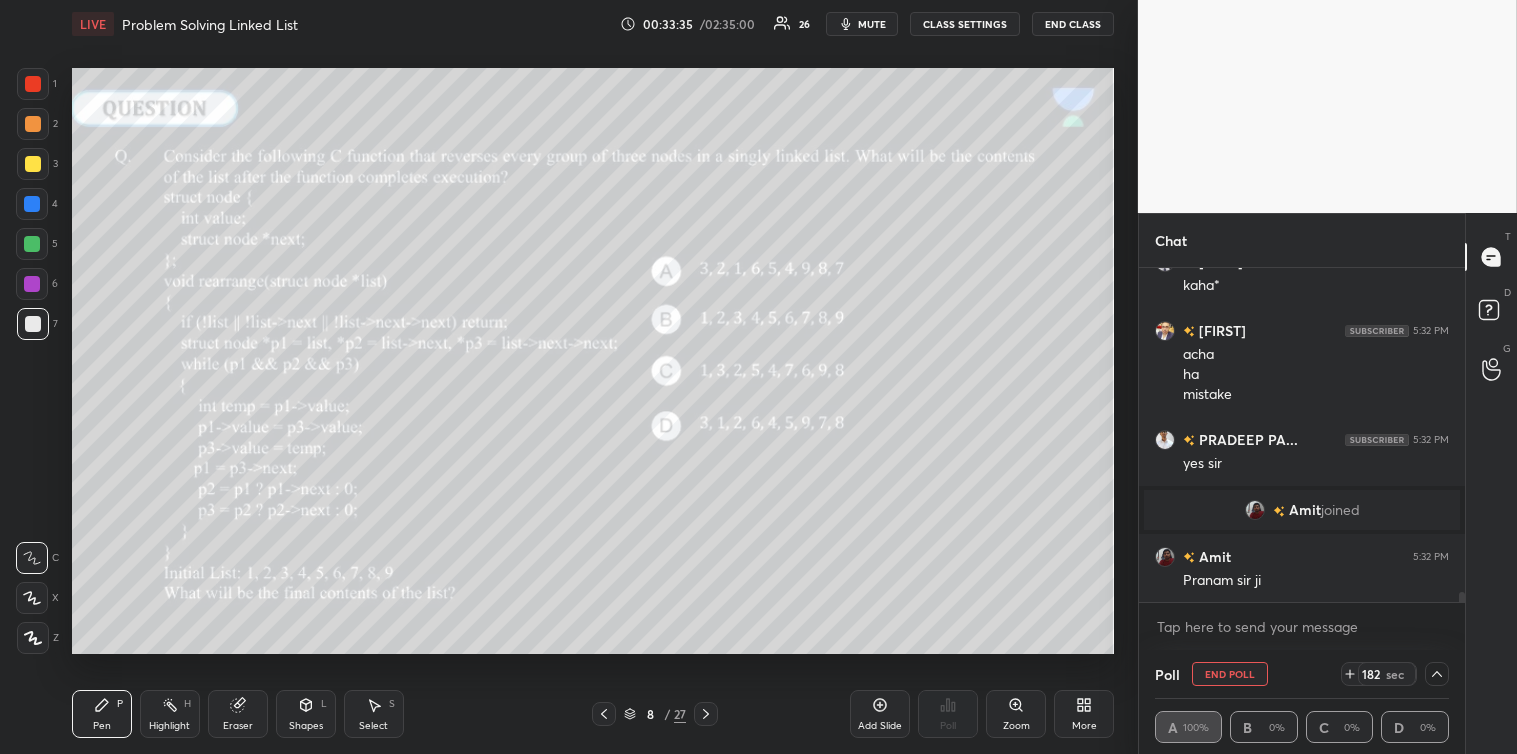 scroll, scrollTop: 10735, scrollLeft: 0, axis: vertical 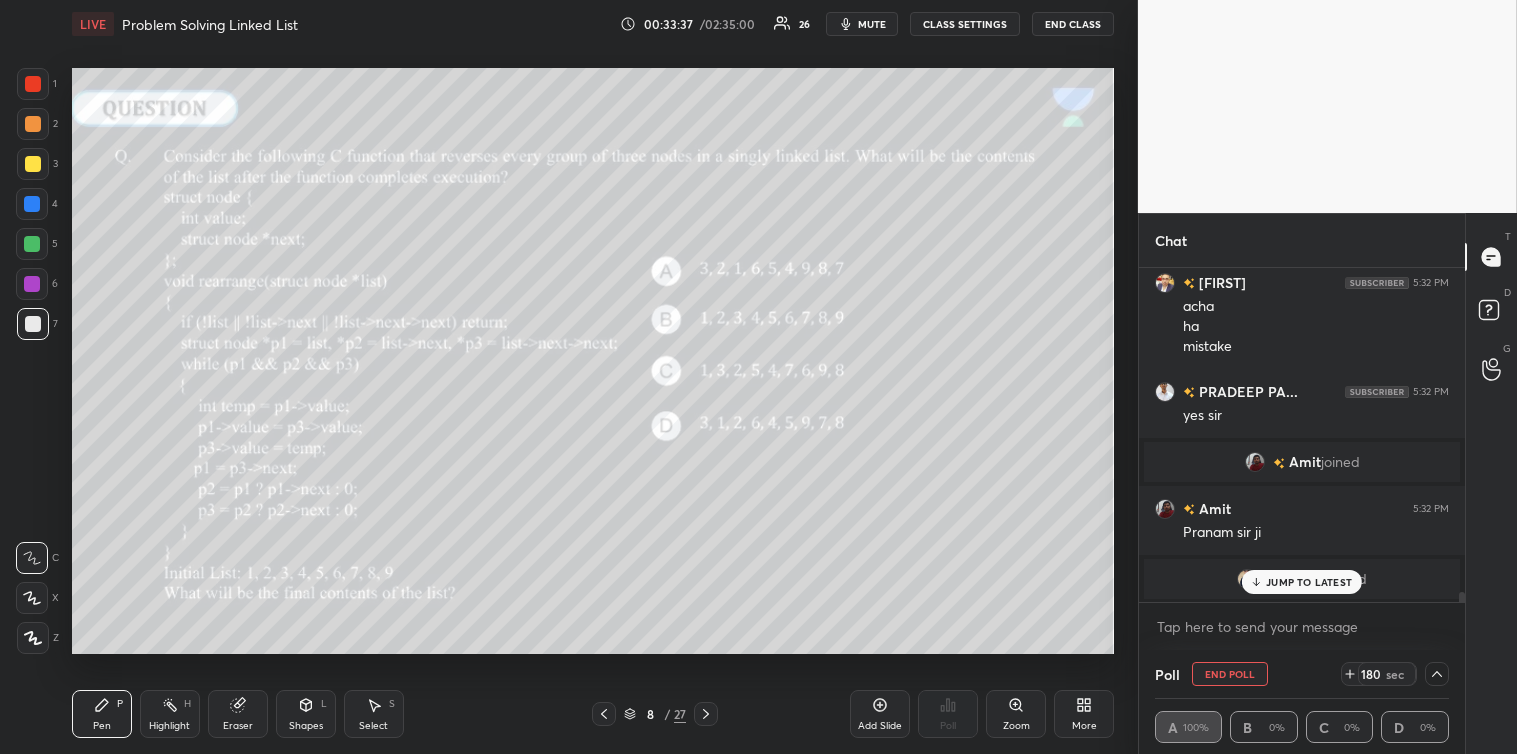 click on "JUMP TO LATEST" at bounding box center [1309, 582] 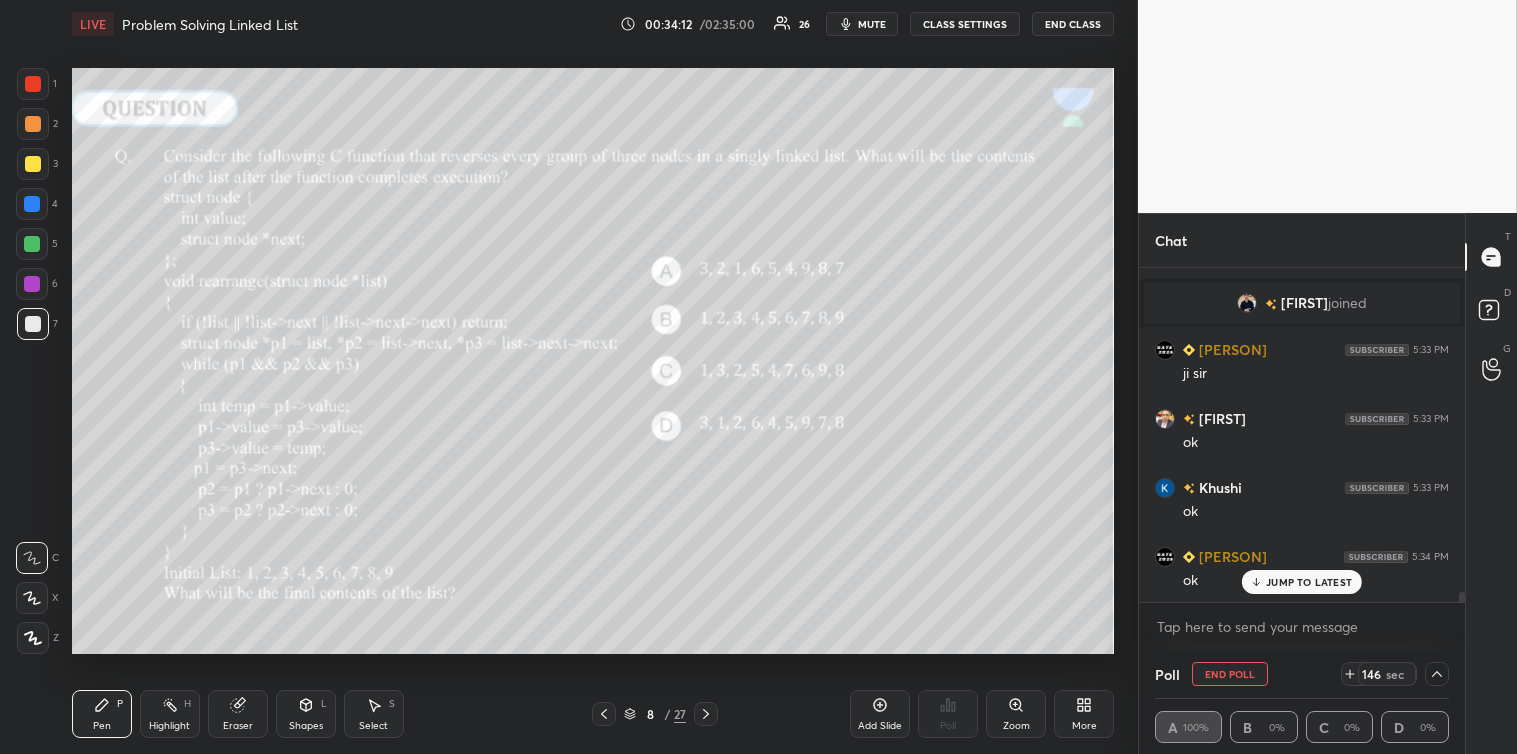 scroll, scrollTop: 10965, scrollLeft: 0, axis: vertical 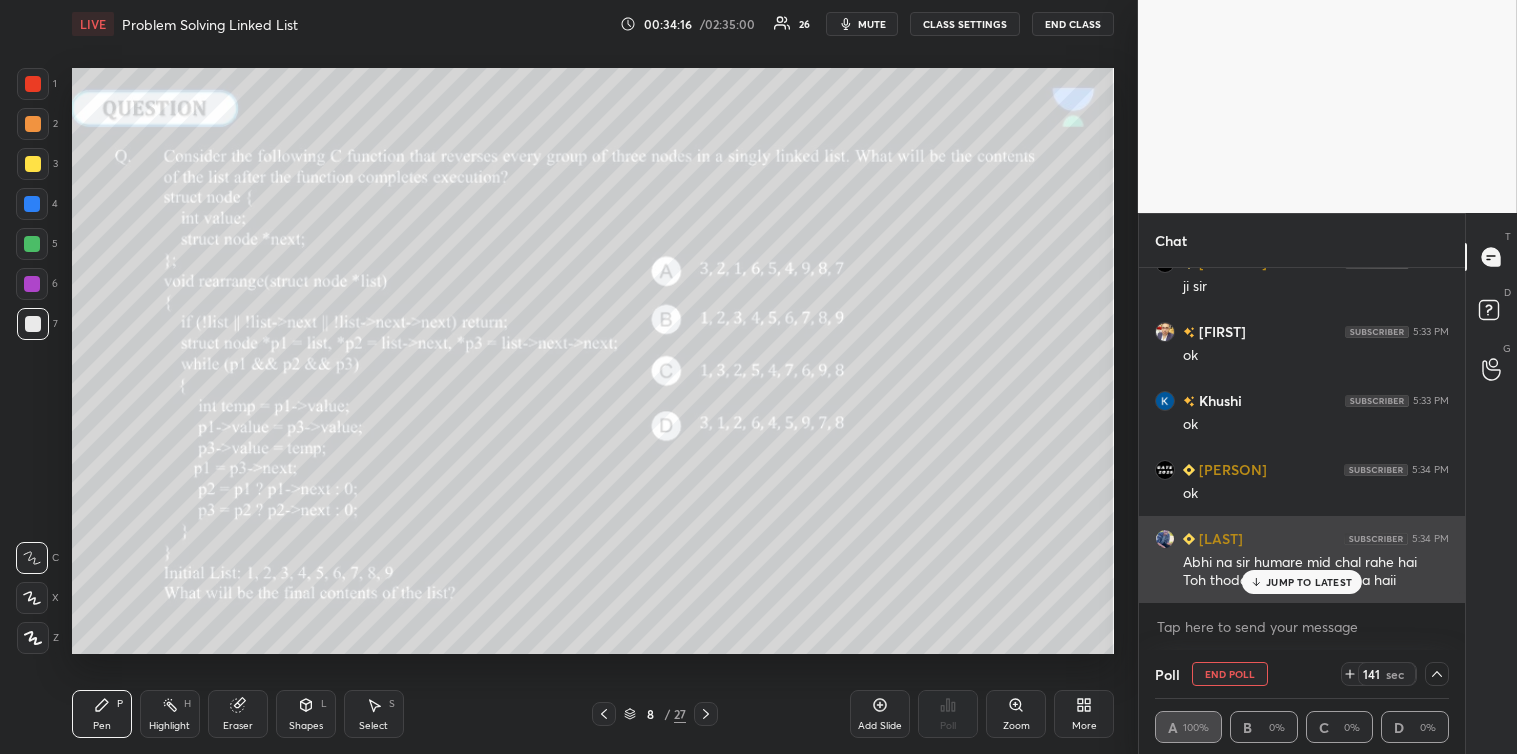 click on "JUMP TO LATEST" at bounding box center (1309, 582) 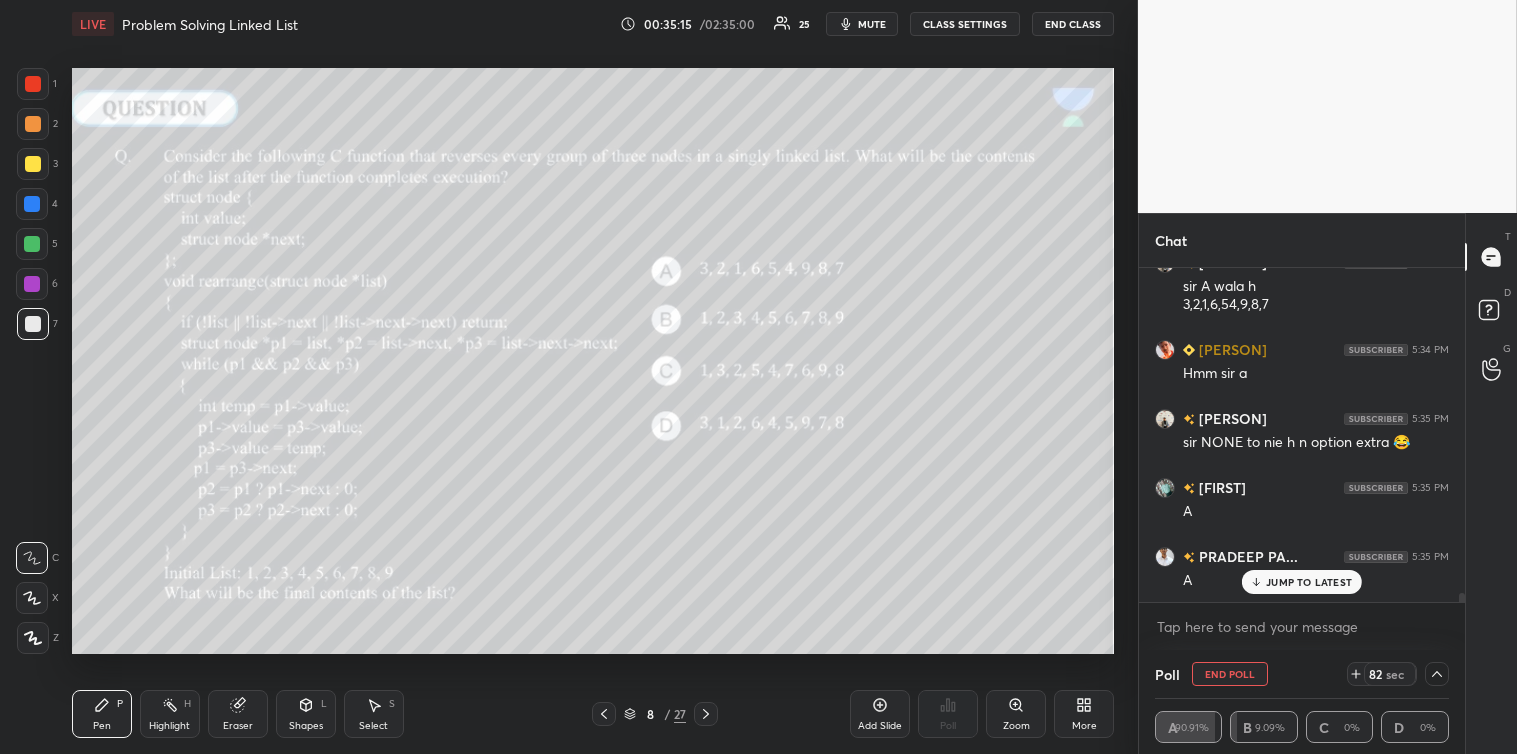 scroll, scrollTop: 11831, scrollLeft: 0, axis: vertical 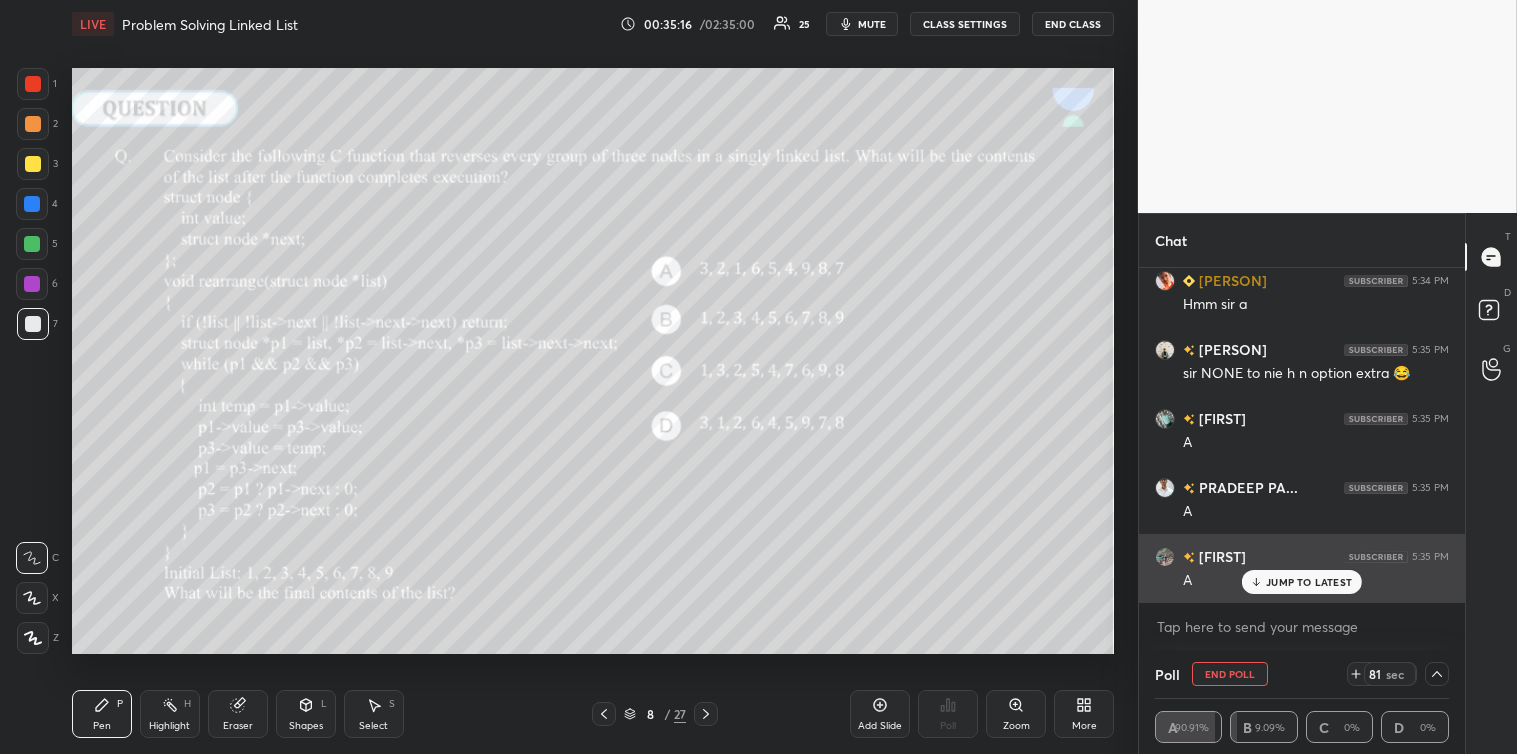 click on "JUMP TO LATEST" at bounding box center (1309, 582) 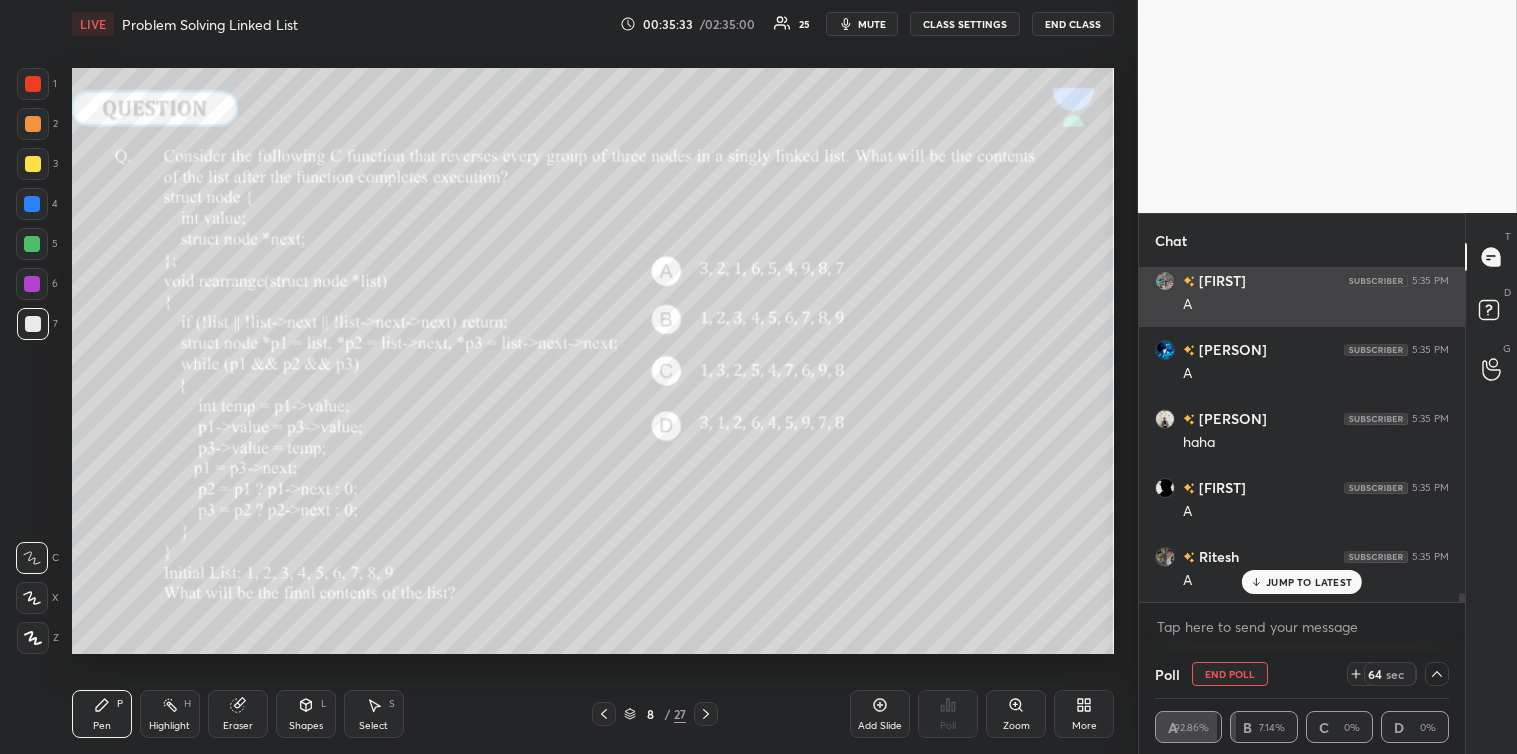 scroll, scrollTop: 12176, scrollLeft: 0, axis: vertical 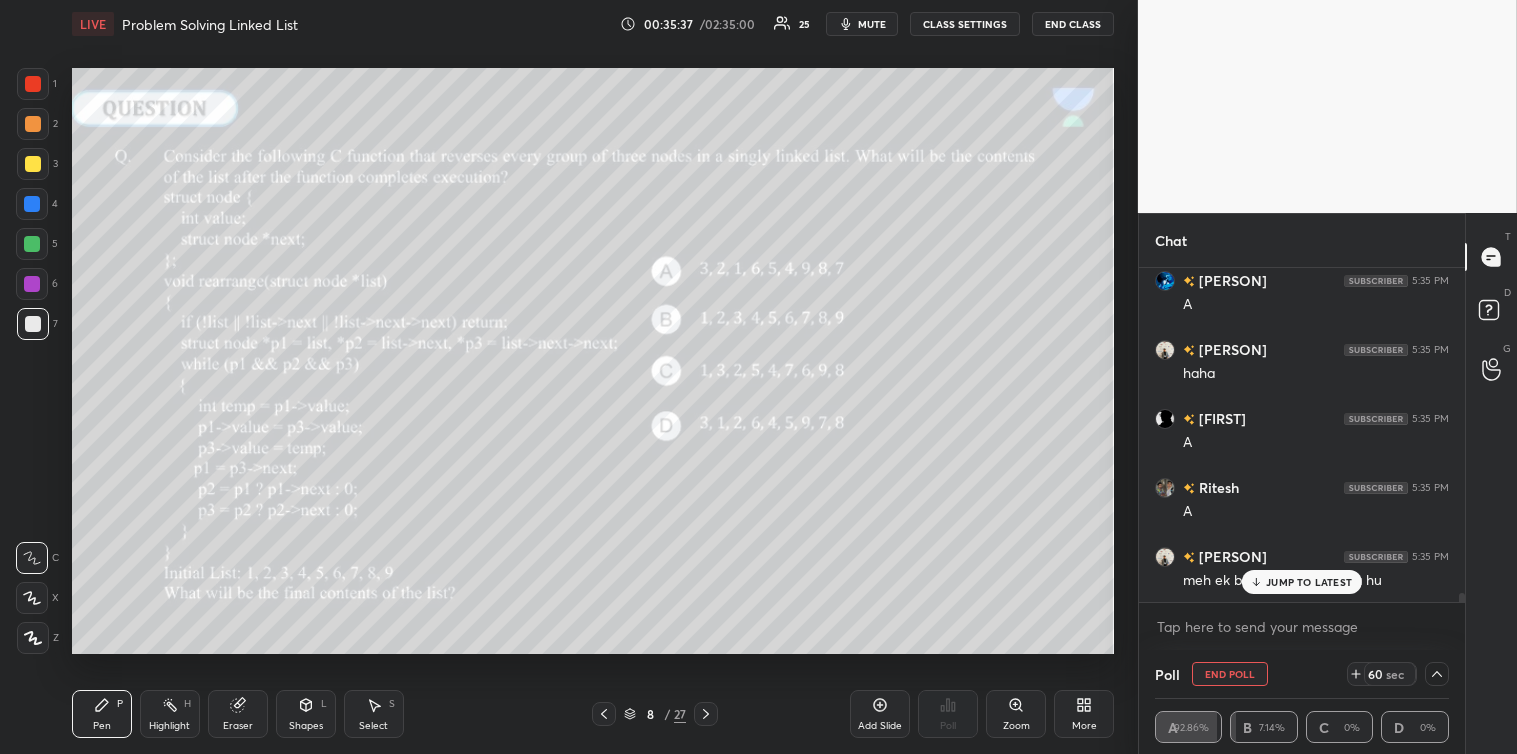 click on "JUMP TO LATEST" at bounding box center [1309, 582] 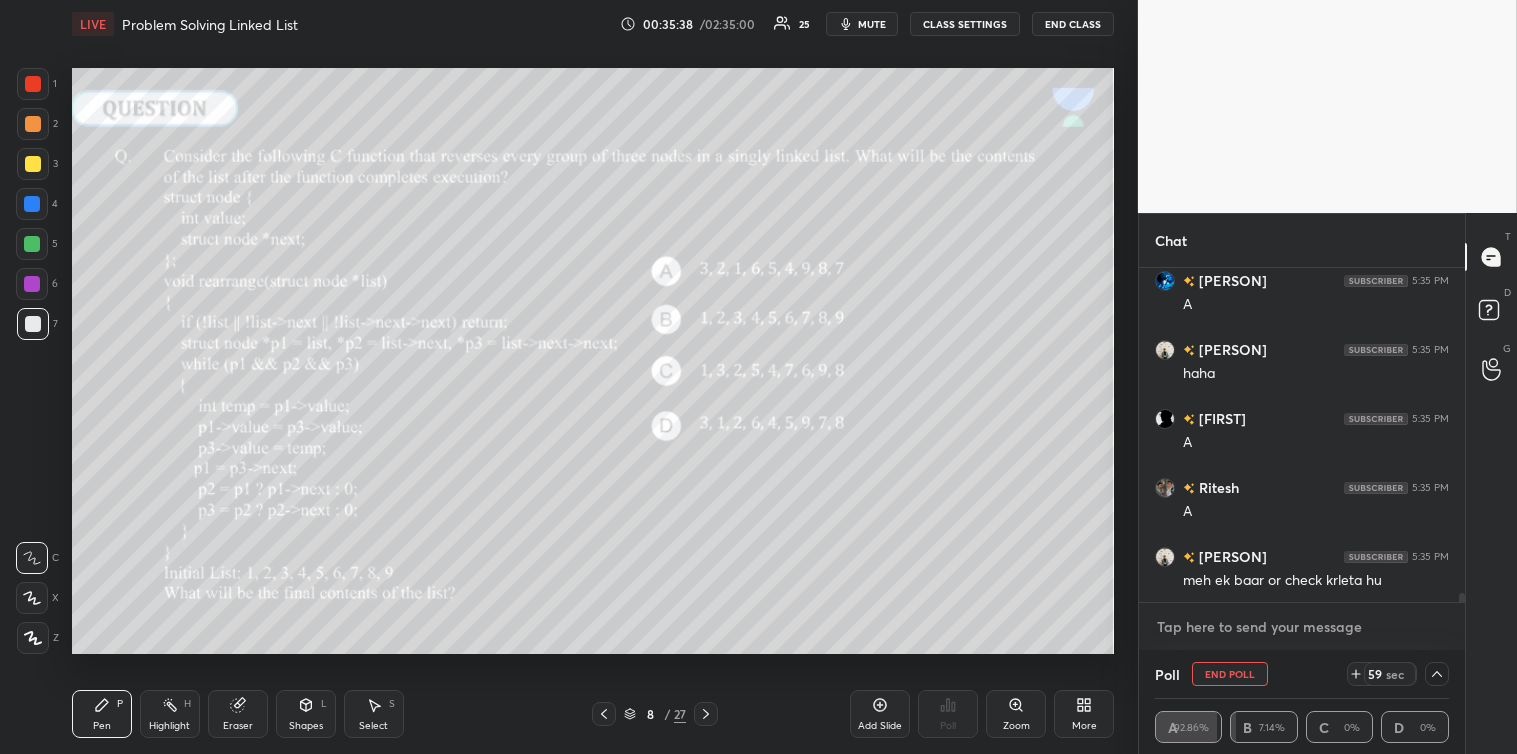 click at bounding box center [1302, 627] 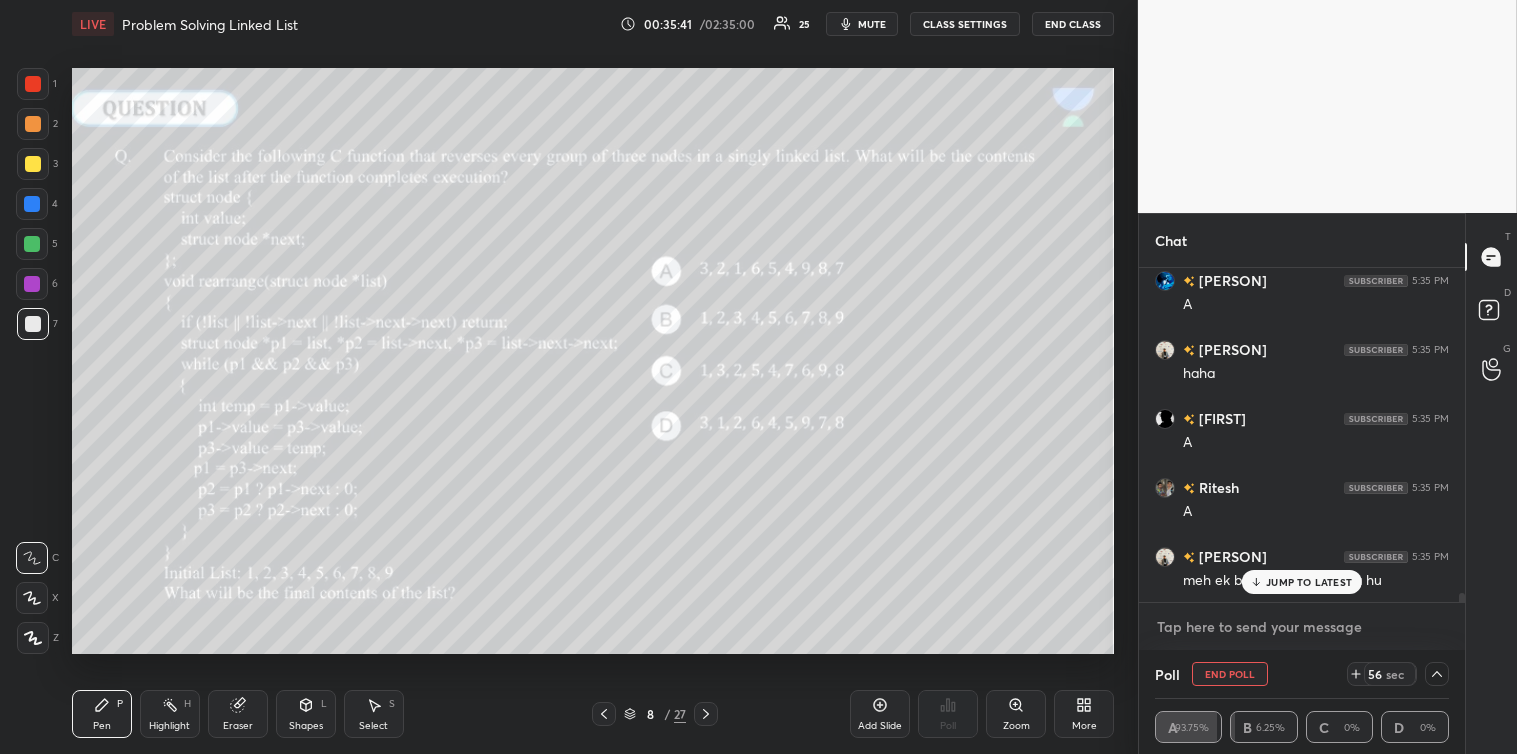 scroll, scrollTop: 12263, scrollLeft: 0, axis: vertical 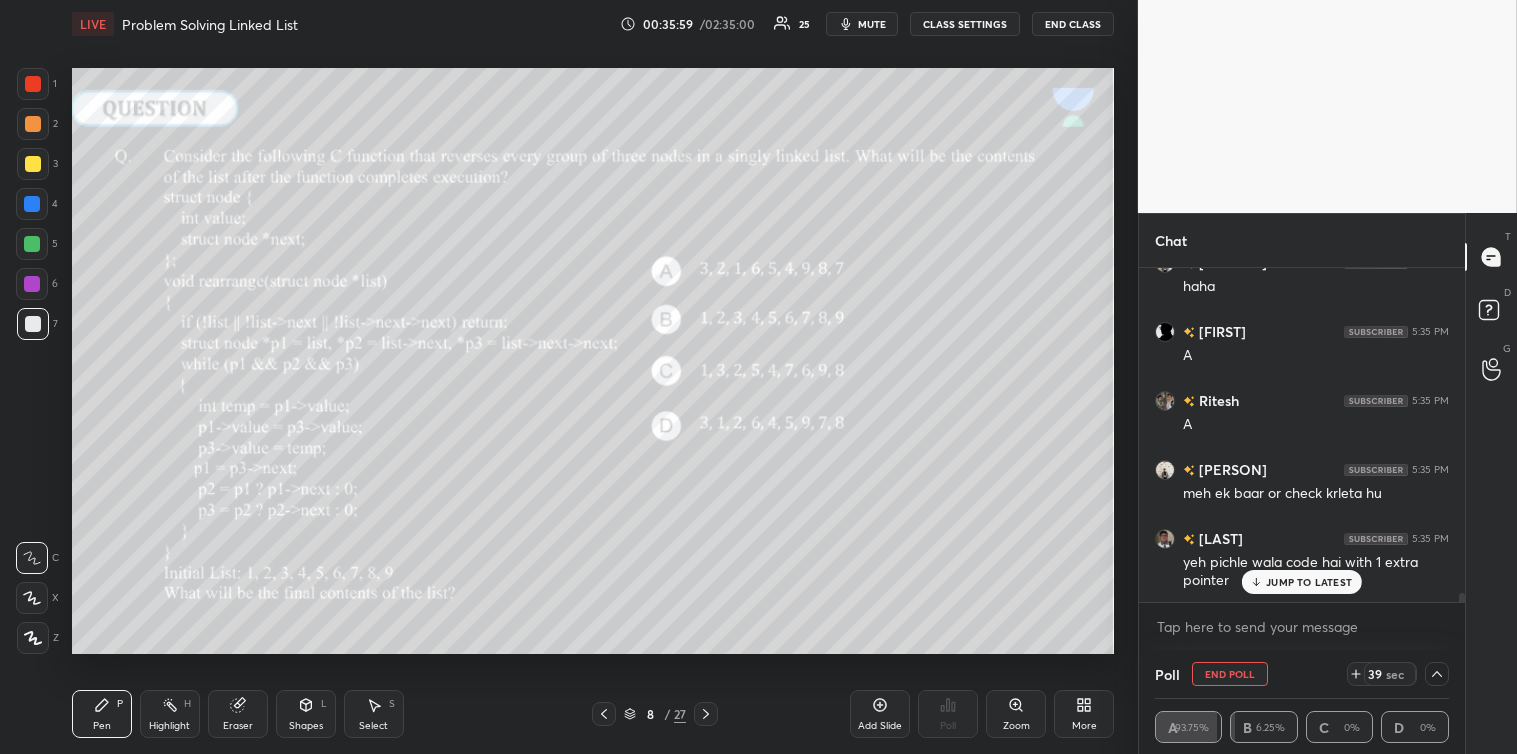 click 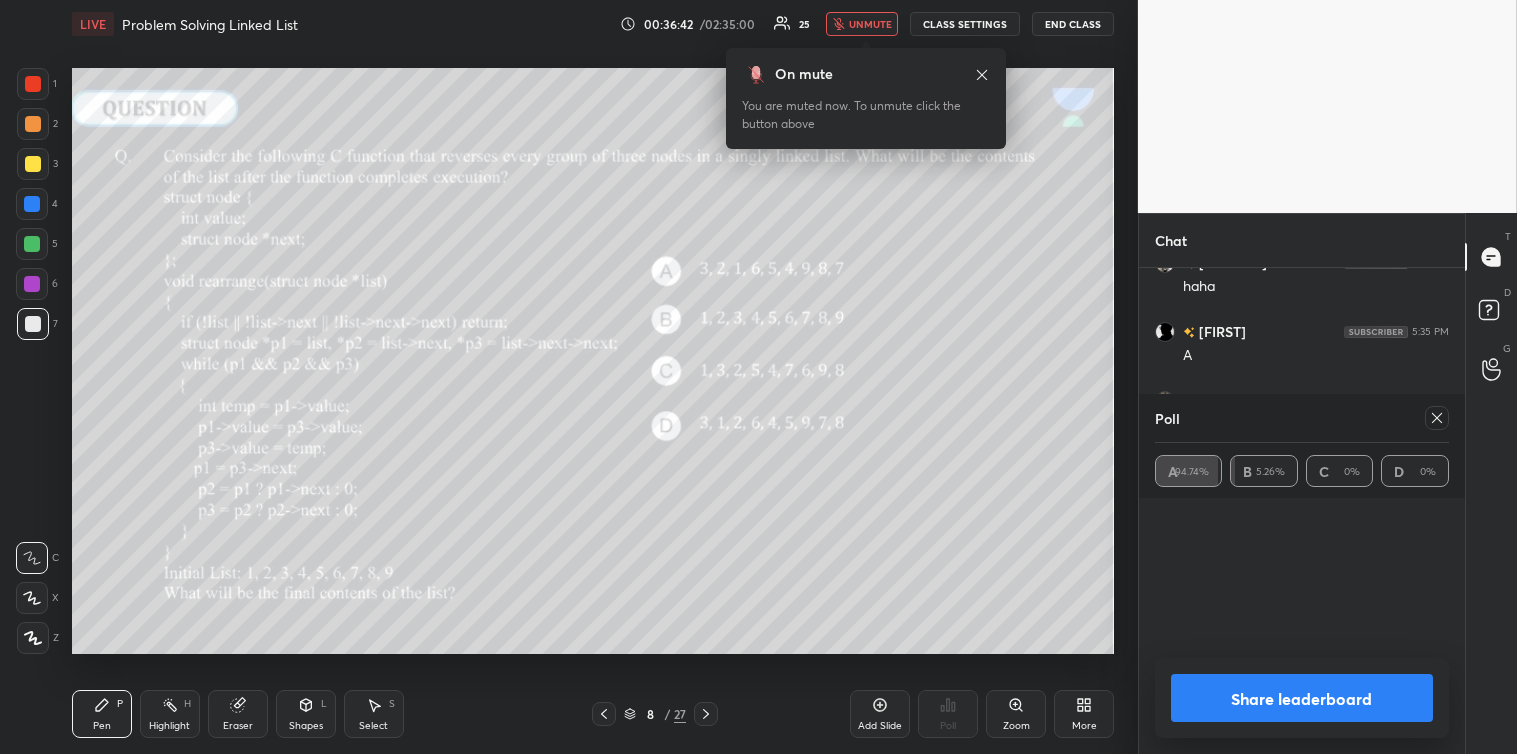 scroll, scrollTop: 12332, scrollLeft: 0, axis: vertical 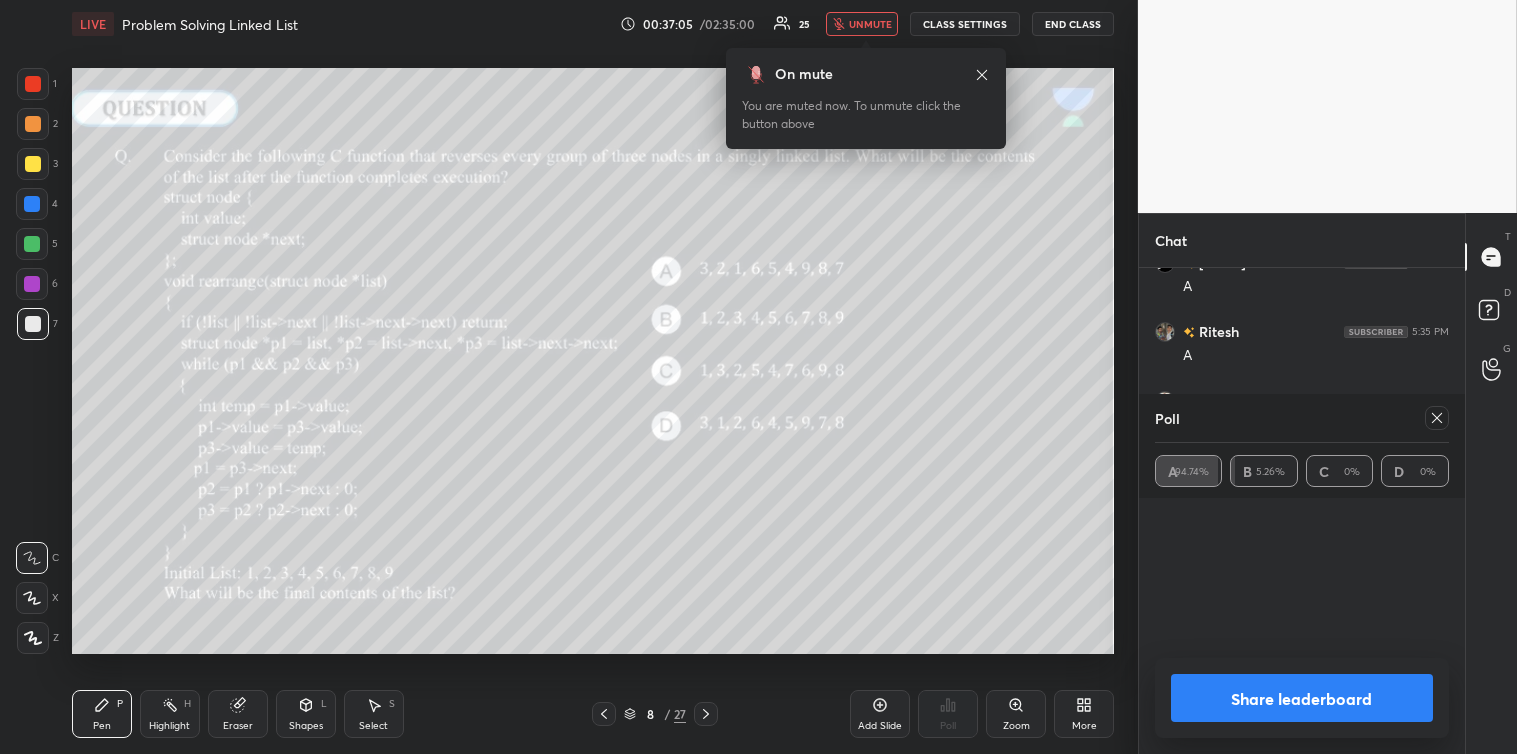 click on "unmute" at bounding box center (870, 24) 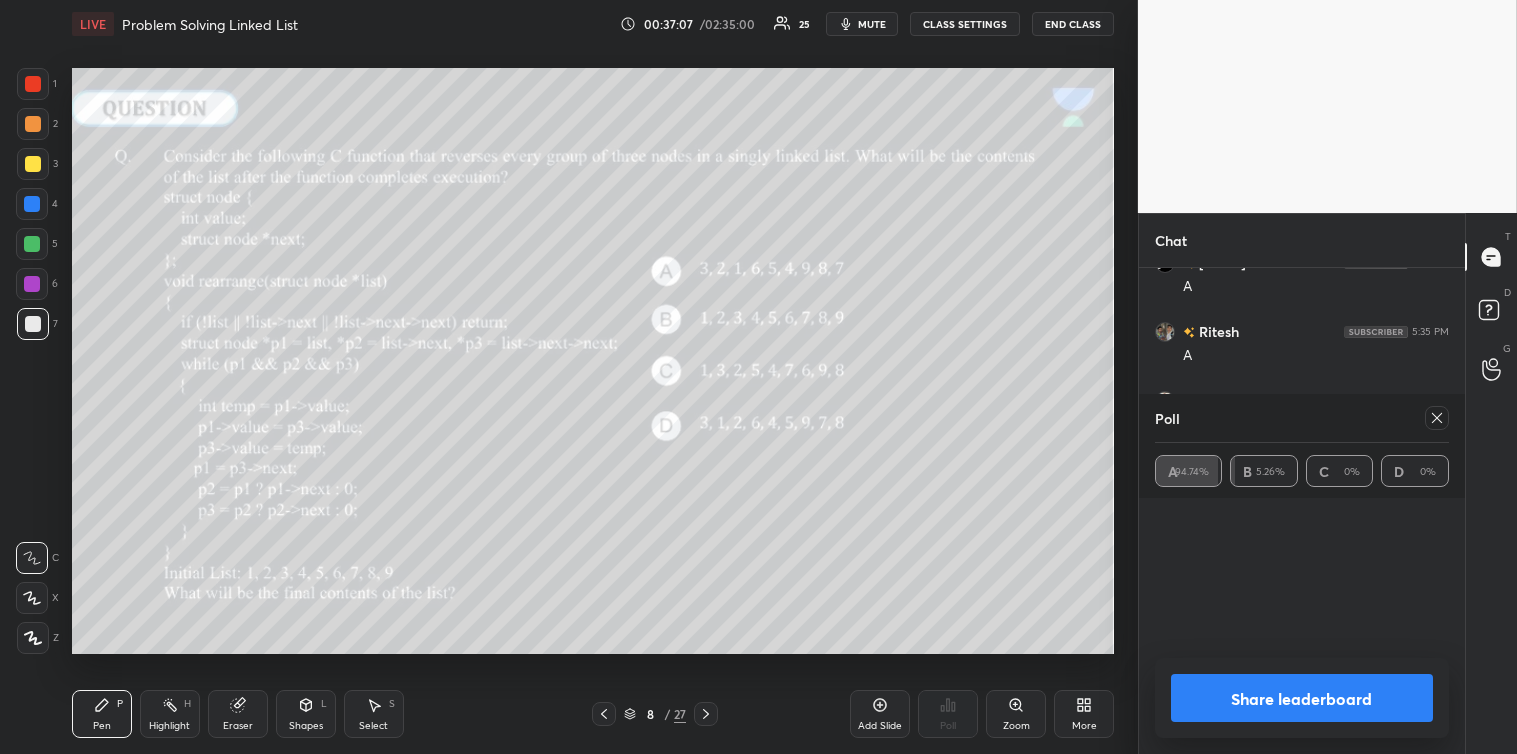 click 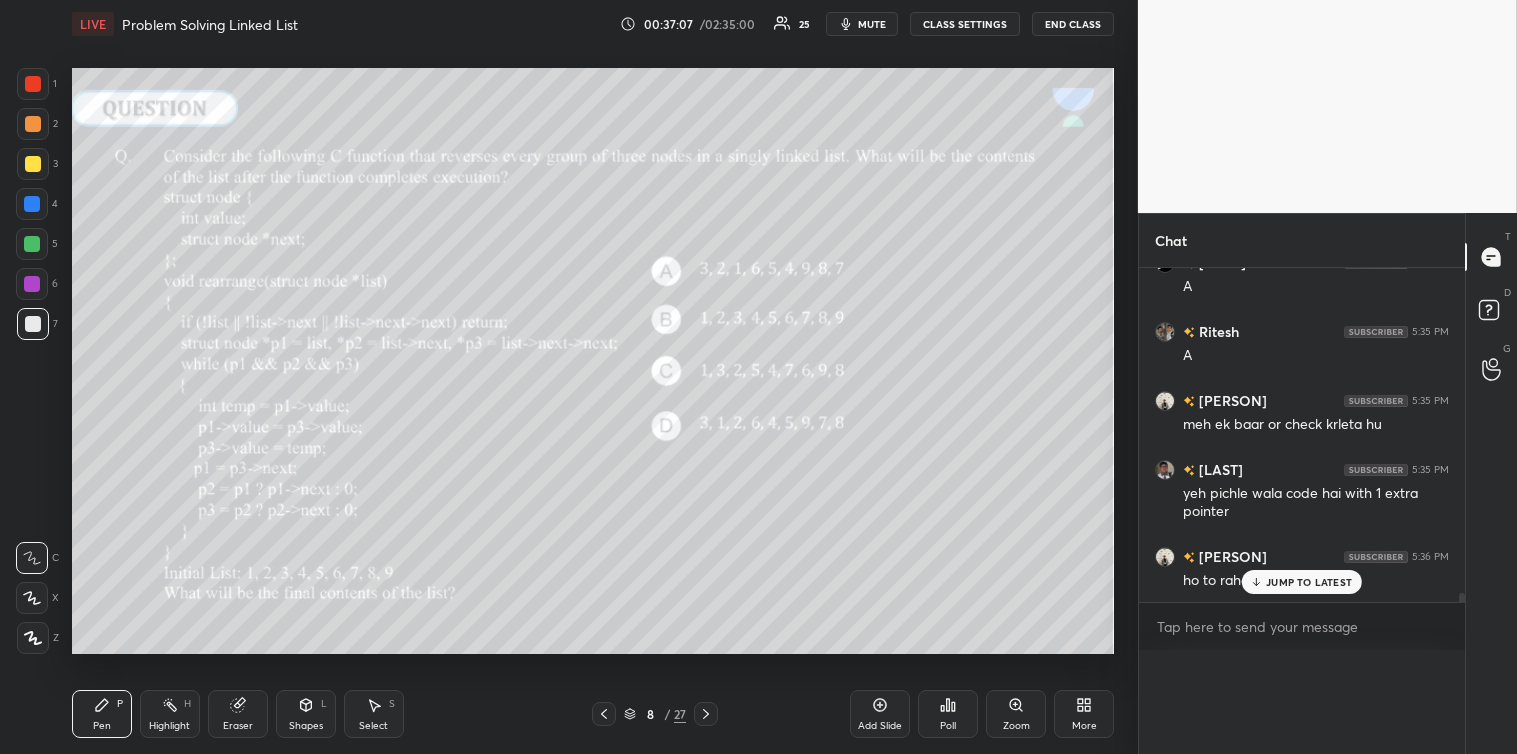 scroll, scrollTop: 12368, scrollLeft: 0, axis: vertical 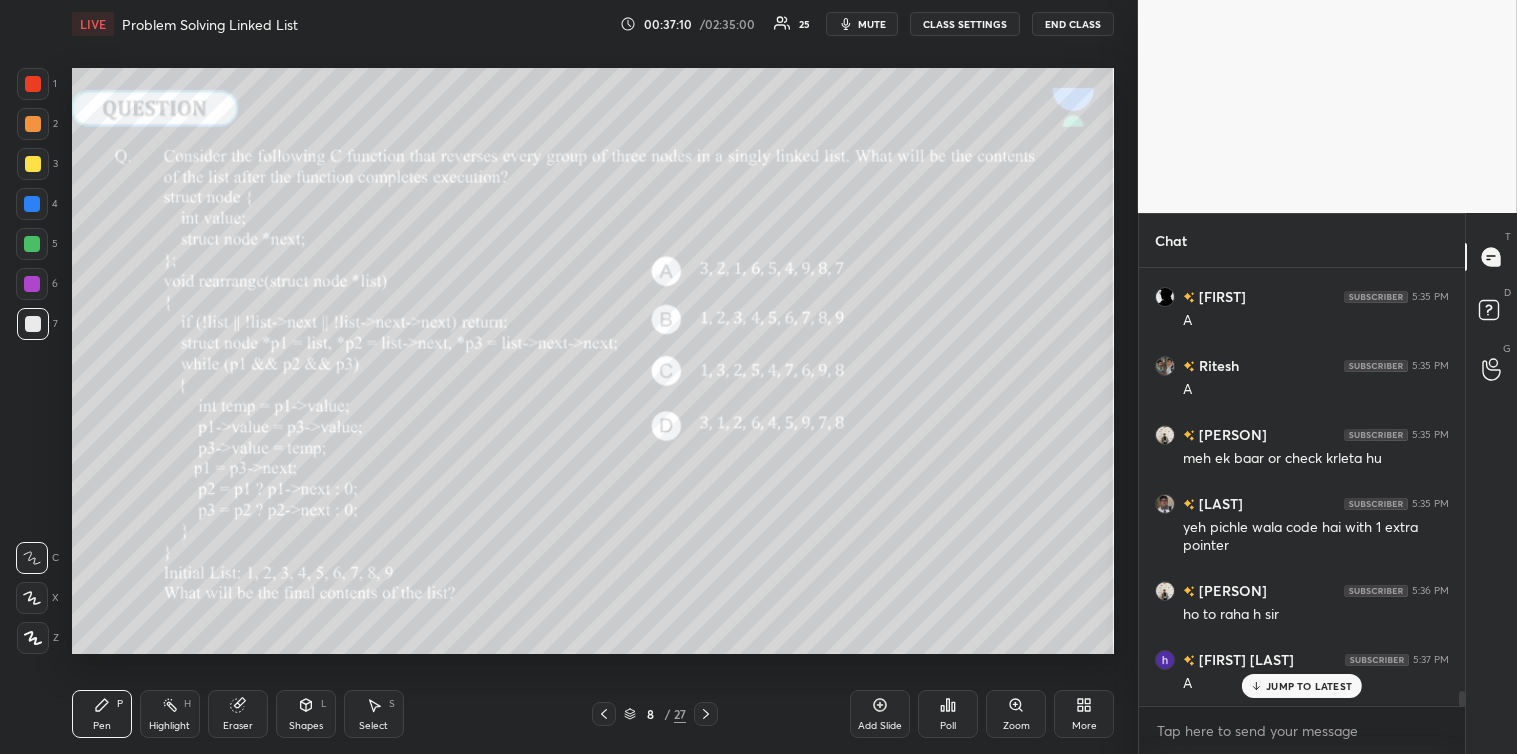 click on "JUMP TO LATEST" at bounding box center [1302, 686] 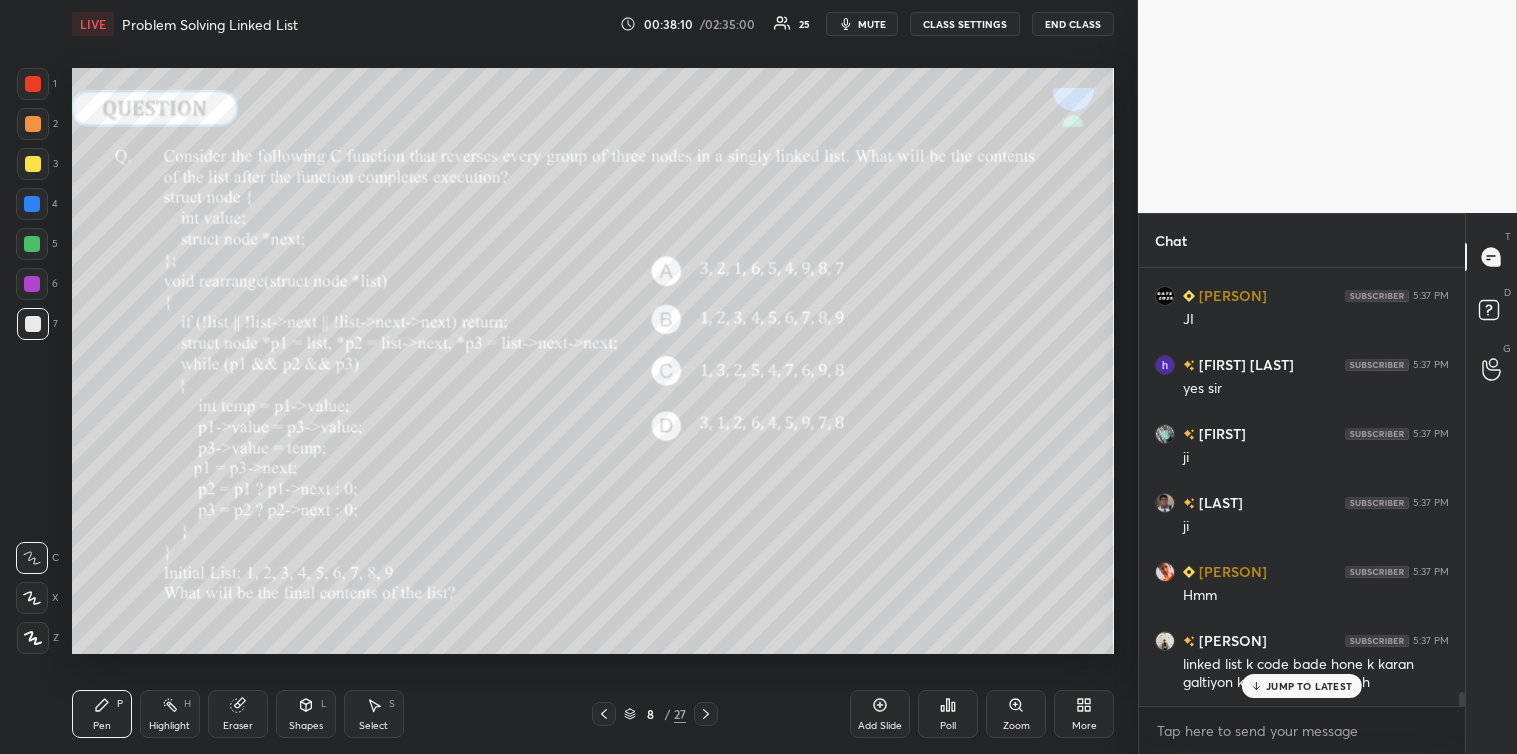 scroll, scrollTop: 12778, scrollLeft: 0, axis: vertical 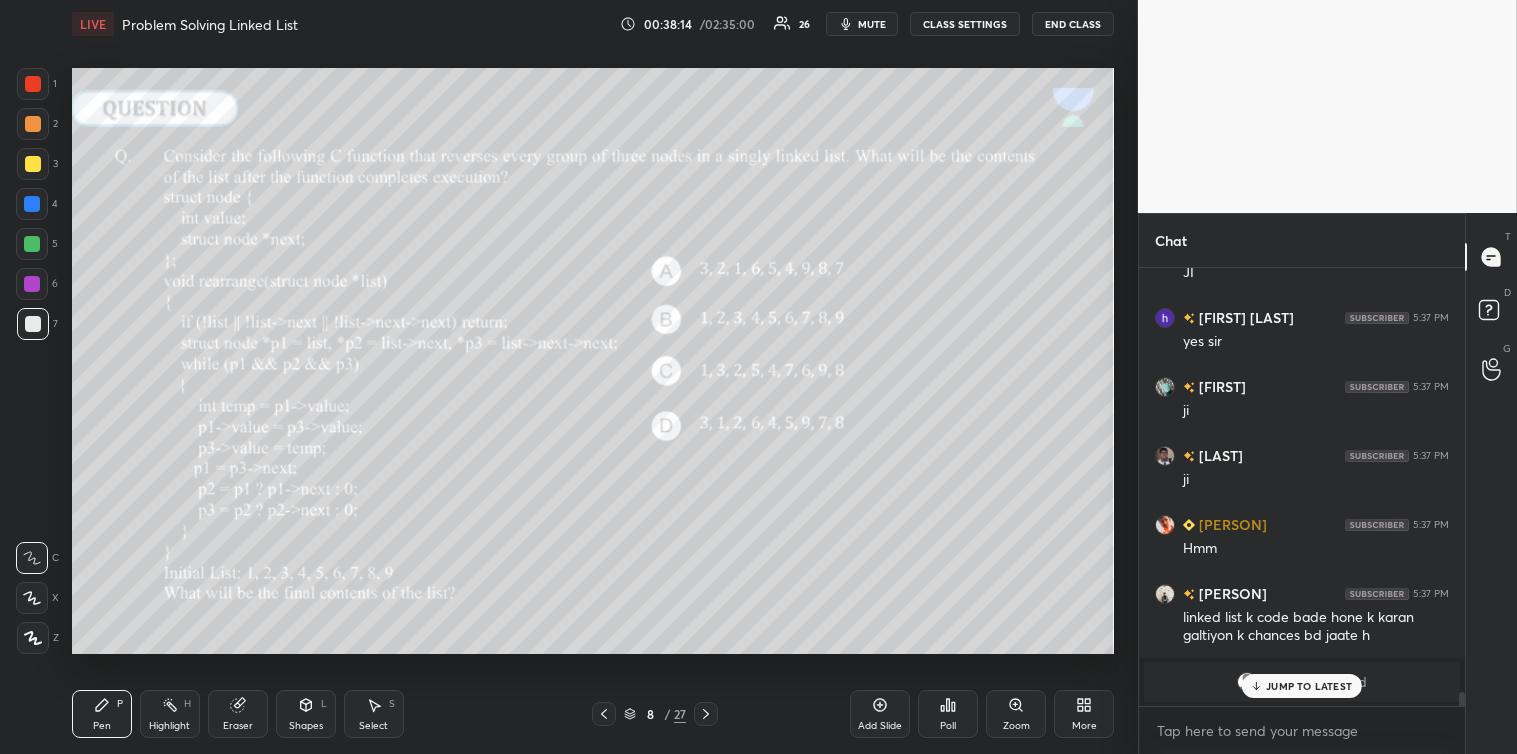 click on "JUMP TO LATEST" at bounding box center (1309, 686) 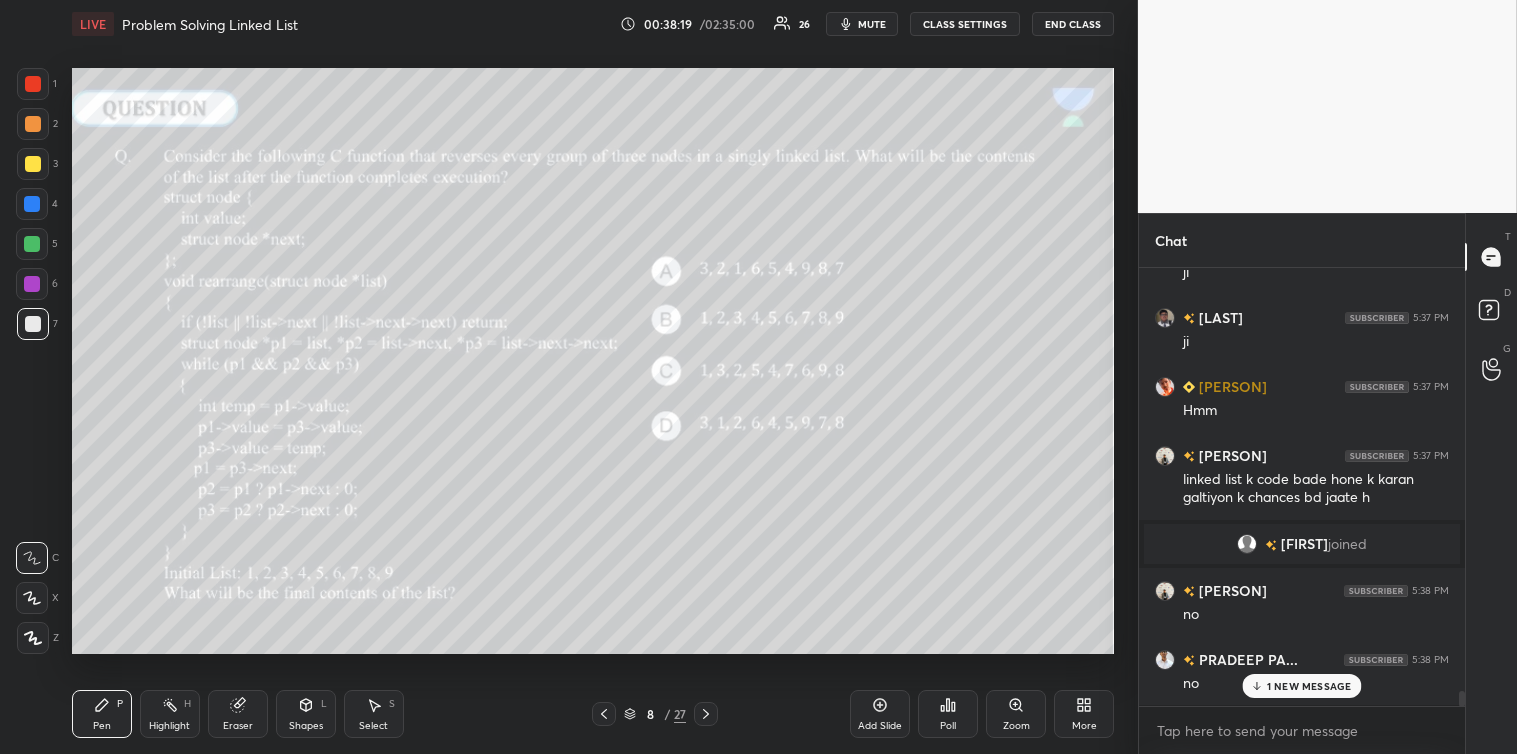 scroll, scrollTop: 12307, scrollLeft: 0, axis: vertical 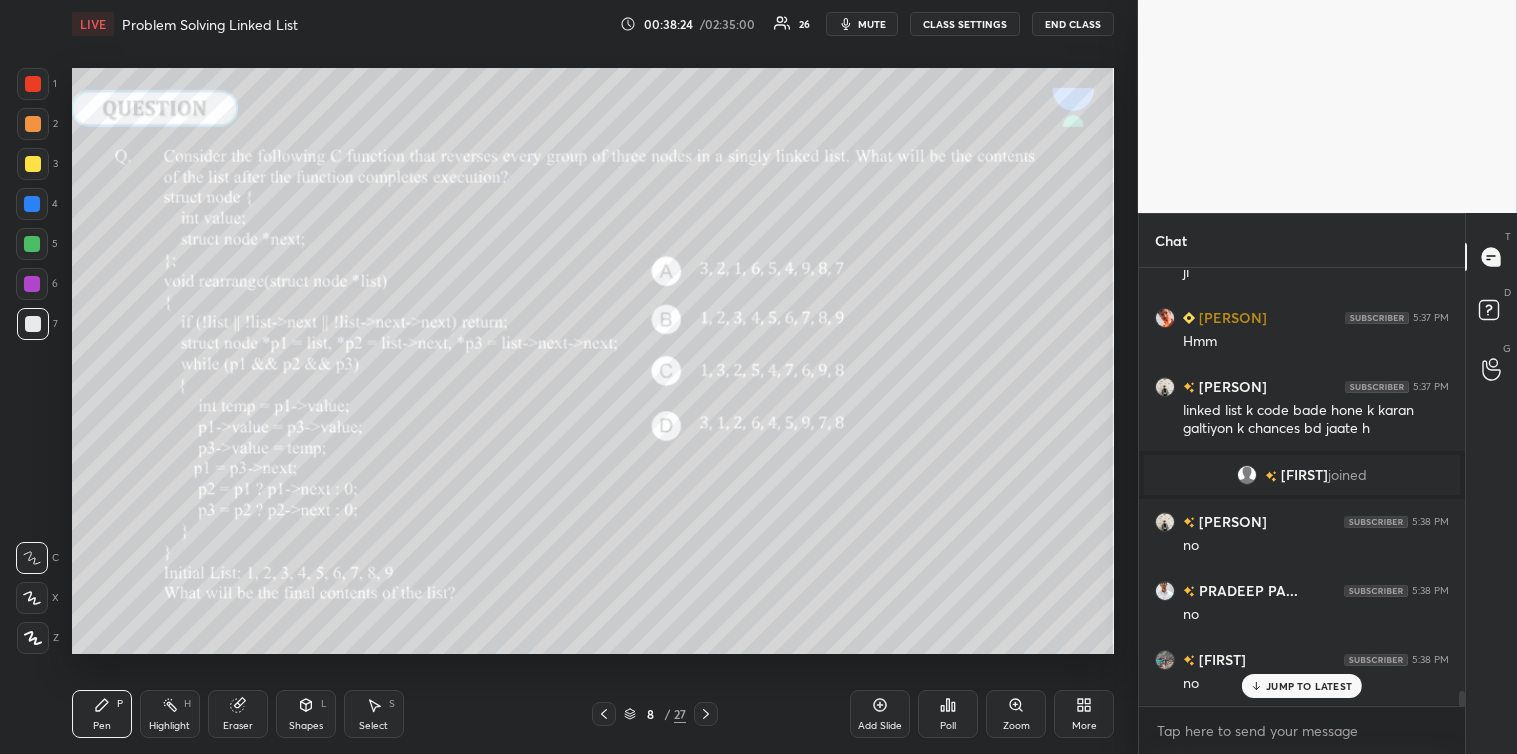 click at bounding box center (33, 164) 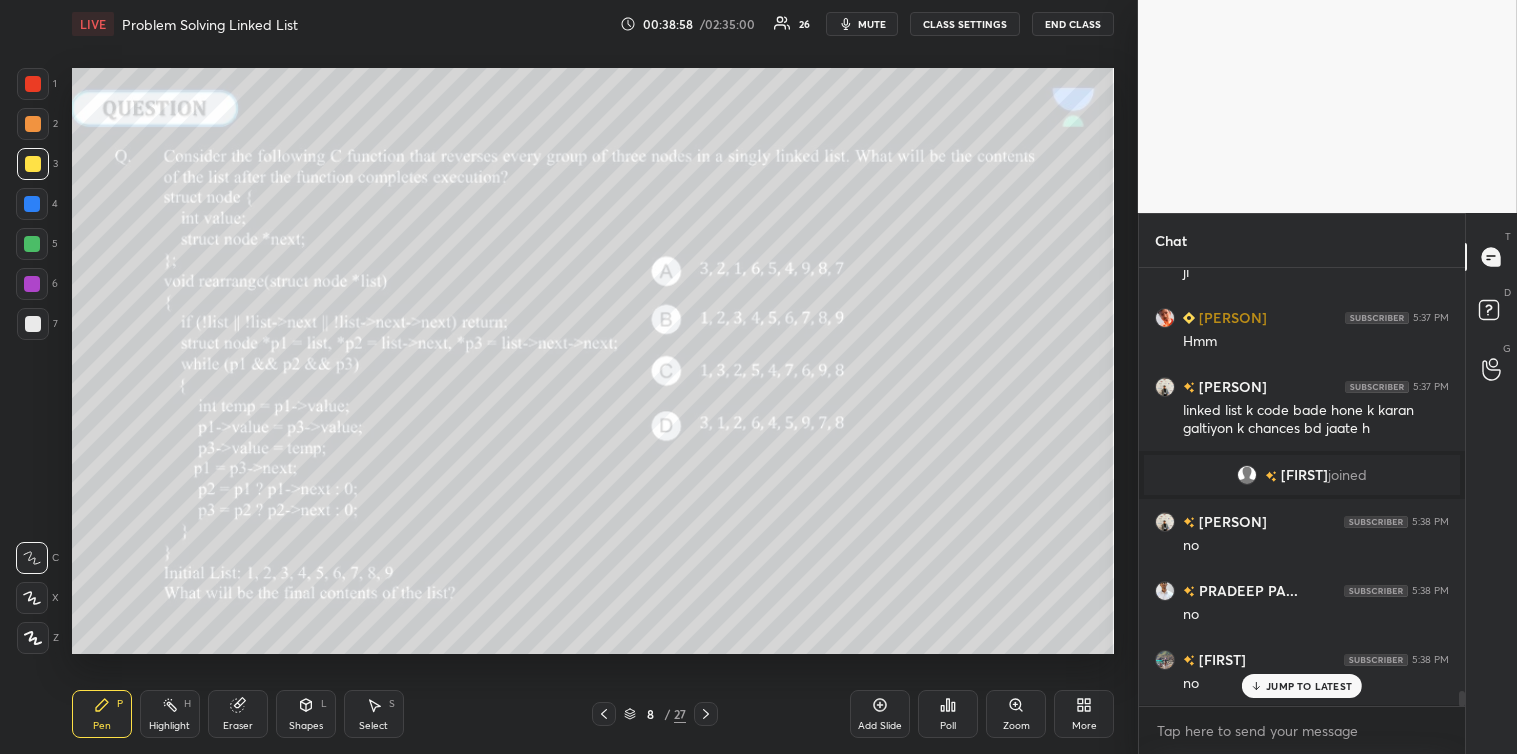 click at bounding box center (33, 324) 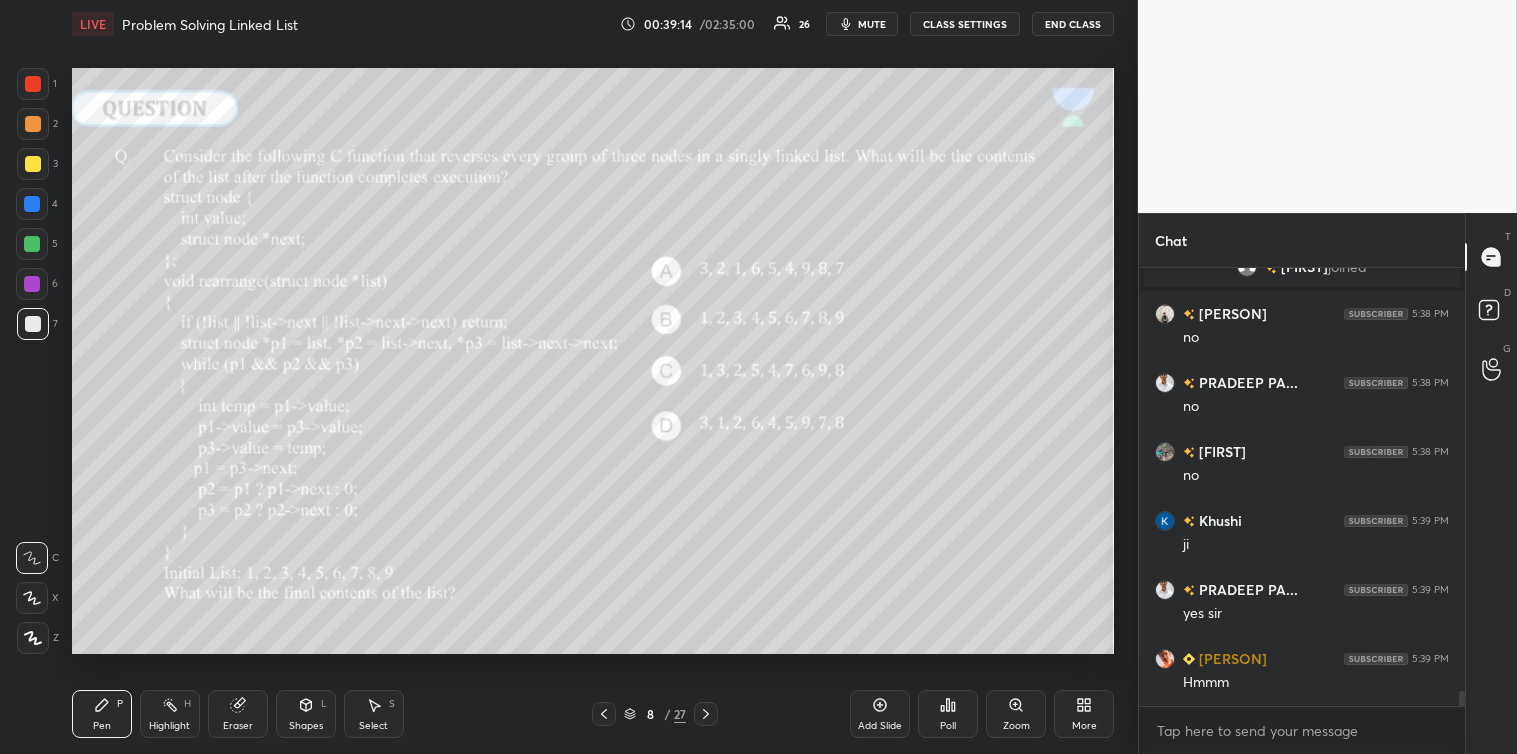 scroll, scrollTop: 12584, scrollLeft: 0, axis: vertical 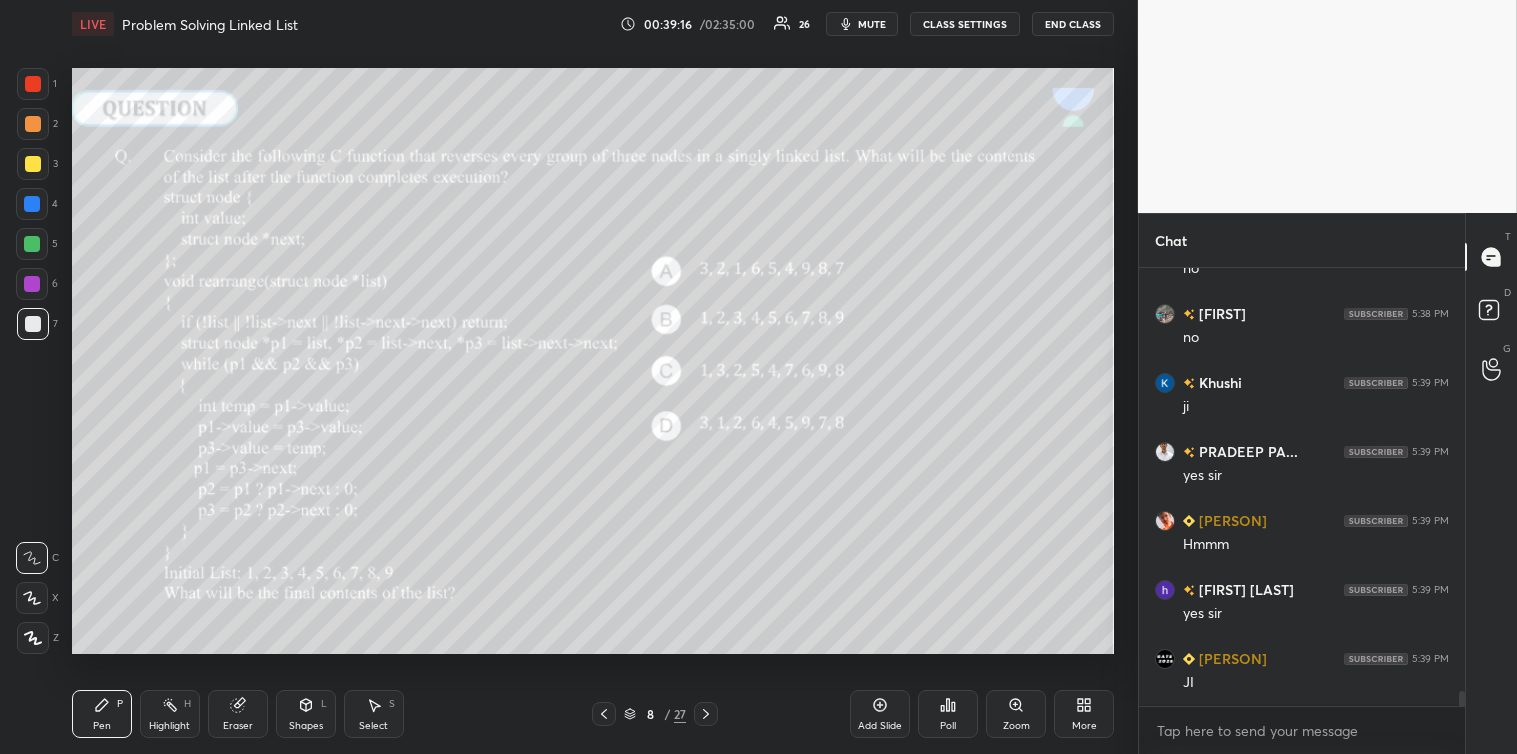 click at bounding box center [32, 244] 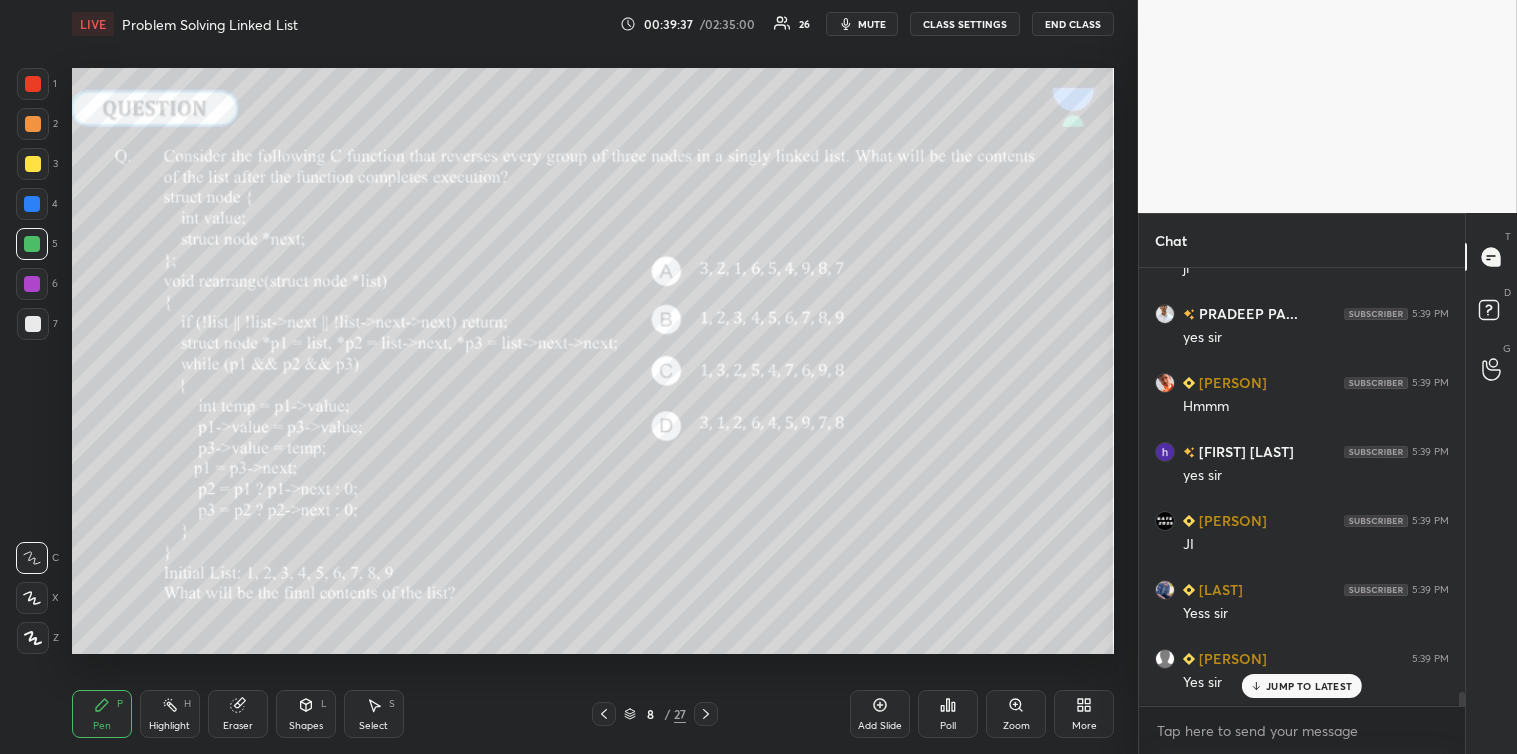scroll, scrollTop: 12877, scrollLeft: 0, axis: vertical 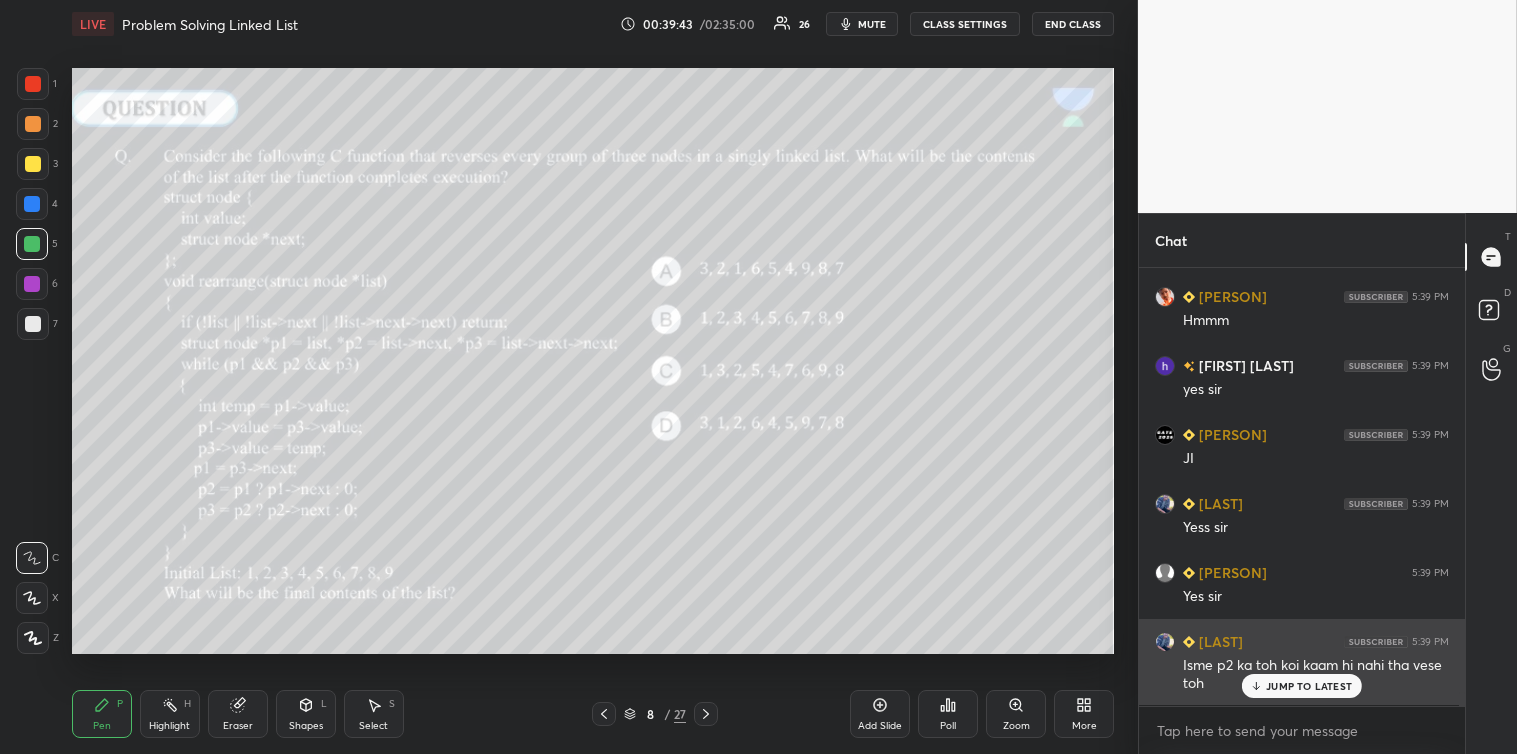 click 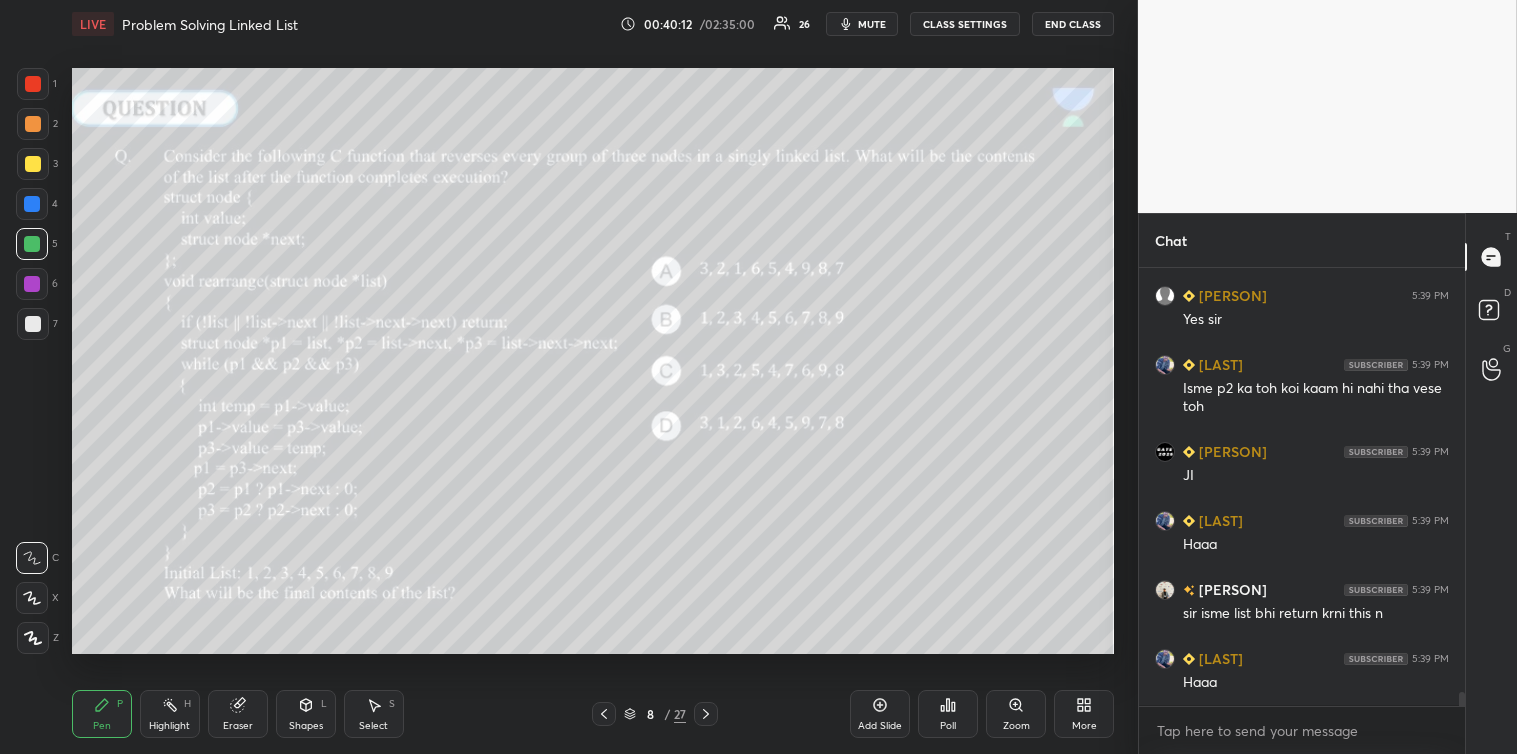 scroll, scrollTop: 13223, scrollLeft: 0, axis: vertical 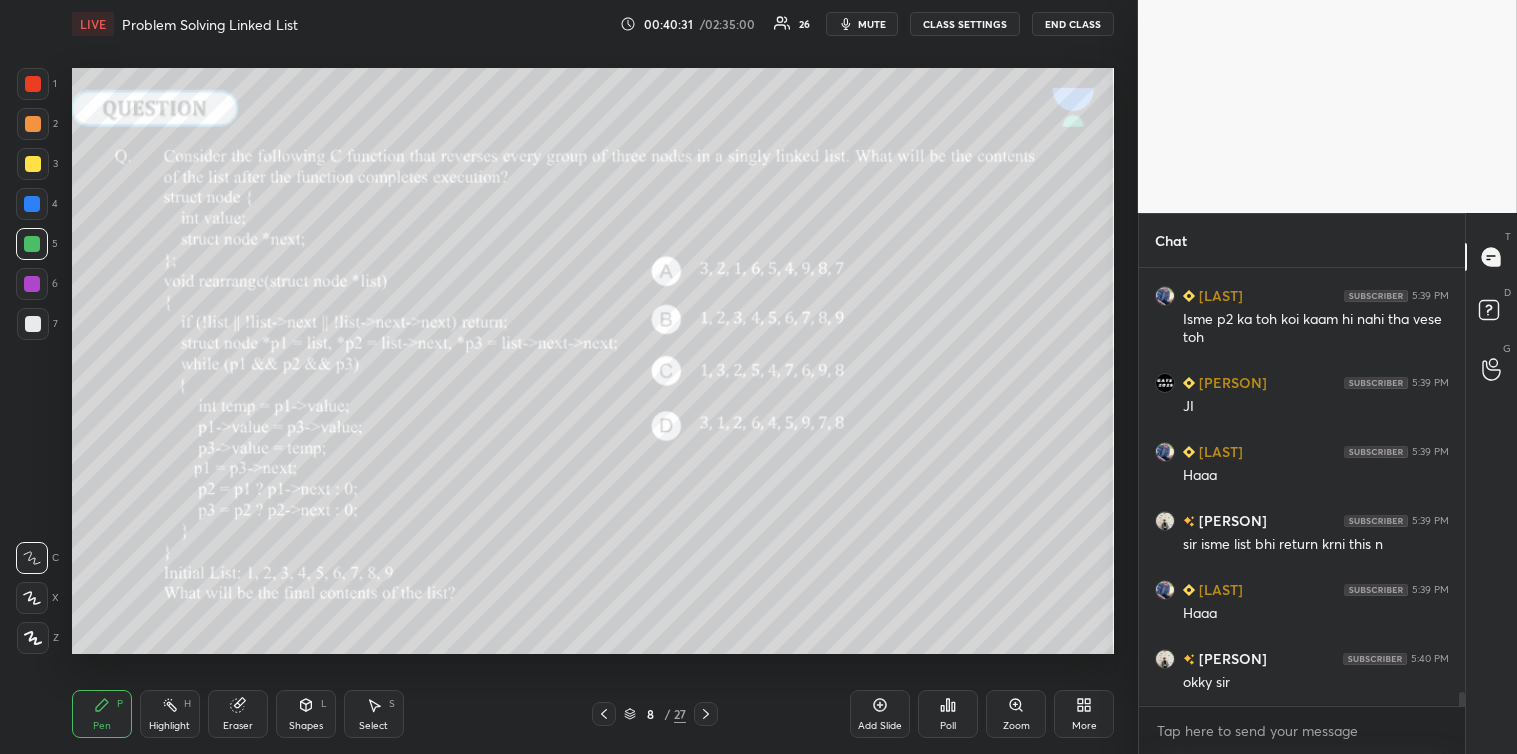 click 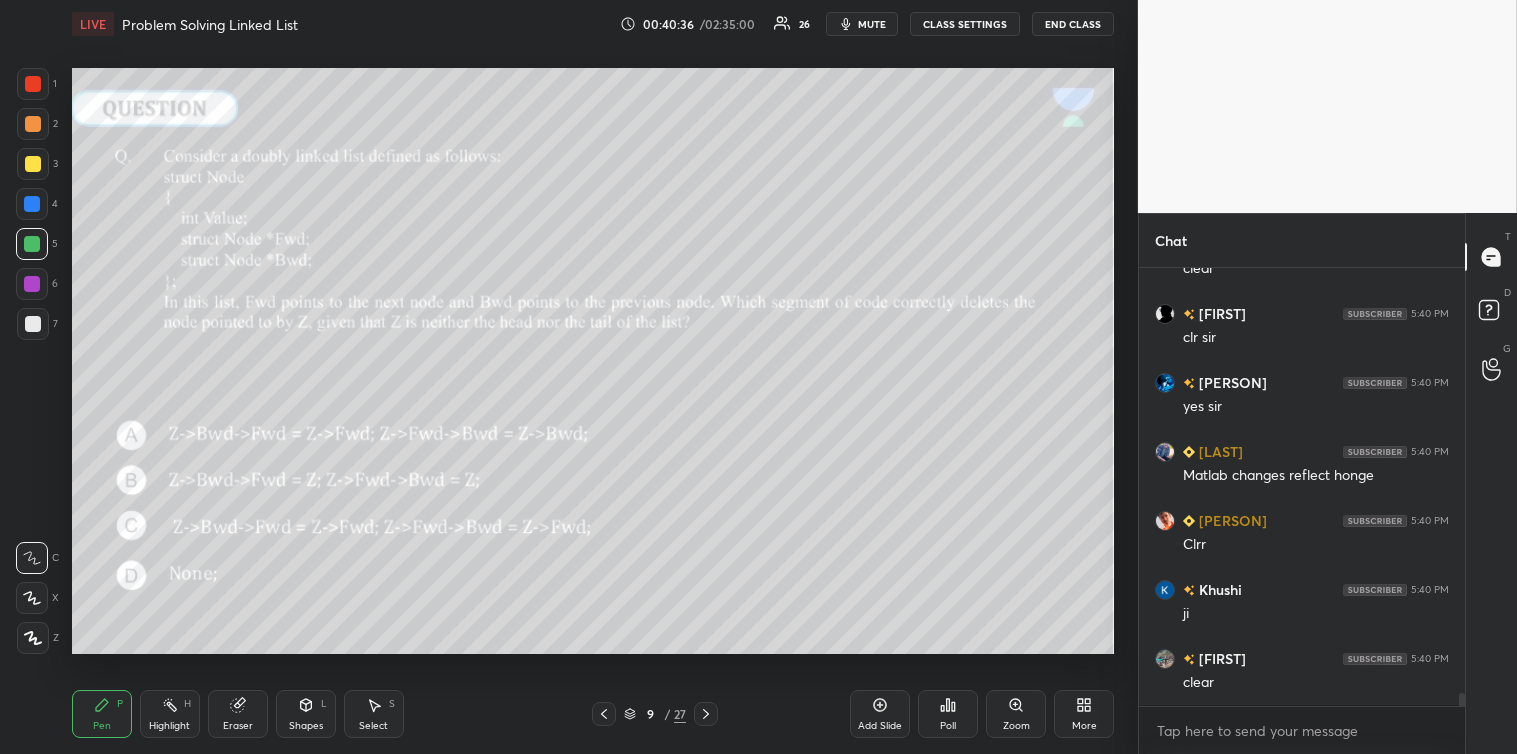 scroll, scrollTop: 13982, scrollLeft: 0, axis: vertical 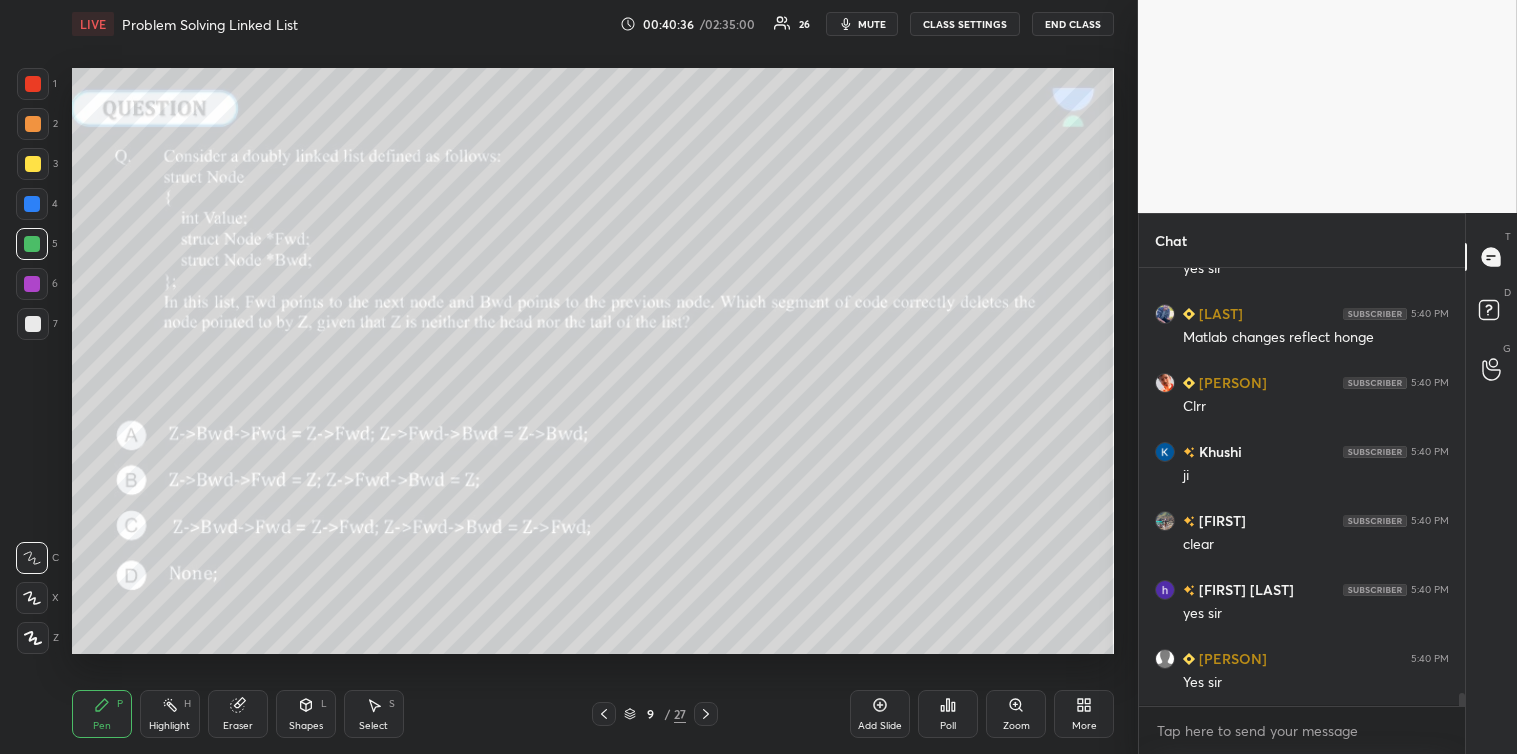 click 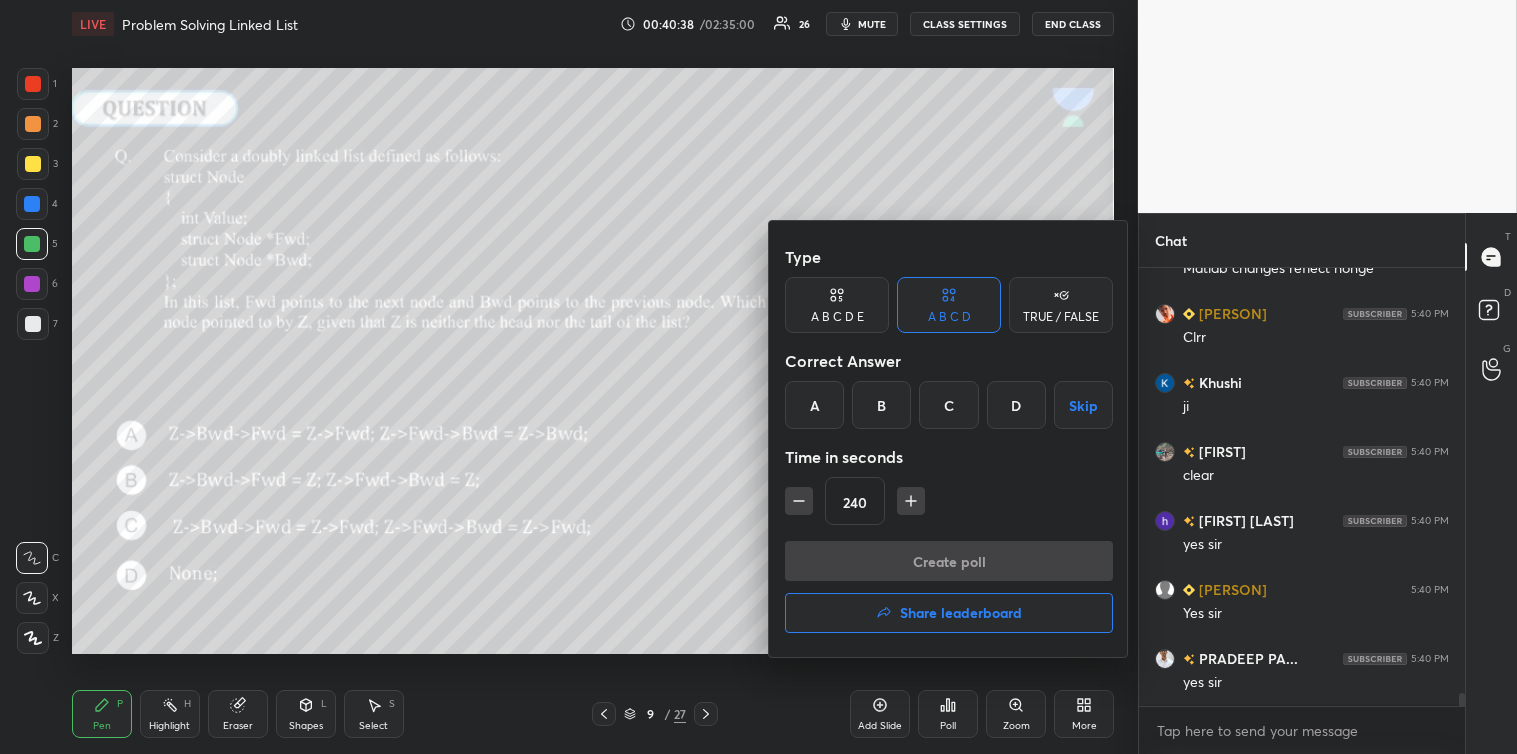 scroll, scrollTop: 14120, scrollLeft: 0, axis: vertical 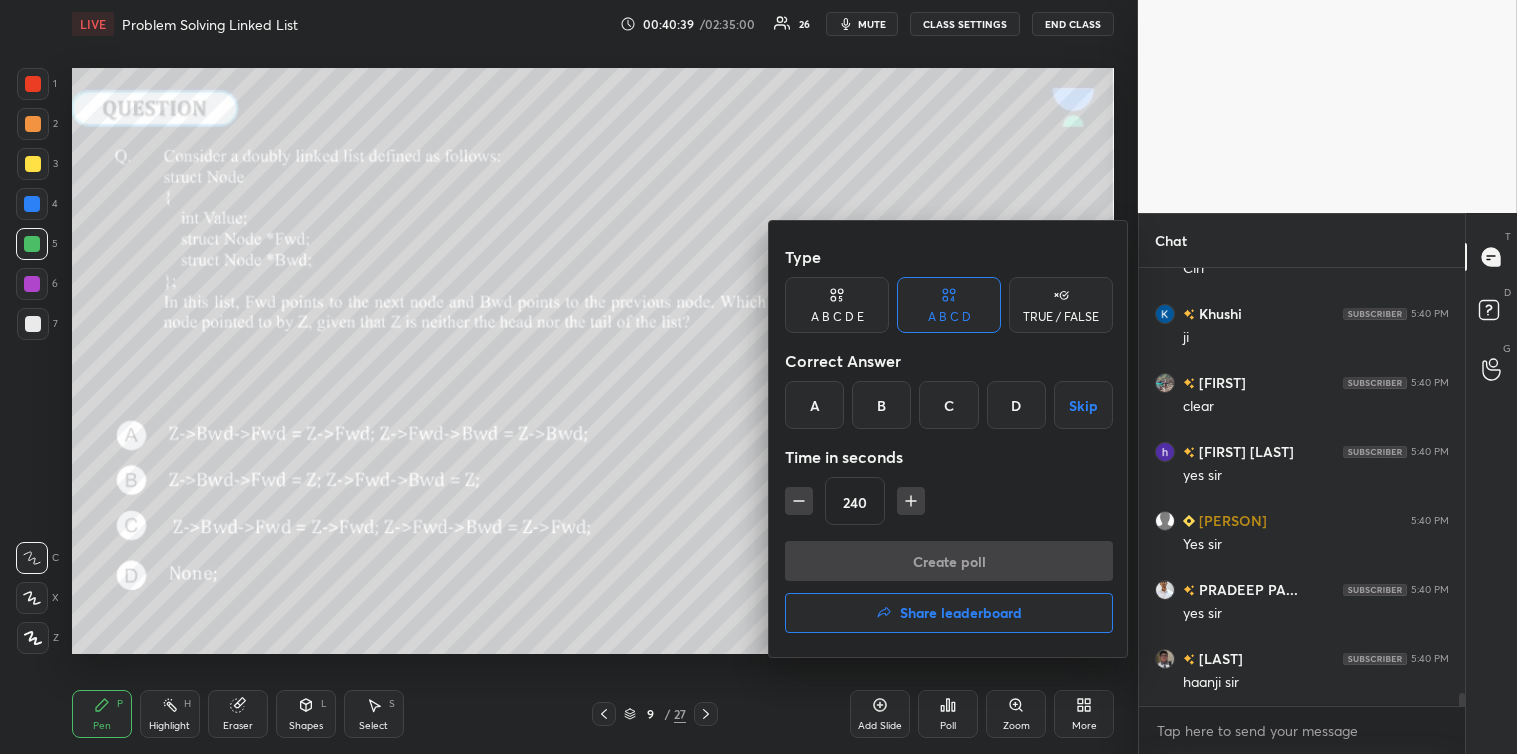 click 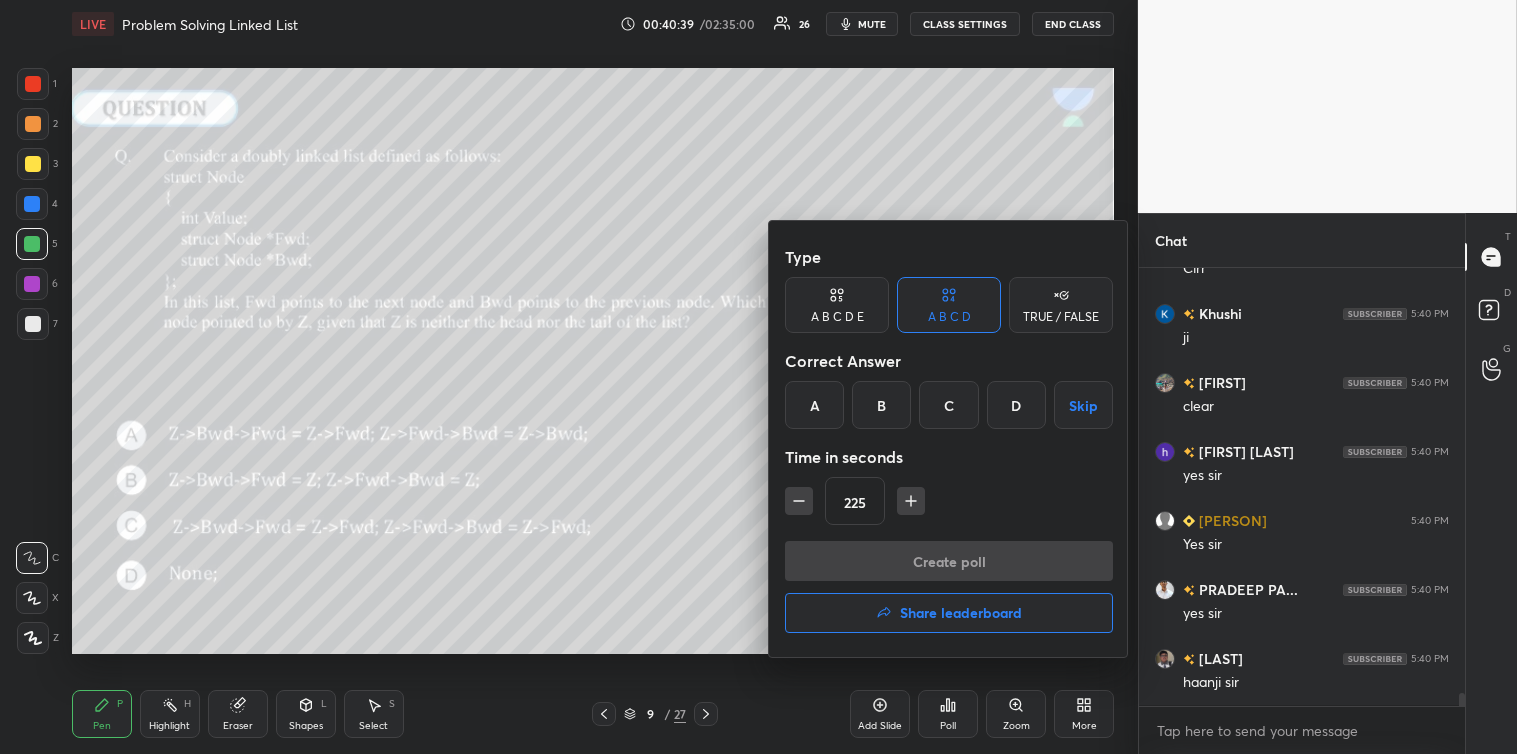 click 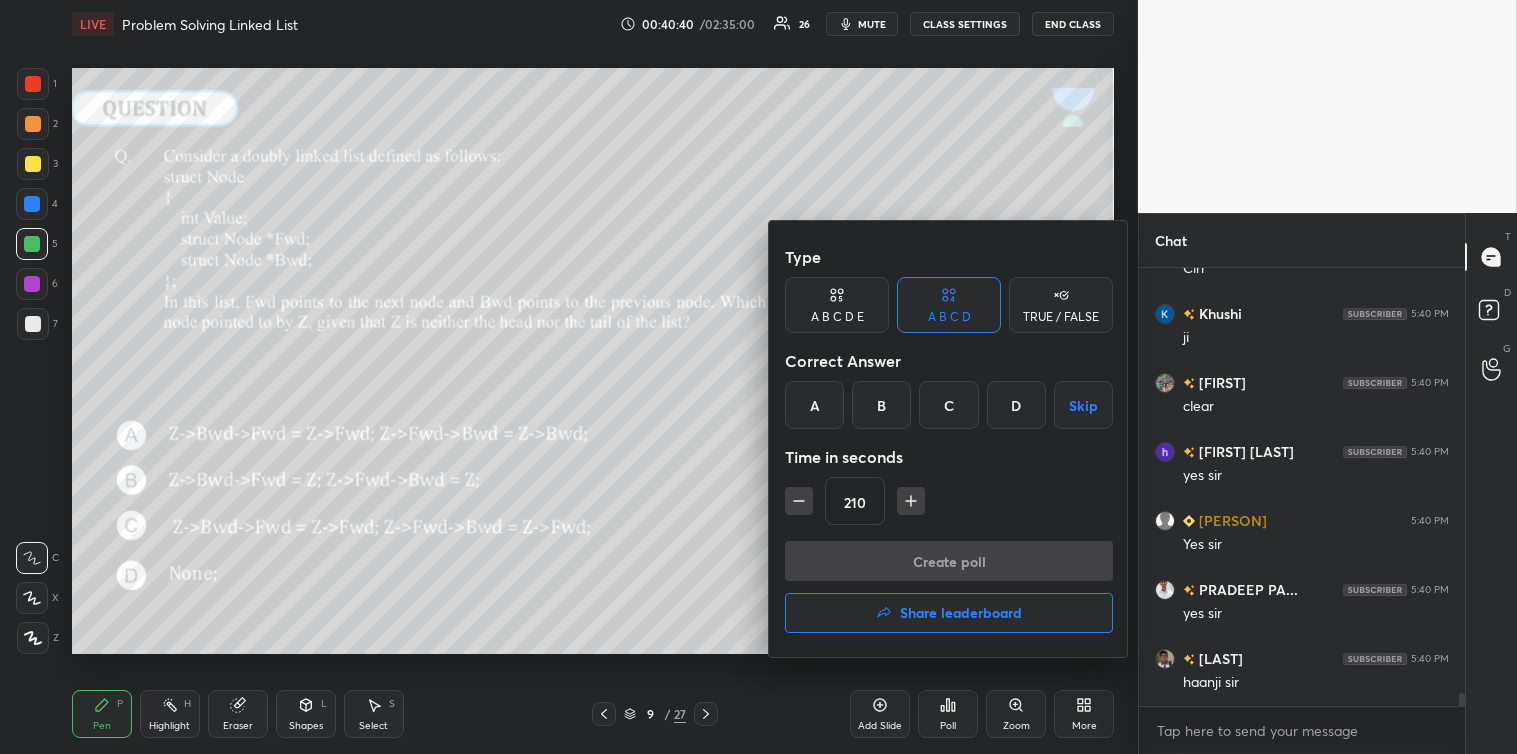 scroll, scrollTop: 14188, scrollLeft: 0, axis: vertical 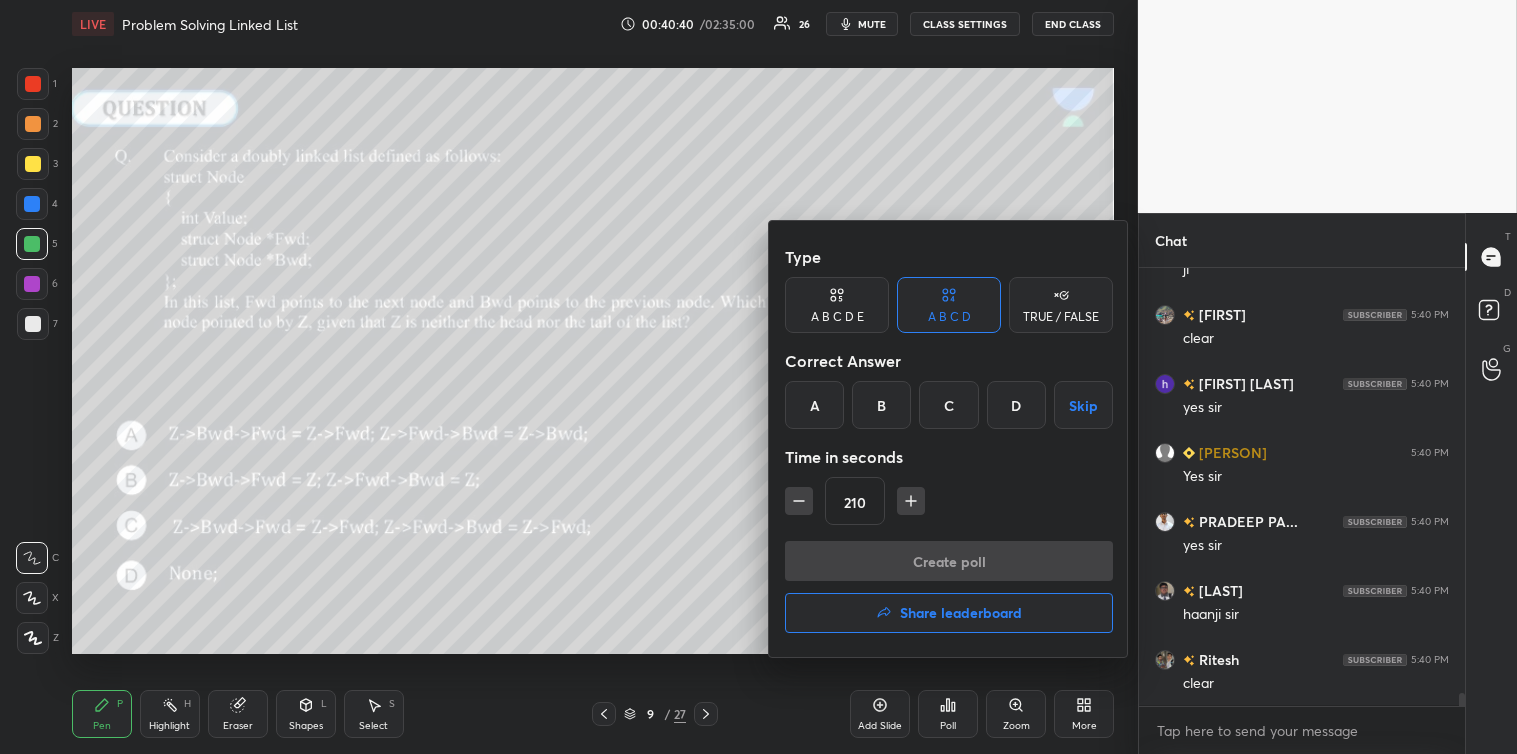 click 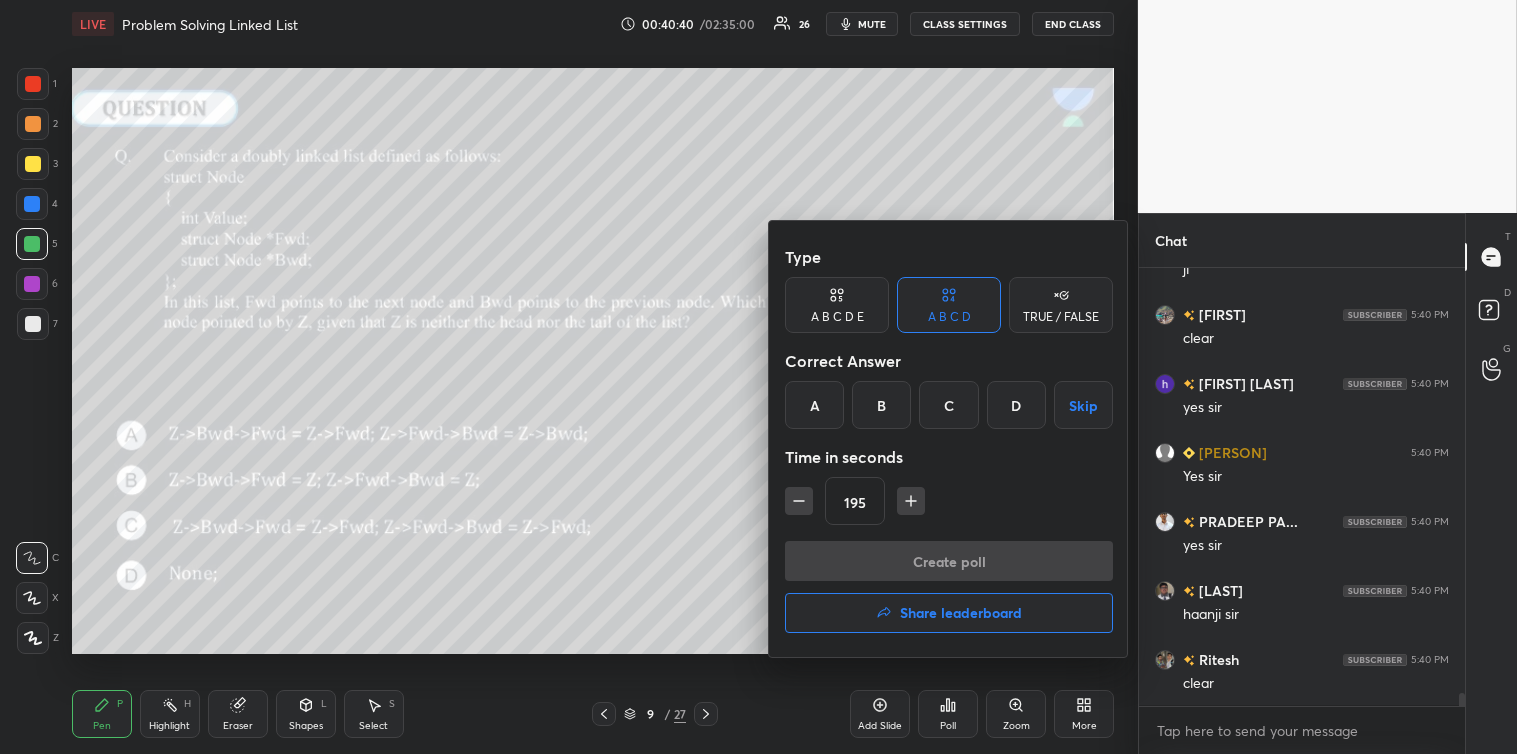 click 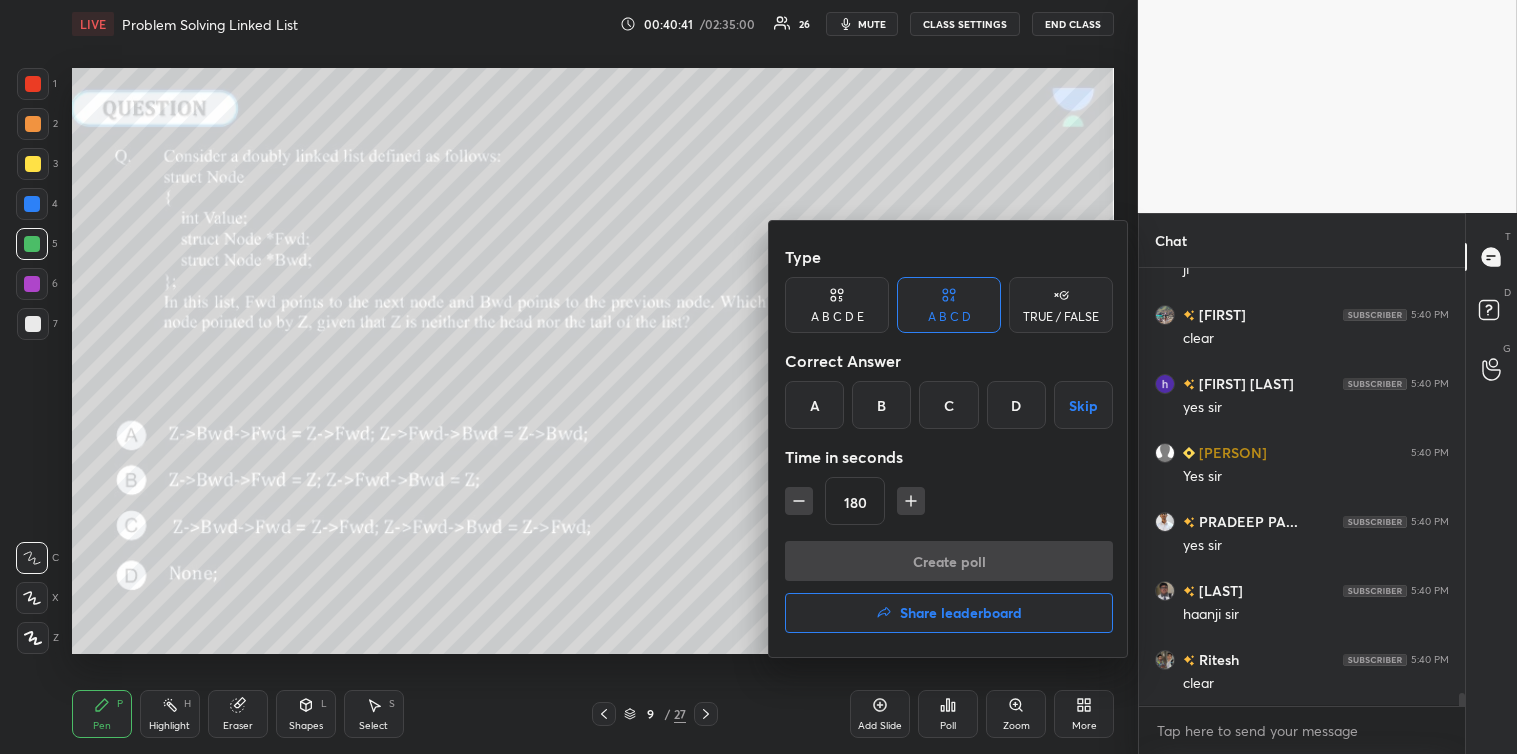 click on "Skip" at bounding box center (1083, 405) 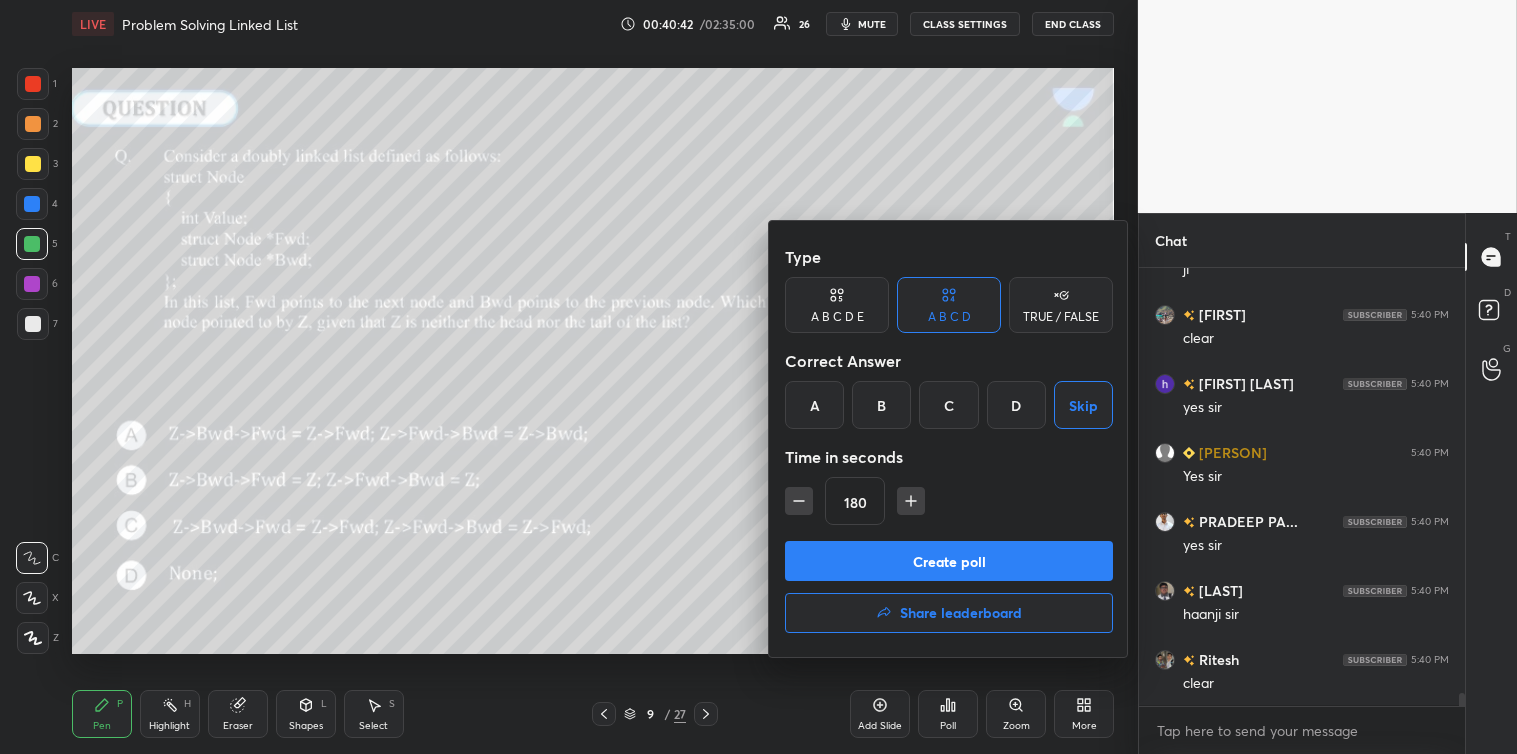 click on "TRUE / FALSE" at bounding box center [1061, 305] 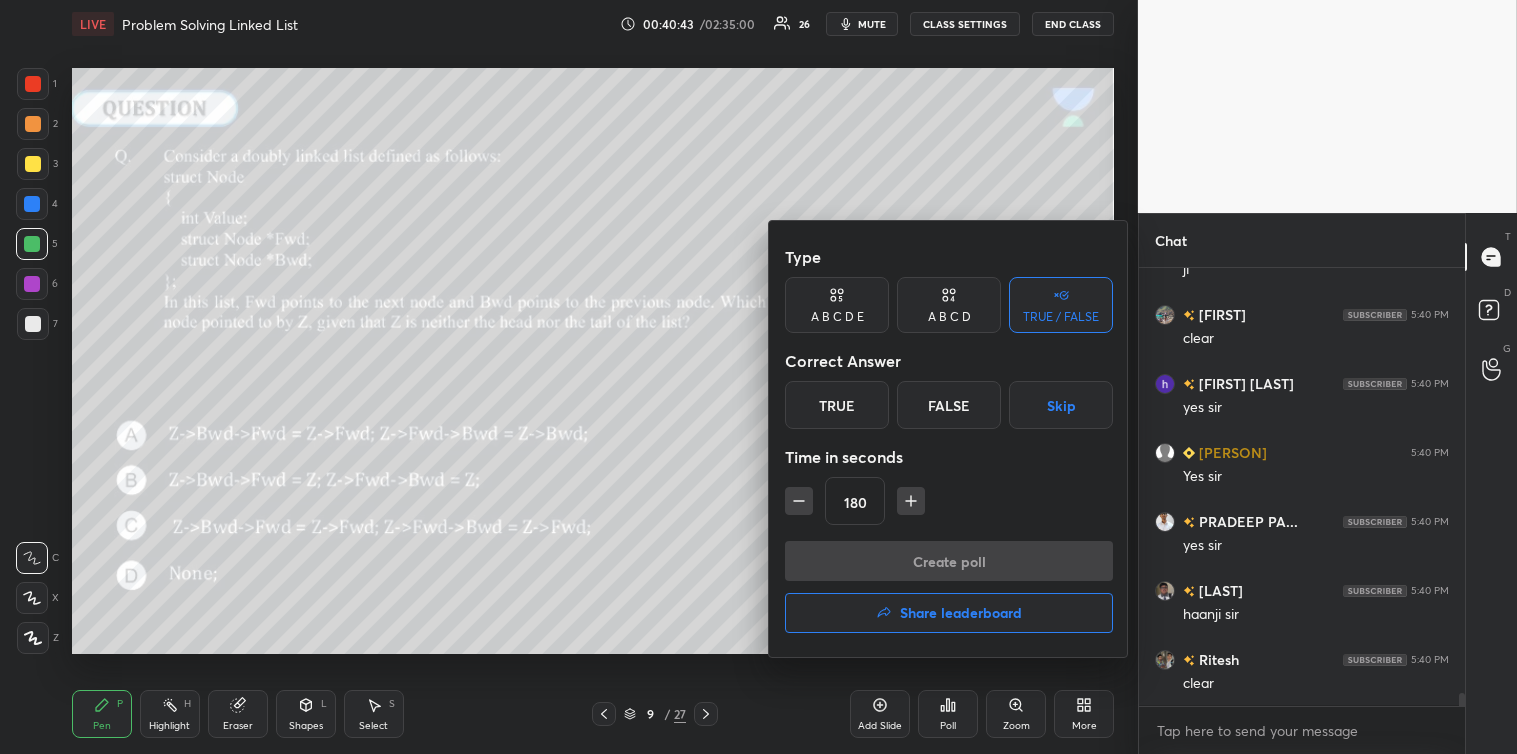 click on "Create poll Share leaderboard" at bounding box center (949, 591) 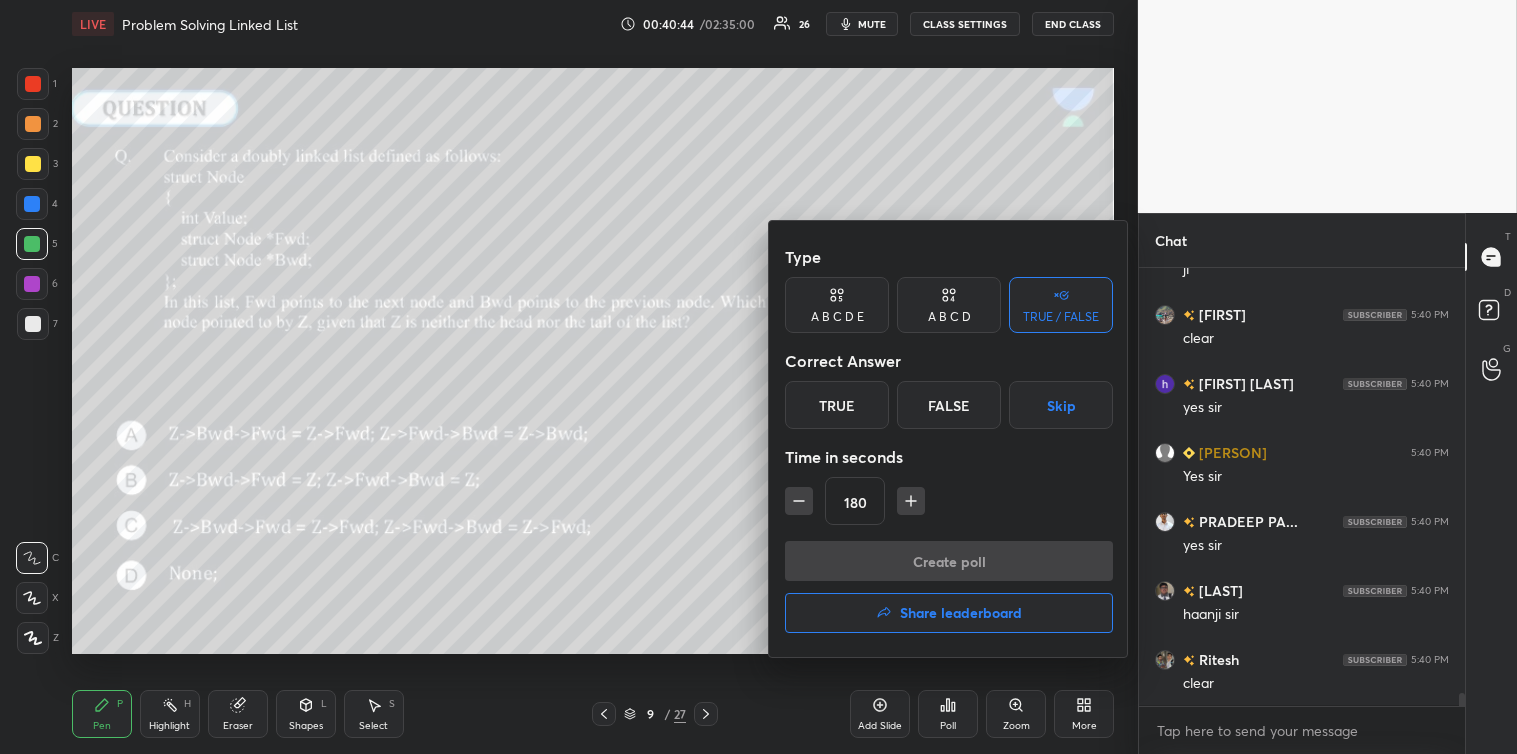 click on "Skip" at bounding box center [1061, 405] 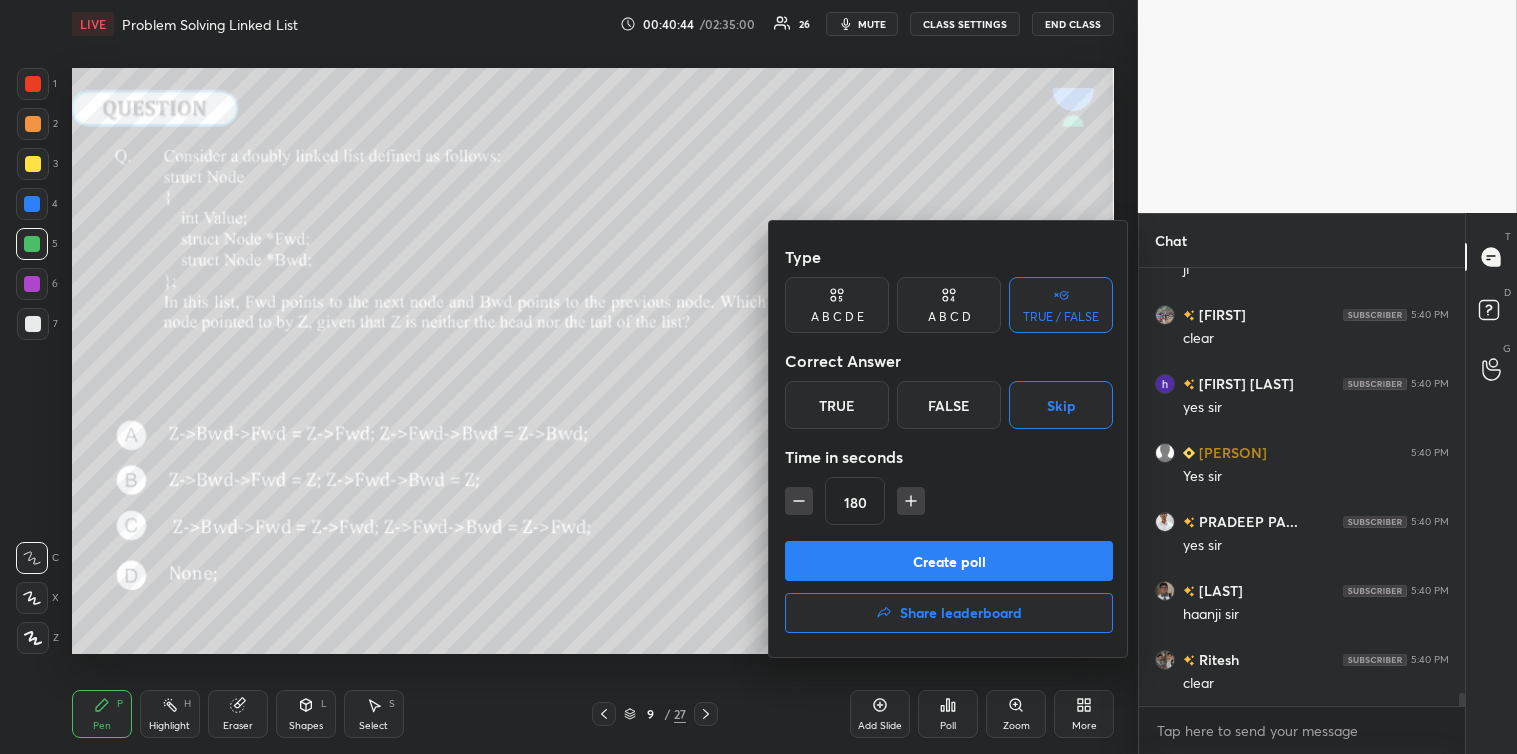 click on "Create poll" at bounding box center [949, 561] 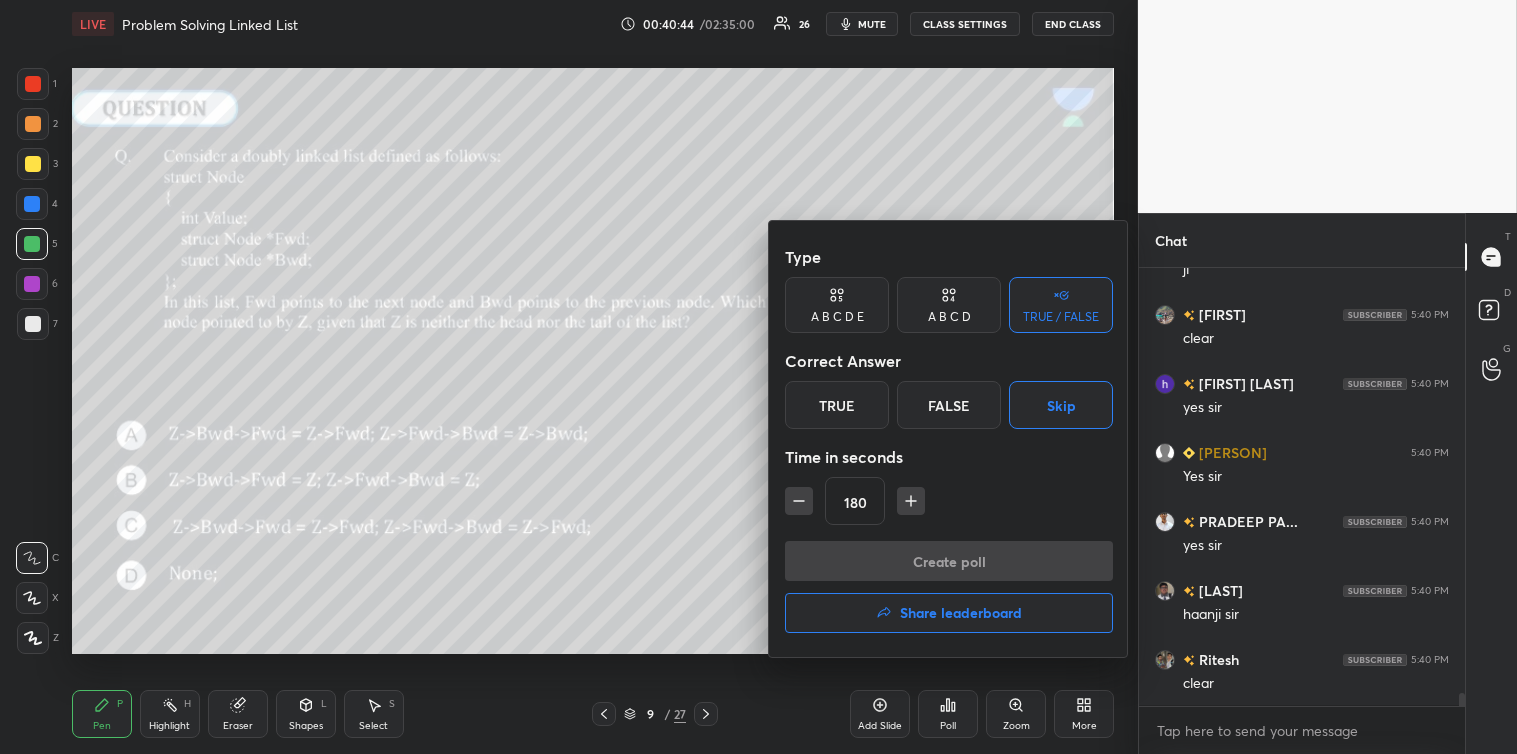 scroll, scrollTop: 390, scrollLeft: 320, axis: both 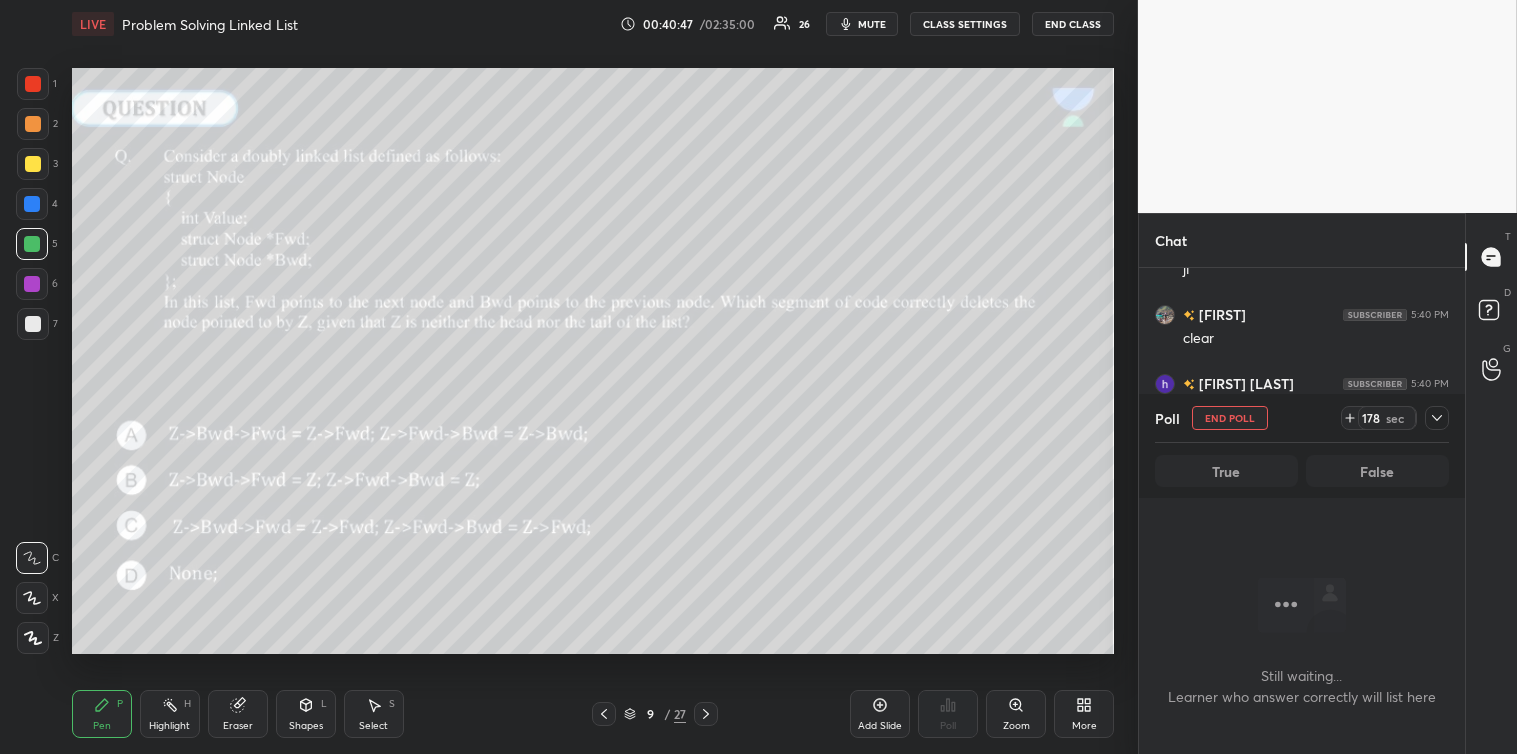 click 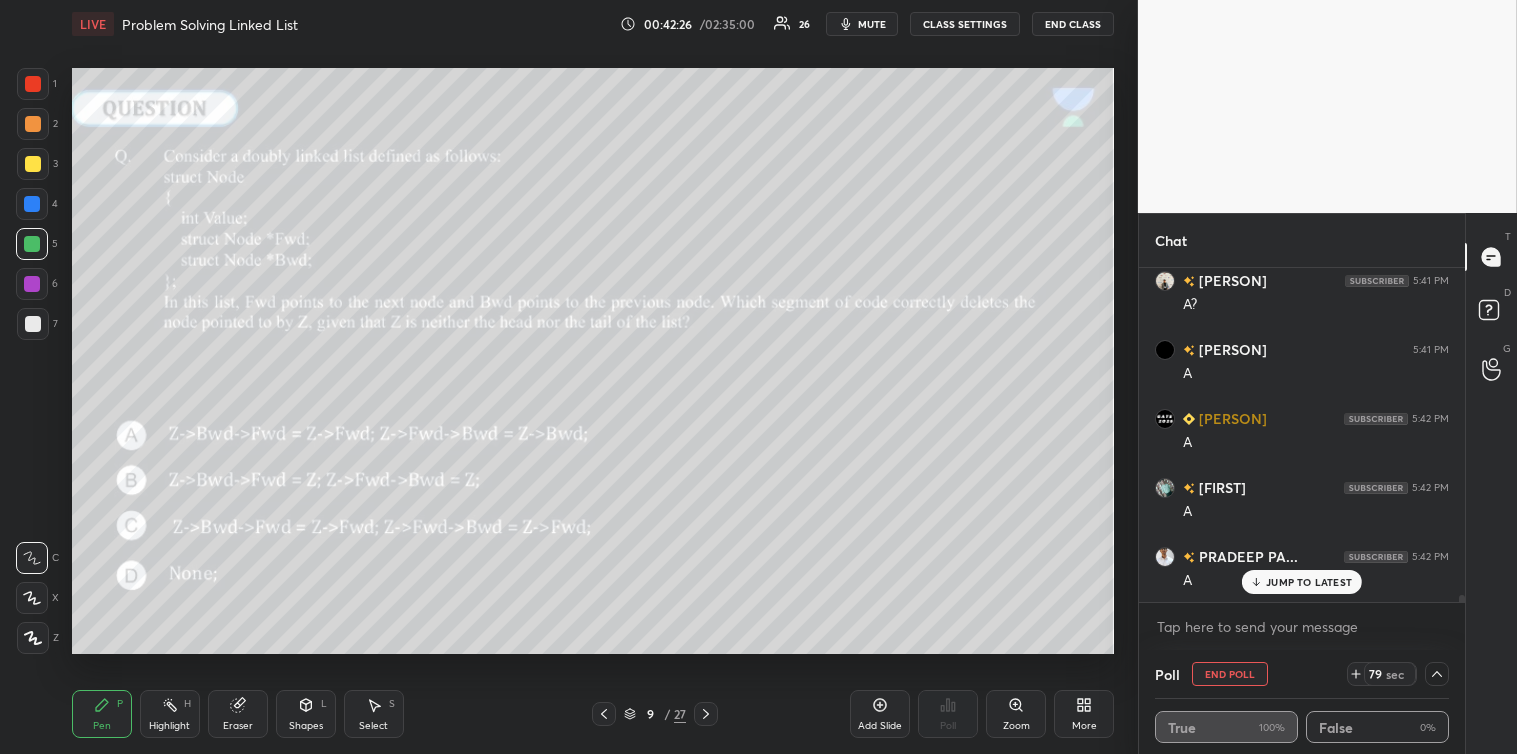 scroll, scrollTop: 15001, scrollLeft: 0, axis: vertical 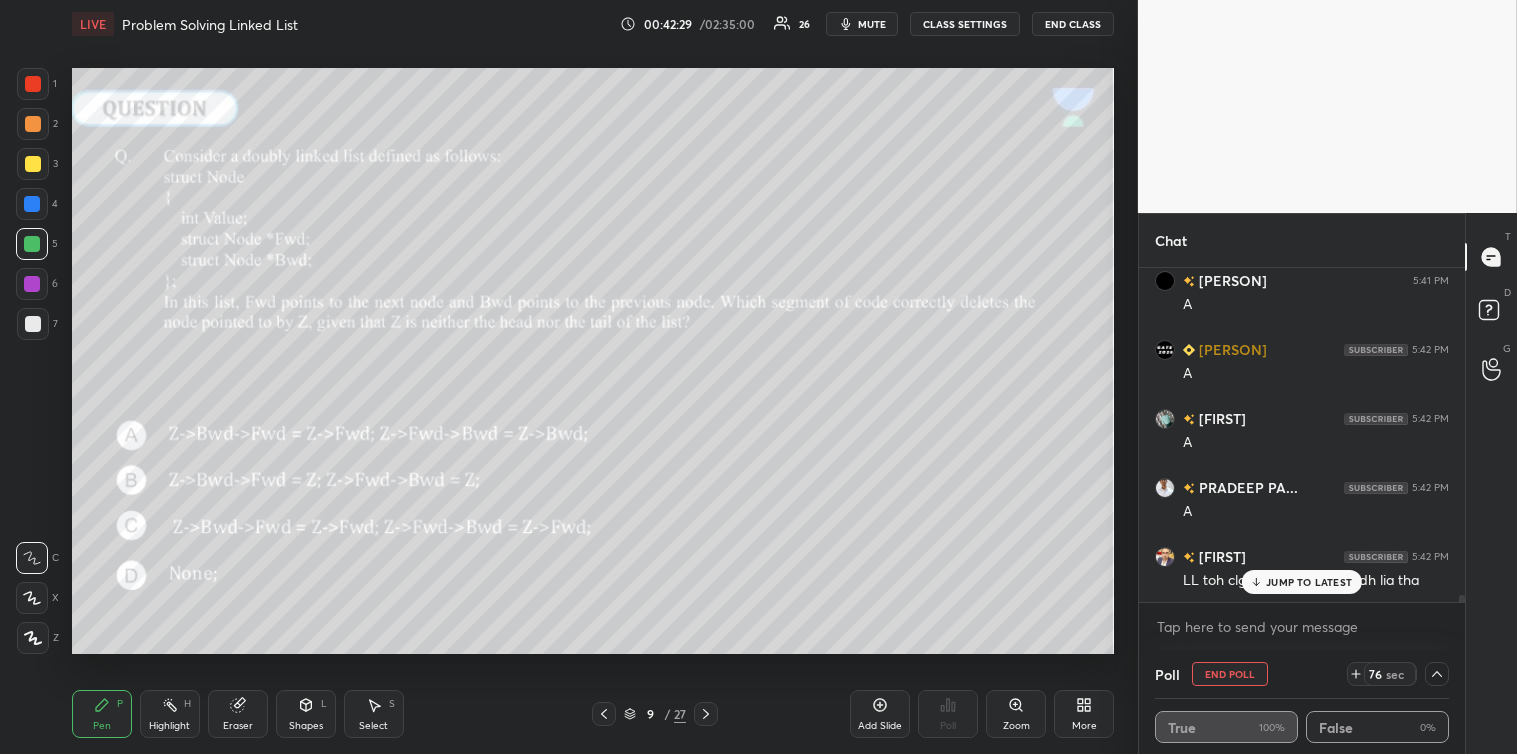 click on "JUMP TO LATEST" at bounding box center (1309, 582) 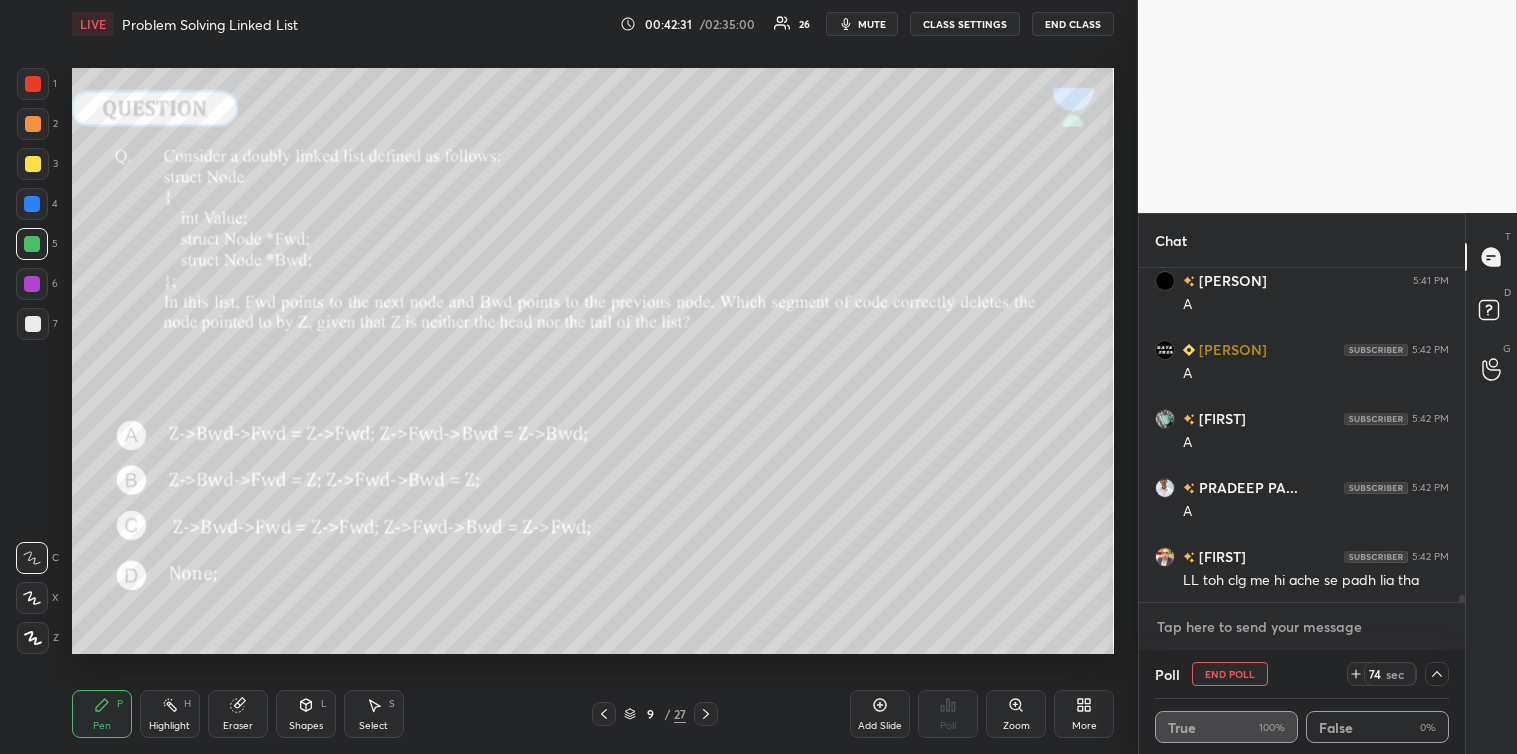 click at bounding box center (1302, 627) 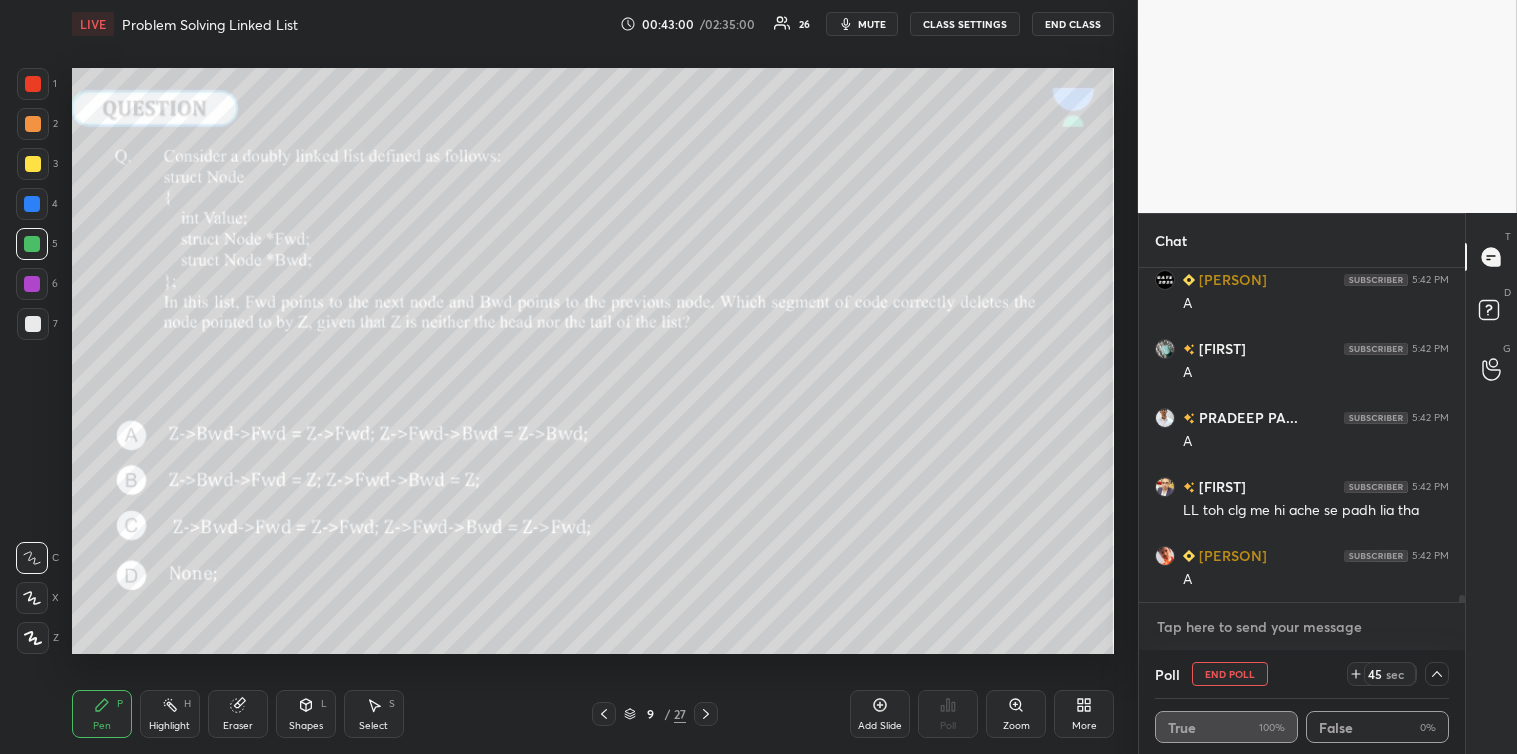 scroll, scrollTop: 15140, scrollLeft: 0, axis: vertical 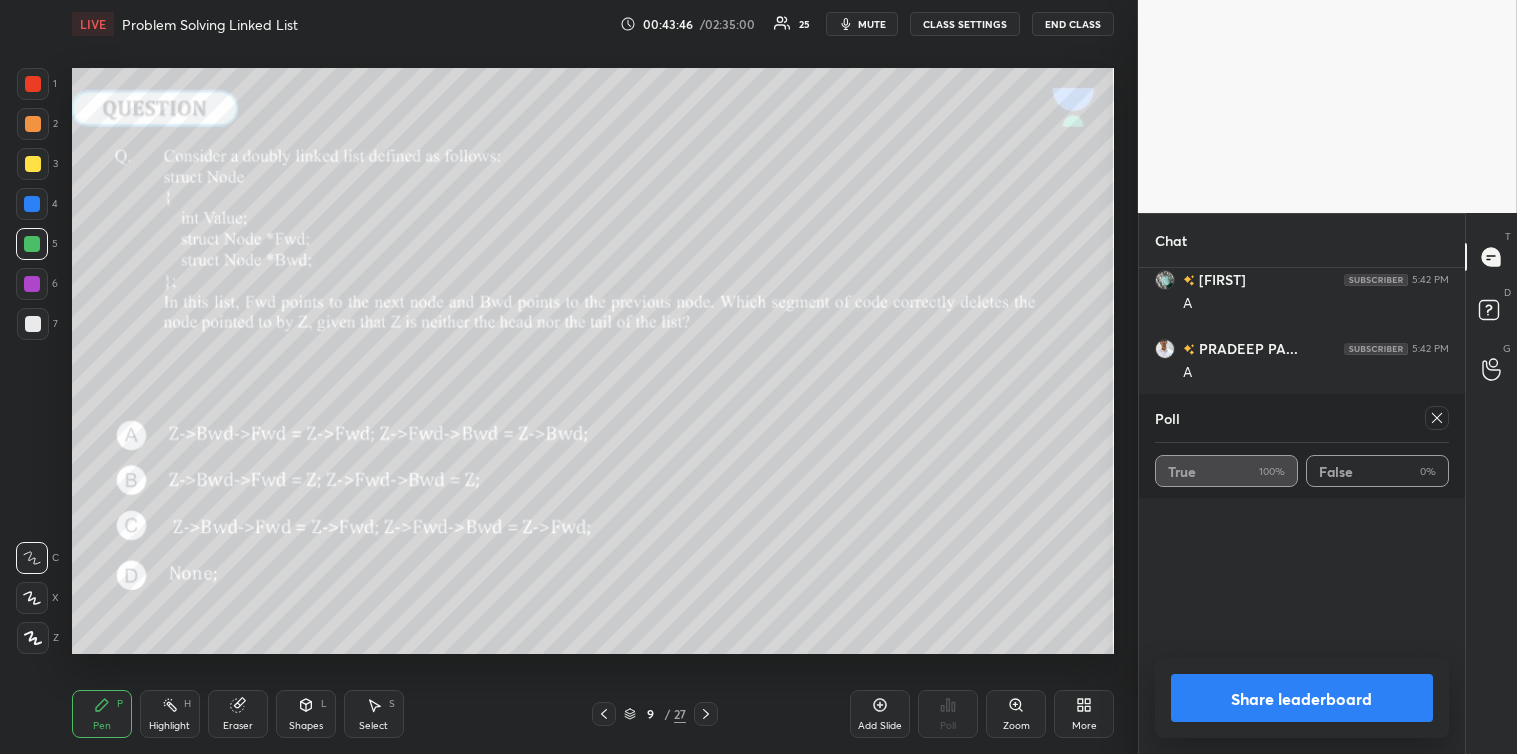 click 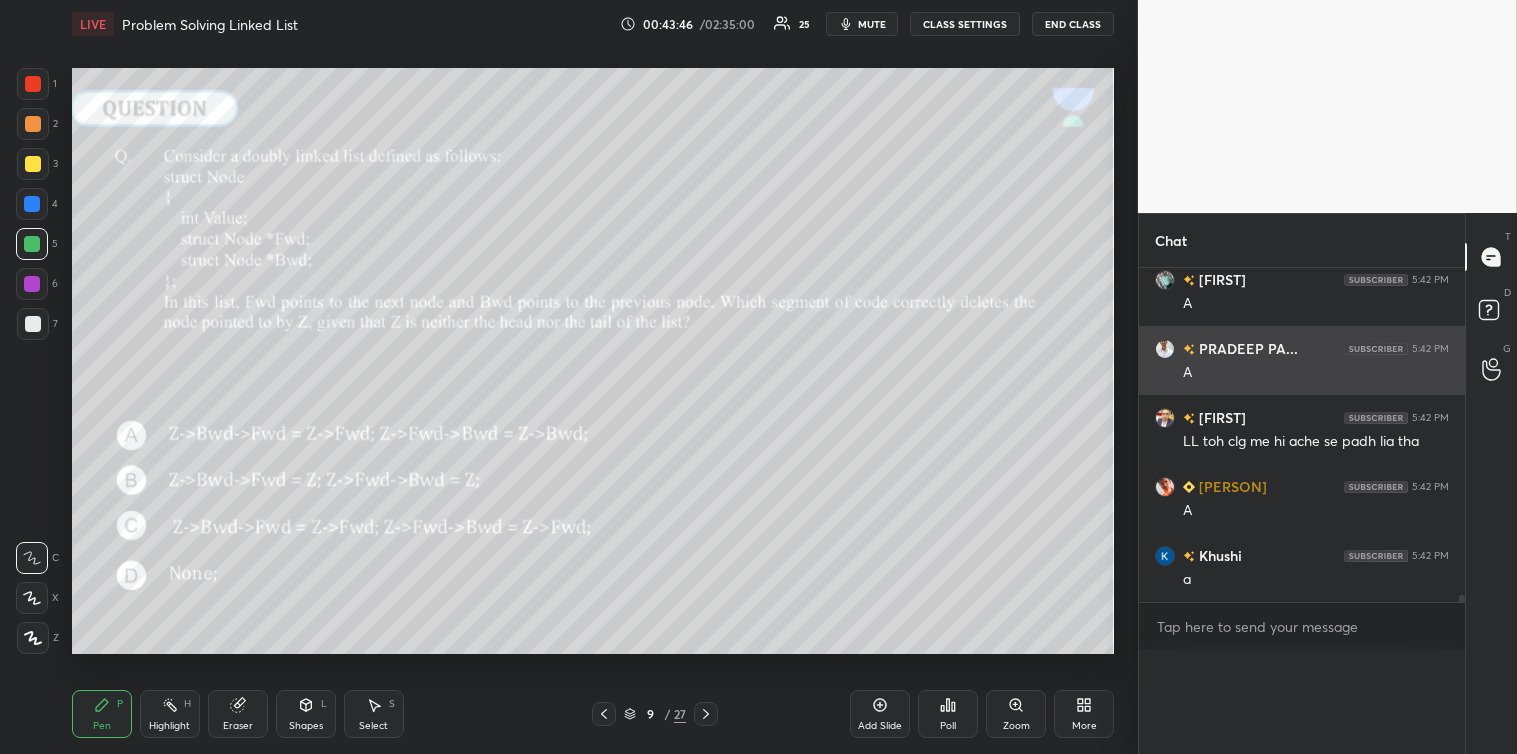 scroll, scrollTop: 361, scrollLeft: 320, axis: both 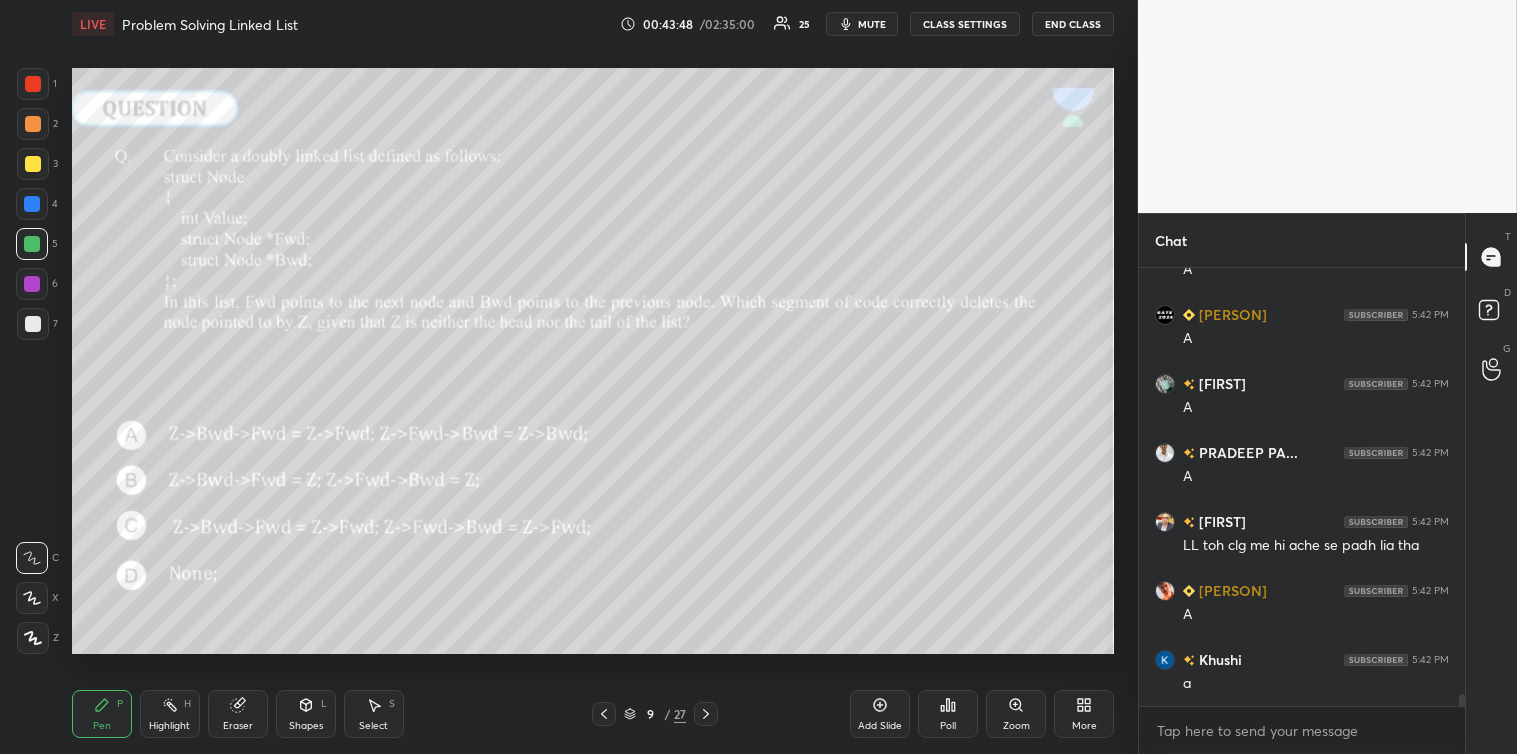 click at bounding box center [33, 324] 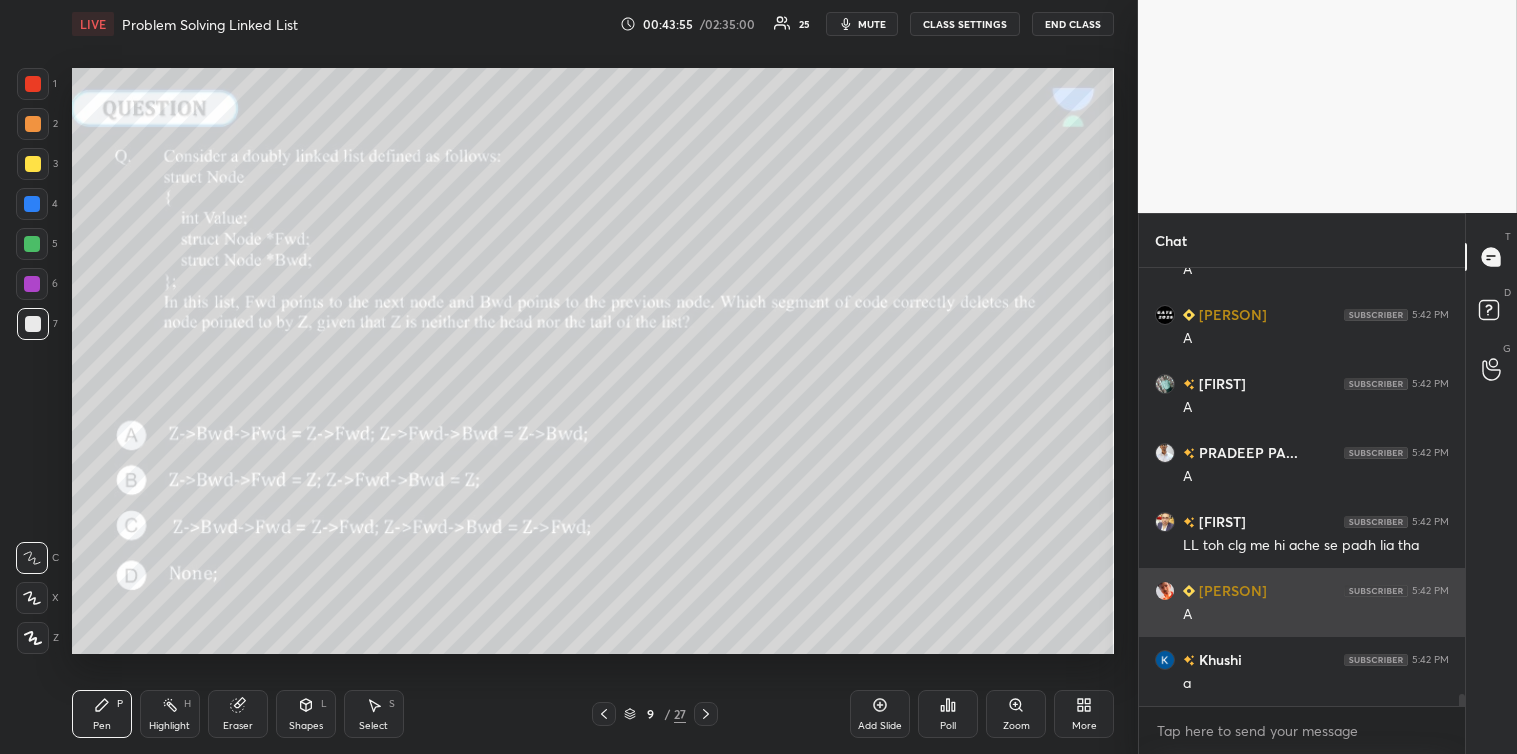 scroll, scrollTop: 15105, scrollLeft: 0, axis: vertical 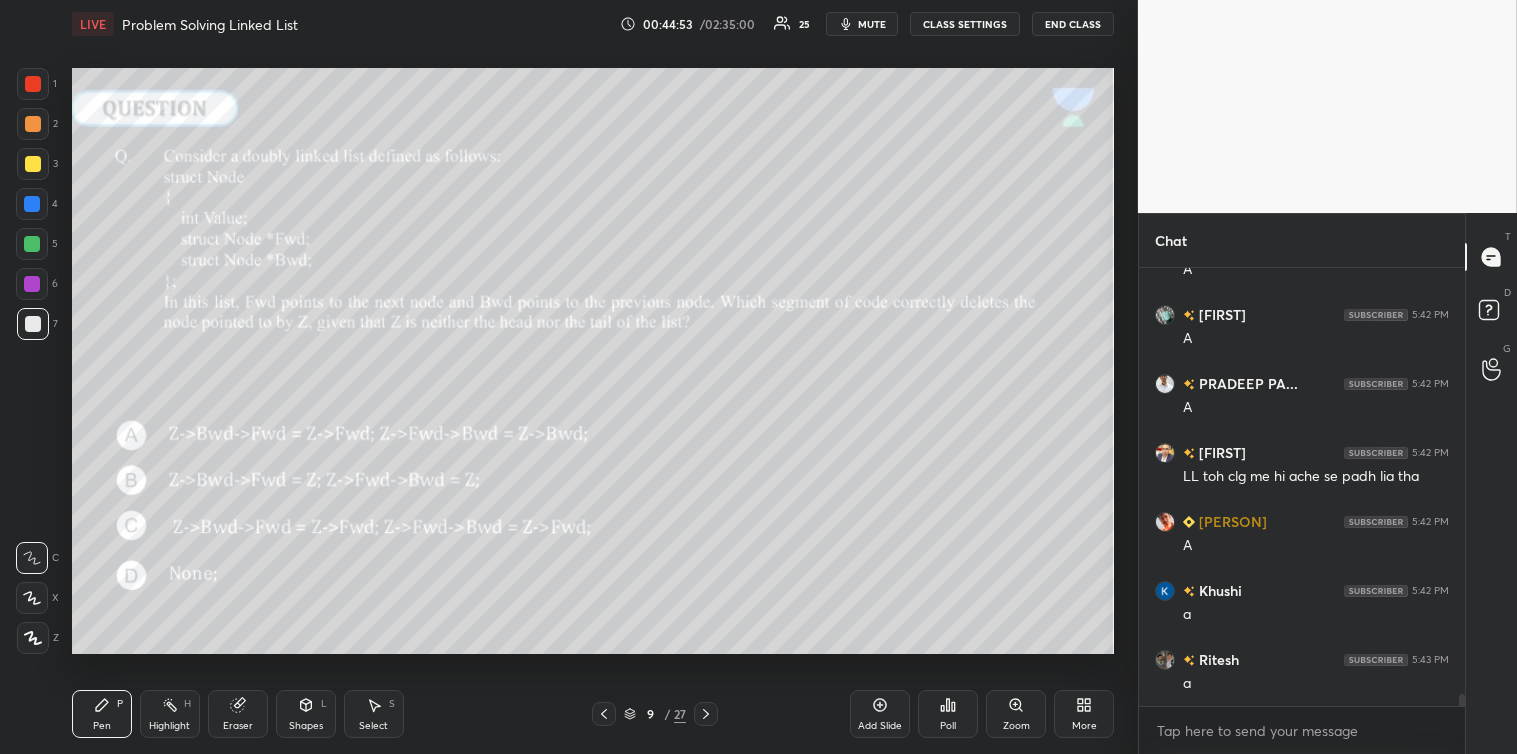 click 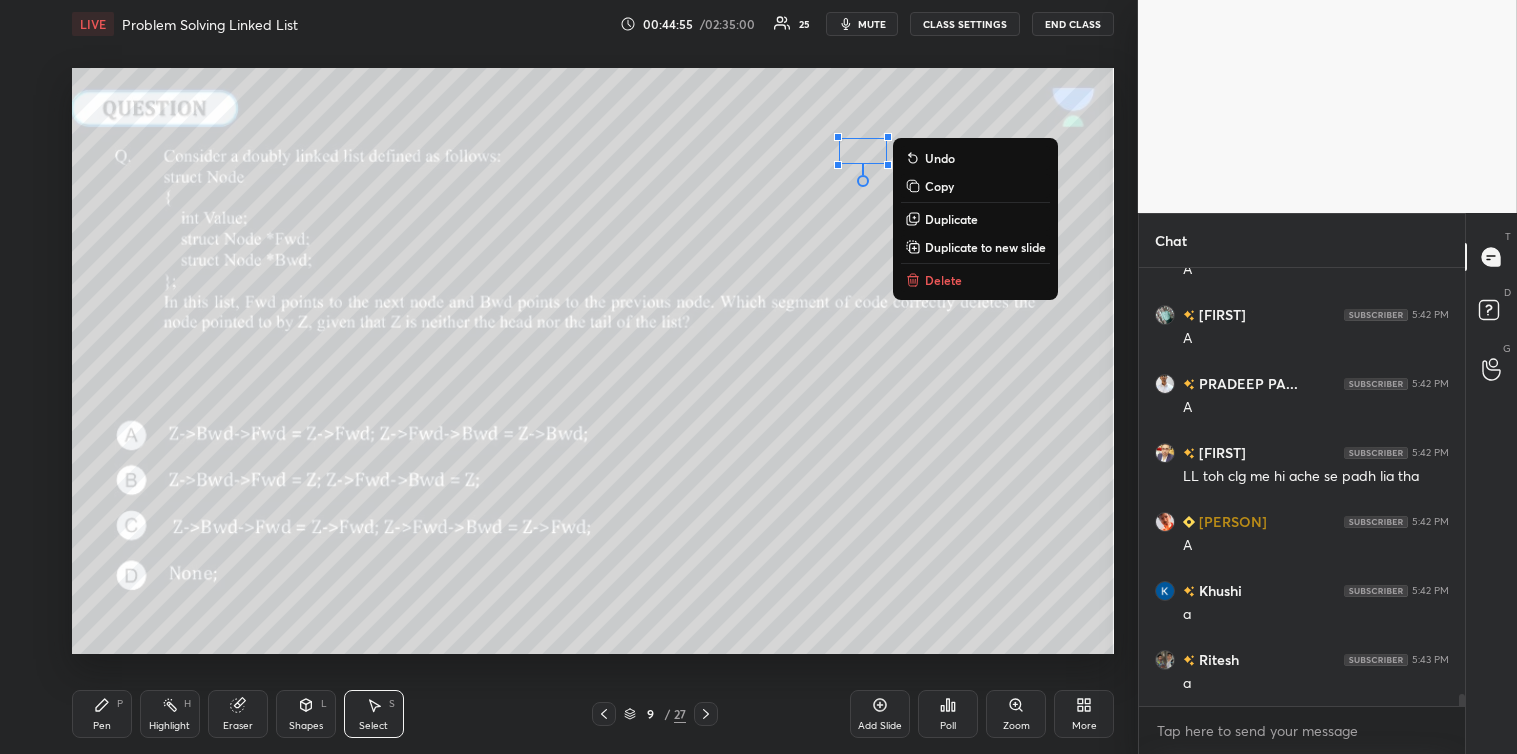 click on "Delete" at bounding box center (943, 280) 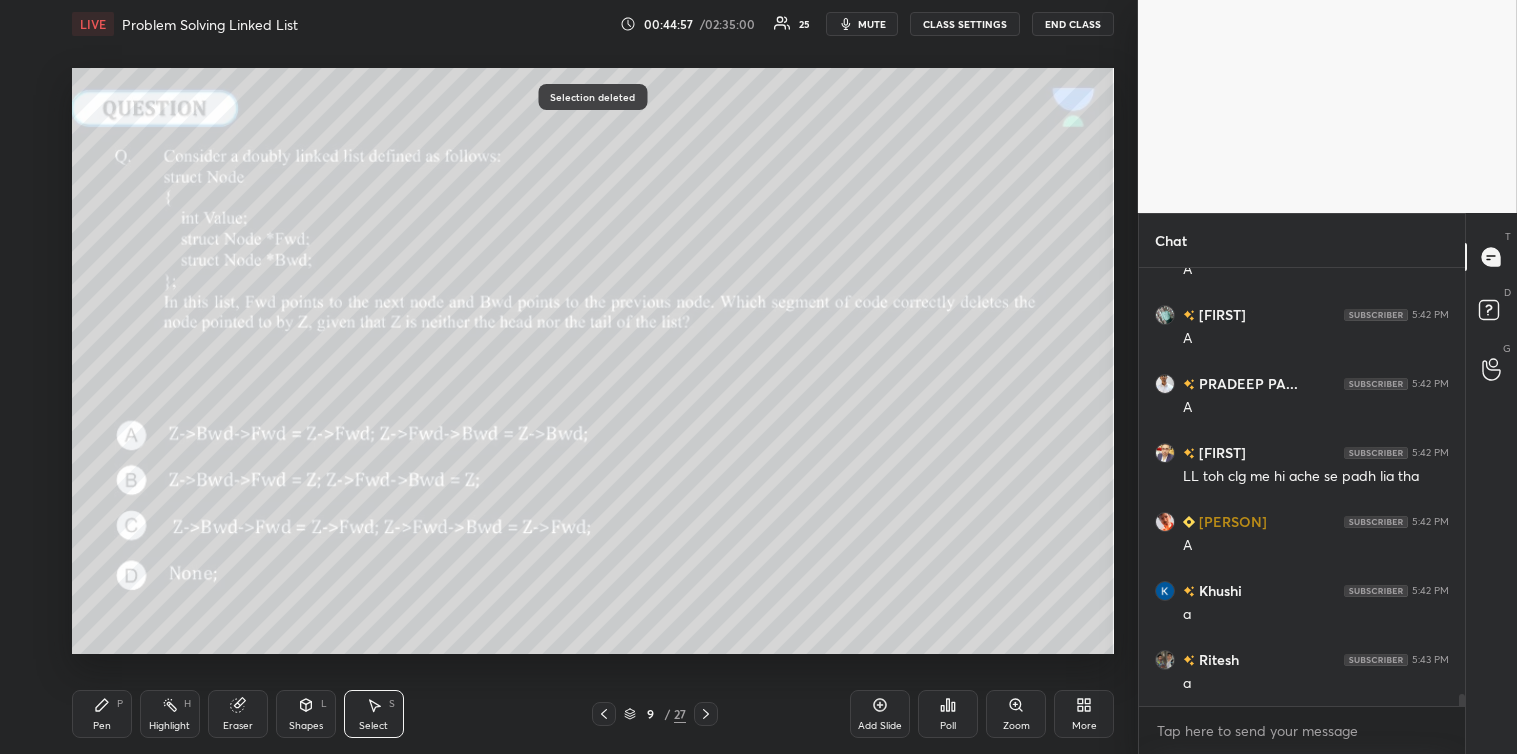 click 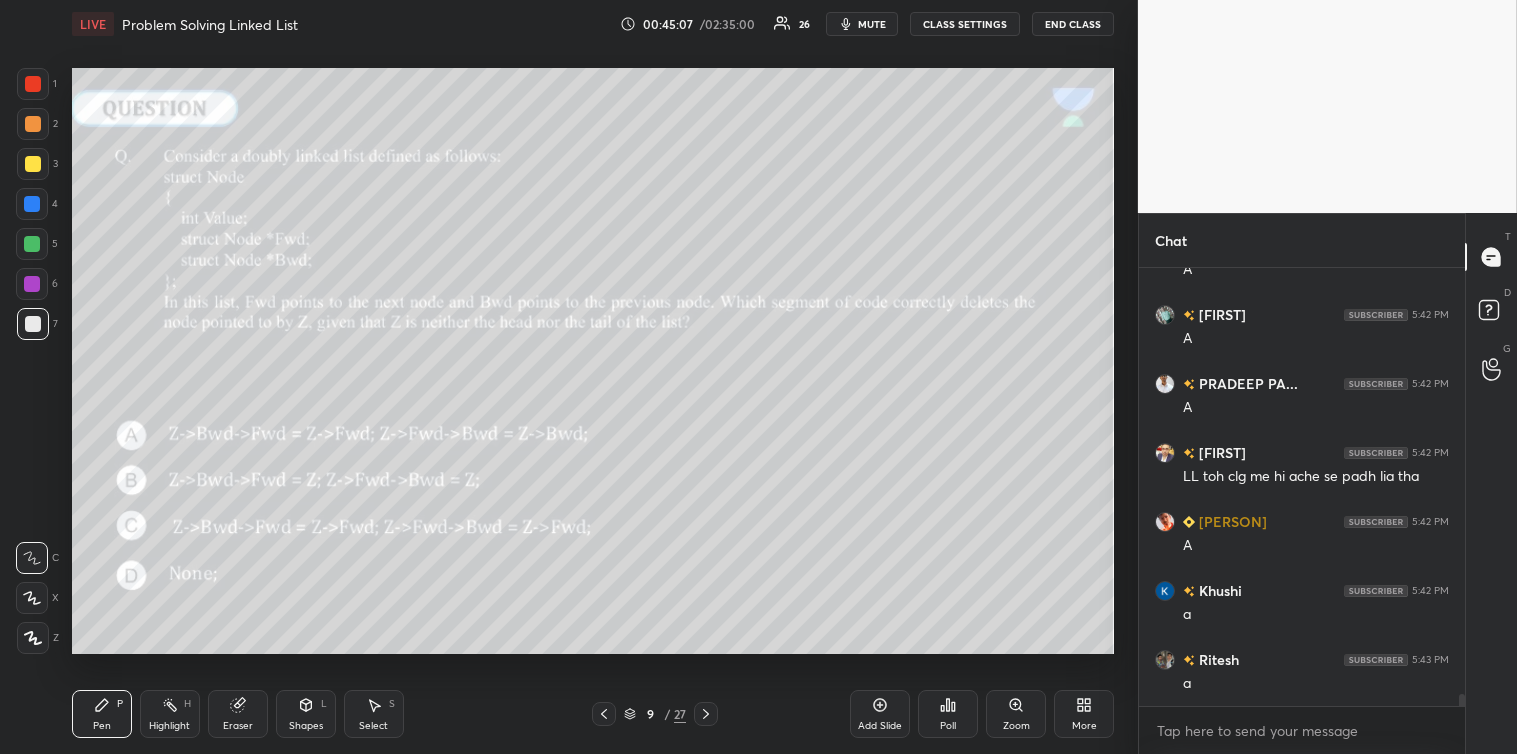 click at bounding box center [33, 164] 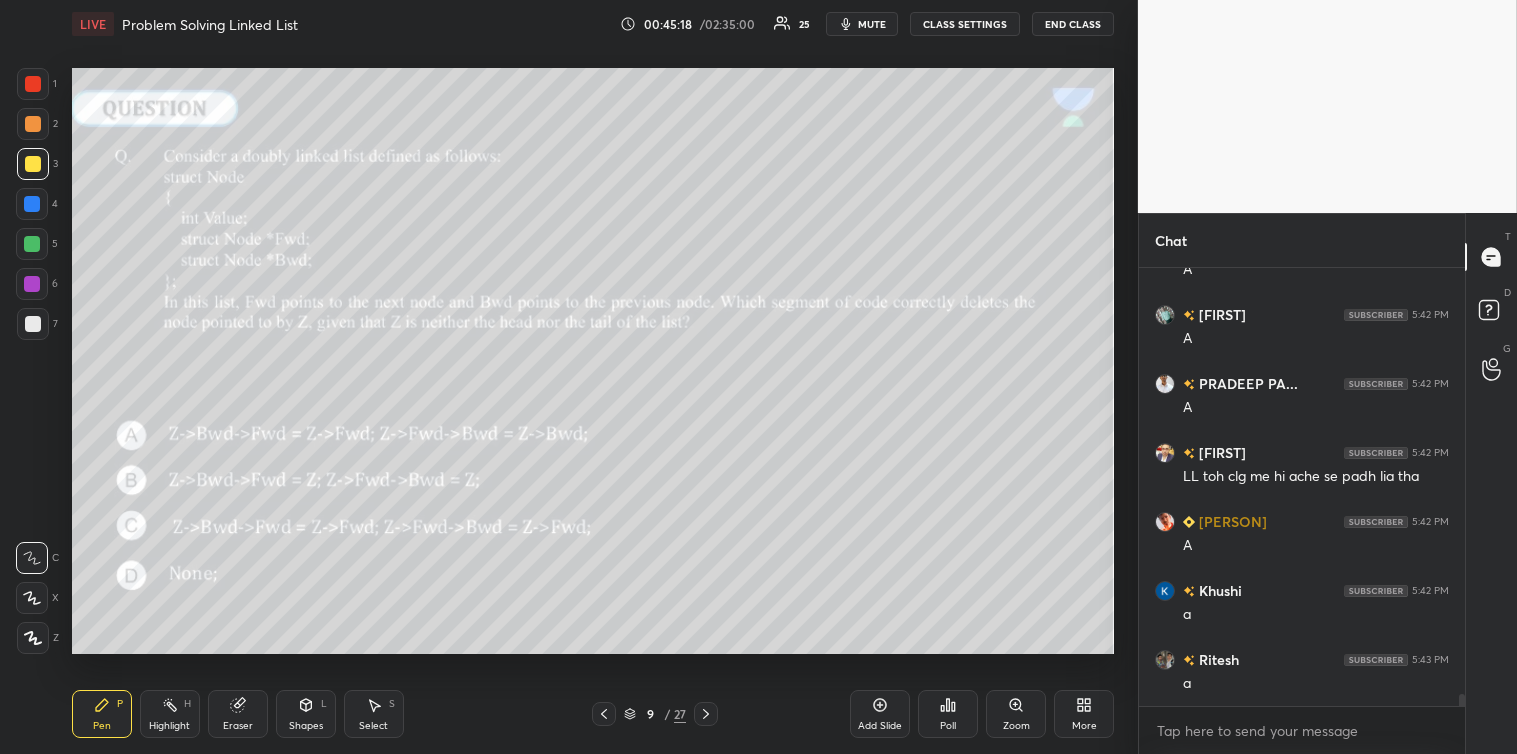 click at bounding box center (32, 244) 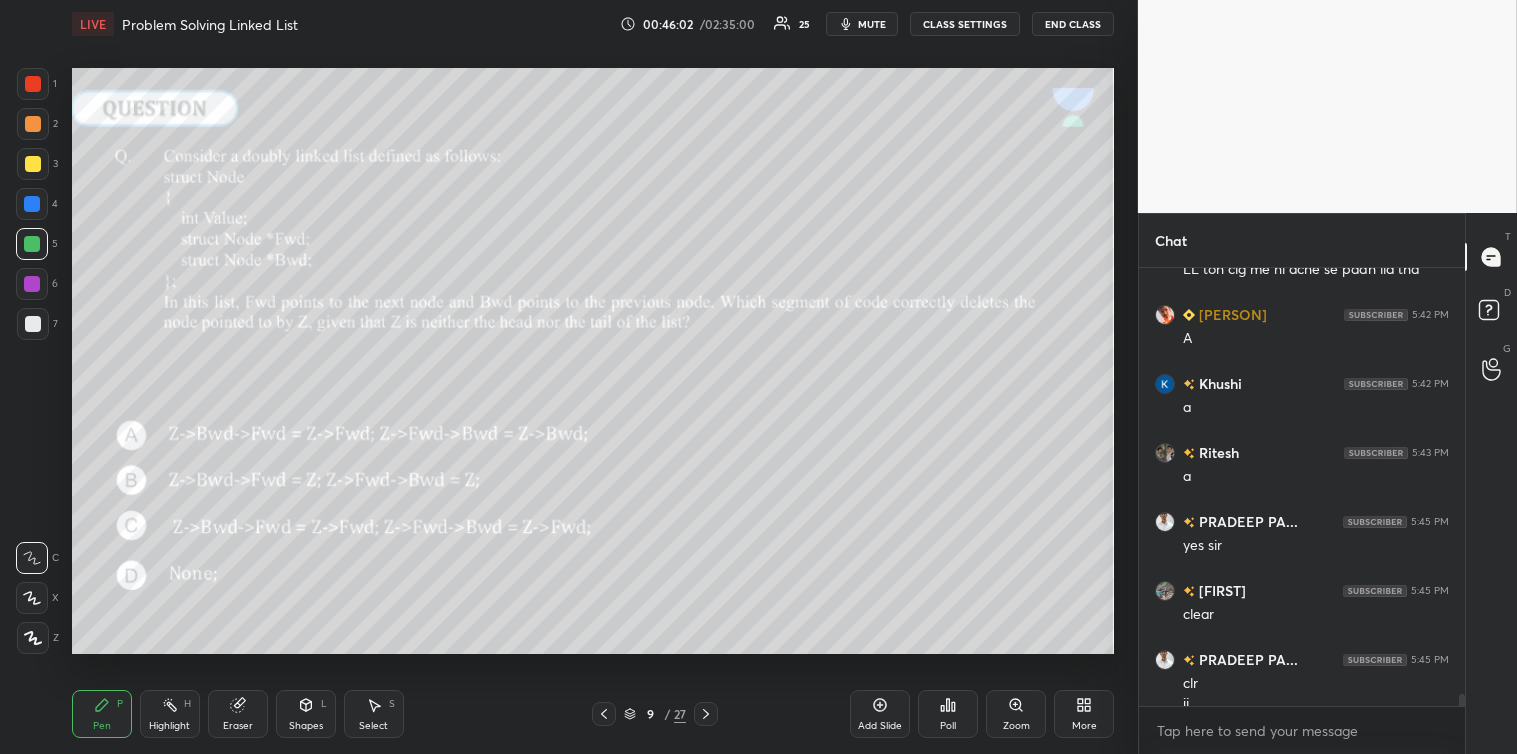 scroll, scrollTop: 15332, scrollLeft: 0, axis: vertical 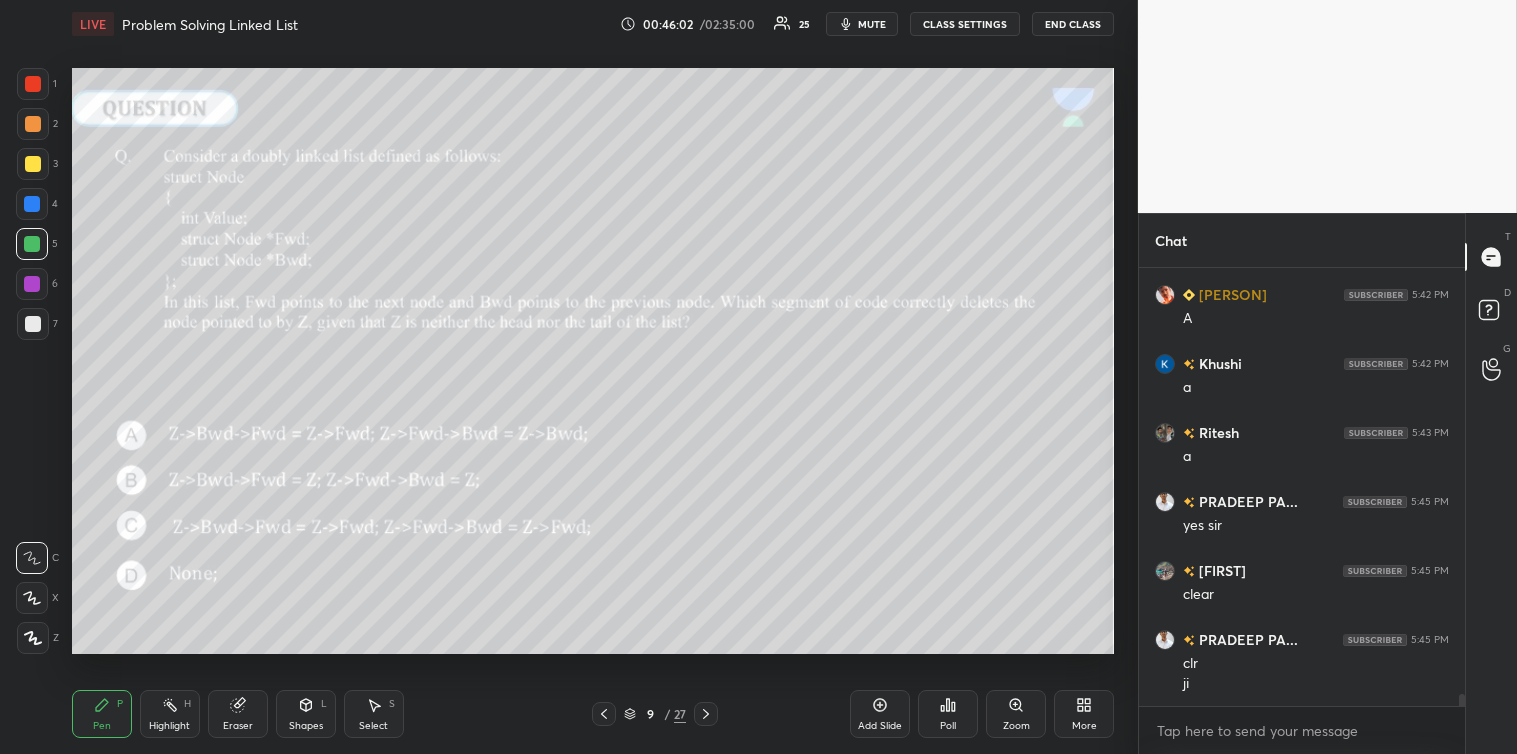 click at bounding box center (706, 714) 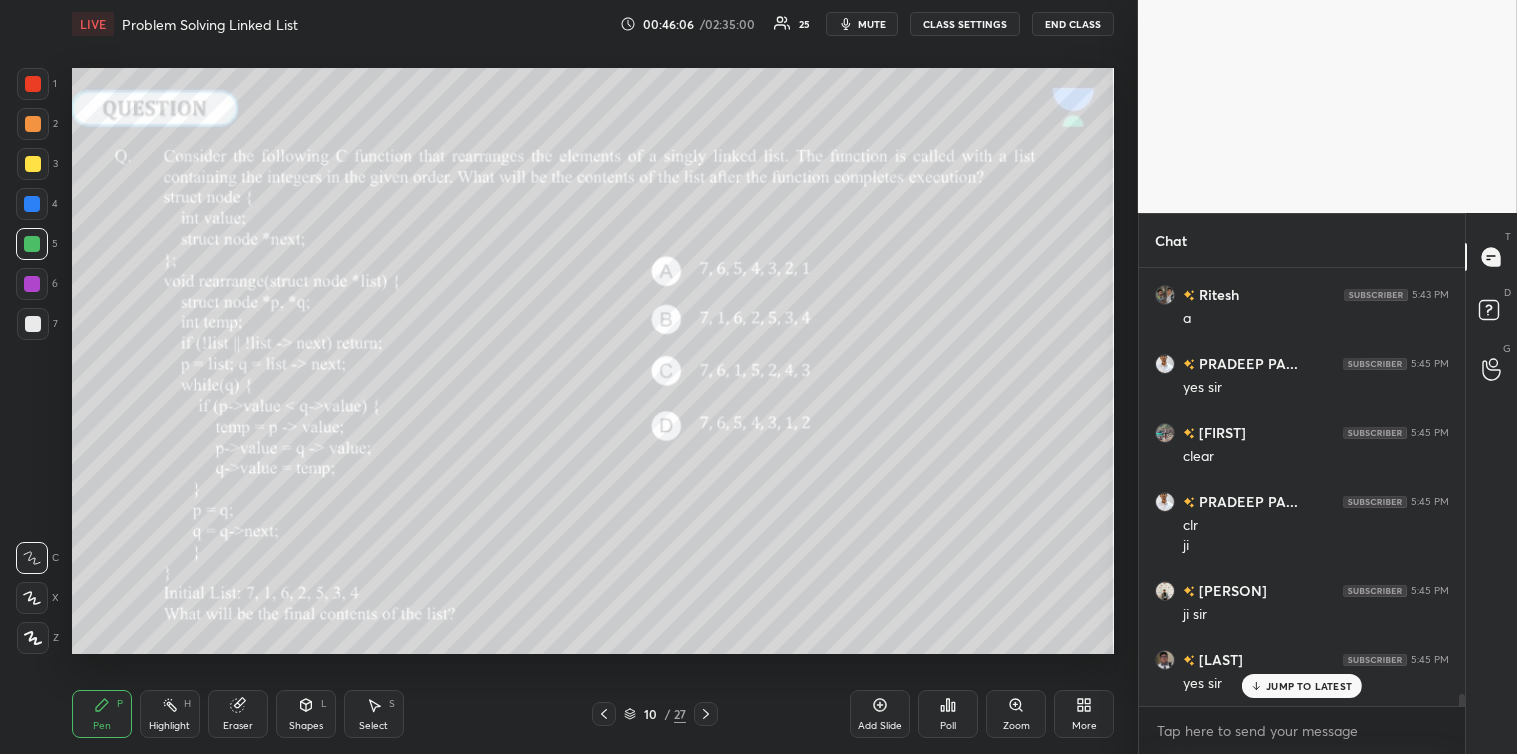 scroll, scrollTop: 15538, scrollLeft: 0, axis: vertical 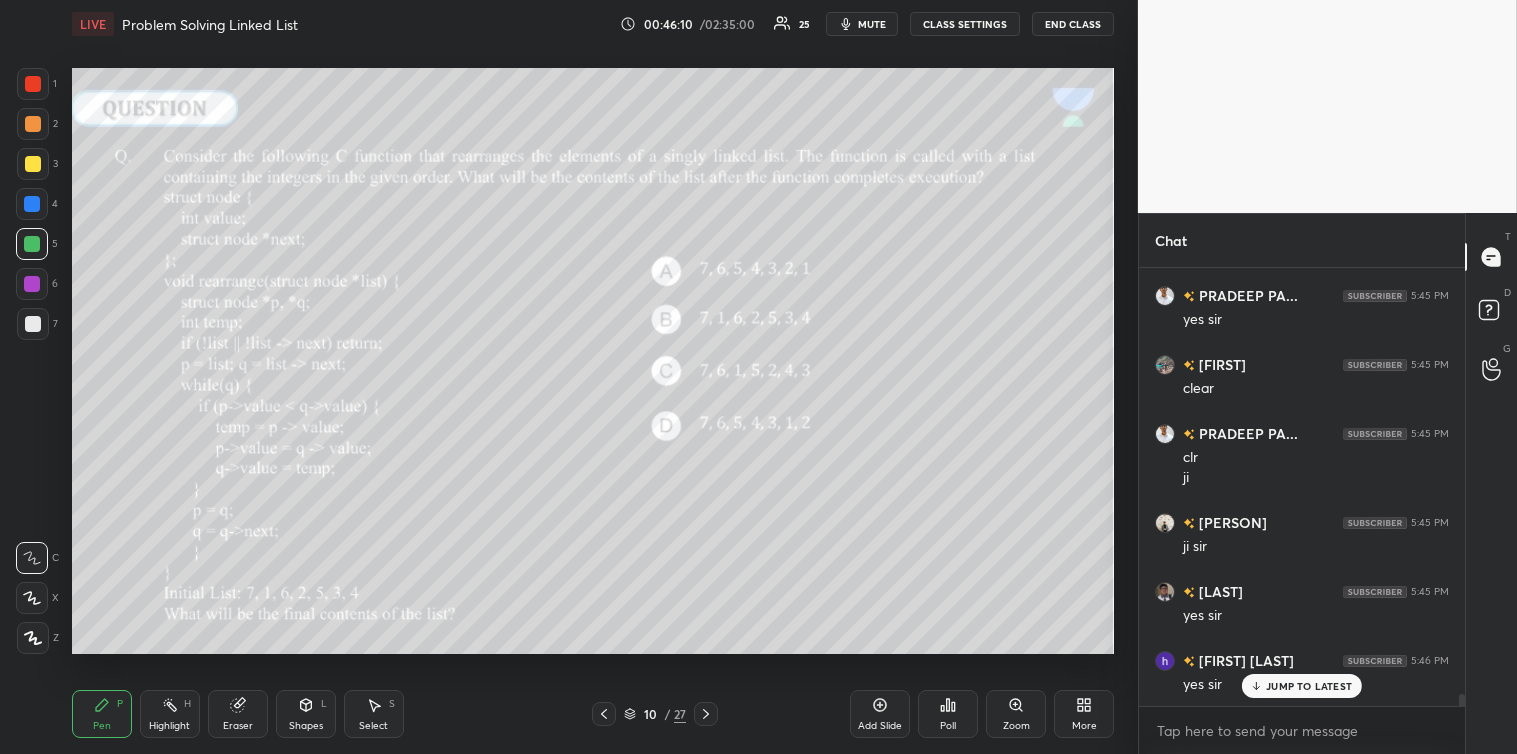 click 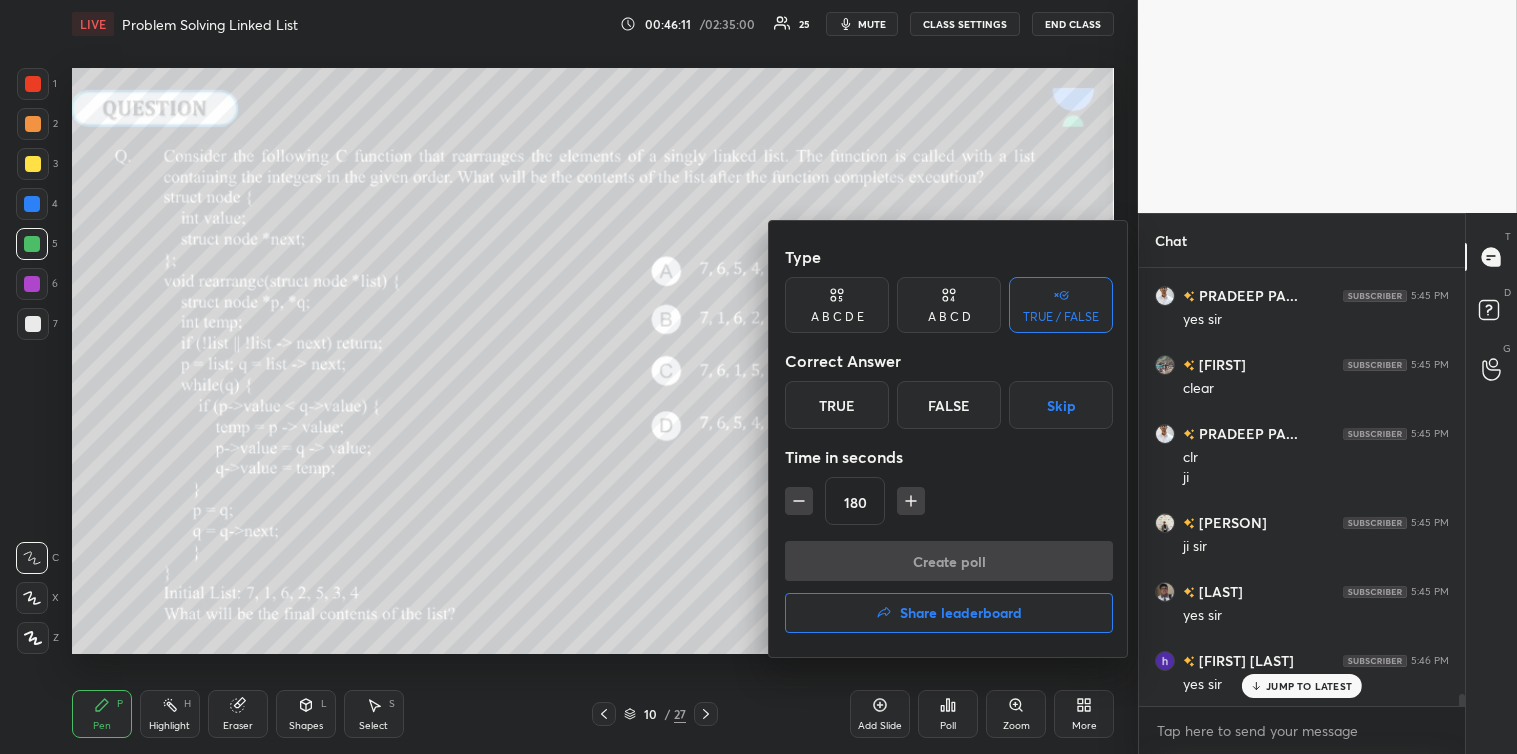 scroll, scrollTop: 15607, scrollLeft: 0, axis: vertical 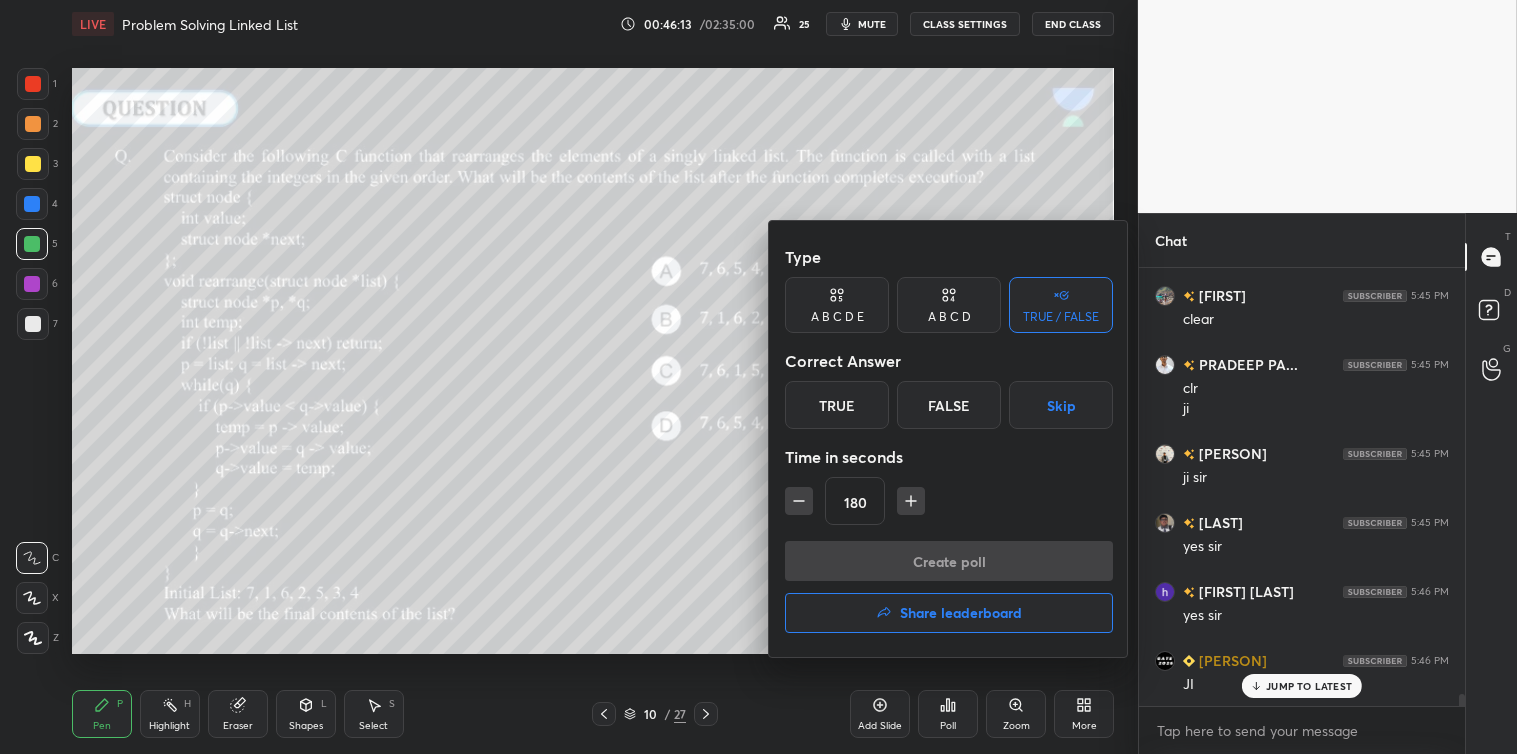 click on "Skip" at bounding box center (1061, 405) 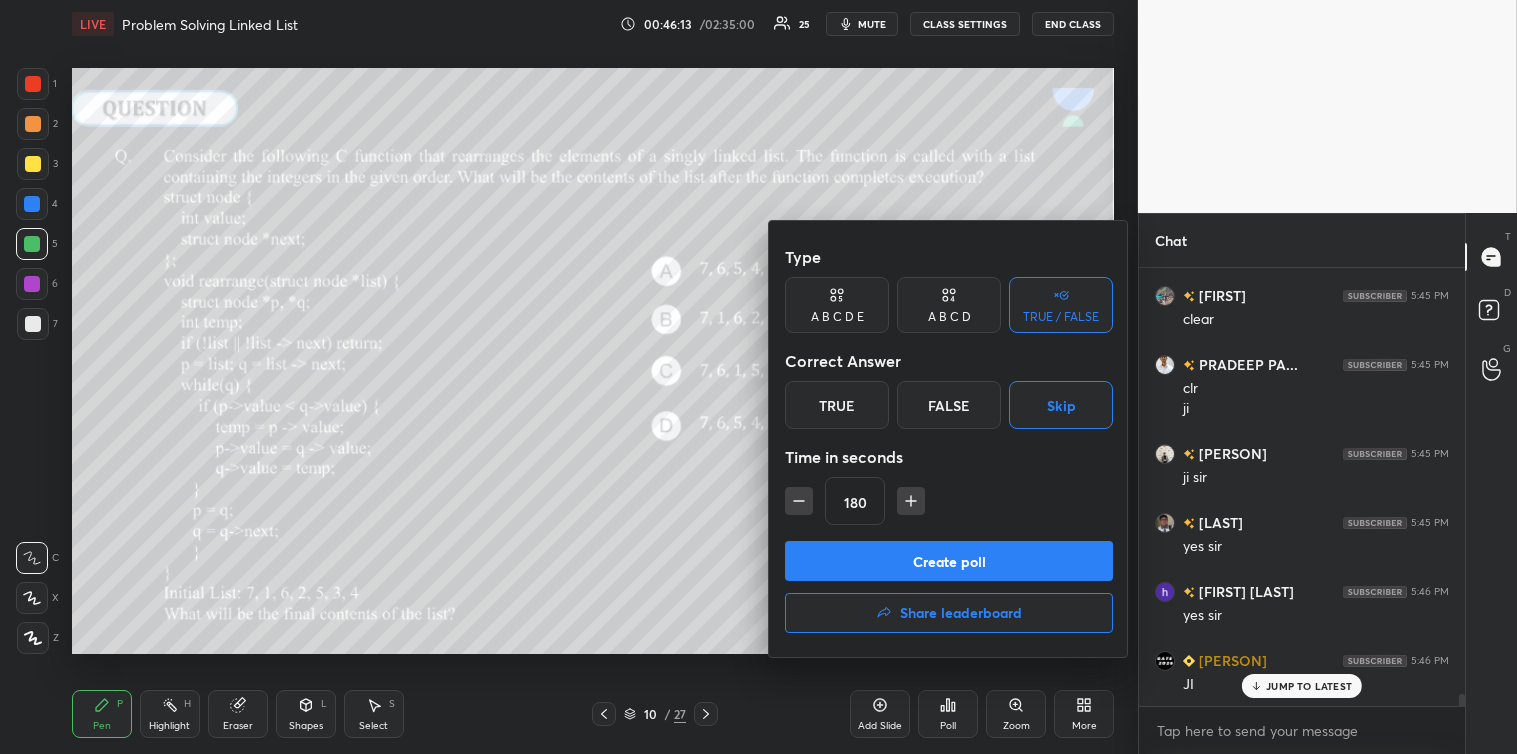 click on "Create poll" at bounding box center [949, 561] 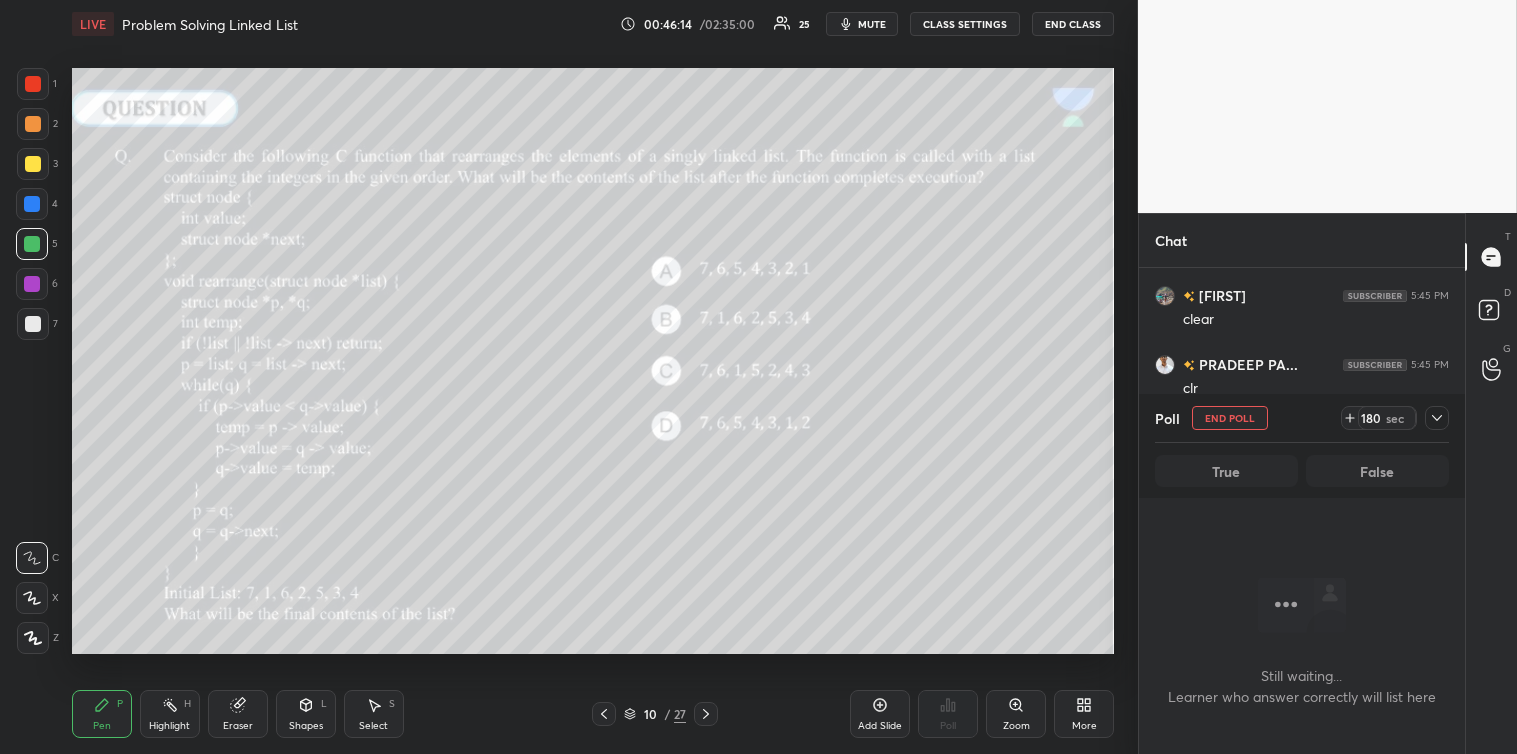 scroll, scrollTop: 390, scrollLeft: 320, axis: both 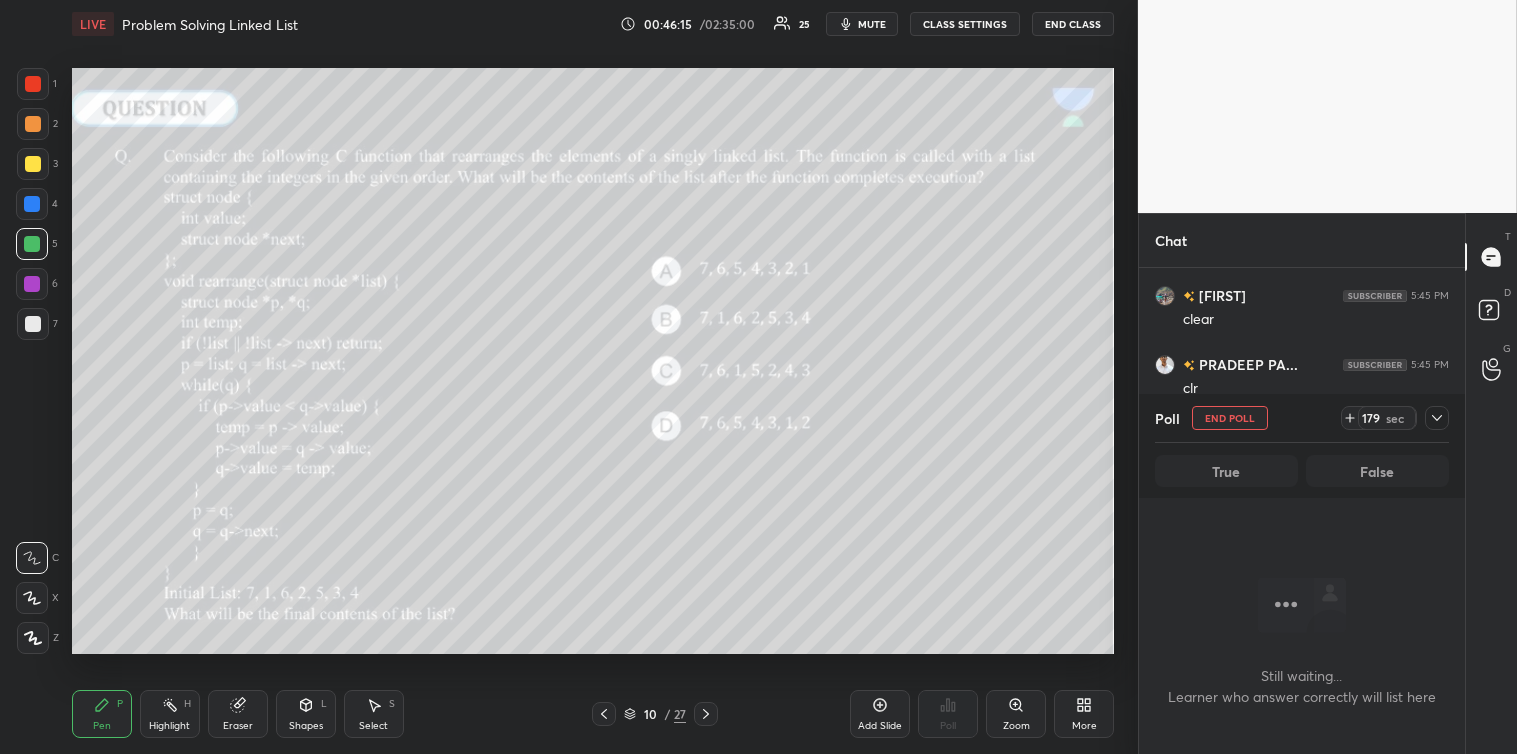 click on "179  sec" at bounding box center (1395, 418) 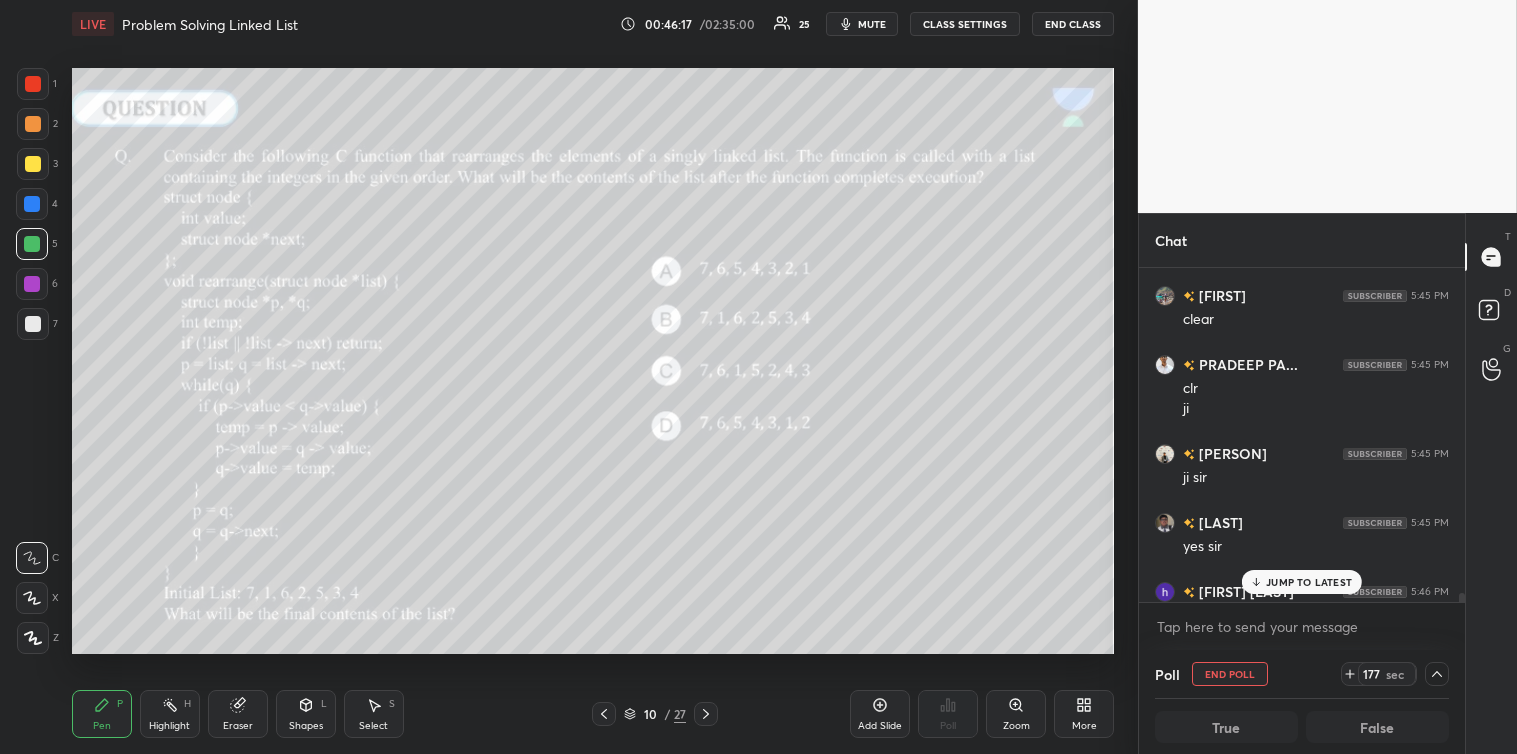 click on "JUMP TO LATEST" at bounding box center [1302, 582] 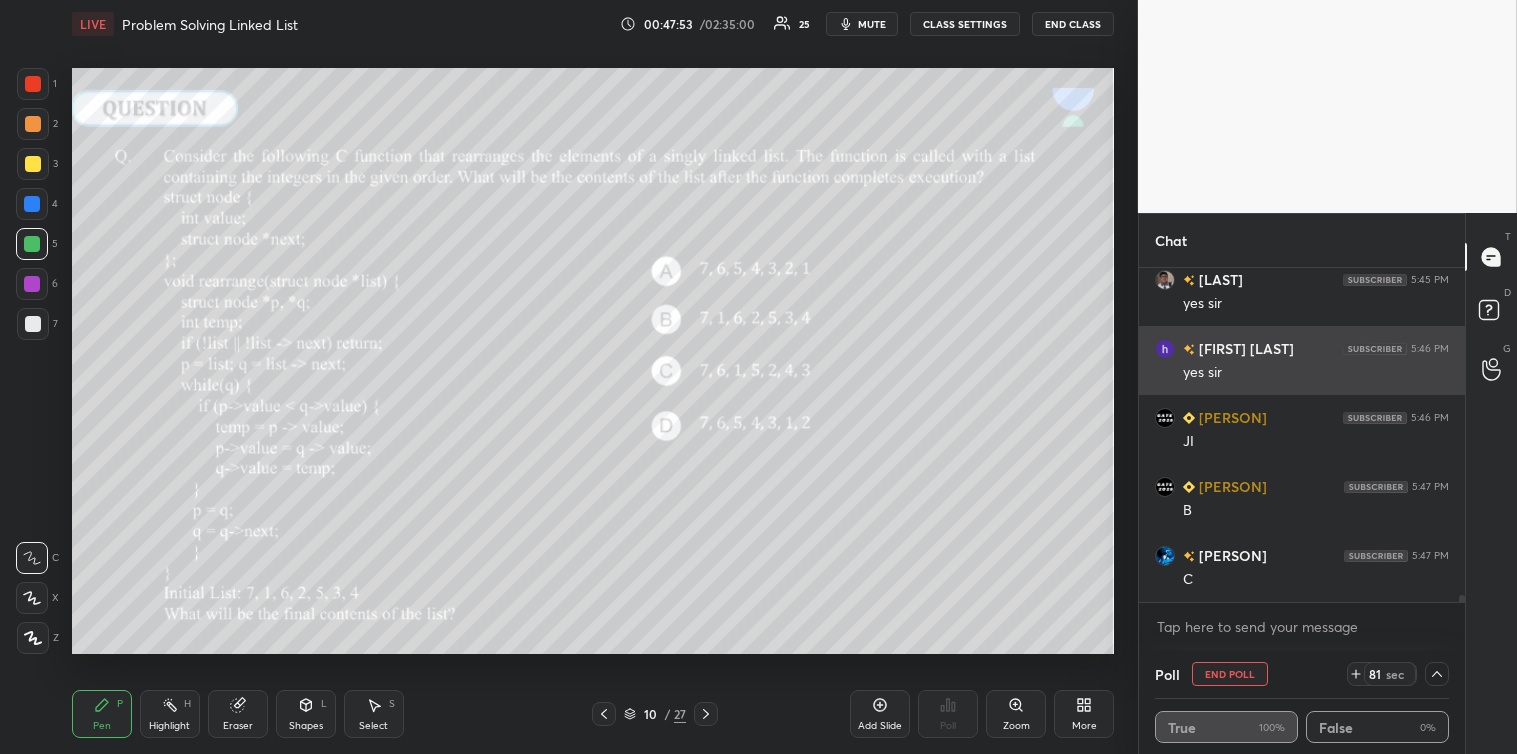 scroll, scrollTop: 15918, scrollLeft: 0, axis: vertical 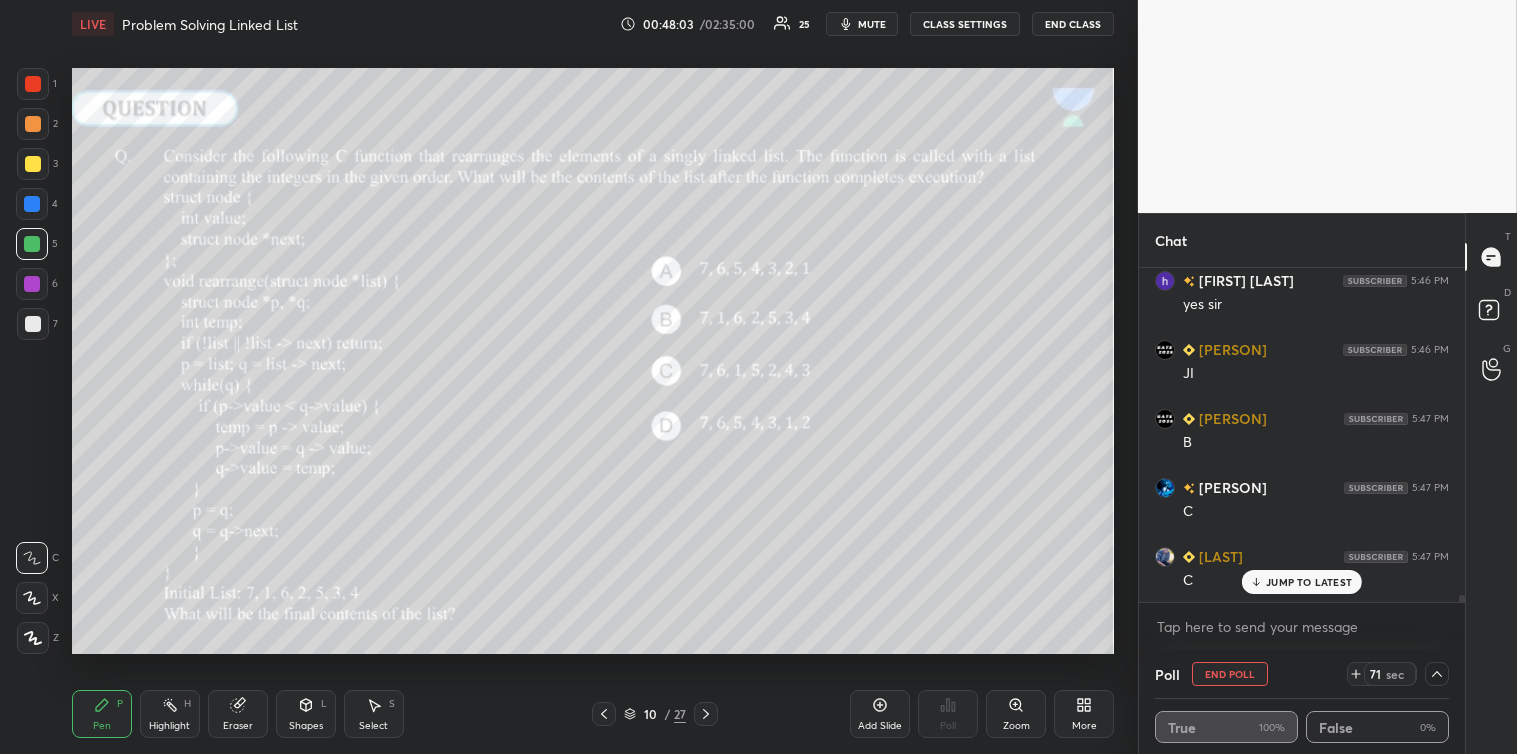 click on "JUMP TO LATEST" at bounding box center [1309, 582] 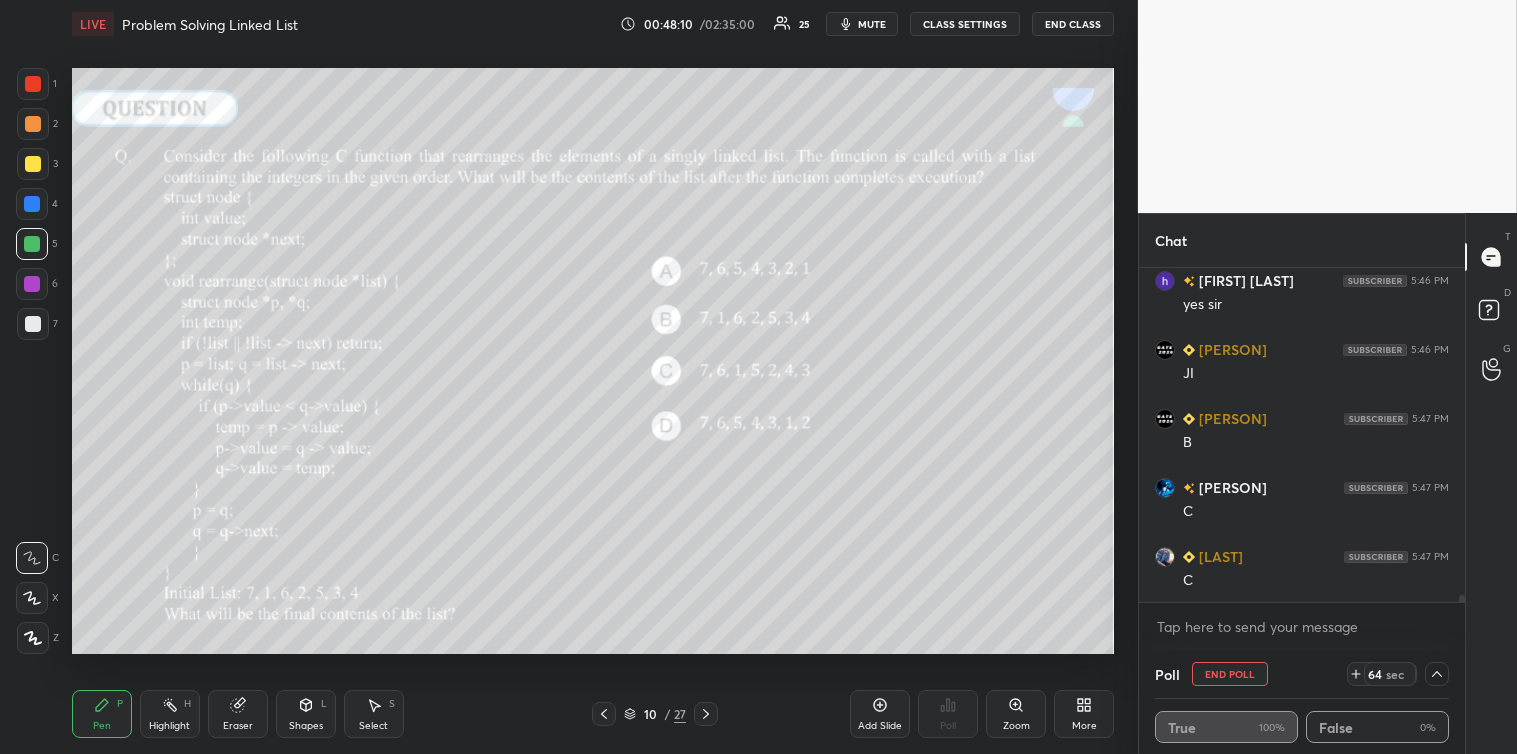 scroll, scrollTop: 15987, scrollLeft: 0, axis: vertical 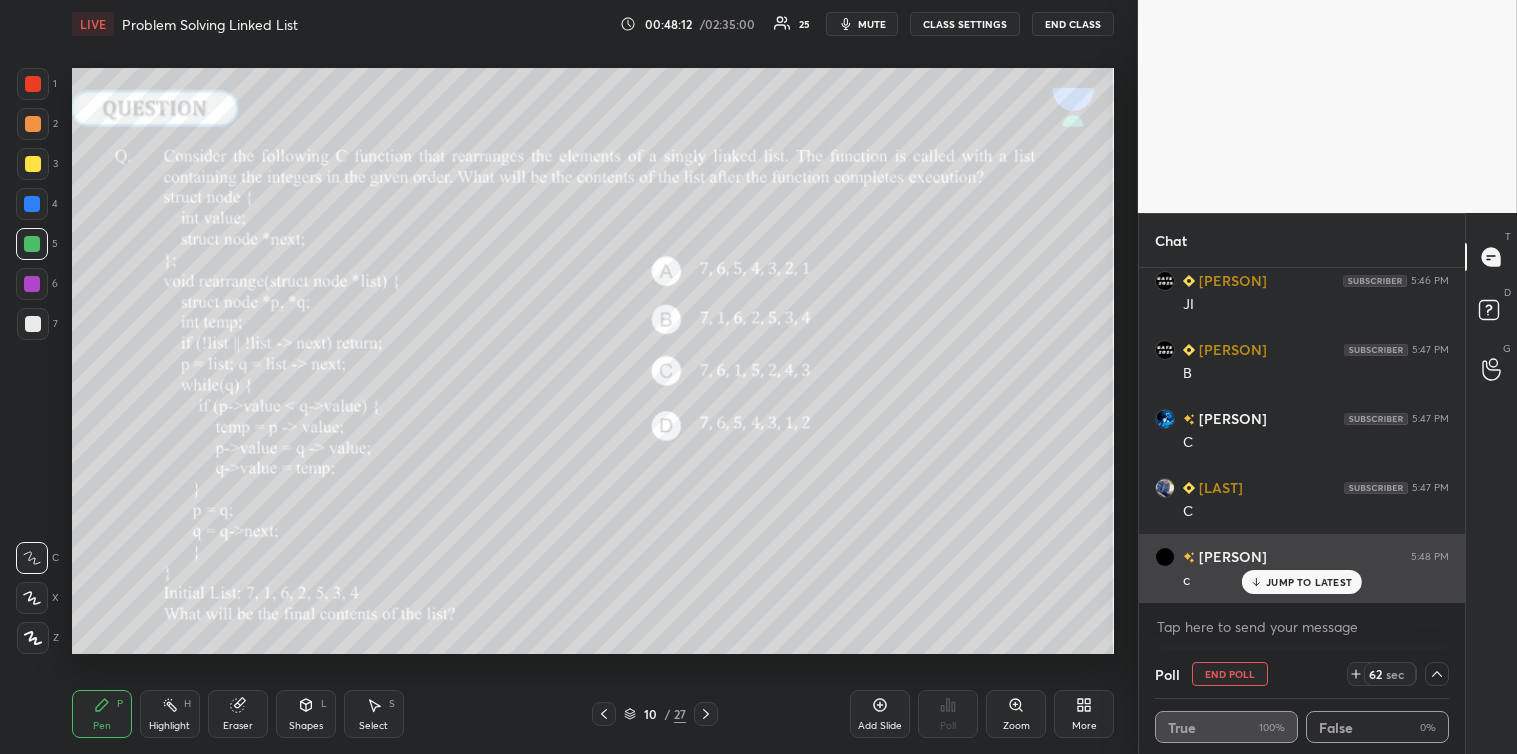 click on "JUMP TO LATEST" at bounding box center (1302, 582) 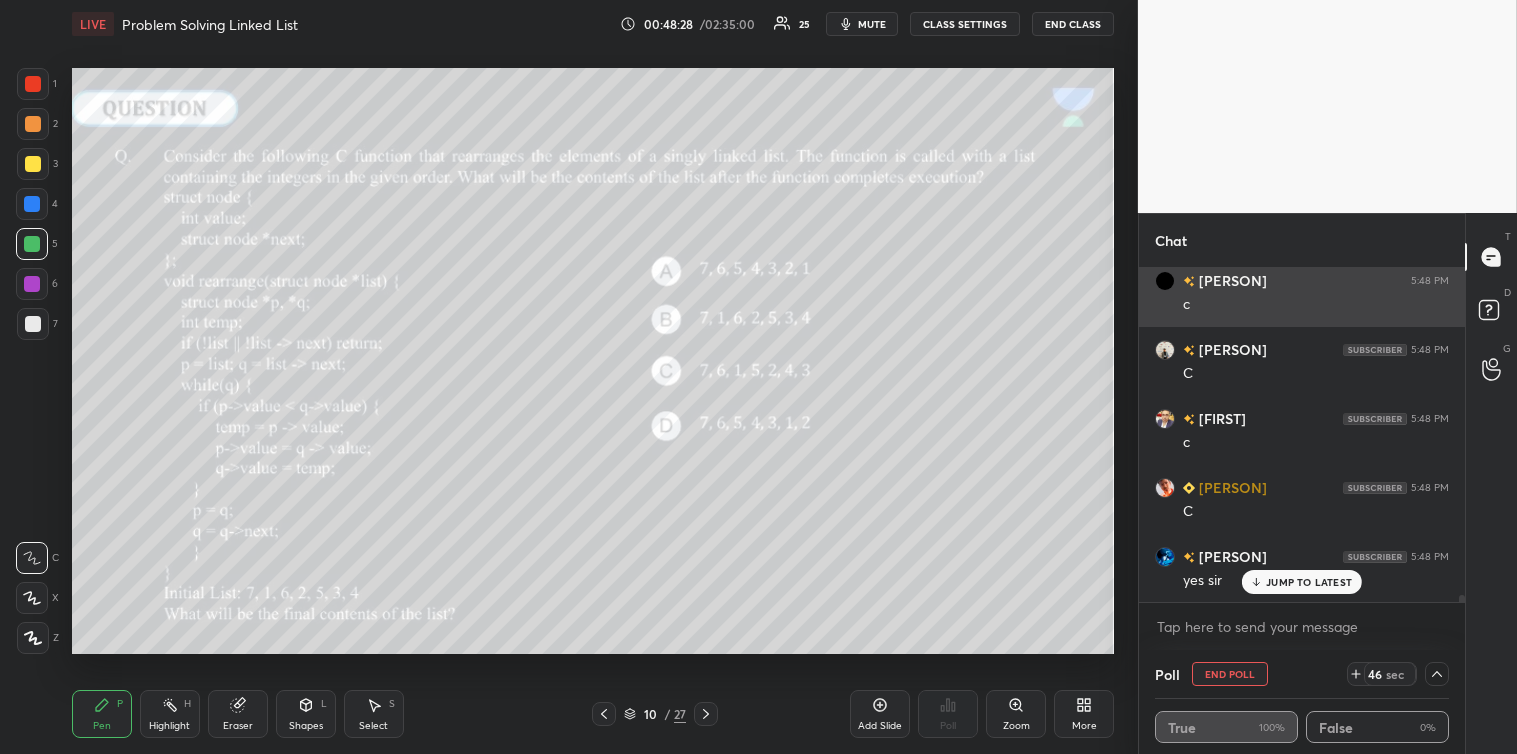 scroll, scrollTop: 16332, scrollLeft: 0, axis: vertical 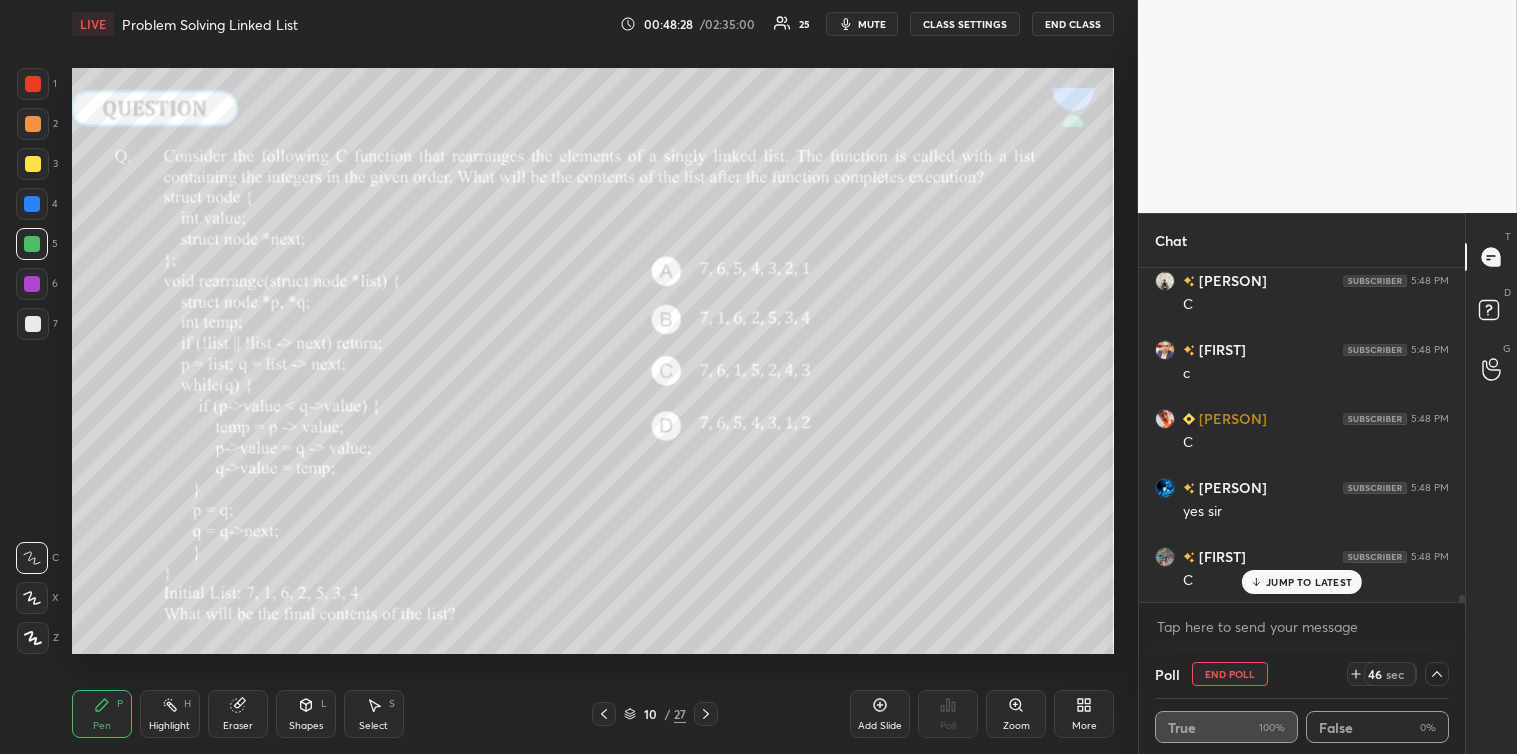 click at bounding box center (33, 324) 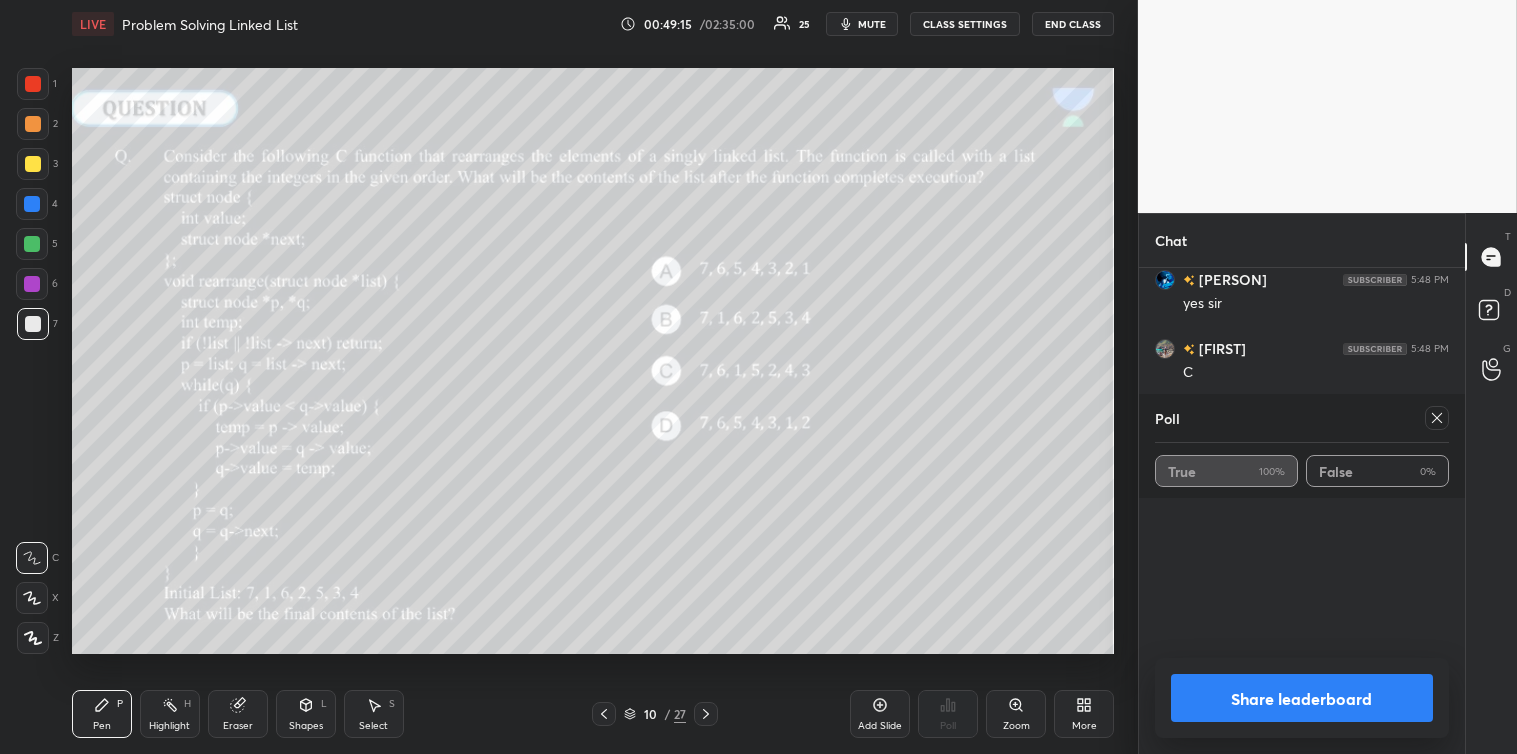 scroll, scrollTop: 16608, scrollLeft: 0, axis: vertical 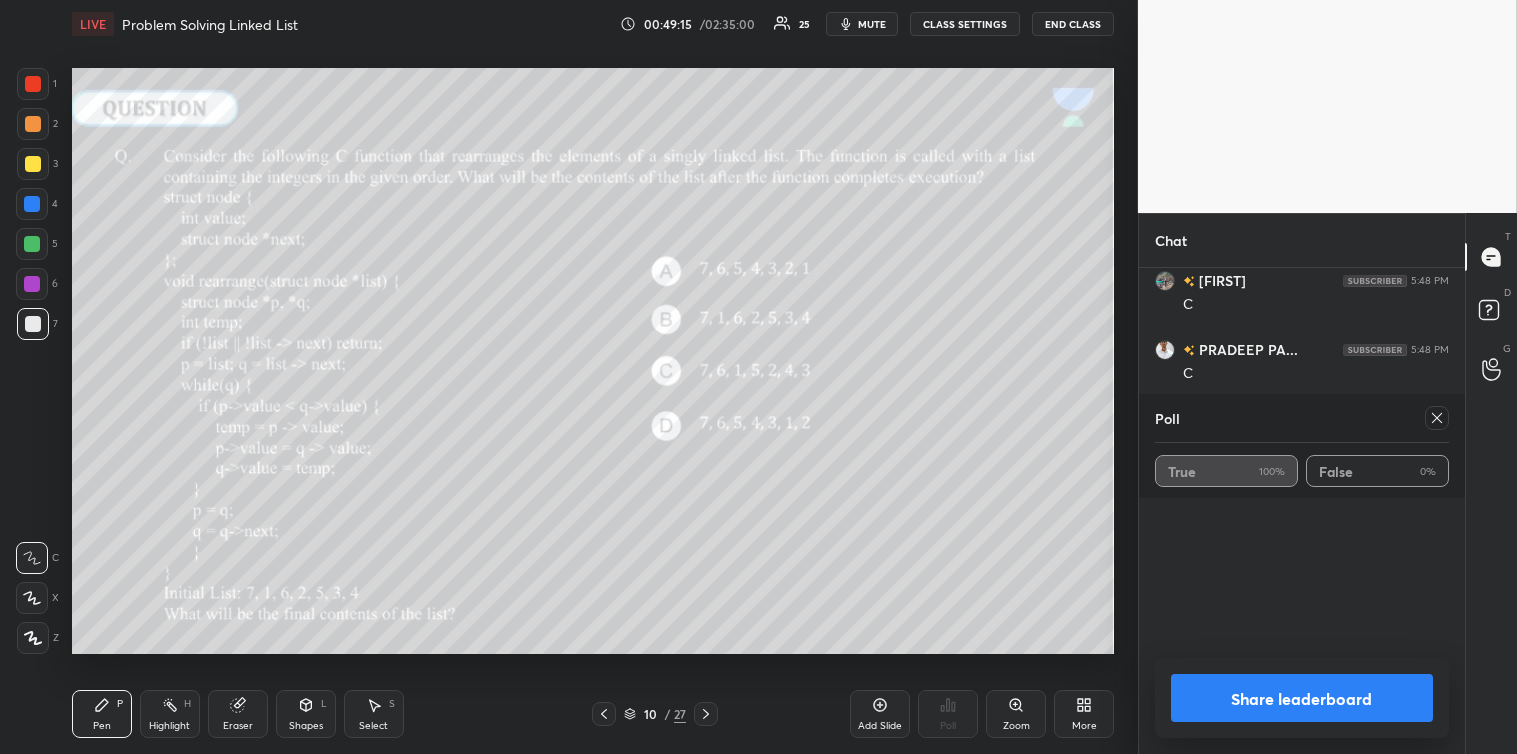 click 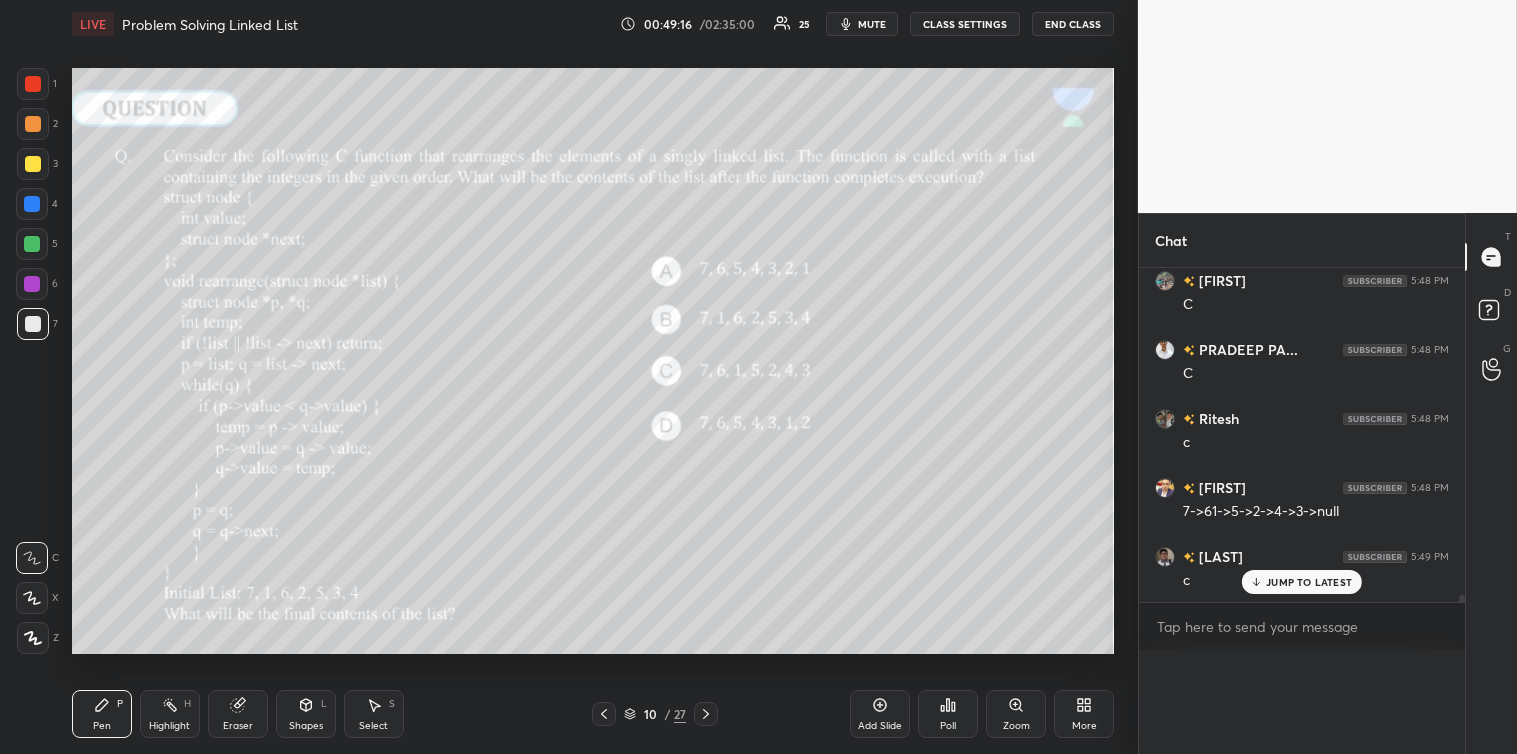 scroll, scrollTop: 361, scrollLeft: 320, axis: both 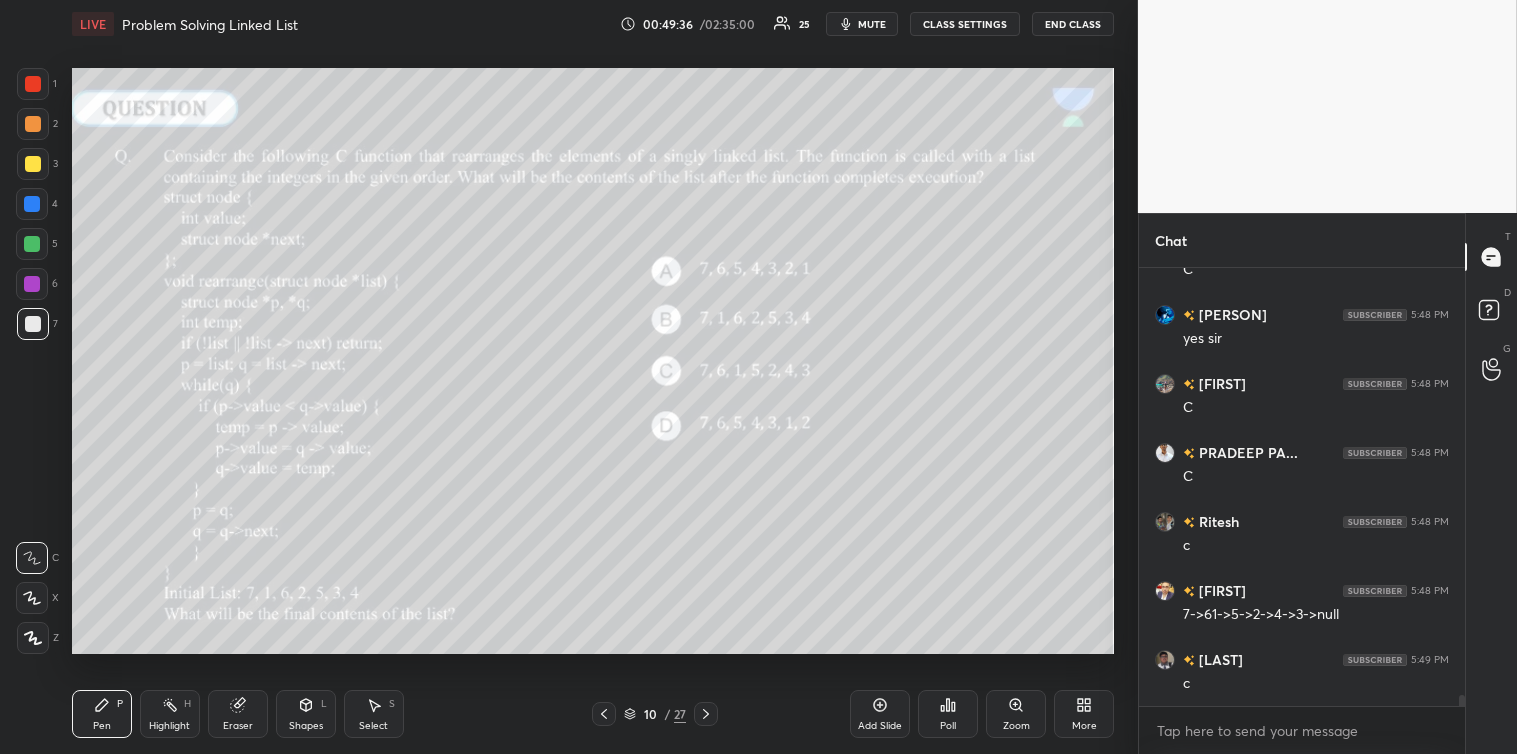 click at bounding box center (33, 164) 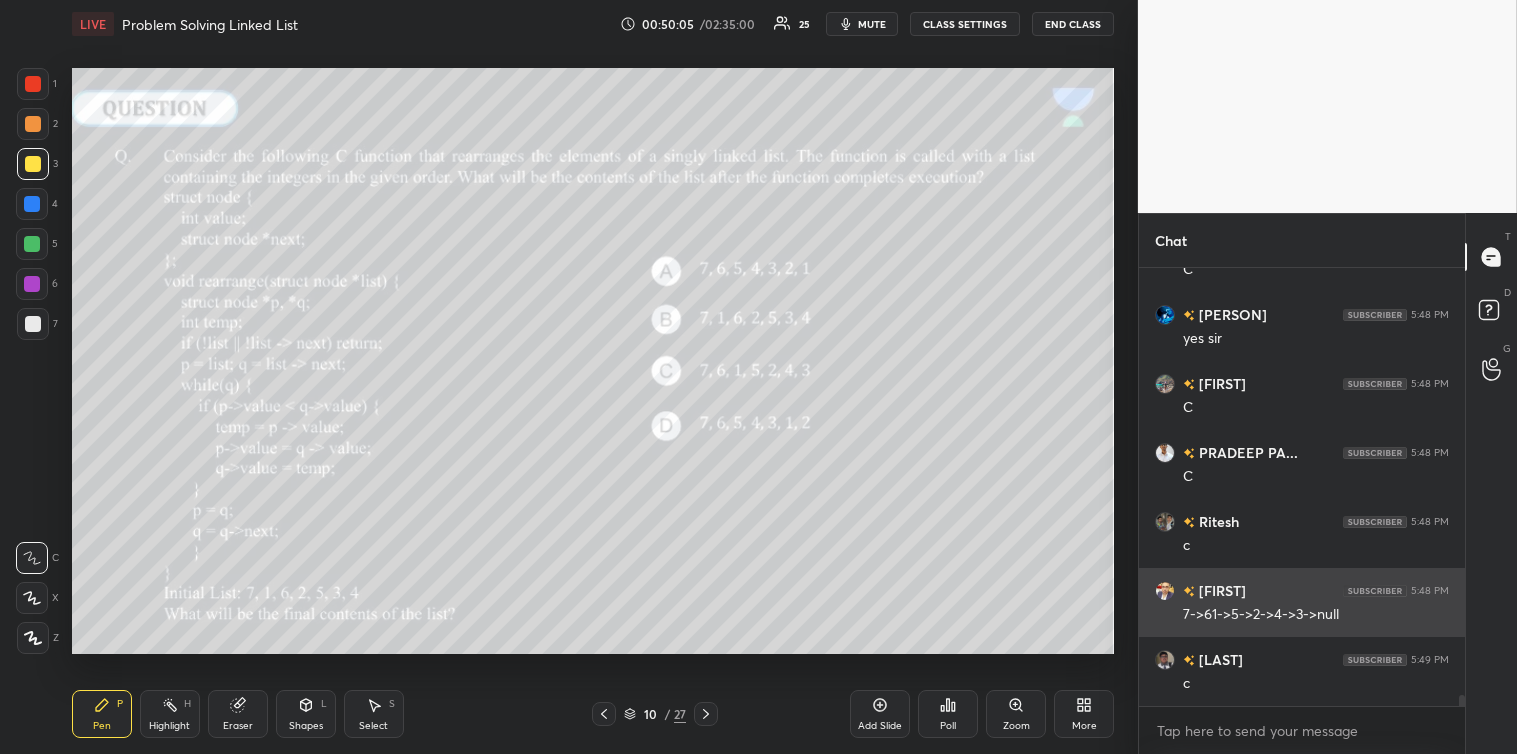 scroll, scrollTop: 16574, scrollLeft: 0, axis: vertical 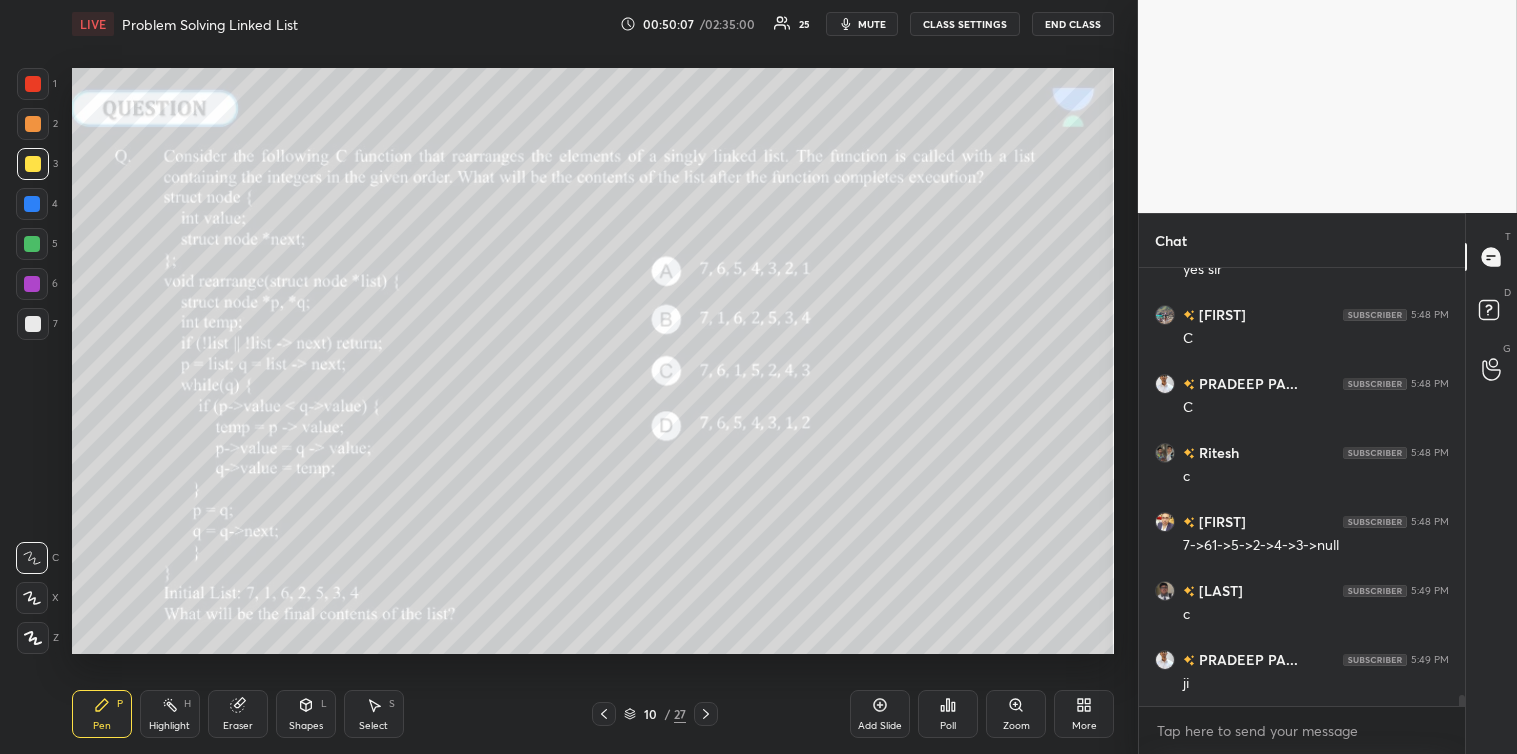 click at bounding box center (33, 324) 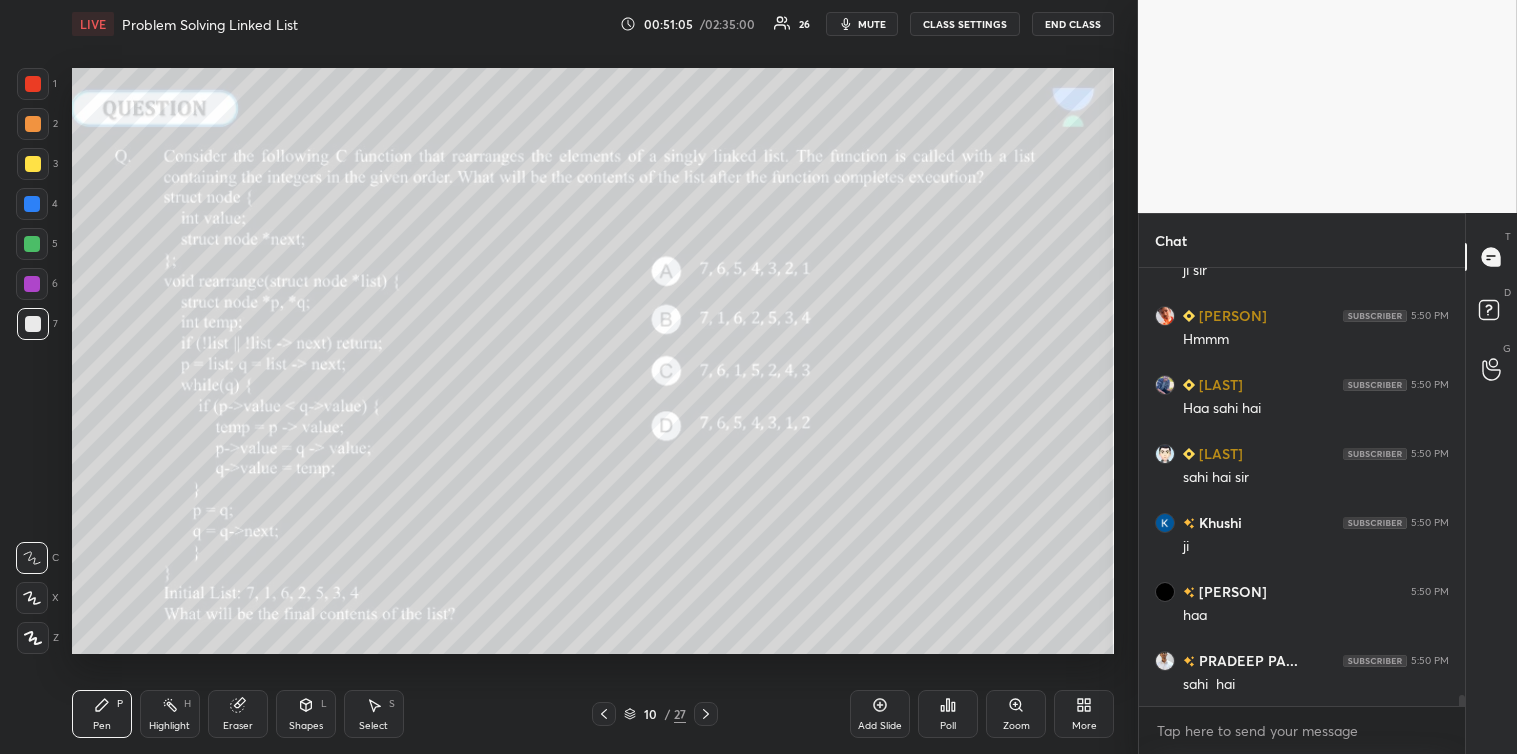 scroll, scrollTop: 17795, scrollLeft: 0, axis: vertical 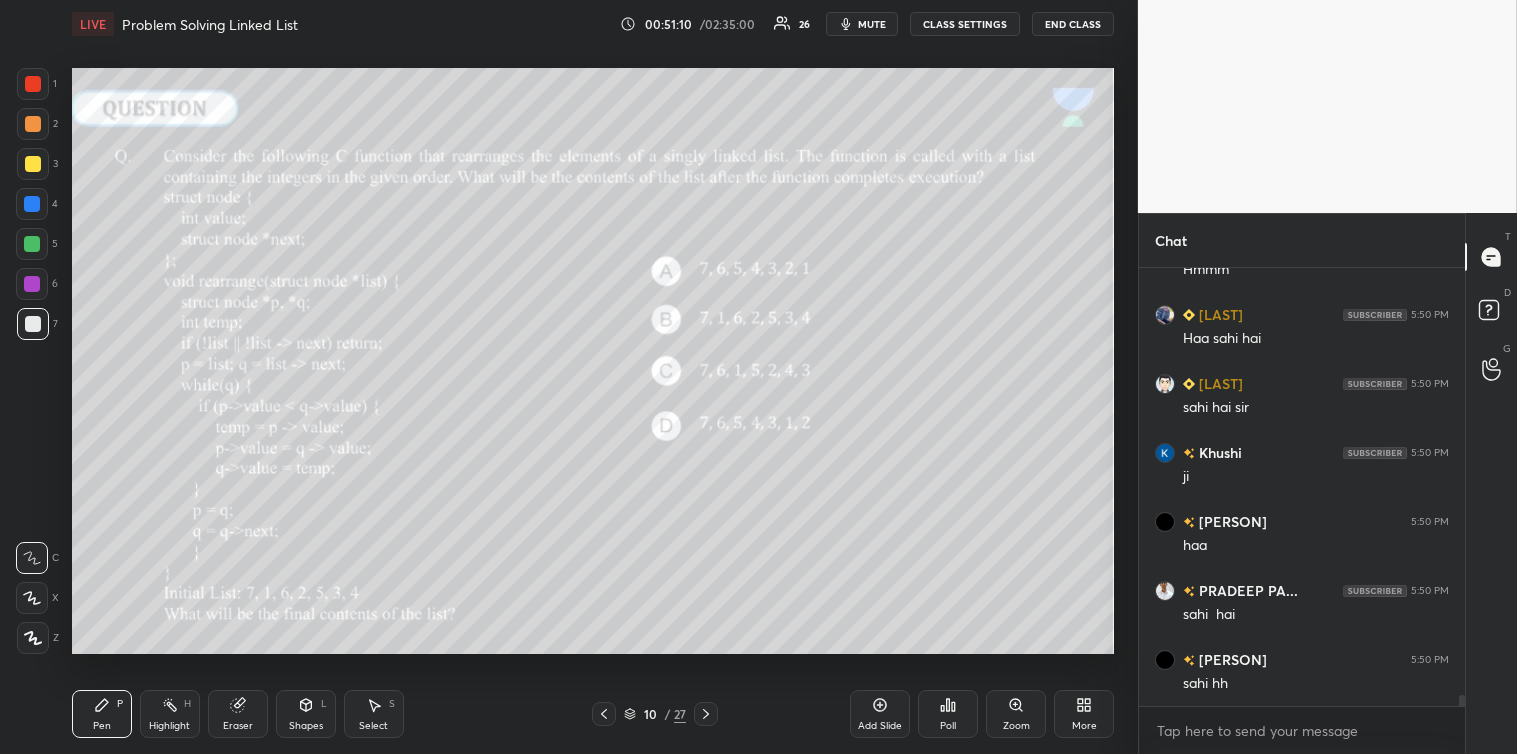 click at bounding box center (32, 204) 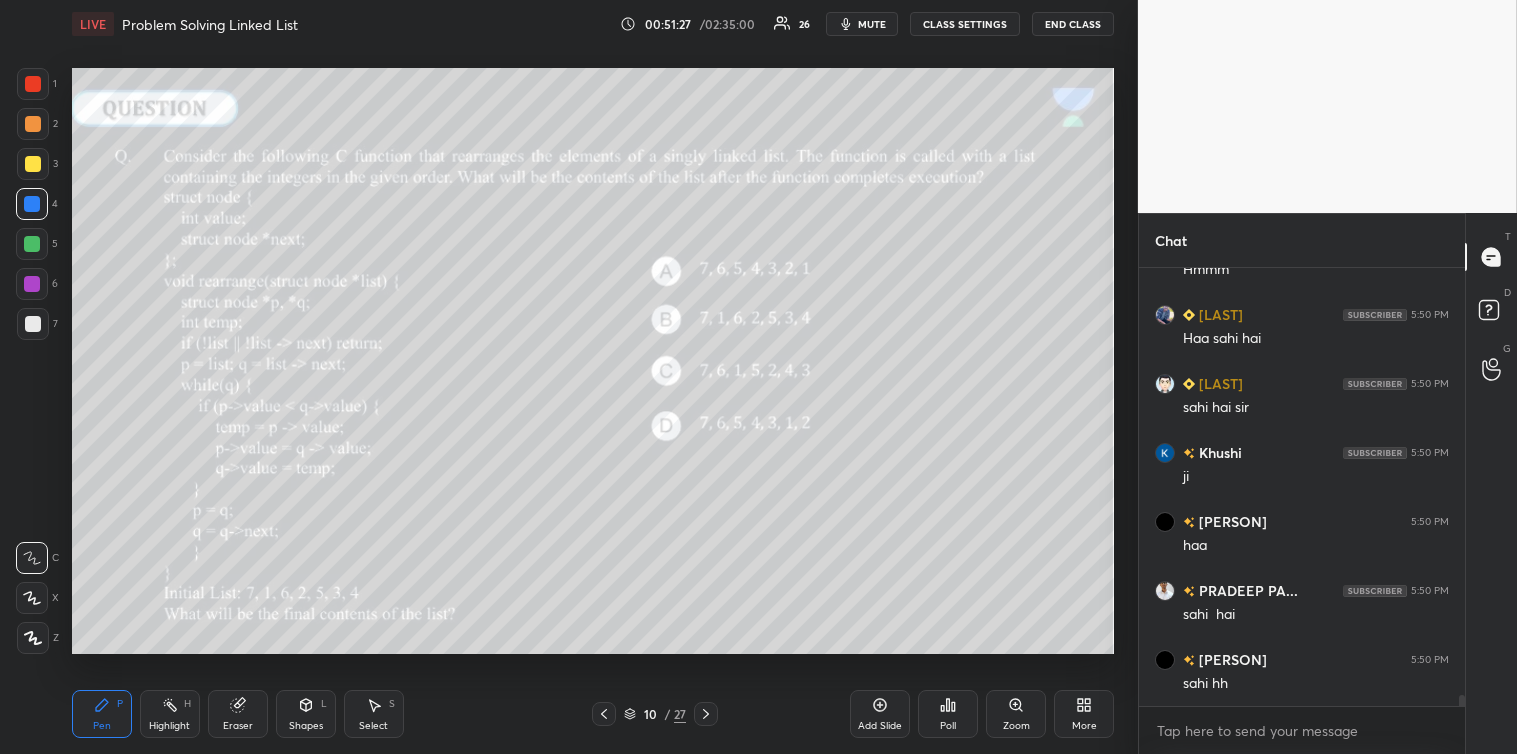 click 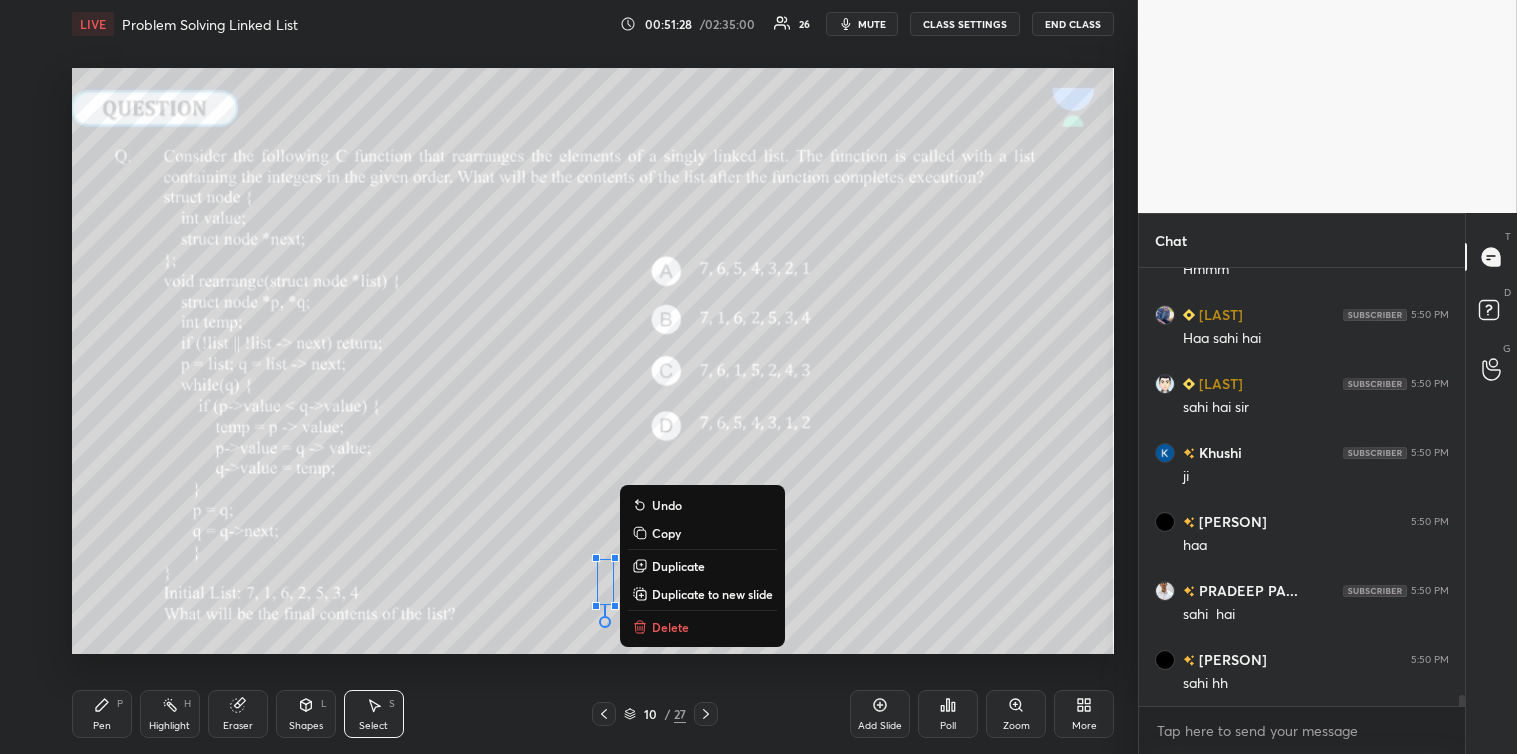 click on "Delete" at bounding box center [670, 627] 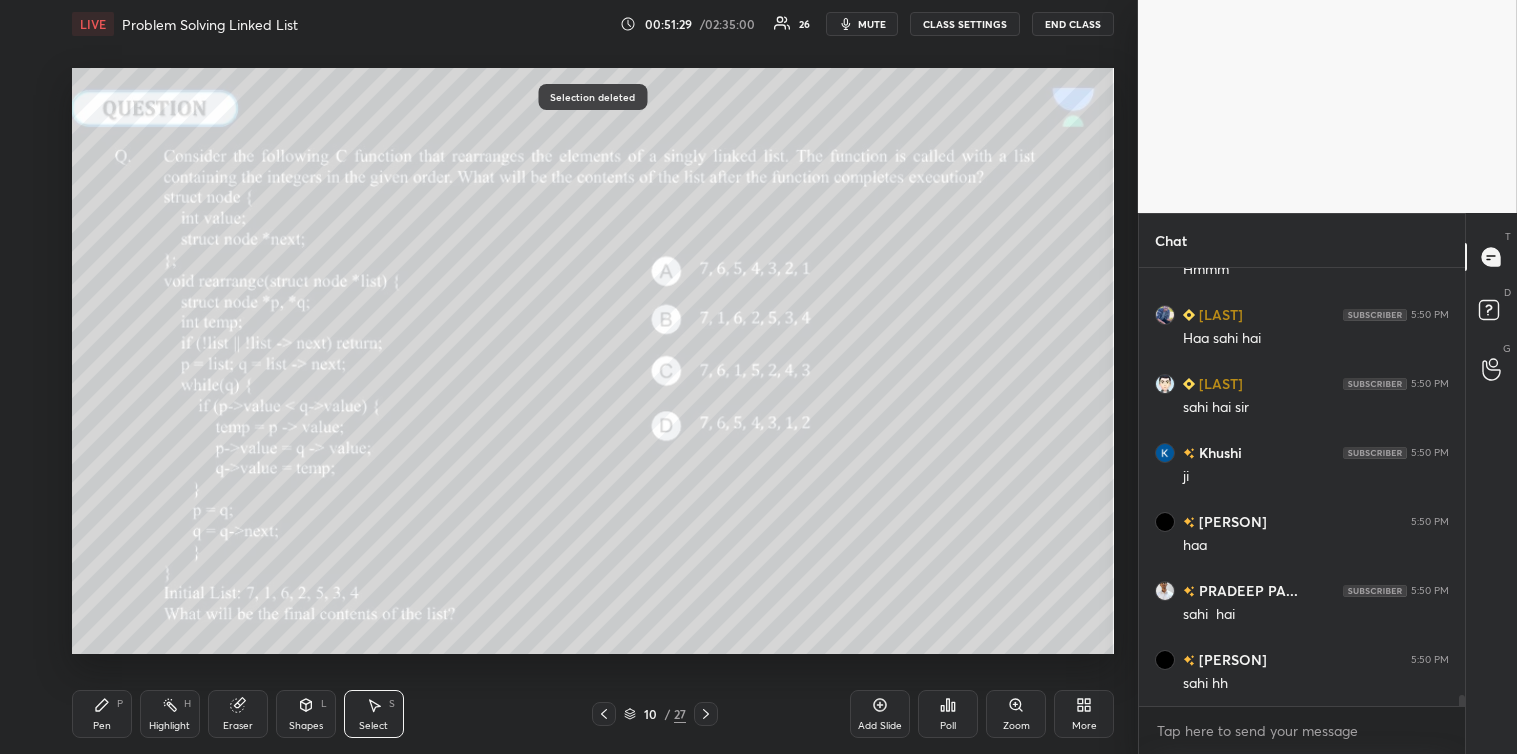 click 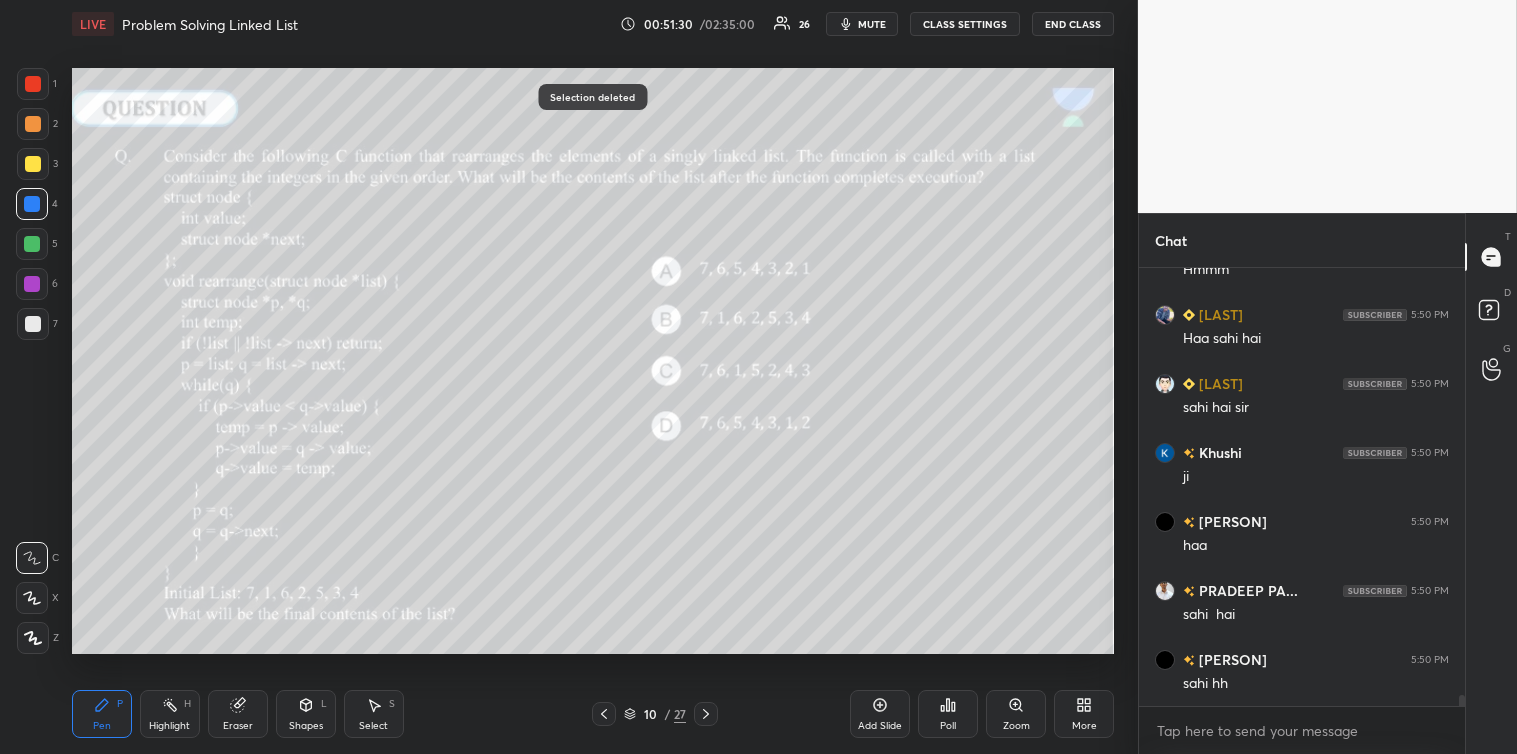 click at bounding box center (33, 324) 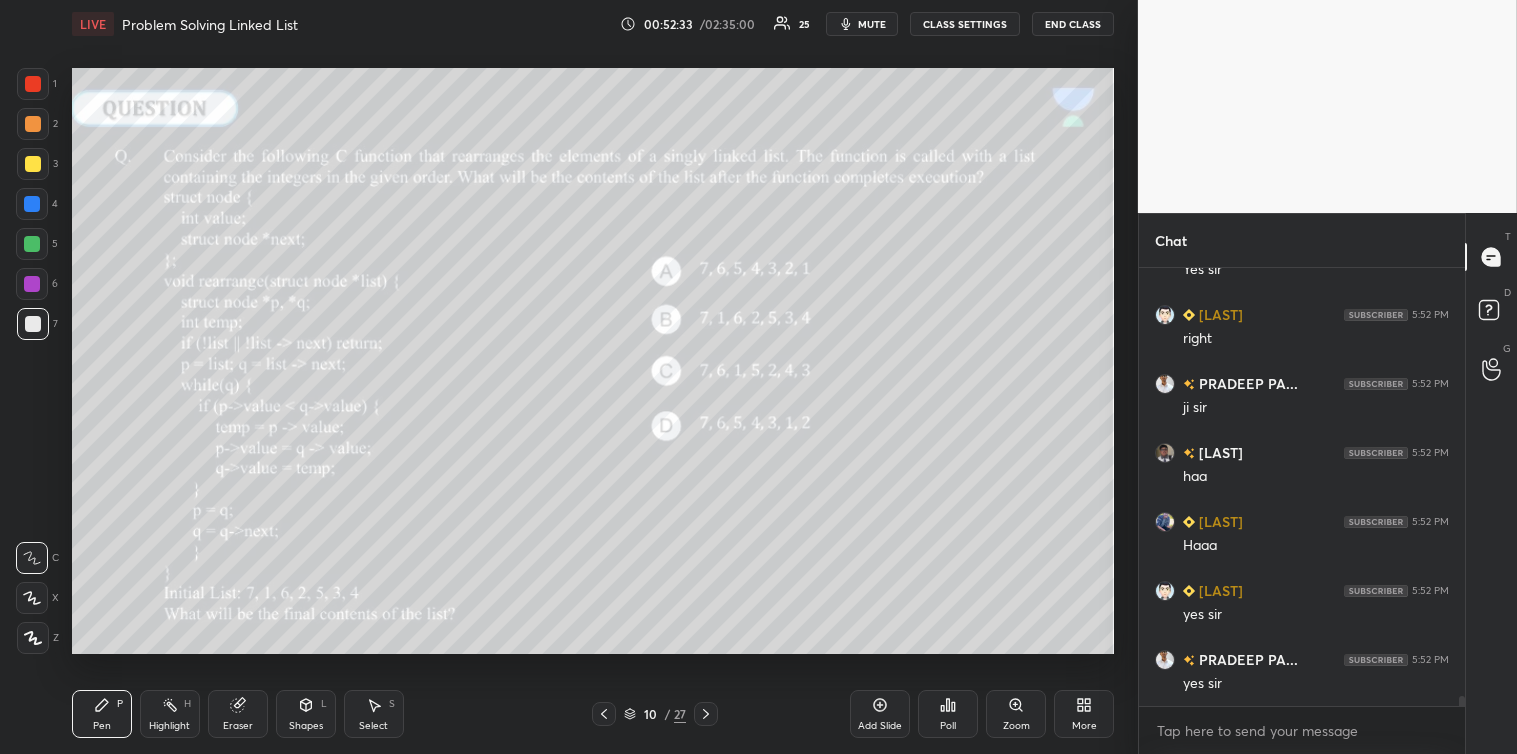 scroll, scrollTop: 18643, scrollLeft: 0, axis: vertical 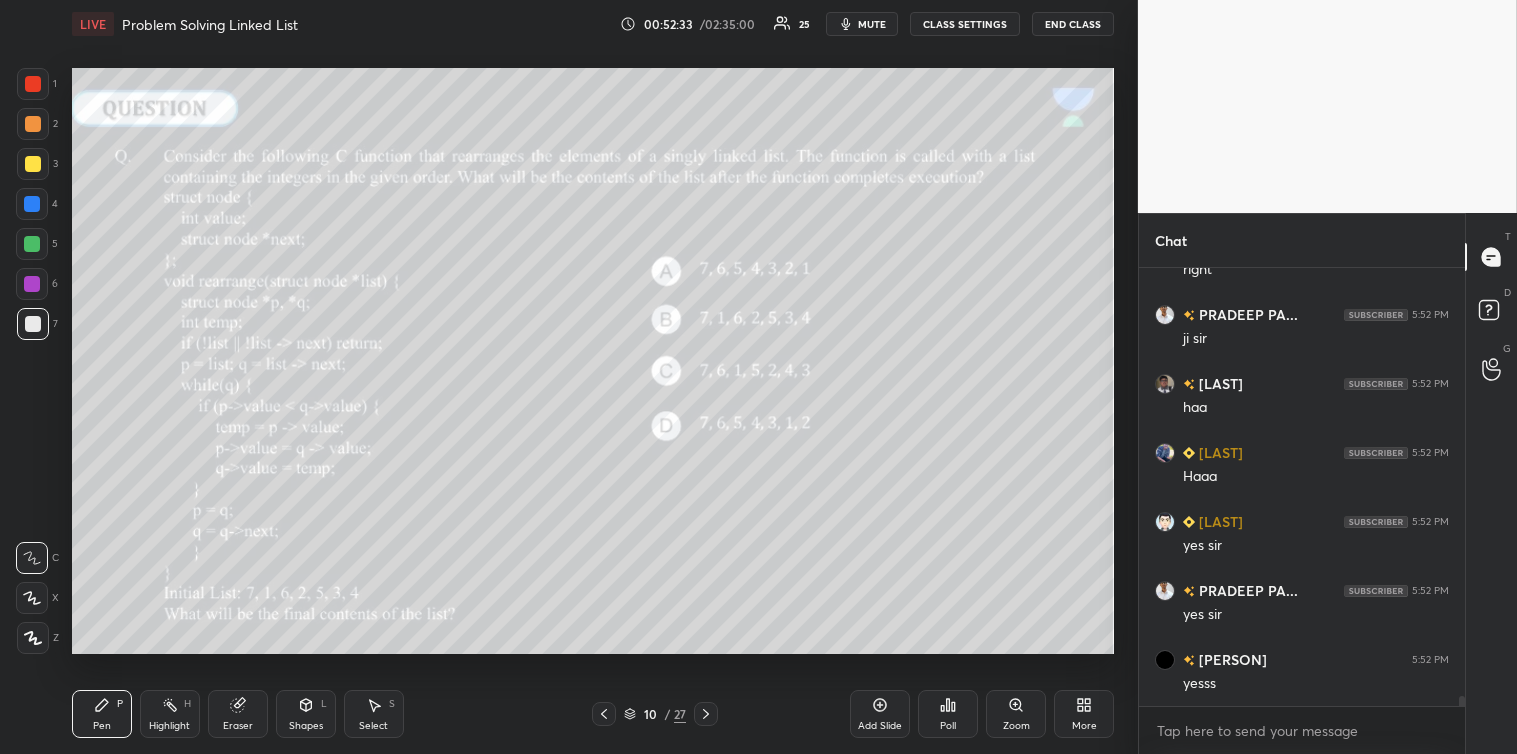 click at bounding box center (32, 204) 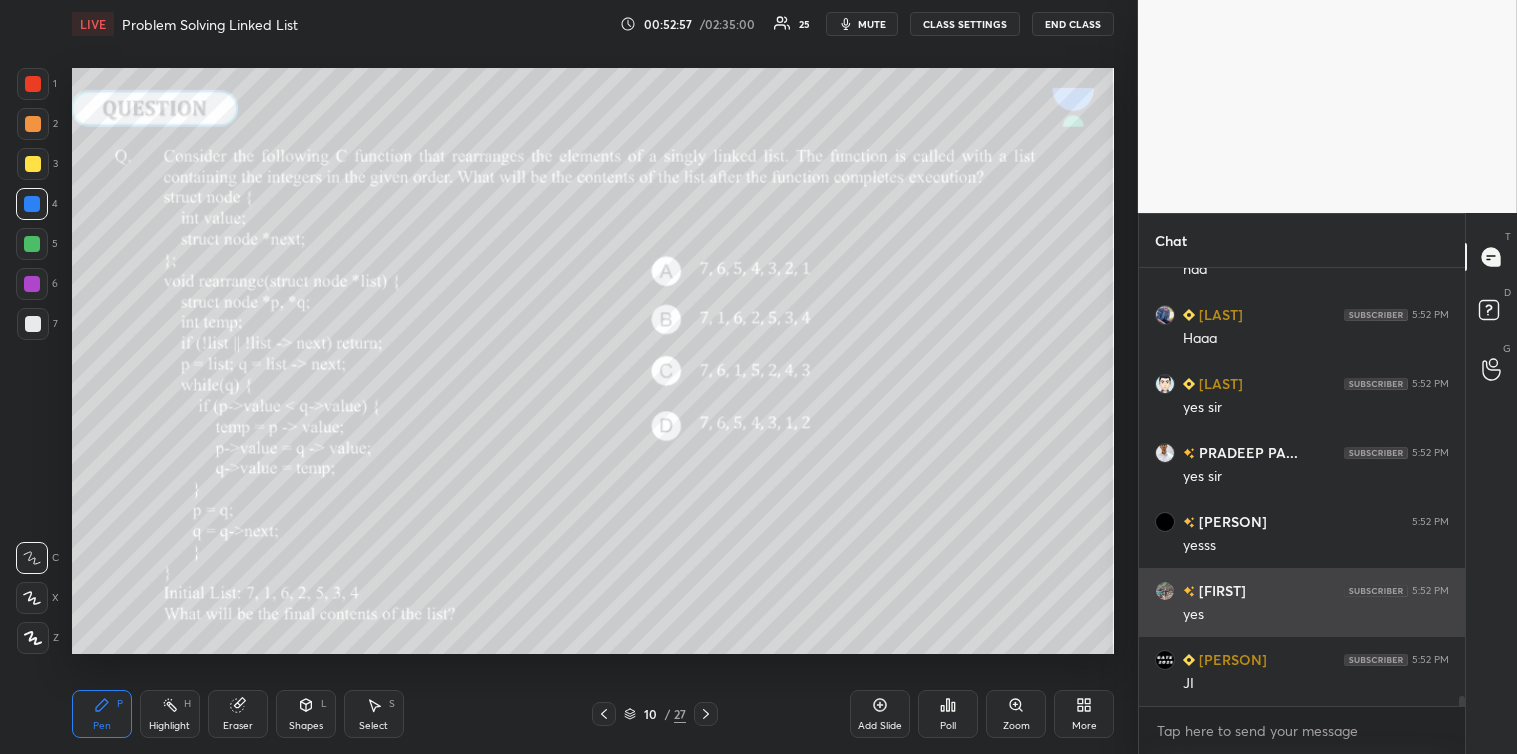 scroll, scrollTop: 18850, scrollLeft: 0, axis: vertical 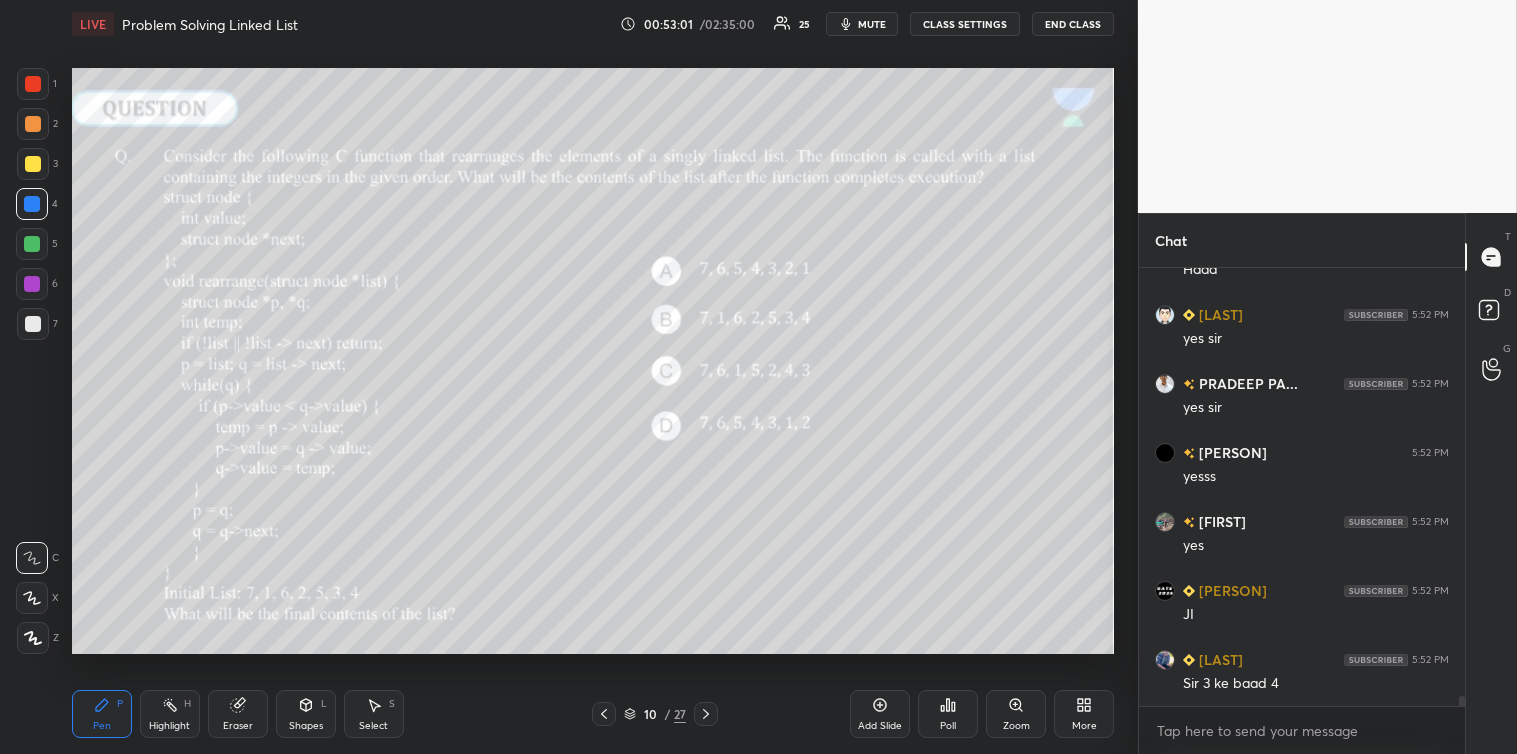 click on "Select S" at bounding box center [374, 714] 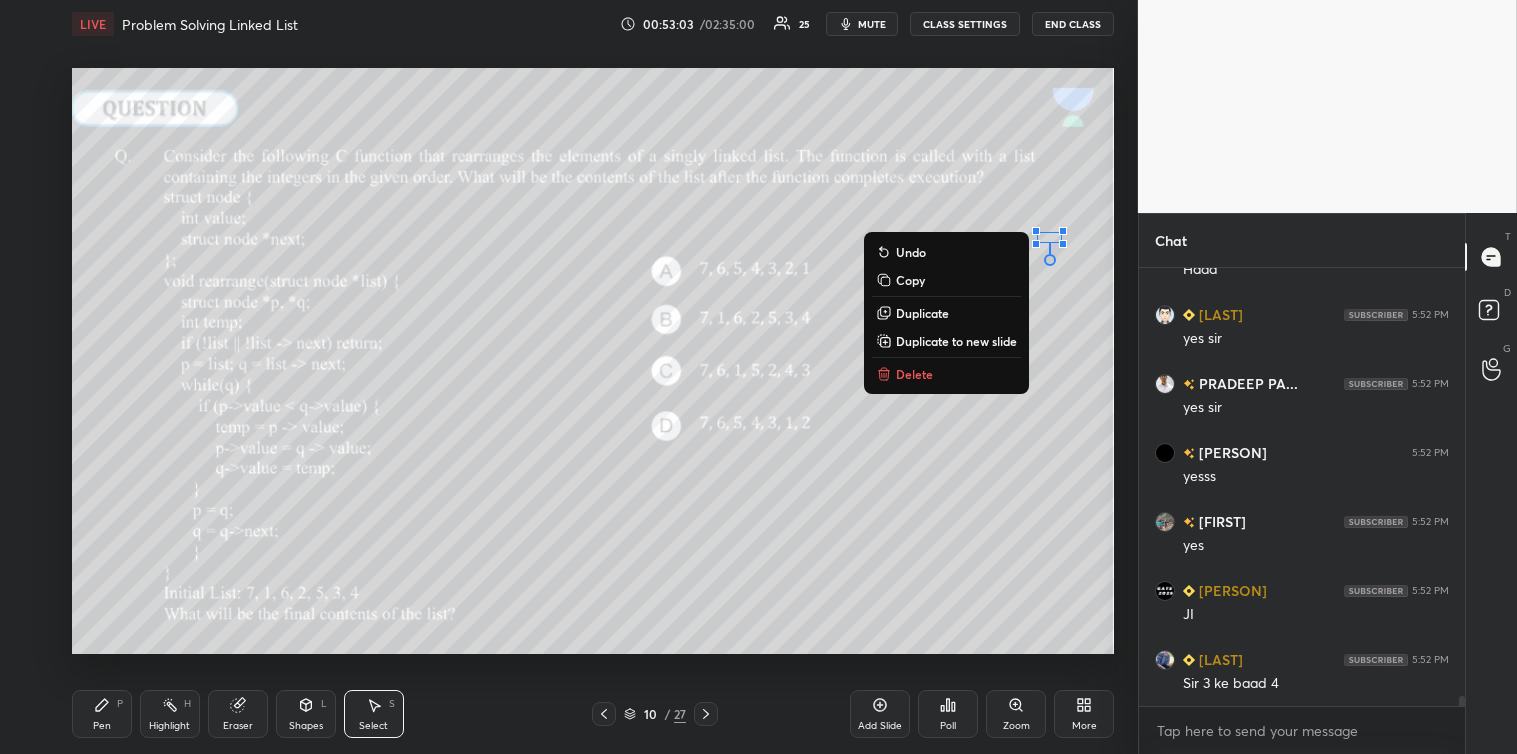 click on "Delete" at bounding box center (946, 374) 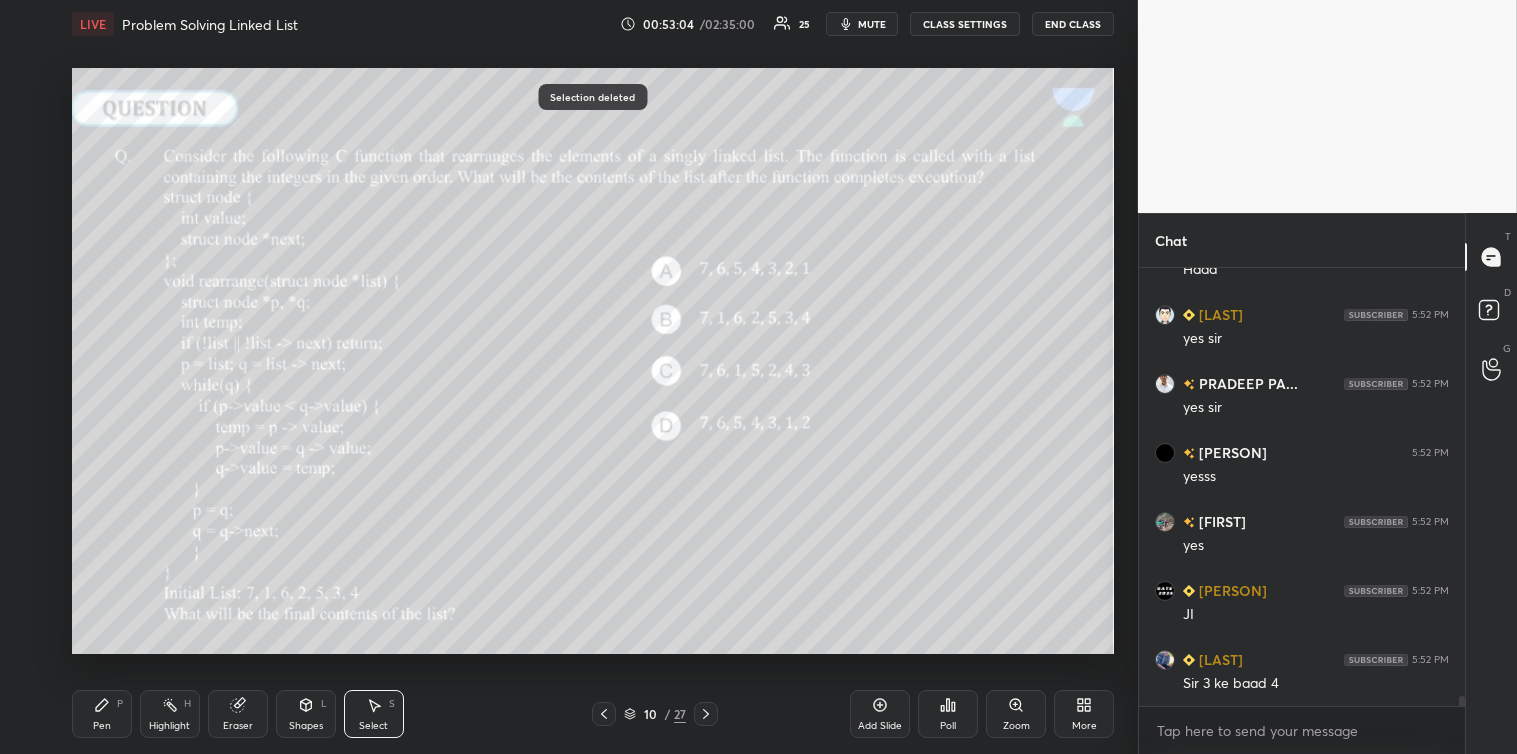 click 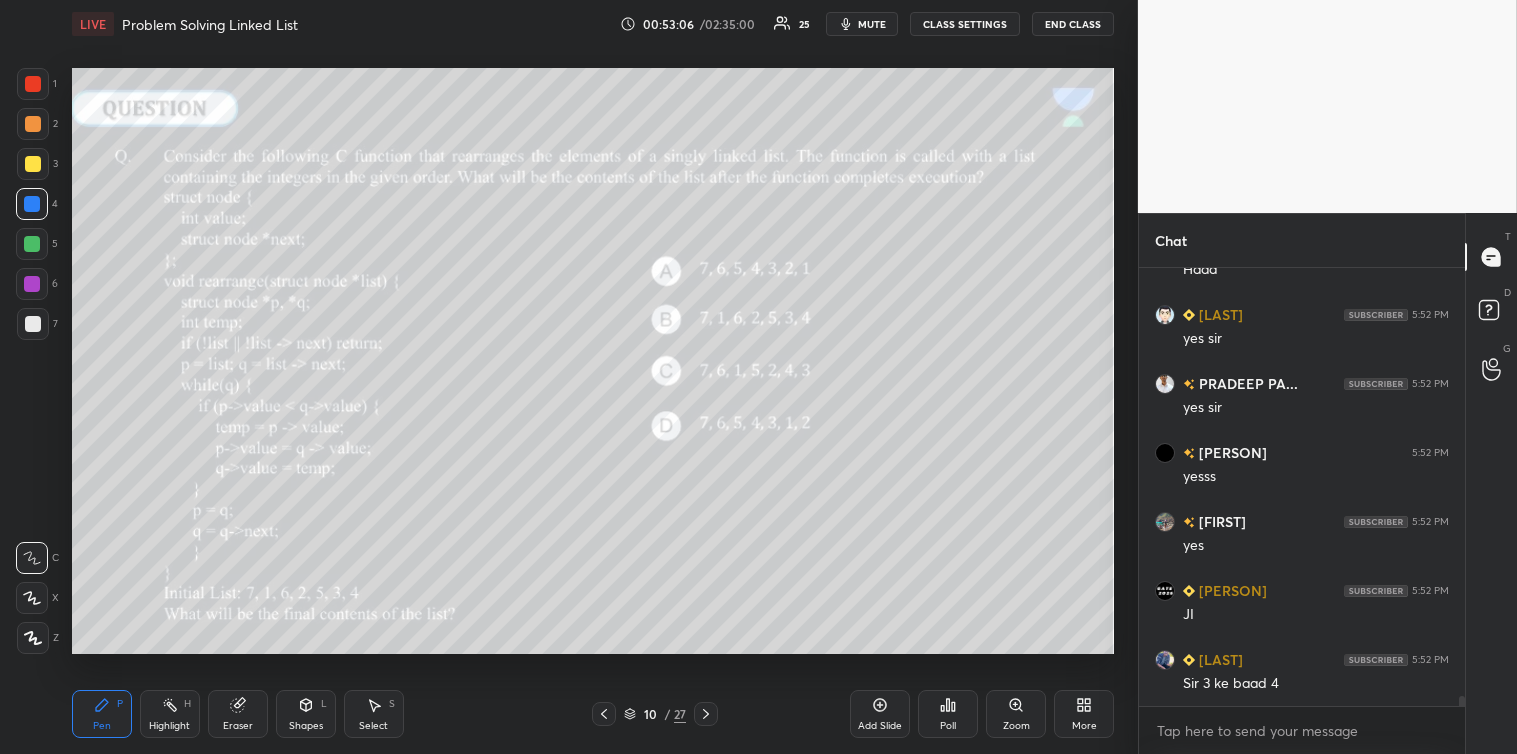 click at bounding box center (33, 324) 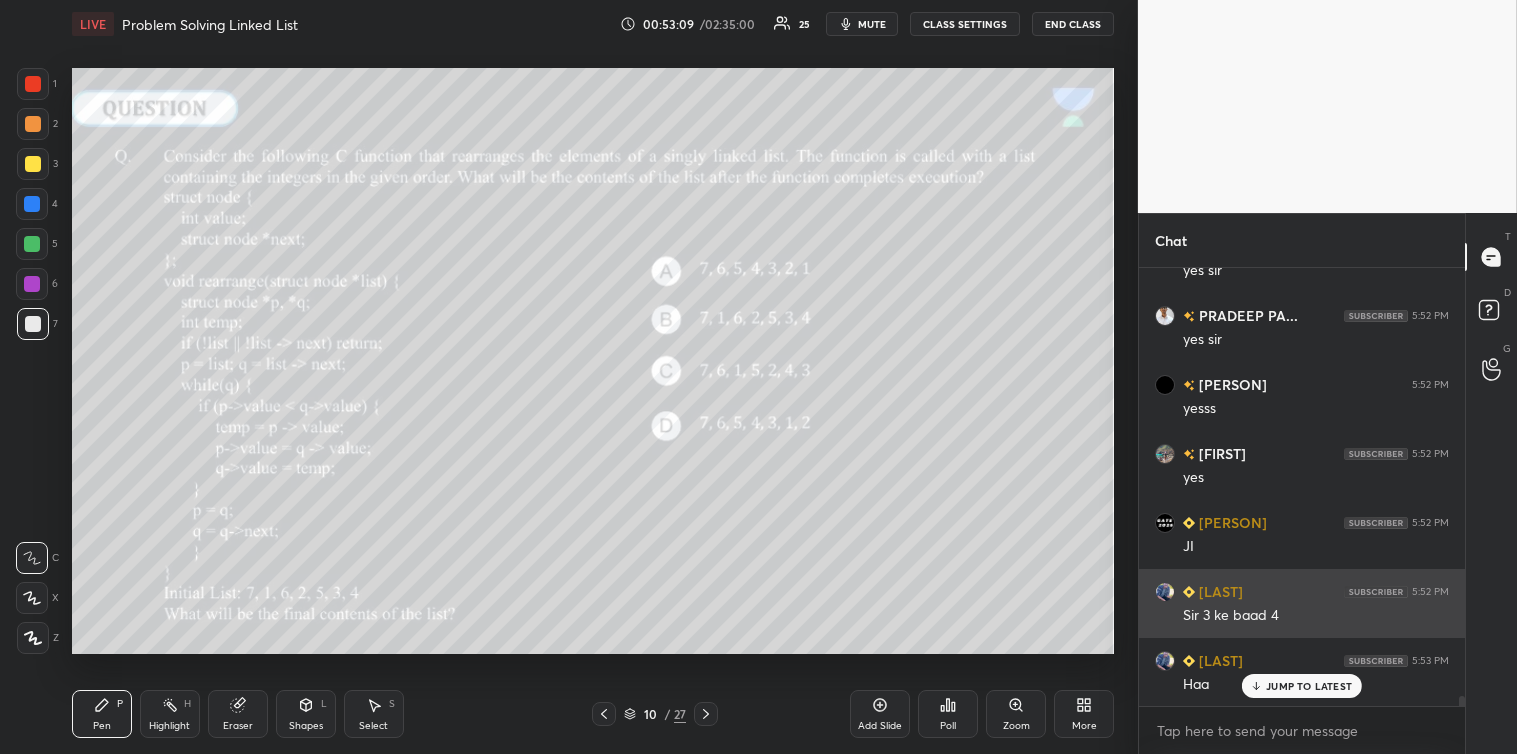 scroll, scrollTop: 18987, scrollLeft: 0, axis: vertical 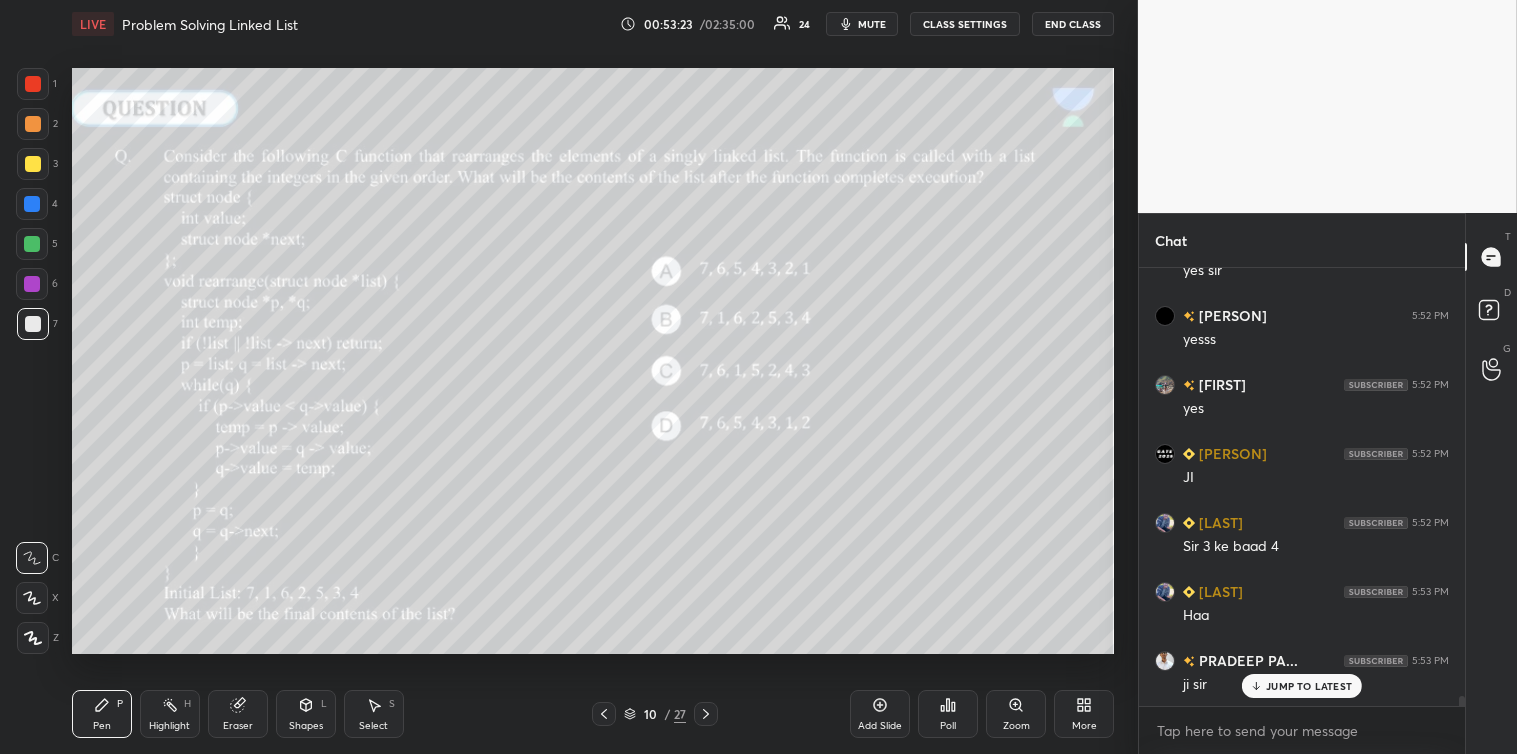 click at bounding box center [33, 164] 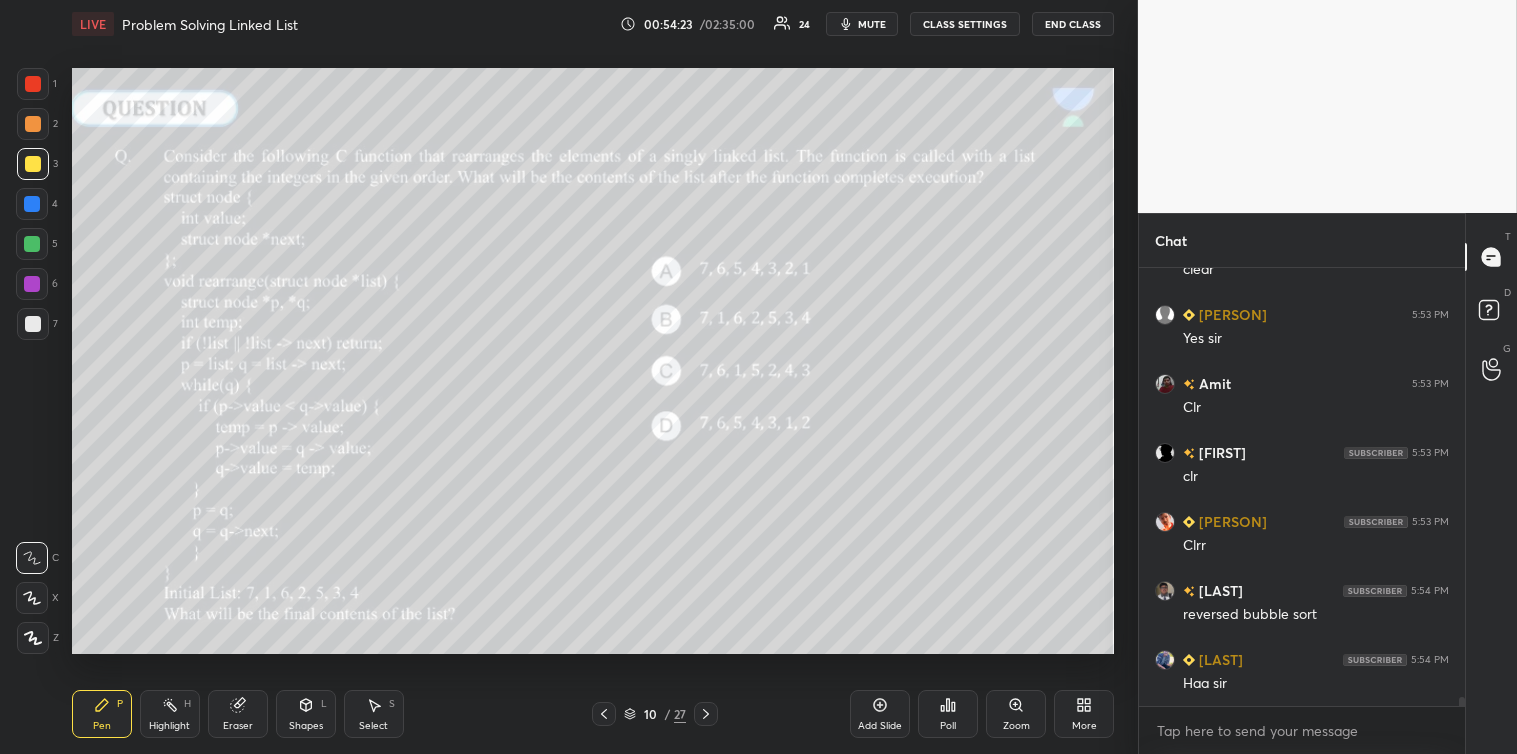 scroll, scrollTop: 20058, scrollLeft: 0, axis: vertical 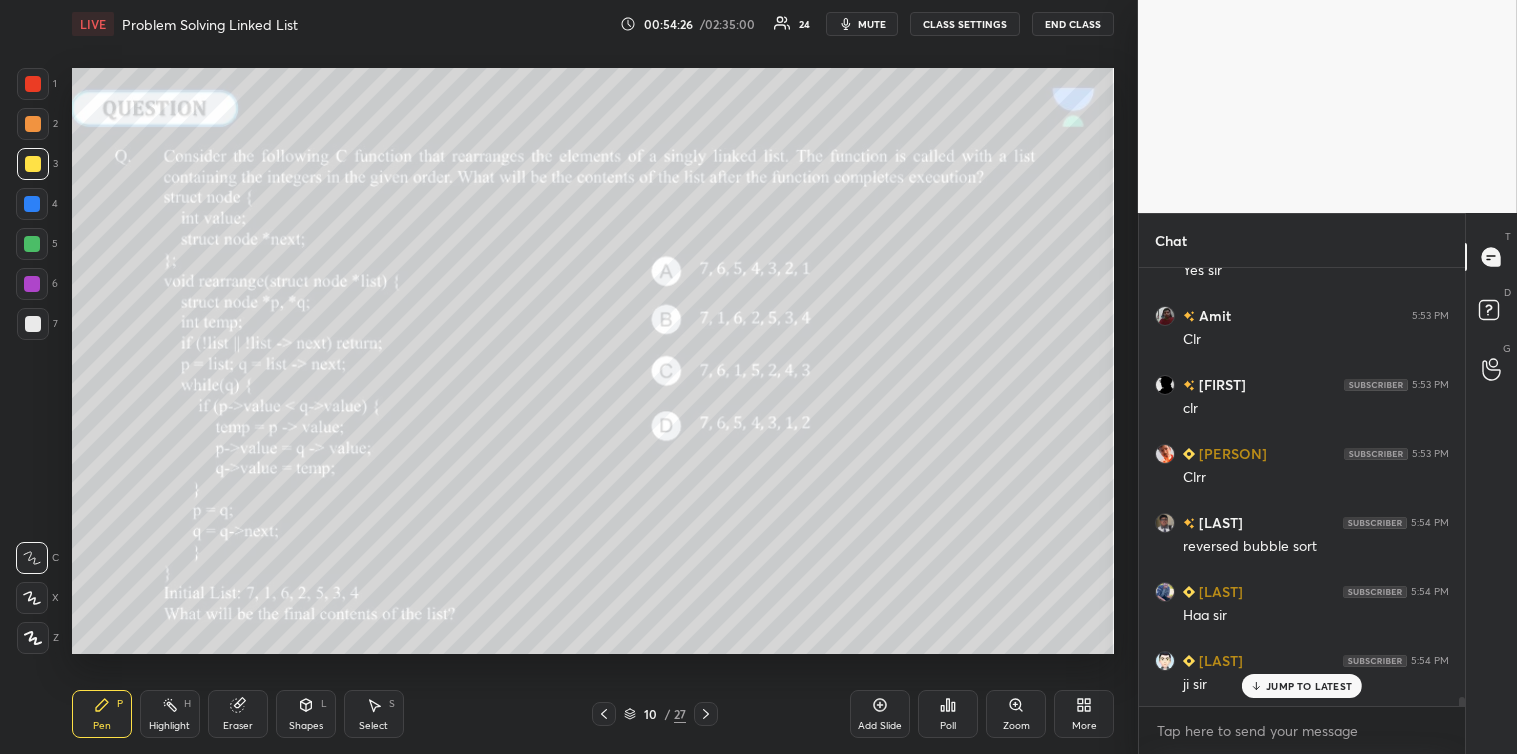 click at bounding box center [706, 714] 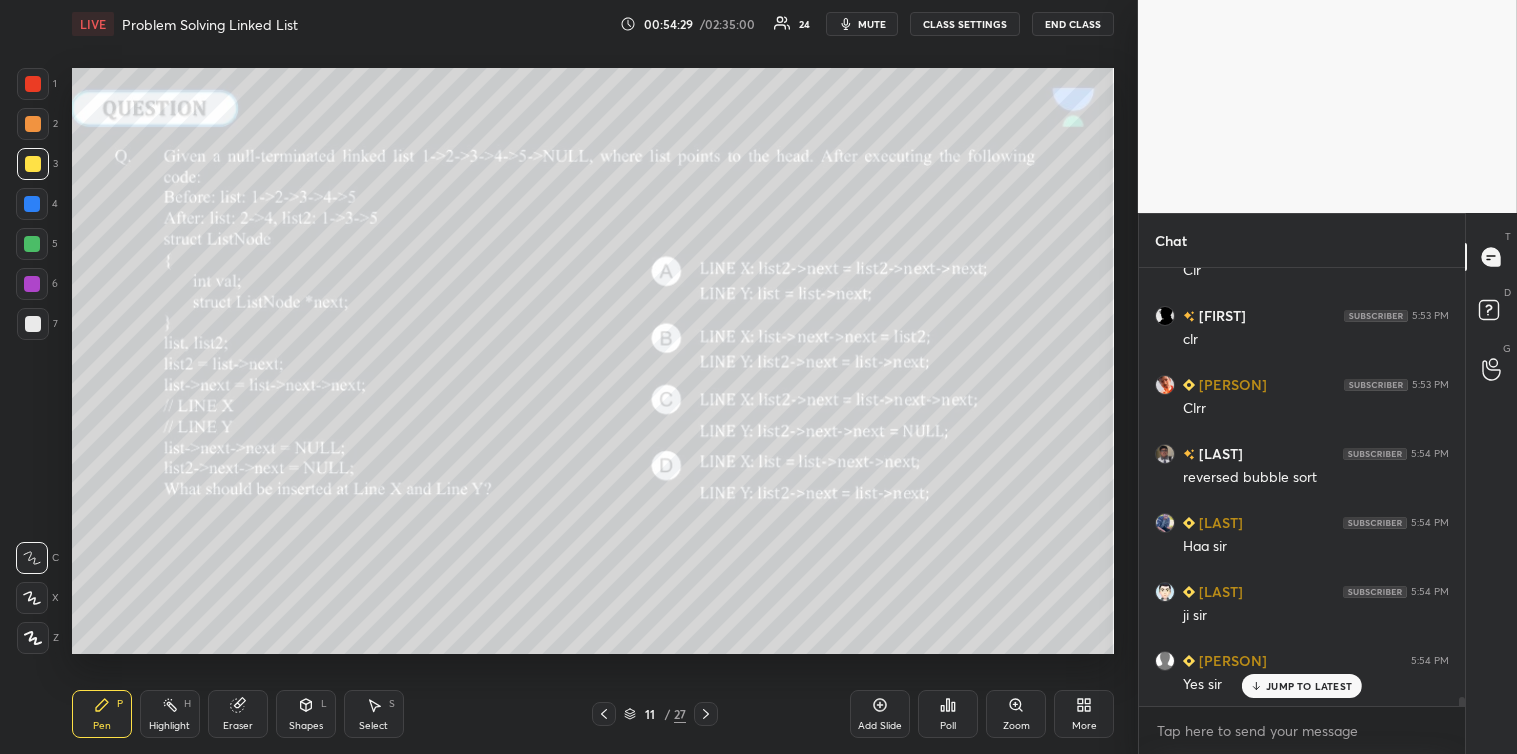 scroll, scrollTop: 20196, scrollLeft: 0, axis: vertical 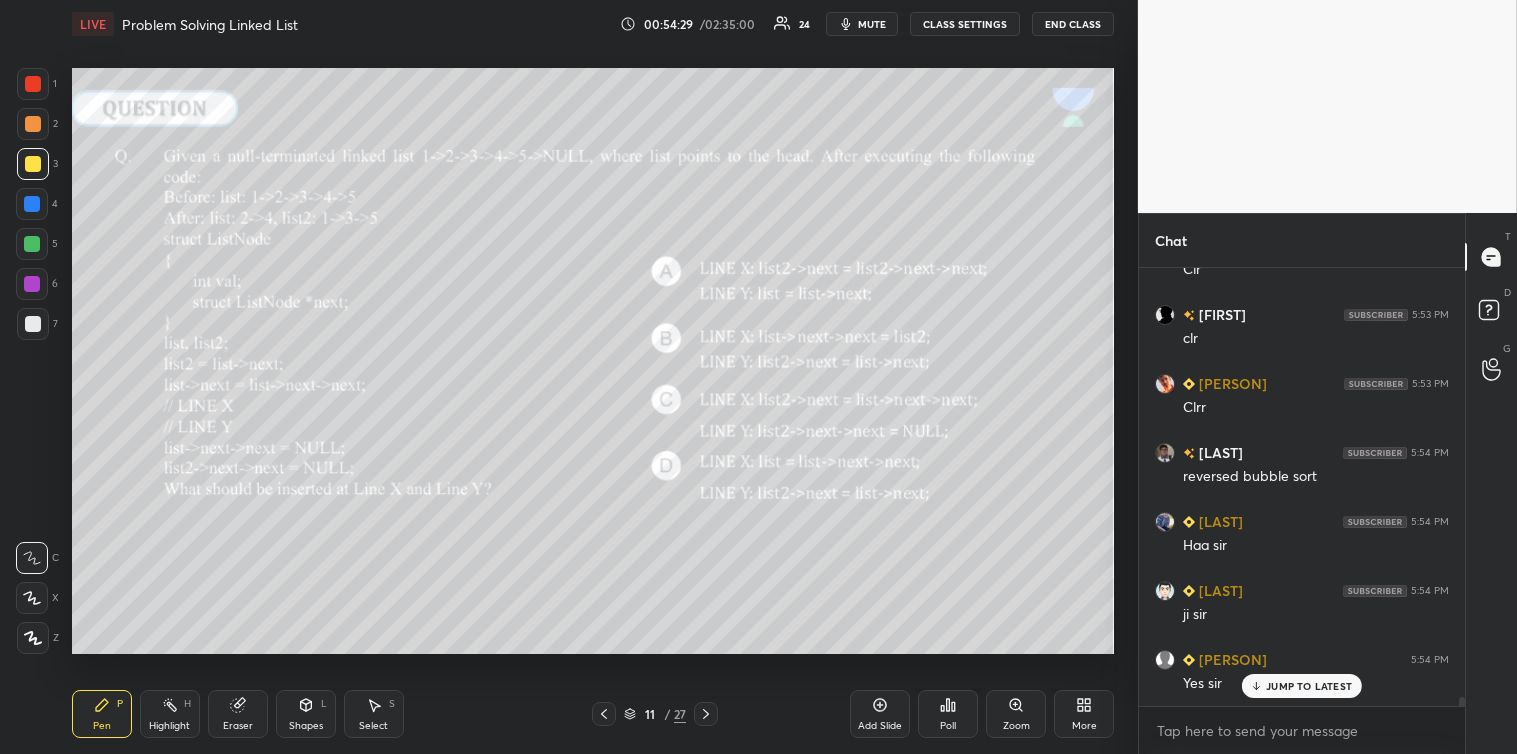 click 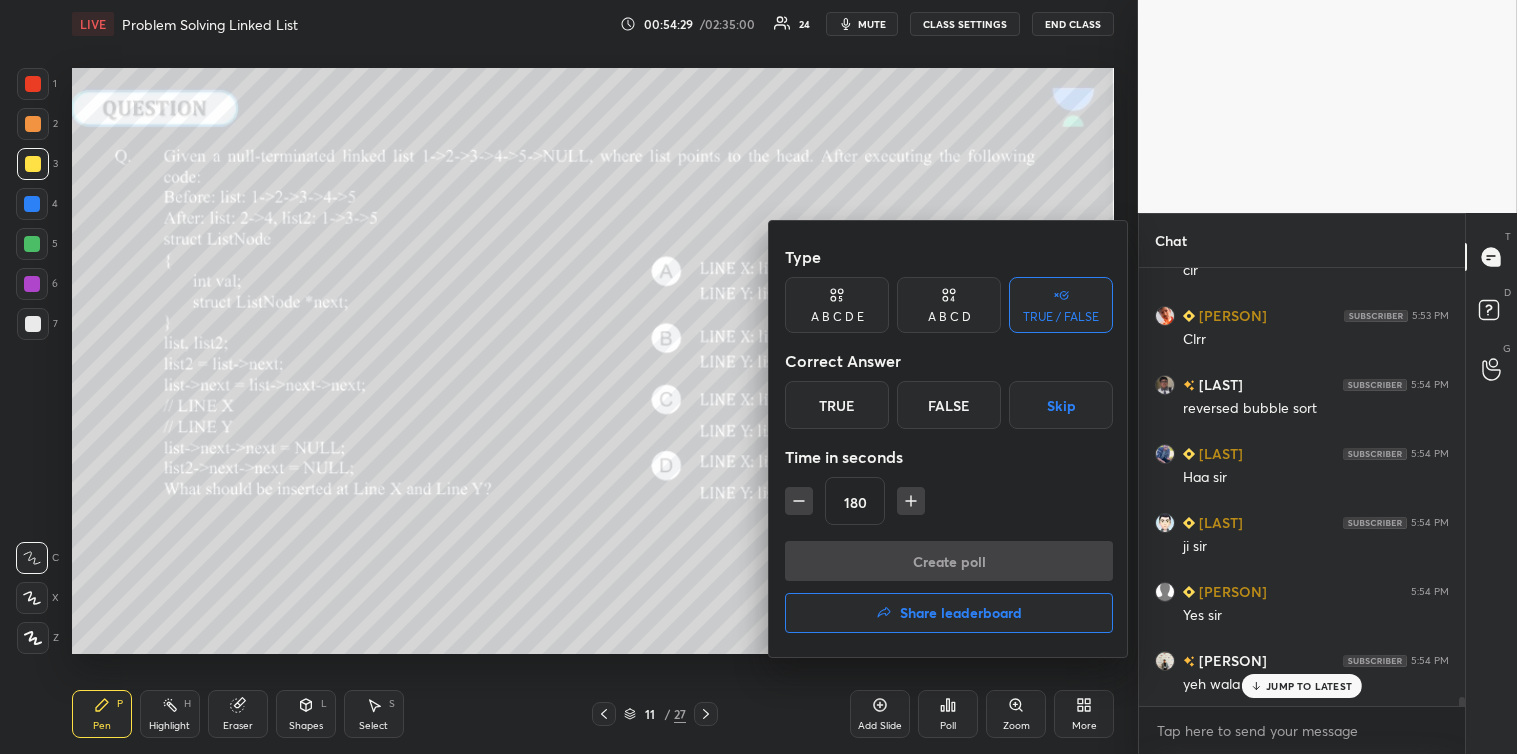 click 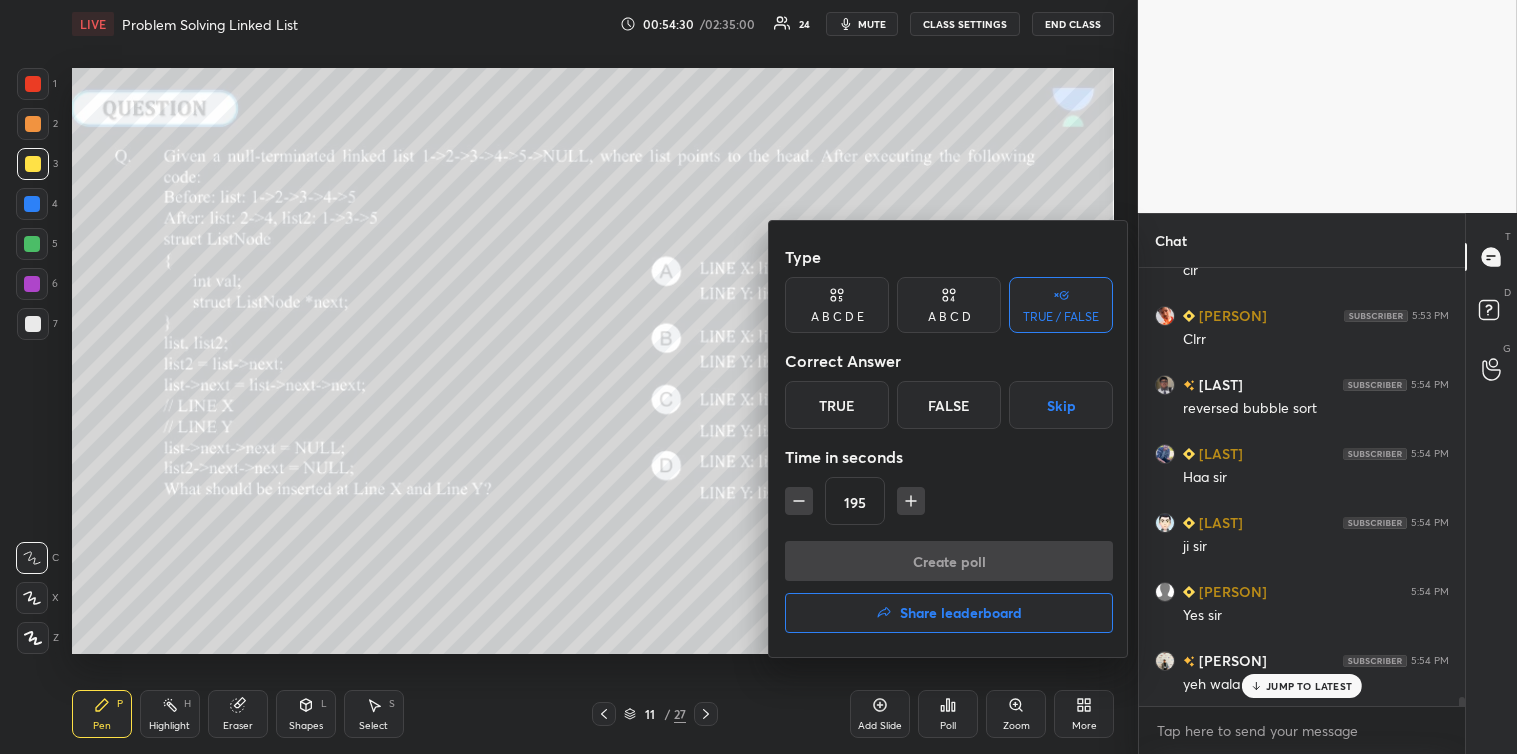 click 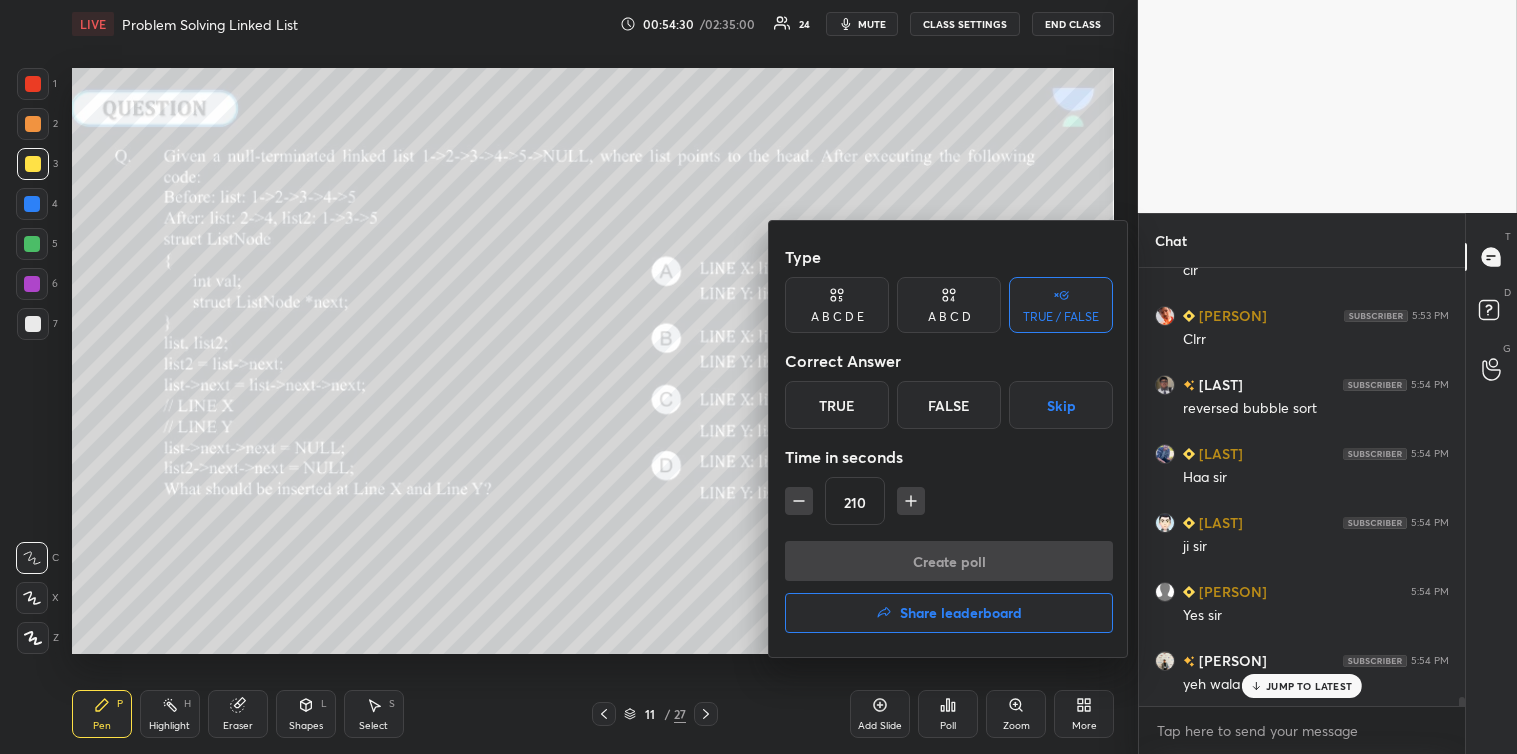 scroll, scrollTop: 20245, scrollLeft: 0, axis: vertical 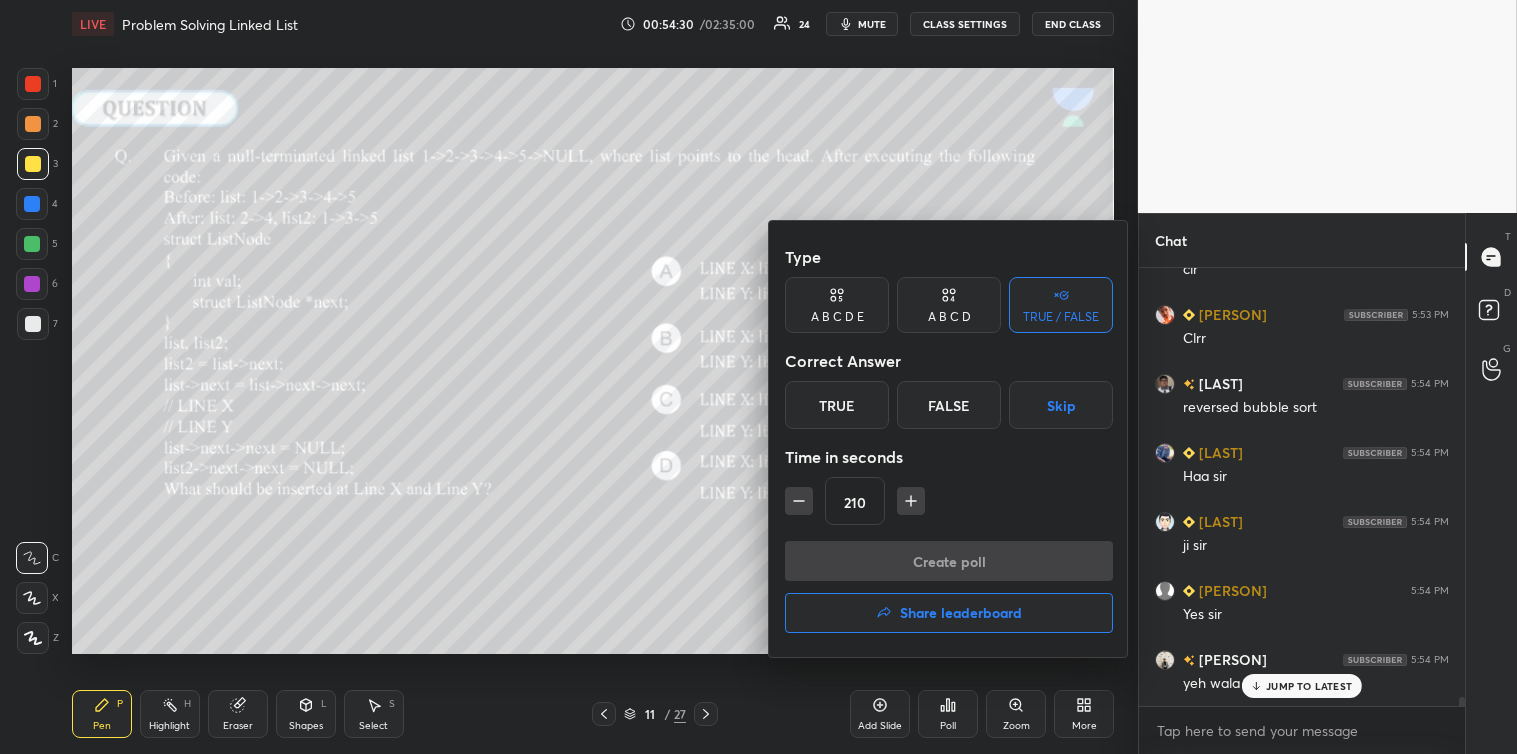 click 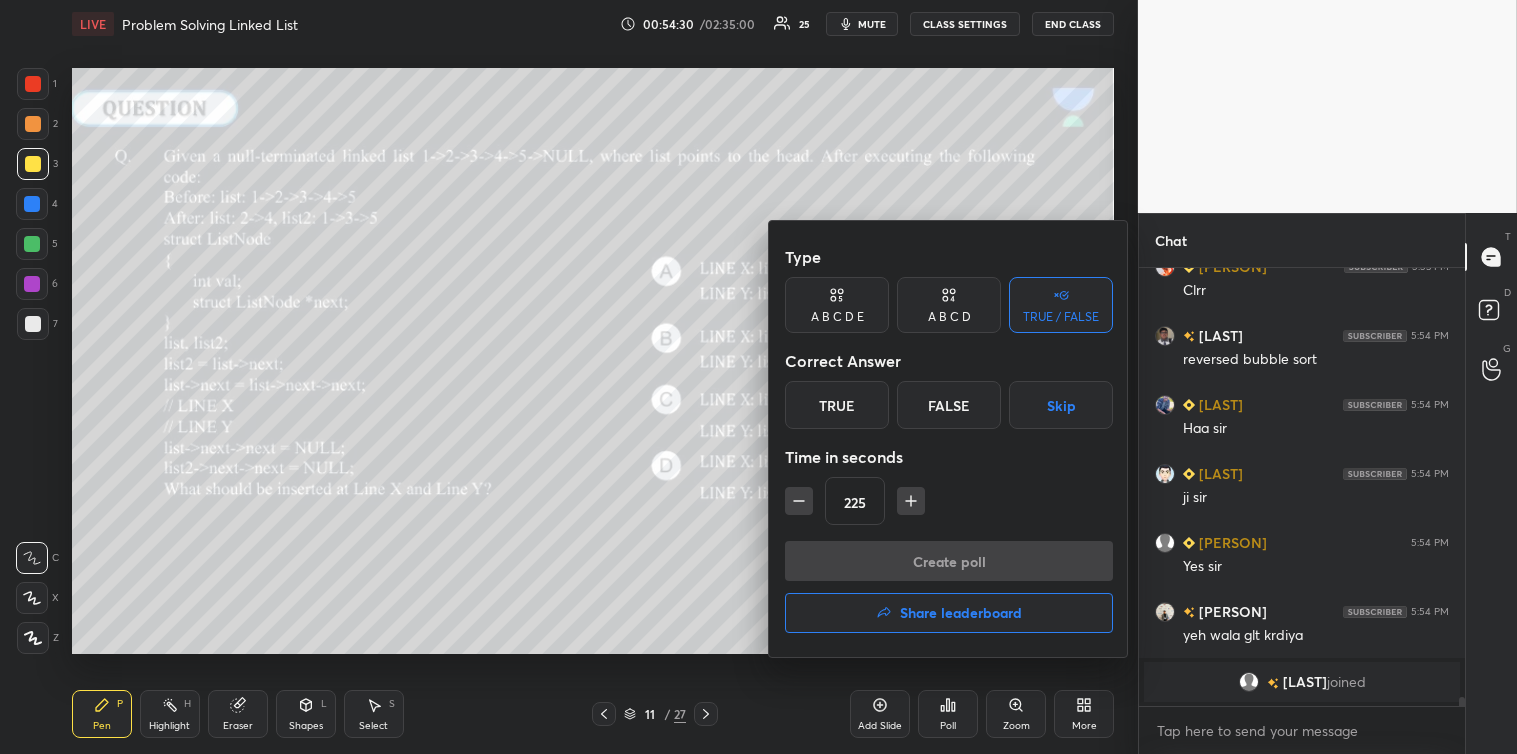 click 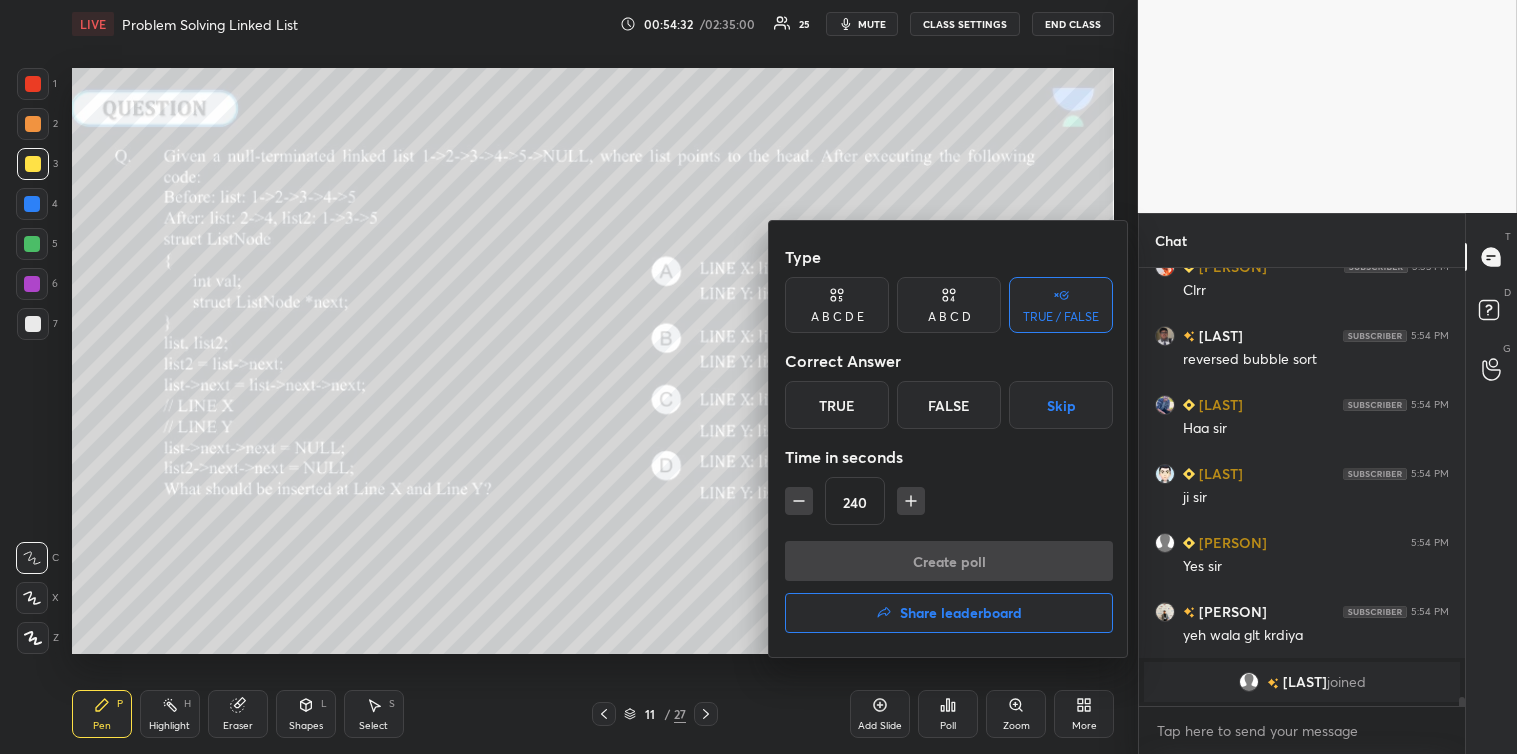 click on "Skip" at bounding box center [1061, 405] 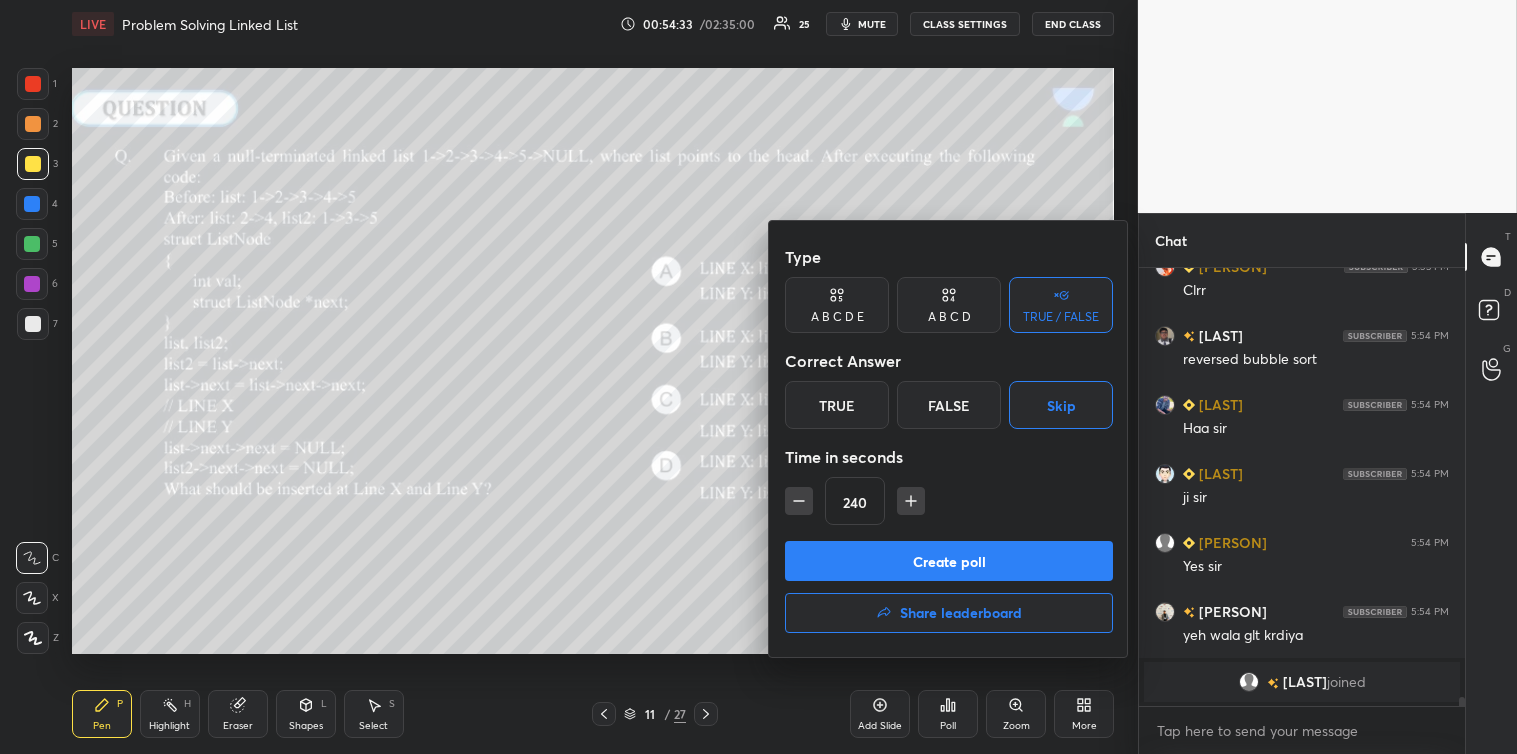 click on "Create poll" at bounding box center [949, 561] 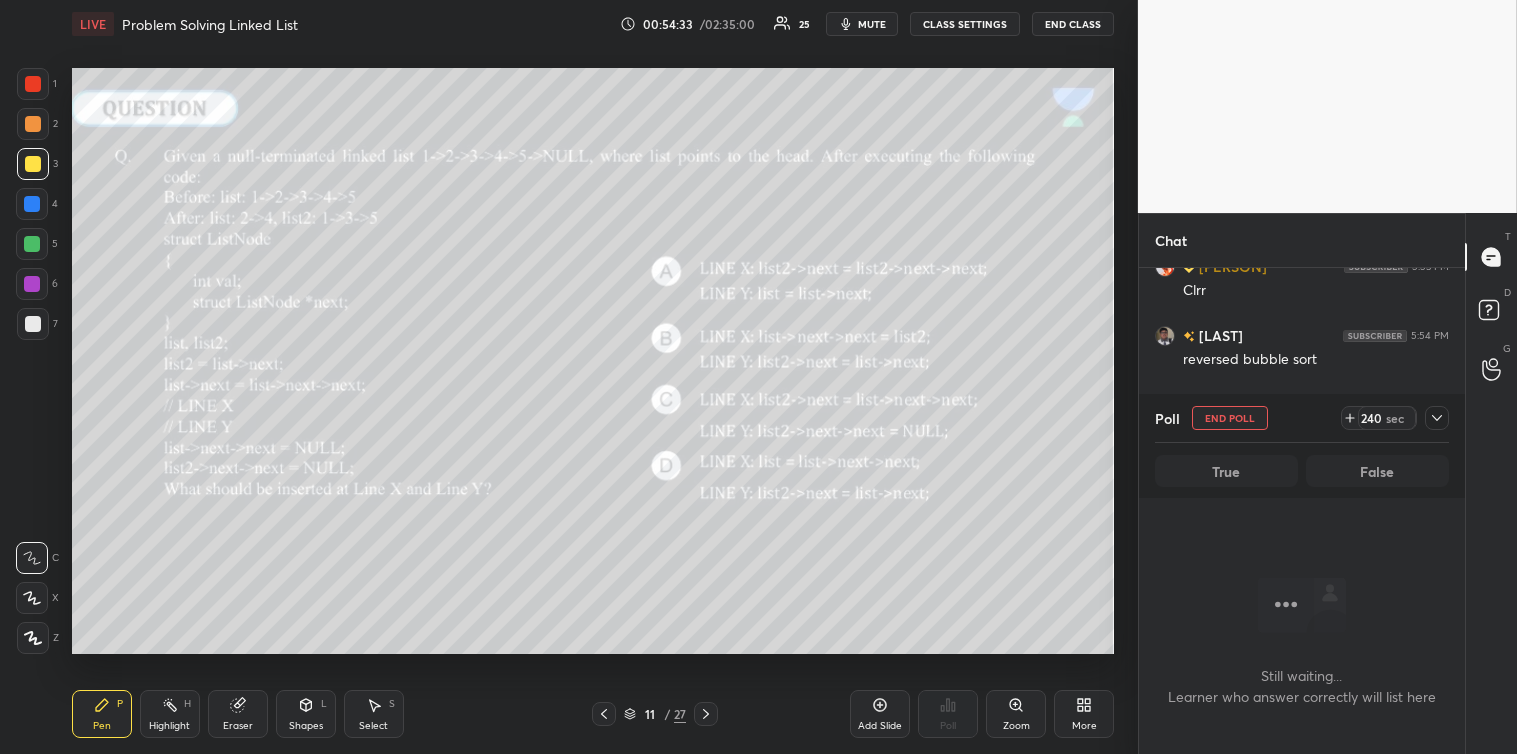 scroll, scrollTop: 398, scrollLeft: 320, axis: both 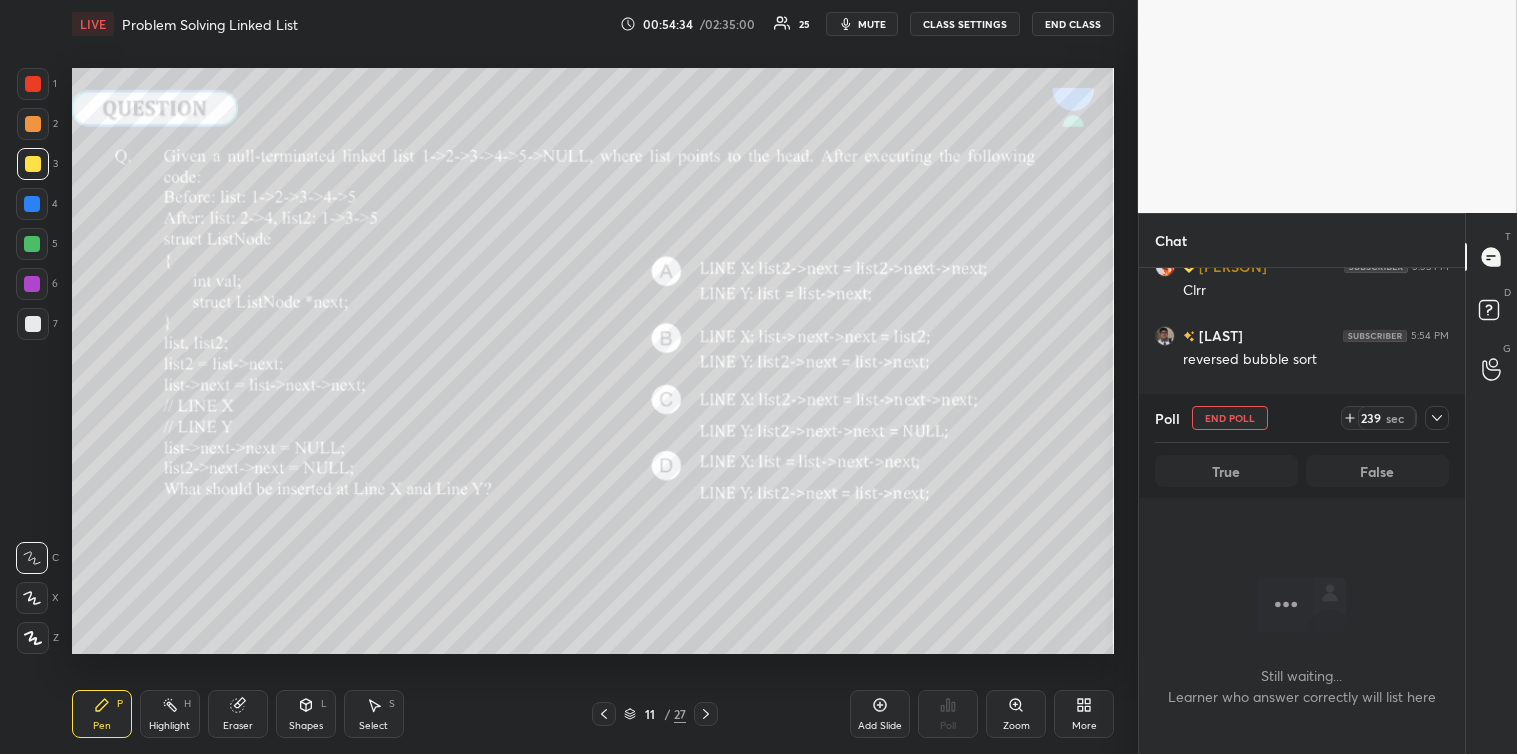 click 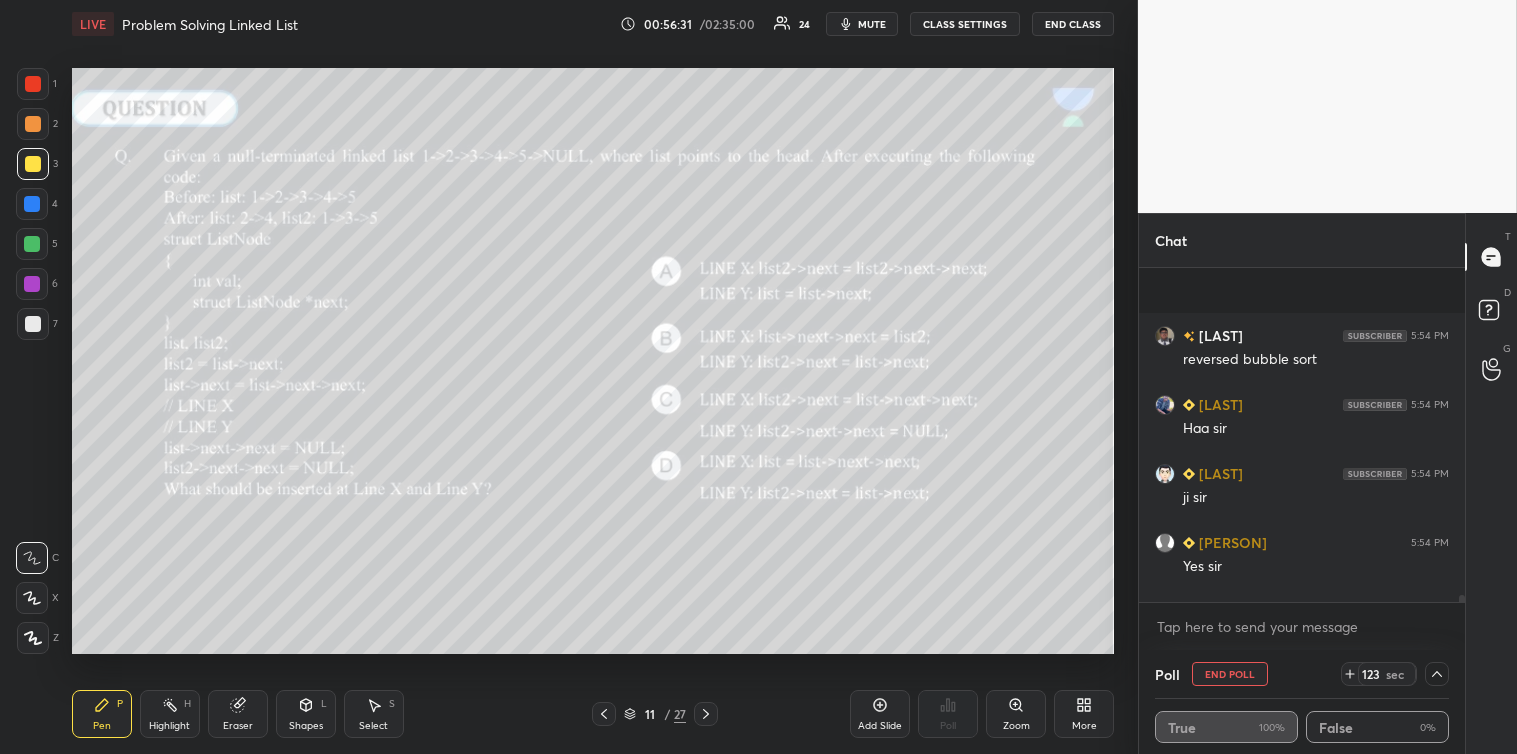 scroll, scrollTop: 20372, scrollLeft: 0, axis: vertical 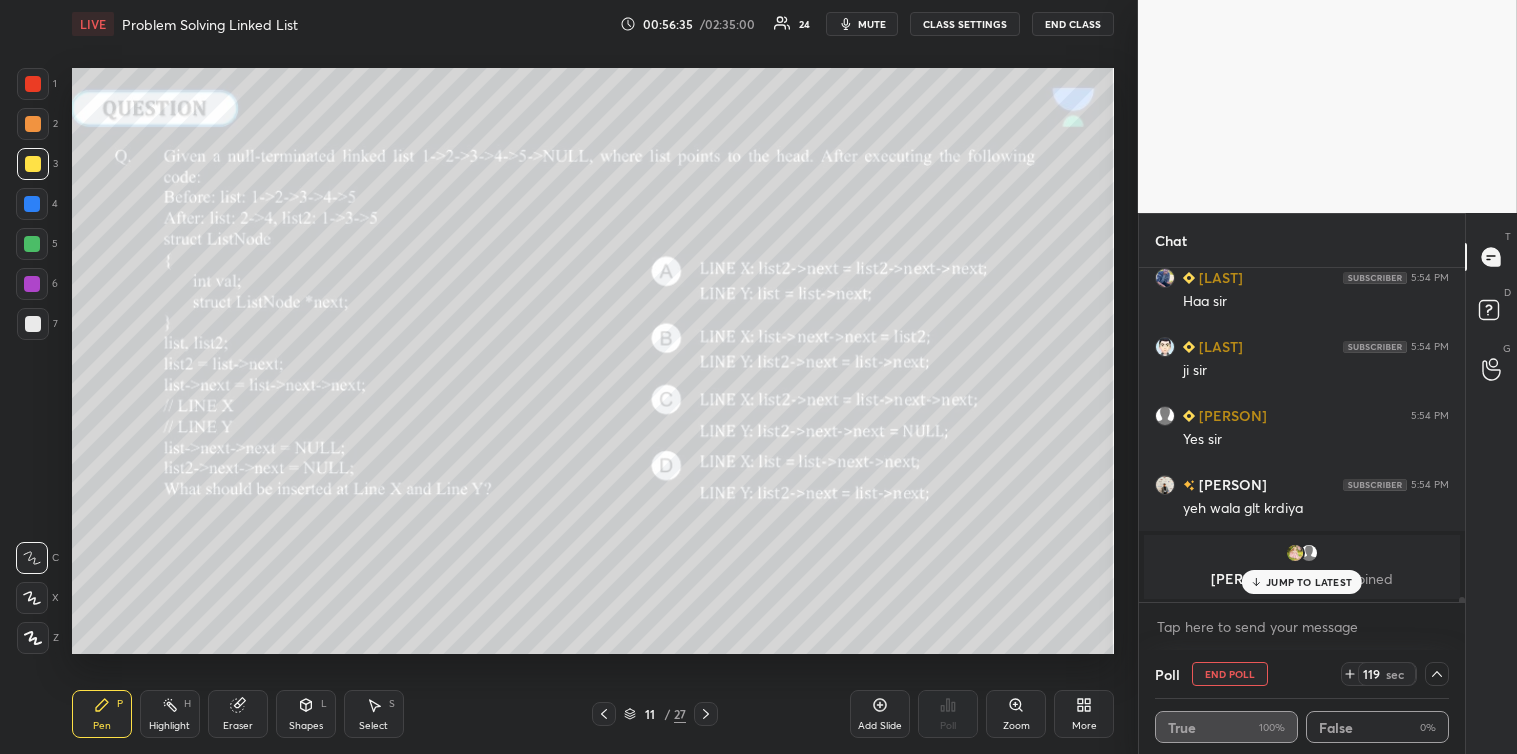 click on "JUMP TO LATEST" at bounding box center [1309, 582] 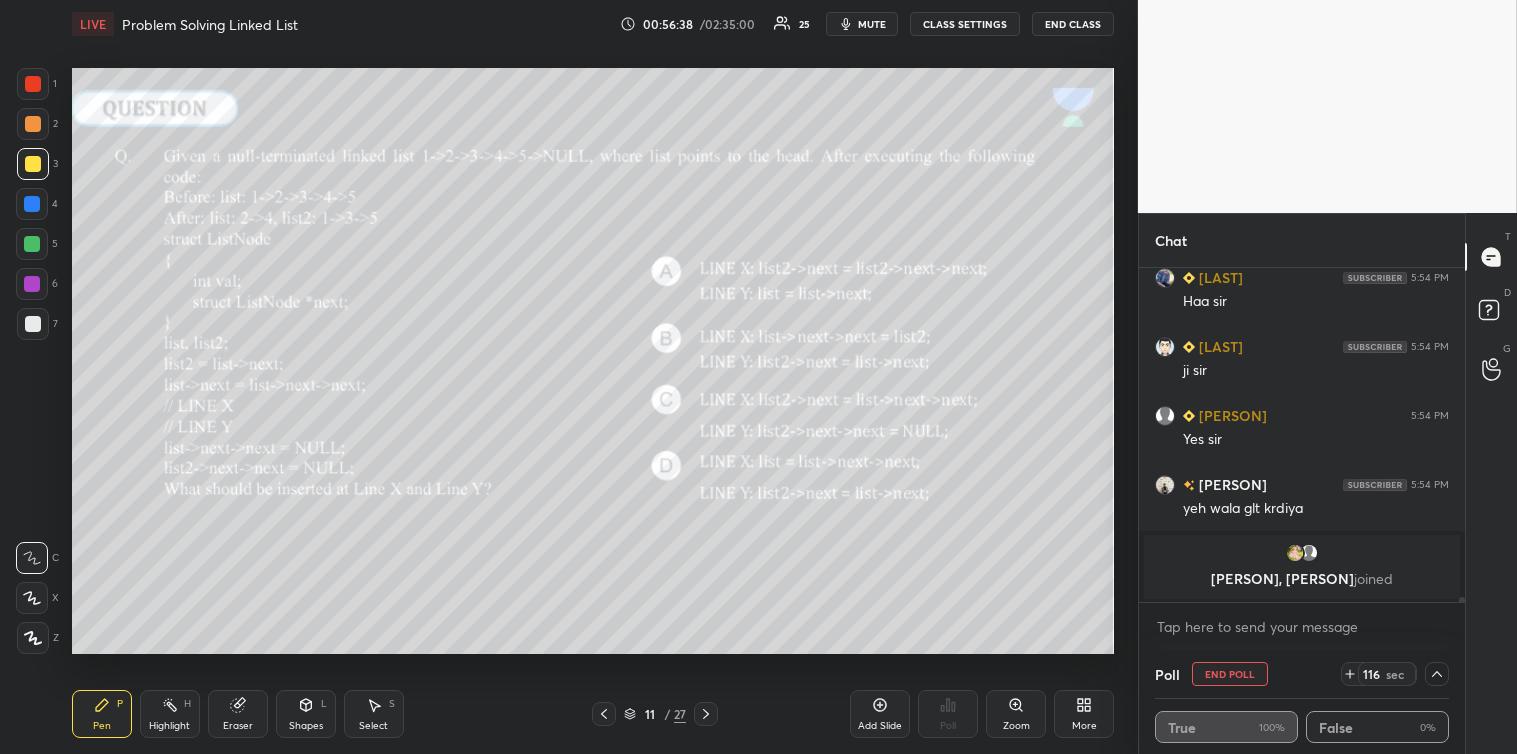 click on "mute" at bounding box center [862, 24] 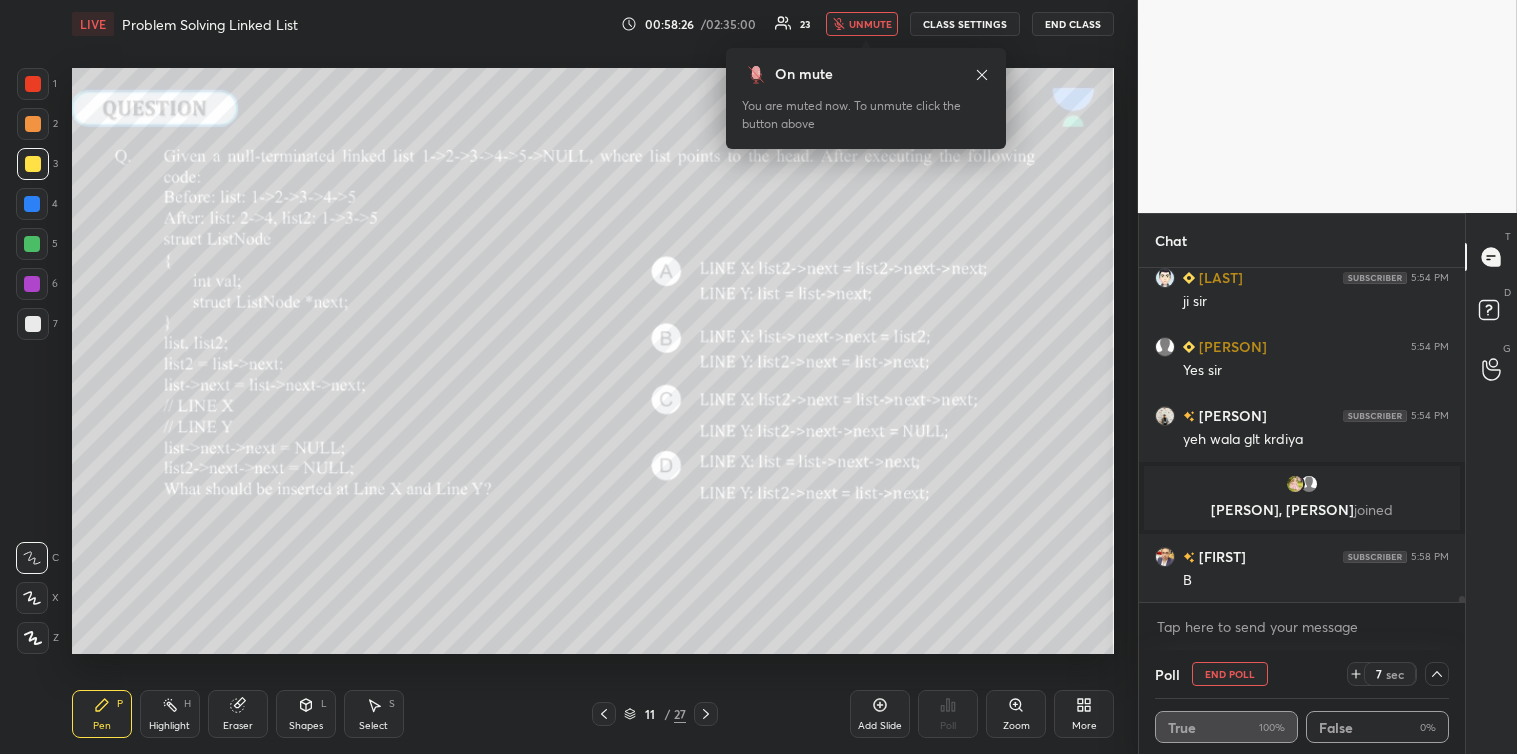 scroll, scrollTop: 18141, scrollLeft: 0, axis: vertical 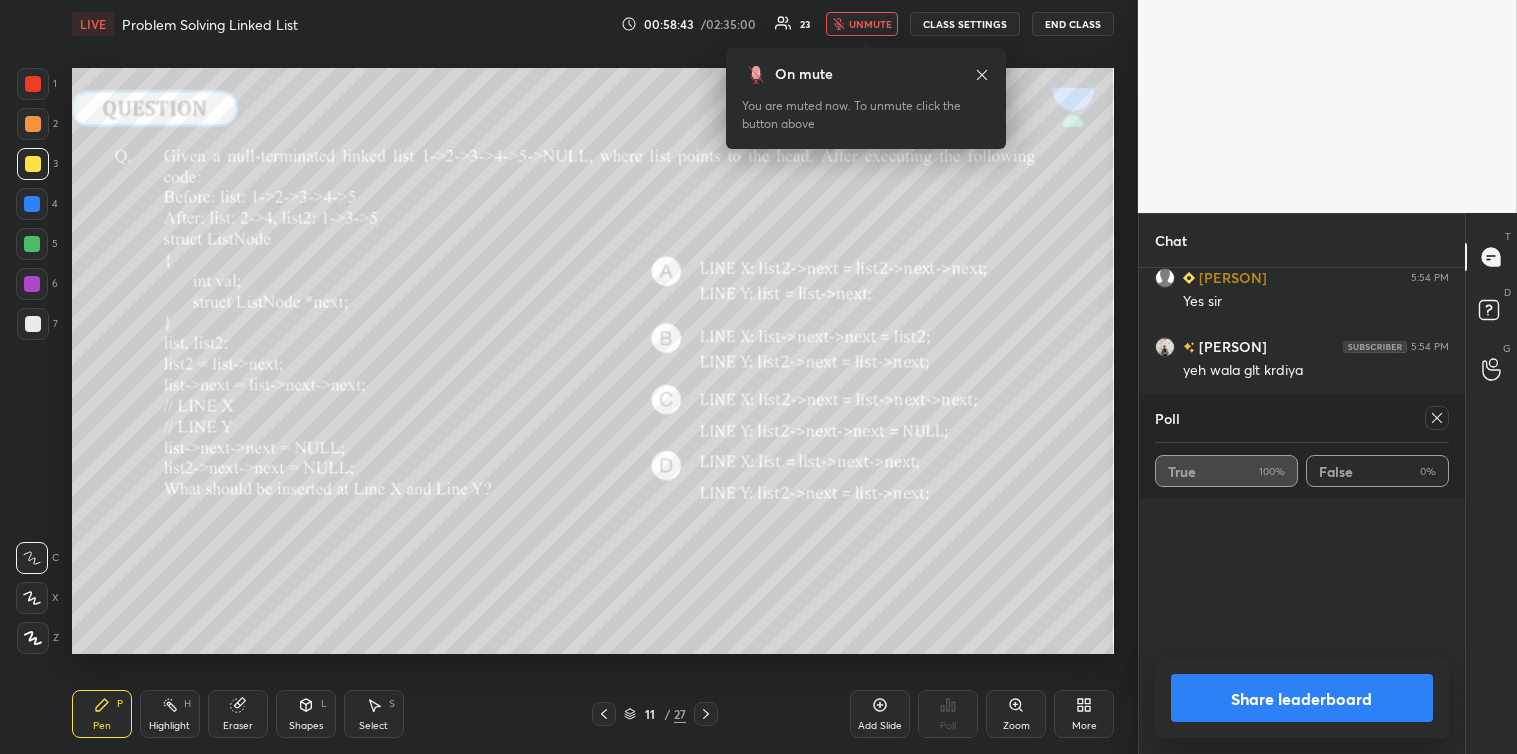 click 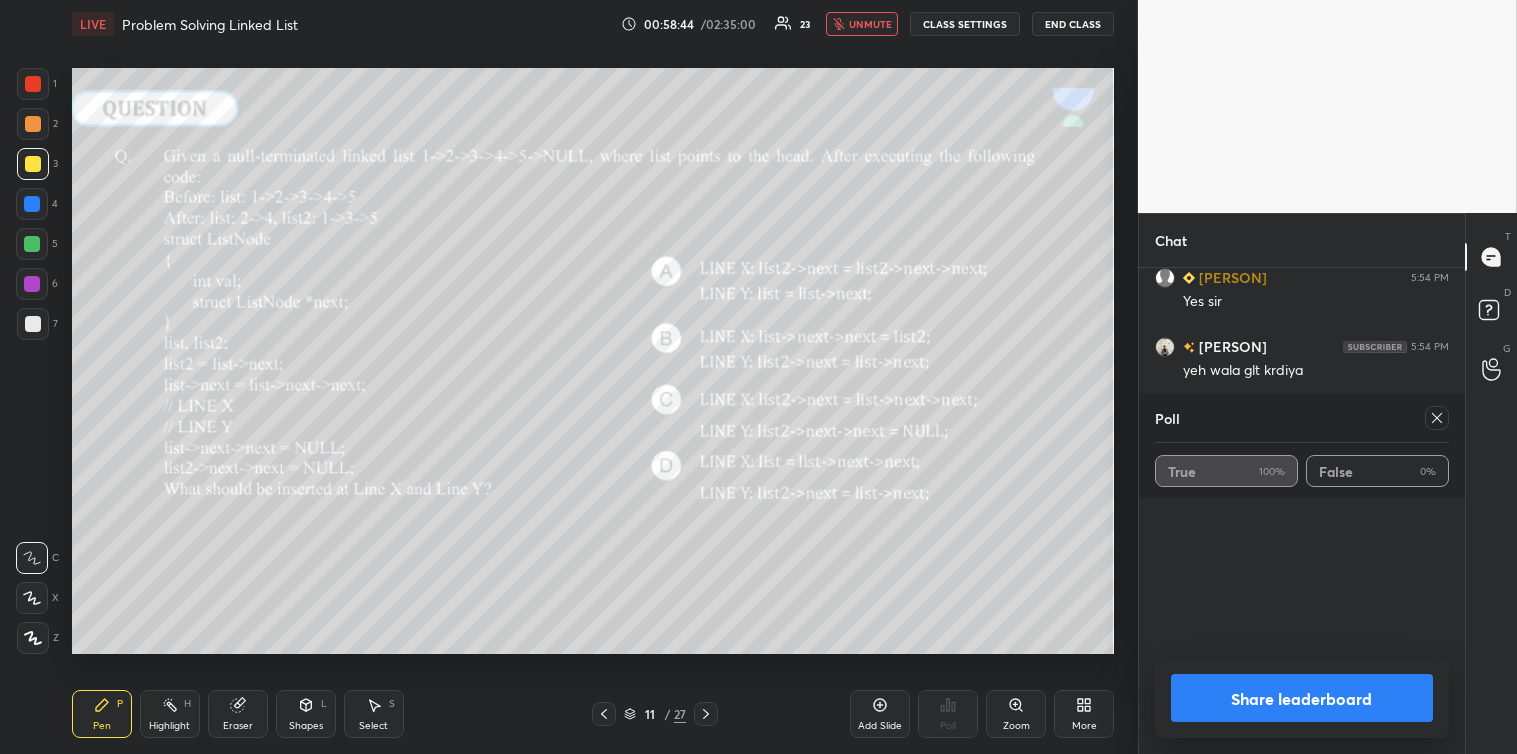click on "unmute" at bounding box center [862, 24] 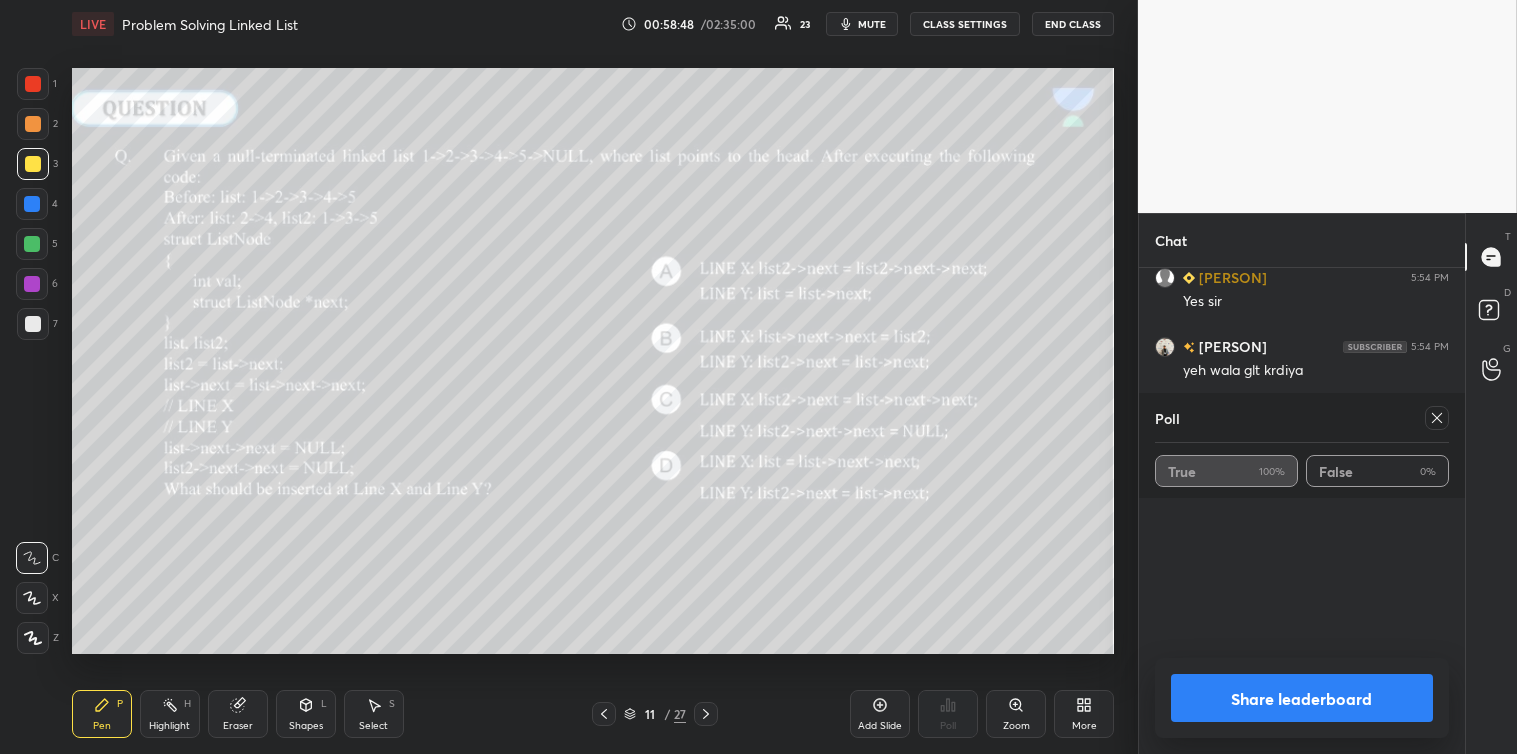click on "Poll" at bounding box center [1302, 418] 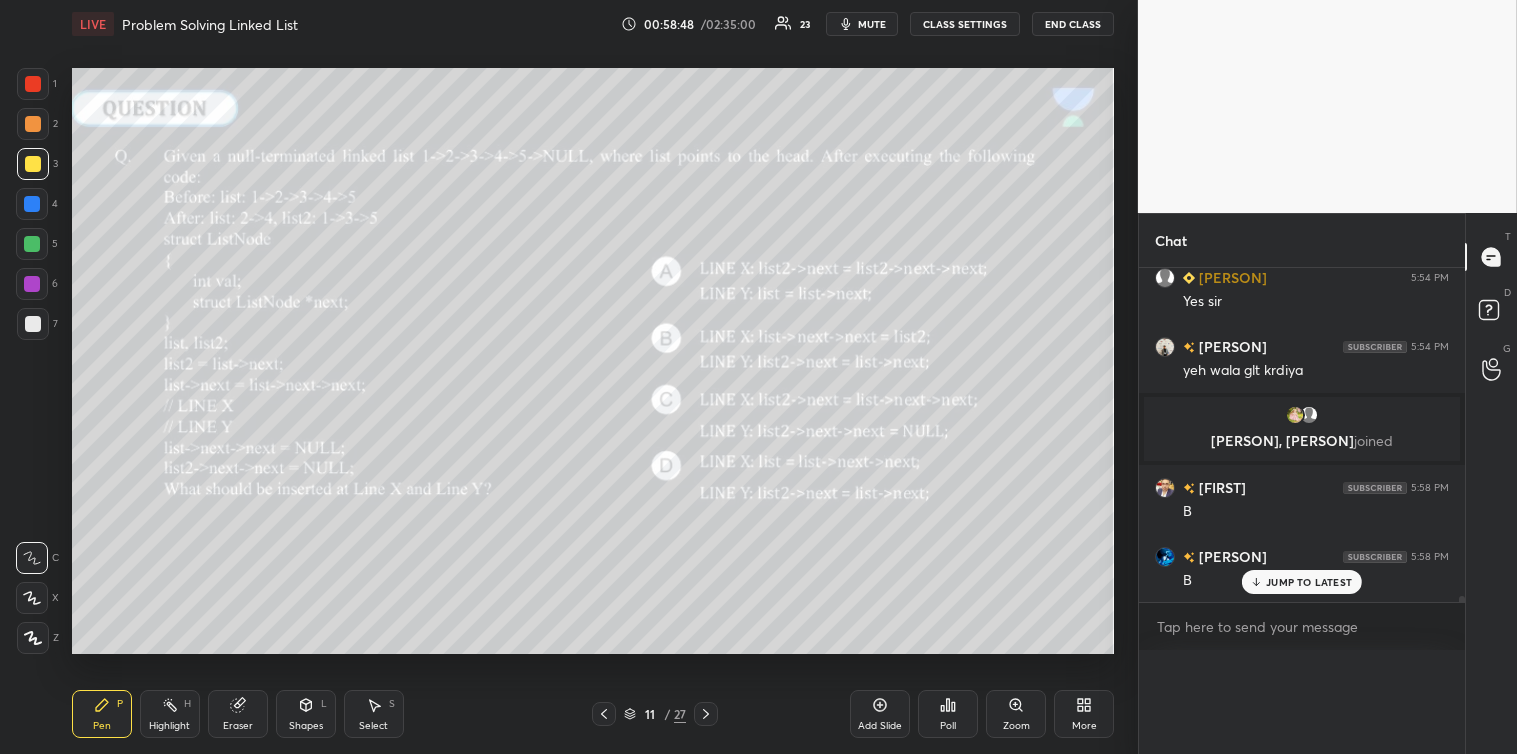 scroll, scrollTop: 371, scrollLeft: 320, axis: both 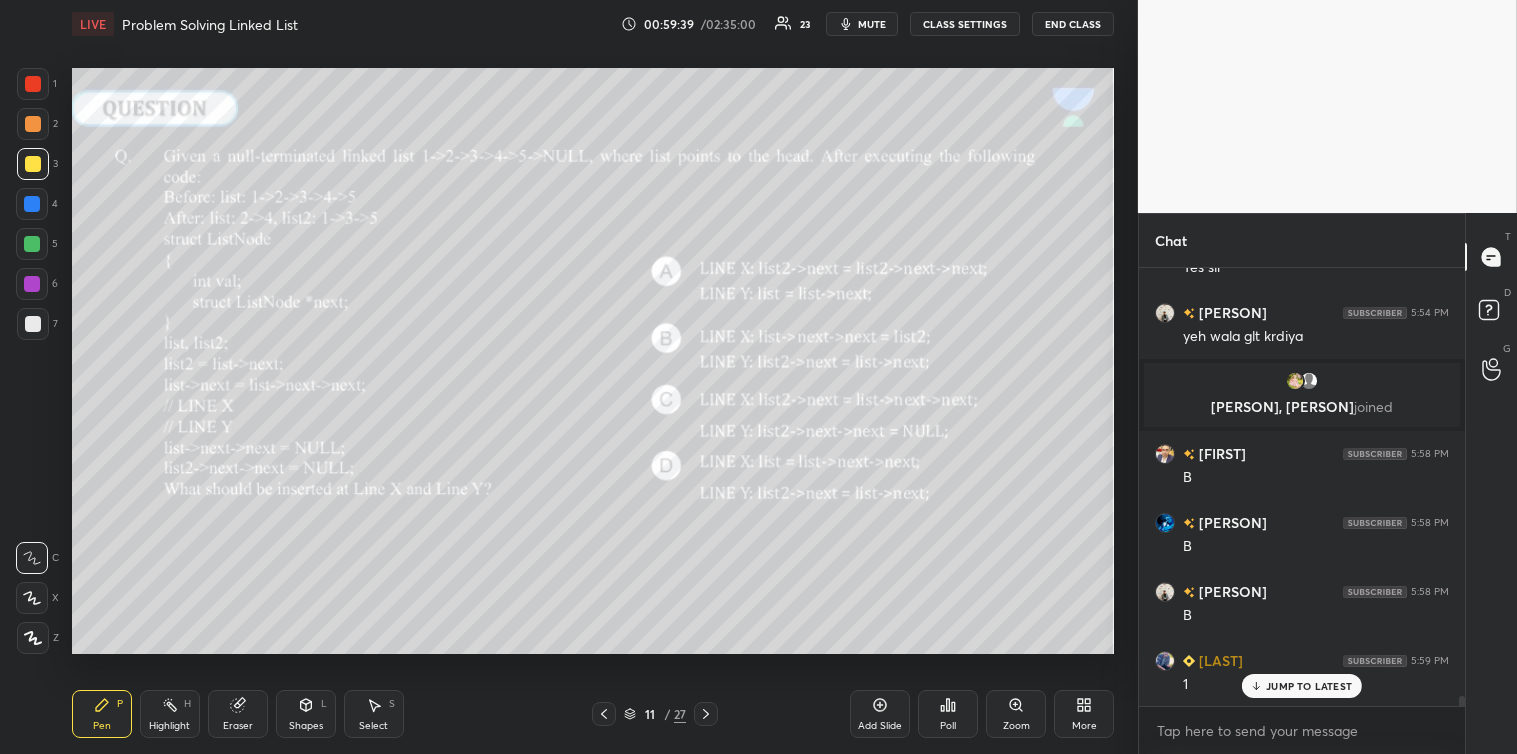click at bounding box center [33, 324] 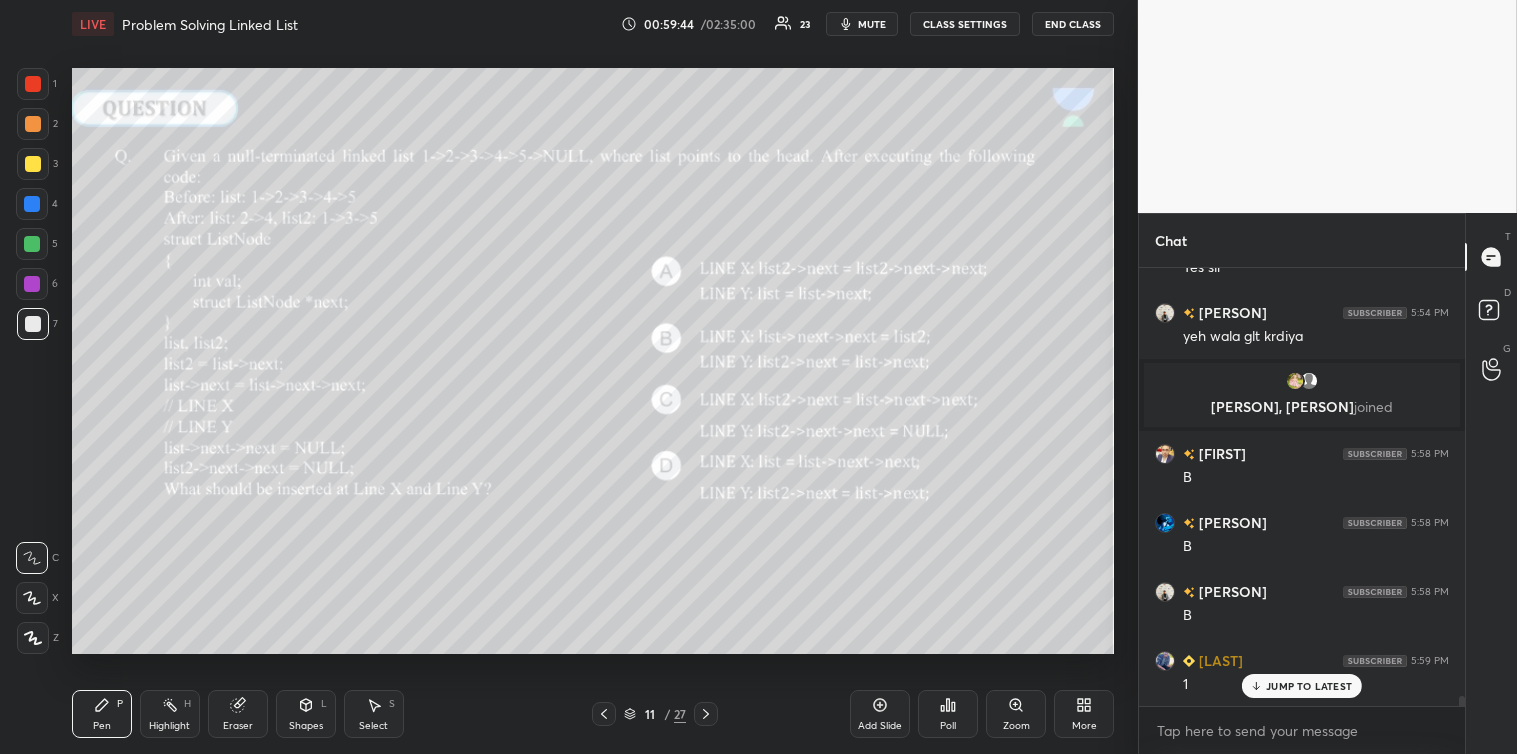 click 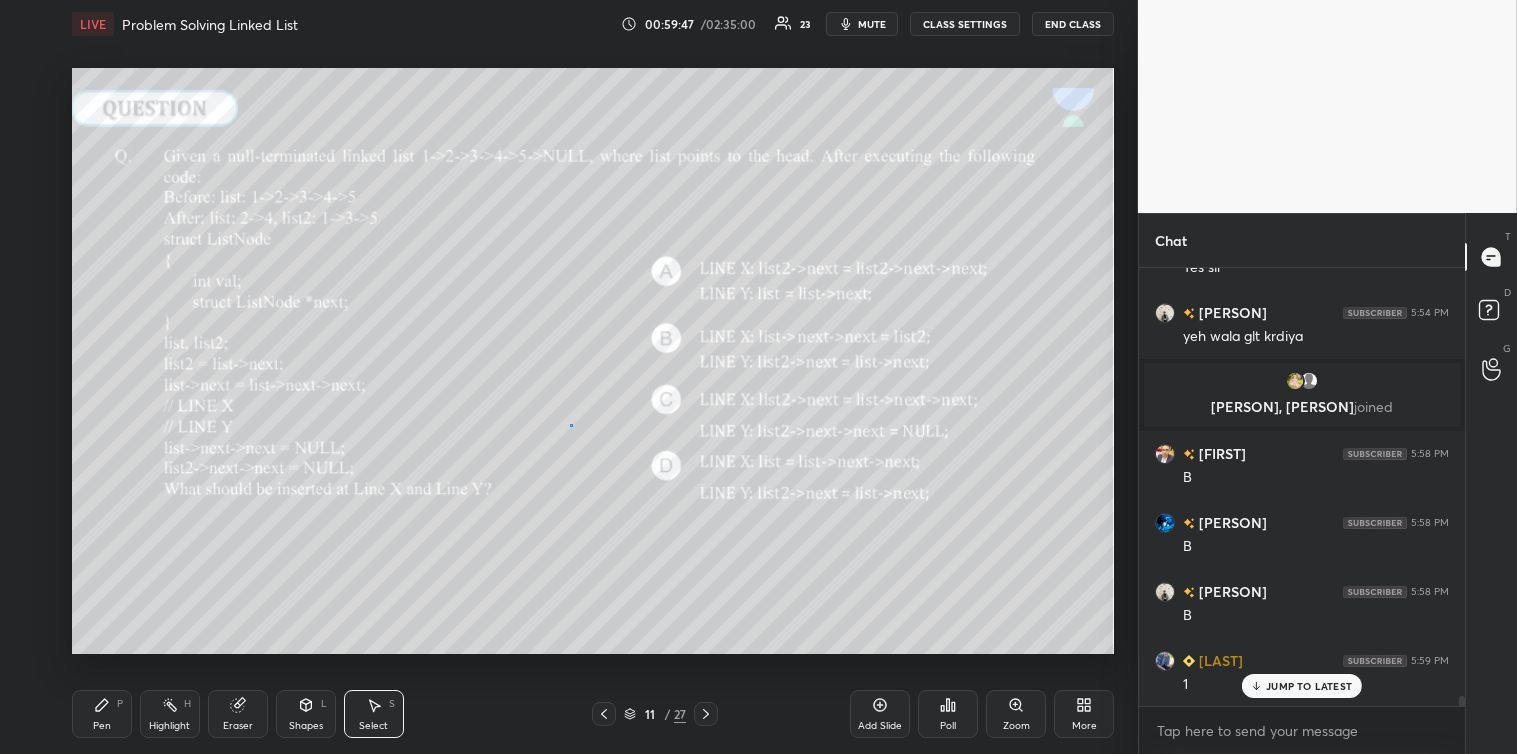 click on "0 ° Undo Copy Duplicate Duplicate to new slide Delete" at bounding box center (593, 361) 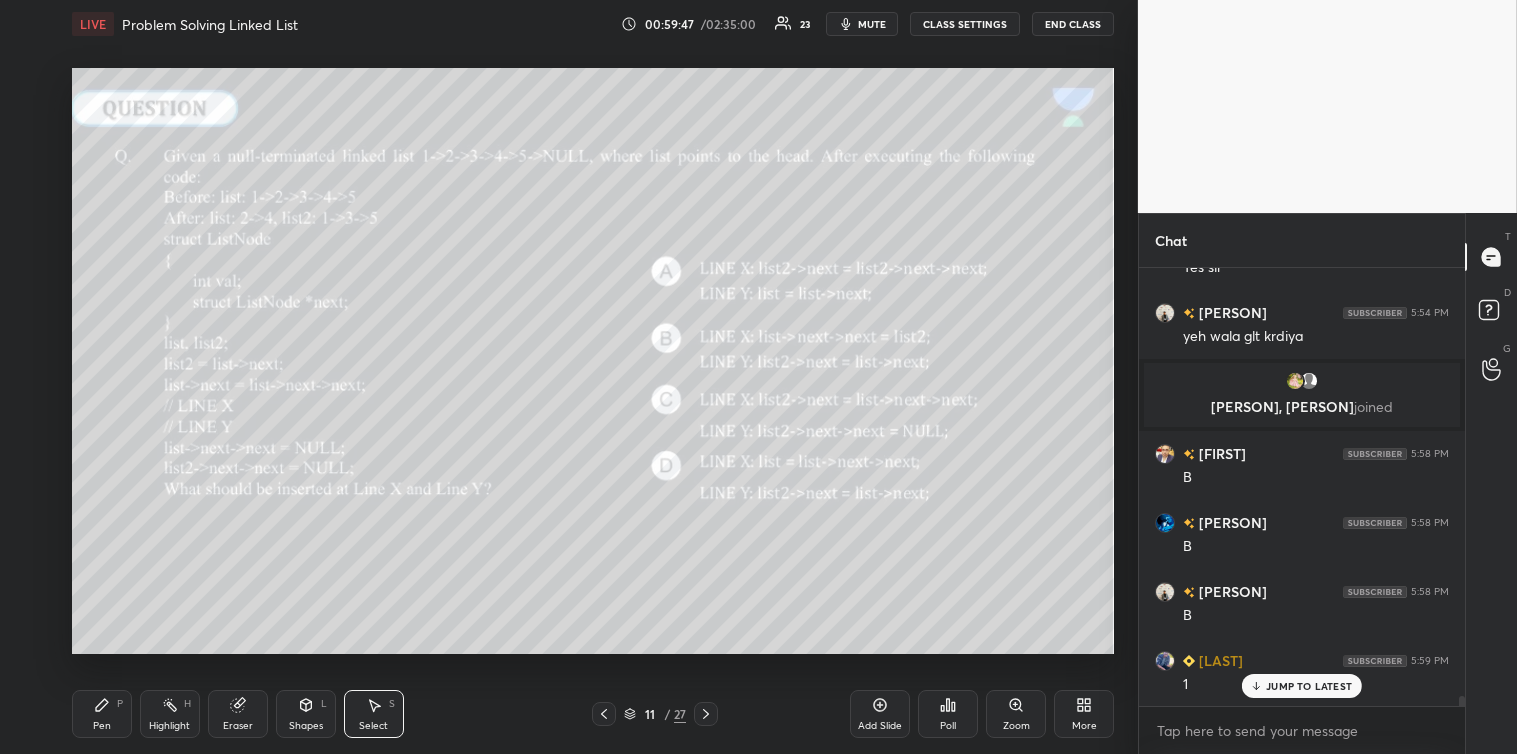 click on "Eraser" at bounding box center (238, 714) 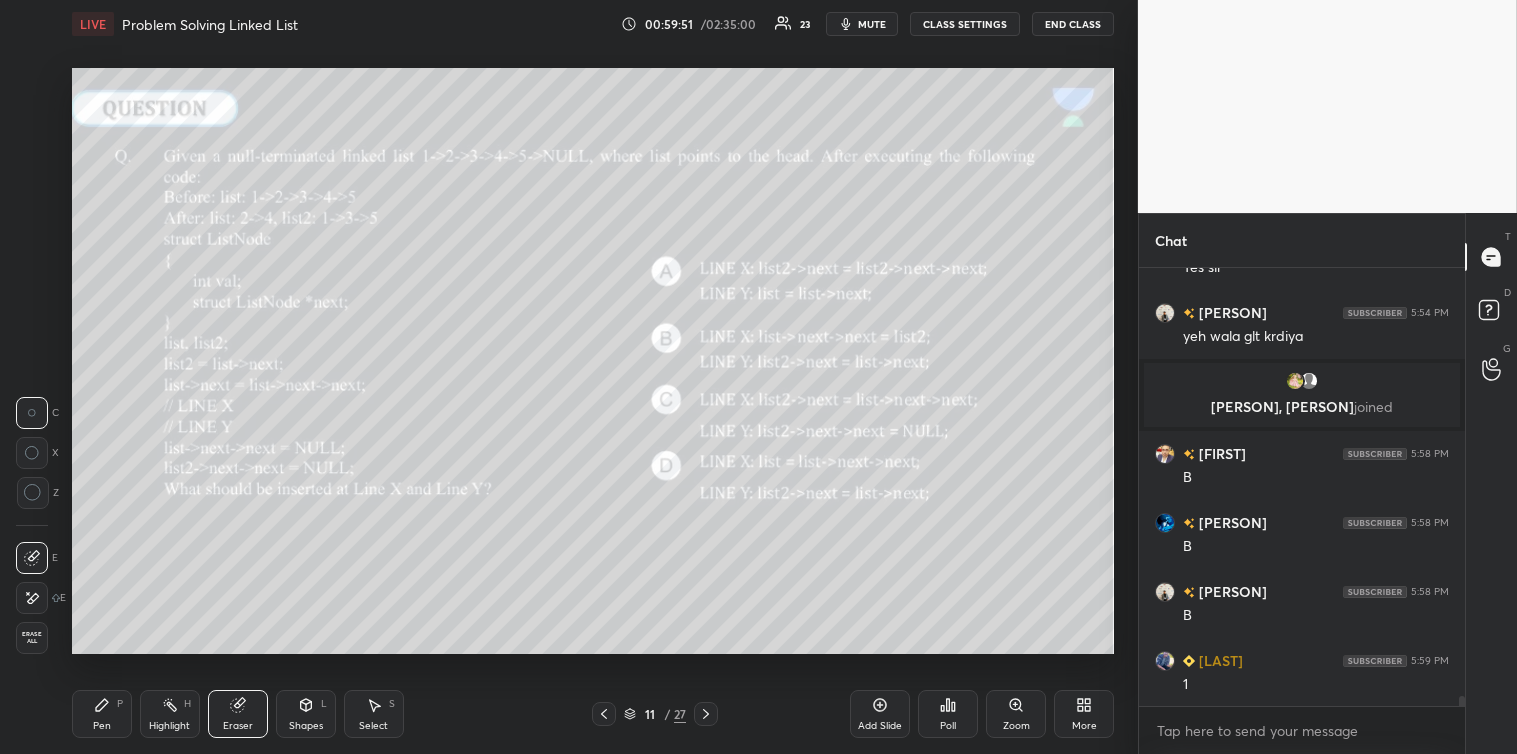 scroll, scrollTop: 18245, scrollLeft: 0, axis: vertical 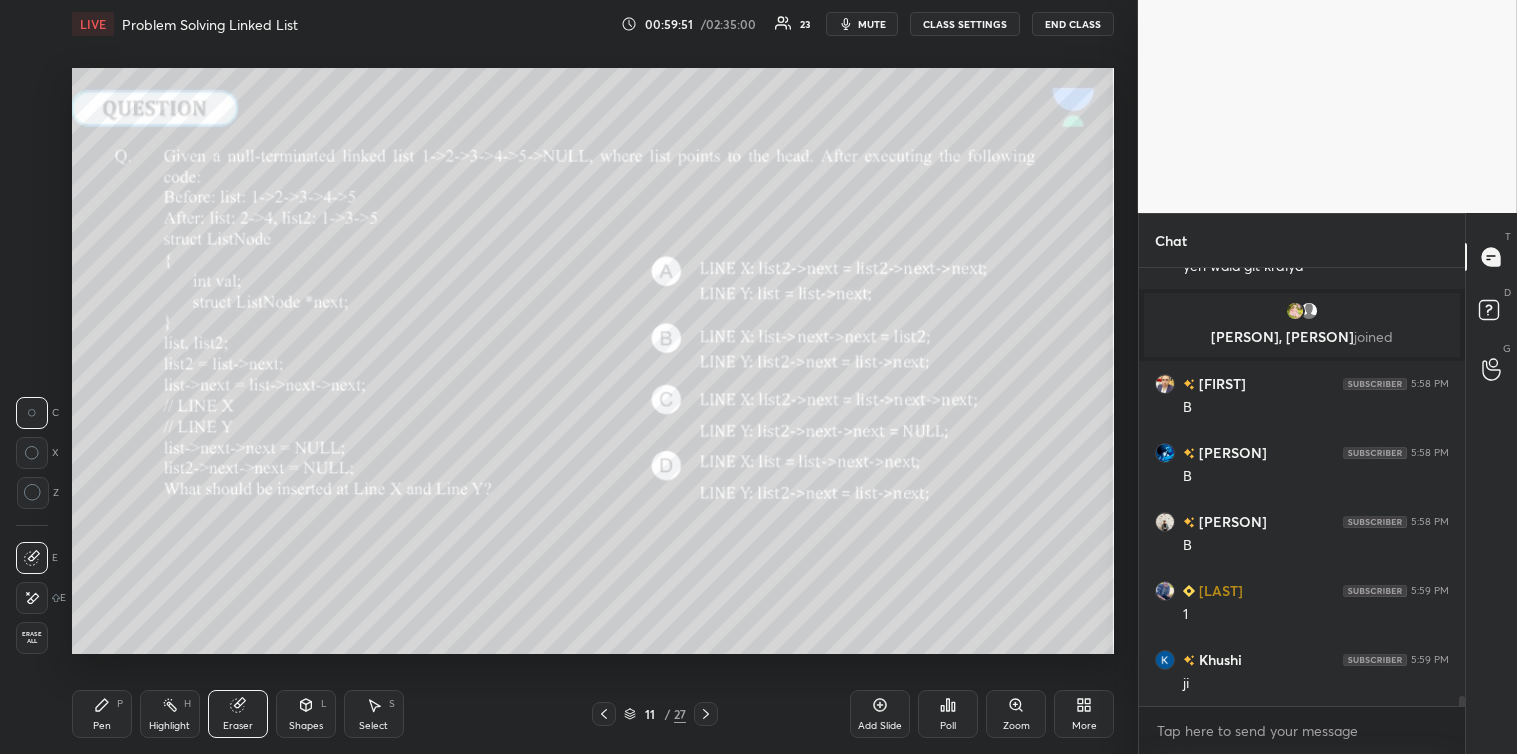 click on "Pen P" at bounding box center [102, 714] 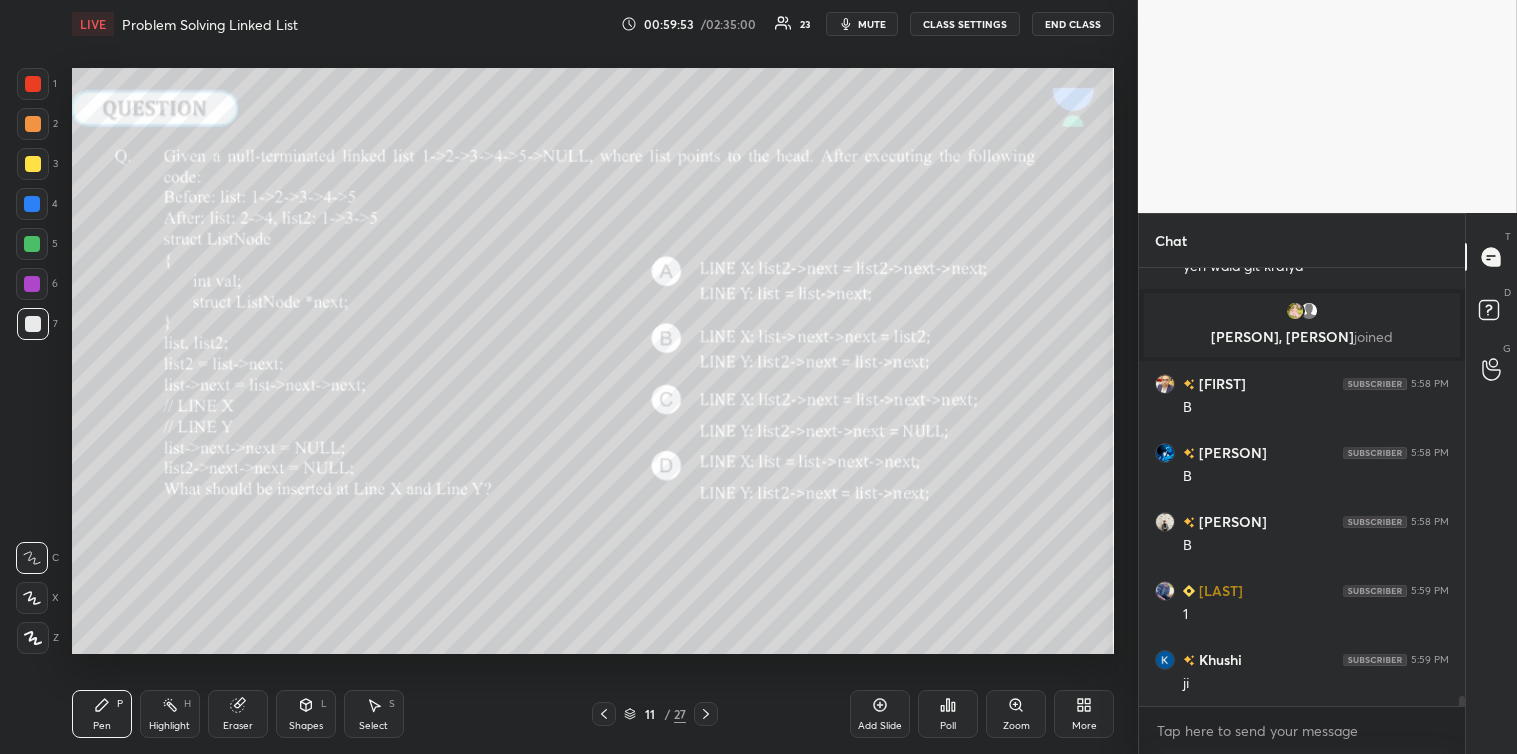 scroll, scrollTop: 18314, scrollLeft: 0, axis: vertical 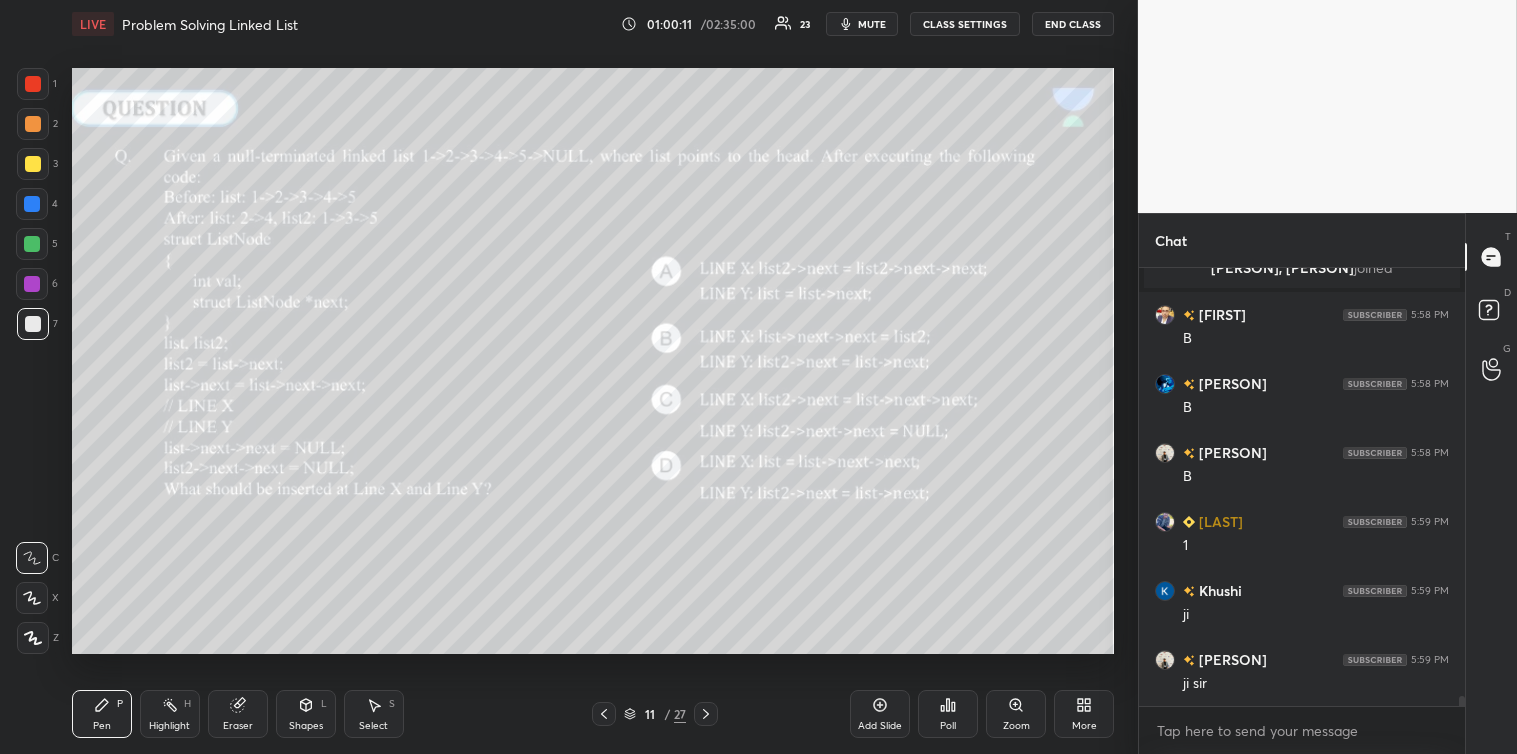 click 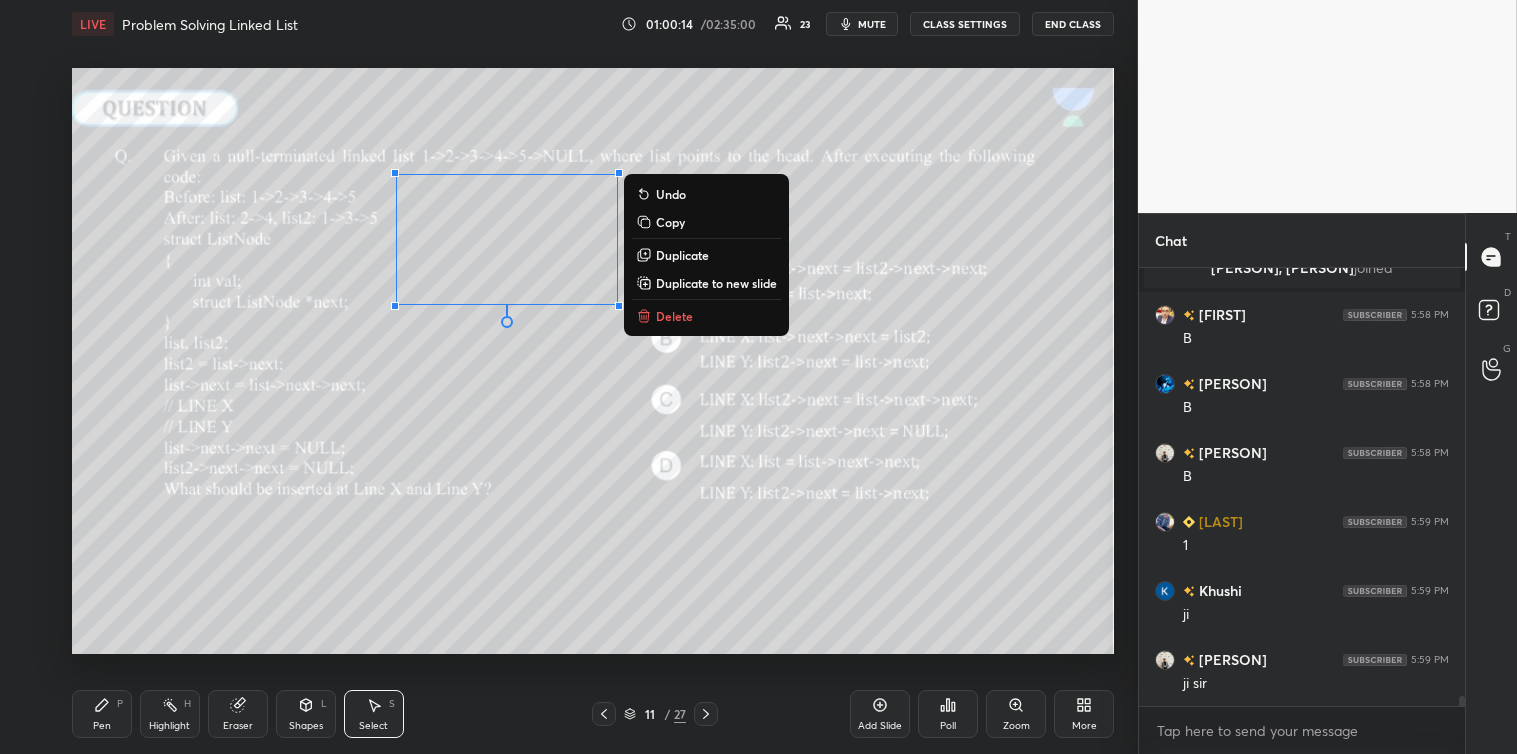 click on "Copy" at bounding box center (670, 222) 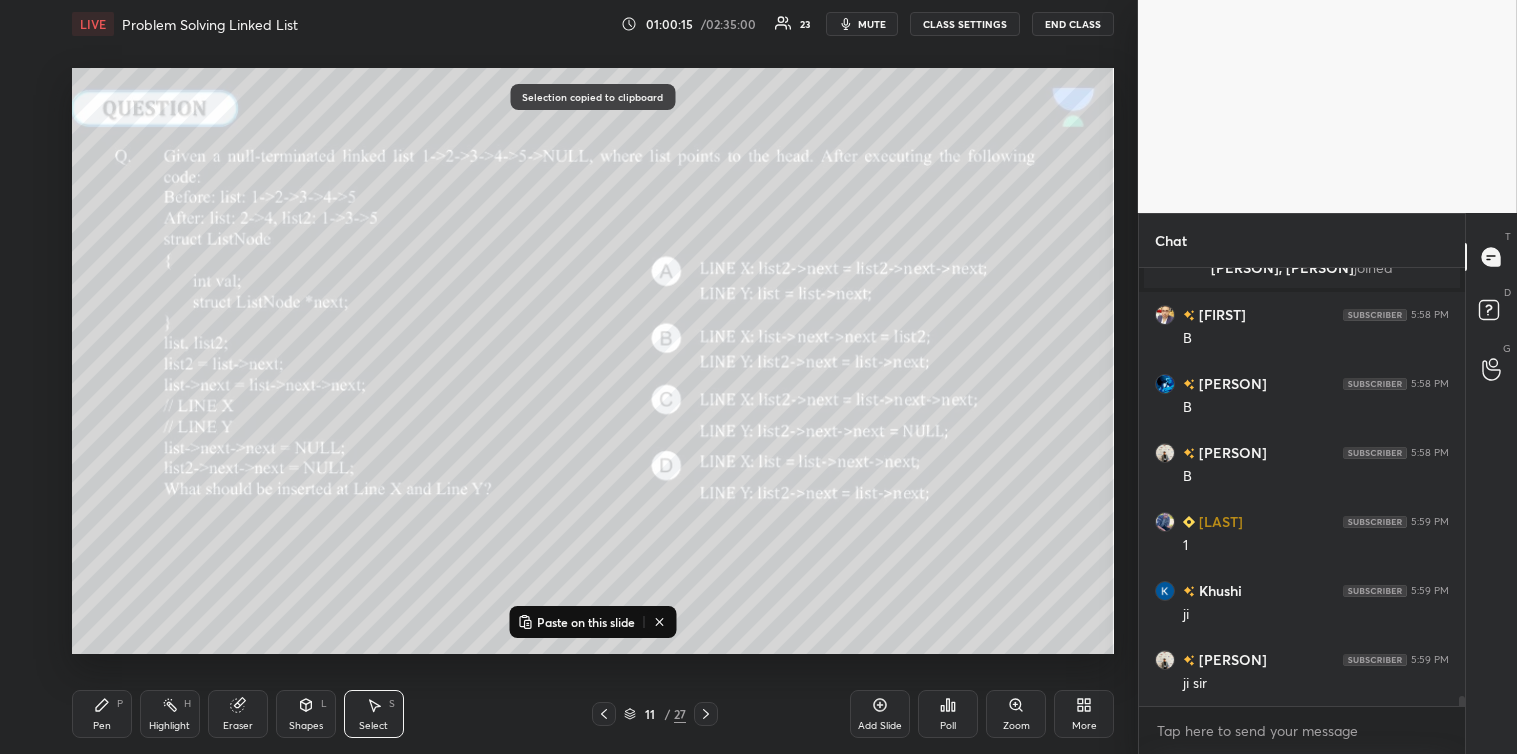 click on "Paste on this slide" at bounding box center [586, 622] 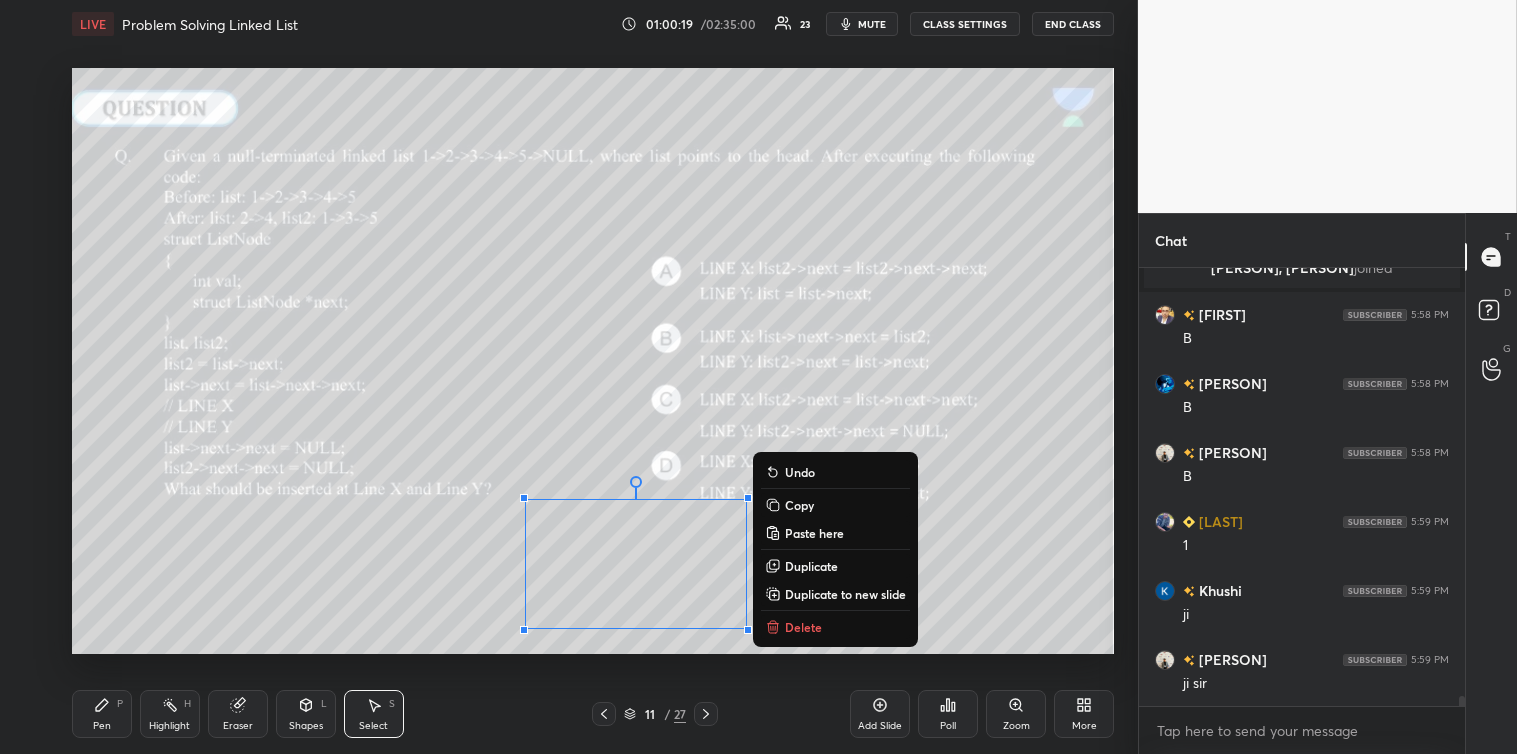 click on "0 ° Undo Copy Paste here Duplicate Duplicate to new slide Delete" at bounding box center (593, 361) 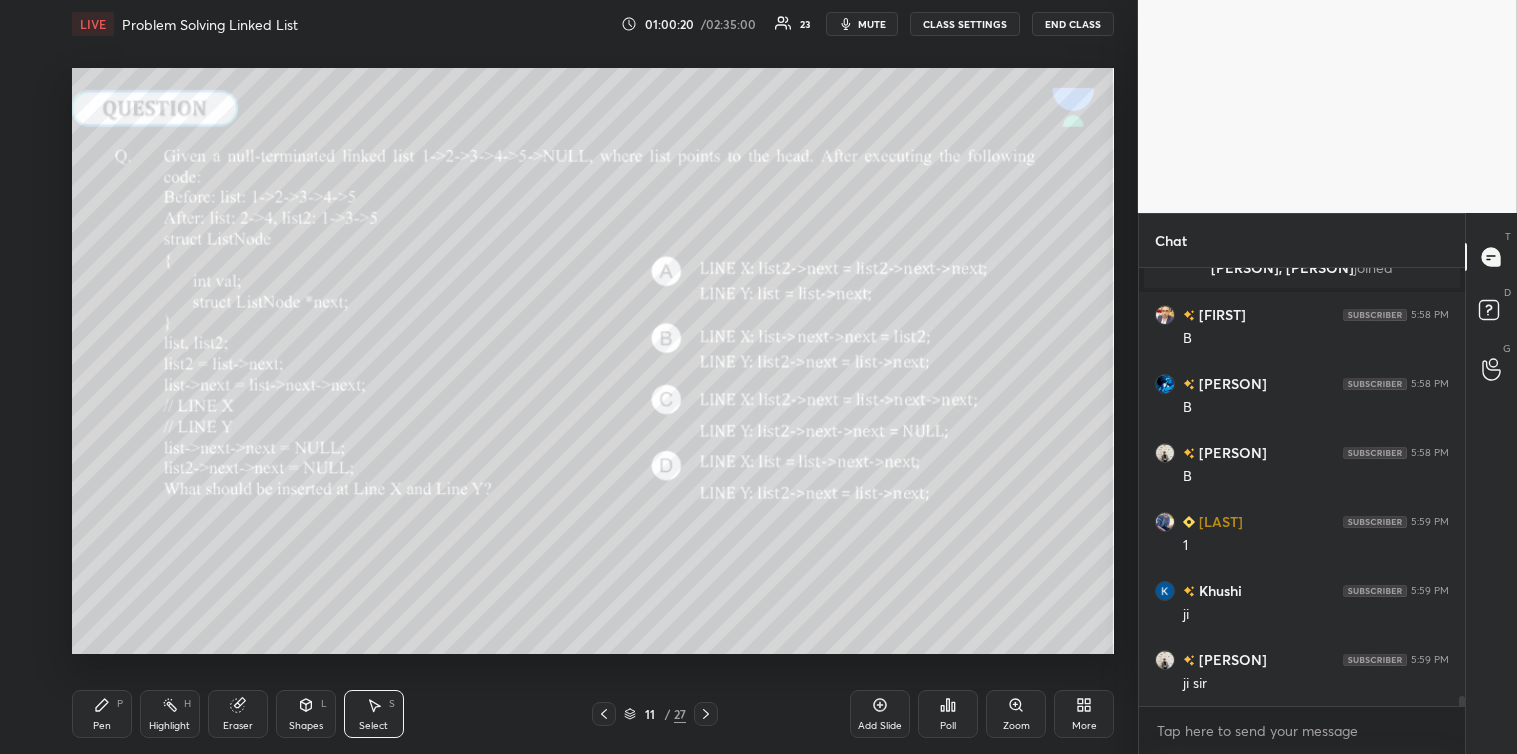 click on "Pen P" at bounding box center [102, 714] 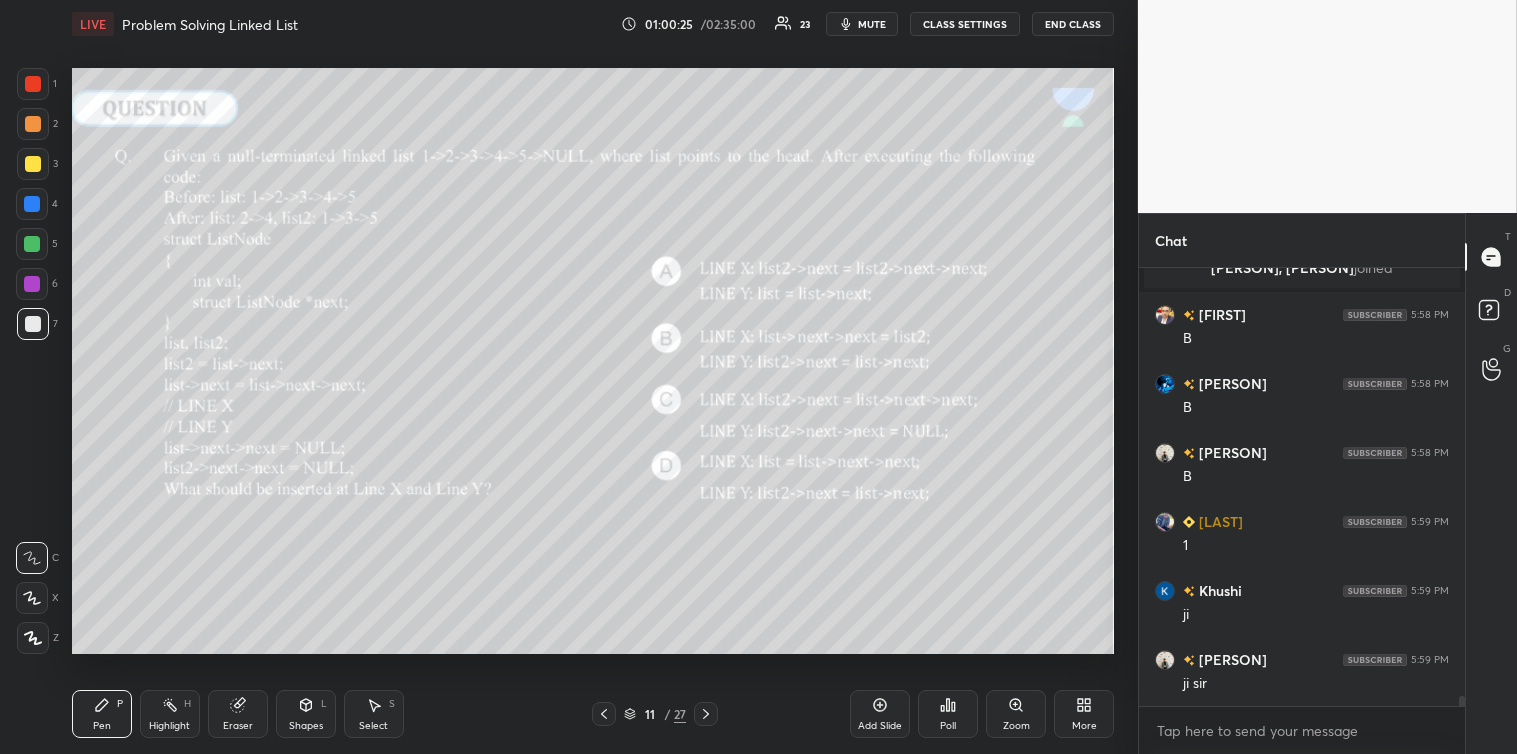 click 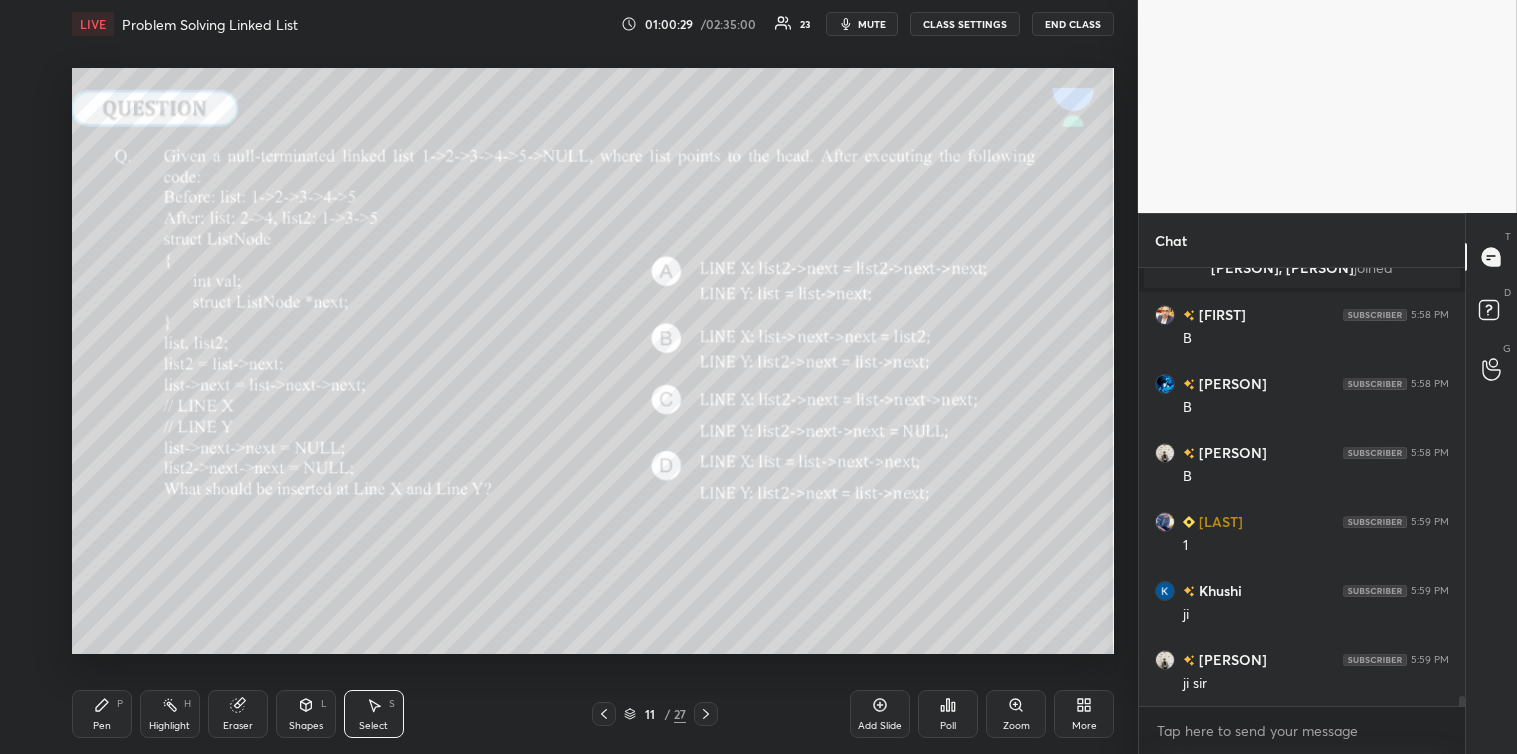 scroll, scrollTop: 18383, scrollLeft: 0, axis: vertical 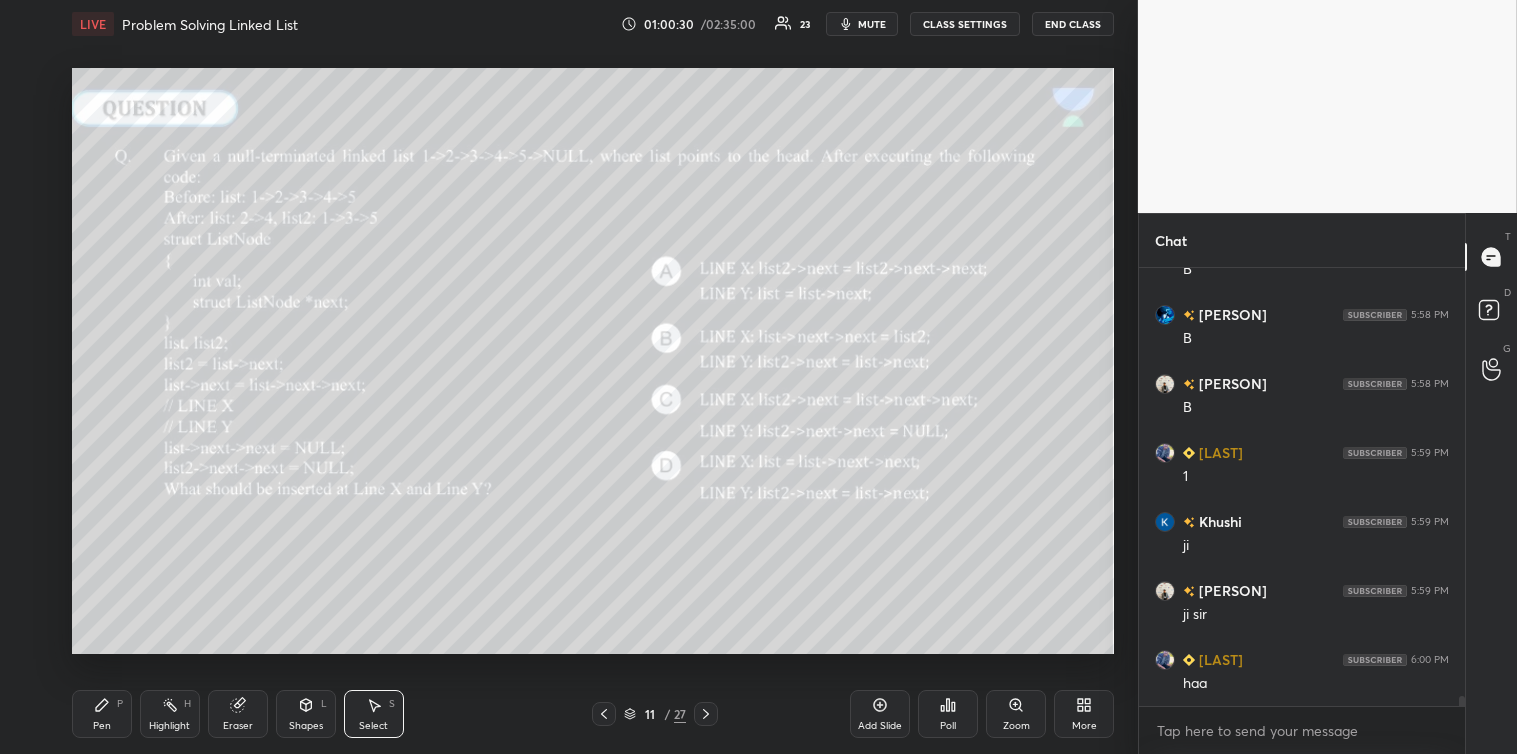 click on "Pen P" at bounding box center (102, 714) 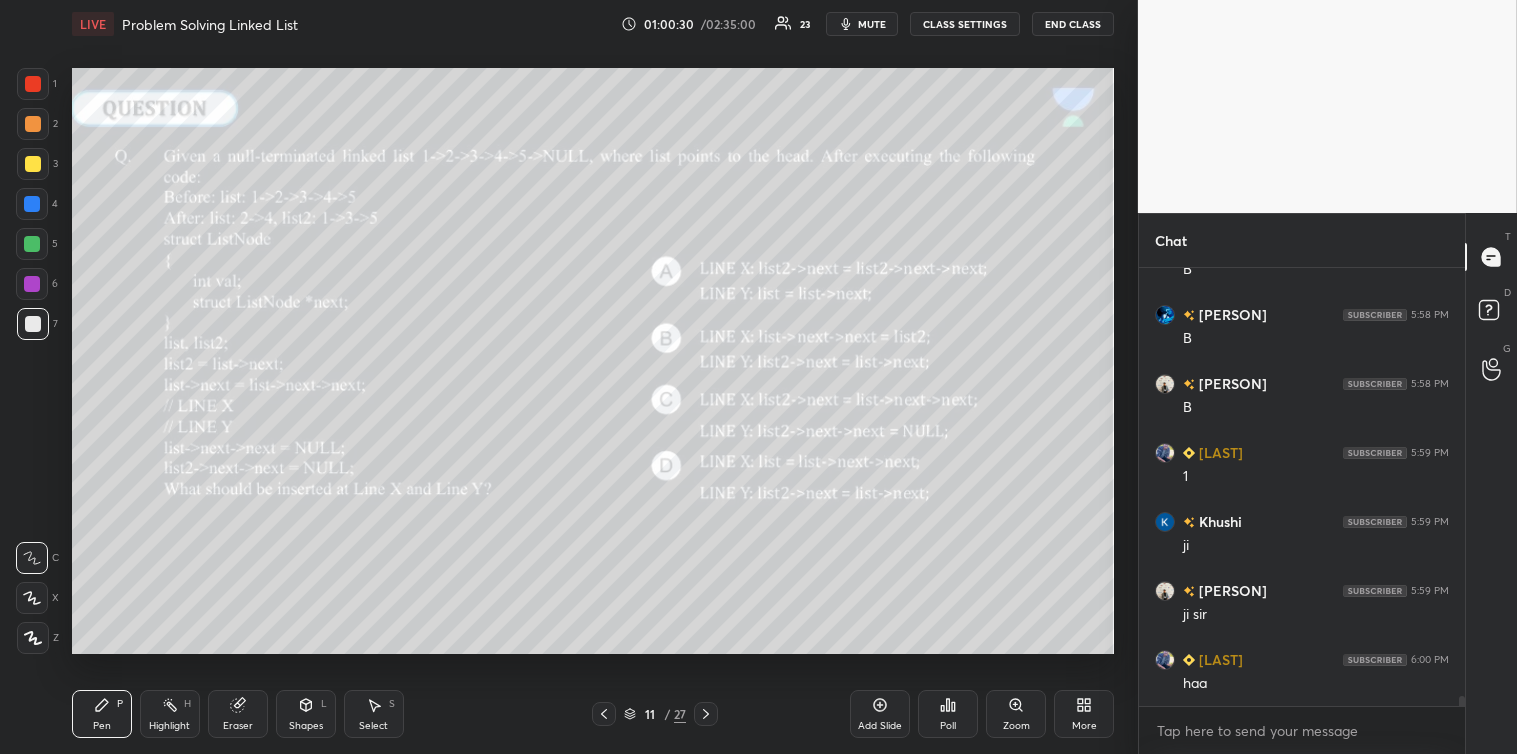 scroll, scrollTop: 18452, scrollLeft: 0, axis: vertical 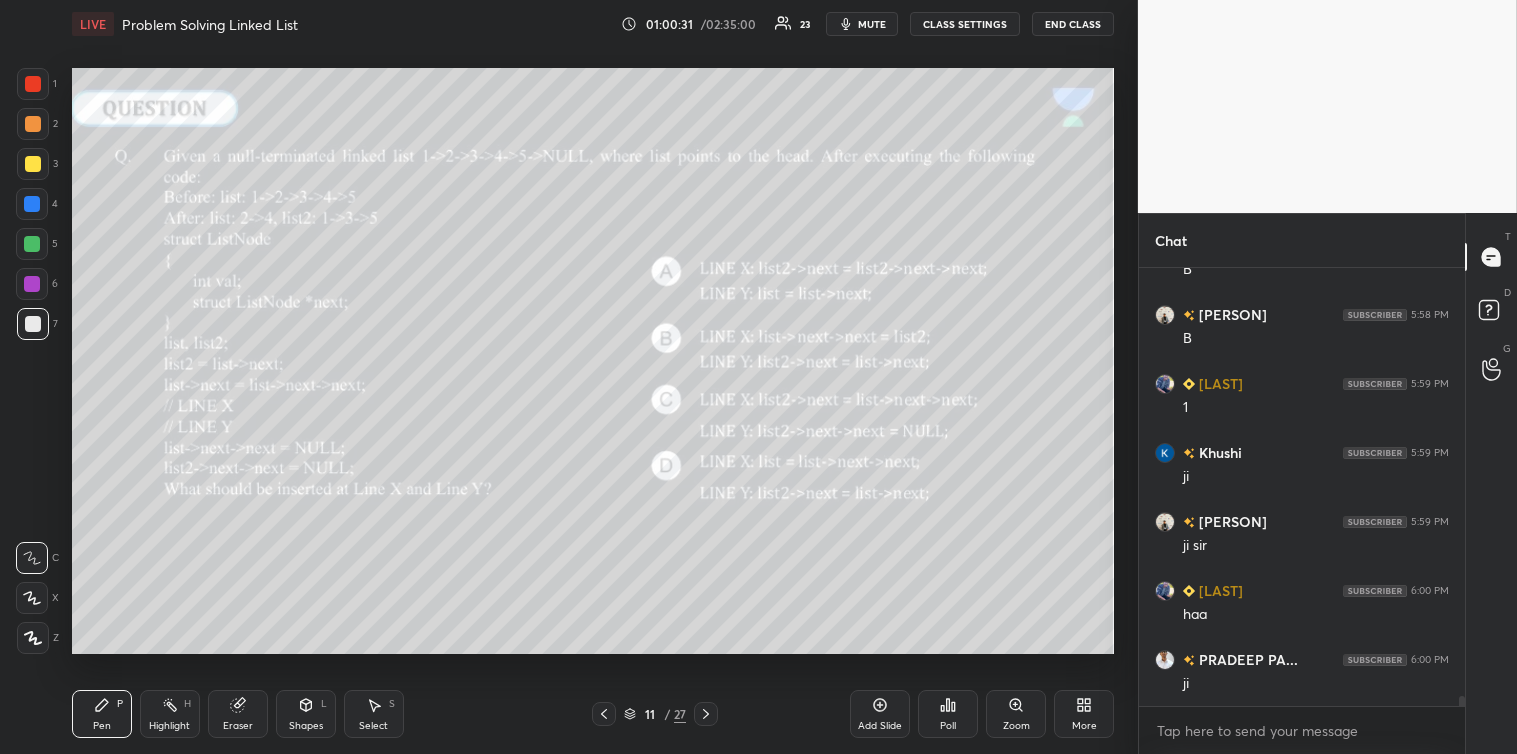 click on "Select S" at bounding box center (374, 714) 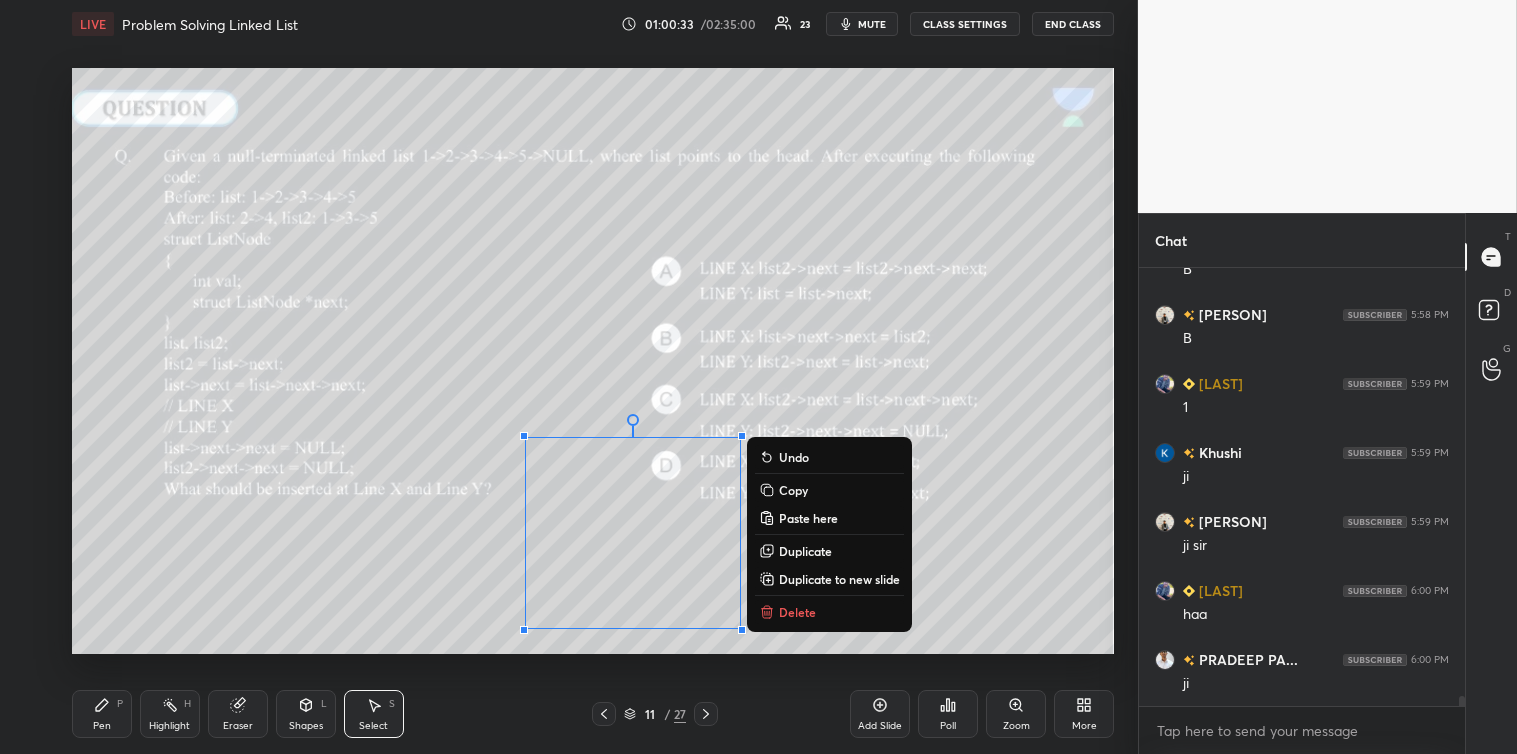 click on "Delete" at bounding box center (797, 612) 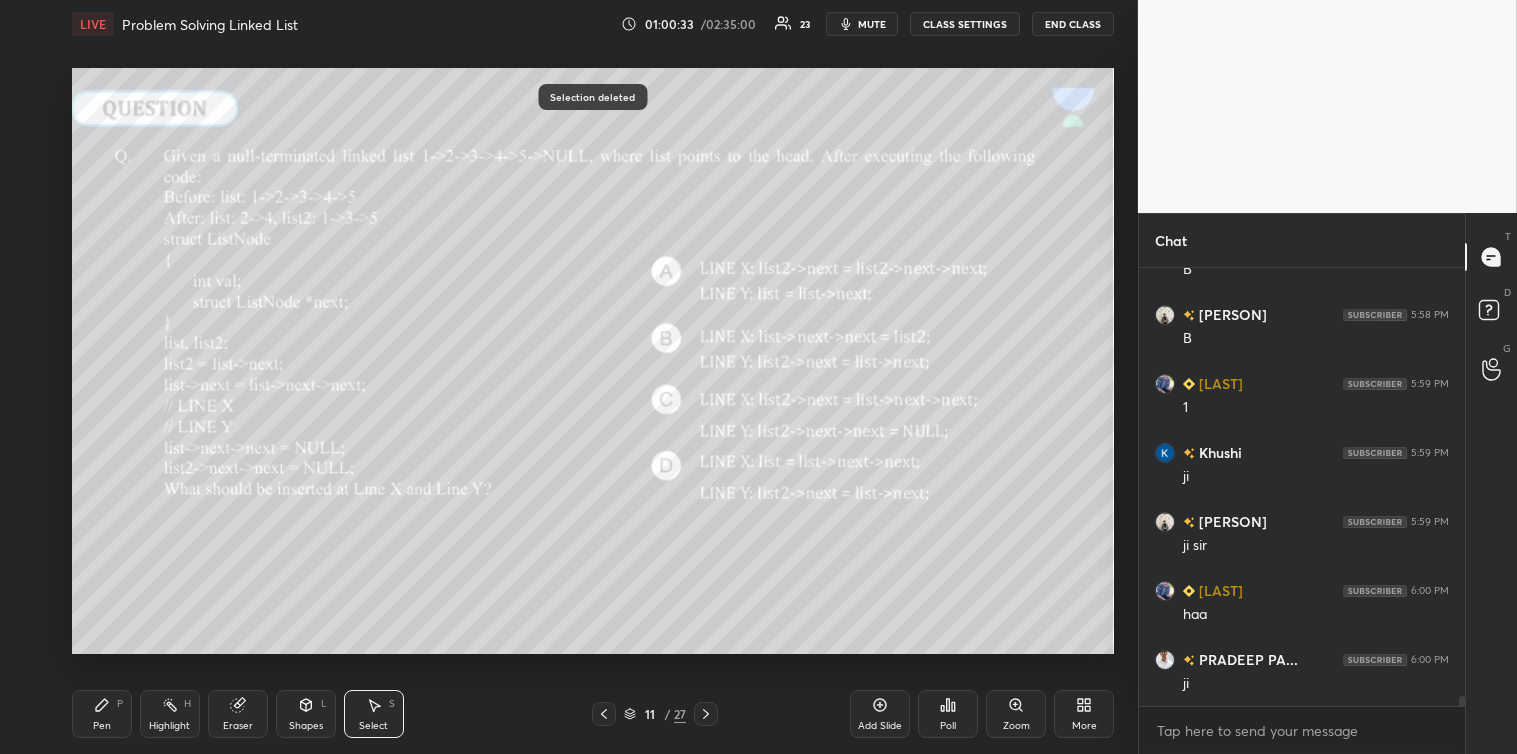 type on "x" 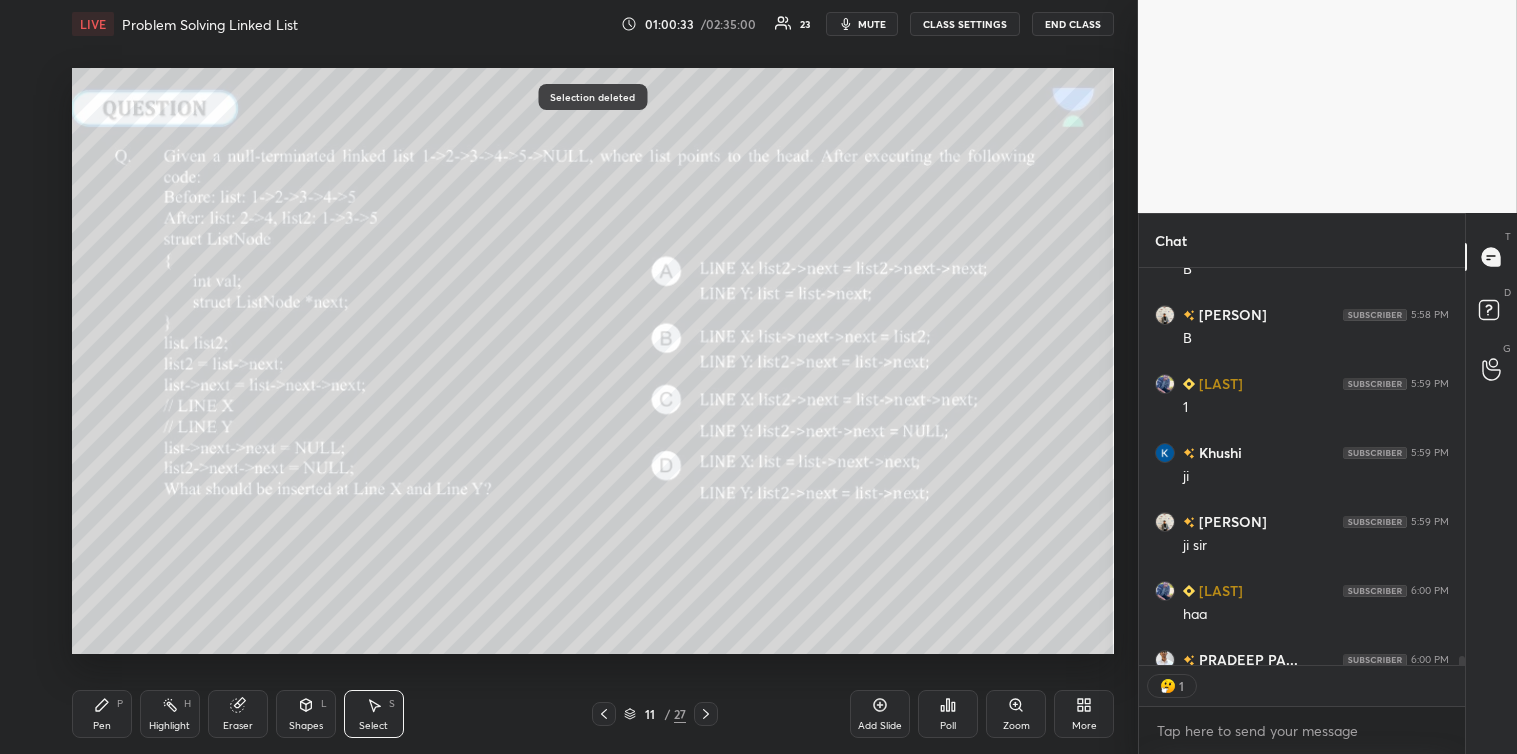 scroll, scrollTop: 6, scrollLeft: 5, axis: both 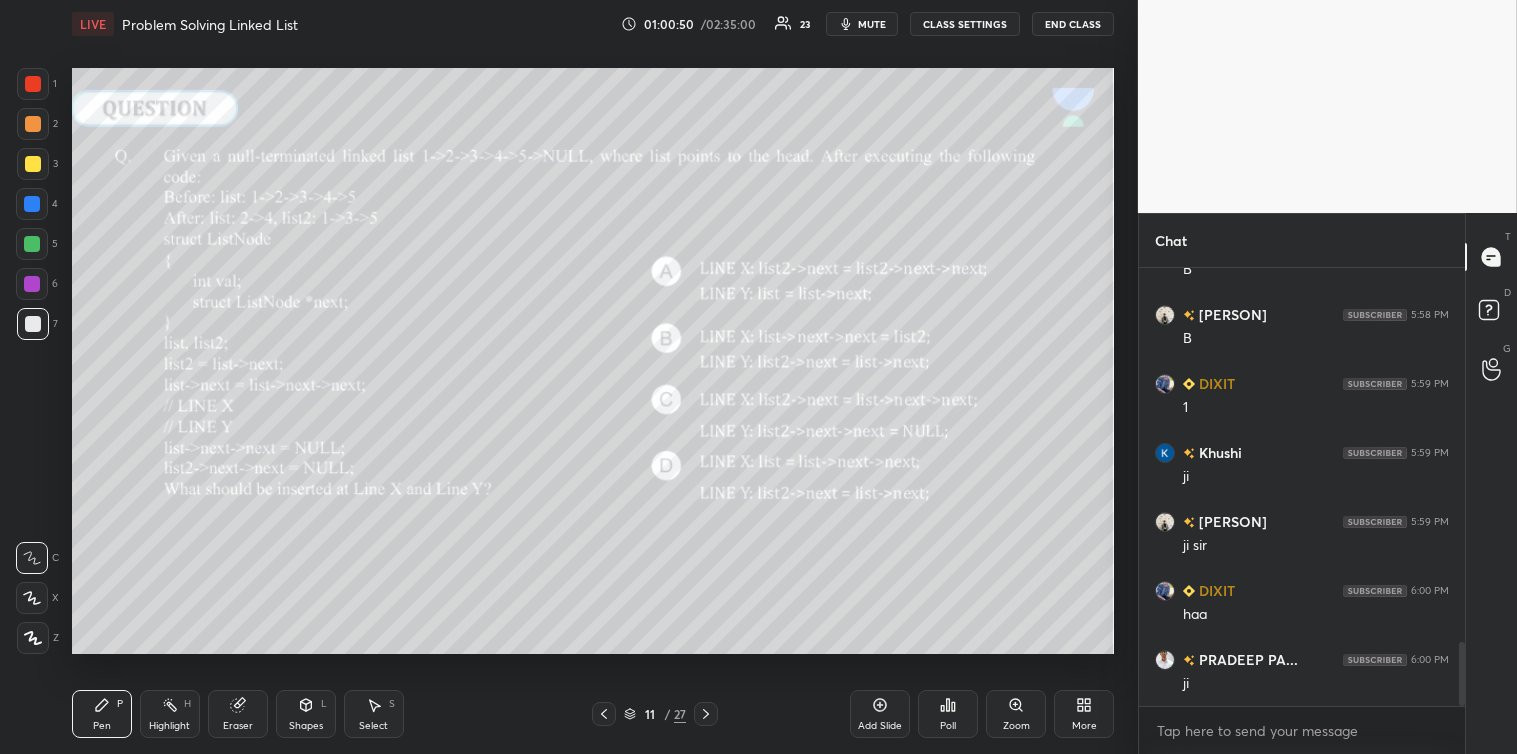 click at bounding box center [33, 324] 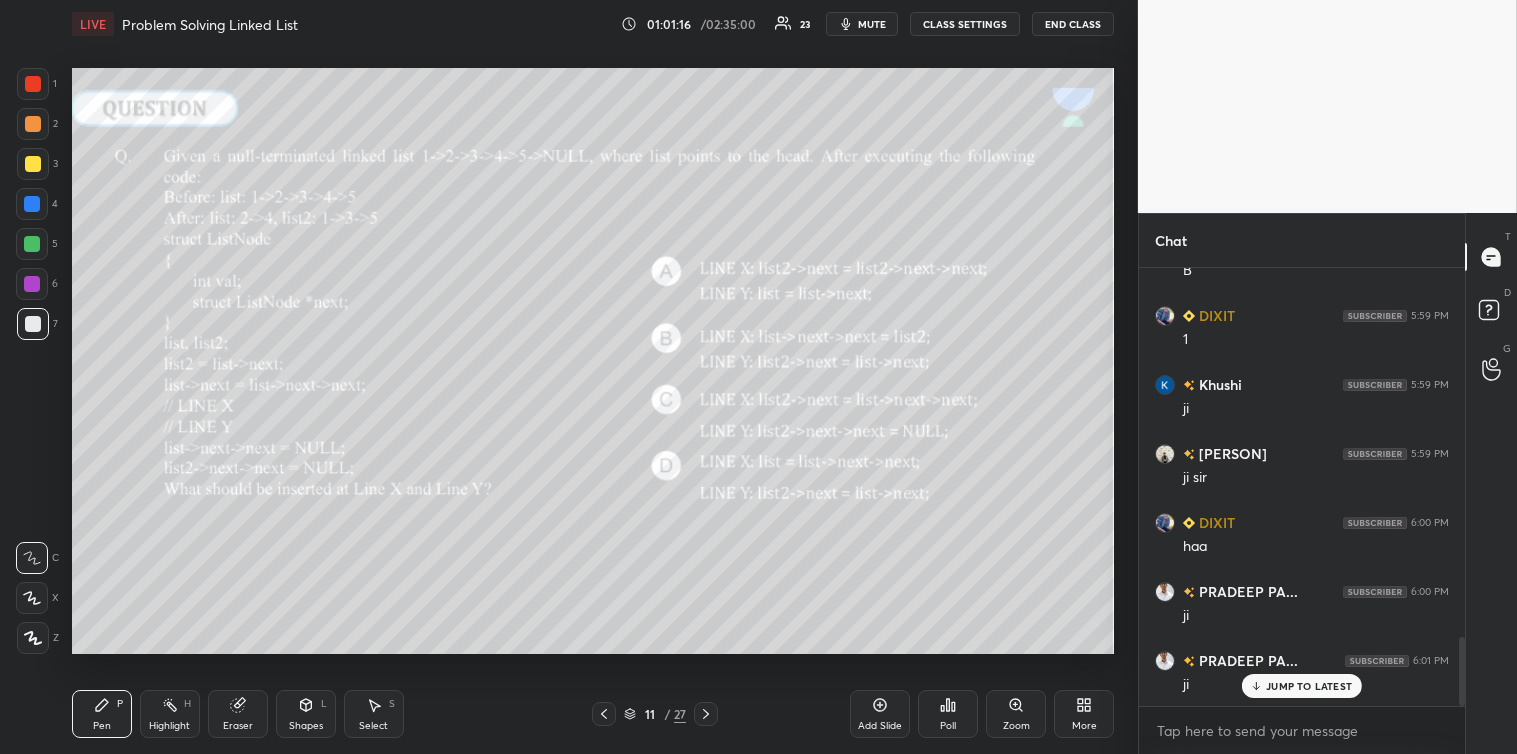 scroll, scrollTop: 2425, scrollLeft: 0, axis: vertical 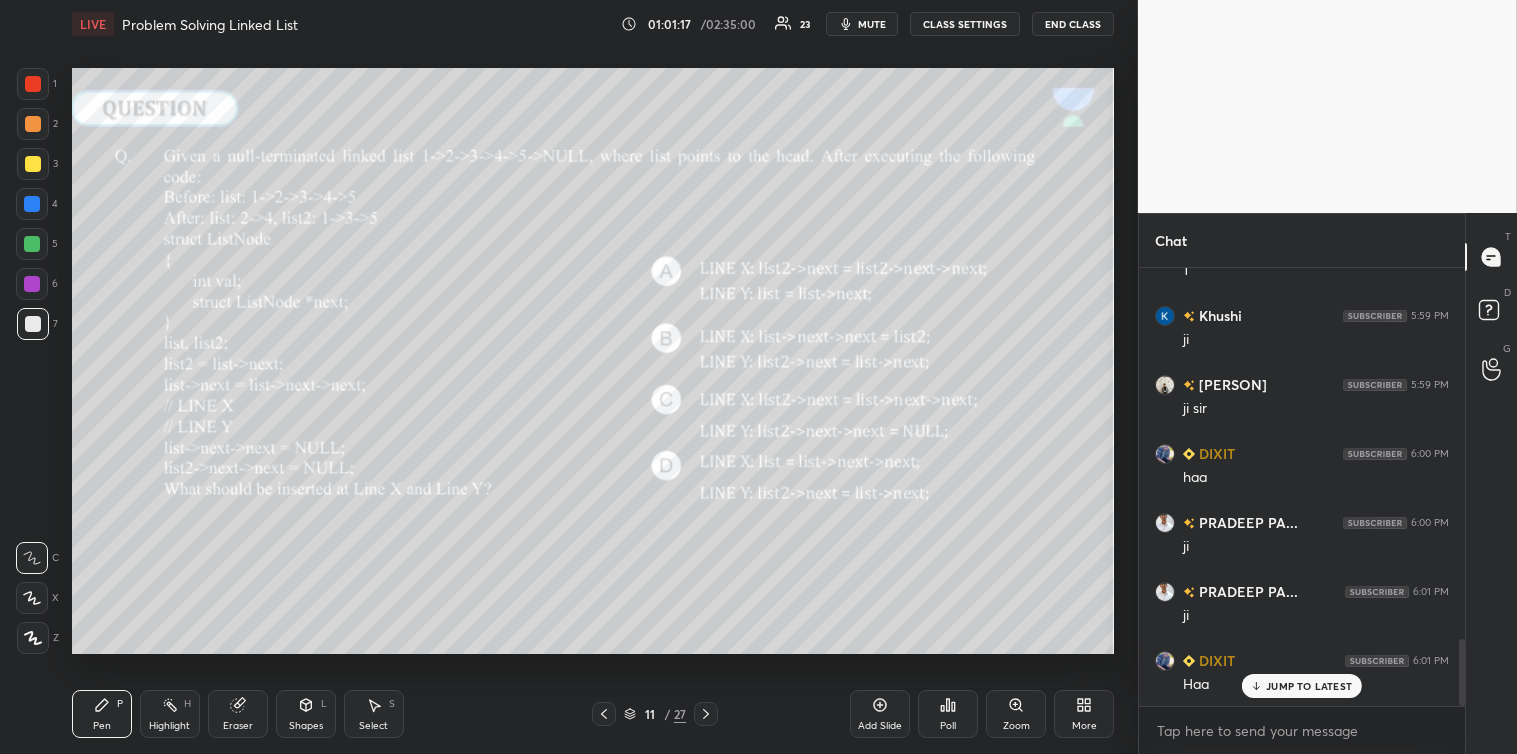 click 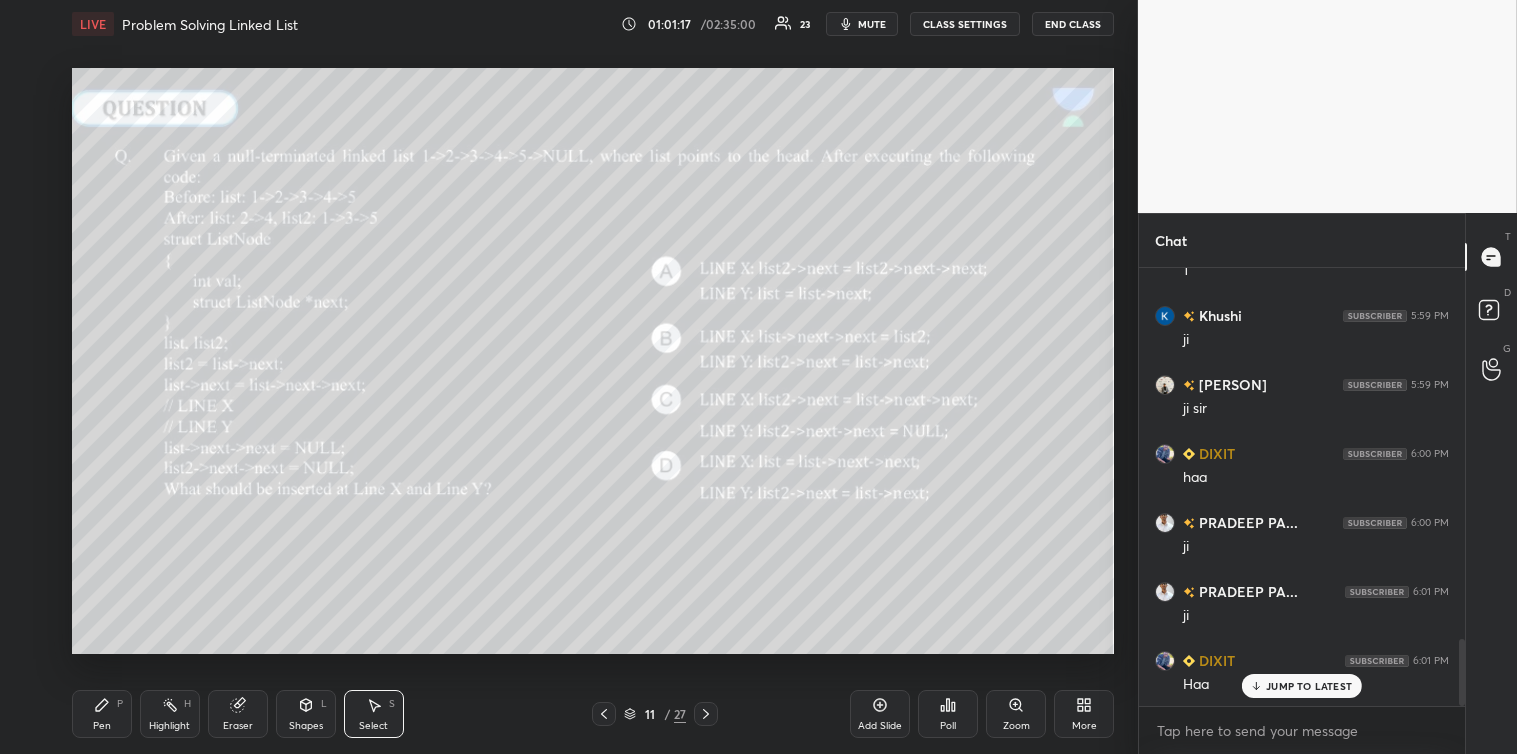 scroll, scrollTop: 2564, scrollLeft: 0, axis: vertical 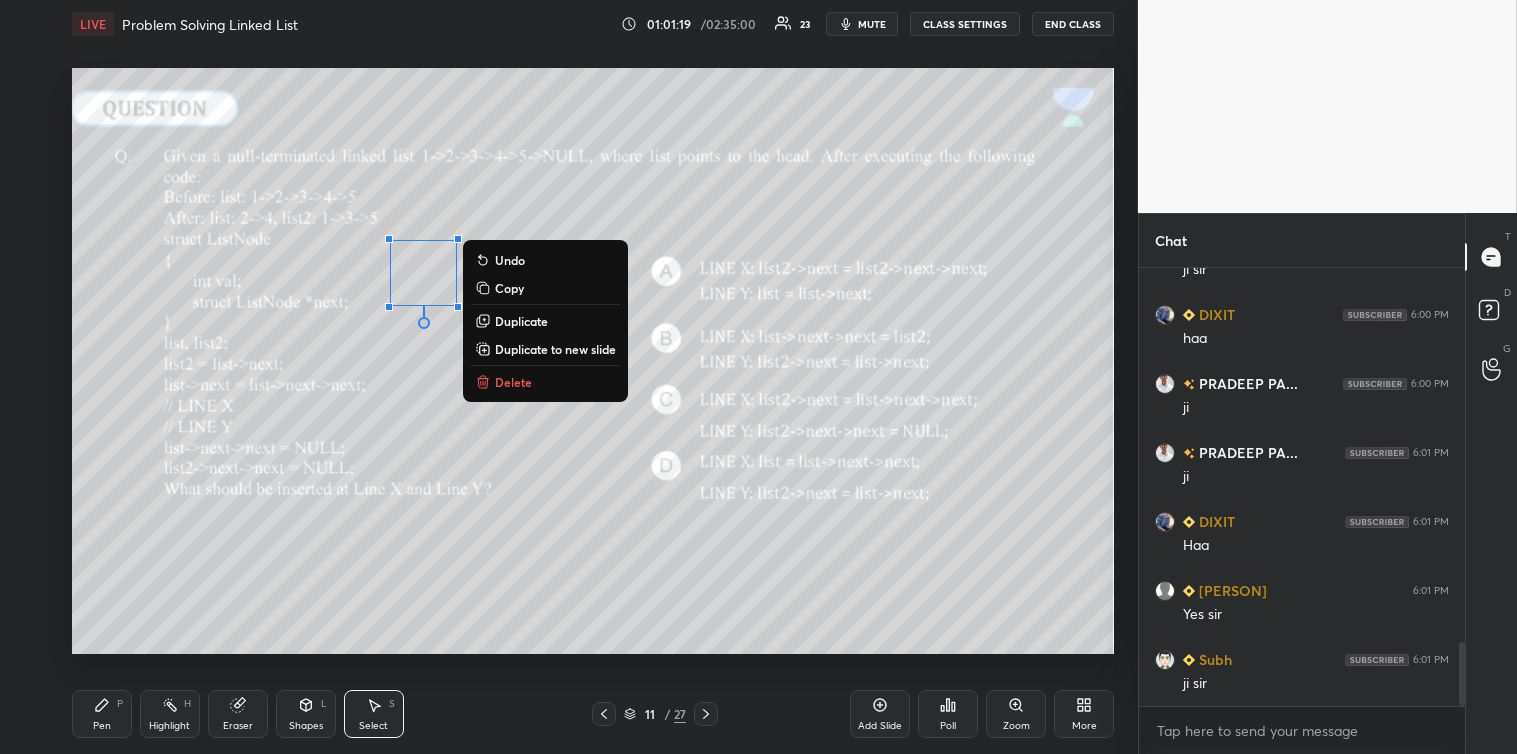 click on "Delete" at bounding box center [513, 382] 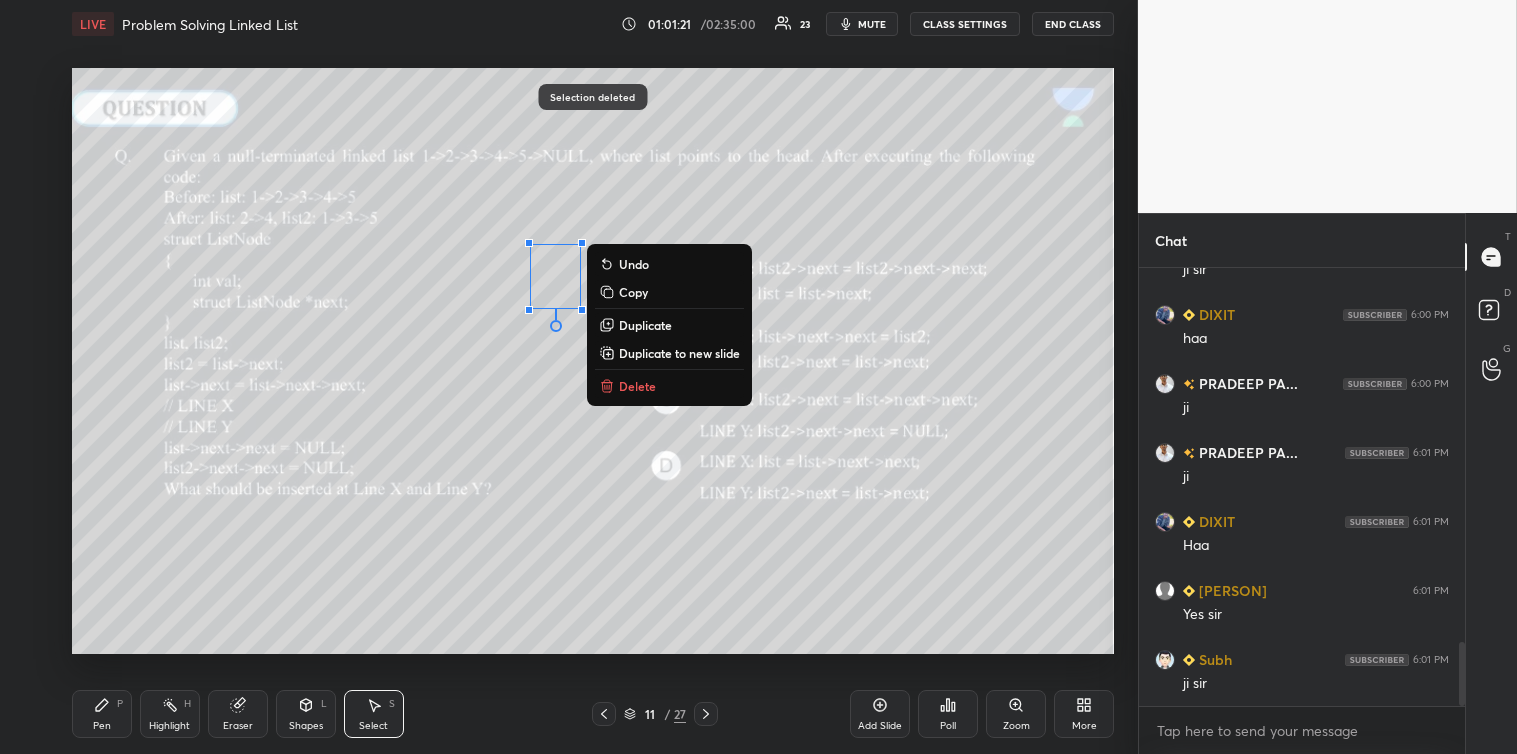 click on "Delete" at bounding box center [637, 386] 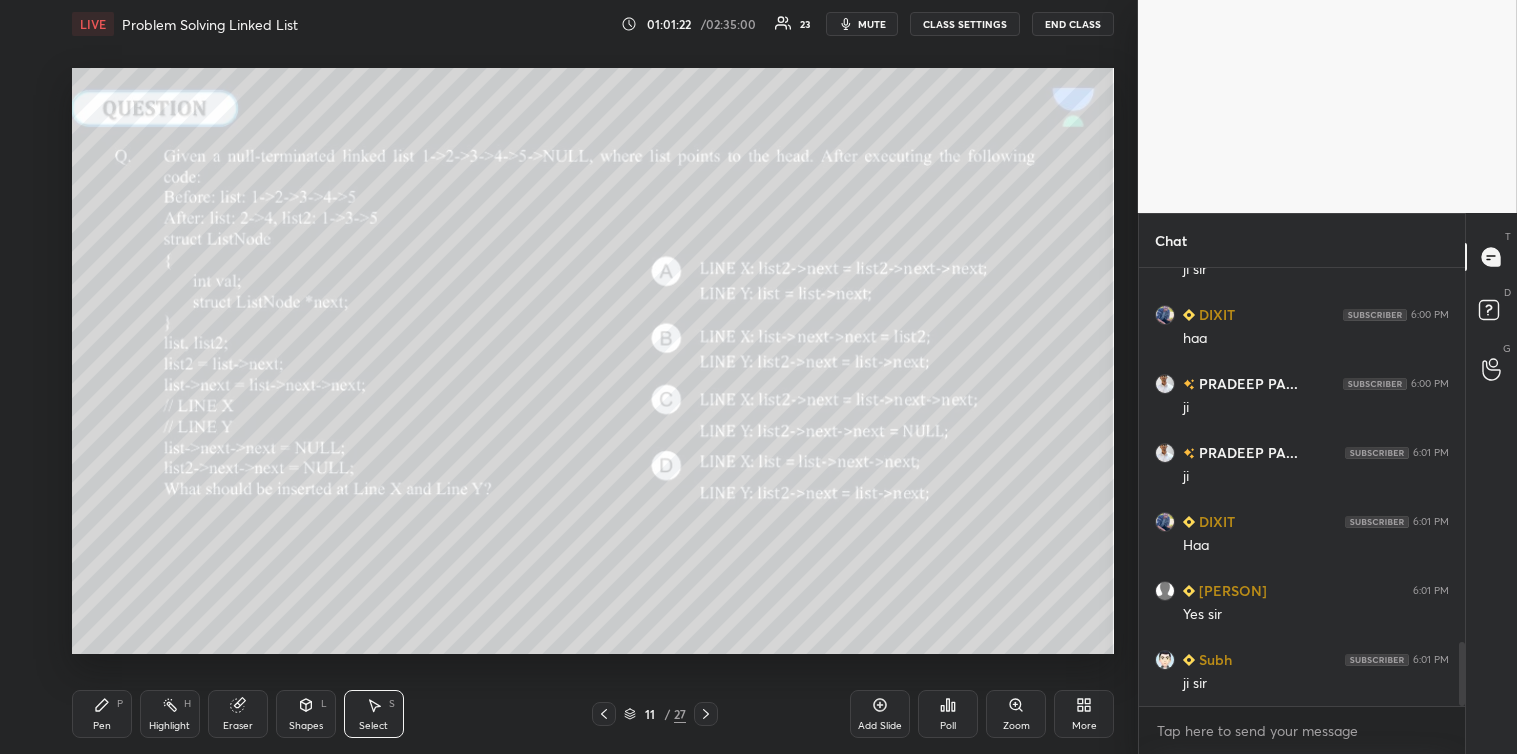 click on "Pen P" at bounding box center [102, 714] 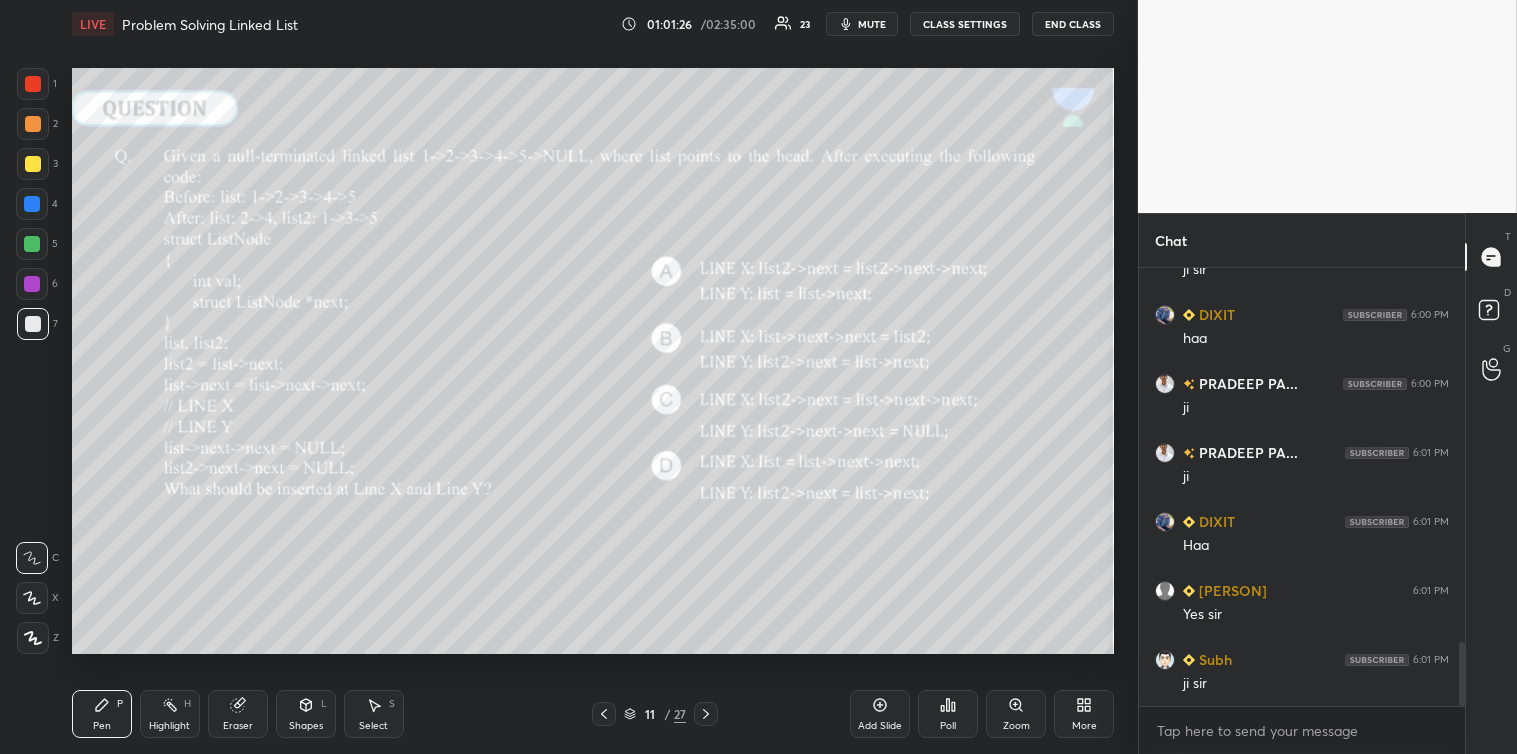 click on "Select S" at bounding box center [374, 714] 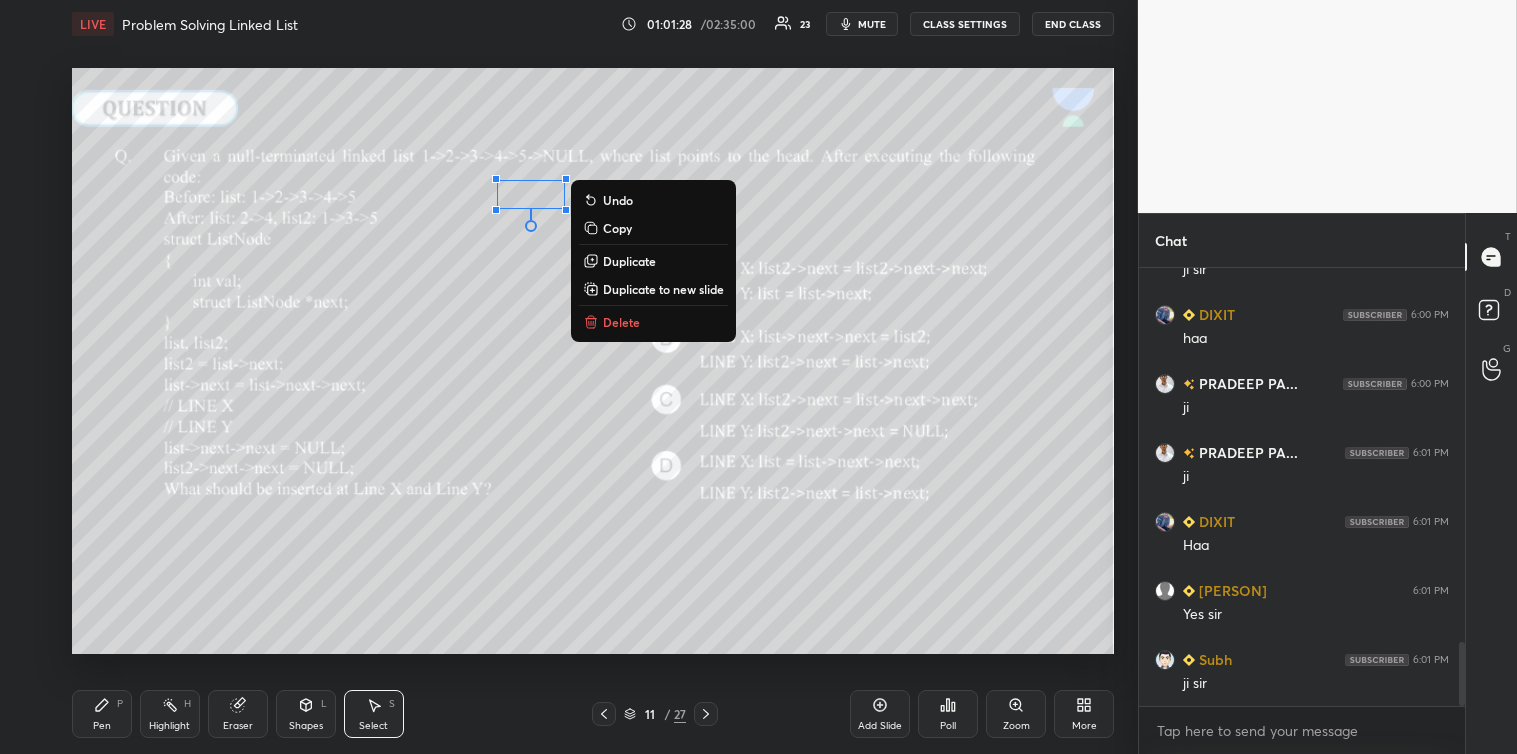 click on "Delete" at bounding box center (621, 322) 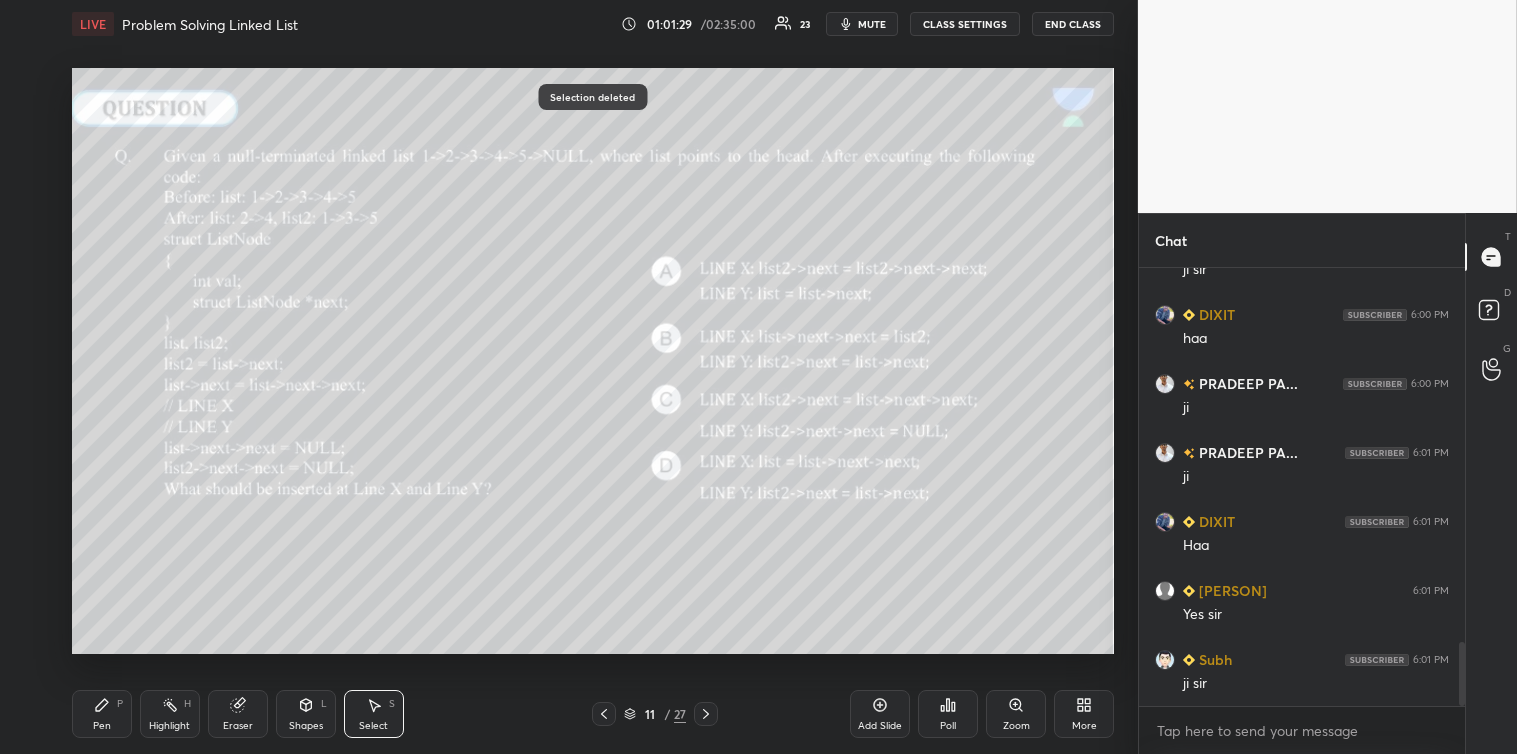 click on "Pen P" at bounding box center (102, 714) 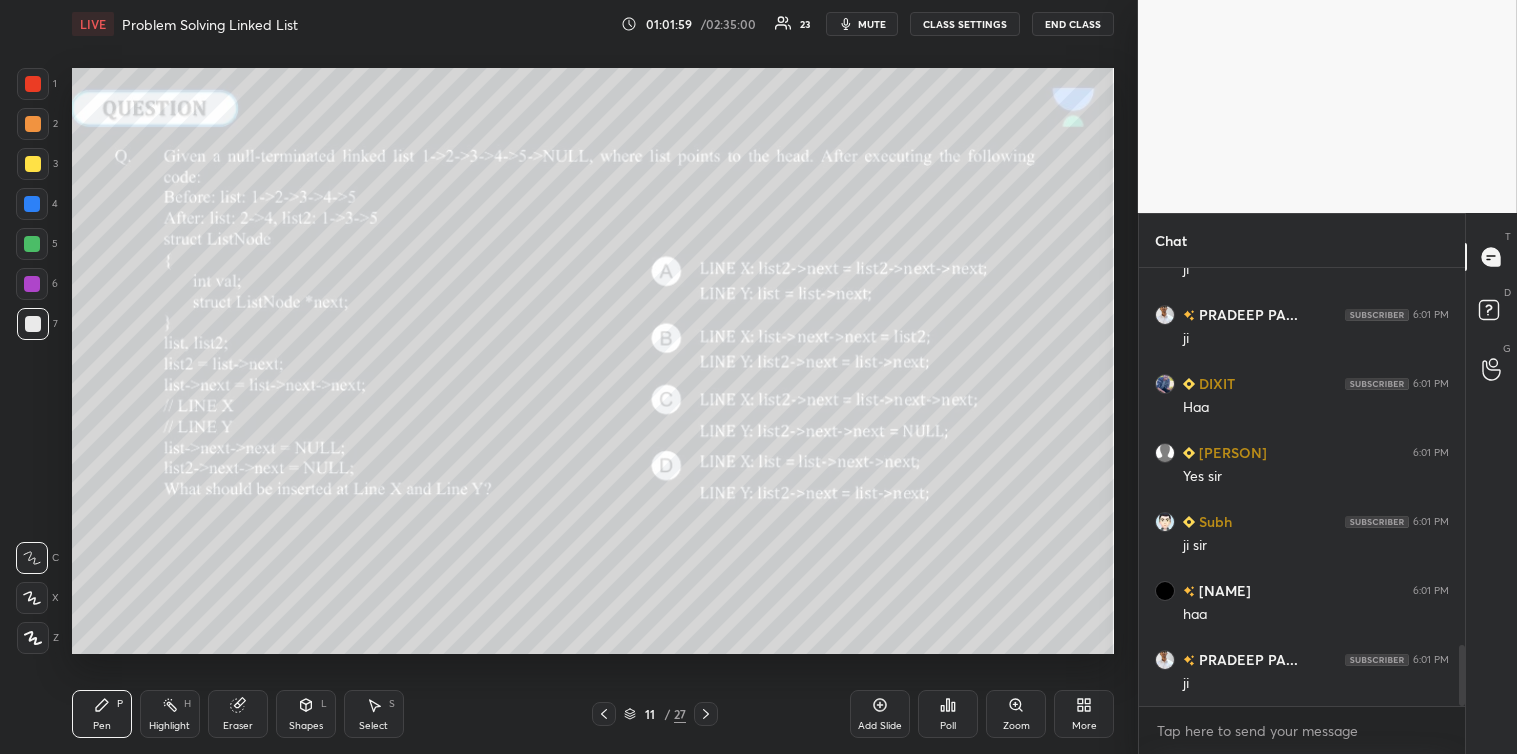 scroll, scrollTop: 2771, scrollLeft: 0, axis: vertical 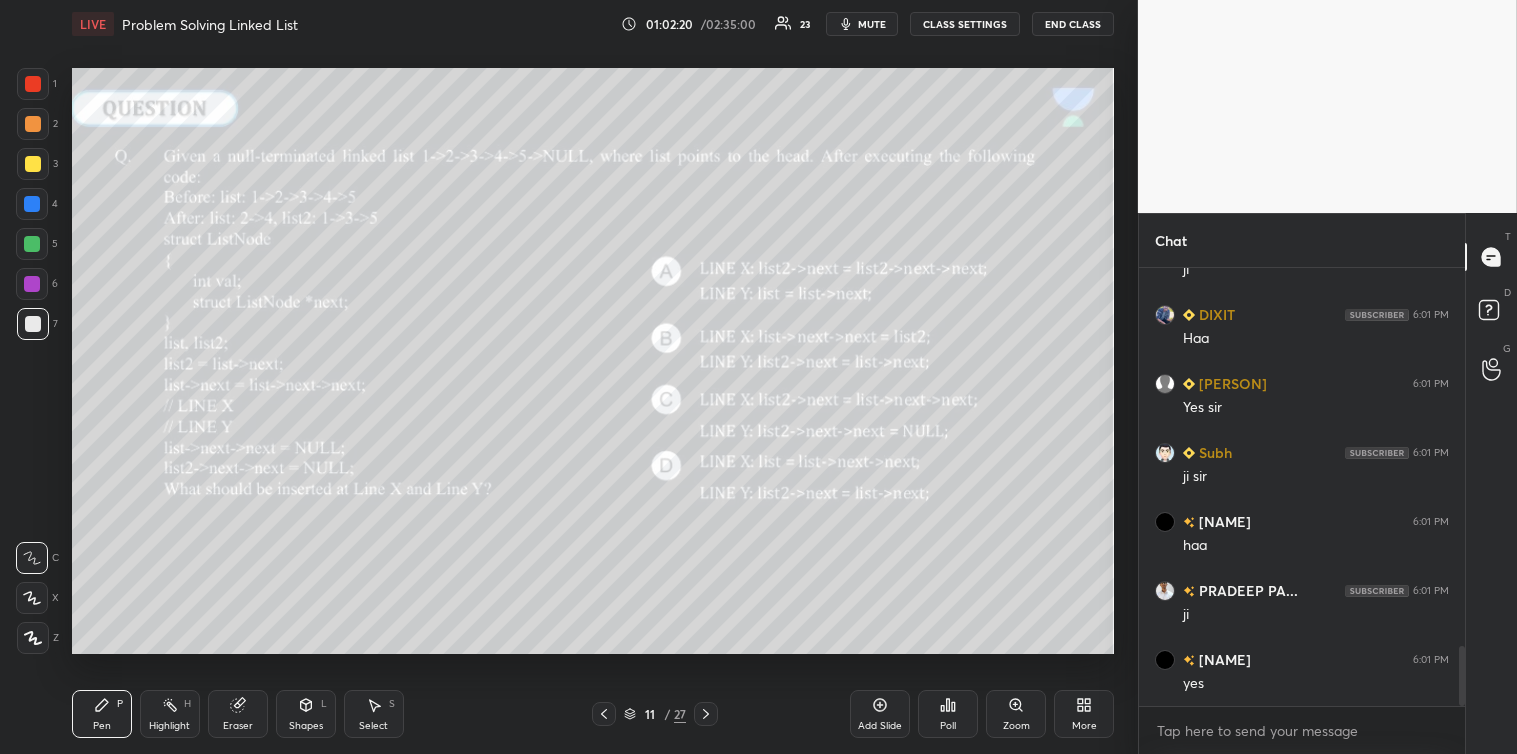 click 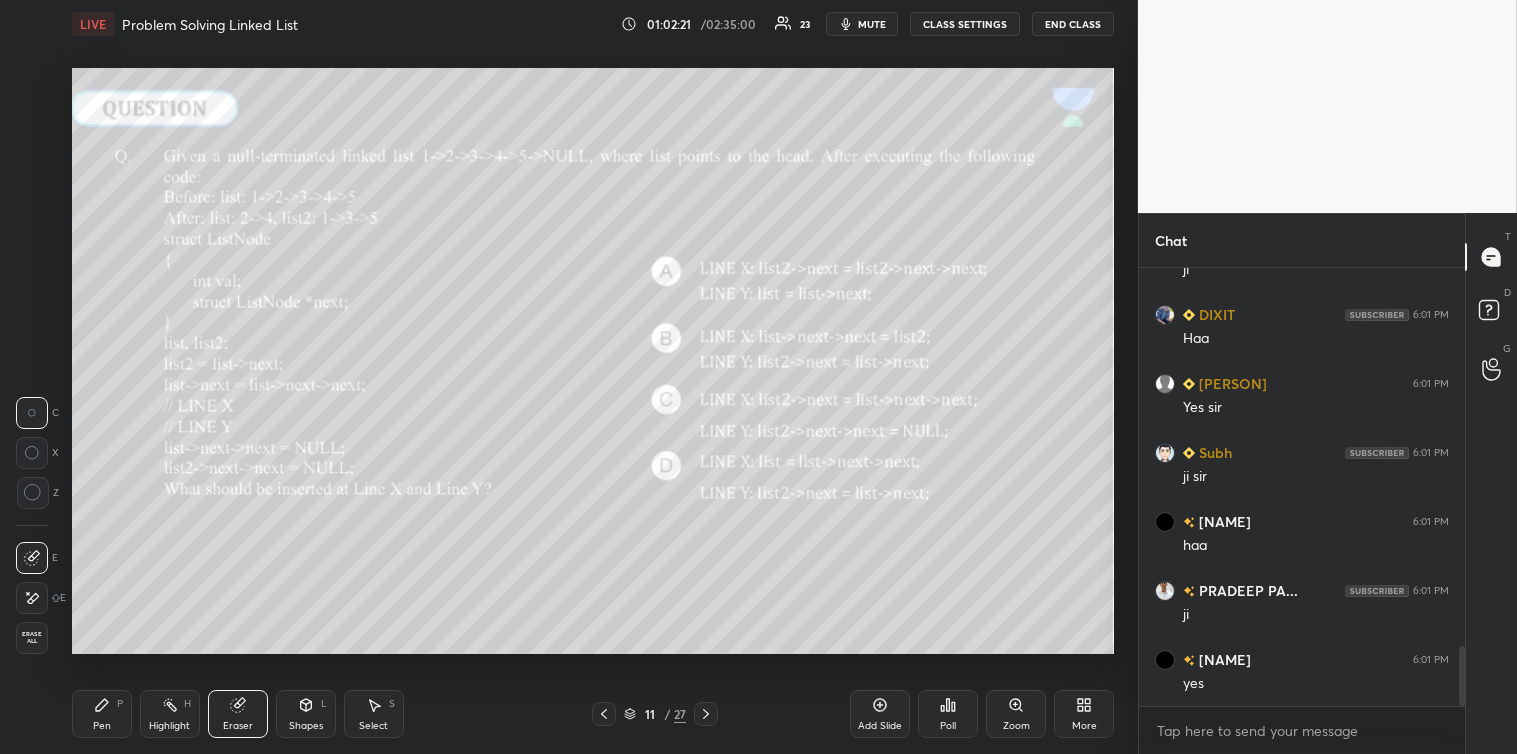 scroll, scrollTop: 2840, scrollLeft: 0, axis: vertical 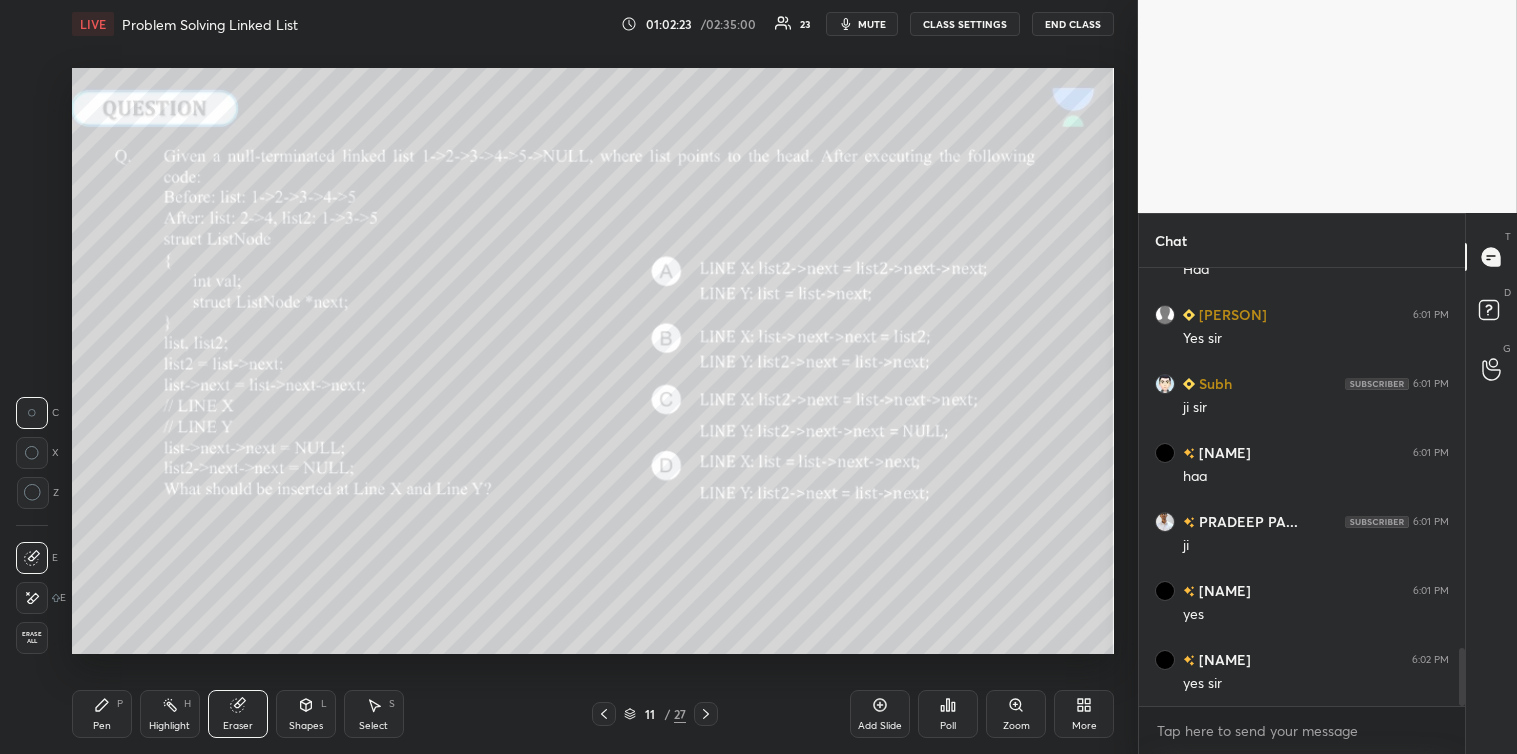 click on "Pen P" at bounding box center [102, 714] 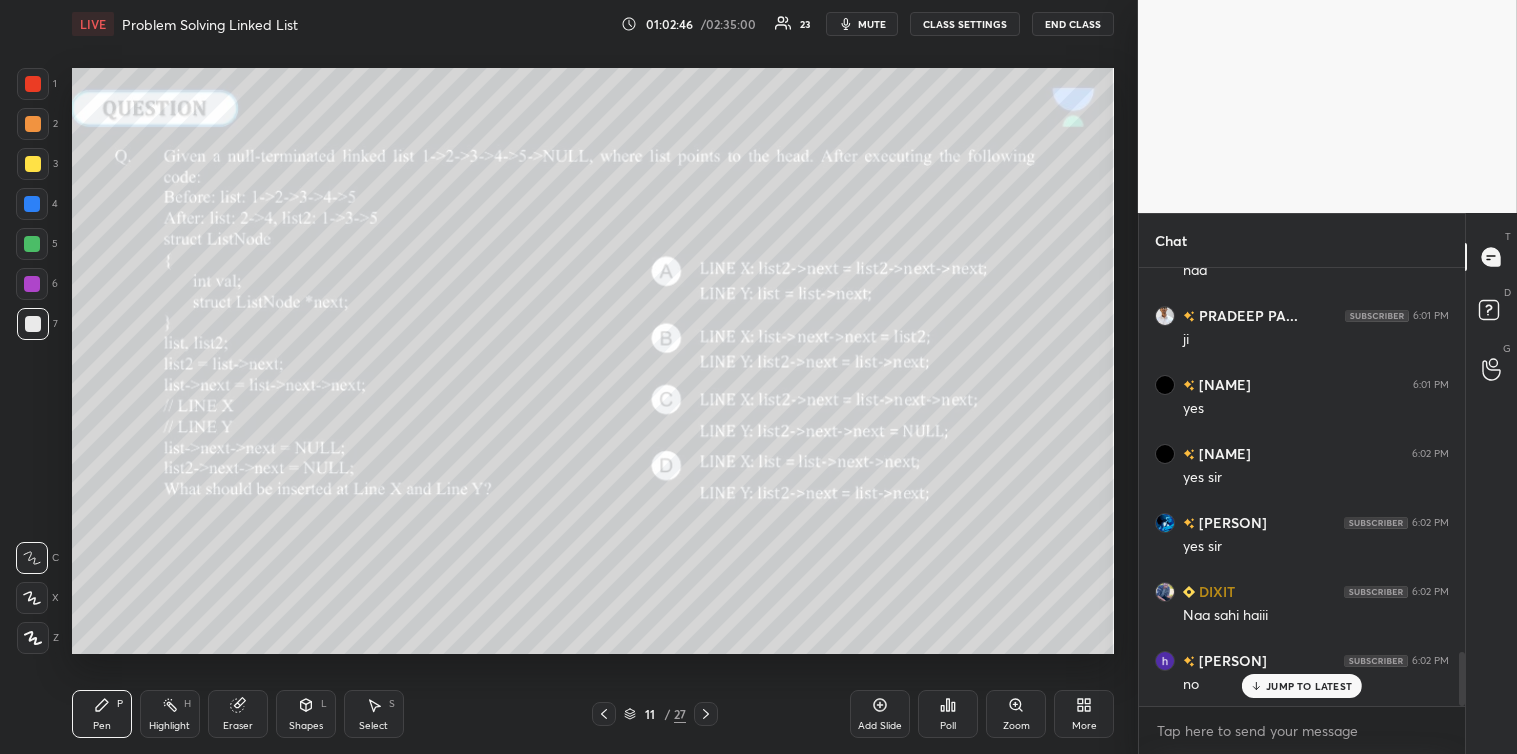 scroll, scrollTop: 3115, scrollLeft: 0, axis: vertical 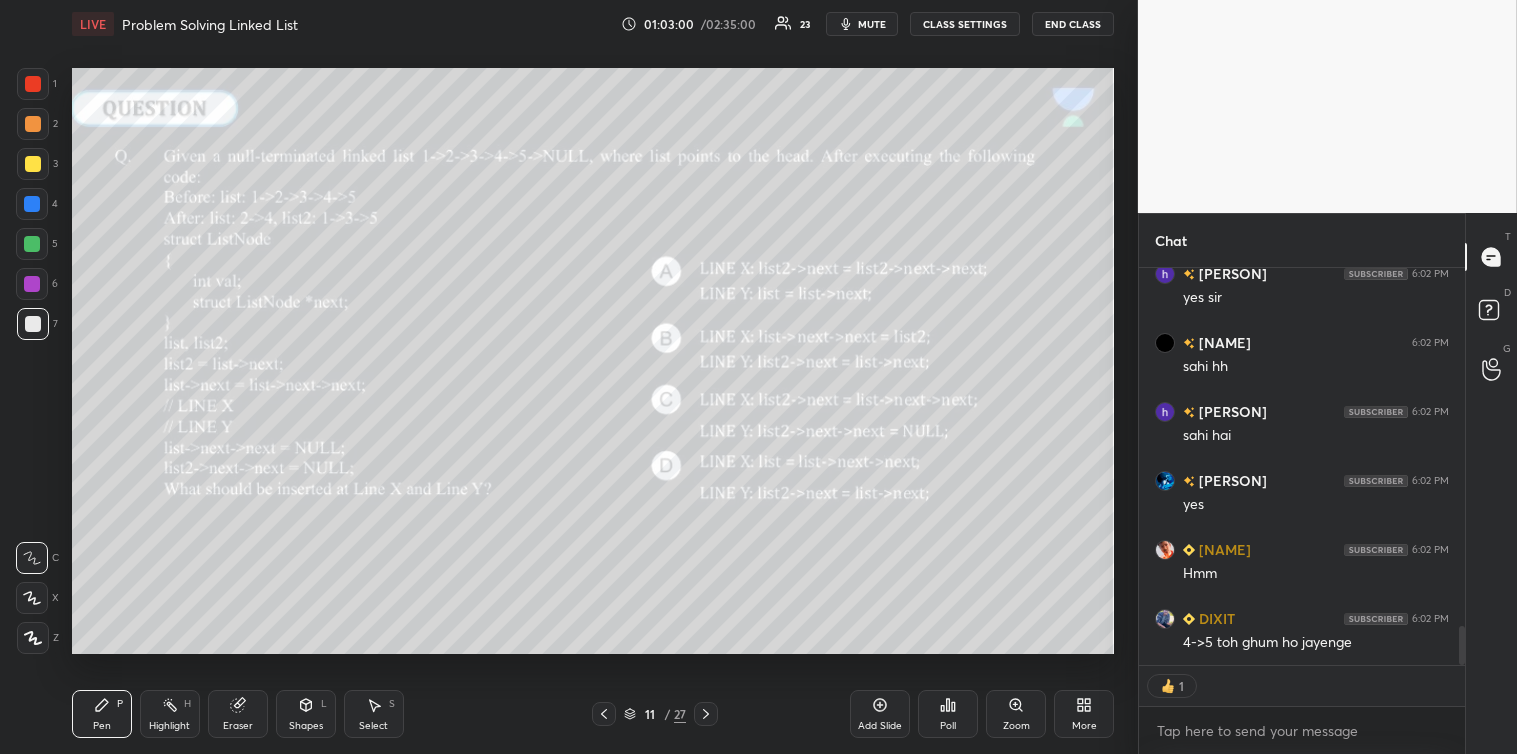 type on "x" 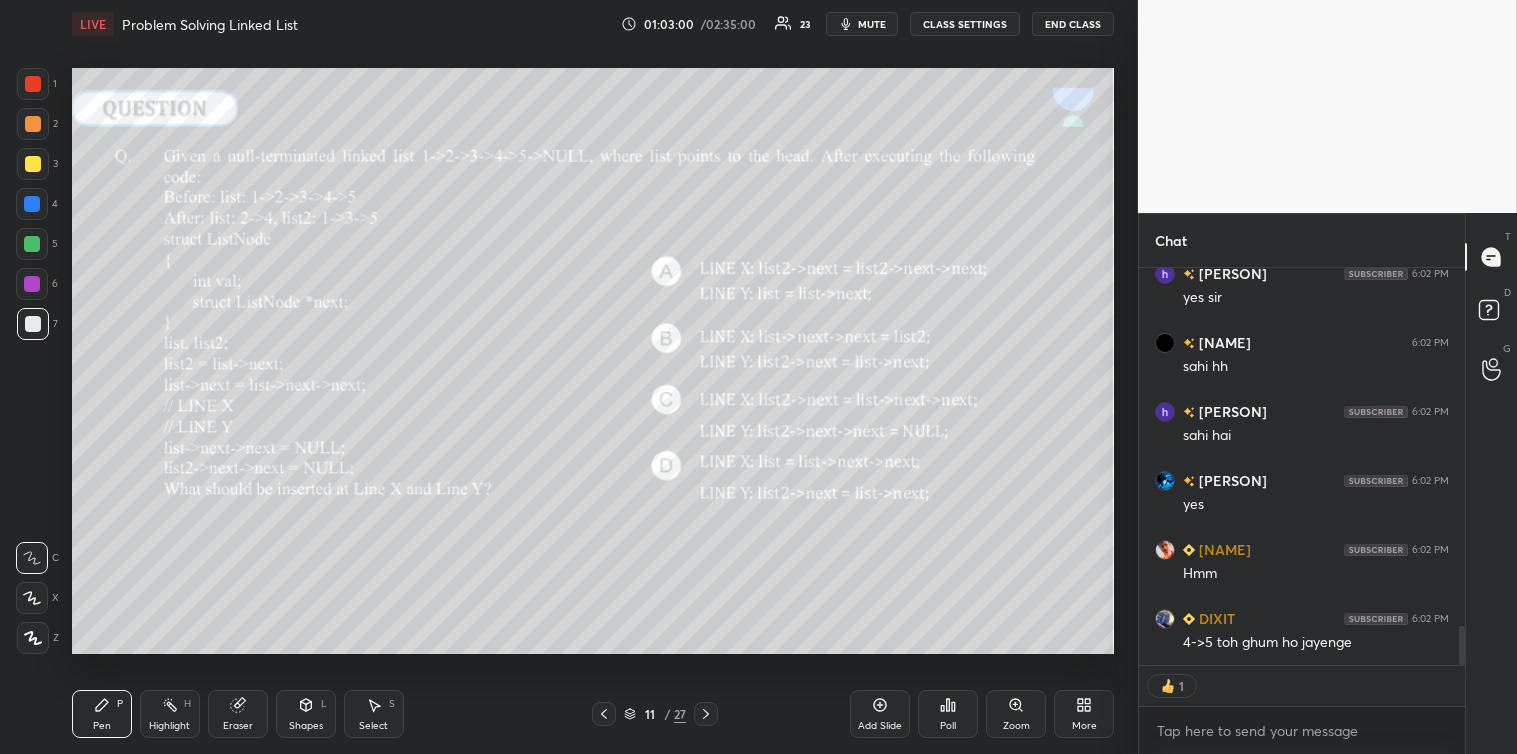 scroll, scrollTop: 6, scrollLeft: 5, axis: both 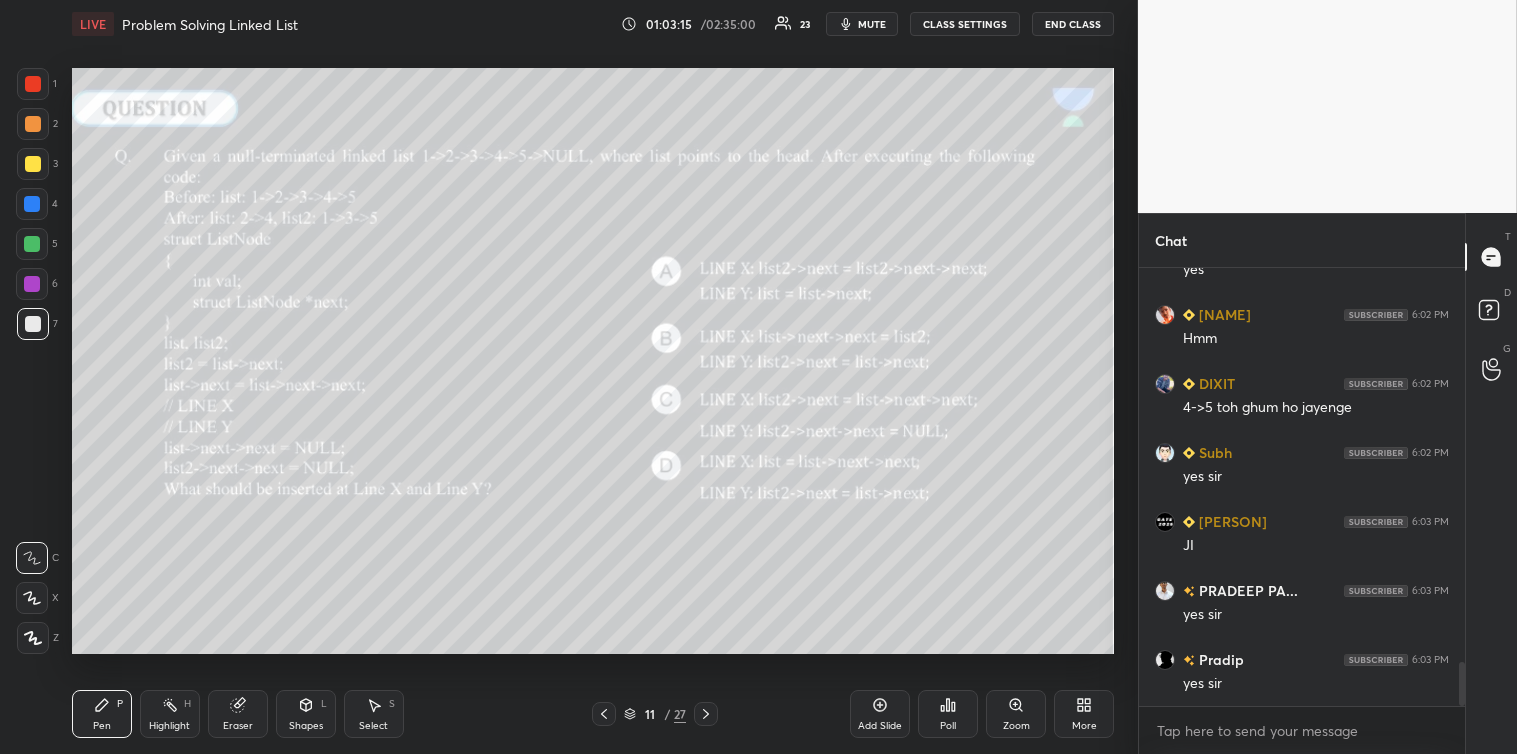 click 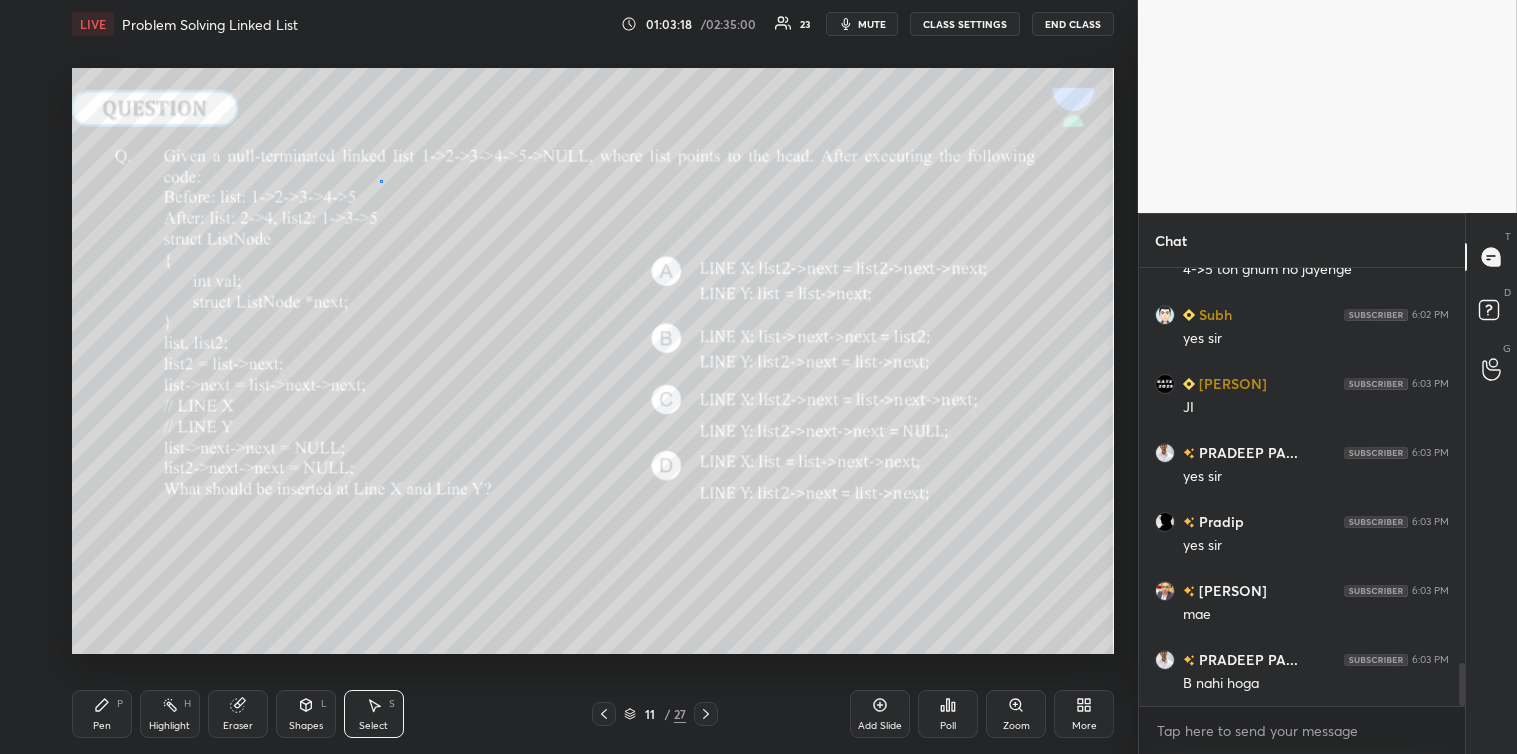 scroll, scrollTop: 4082, scrollLeft: 0, axis: vertical 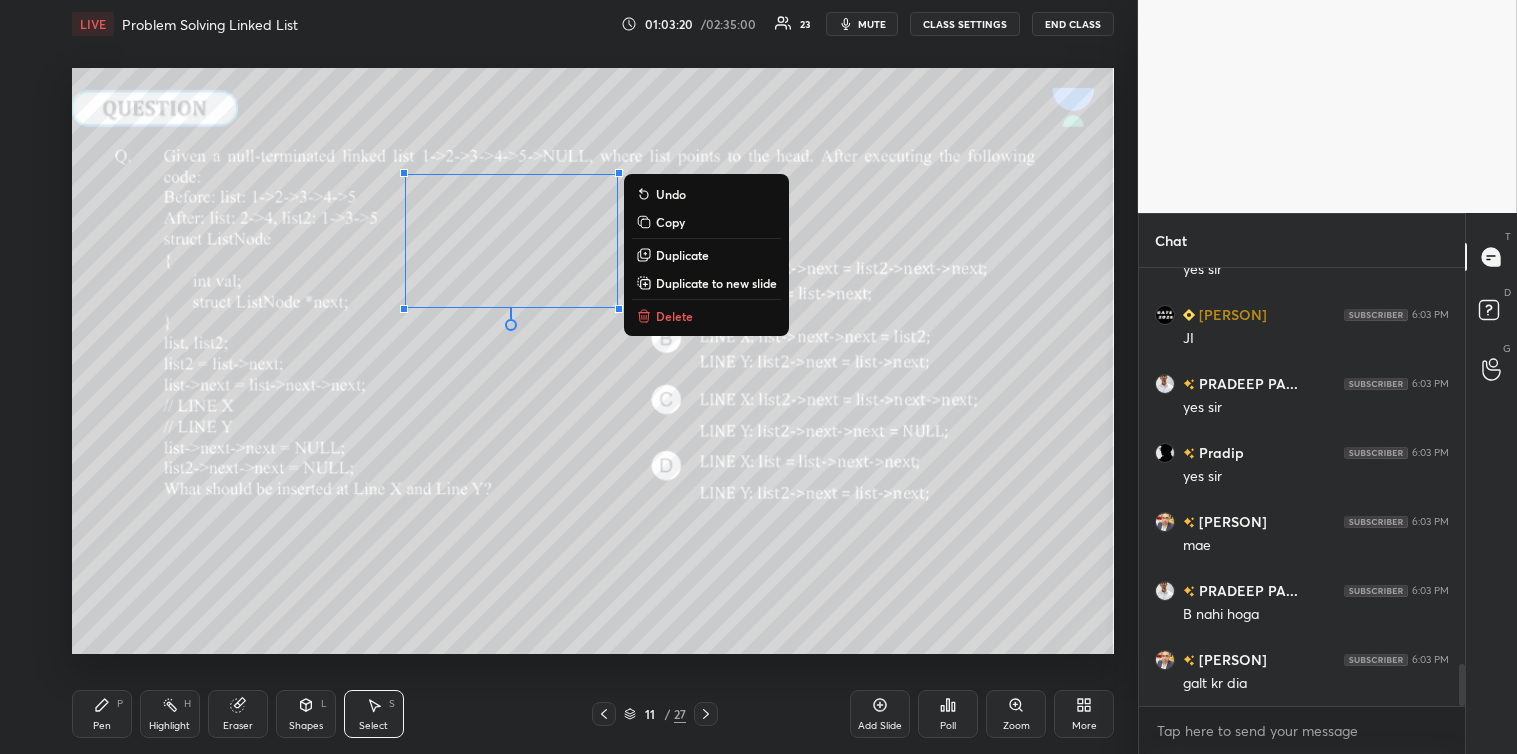click 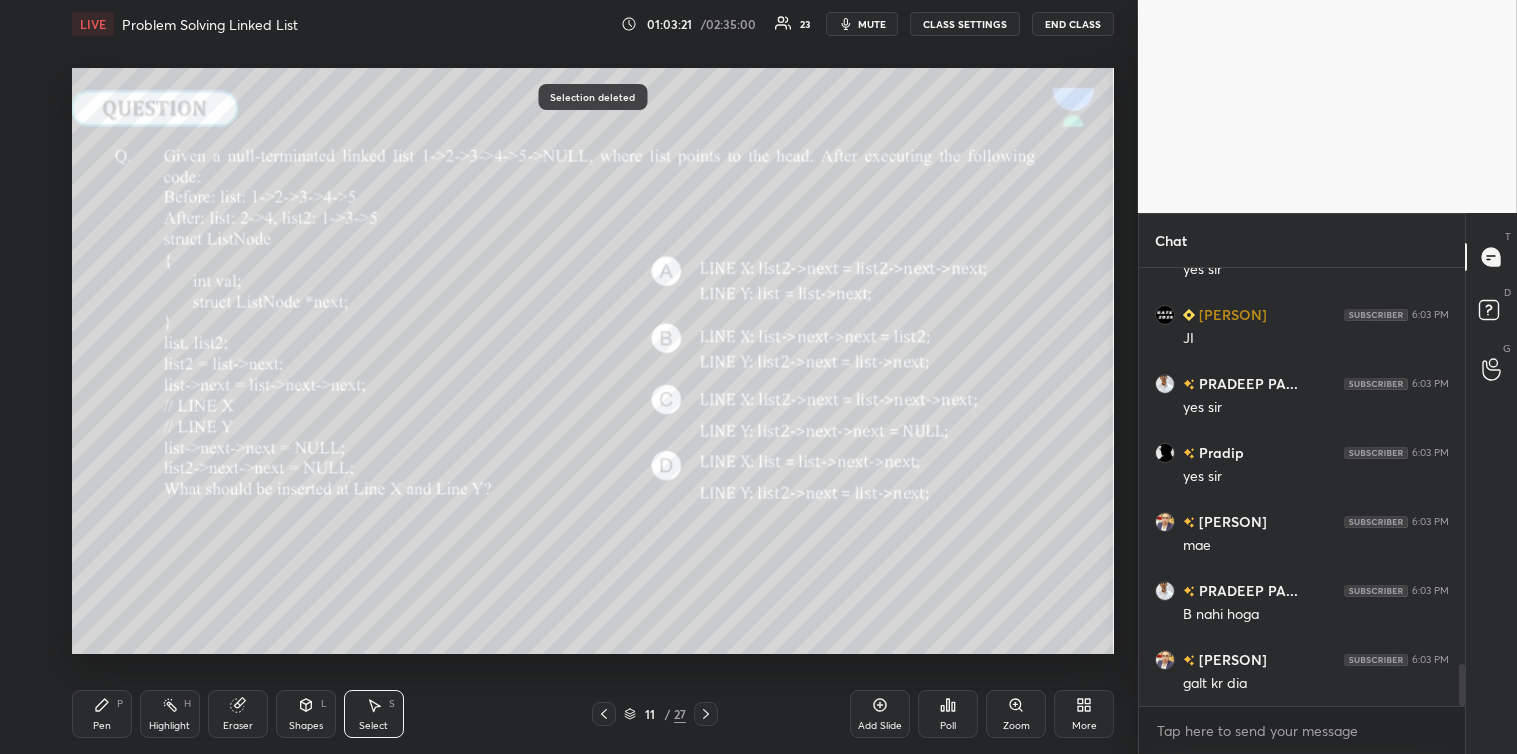 scroll, scrollTop: 4151, scrollLeft: 0, axis: vertical 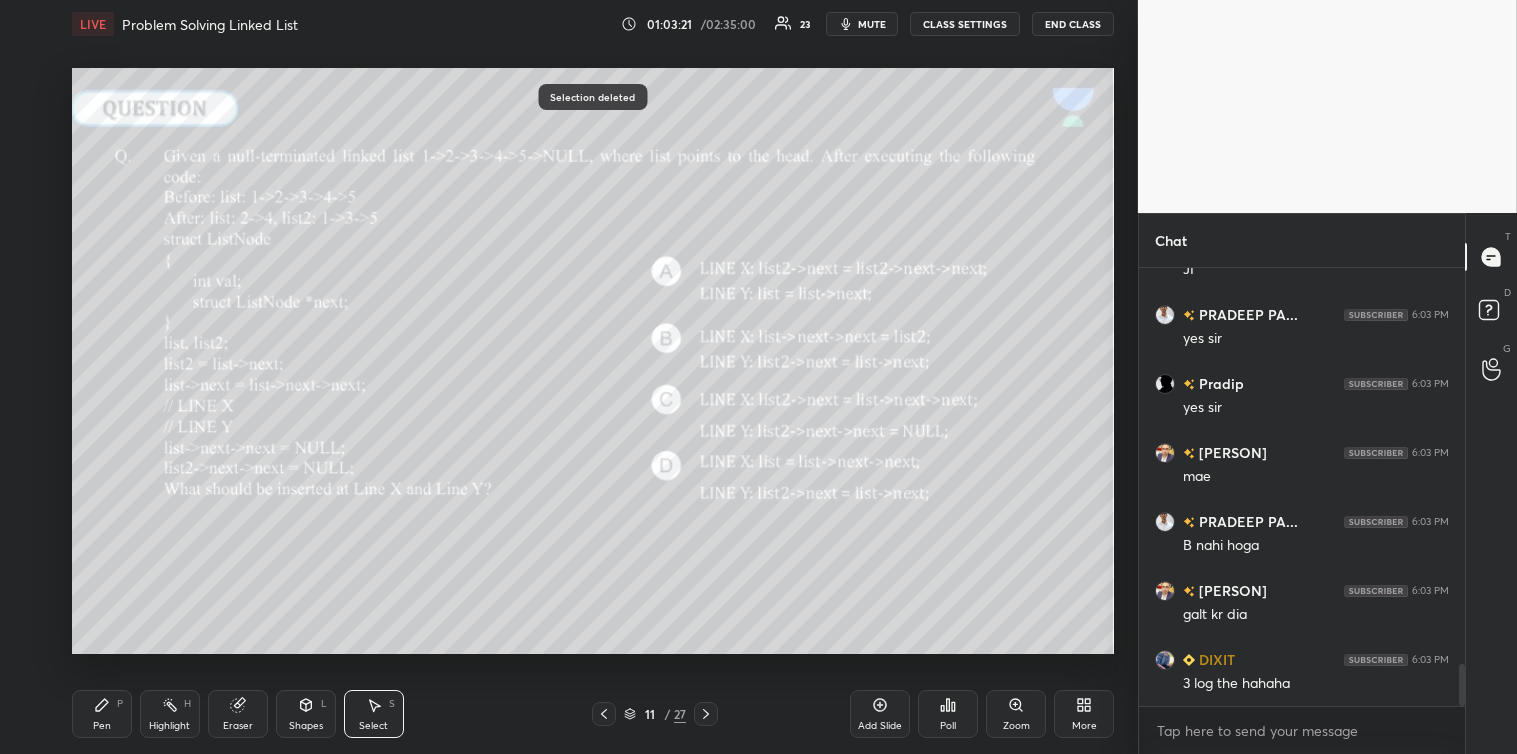 click 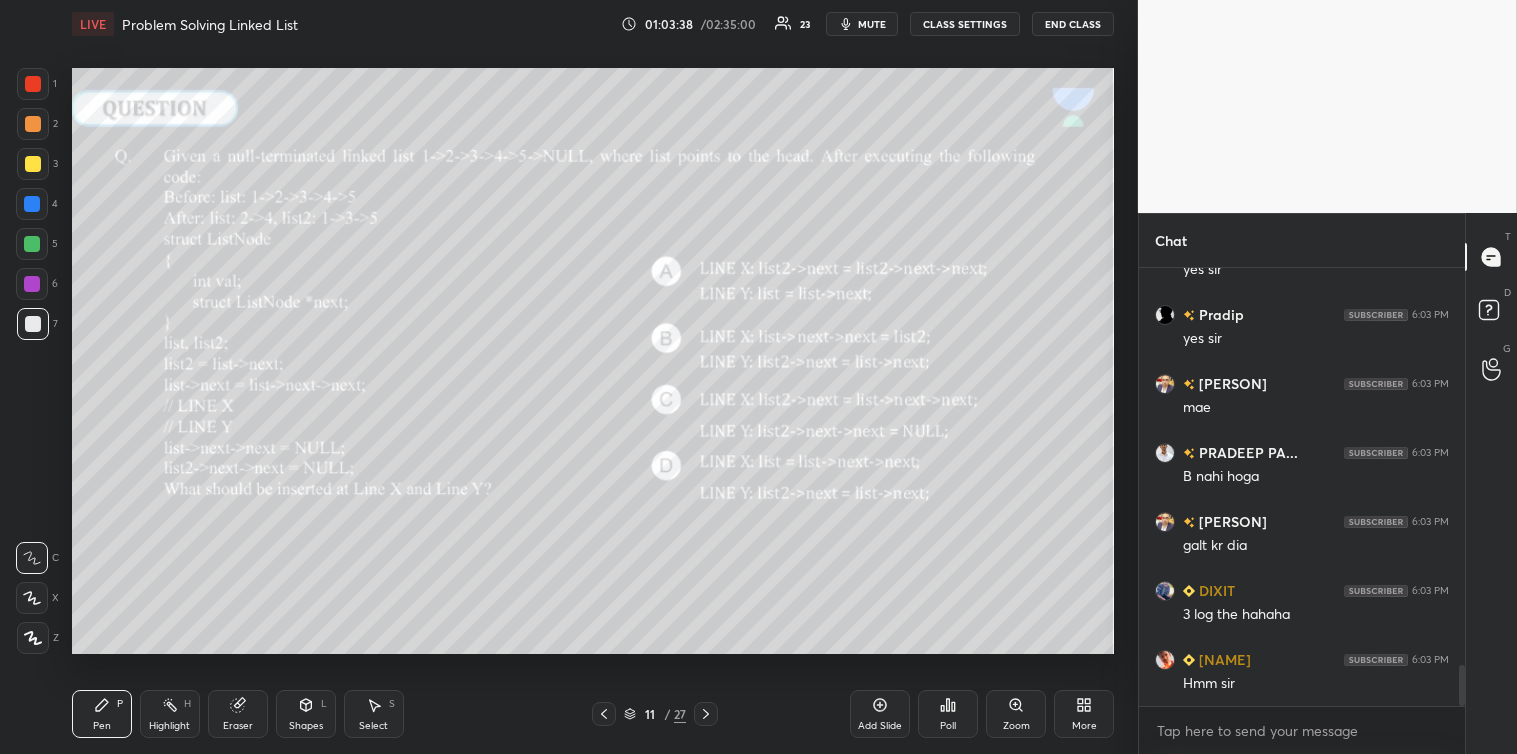 scroll, scrollTop: 4306, scrollLeft: 0, axis: vertical 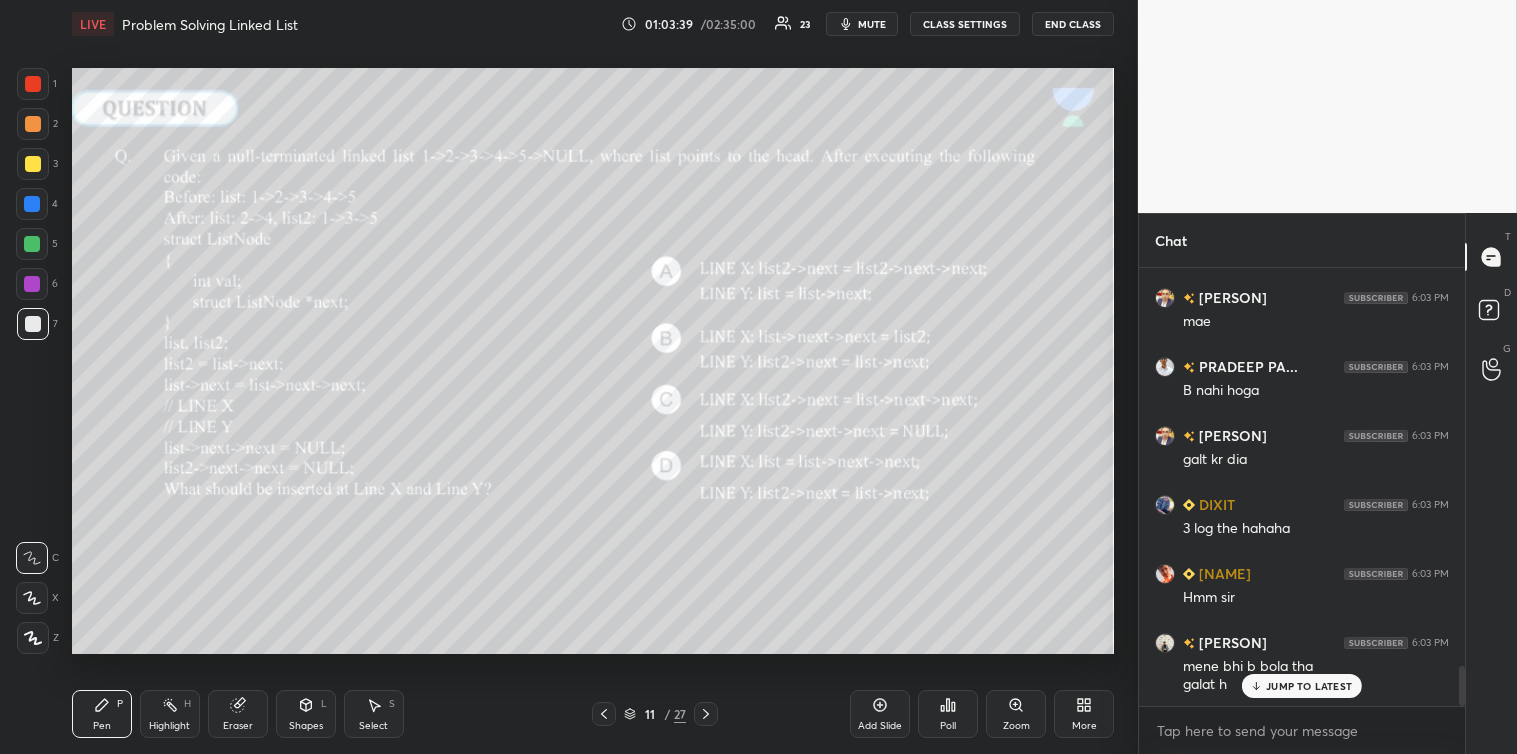click at bounding box center (33, 164) 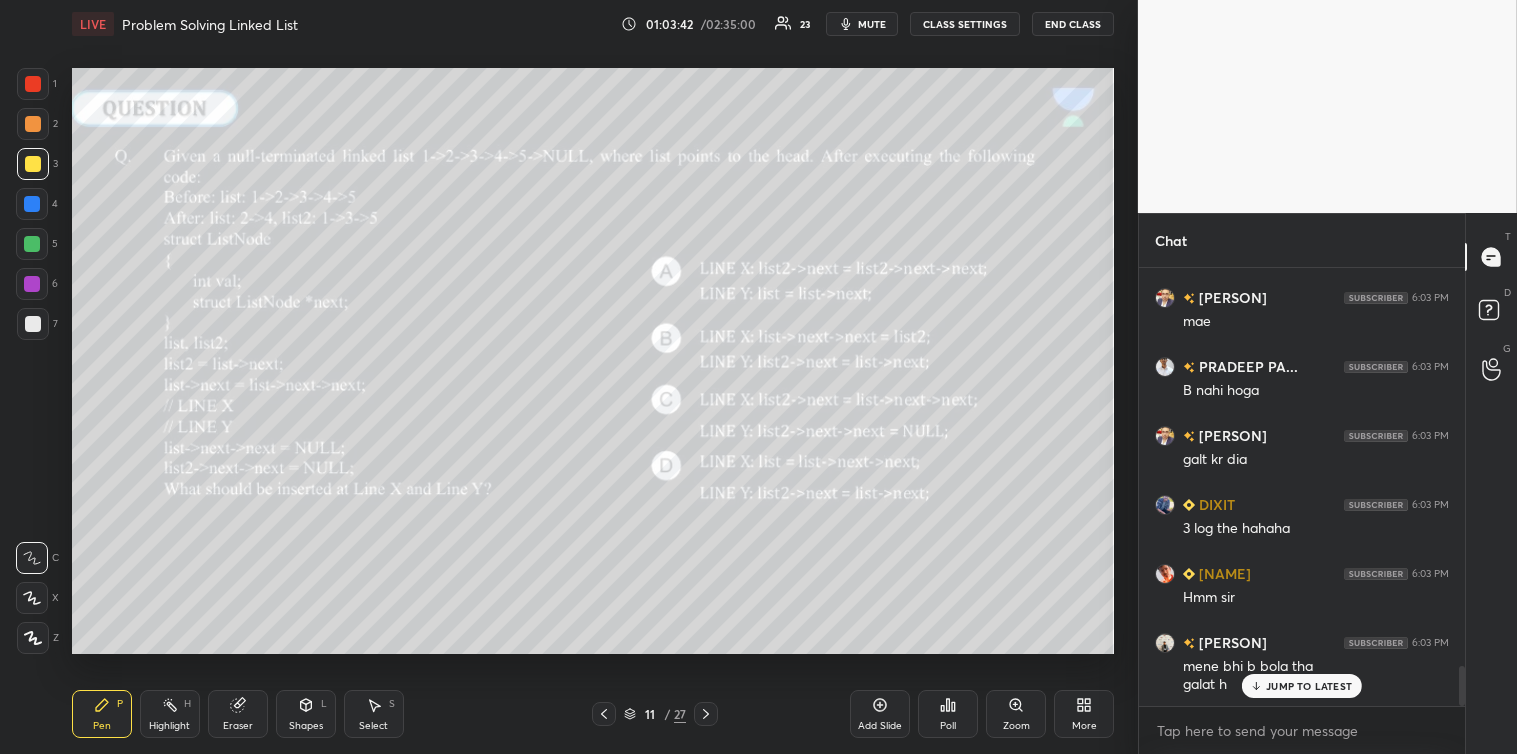 click 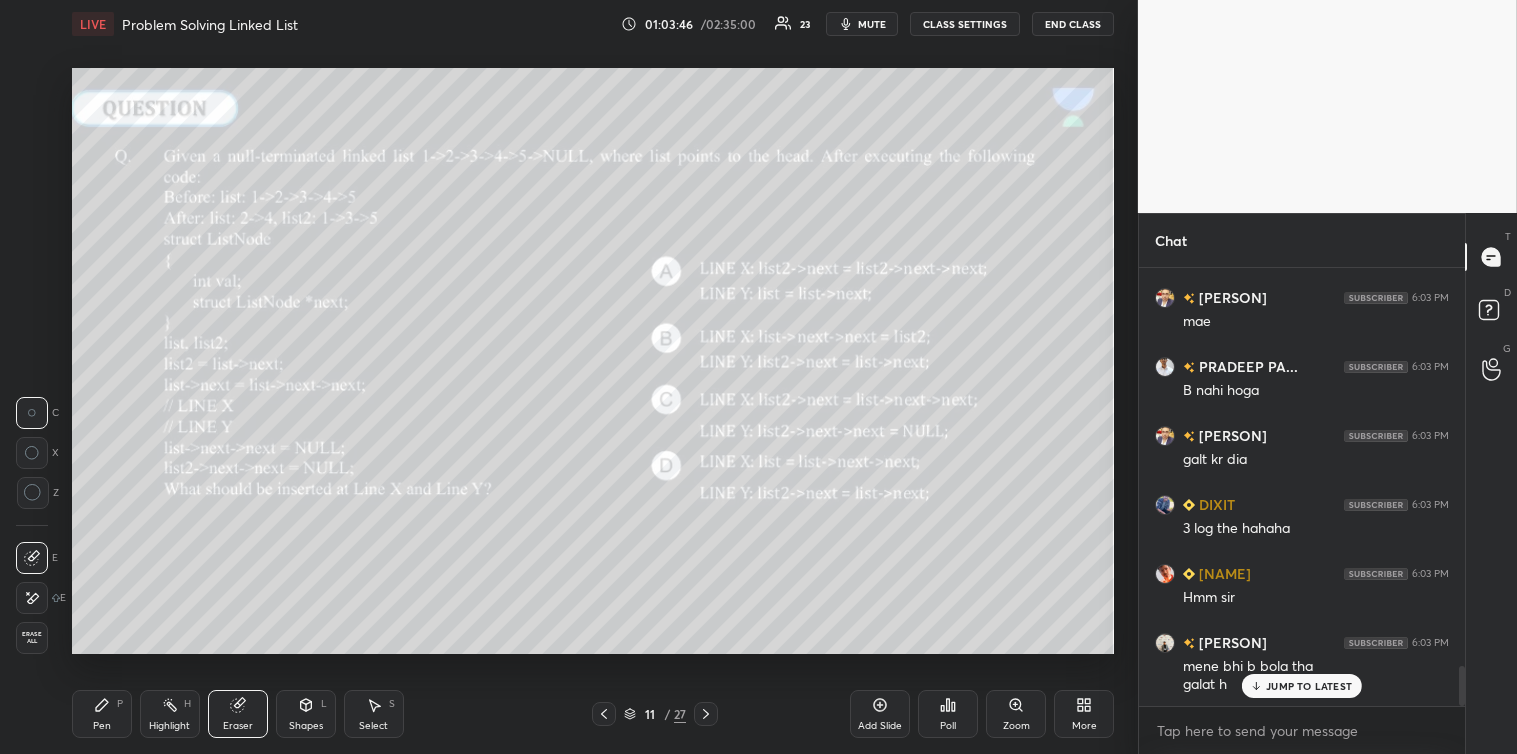 click 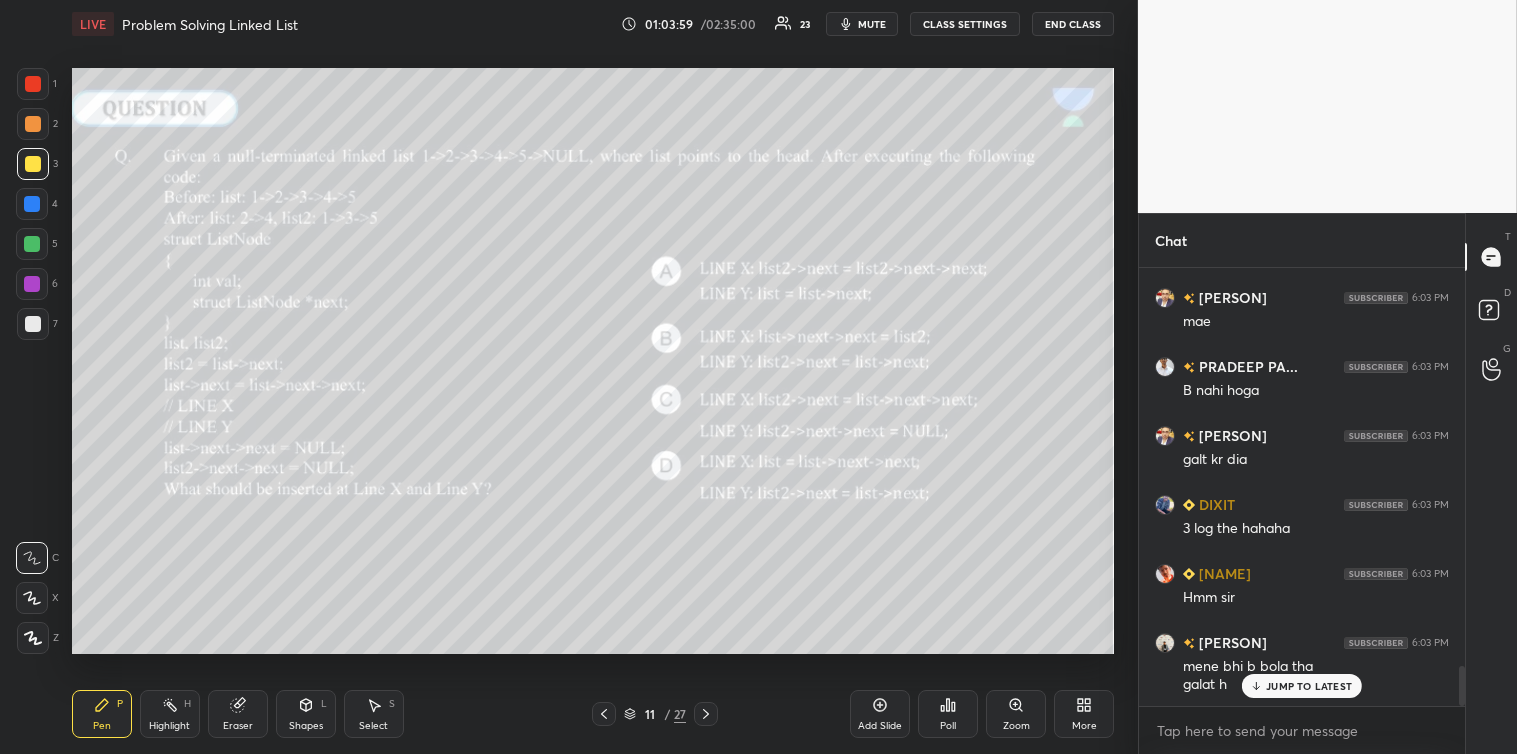 click on "Eraser" at bounding box center [238, 714] 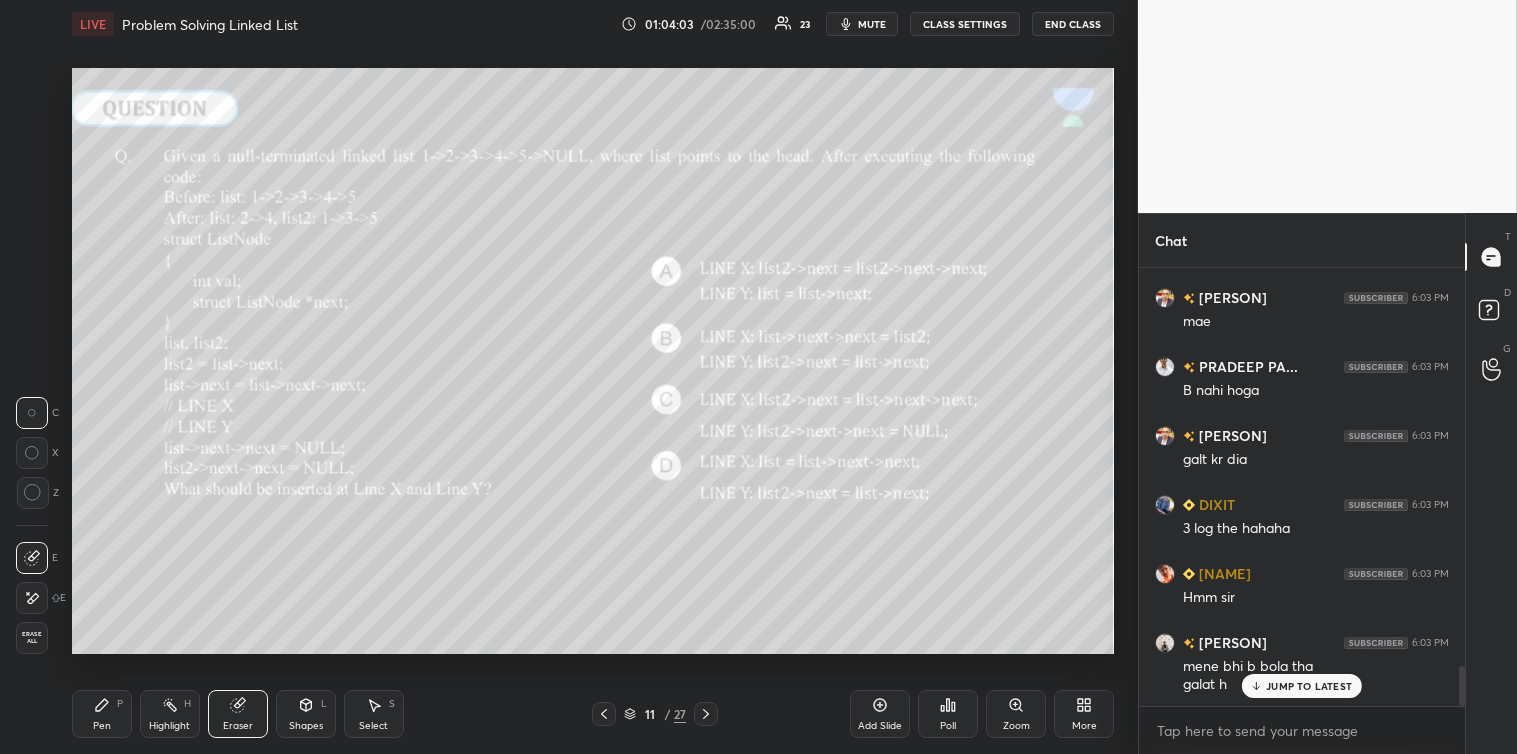 click on "P" at bounding box center (120, 704) 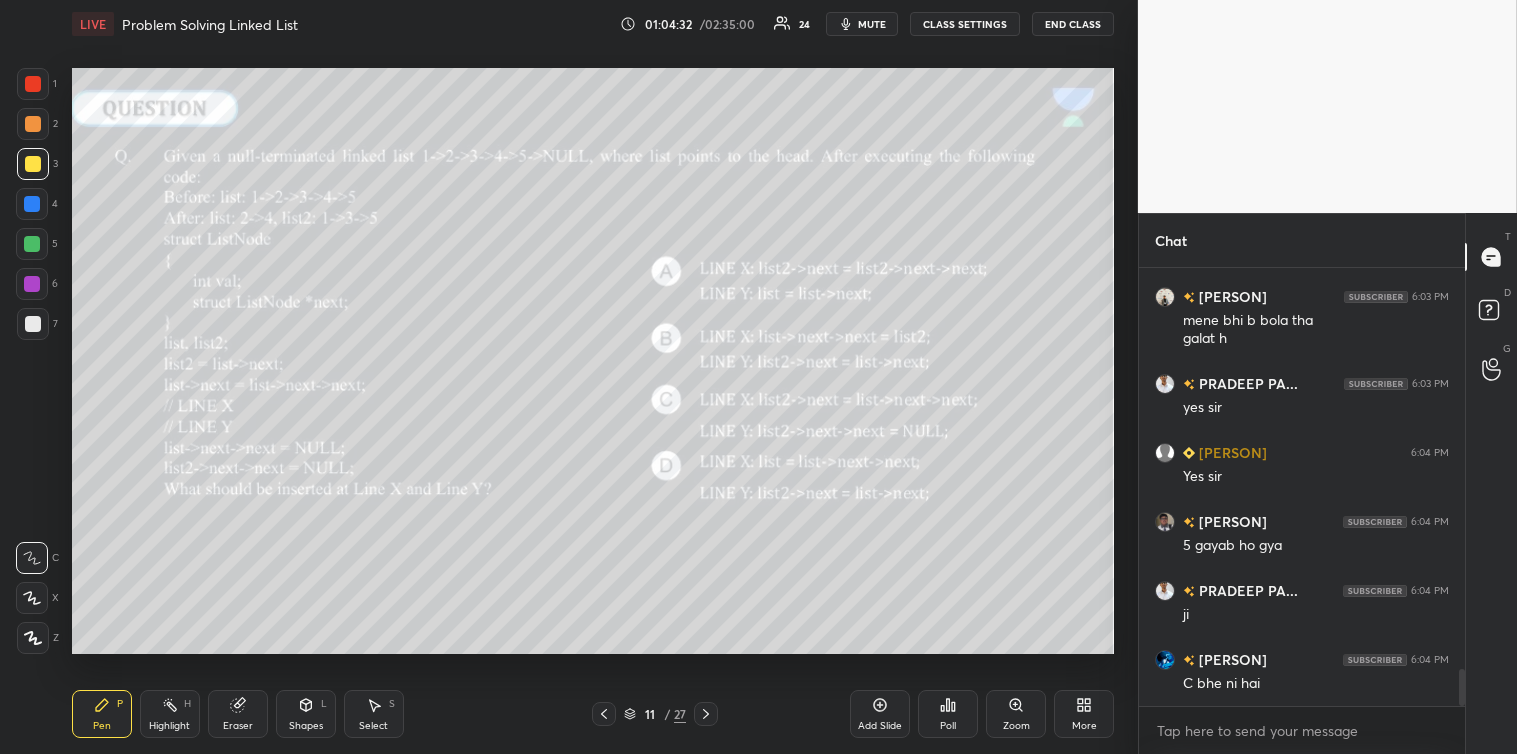 scroll, scrollTop: 4721, scrollLeft: 0, axis: vertical 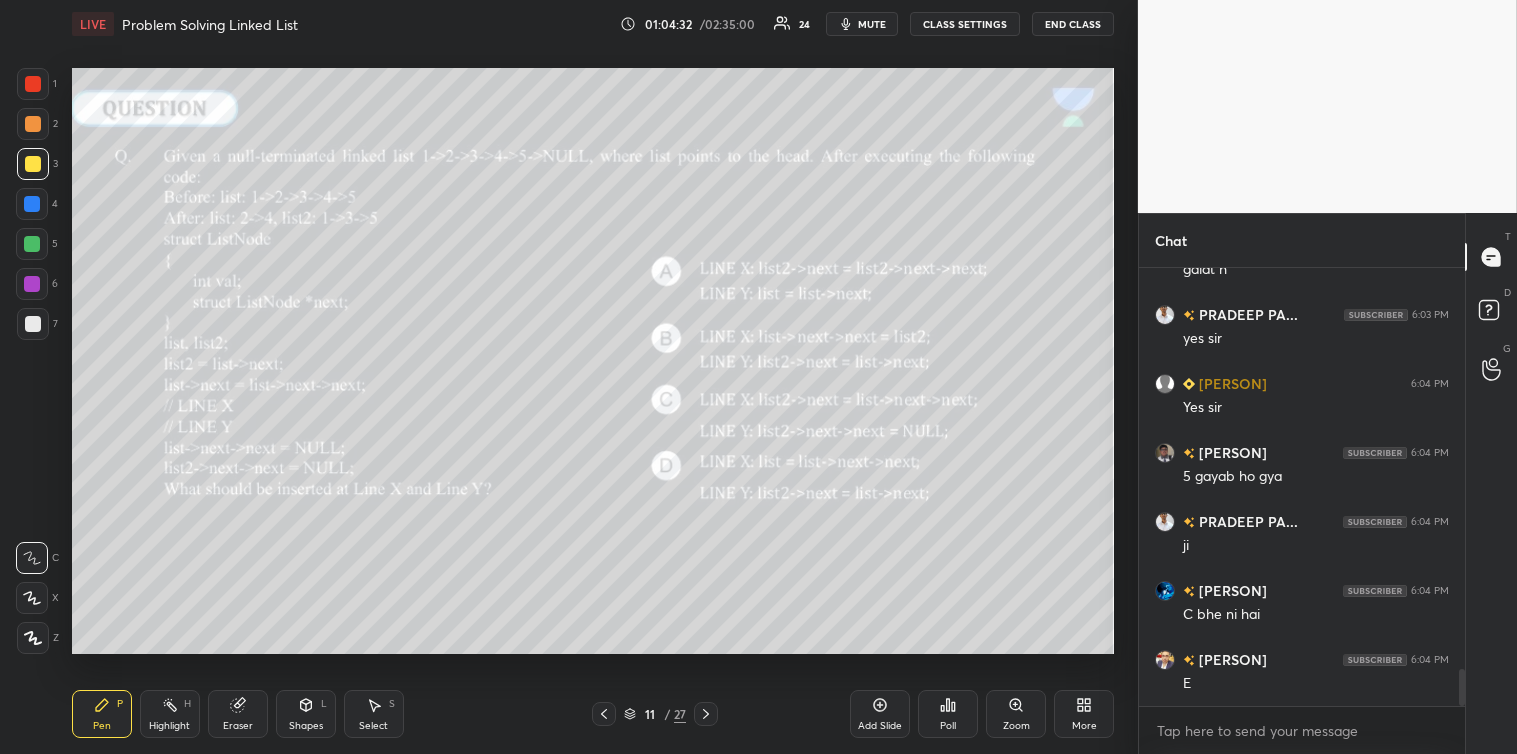 click on "Select S" at bounding box center (374, 714) 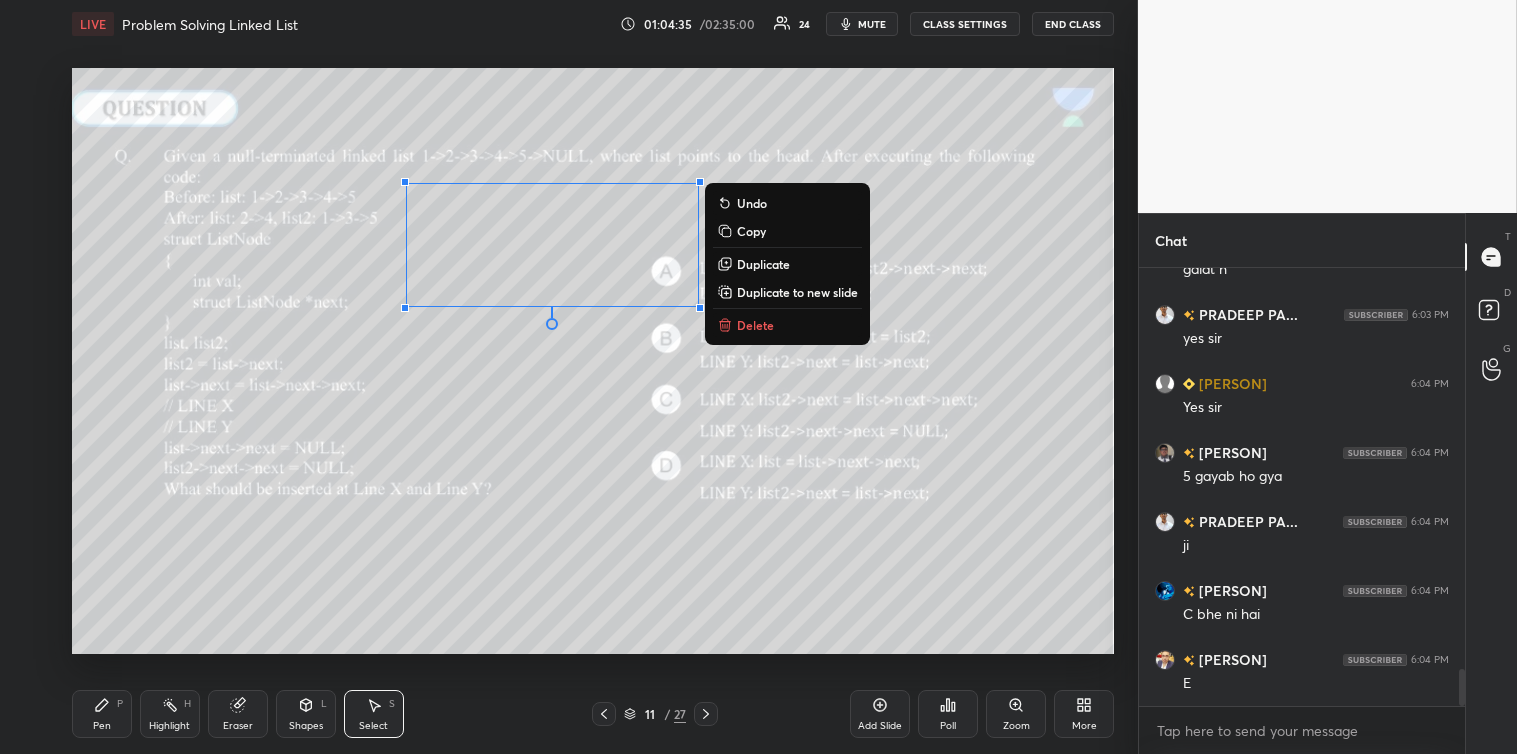 scroll, scrollTop: 4790, scrollLeft: 0, axis: vertical 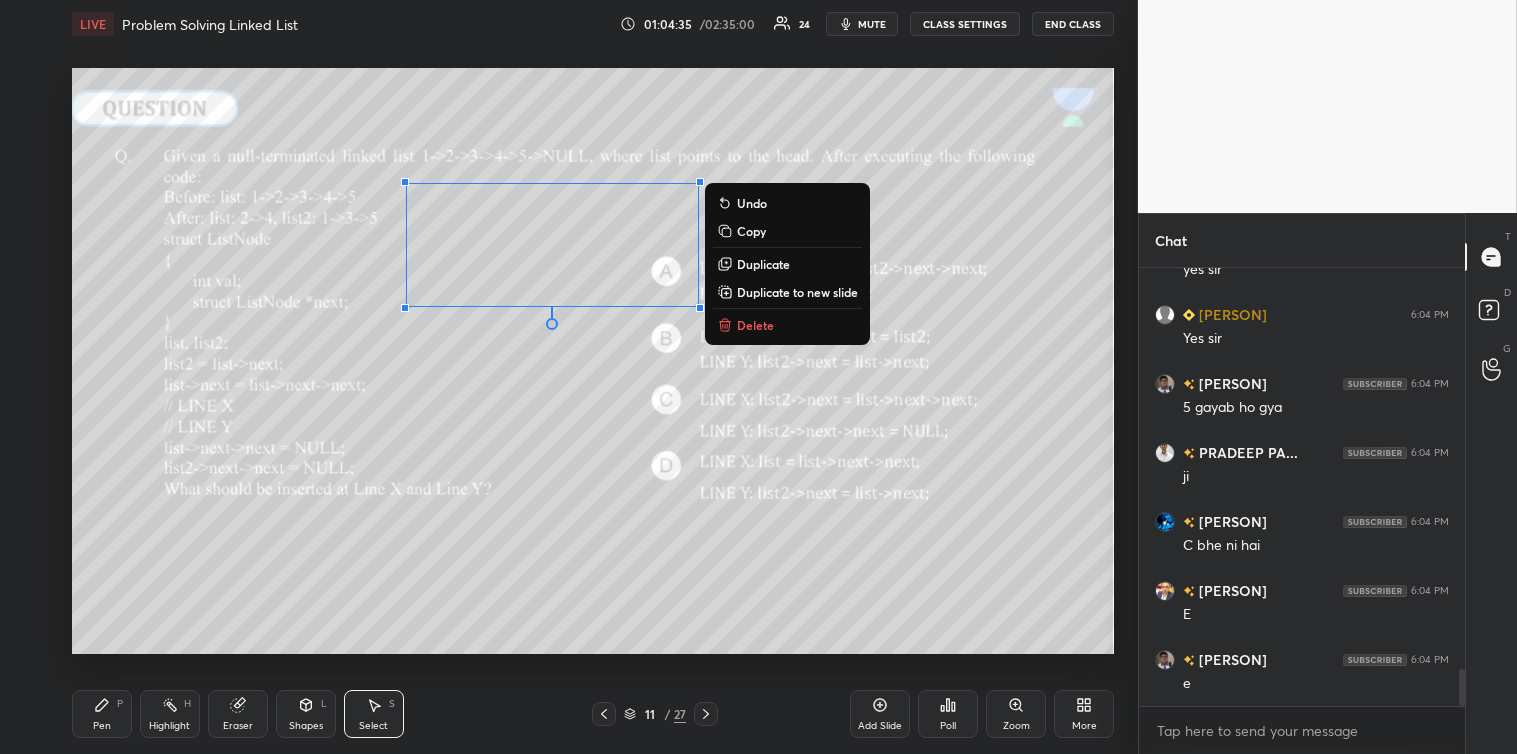 click on "Delete" at bounding box center [787, 325] 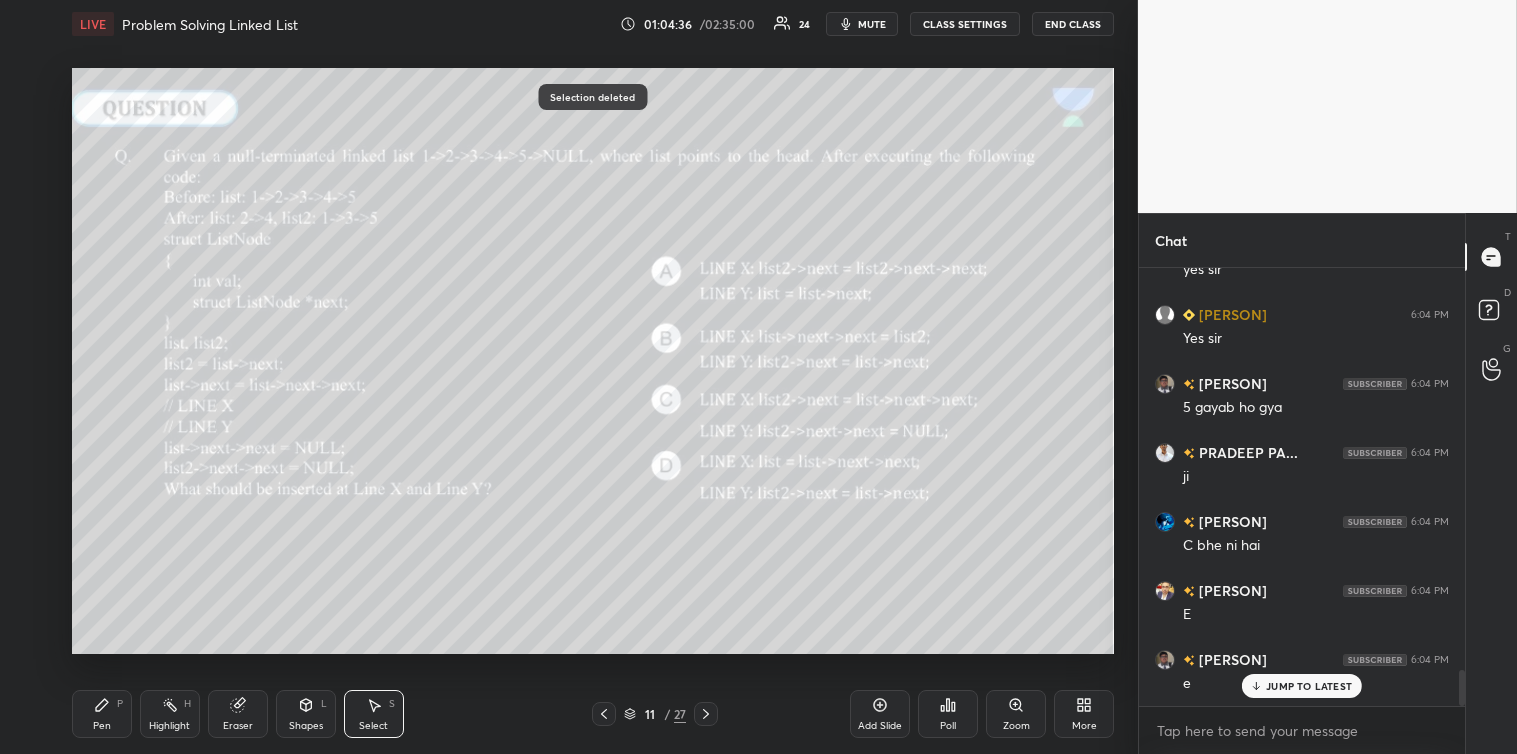 scroll, scrollTop: 4927, scrollLeft: 0, axis: vertical 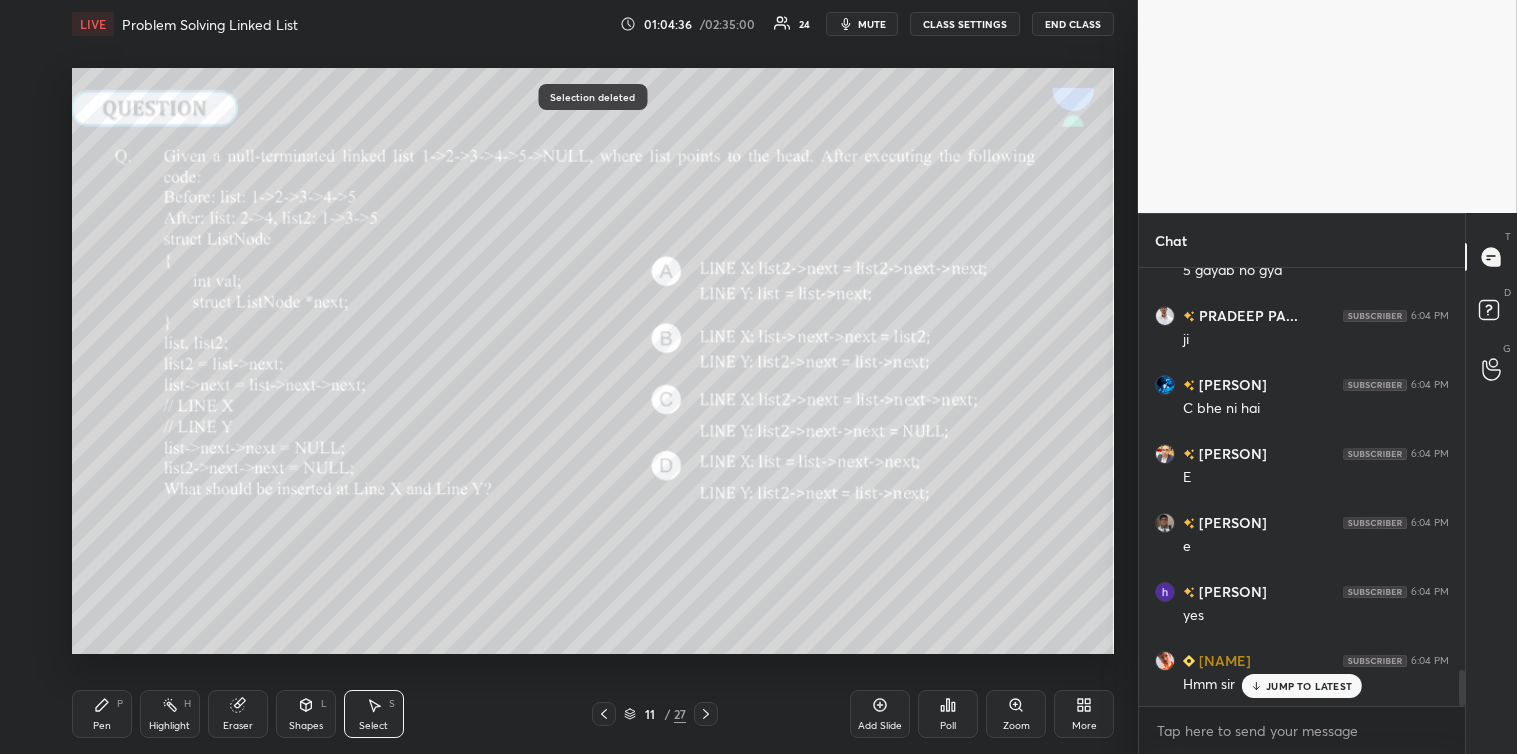click on "Pen P Highlight H Eraser Shapes L Select S" at bounding box center [266, 714] 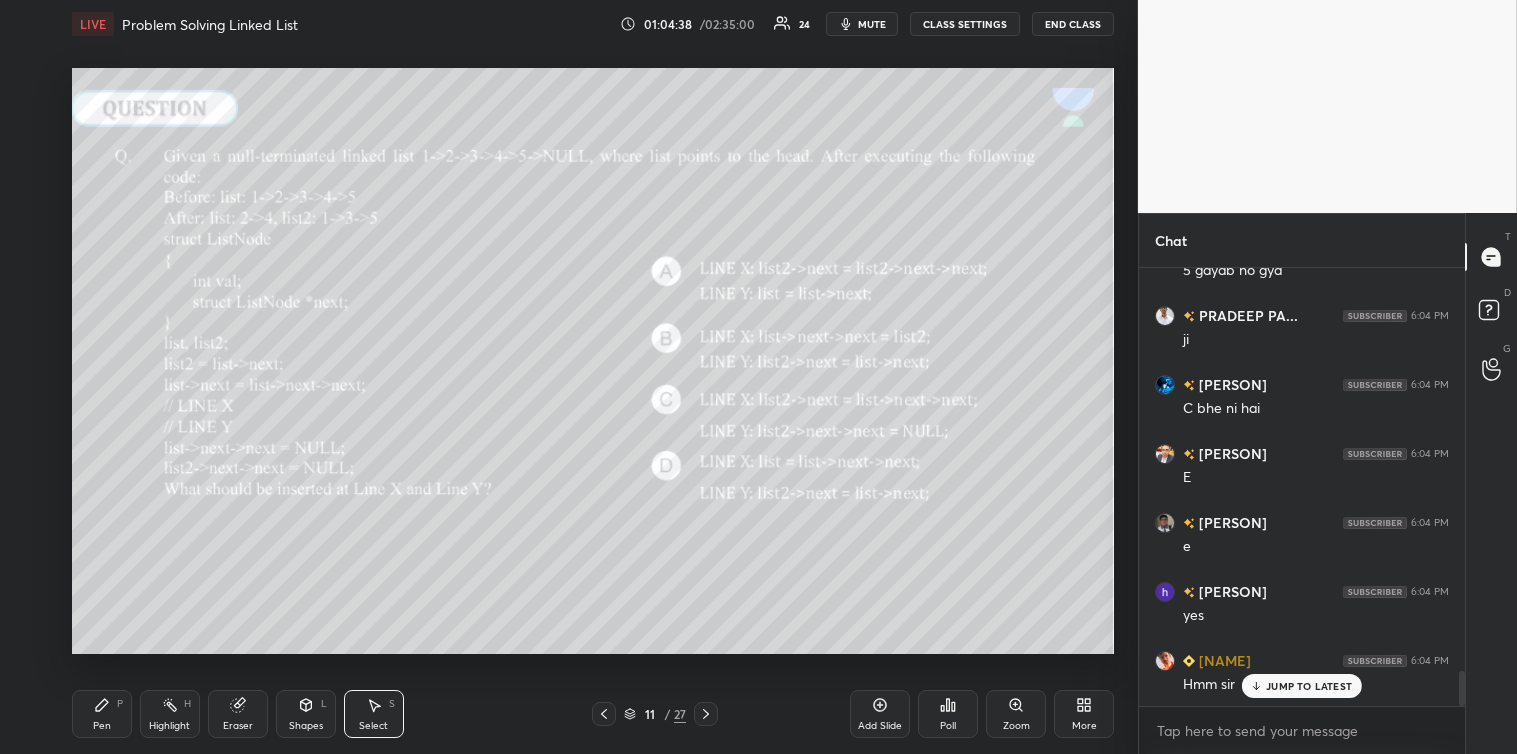 scroll, scrollTop: 4996, scrollLeft: 0, axis: vertical 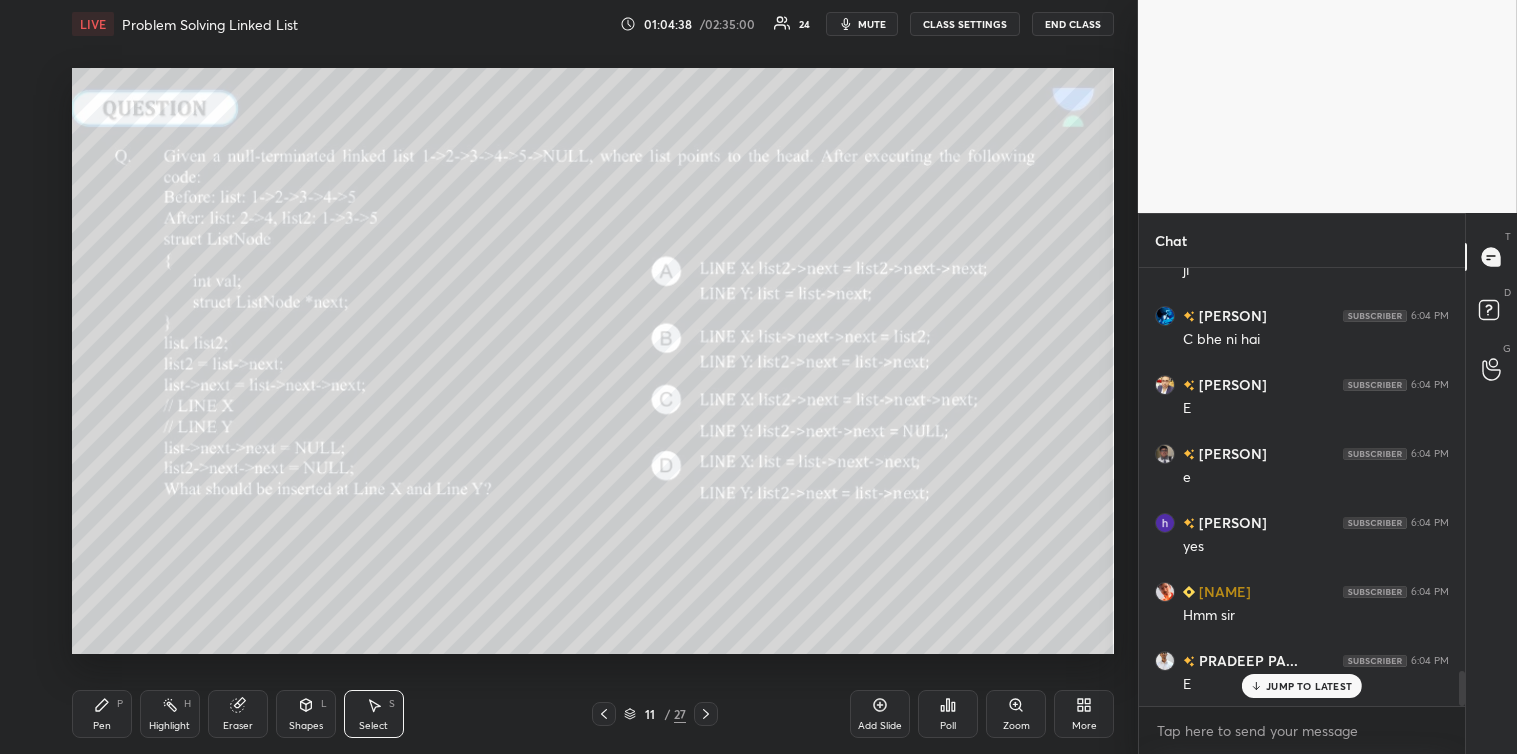 click on "Pen P" at bounding box center [102, 714] 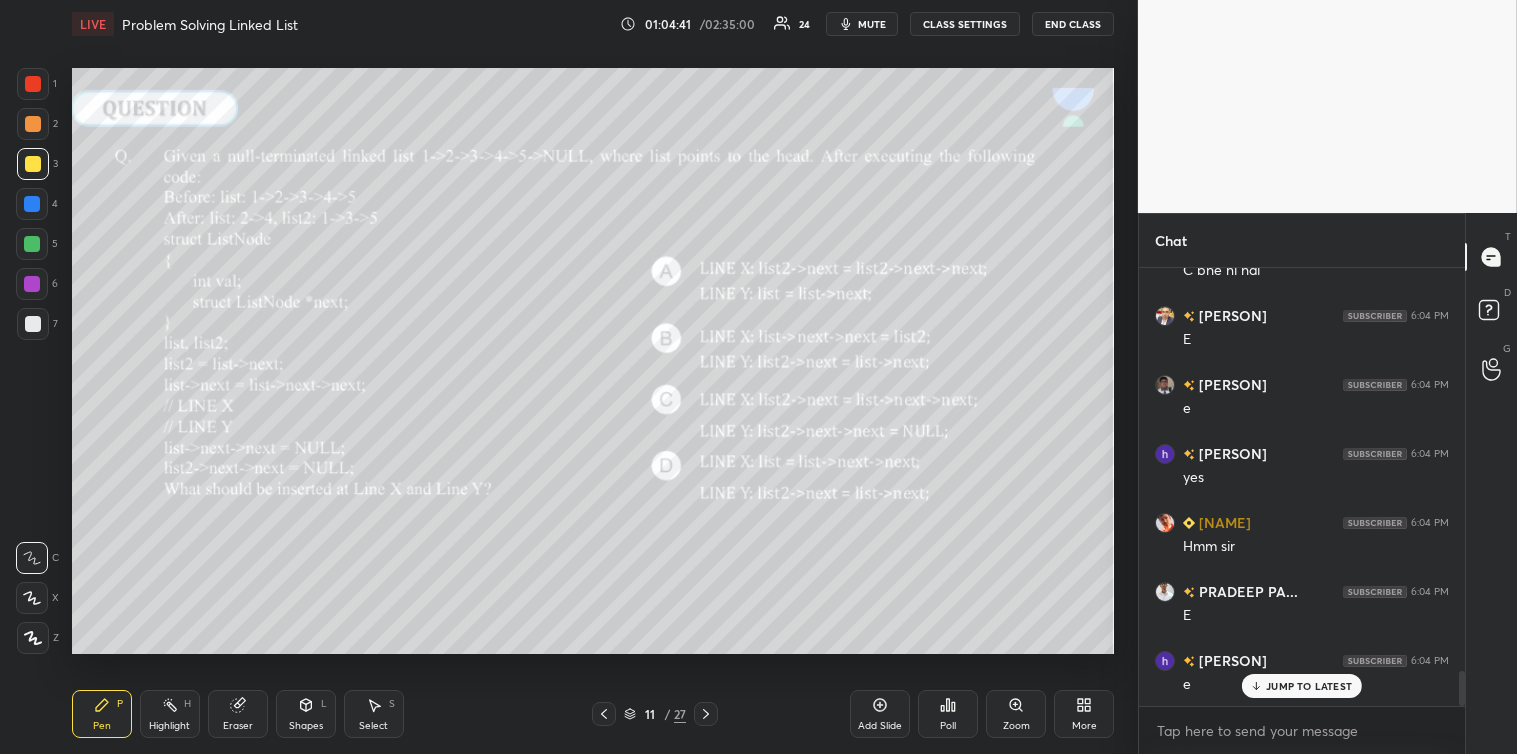 scroll, scrollTop: 5135, scrollLeft: 0, axis: vertical 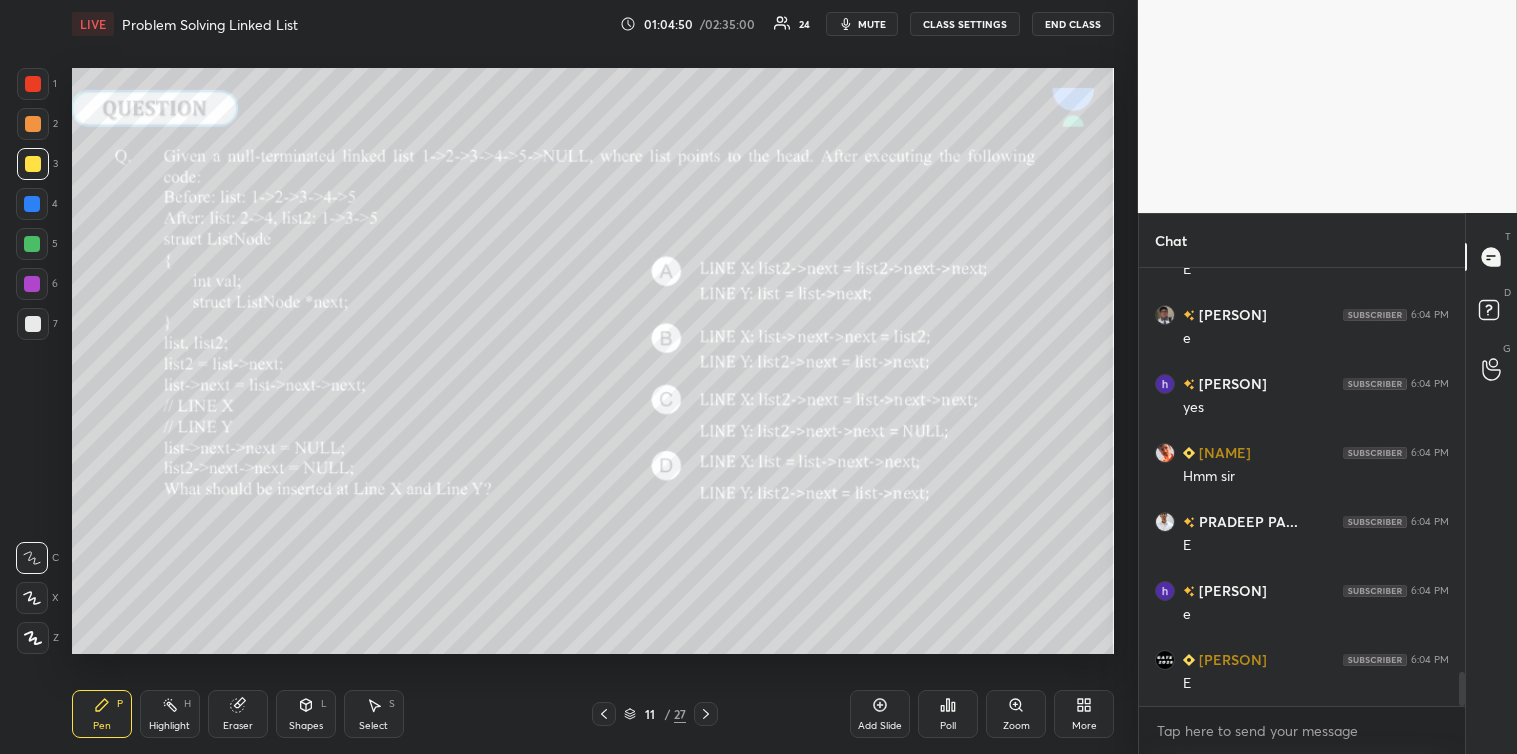 click at bounding box center (33, 324) 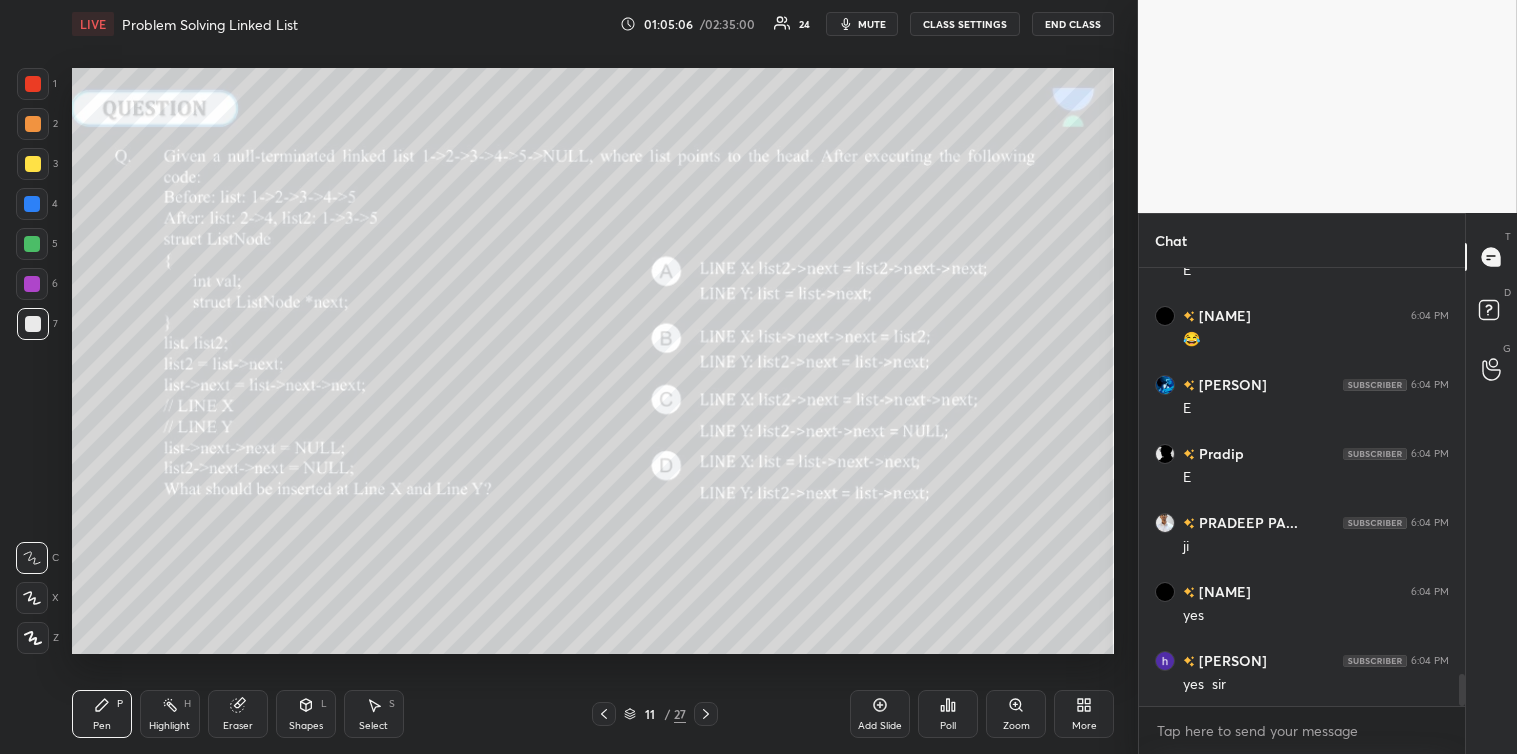 scroll, scrollTop: 5617, scrollLeft: 0, axis: vertical 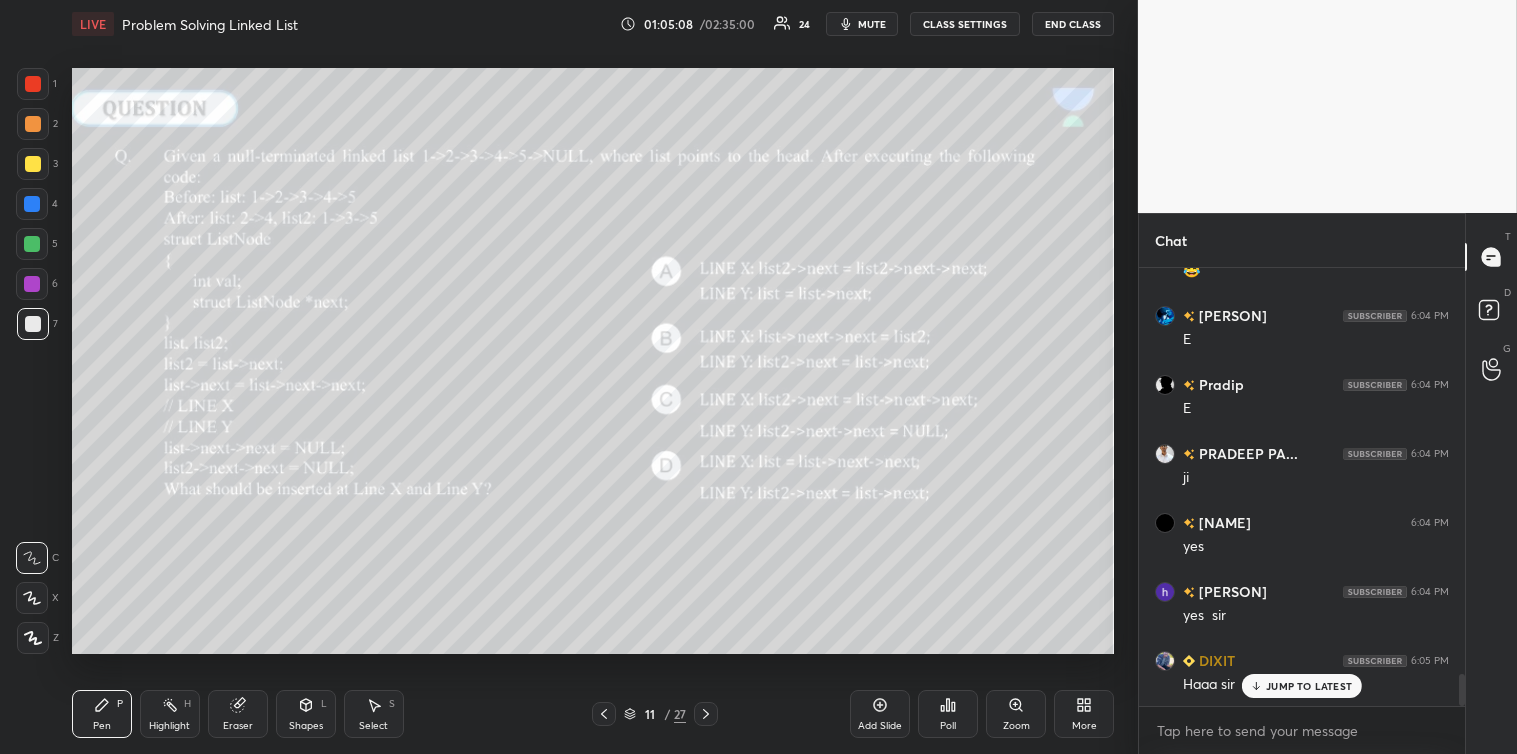 click on "Eraser" at bounding box center [238, 714] 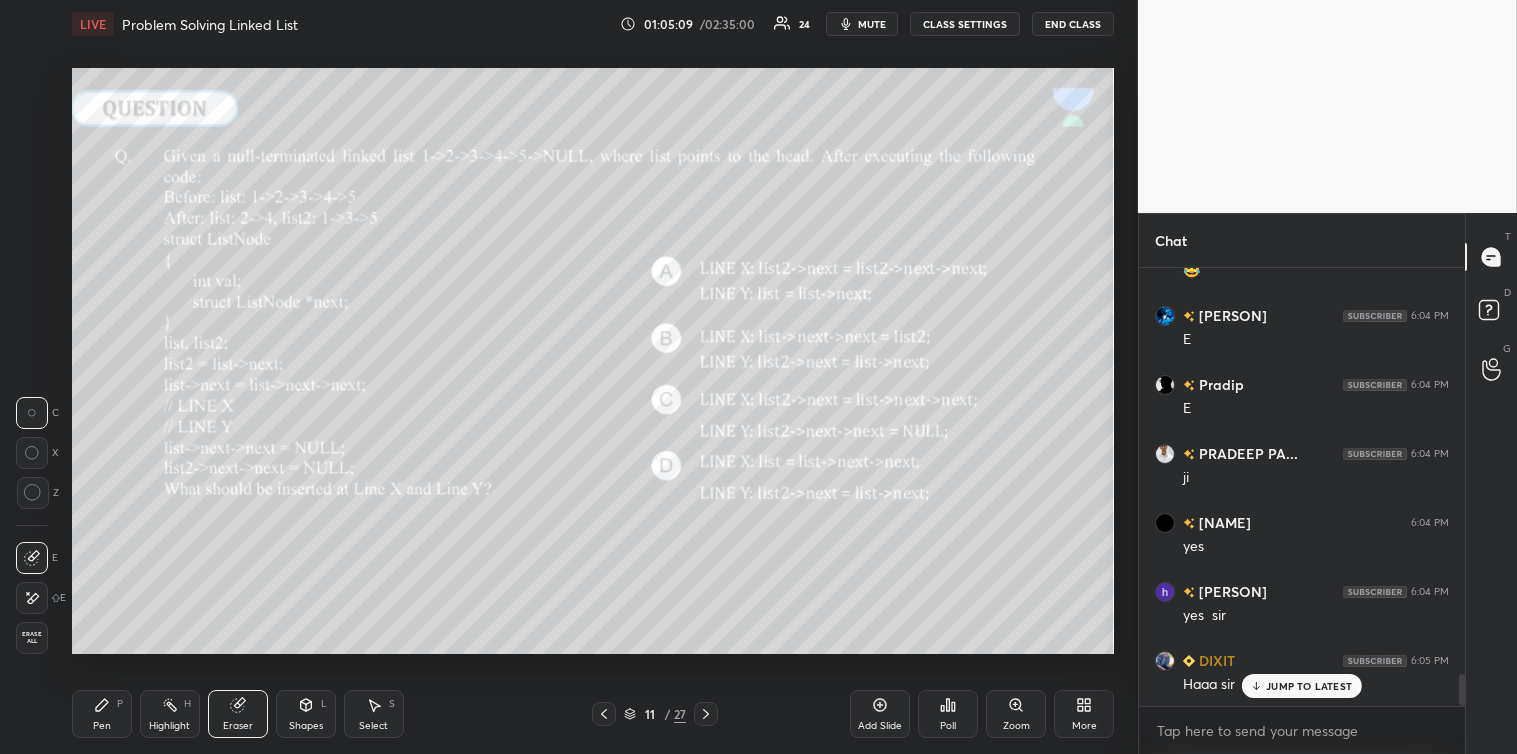 scroll, scrollTop: 5686, scrollLeft: 0, axis: vertical 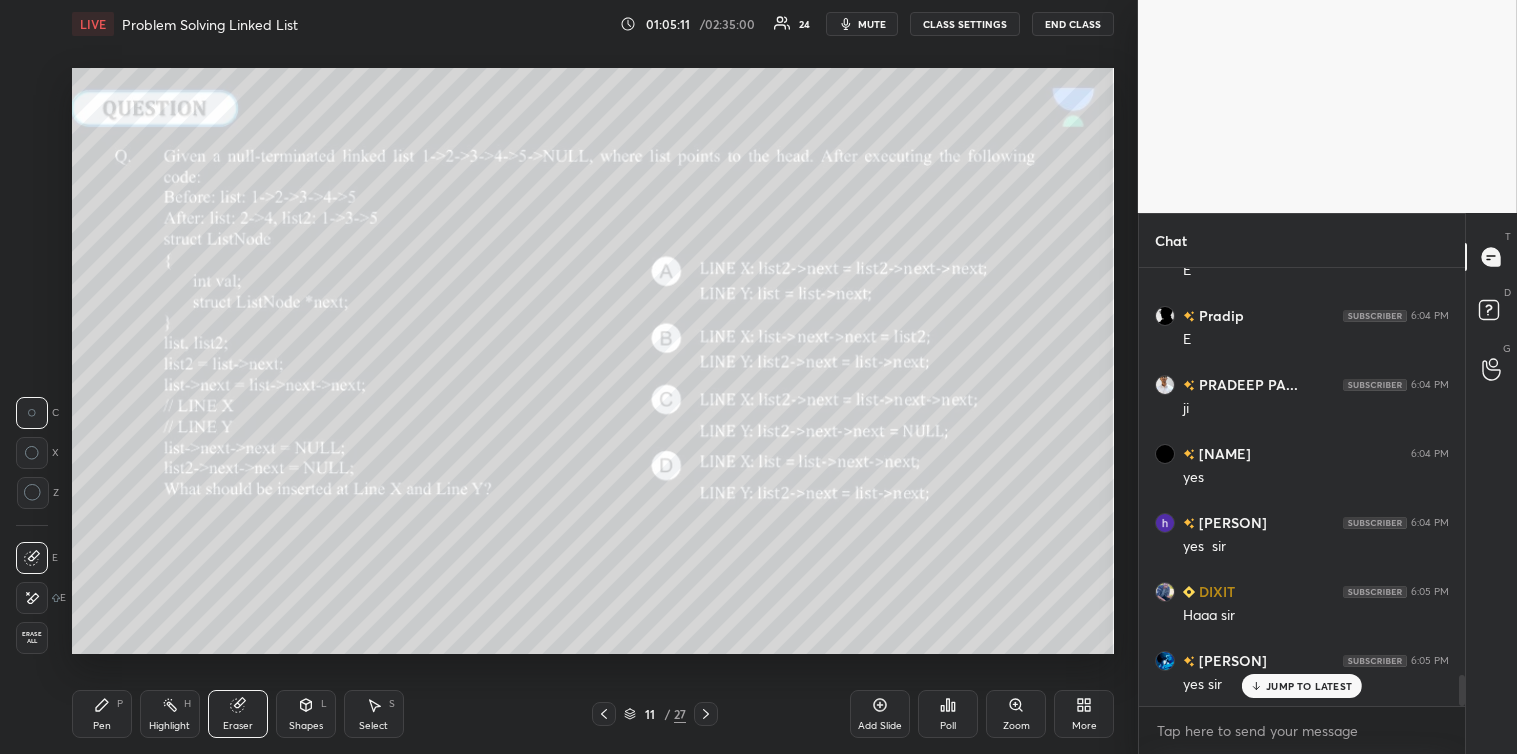 click on "Pen" at bounding box center [102, 726] 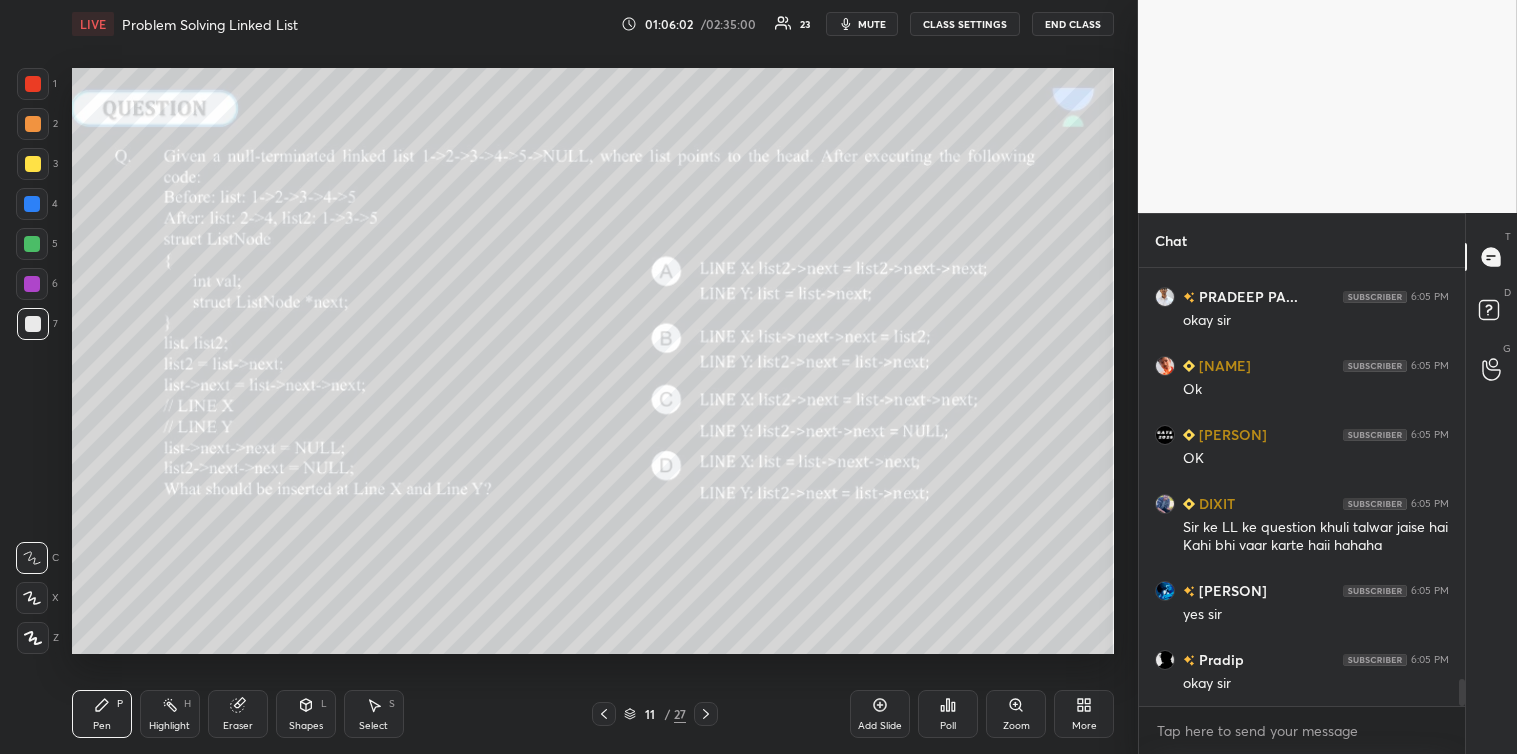 scroll, scrollTop: 6808, scrollLeft: 0, axis: vertical 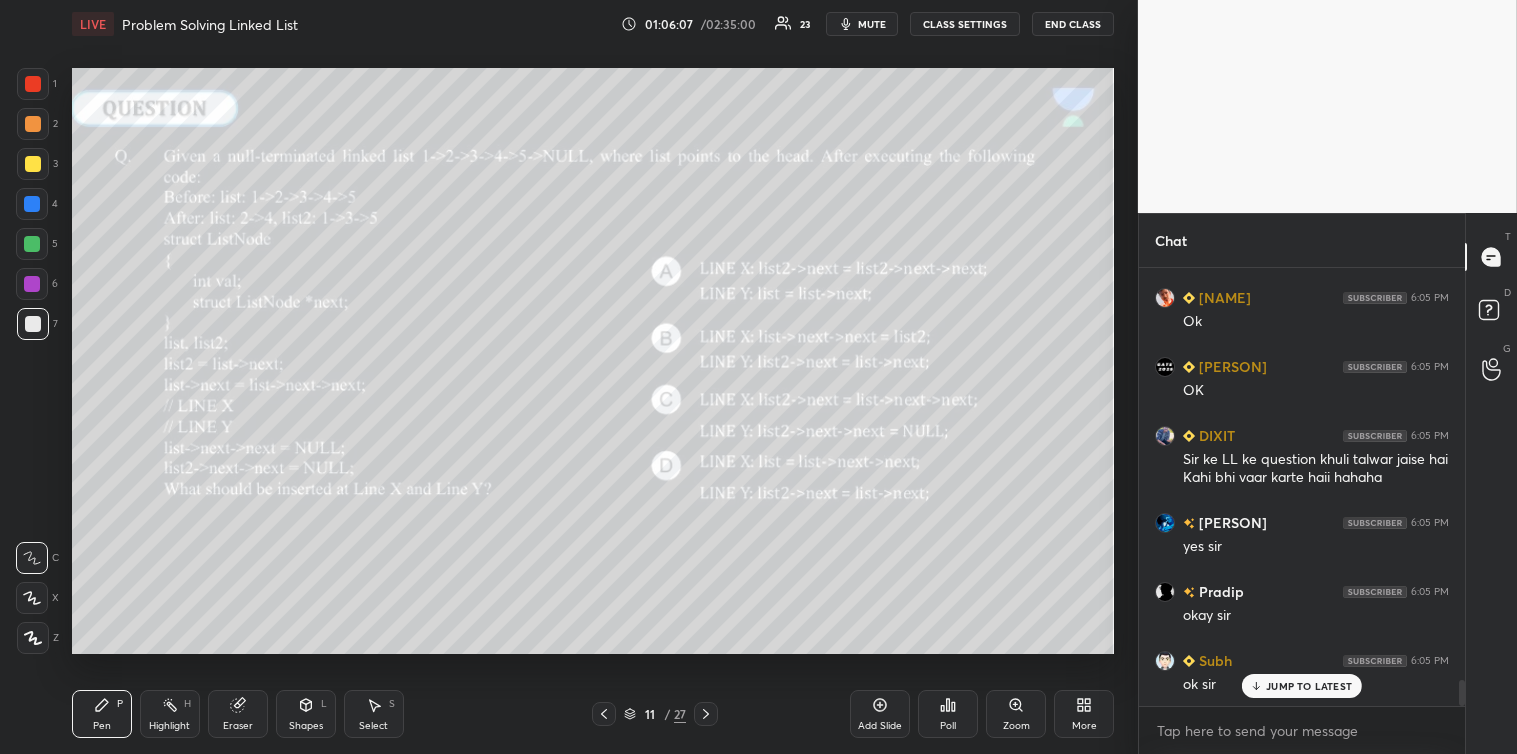 click at bounding box center (706, 714) 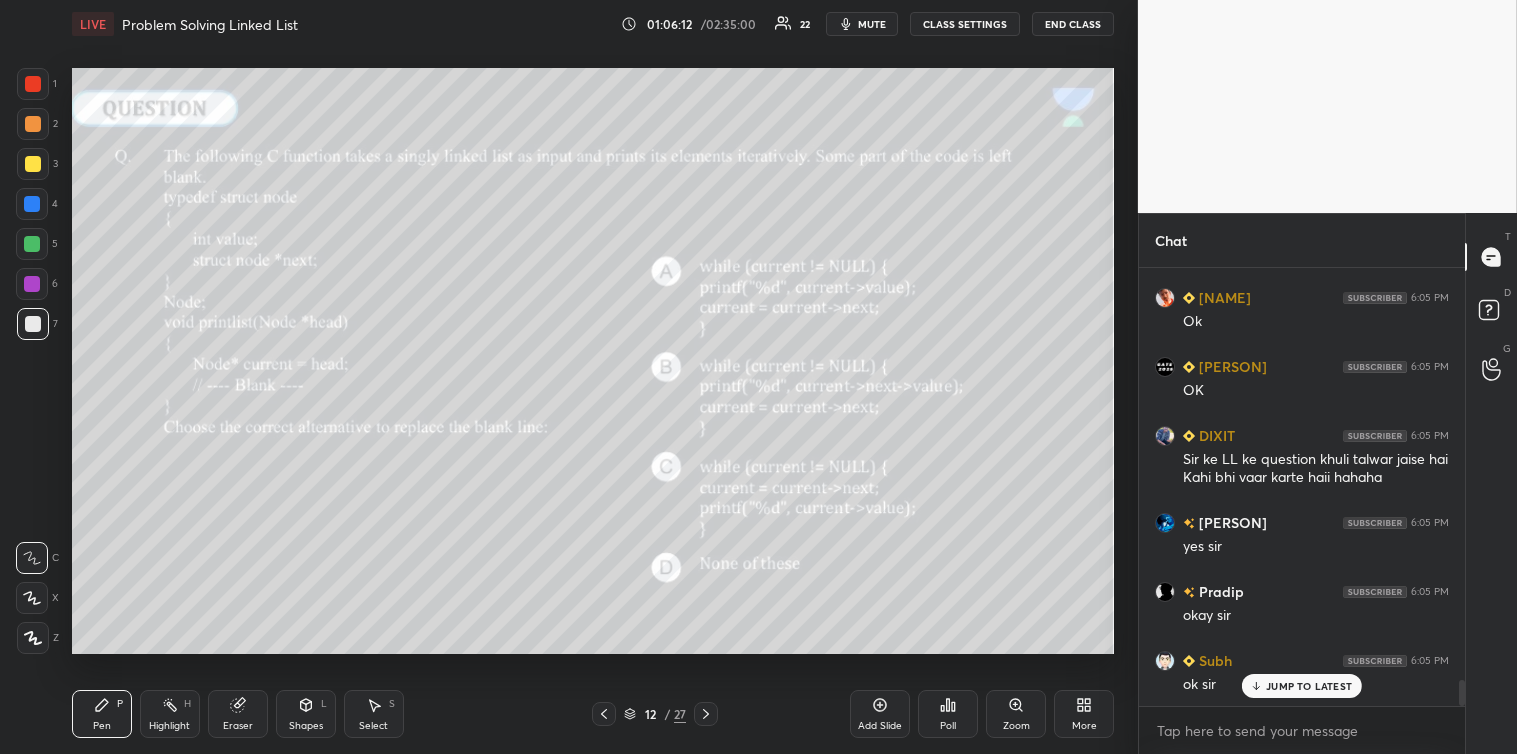 click 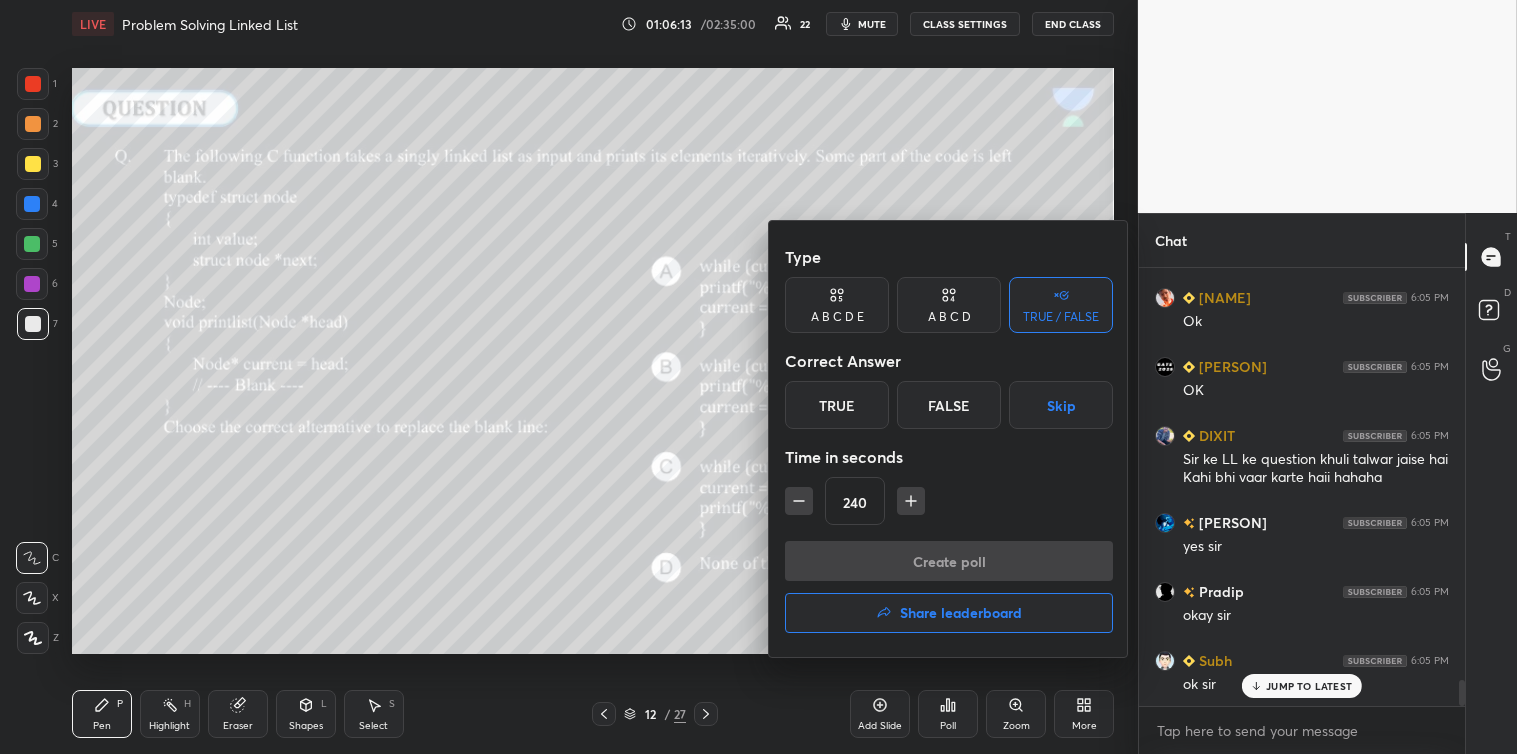click at bounding box center [799, 501] 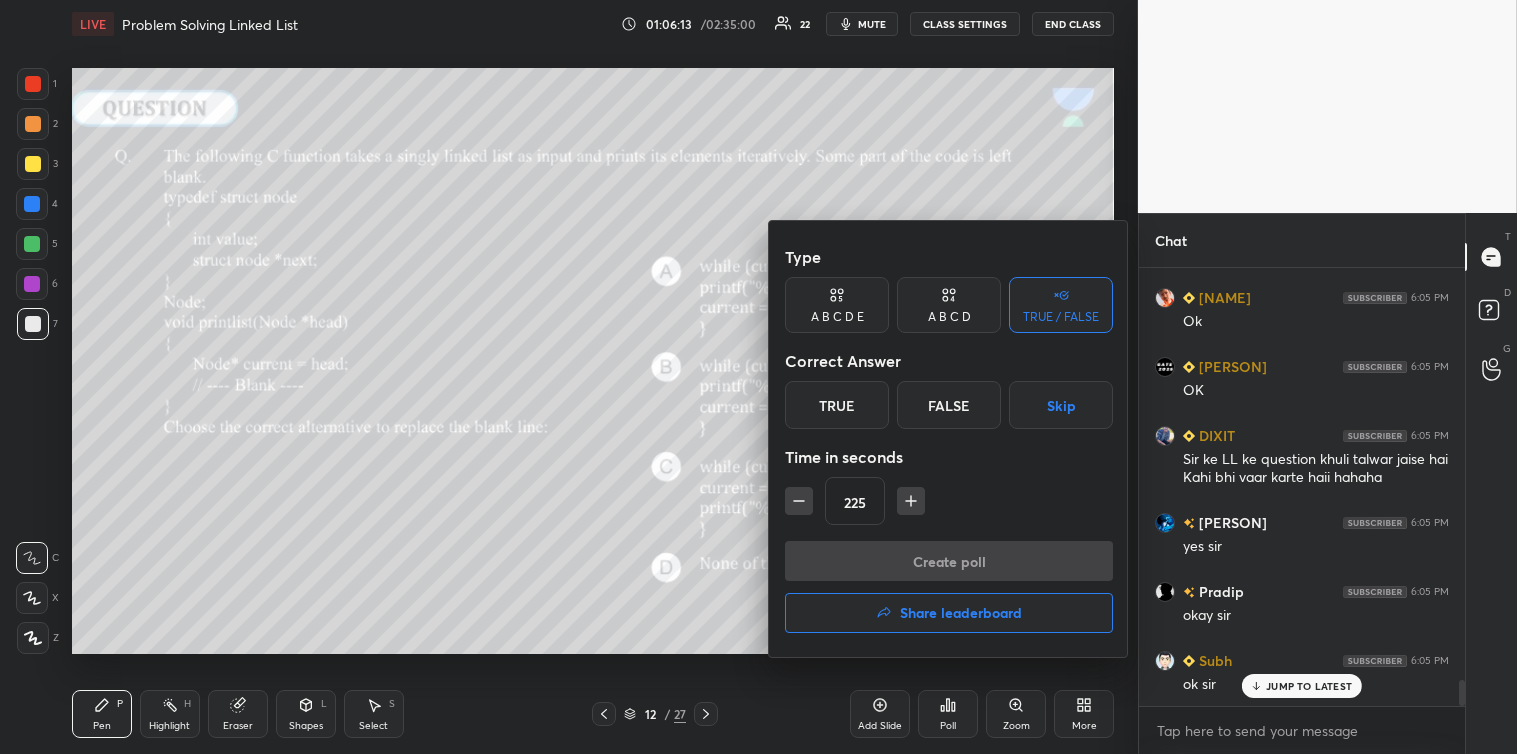scroll, scrollTop: 6877, scrollLeft: 0, axis: vertical 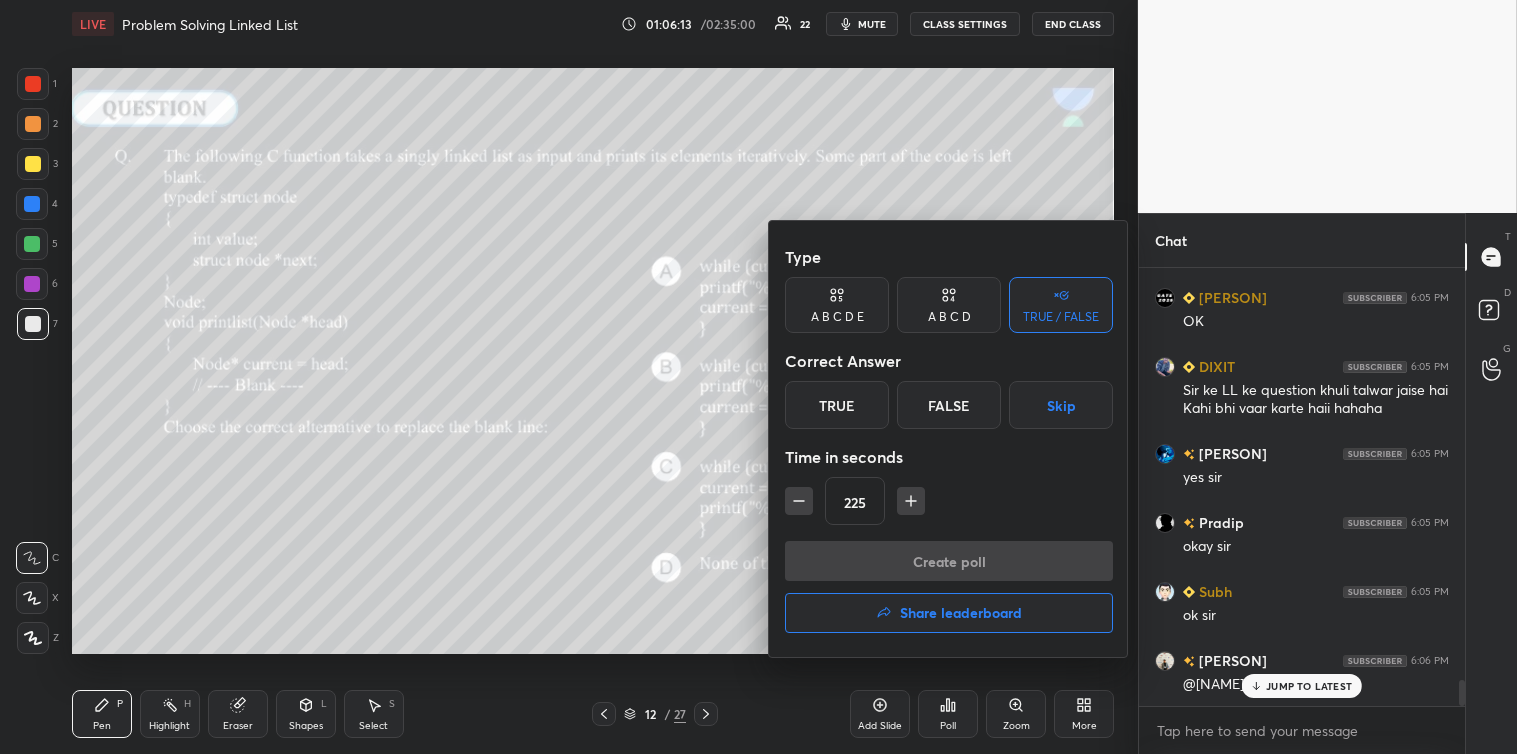 click 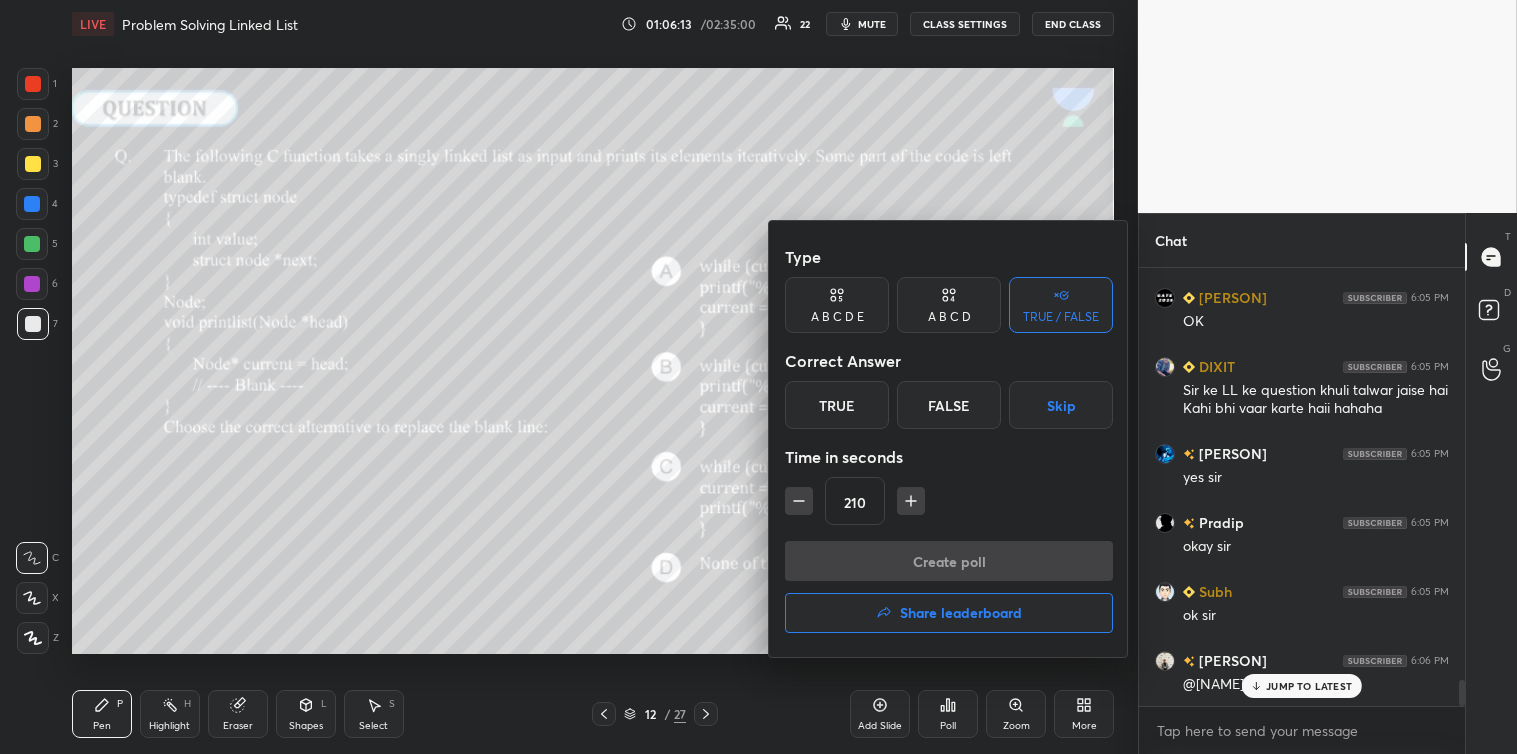 click 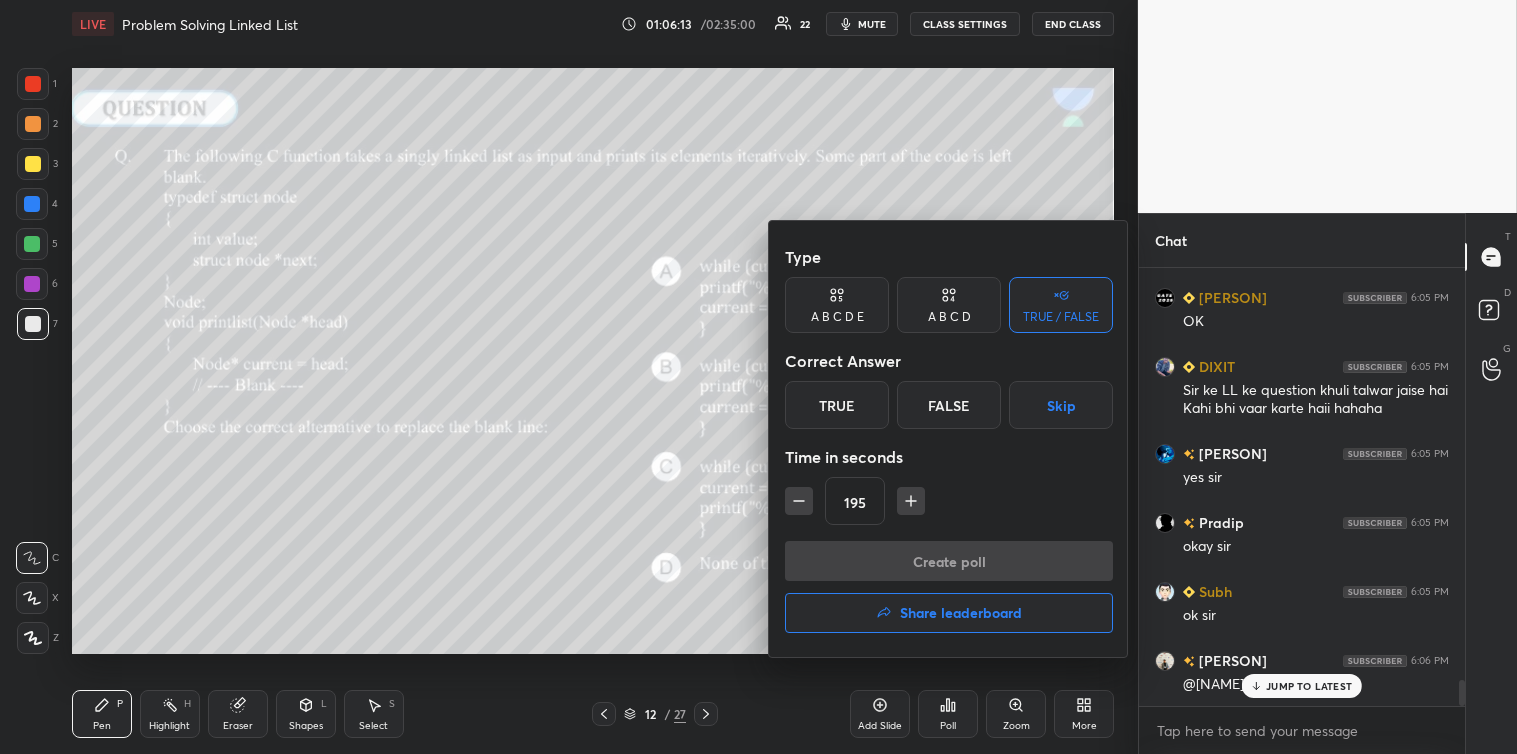 click 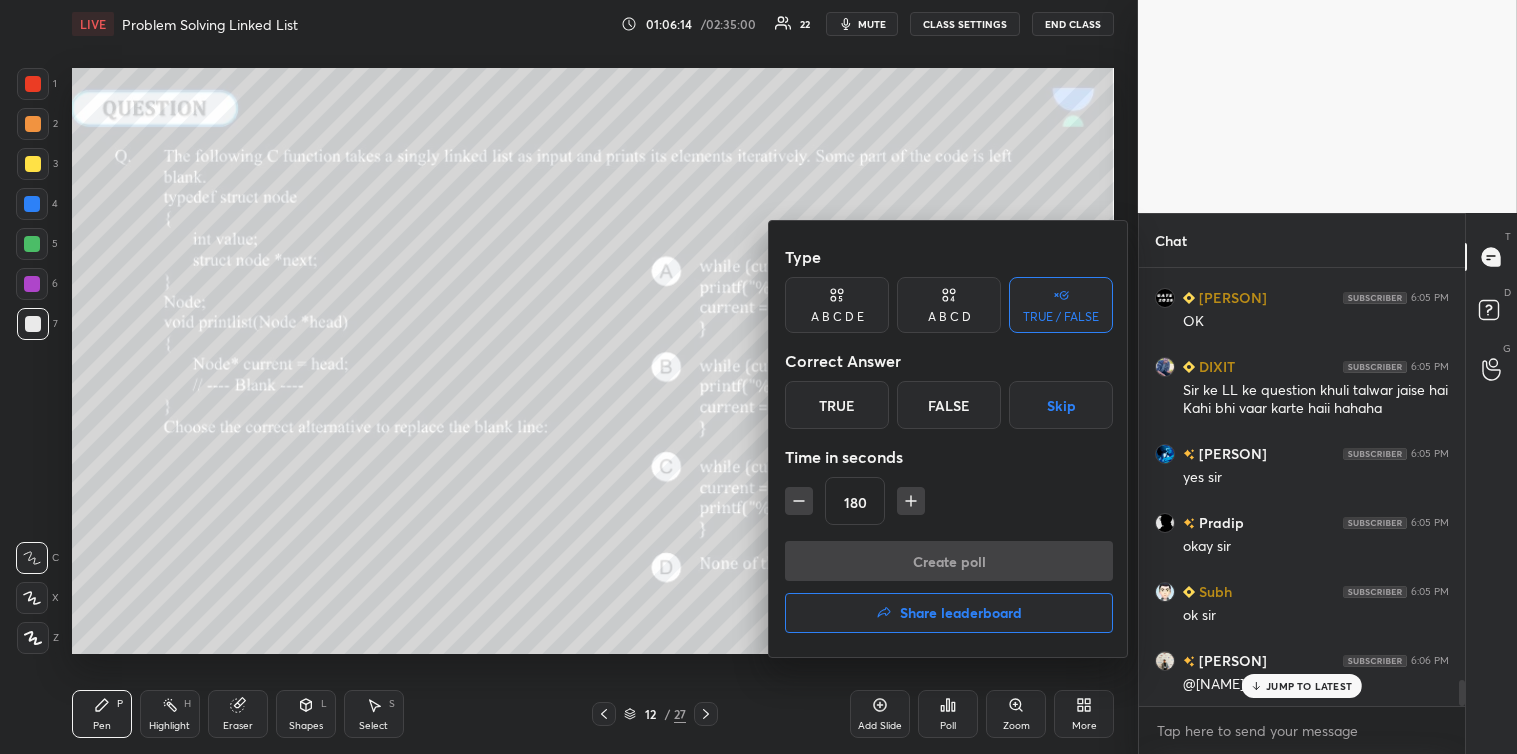 click on "Skip" at bounding box center [1061, 405] 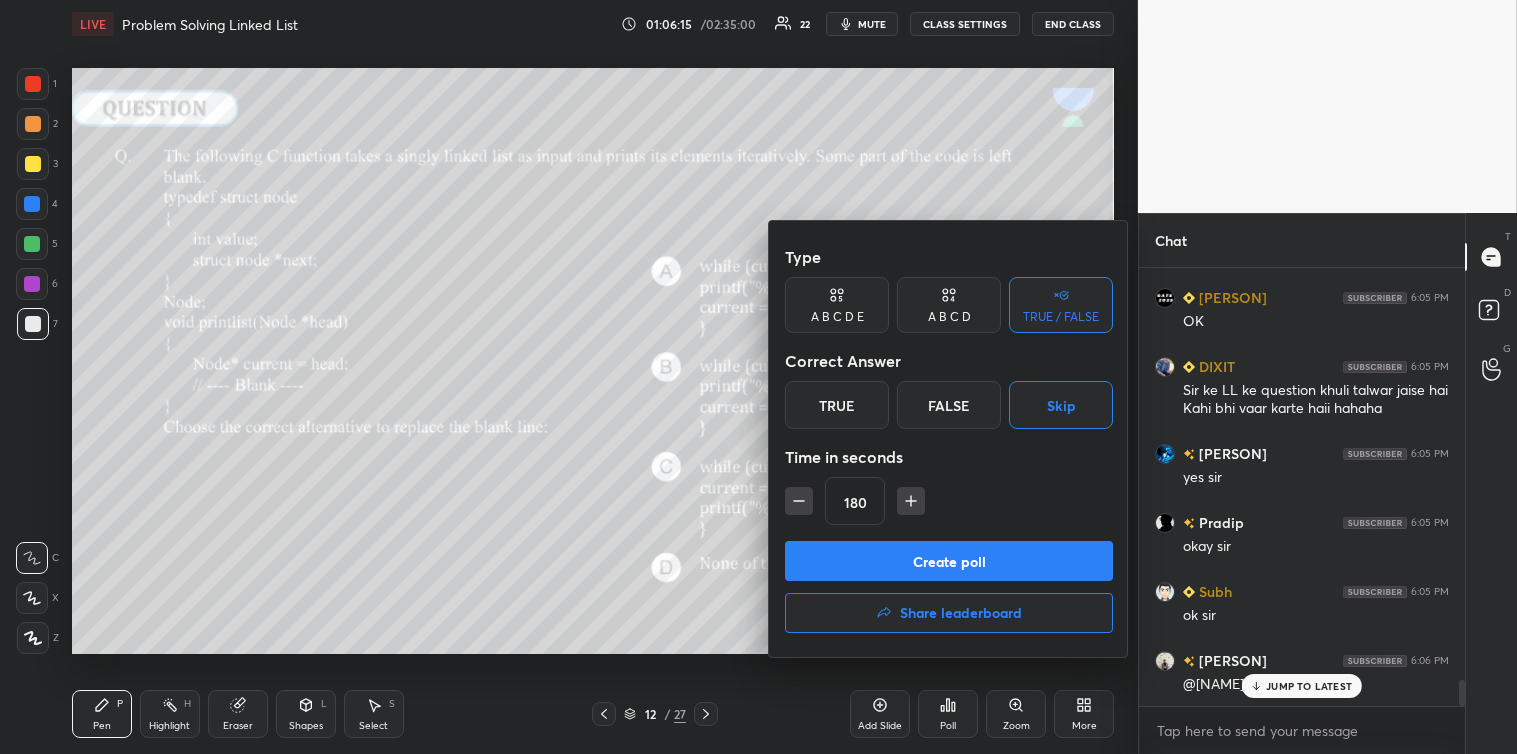click on "Create poll" at bounding box center (949, 561) 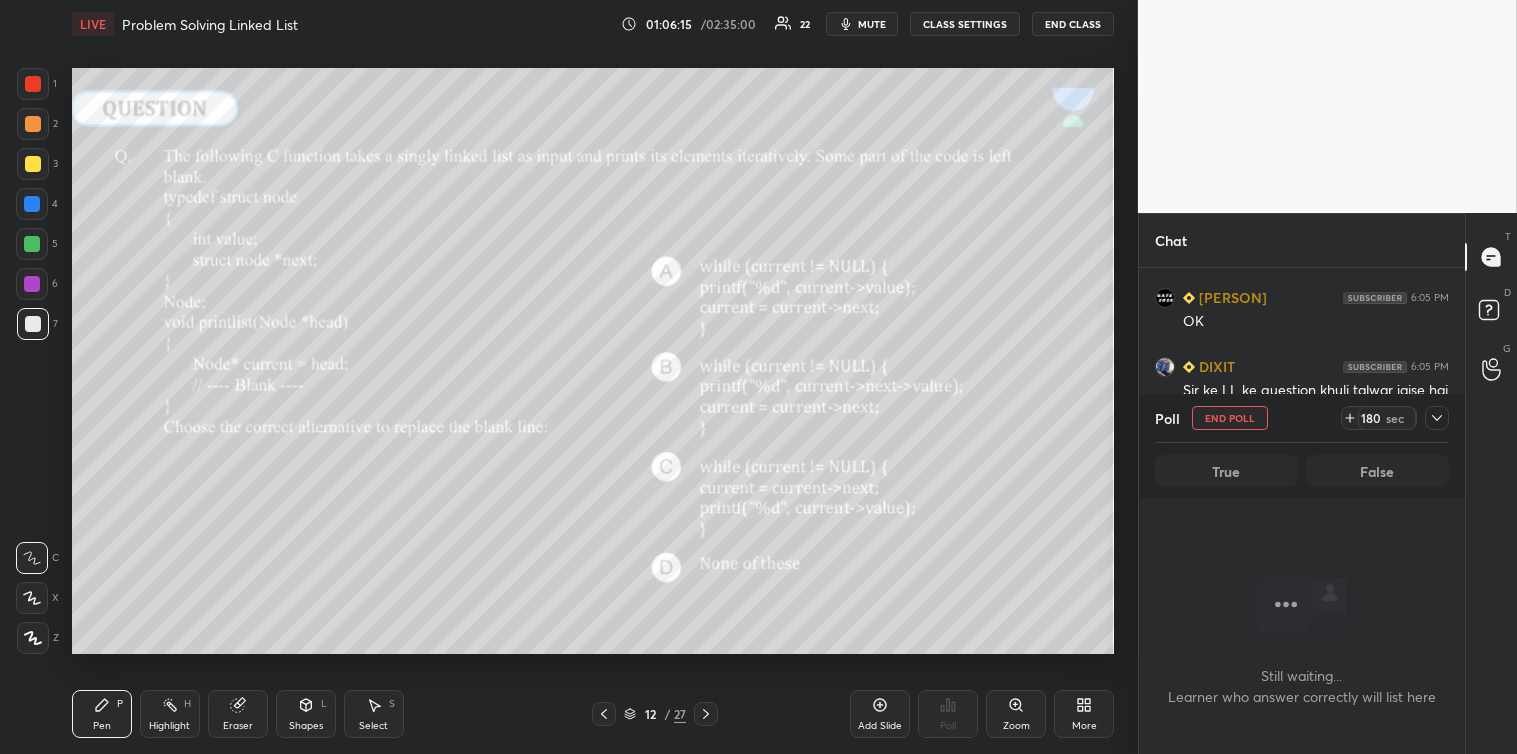 scroll, scrollTop: 408, scrollLeft: 320, axis: both 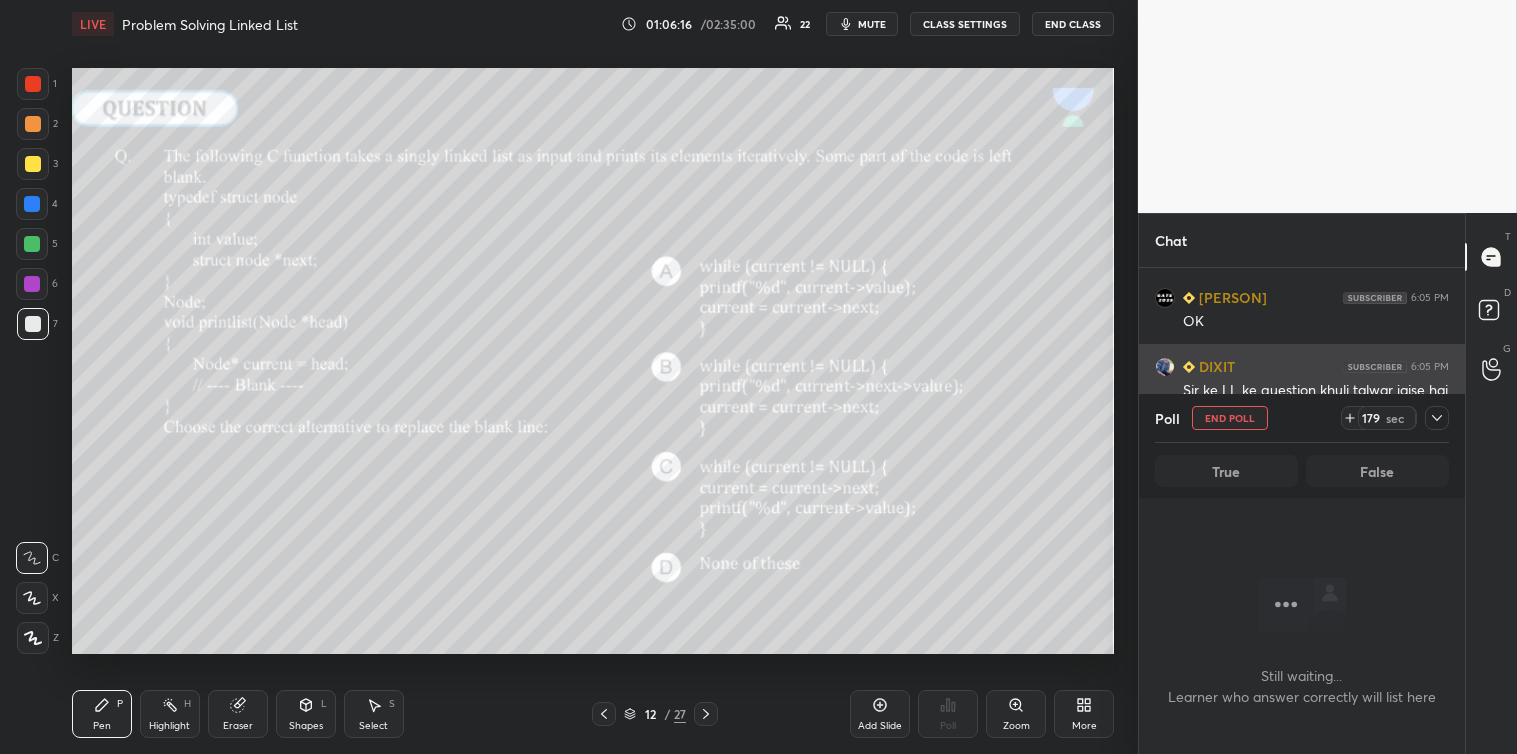 click 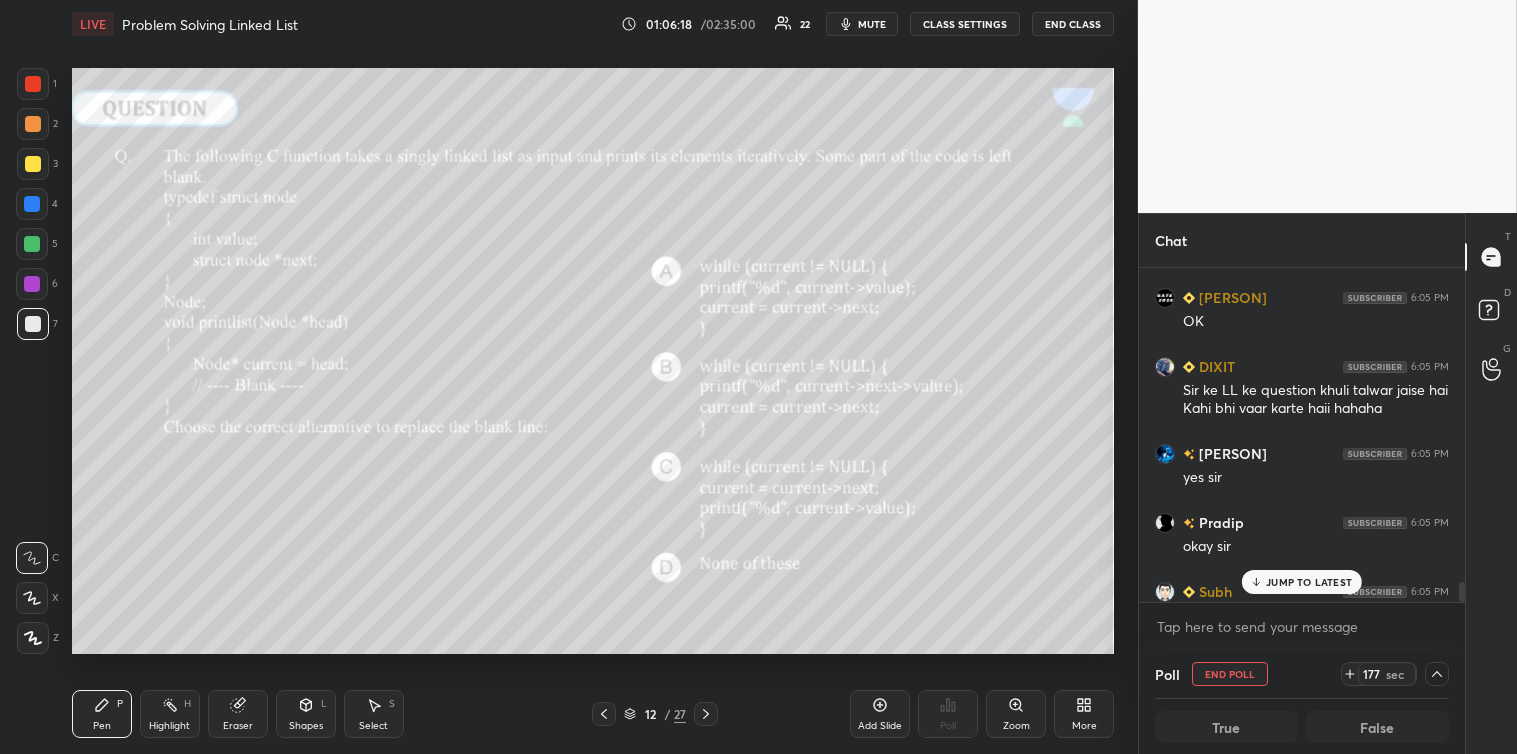 click on "JUMP TO LATEST" at bounding box center (1309, 582) 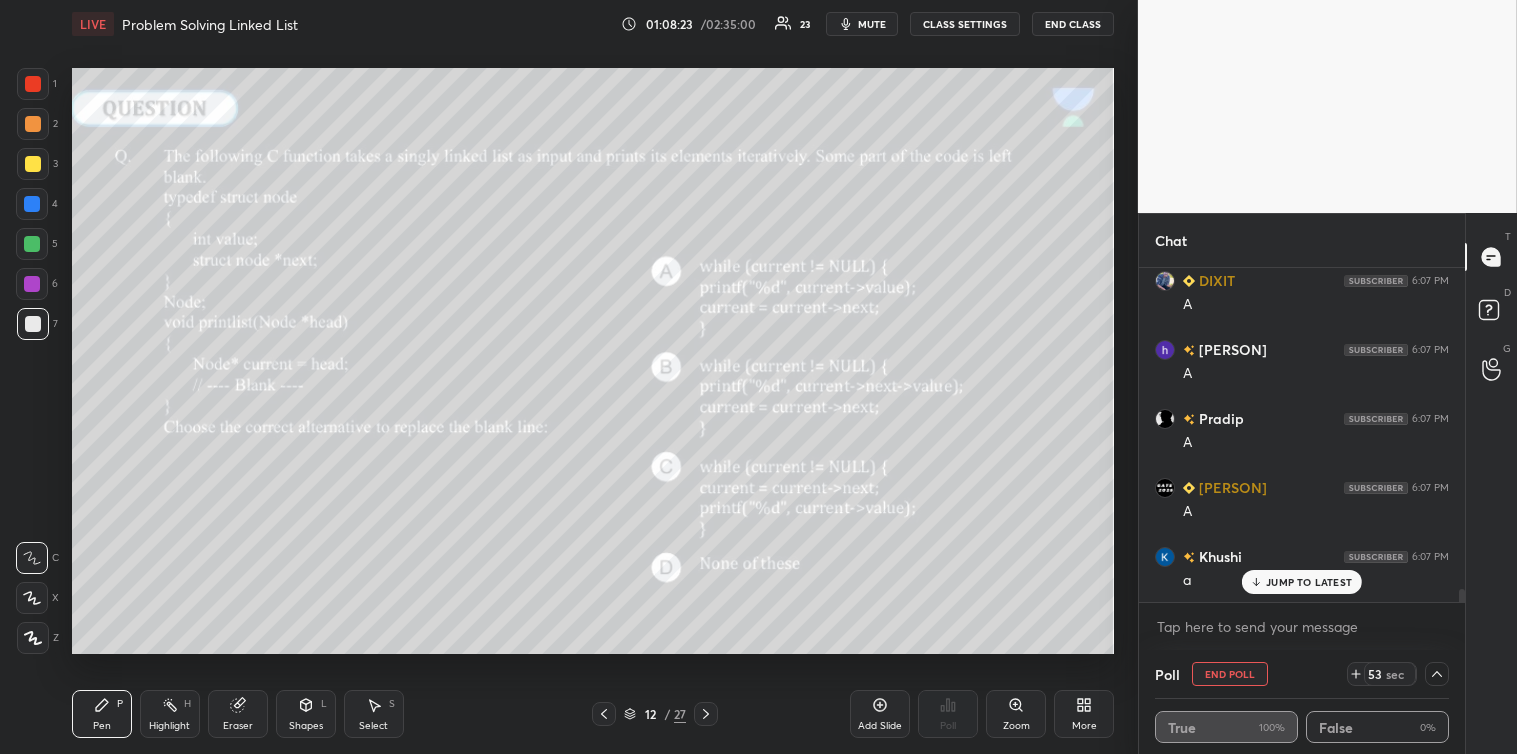 scroll, scrollTop: 8415, scrollLeft: 0, axis: vertical 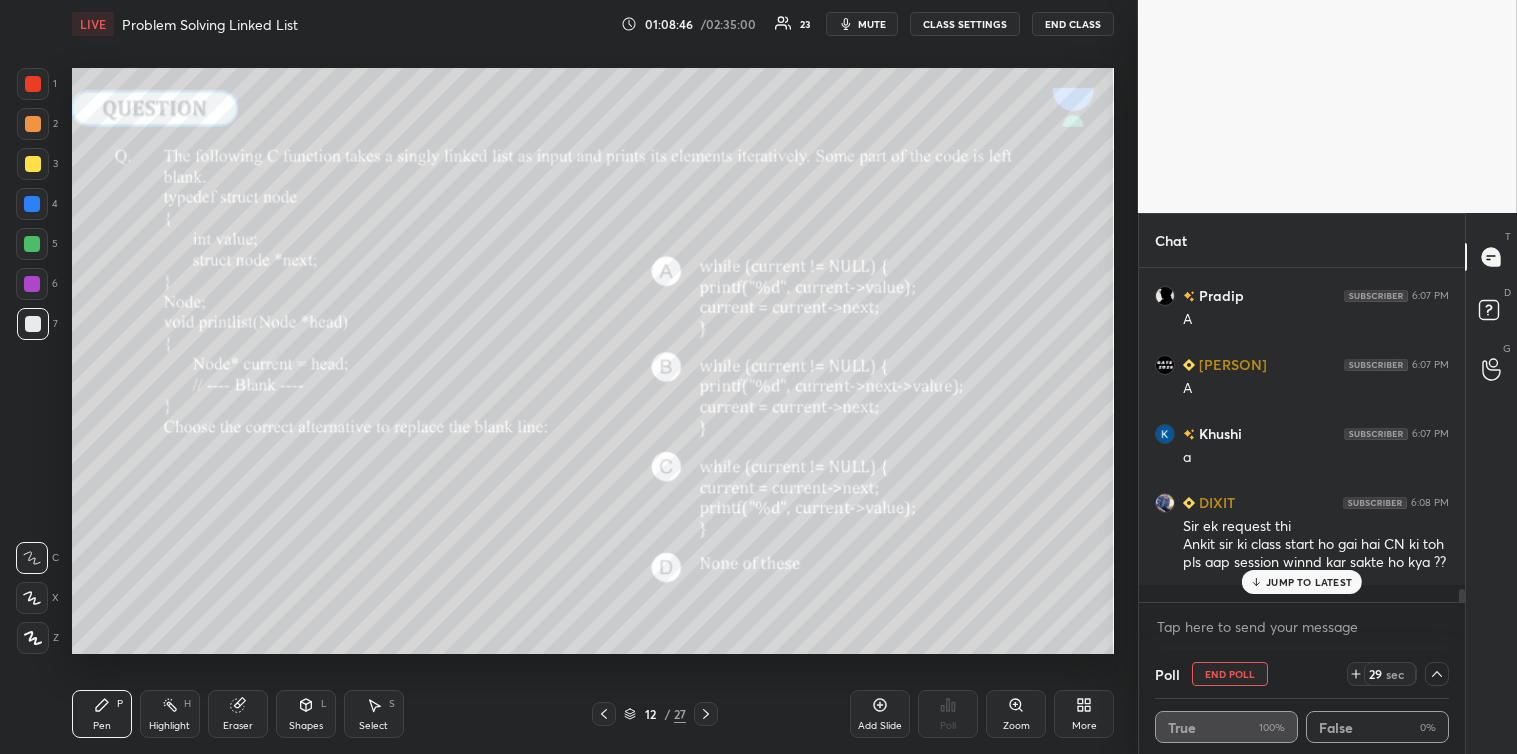 click on "mute" at bounding box center (872, 24) 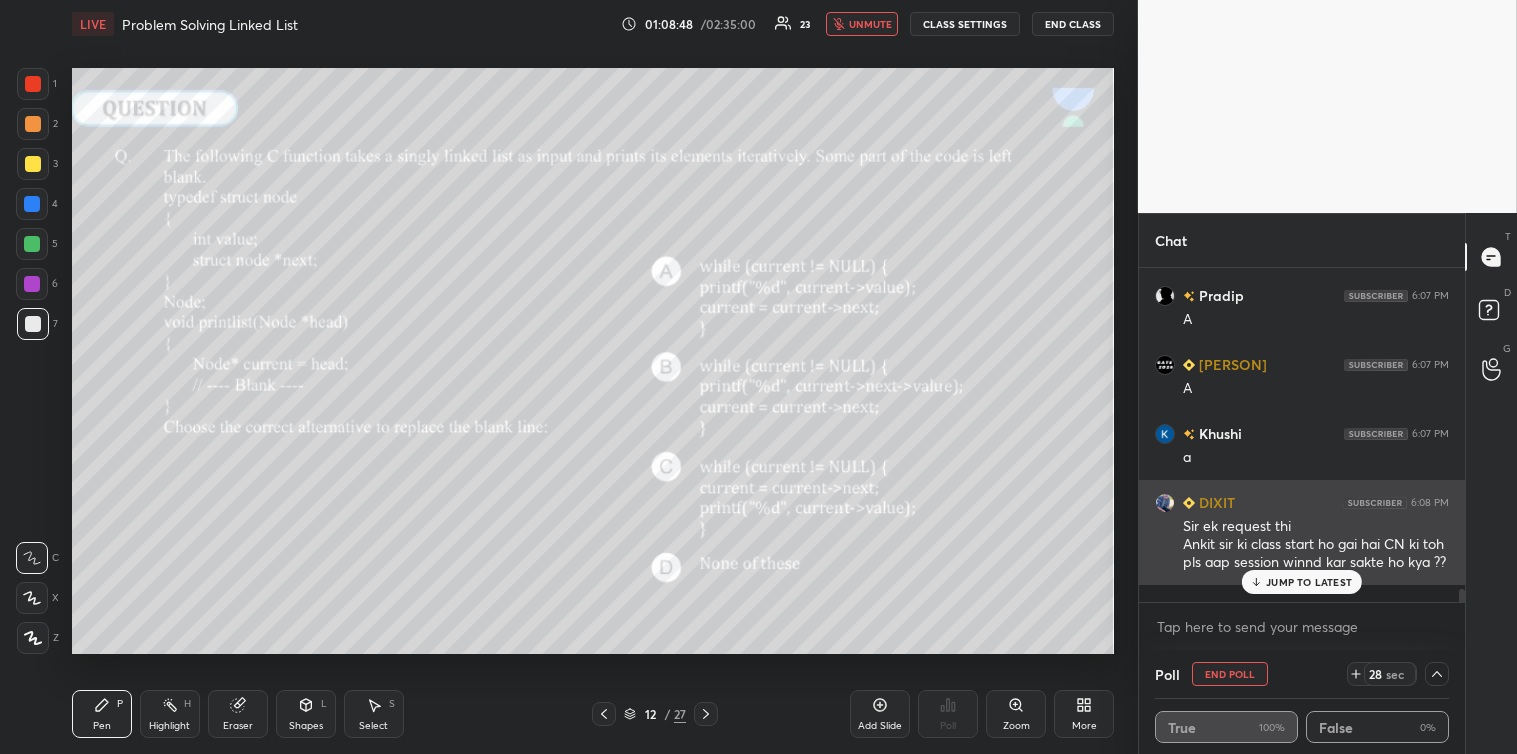 click on "JUMP TO LATEST" at bounding box center [1302, 582] 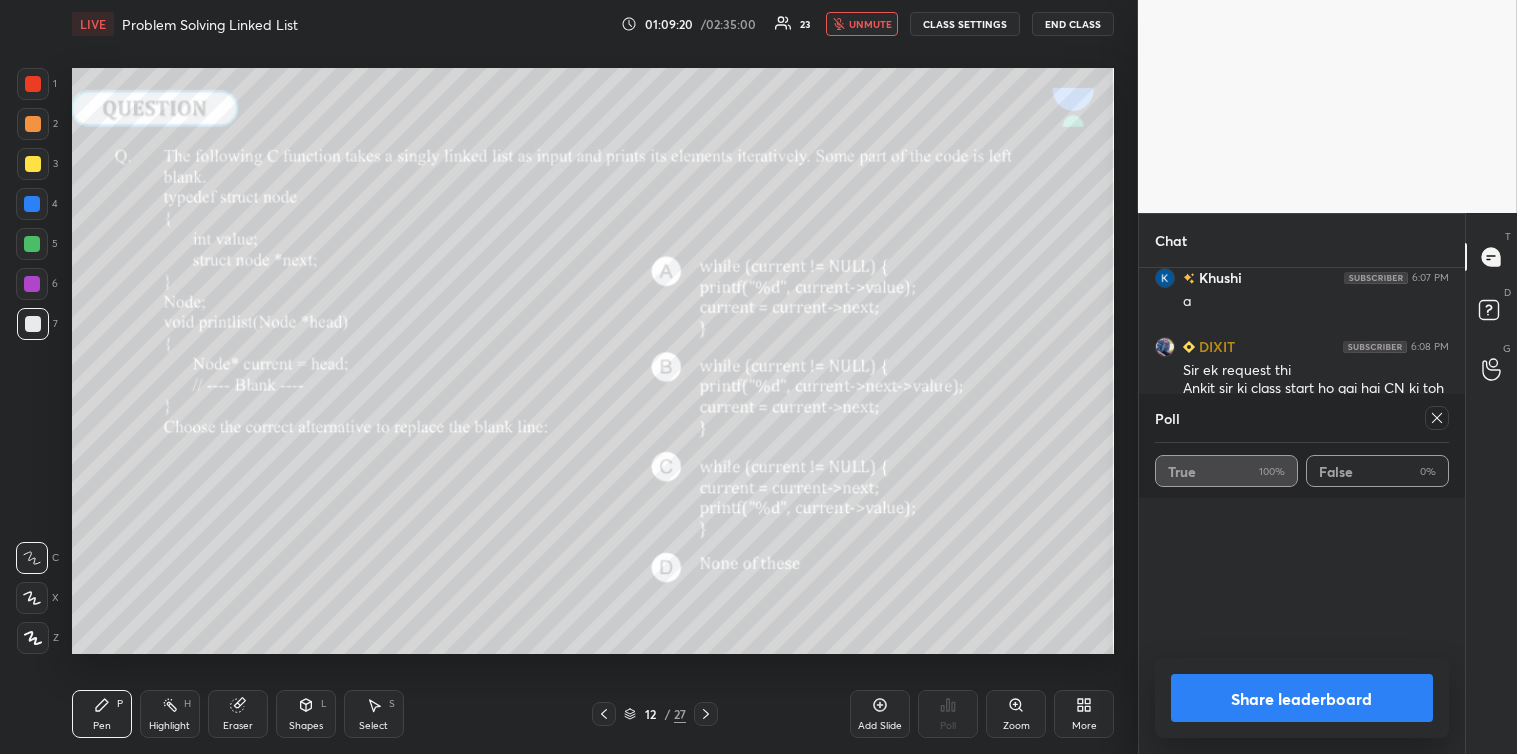 scroll, scrollTop: 8641, scrollLeft: 0, axis: vertical 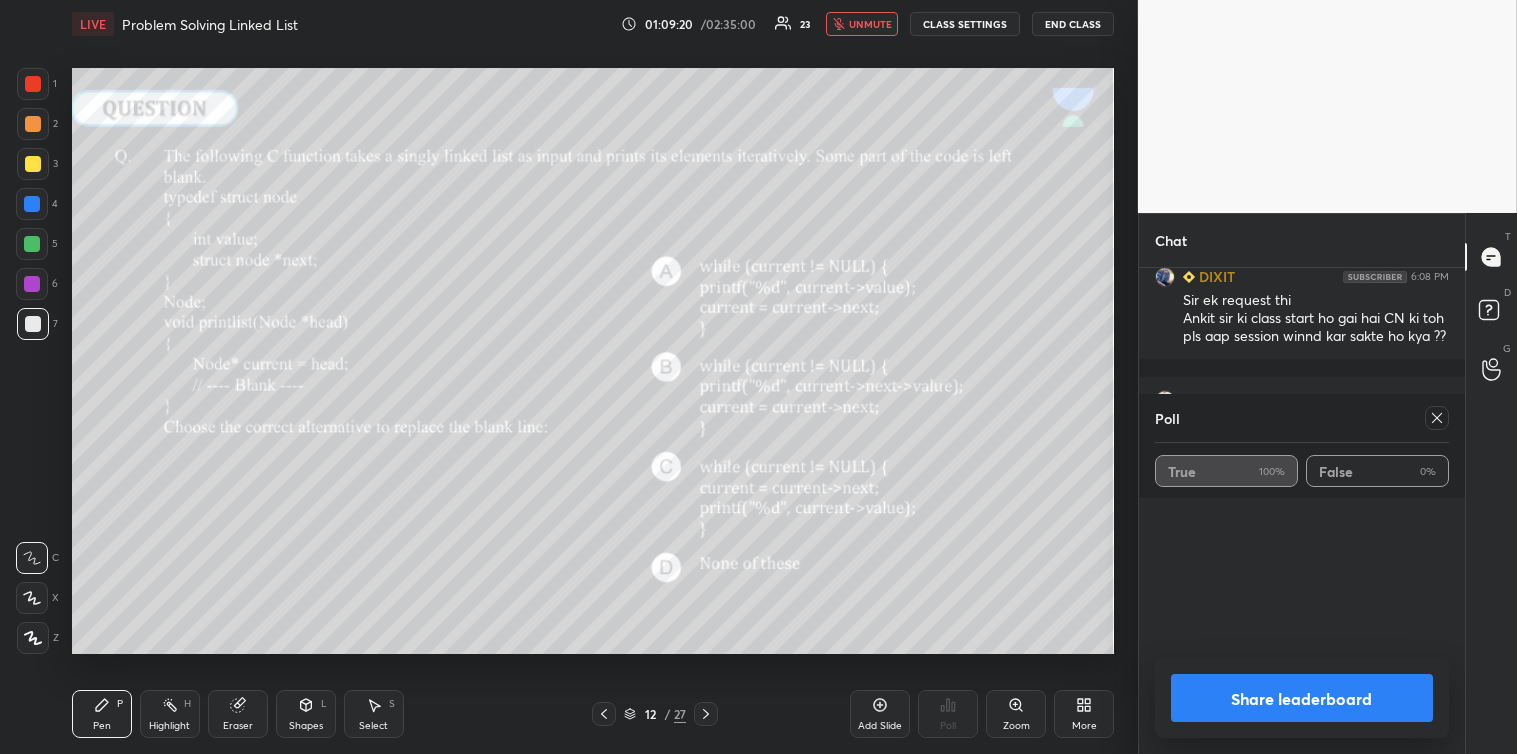 click 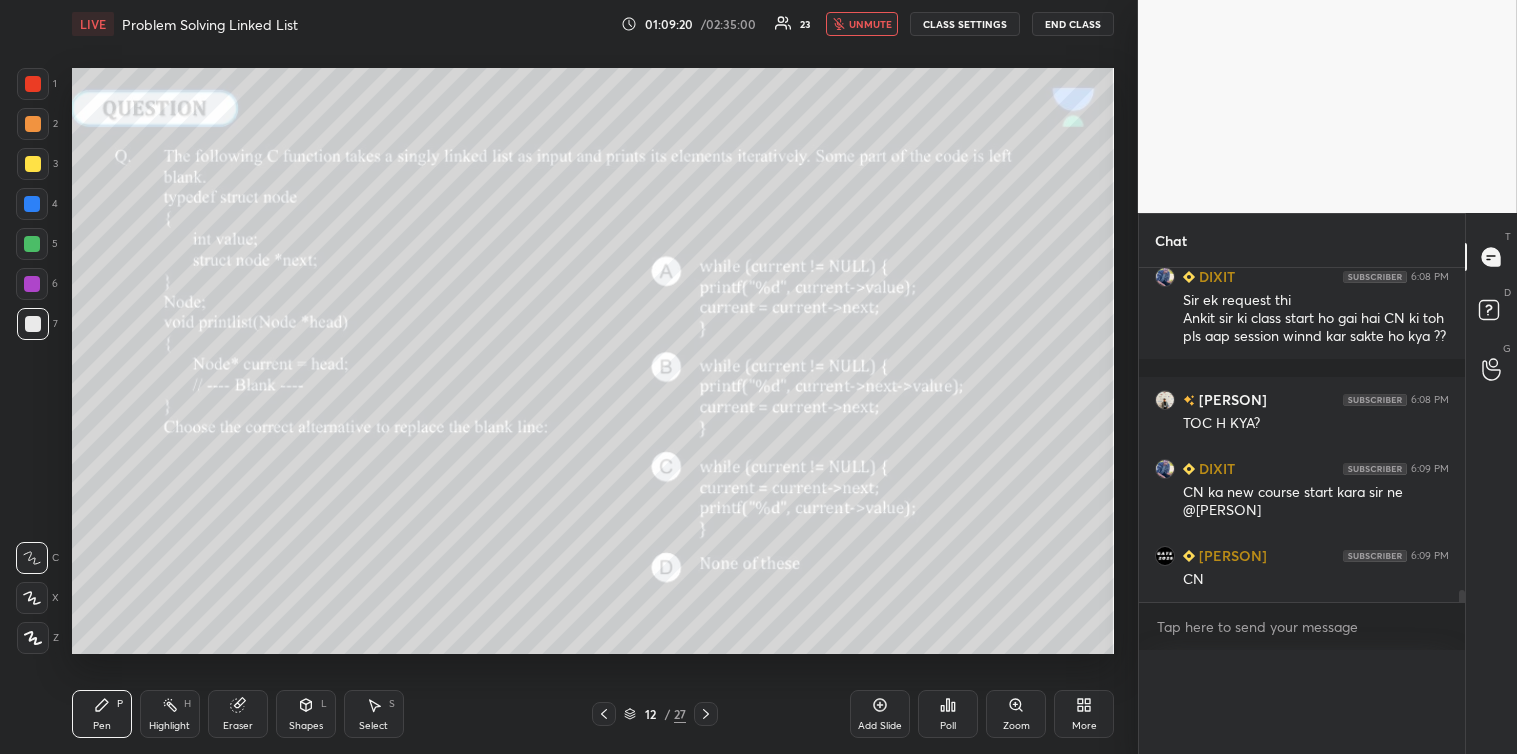 scroll, scrollTop: 361, scrollLeft: 320, axis: both 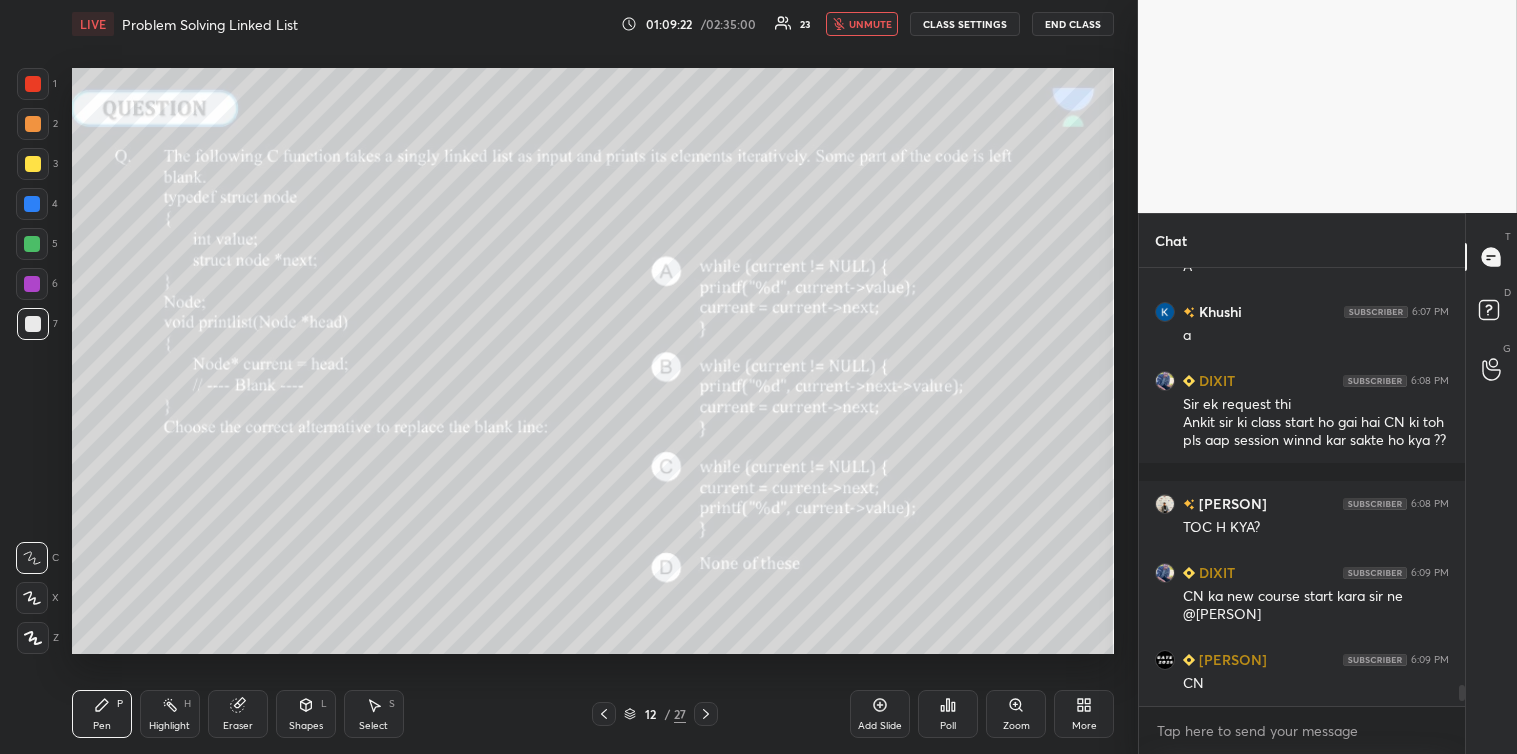 click on "unmute" at bounding box center (870, 24) 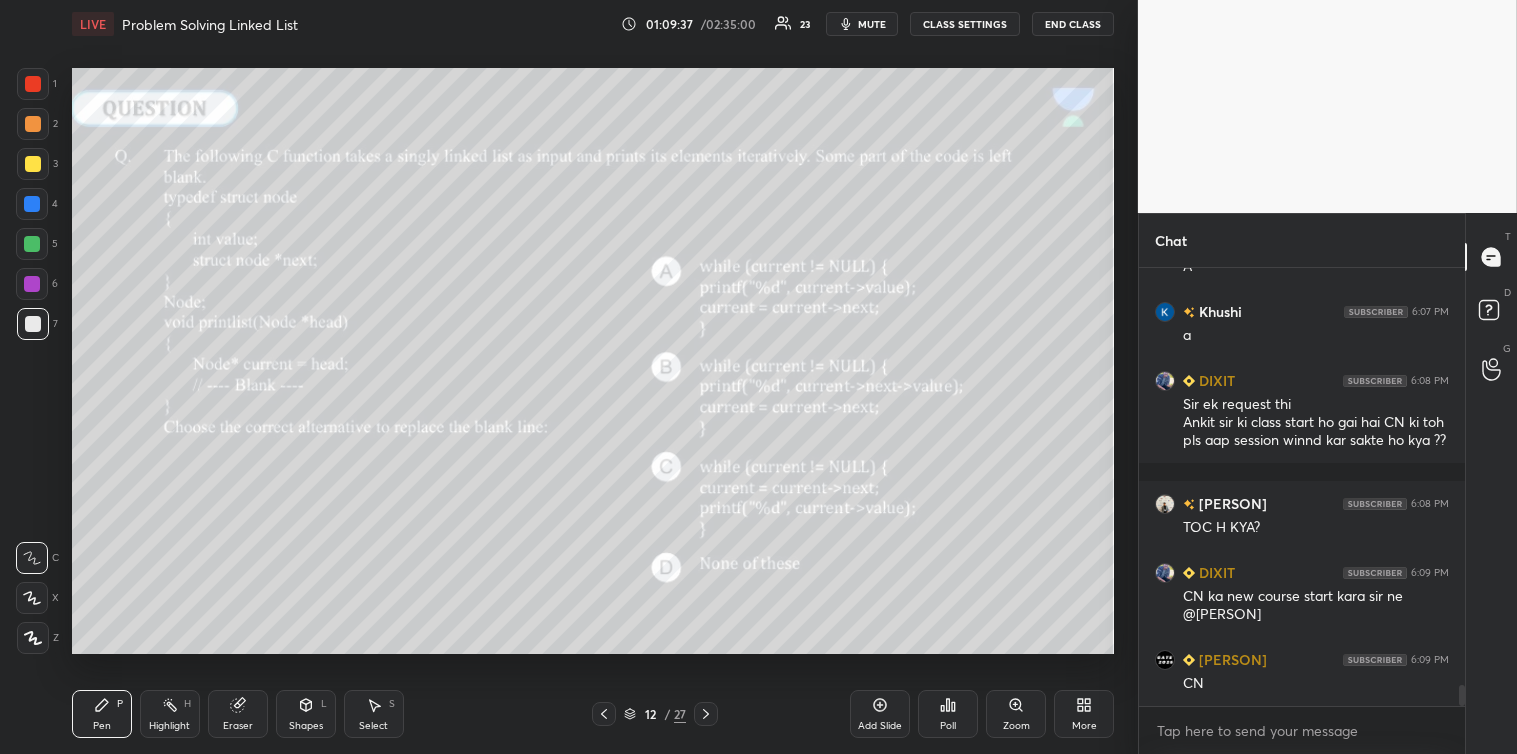 scroll, scrollTop: 8605, scrollLeft: 0, axis: vertical 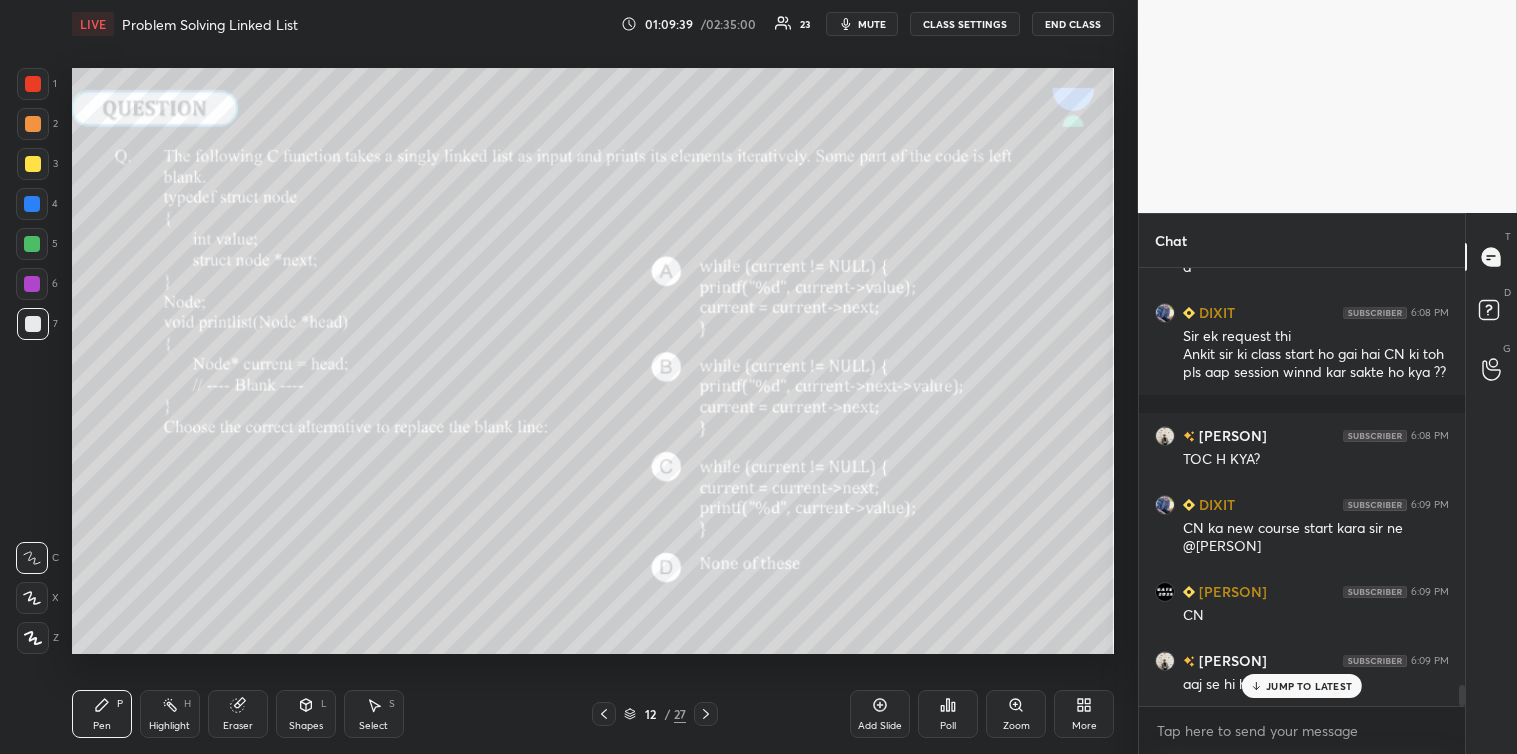 click on "[PERSON] 6:06 PM A [PERSON] 6:06 PM A [PERSON] 6:06 PM a [PERSON] 6:06 PM ek dum mast sir [PERSON] 6:06 PM A [PERSON] 6:07 PM A [PERSON] 6:07 PM A [PERSON] 6:07 PM A [PERSON] 6:07 PM A [PERSON] 6:07 PM a [PERSON] 6:08 PM Sir ek request thi
Ankit sir ki class start ho gai hai CN ki toh pls aap session winnd kar sakte ho kya ?? [PERSON] 6:08 PM @[PERSON] TOC H KYA? [PERSON] 6:09 PM CN ka new course start kara sir ne @[PERSON] [PERSON] 6:09 PM CN [PERSON] 6:09 PM aaj se hi hua h kya?" at bounding box center [1302, 487] 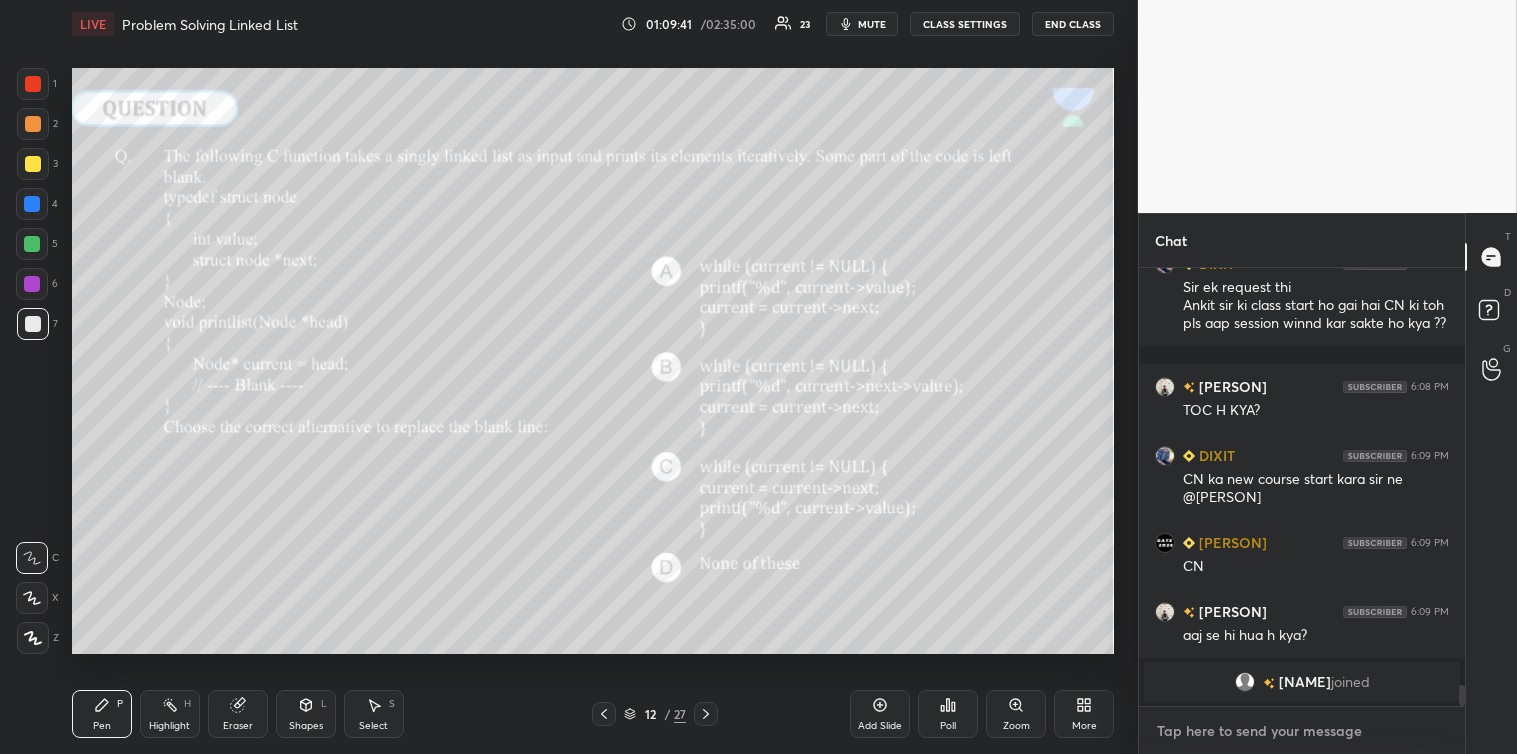 click at bounding box center [1302, 731] 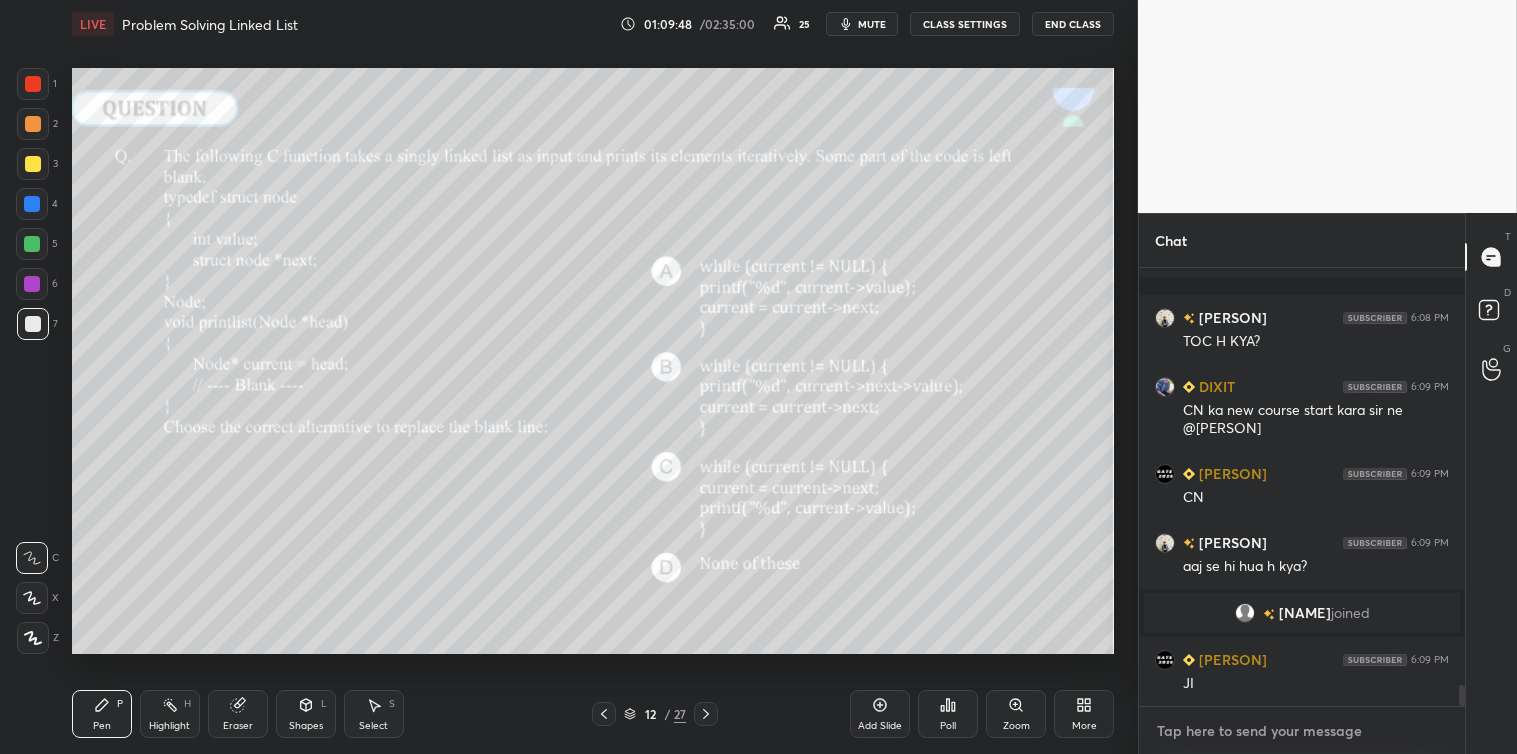 scroll, scrollTop: 8810, scrollLeft: 0, axis: vertical 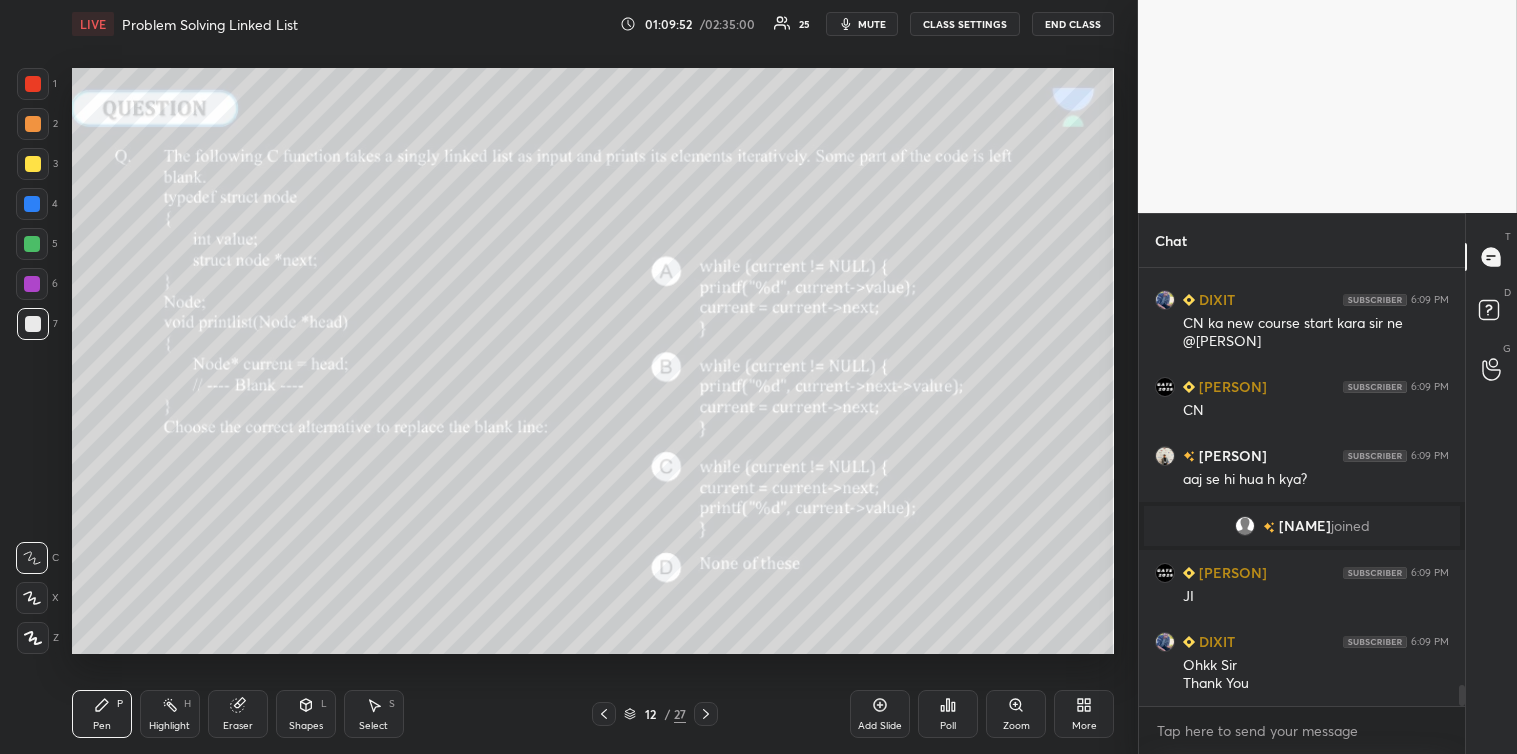 click at bounding box center (33, 324) 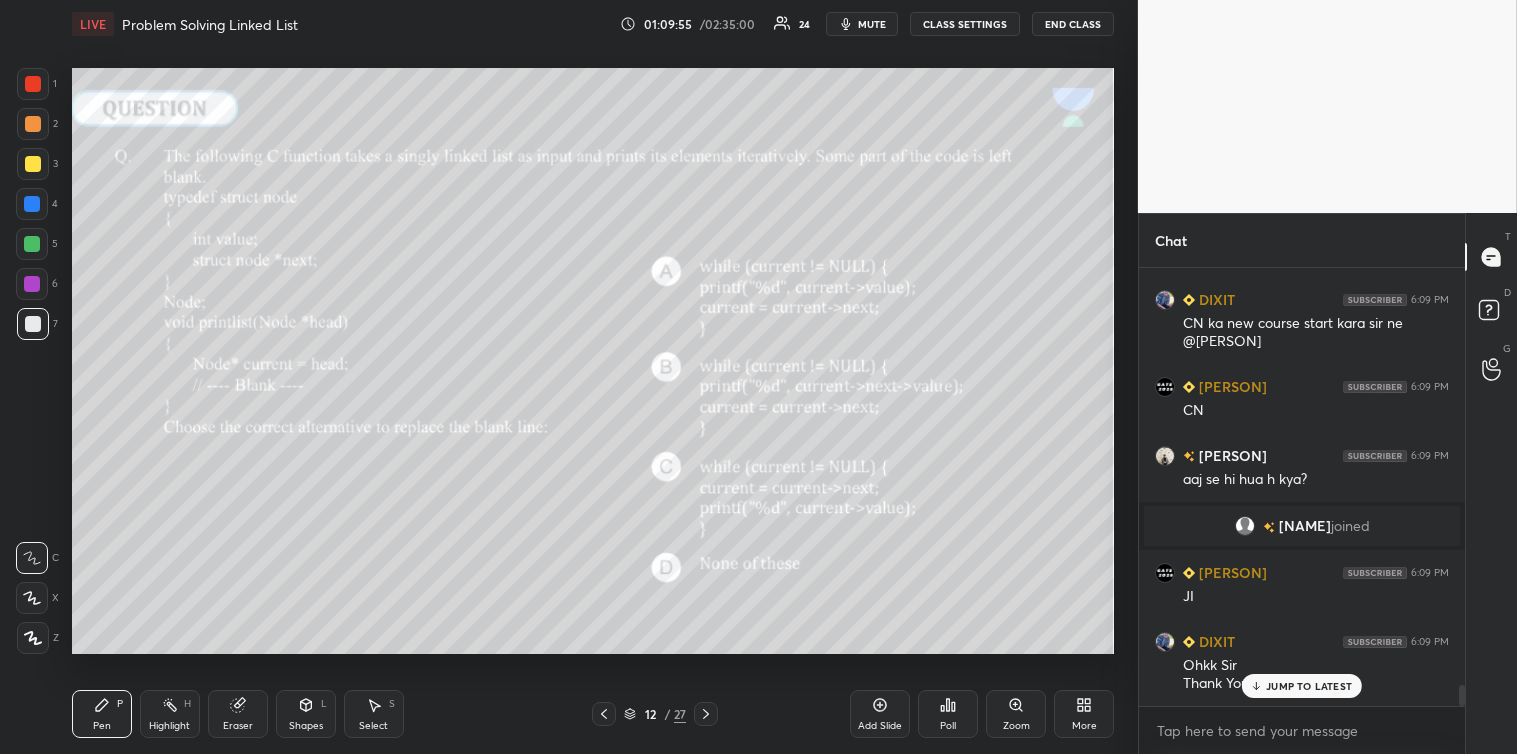 scroll, scrollTop: 8878, scrollLeft: 0, axis: vertical 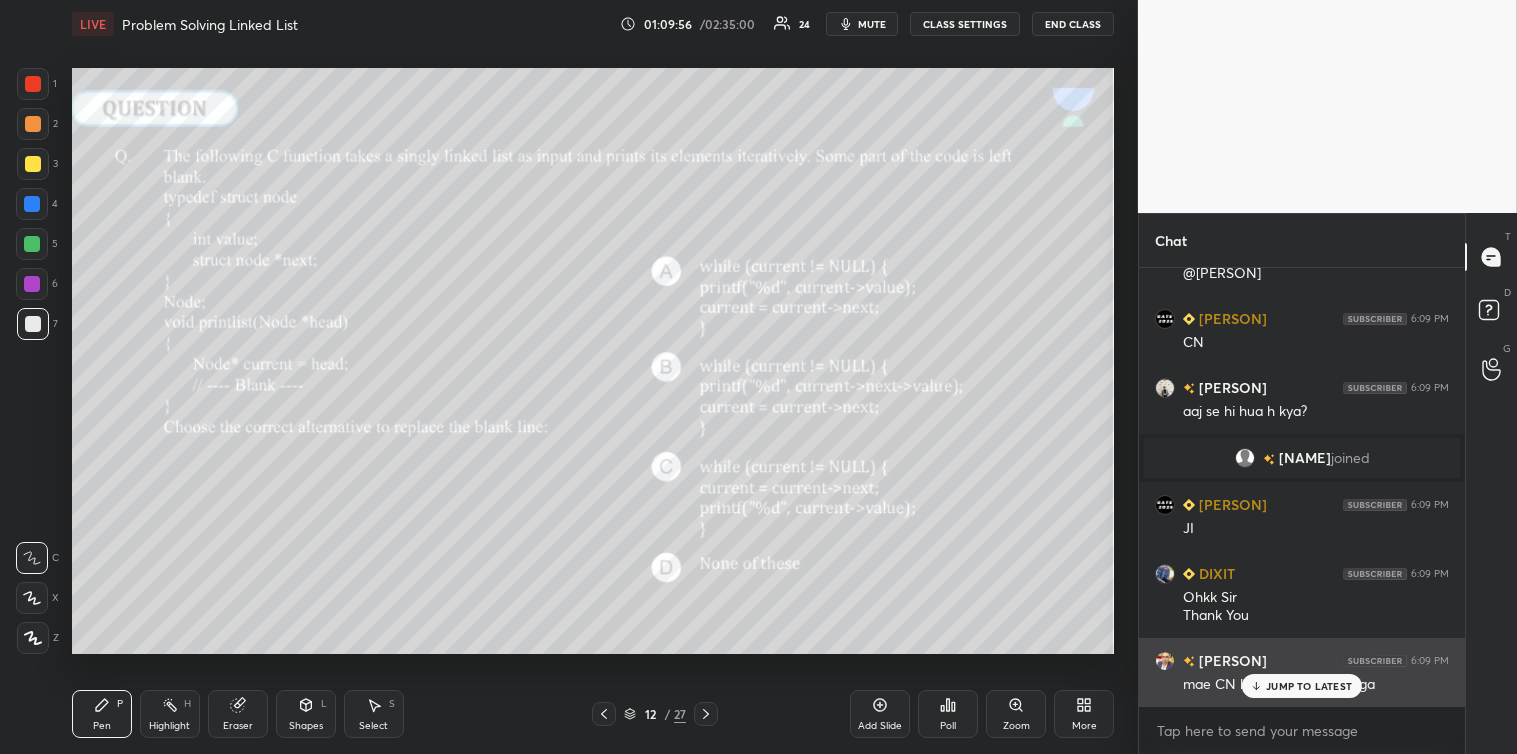 click on "JUMP TO LATEST" at bounding box center (1309, 686) 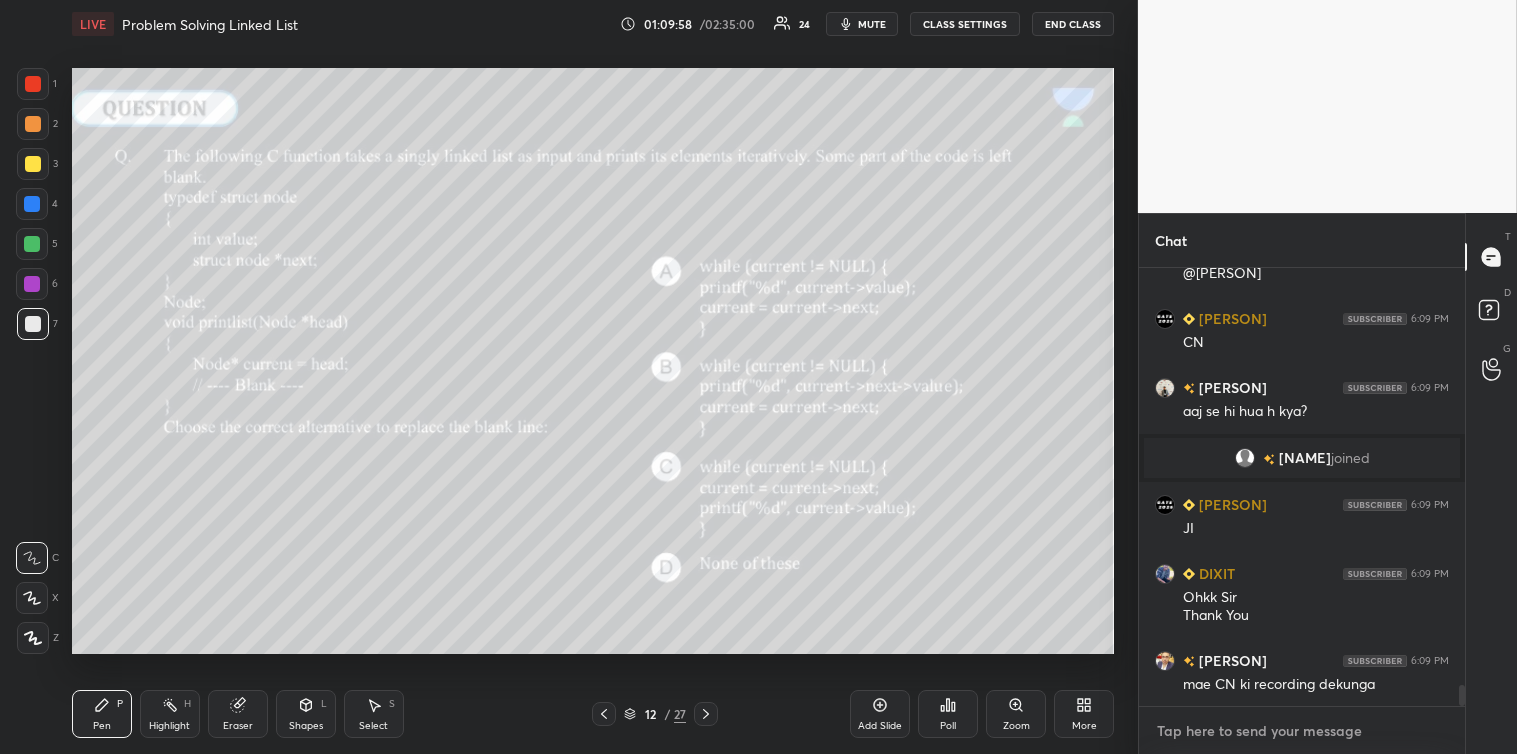 click at bounding box center (1302, 731) 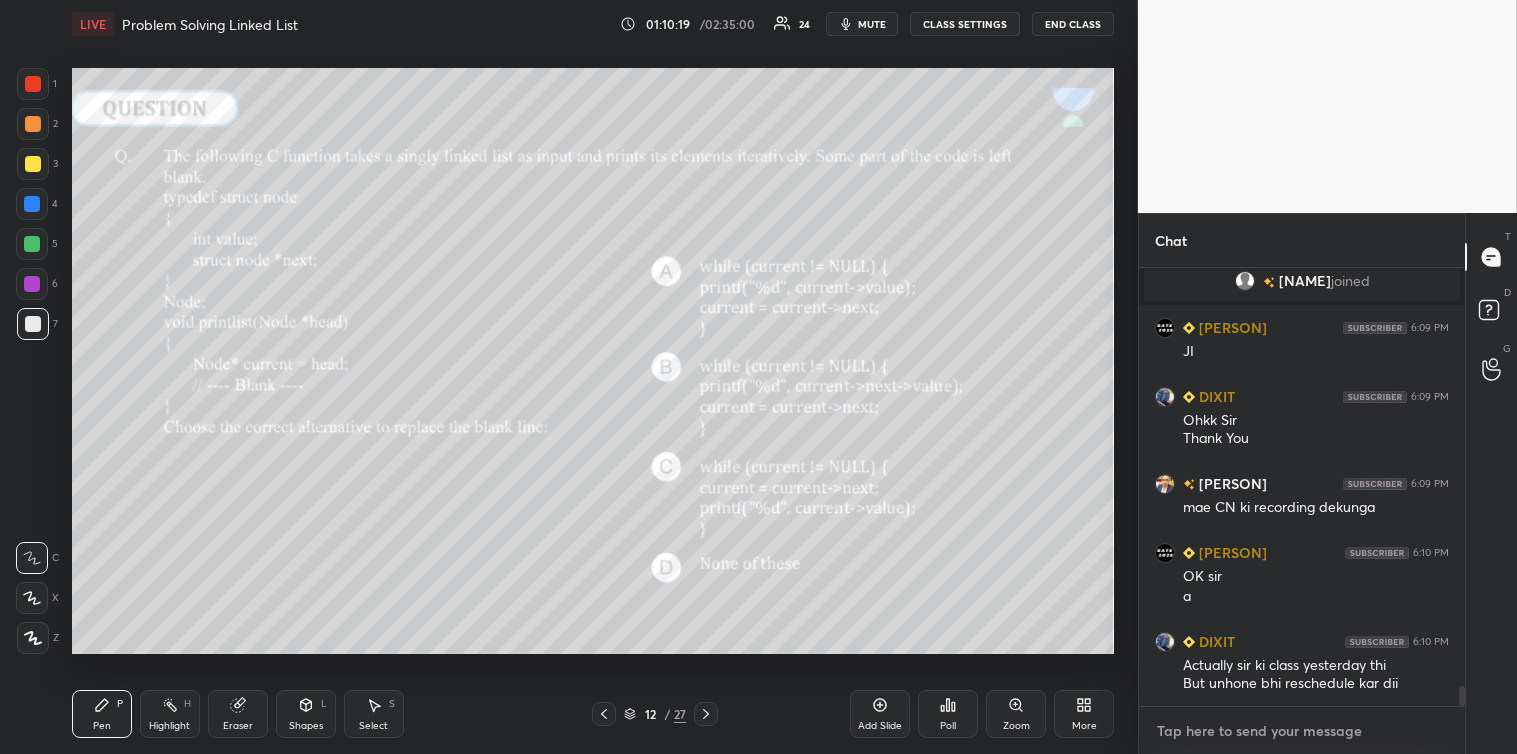 scroll, scrollTop: 9124, scrollLeft: 0, axis: vertical 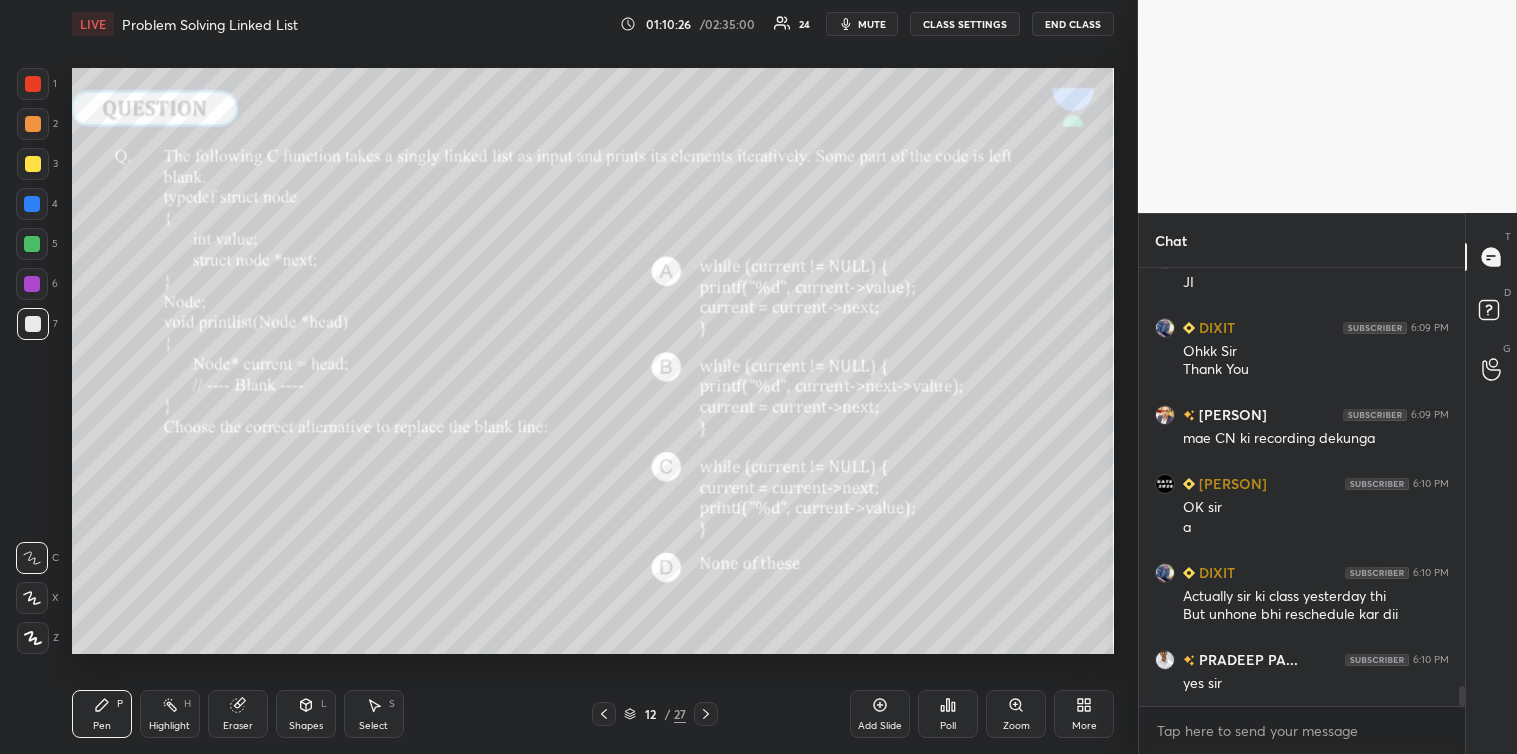 type on "x" 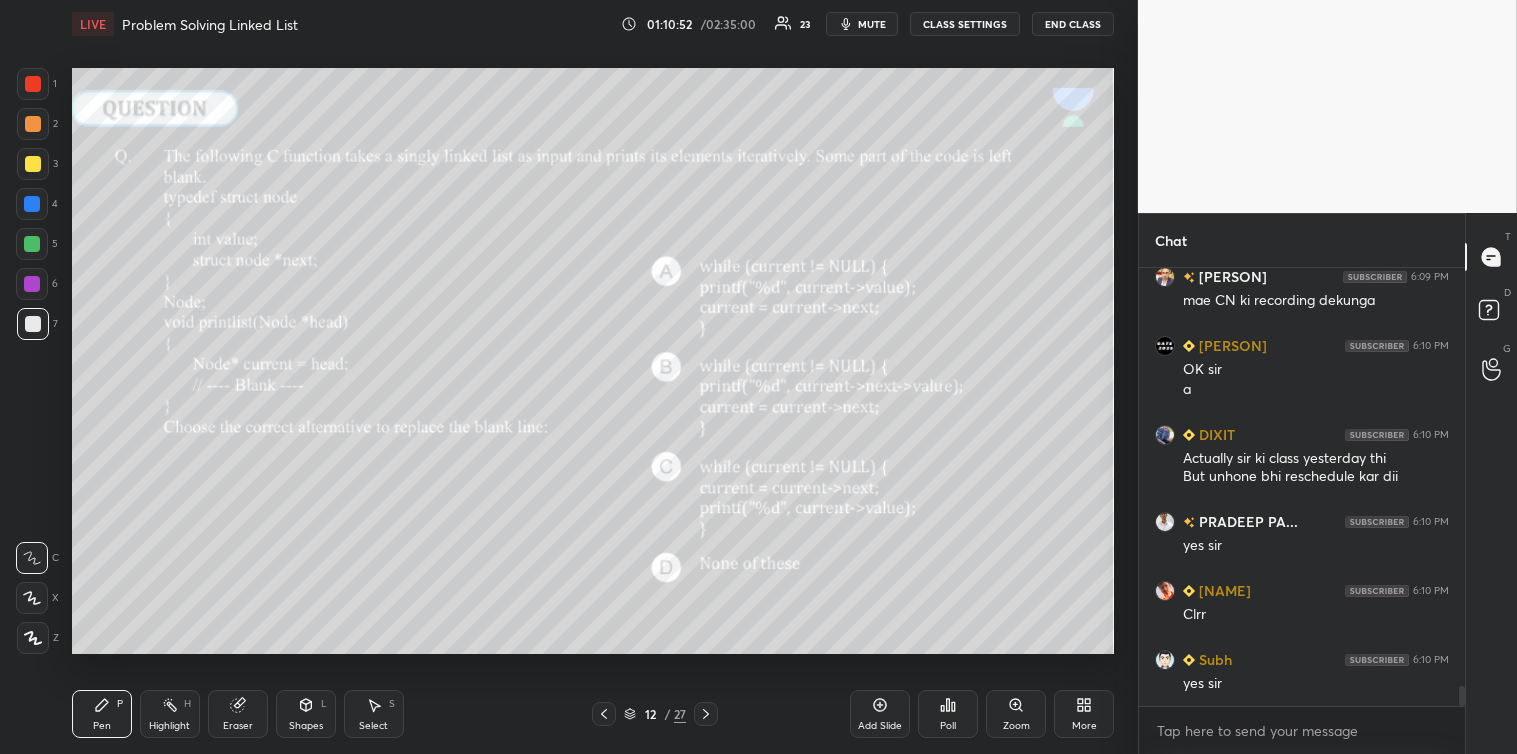 scroll, scrollTop: 9331, scrollLeft: 0, axis: vertical 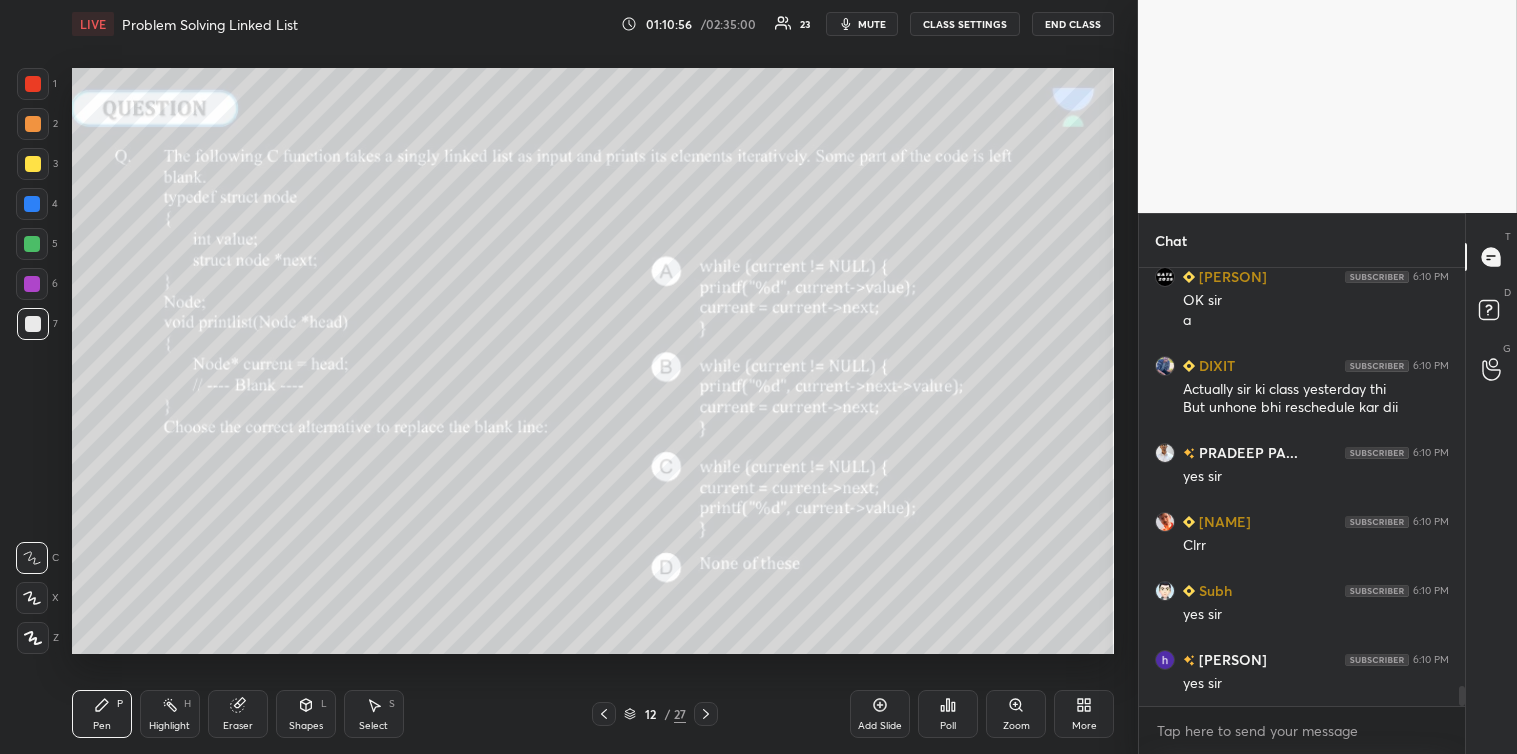 click 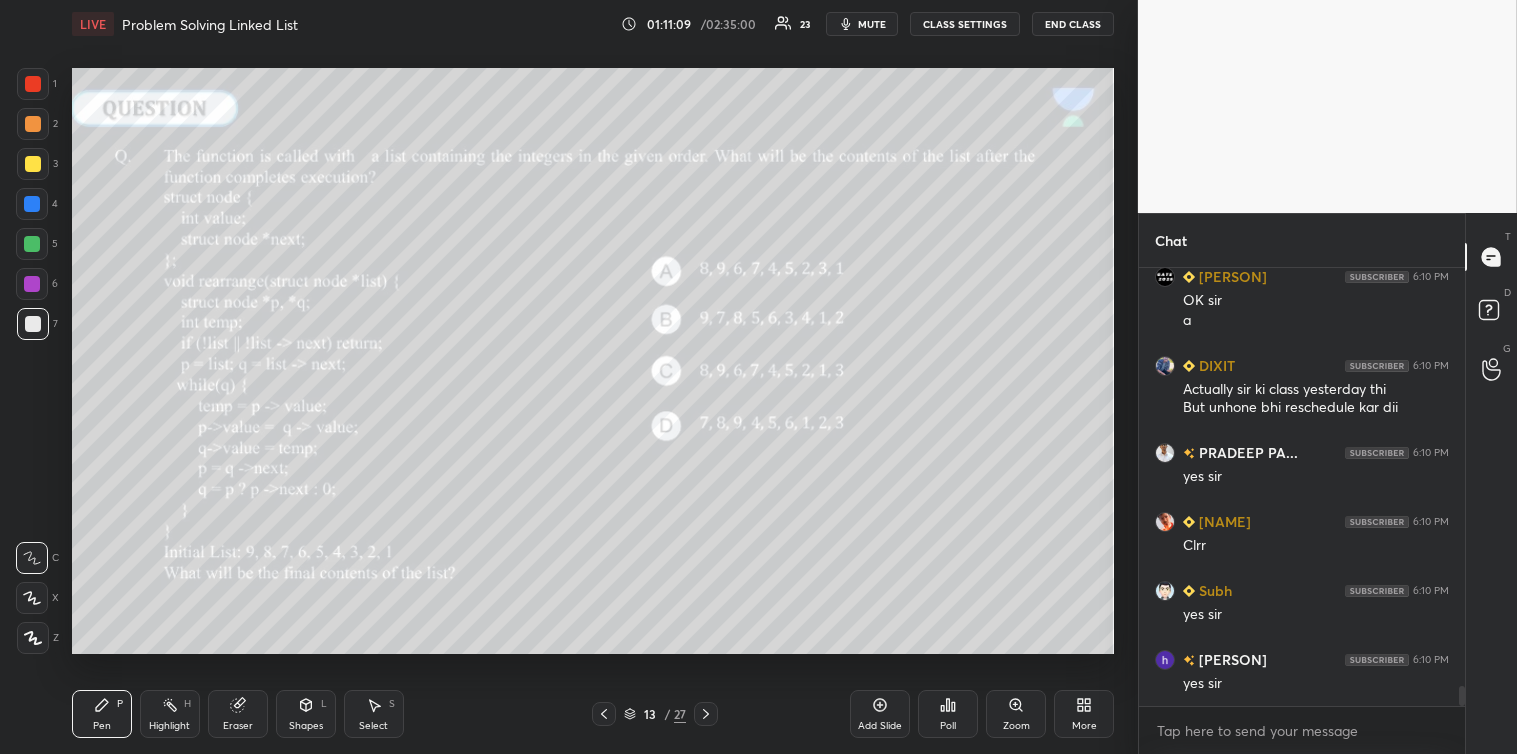 click 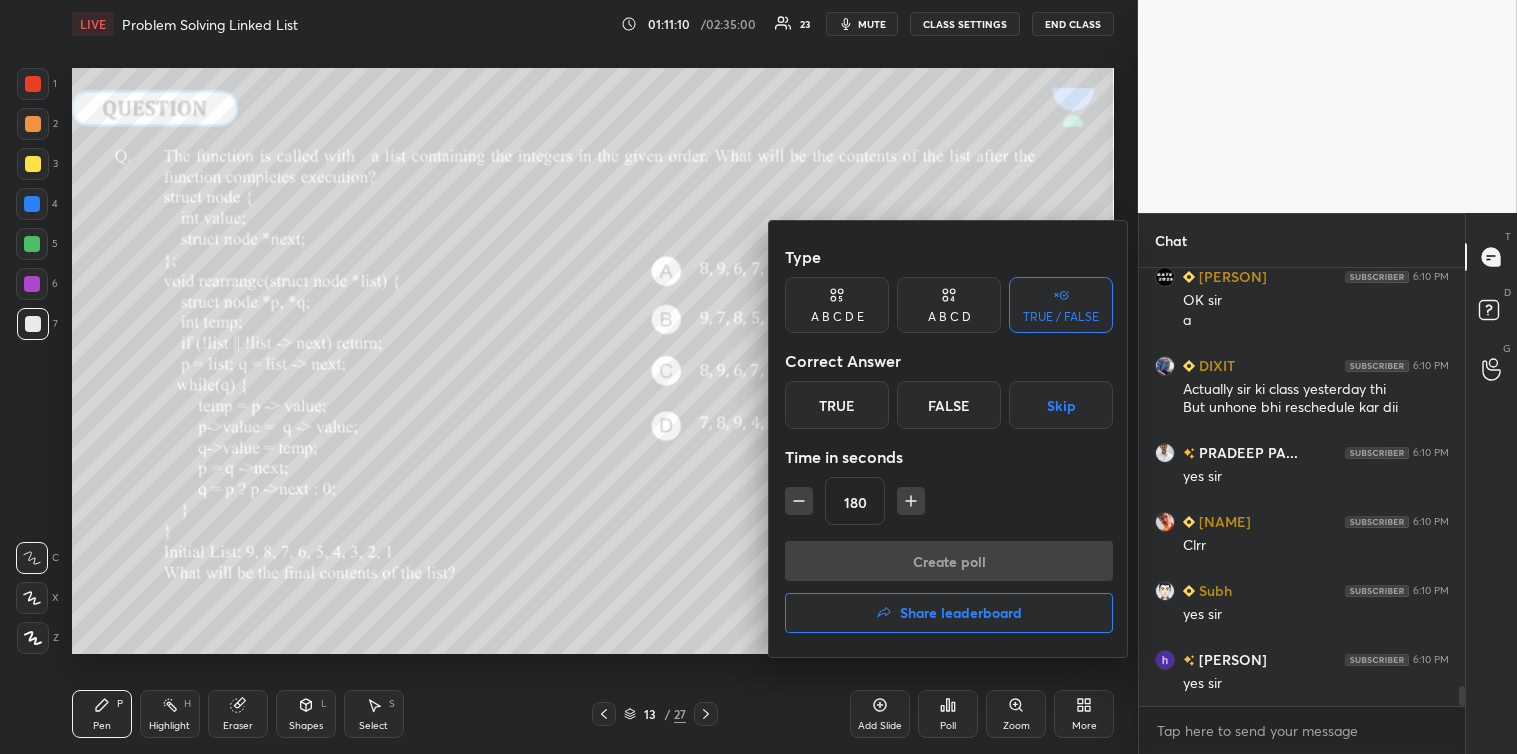 click 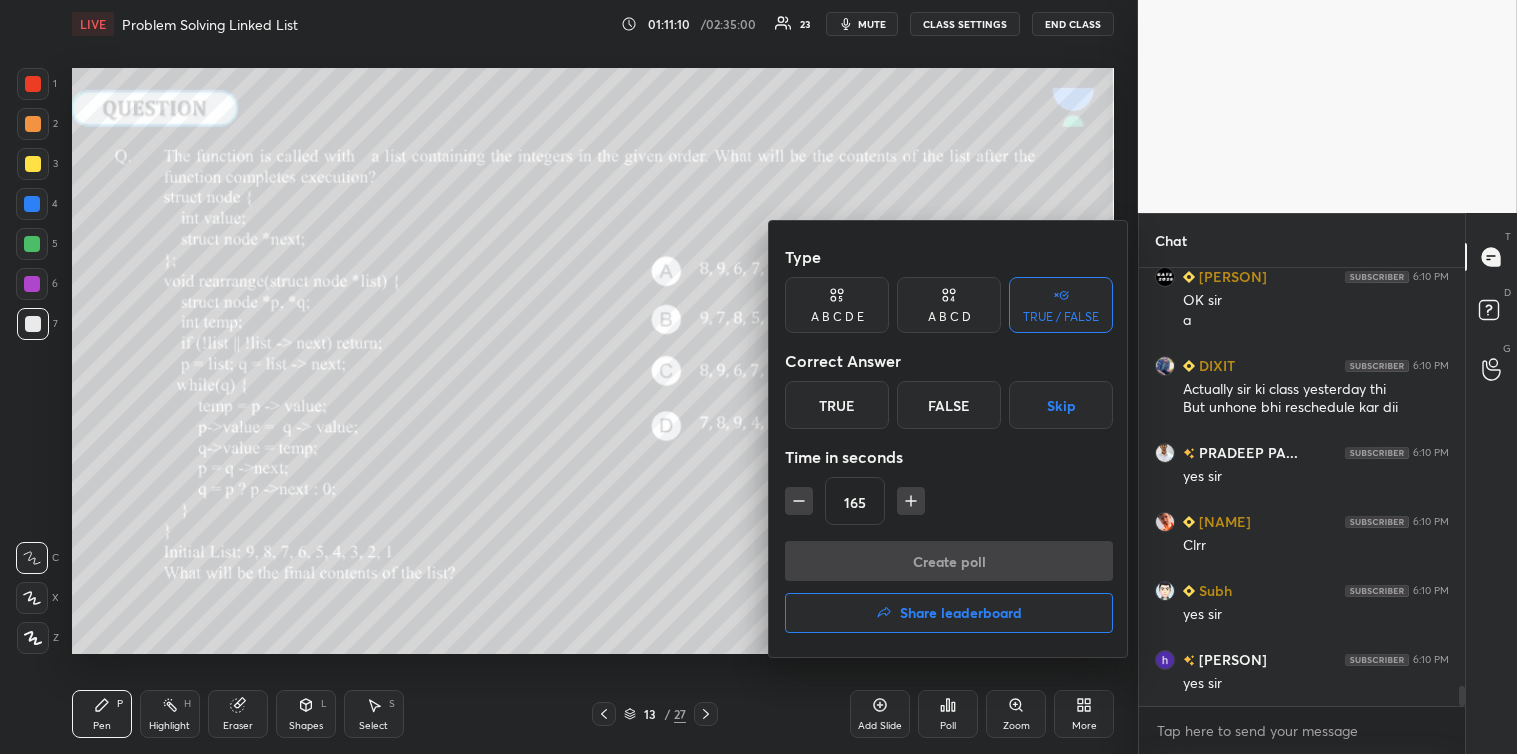 click 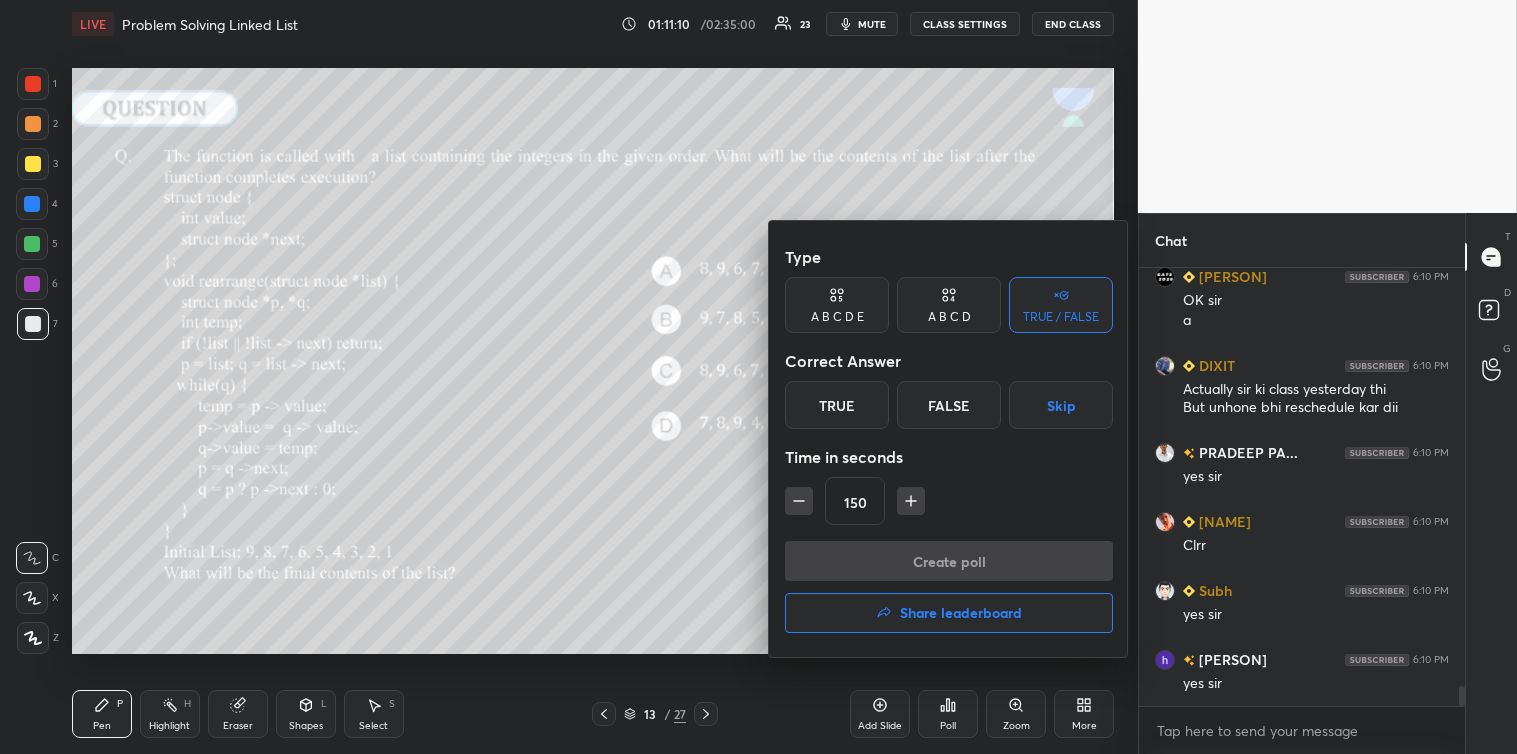 click 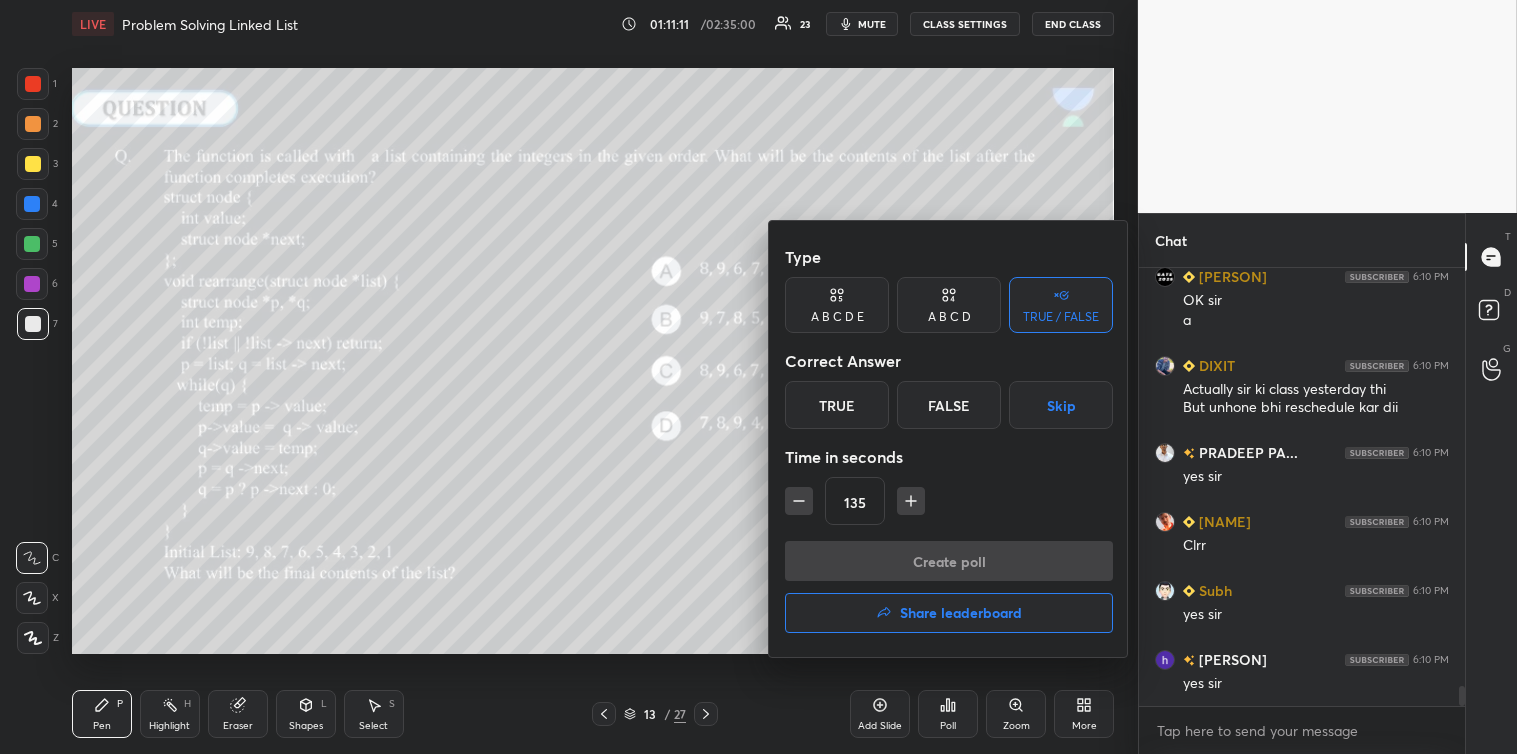 click 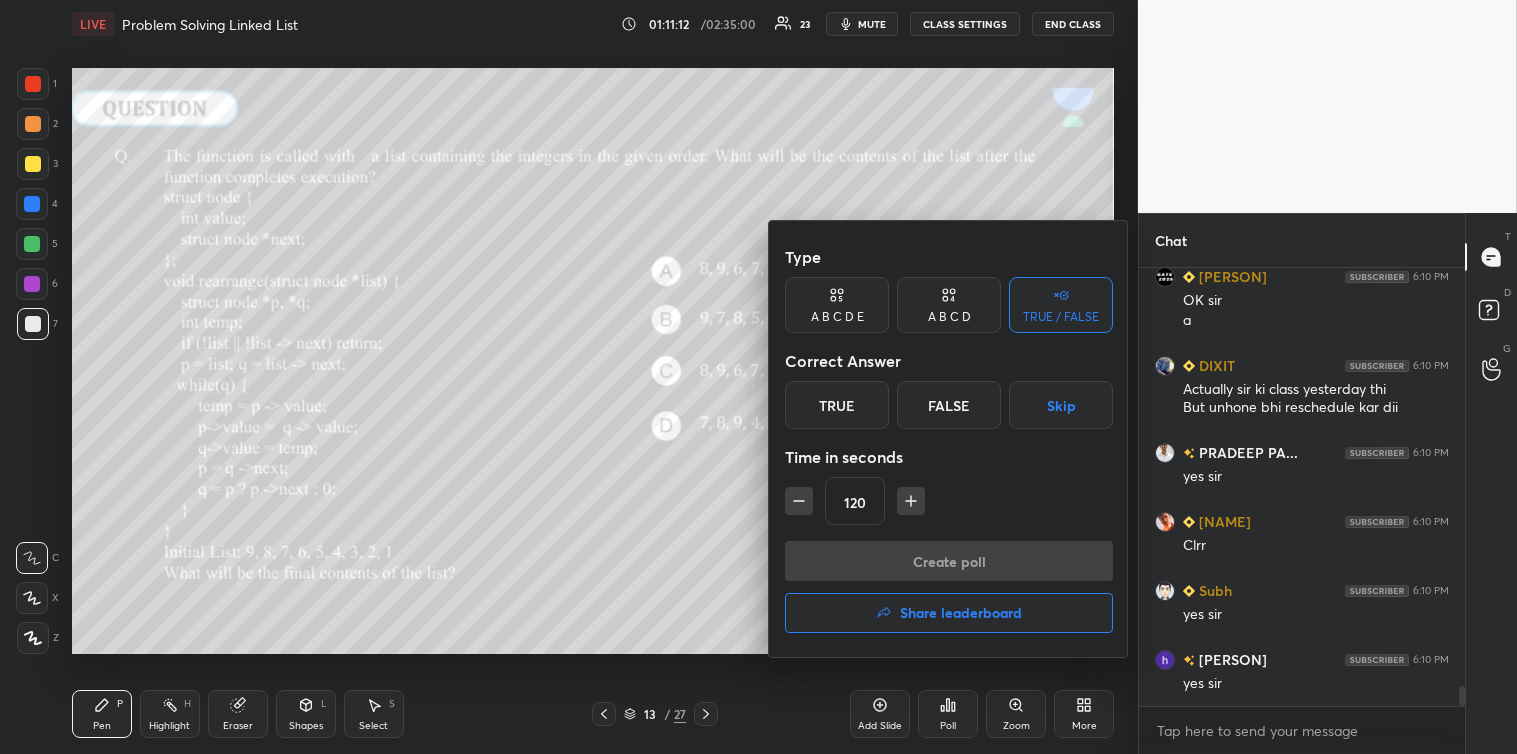 click on "Skip" at bounding box center [1061, 405] 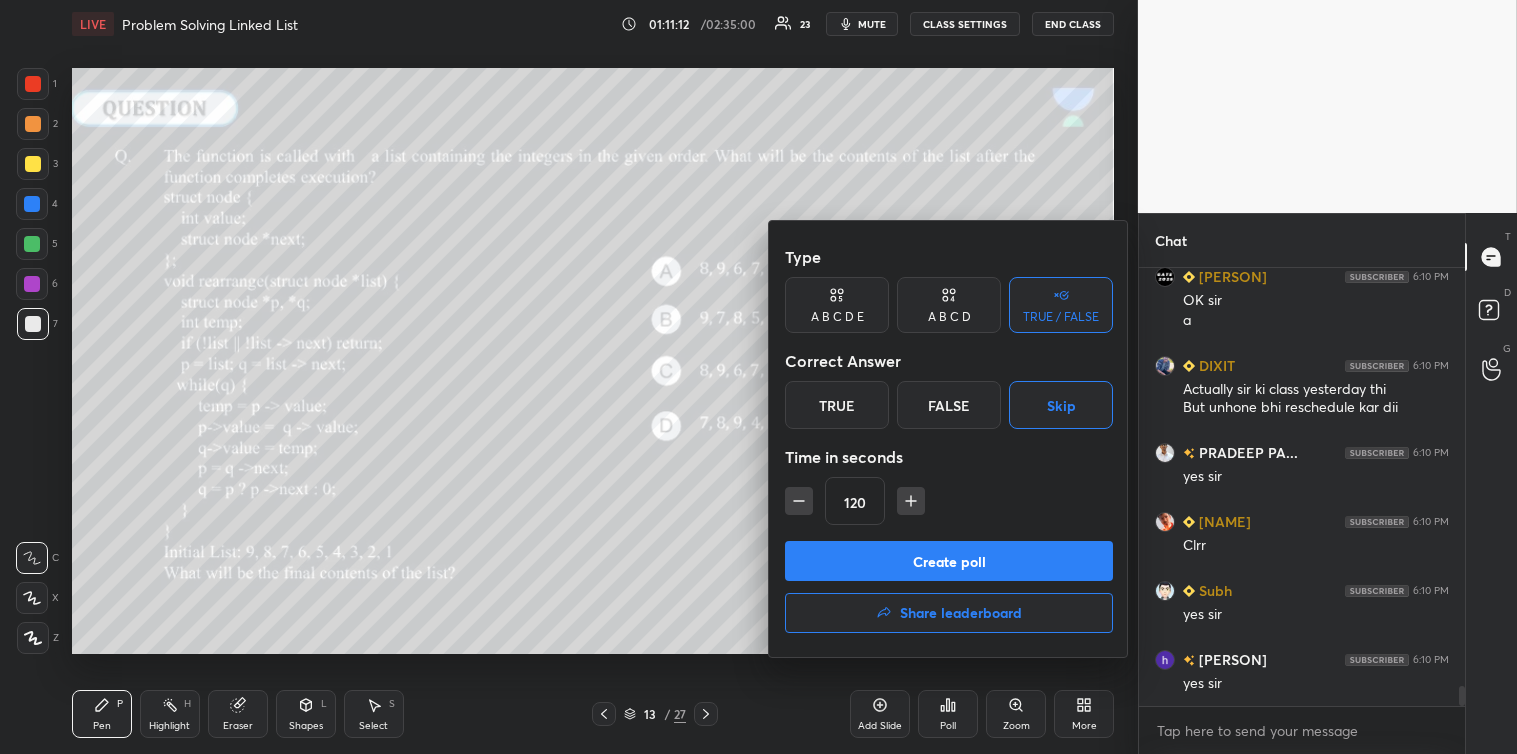 click on "Create poll" at bounding box center (949, 561) 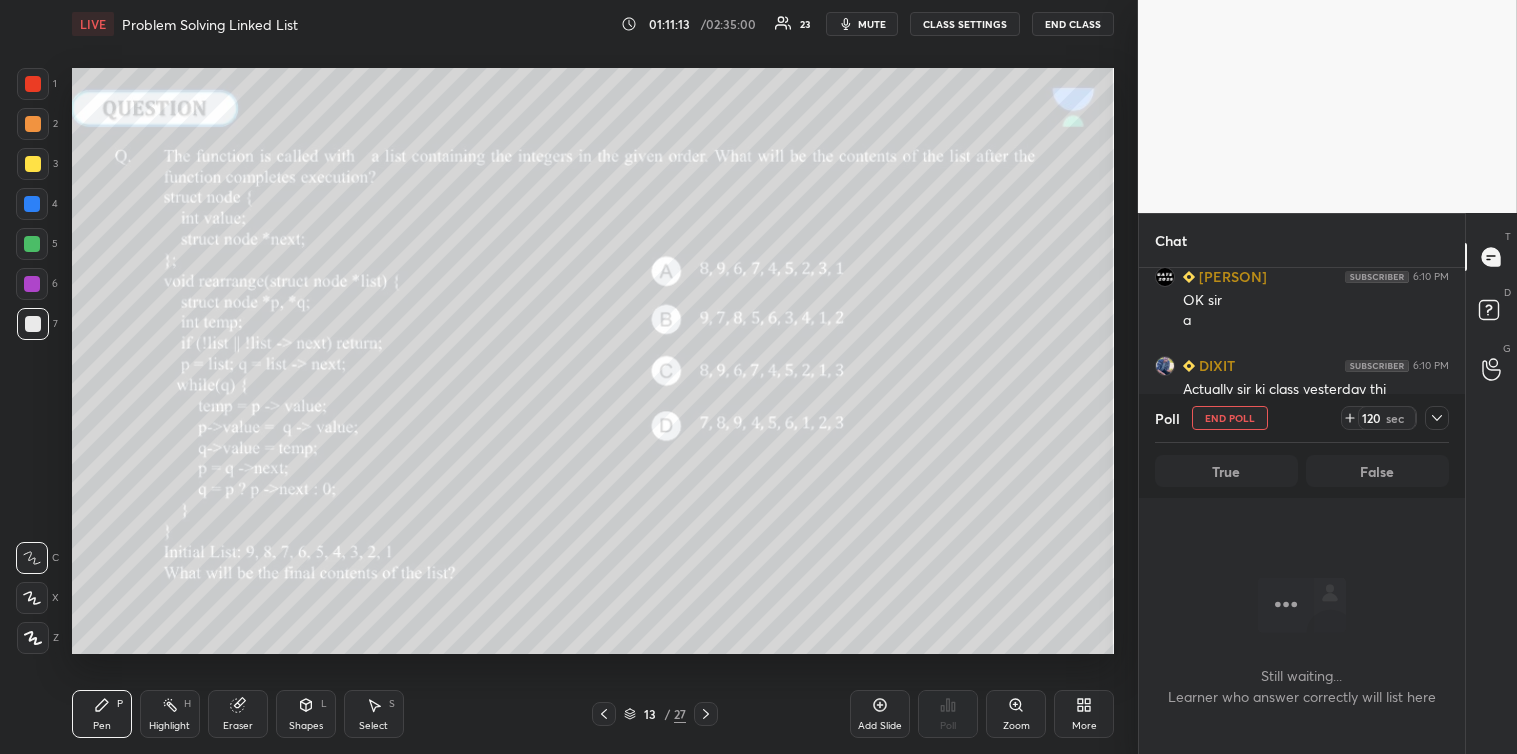 scroll, scrollTop: 338, scrollLeft: 320, axis: both 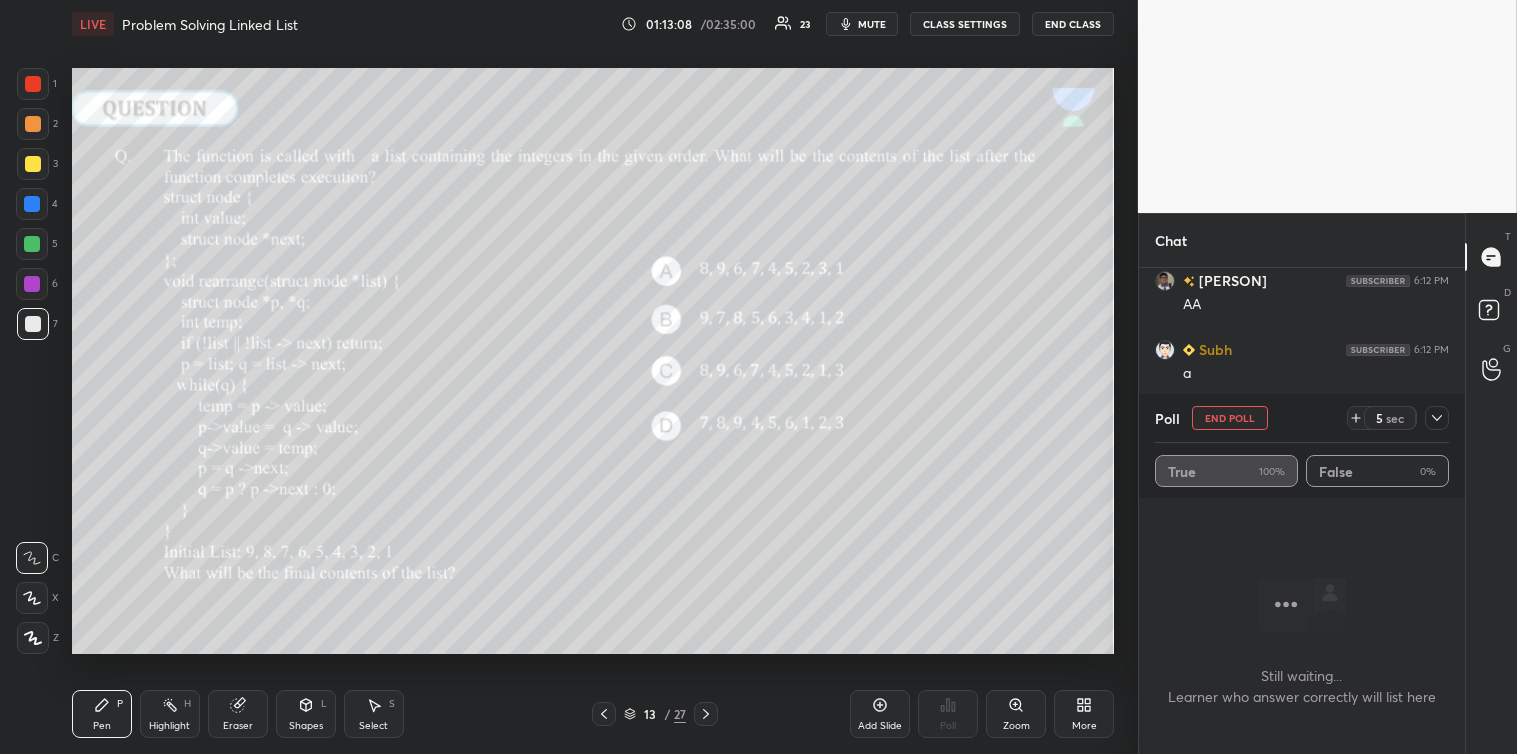 click 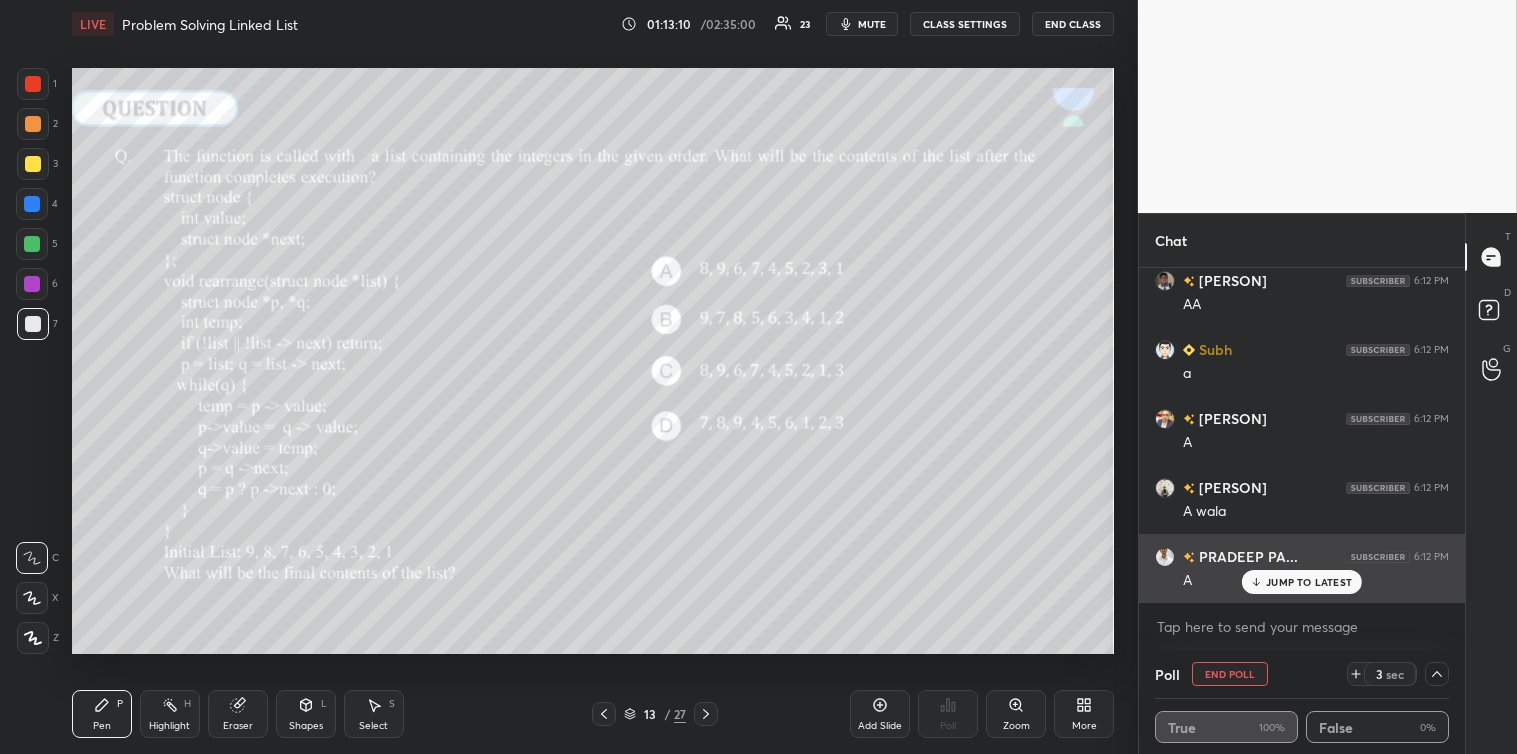 click on "JUMP TO LATEST" at bounding box center [1309, 582] 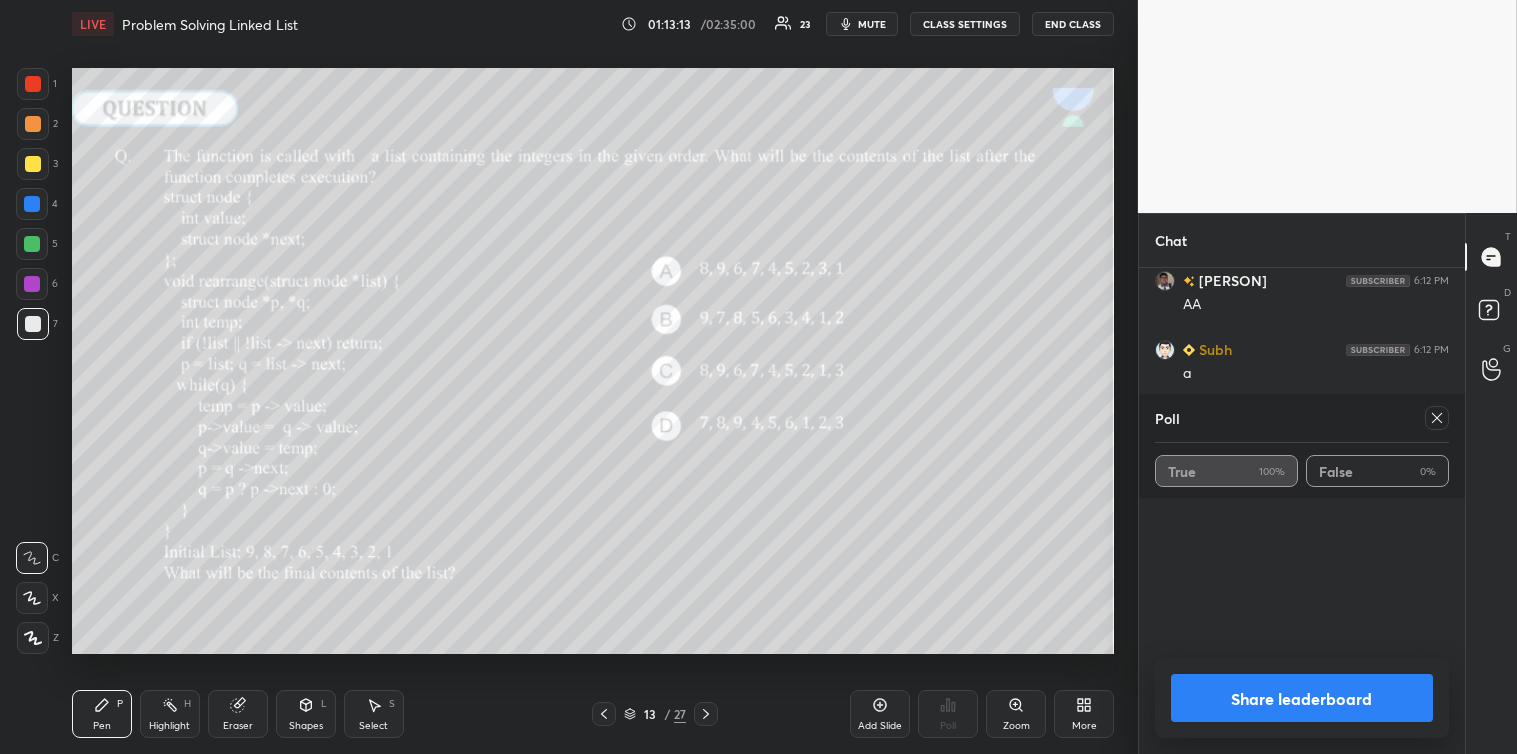 scroll, scrollTop: 8402, scrollLeft: 0, axis: vertical 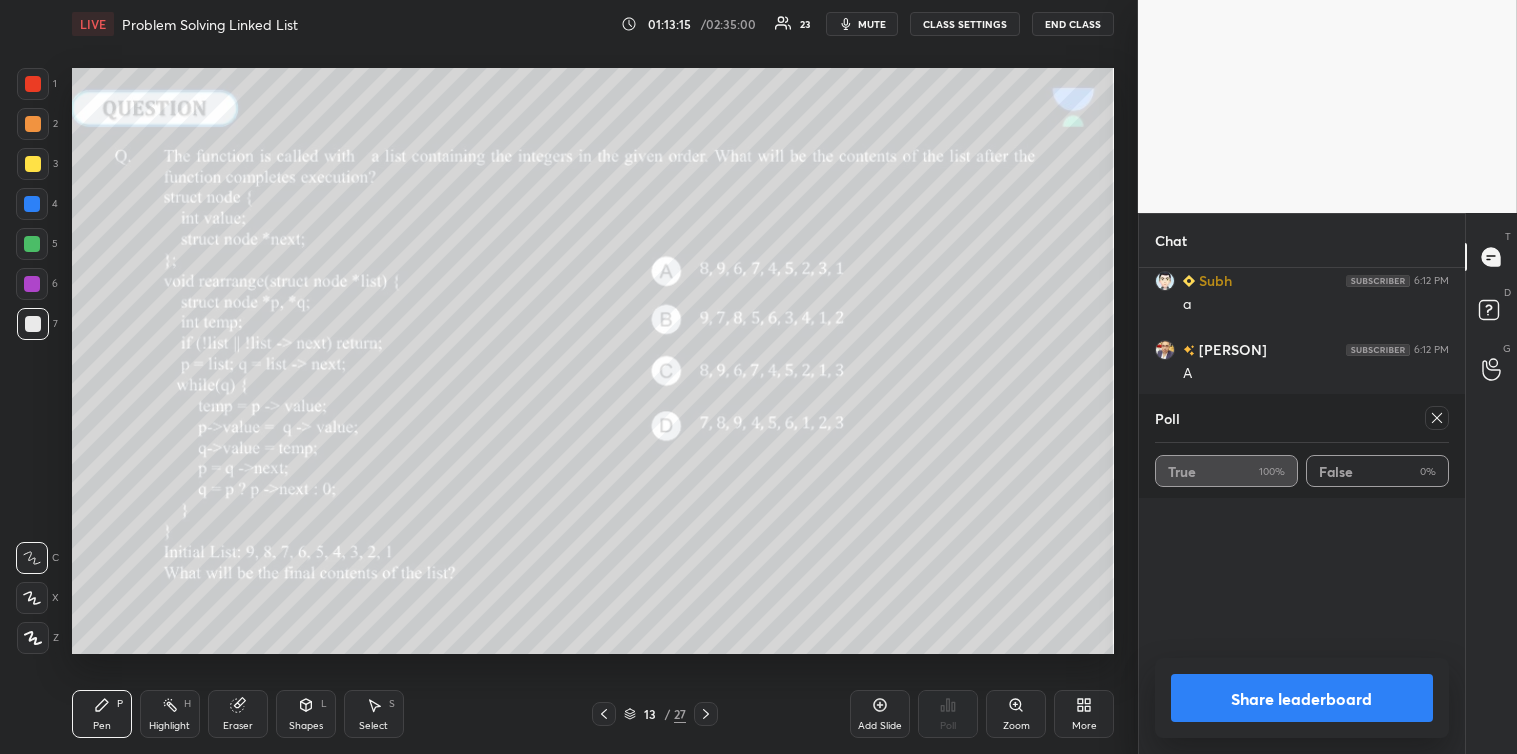 click at bounding box center (1437, 418) 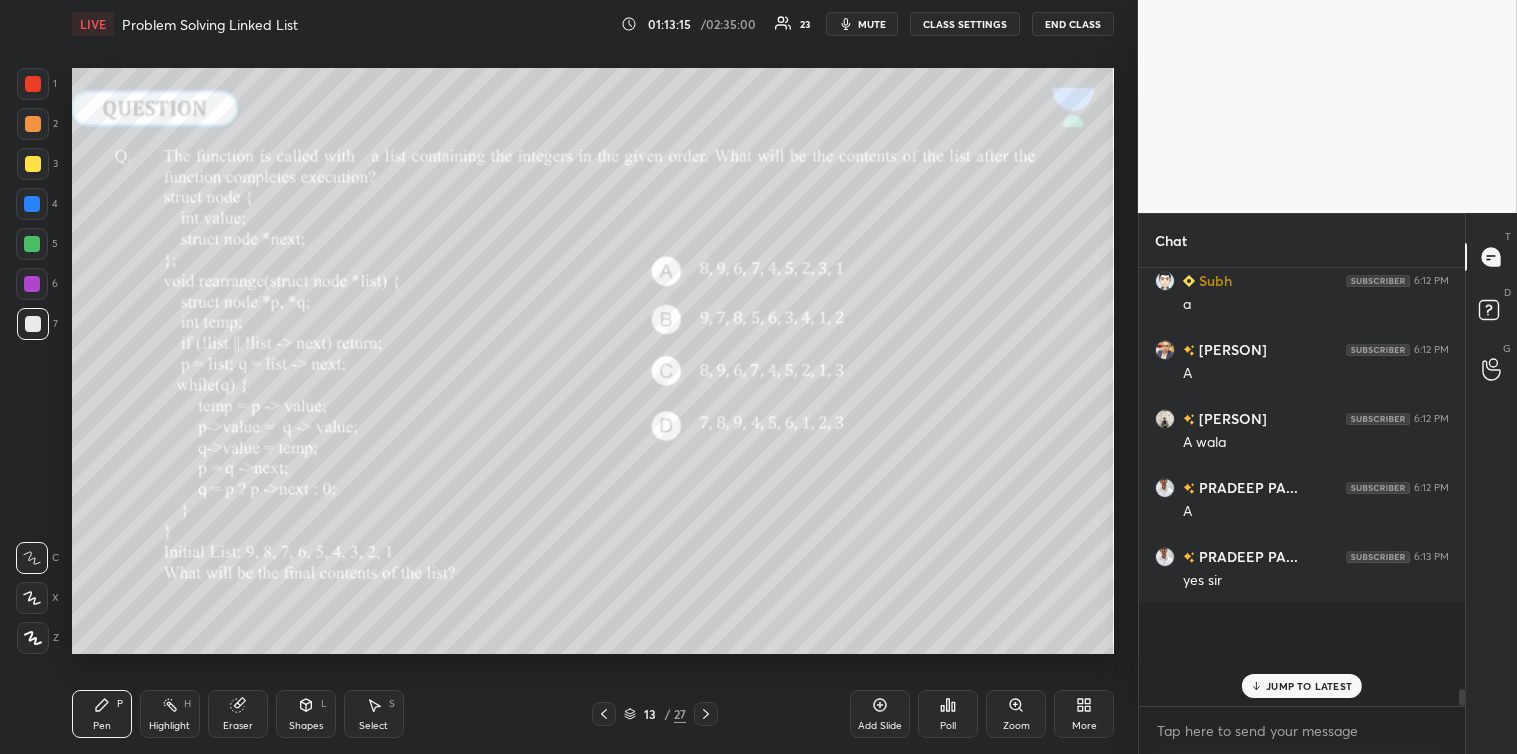 scroll, scrollTop: 361, scrollLeft: 320, axis: both 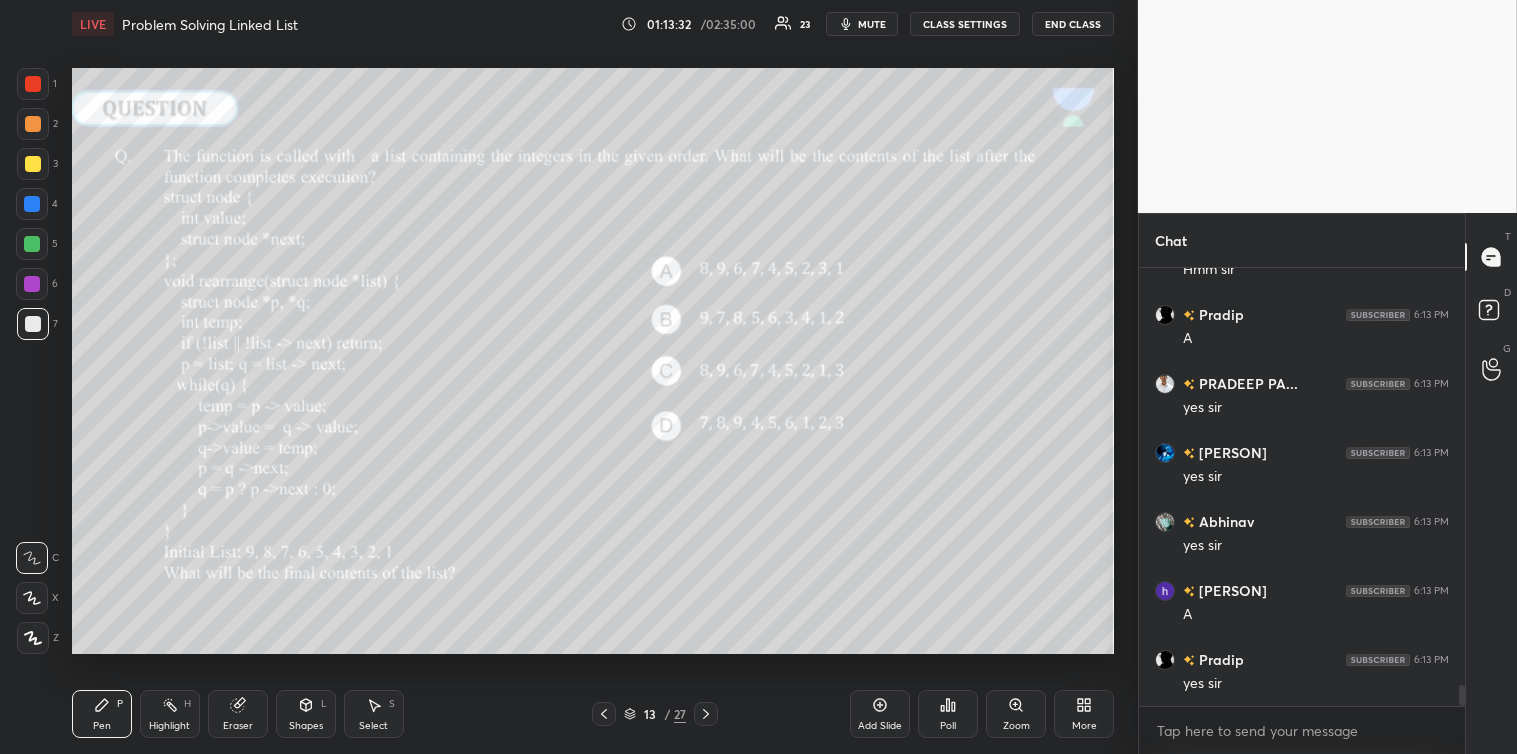 click 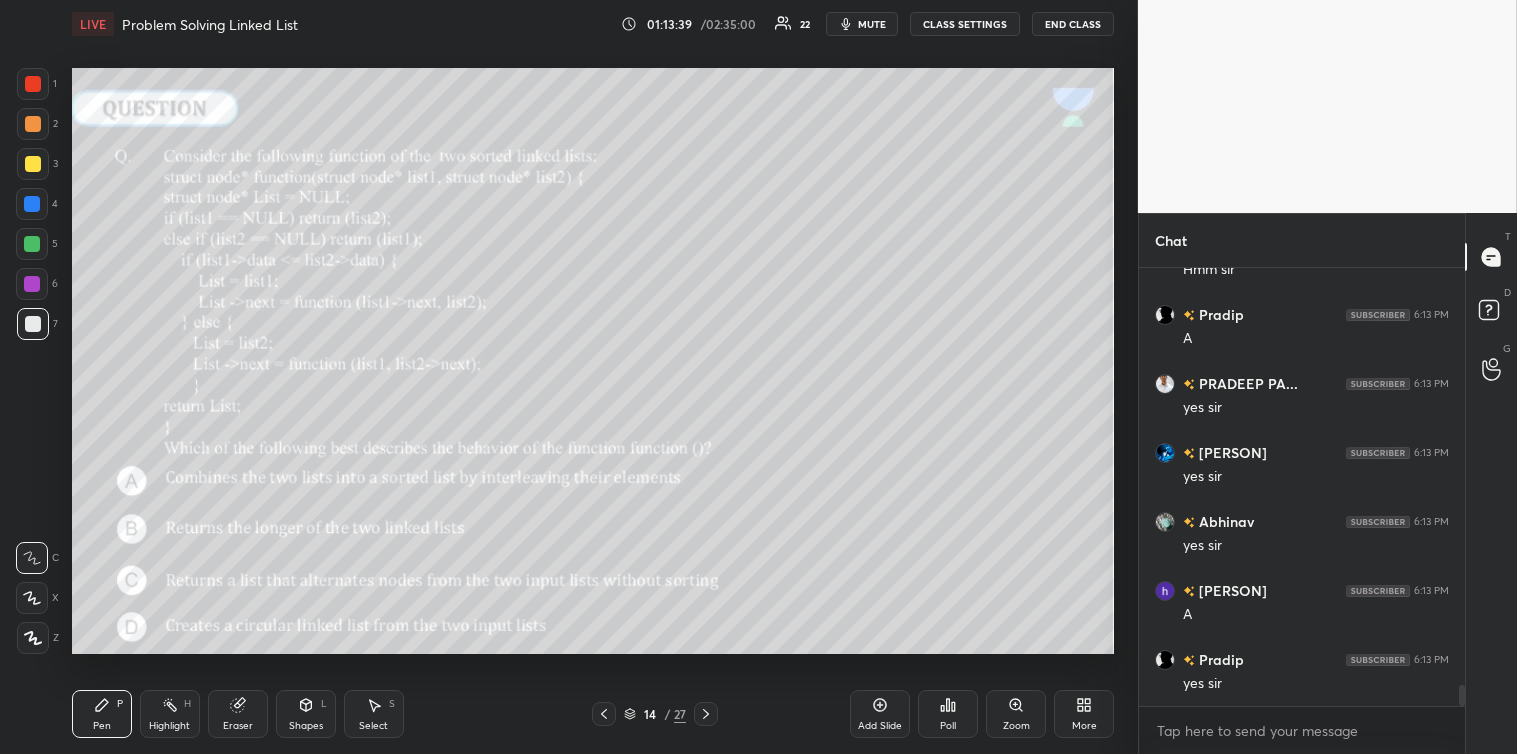 click 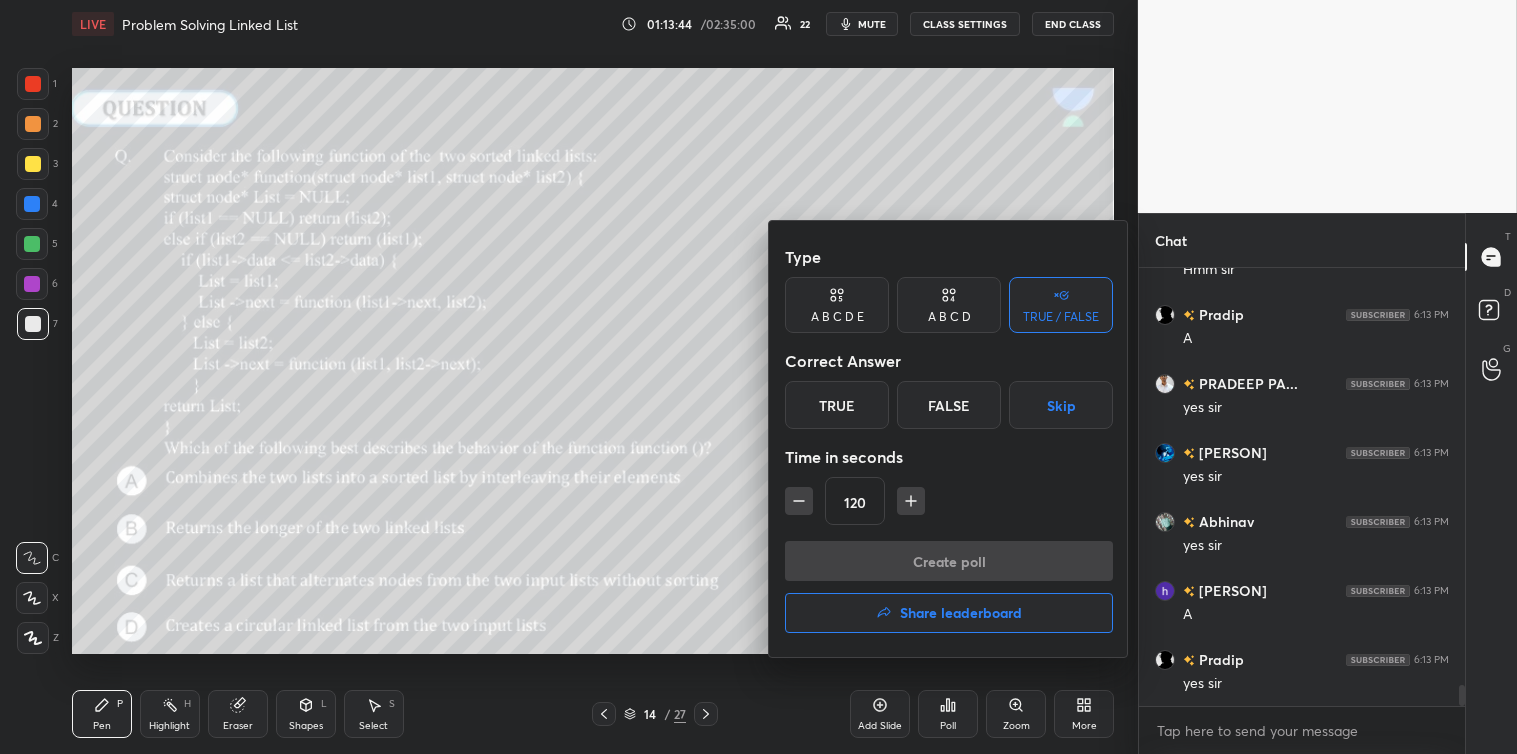 click on "A B C D" at bounding box center (949, 317) 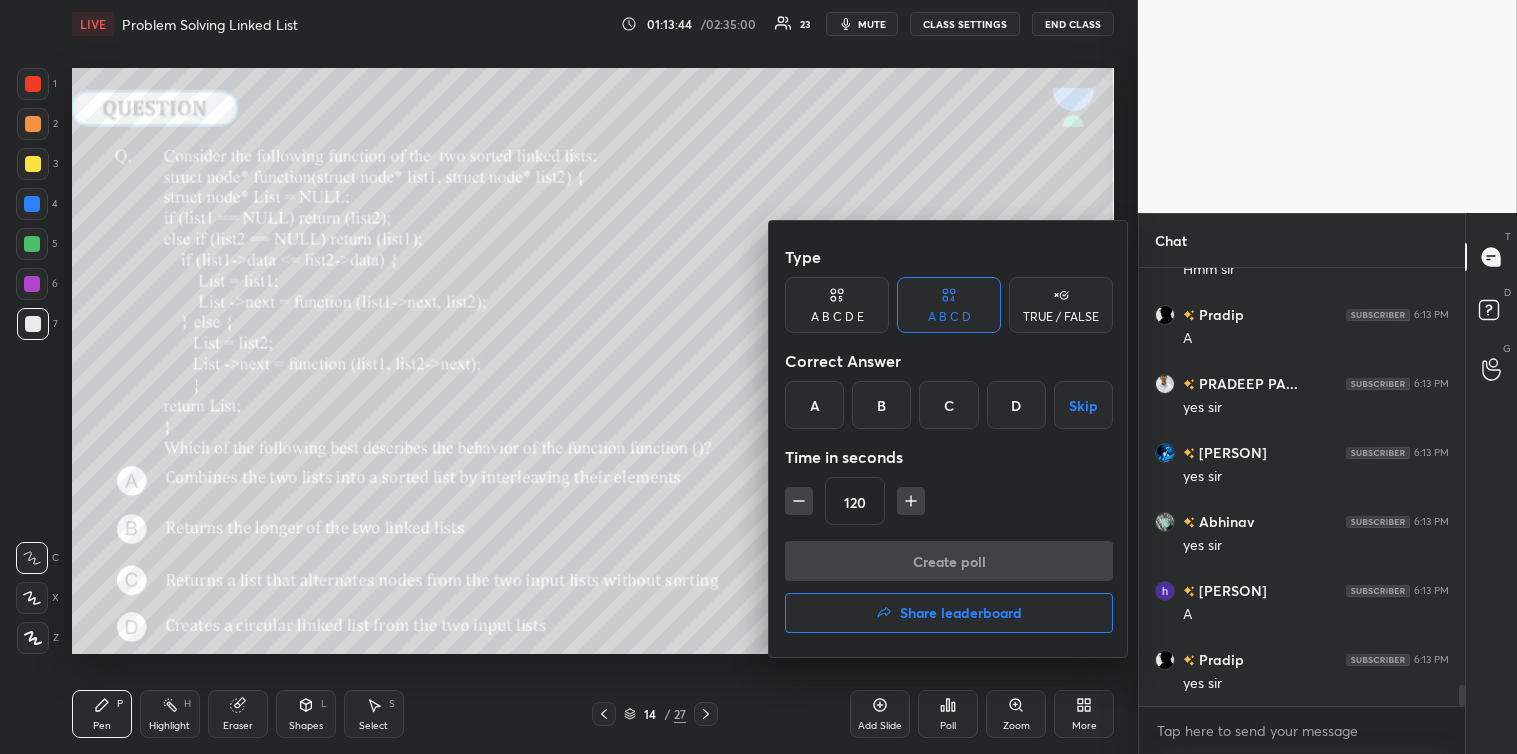 click on "A" at bounding box center [814, 405] 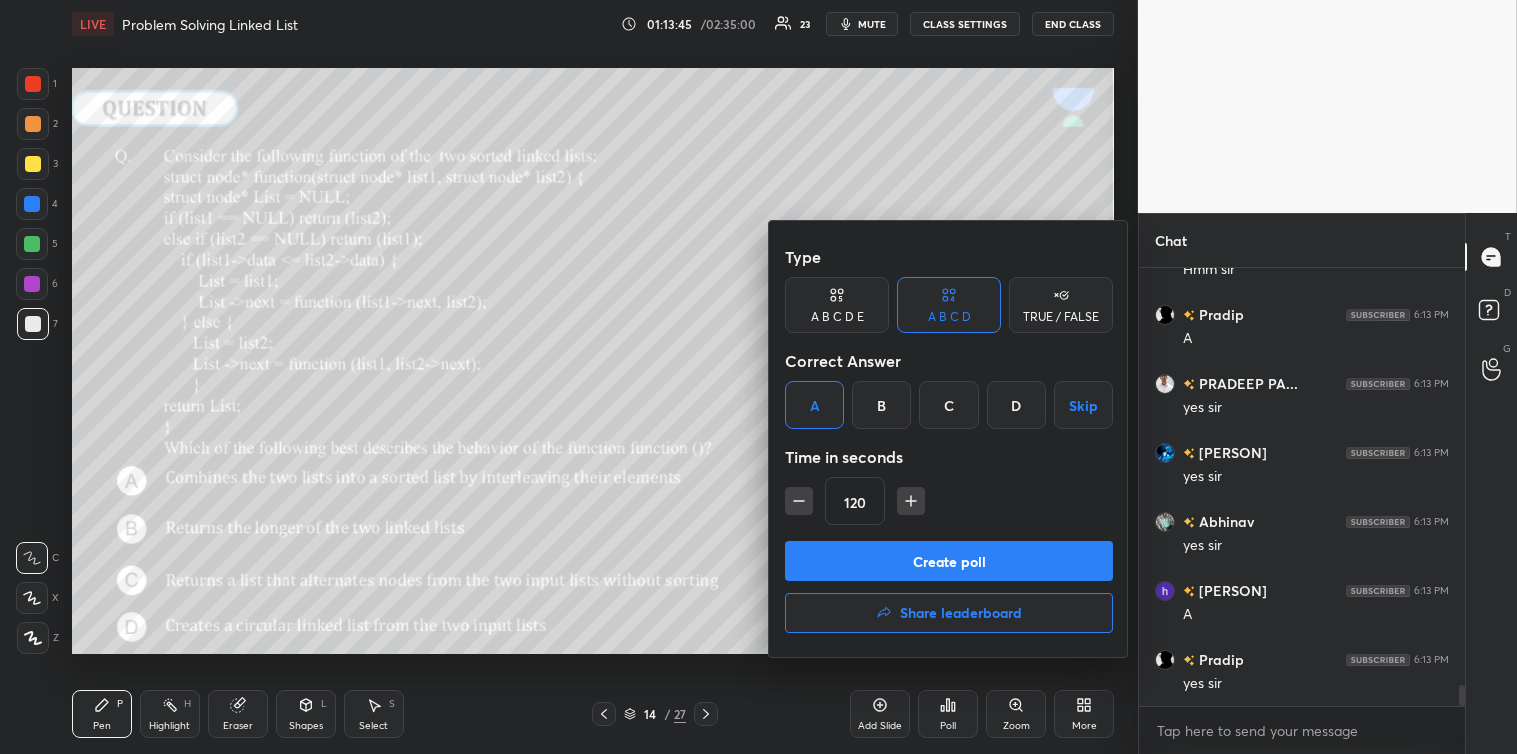 click on "Create poll" at bounding box center [949, 561] 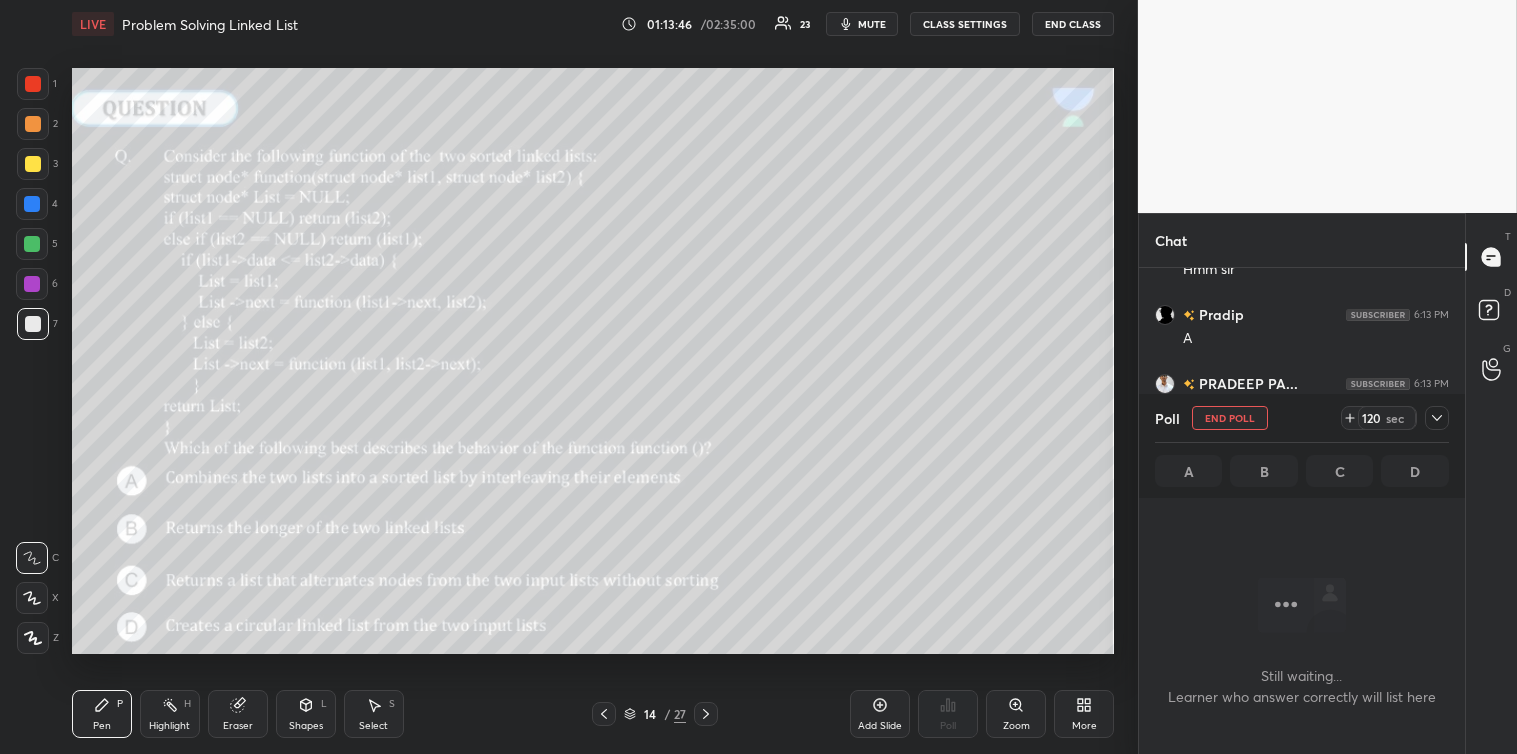 scroll, scrollTop: 390, scrollLeft: 320, axis: both 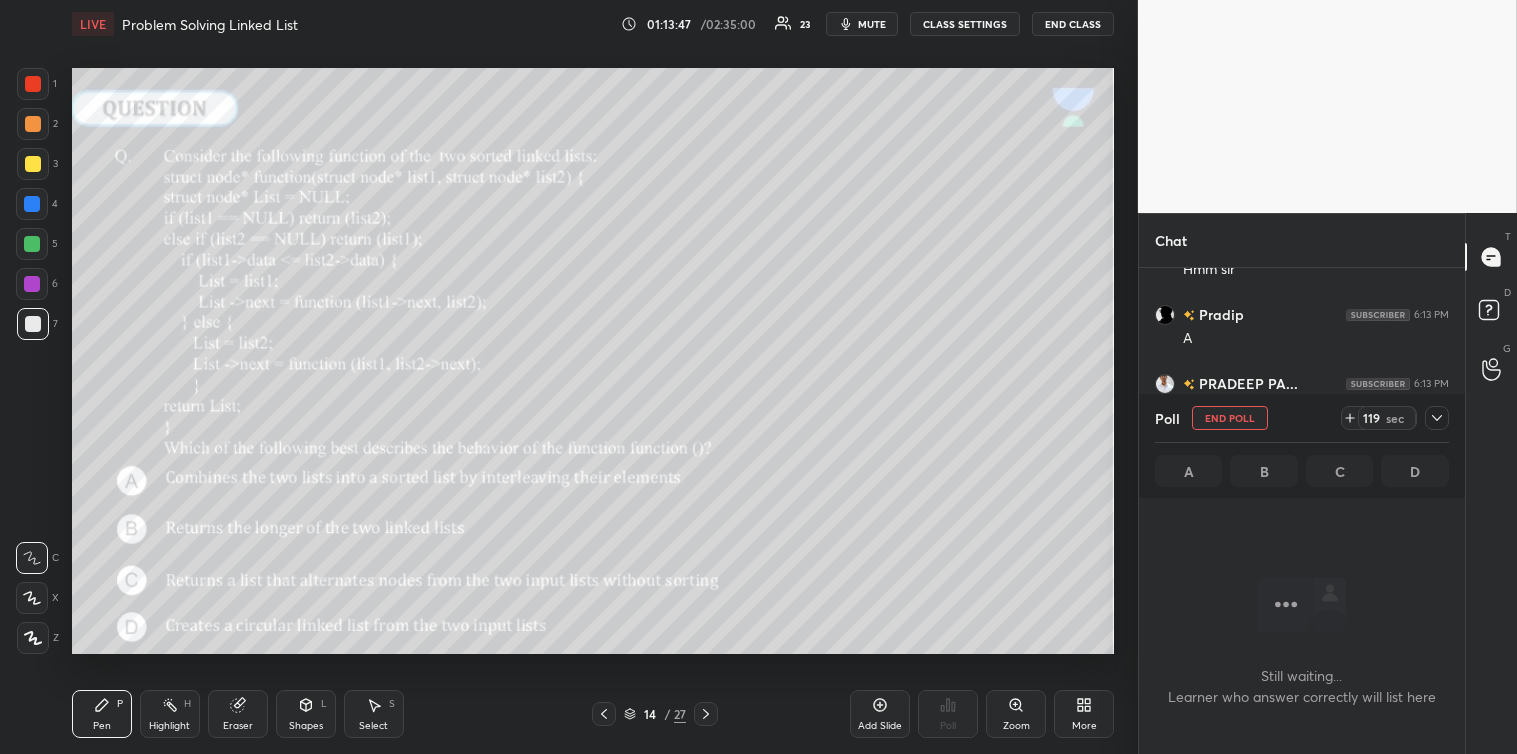 click 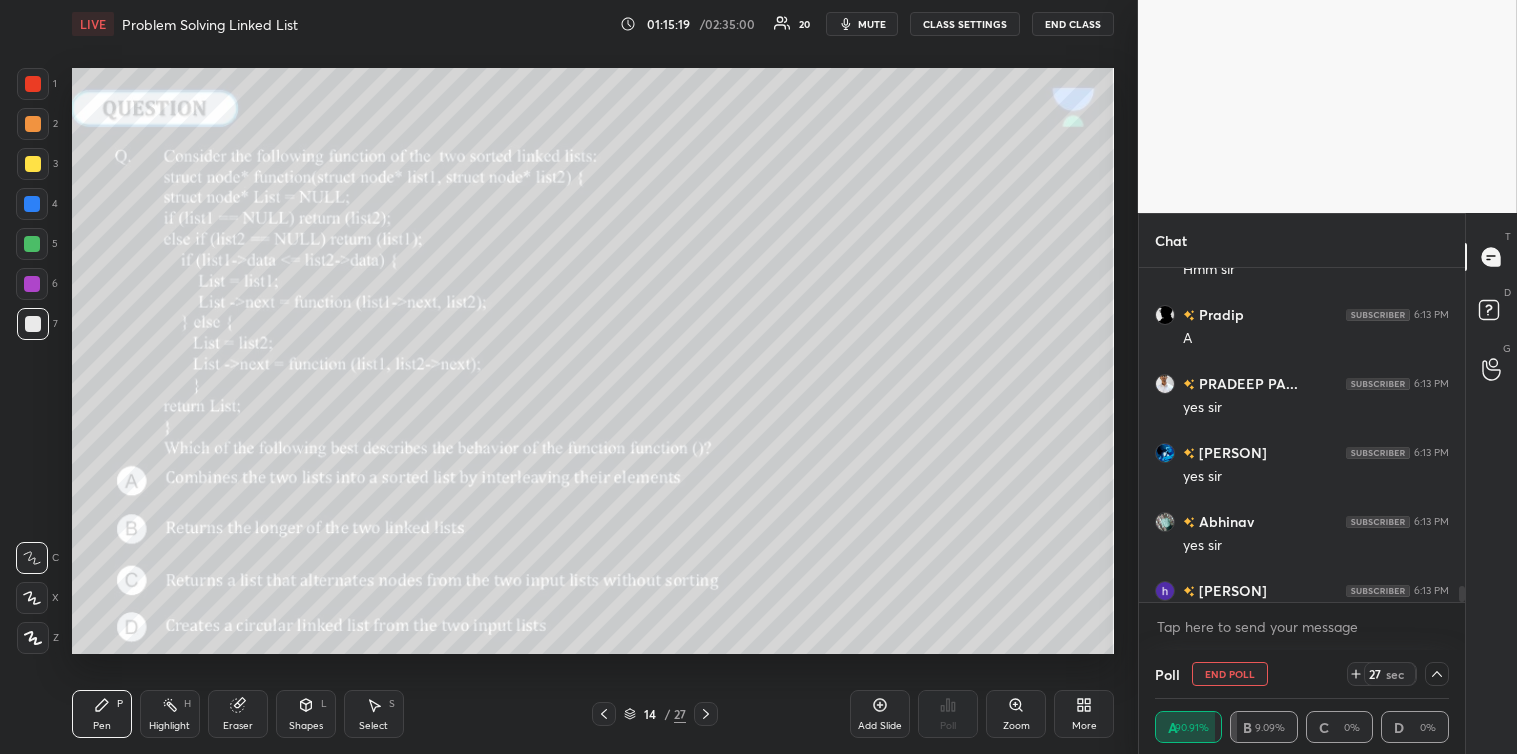 click 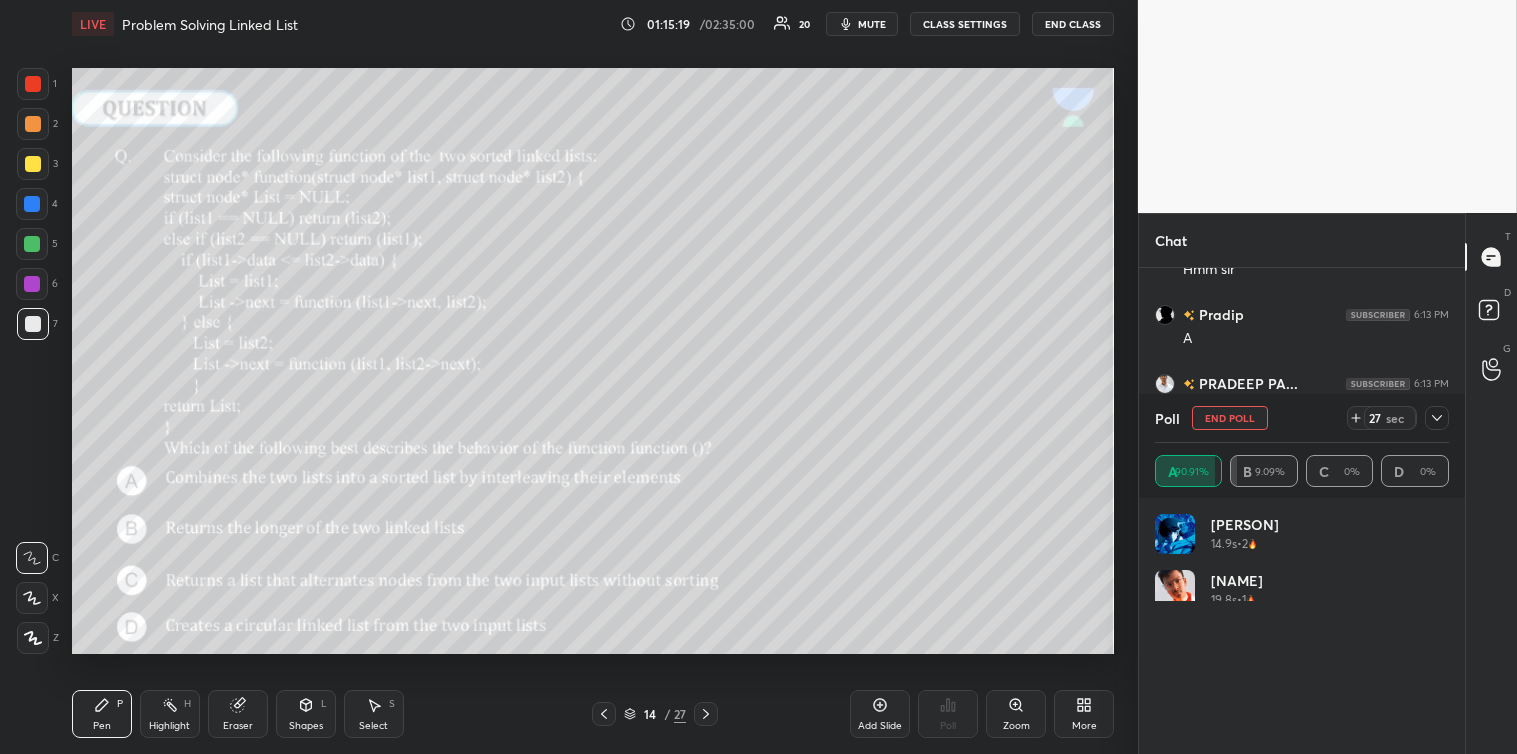 scroll, scrollTop: 5, scrollLeft: 6, axis: both 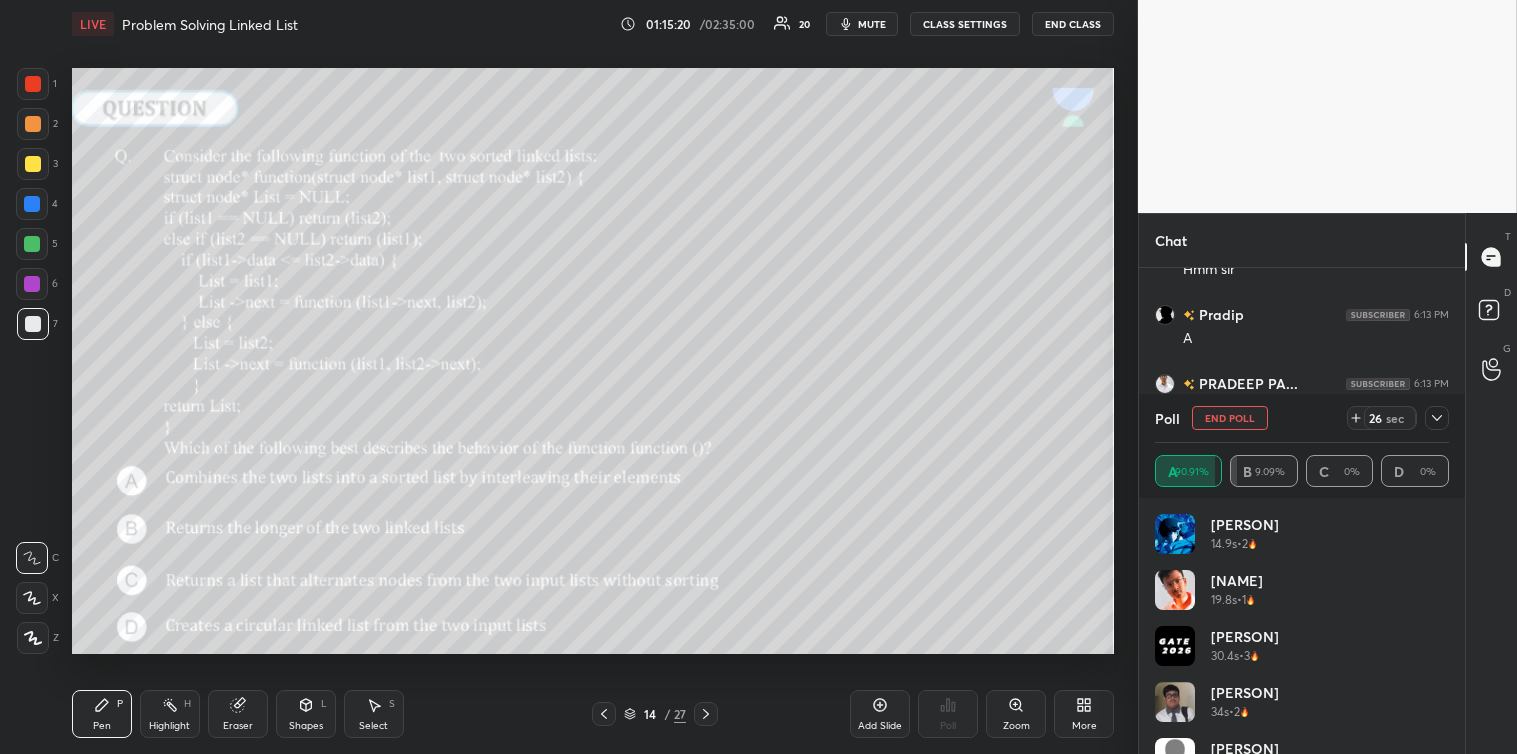 click 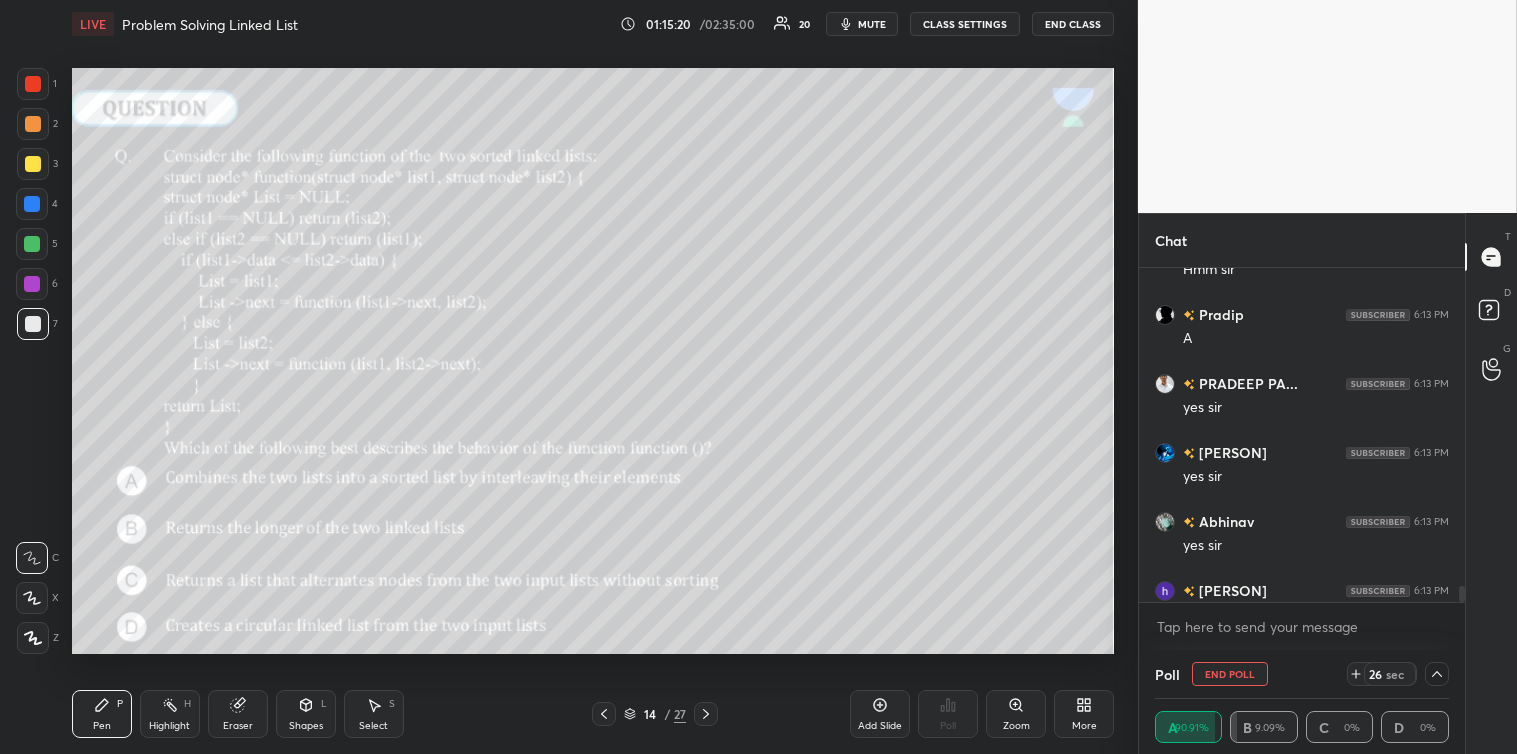 scroll, scrollTop: 0, scrollLeft: 0, axis: both 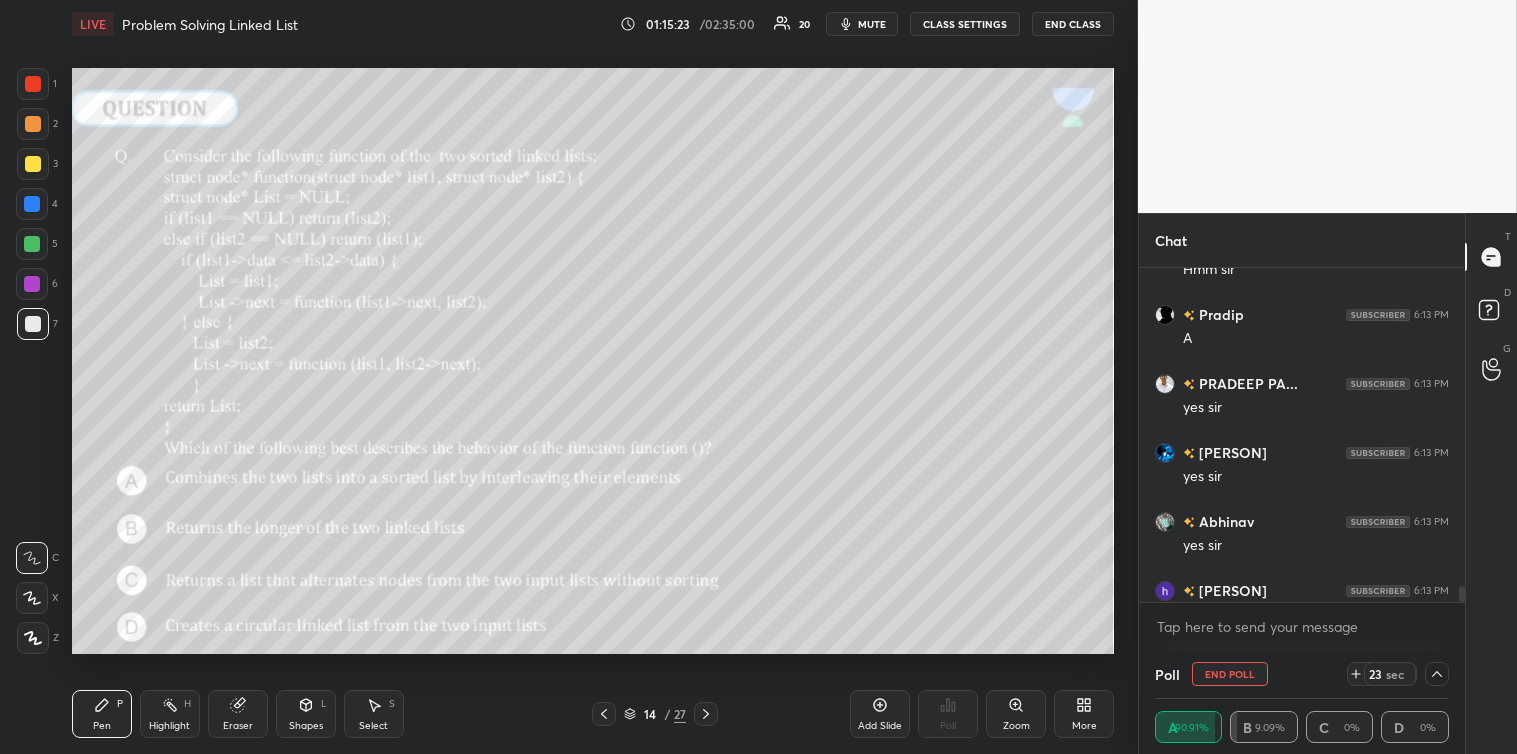 click 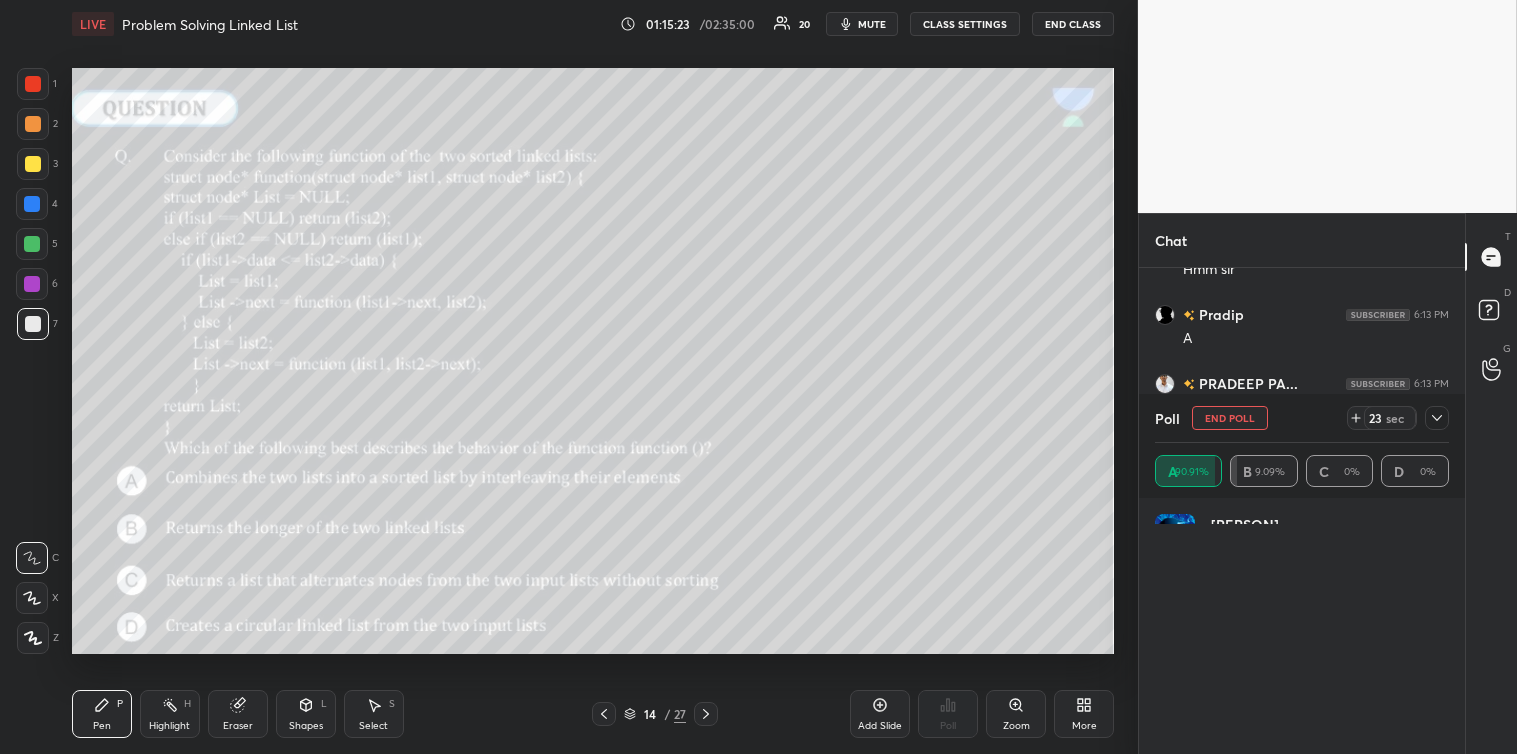 scroll, scrollTop: 5, scrollLeft: 6, axis: both 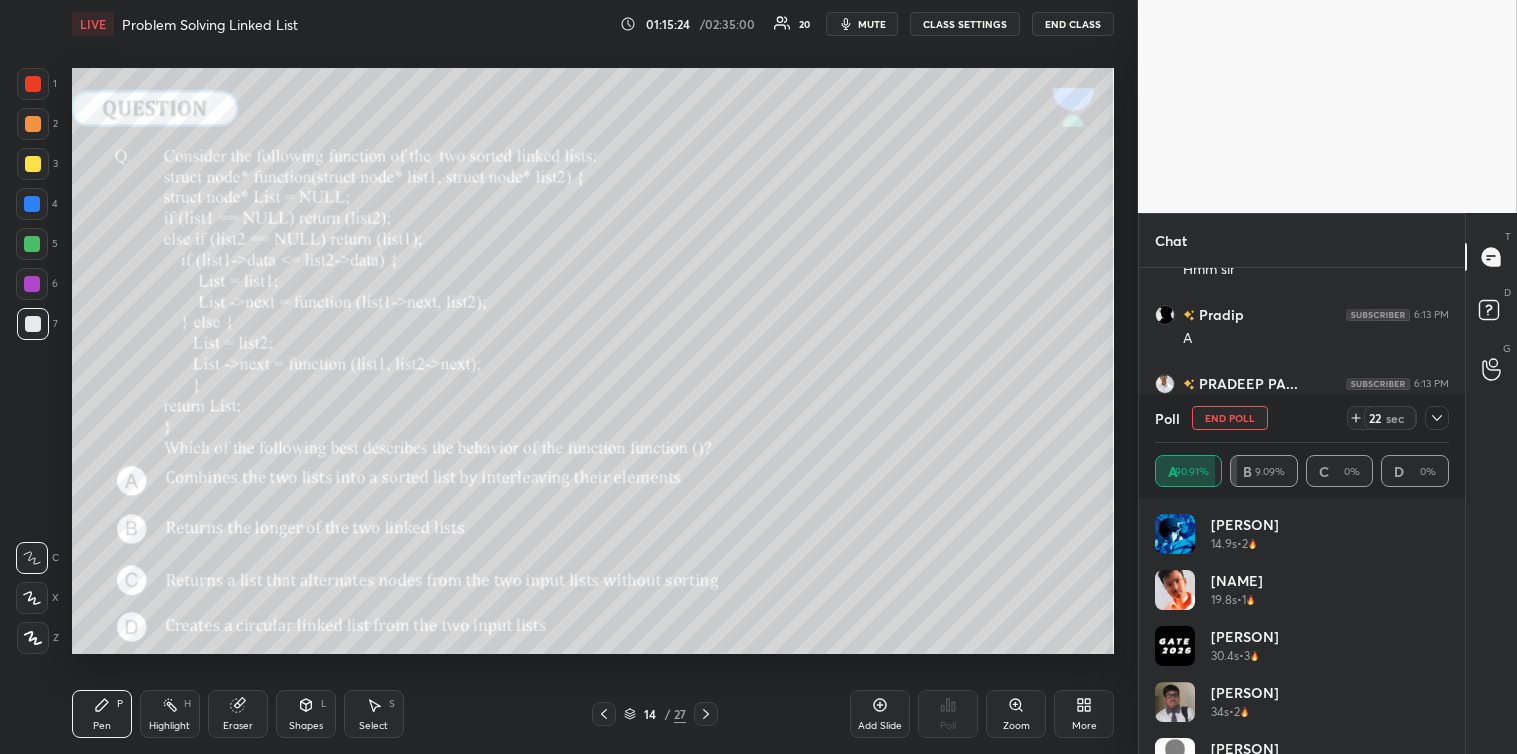 click 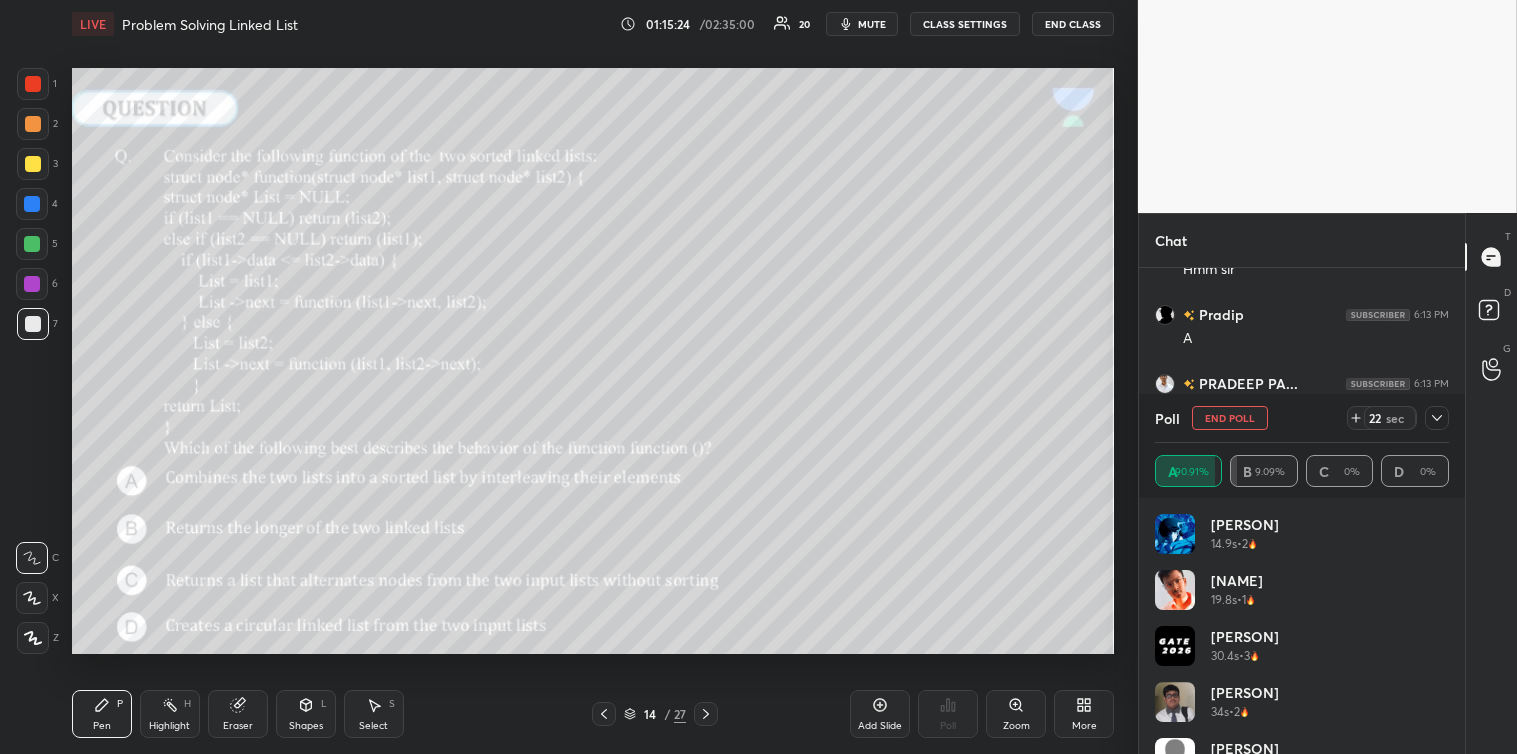 scroll, scrollTop: 131, scrollLeft: 288, axis: both 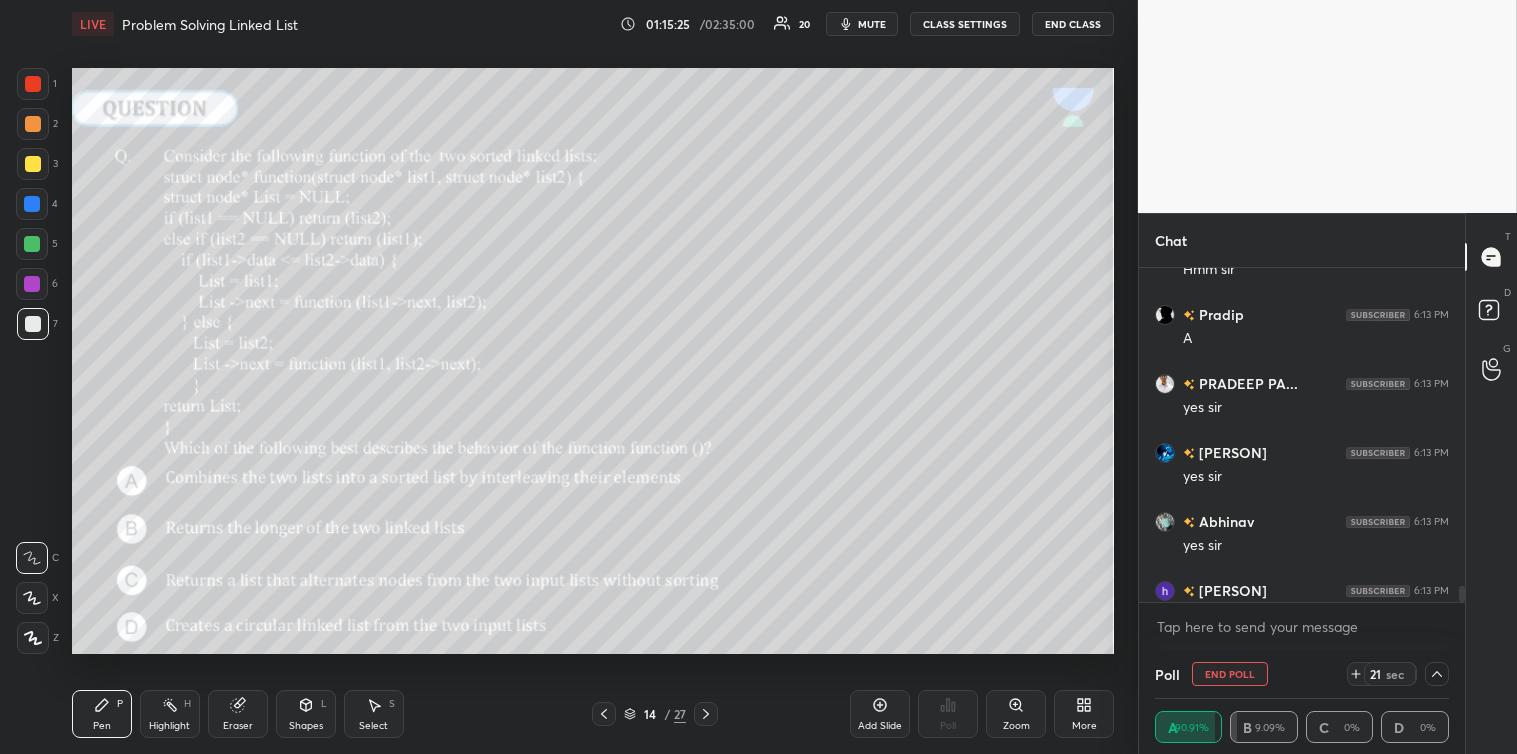 click on "End Poll" at bounding box center (1230, 674) 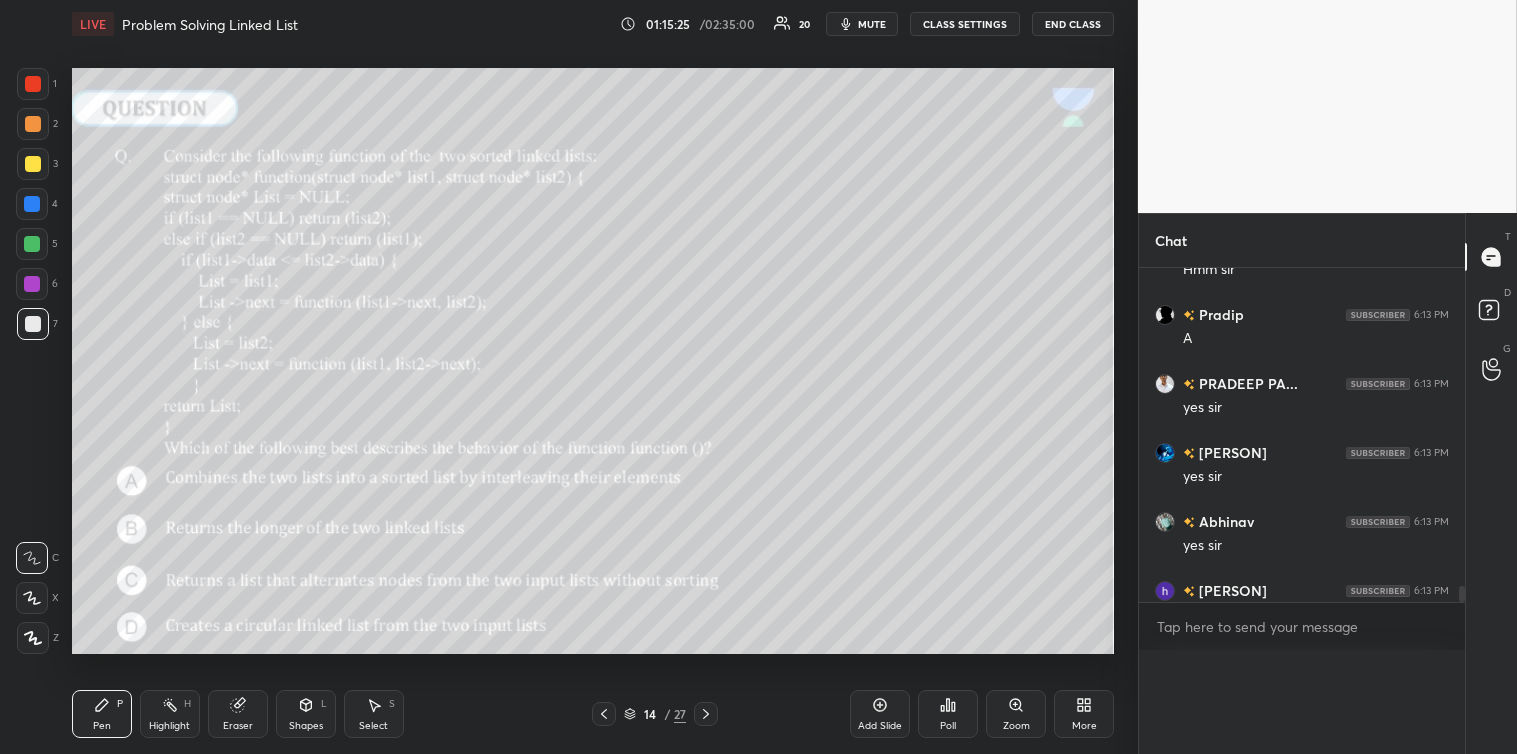 scroll, scrollTop: 361, scrollLeft: 320, axis: both 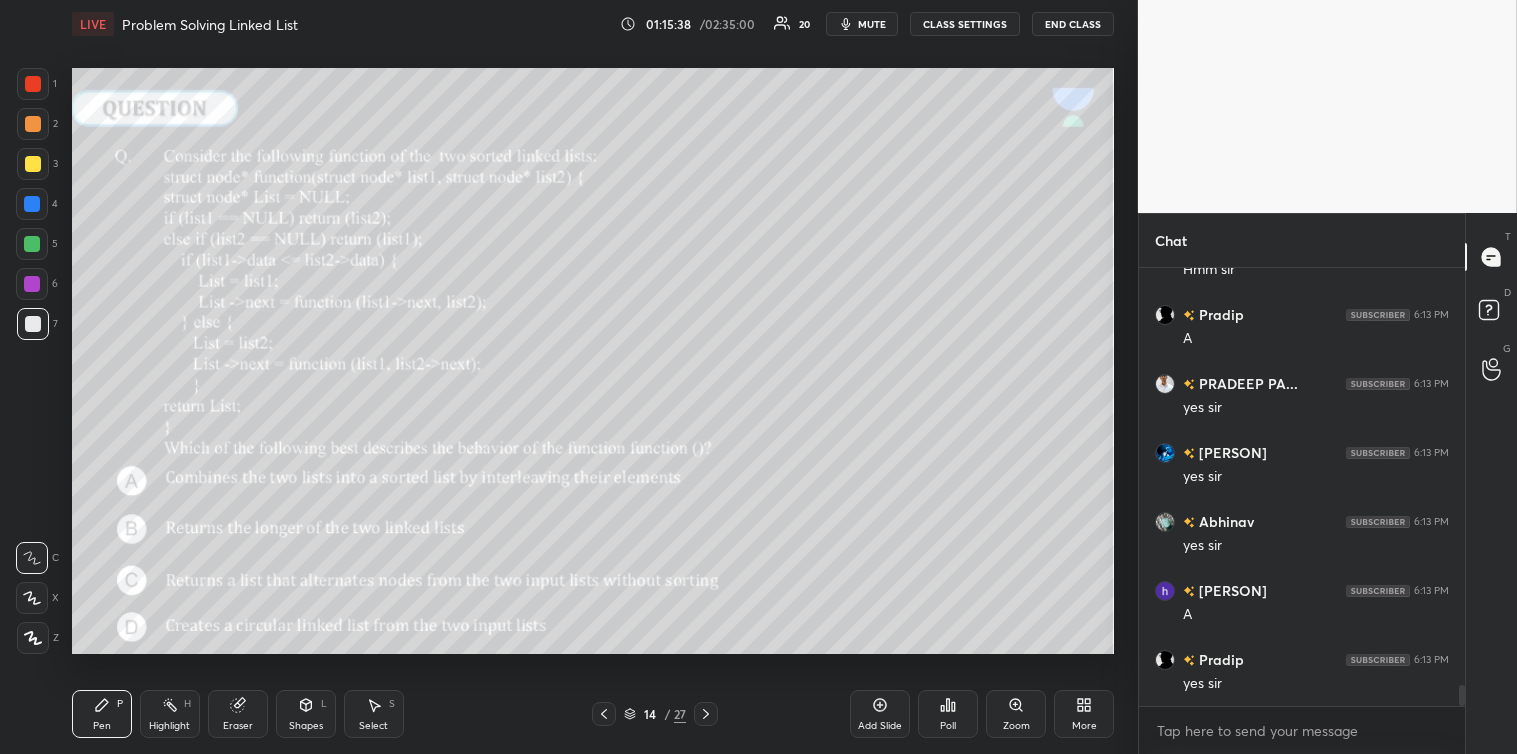 click 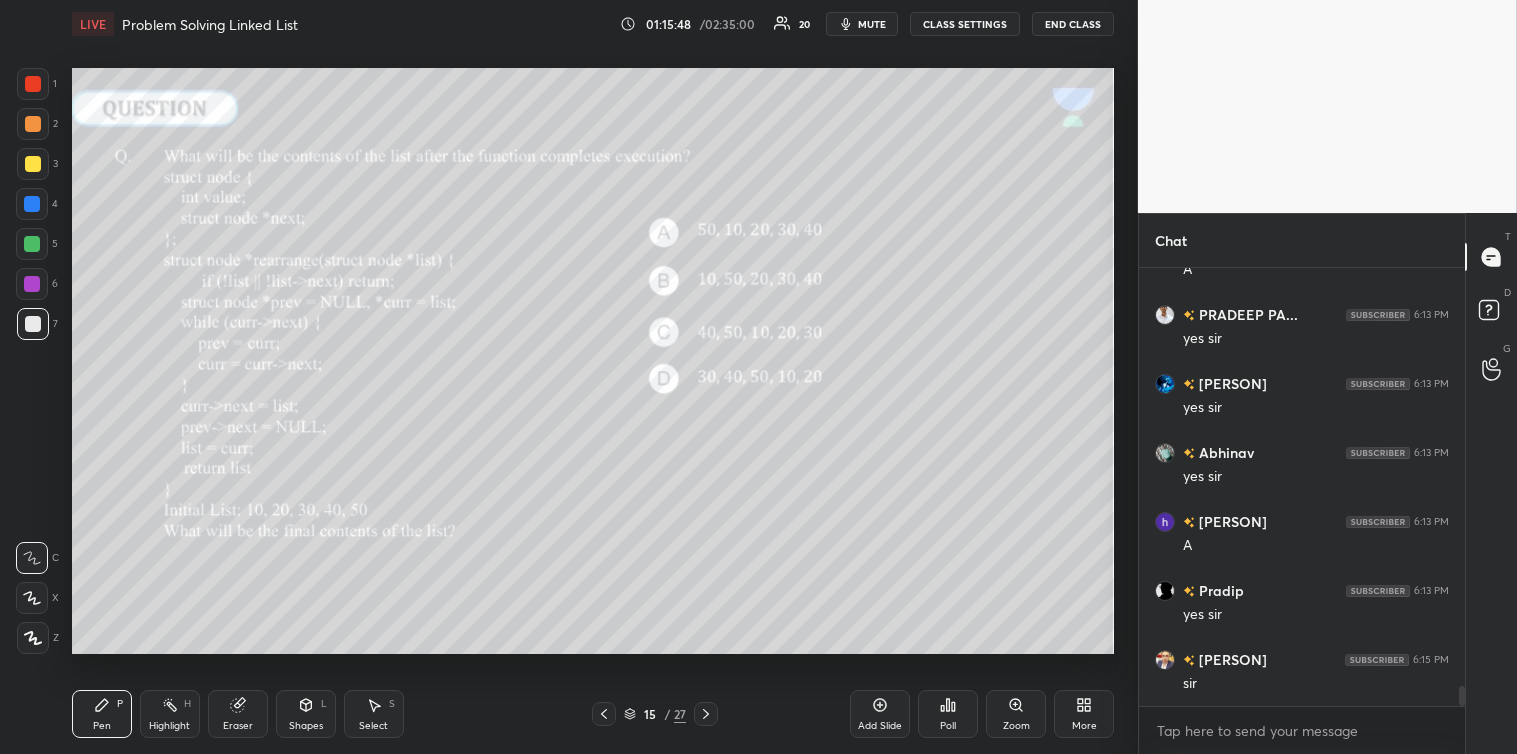 scroll, scrollTop: 8940, scrollLeft: 0, axis: vertical 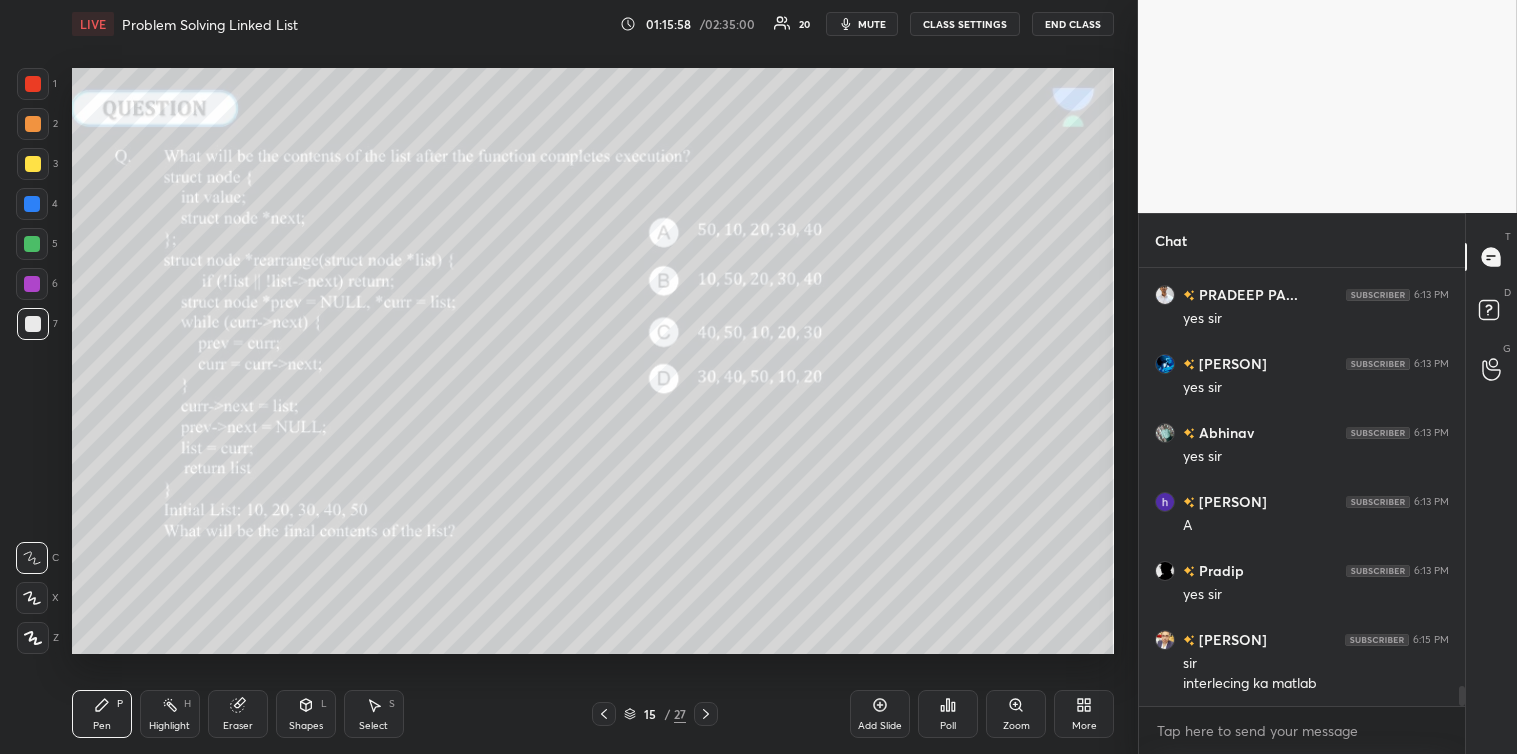 click 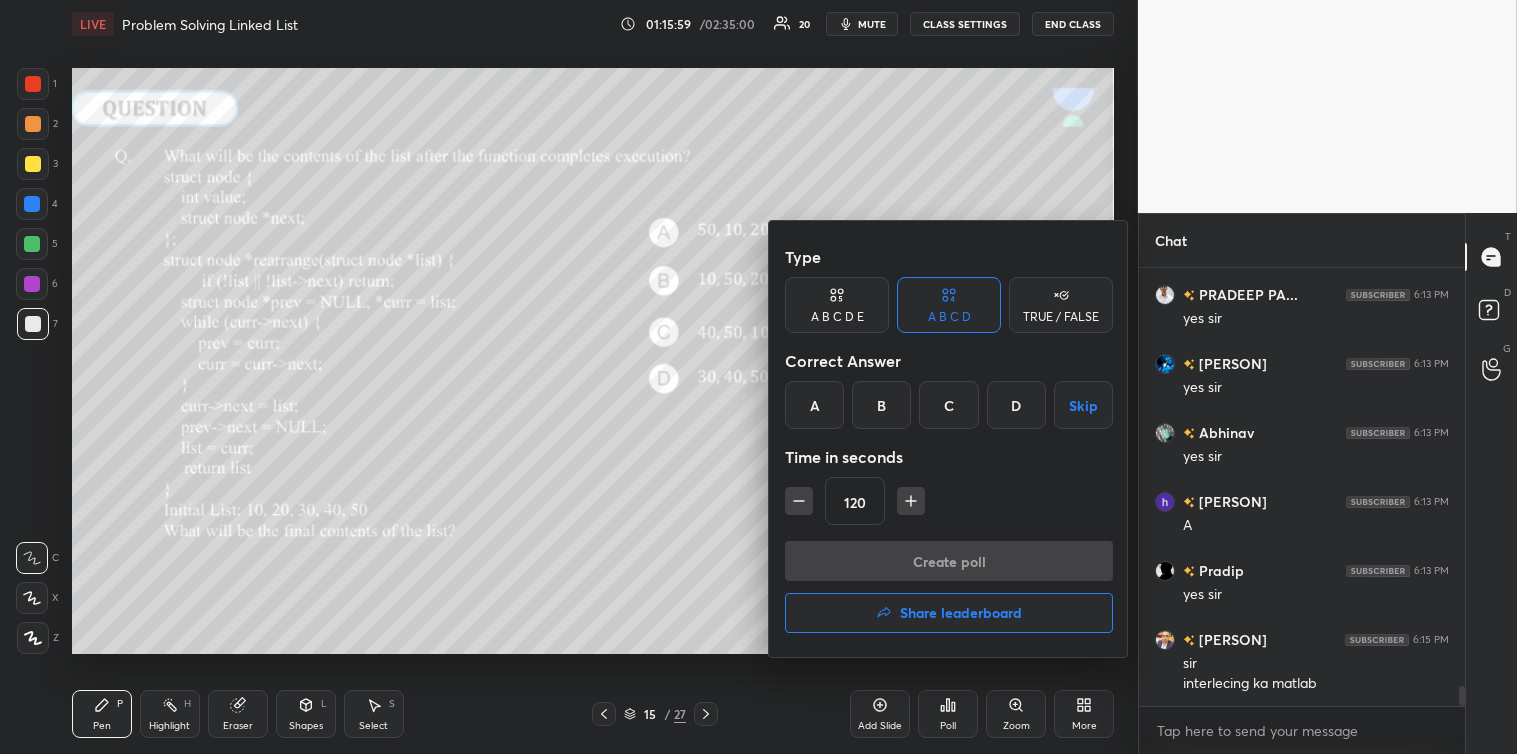 click 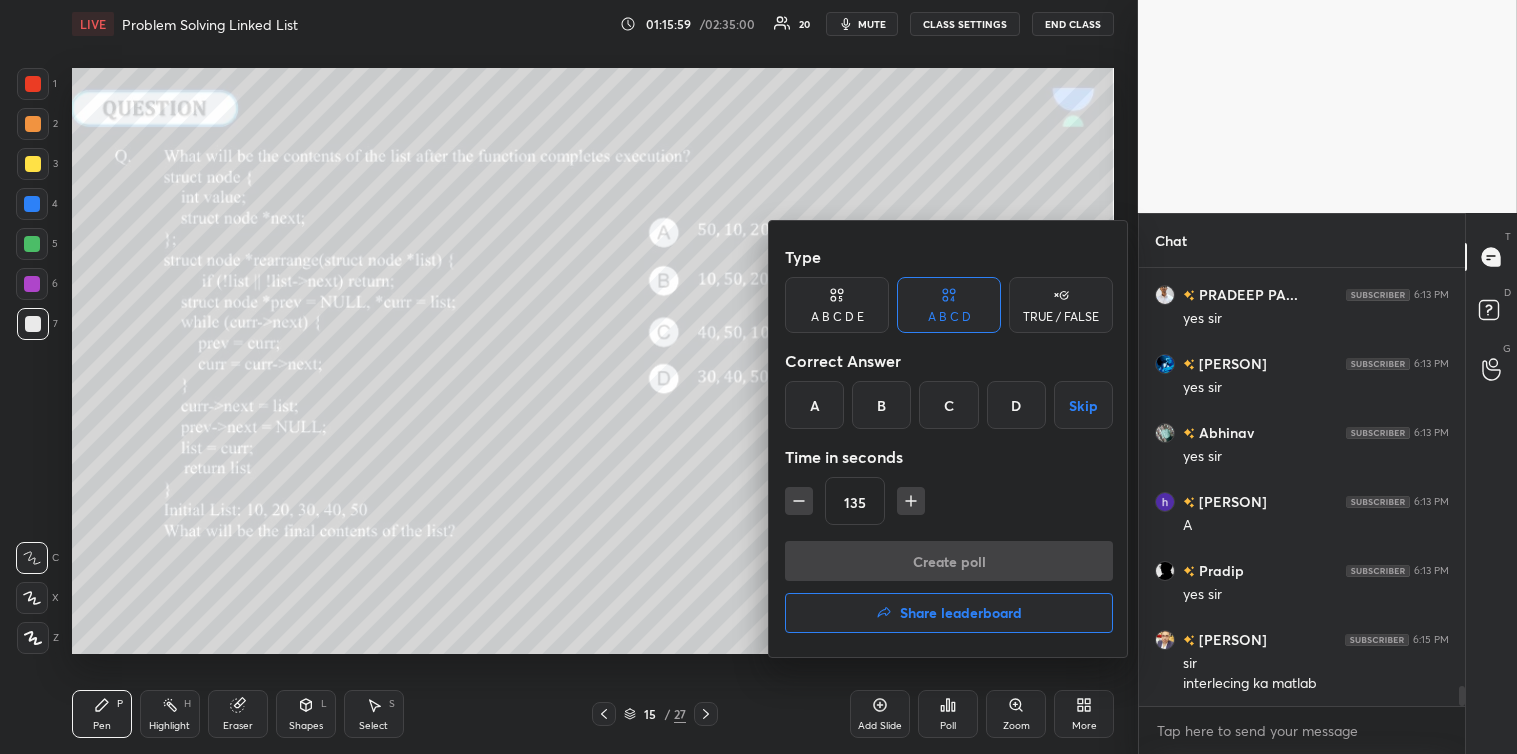 click 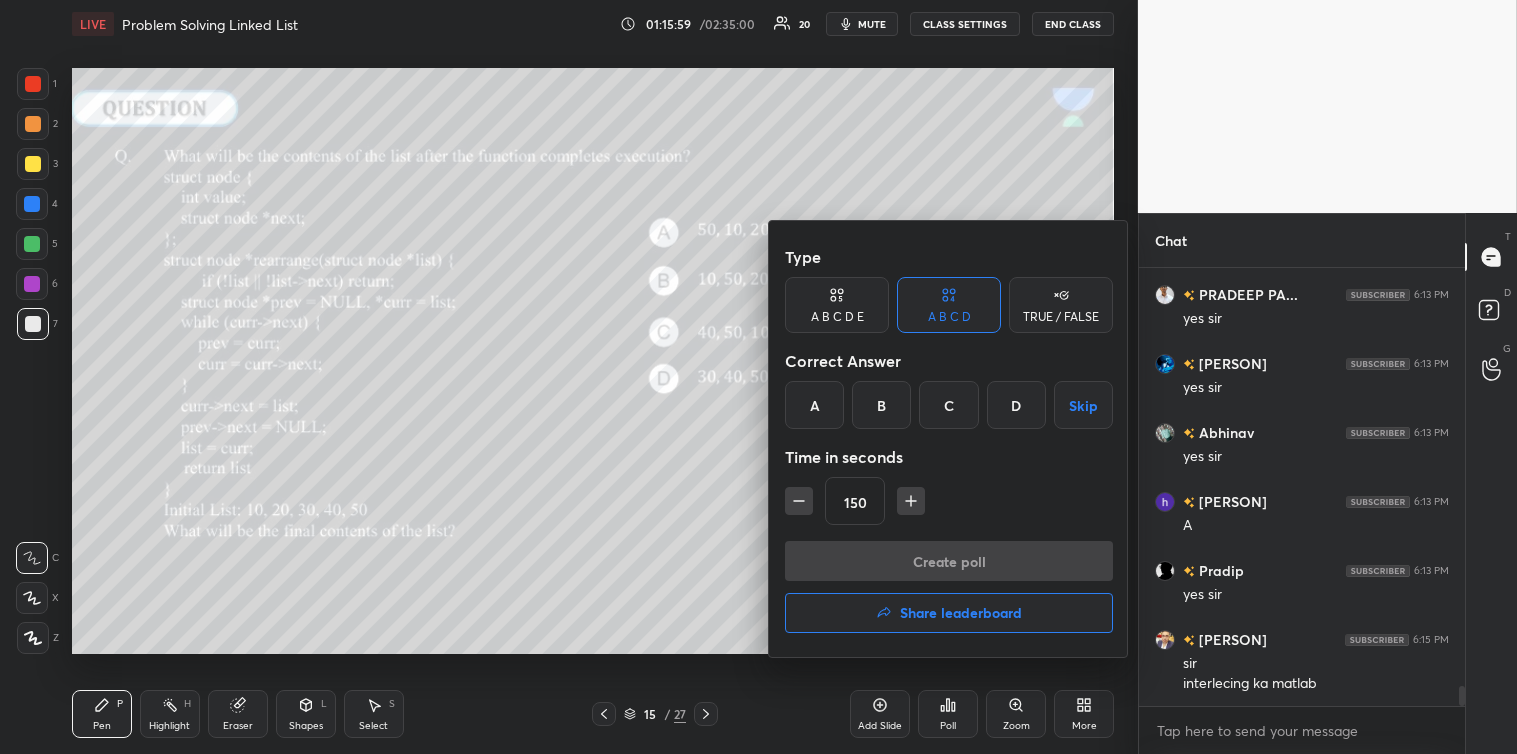 click 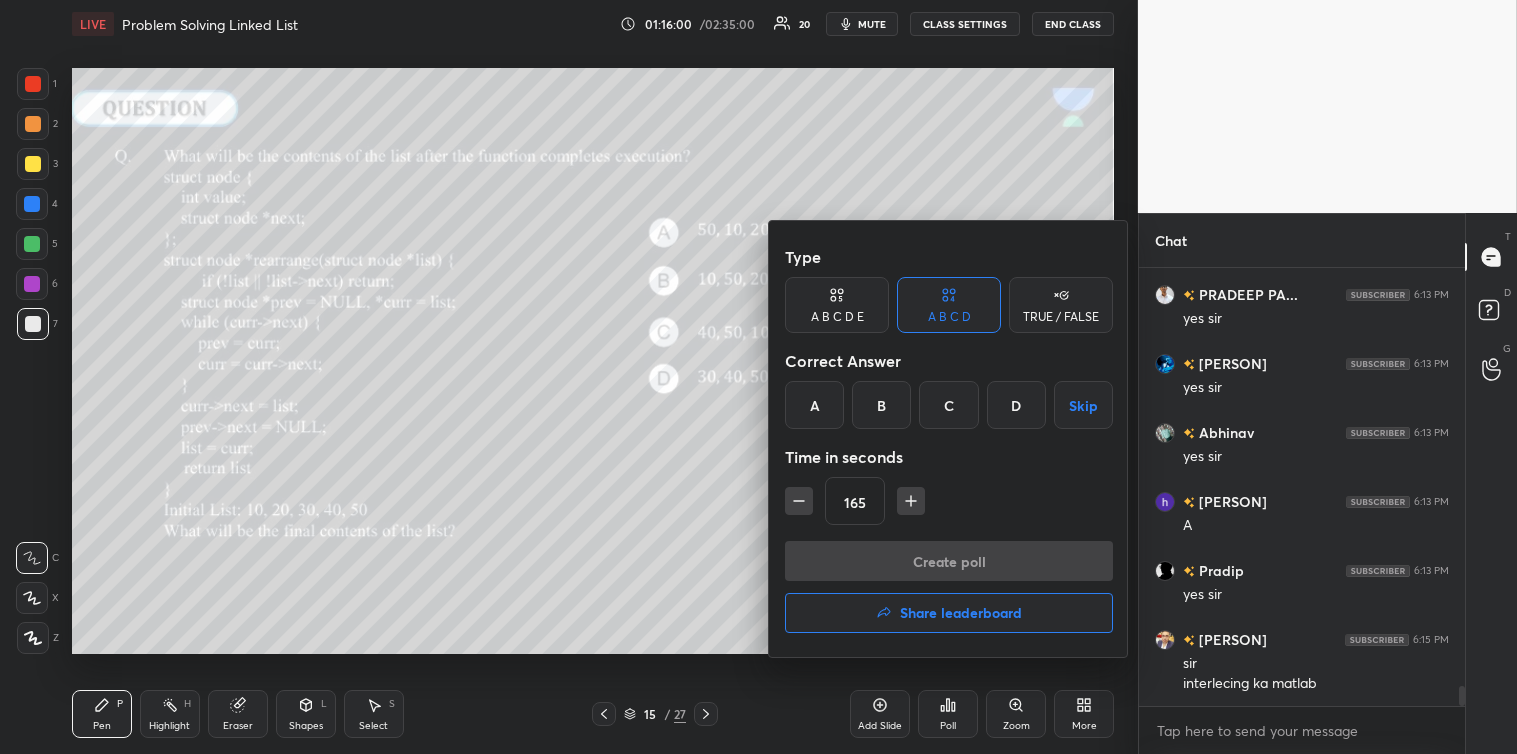 click at bounding box center (911, 501) 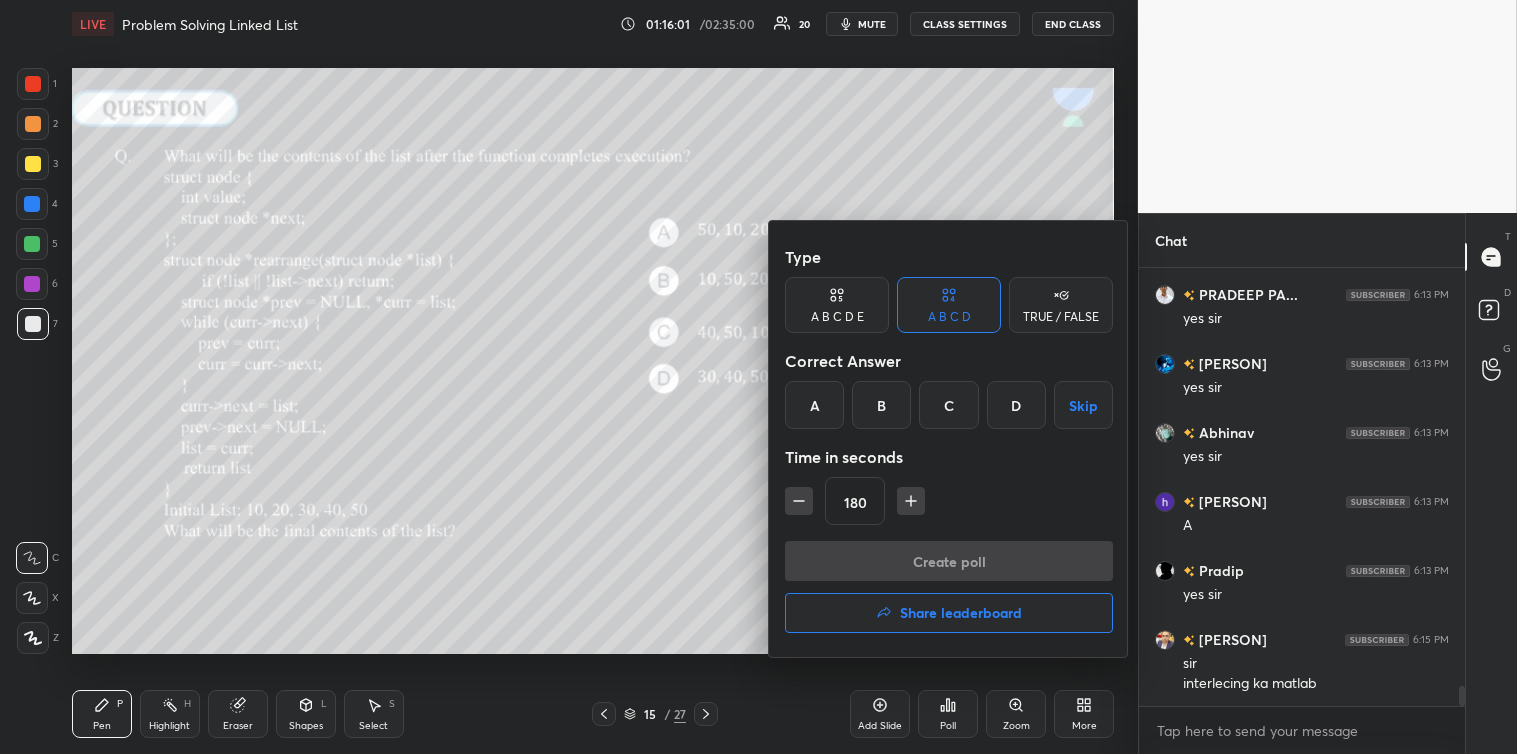 click on "Skip" at bounding box center [1083, 405] 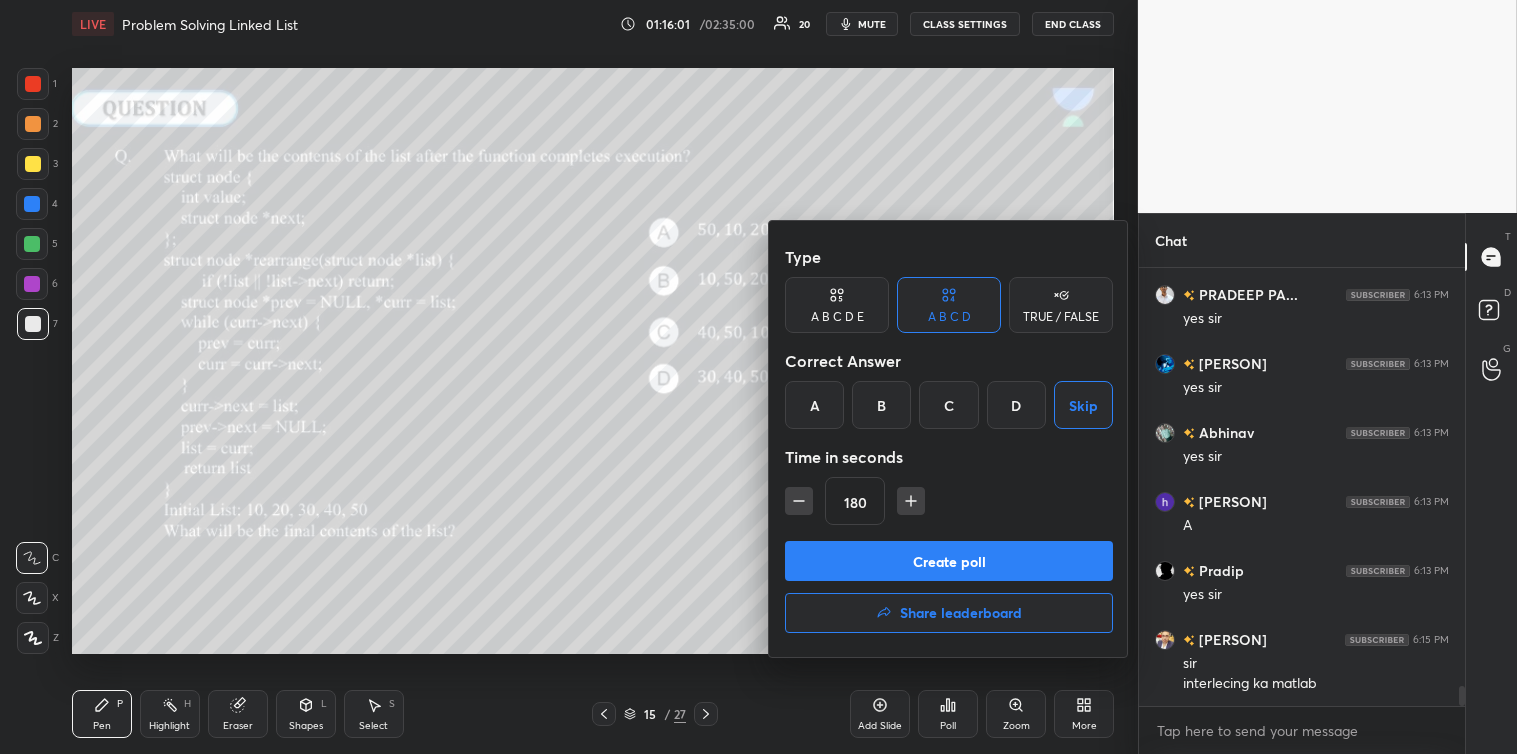 click on "Create poll" at bounding box center (949, 561) 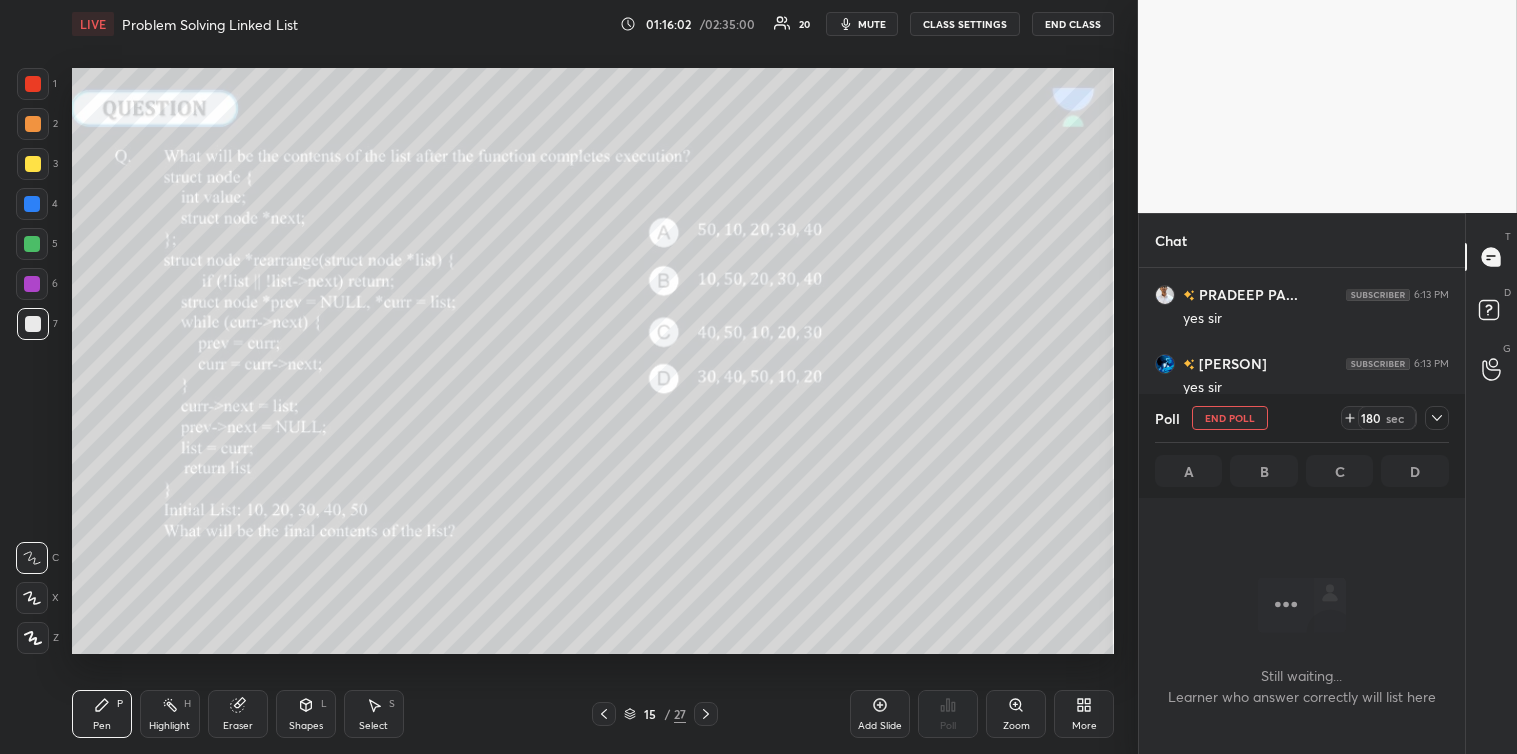 scroll, scrollTop: 390, scrollLeft: 320, axis: both 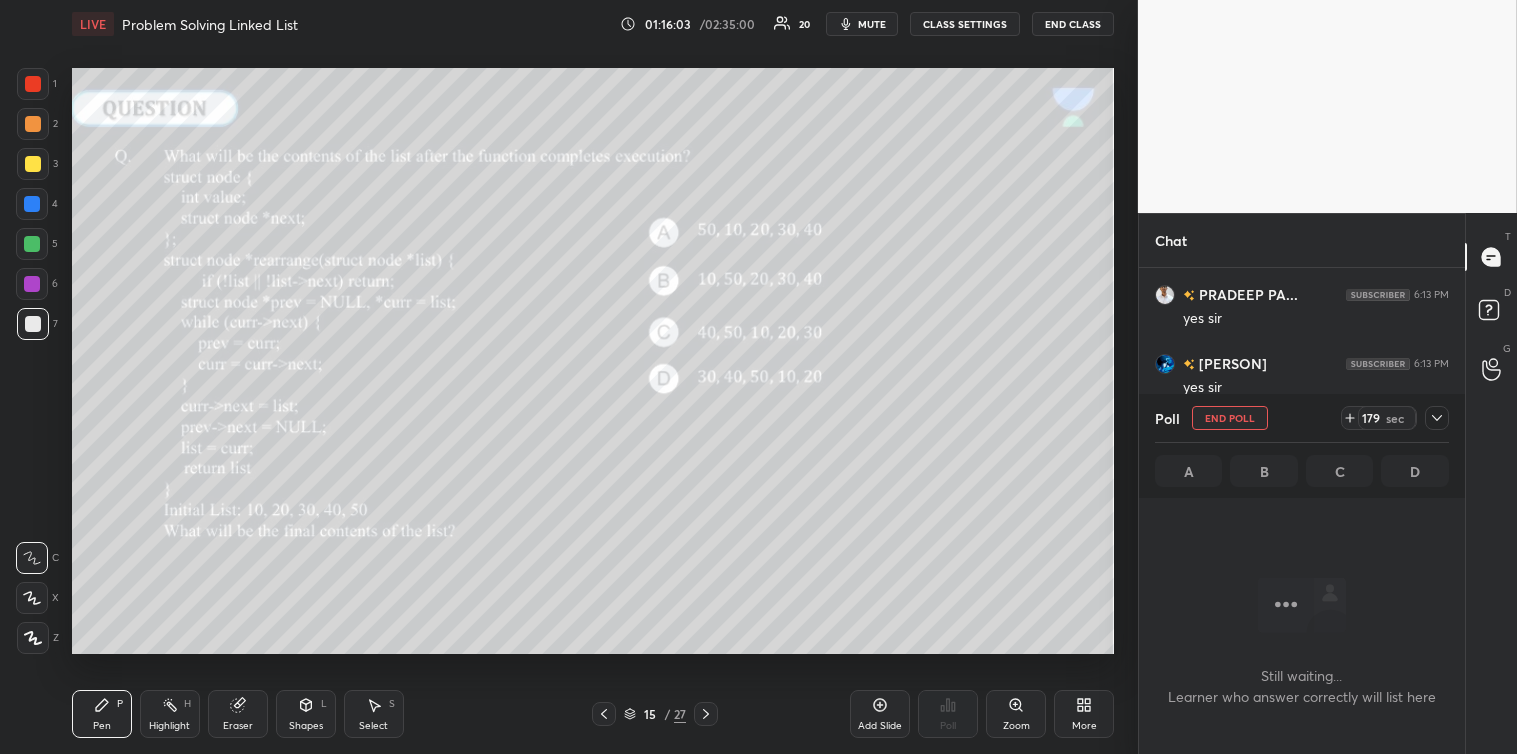 click 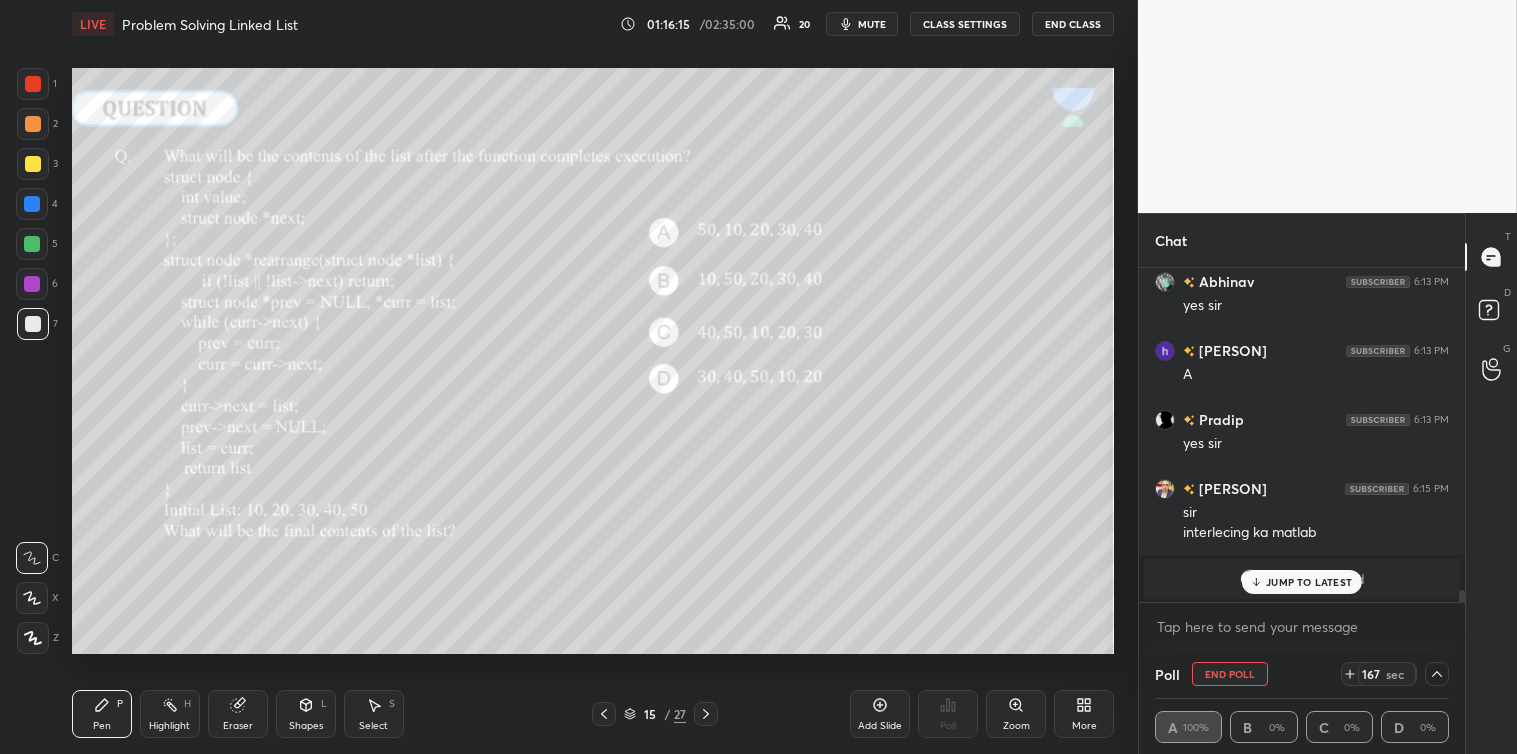 click on "JUMP TO LATEST" at bounding box center (1309, 582) 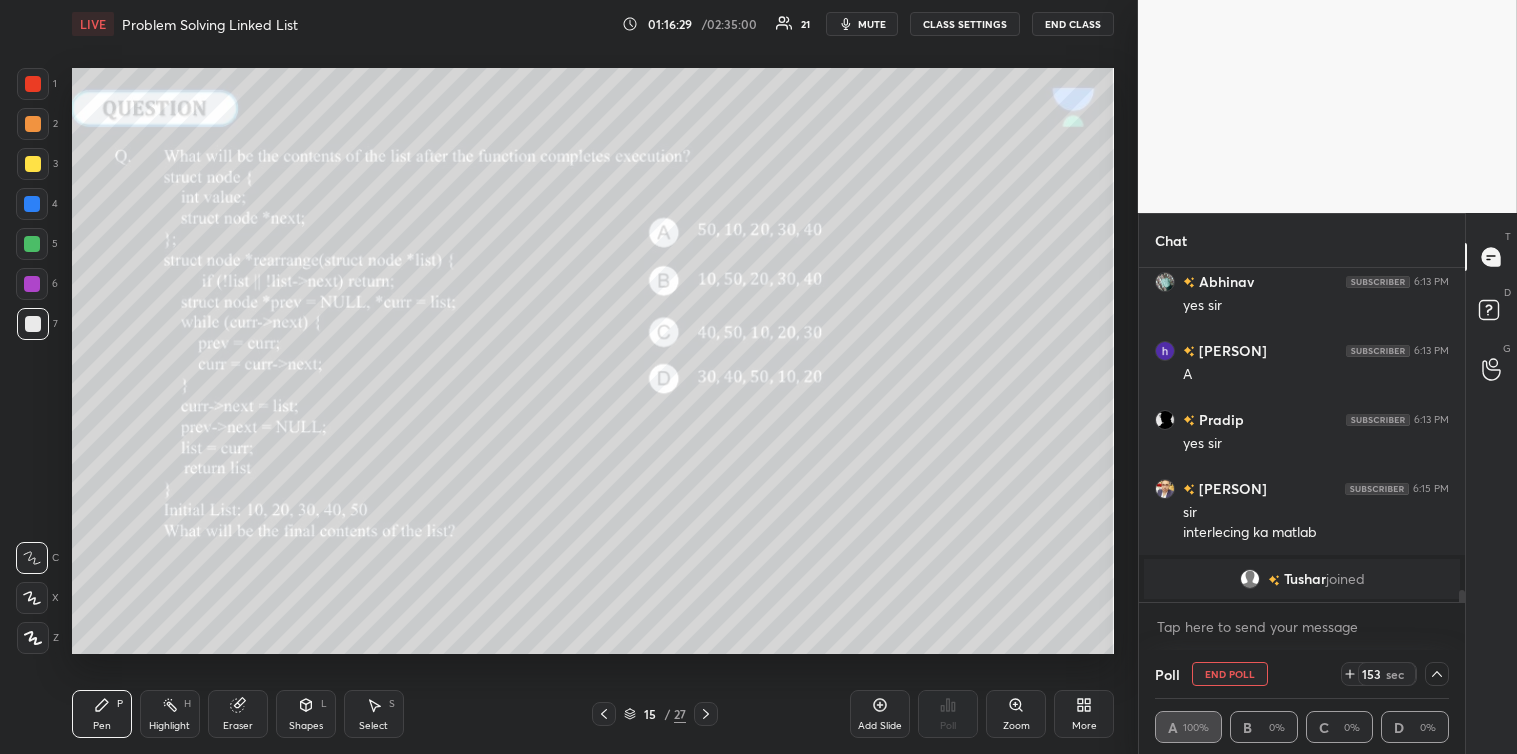 scroll, scrollTop: 8618, scrollLeft: 0, axis: vertical 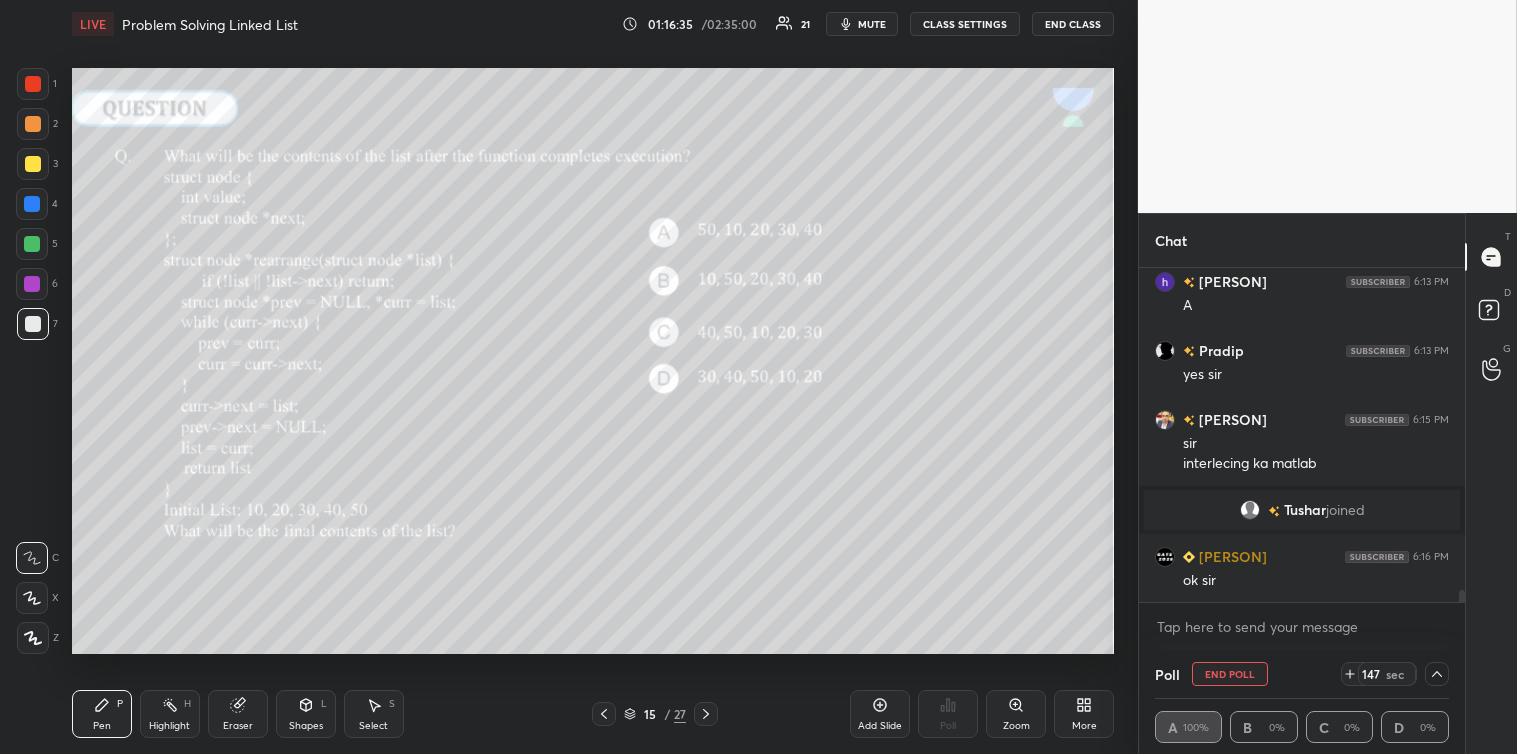 click on "mute" at bounding box center [872, 24] 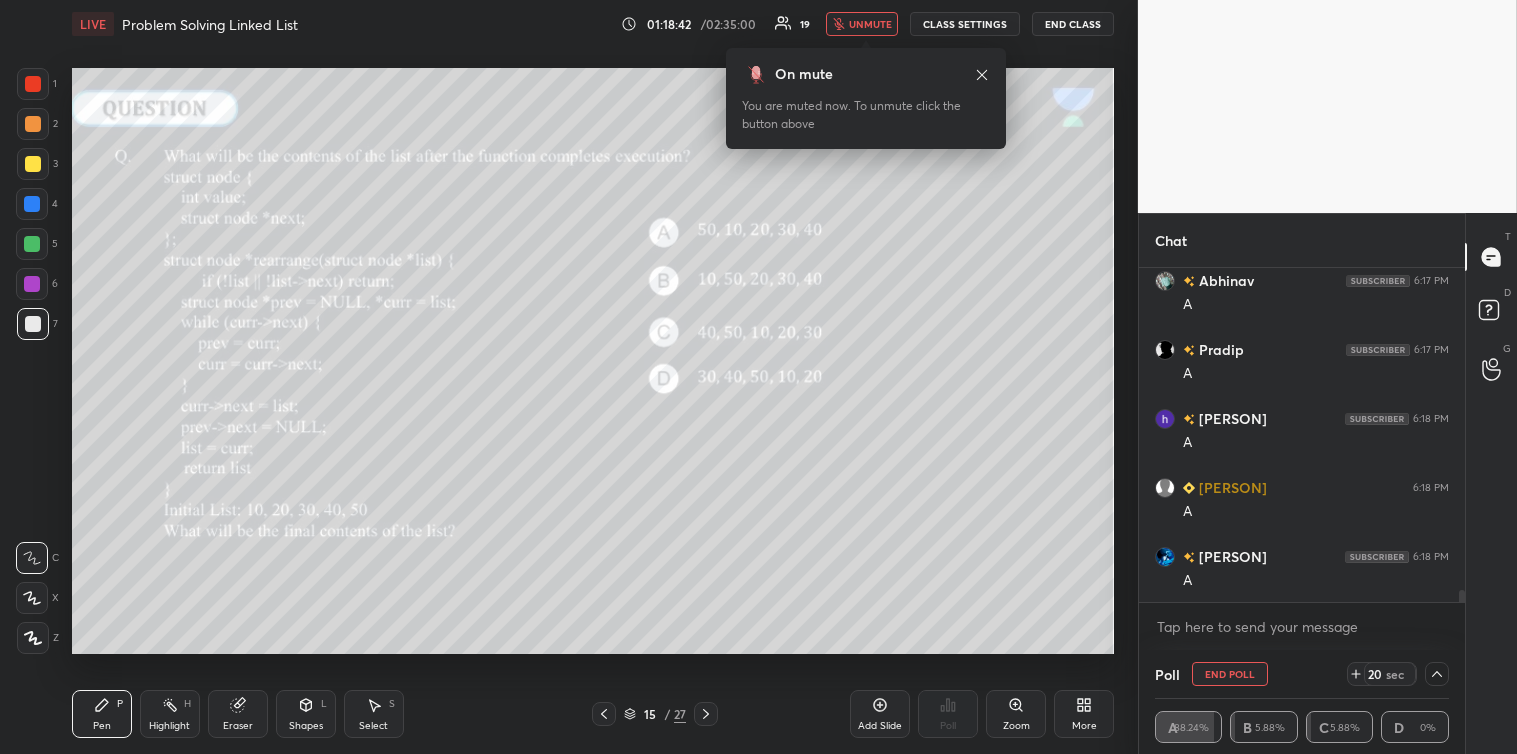 scroll, scrollTop: 9377, scrollLeft: 0, axis: vertical 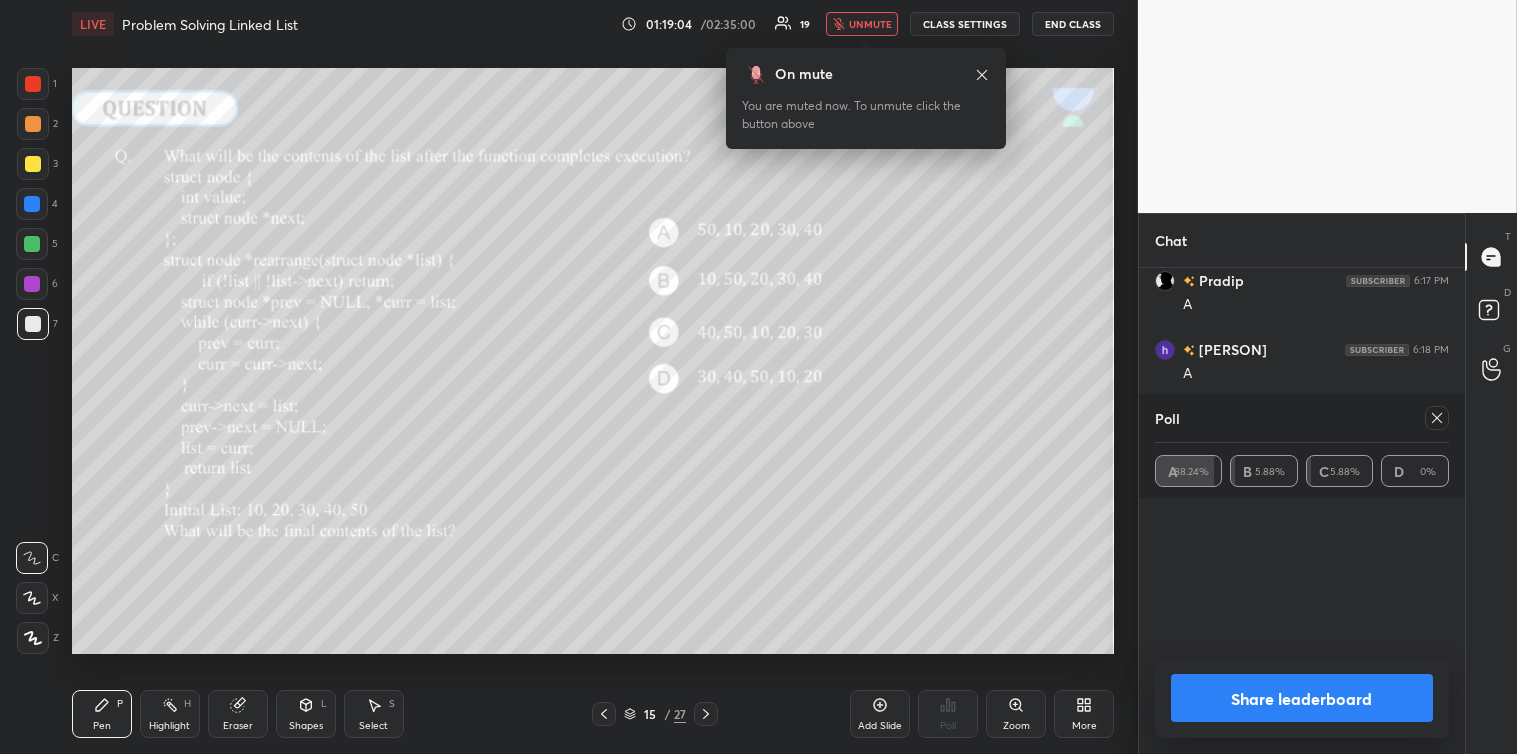click 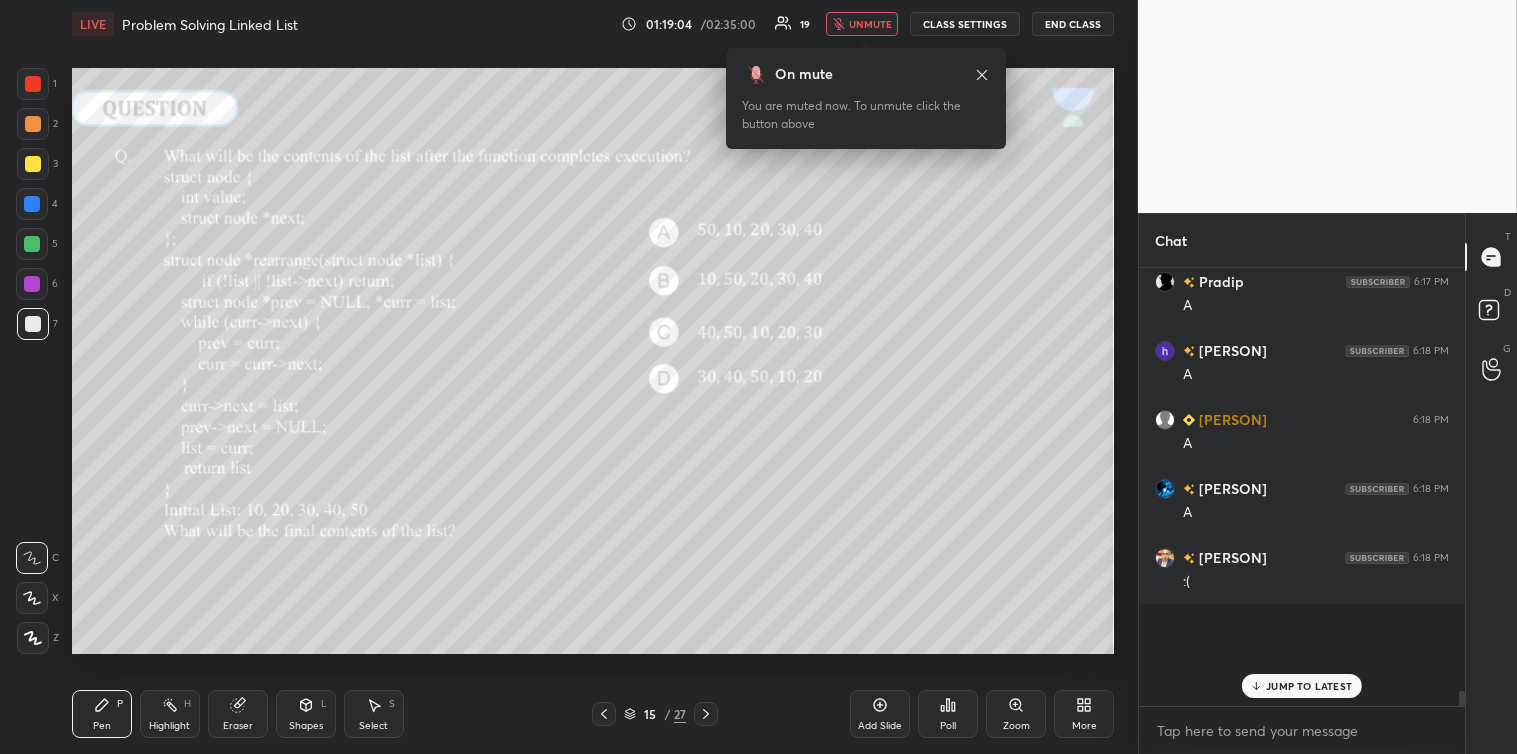 scroll, scrollTop: 371, scrollLeft: 320, axis: both 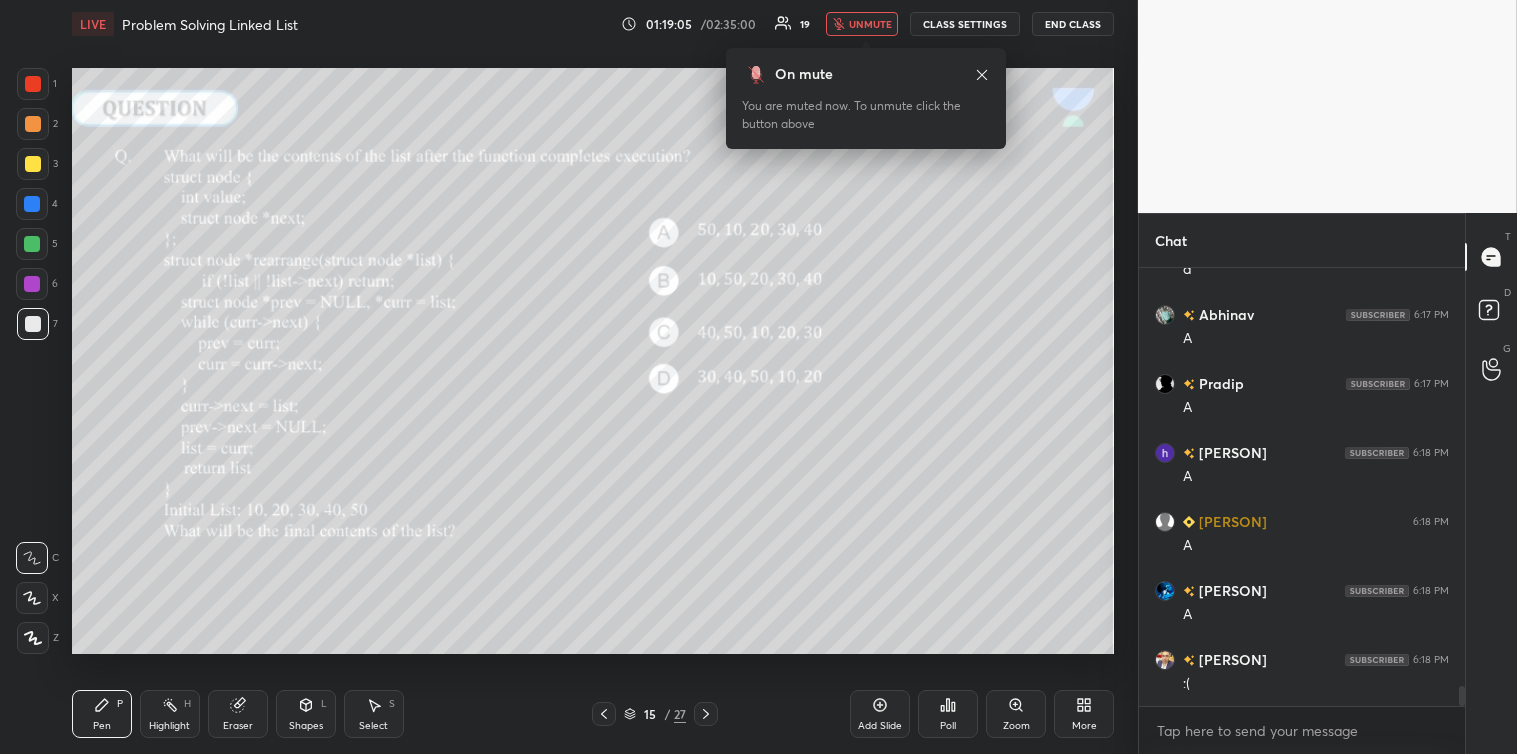 click on "unmute" at bounding box center (870, 24) 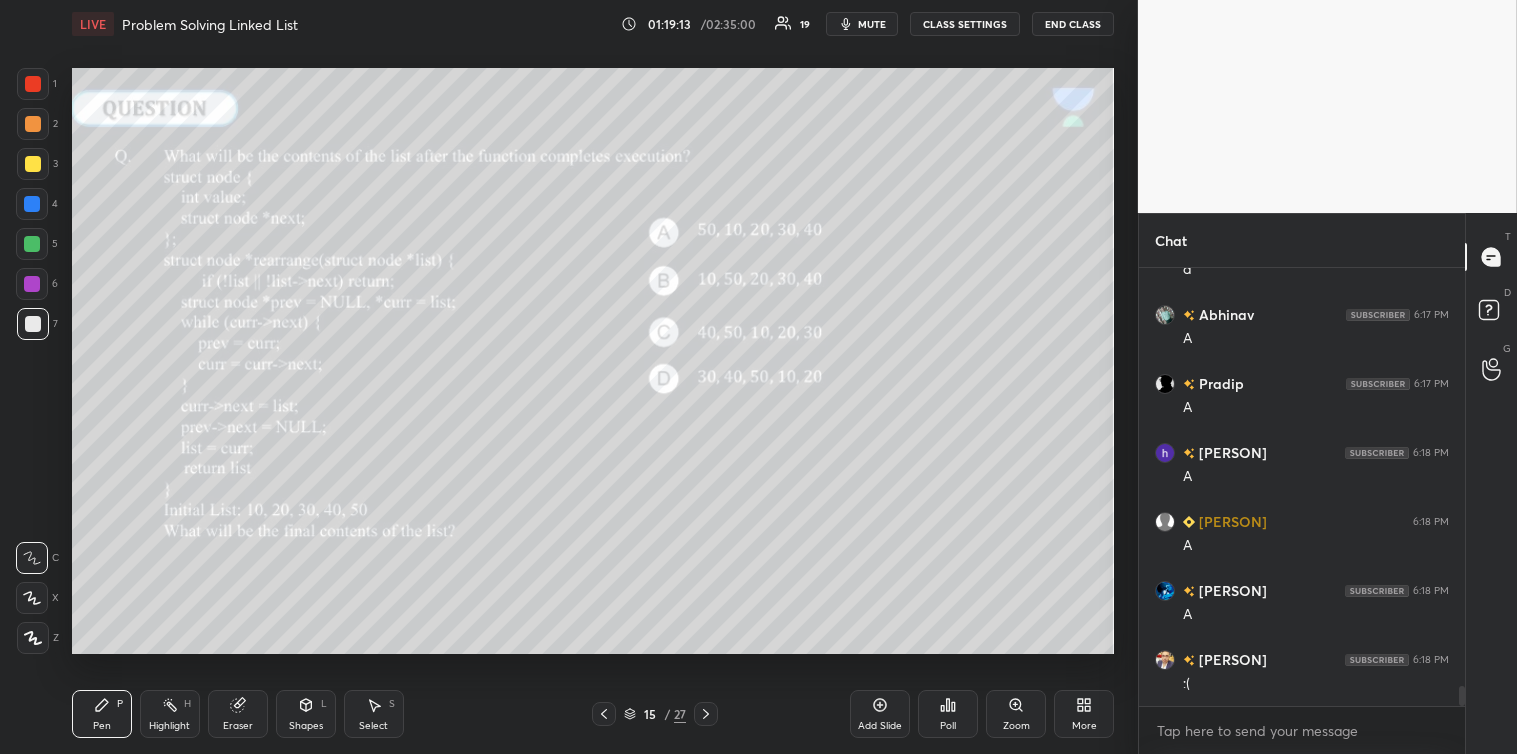 scroll, scrollTop: 9343, scrollLeft: 0, axis: vertical 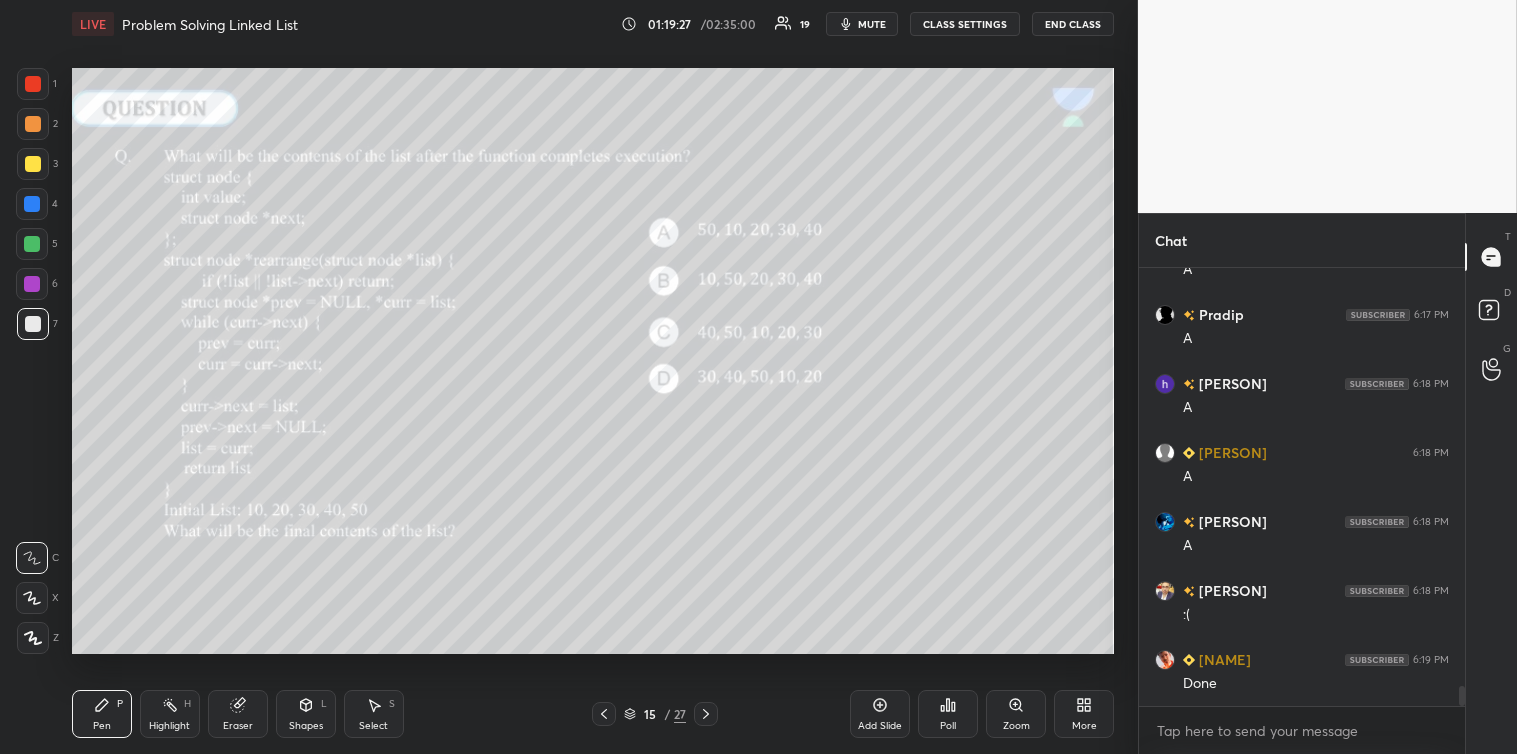 click 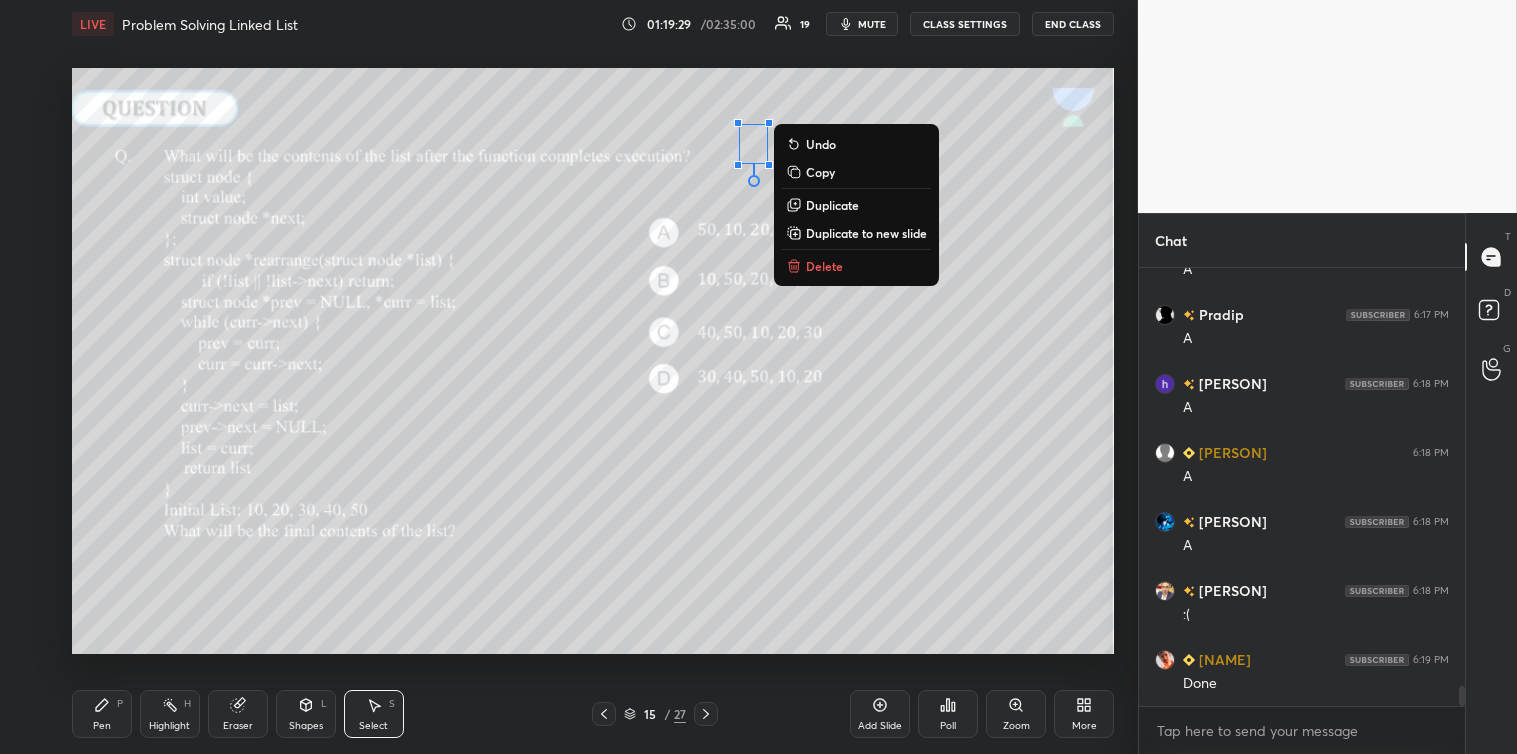 click 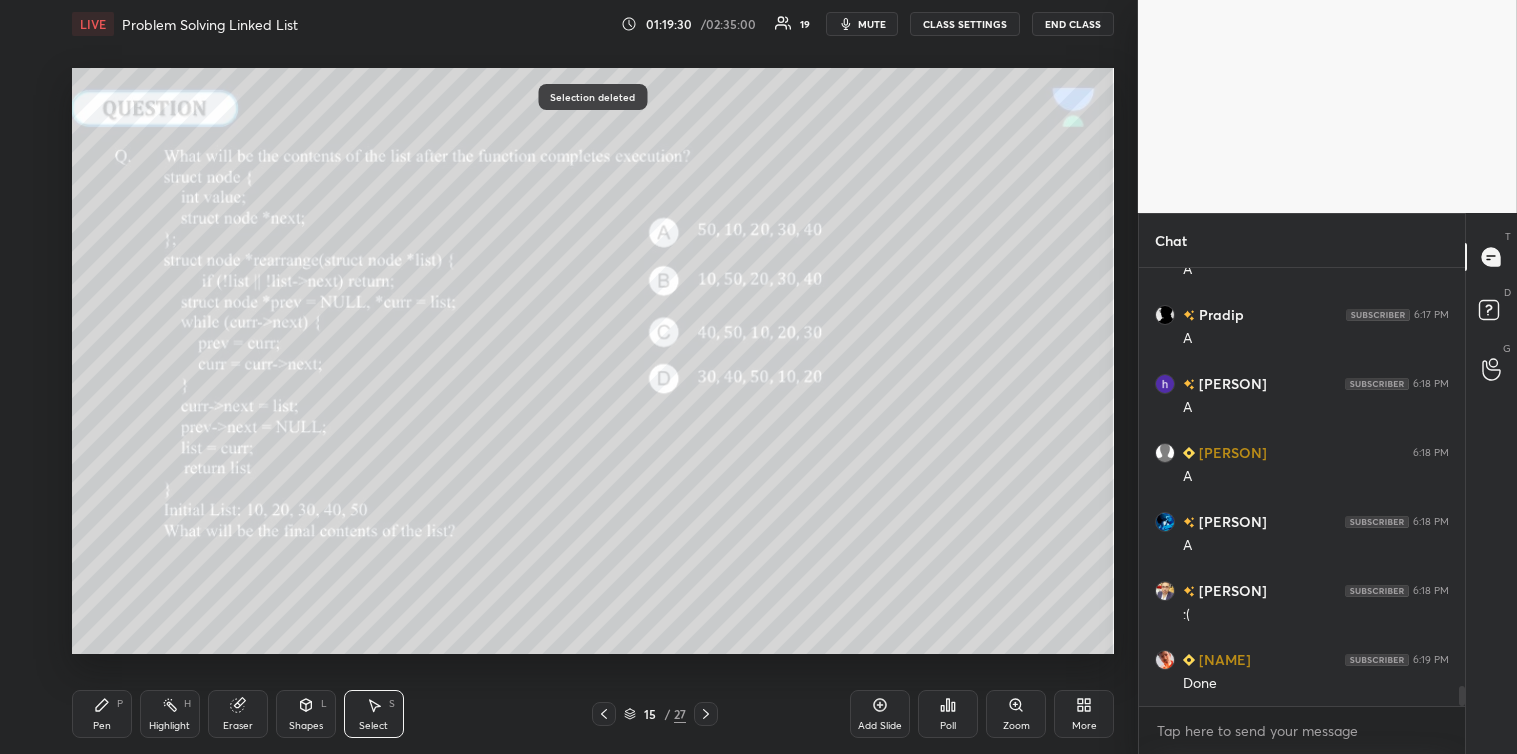 click on "Pen P" at bounding box center [102, 714] 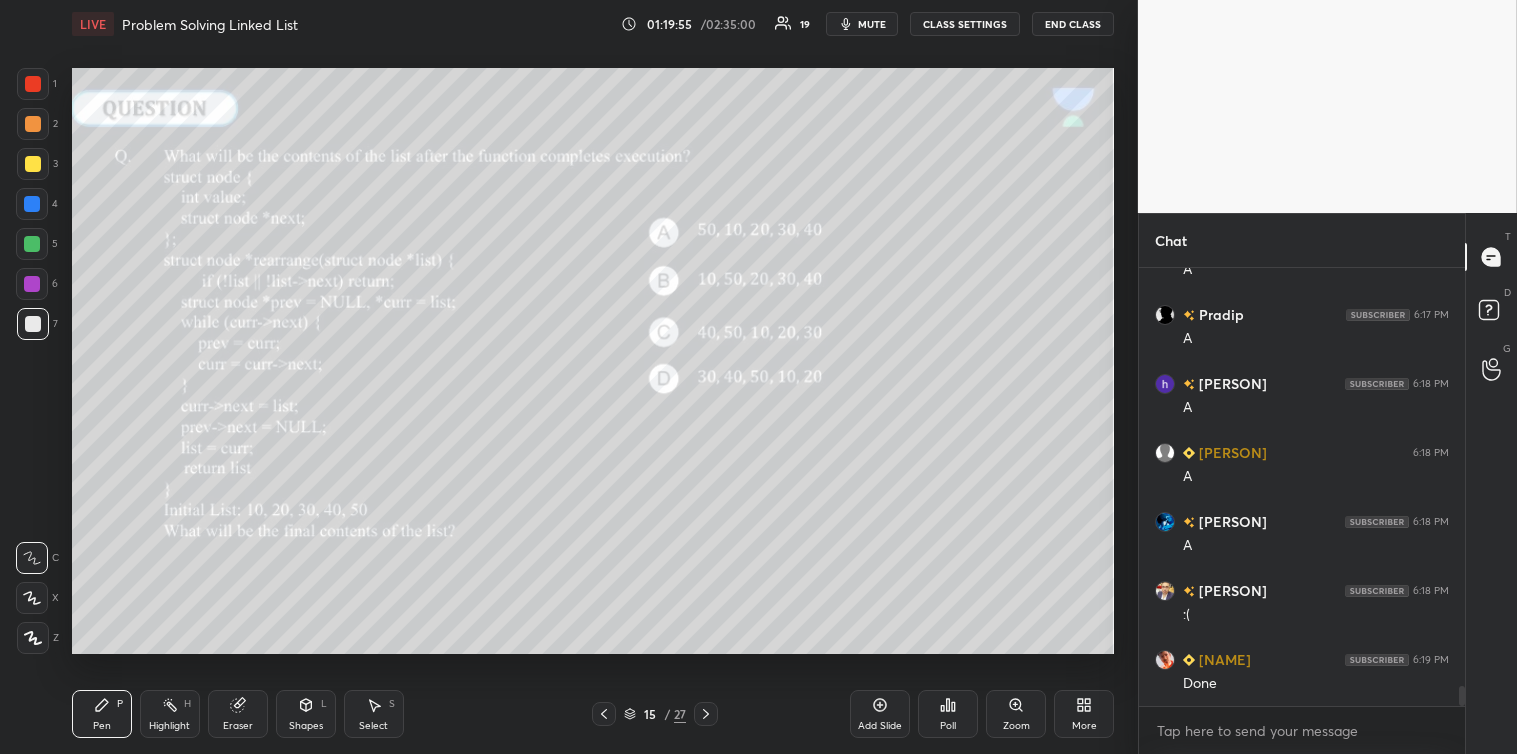 click 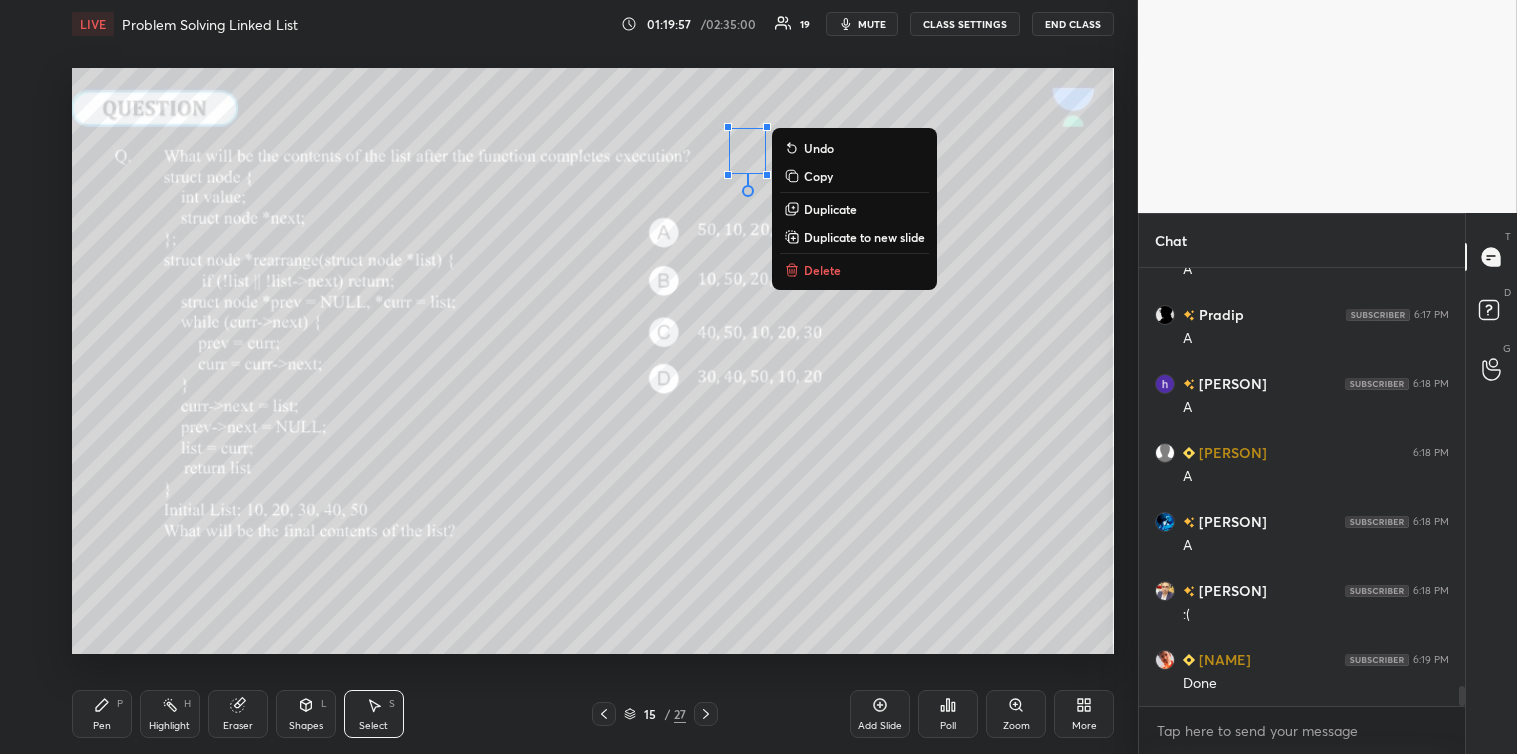 click on "Delete" at bounding box center [822, 270] 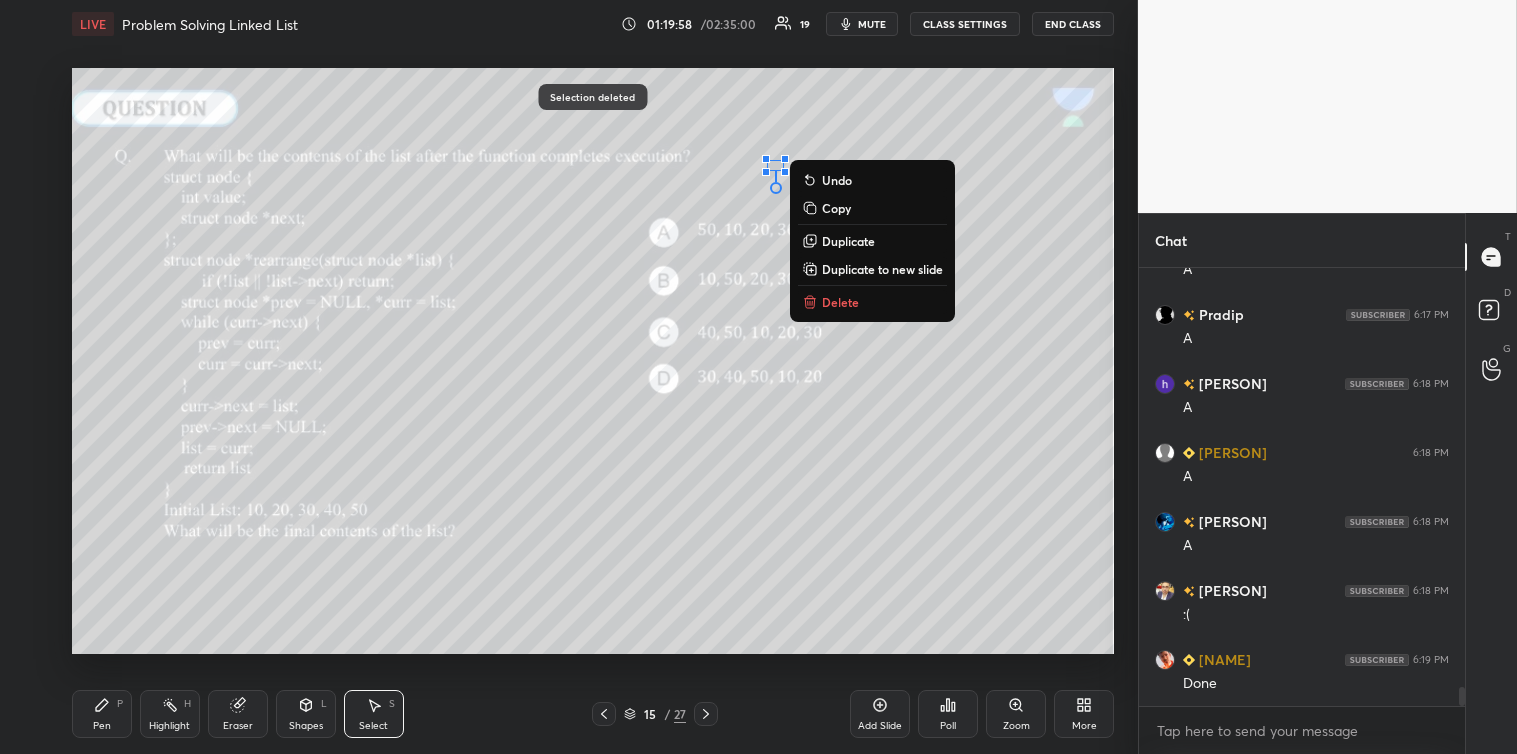 scroll, scrollTop: 9412, scrollLeft: 0, axis: vertical 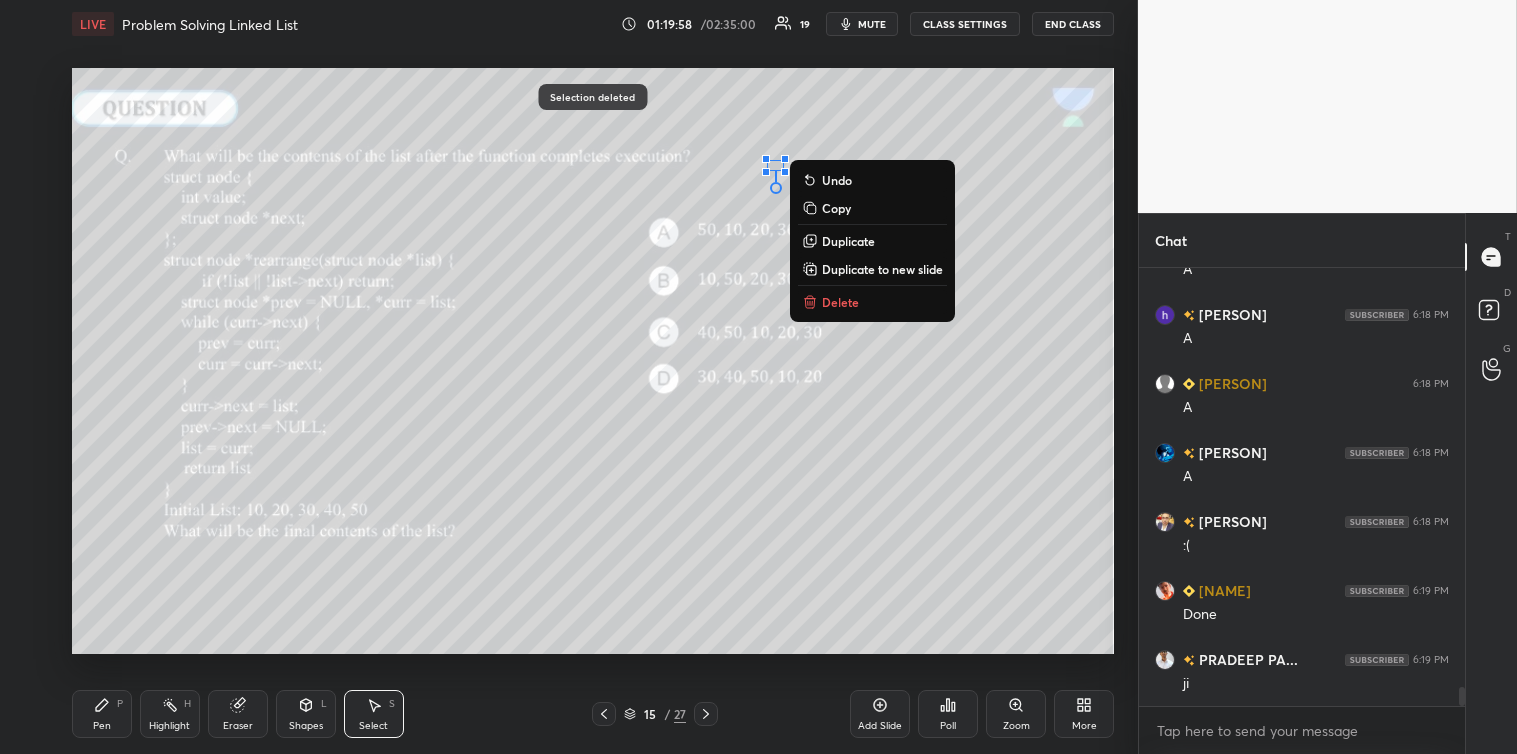 click on "Delete" at bounding box center [840, 302] 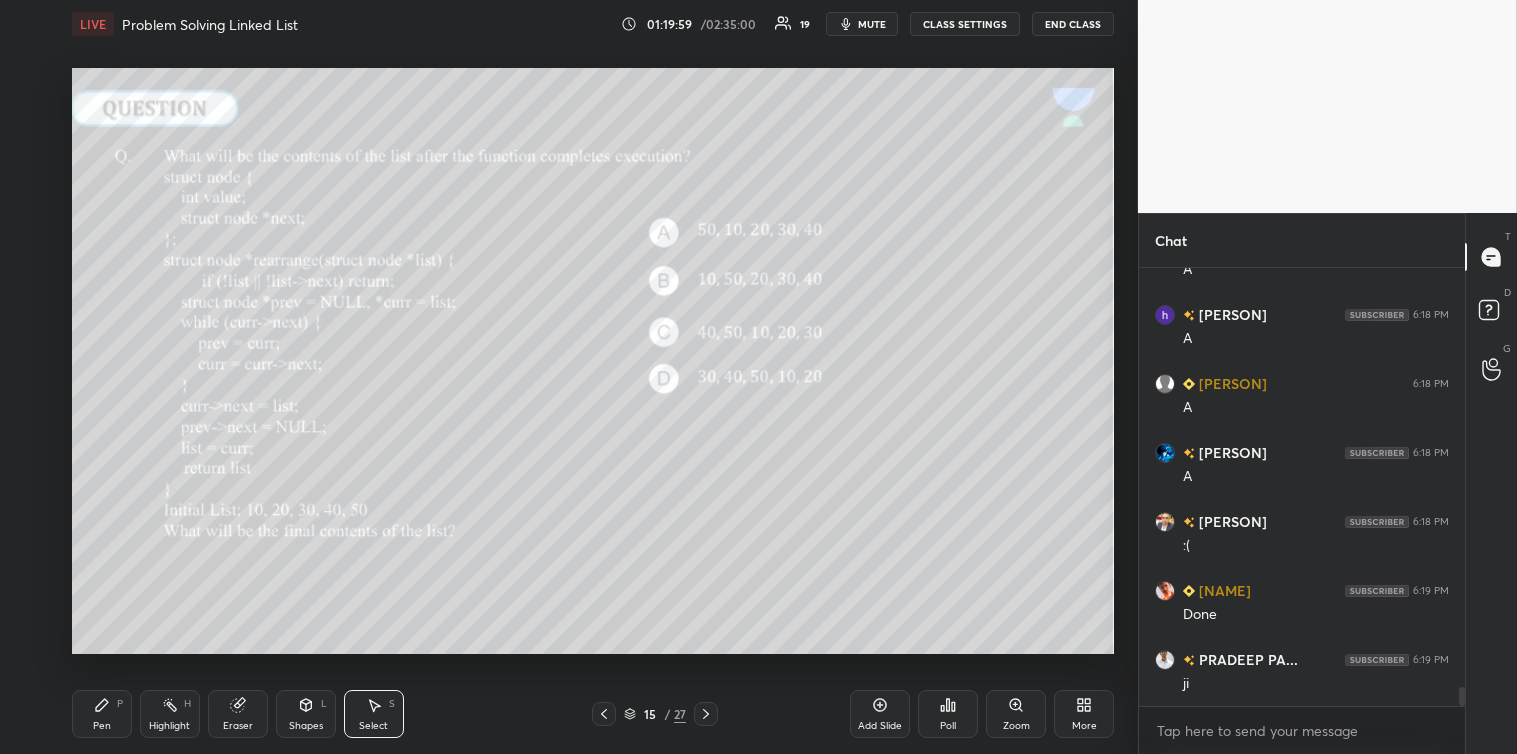 scroll, scrollTop: 9481, scrollLeft: 0, axis: vertical 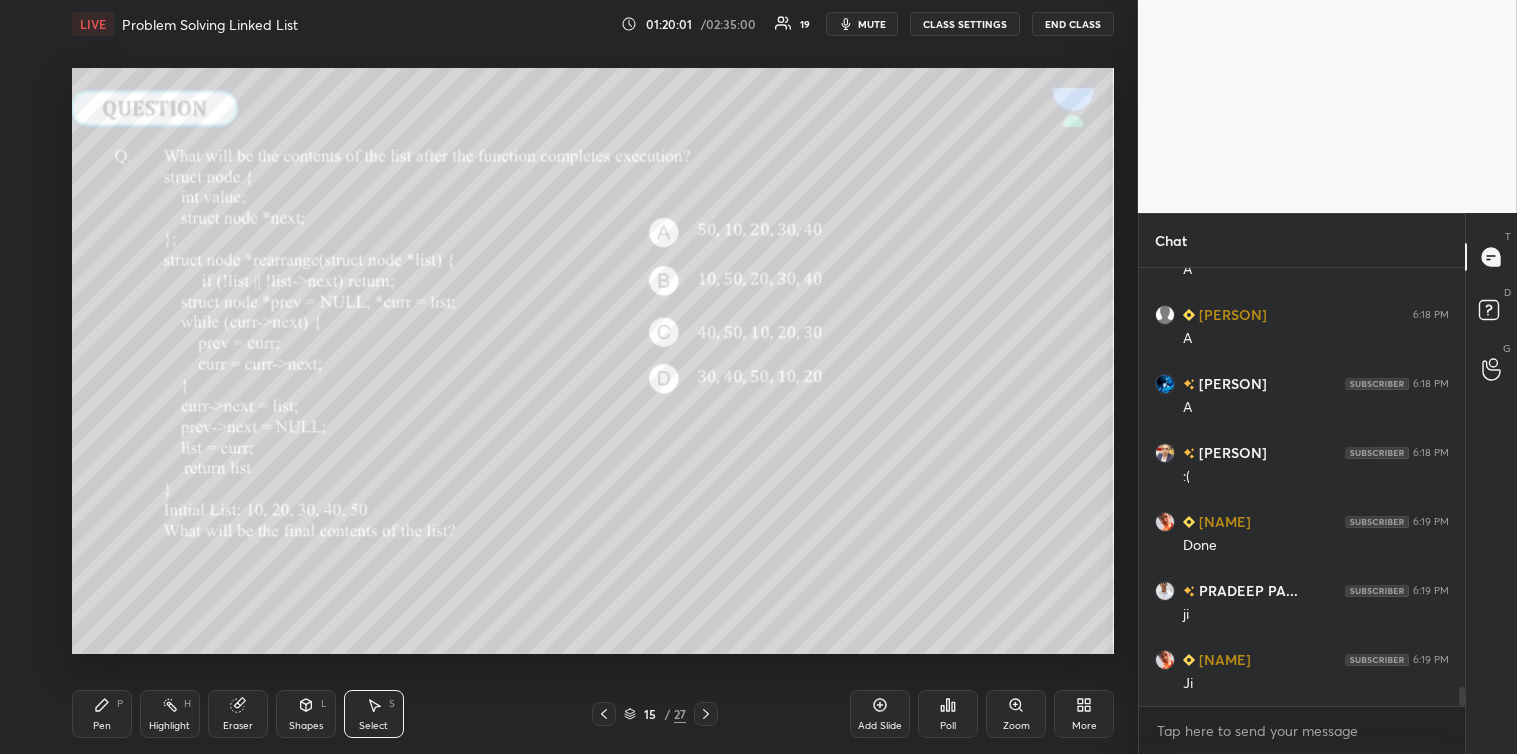 click on "Pen P" at bounding box center (102, 714) 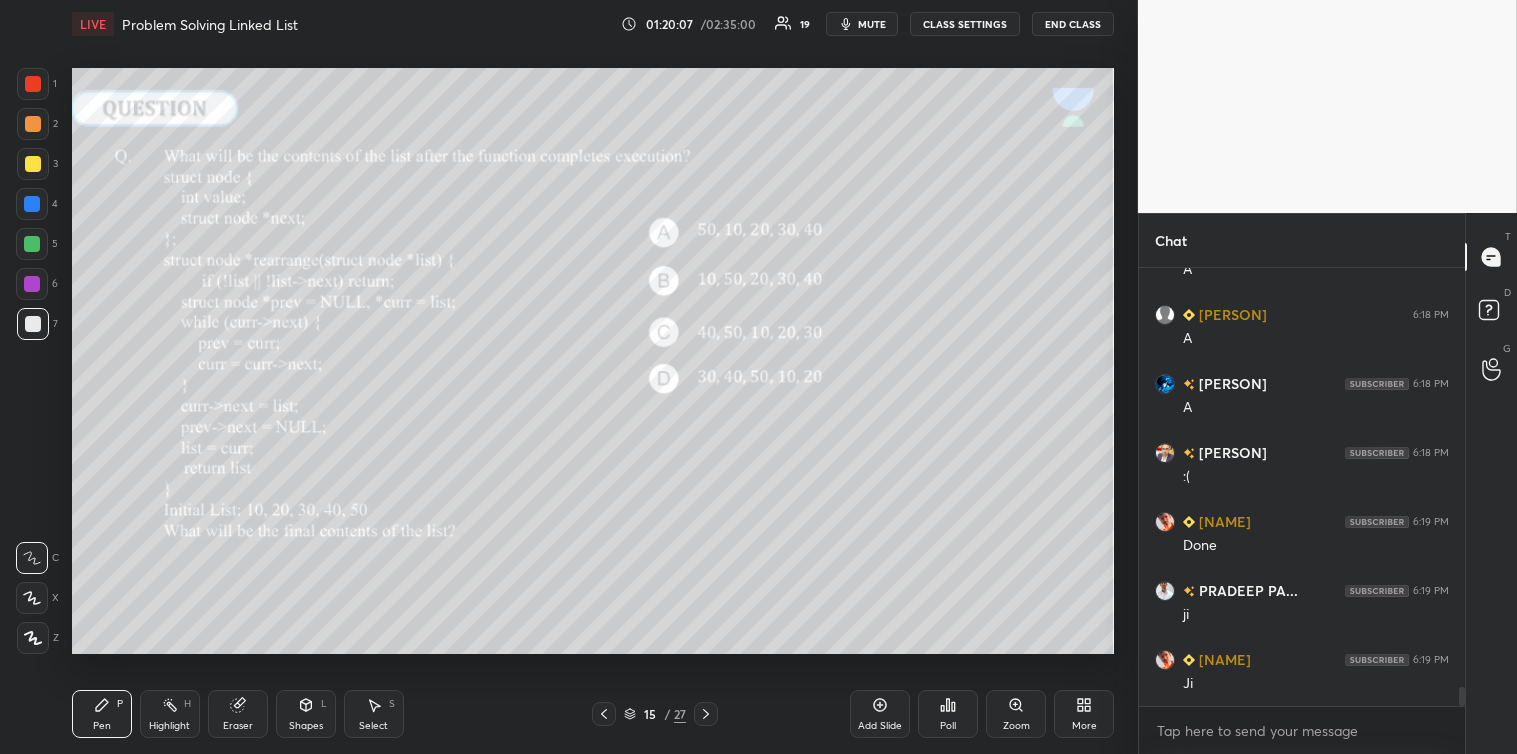 scroll, scrollTop: 9550, scrollLeft: 0, axis: vertical 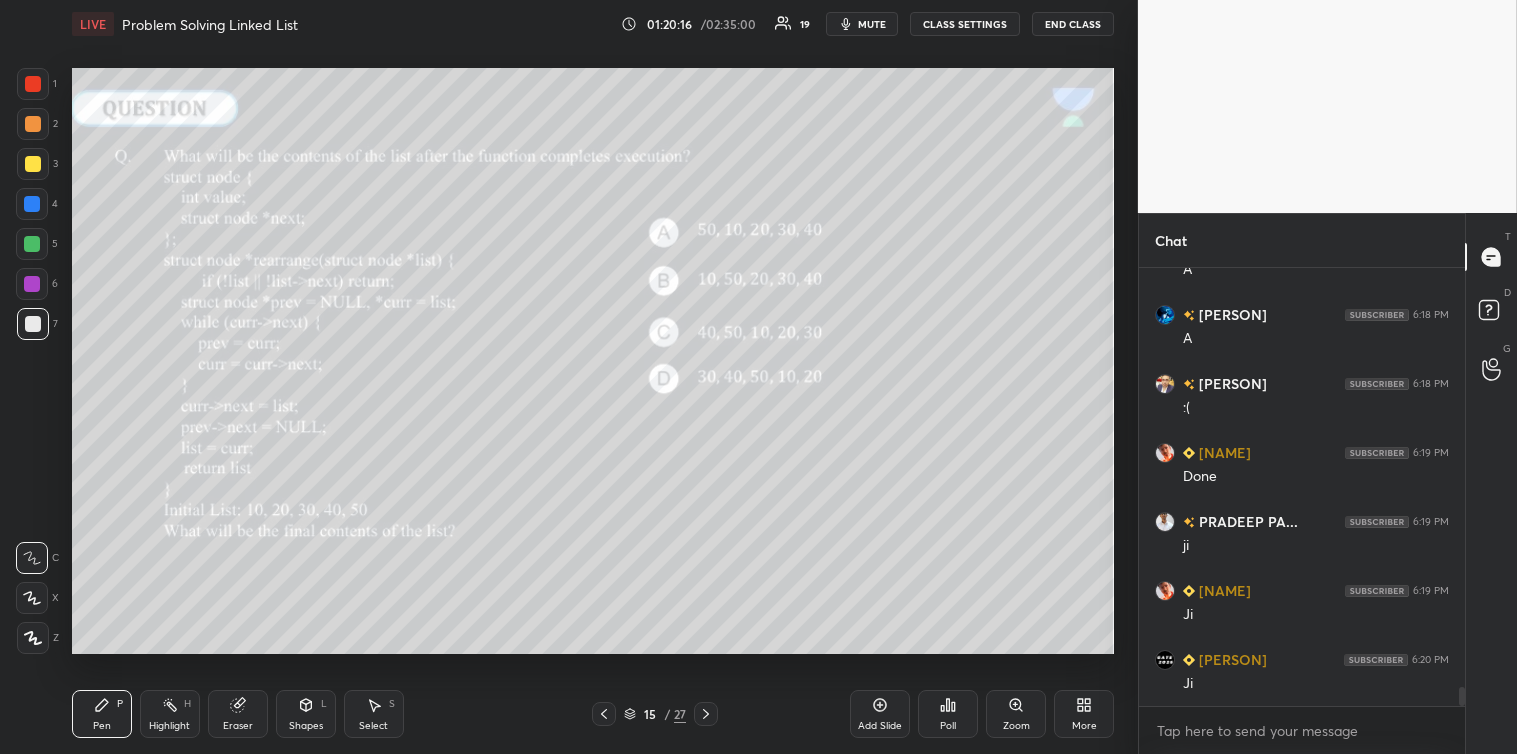 click at bounding box center (32, 244) 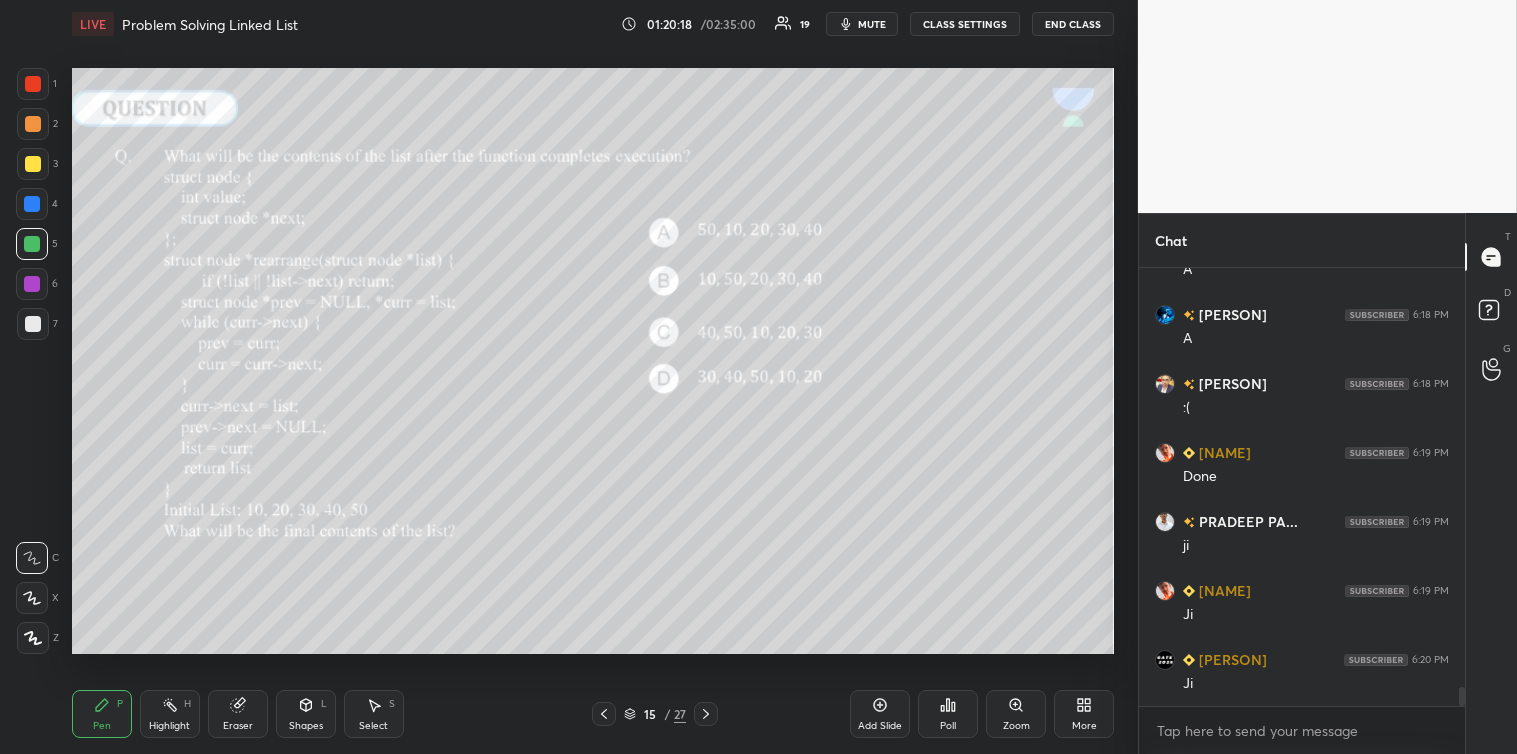 click on "Eraser" at bounding box center (238, 714) 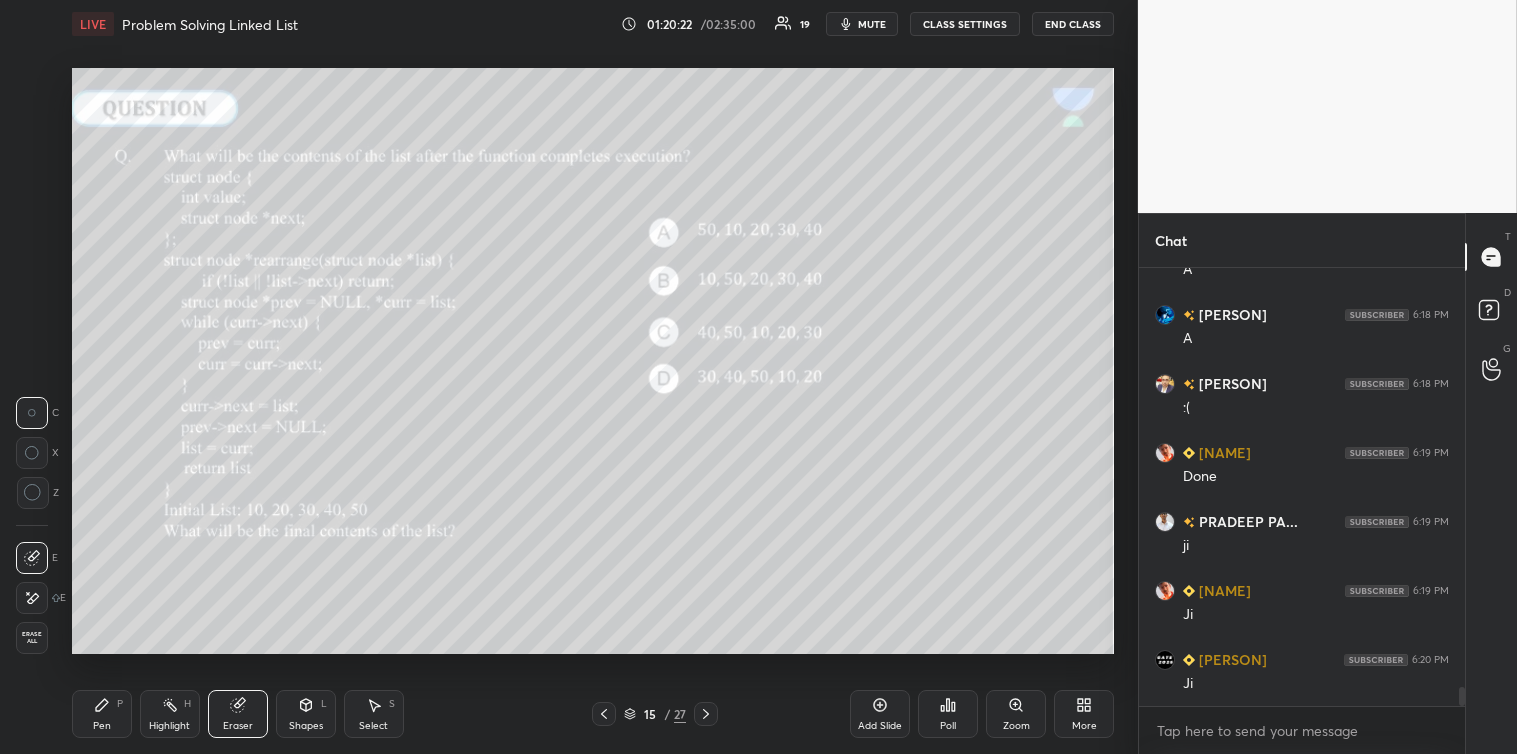 click on "Pen P" at bounding box center (102, 714) 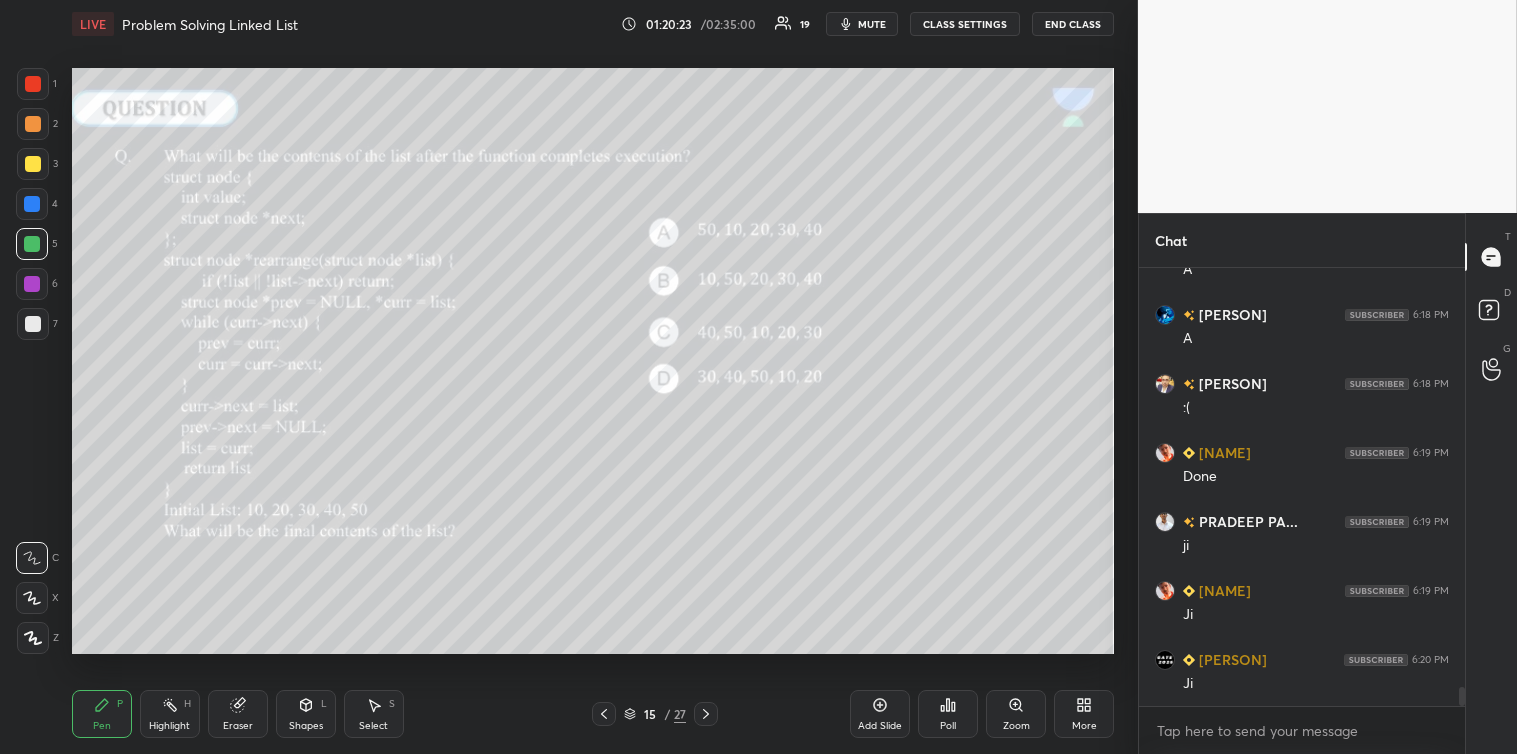 click at bounding box center (33, 324) 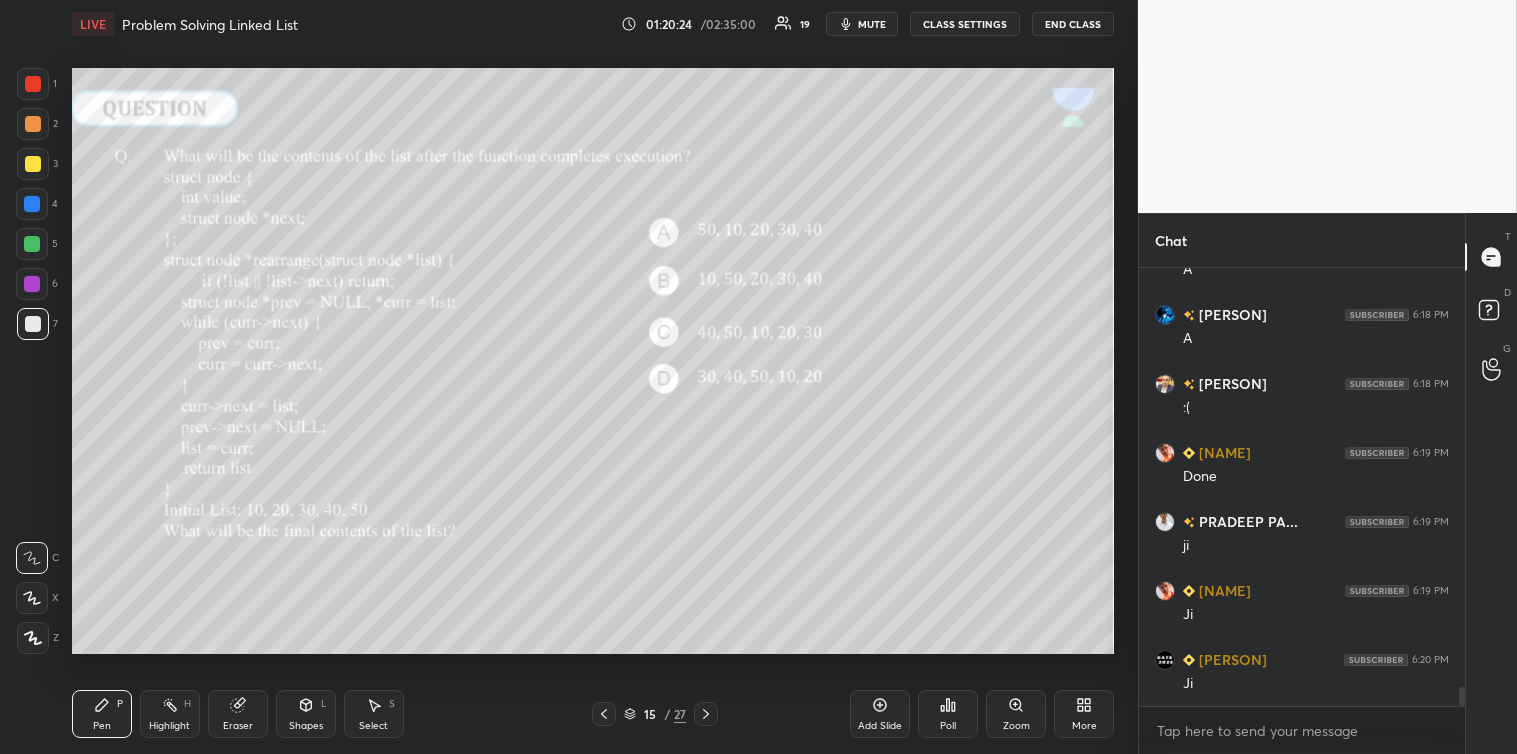 click at bounding box center (33, 164) 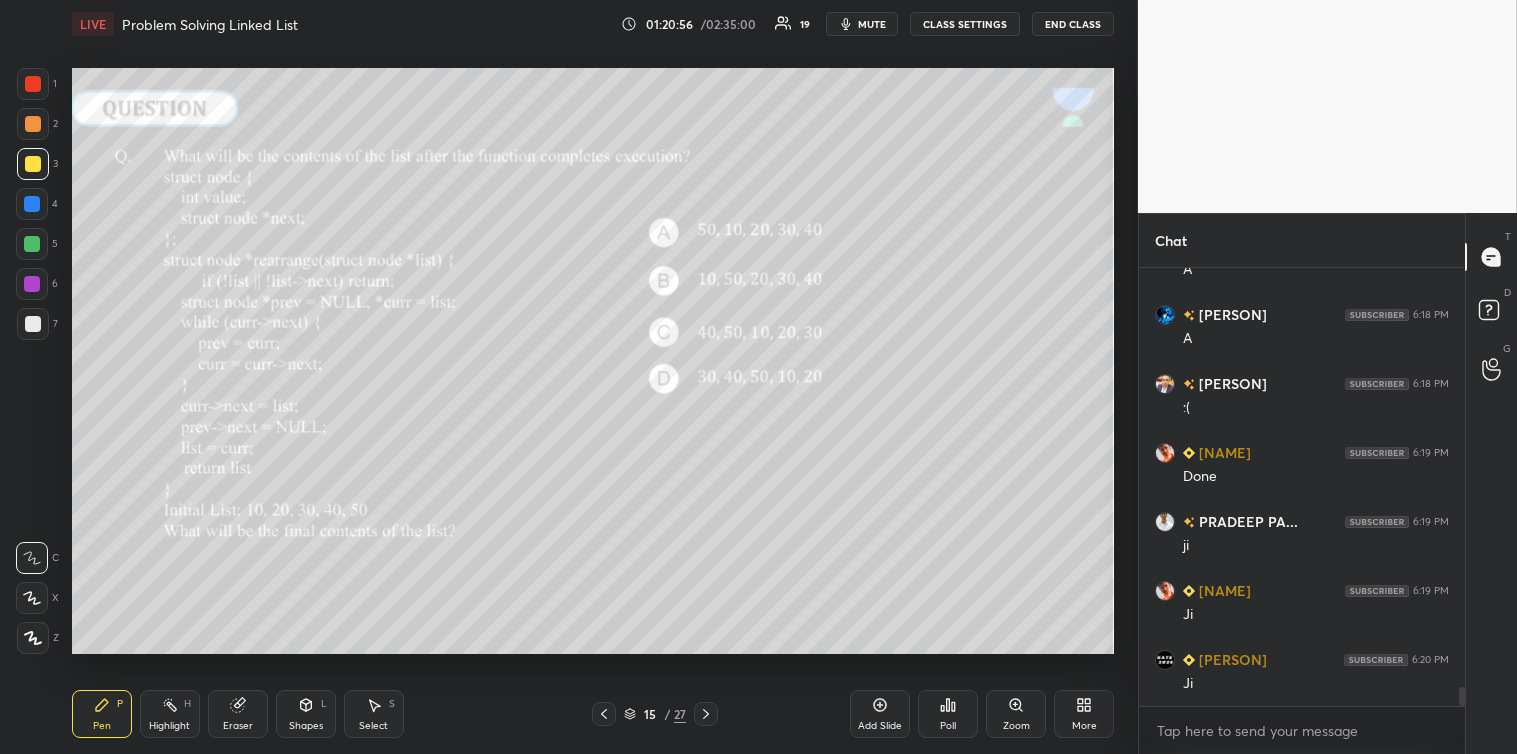 click 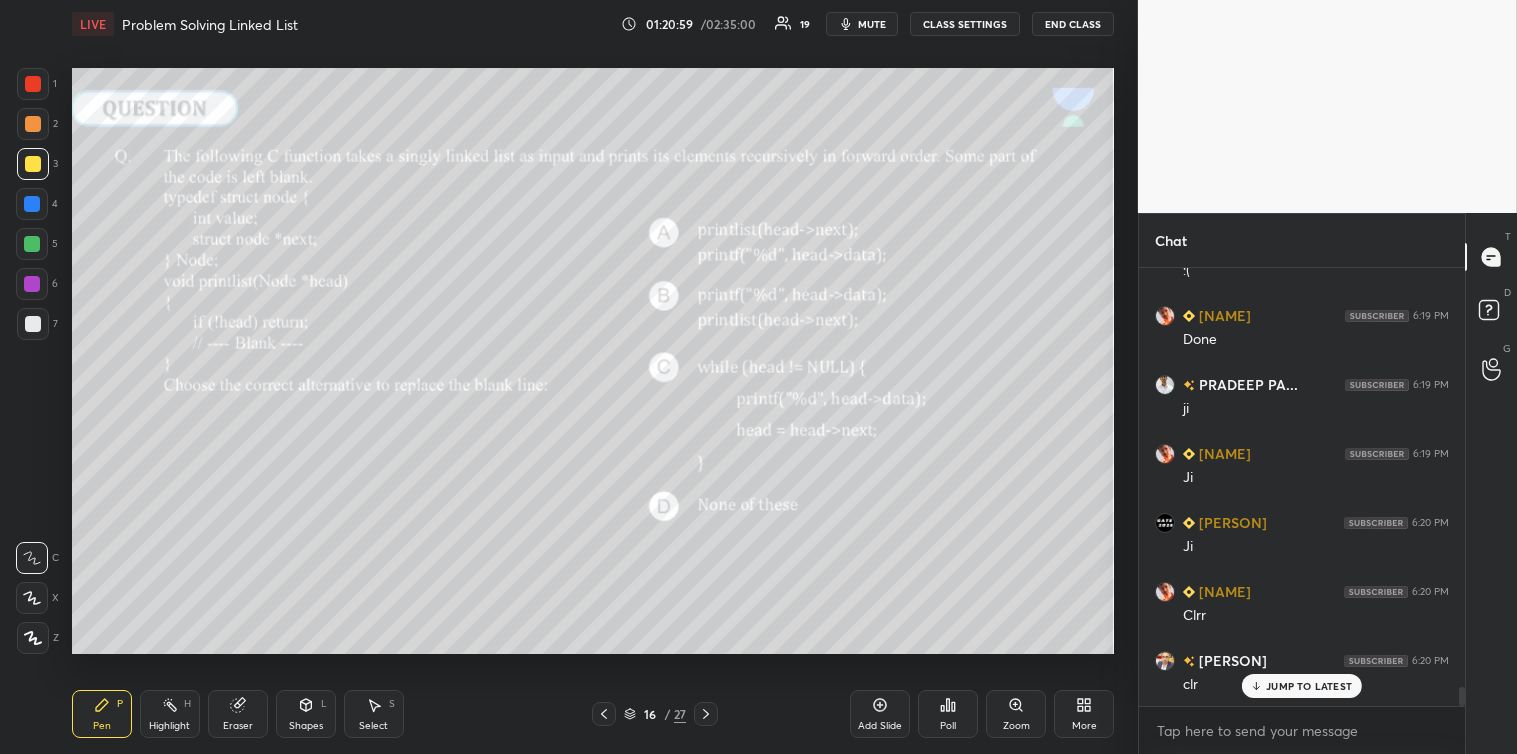scroll, scrollTop: 9756, scrollLeft: 0, axis: vertical 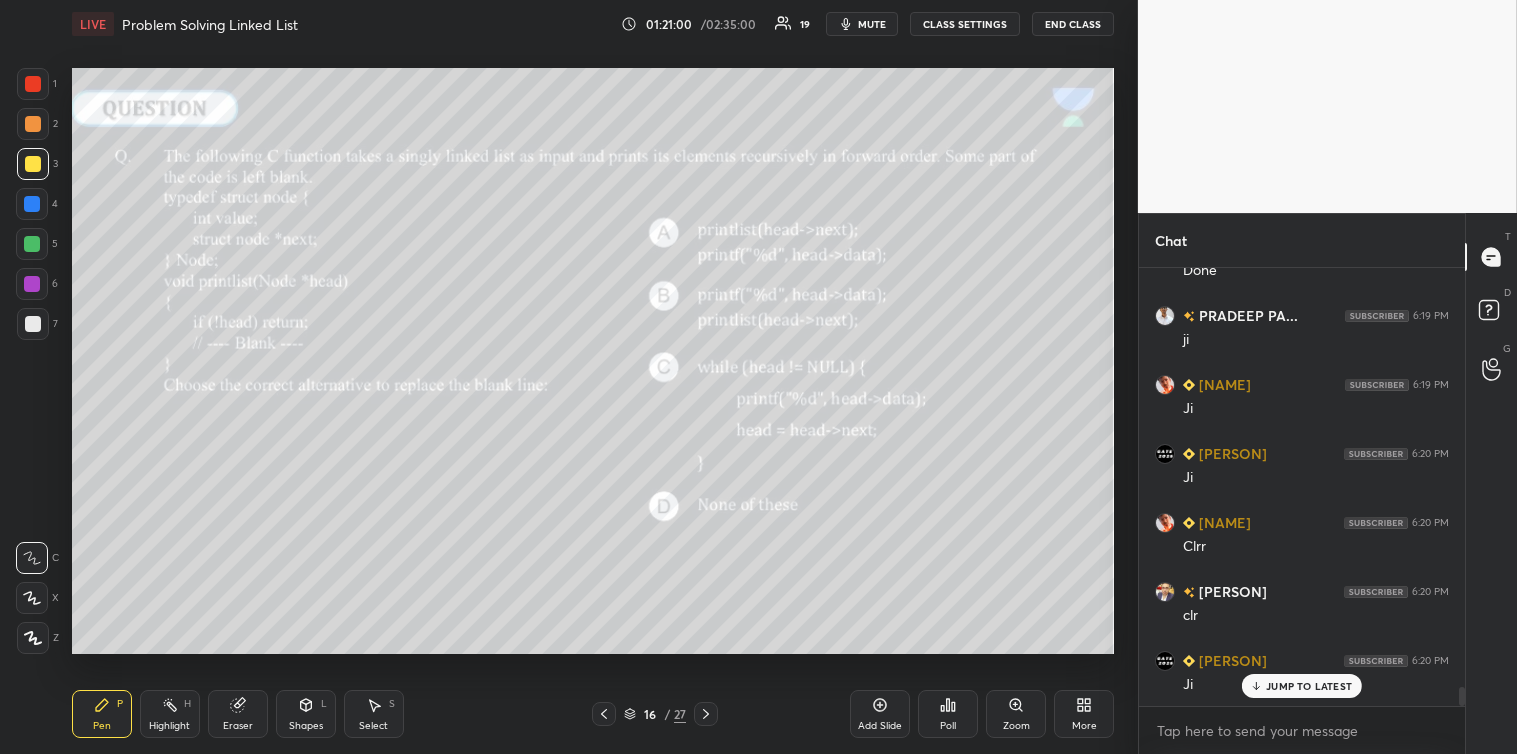 click 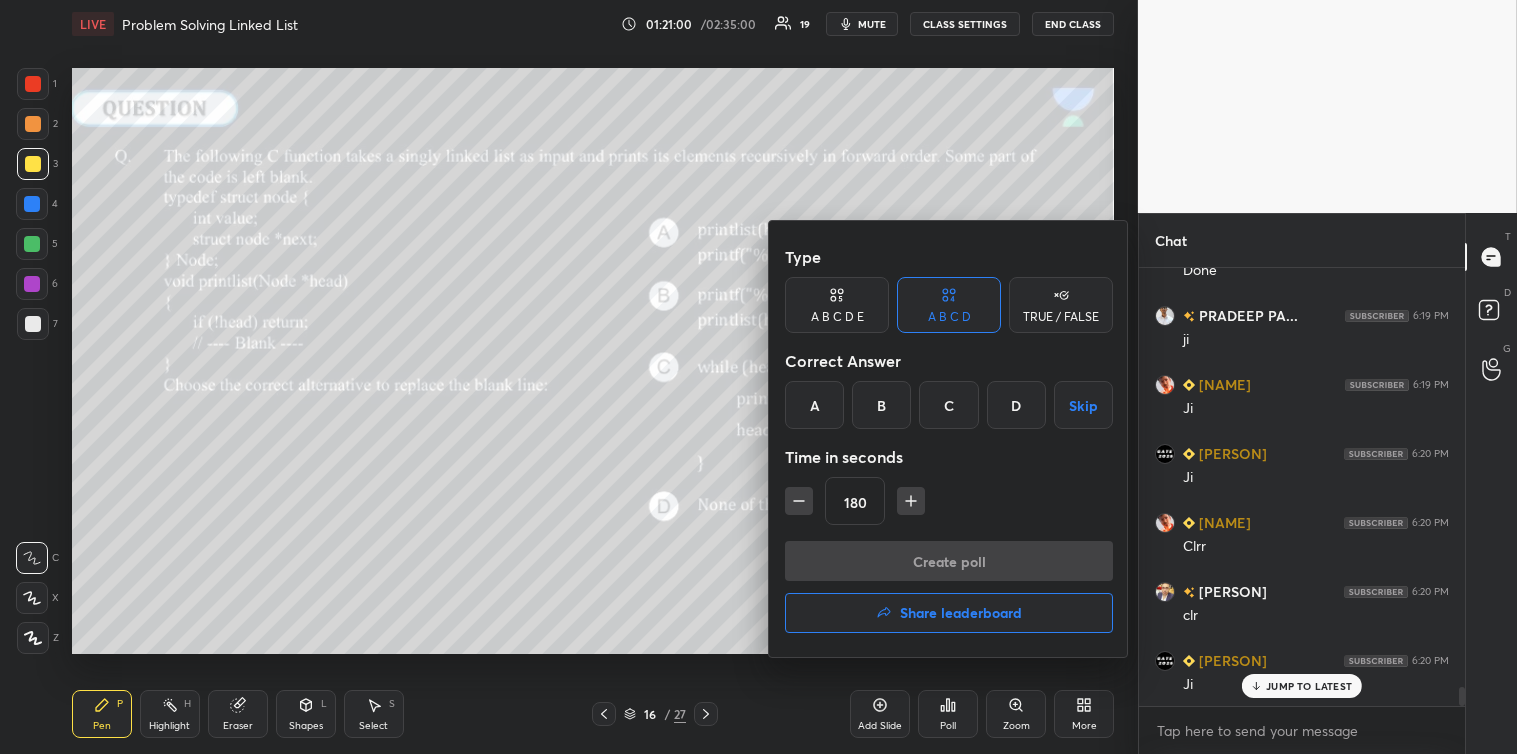 scroll, scrollTop: 9825, scrollLeft: 0, axis: vertical 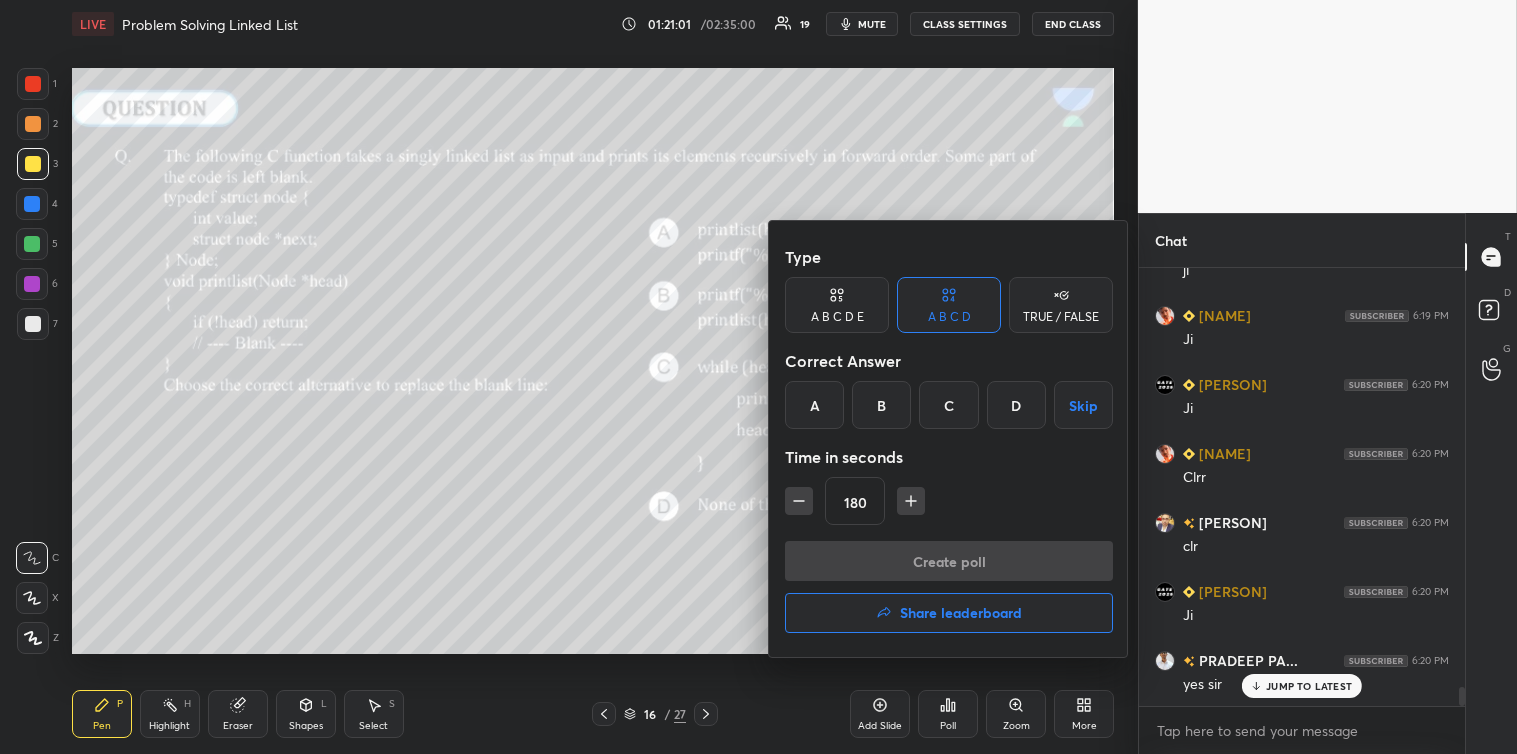 click at bounding box center [799, 501] 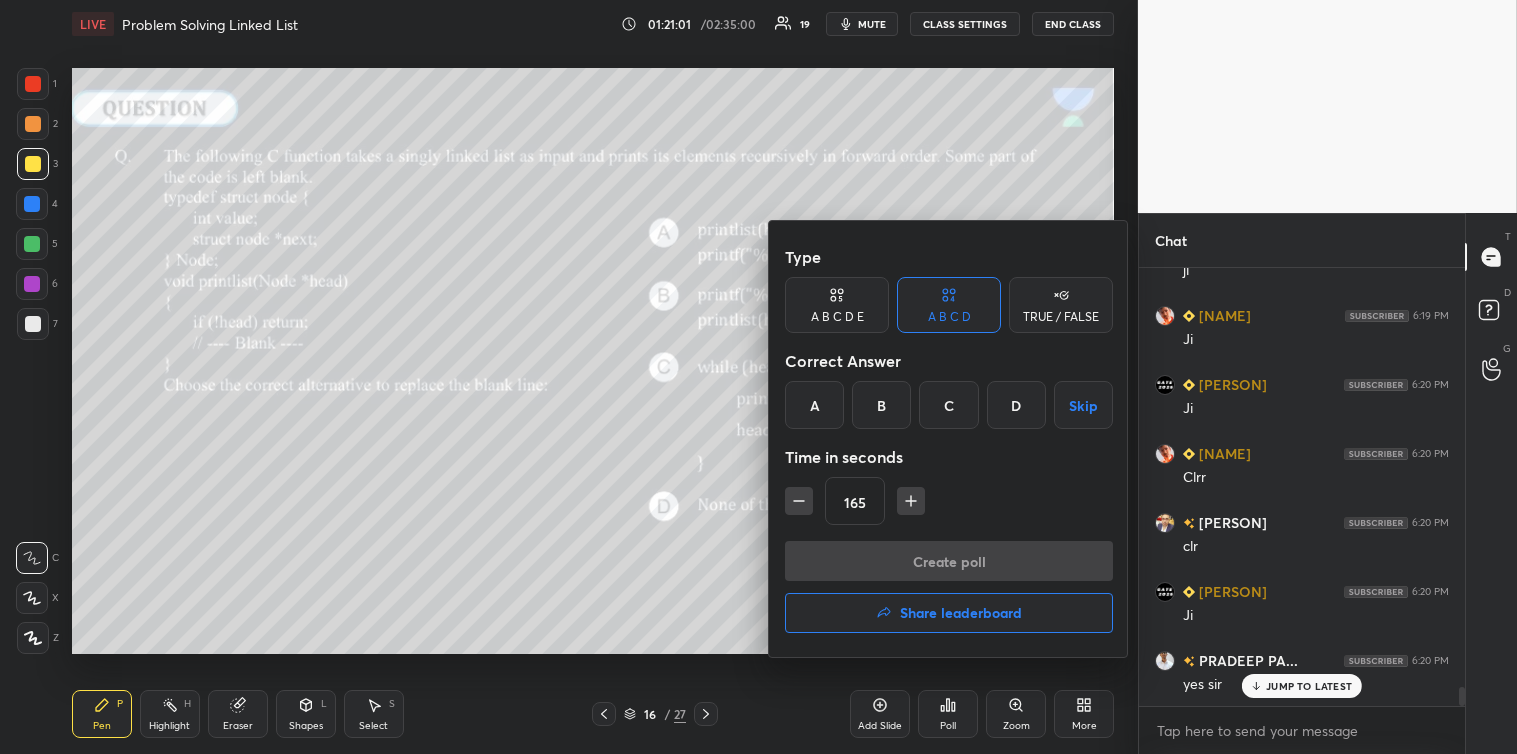 click 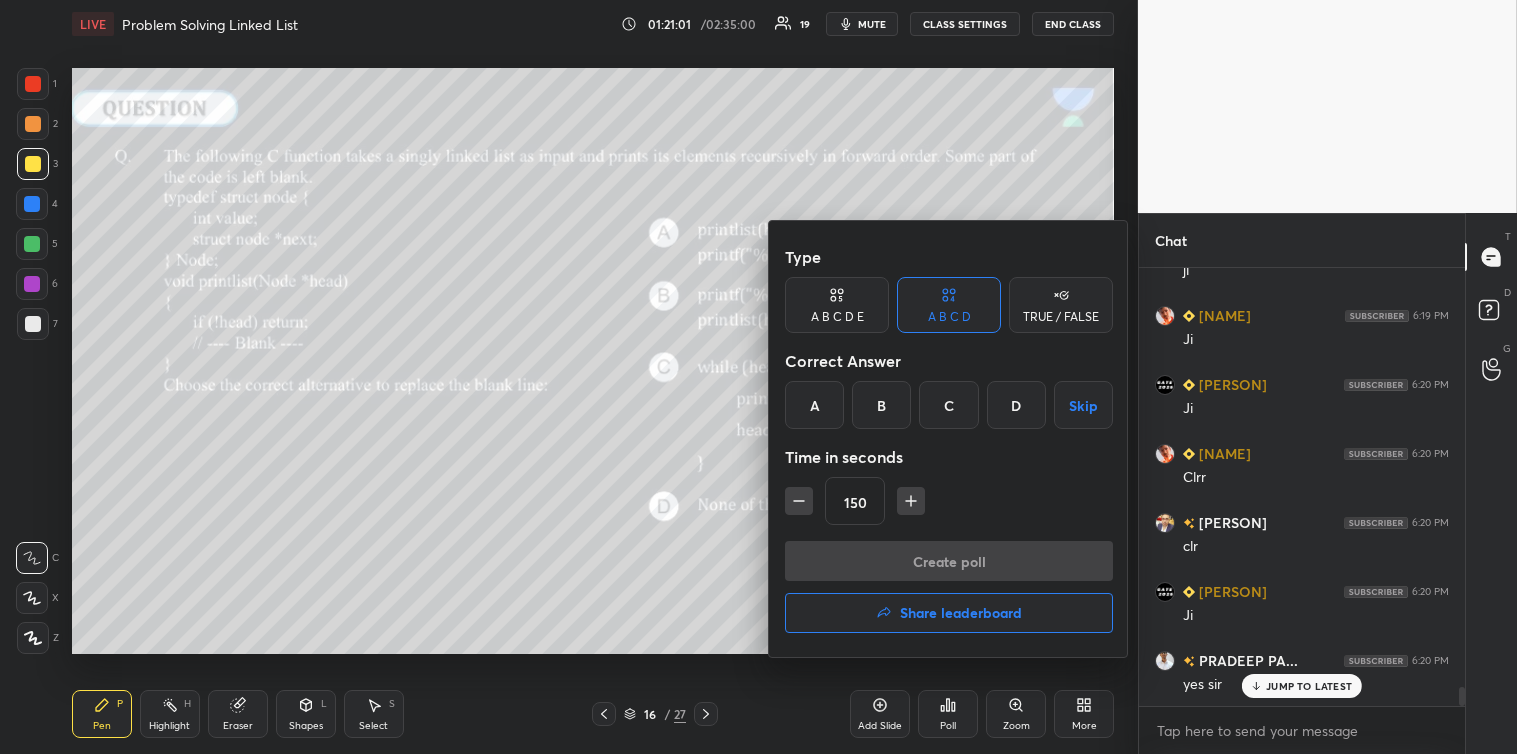 click 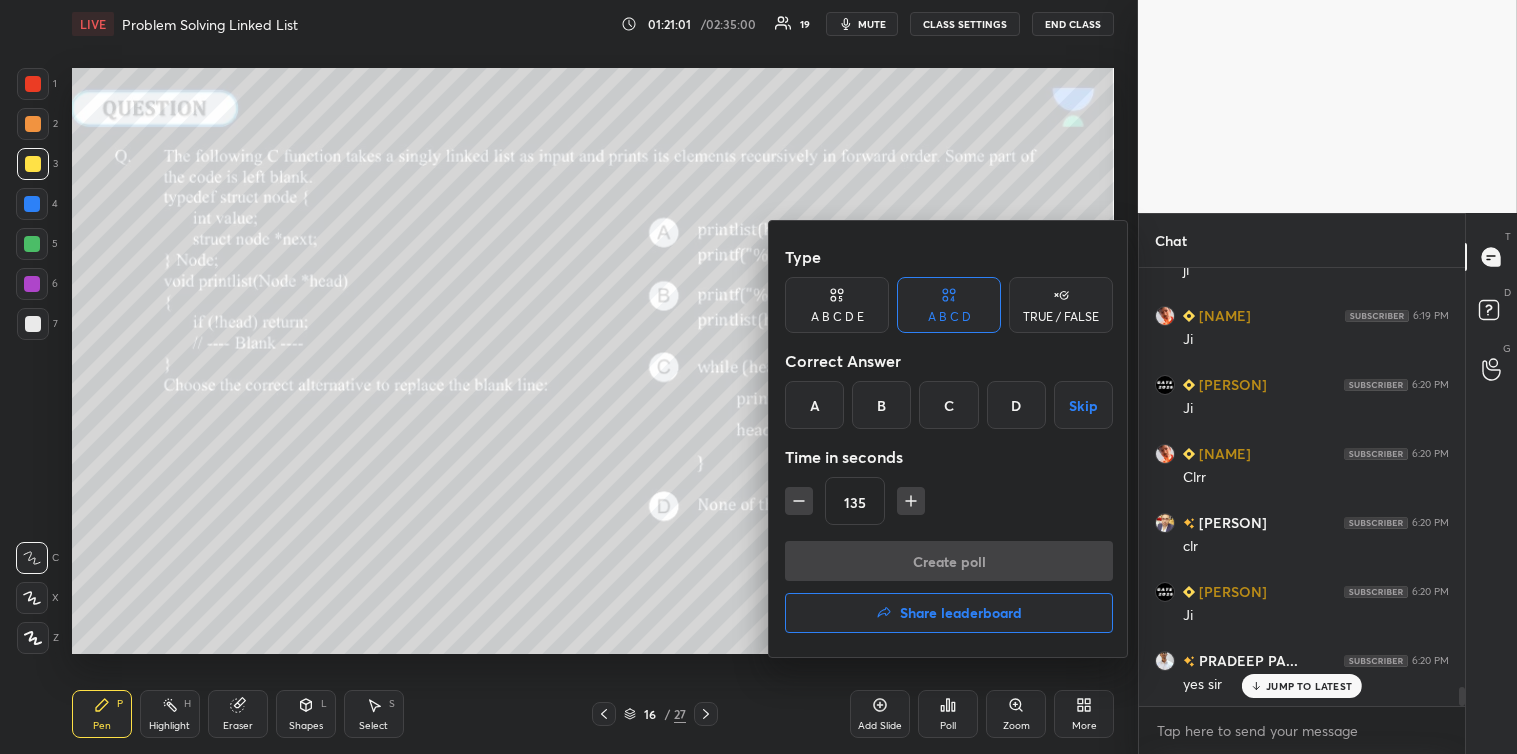 click 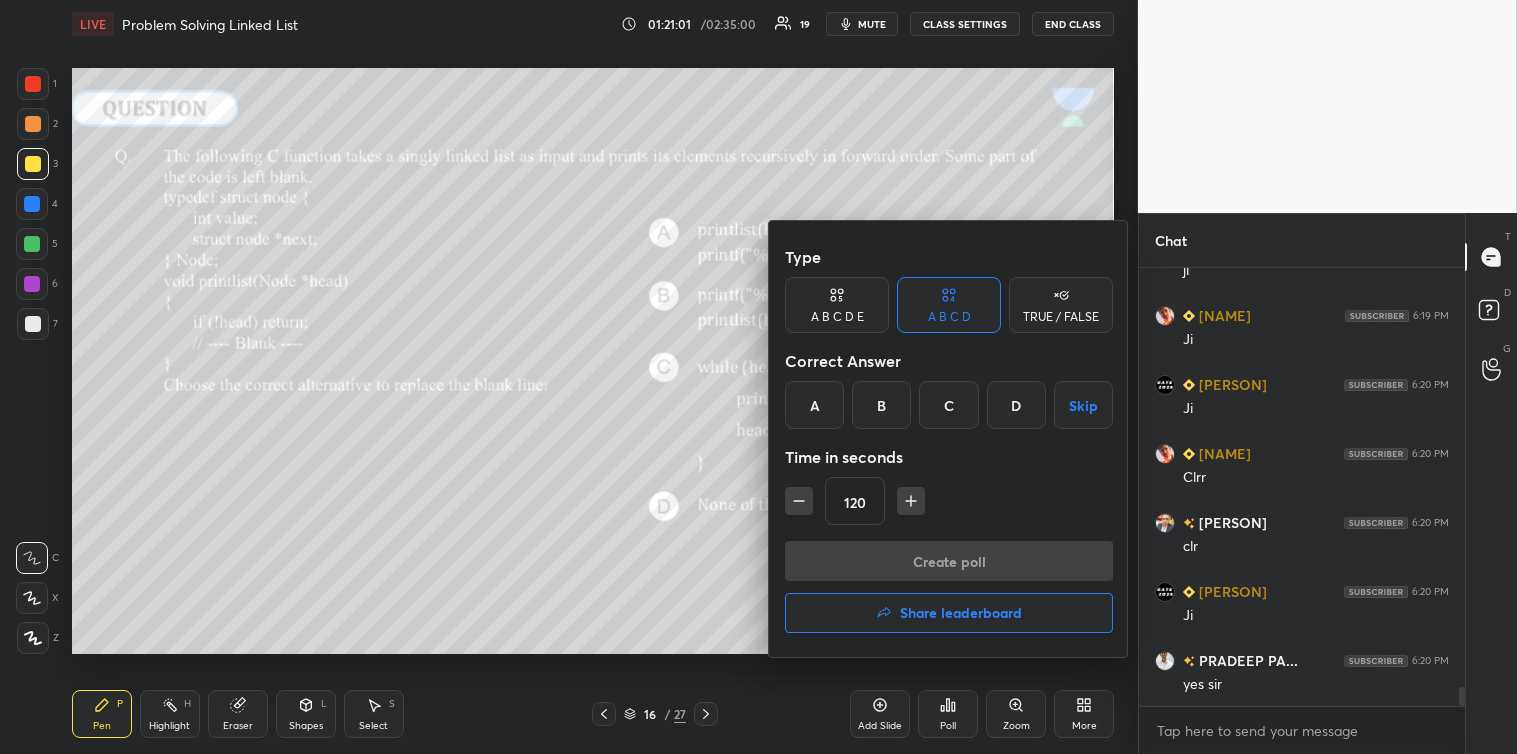 scroll, scrollTop: 9895, scrollLeft: 0, axis: vertical 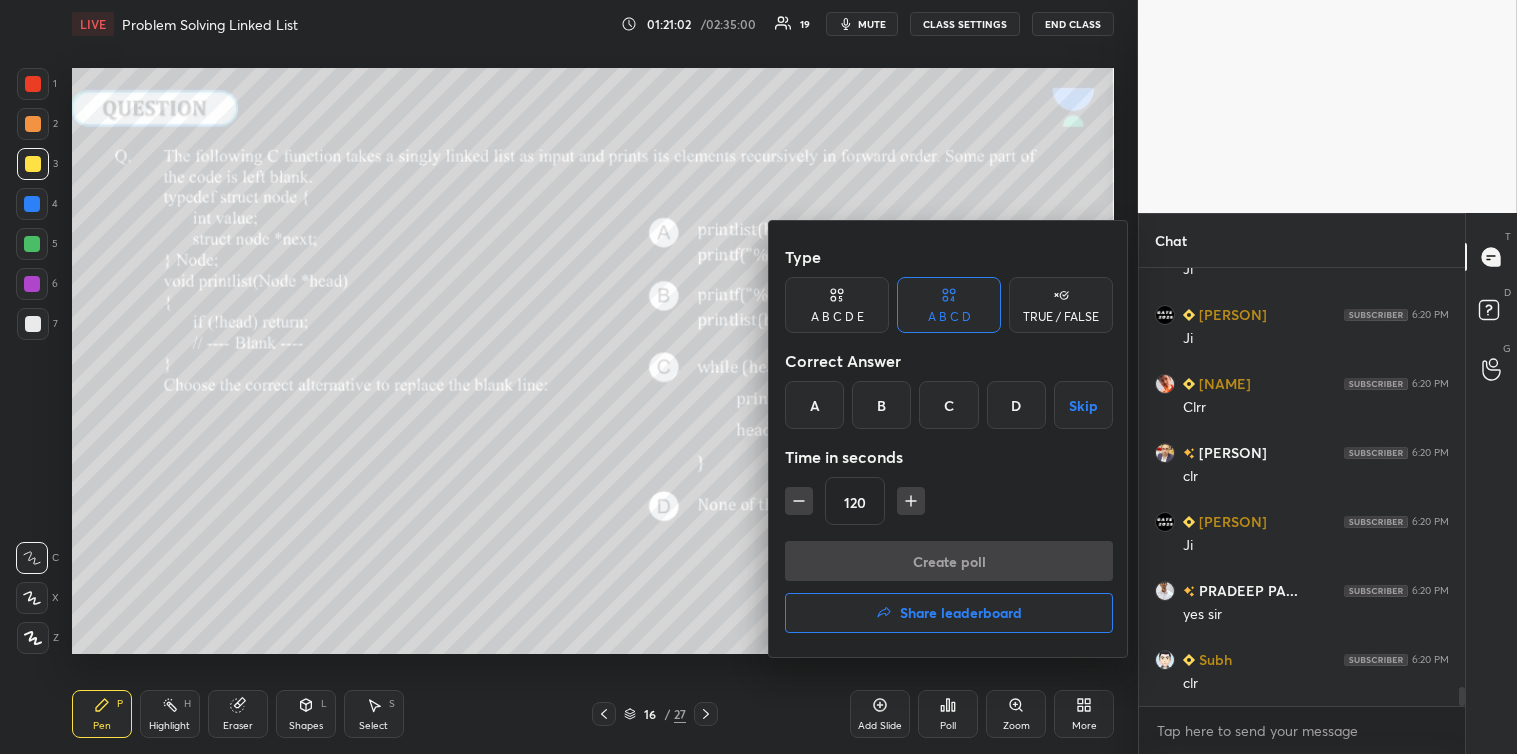 click on "Skip" at bounding box center [1083, 405] 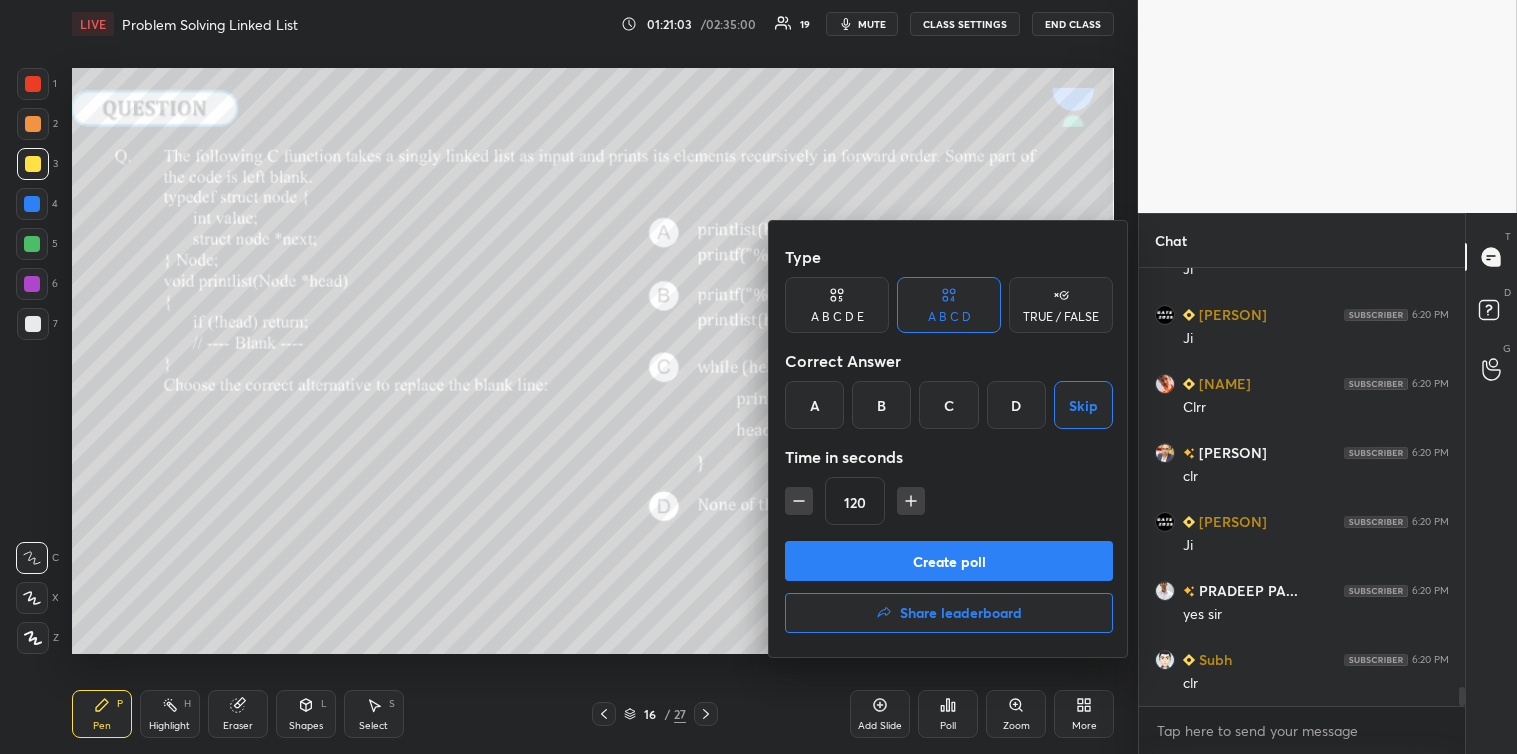 click on "Create poll" at bounding box center (949, 561) 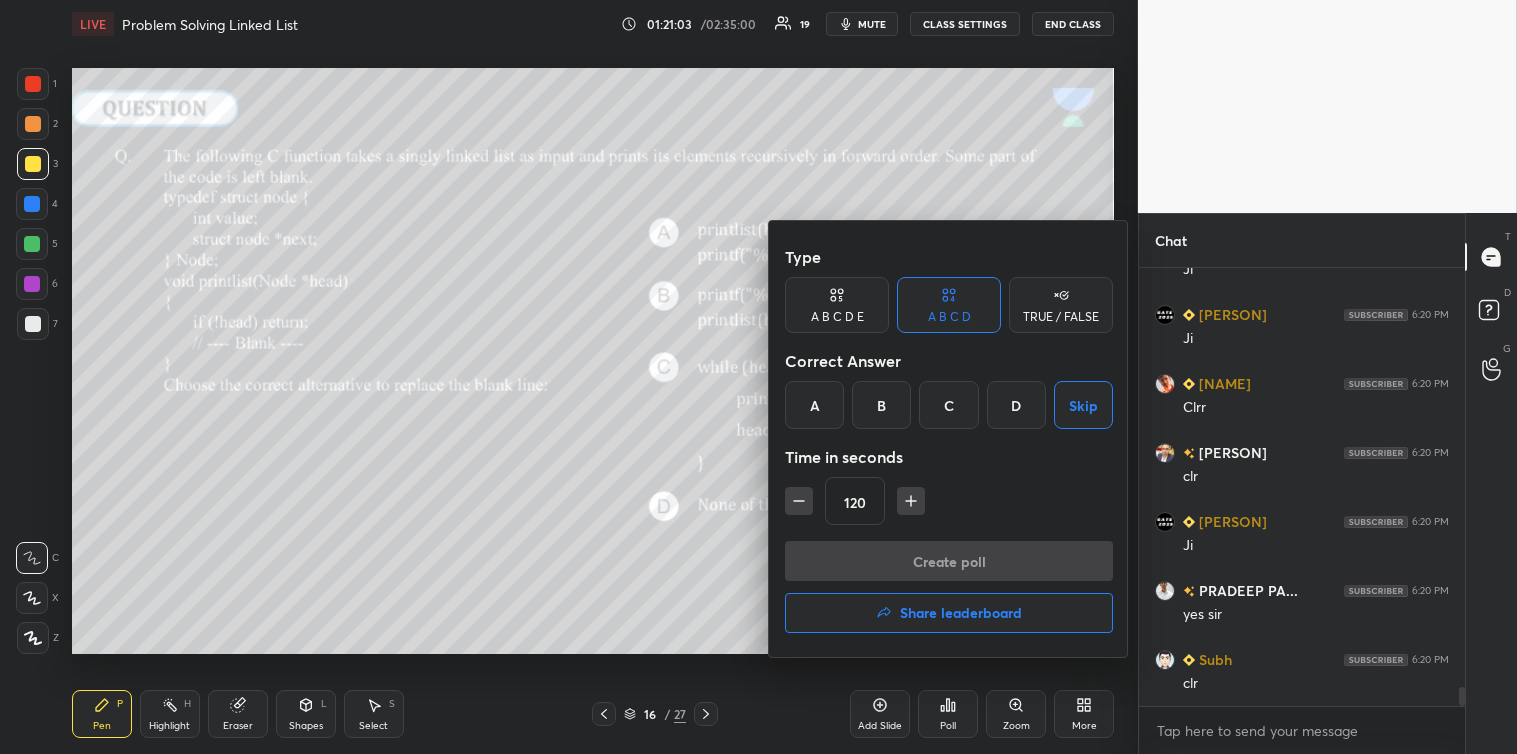 scroll, scrollTop: 398, scrollLeft: 320, axis: both 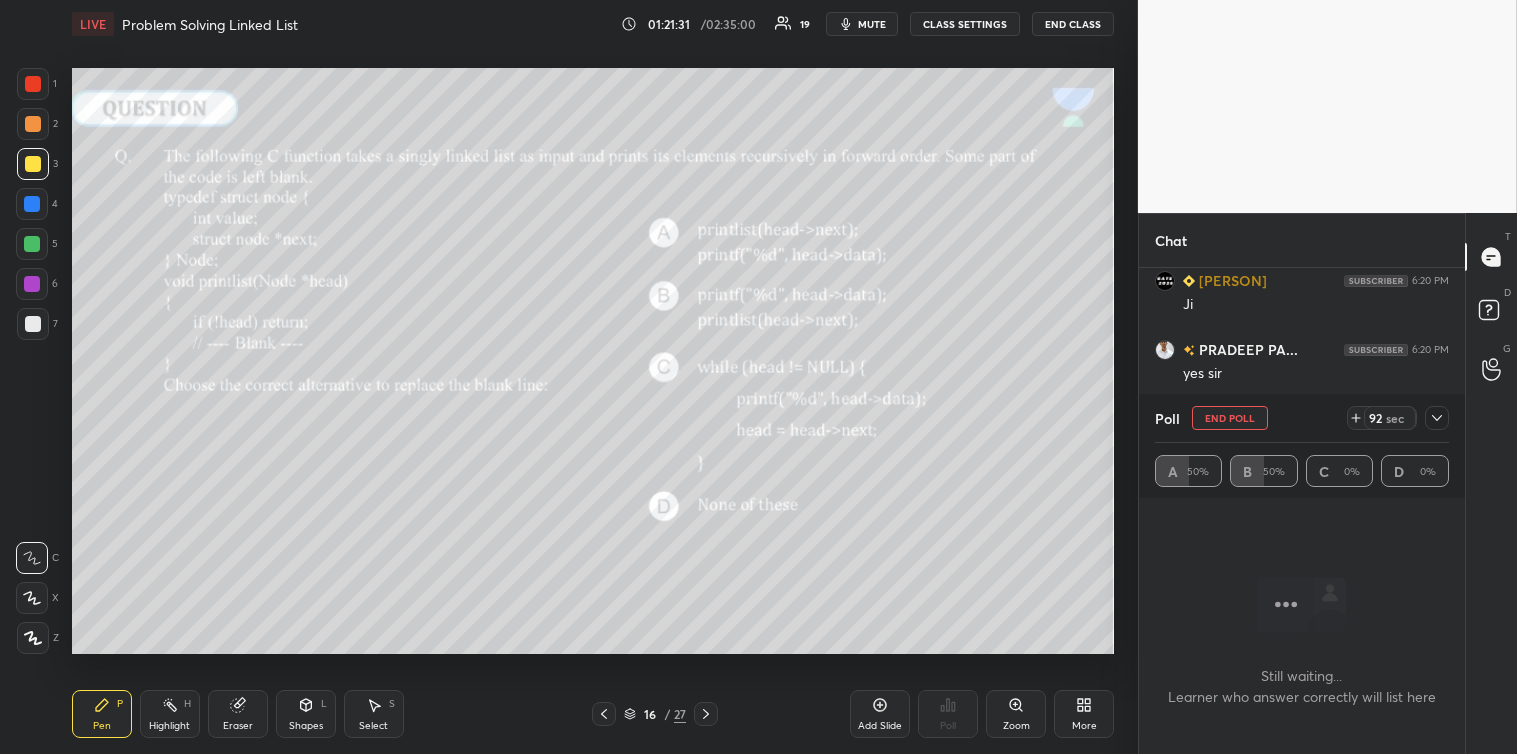 click 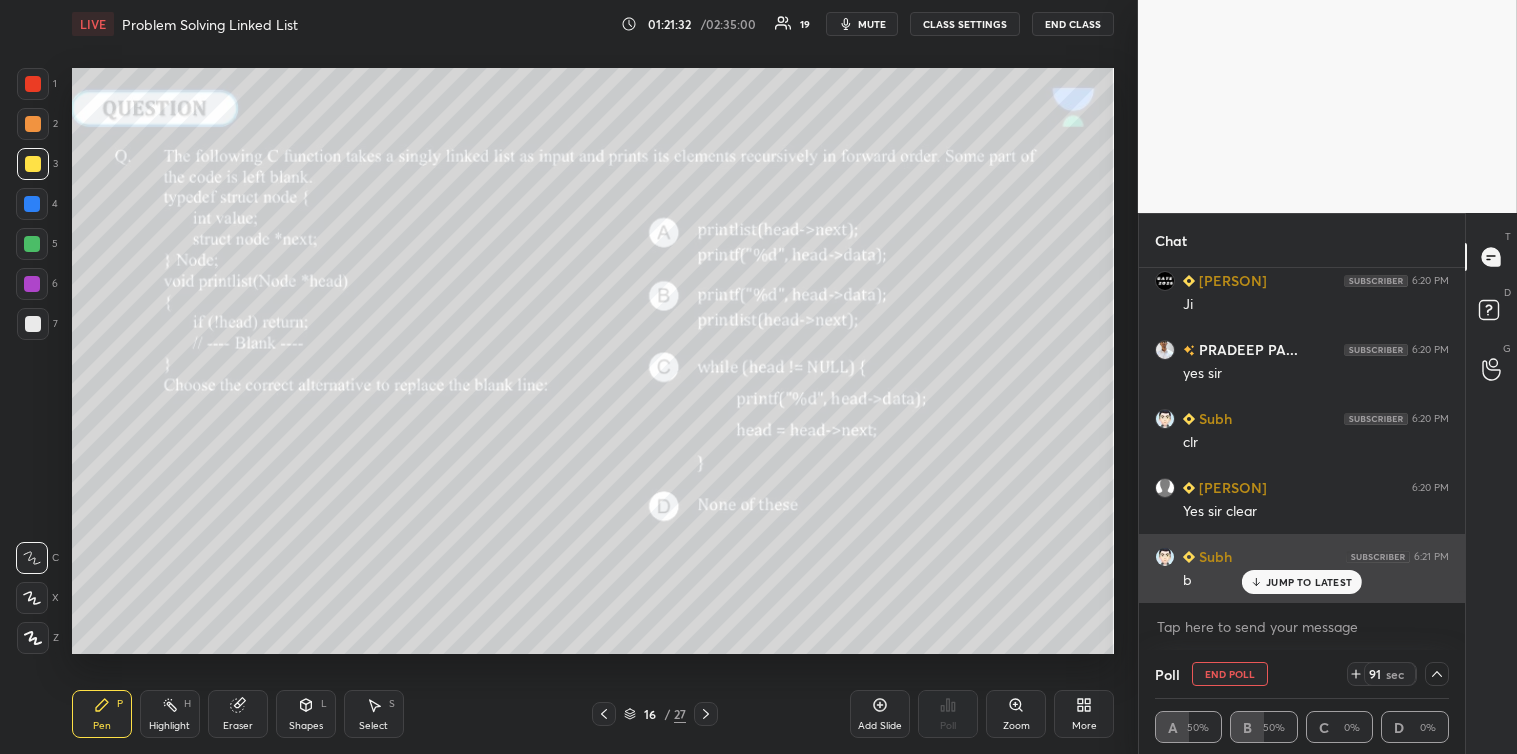 click on "JUMP TO LATEST" at bounding box center (1309, 582) 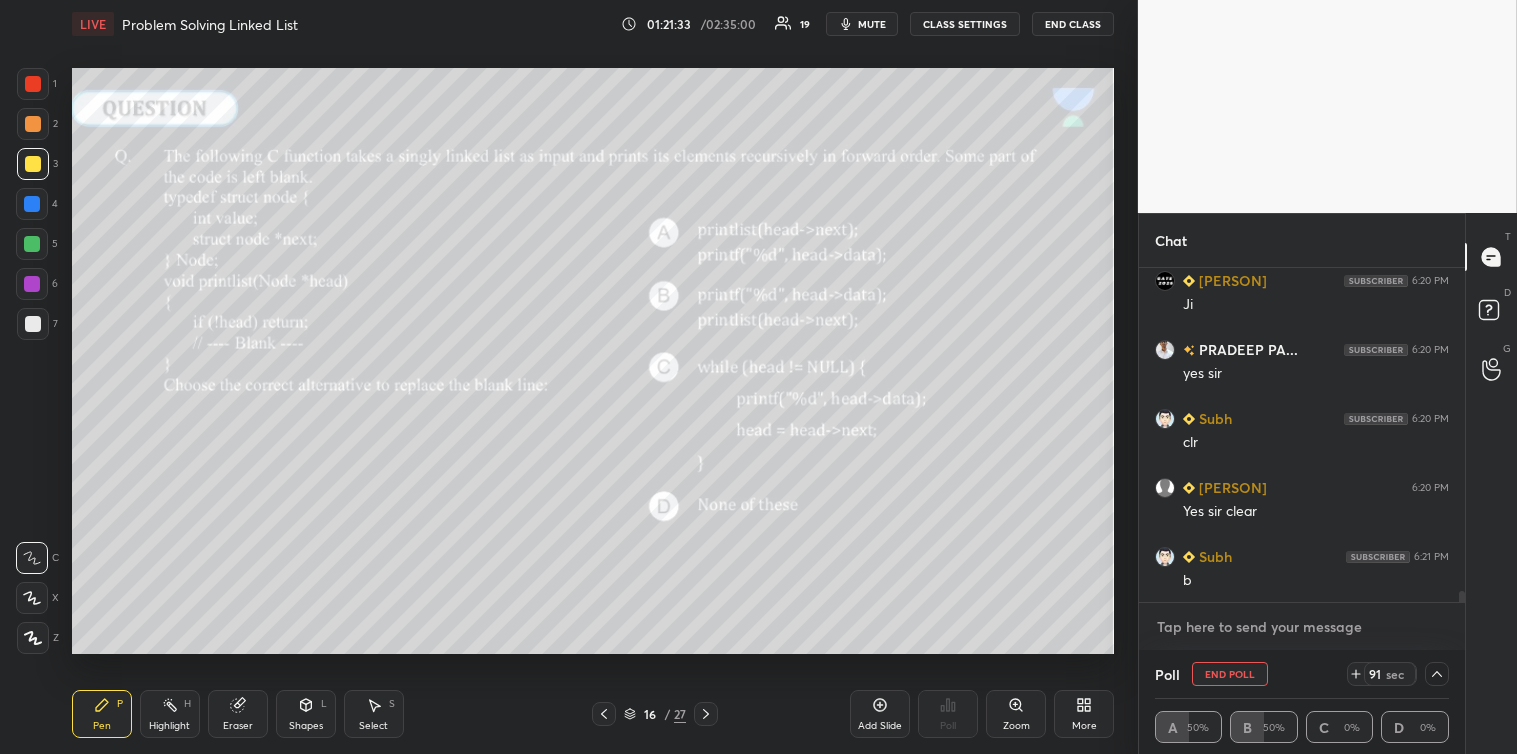 click at bounding box center (1302, 627) 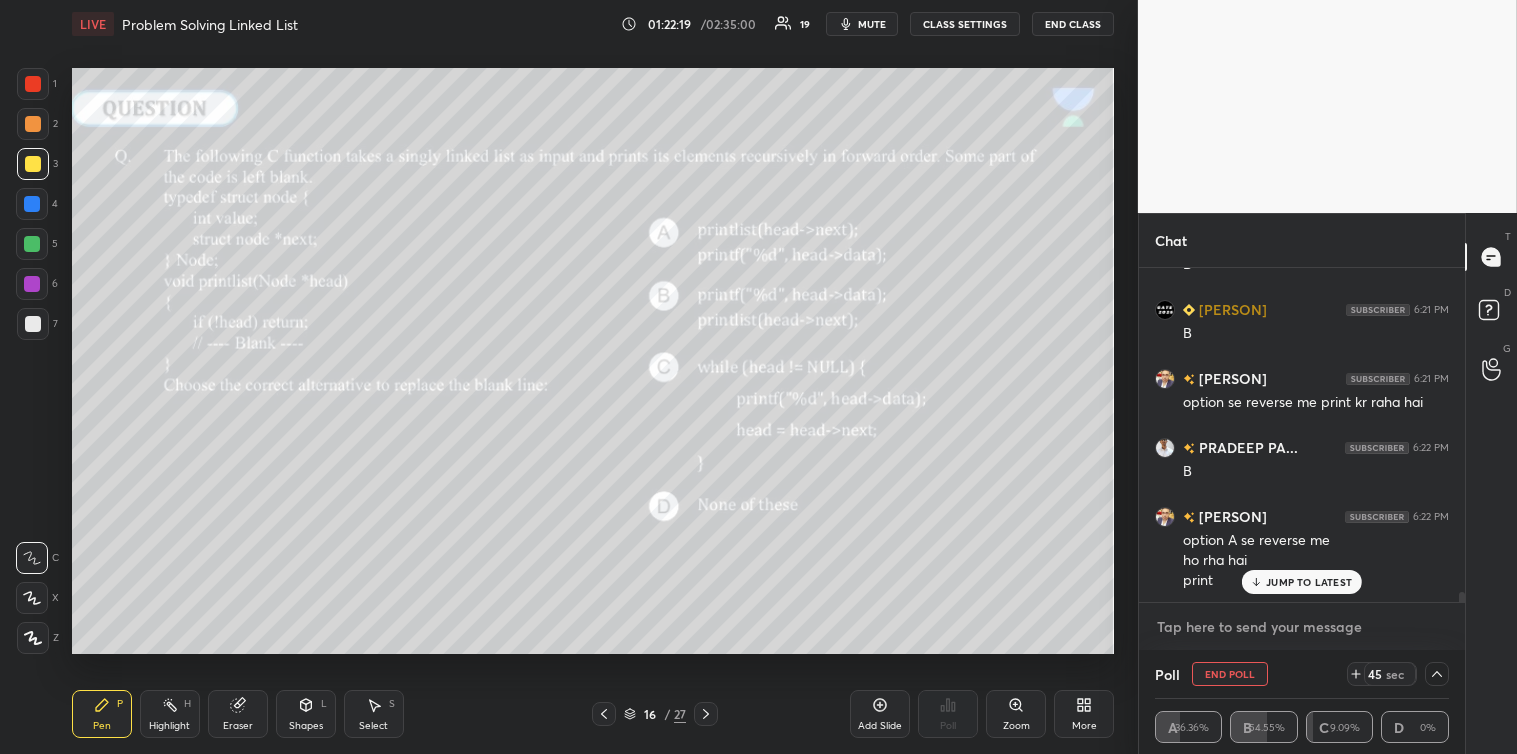 scroll, scrollTop: 10935, scrollLeft: 0, axis: vertical 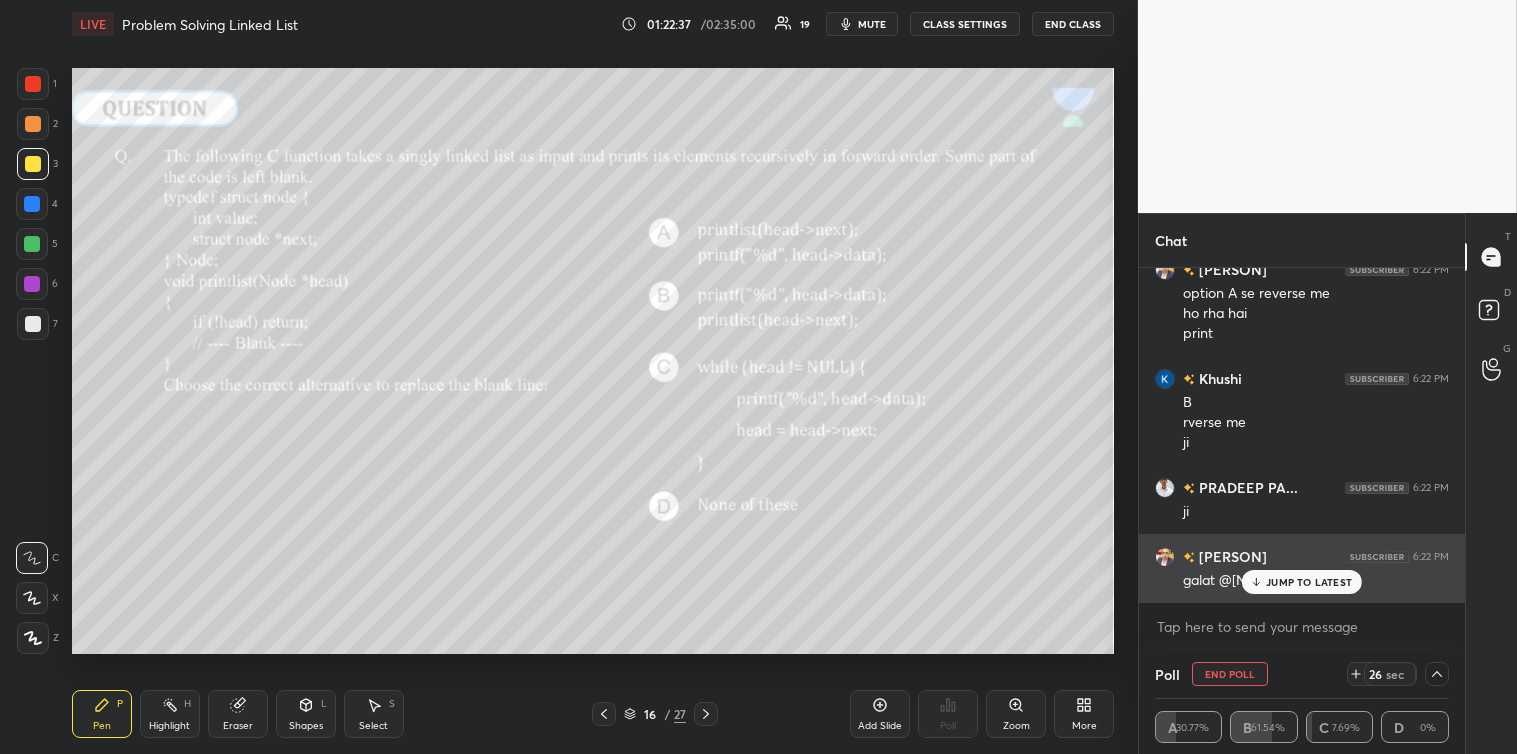 click on "JUMP TO LATEST" at bounding box center (1309, 582) 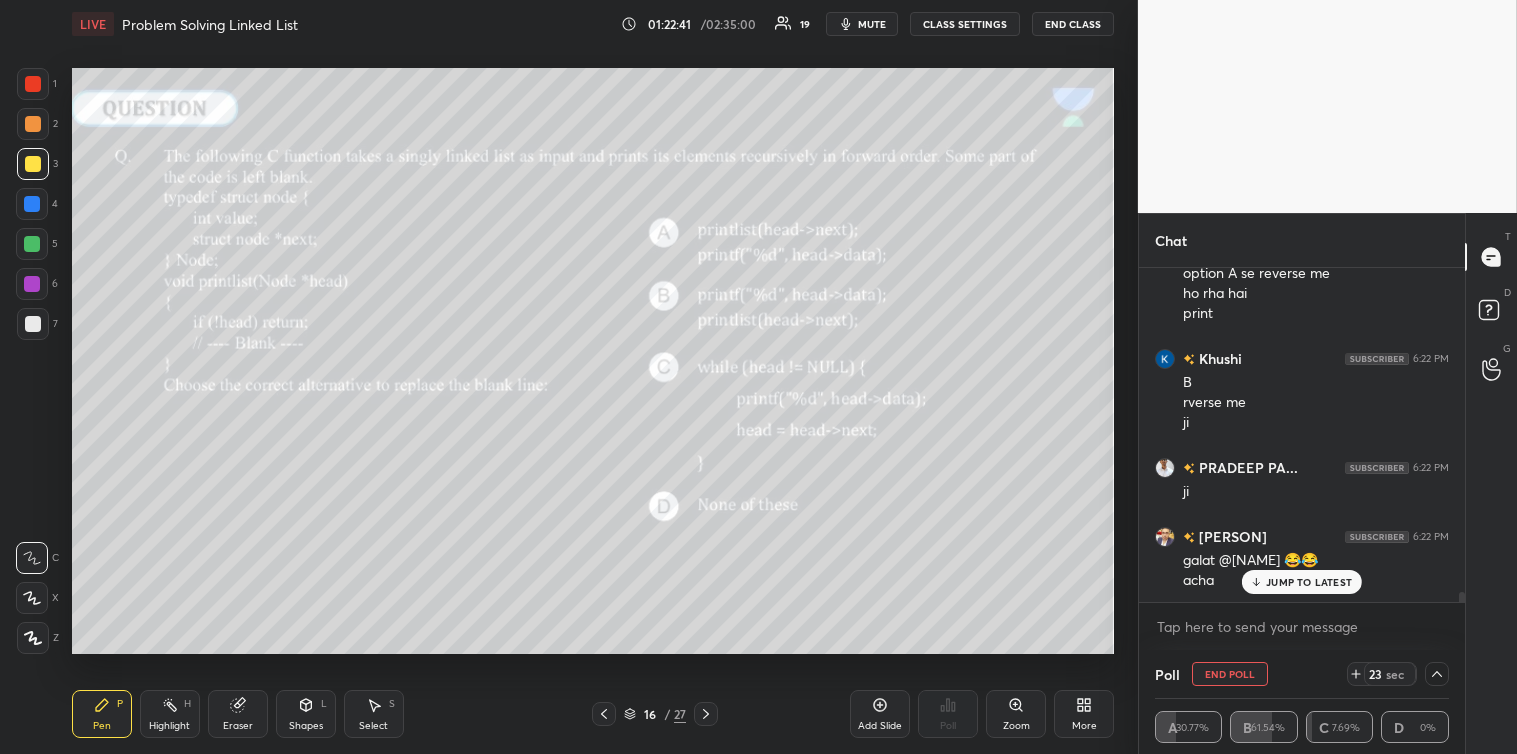 scroll, scrollTop: 11153, scrollLeft: 0, axis: vertical 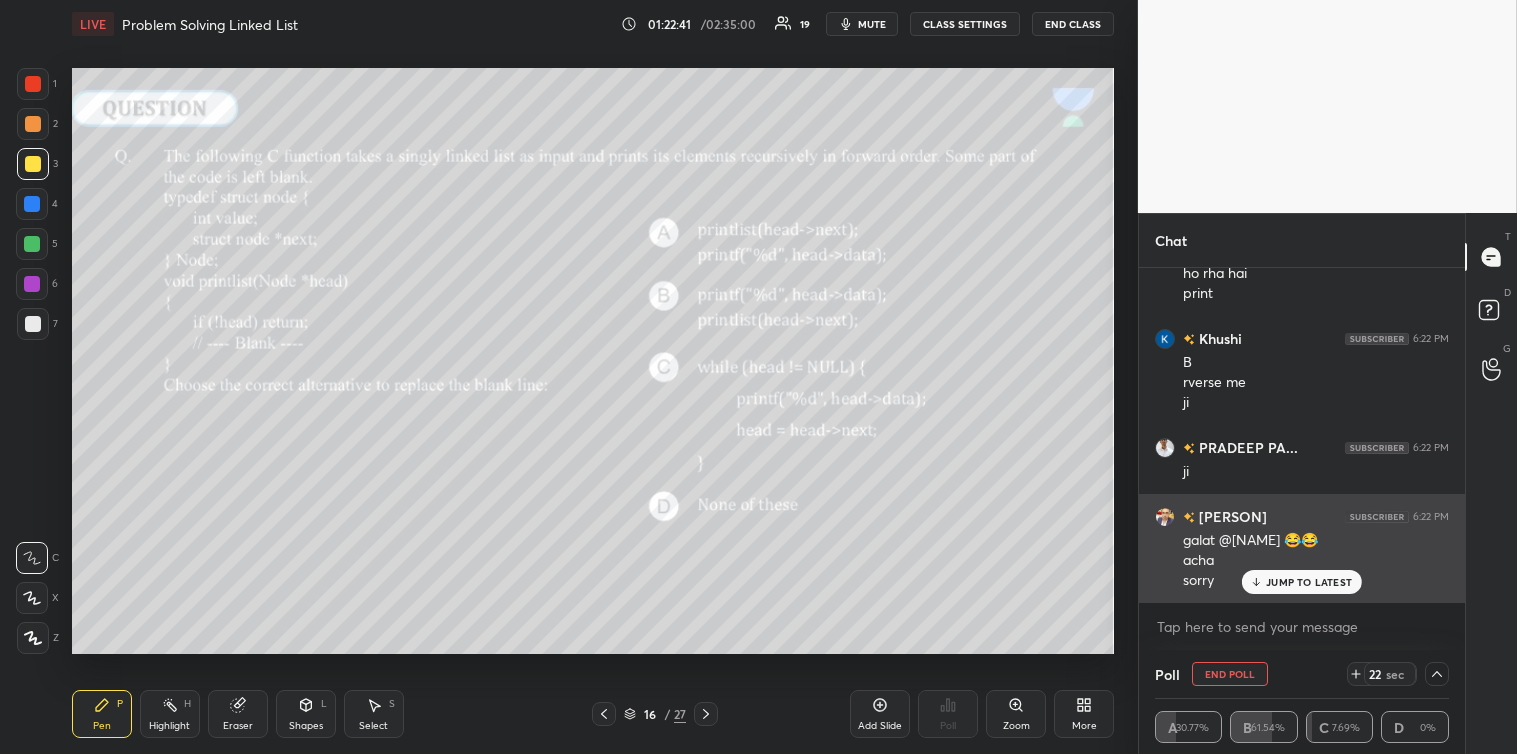 click 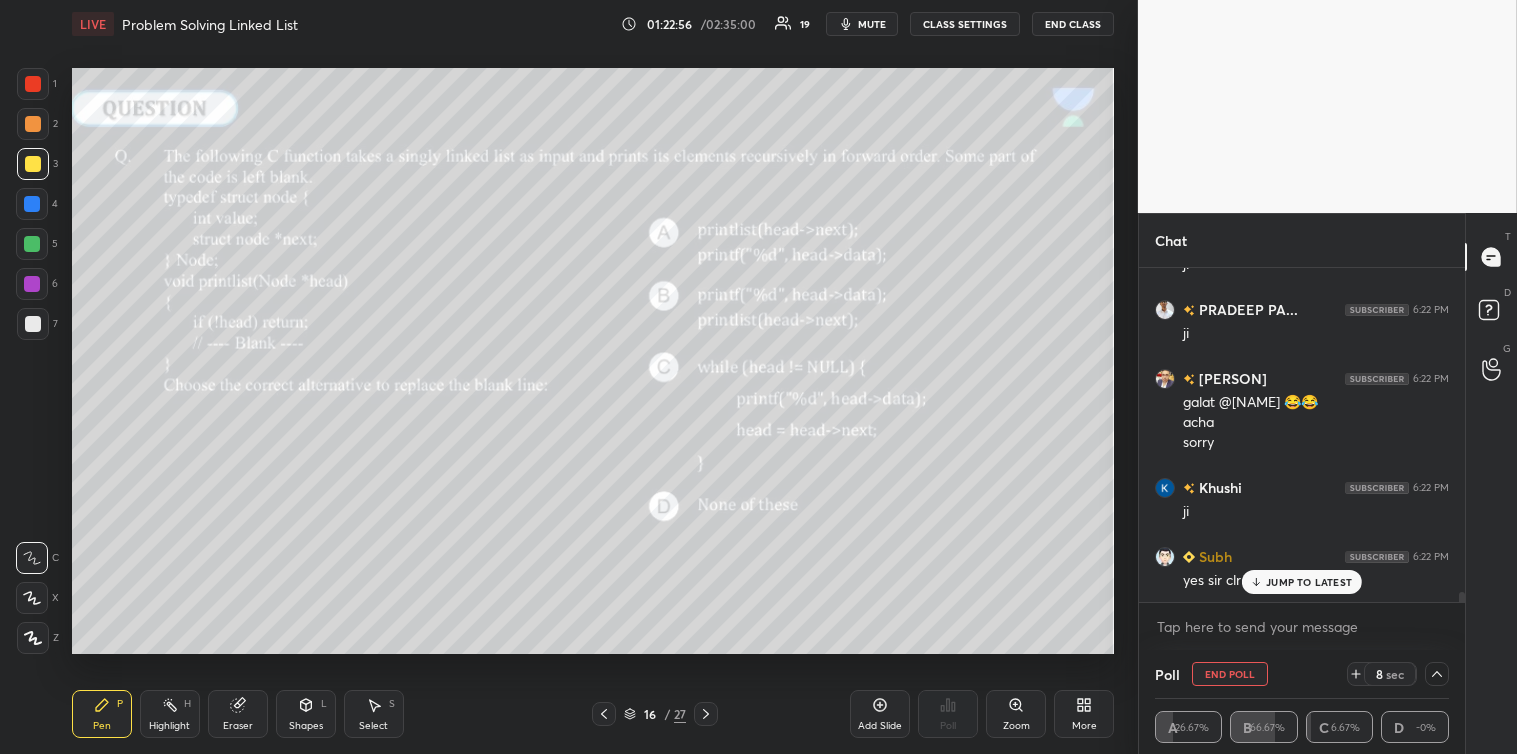 scroll, scrollTop: 11361, scrollLeft: 0, axis: vertical 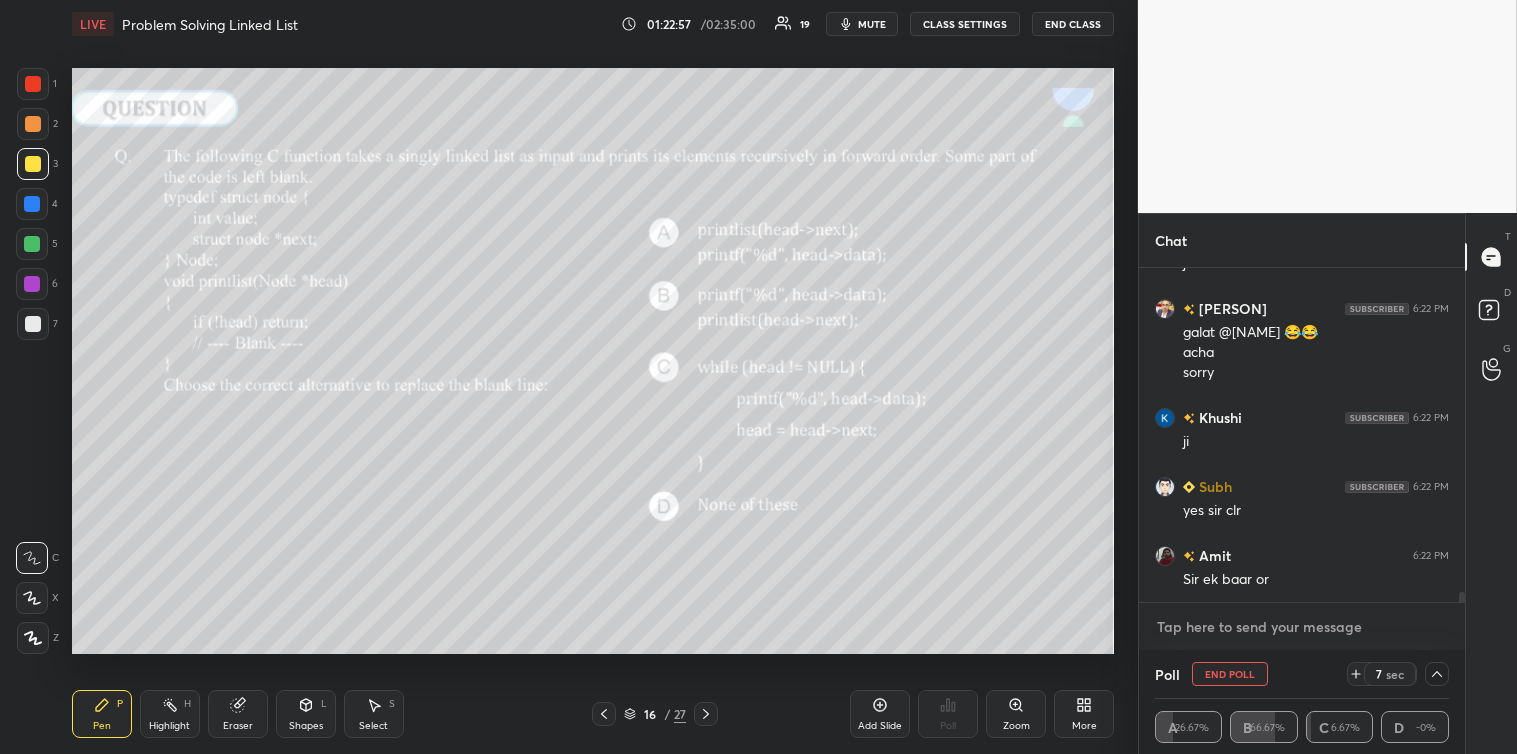 click at bounding box center (1302, 627) 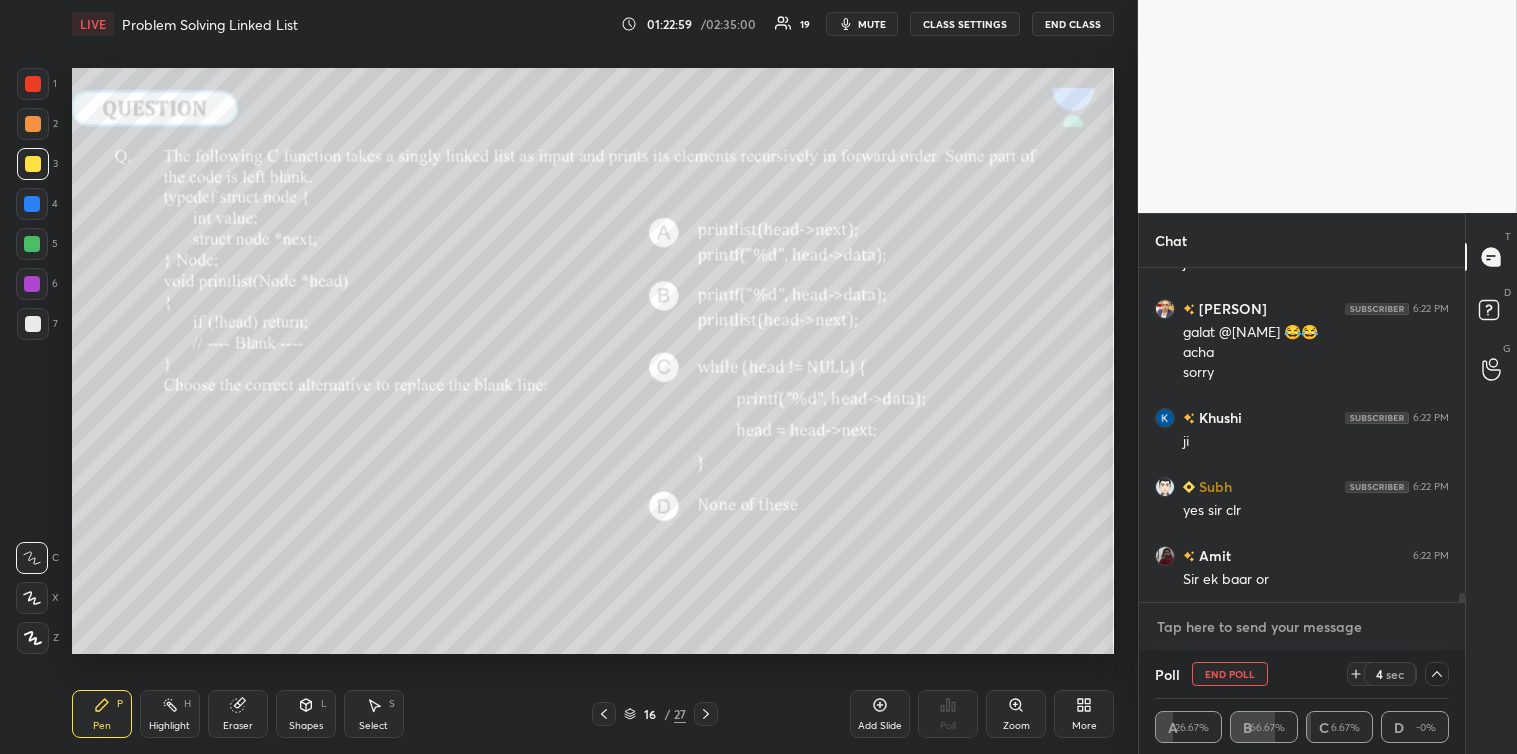 scroll, scrollTop: 11430, scrollLeft: 0, axis: vertical 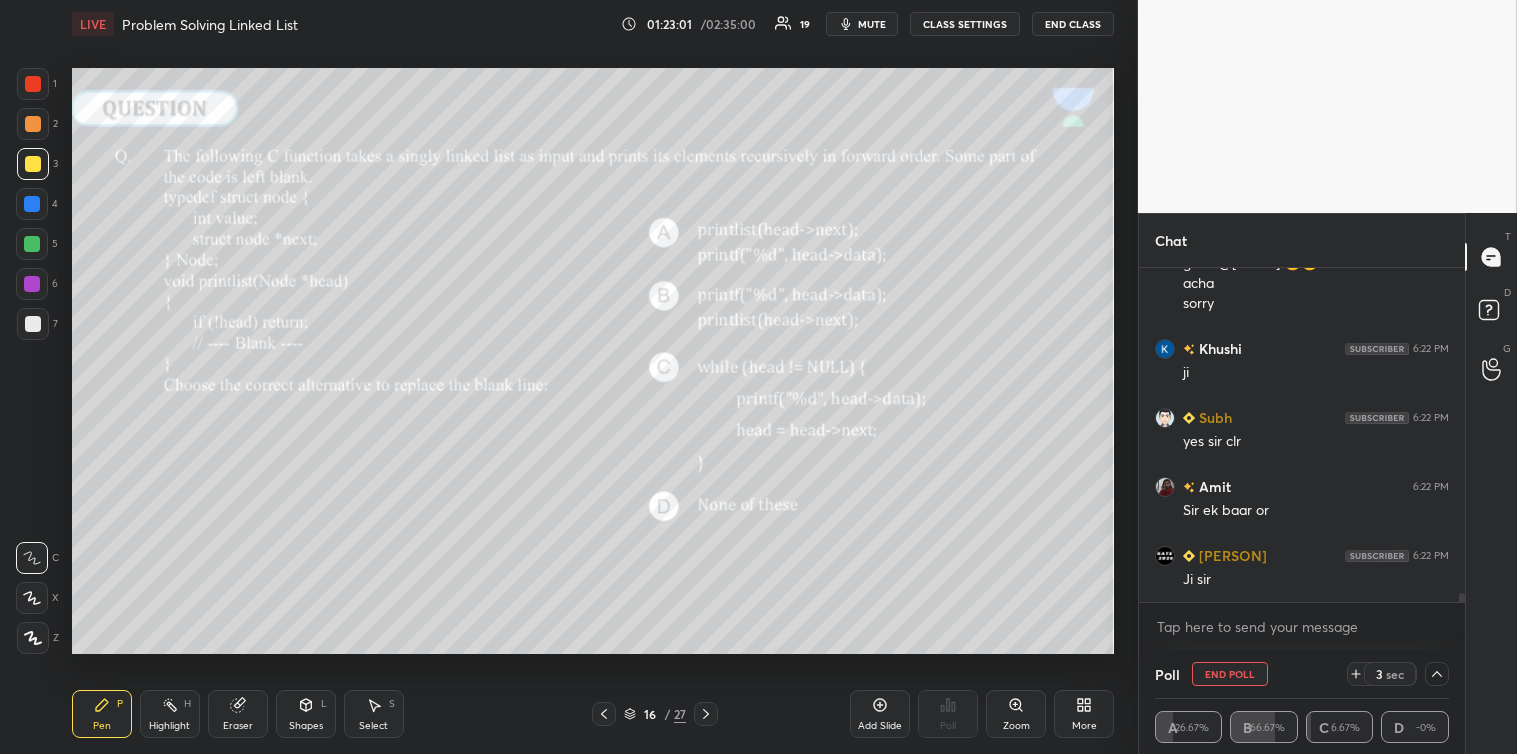 click on "End Poll" at bounding box center (1230, 674) 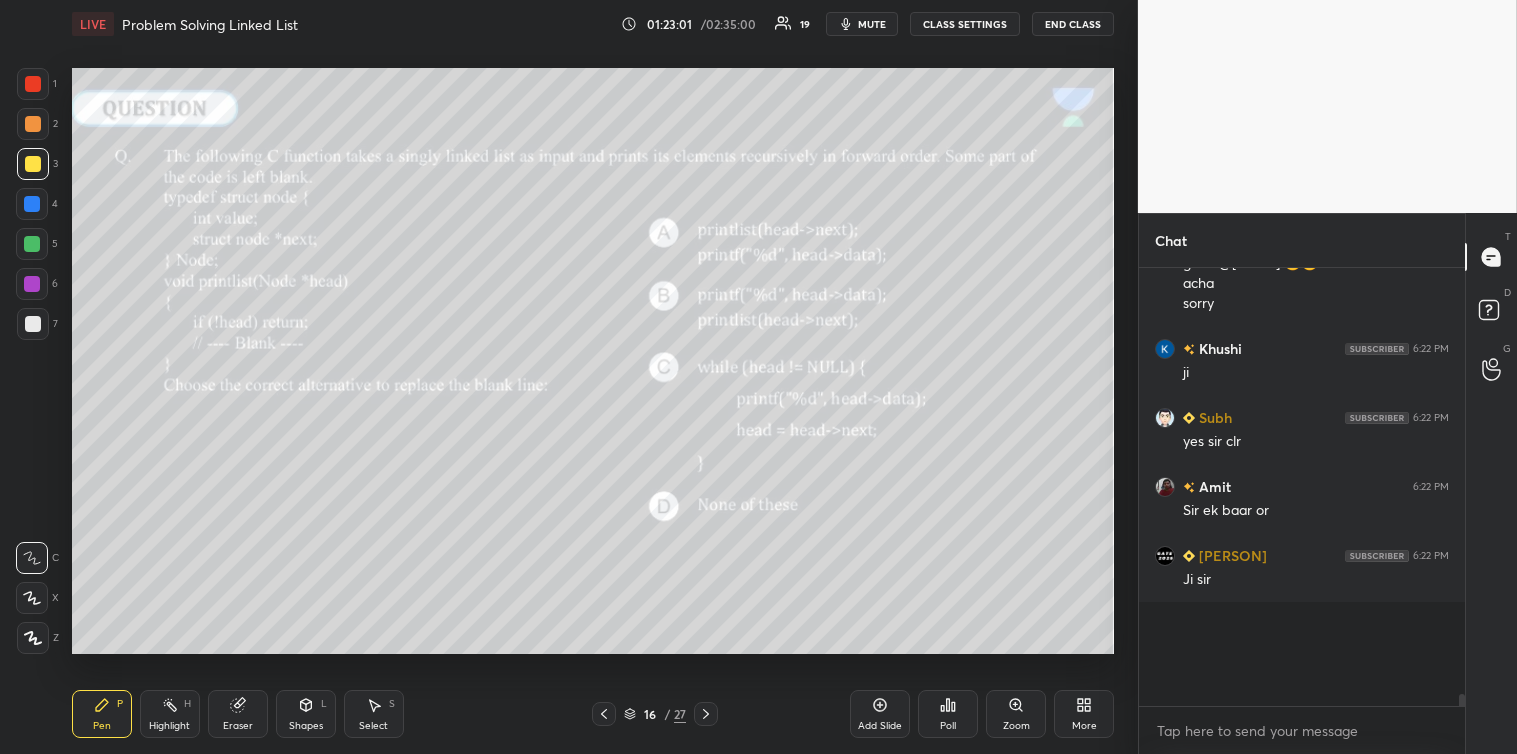 scroll, scrollTop: 426, scrollLeft: 320, axis: both 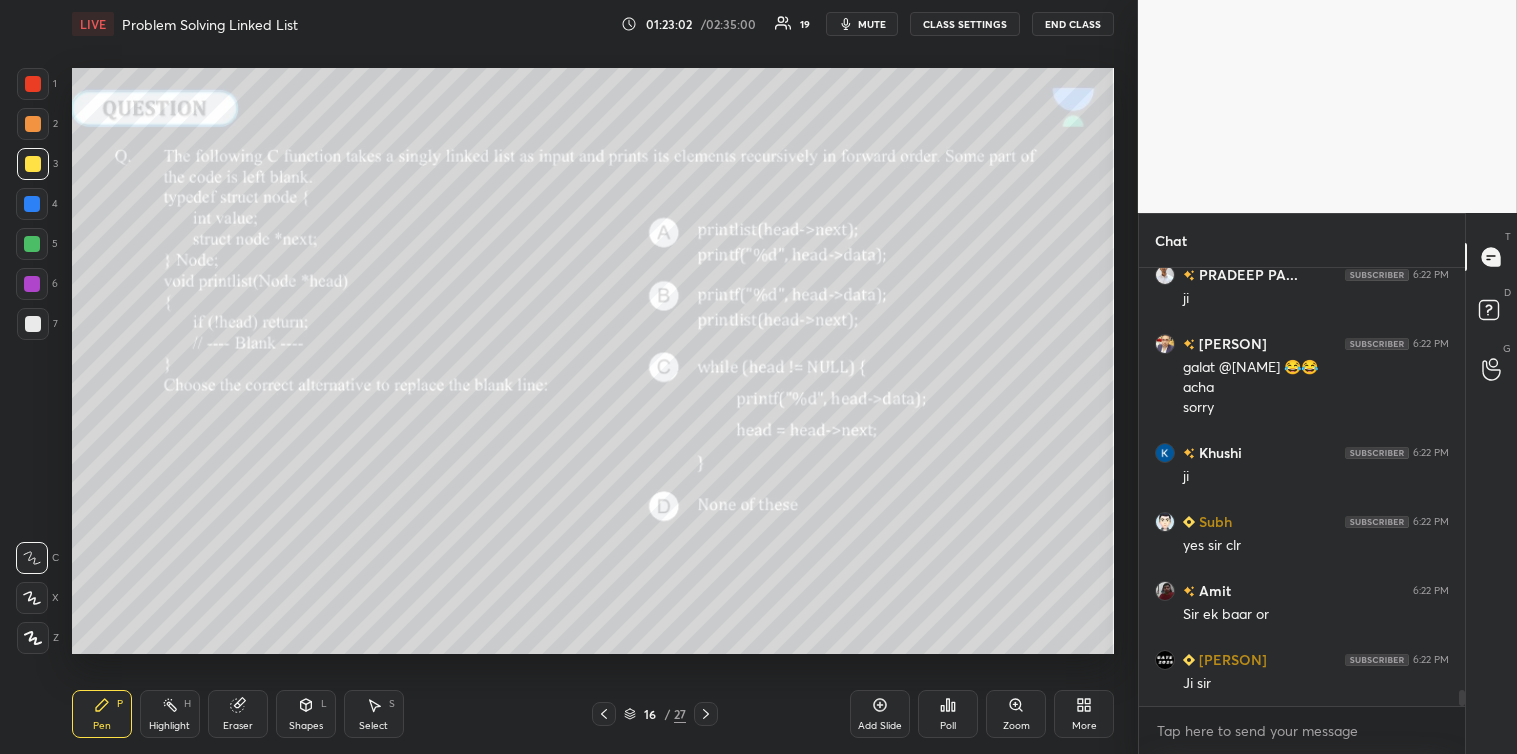 click 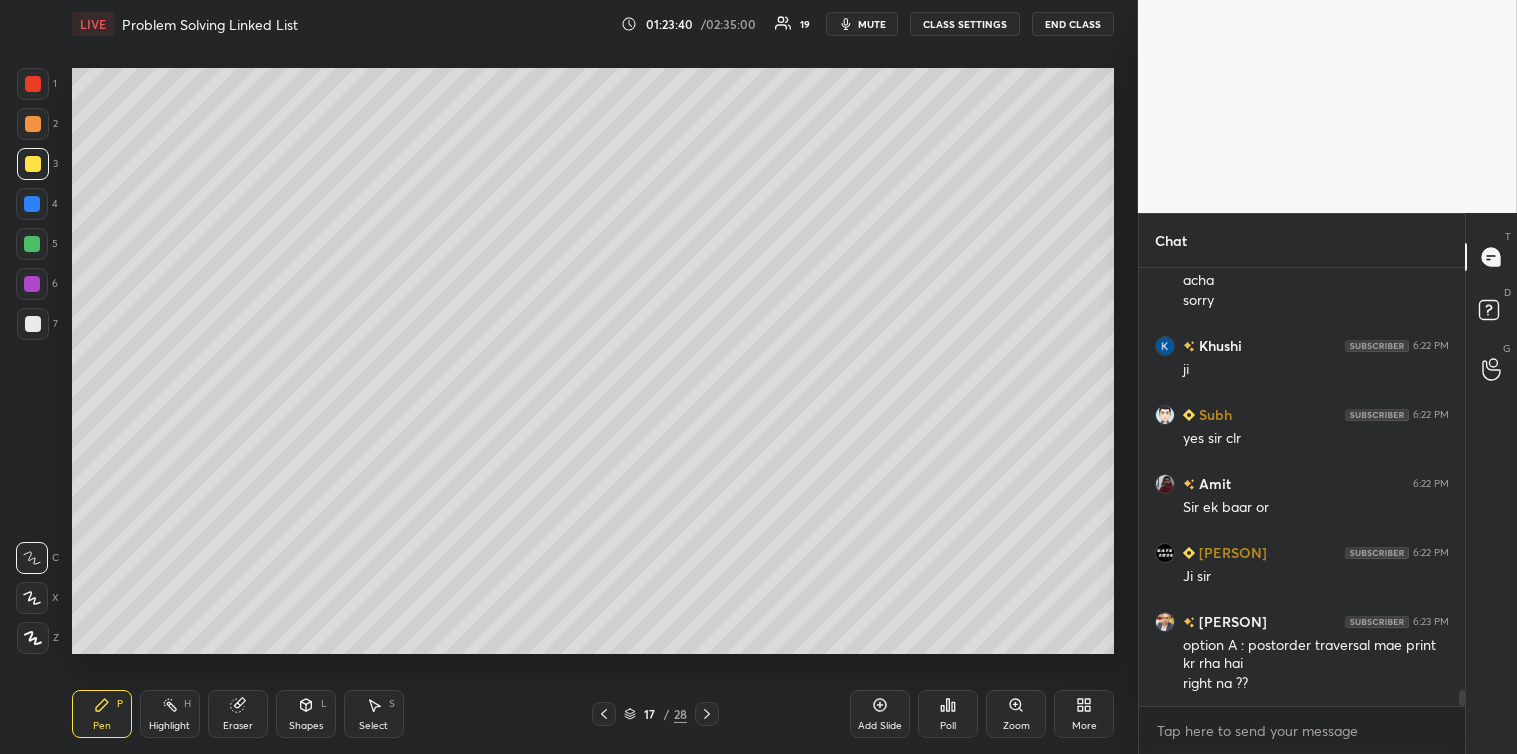 scroll, scrollTop: 11502, scrollLeft: 0, axis: vertical 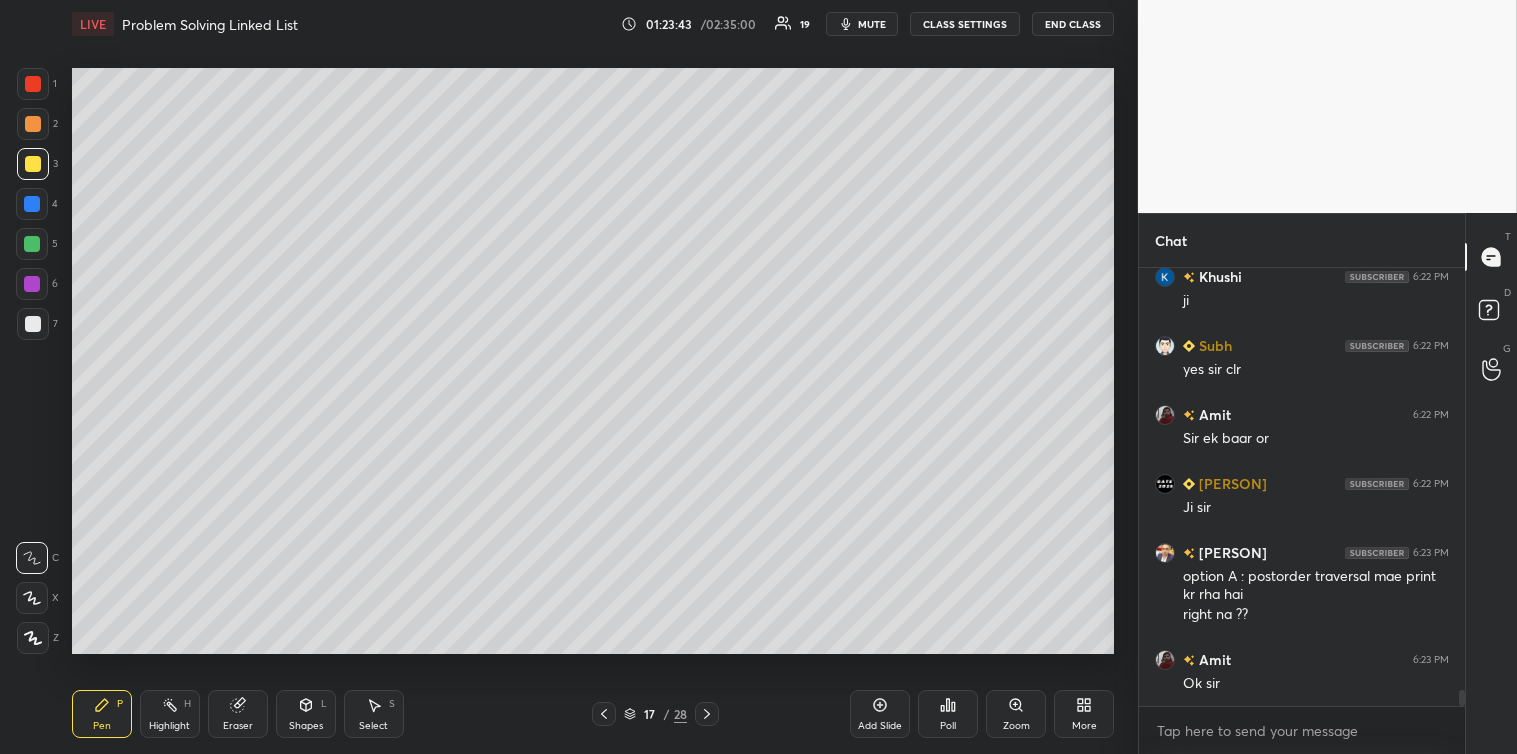 click 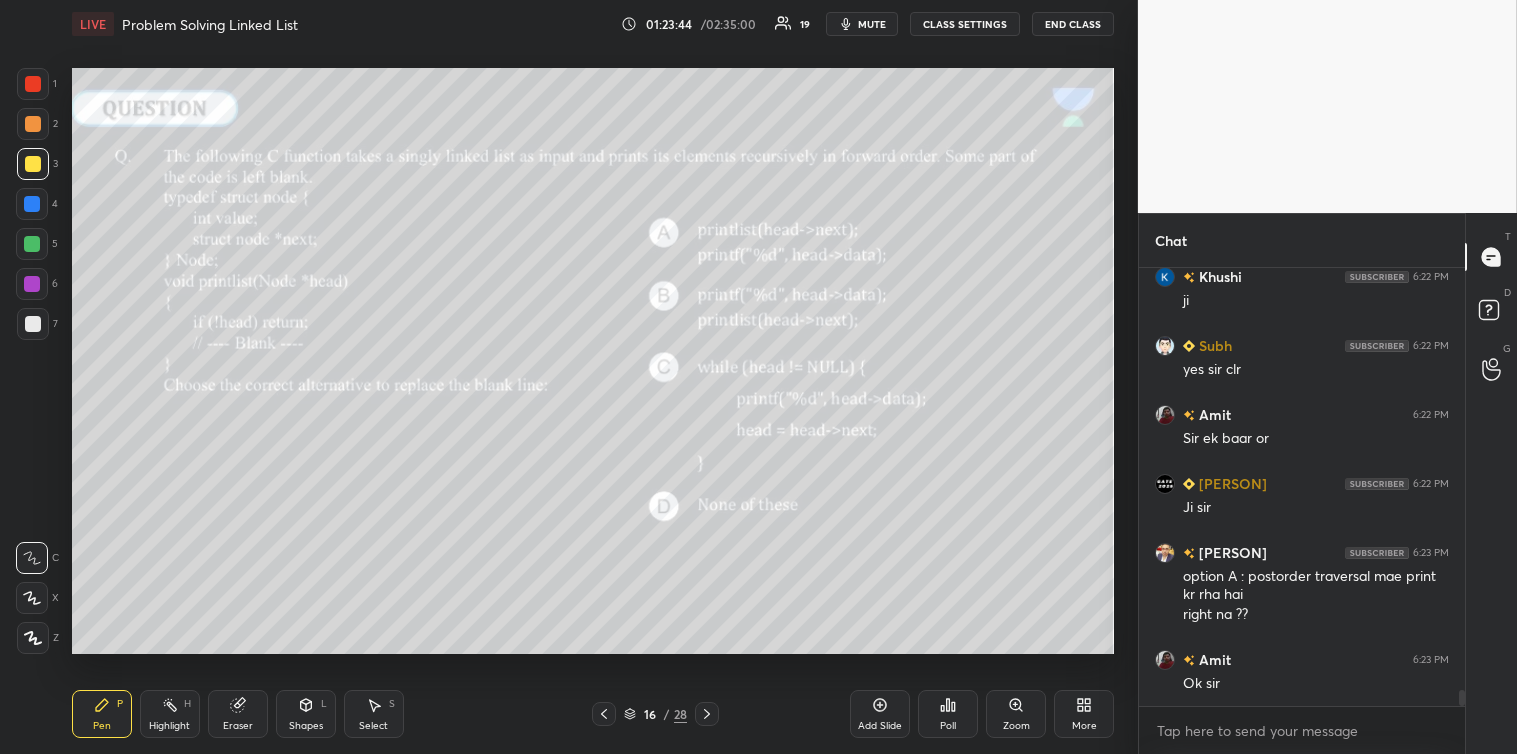scroll, scrollTop: 11571, scrollLeft: 0, axis: vertical 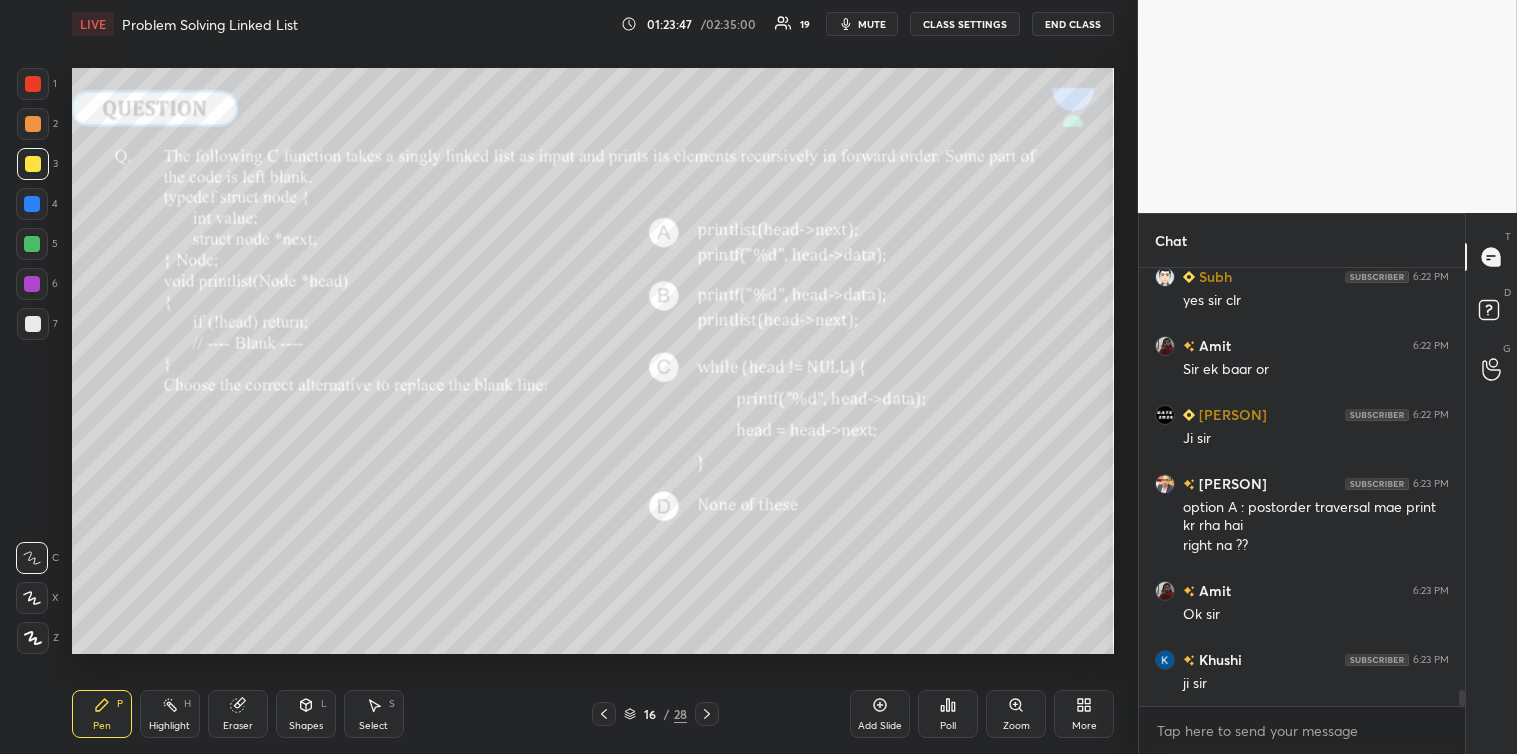 click 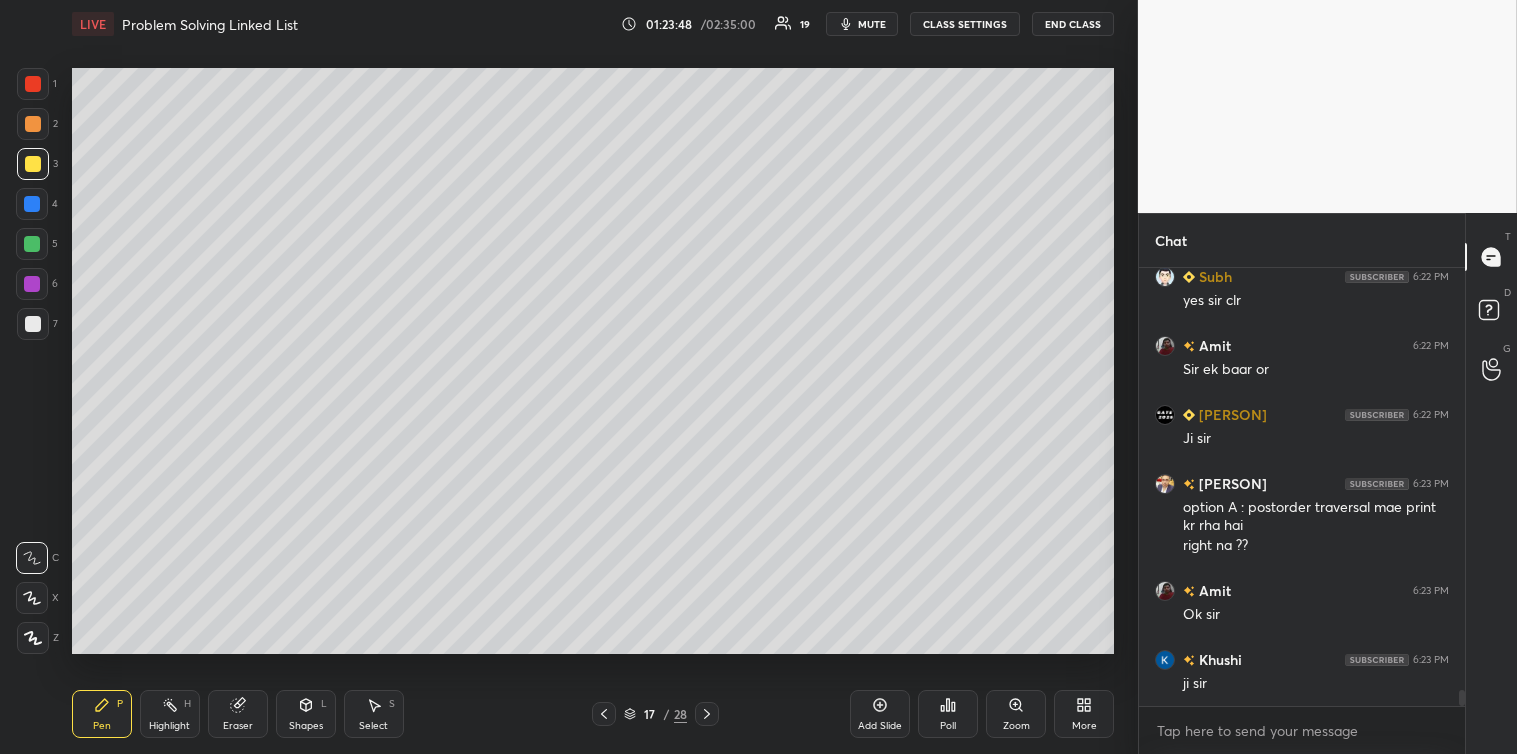 click 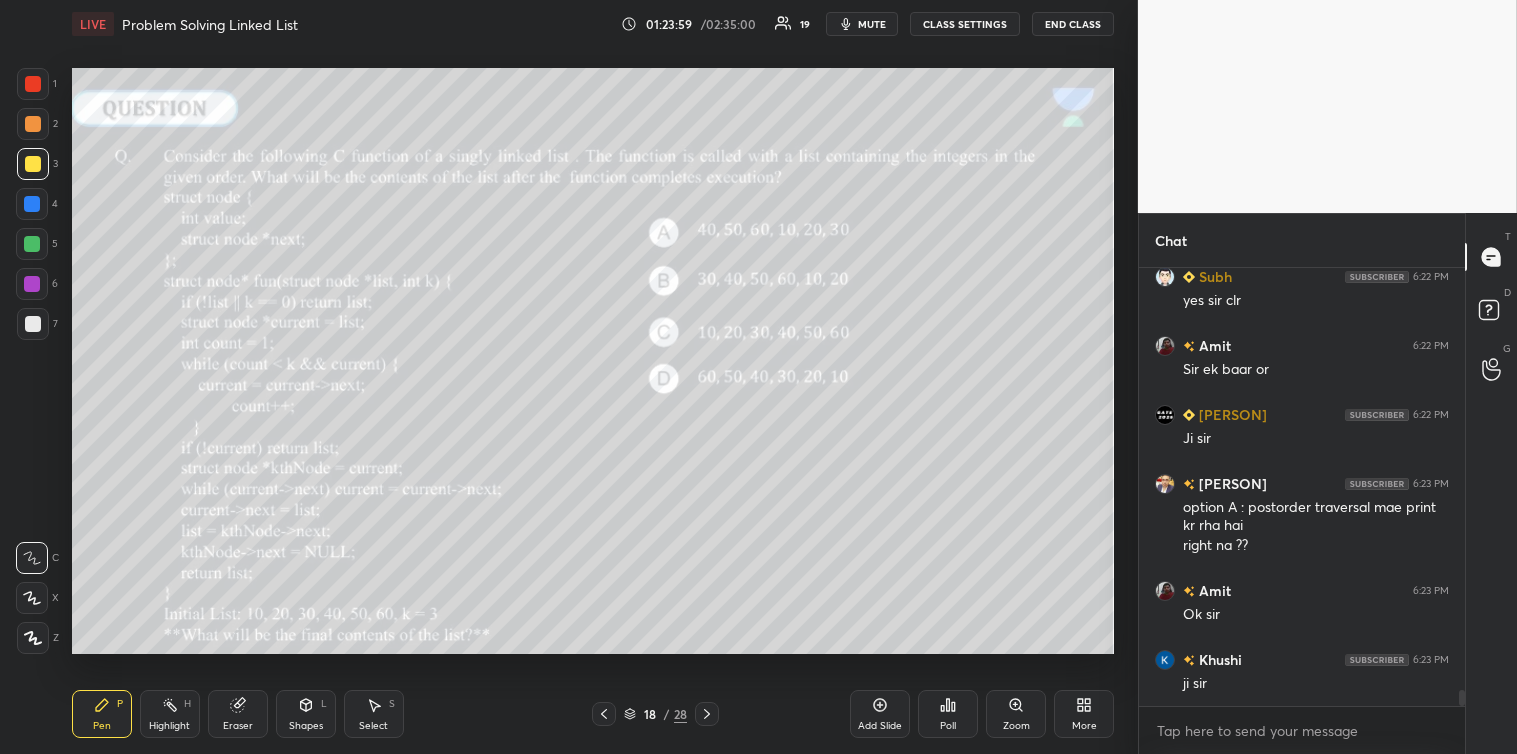 click on "Poll" at bounding box center [948, 714] 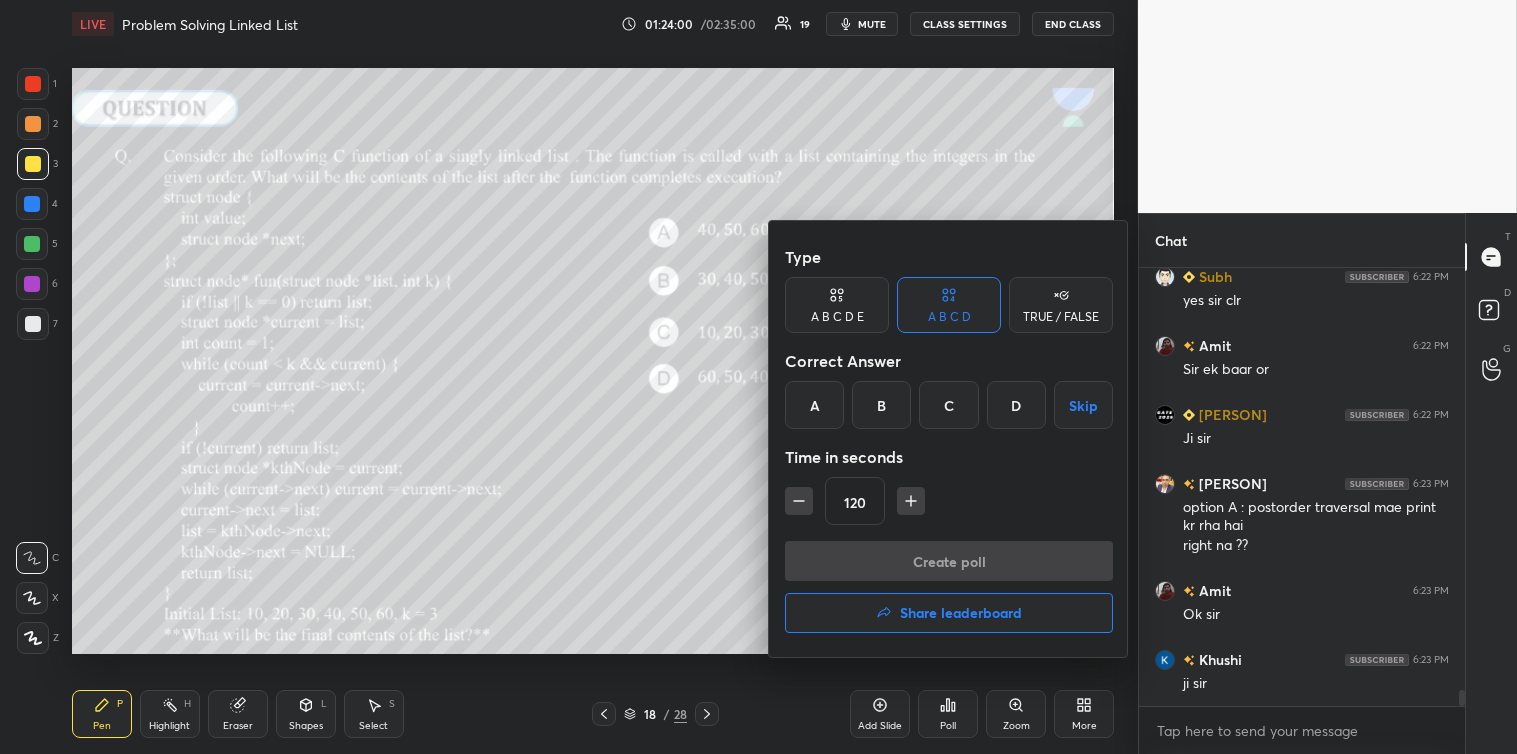 click on "120" at bounding box center [949, 501] 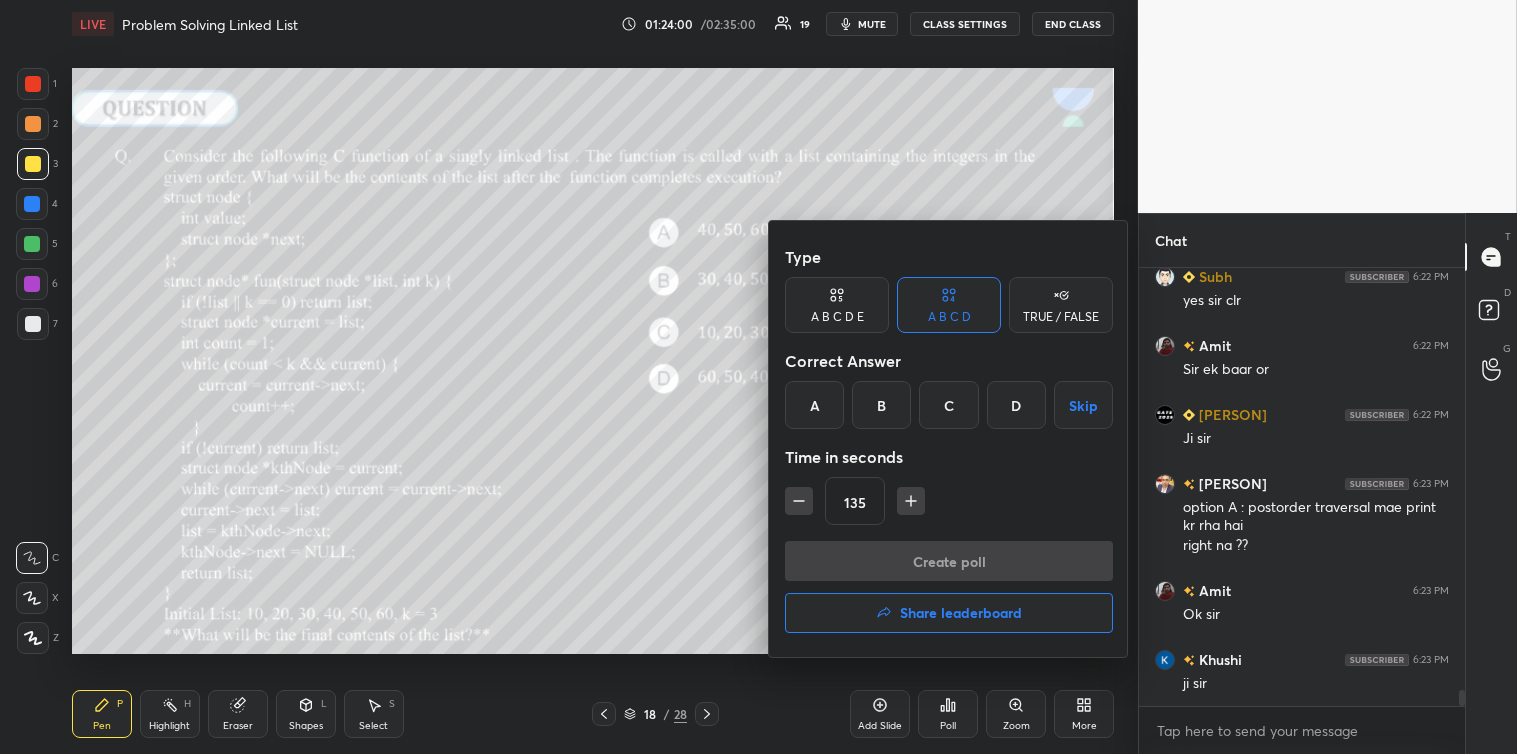 click 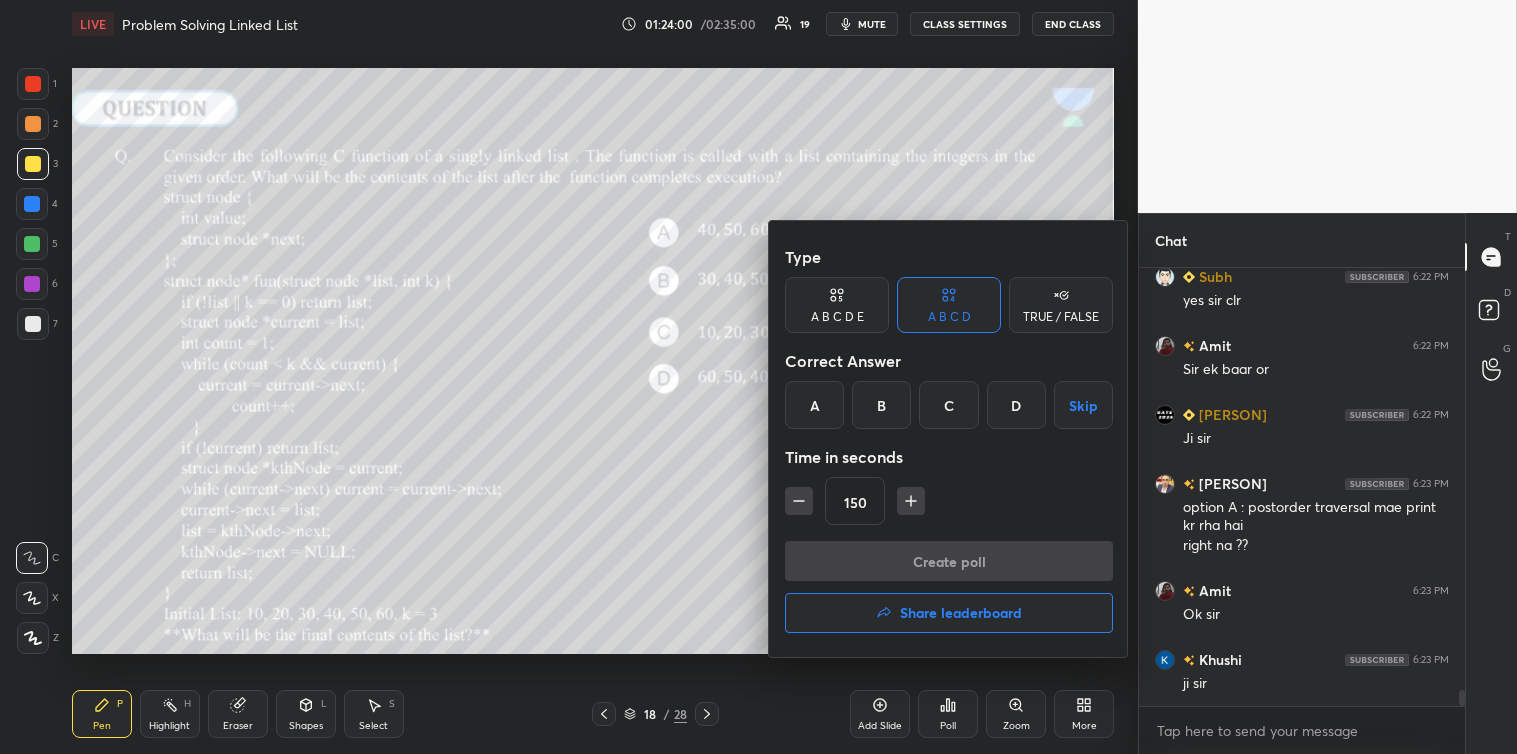 click 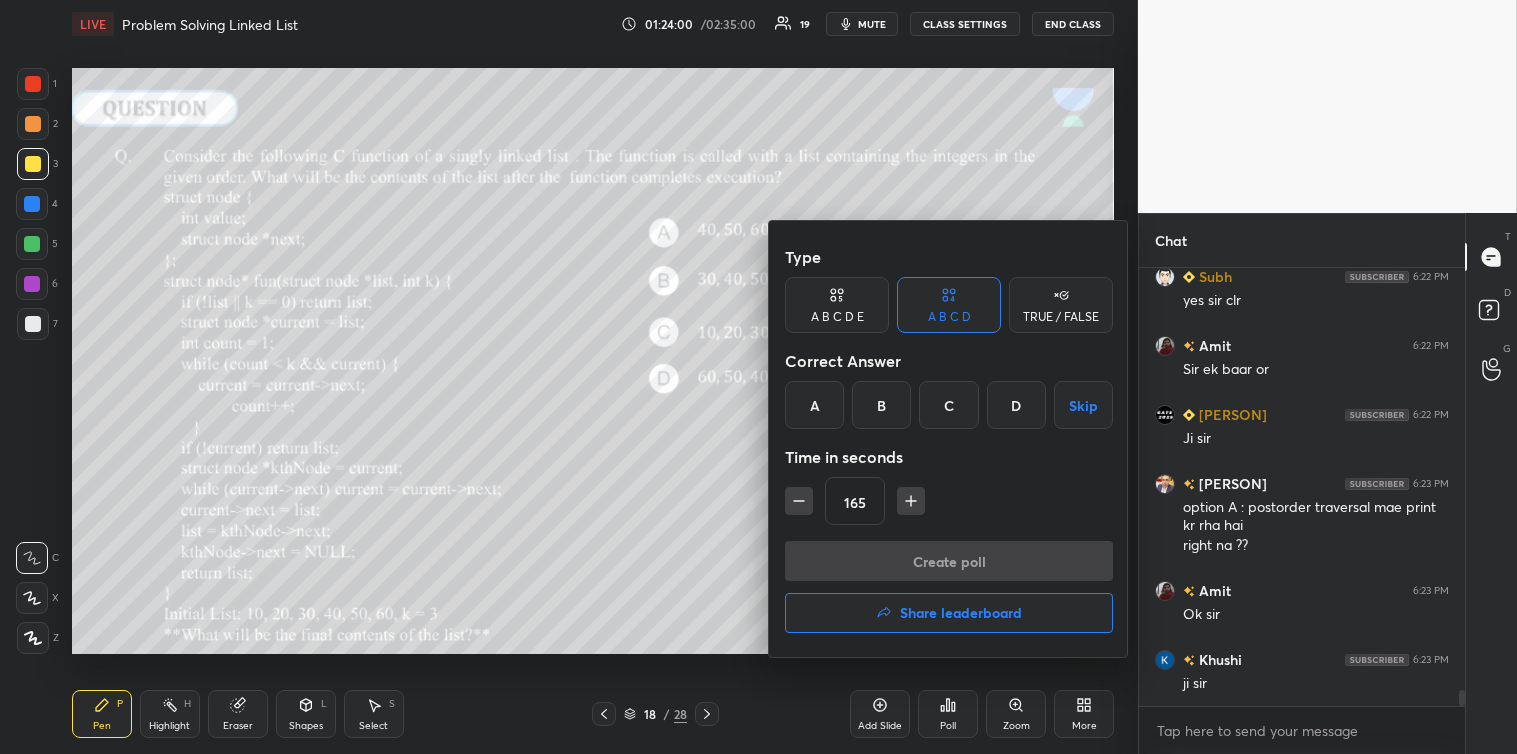 click 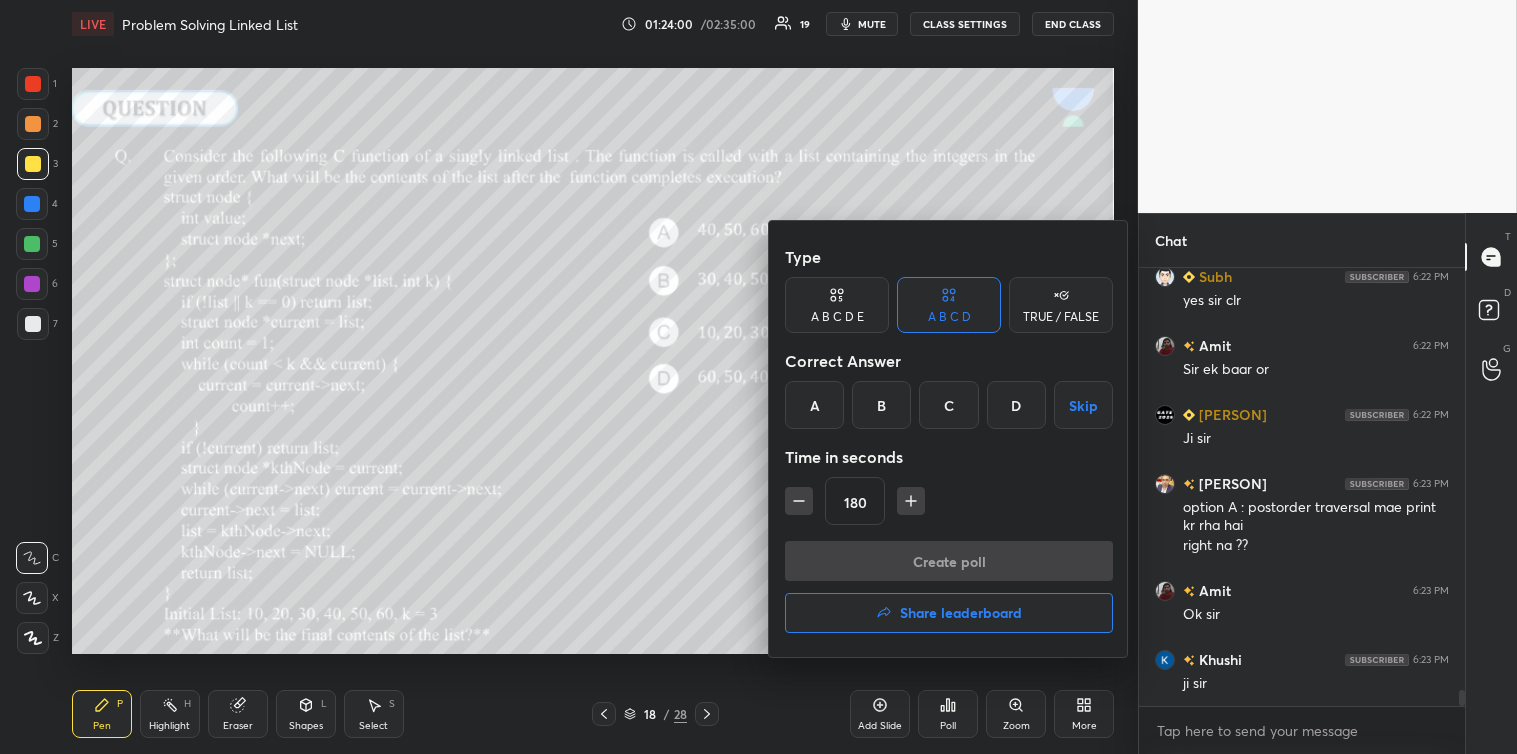 click 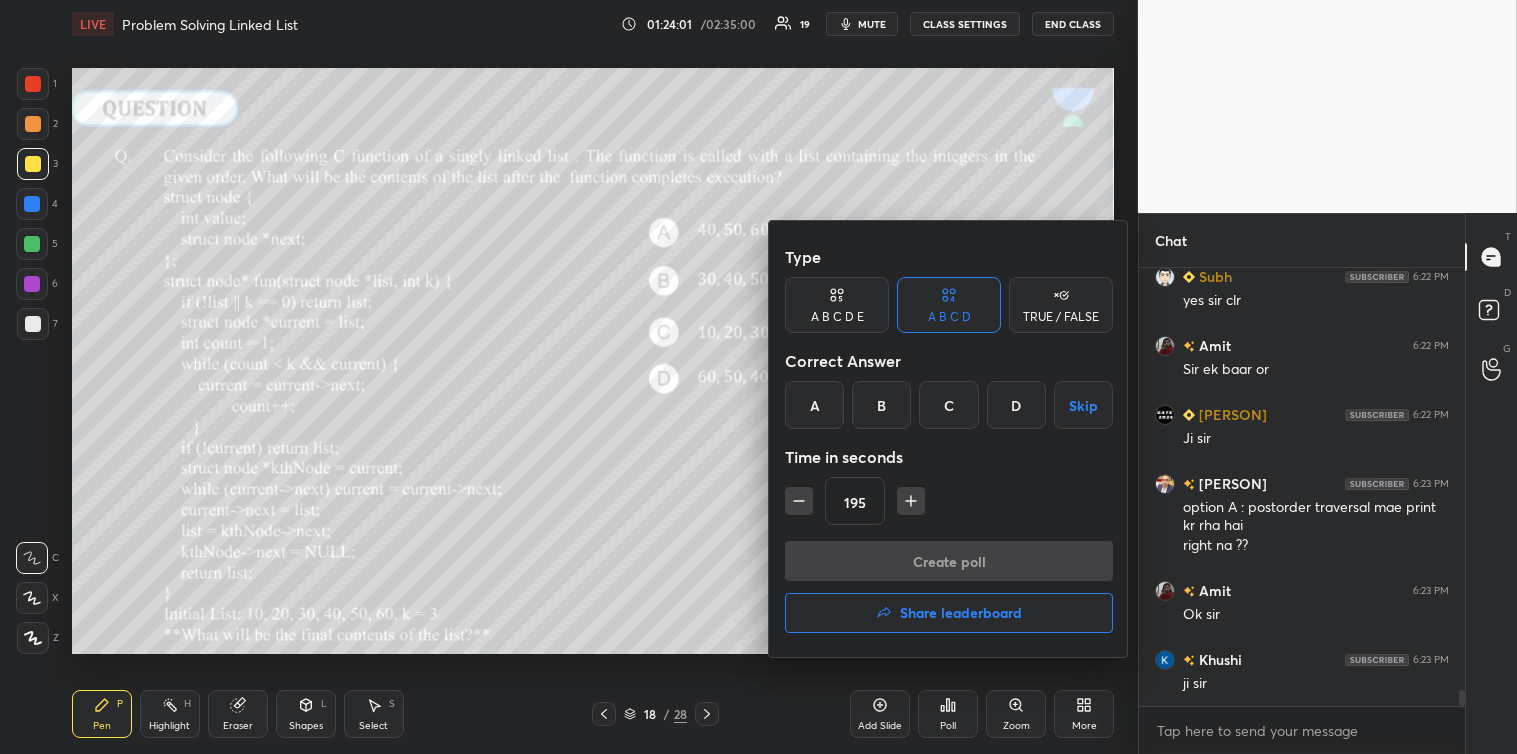 click 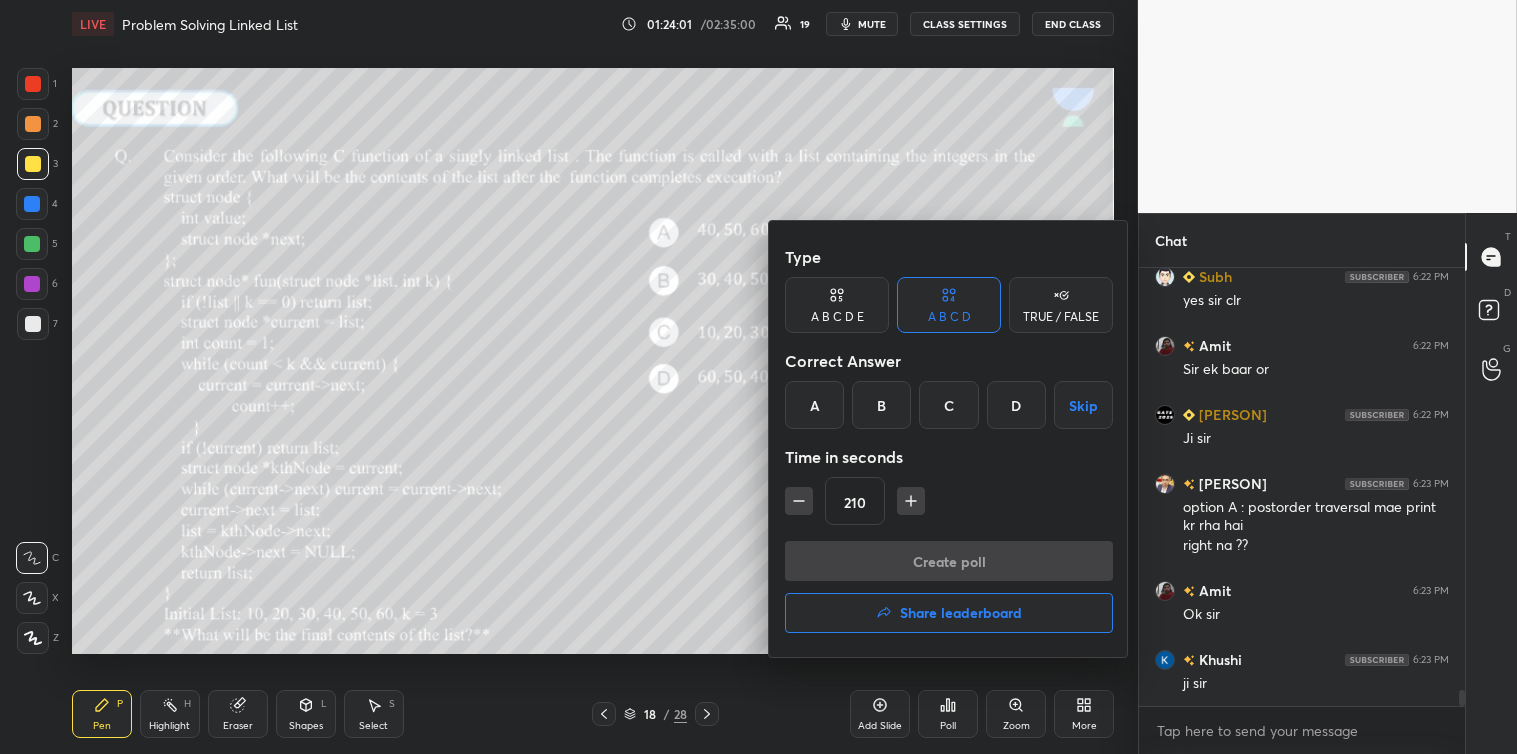 click 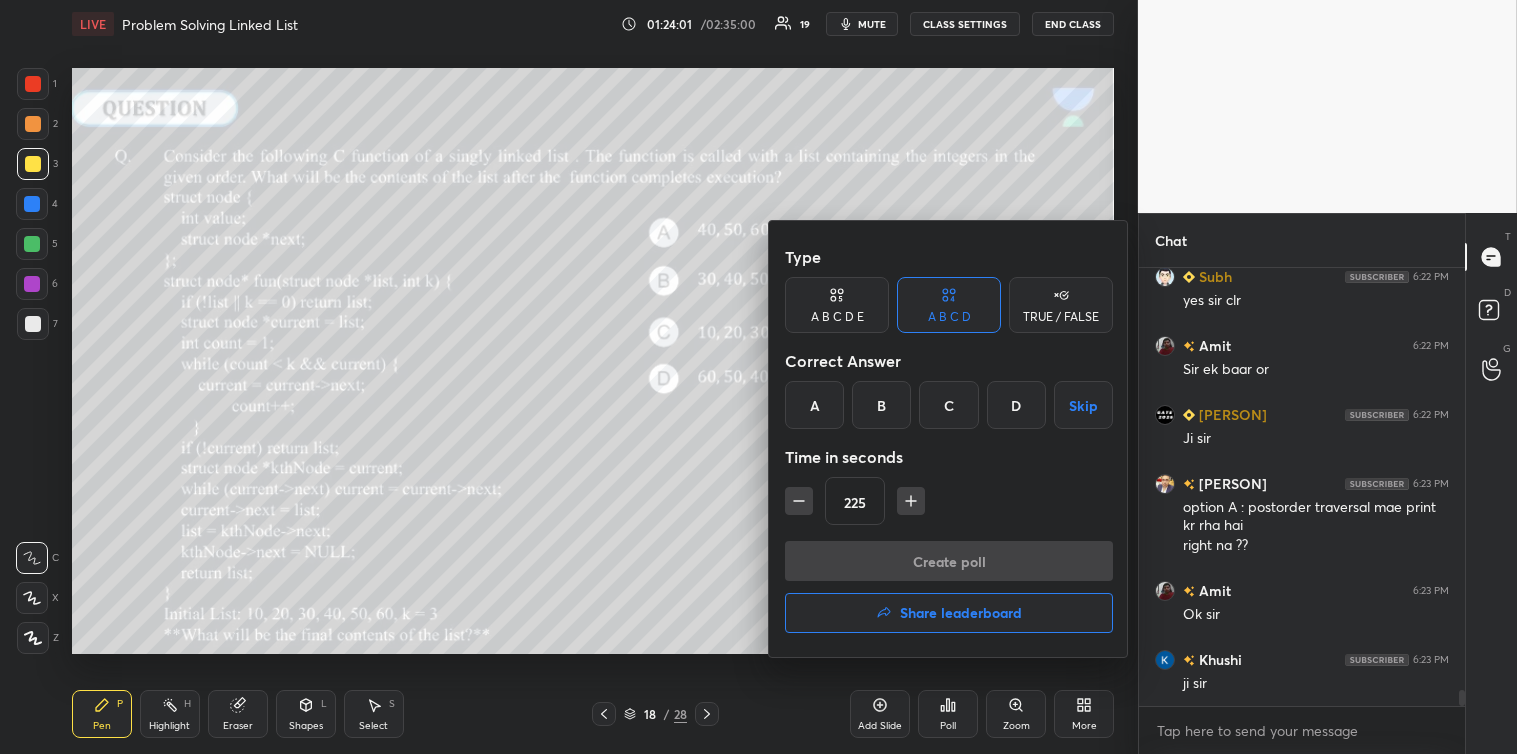 click 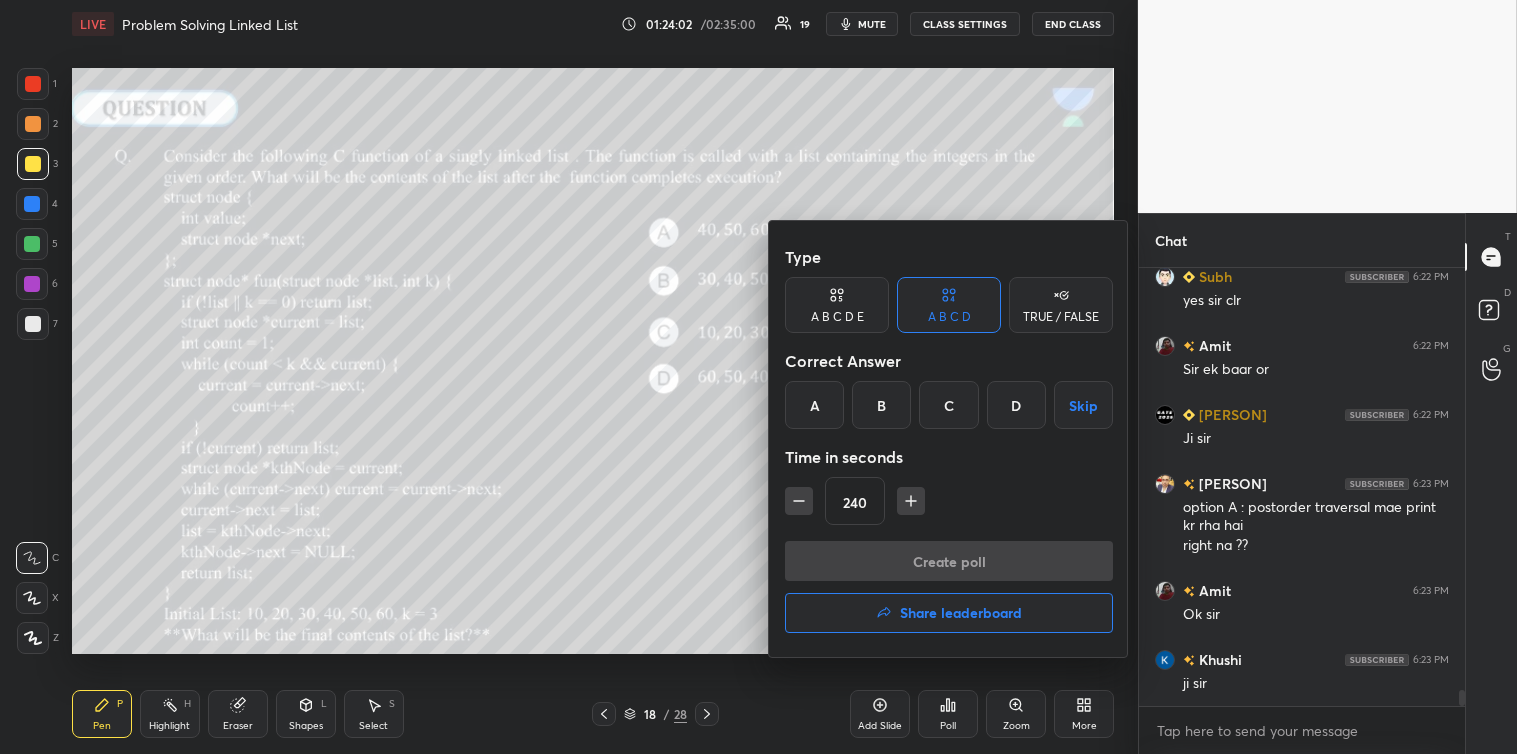 click on "Skip" at bounding box center [1083, 405] 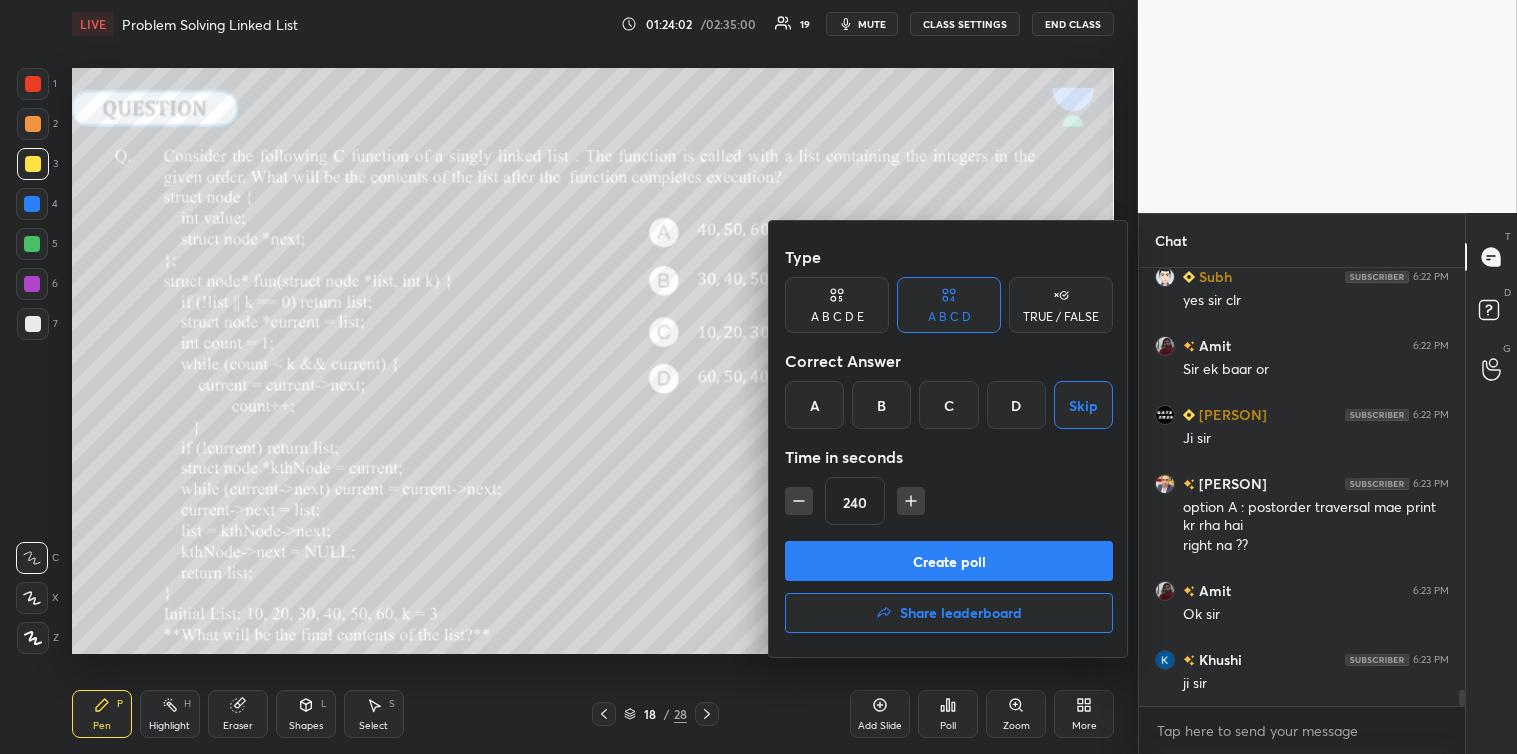 click on "Create poll" at bounding box center (949, 561) 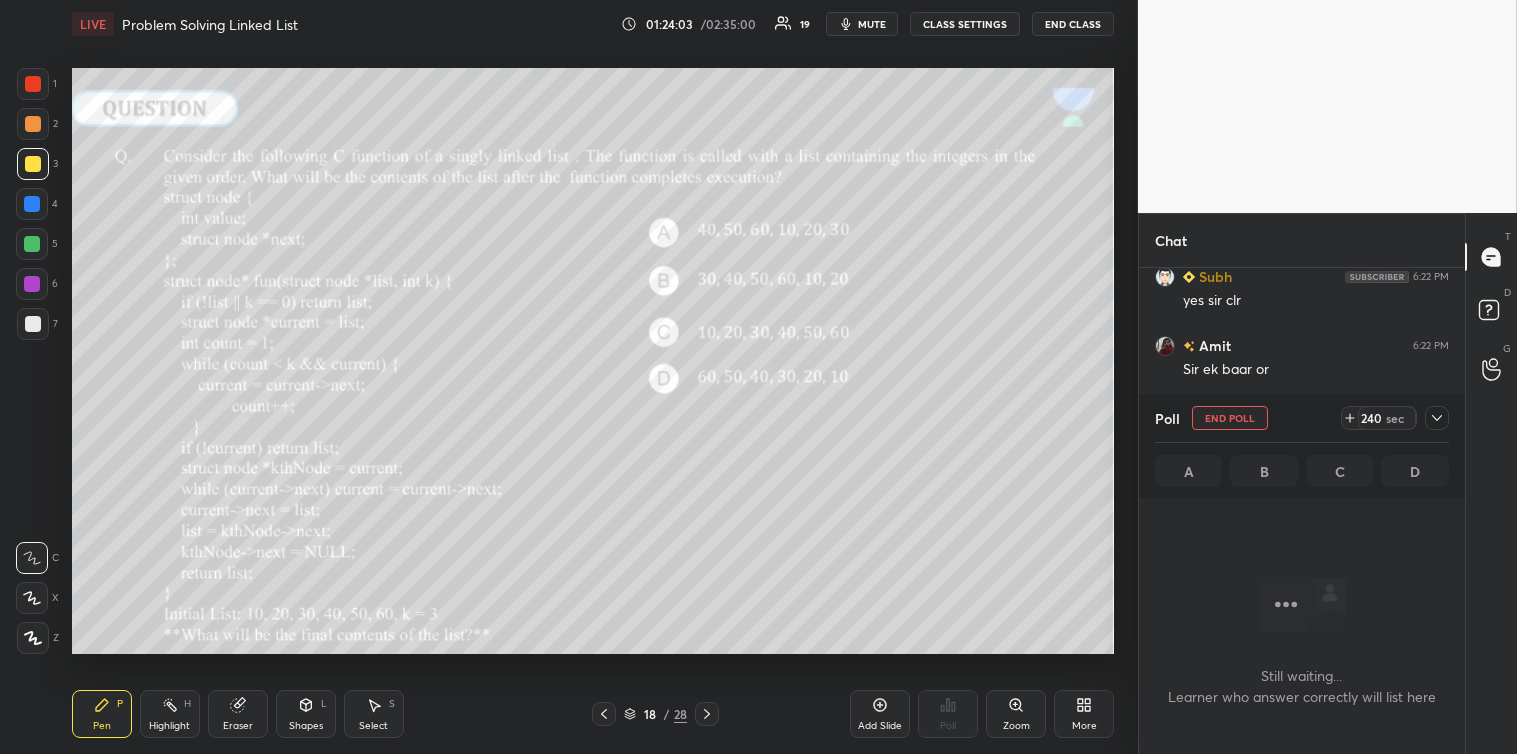 scroll, scrollTop: 390, scrollLeft: 320, axis: both 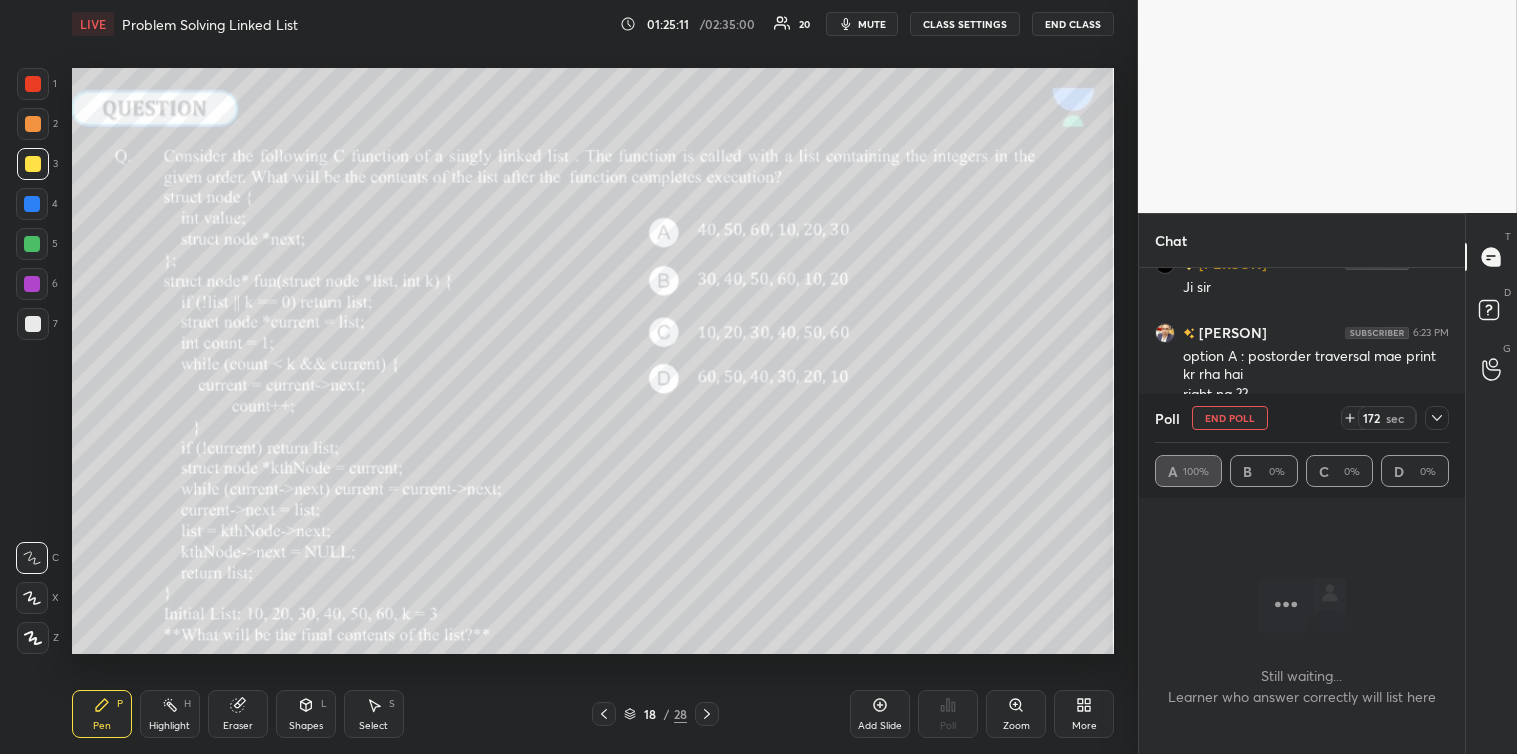 click 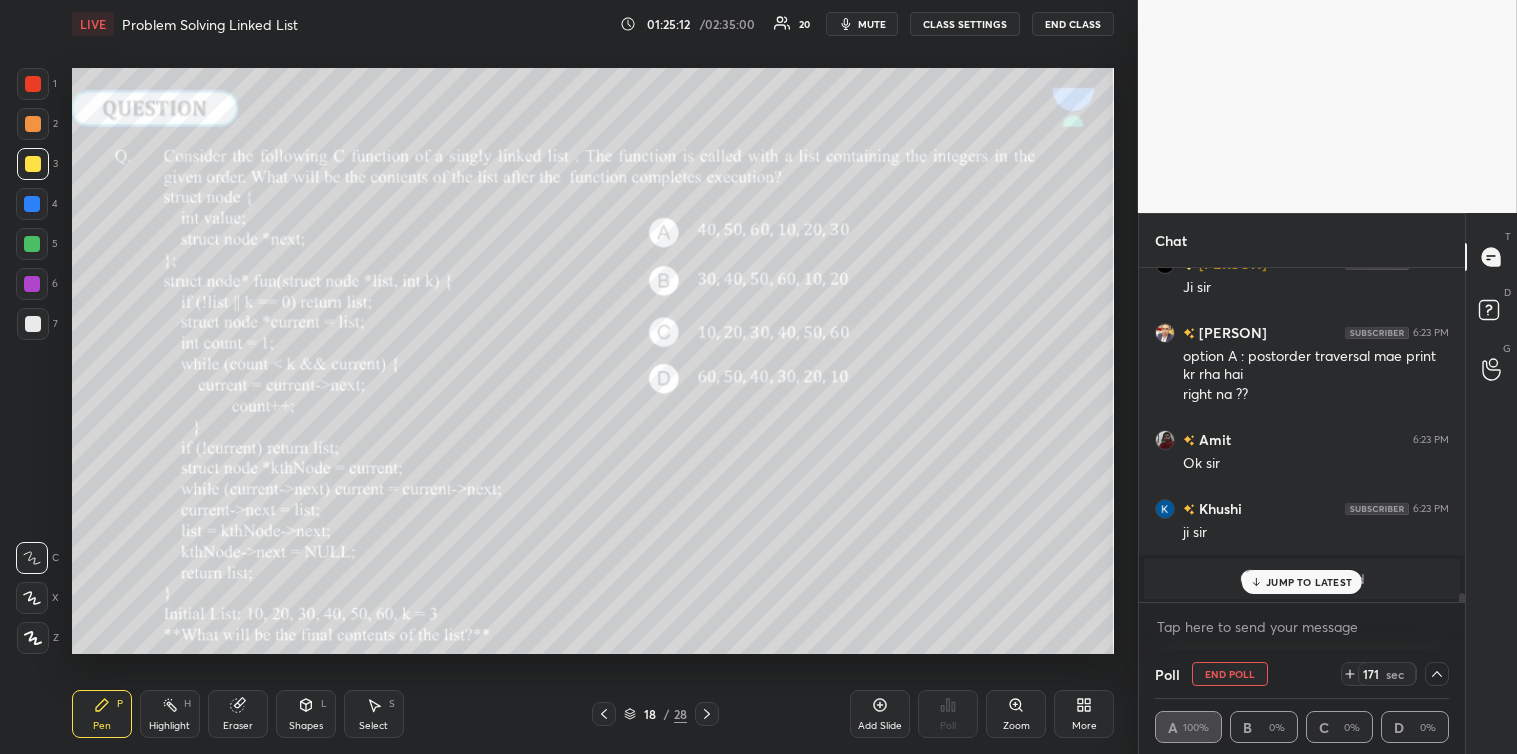 click on "JUMP TO LATEST" at bounding box center (1309, 582) 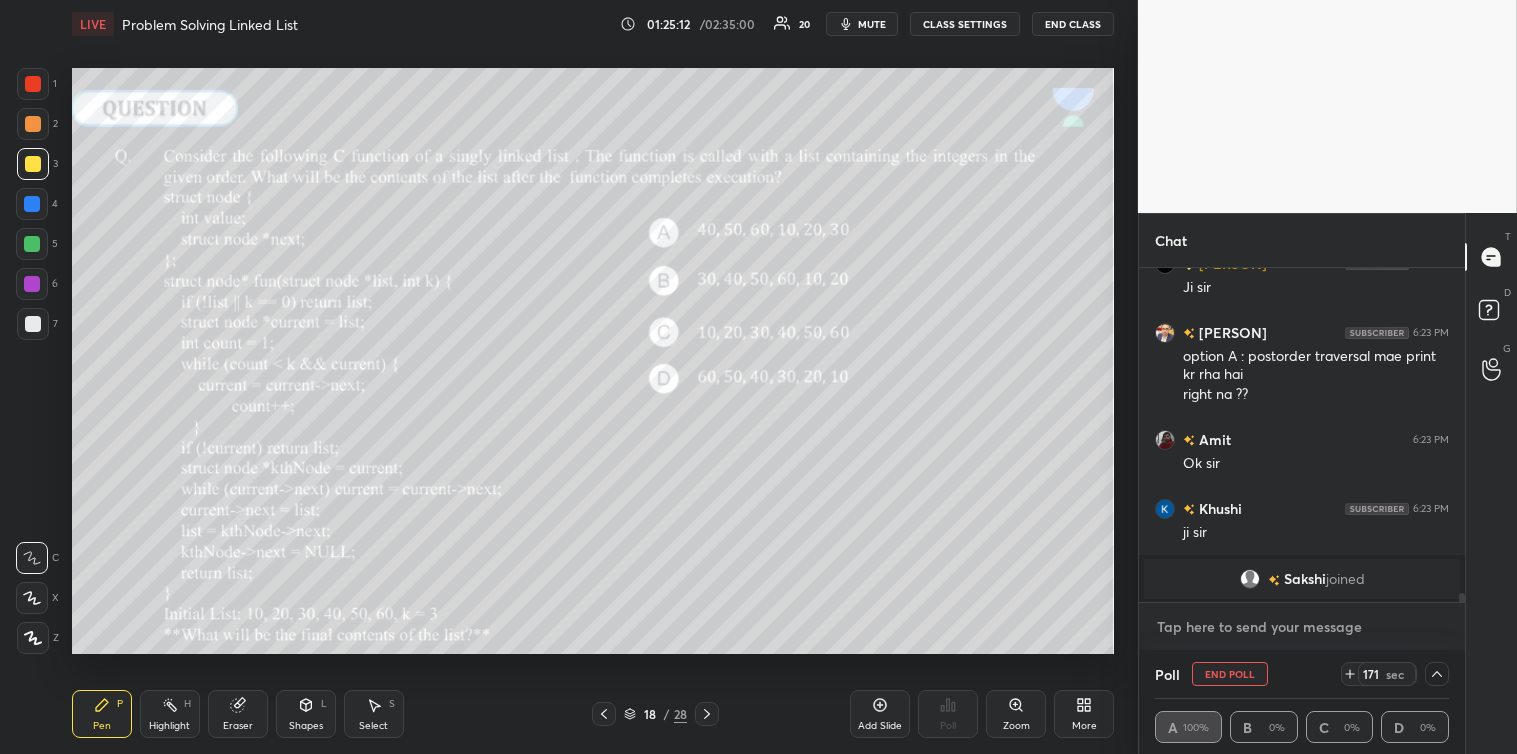 click at bounding box center (1302, 627) 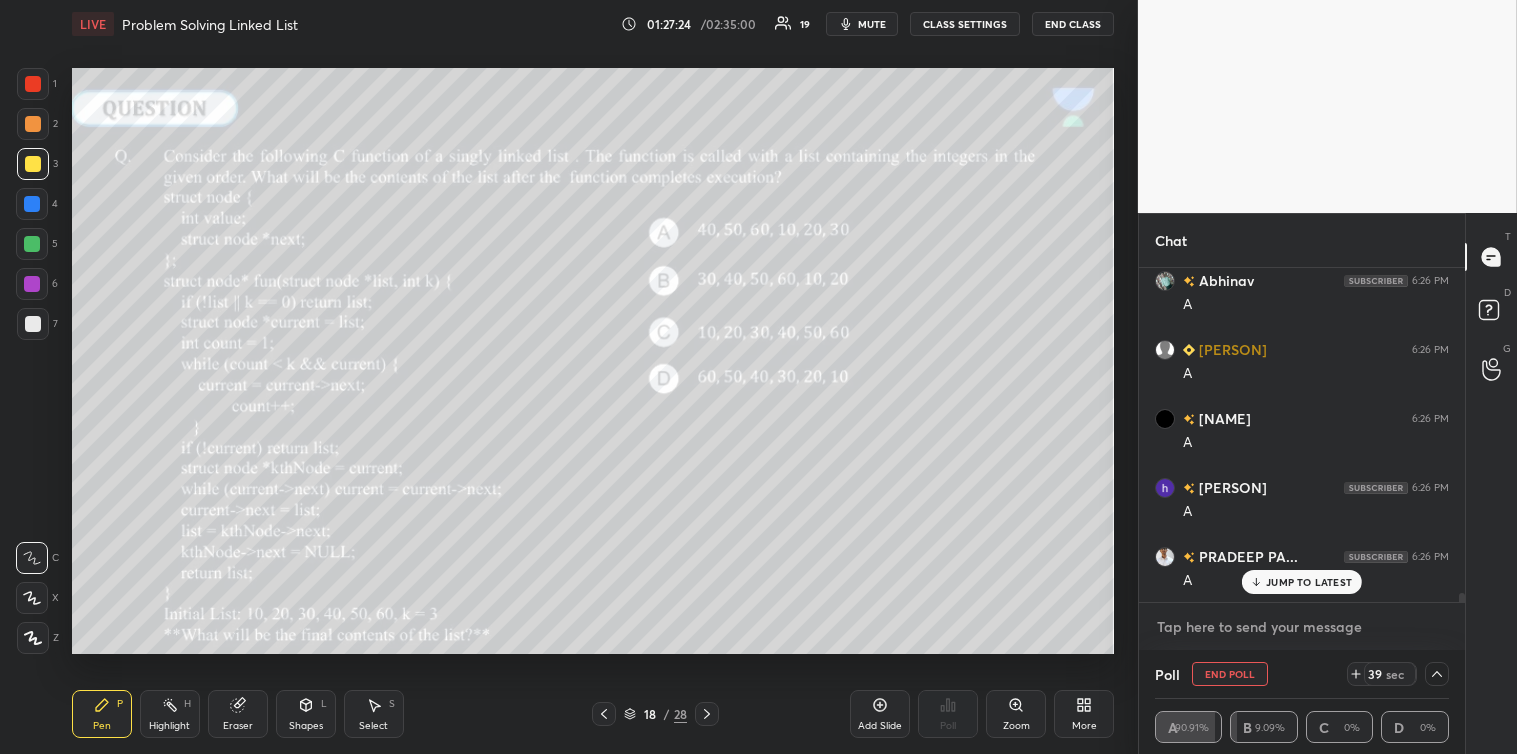 scroll, scrollTop: 11577, scrollLeft: 0, axis: vertical 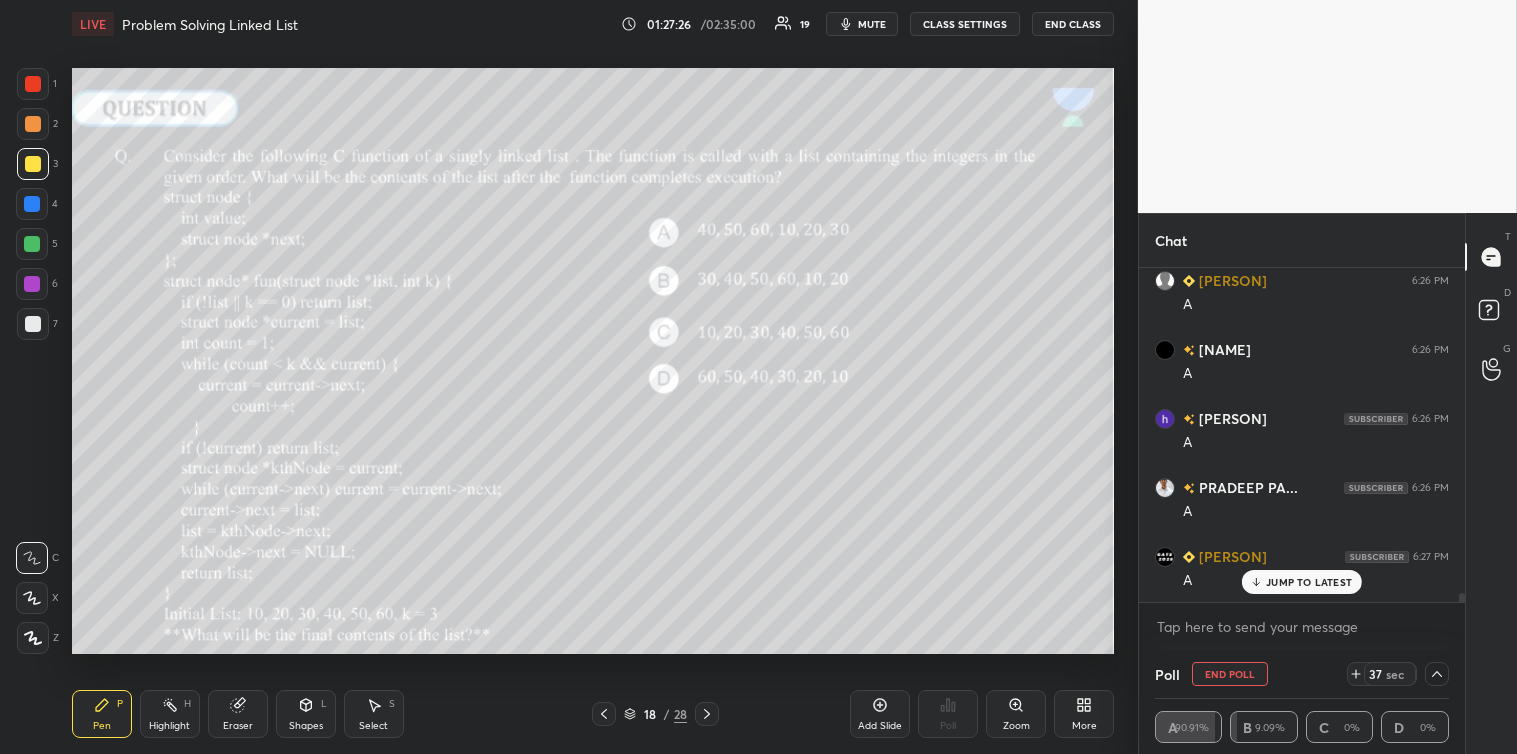 click on "JUMP TO LATEST" at bounding box center (1309, 582) 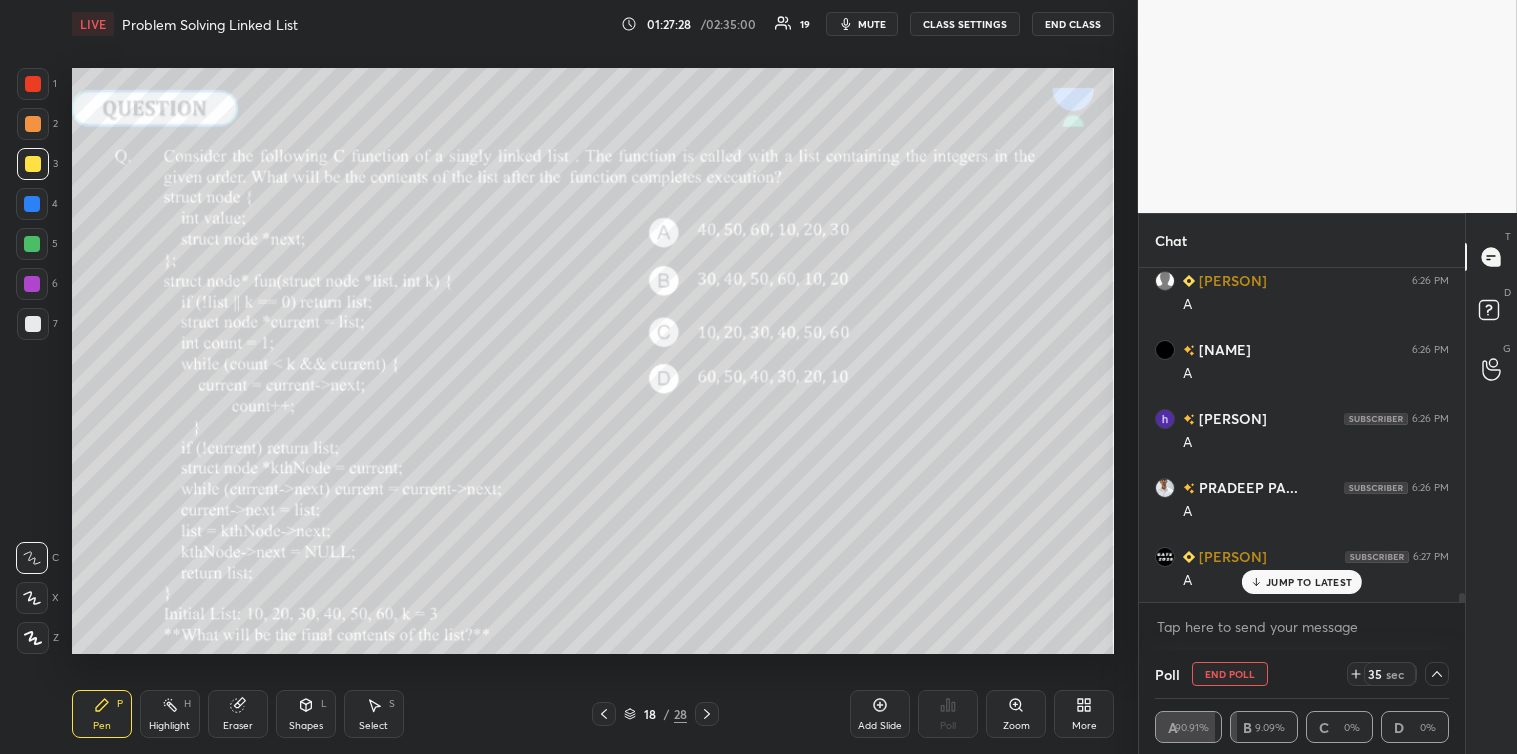 scroll, scrollTop: 11646, scrollLeft: 0, axis: vertical 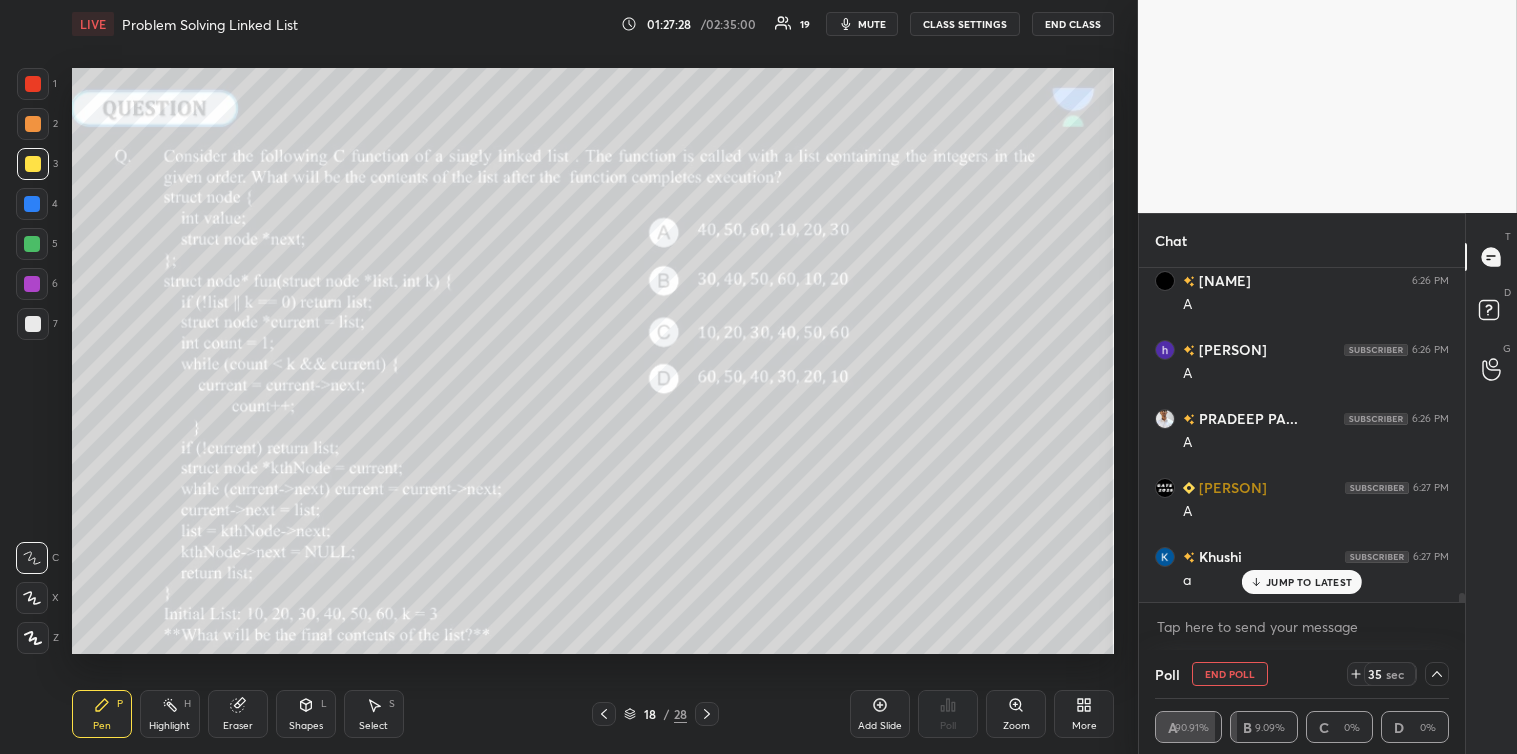 click 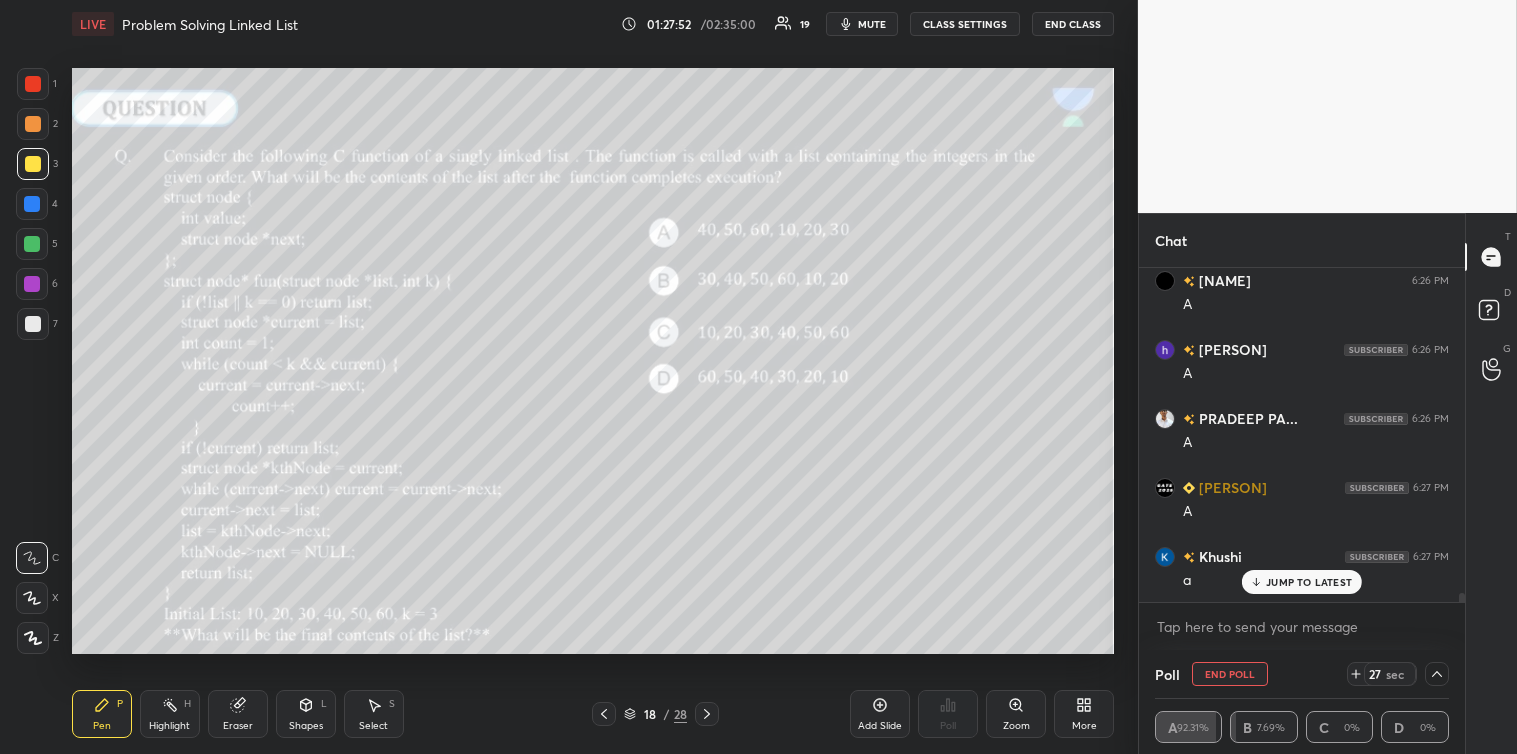 scroll, scrollTop: 11715, scrollLeft: 0, axis: vertical 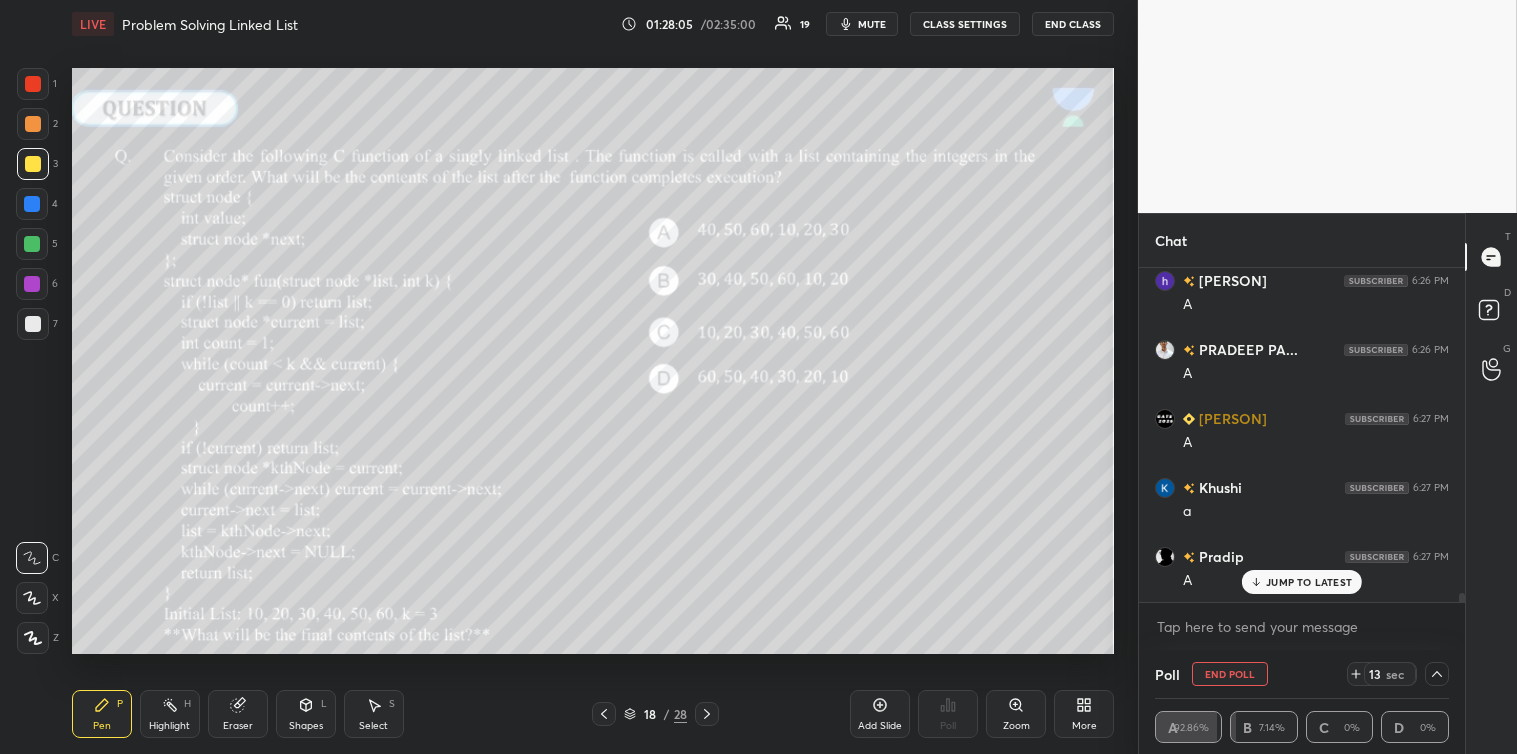 click on "JUMP TO LATEST" at bounding box center (1302, 582) 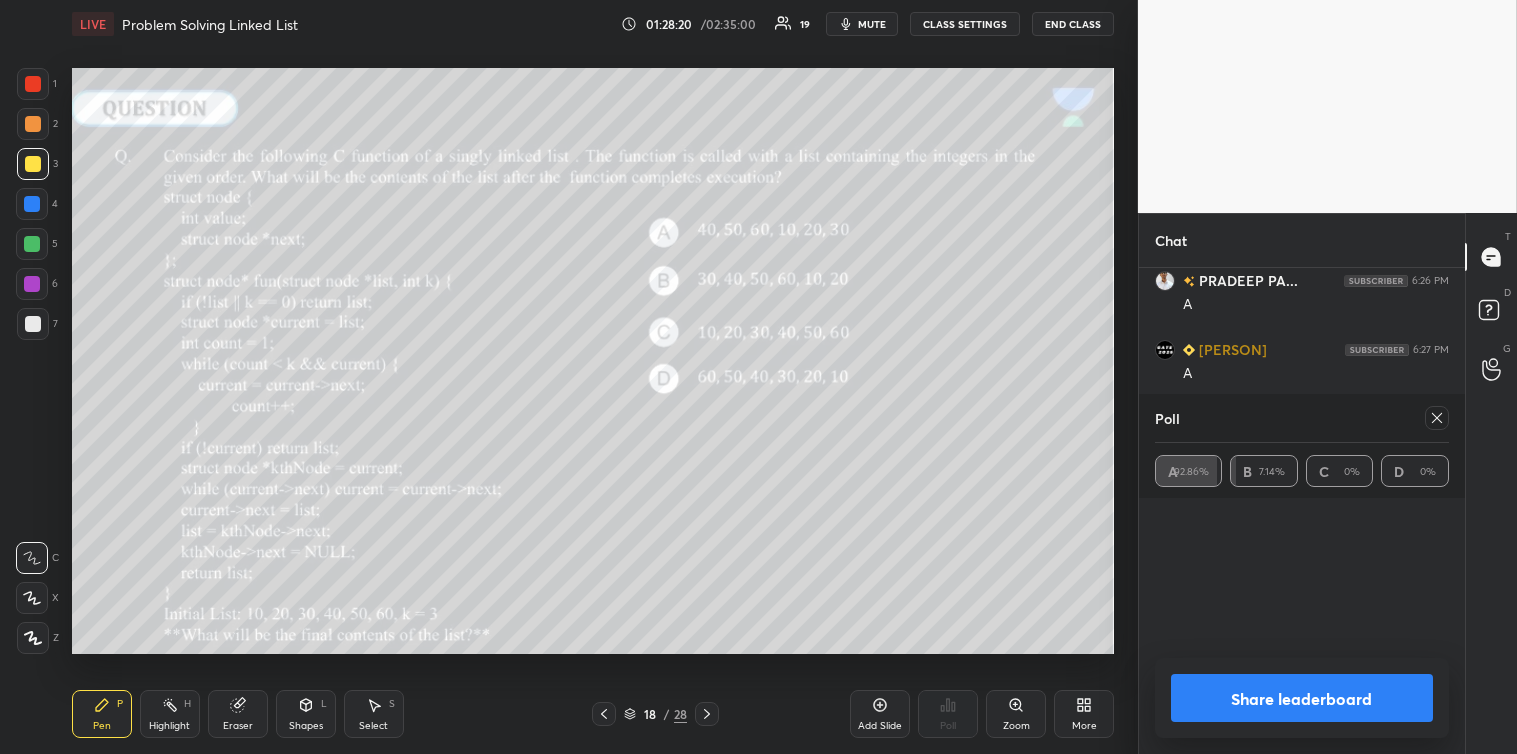 scroll, scrollTop: 11922, scrollLeft: 0, axis: vertical 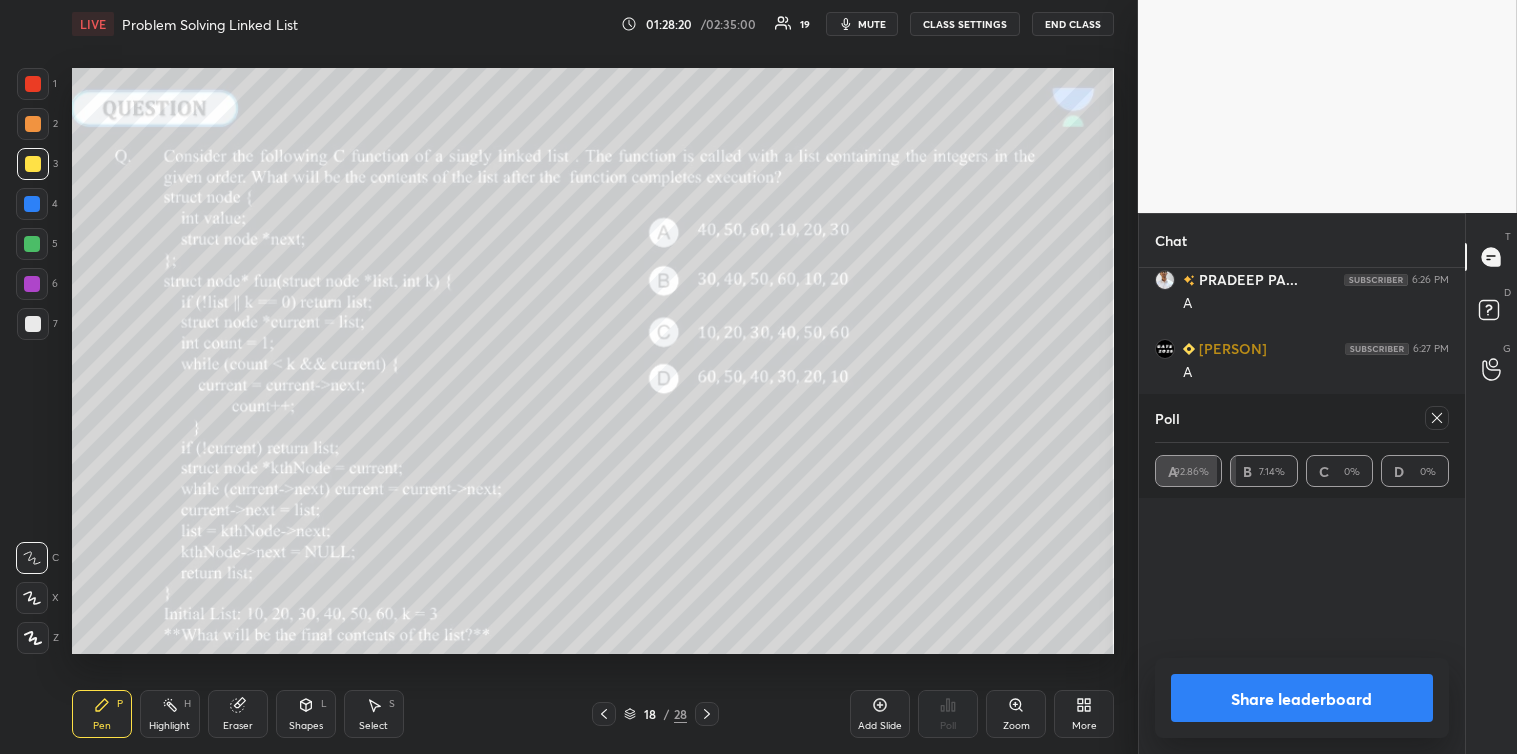 click 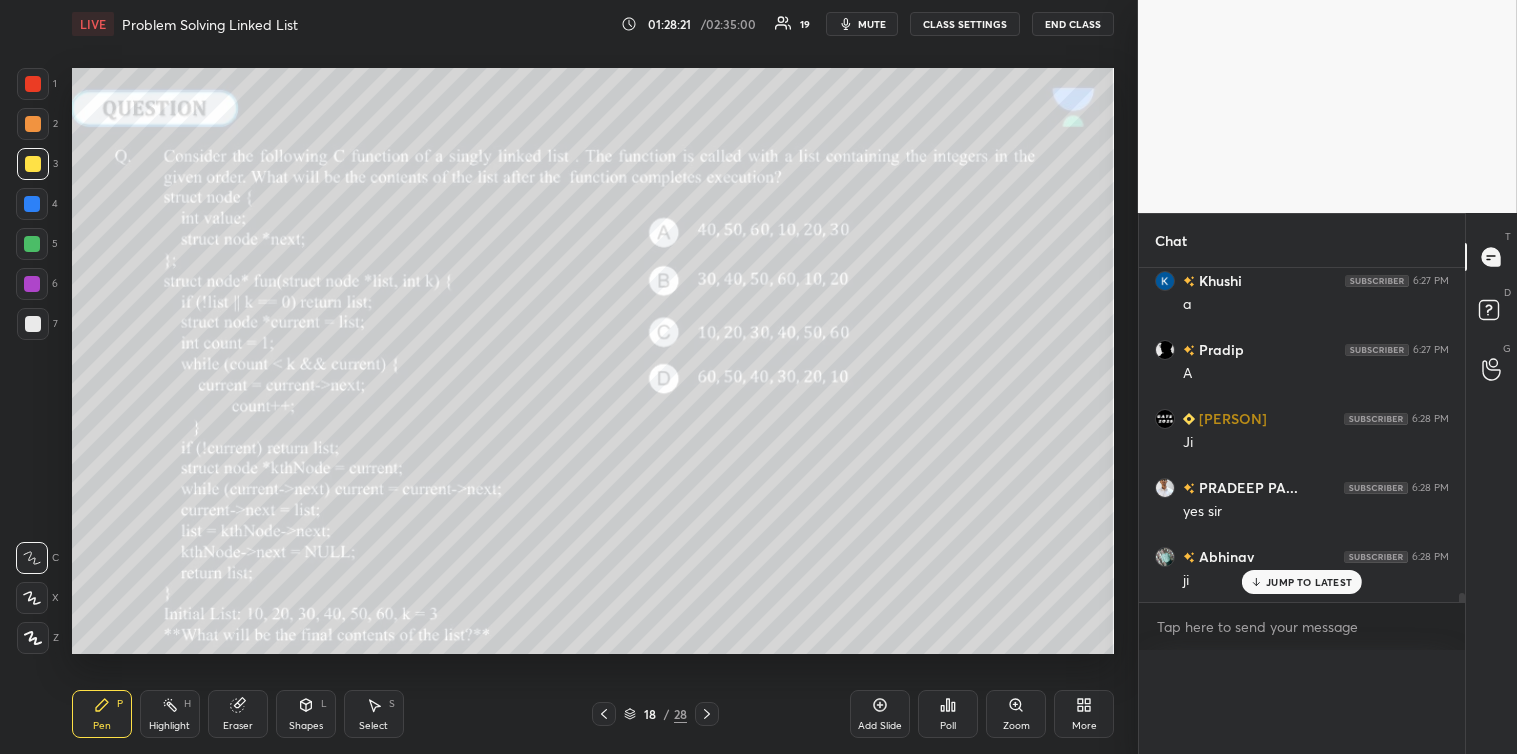 scroll, scrollTop: 371, scrollLeft: 320, axis: both 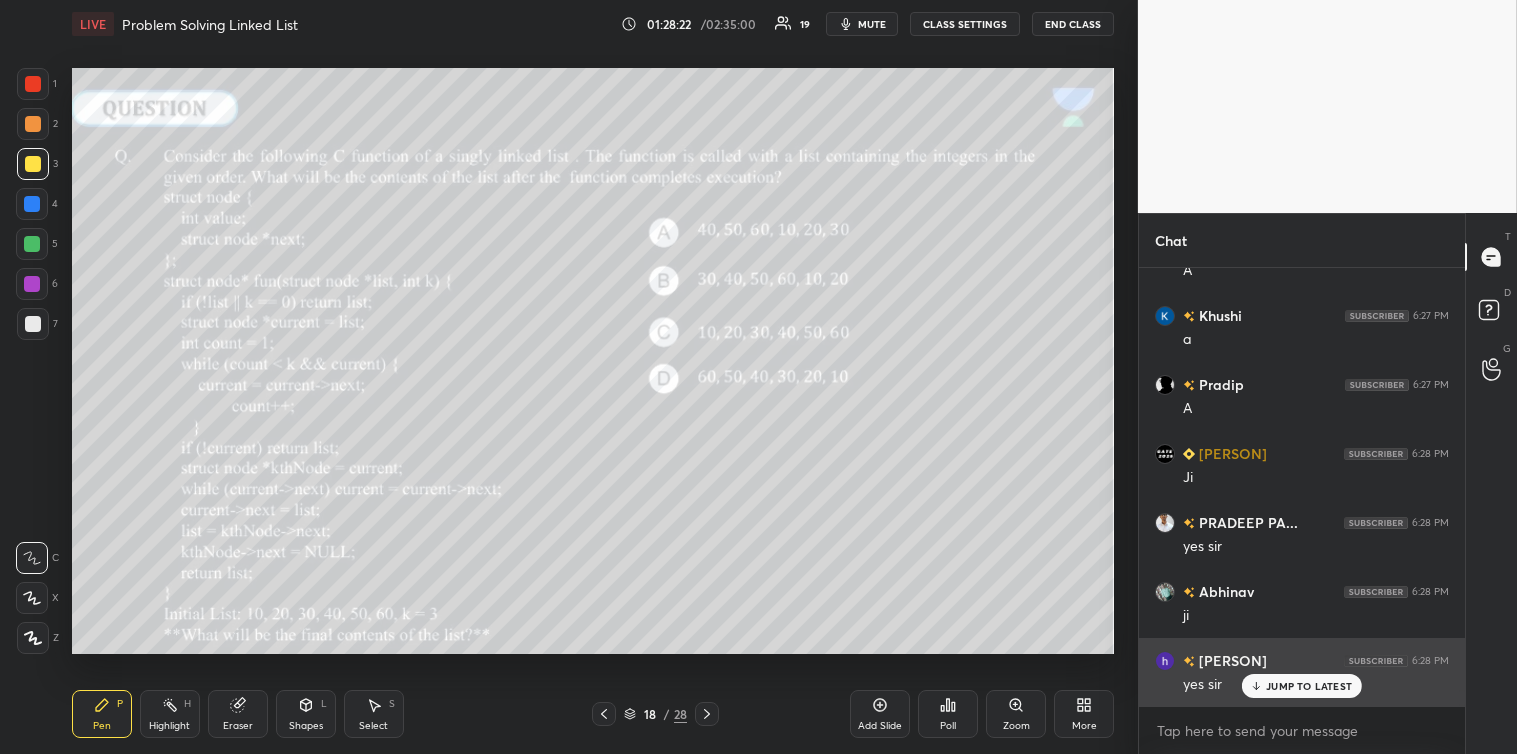 click on "JUMP TO LATEST" at bounding box center (1309, 686) 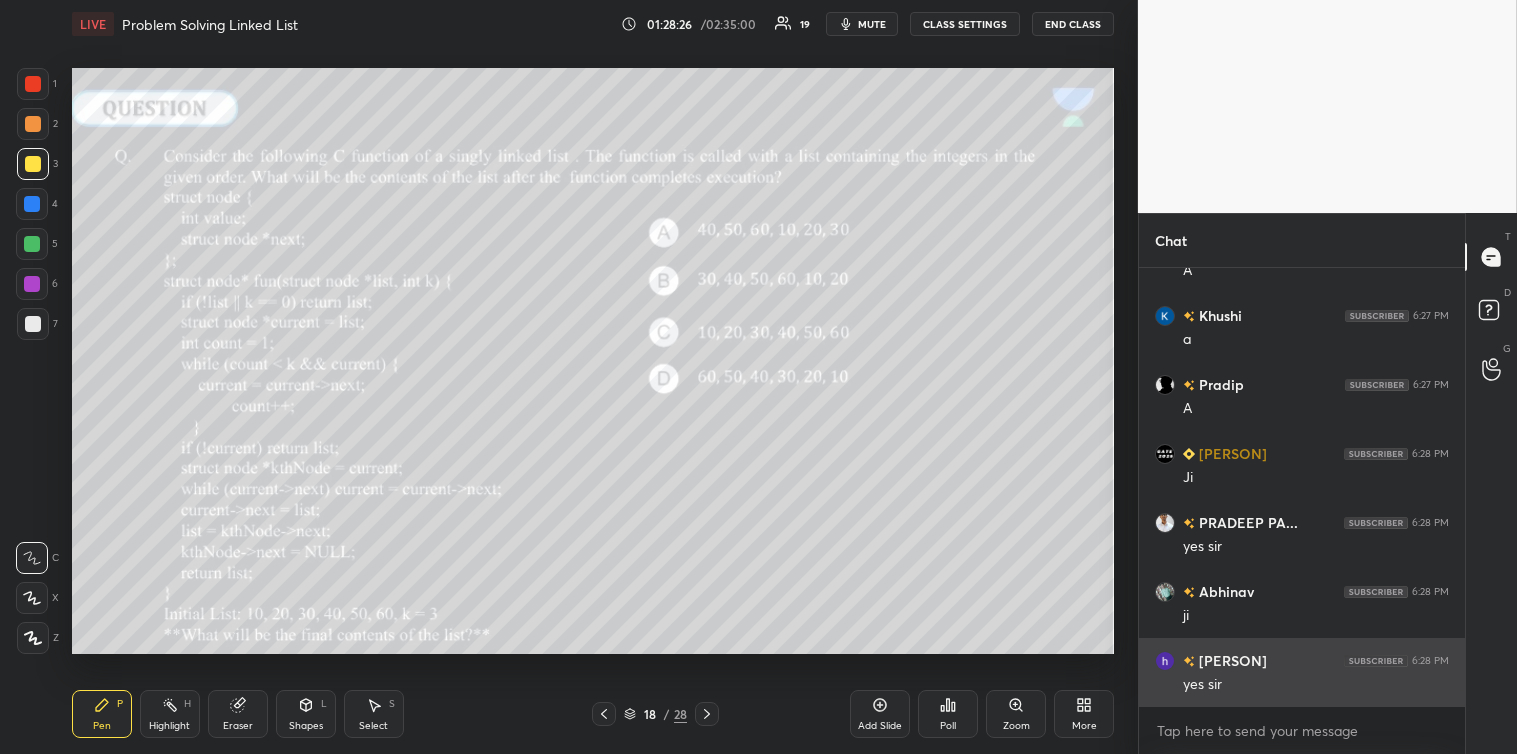 scroll, scrollTop: 11956, scrollLeft: 0, axis: vertical 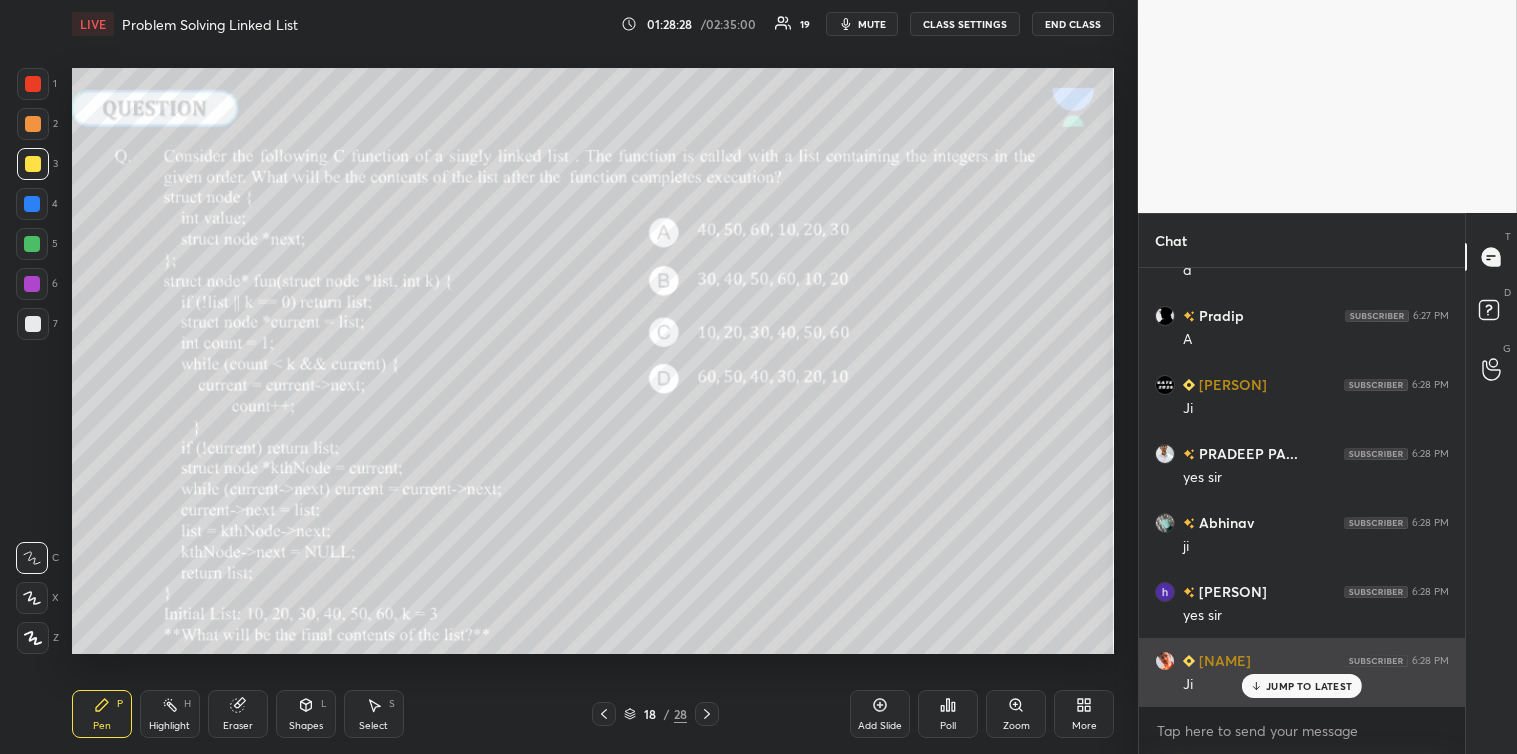click on "JUMP TO LATEST" at bounding box center [1302, 686] 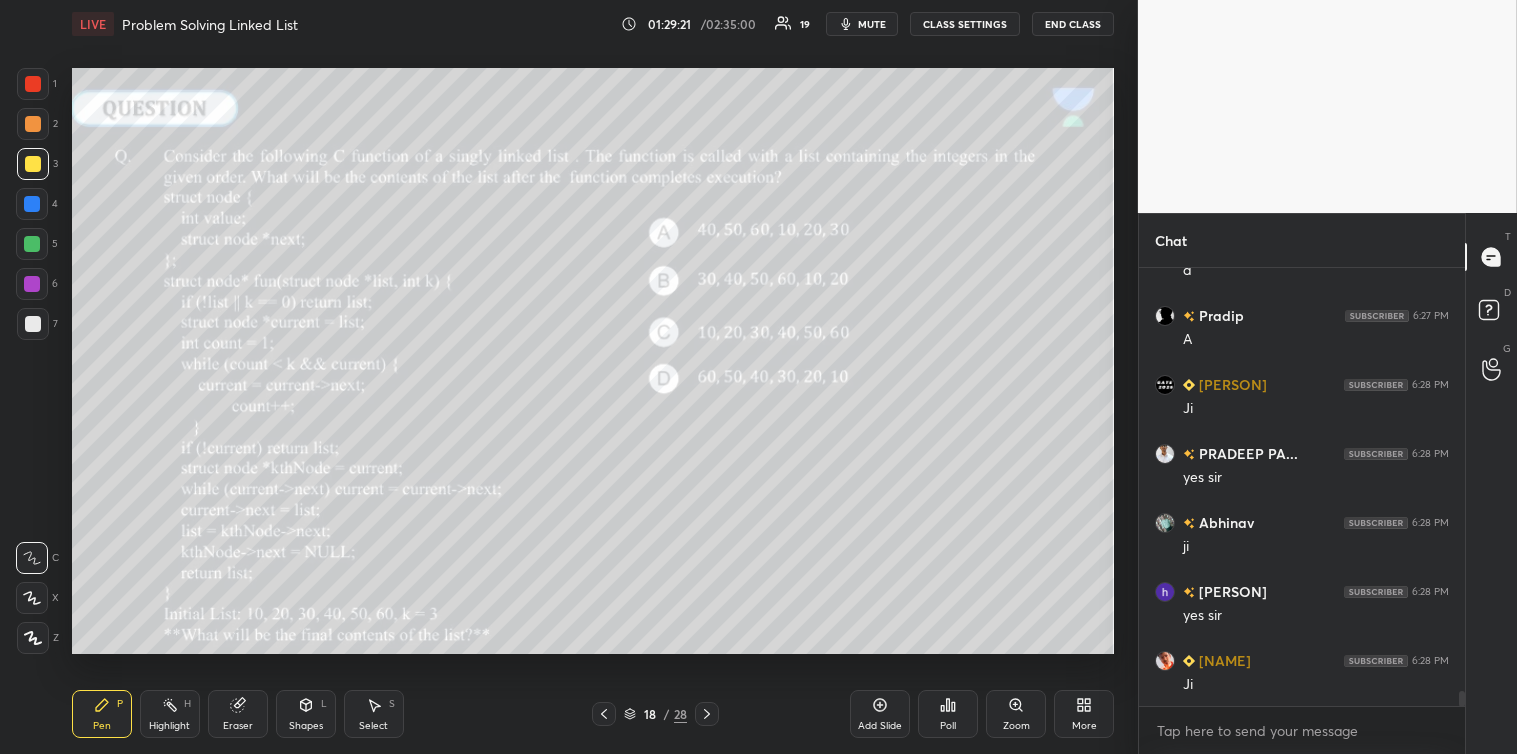 scroll, scrollTop: 12025, scrollLeft: 0, axis: vertical 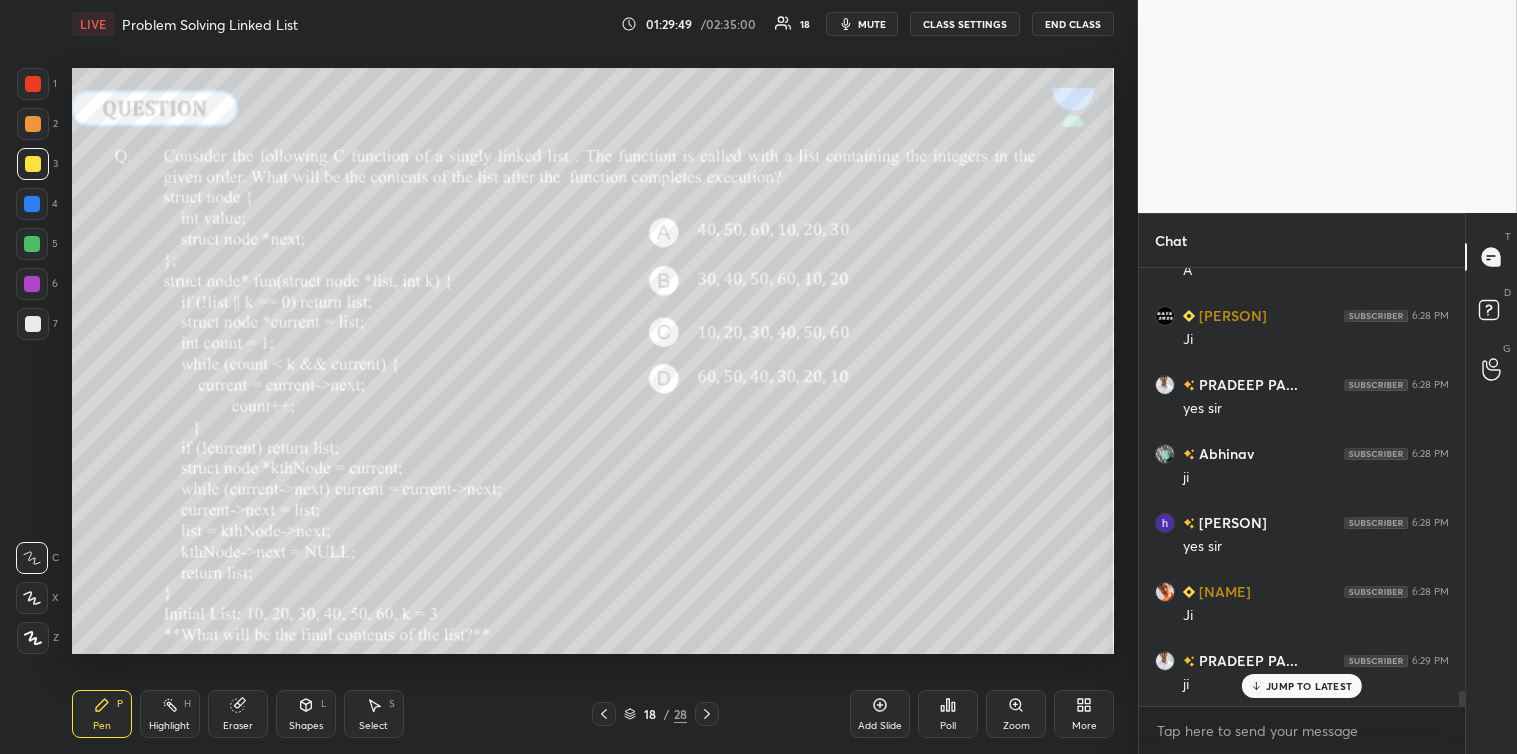click at bounding box center (33, 324) 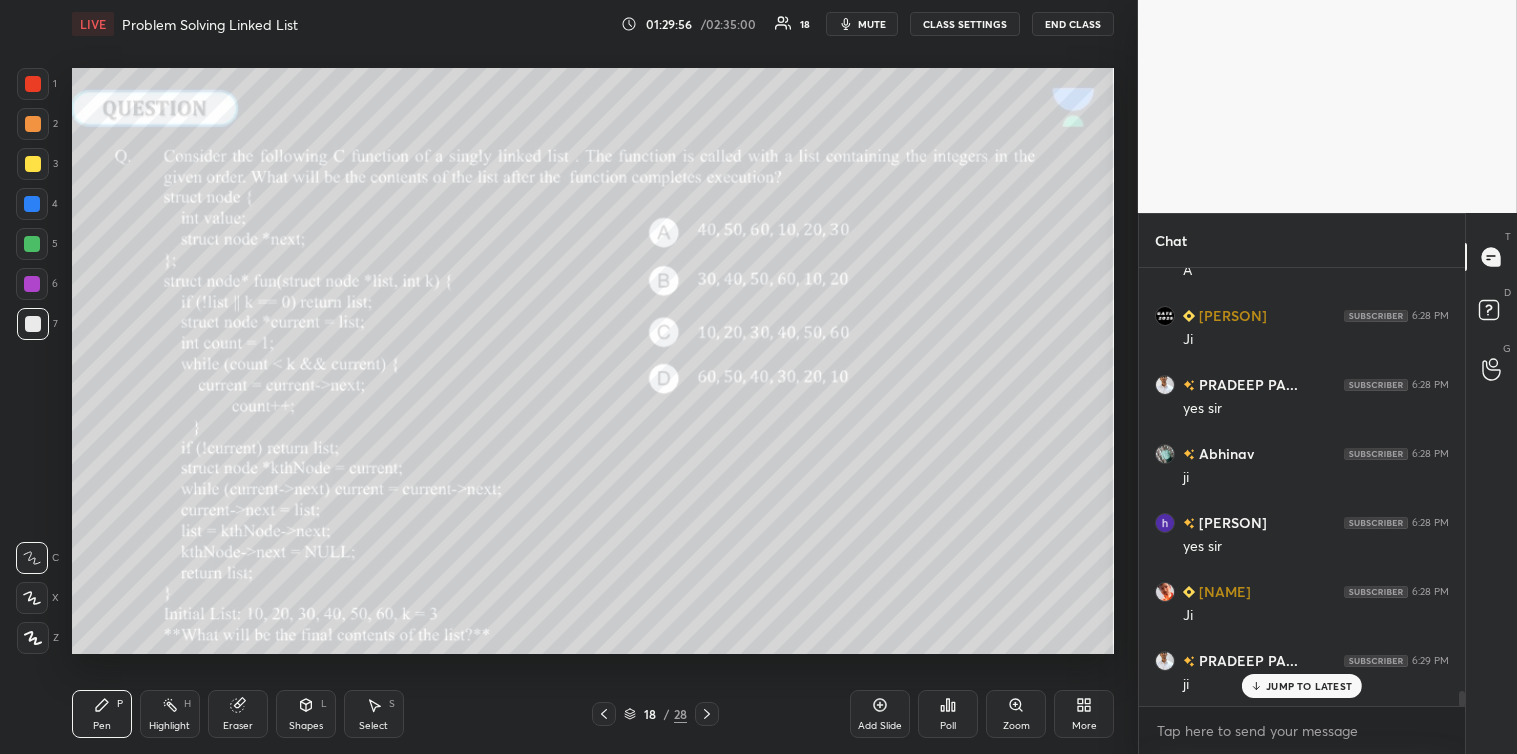 click at bounding box center (32, 204) 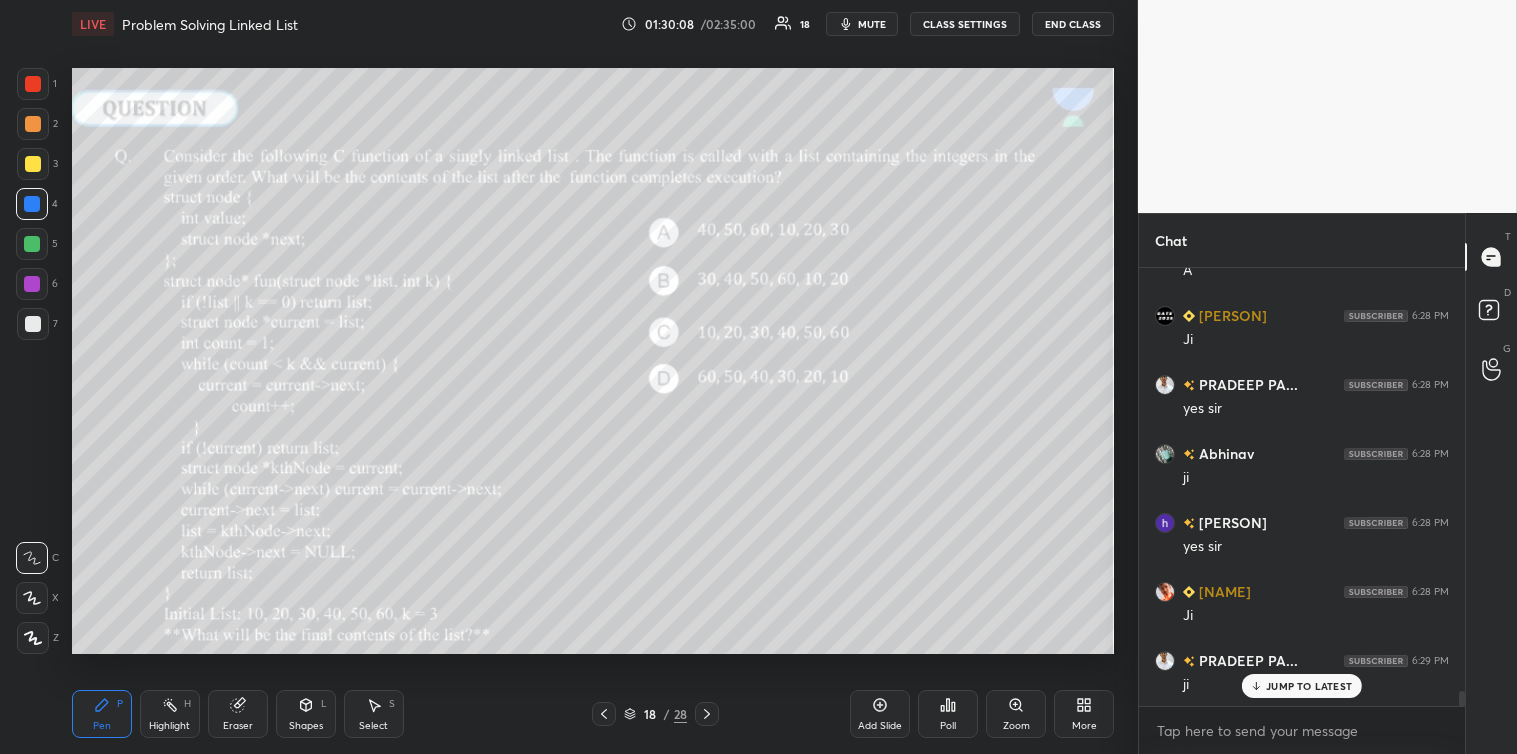 click 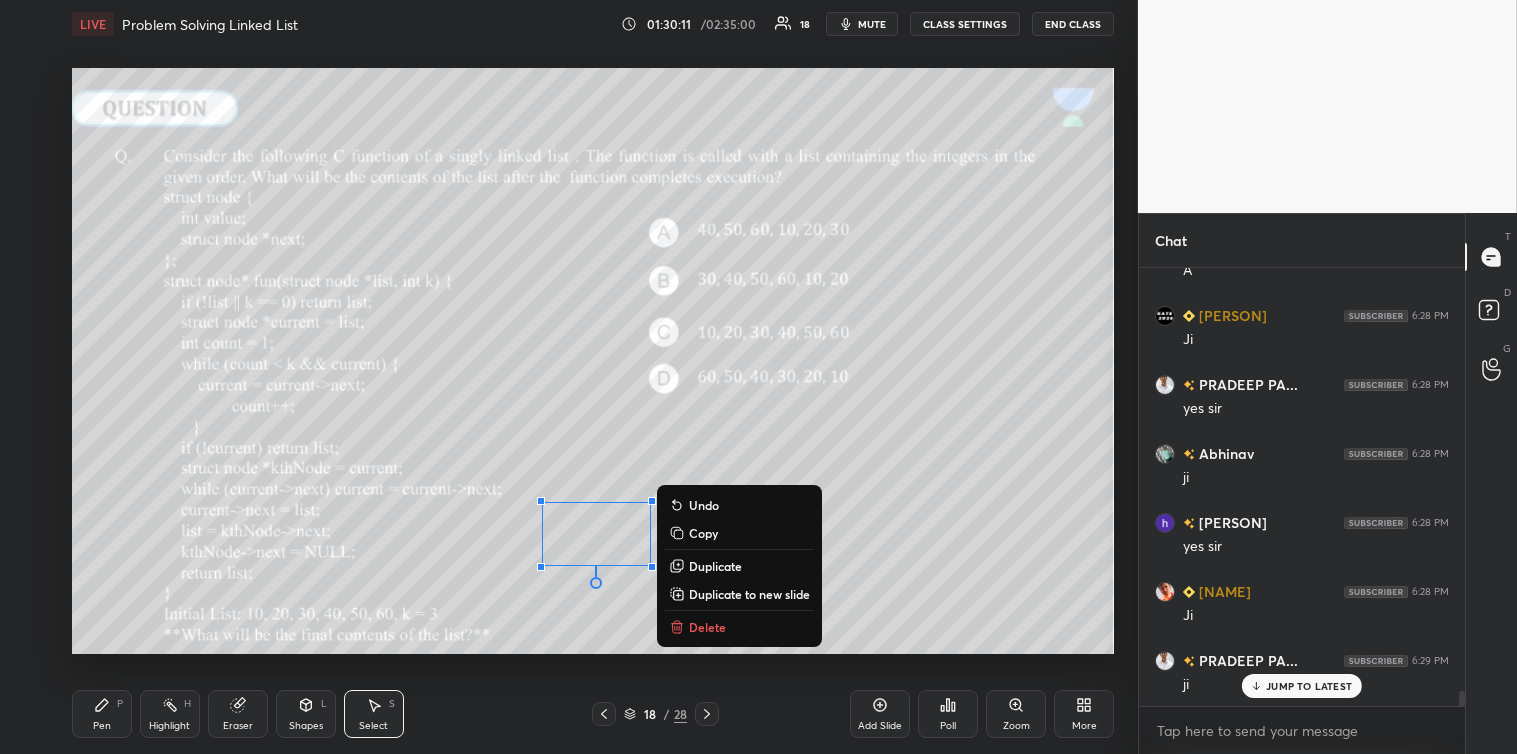 click on "Delete" at bounding box center [707, 627] 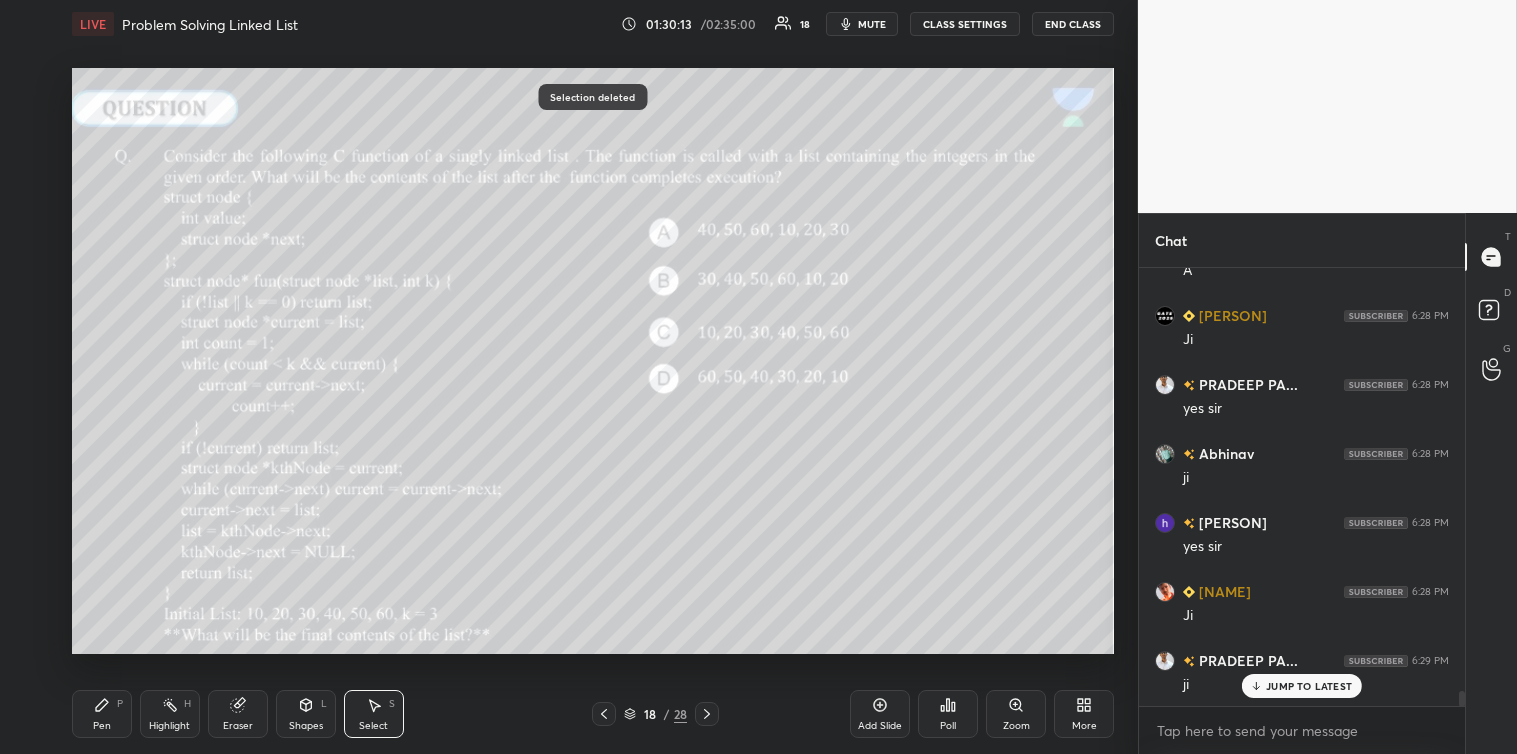 click 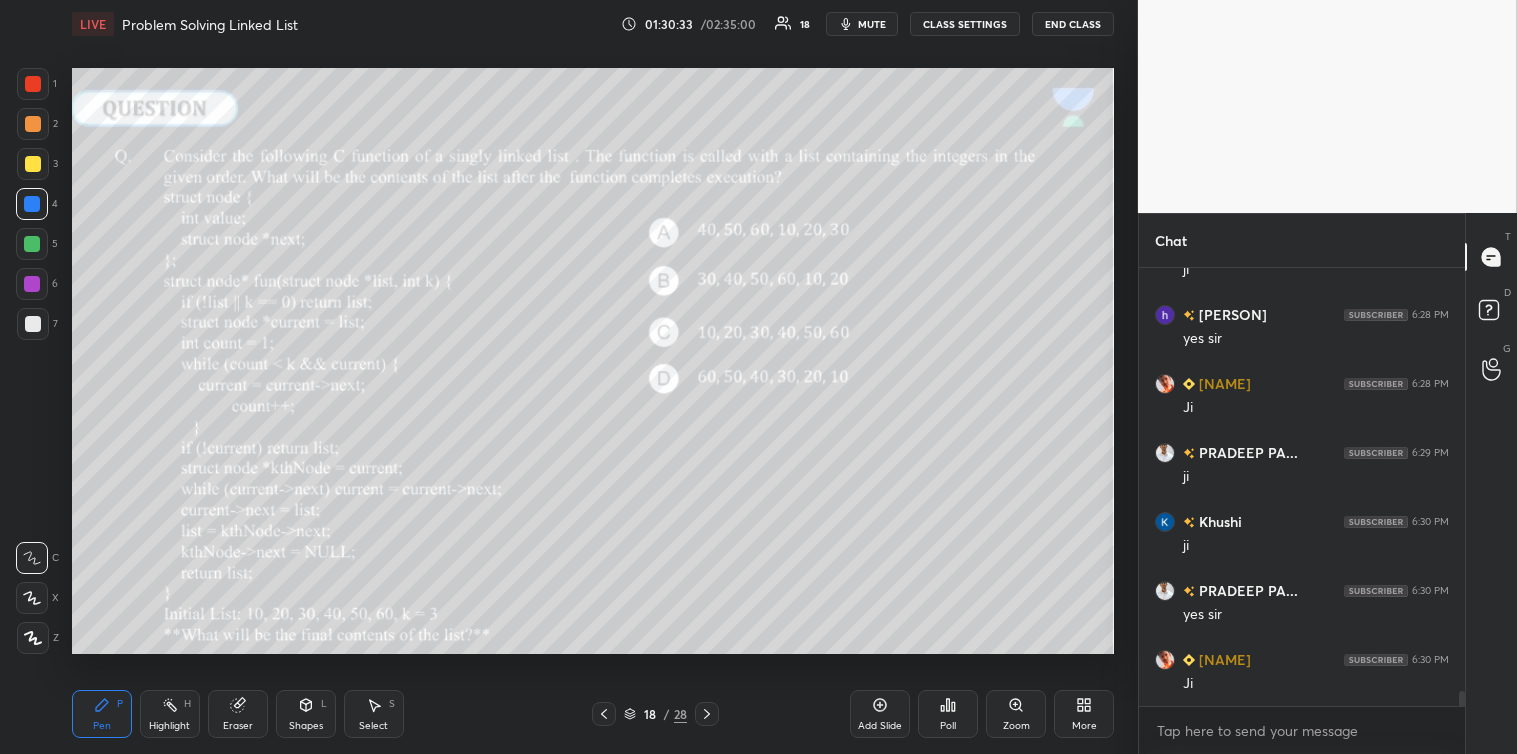scroll, scrollTop: 12302, scrollLeft: 0, axis: vertical 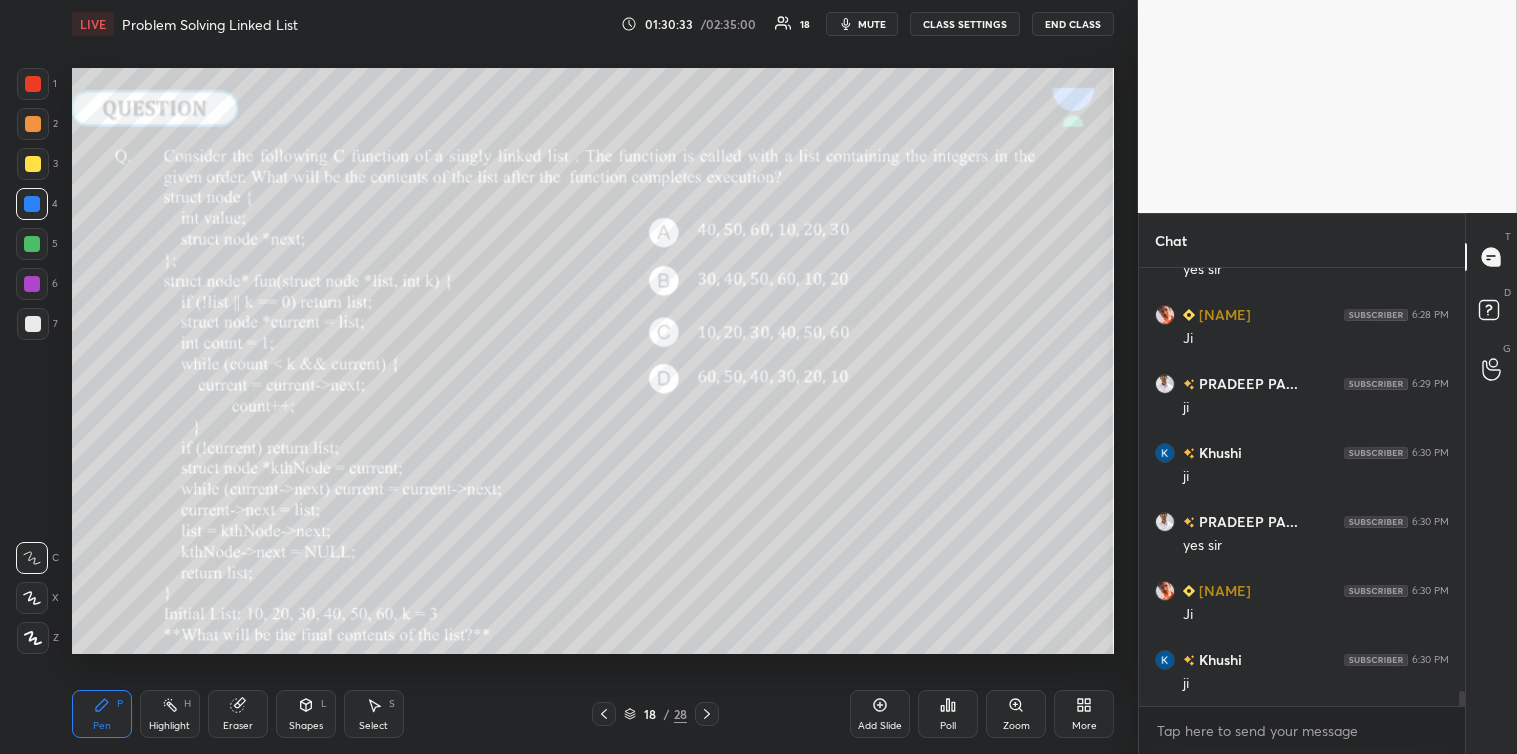 click at bounding box center [33, 324] 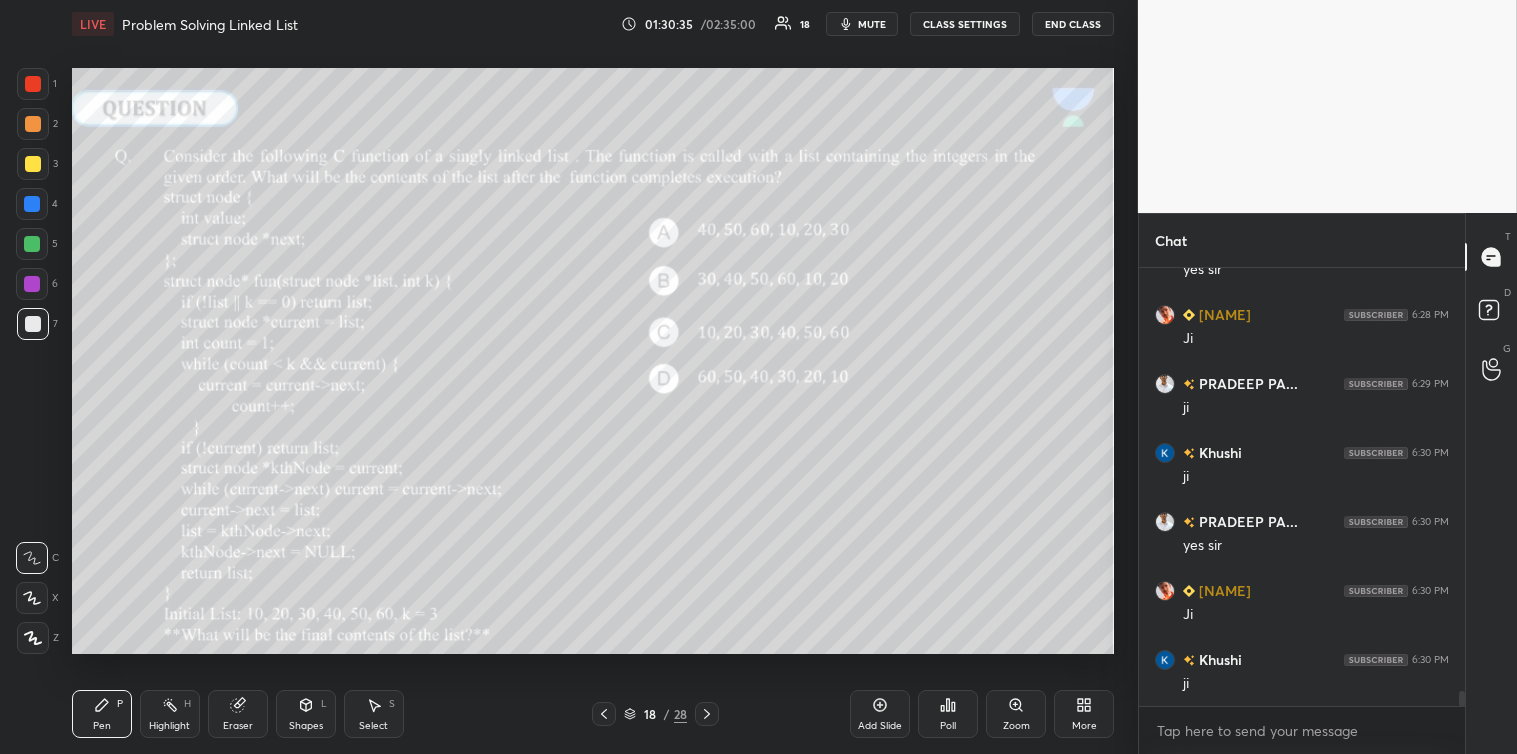 scroll, scrollTop: 12371, scrollLeft: 0, axis: vertical 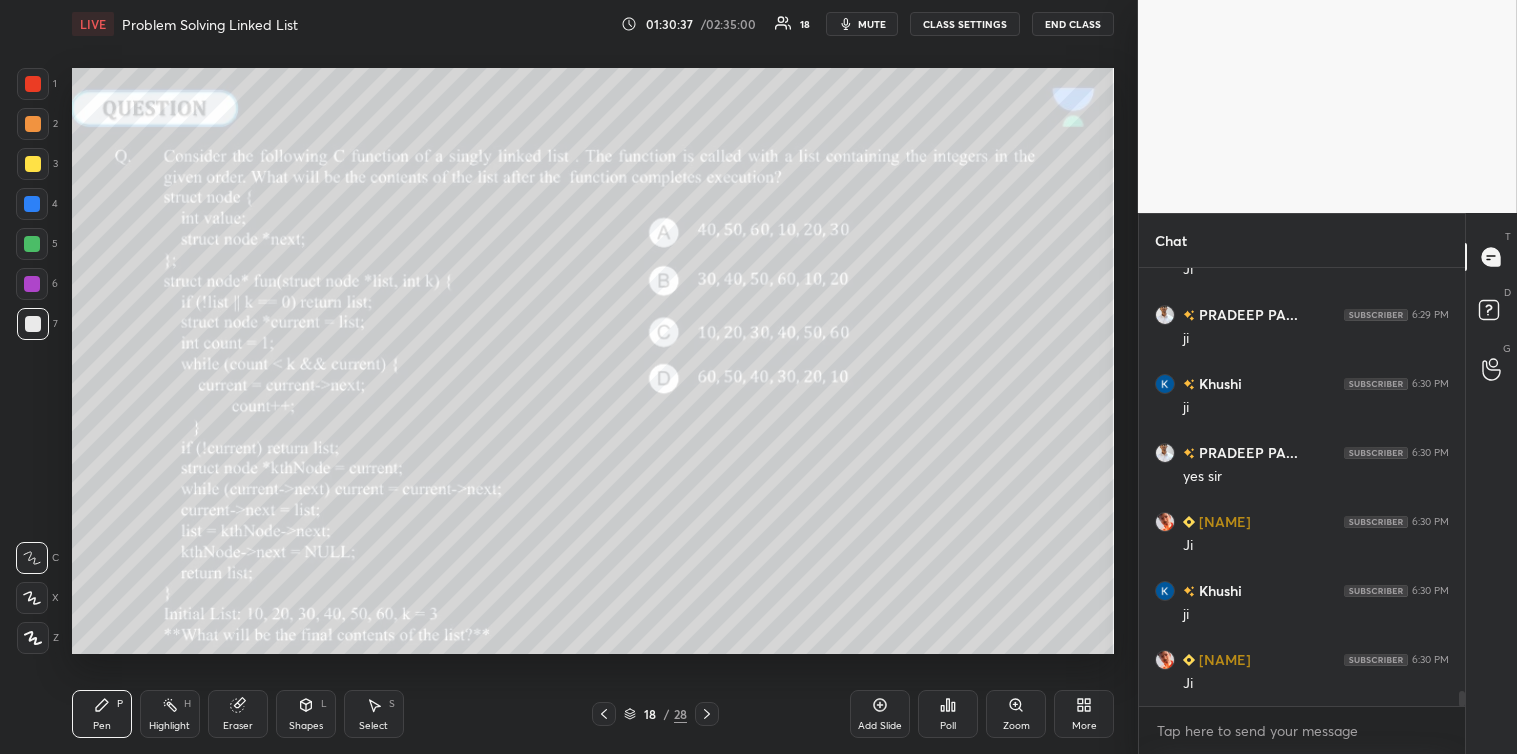 click 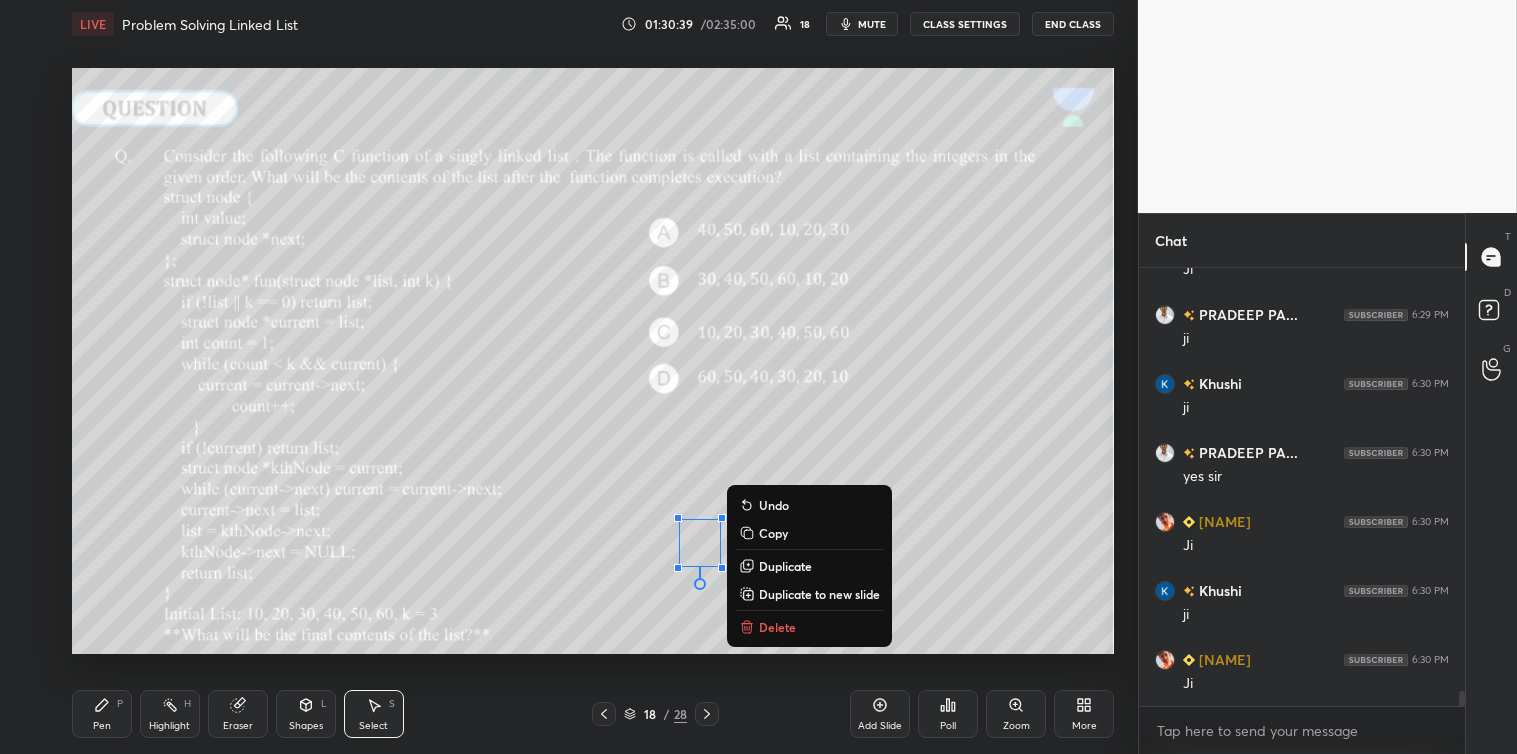 click on "Delete" at bounding box center [777, 627] 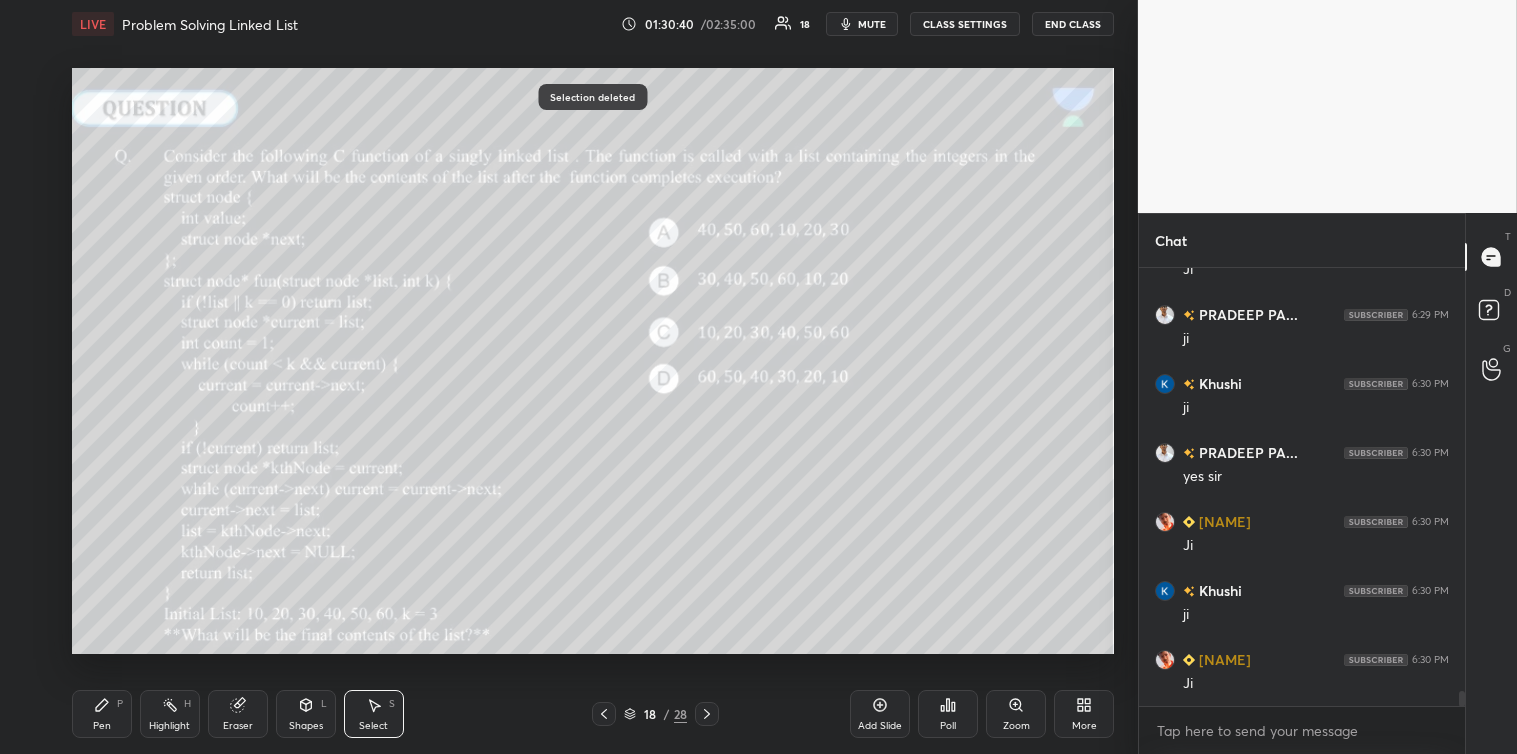 click on "Pen P" at bounding box center [102, 714] 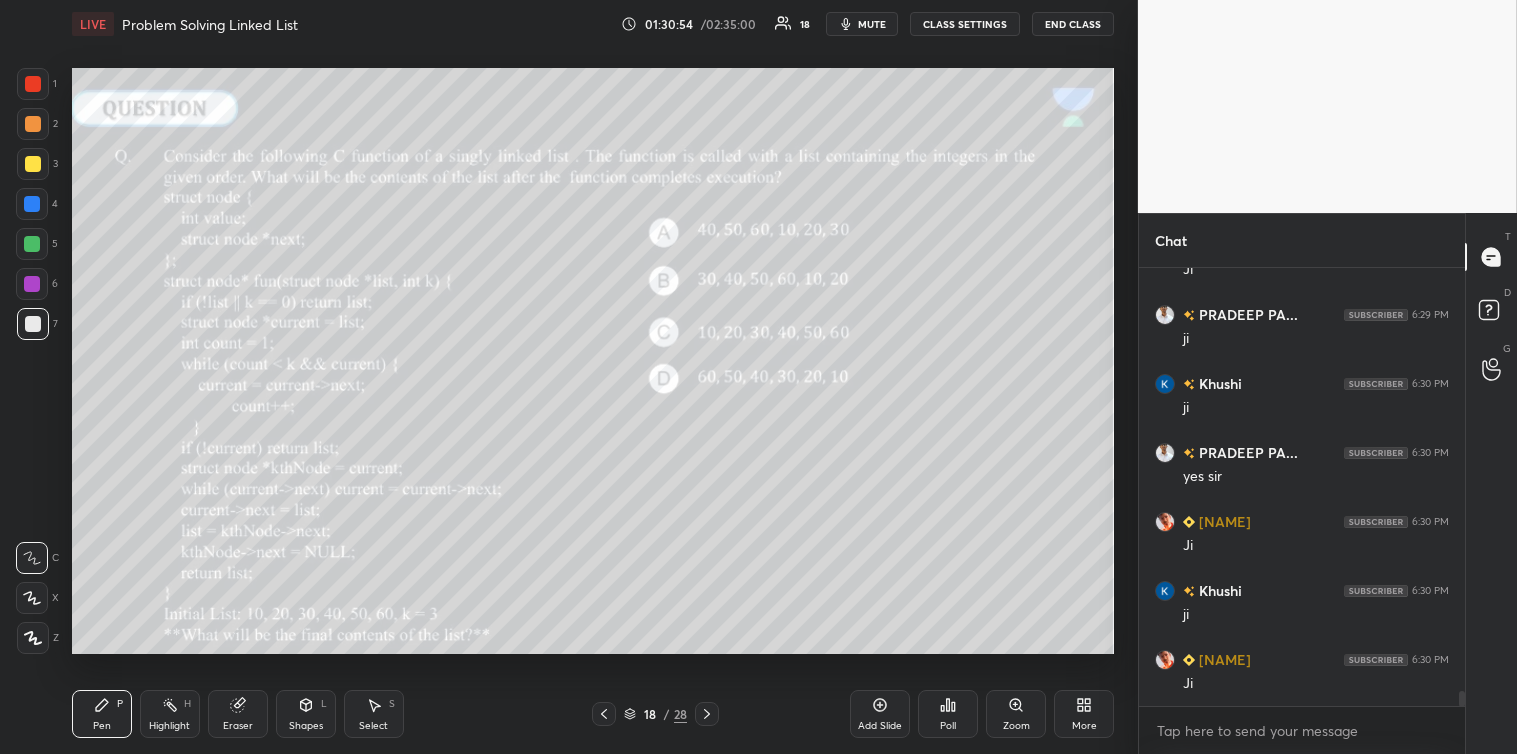 scroll, scrollTop: 12440, scrollLeft: 0, axis: vertical 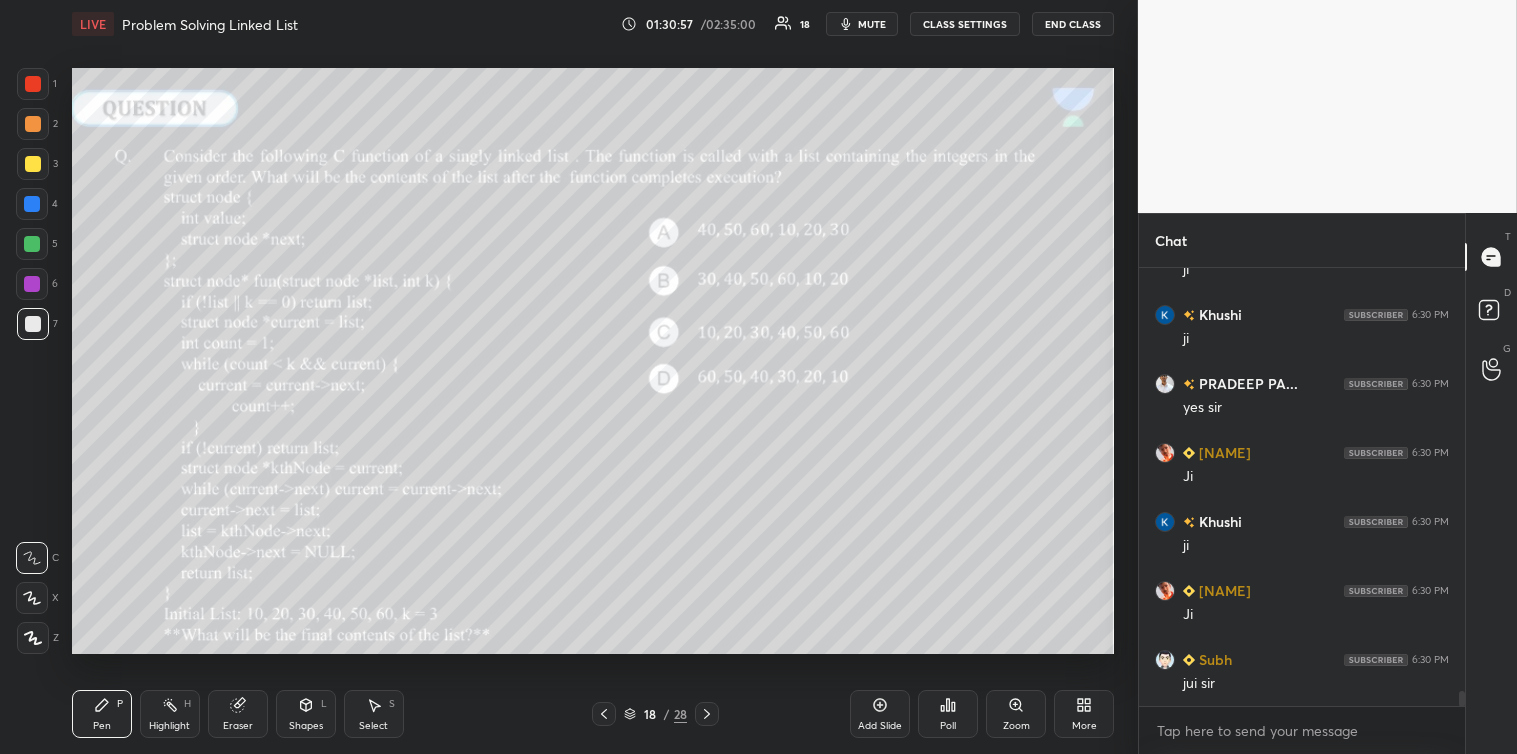 click at bounding box center (33, 164) 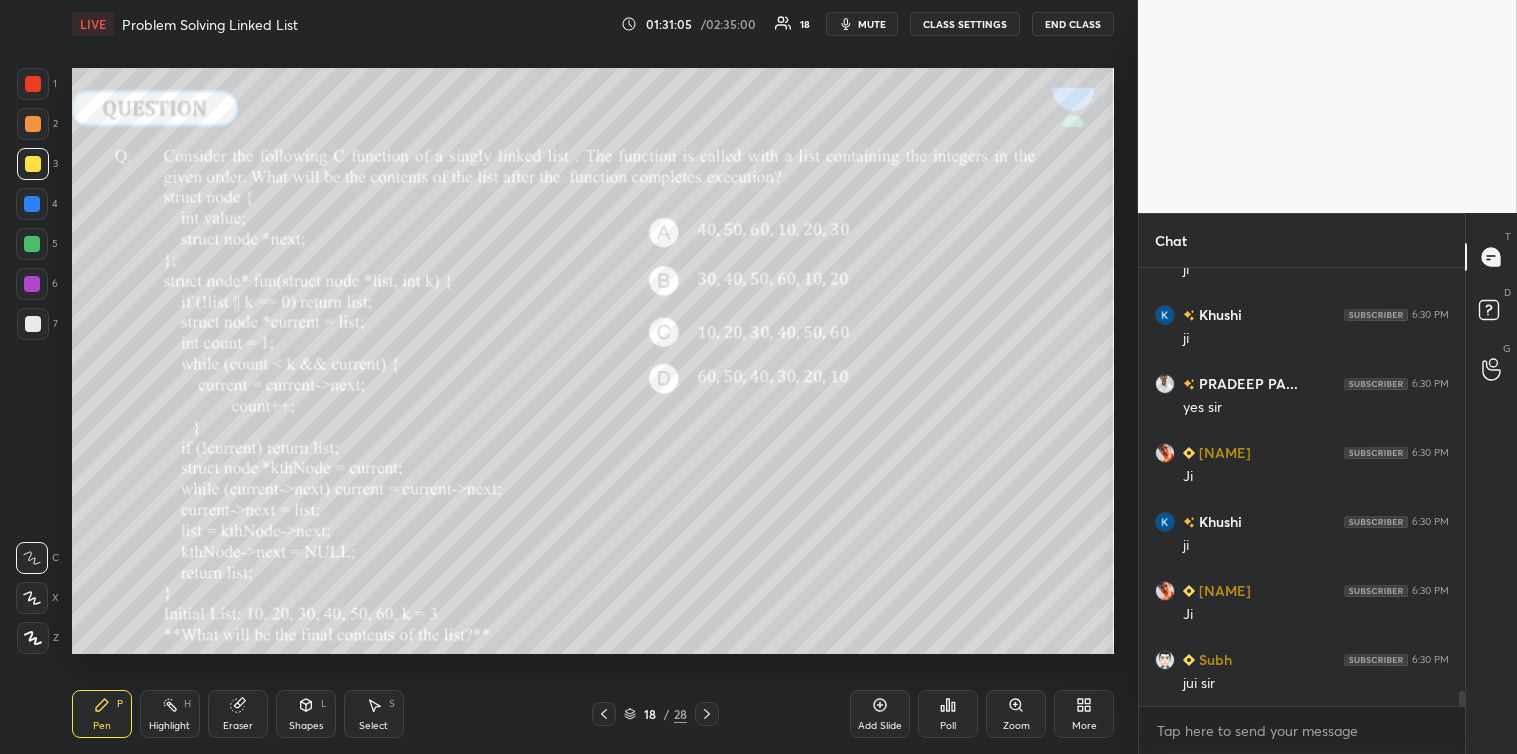 click 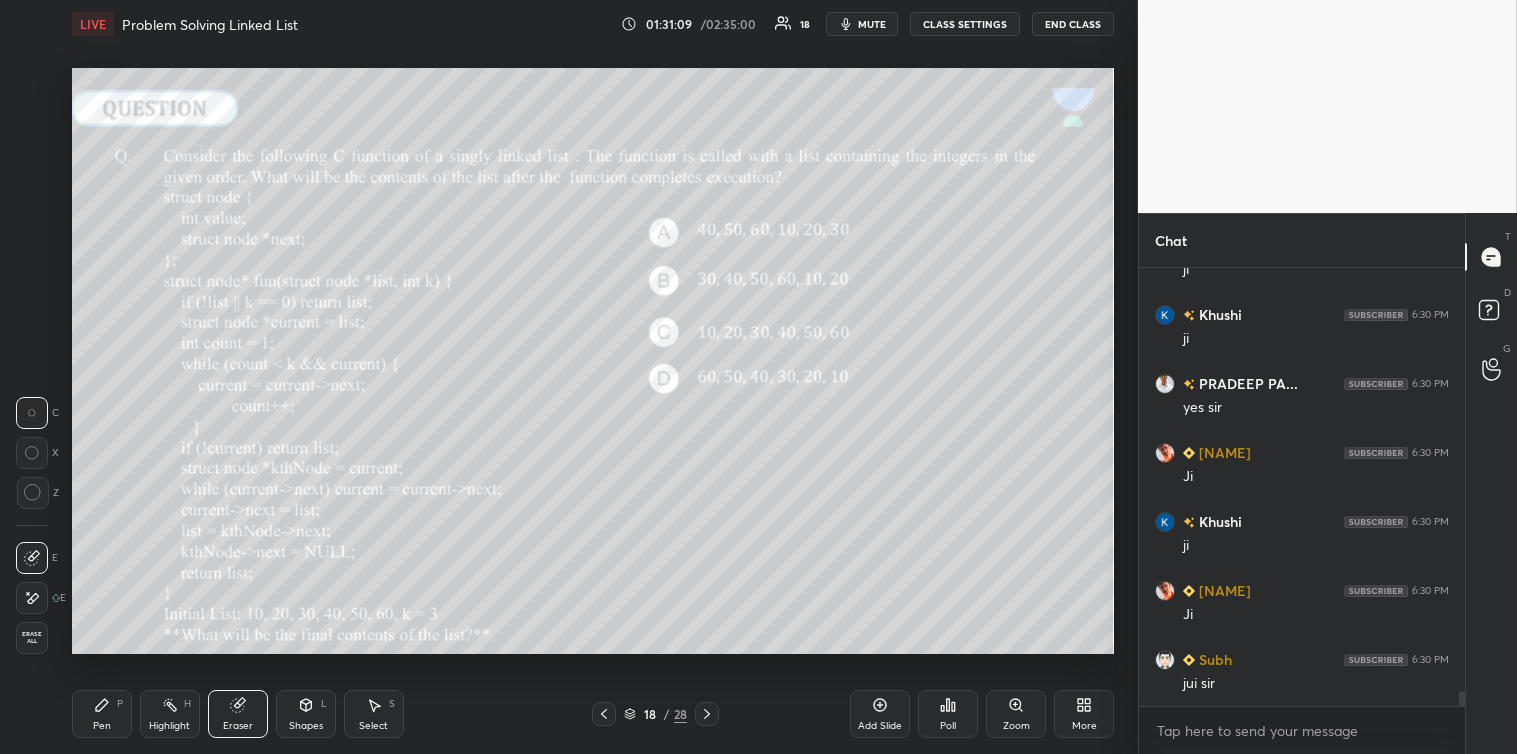 click 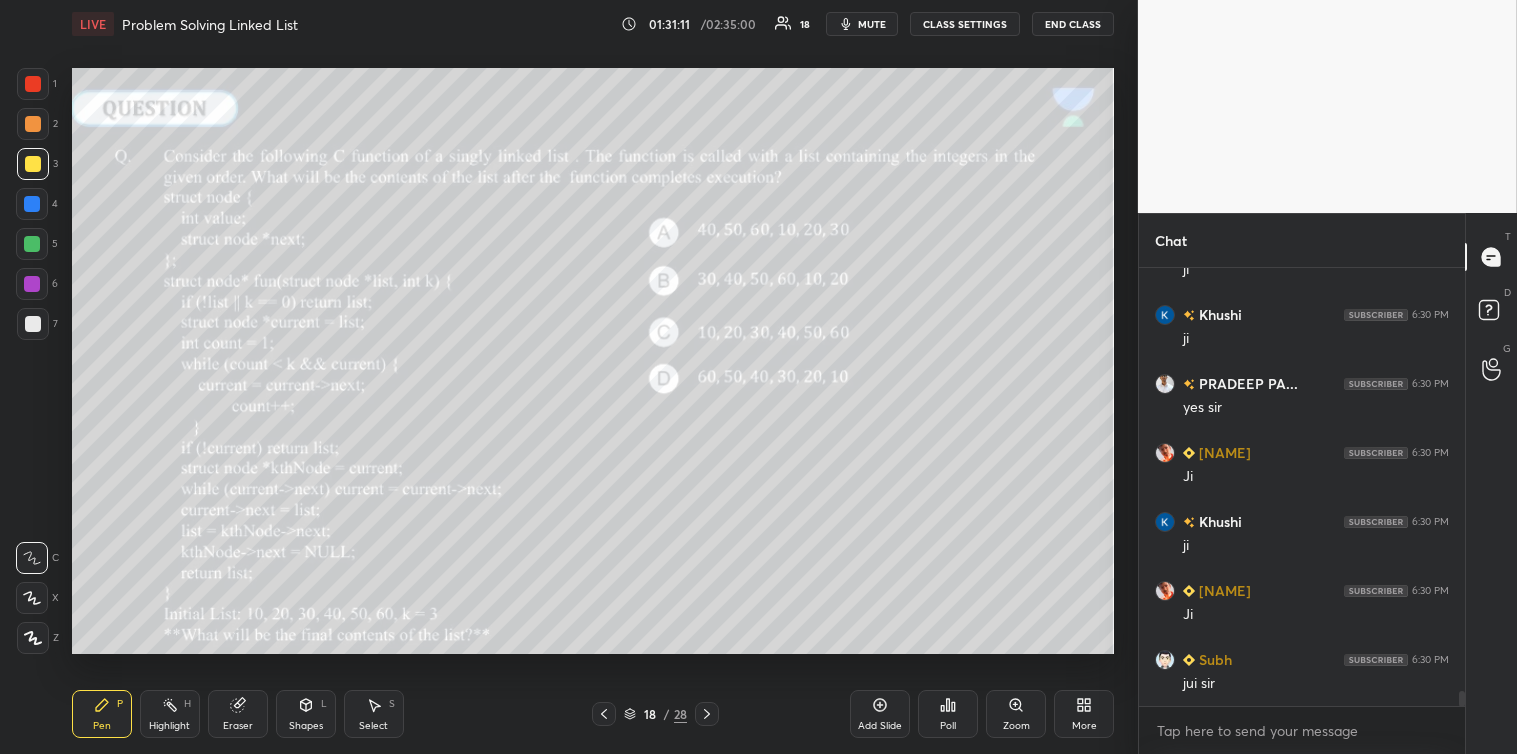 click at bounding box center (33, 324) 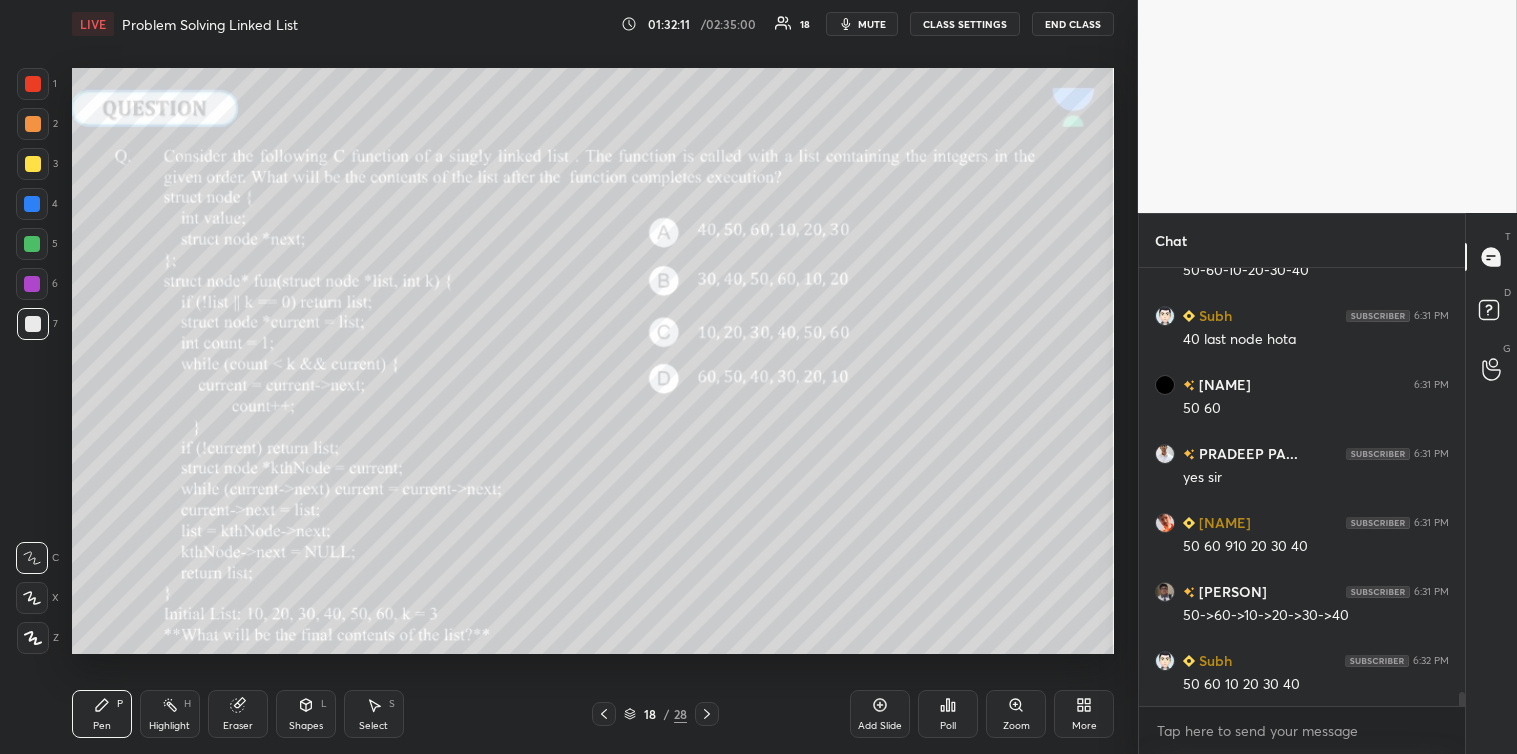 scroll, scrollTop: 13267, scrollLeft: 0, axis: vertical 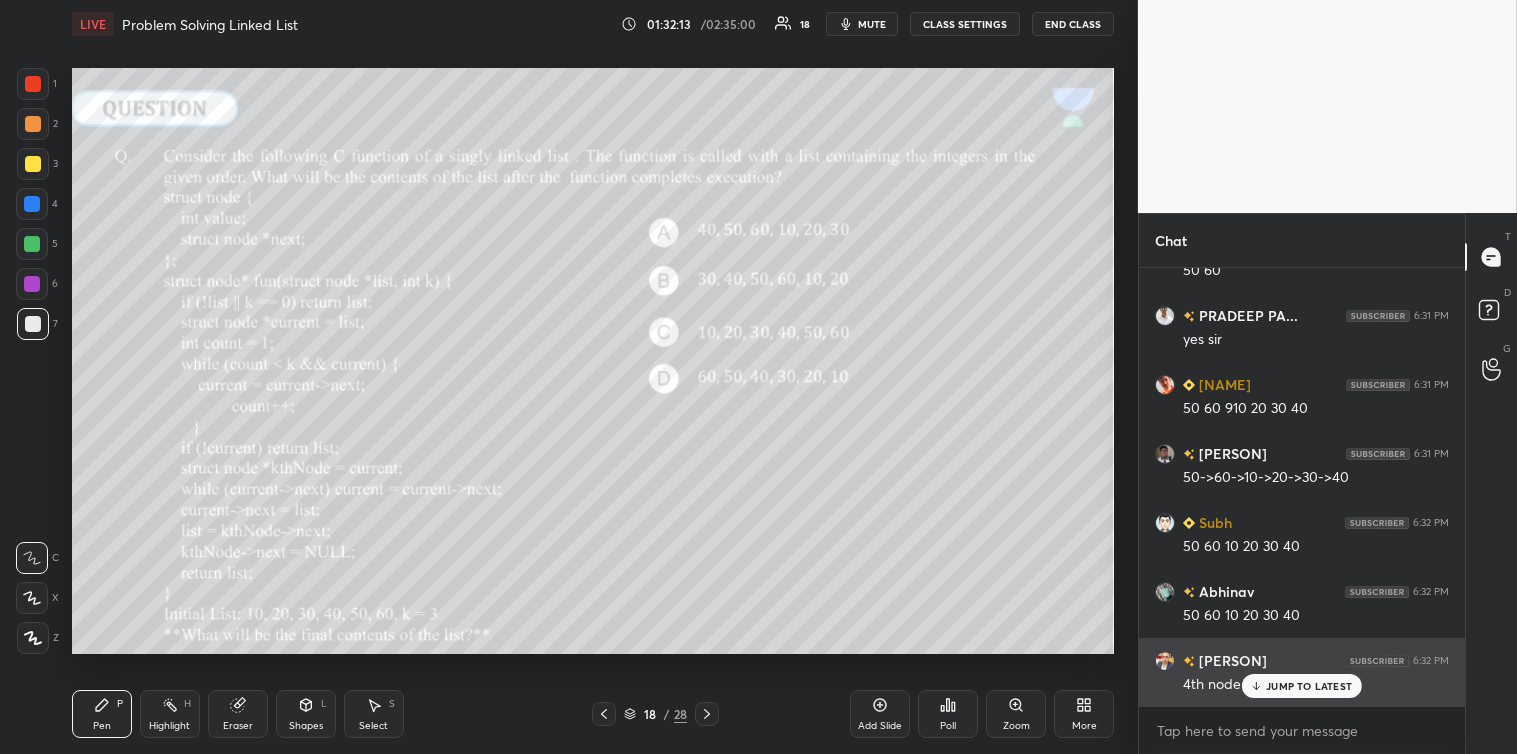 click on "JUMP TO LATEST" at bounding box center [1302, 686] 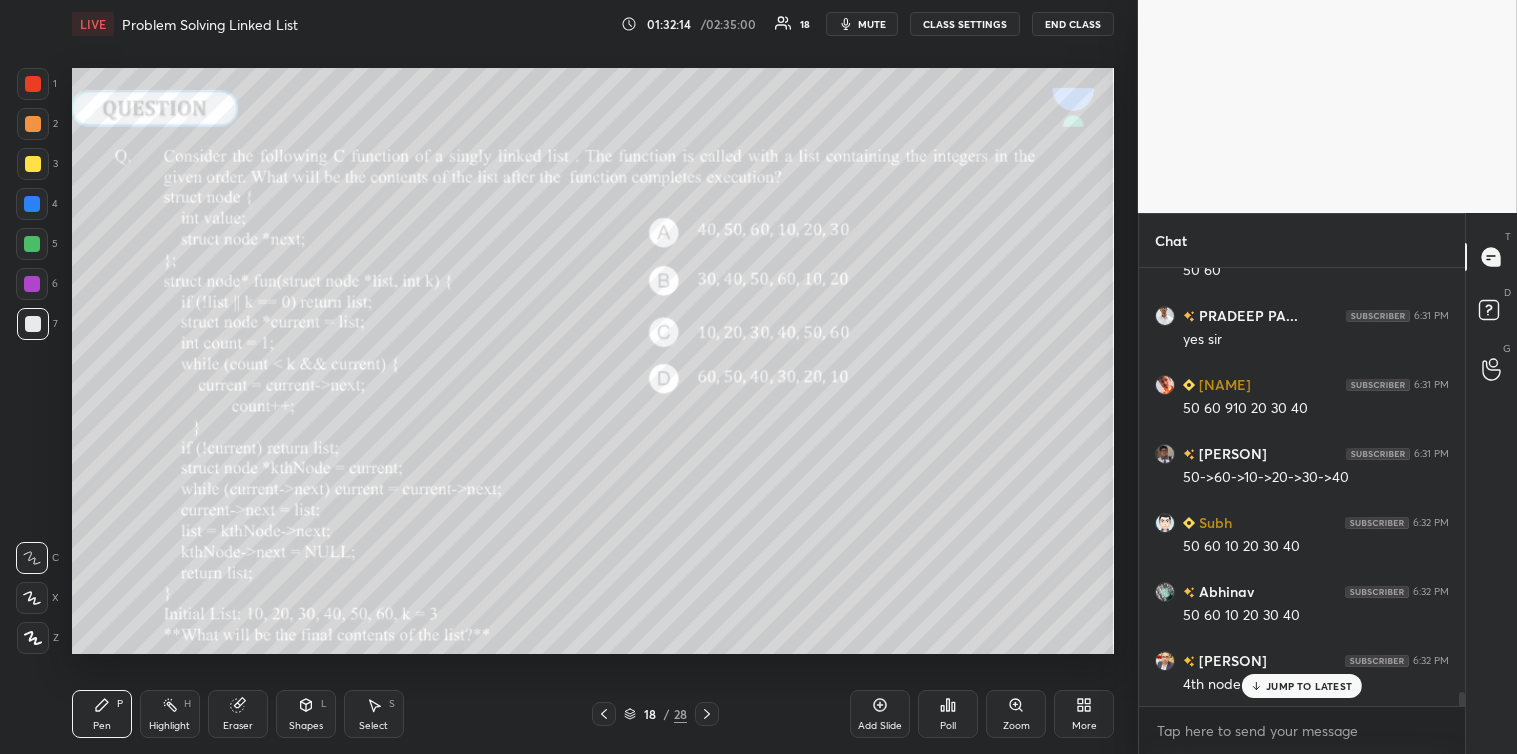 click 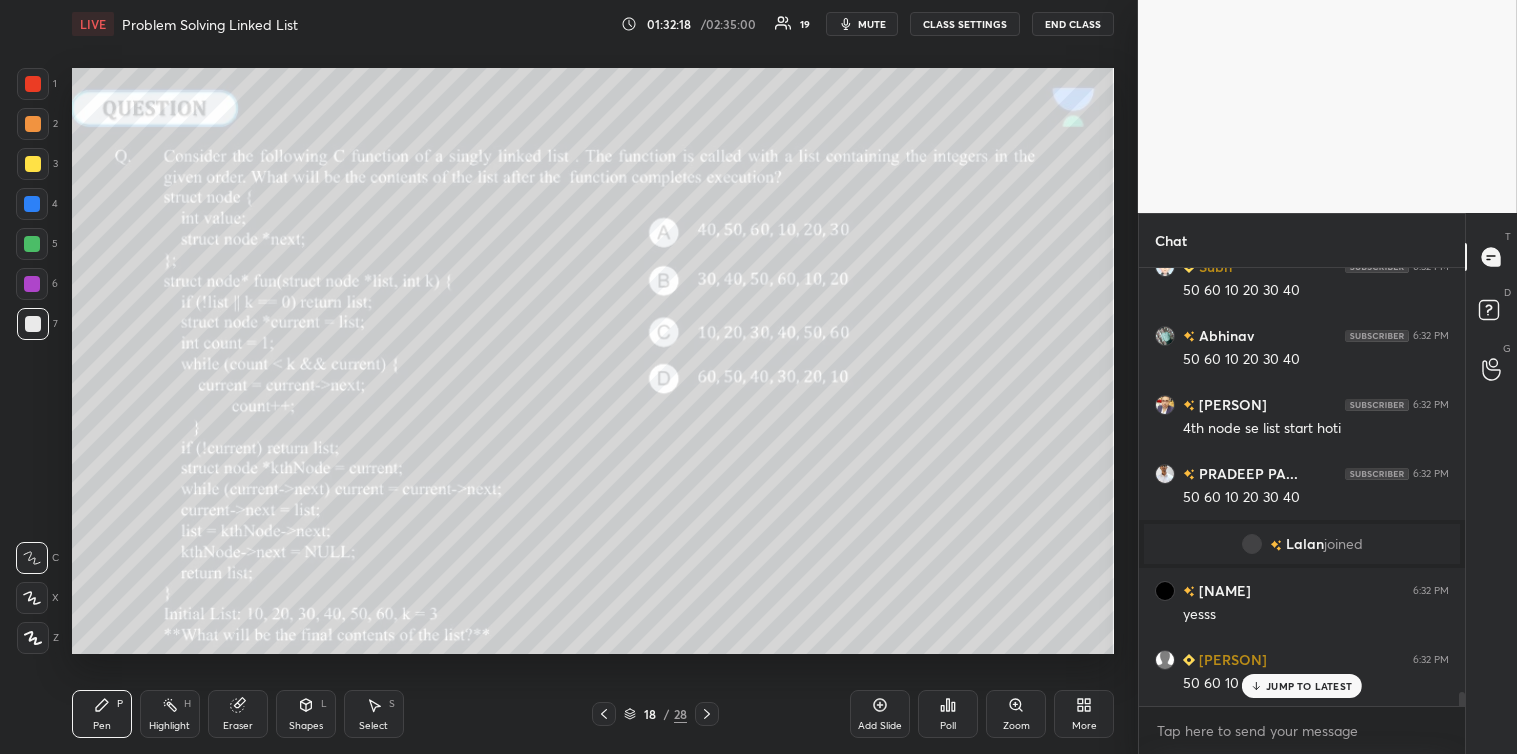 scroll, scrollTop: 12858, scrollLeft: 0, axis: vertical 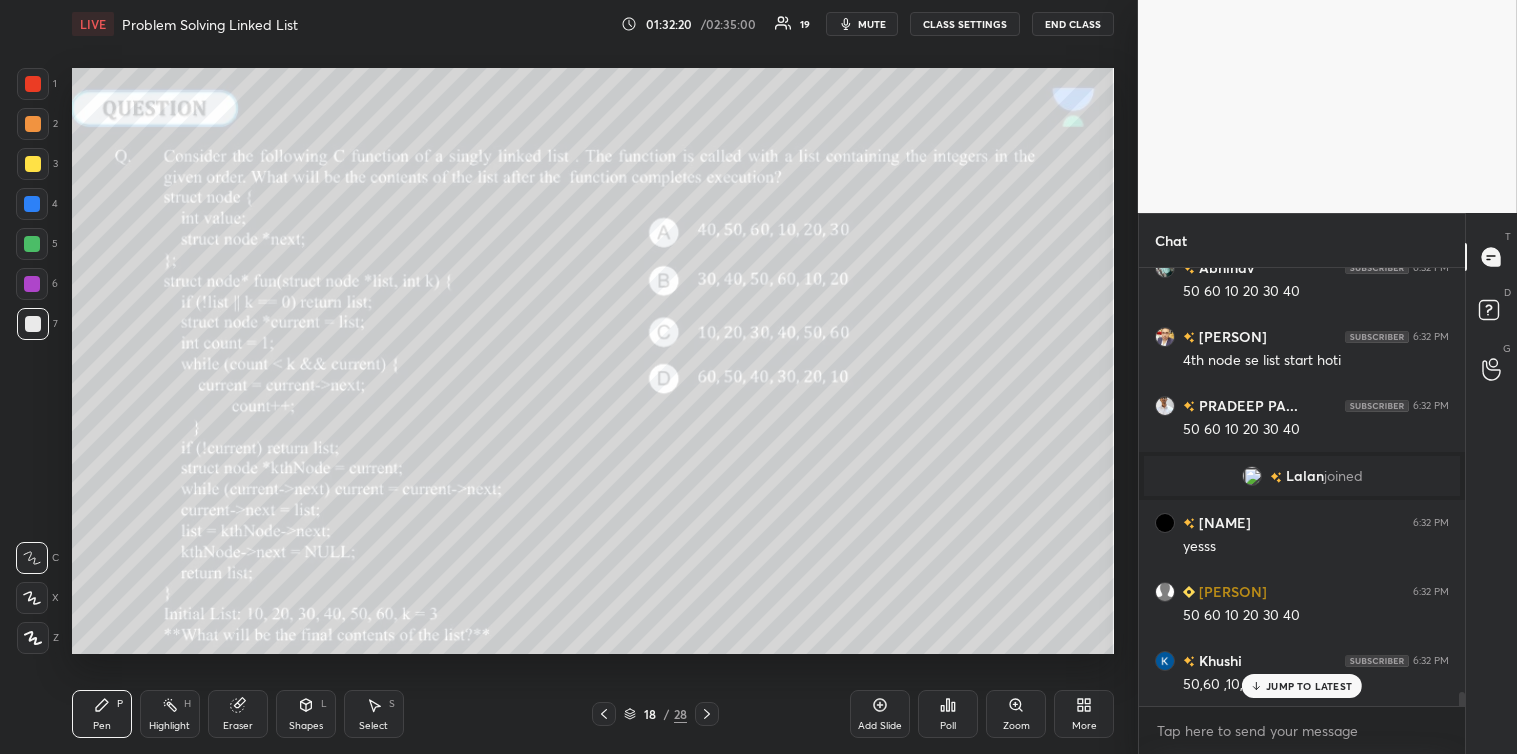 click 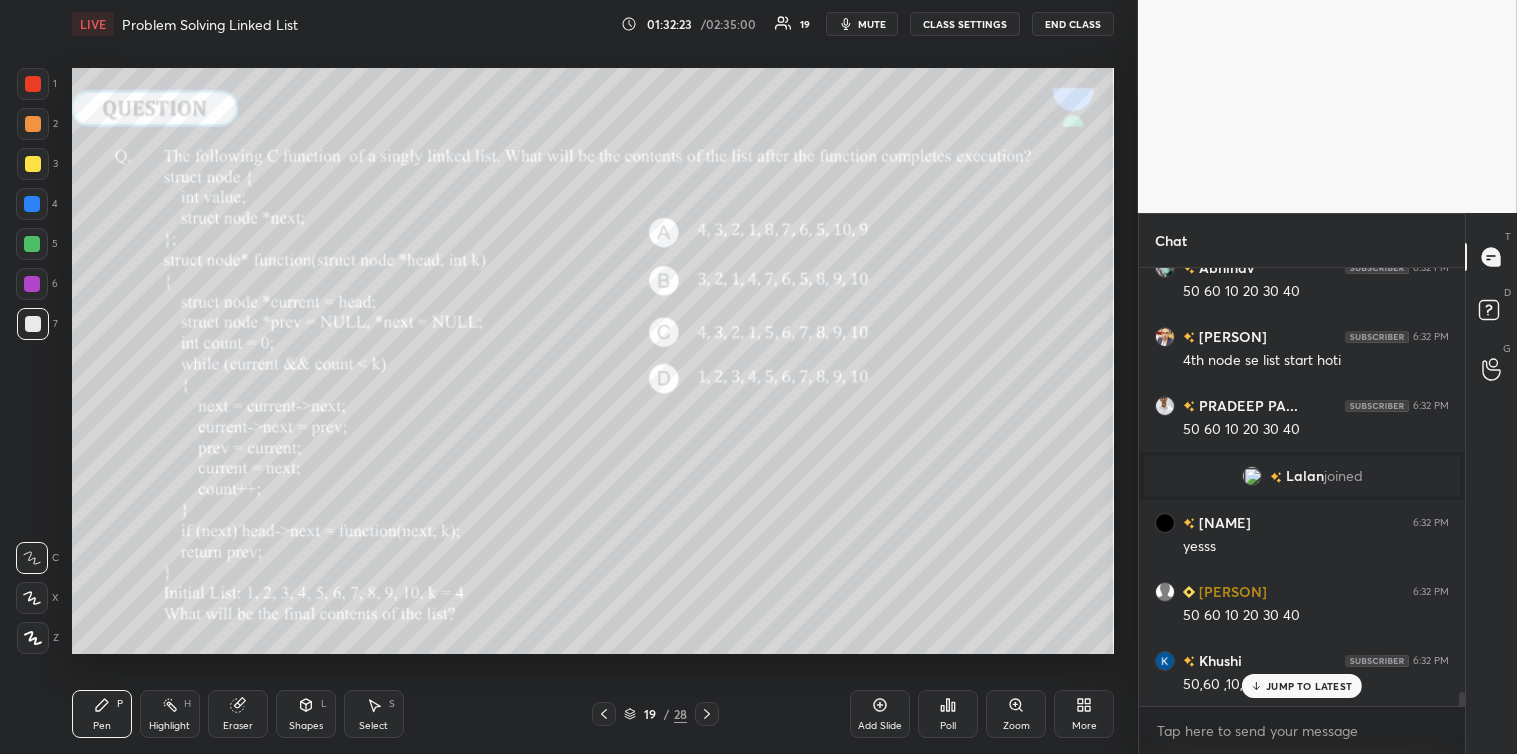 click 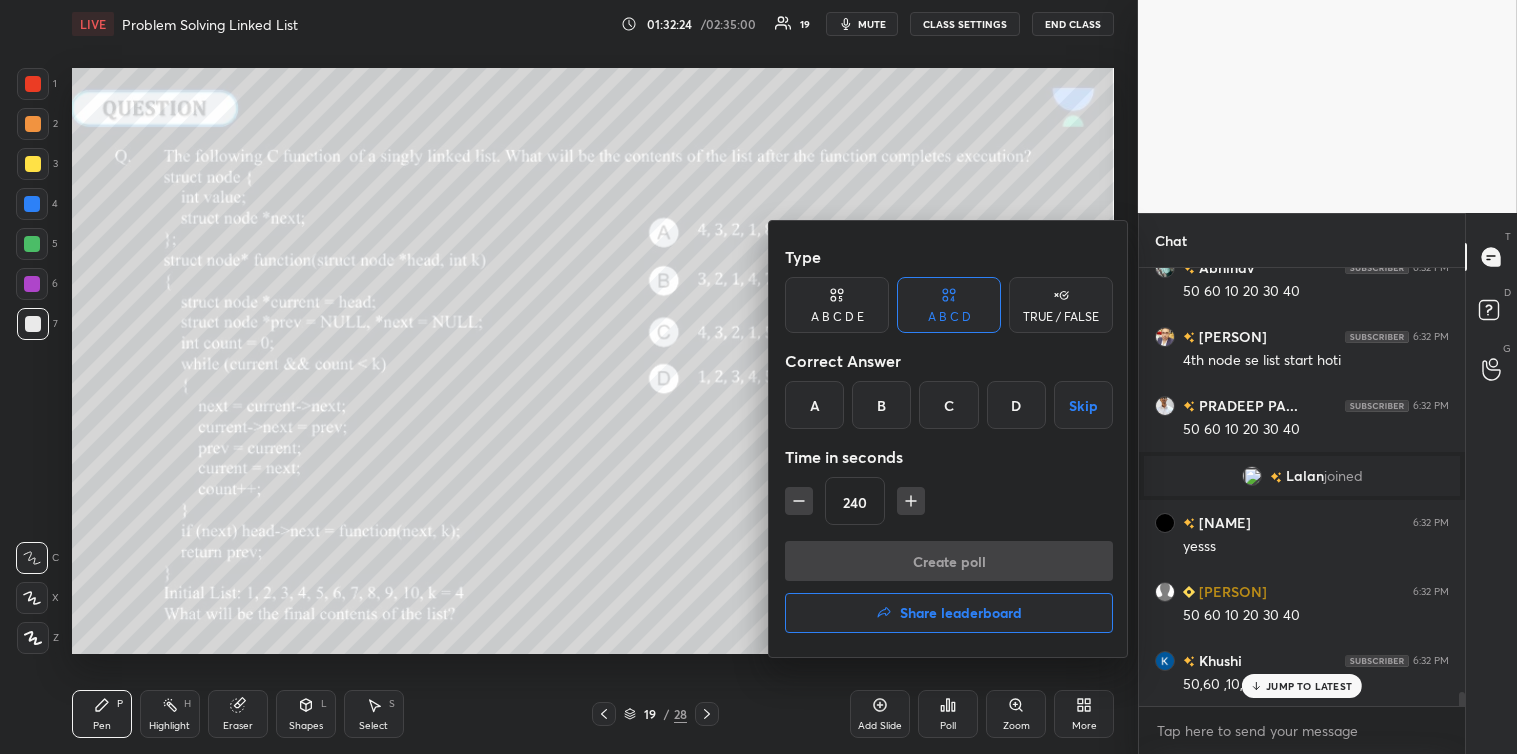 click on "Skip" at bounding box center (1083, 405) 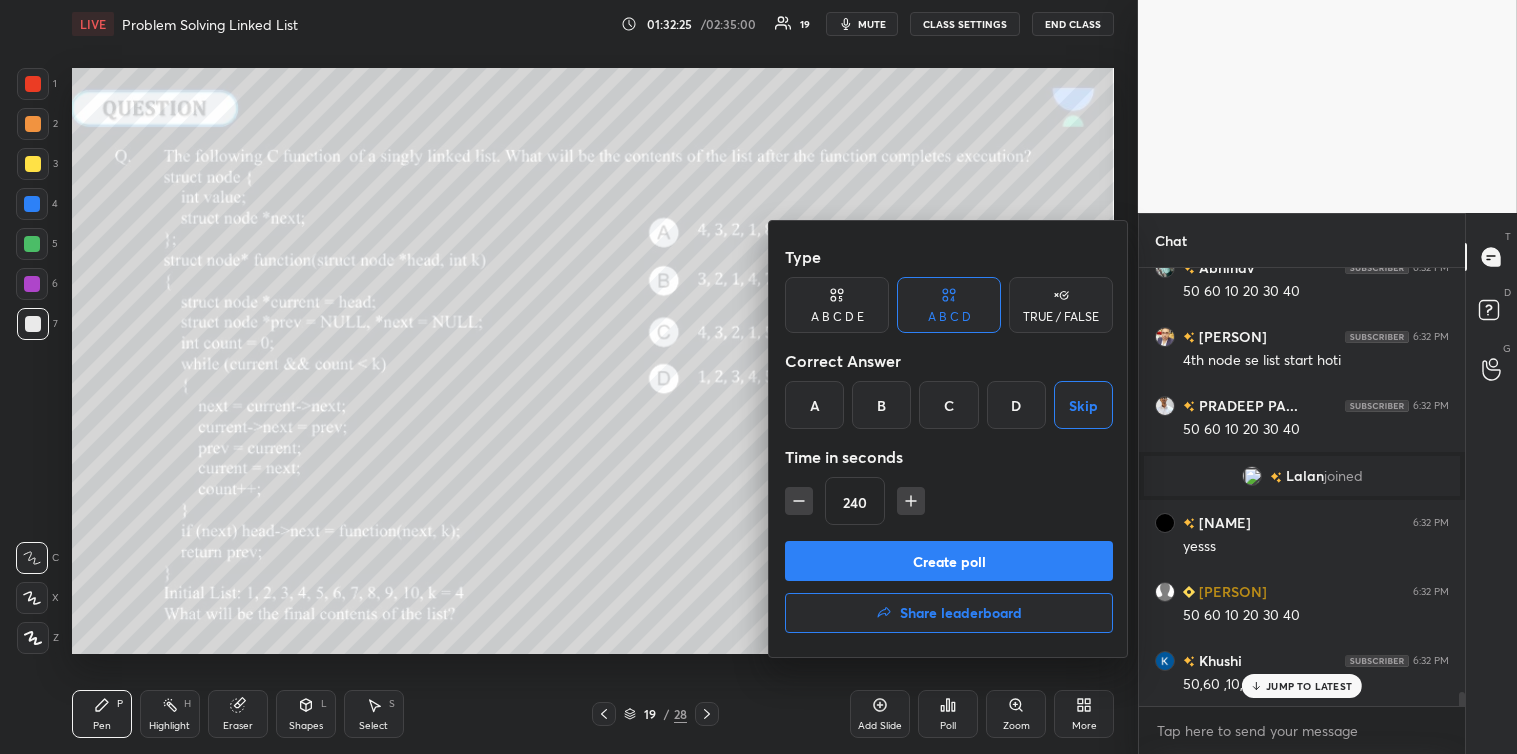 click on "Create poll" at bounding box center (949, 561) 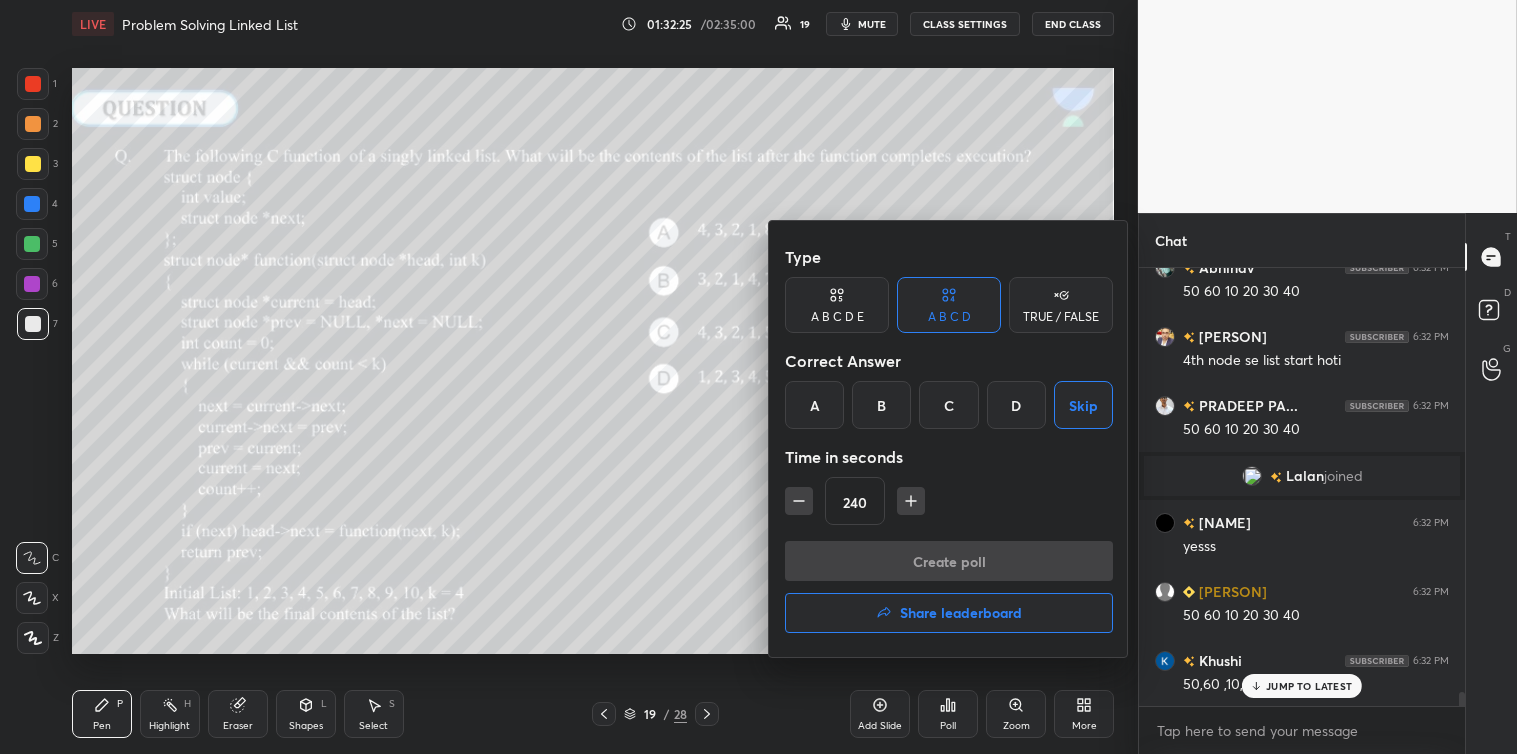 scroll, scrollTop: 398, scrollLeft: 320, axis: both 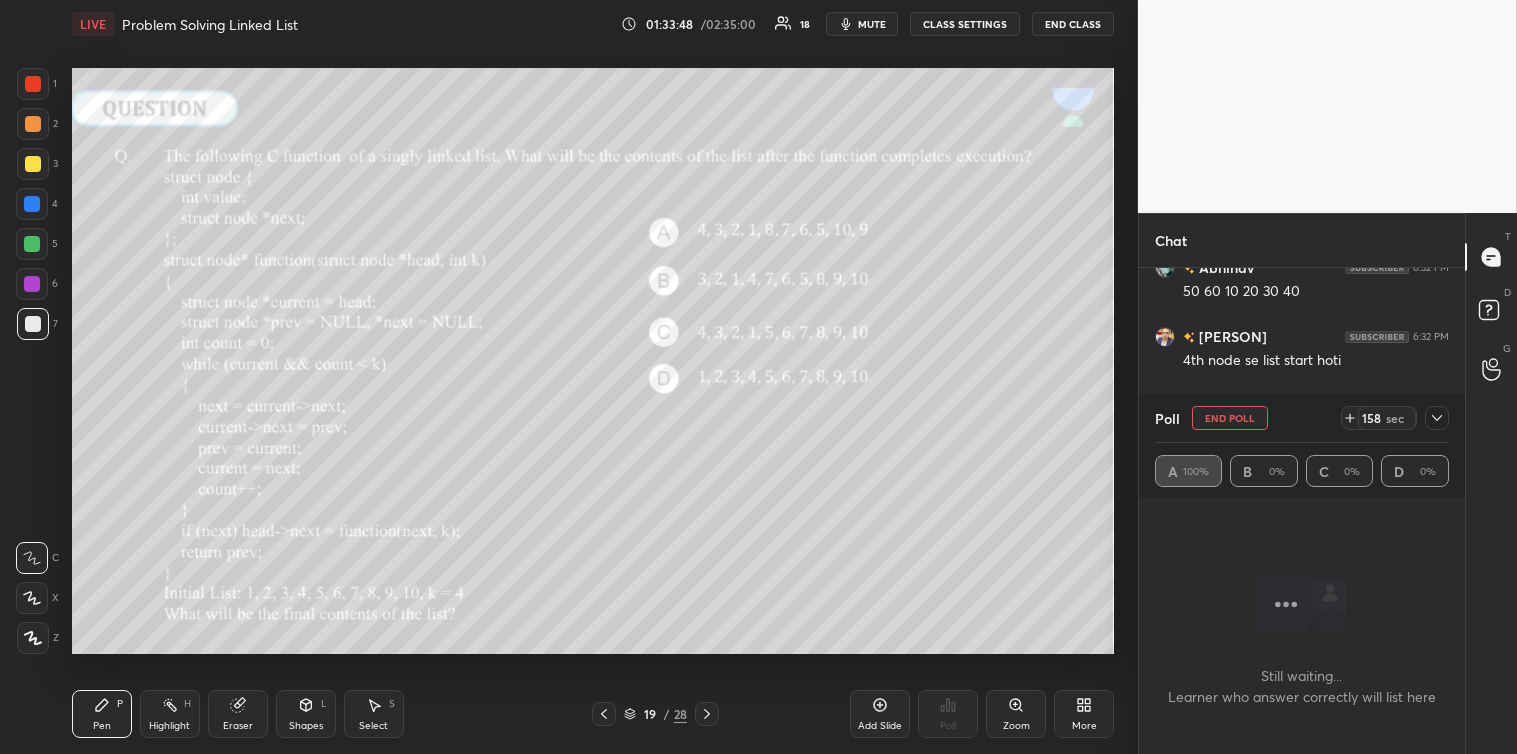 click on "mute" at bounding box center (872, 24) 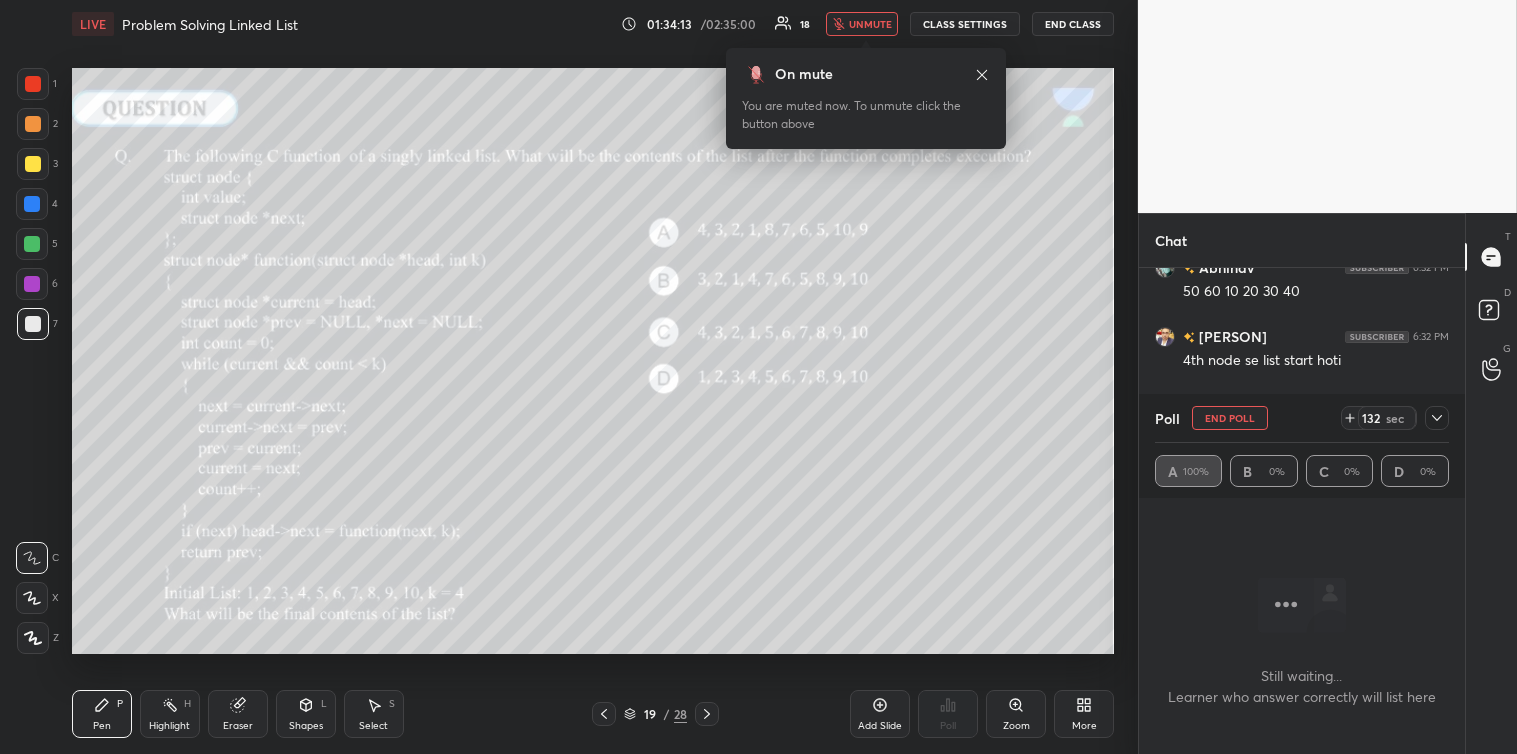 click on "unmute" at bounding box center (870, 24) 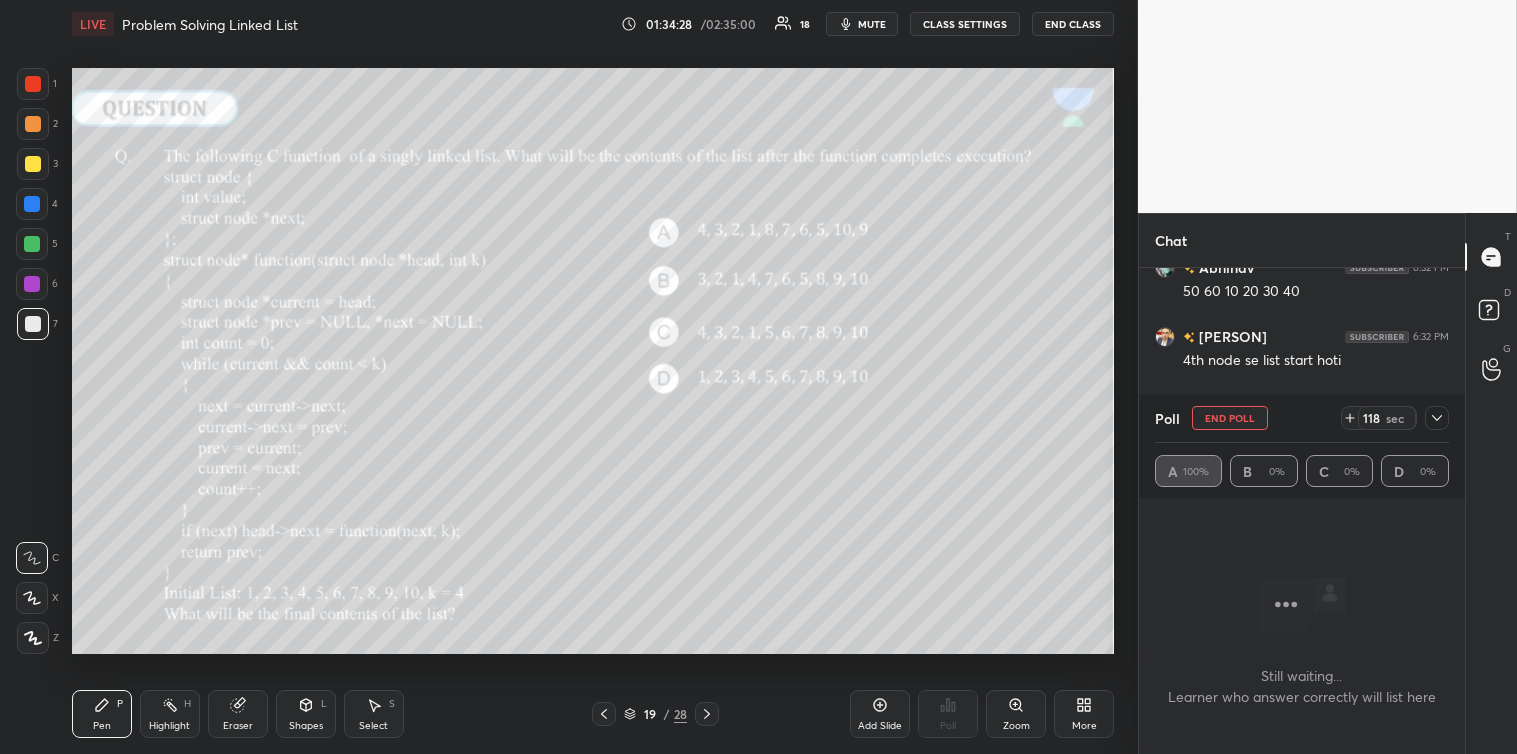 click 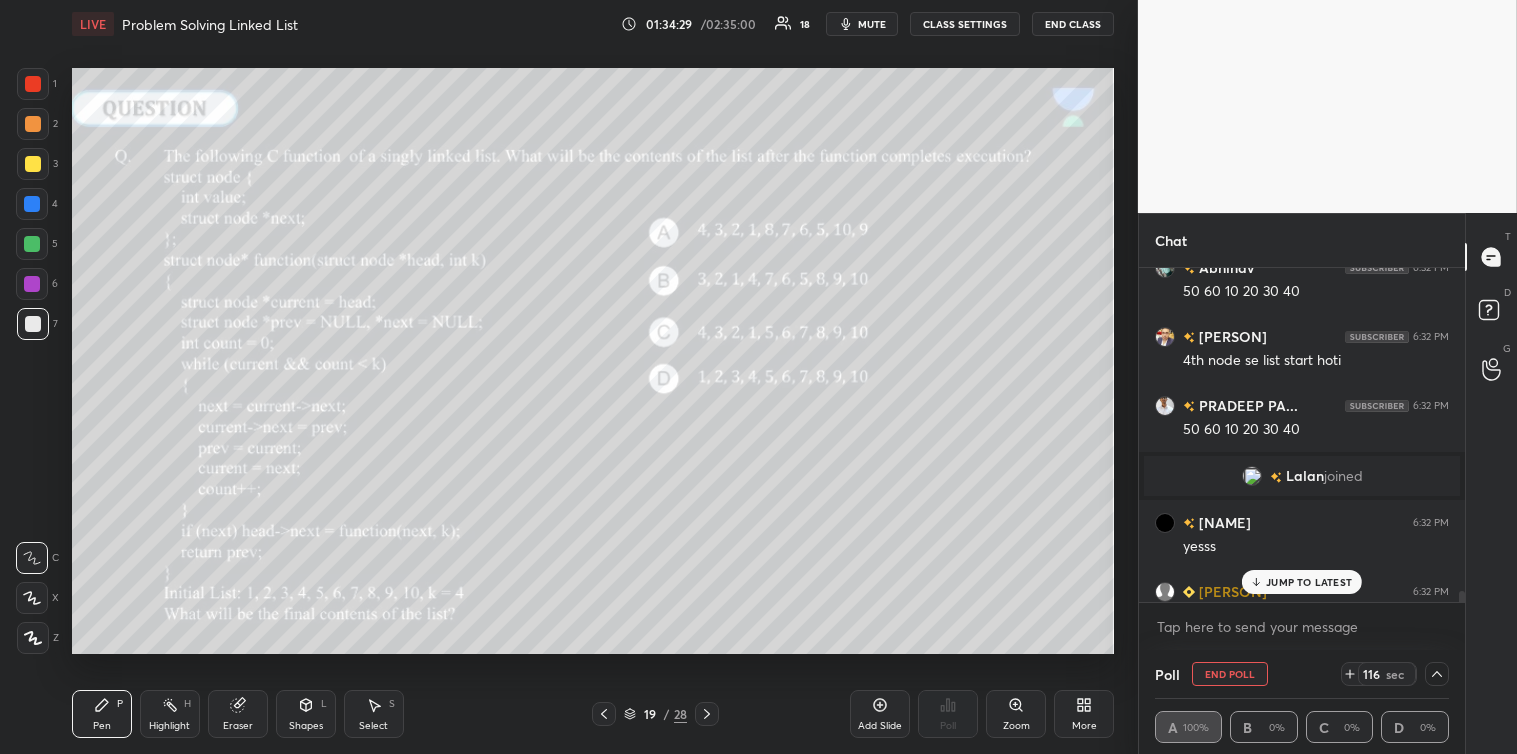 click on "JUMP TO LATEST" at bounding box center (1309, 582) 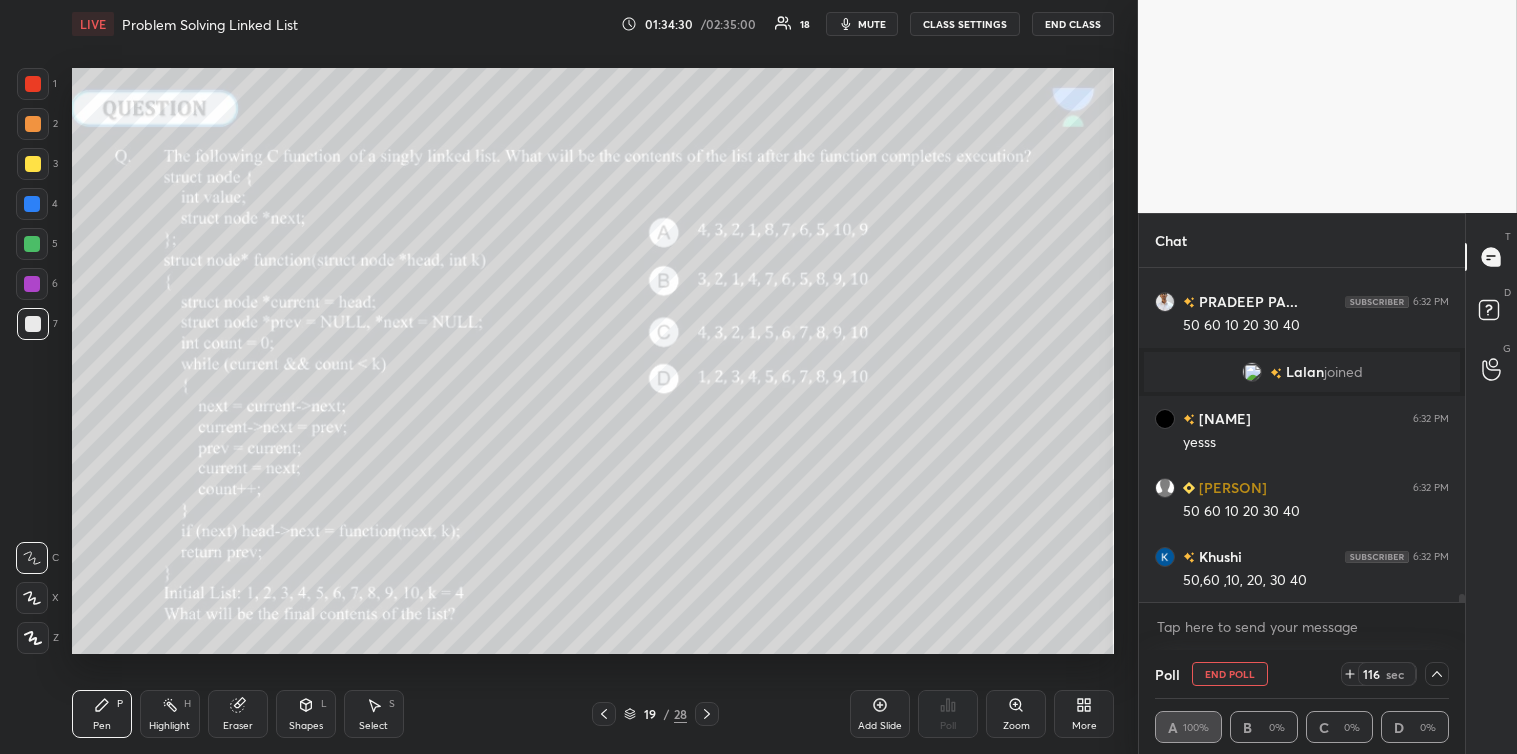 click on "Abhinav 6:32 PM 50 60 10 20 30 40 Vaibhav 6:32 PM 4th node se list start hoti PRADEEP PA... 6:32 PM 50 60 10 20 30 40 Lalan  joined Himanshu 6:32 PM yesss Vanshraj 6:32 PM 50 60 10 20 30 40 Khushi 6:32 PM 50,60 ,10, 20, 30 40" at bounding box center [1302, 435] 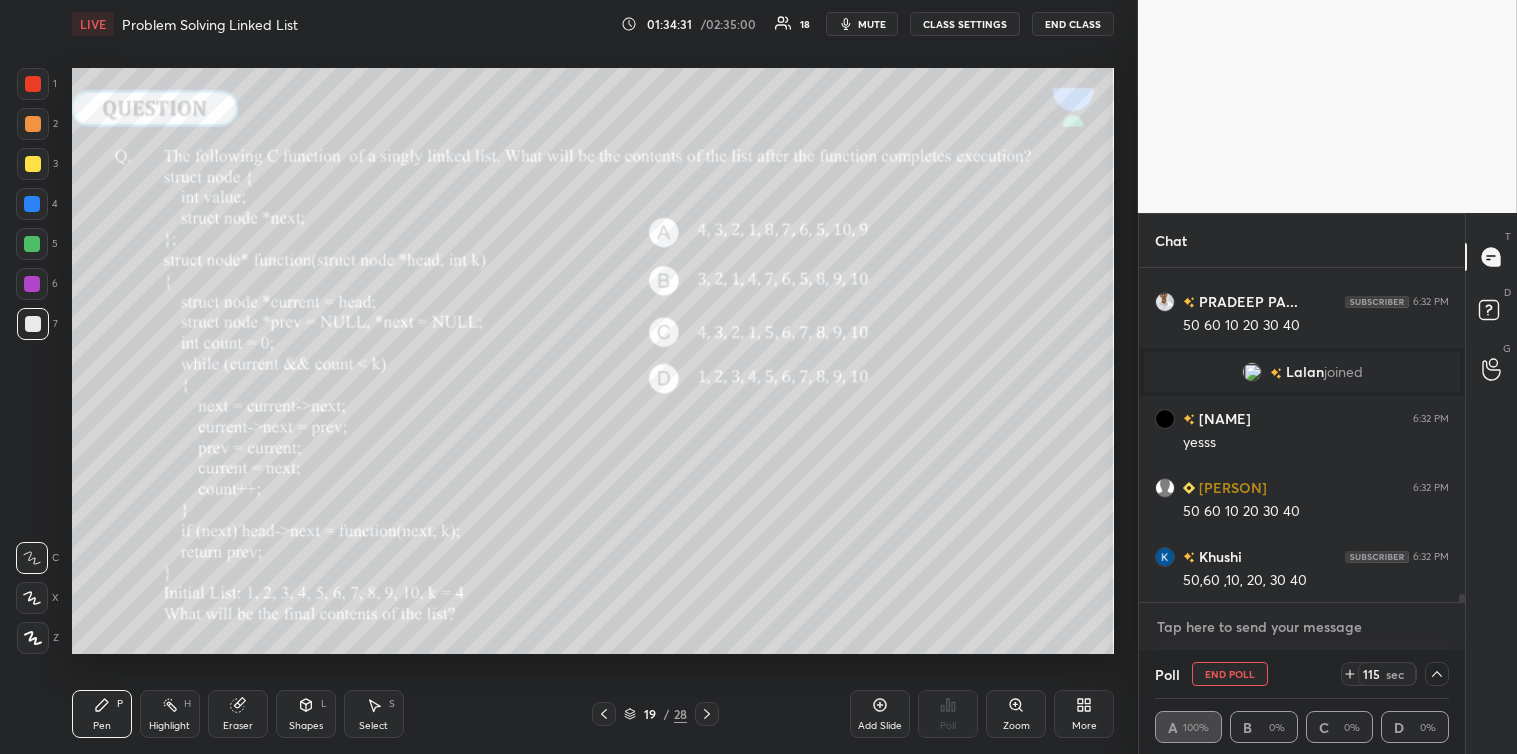 click at bounding box center (1302, 627) 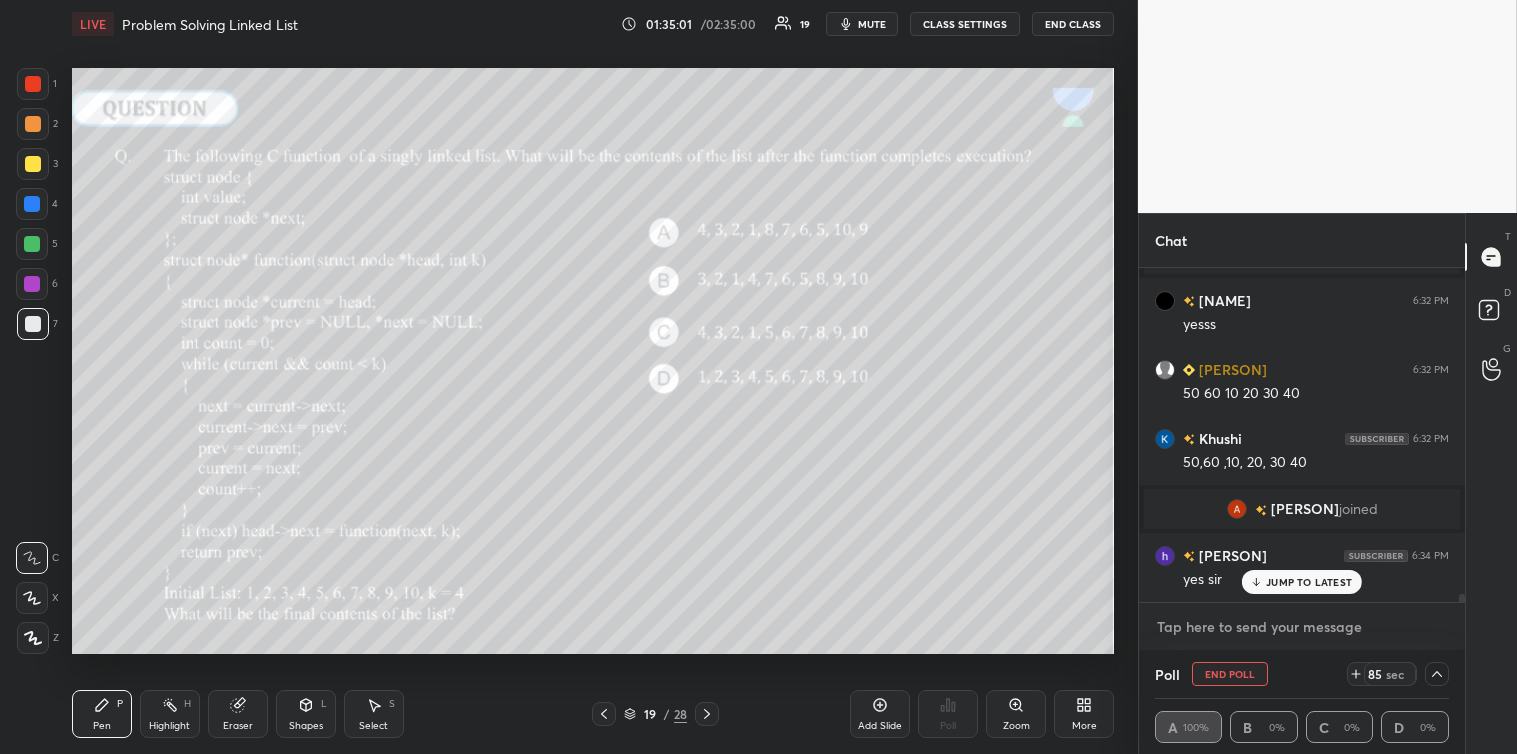 scroll, scrollTop: 12984, scrollLeft: 0, axis: vertical 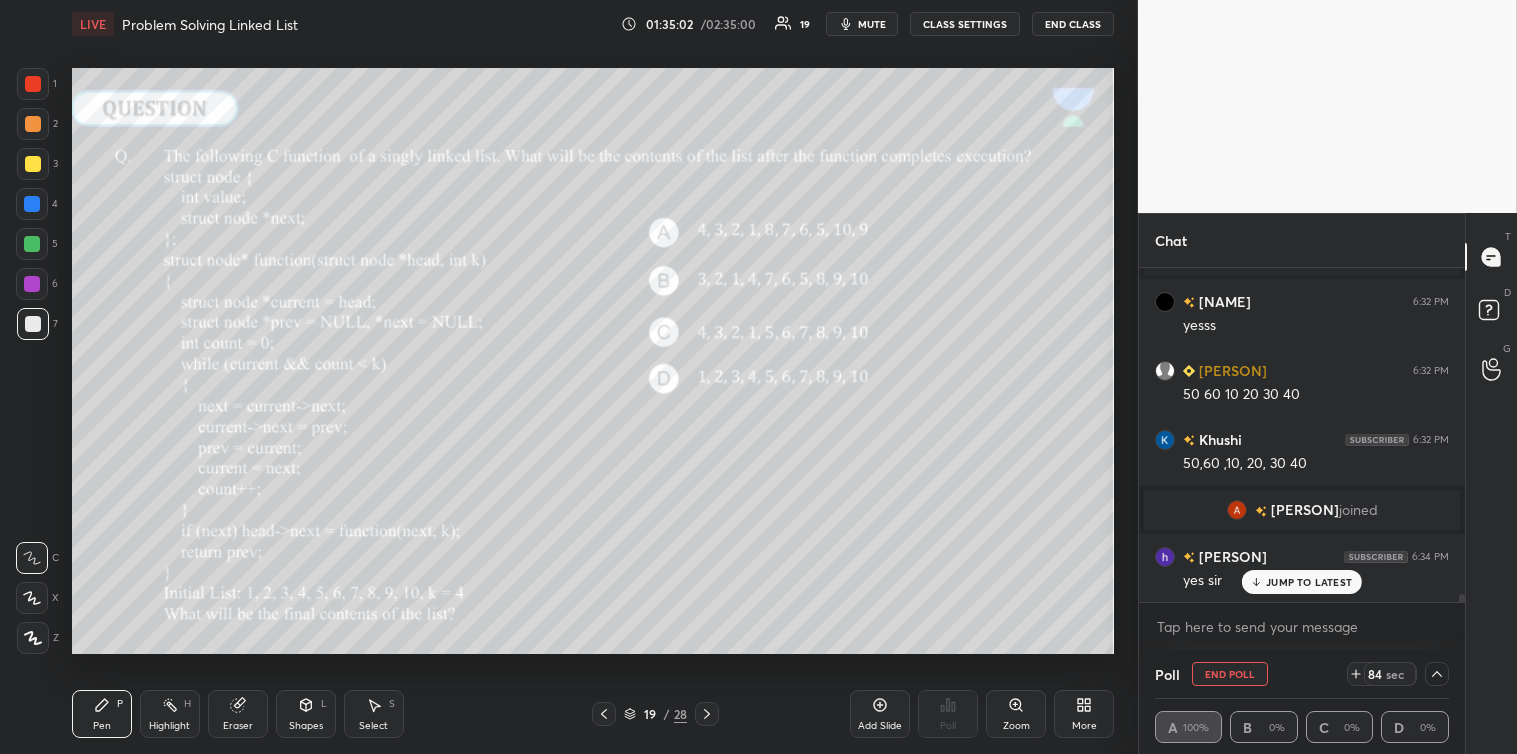 click 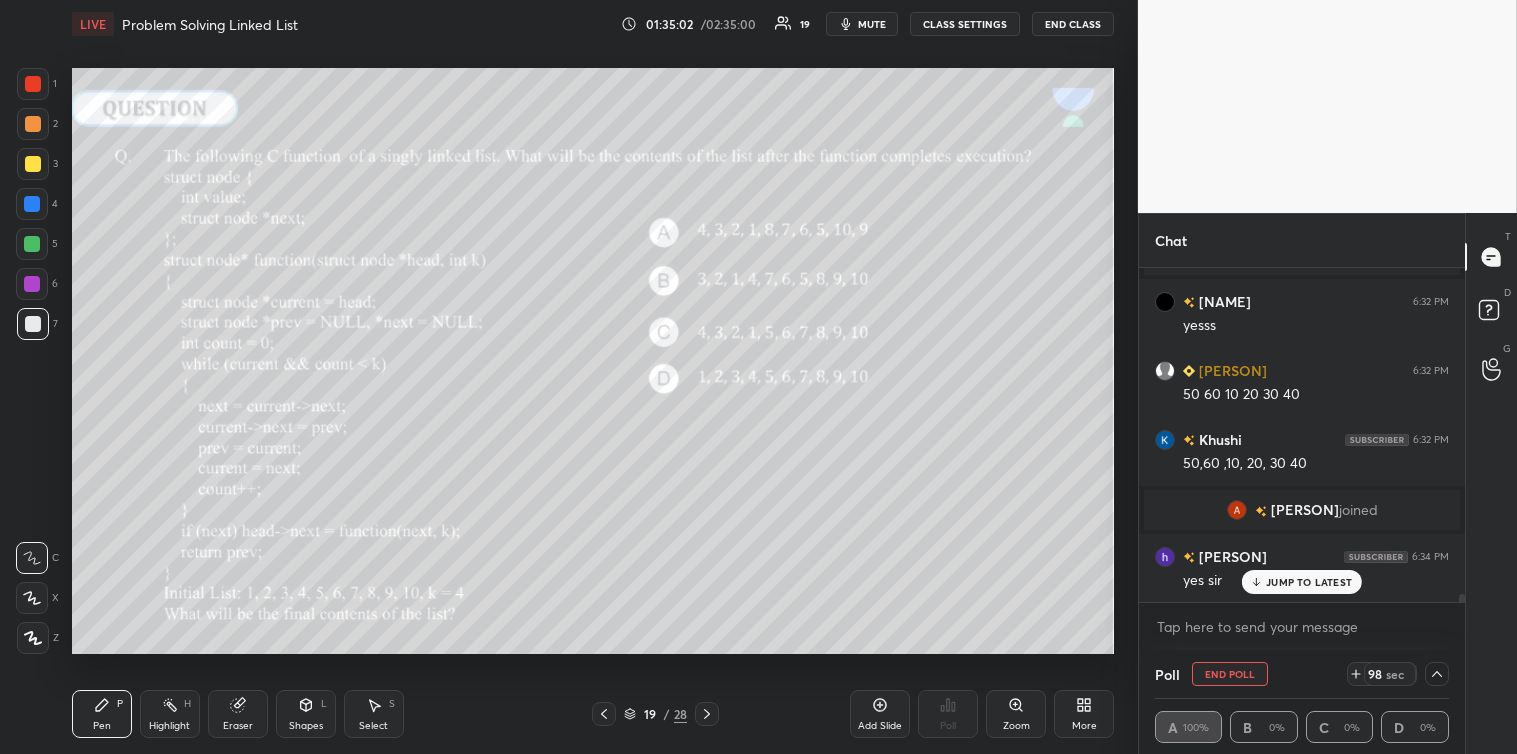 click 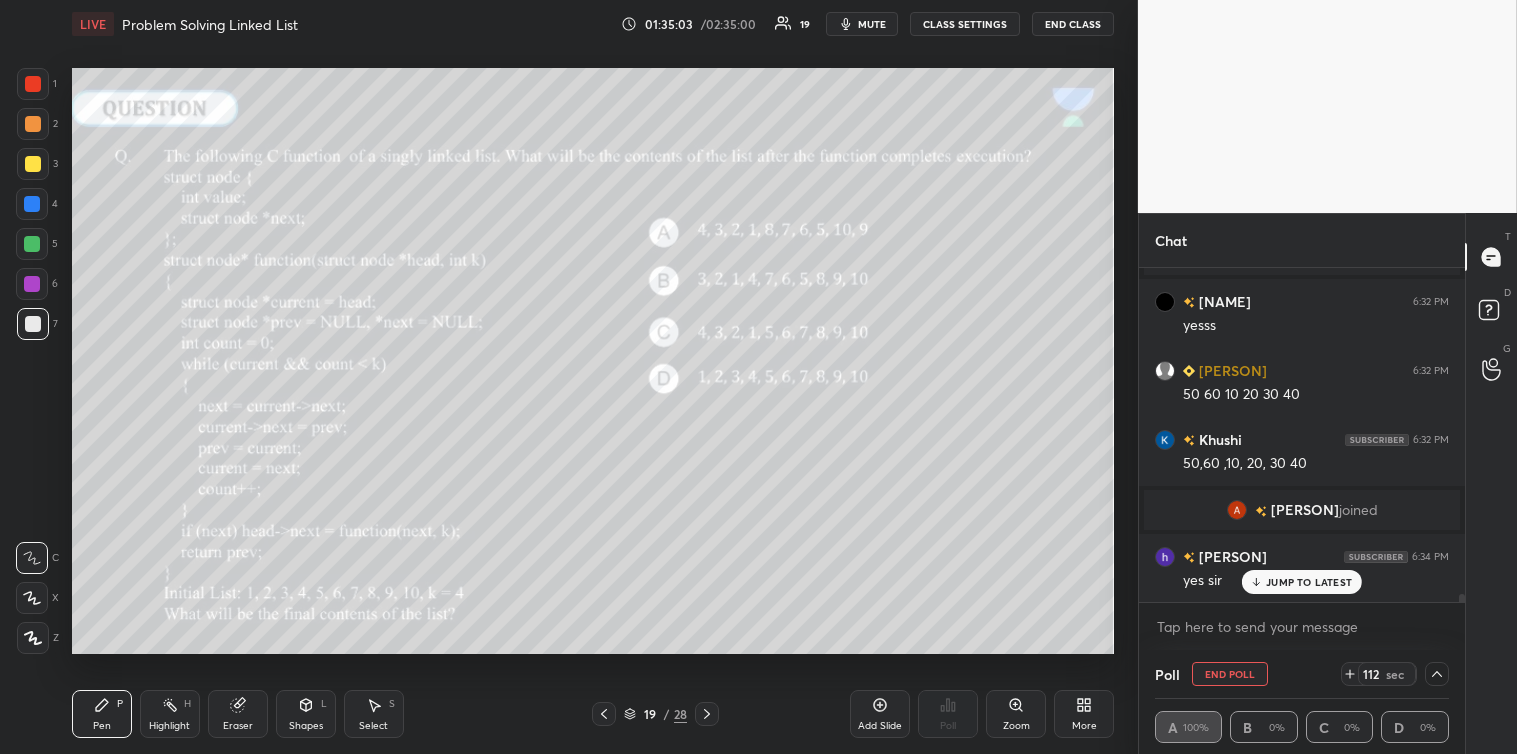 click 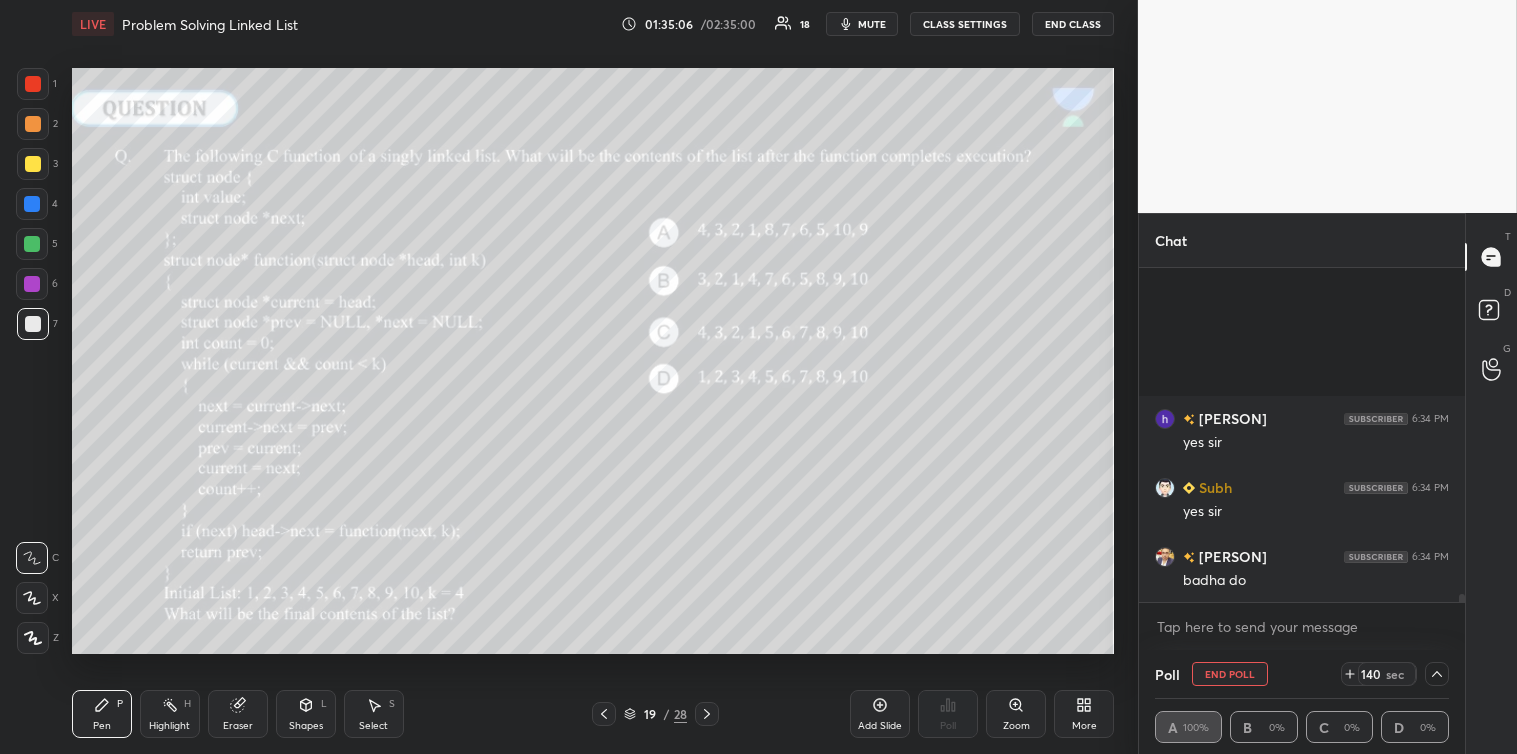 scroll, scrollTop: 13330, scrollLeft: 0, axis: vertical 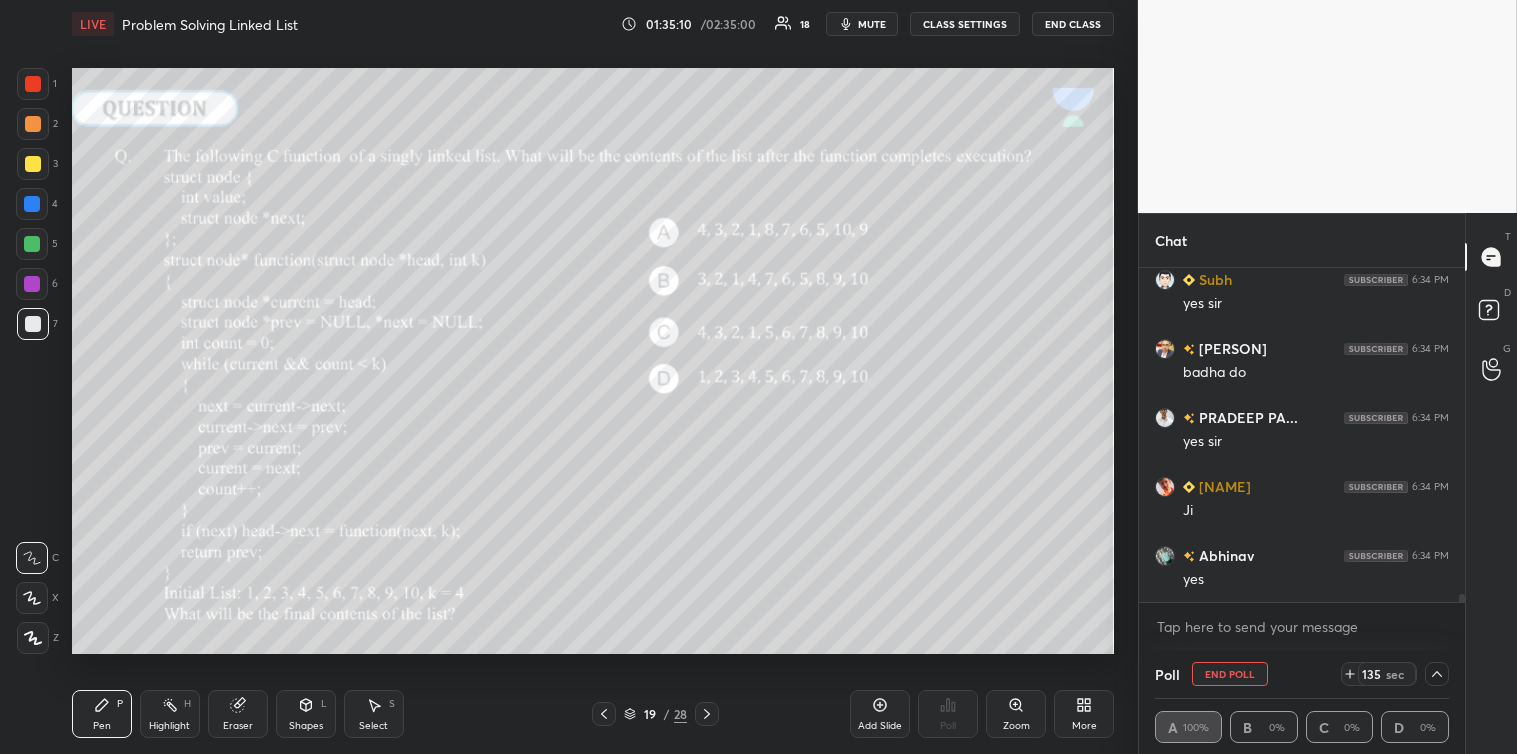 click on "mute" at bounding box center (872, 24) 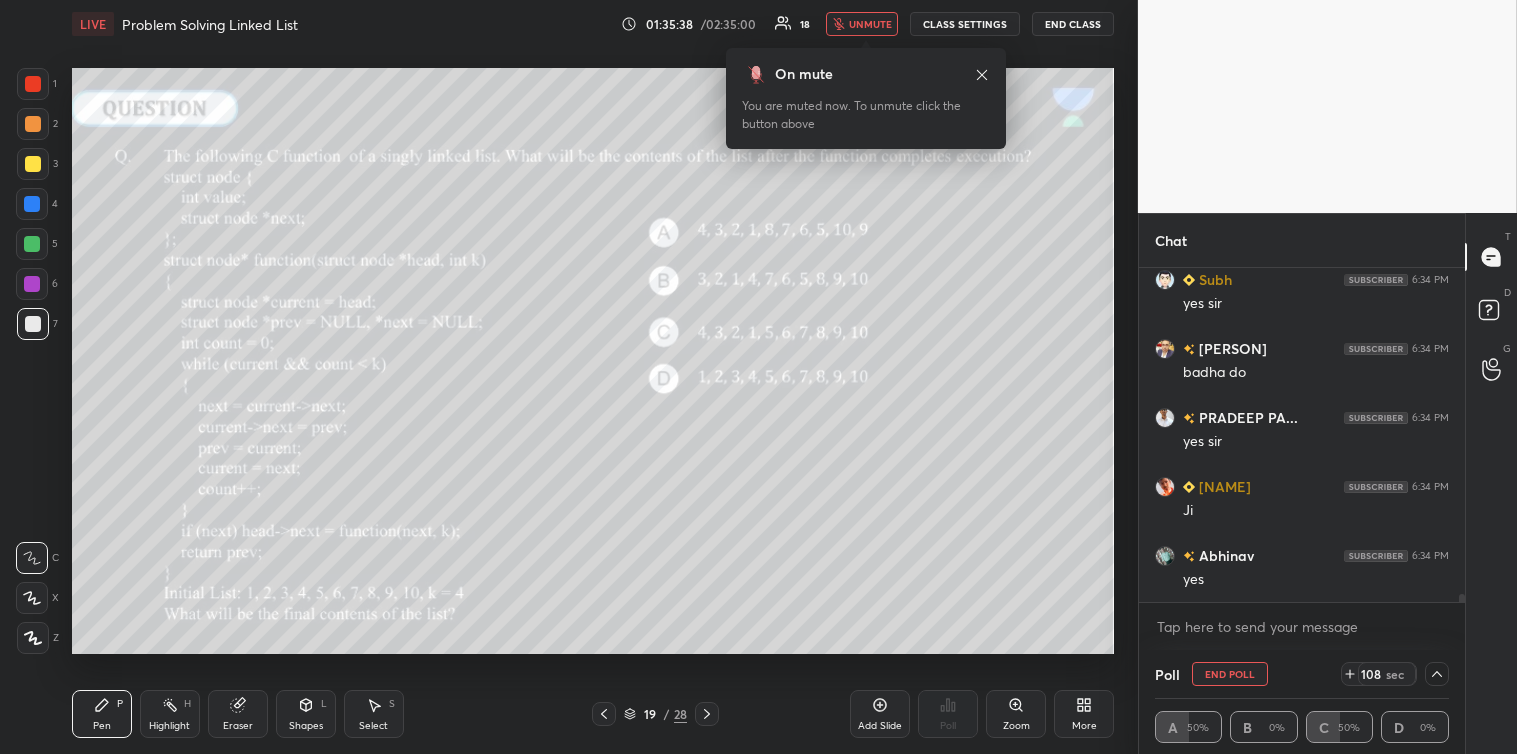 click on "unmute" at bounding box center (870, 24) 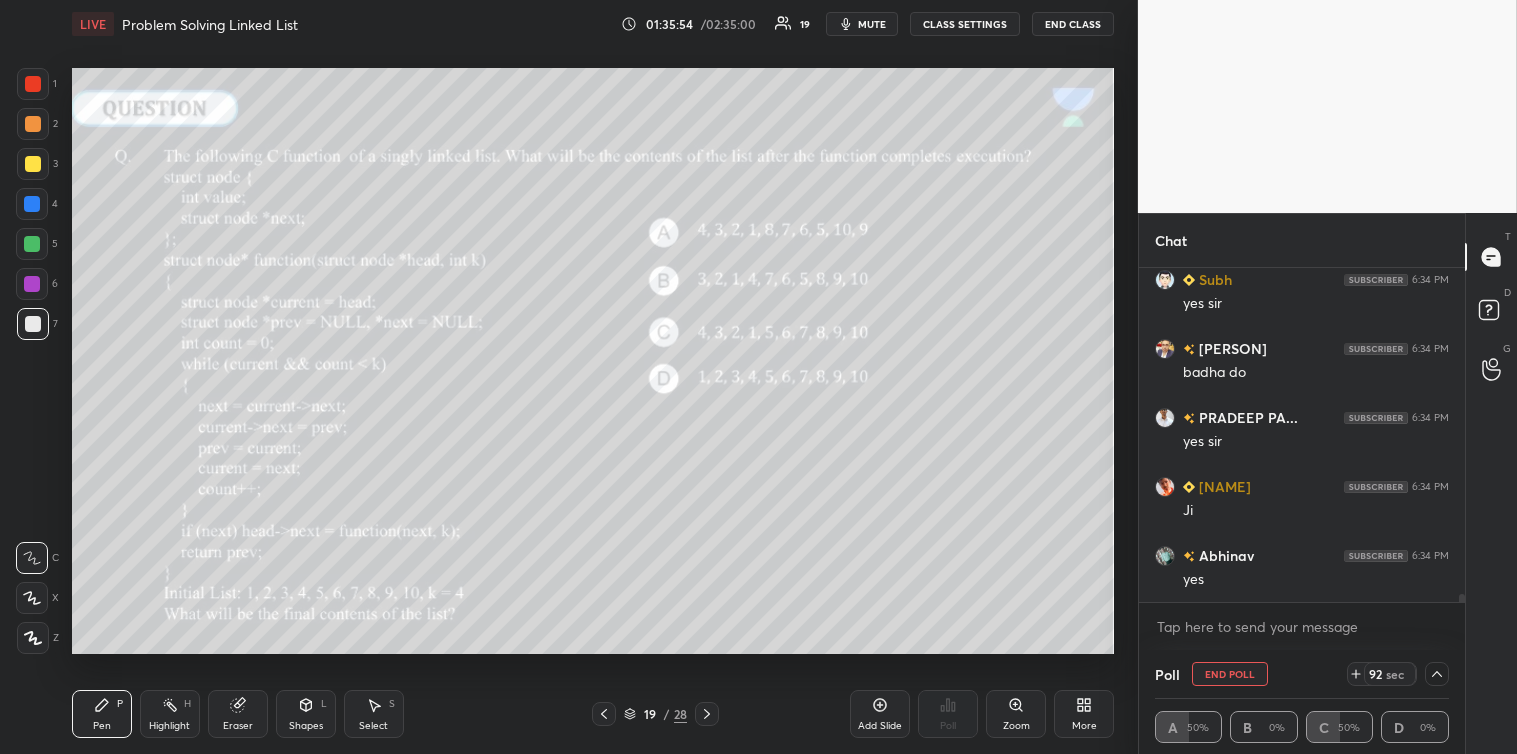 click 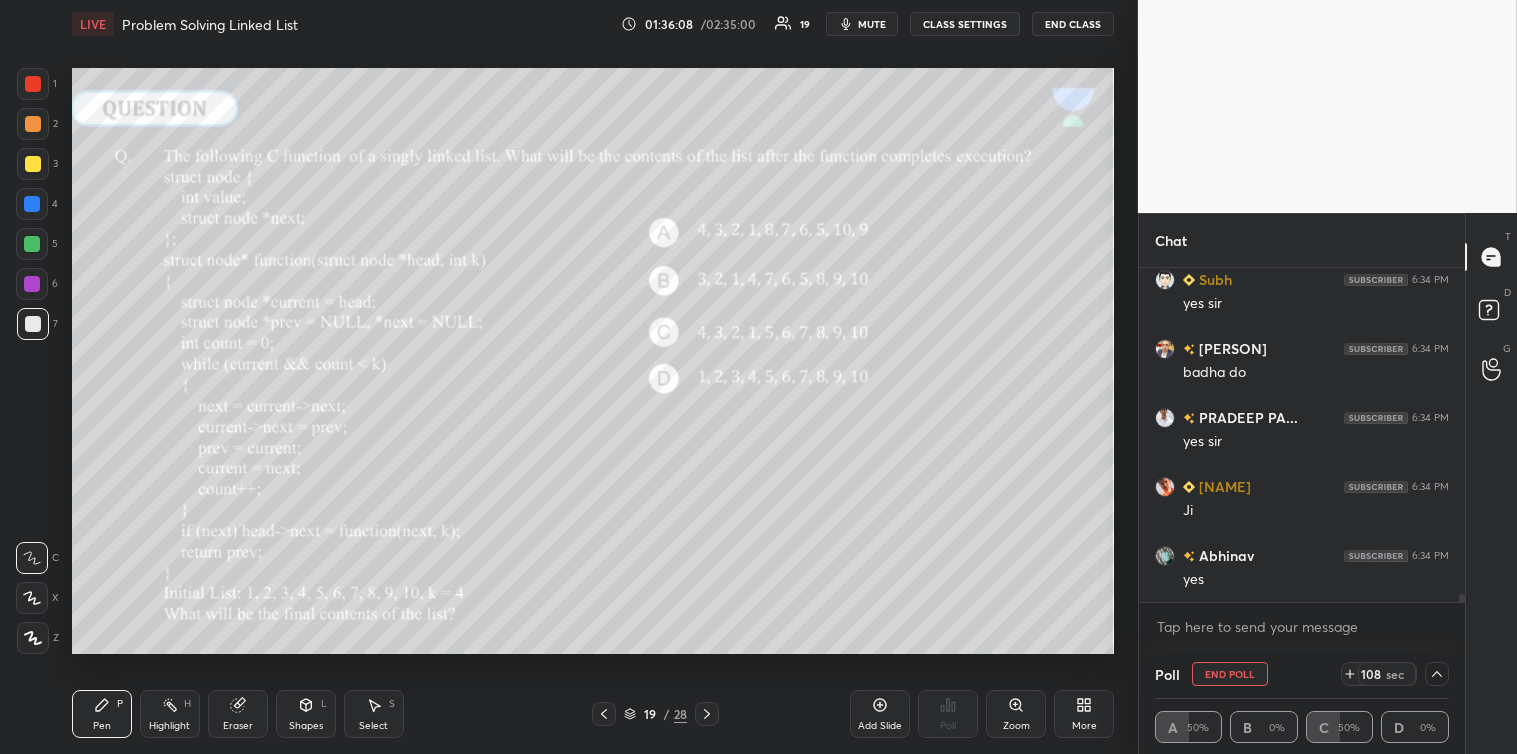 click on "mute" at bounding box center [872, 24] 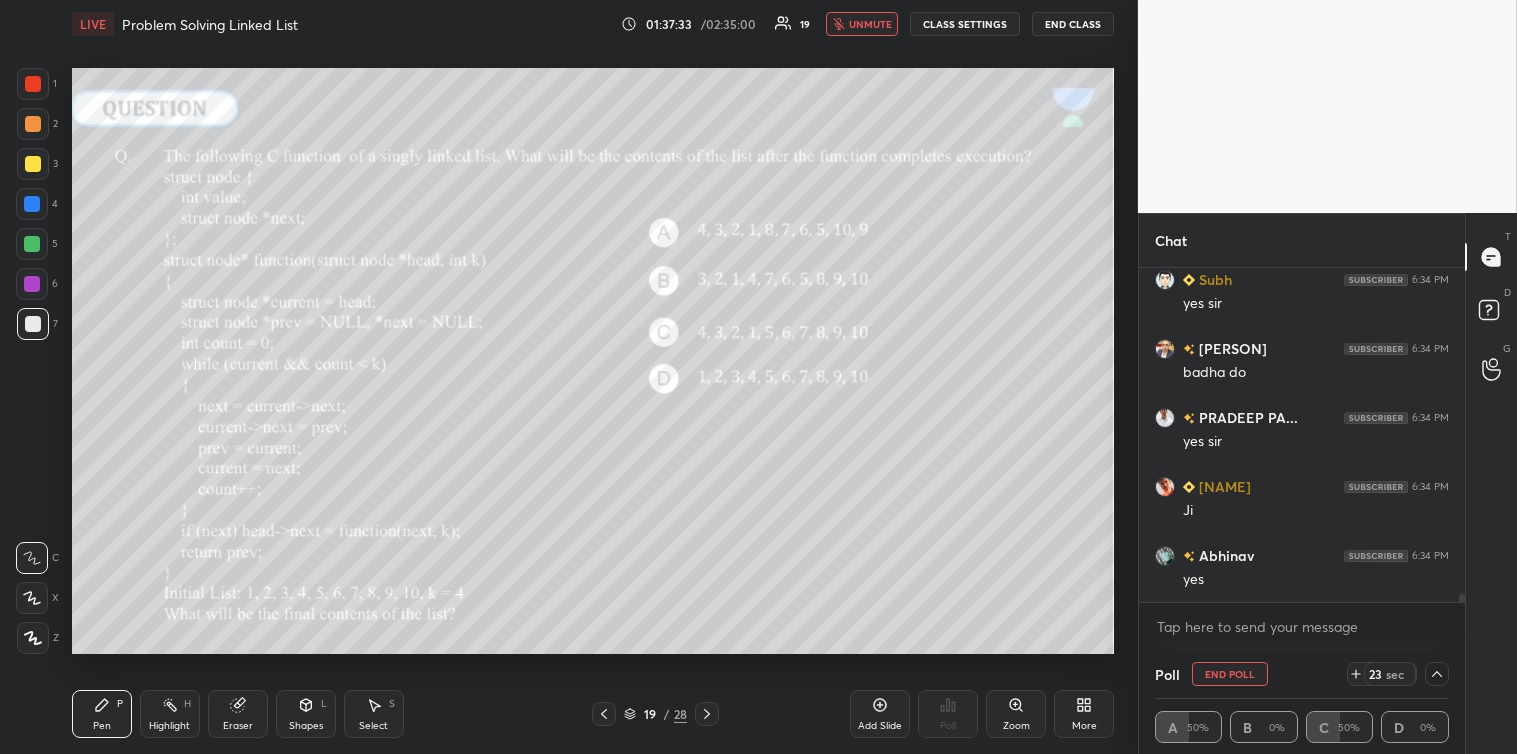 click 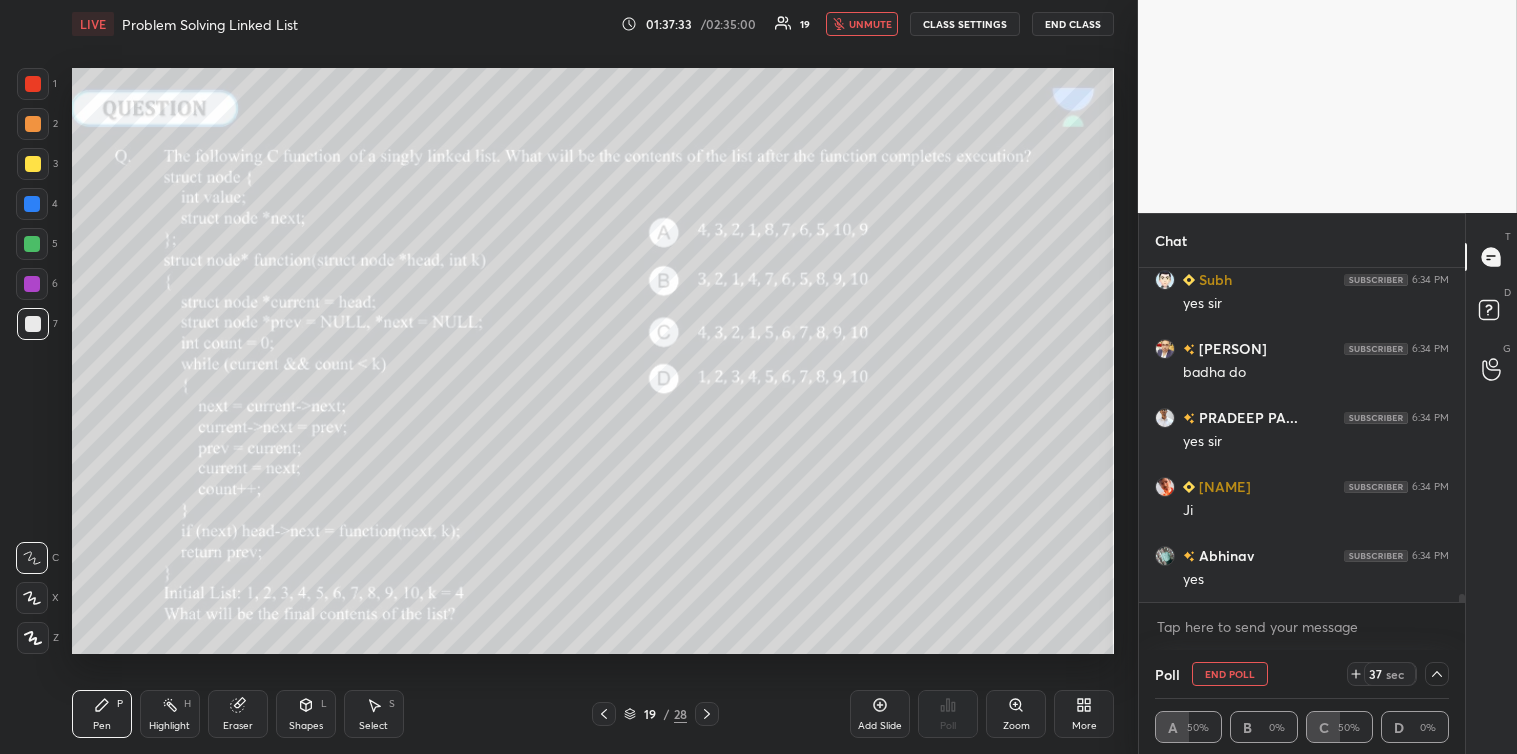 click 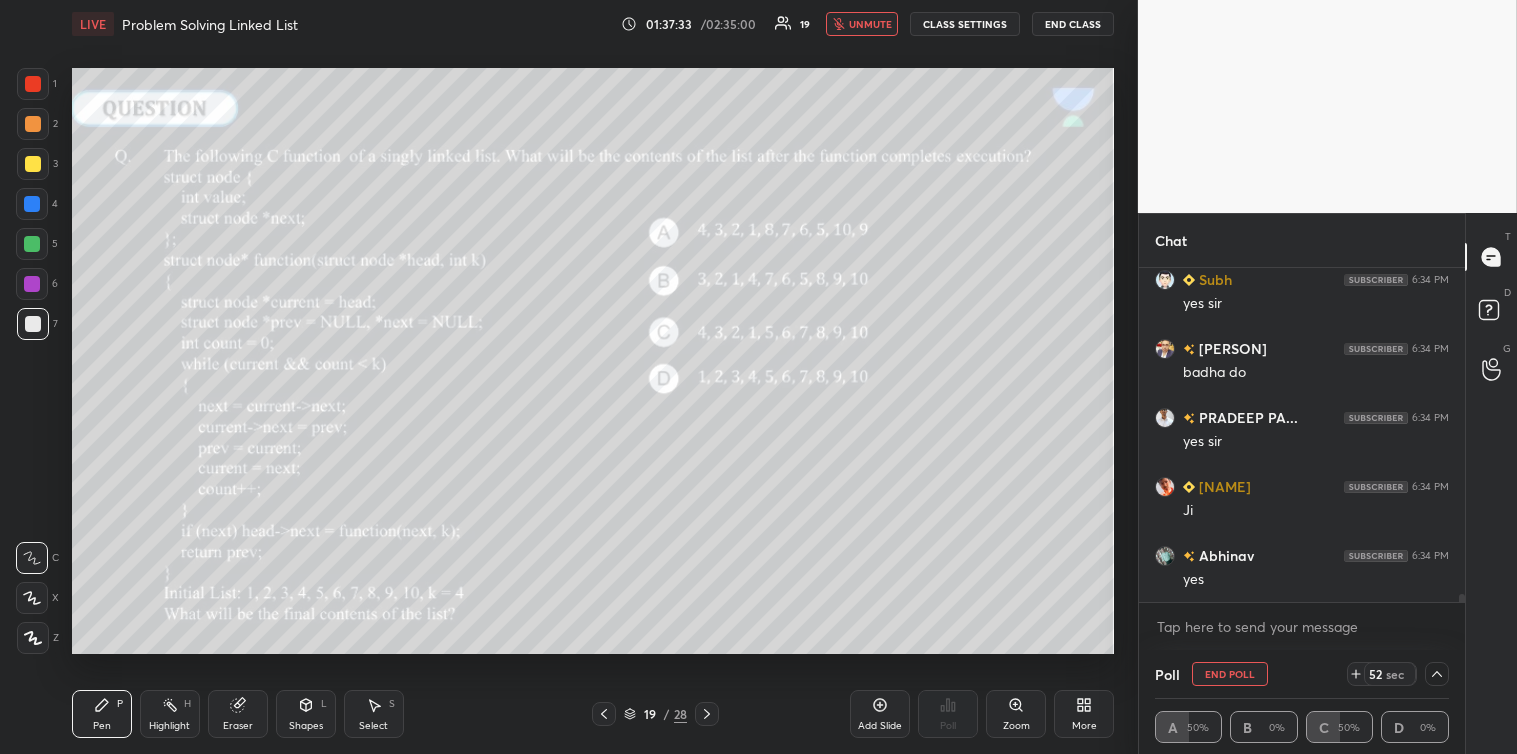 click 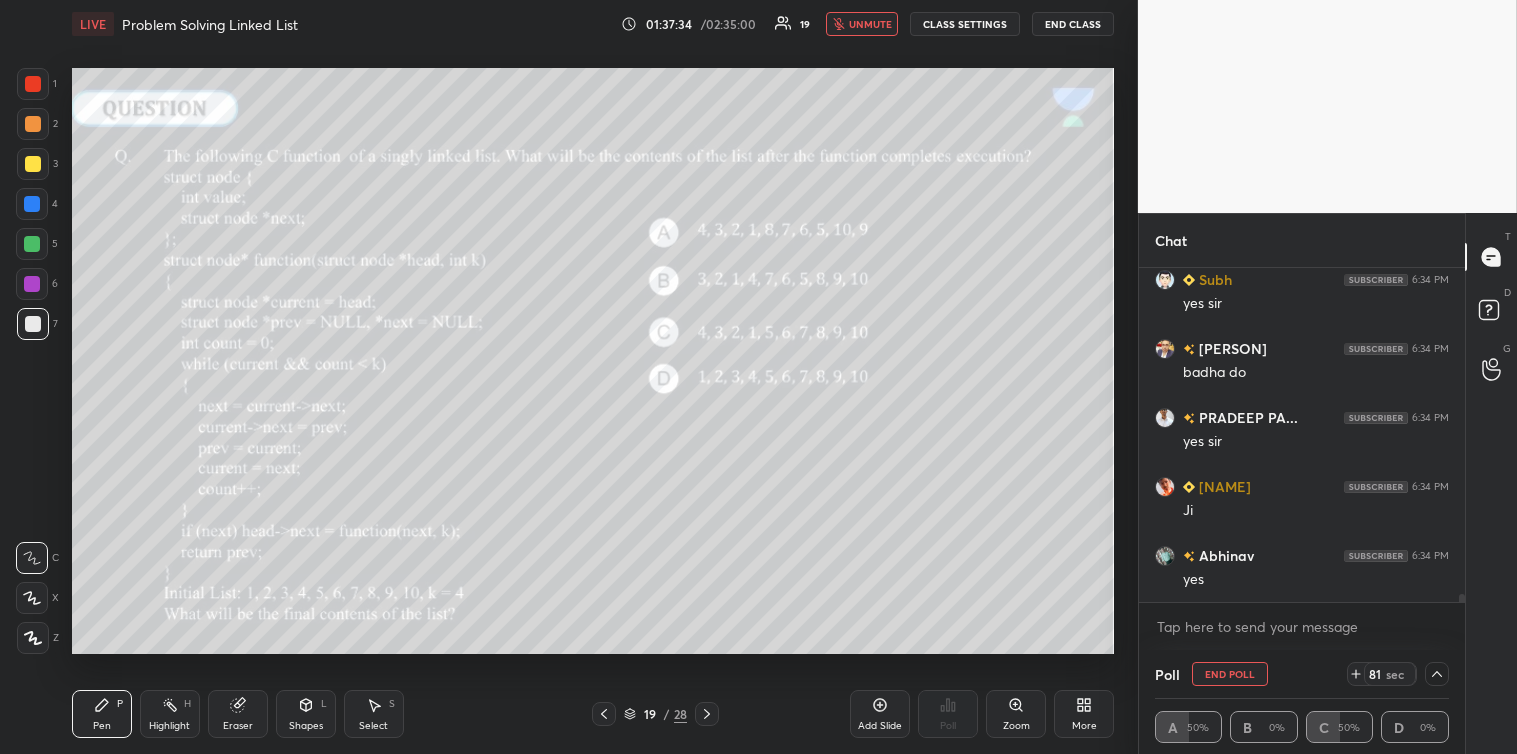click 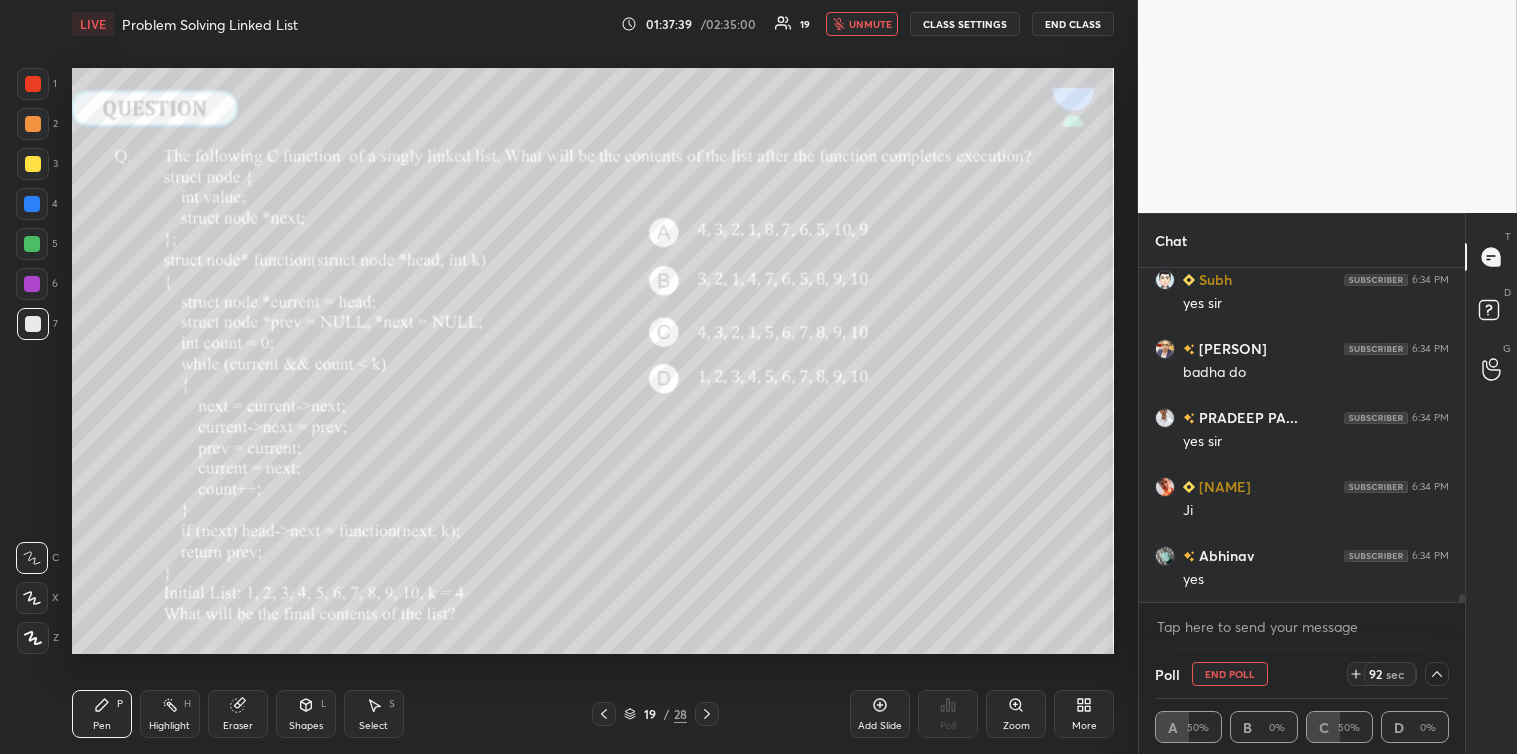 click on "LIVE Problem Solving Linked List 01:37:39 /  02:35:00 19 unmute CLASS SETTINGS End Class" at bounding box center [593, 24] 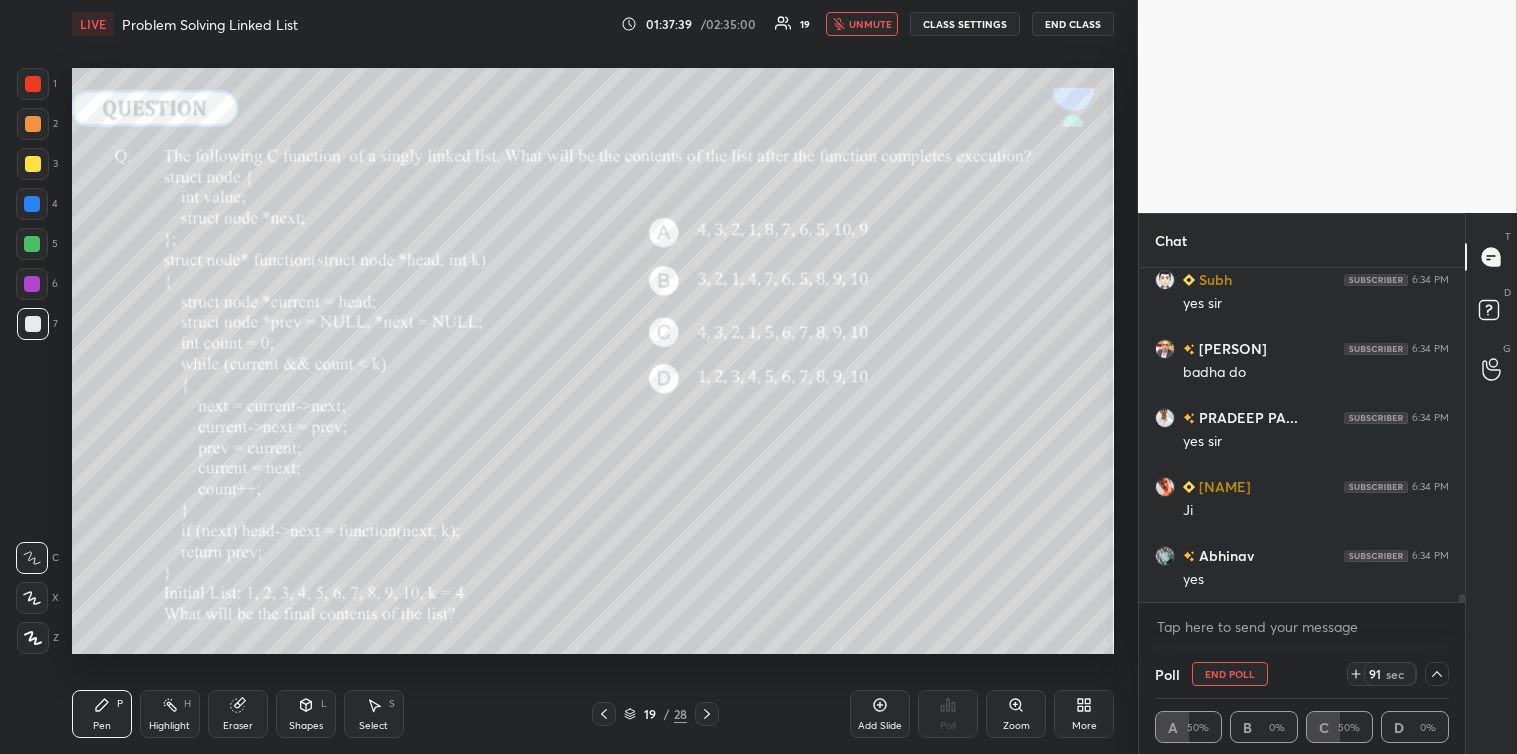 click on "unmute" at bounding box center (870, 24) 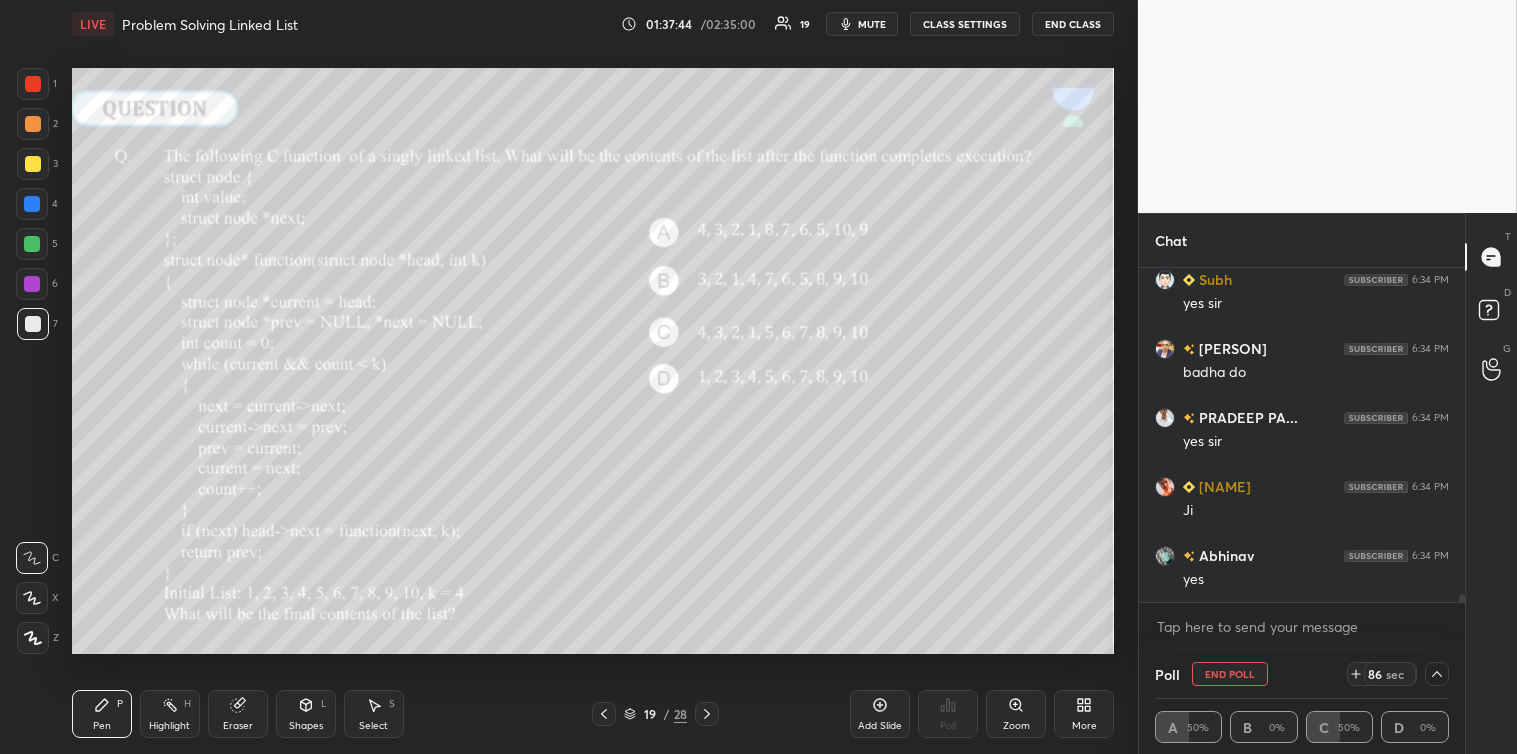 click on "mute" at bounding box center [872, 24] 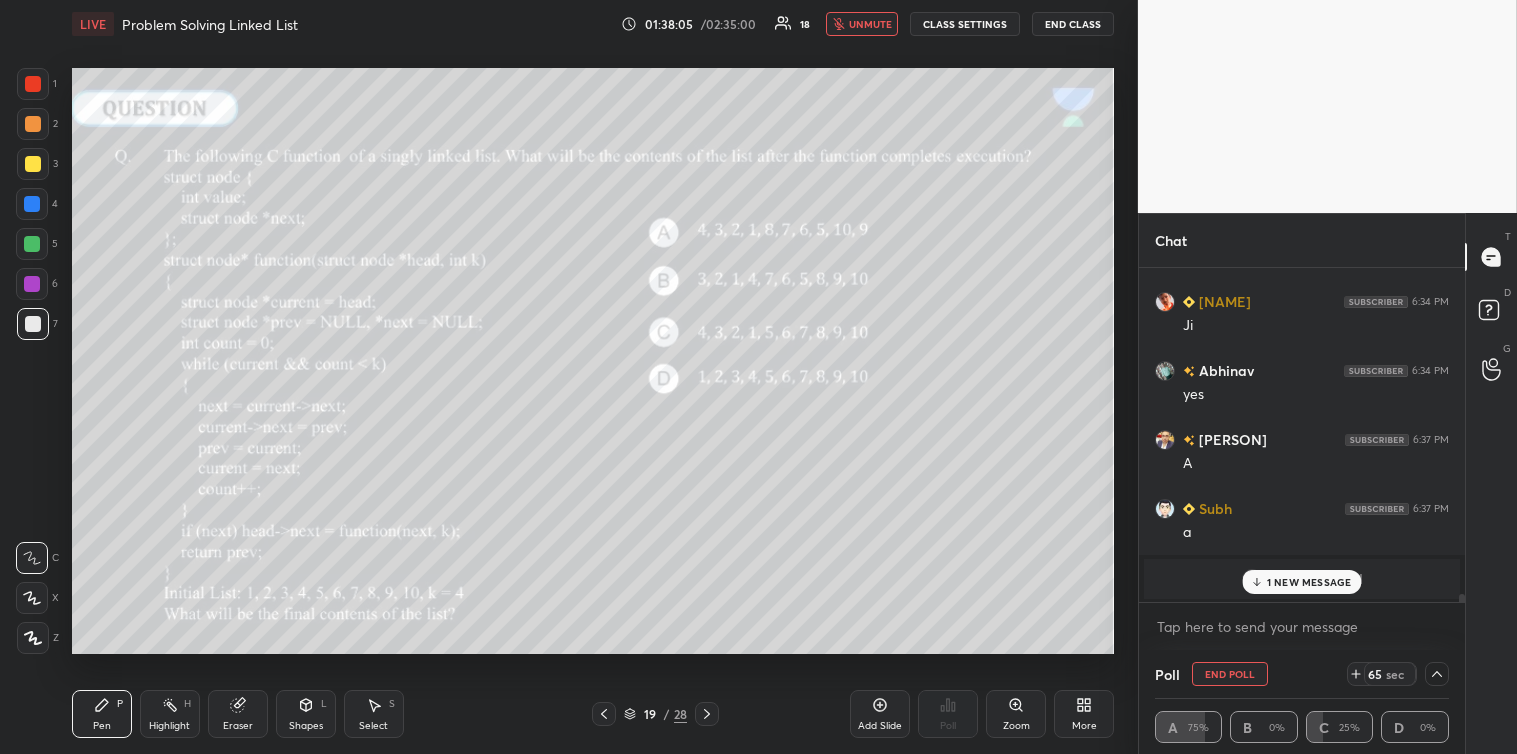 scroll, scrollTop: 13584, scrollLeft: 0, axis: vertical 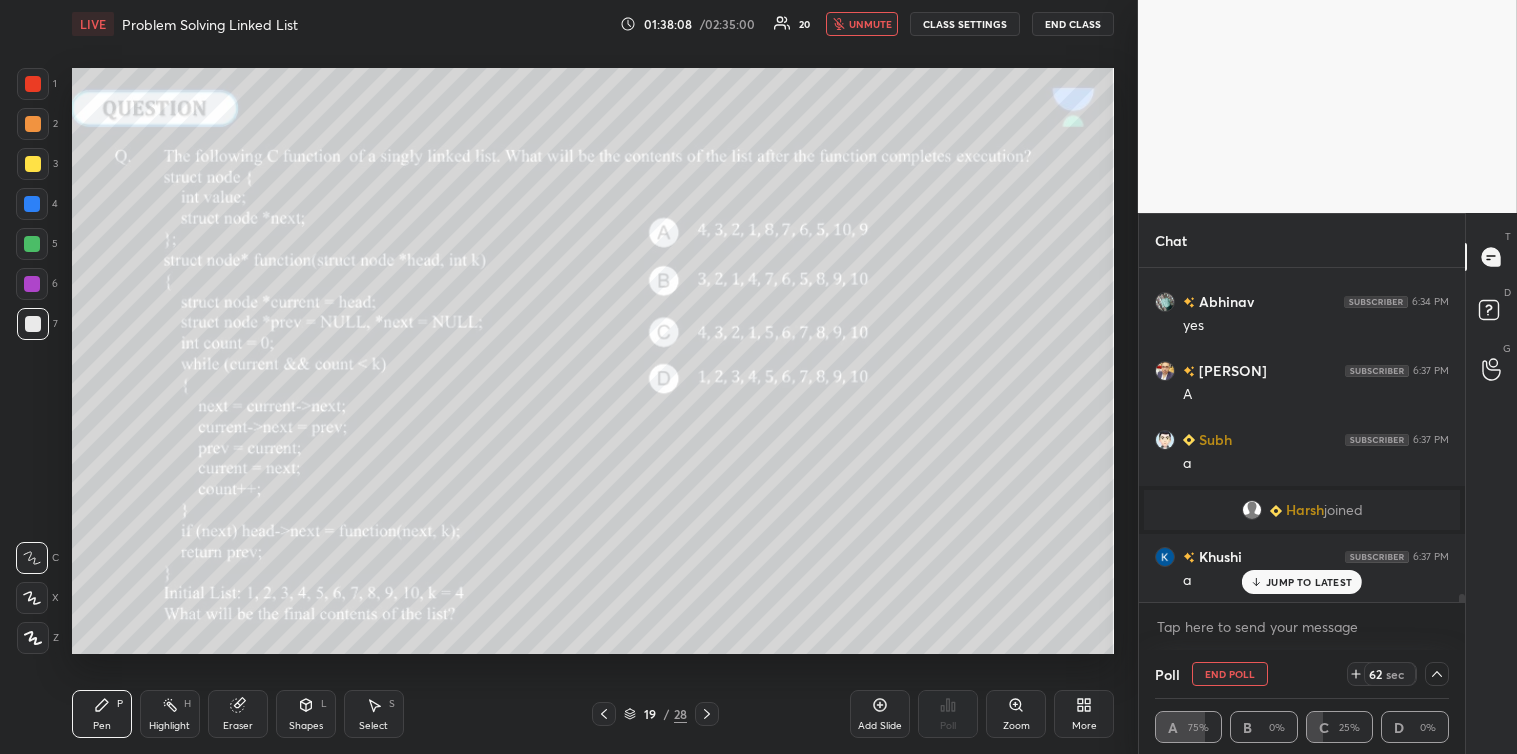 click on "JUMP TO LATEST" at bounding box center (1309, 582) 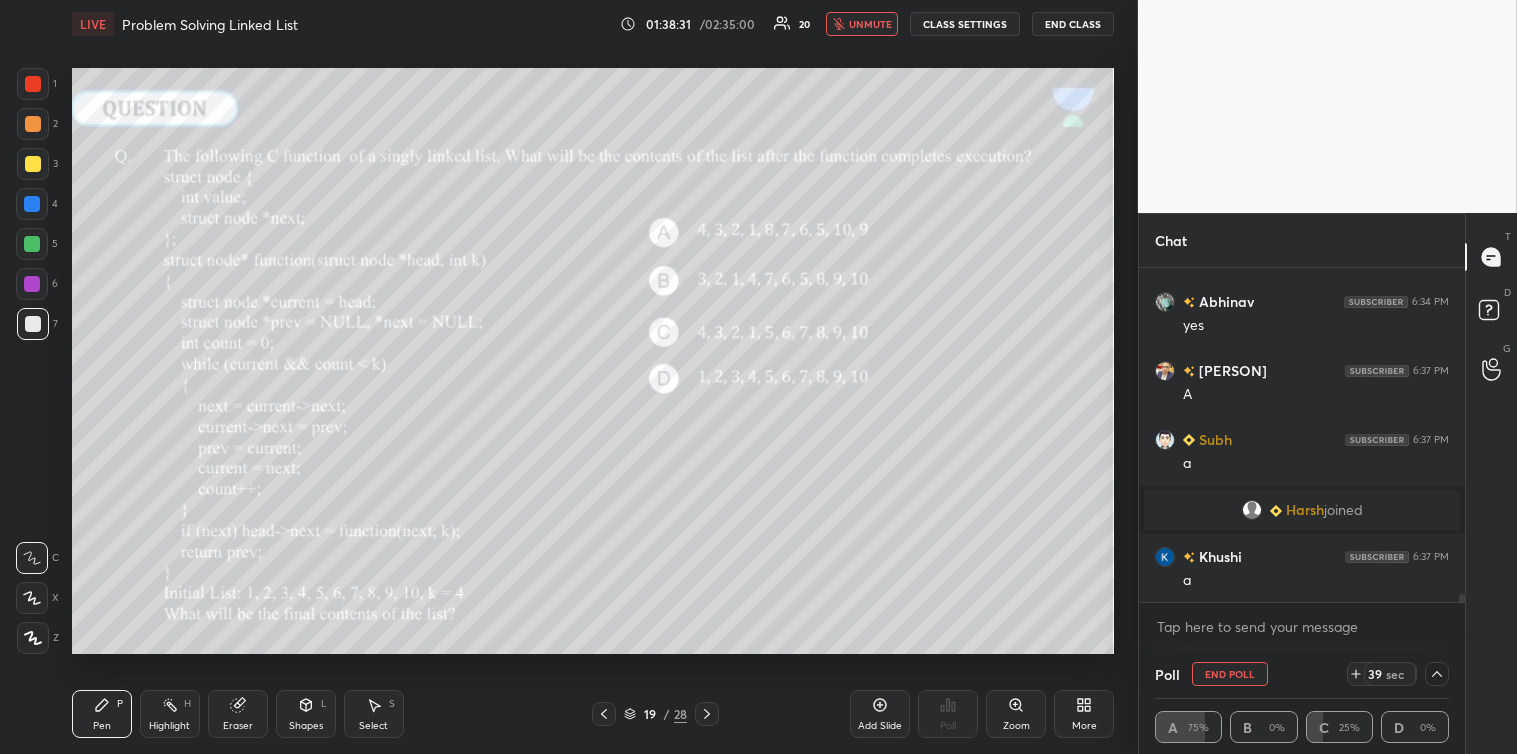 scroll, scrollTop: 13671, scrollLeft: 0, axis: vertical 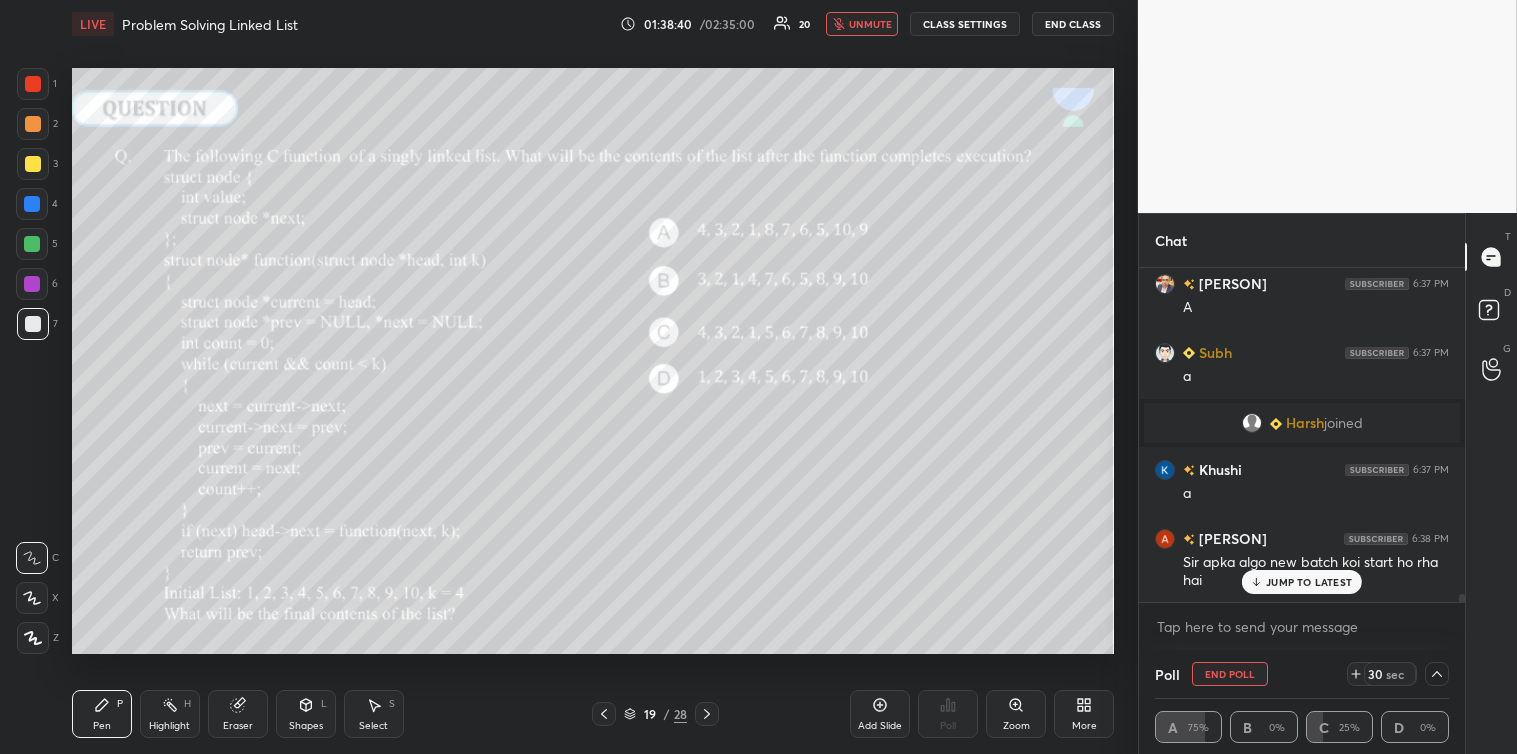 click on "JUMP TO LATEST" at bounding box center [1309, 582] 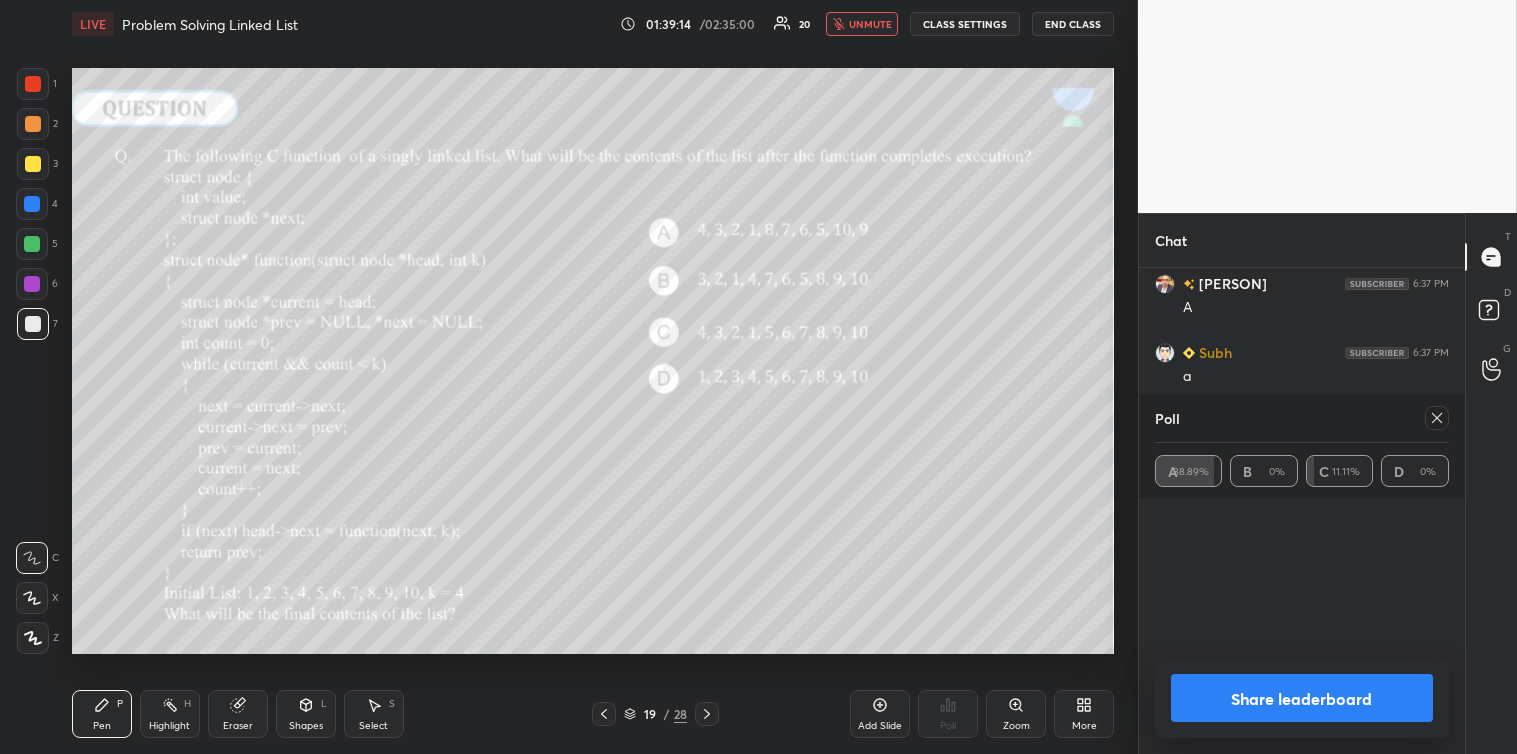 click on "Share leaderboard" at bounding box center [1302, 698] 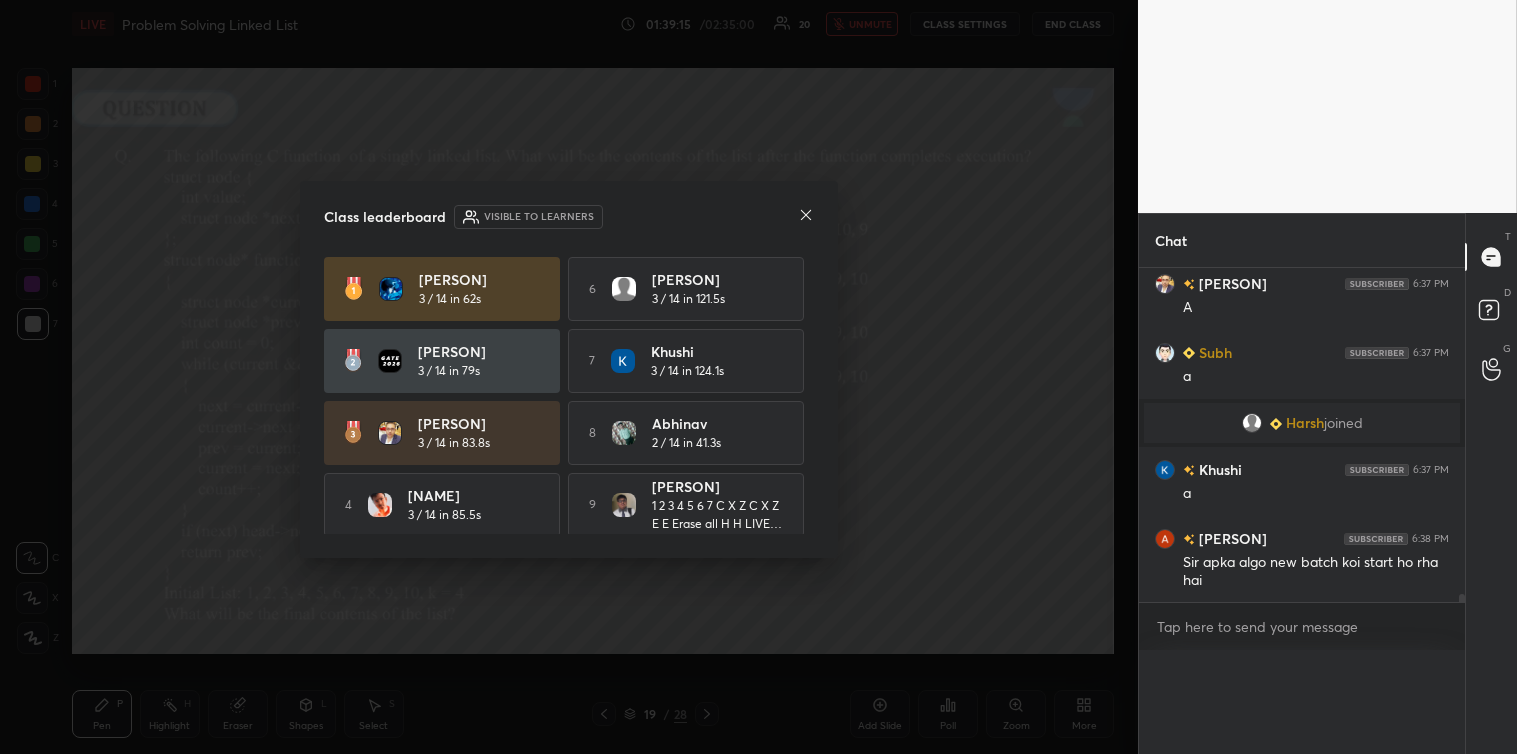 scroll, scrollTop: 371, scrollLeft: 320, axis: both 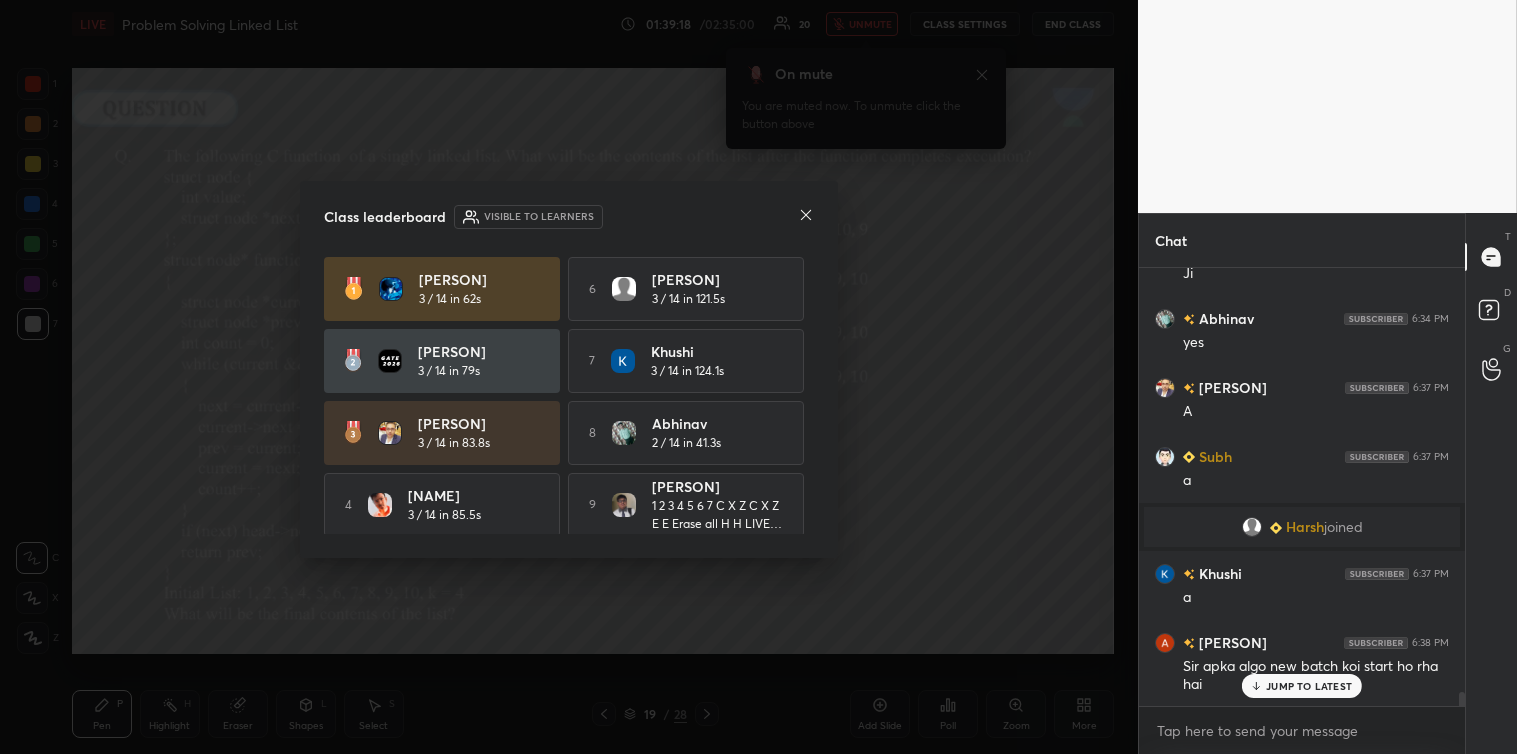 click on "Class leaderboard Visible to learners" at bounding box center (569, 217) 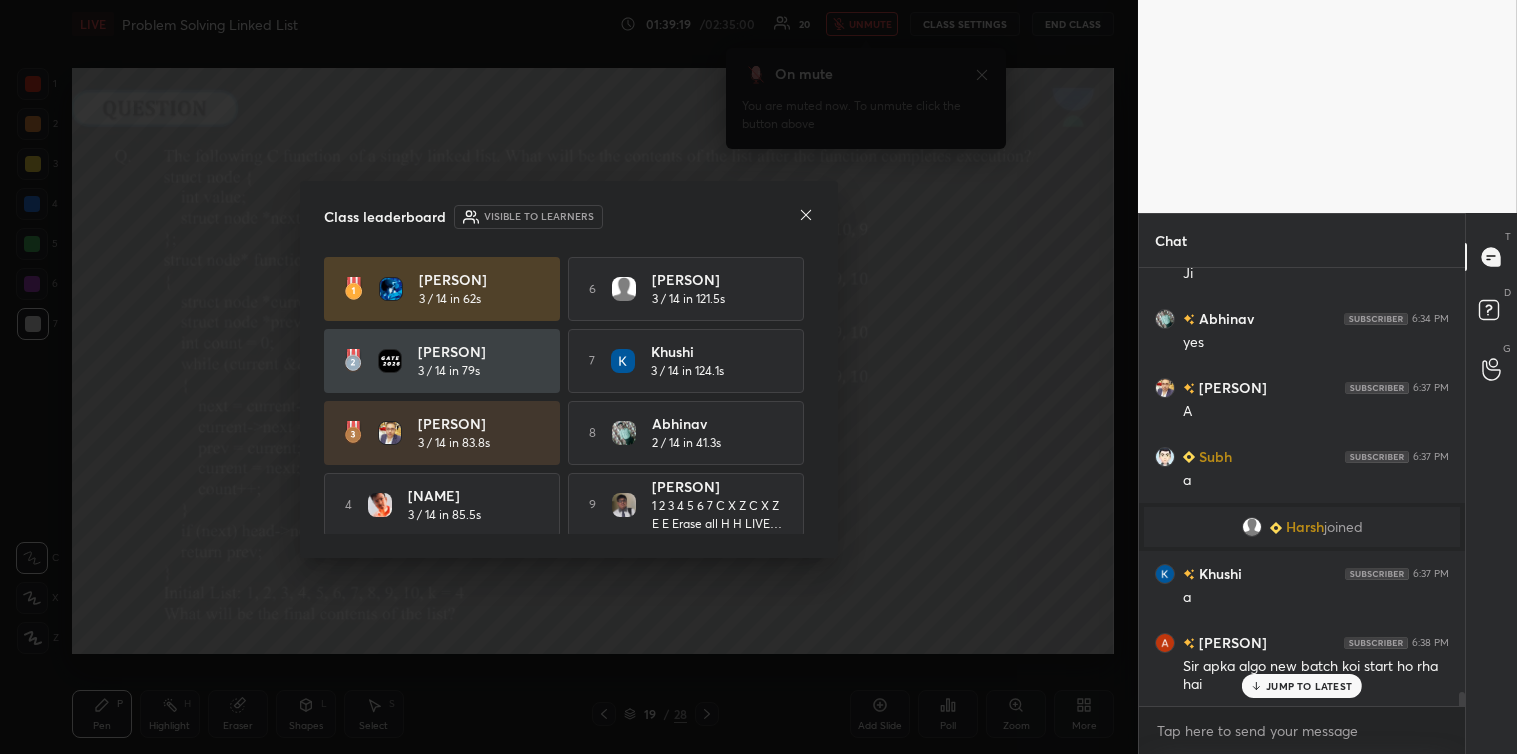 click 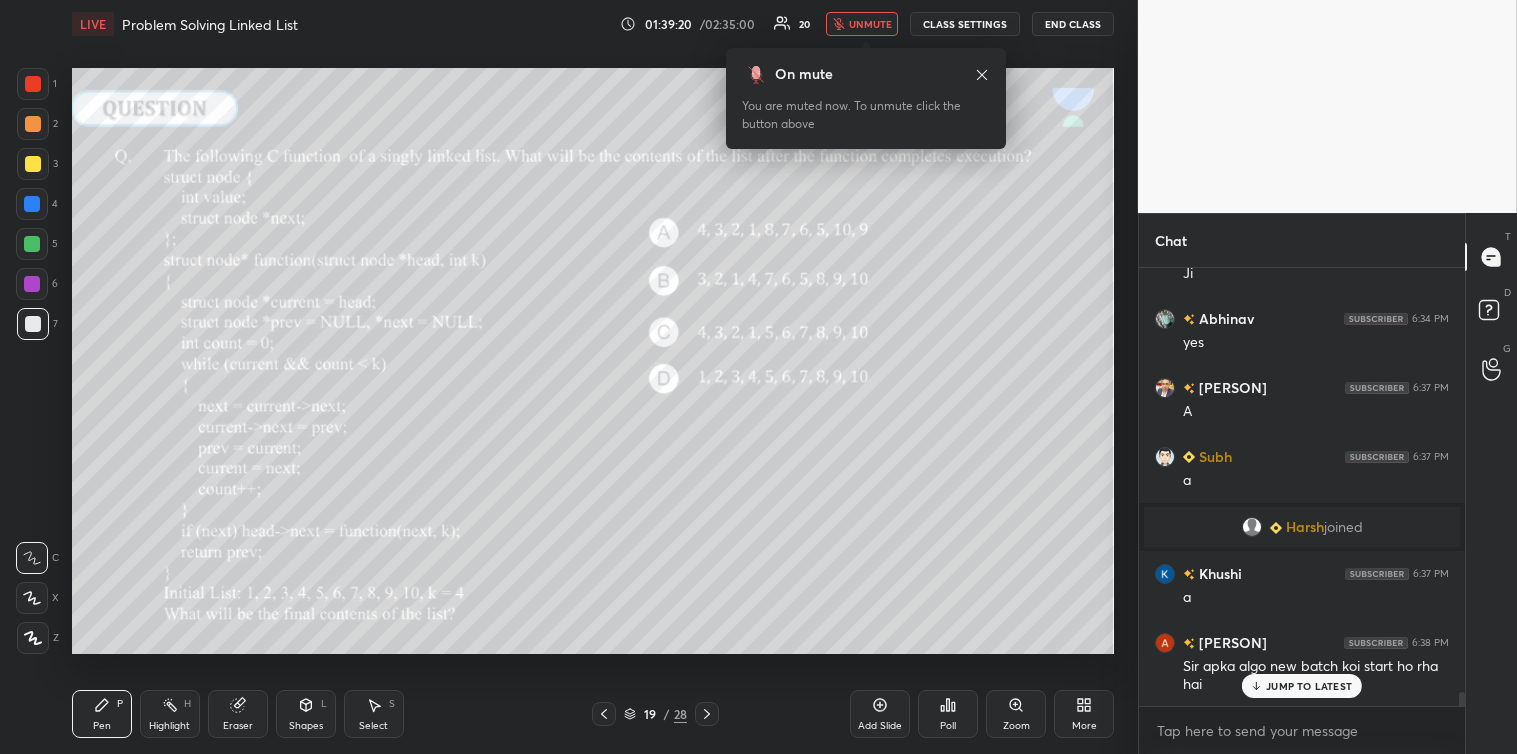 click on "unmute" at bounding box center (870, 24) 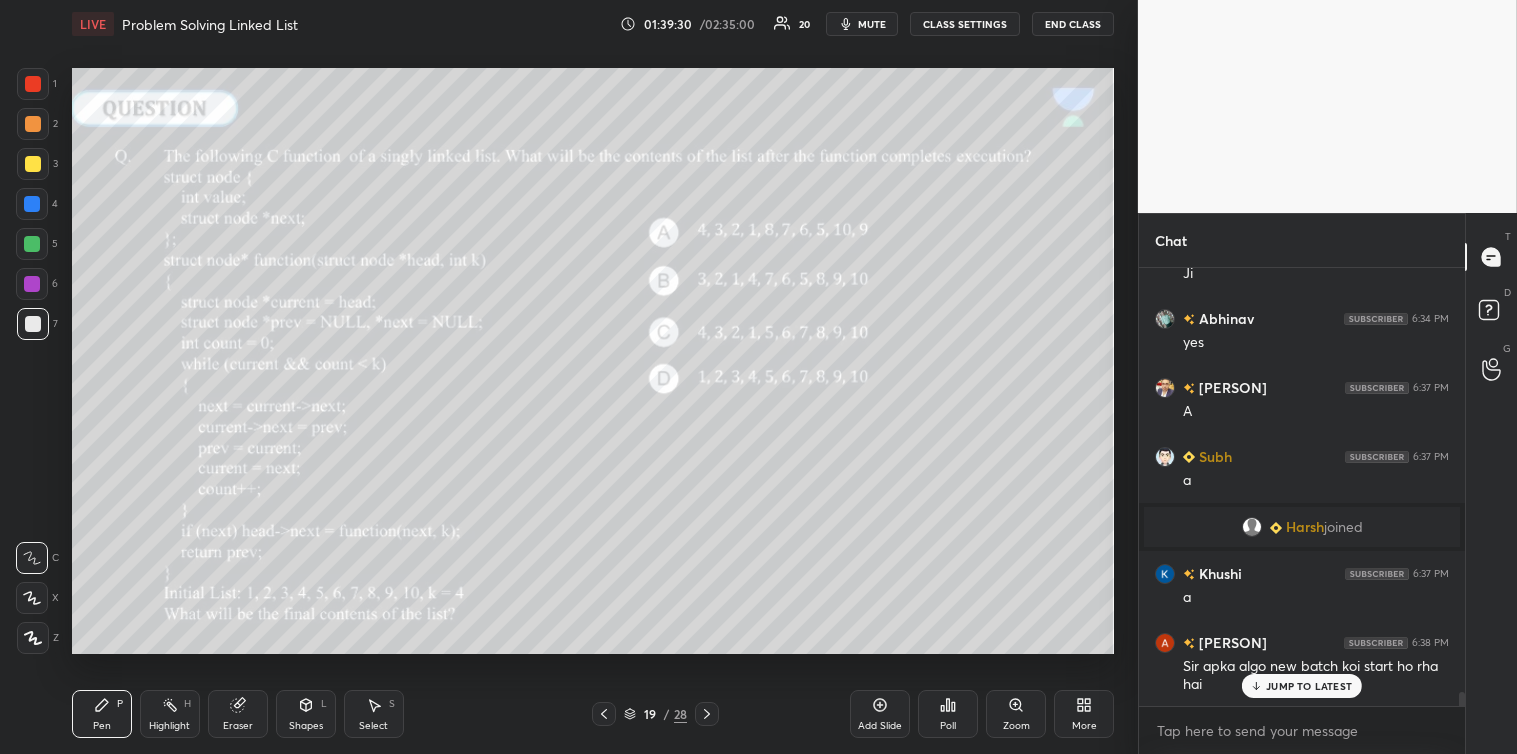 scroll, scrollTop: 13636, scrollLeft: 0, axis: vertical 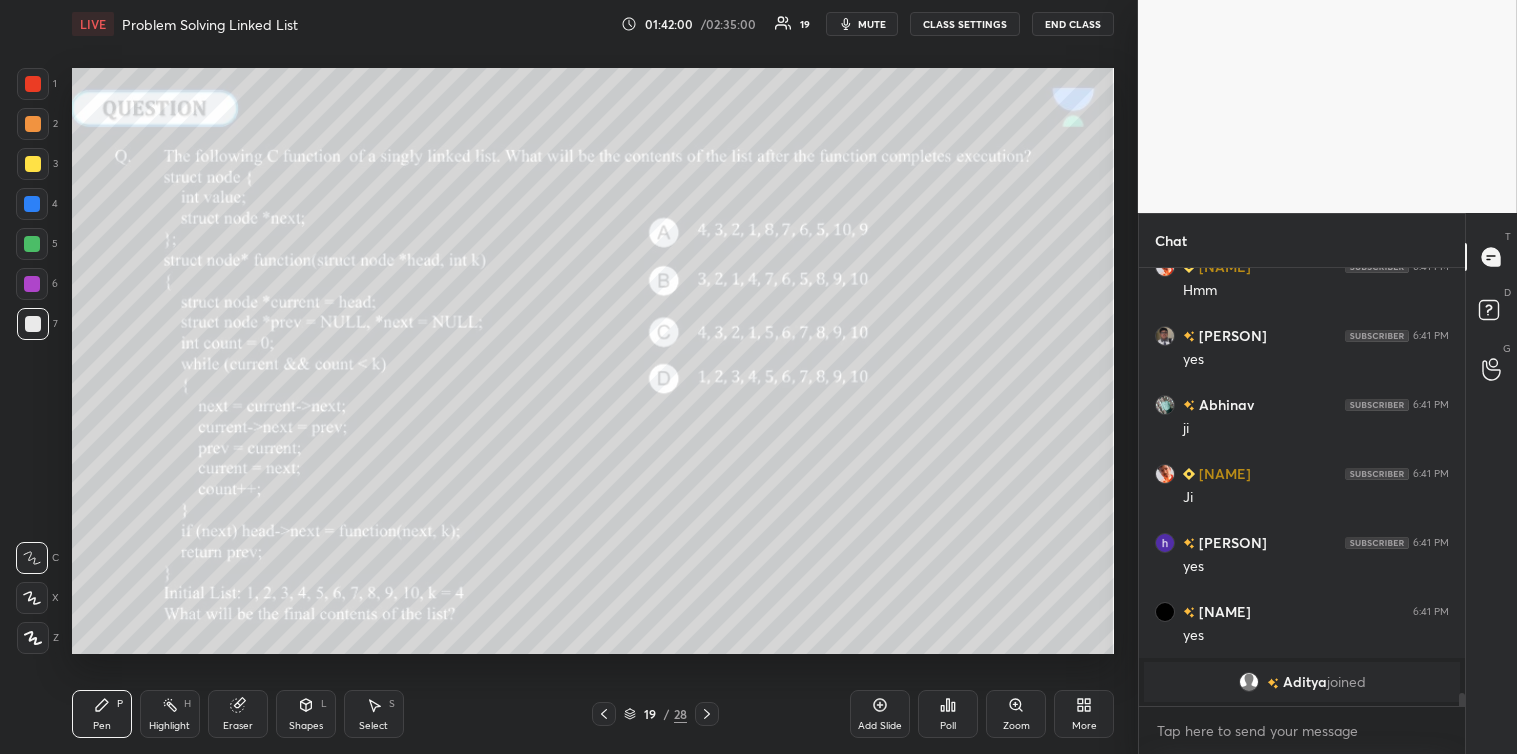 click at bounding box center (33, 84) 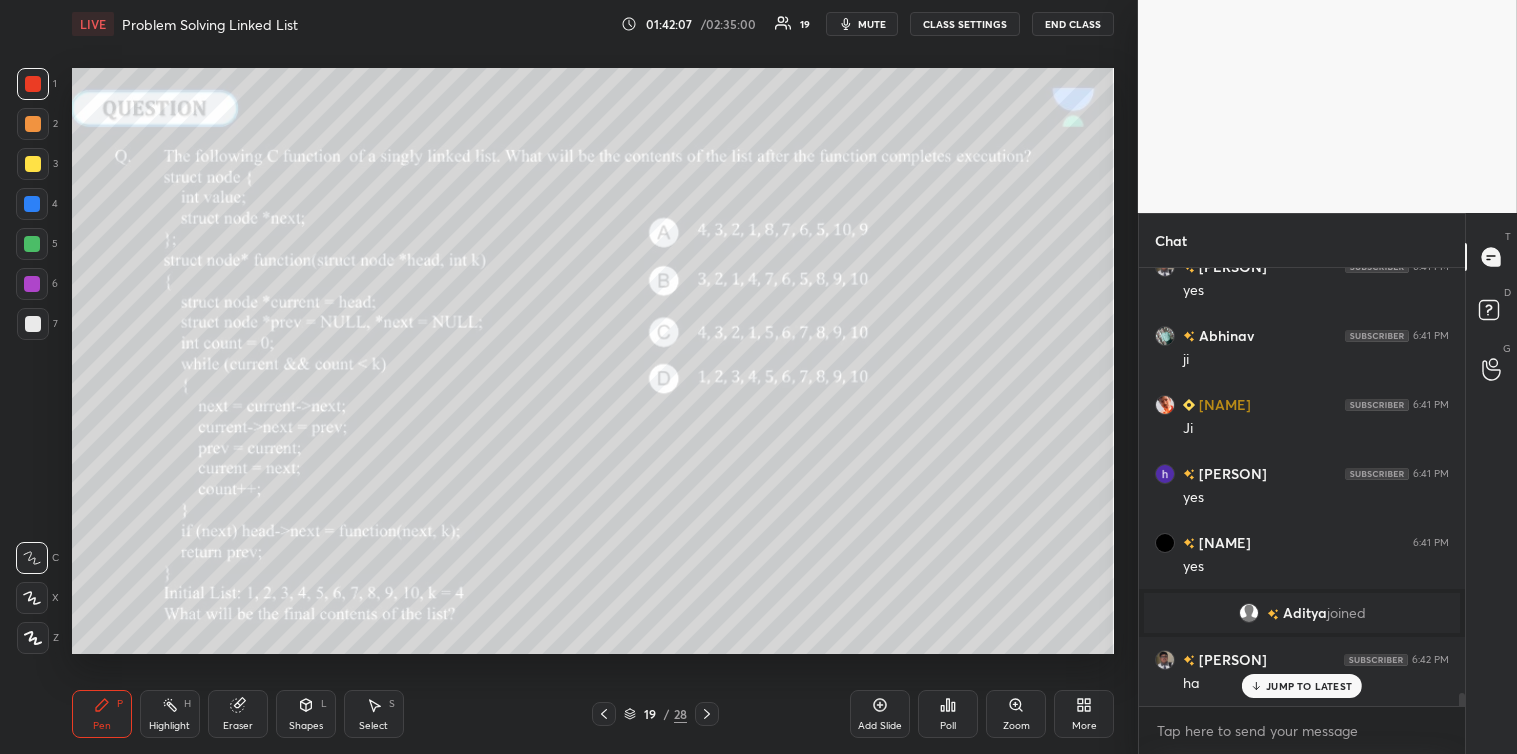 scroll, scrollTop: 14167, scrollLeft: 0, axis: vertical 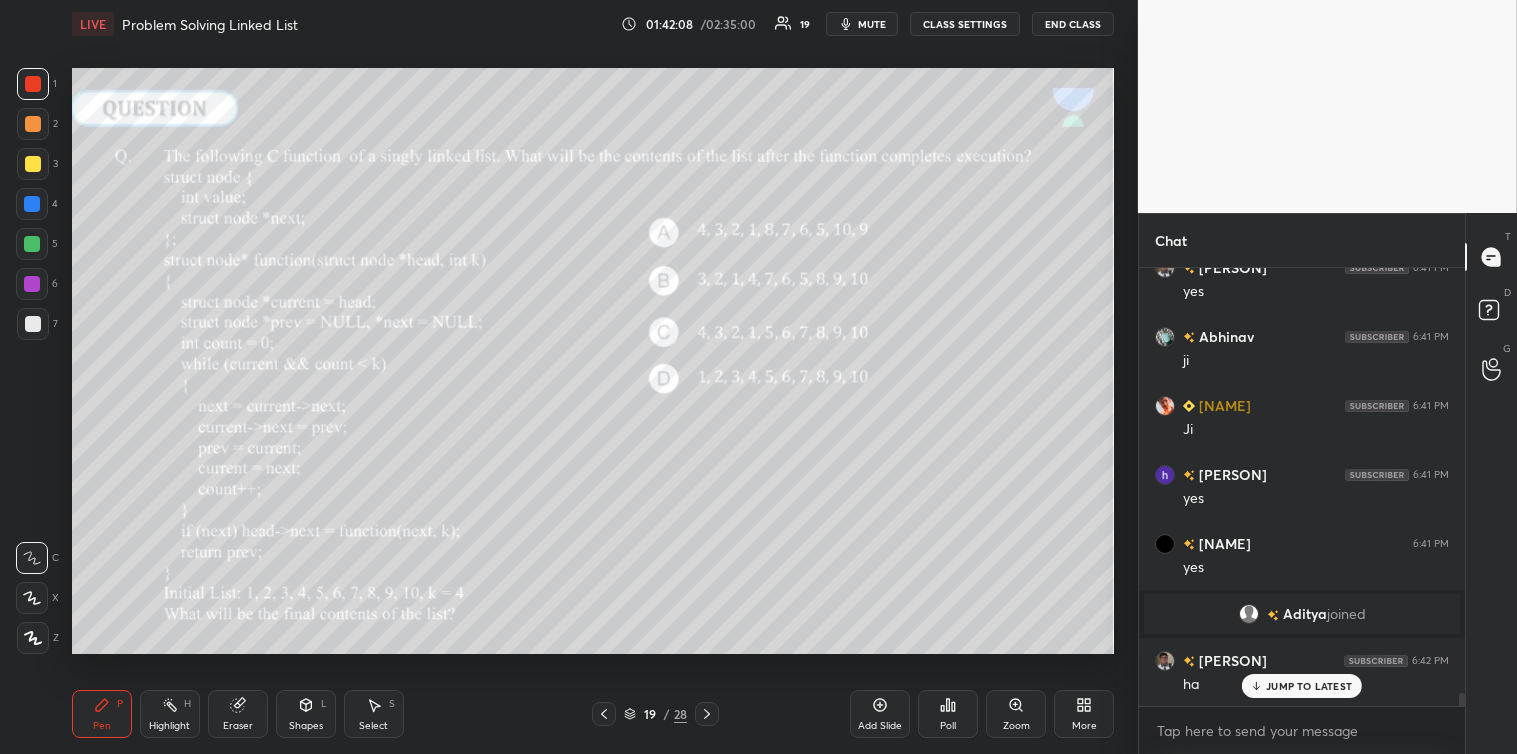 click on "Select S" at bounding box center [374, 714] 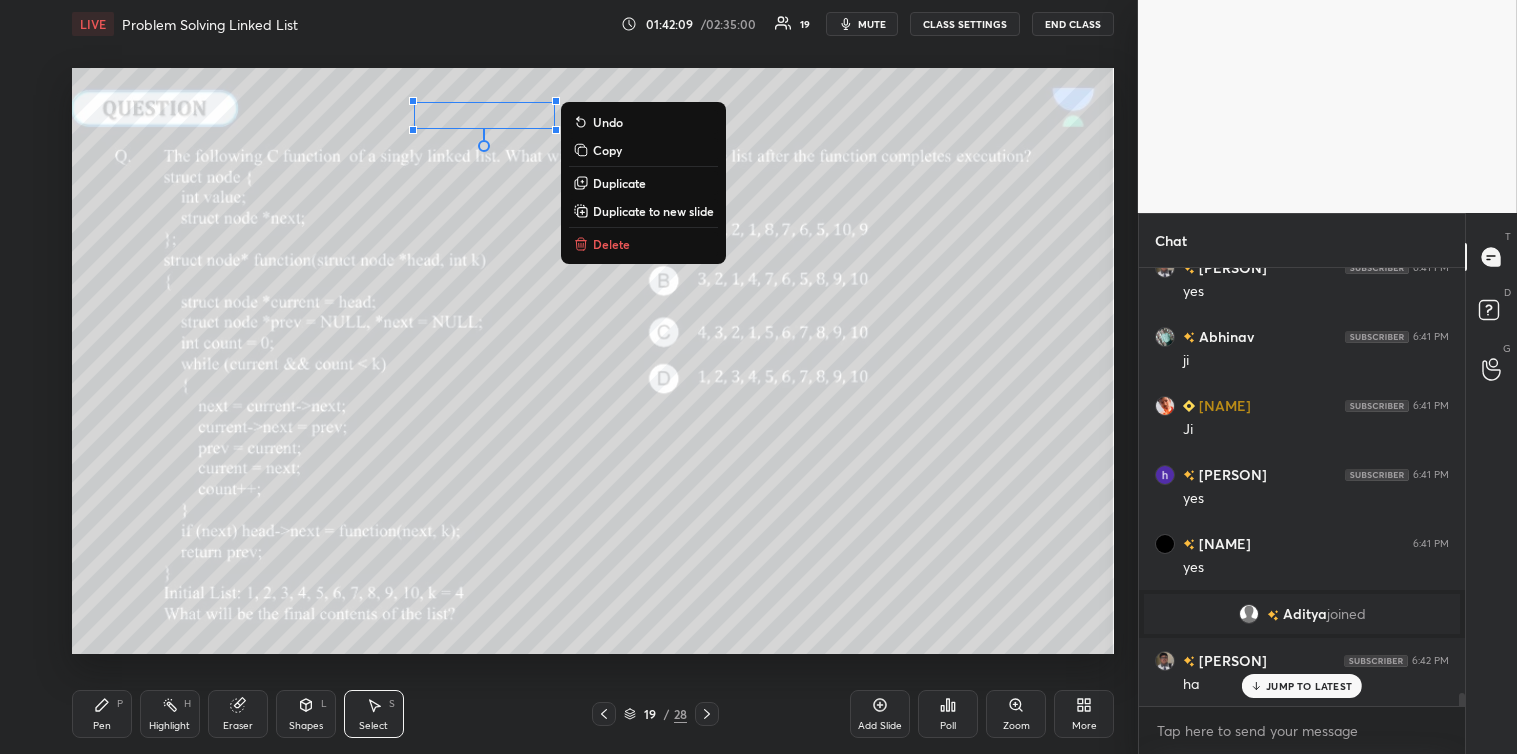 click on "Delete" at bounding box center [611, 244] 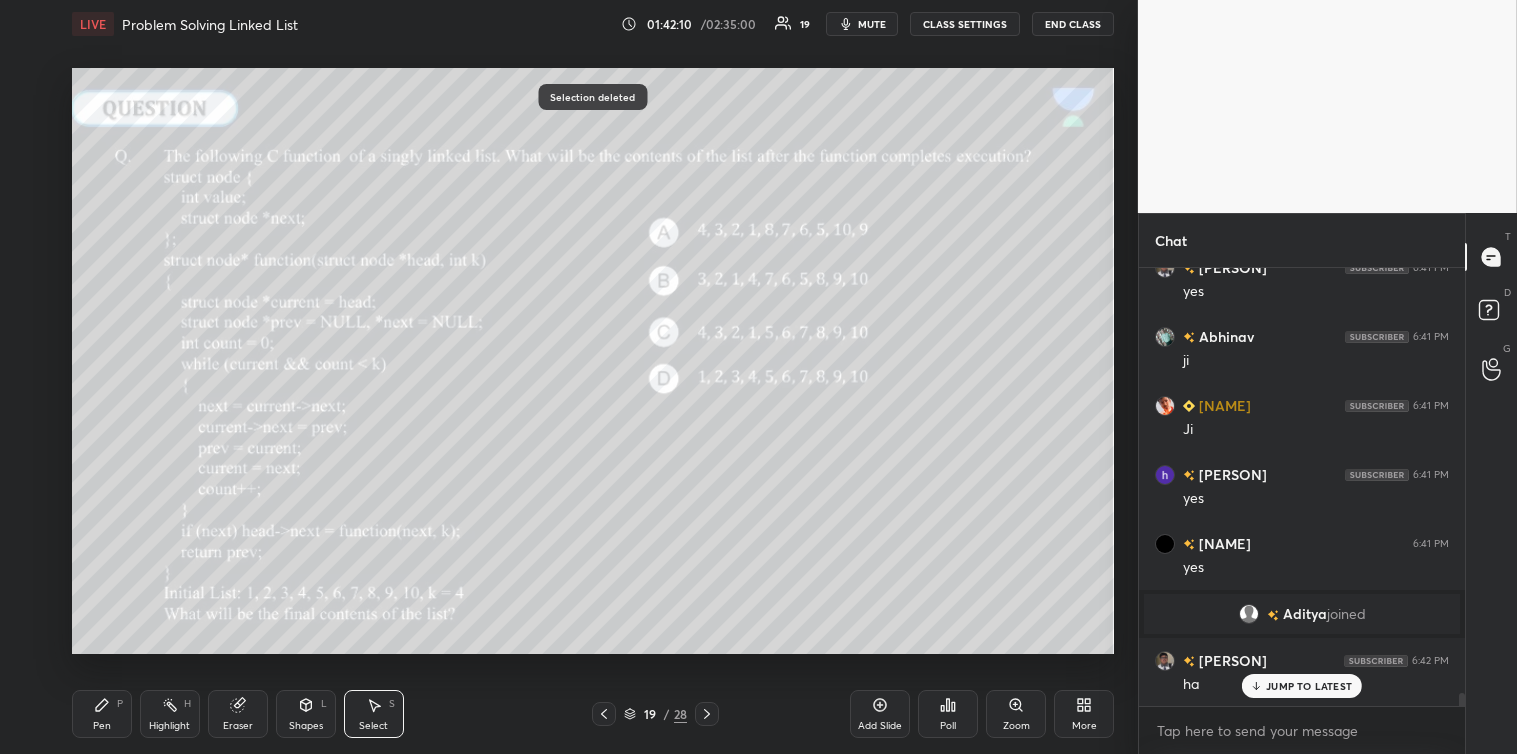 click on "Pen P" at bounding box center (102, 714) 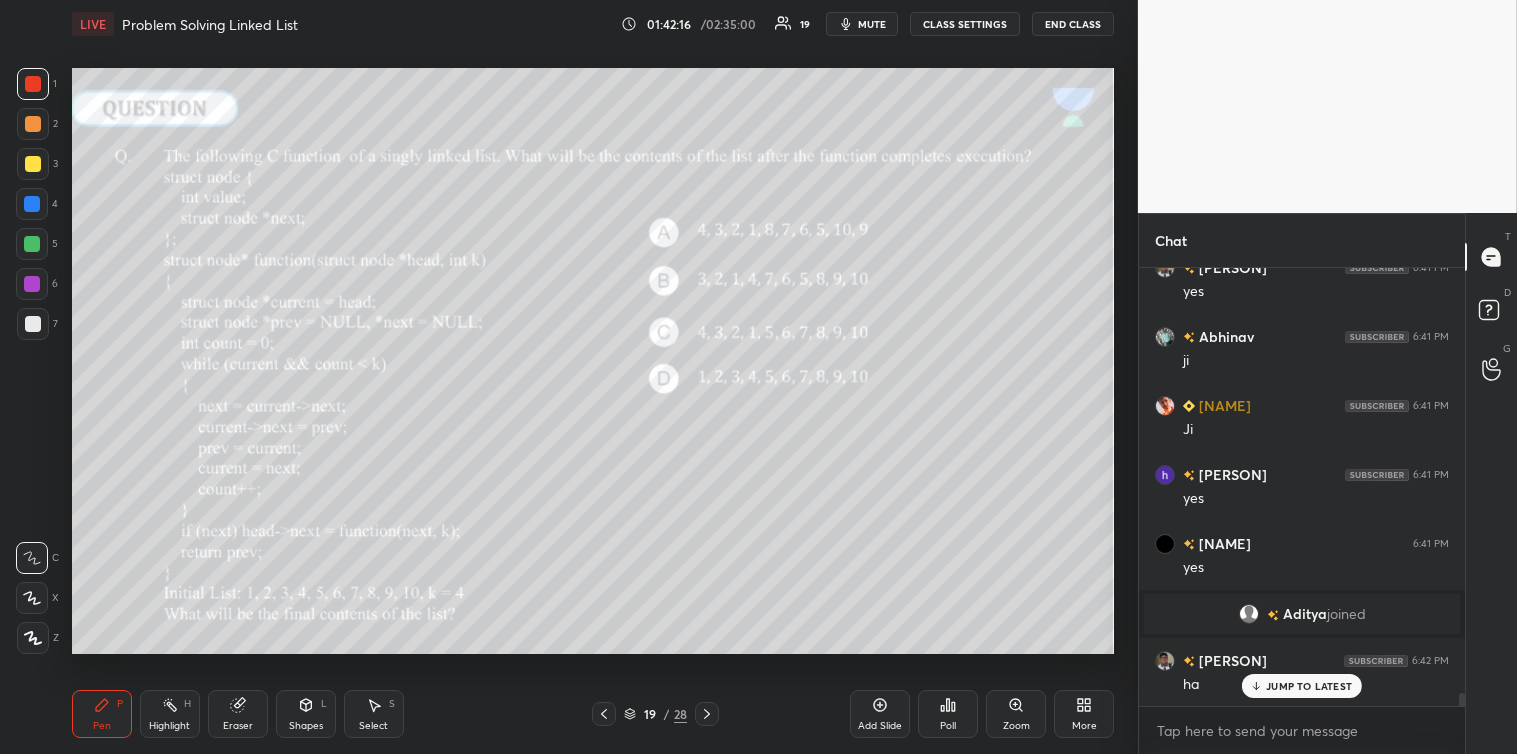 scroll, scrollTop: 14236, scrollLeft: 0, axis: vertical 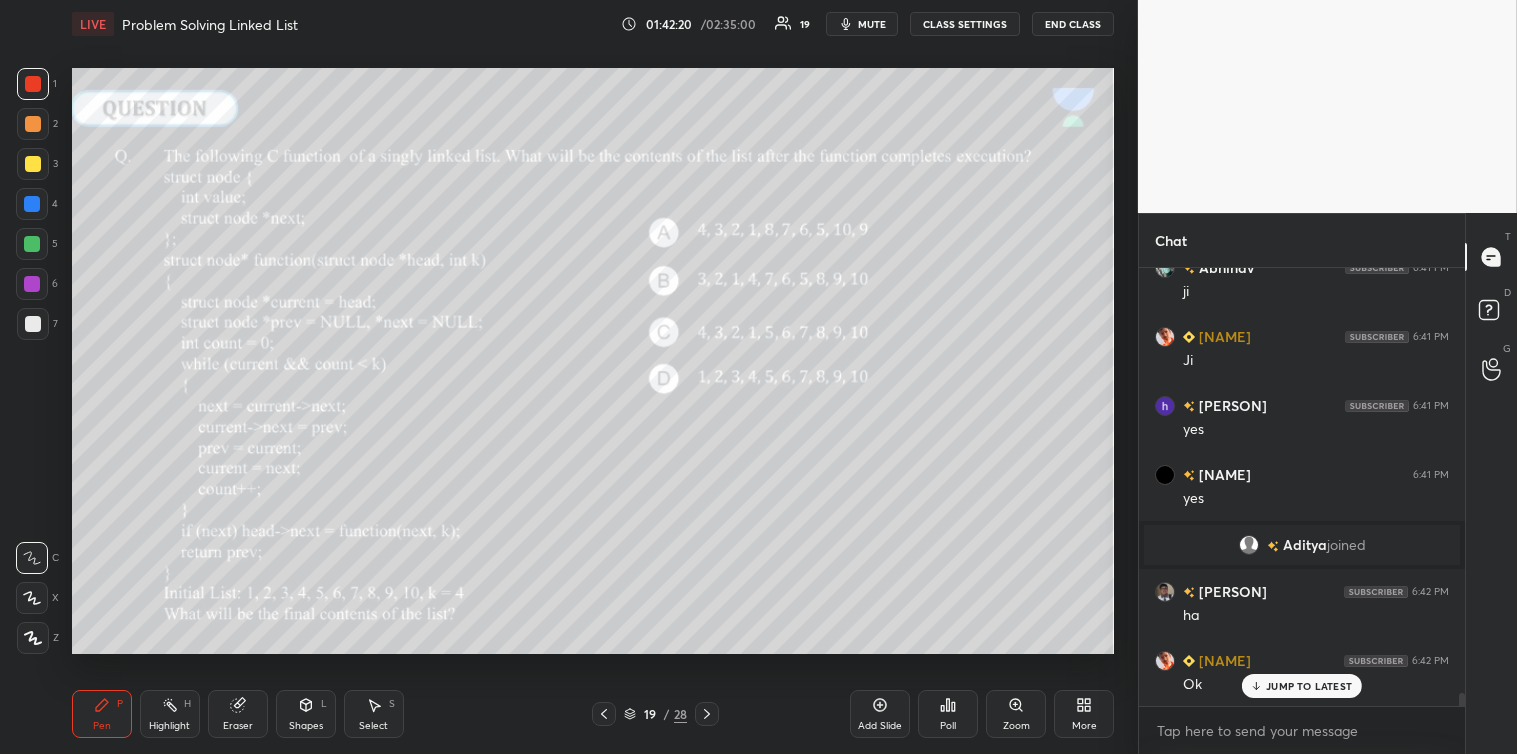 click 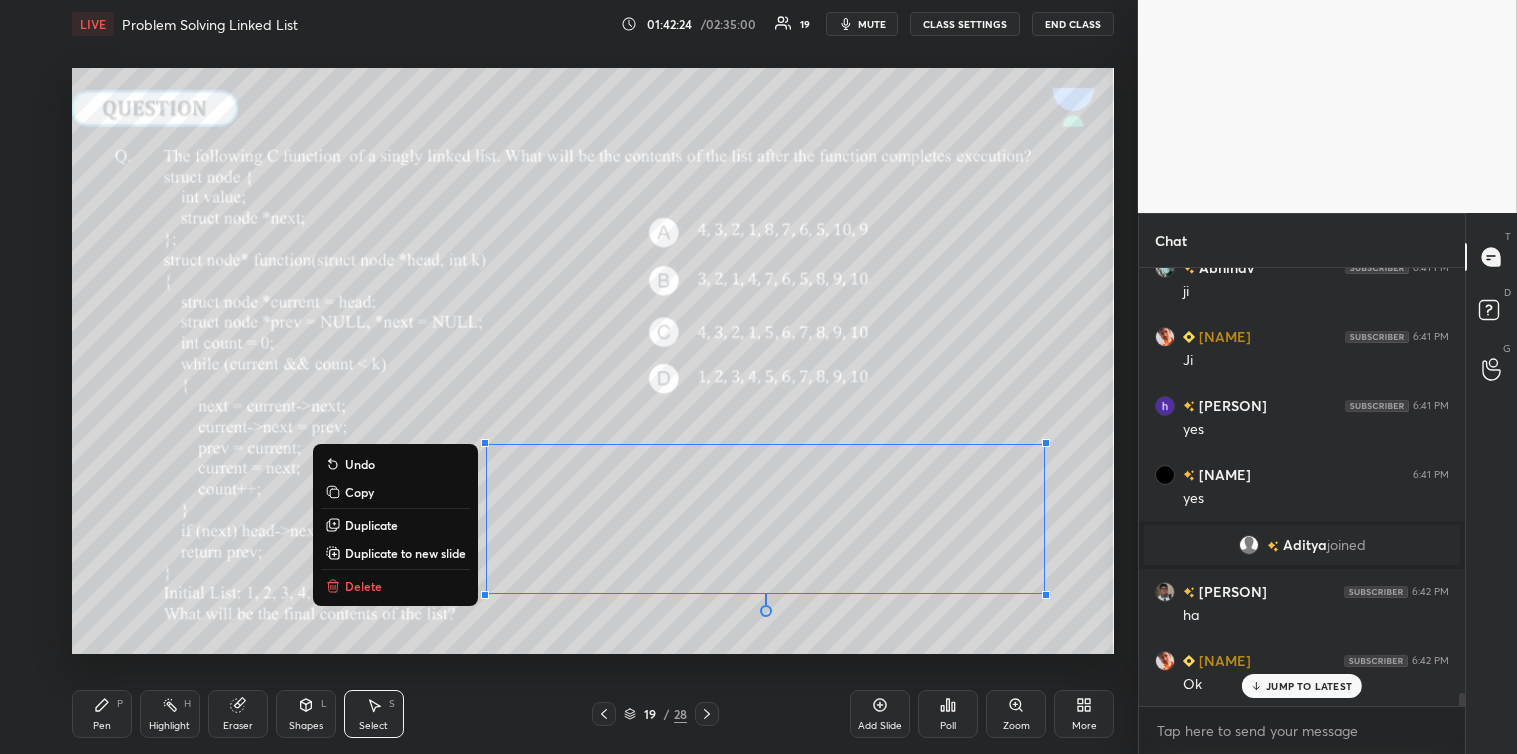 click on "Delete" at bounding box center (395, 586) 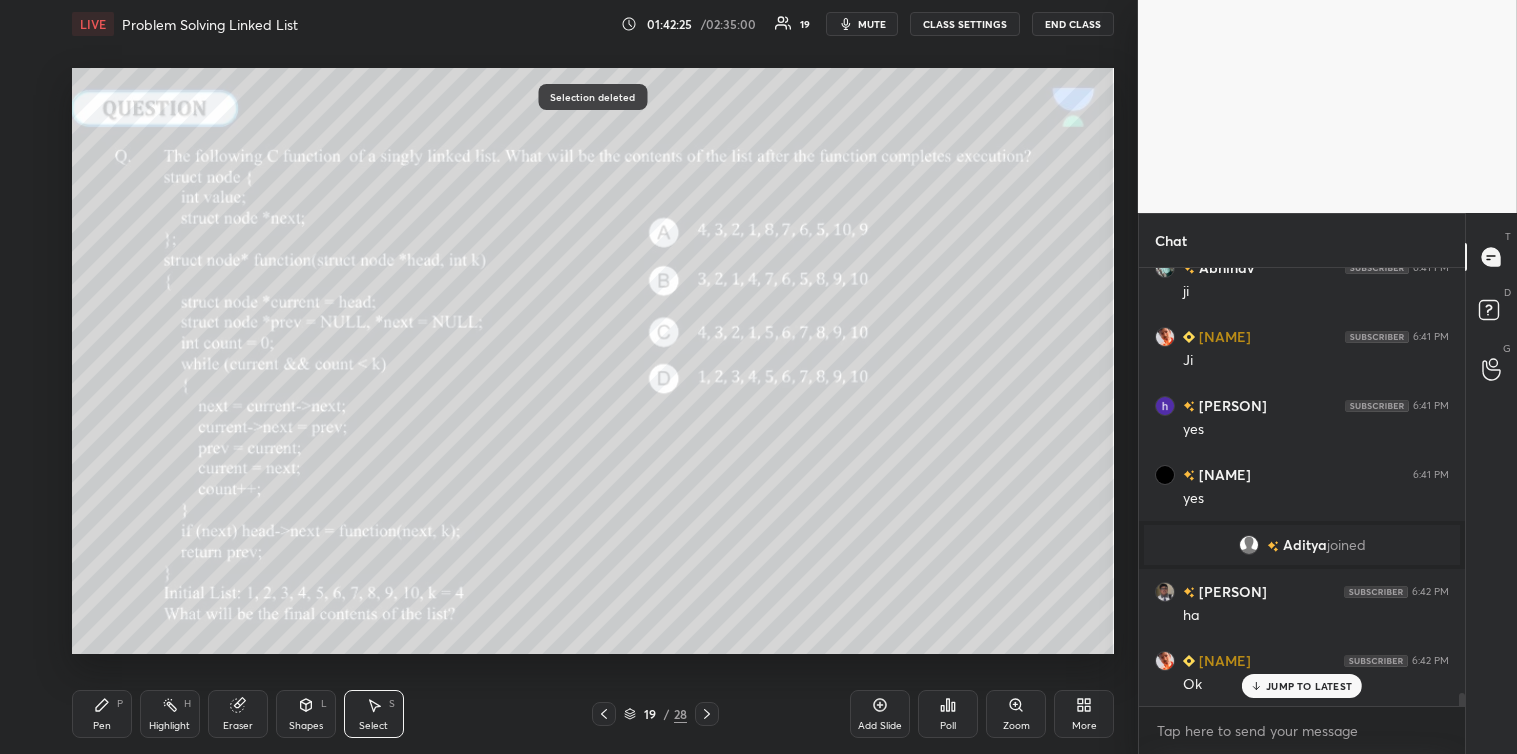 scroll, scrollTop: 14305, scrollLeft: 0, axis: vertical 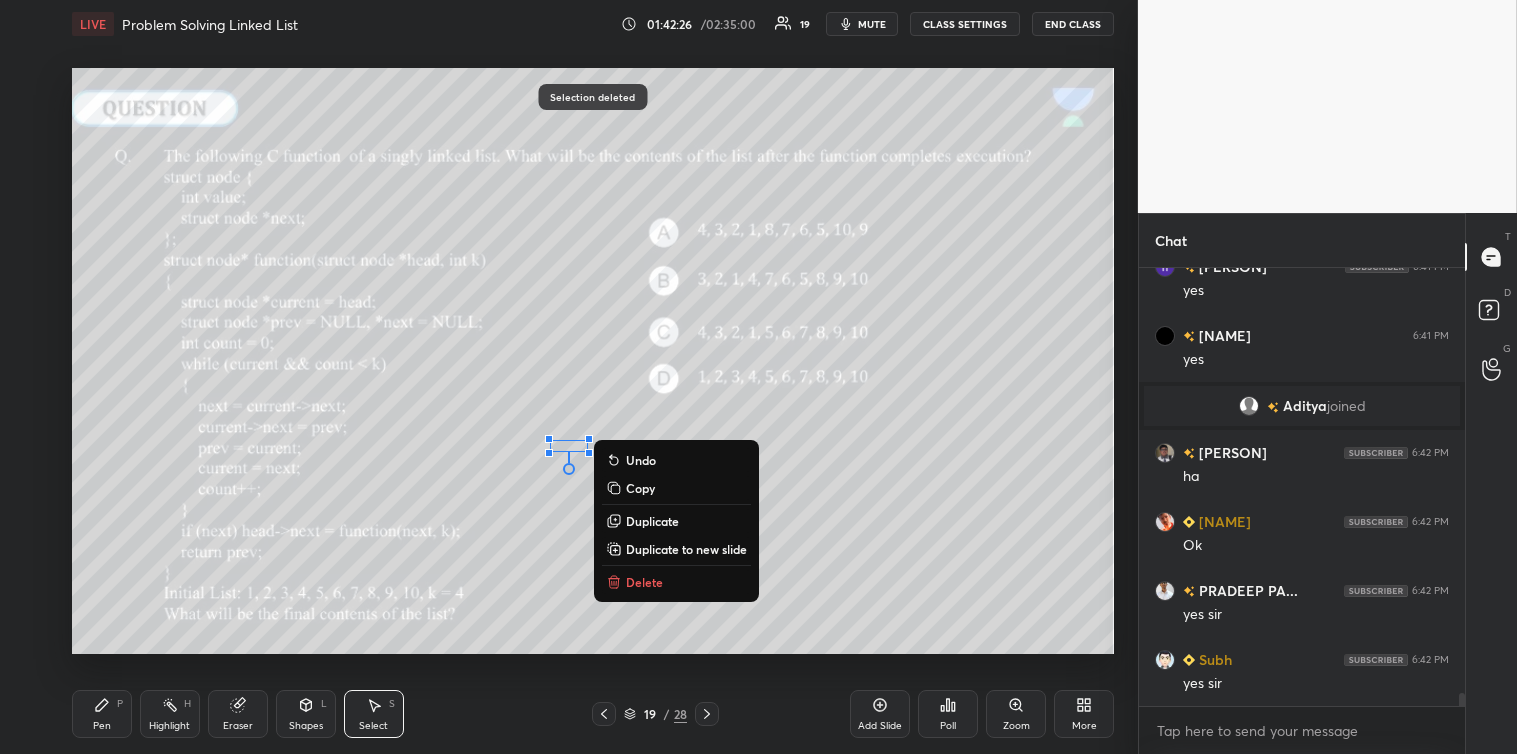 click on "Delete" at bounding box center (676, 582) 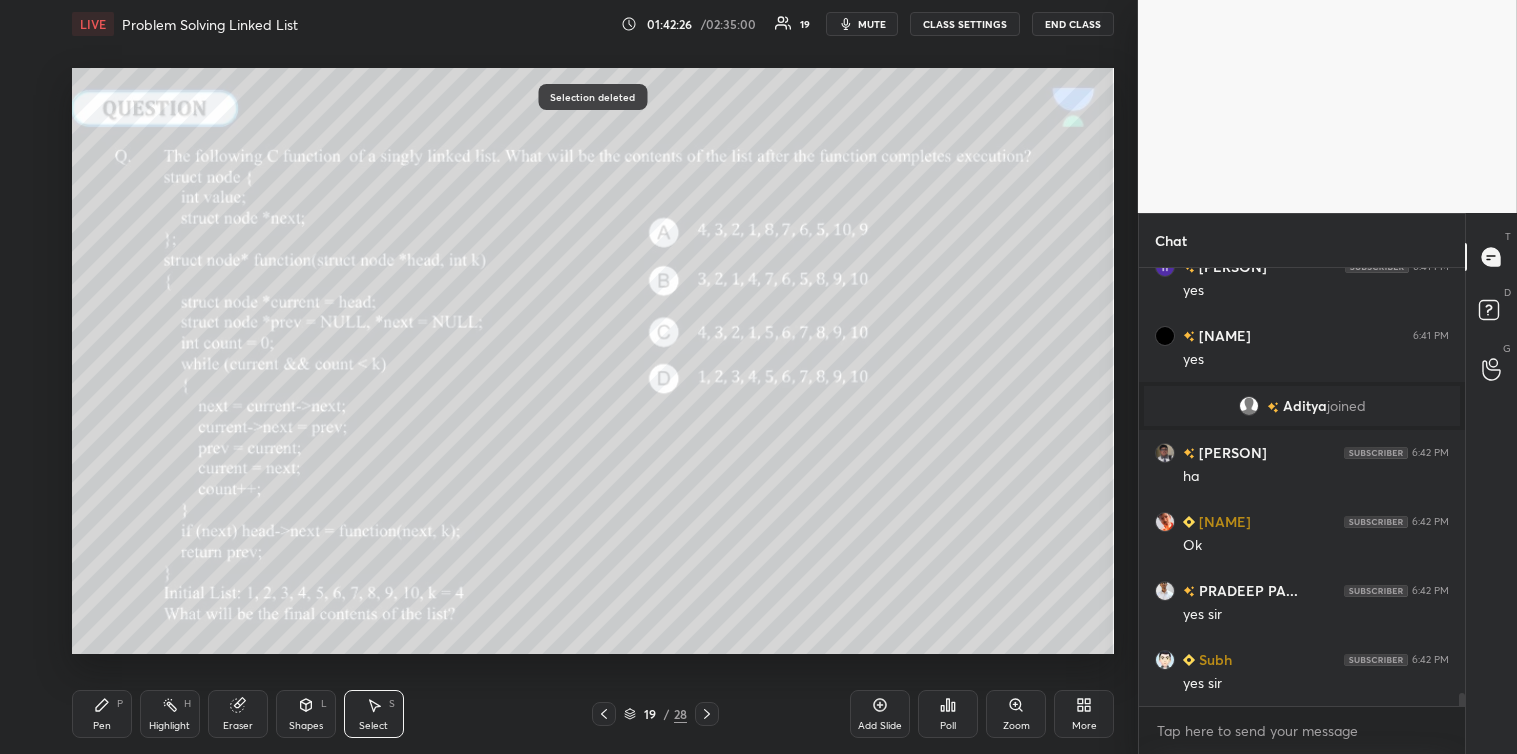 scroll, scrollTop: 14444, scrollLeft: 0, axis: vertical 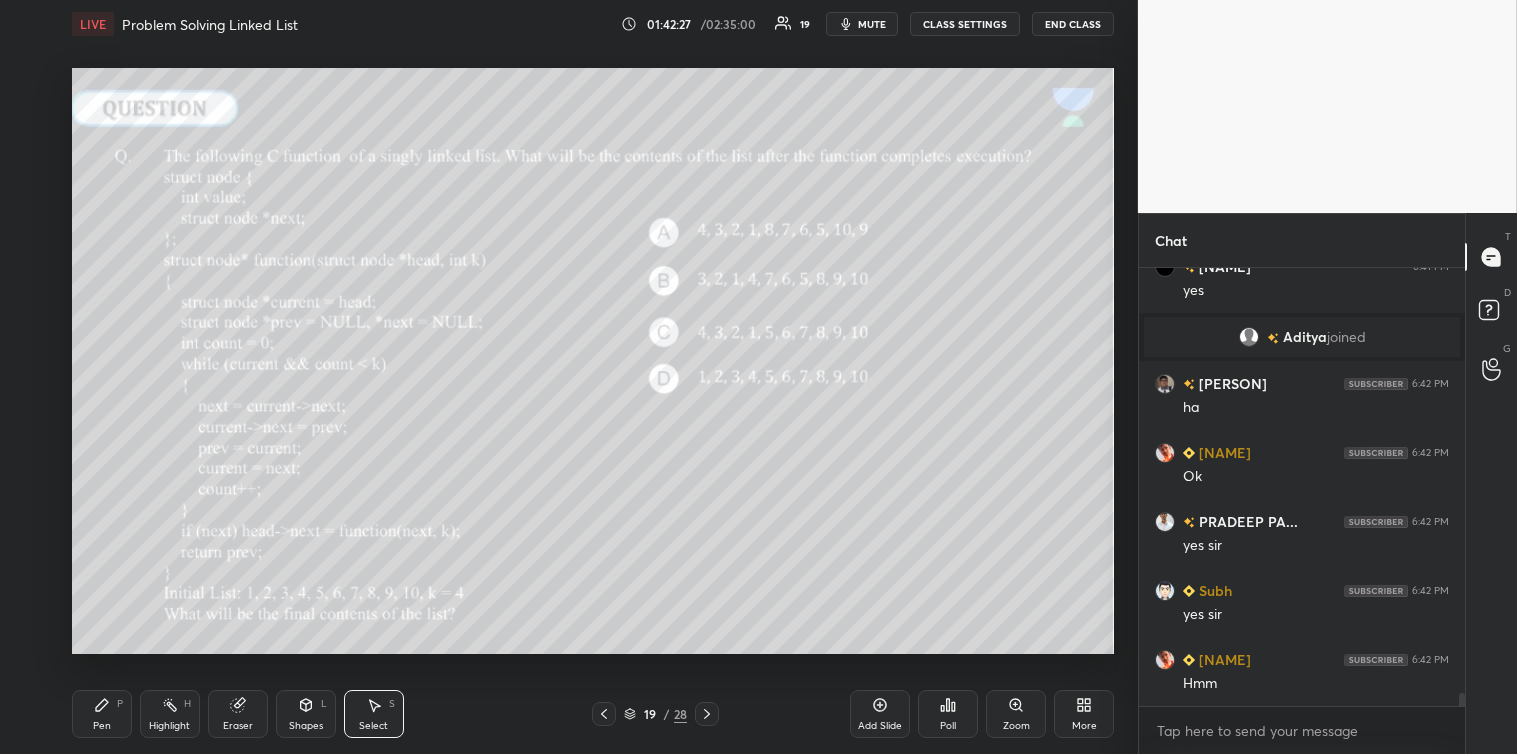 click on "Pen P" at bounding box center [102, 714] 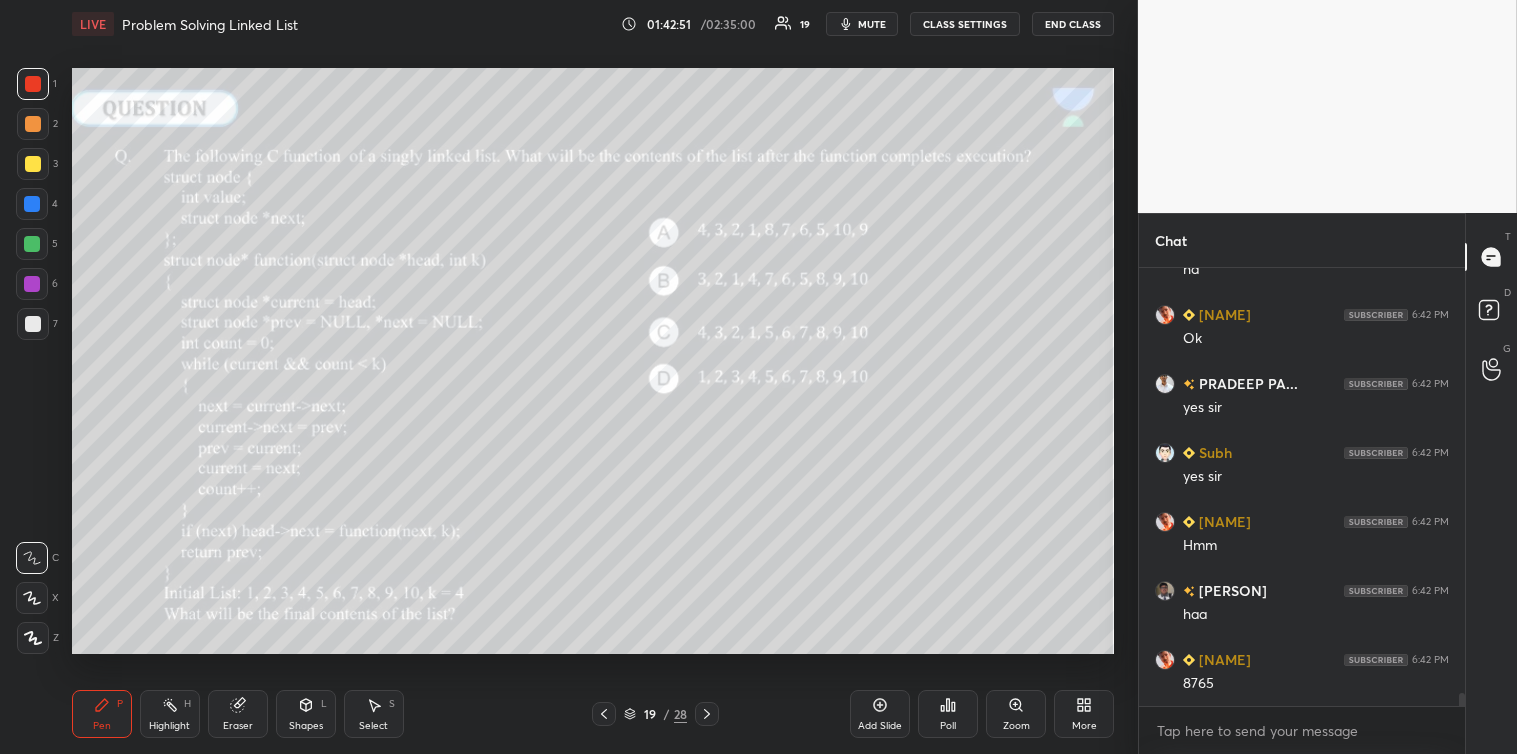 scroll, scrollTop: 14651, scrollLeft: 0, axis: vertical 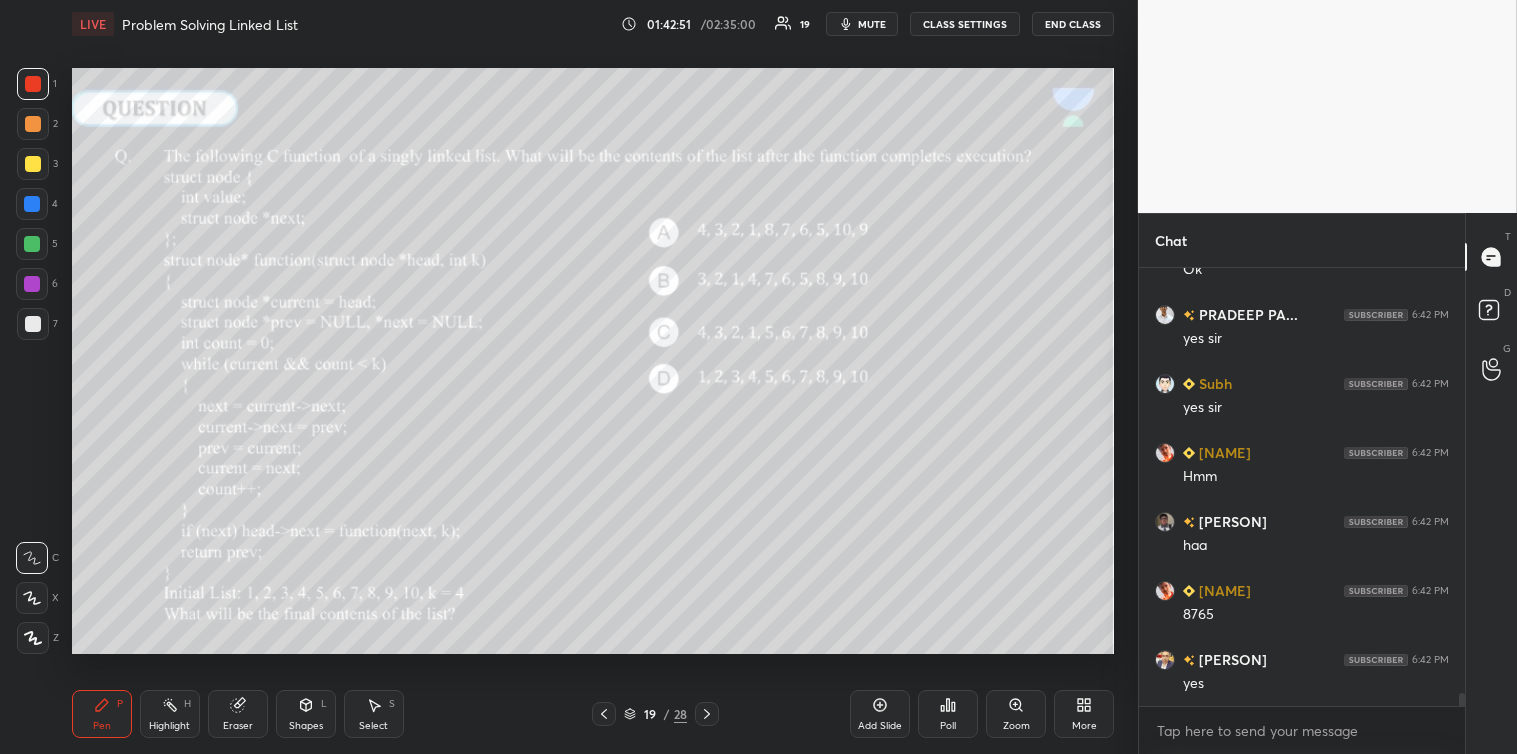click at bounding box center [33, 324] 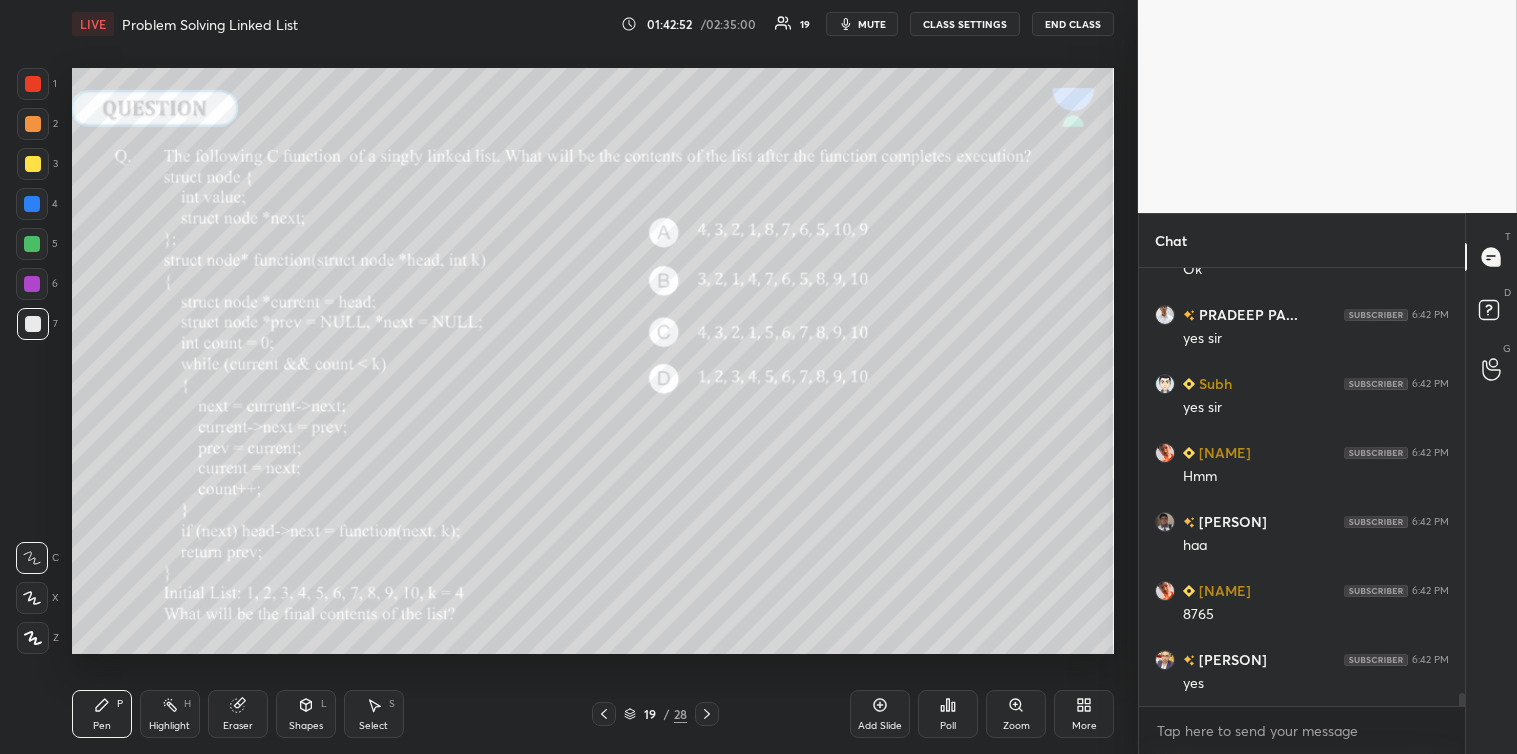 click at bounding box center (32, 204) 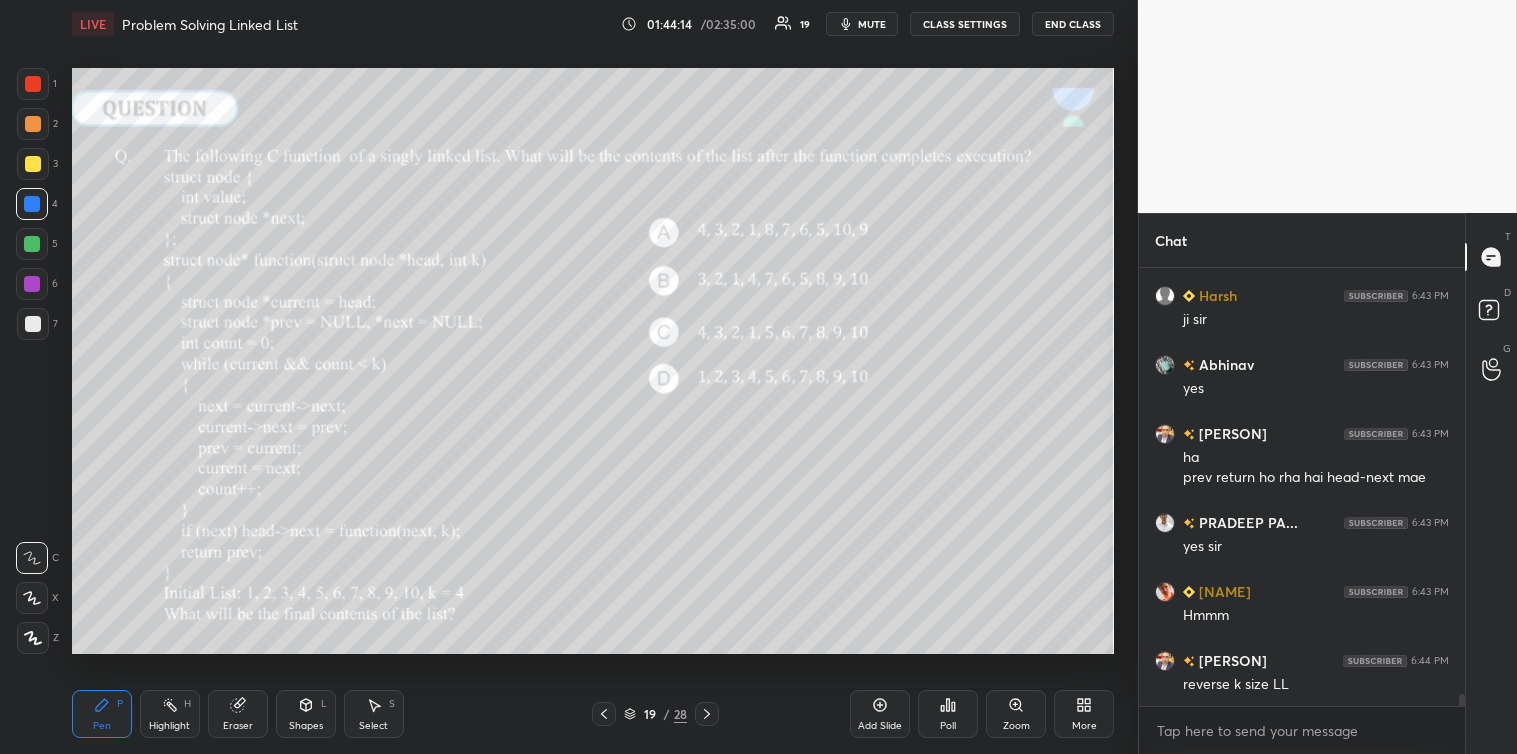 scroll, scrollTop: 15656, scrollLeft: 0, axis: vertical 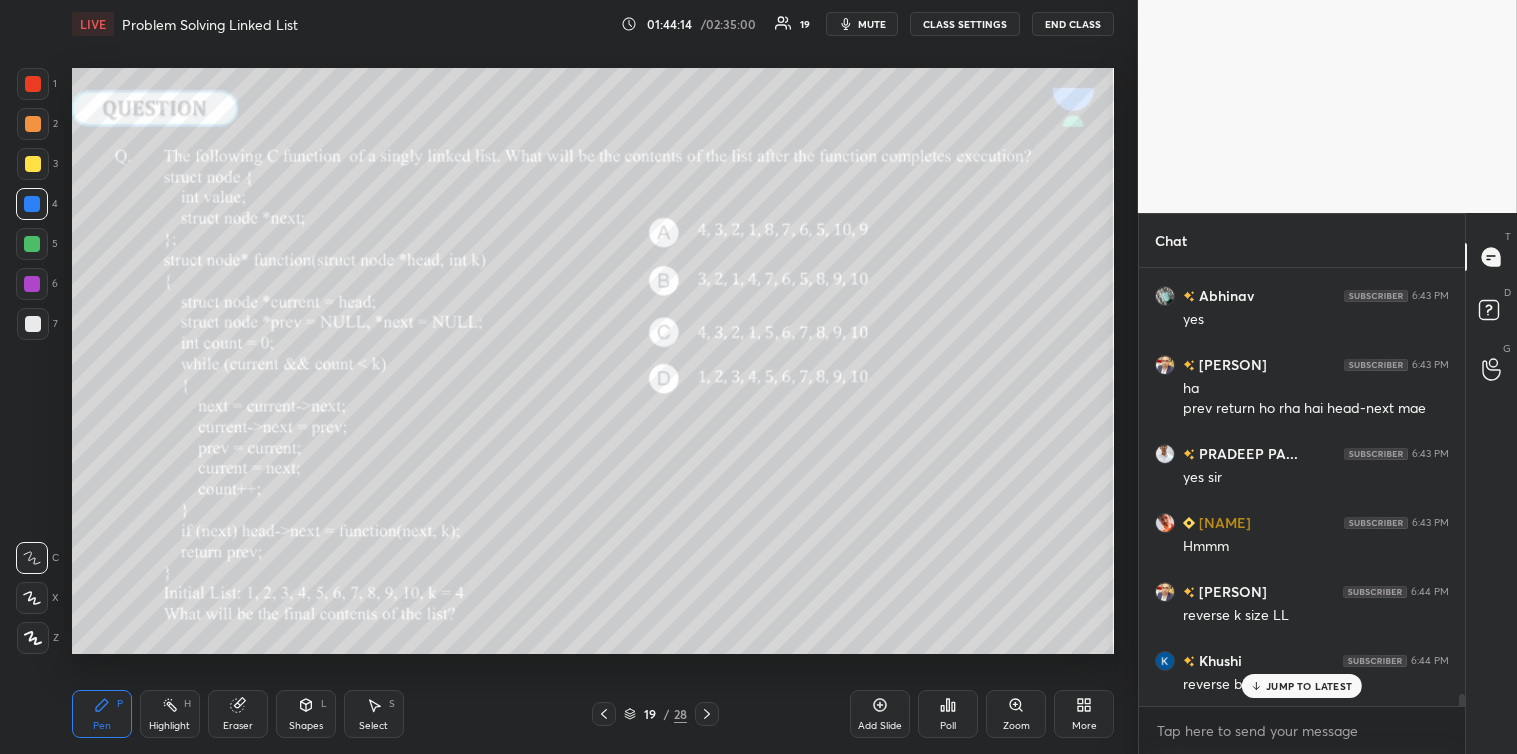 click 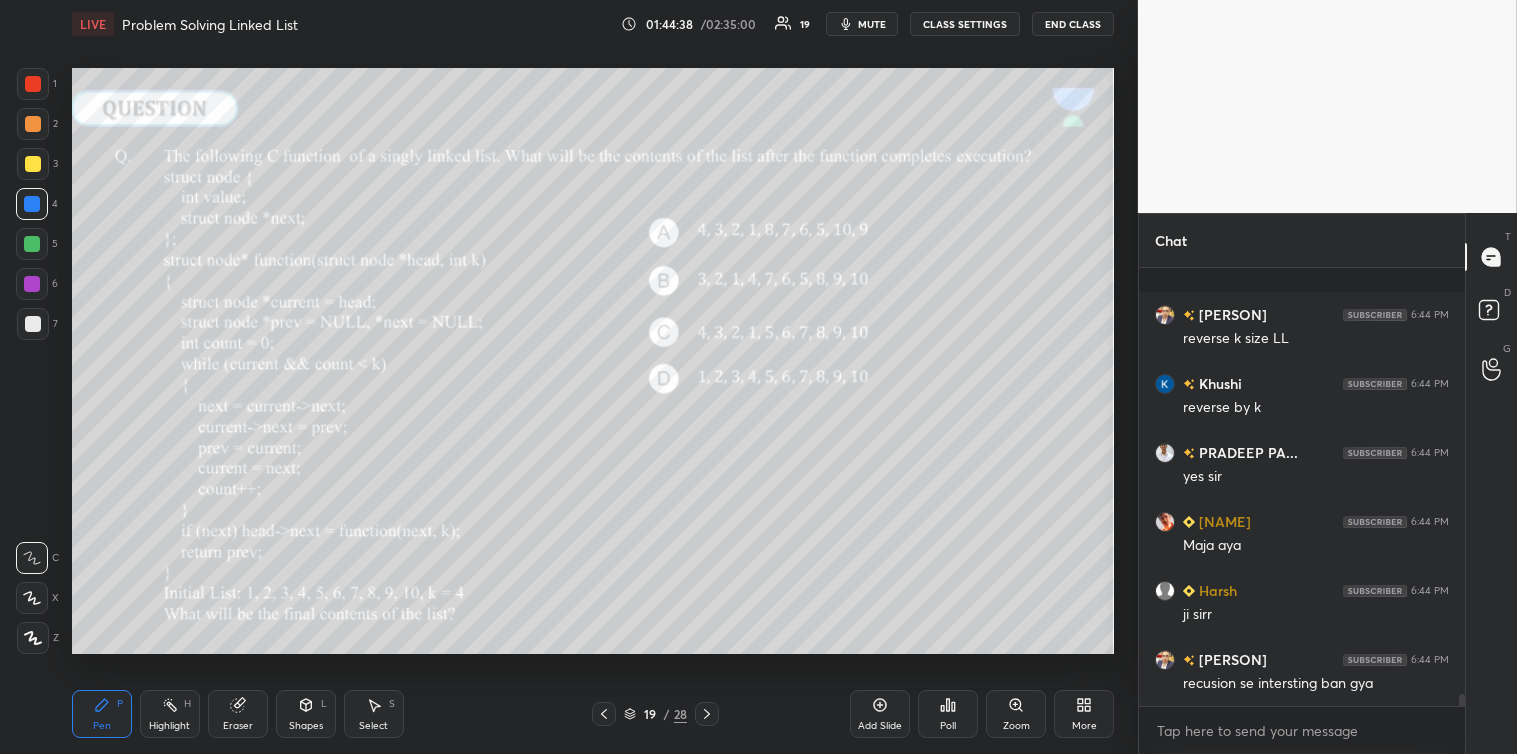 scroll, scrollTop: 16071, scrollLeft: 0, axis: vertical 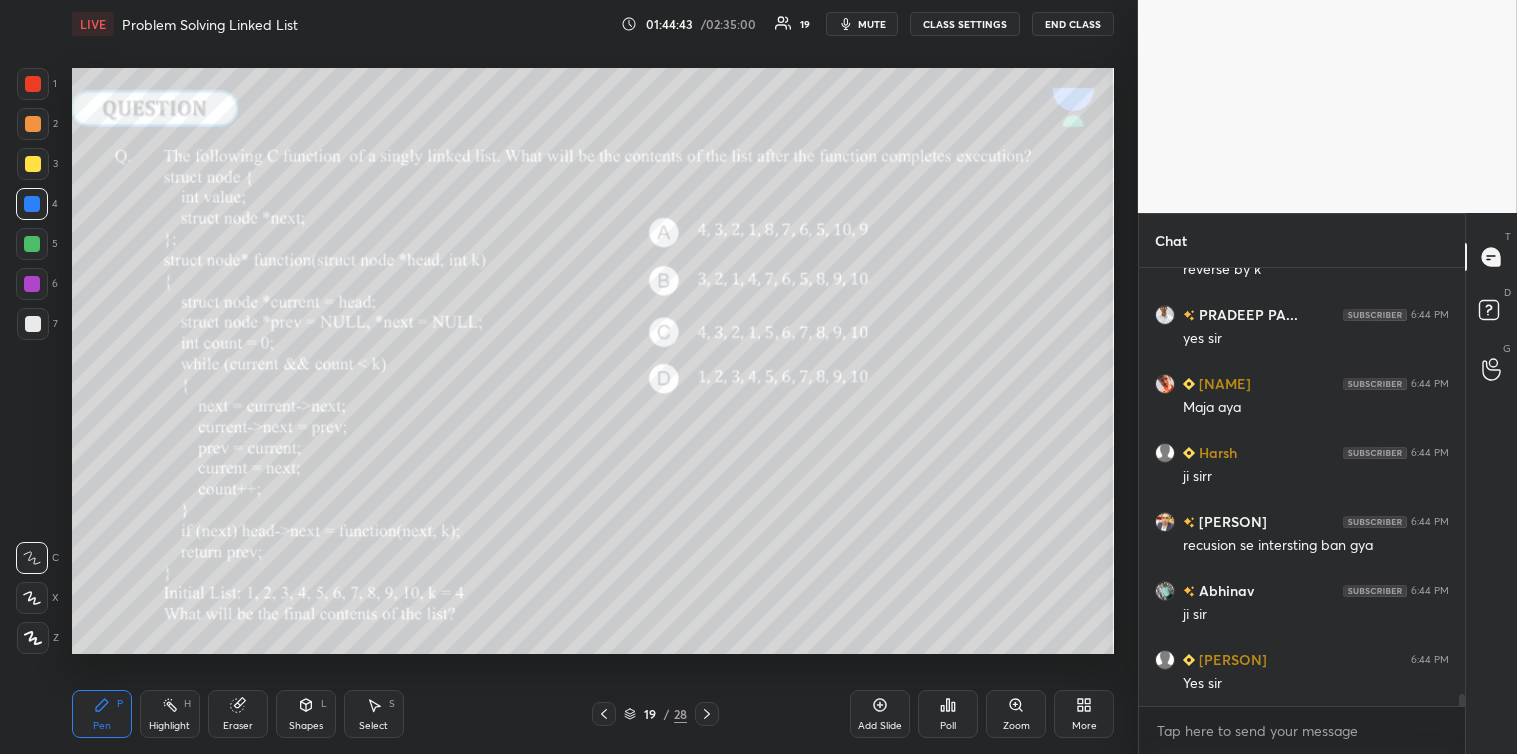 click 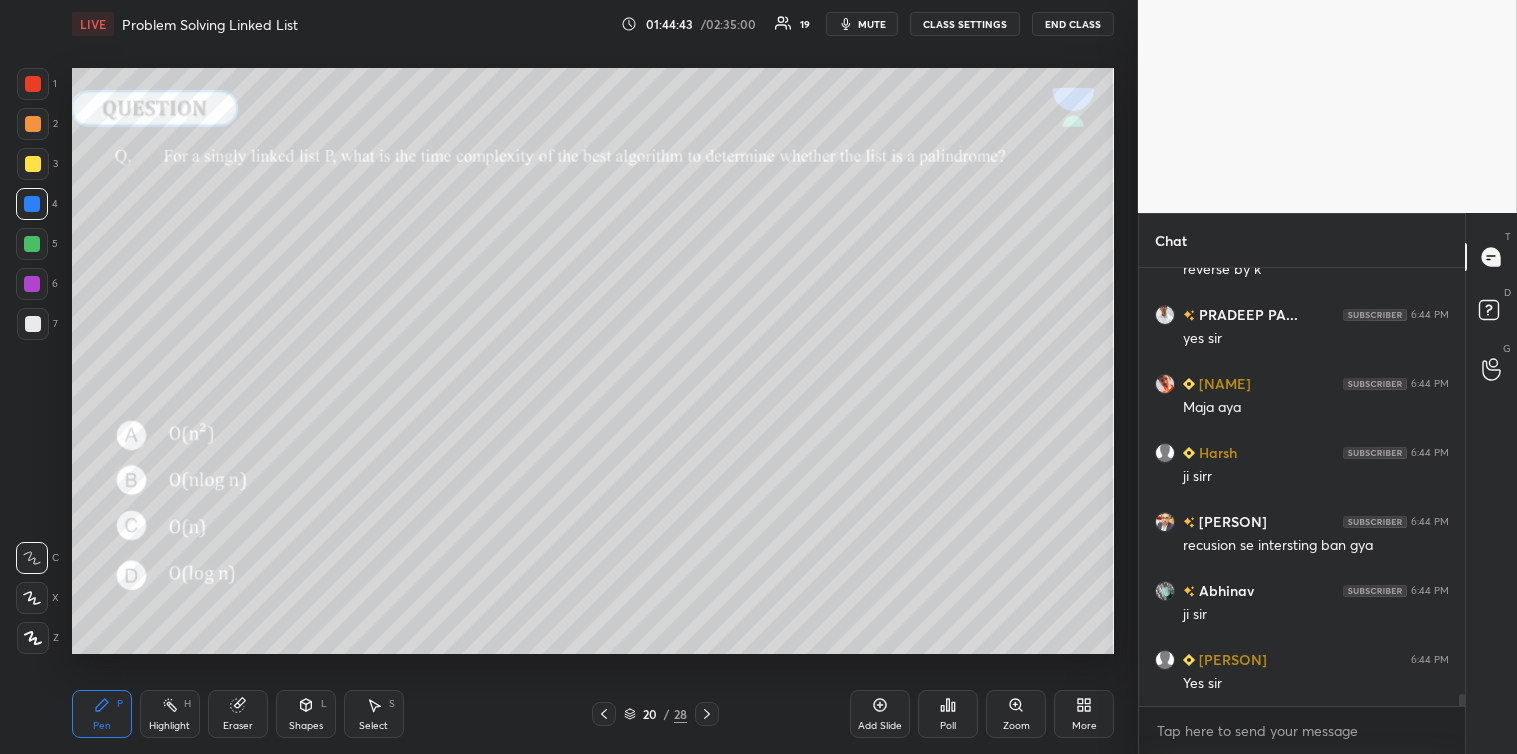 scroll, scrollTop: 16140, scrollLeft: 0, axis: vertical 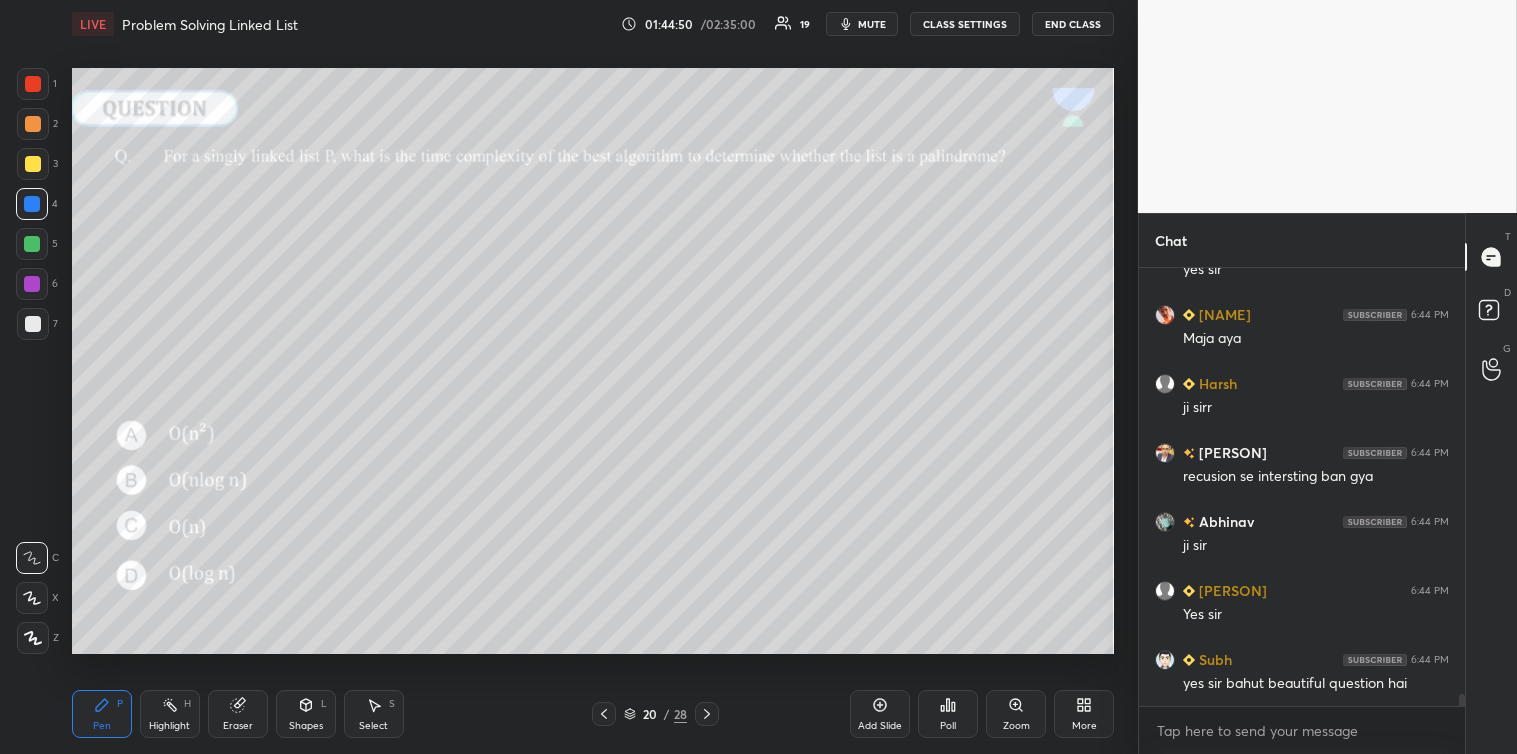 click at bounding box center [33, 324] 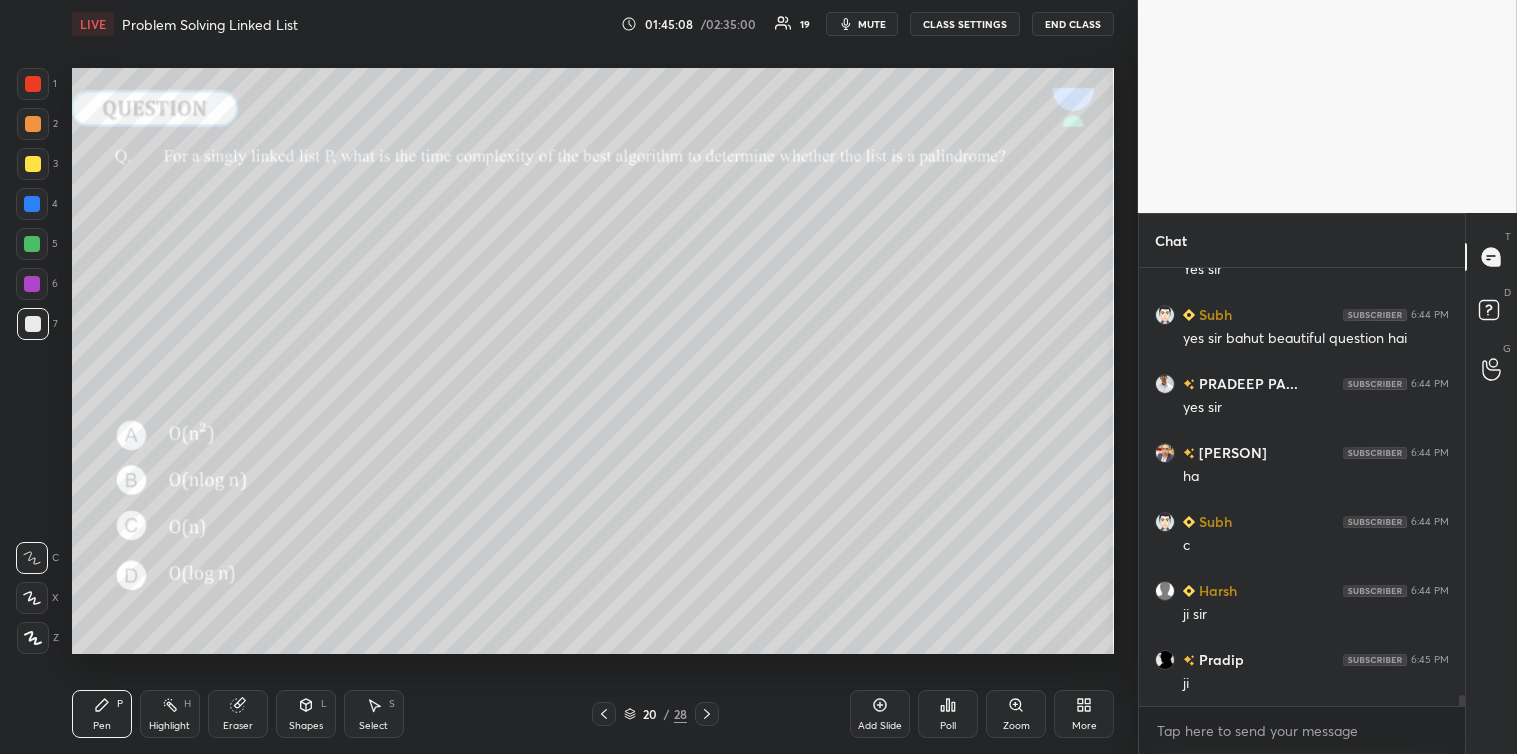 scroll, scrollTop: 16554, scrollLeft: 0, axis: vertical 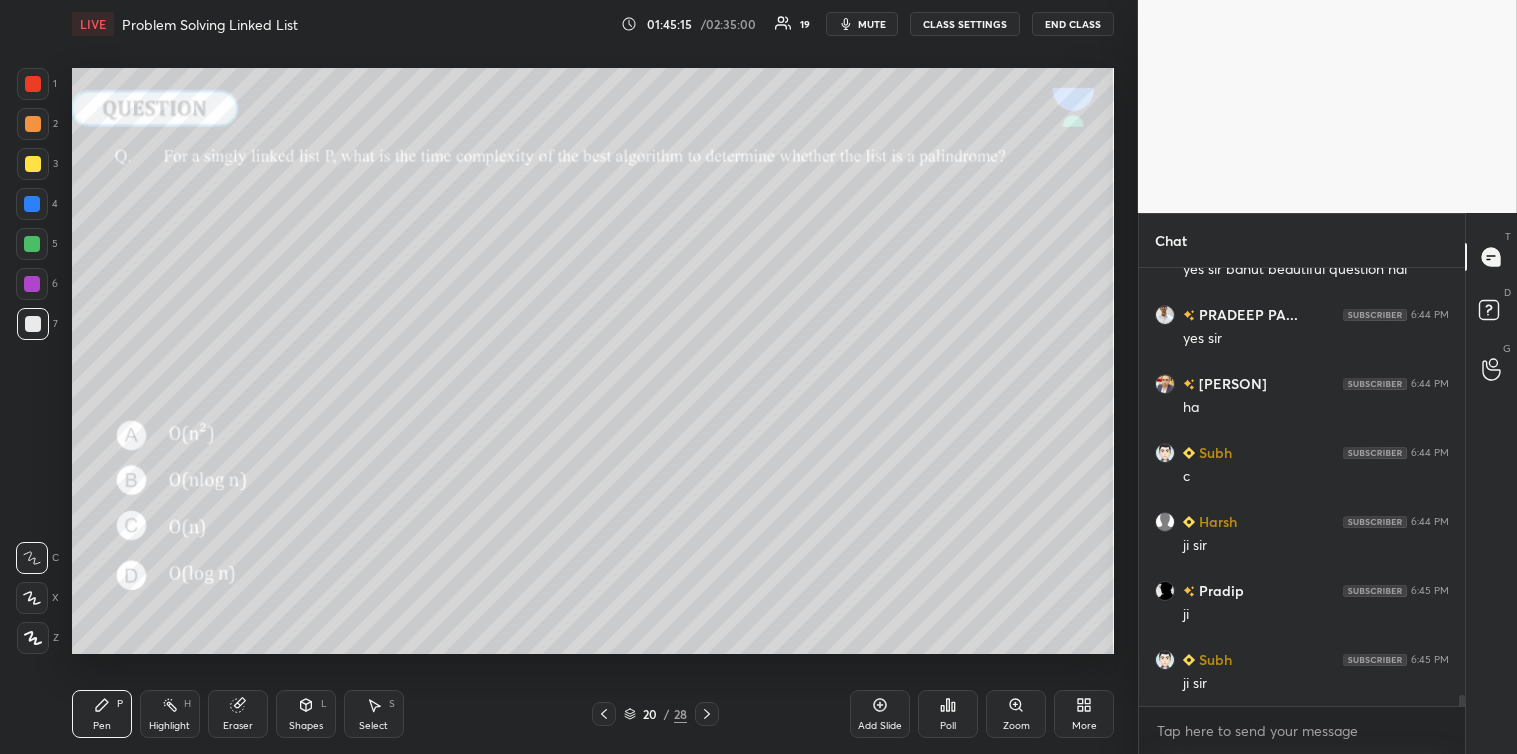 click 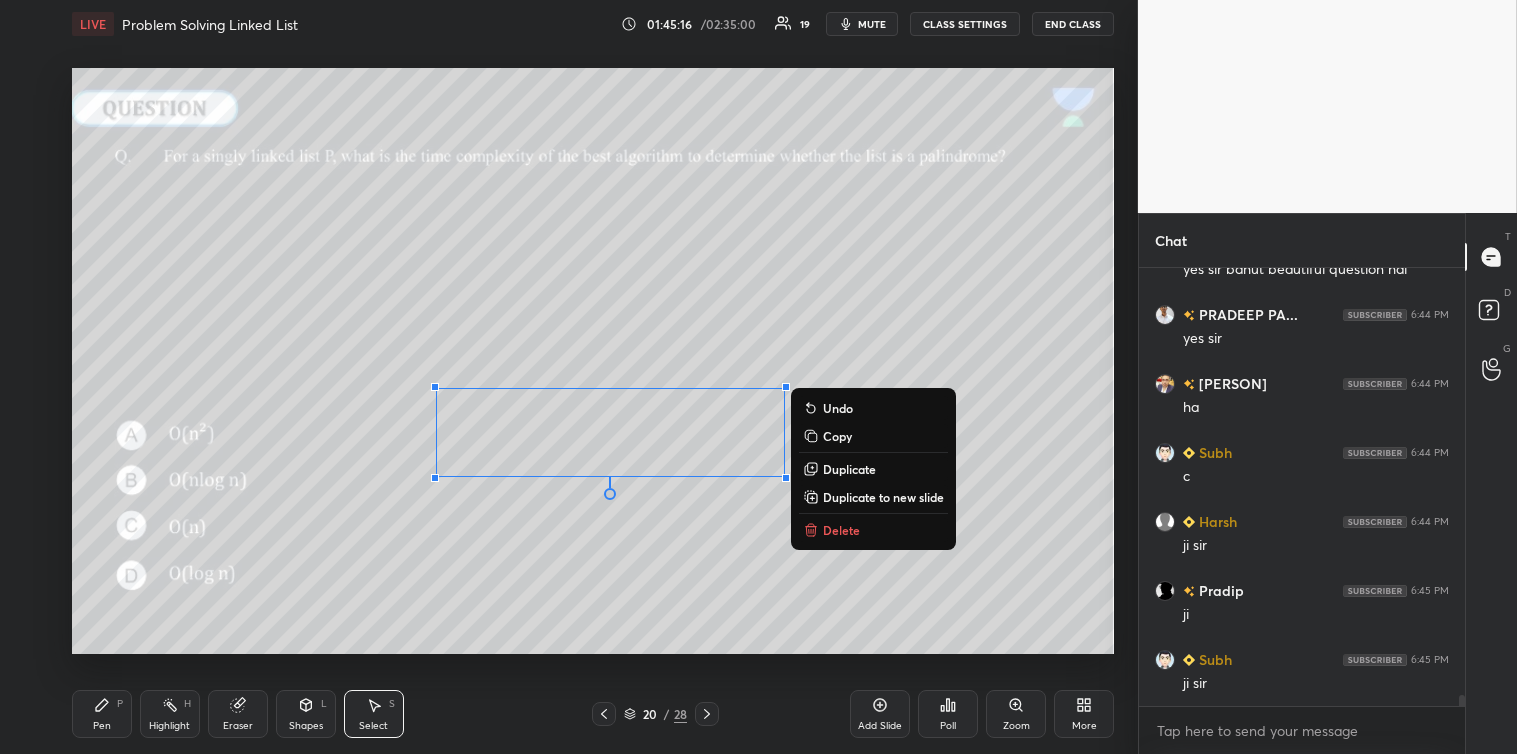 click on "Delete" at bounding box center [841, 530] 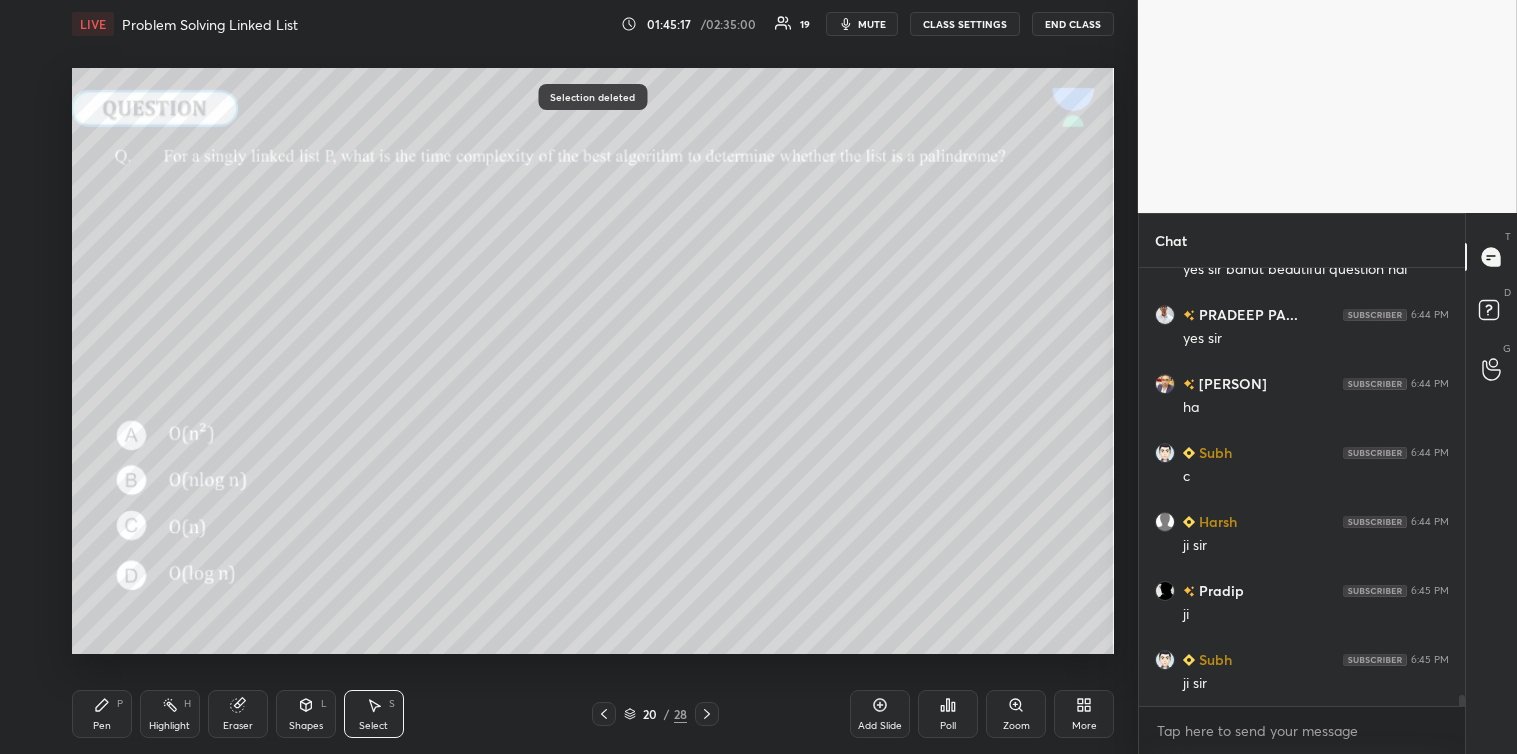 click on "Pen P" at bounding box center [102, 714] 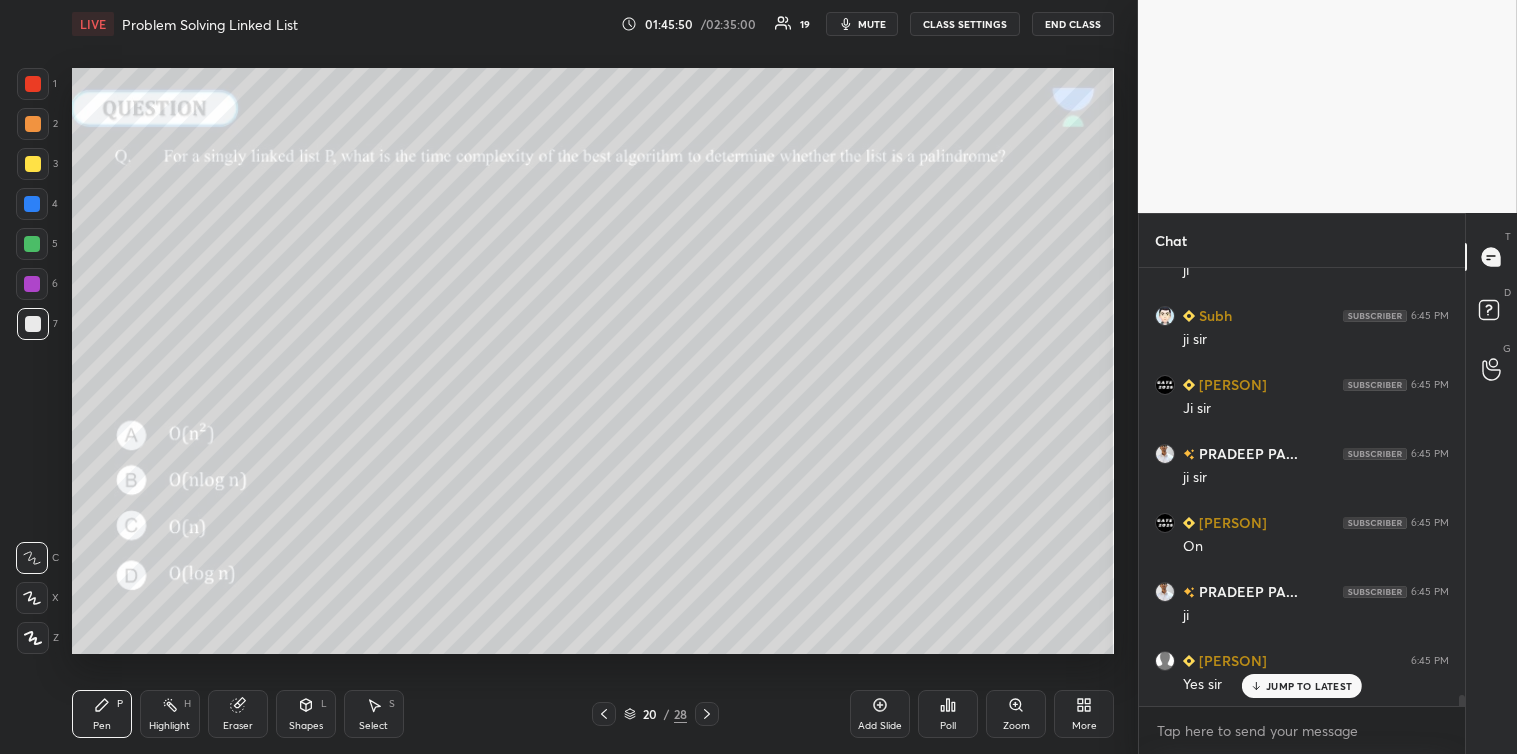 scroll, scrollTop: 16967, scrollLeft: 0, axis: vertical 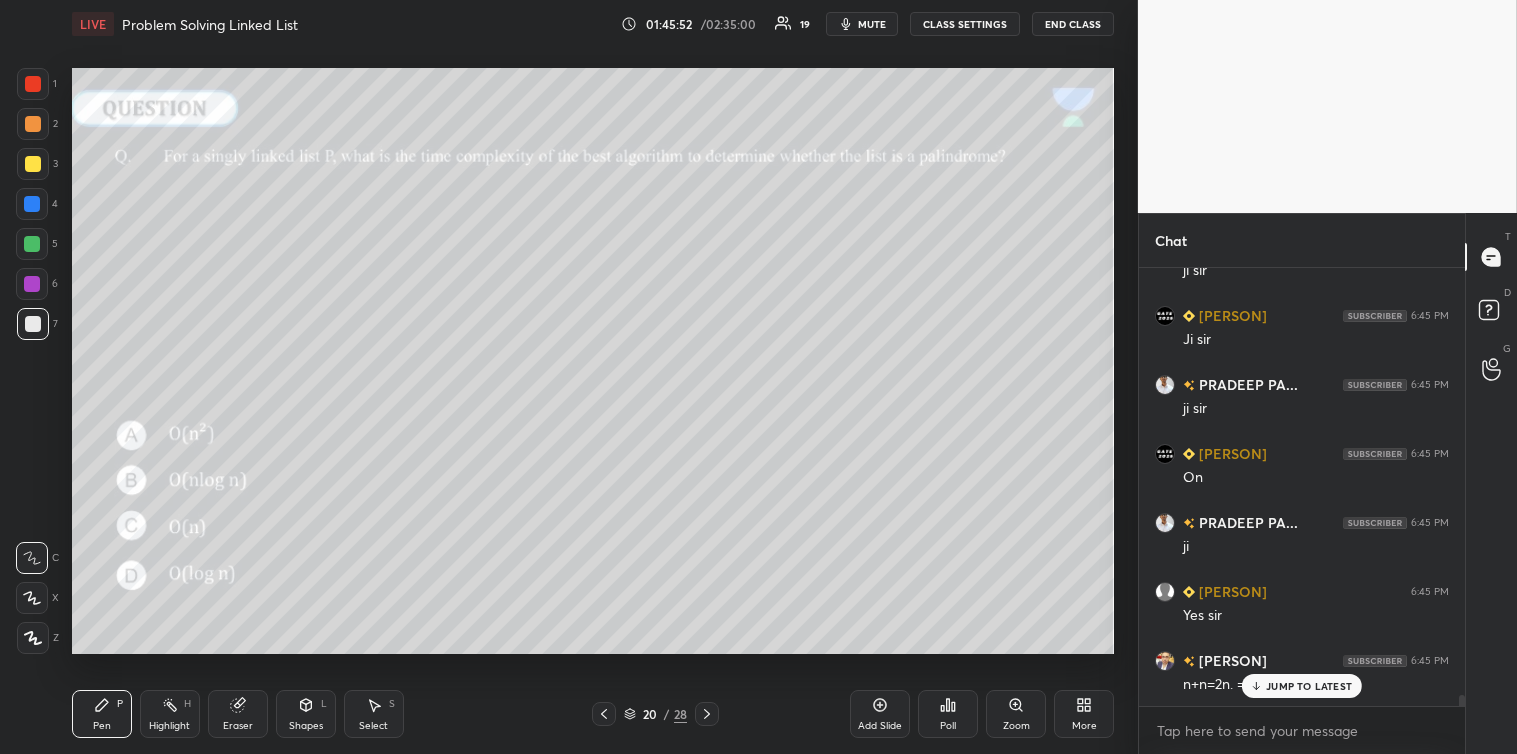 click on "JUMP TO LATEST" at bounding box center (1302, 686) 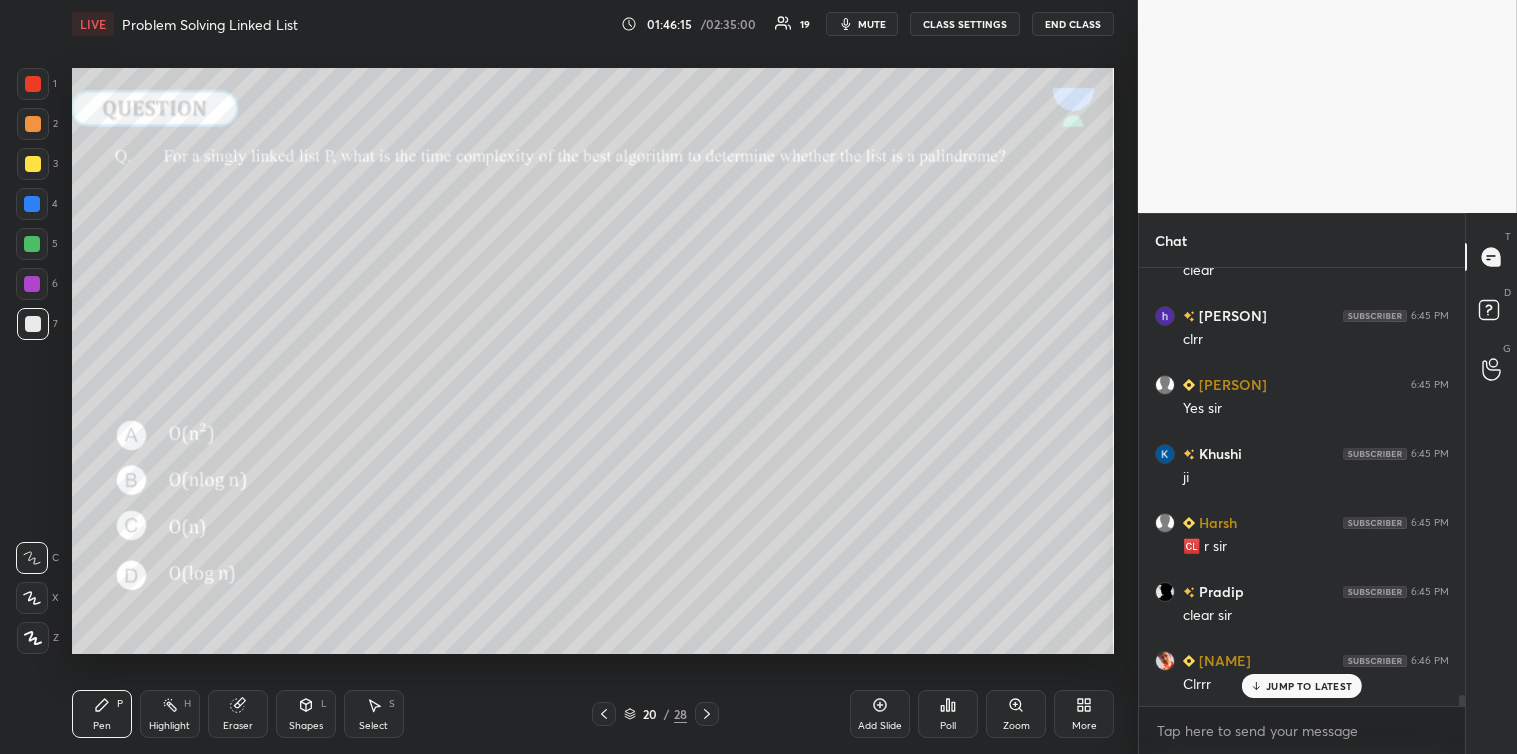 scroll, scrollTop: 17657, scrollLeft: 0, axis: vertical 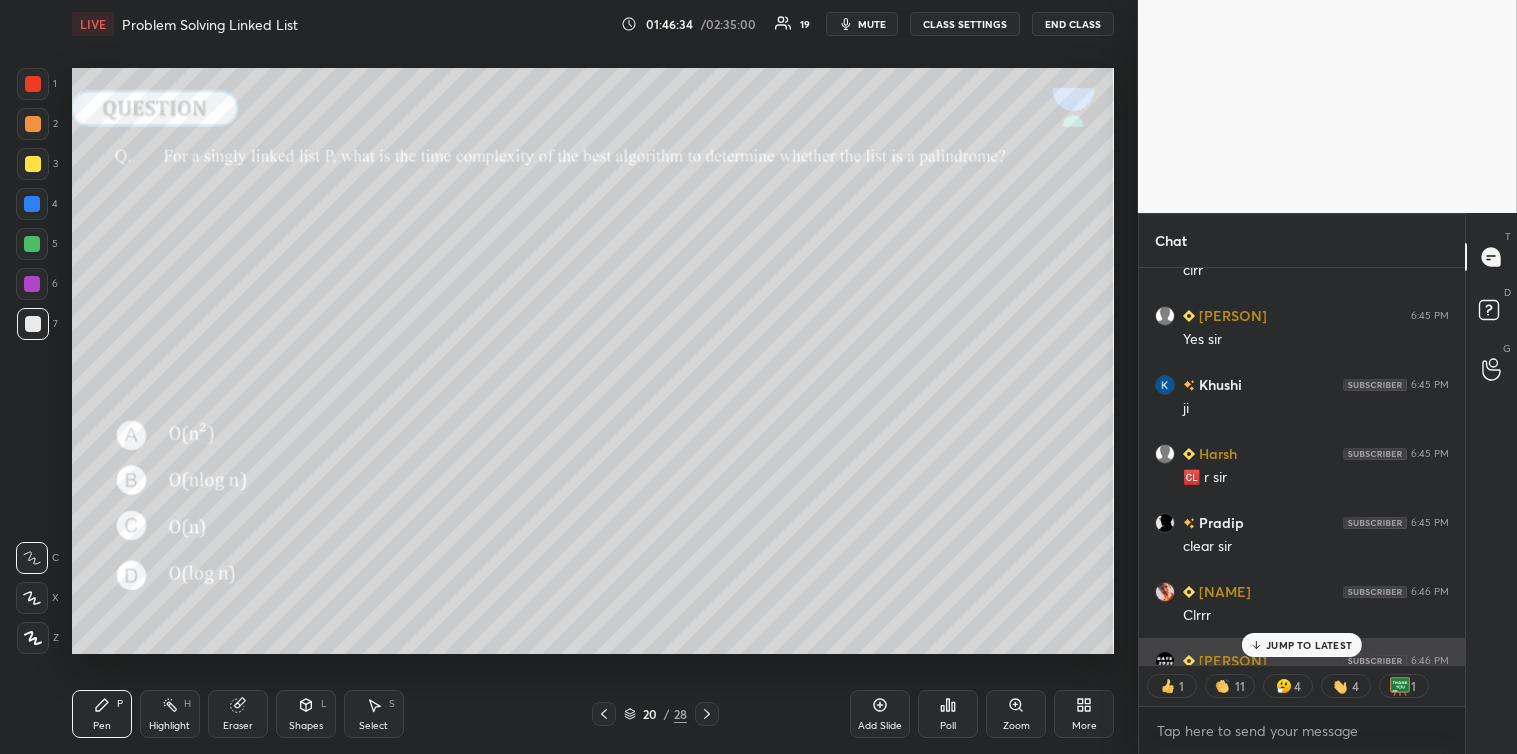 click on "JUMP TO LATEST" at bounding box center (1309, 645) 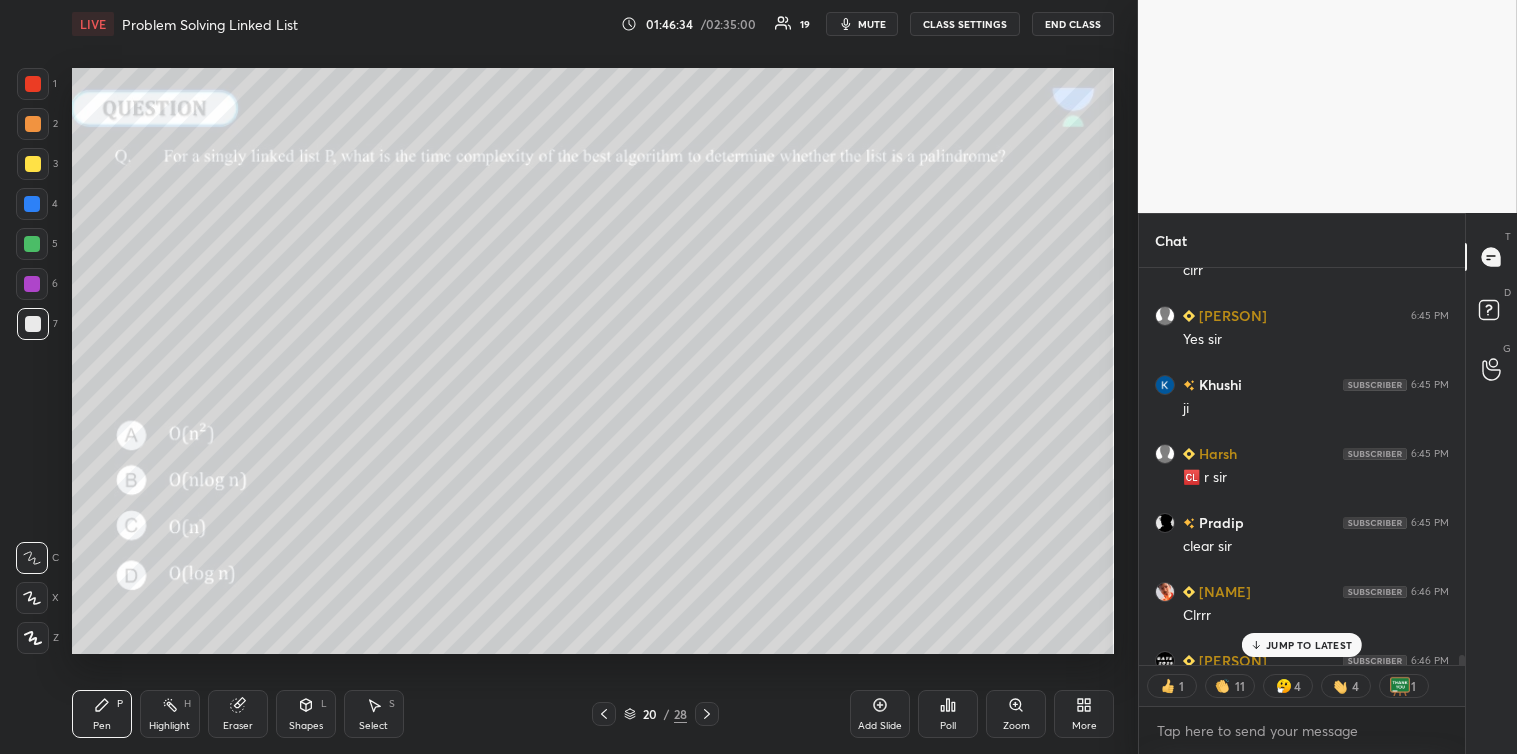 scroll, scrollTop: 17698, scrollLeft: 0, axis: vertical 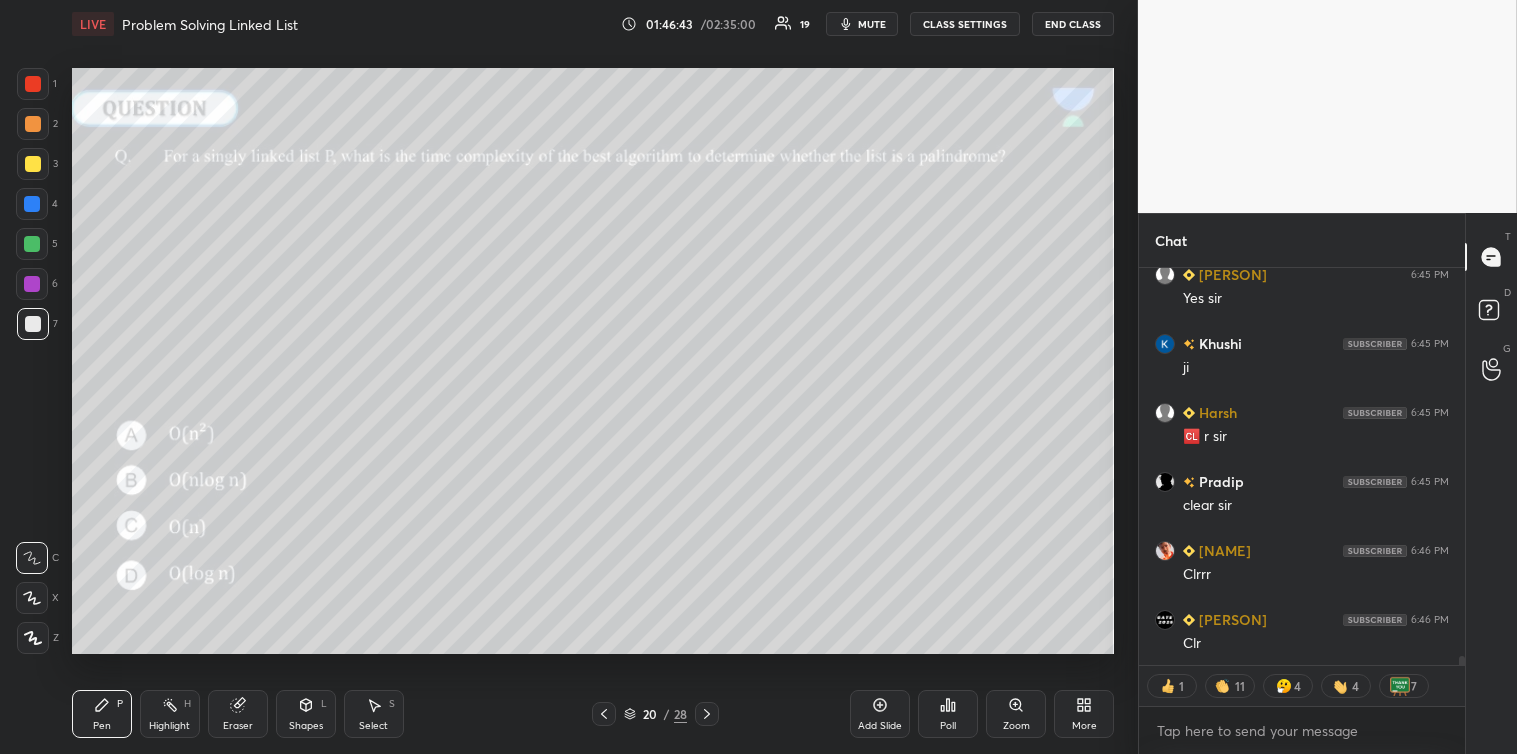 click 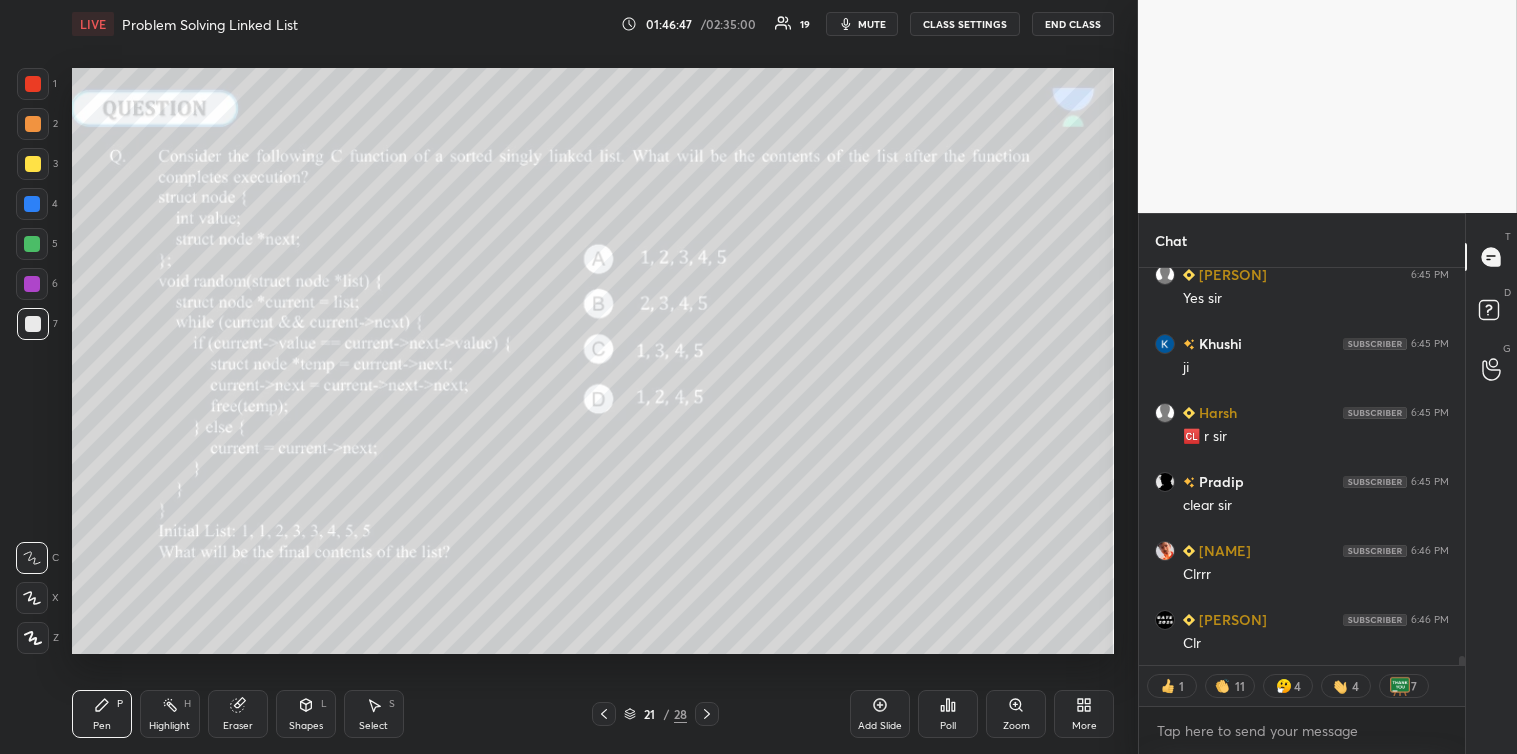 type on "x" 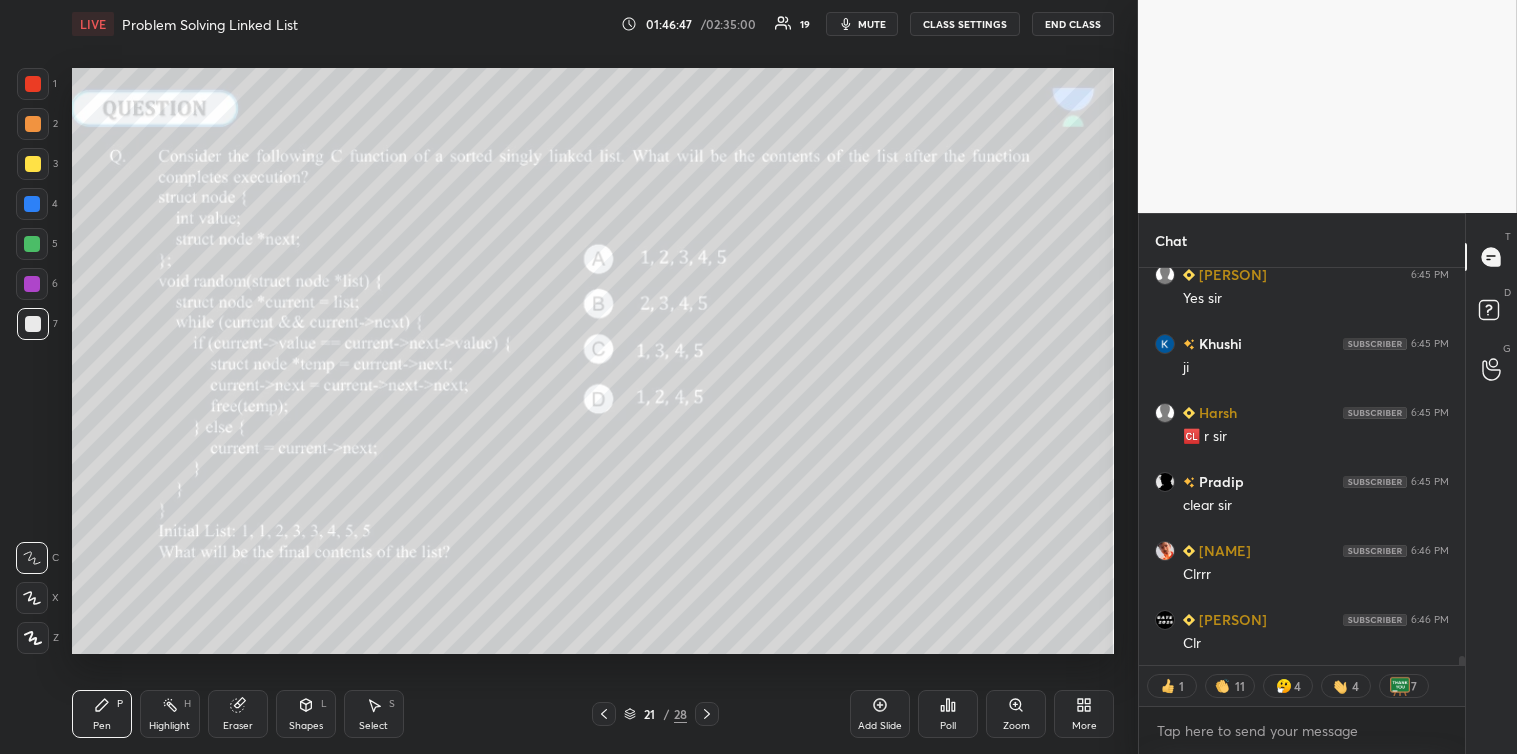 scroll, scrollTop: 0, scrollLeft: 0, axis: both 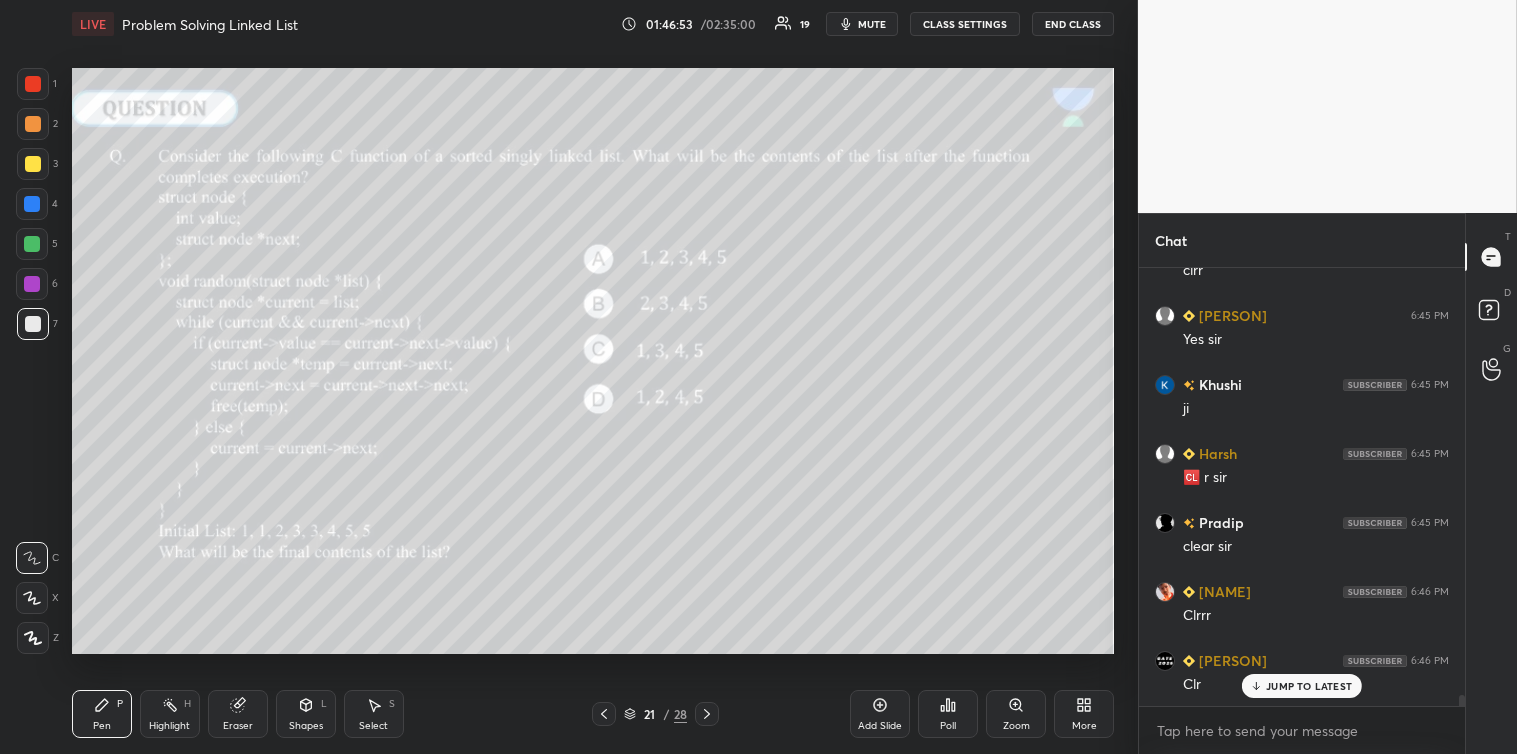 click 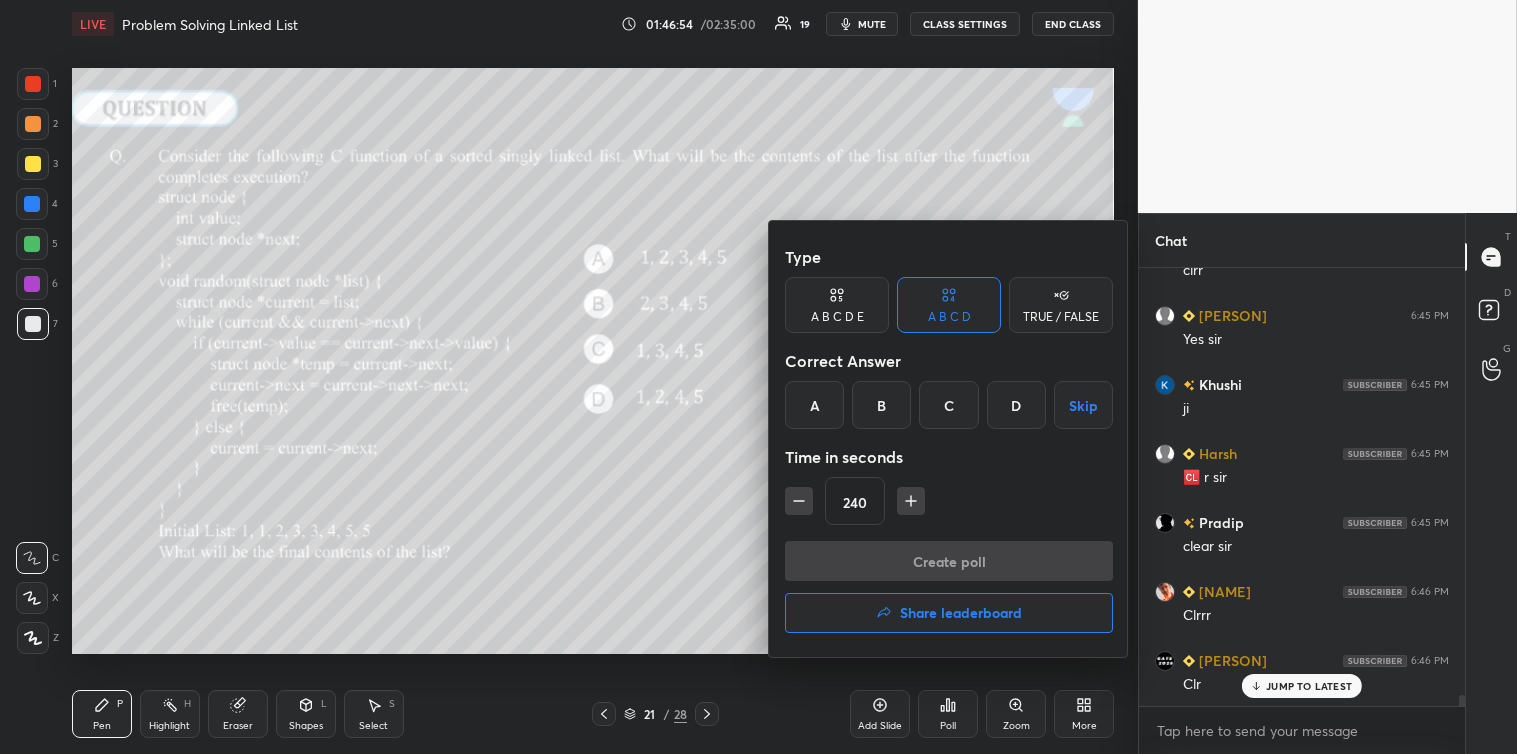 click 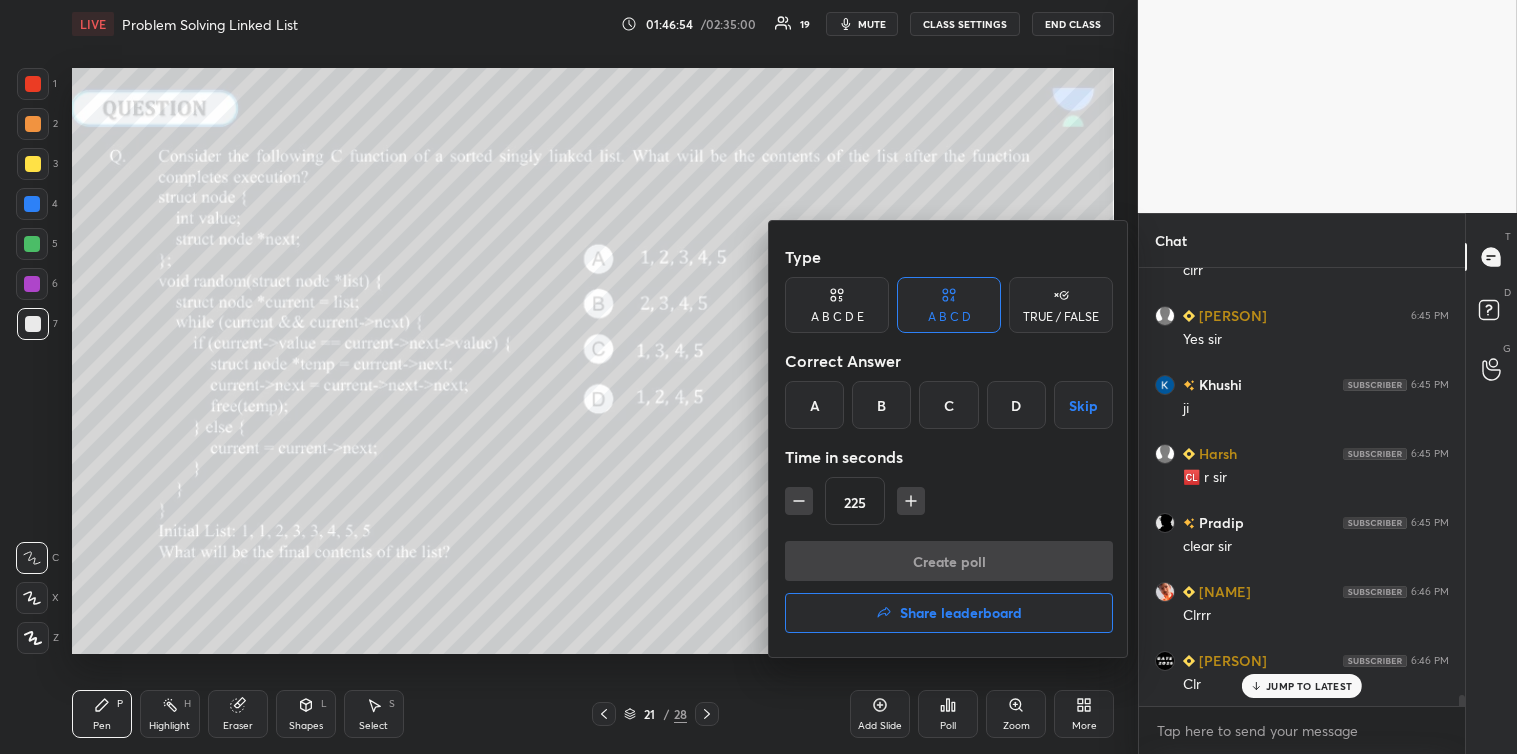 click 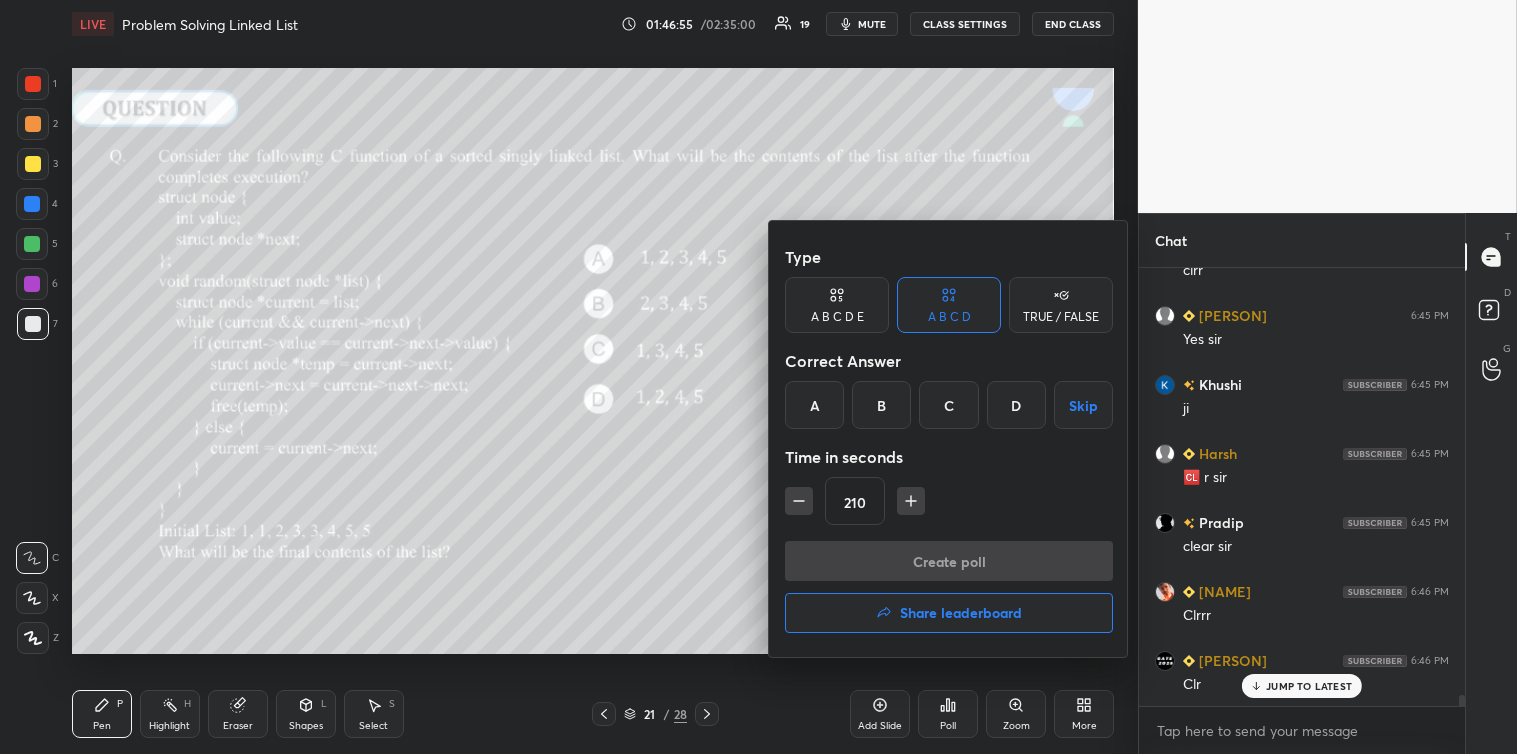 click on "A" at bounding box center [814, 405] 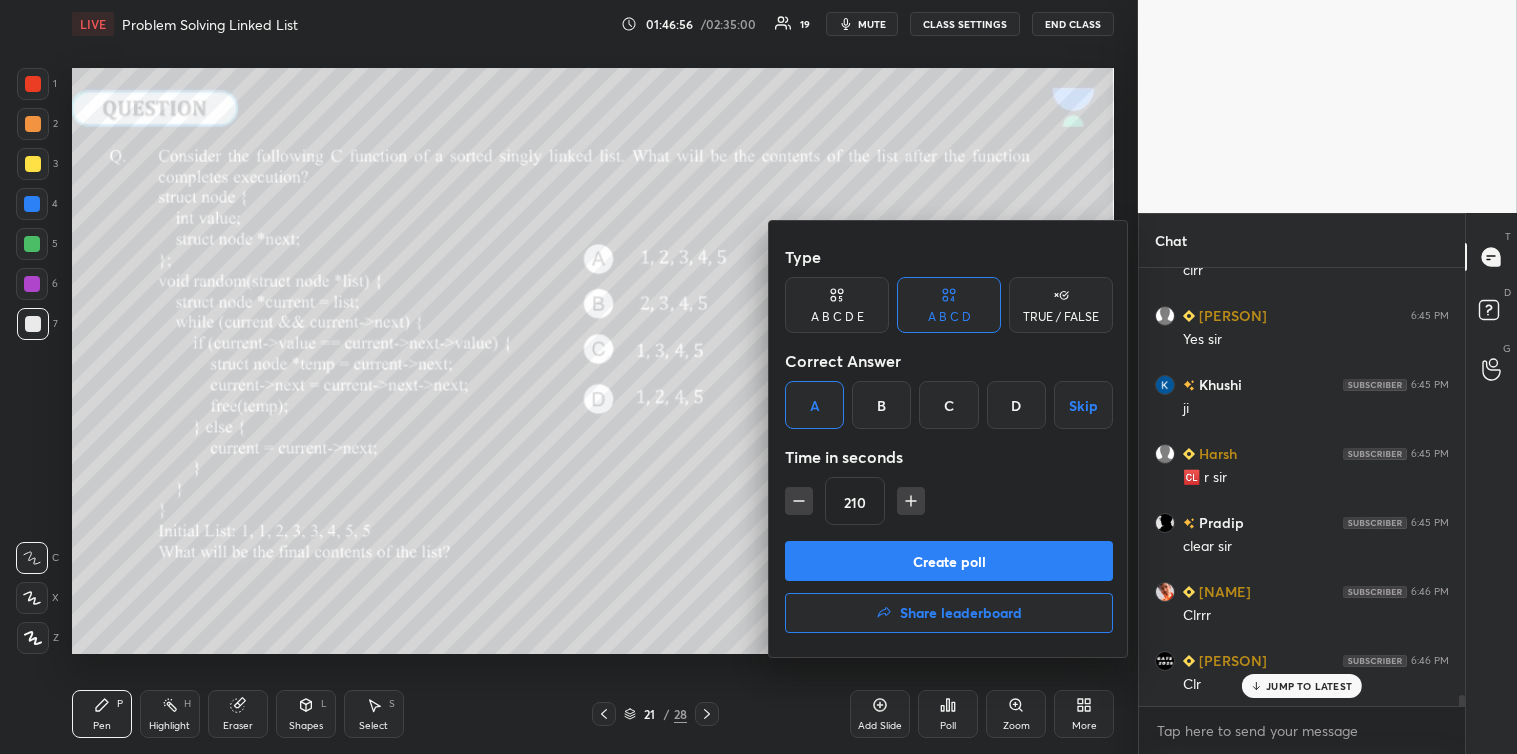 click on "Create poll" at bounding box center (949, 561) 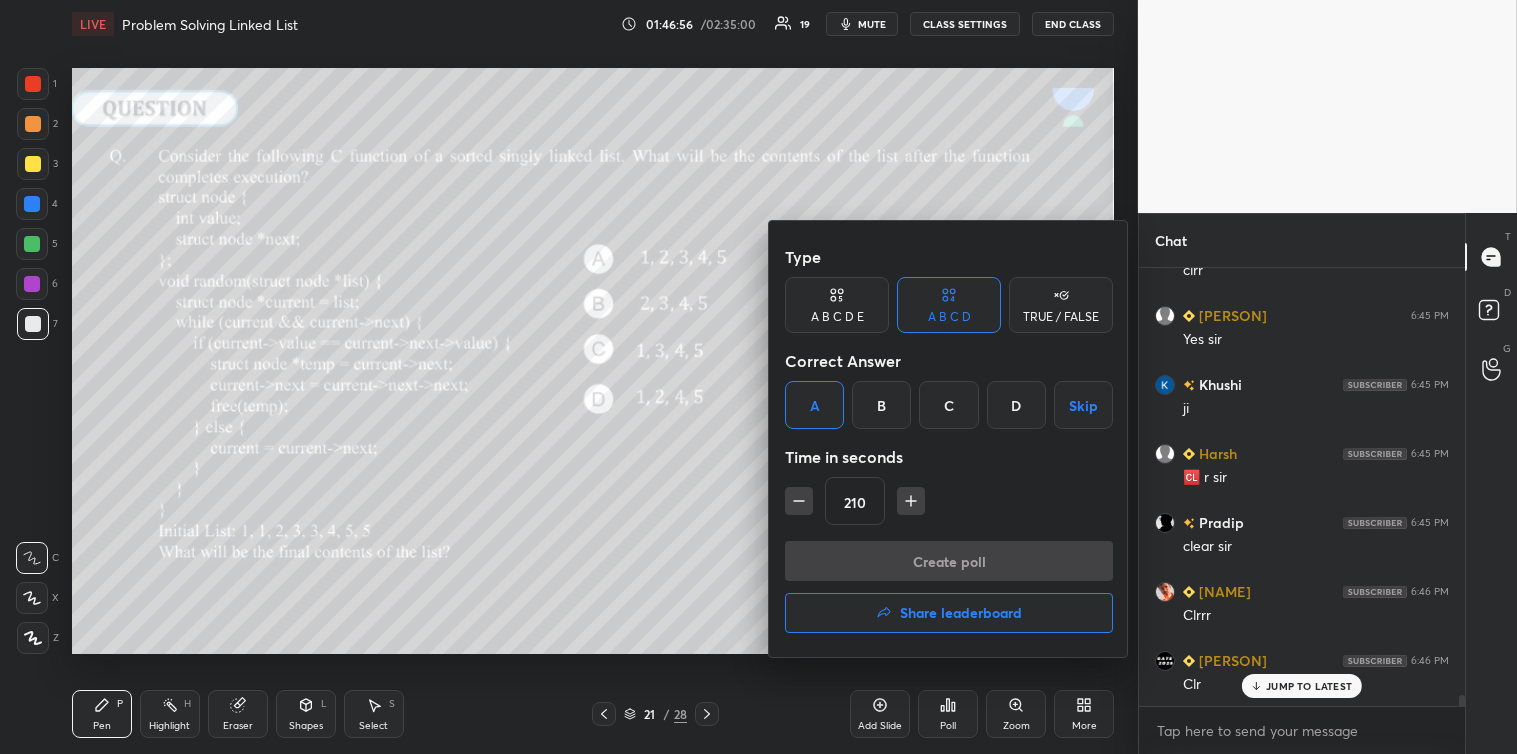 scroll, scrollTop: 390, scrollLeft: 320, axis: both 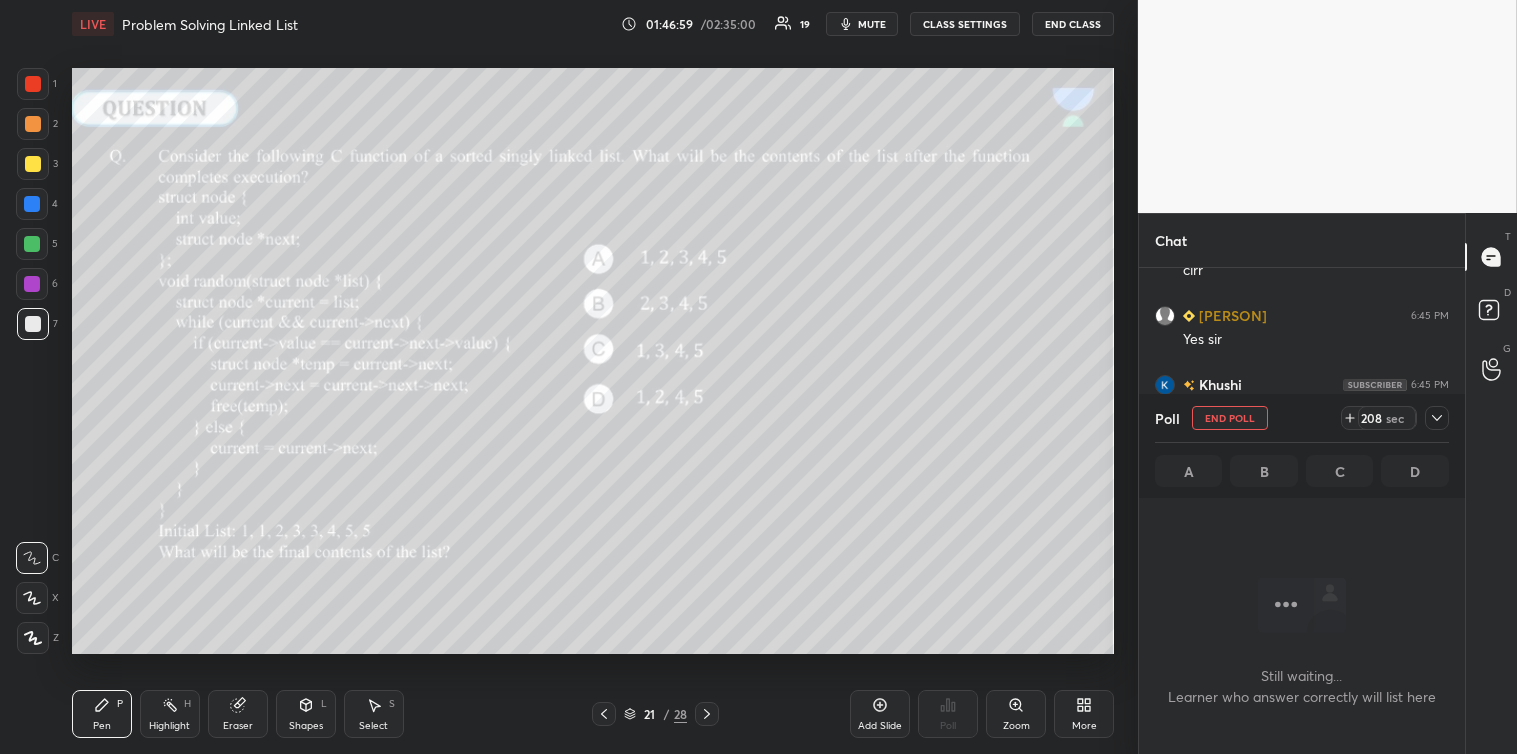 click on "mute" at bounding box center (872, 24) 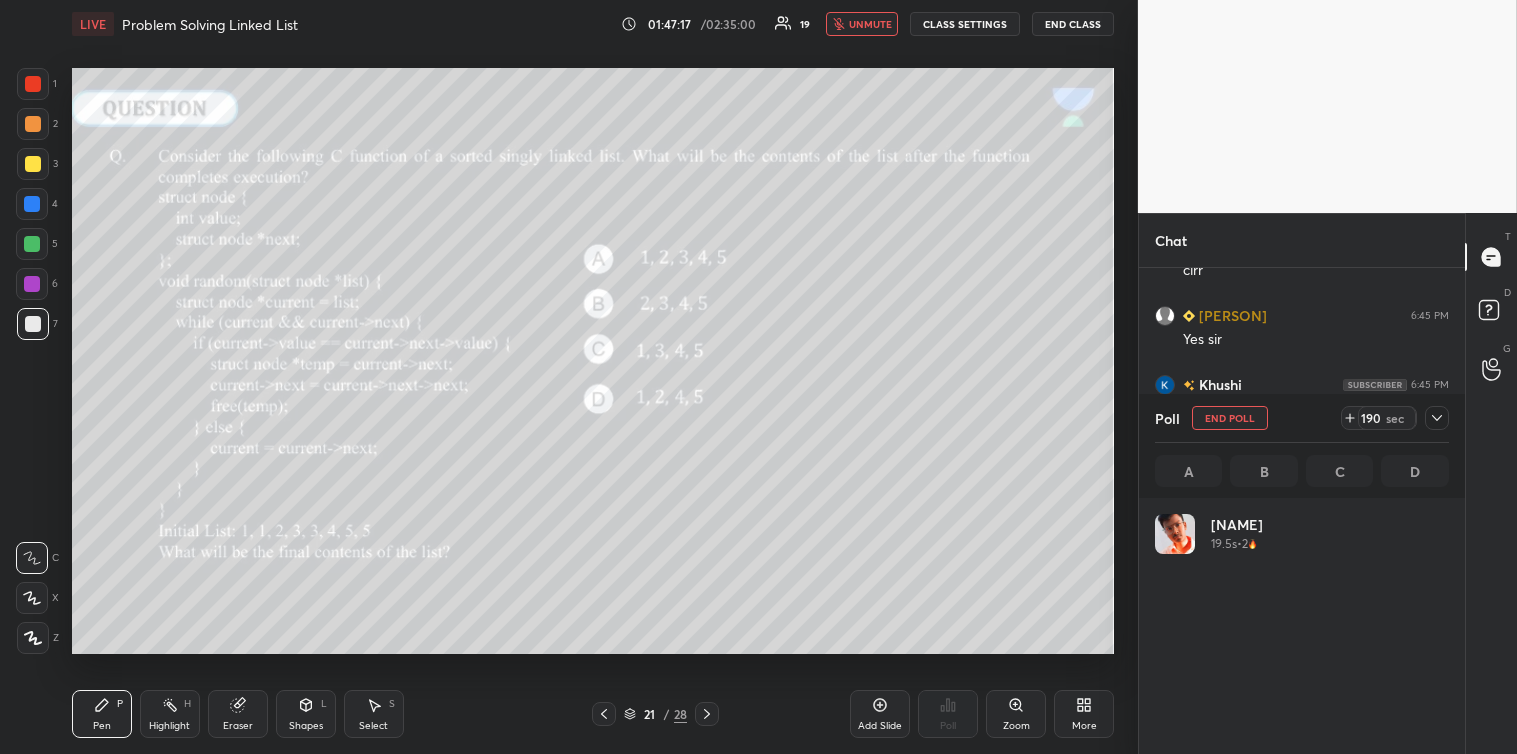 scroll, scrollTop: 6, scrollLeft: 6, axis: both 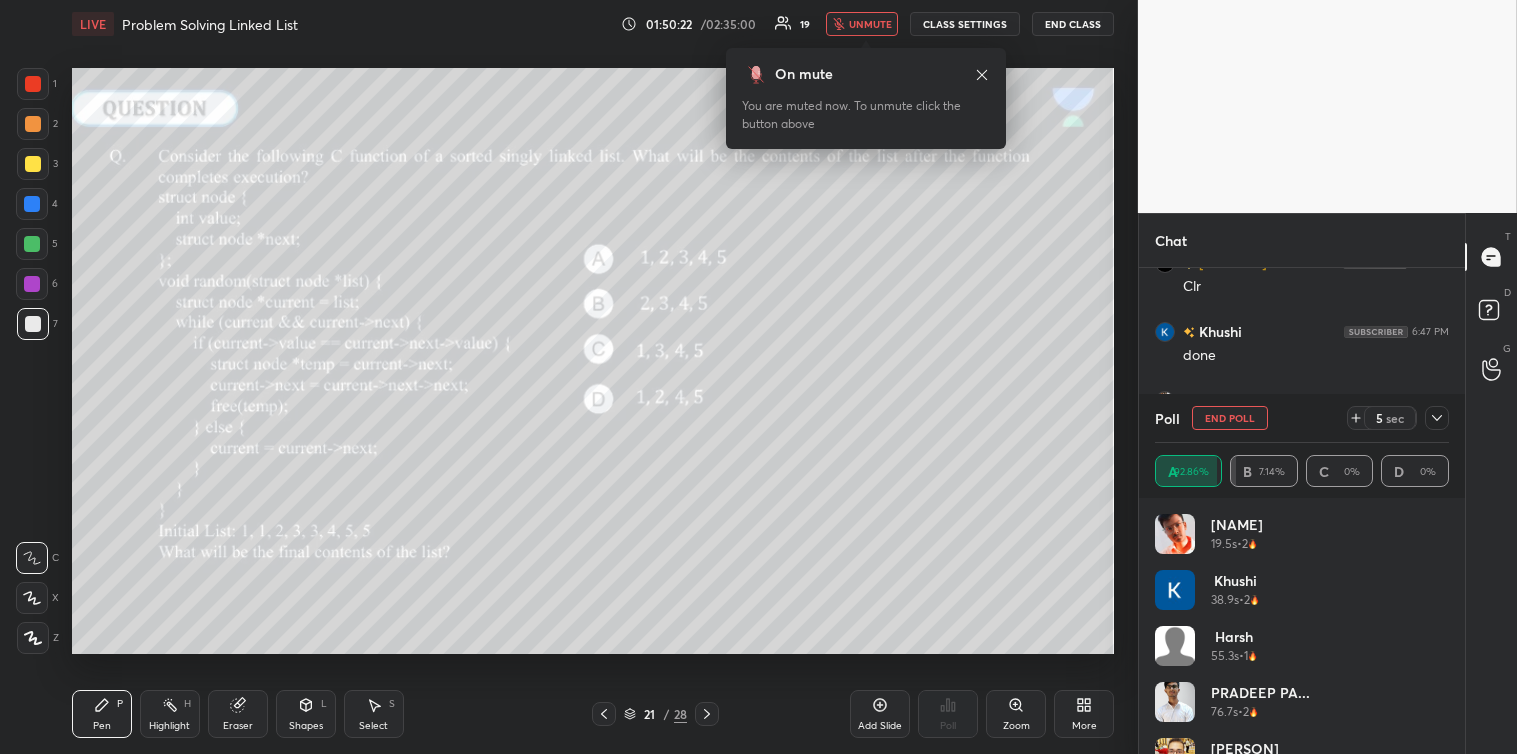 click 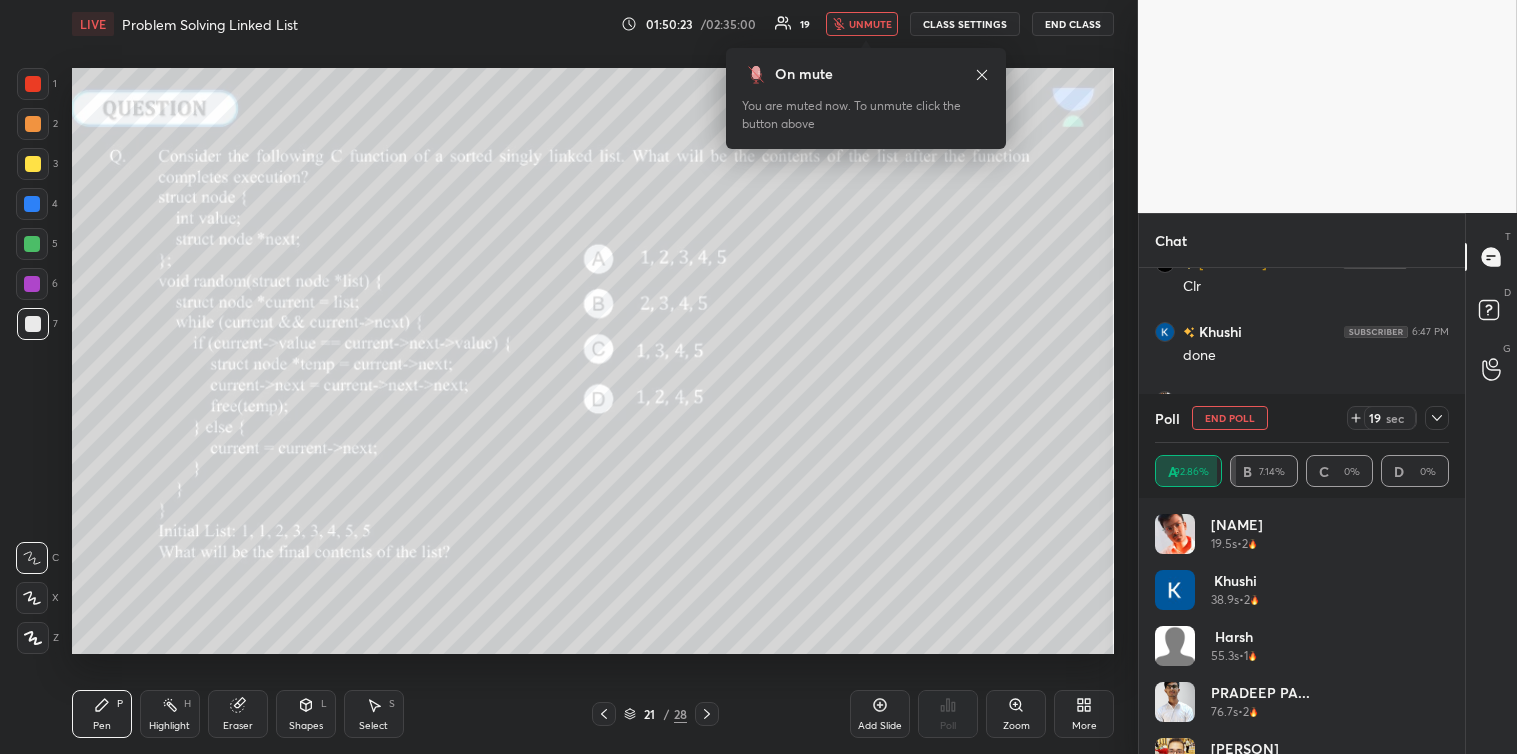 click 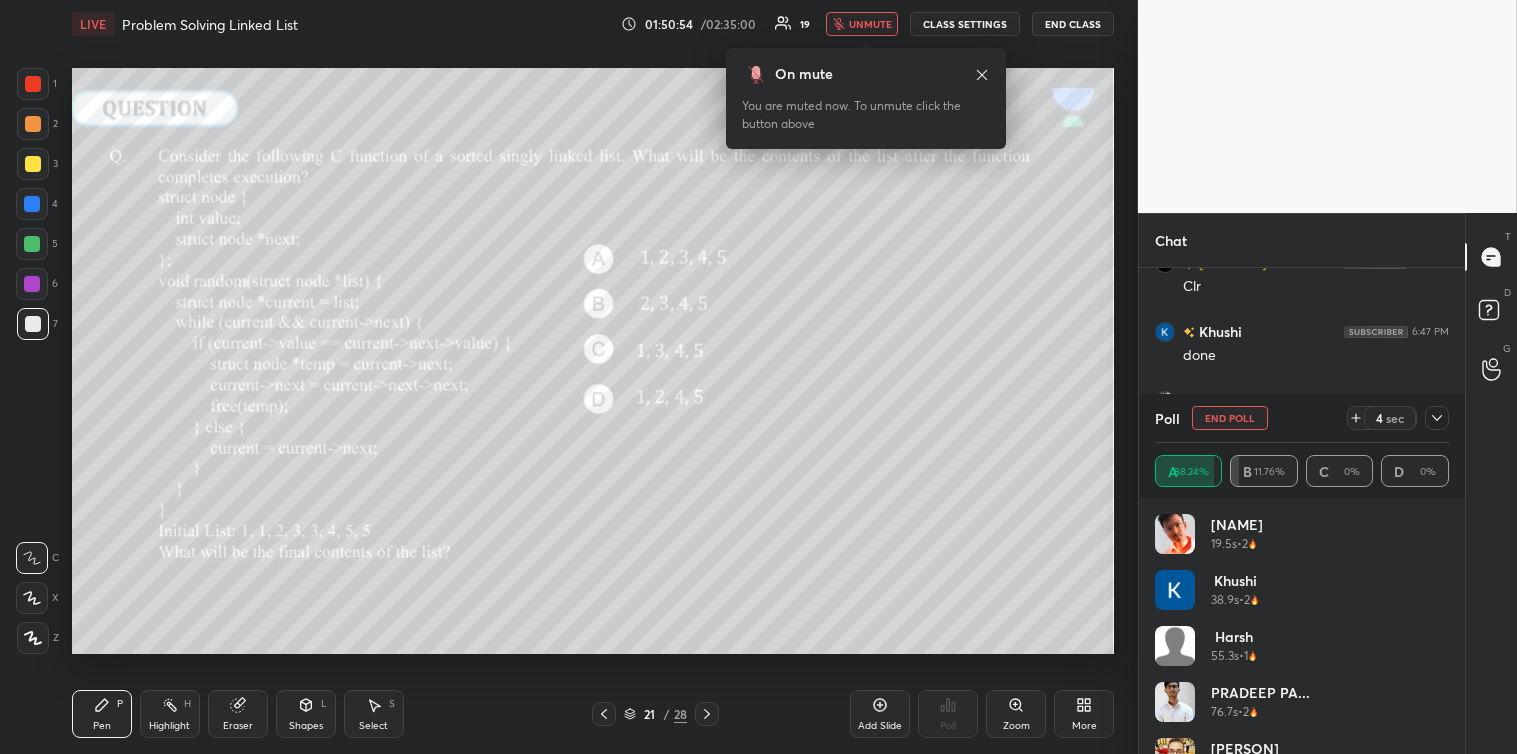 scroll, scrollTop: 18103, scrollLeft: 0, axis: vertical 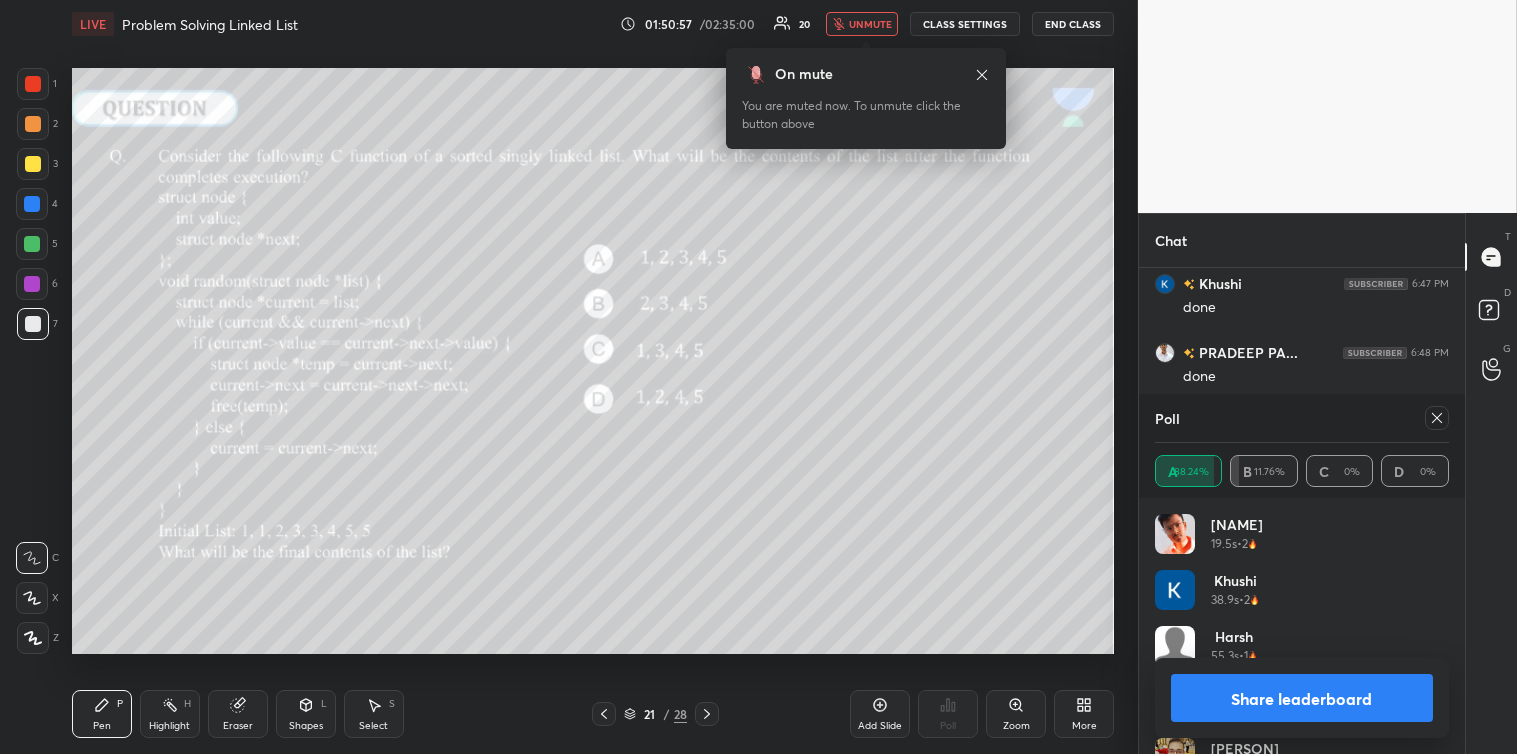 click on "unmute" at bounding box center (870, 24) 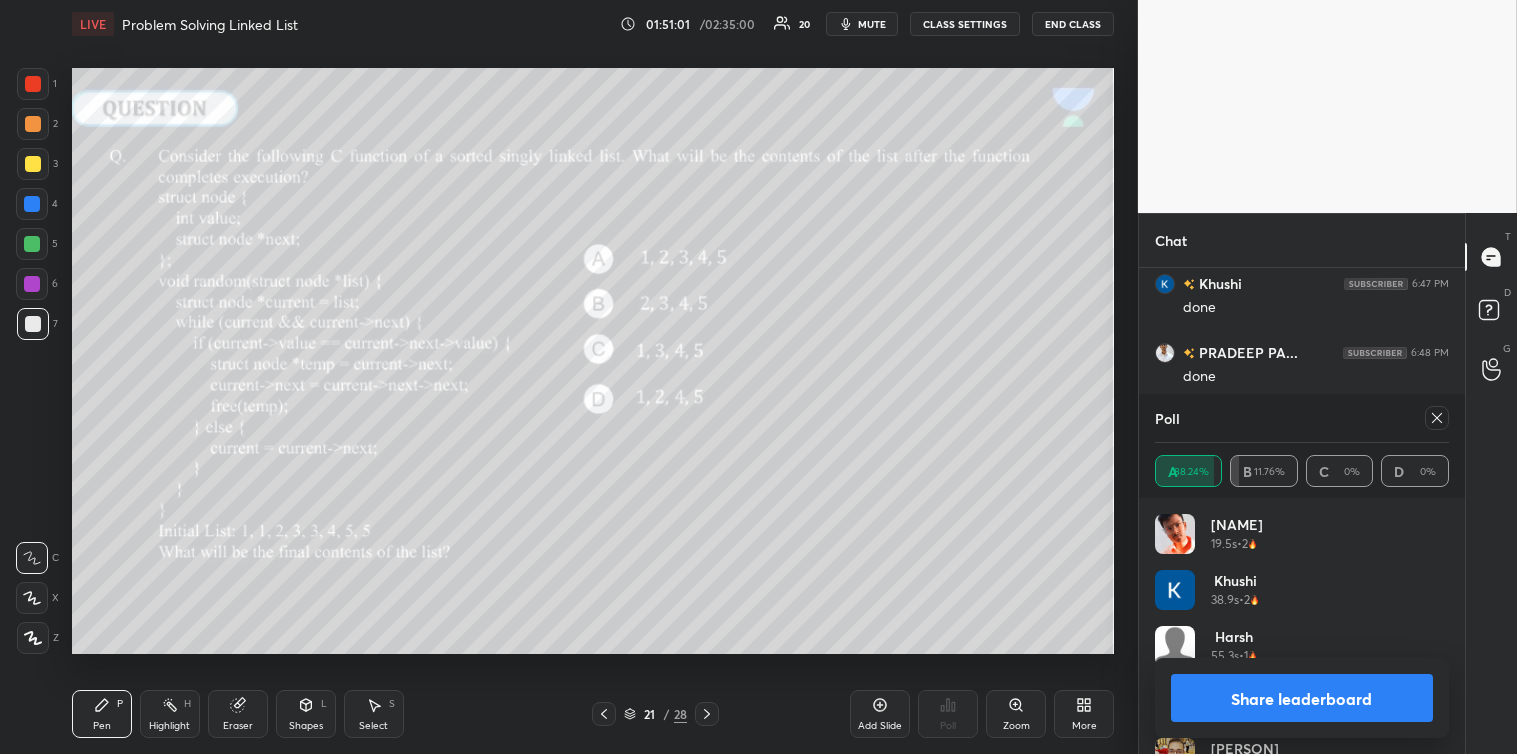 click 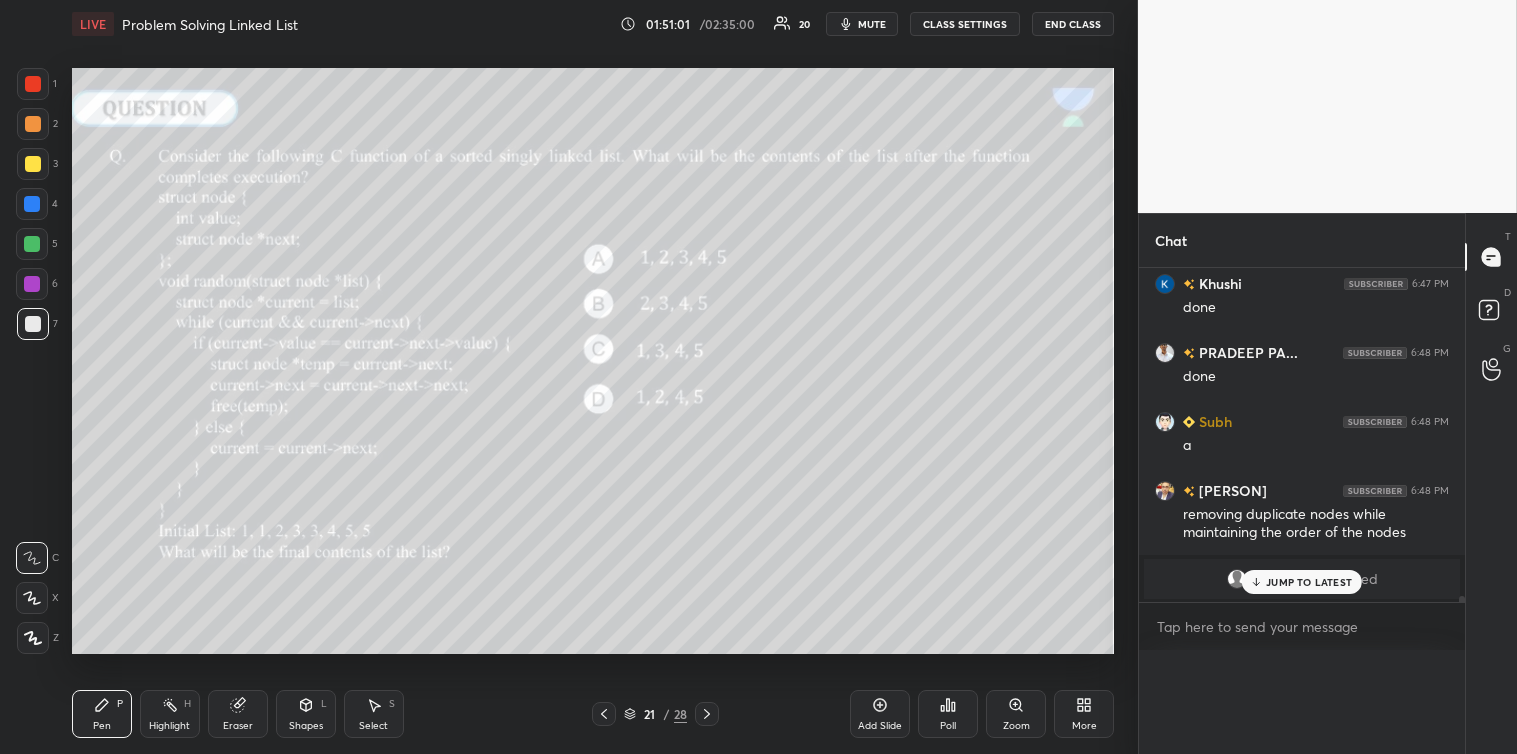 scroll, scrollTop: 0, scrollLeft: 0, axis: both 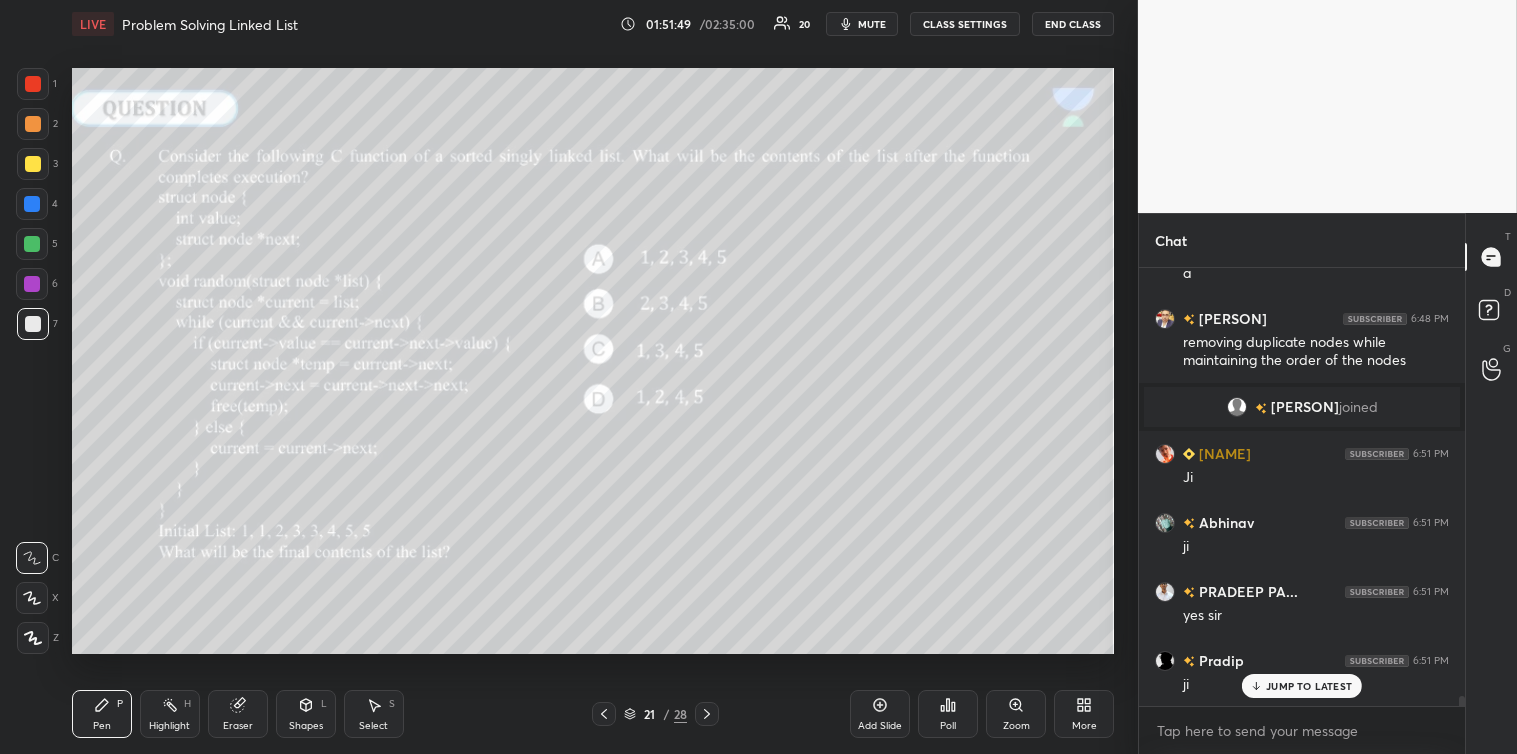 click 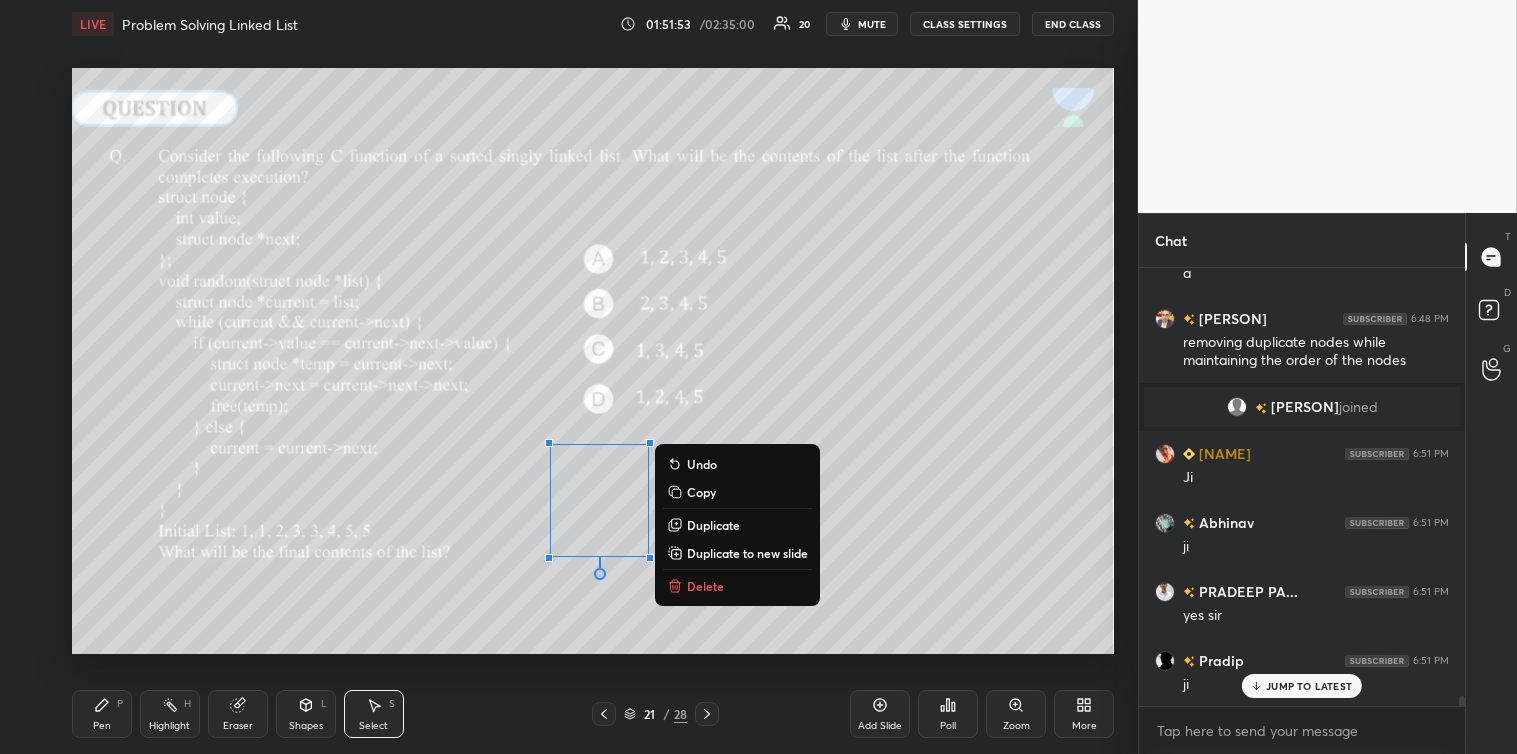 scroll, scrollTop: 18345, scrollLeft: 0, axis: vertical 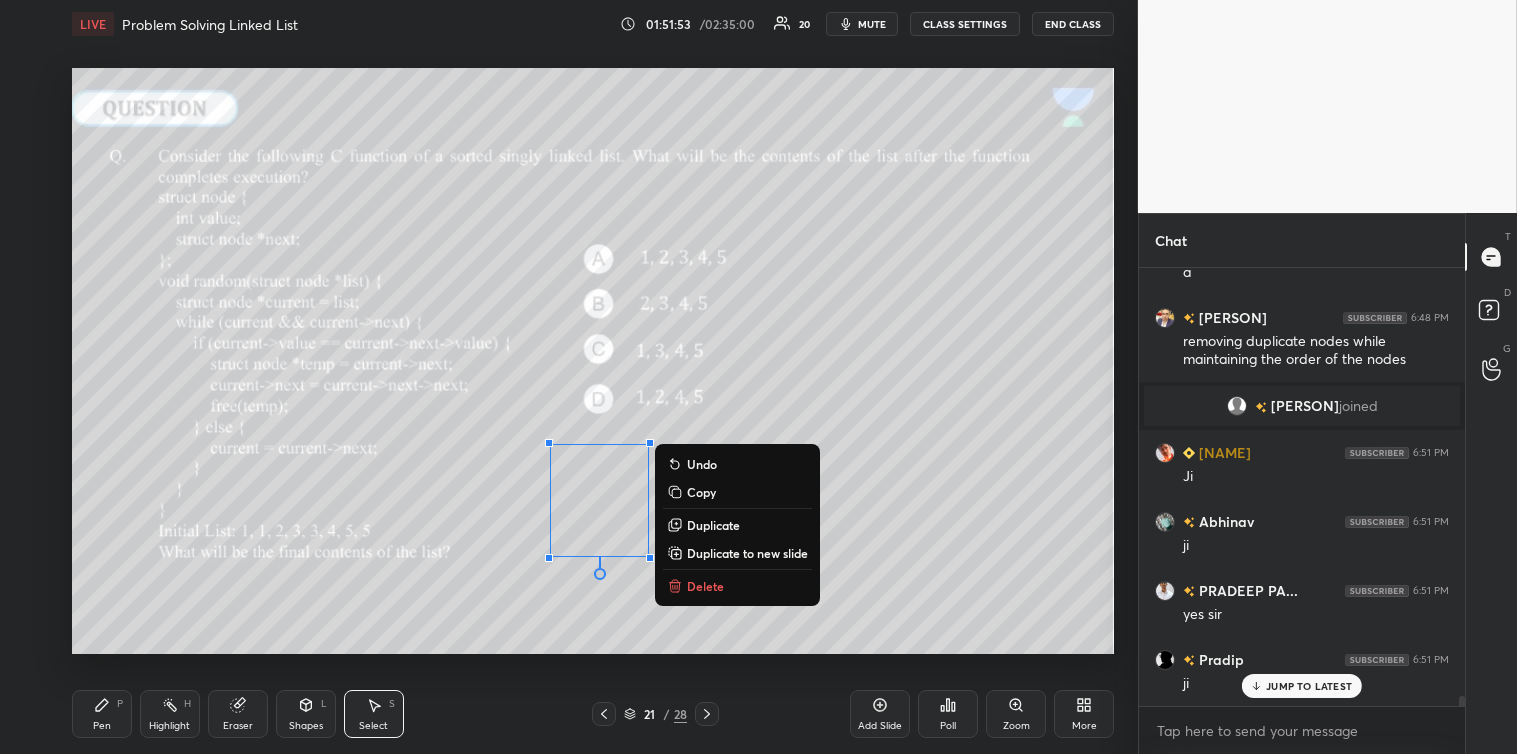 click on "Delete" at bounding box center (705, 586) 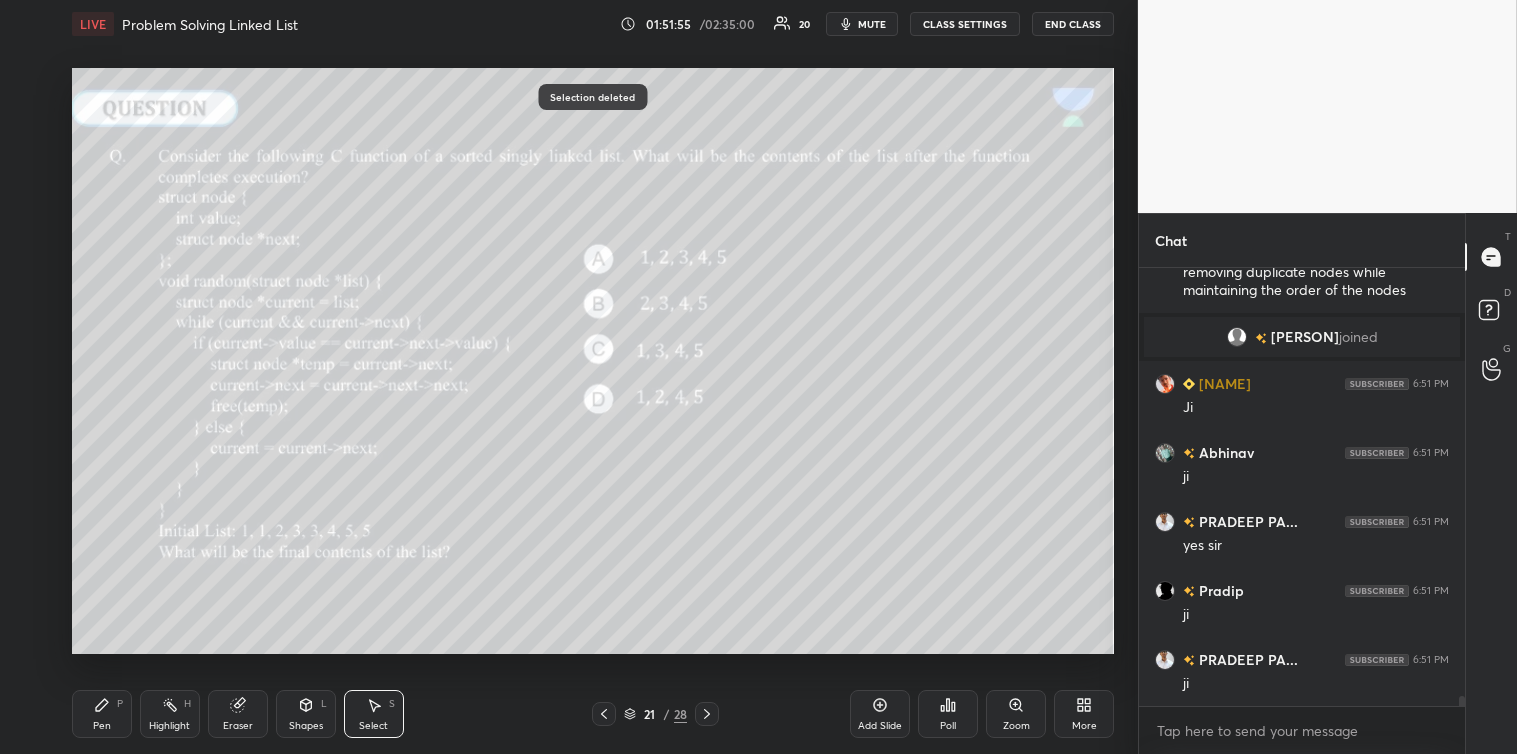 click on "Pen P" at bounding box center [102, 714] 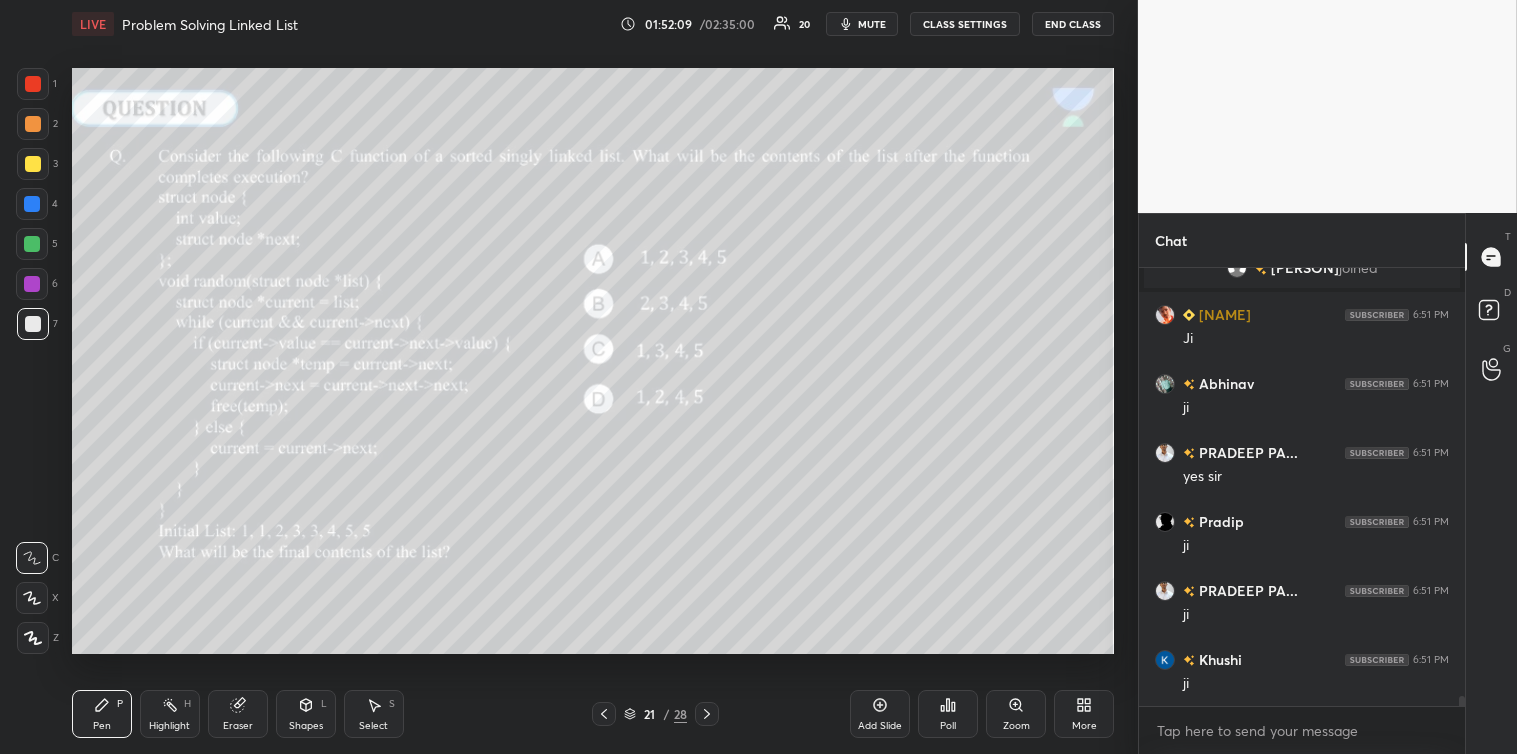 scroll, scrollTop: 18483, scrollLeft: 0, axis: vertical 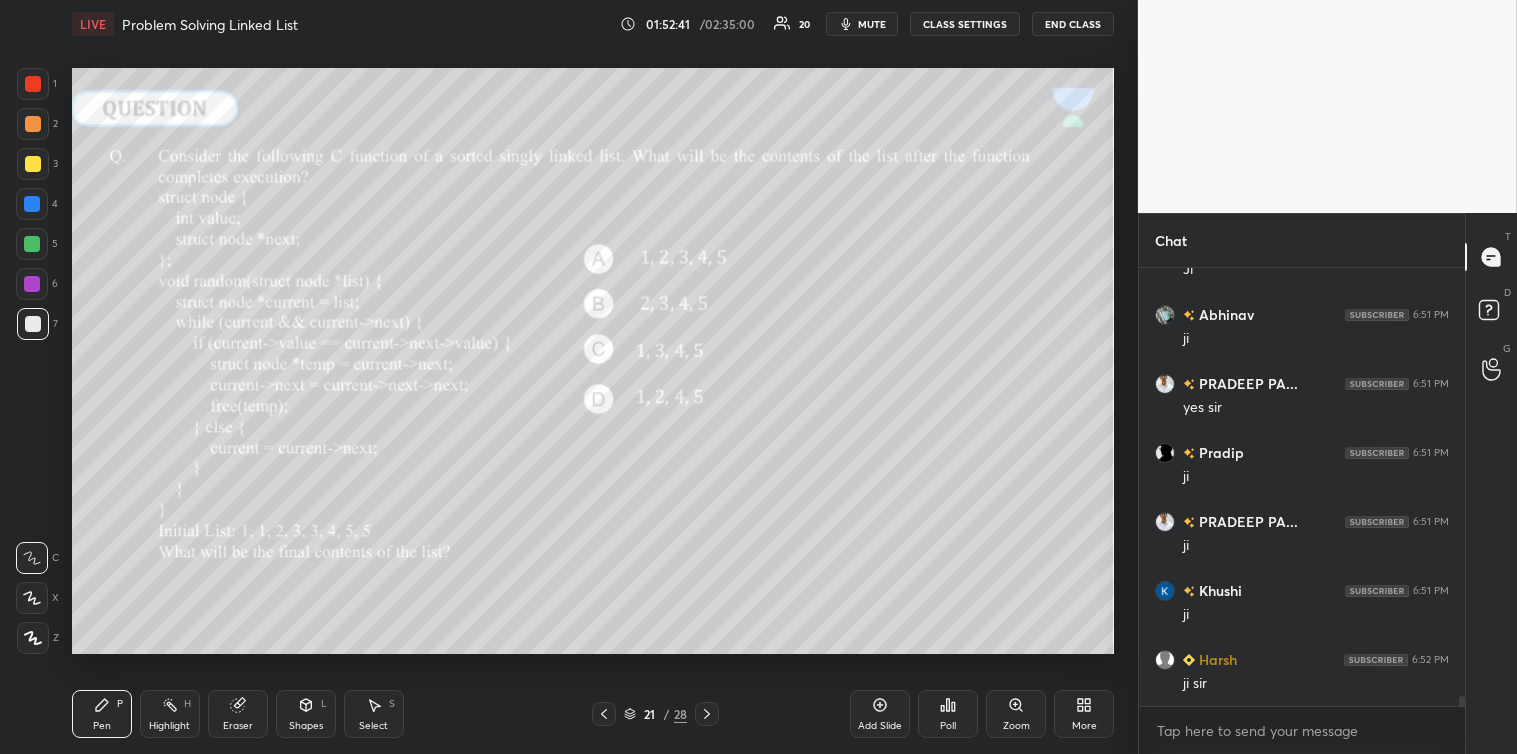 click 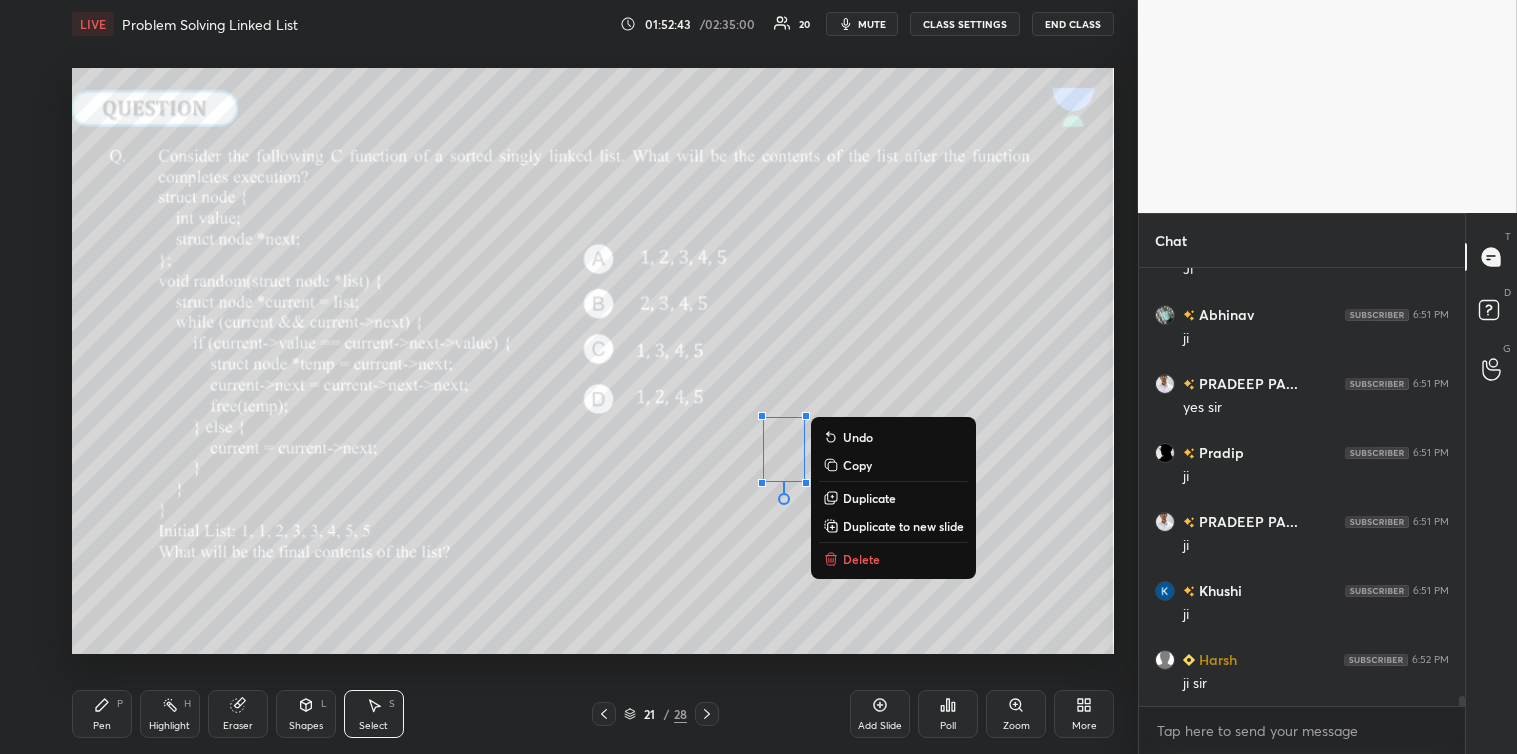 click on "Delete" at bounding box center (893, 559) 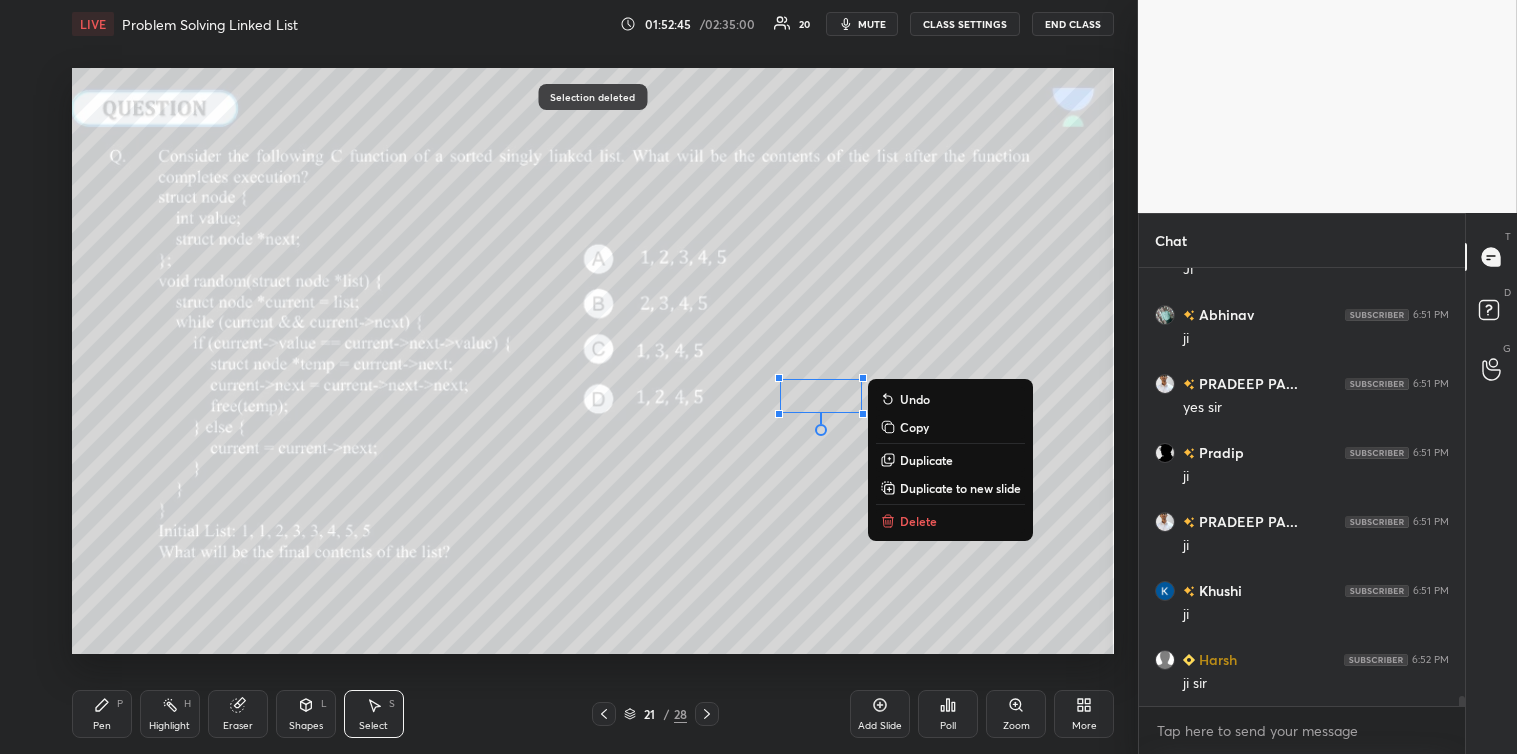 click on "Delete" at bounding box center [950, 521] 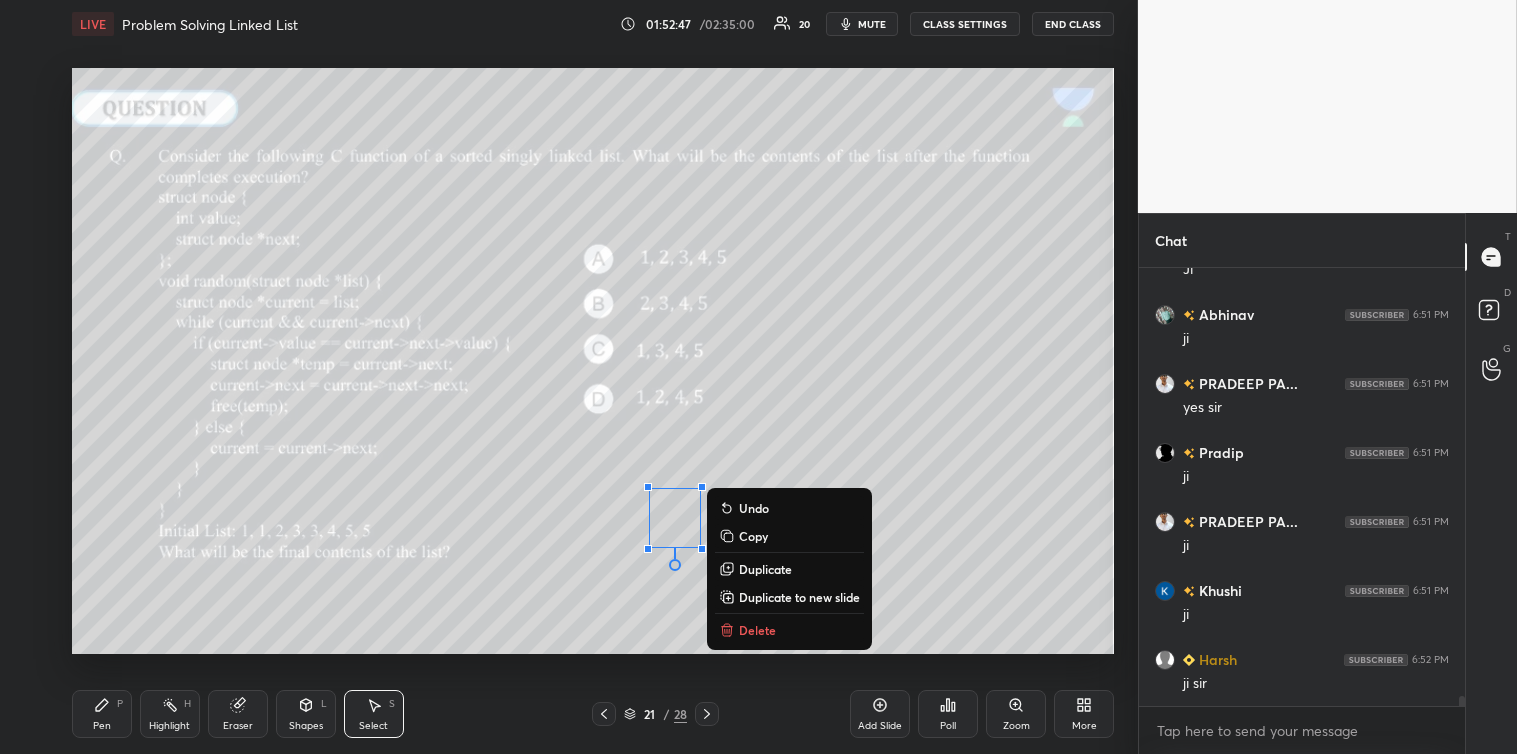 click on "Delete" at bounding box center [757, 630] 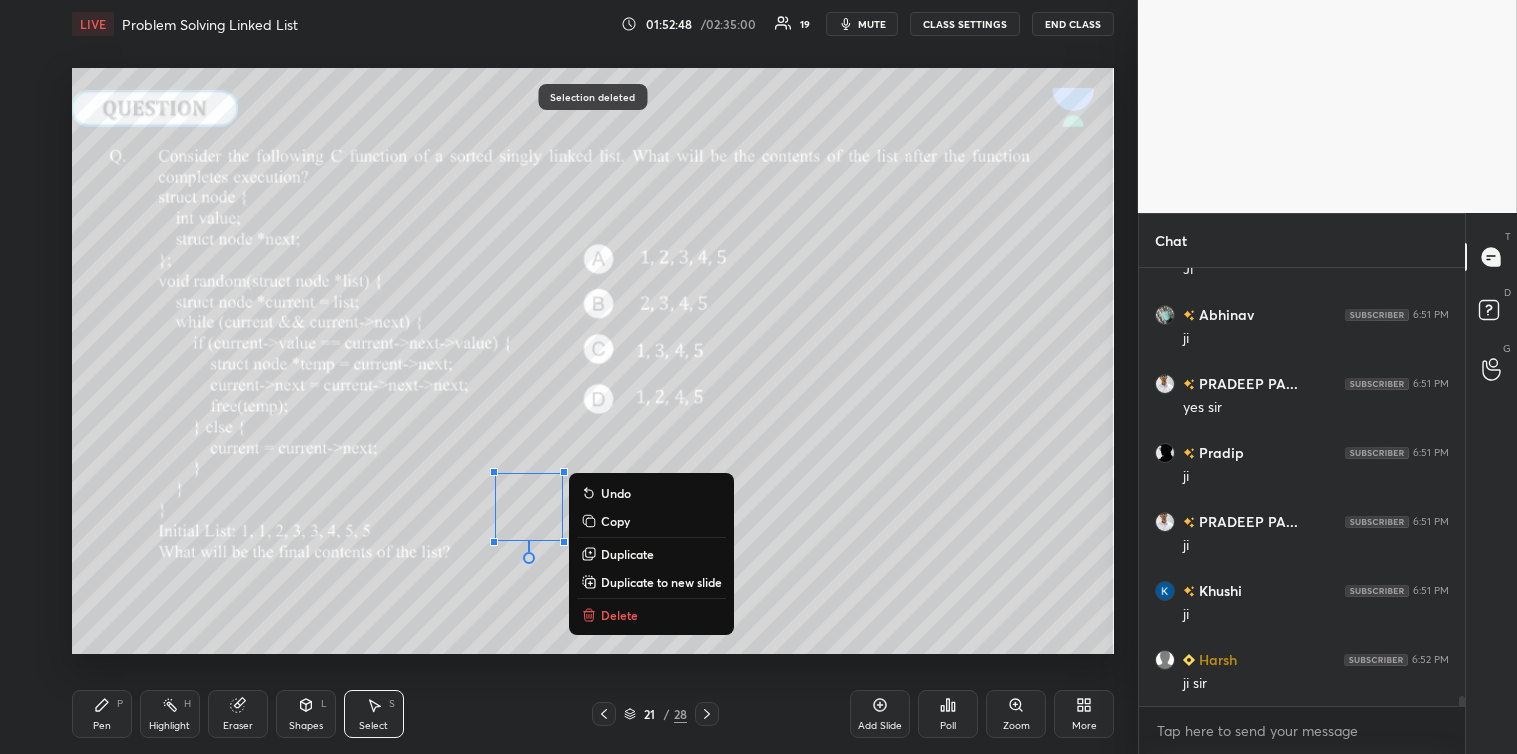 click on "Delete" at bounding box center [651, 615] 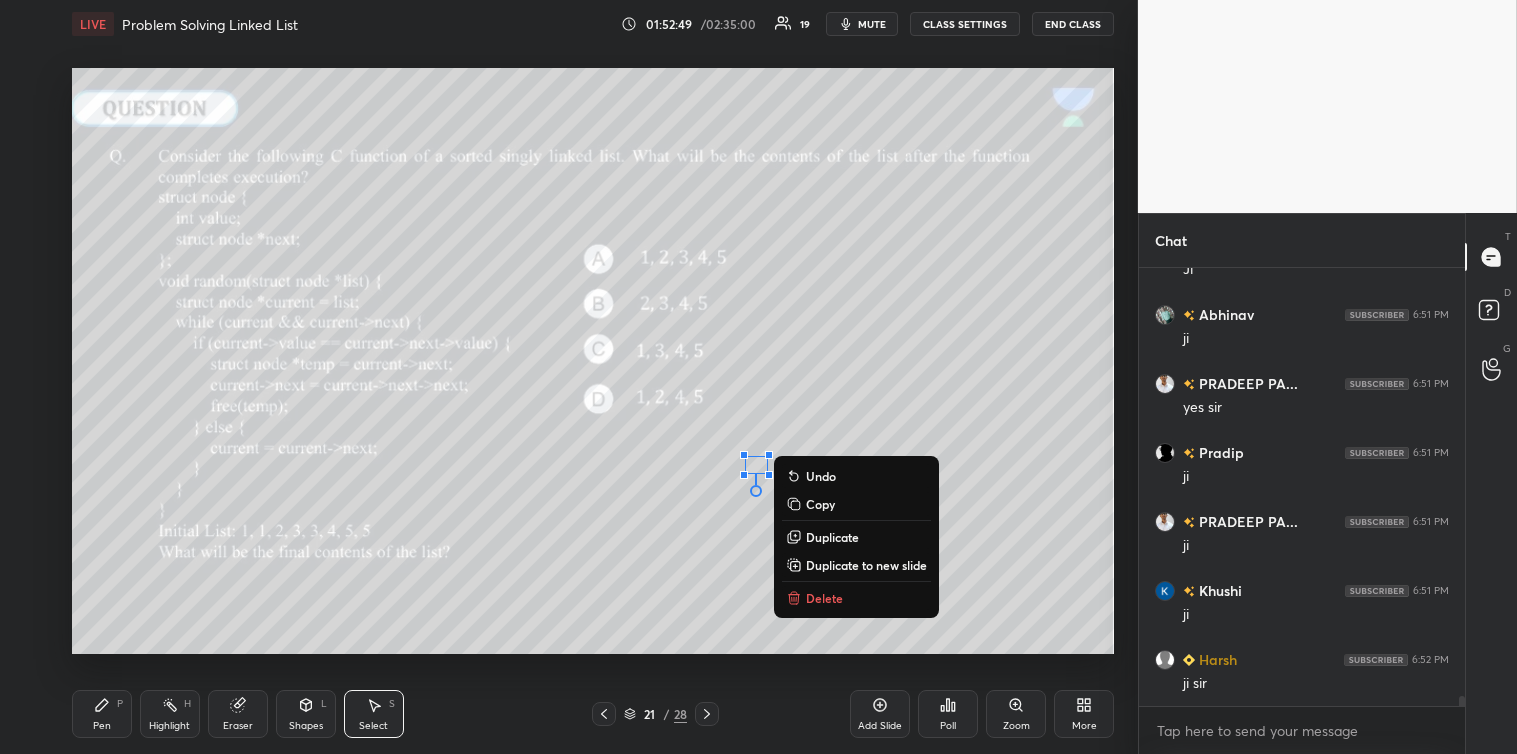 scroll, scrollTop: 18552, scrollLeft: 0, axis: vertical 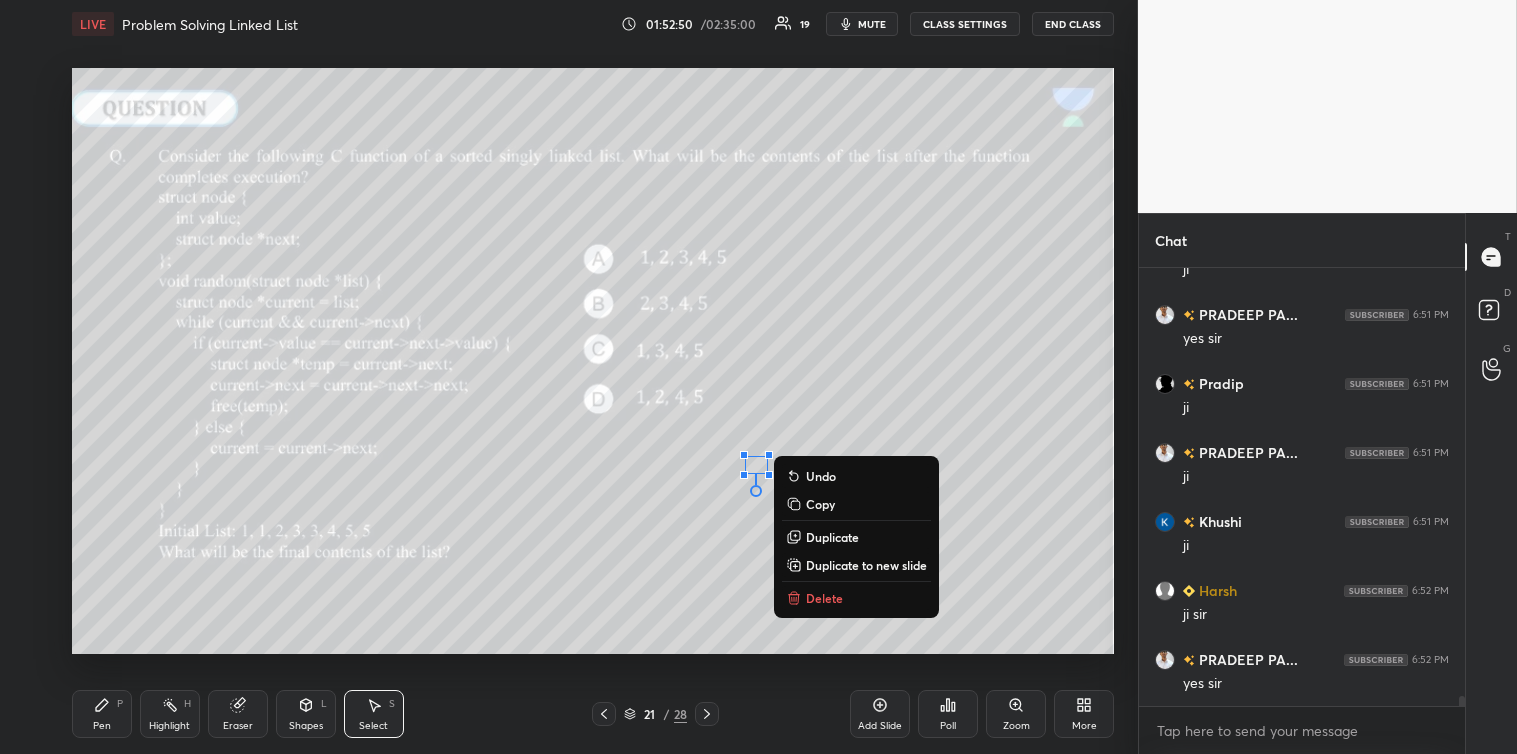 click on "Delete" at bounding box center [824, 598] 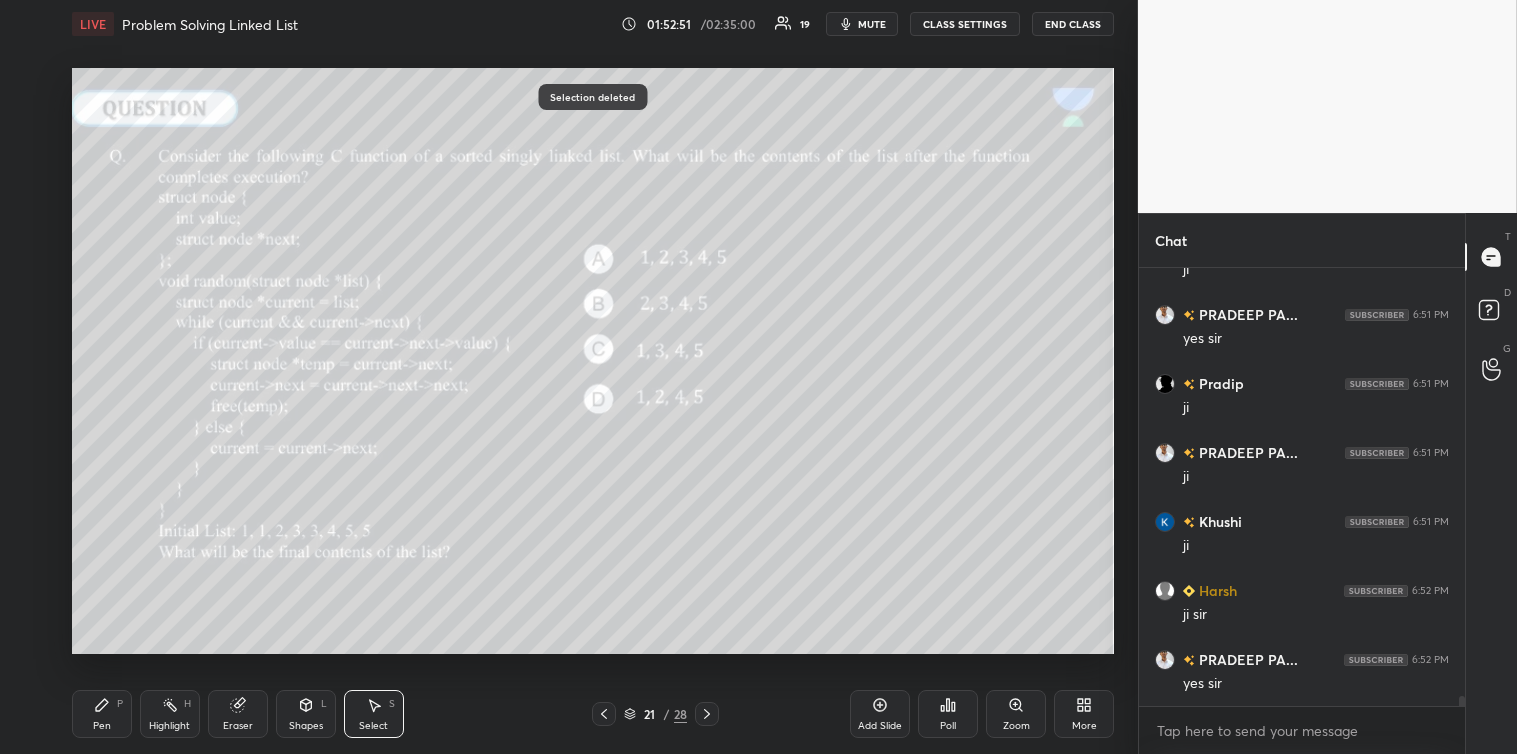 click 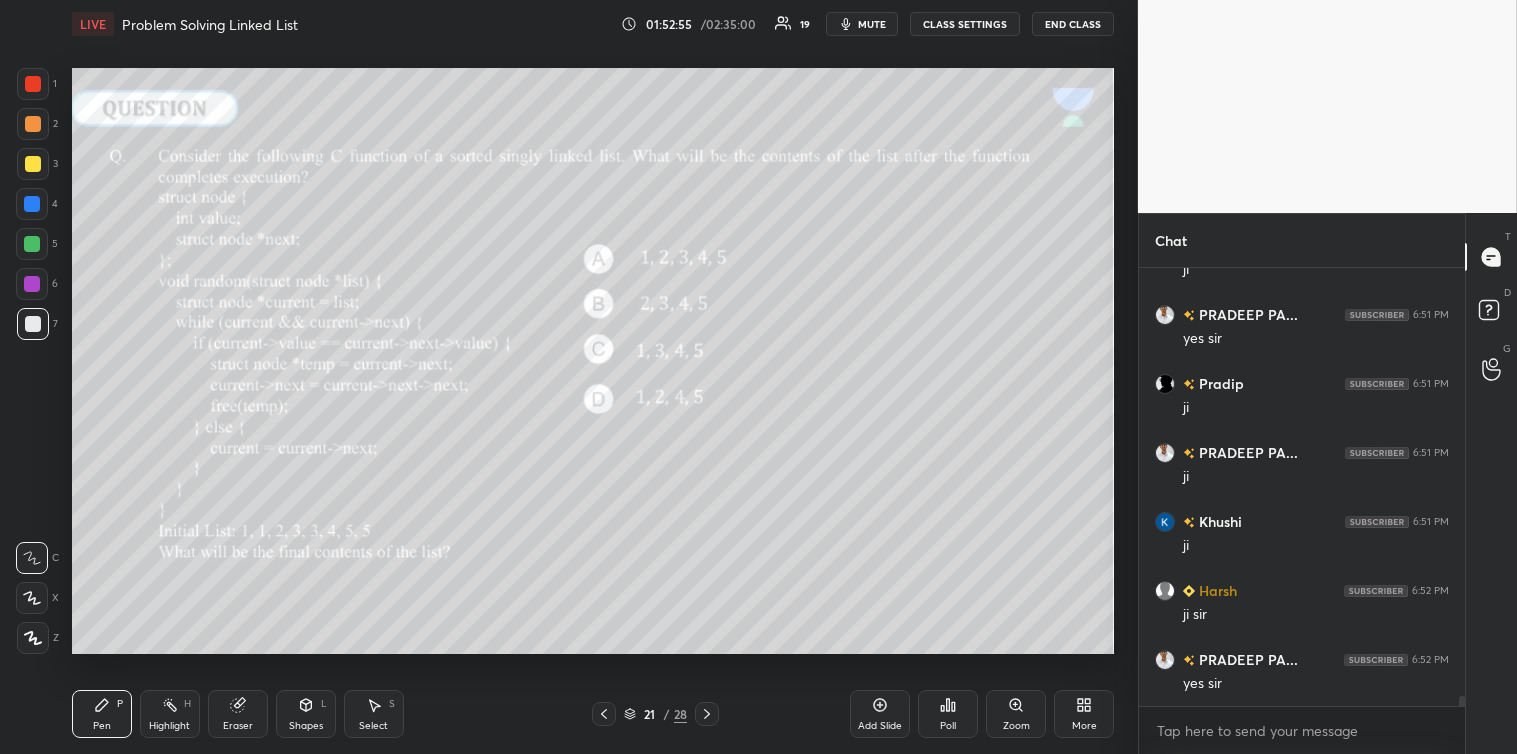 scroll, scrollTop: 18621, scrollLeft: 0, axis: vertical 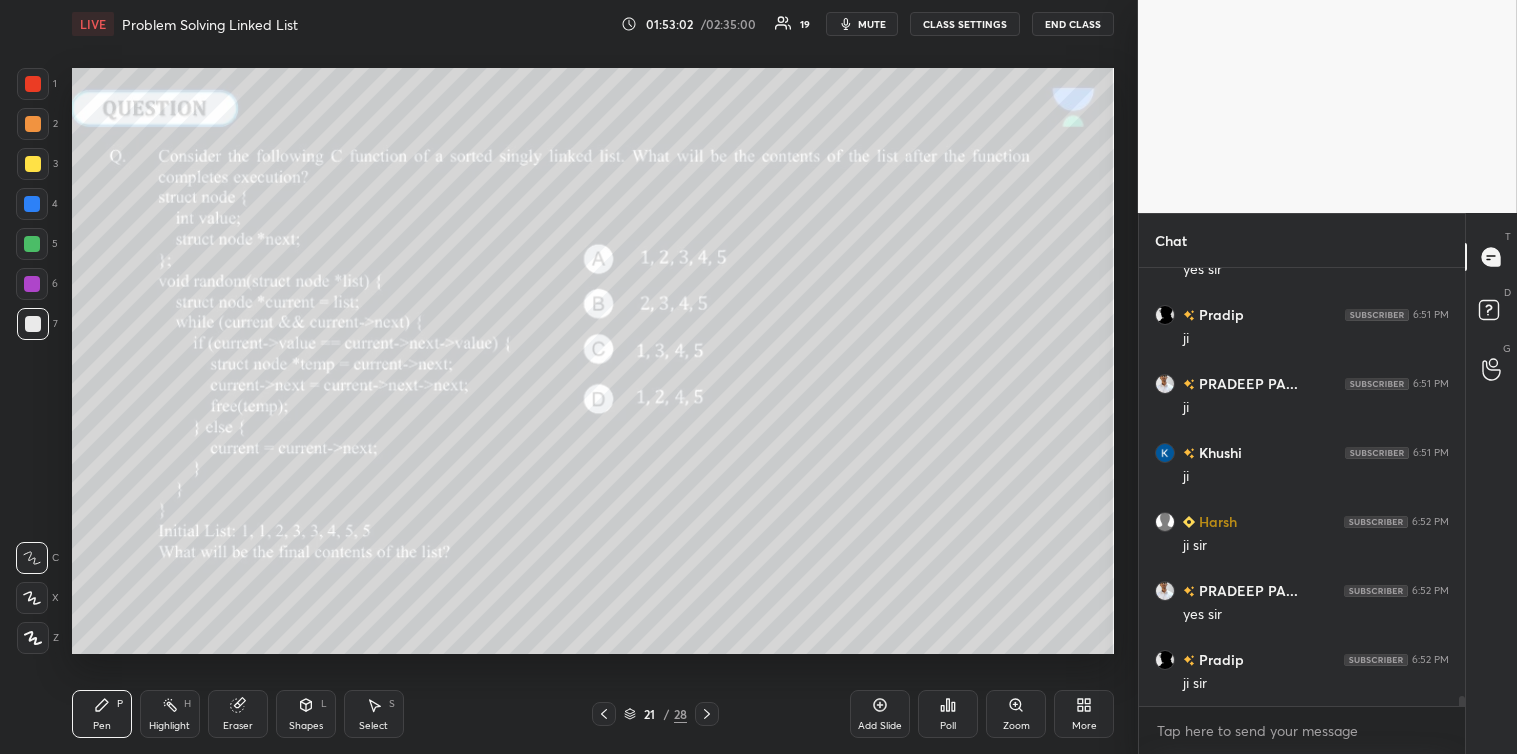 click 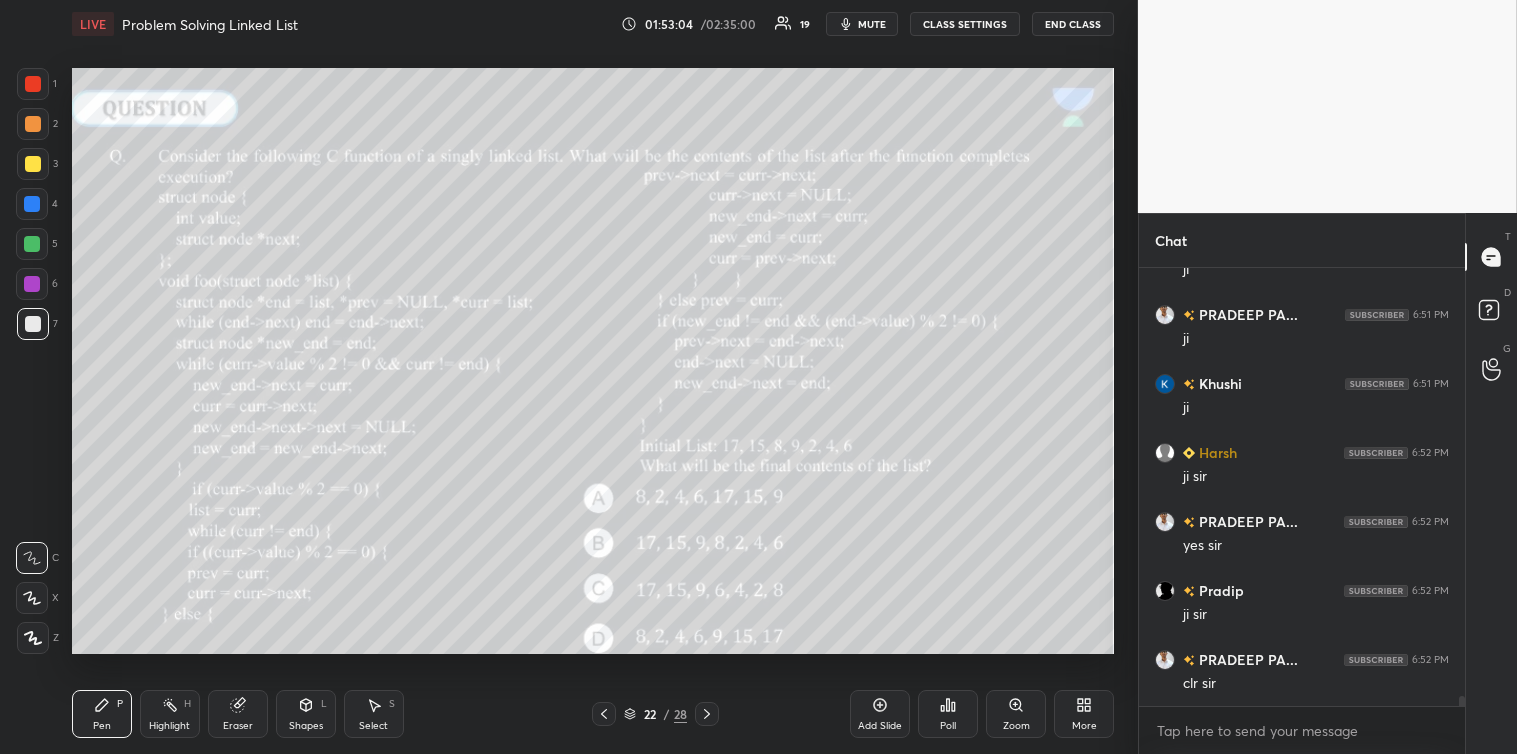 scroll, scrollTop: 18758, scrollLeft: 0, axis: vertical 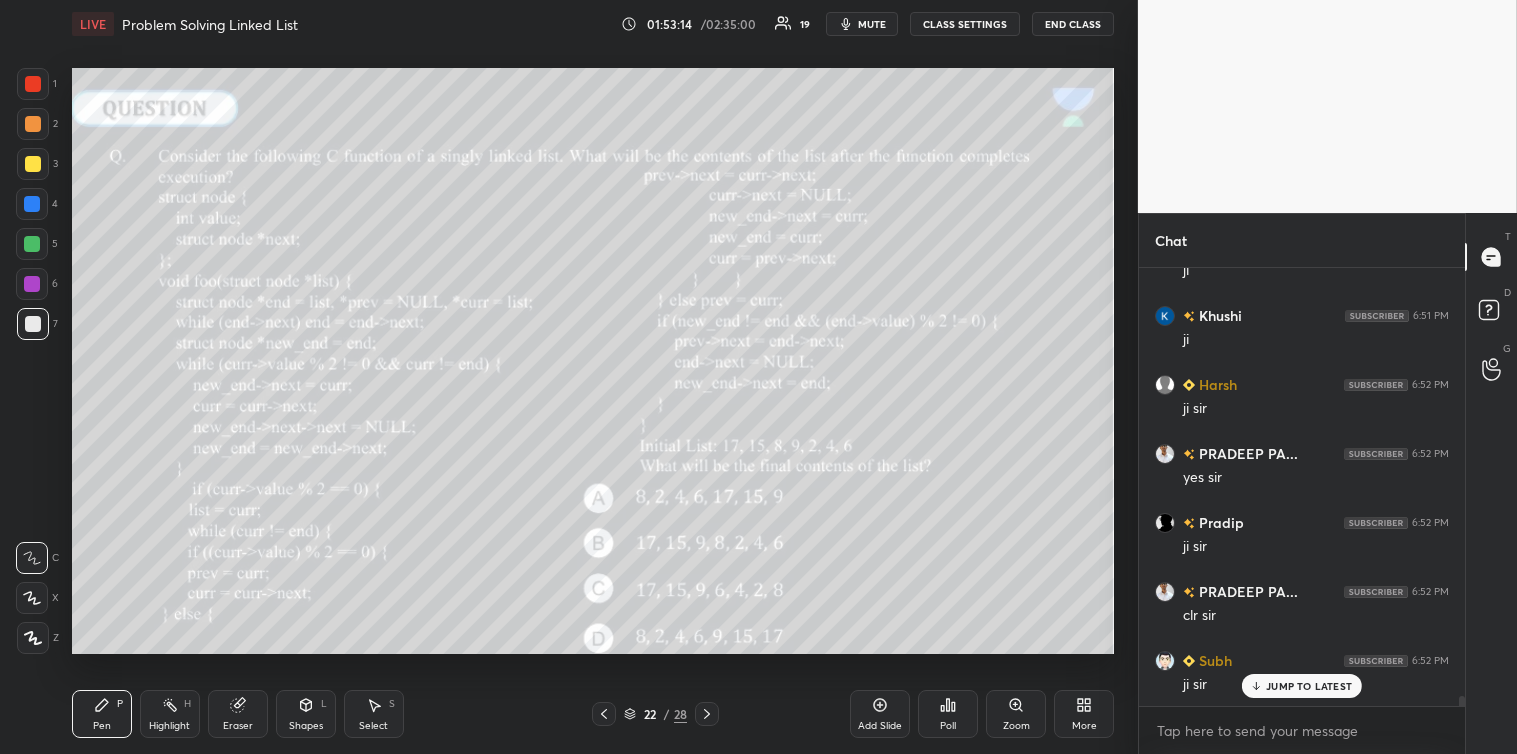 click 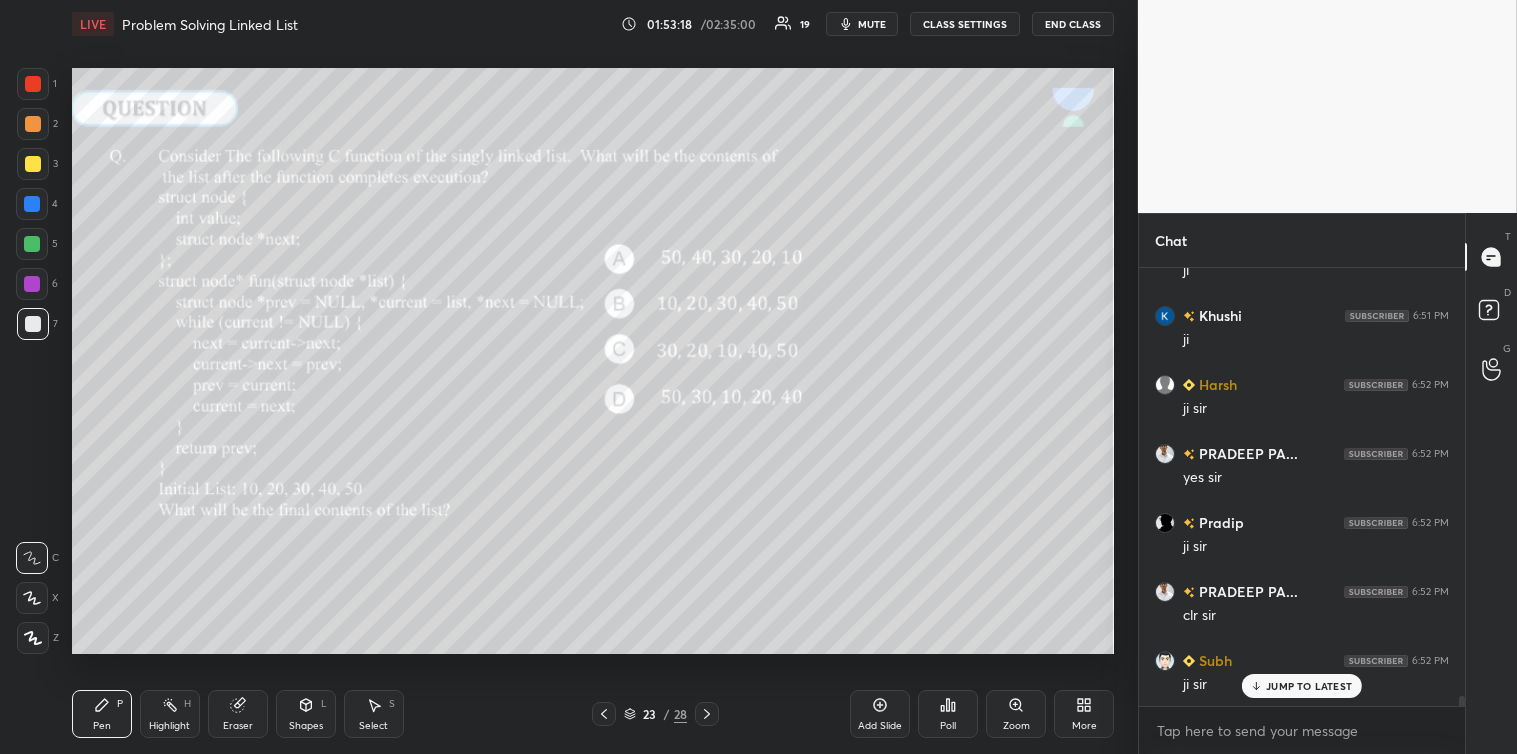 click 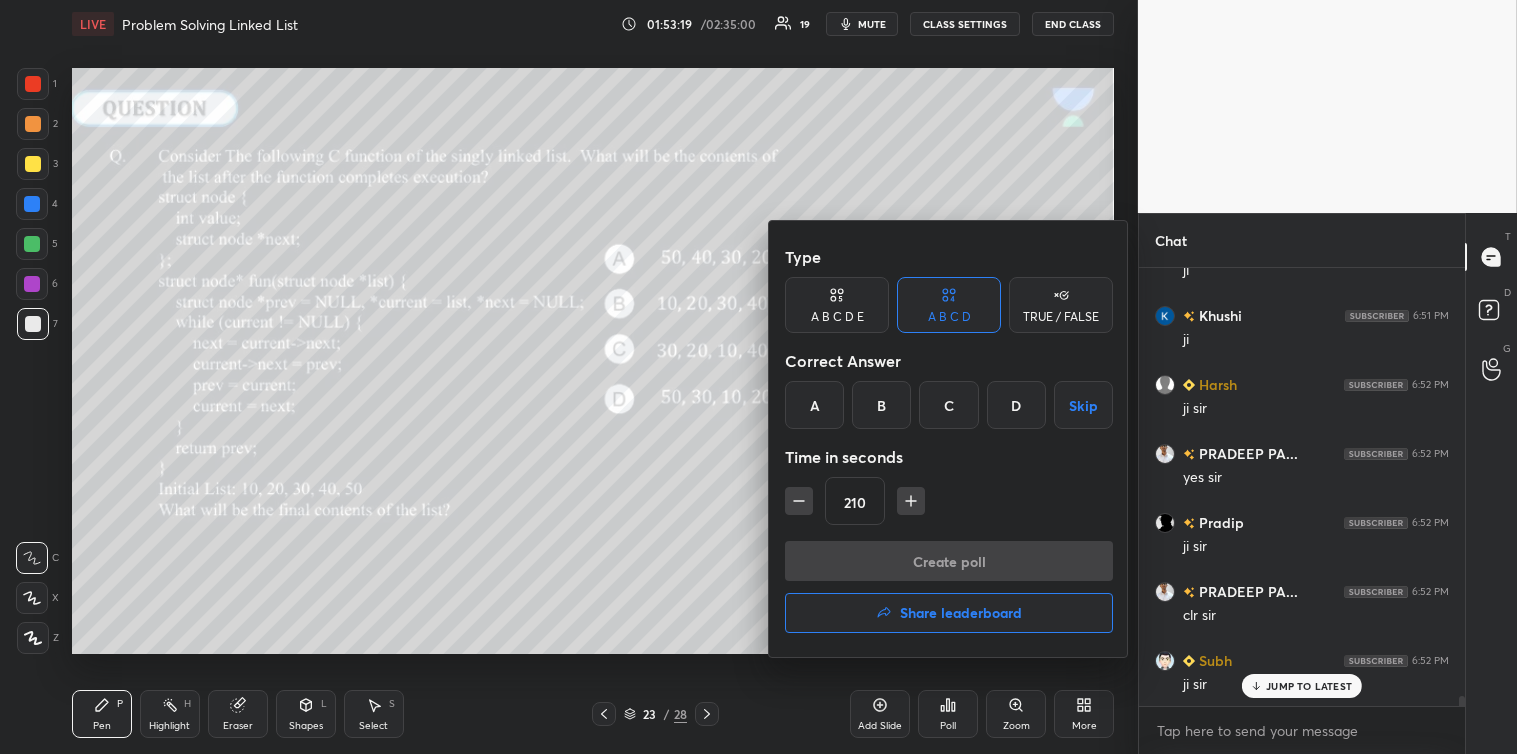 click on "Skip" at bounding box center (1083, 405) 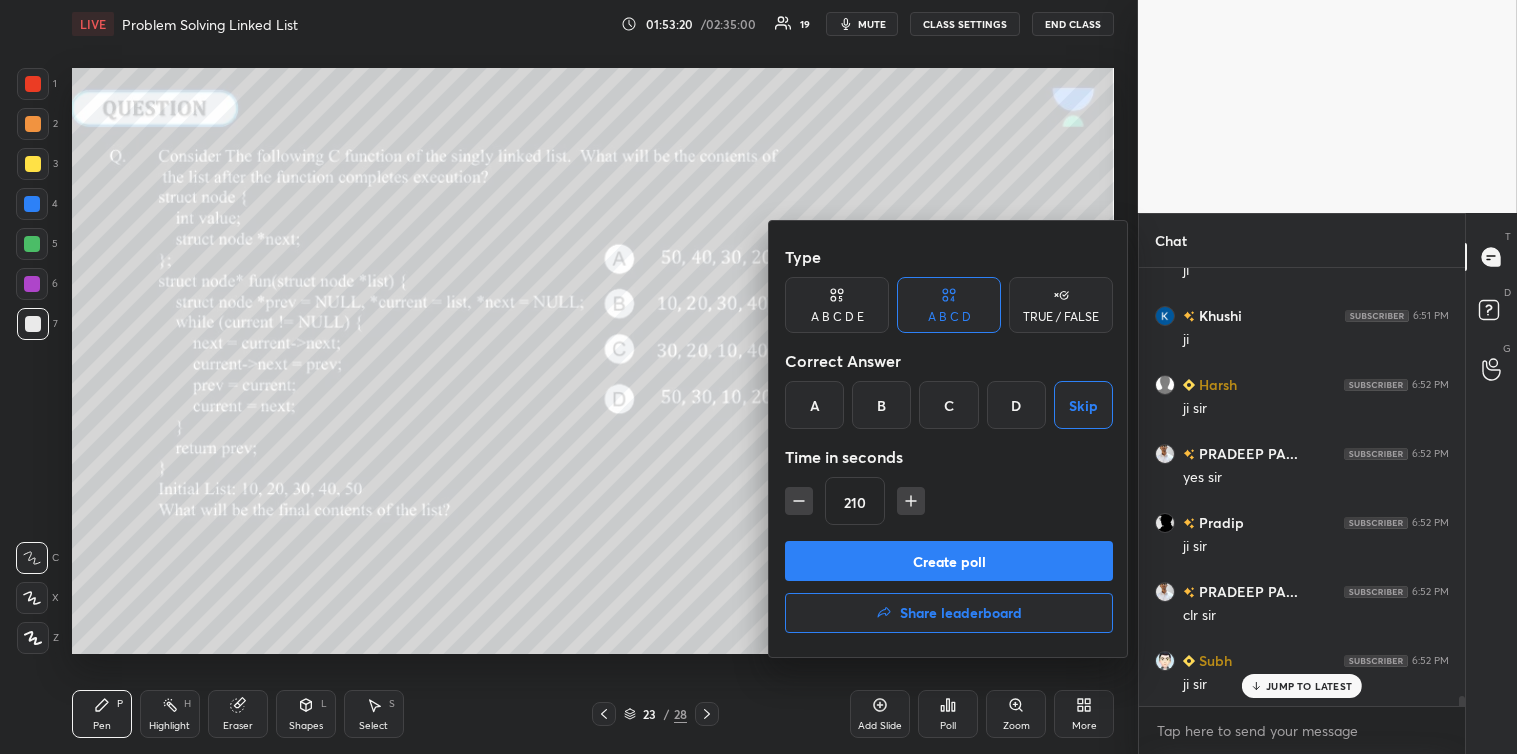 click on "Create poll" at bounding box center (949, 561) 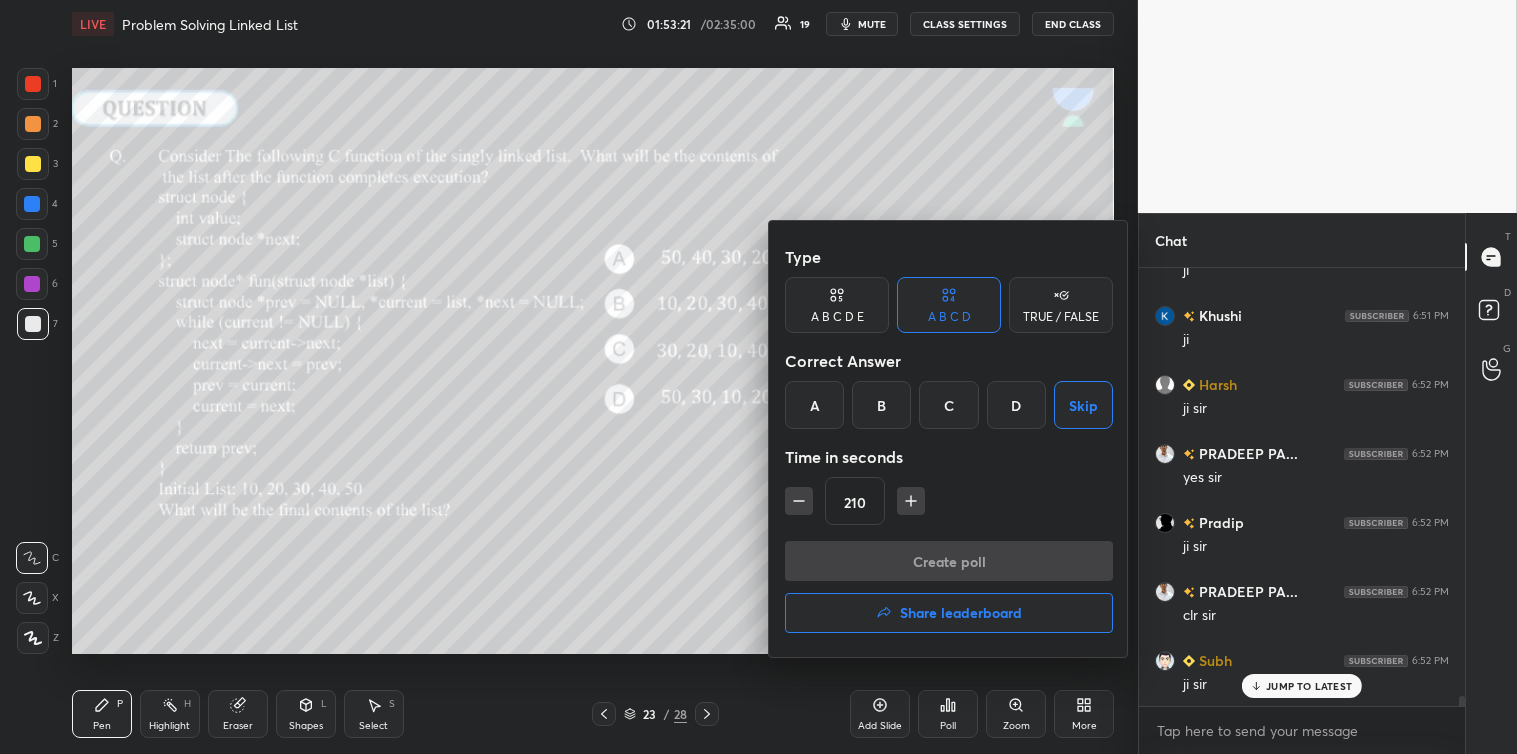 scroll, scrollTop: 398, scrollLeft: 320, axis: both 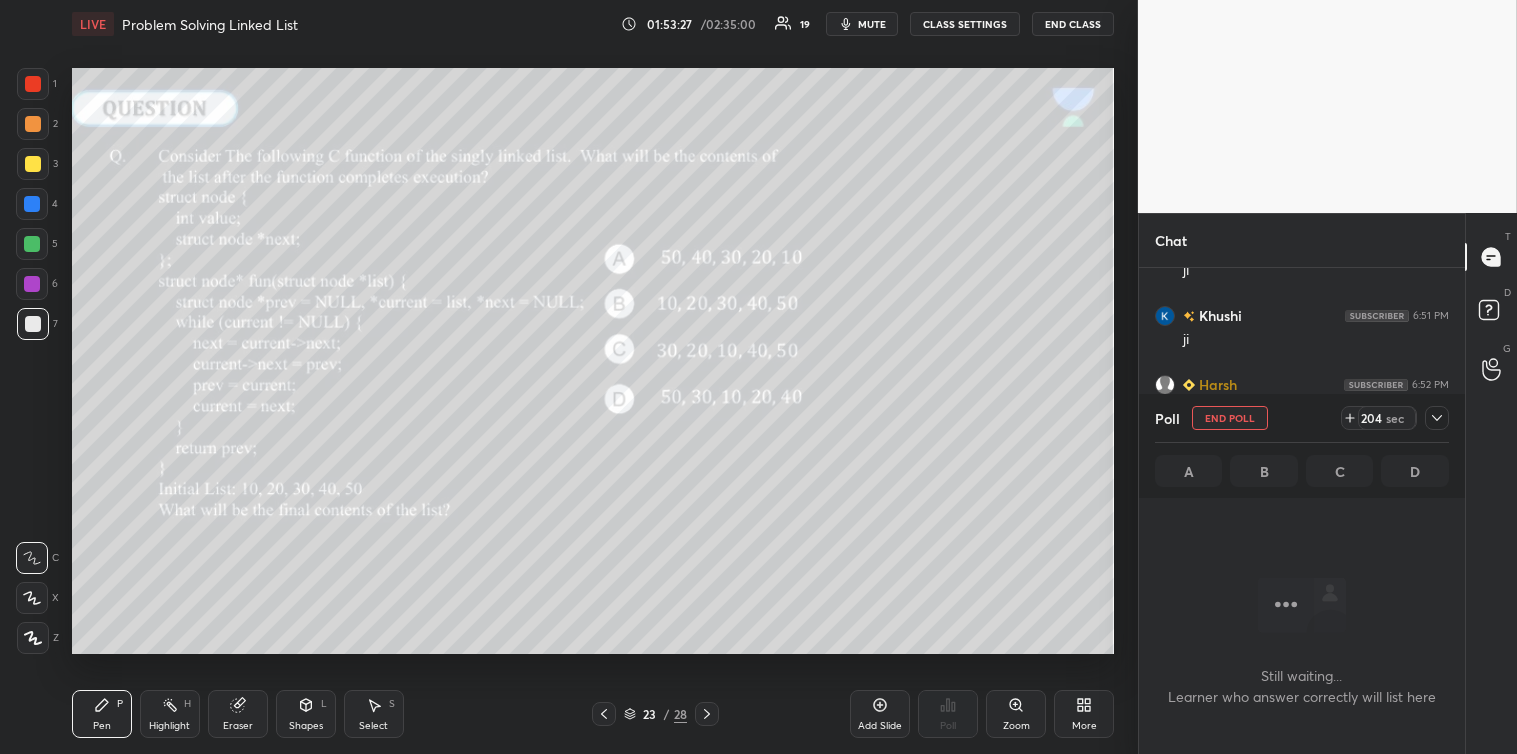 click 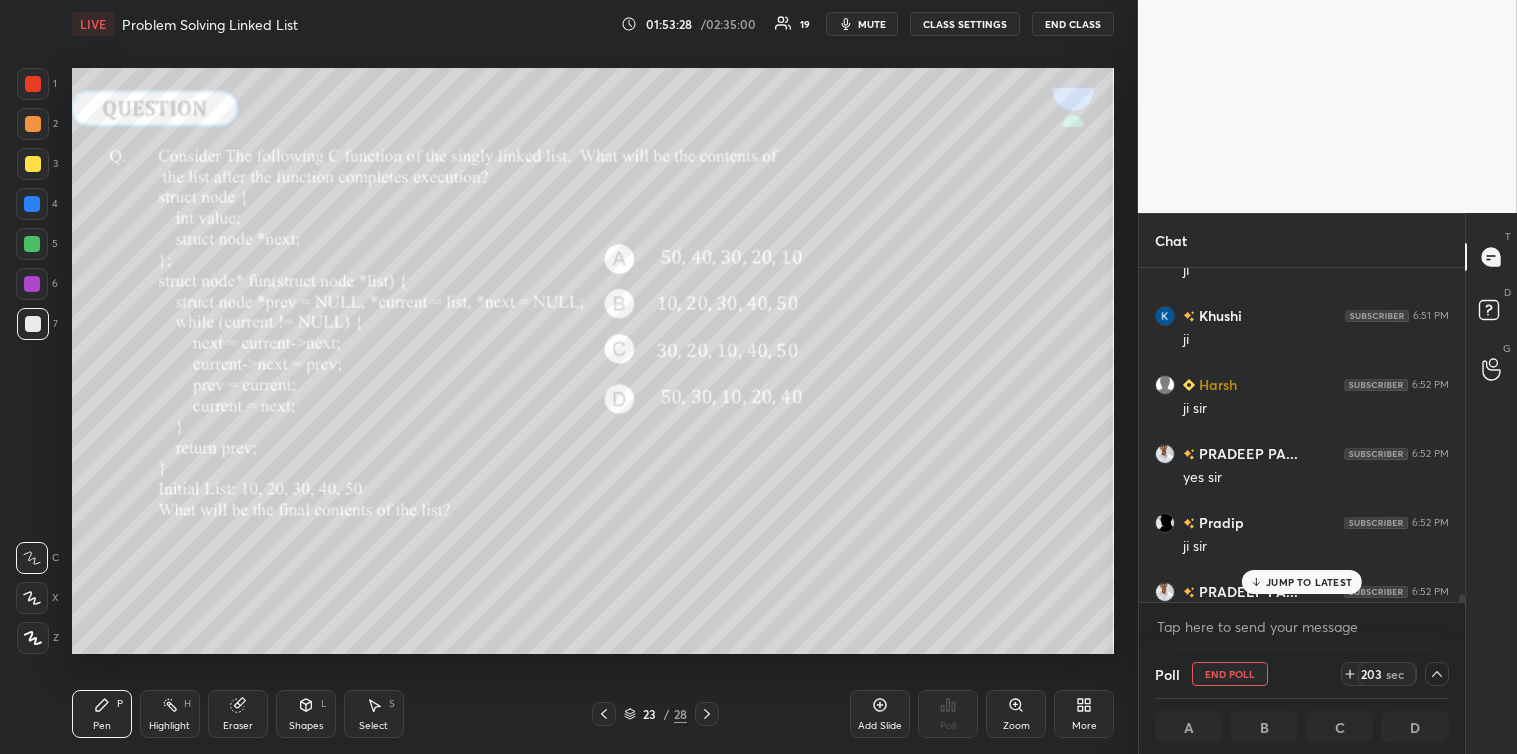 click on "JUMP TO LATEST" at bounding box center (1309, 582) 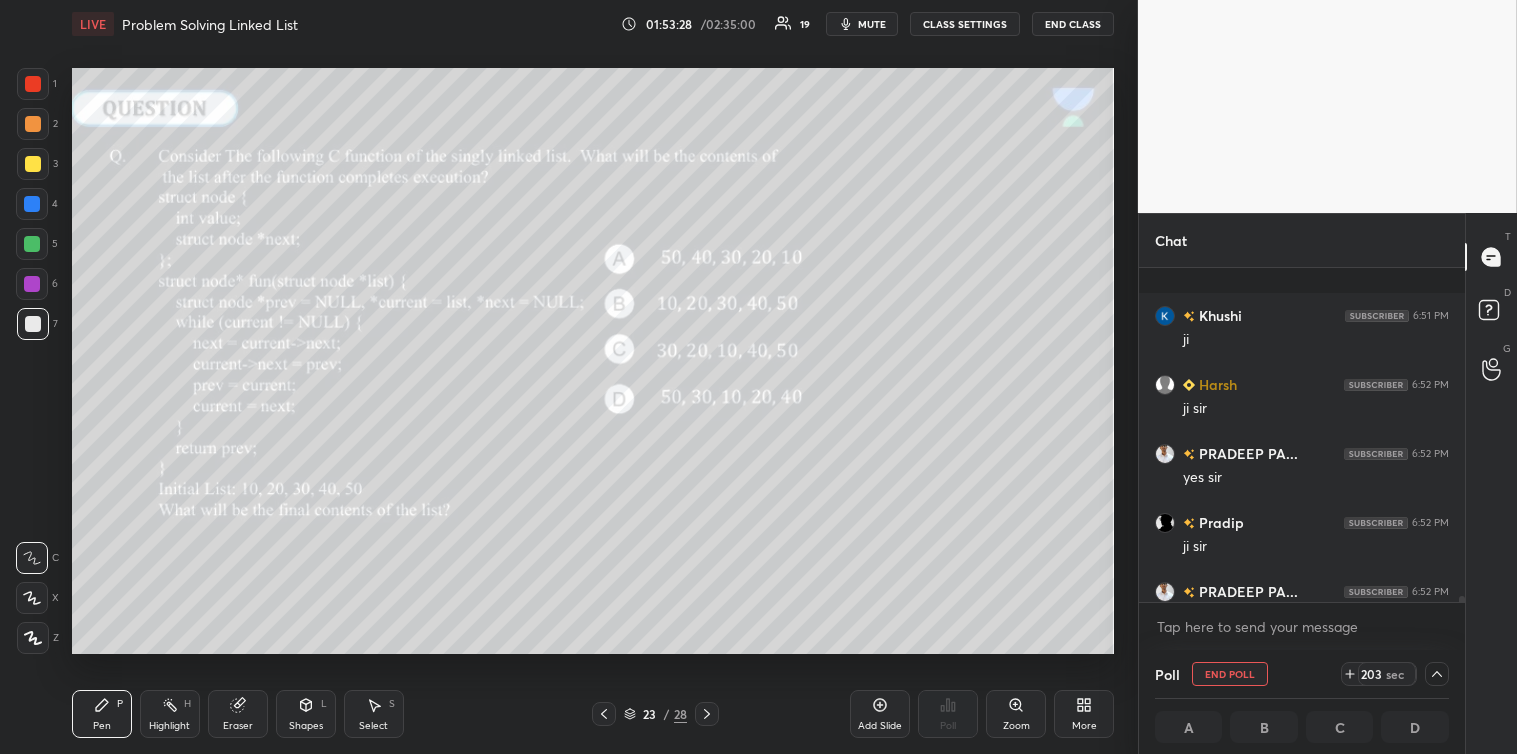 scroll, scrollTop: 18862, scrollLeft: 0, axis: vertical 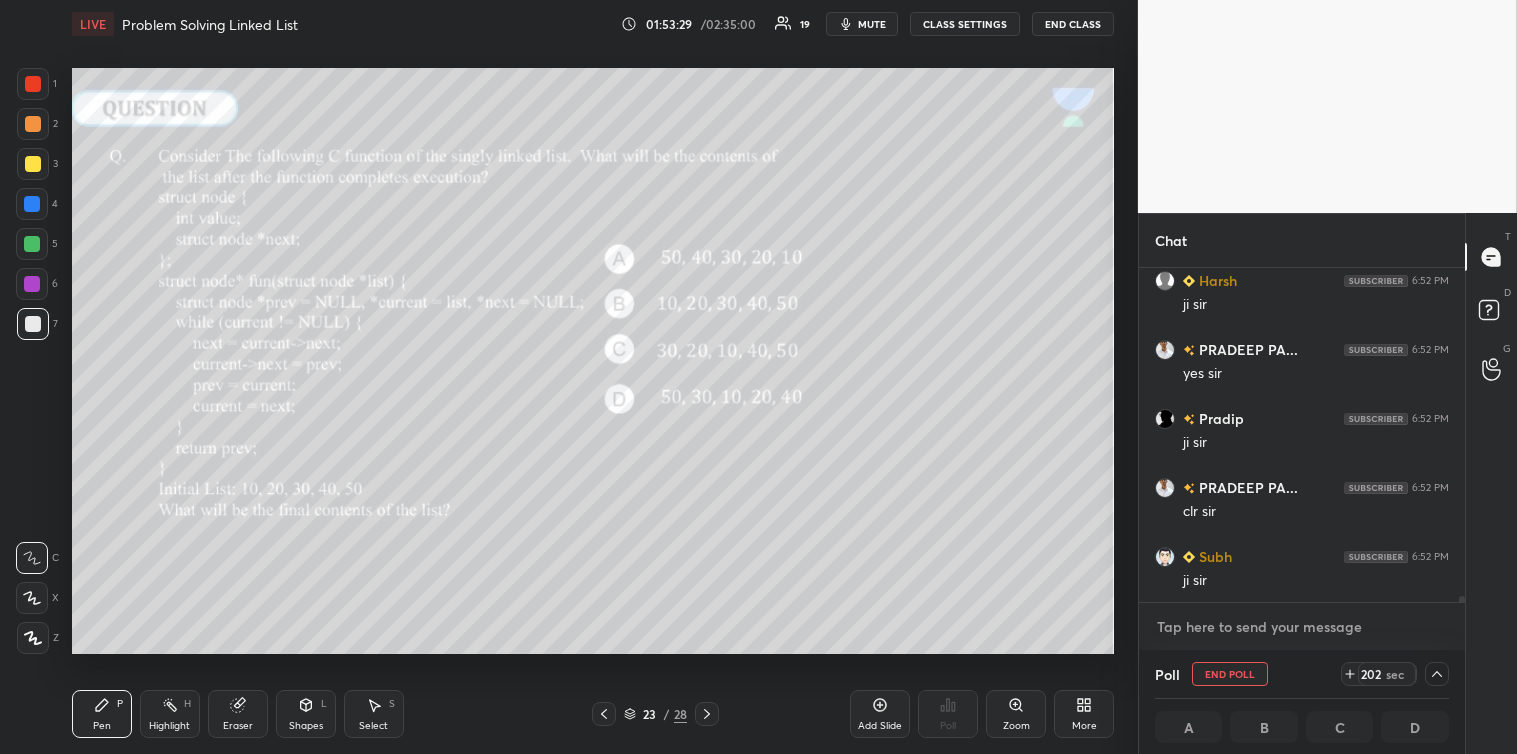 click at bounding box center (1302, 627) 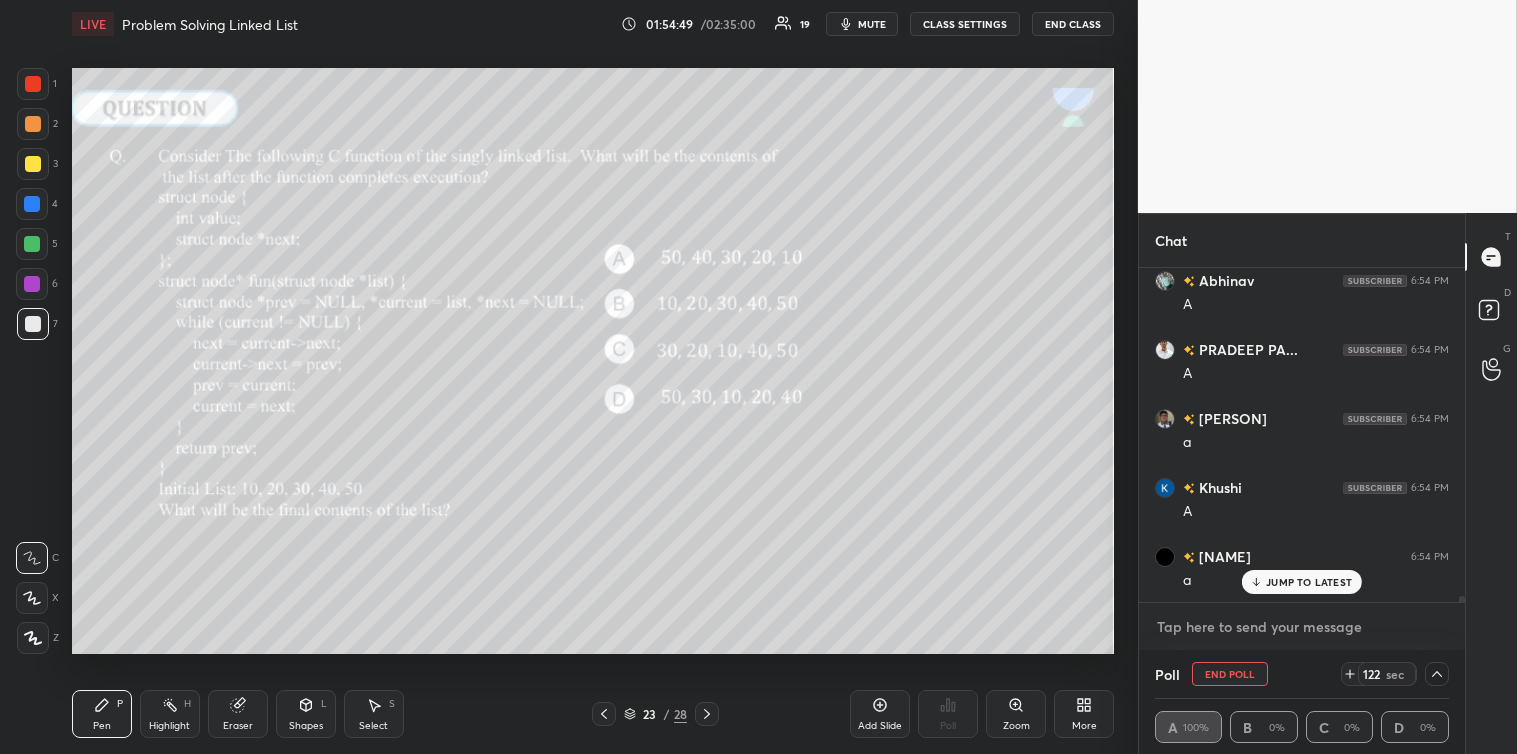 scroll, scrollTop: 19345, scrollLeft: 0, axis: vertical 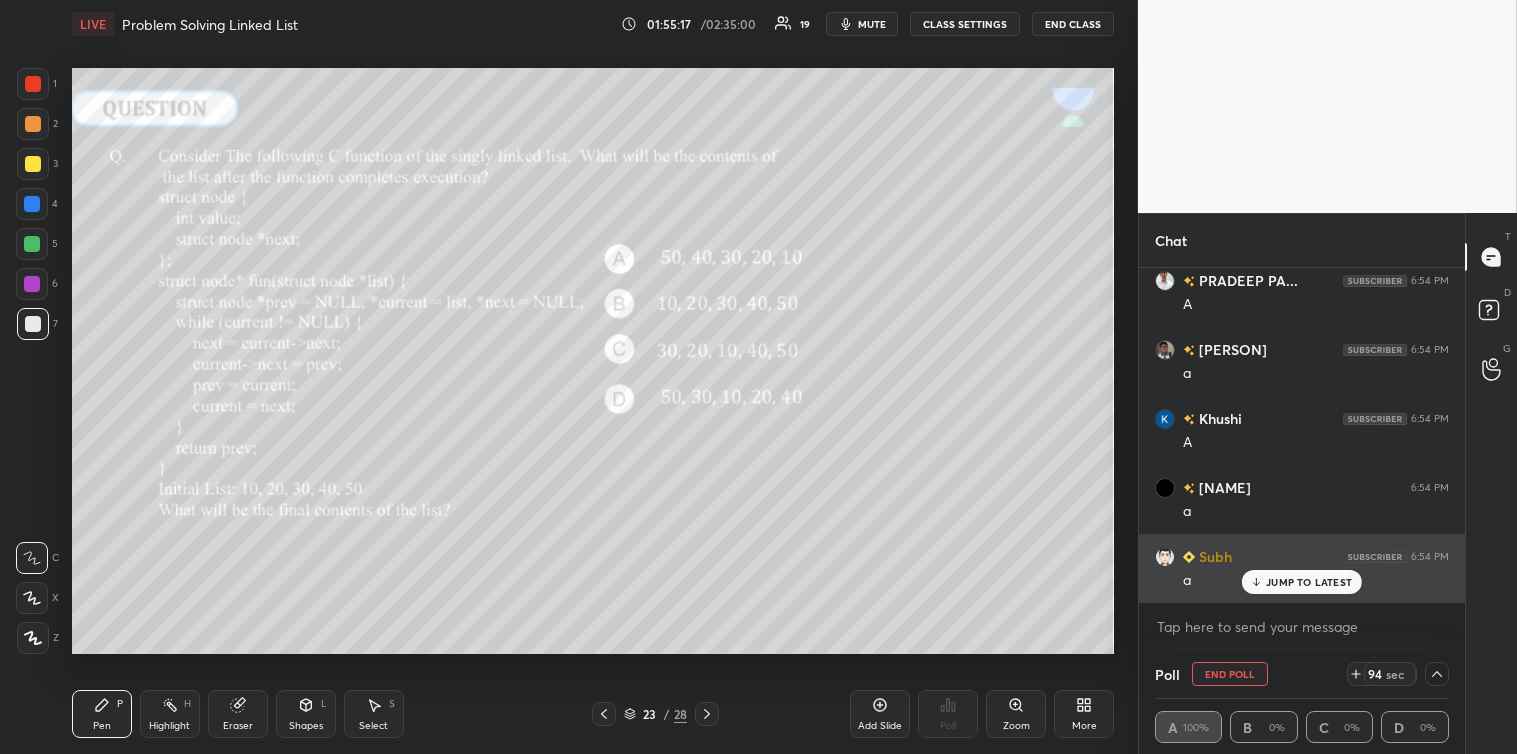 click on "JUMP TO LATEST" at bounding box center (1309, 582) 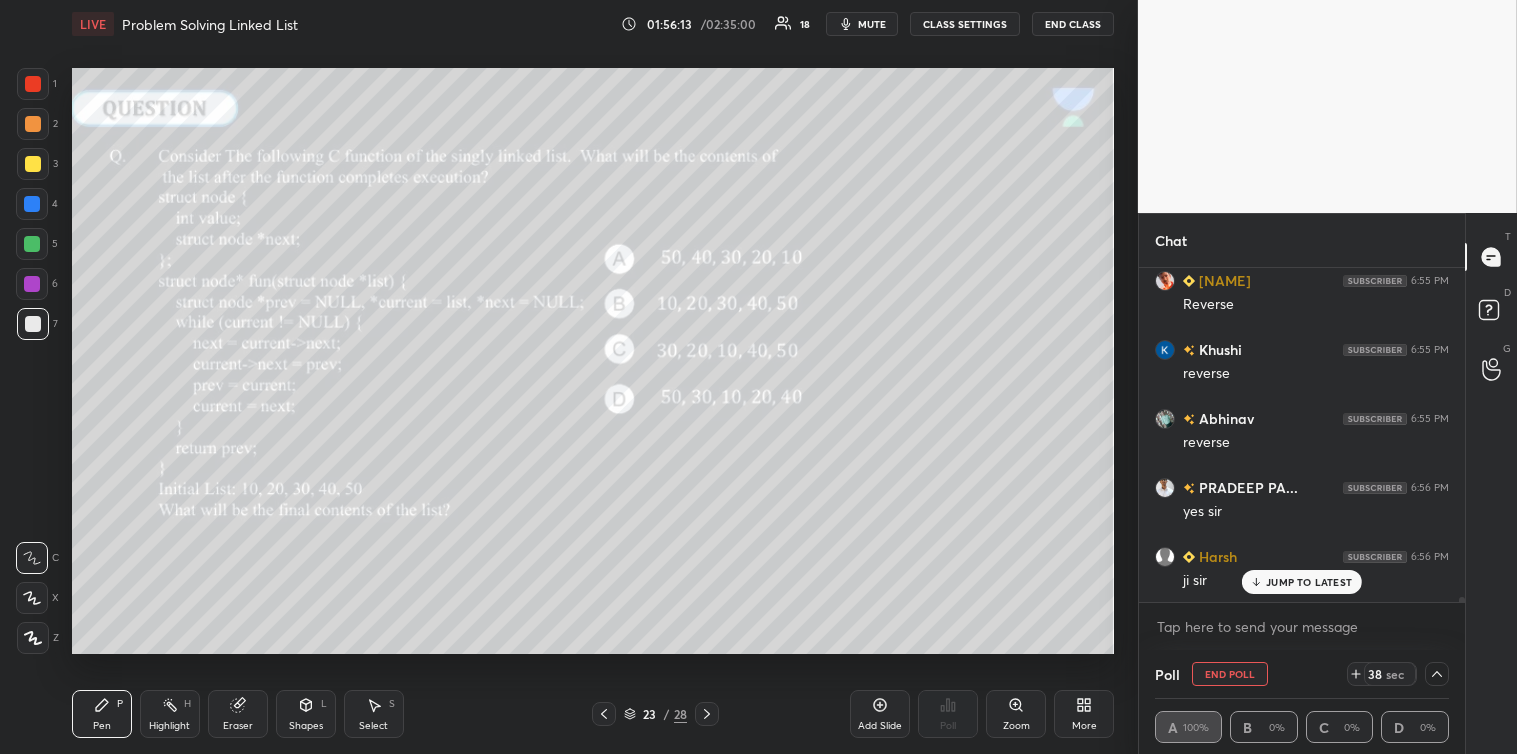 scroll, scrollTop: 20035, scrollLeft: 0, axis: vertical 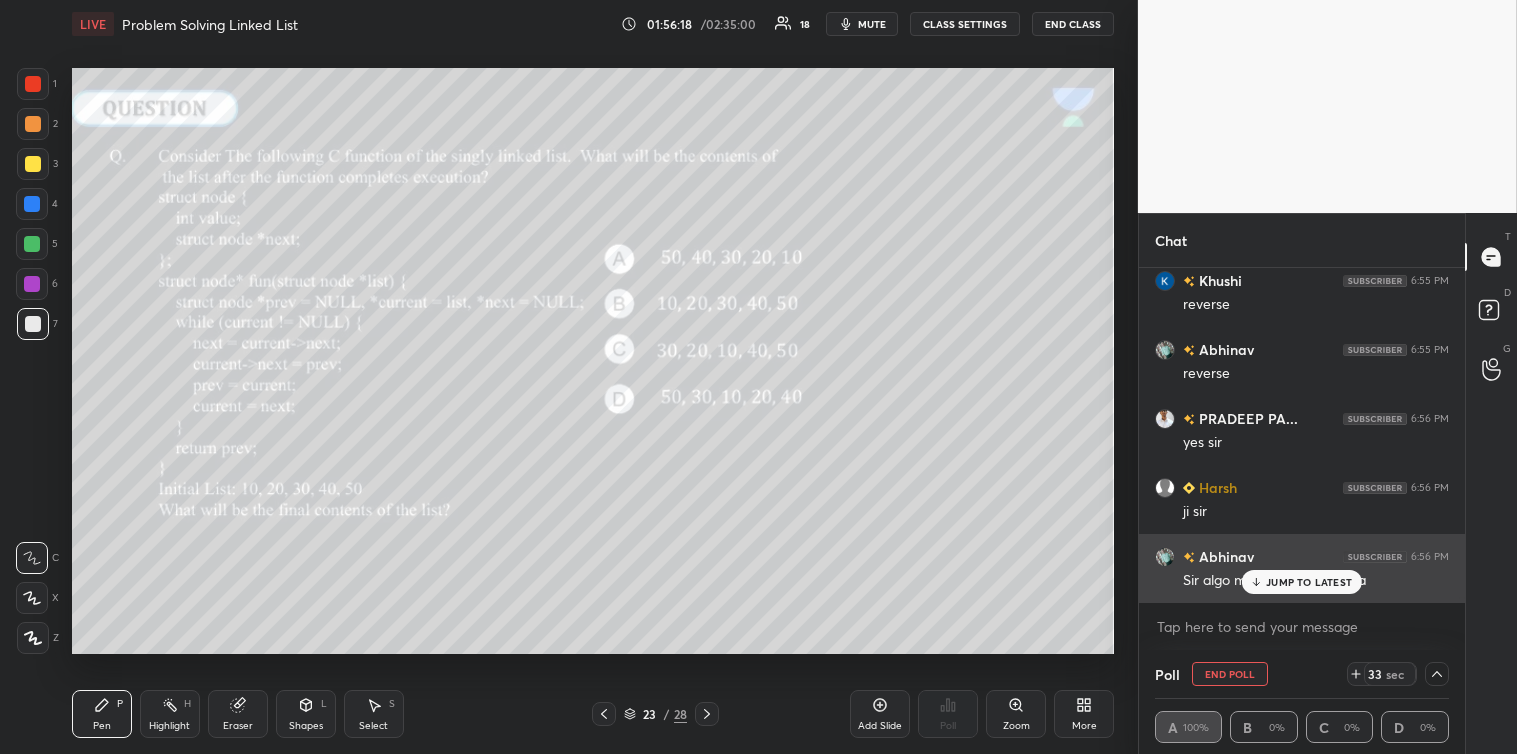 click on "JUMP TO LATEST" at bounding box center (1309, 582) 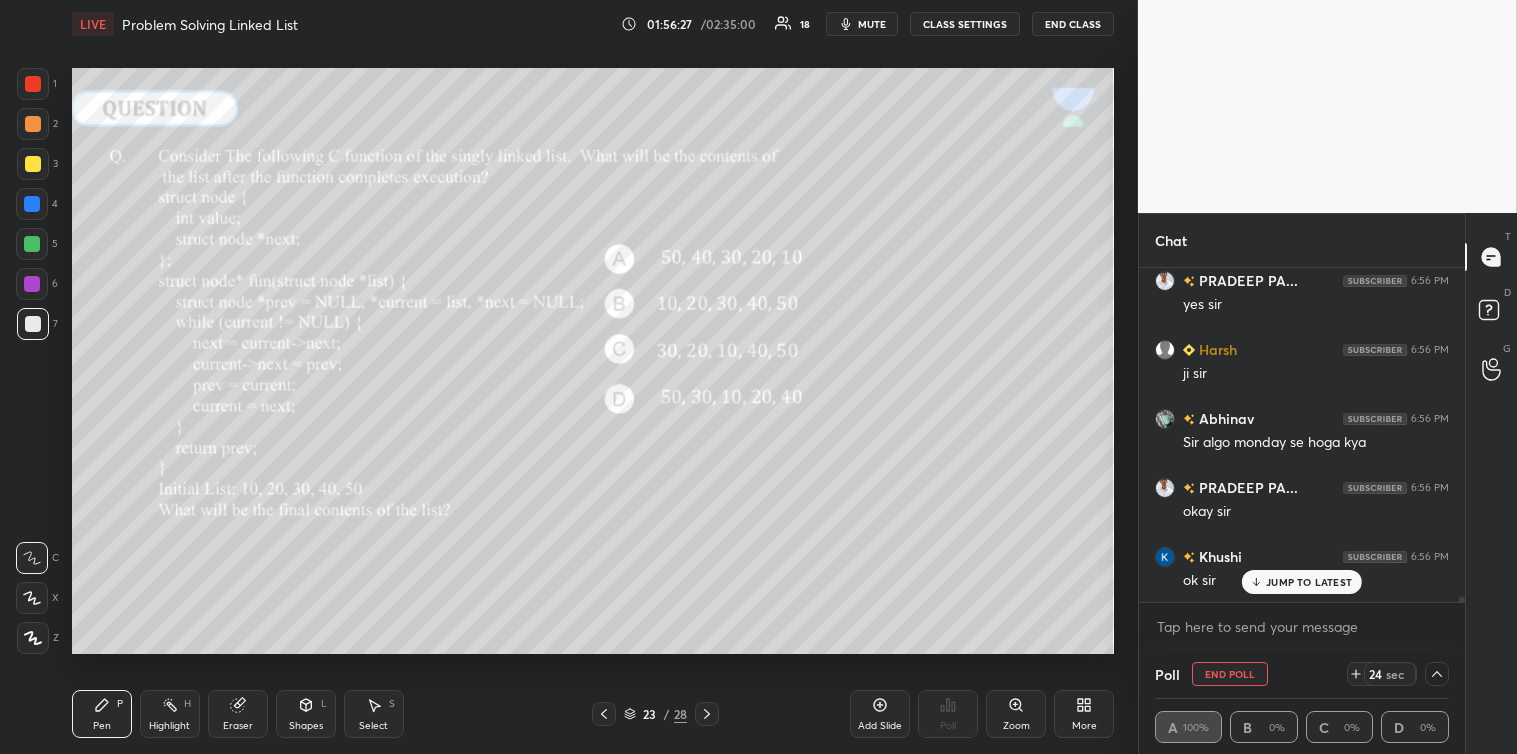 scroll, scrollTop: 20242, scrollLeft: 0, axis: vertical 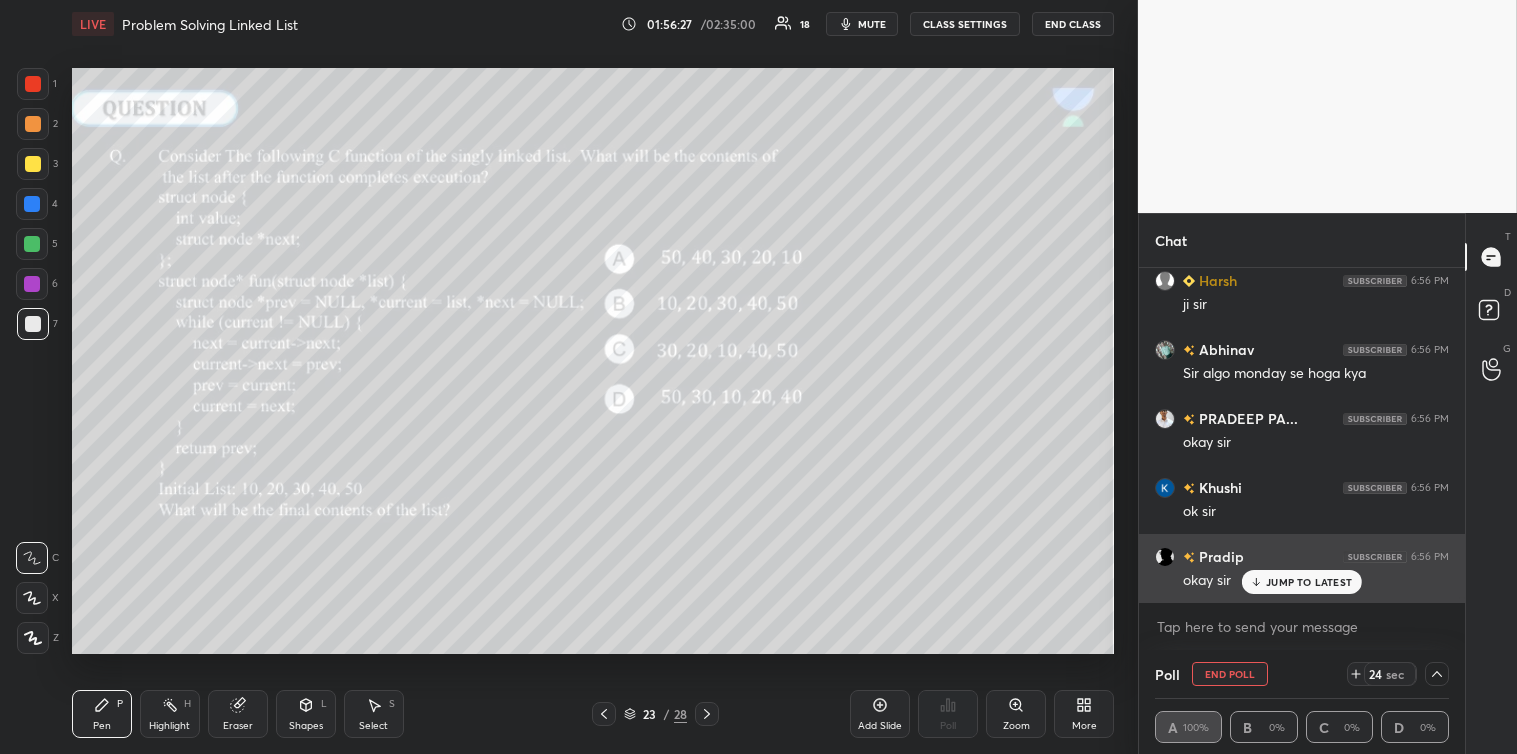 click on "JUMP TO LATEST" at bounding box center [1309, 582] 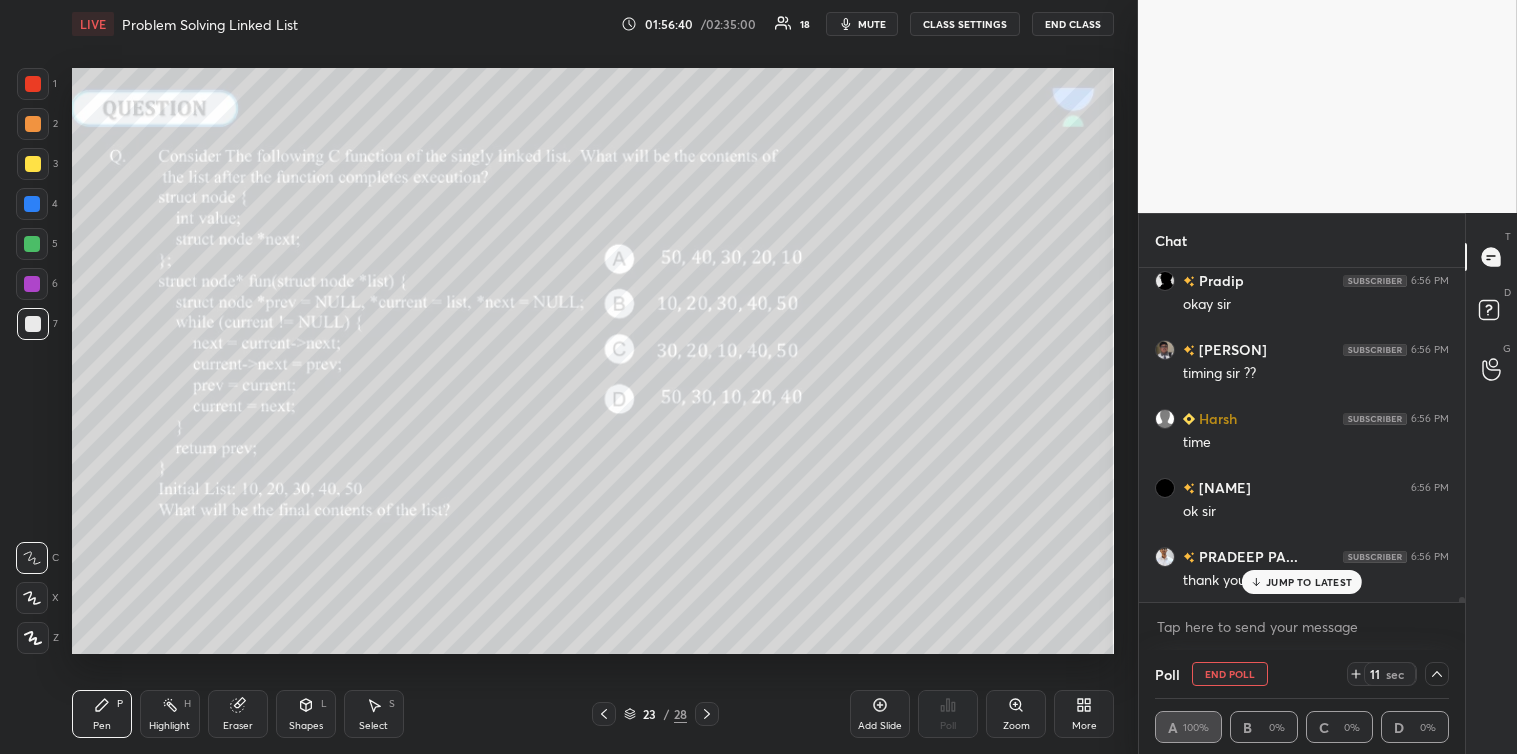 scroll, scrollTop: 20538, scrollLeft: 0, axis: vertical 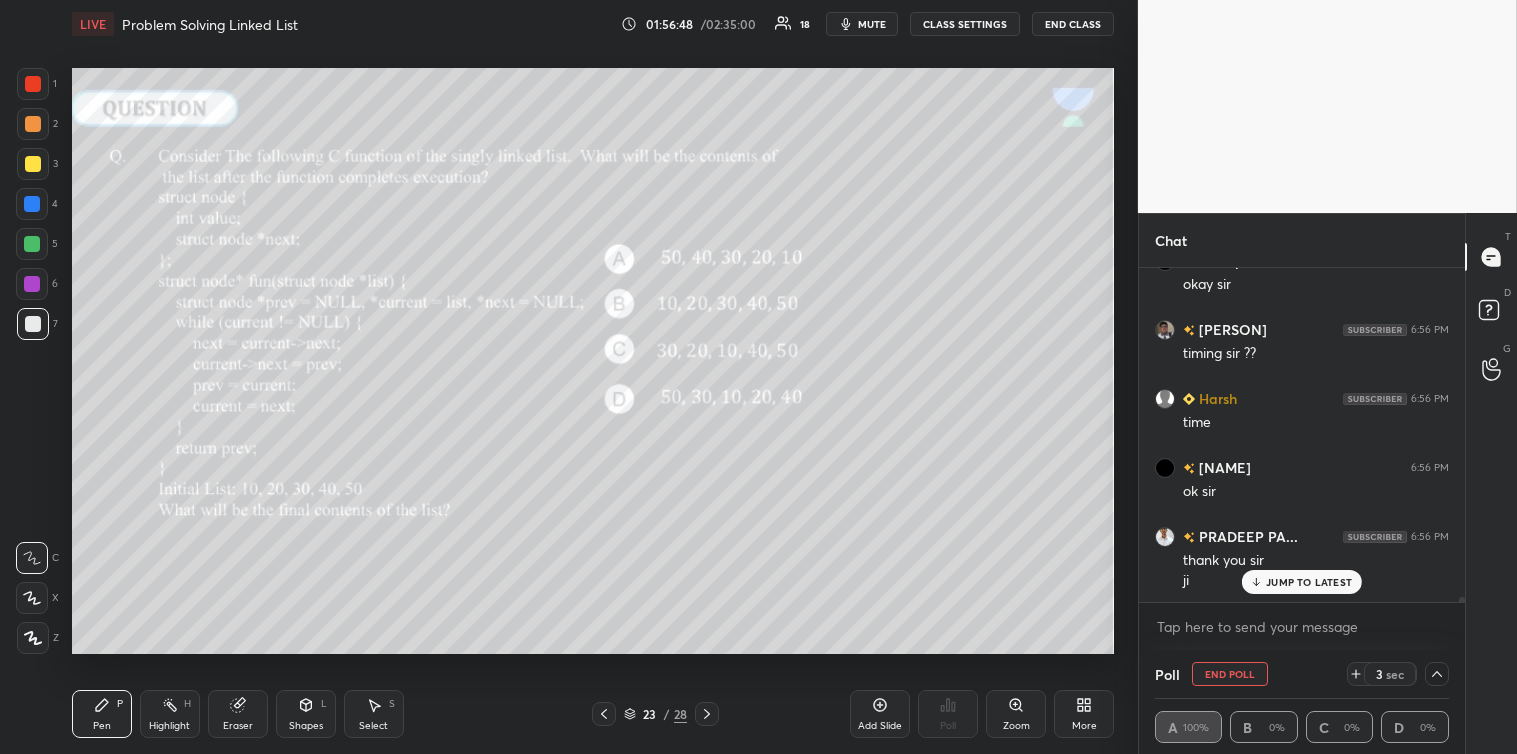 click 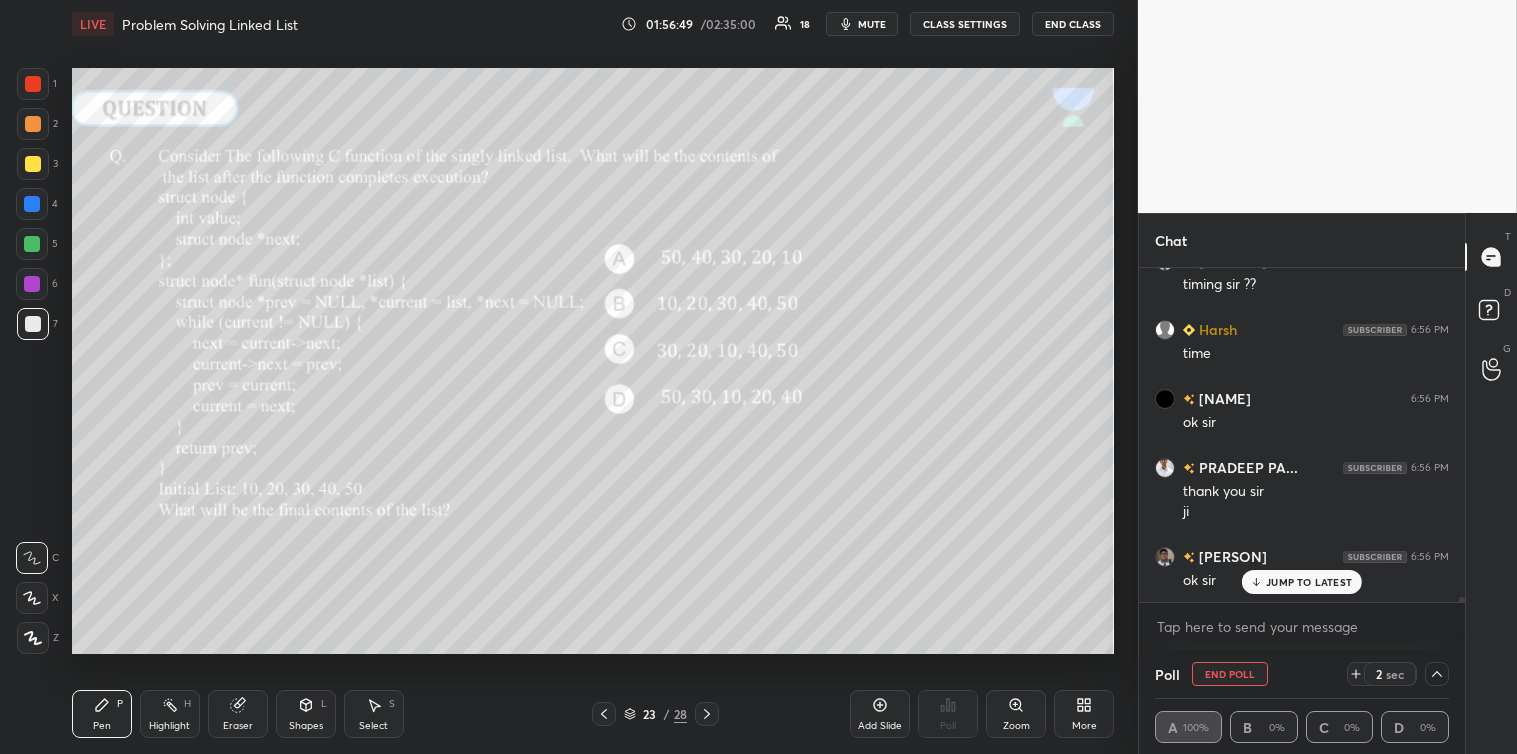 scroll, scrollTop: 20676, scrollLeft: 0, axis: vertical 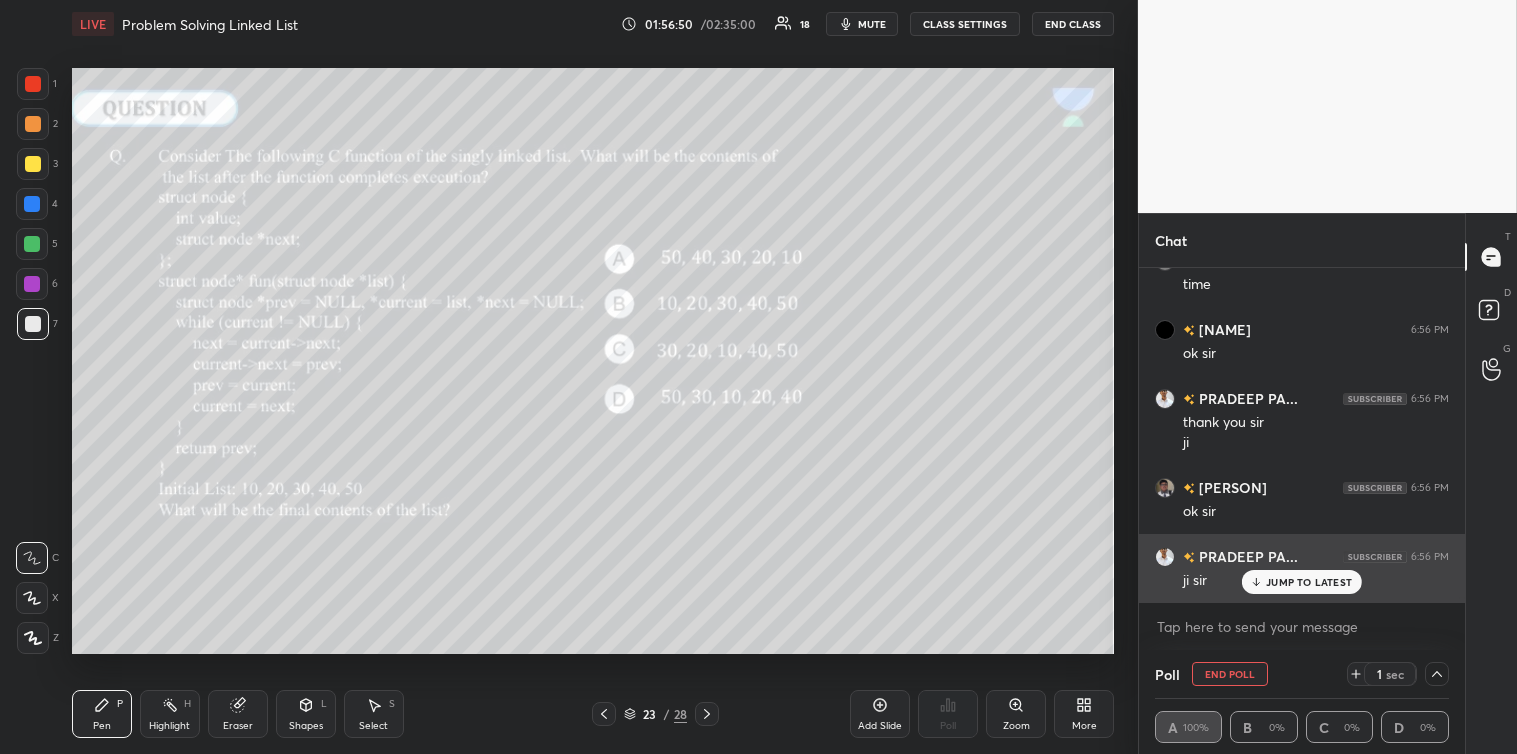 click on "JUMP TO LATEST" at bounding box center [1309, 582] 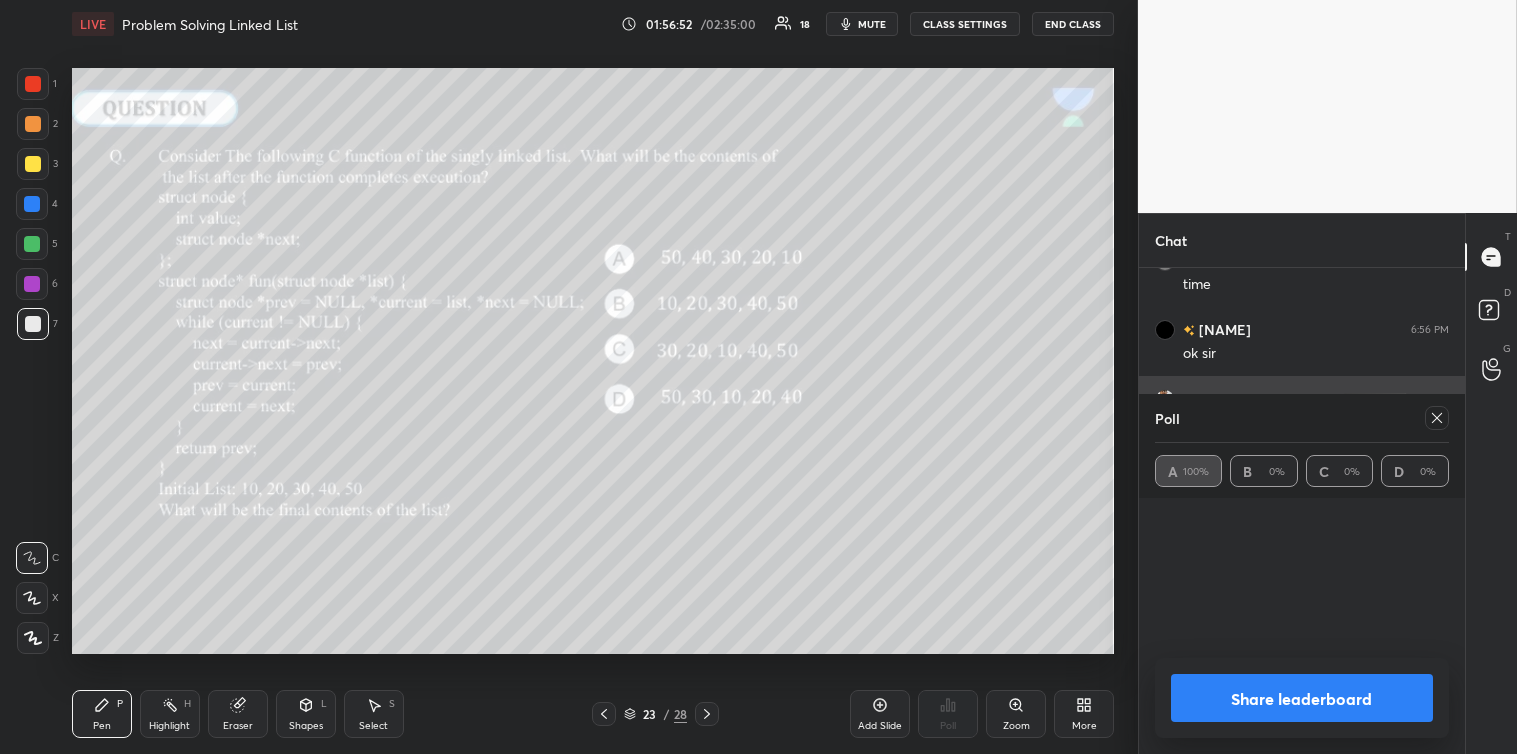 click 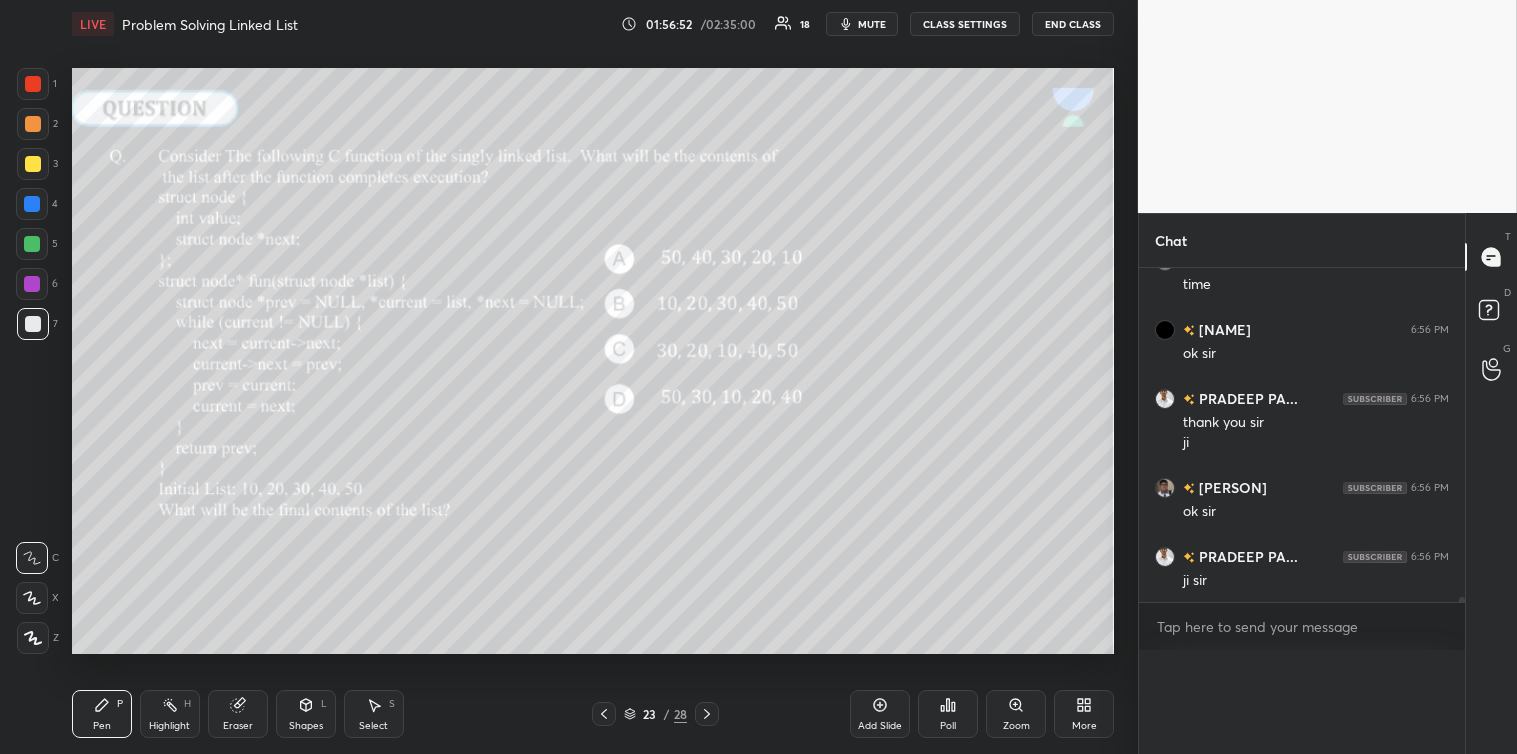 scroll, scrollTop: 361, scrollLeft: 320, axis: both 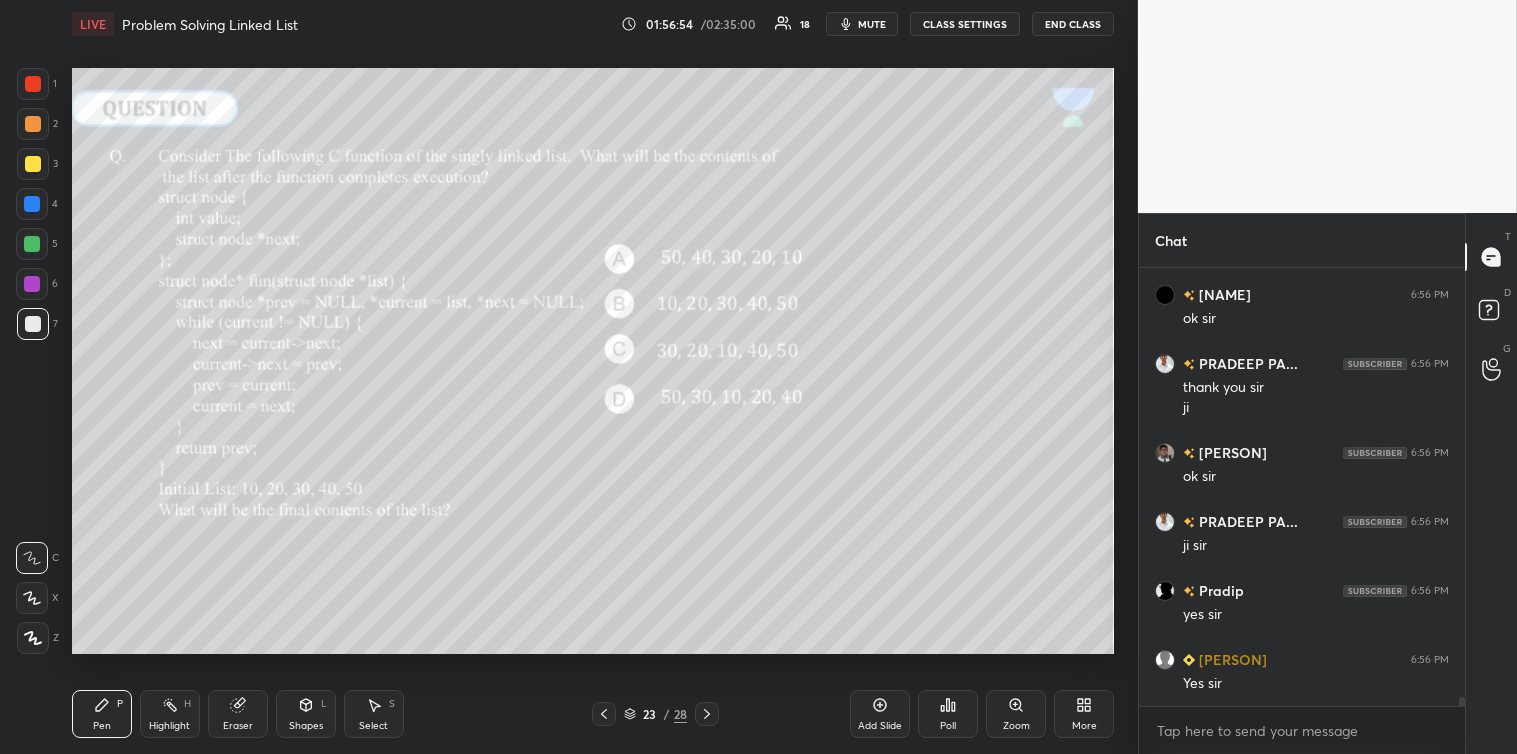 click on "Poll" at bounding box center [948, 714] 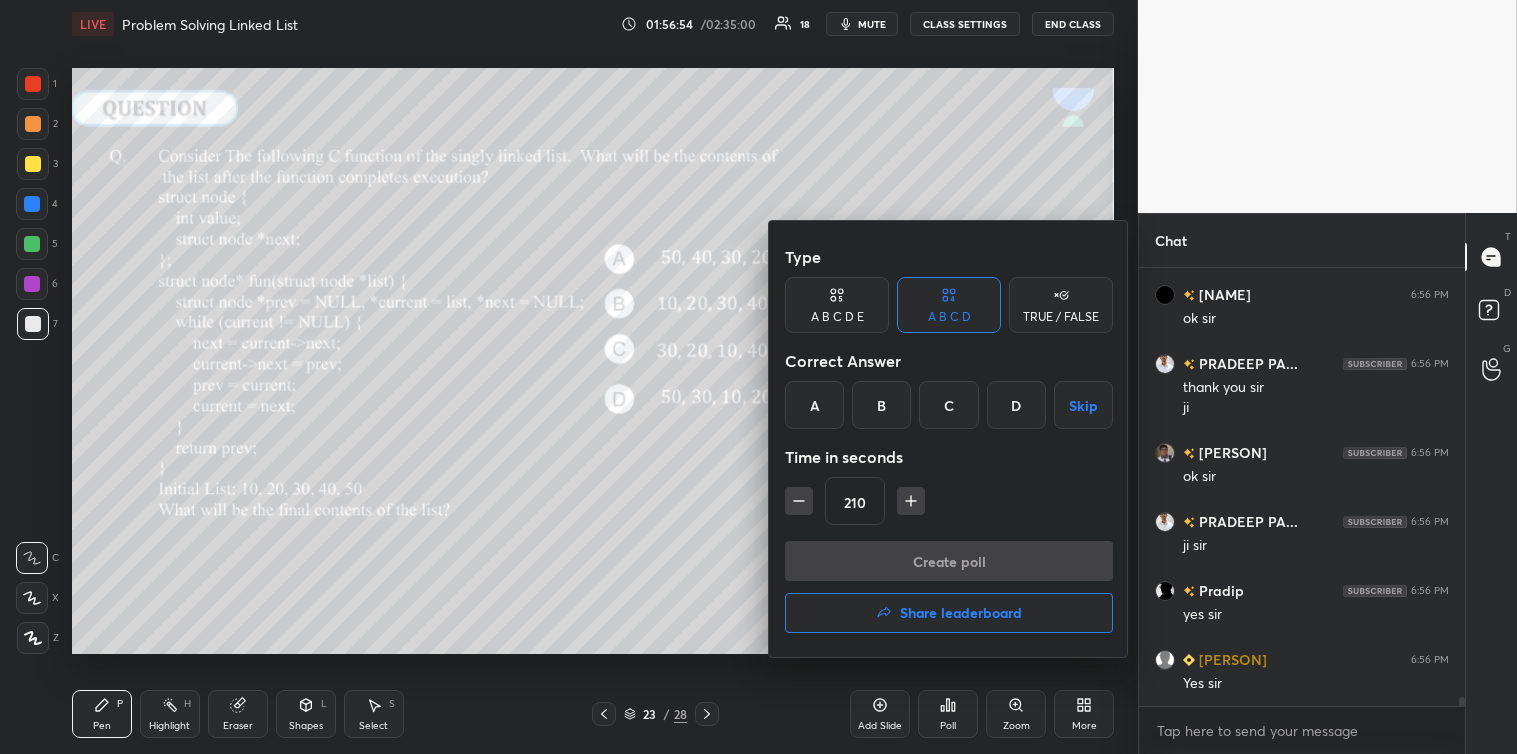 scroll, scrollTop: 20780, scrollLeft: 0, axis: vertical 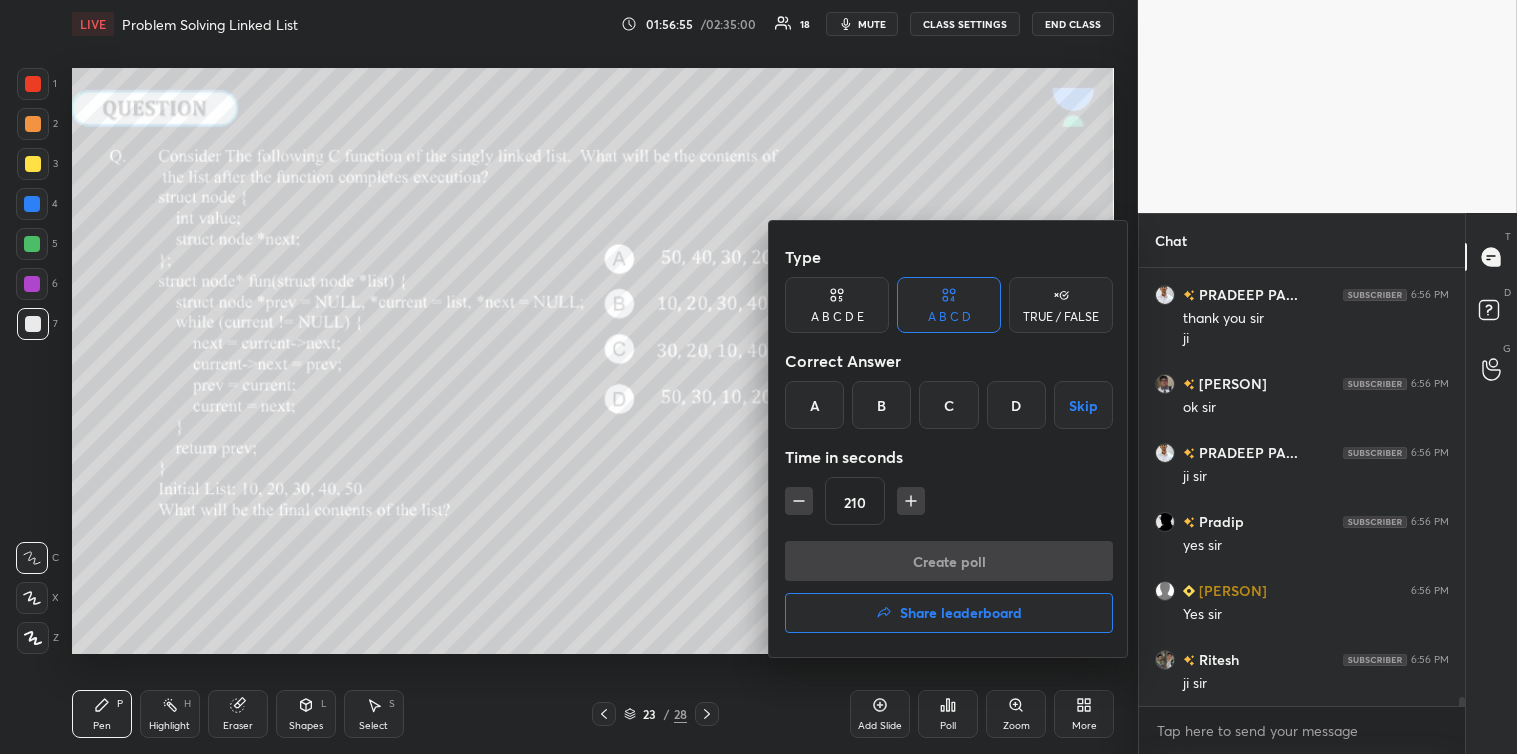 click 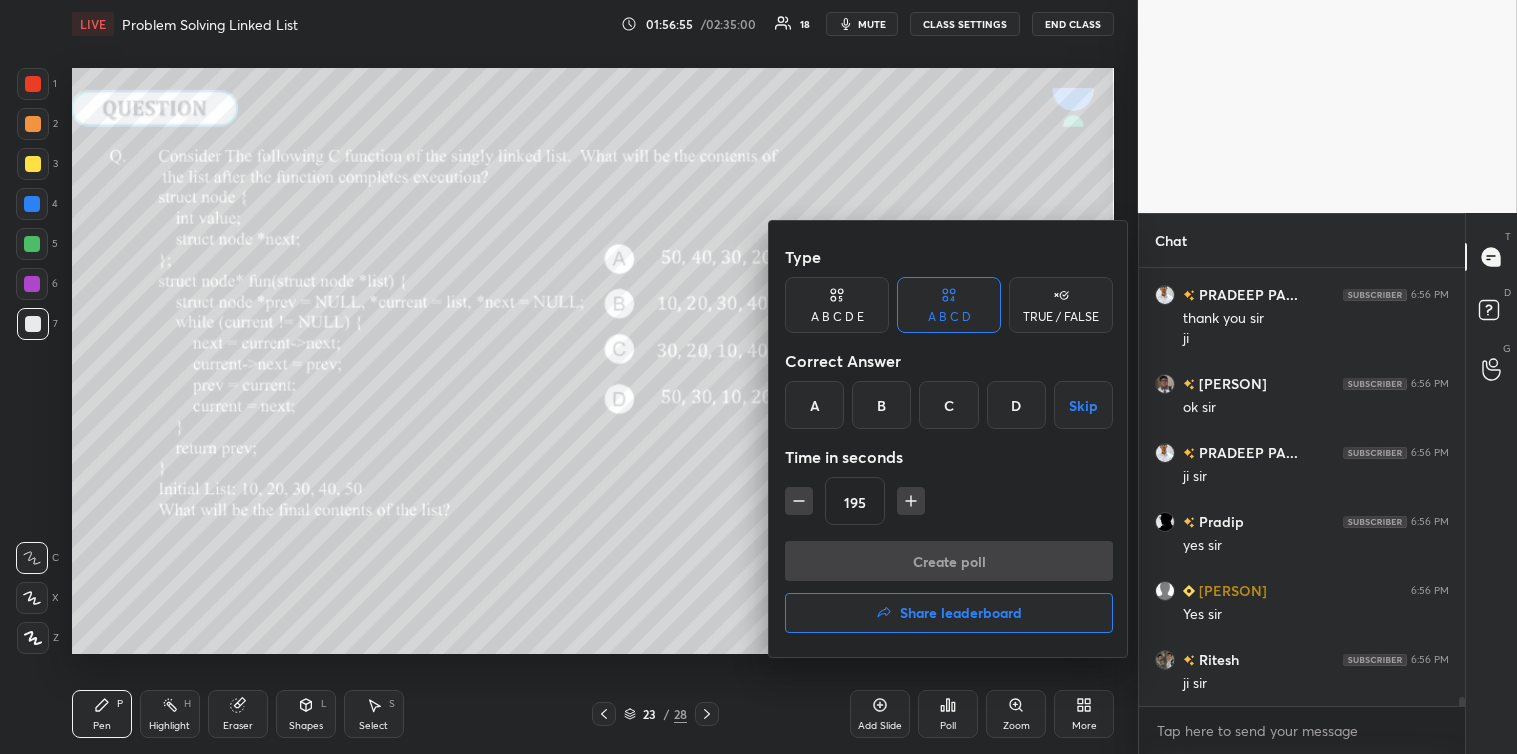 click 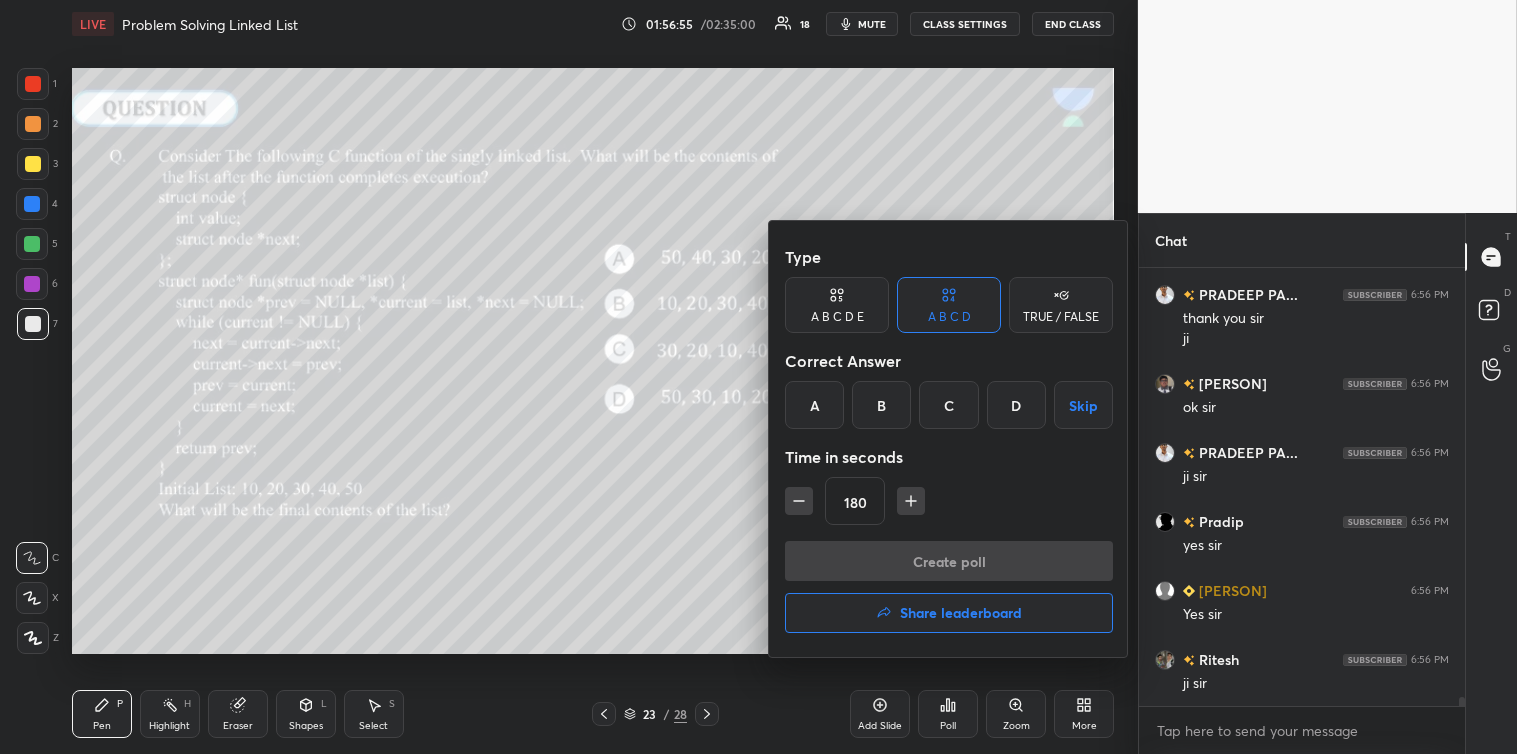 scroll, scrollTop: 21005, scrollLeft: 0, axis: vertical 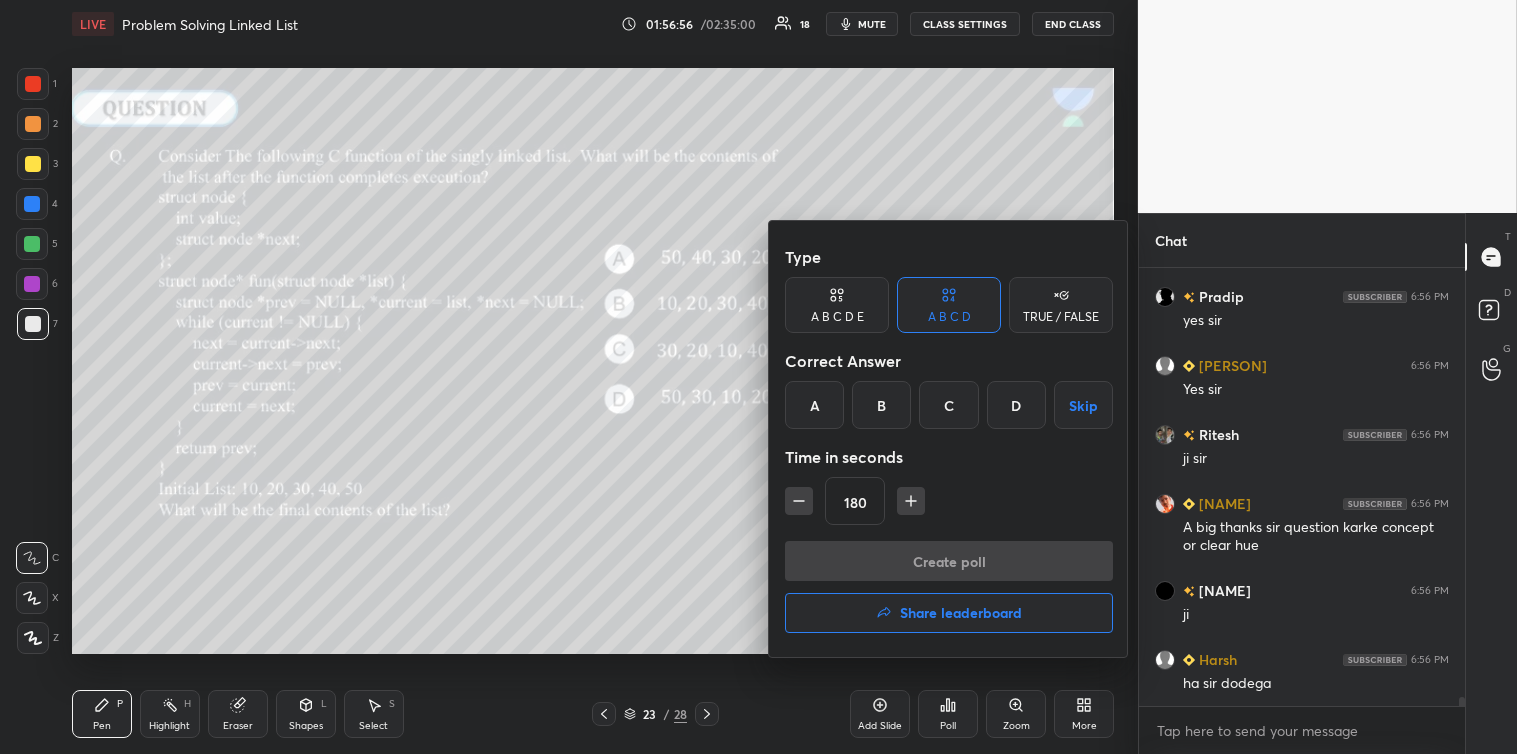 click 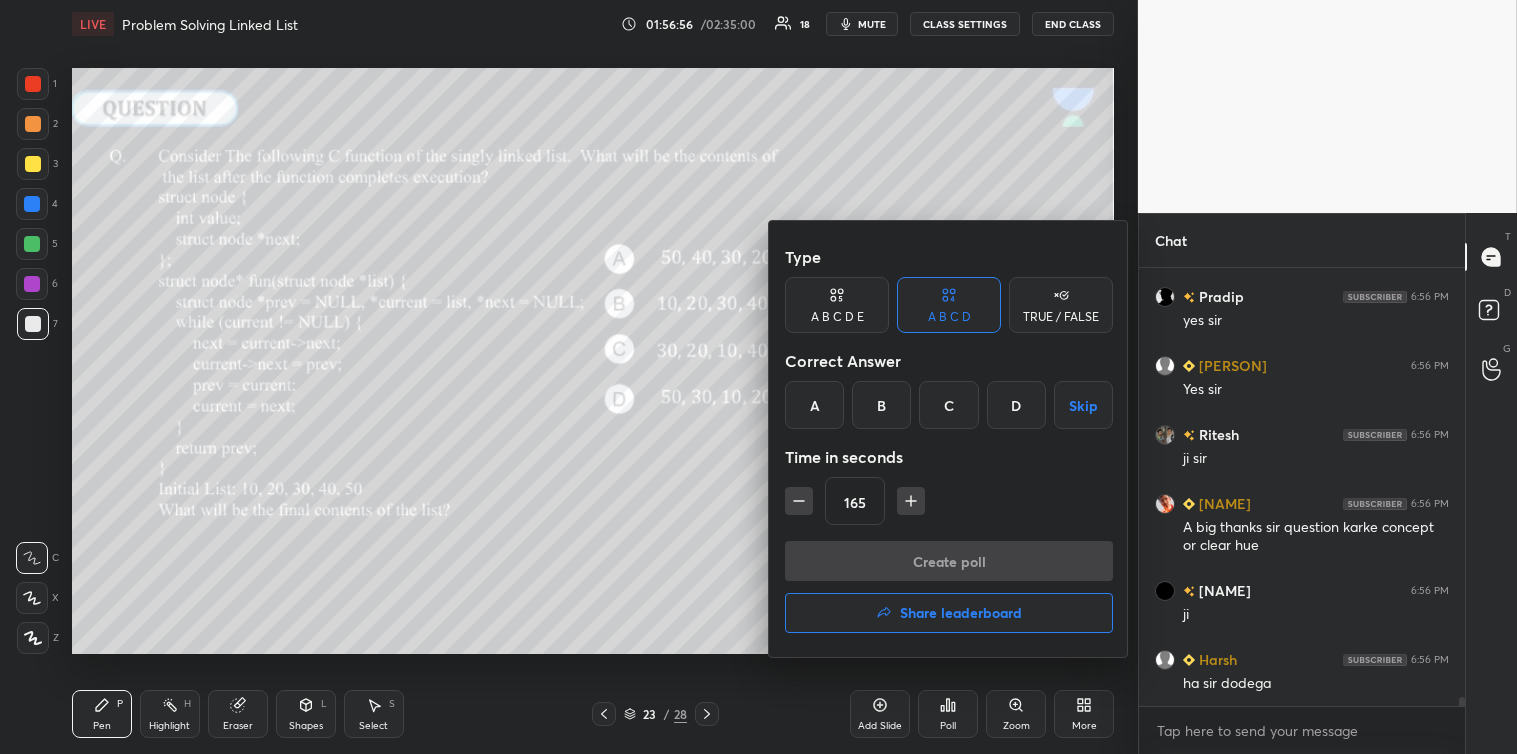 click 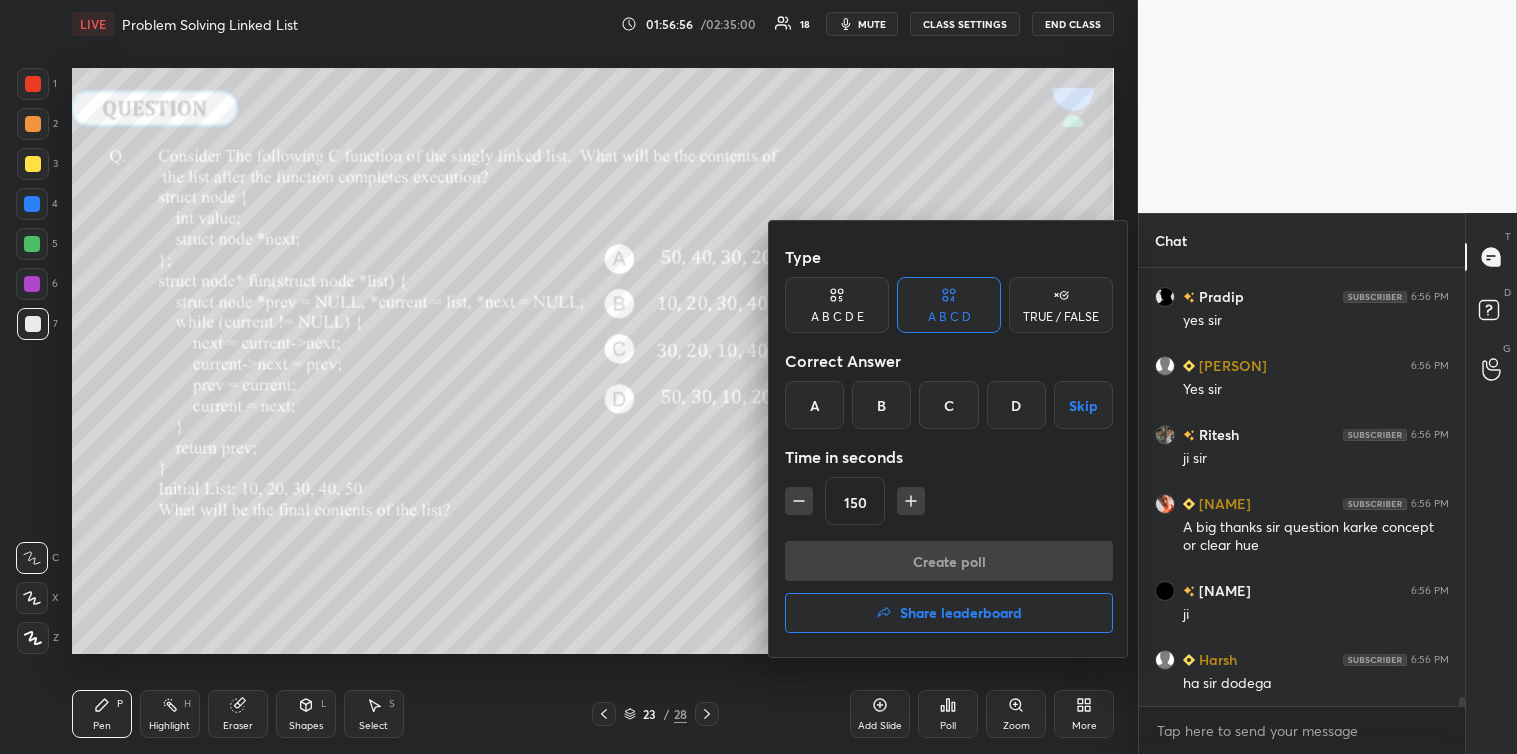 click 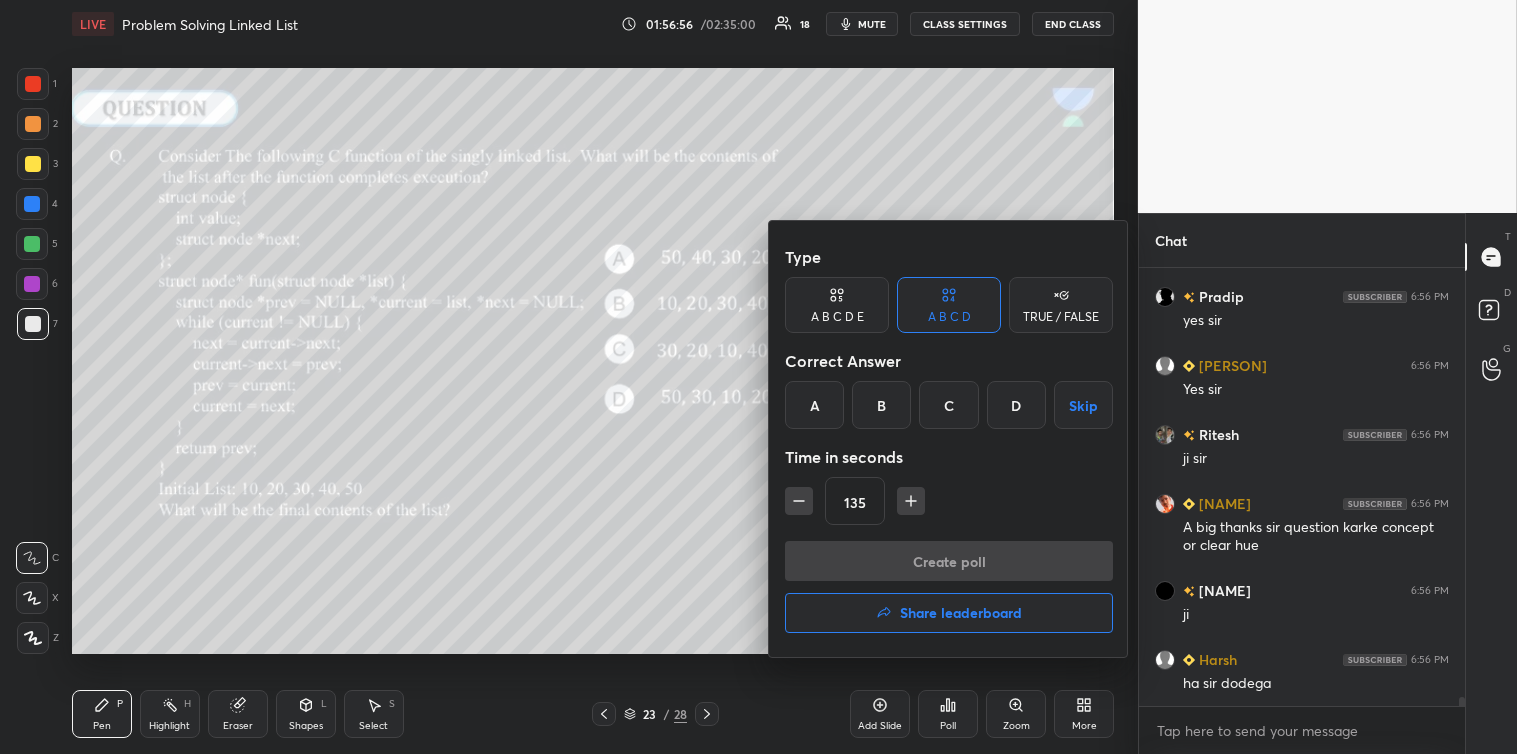 click 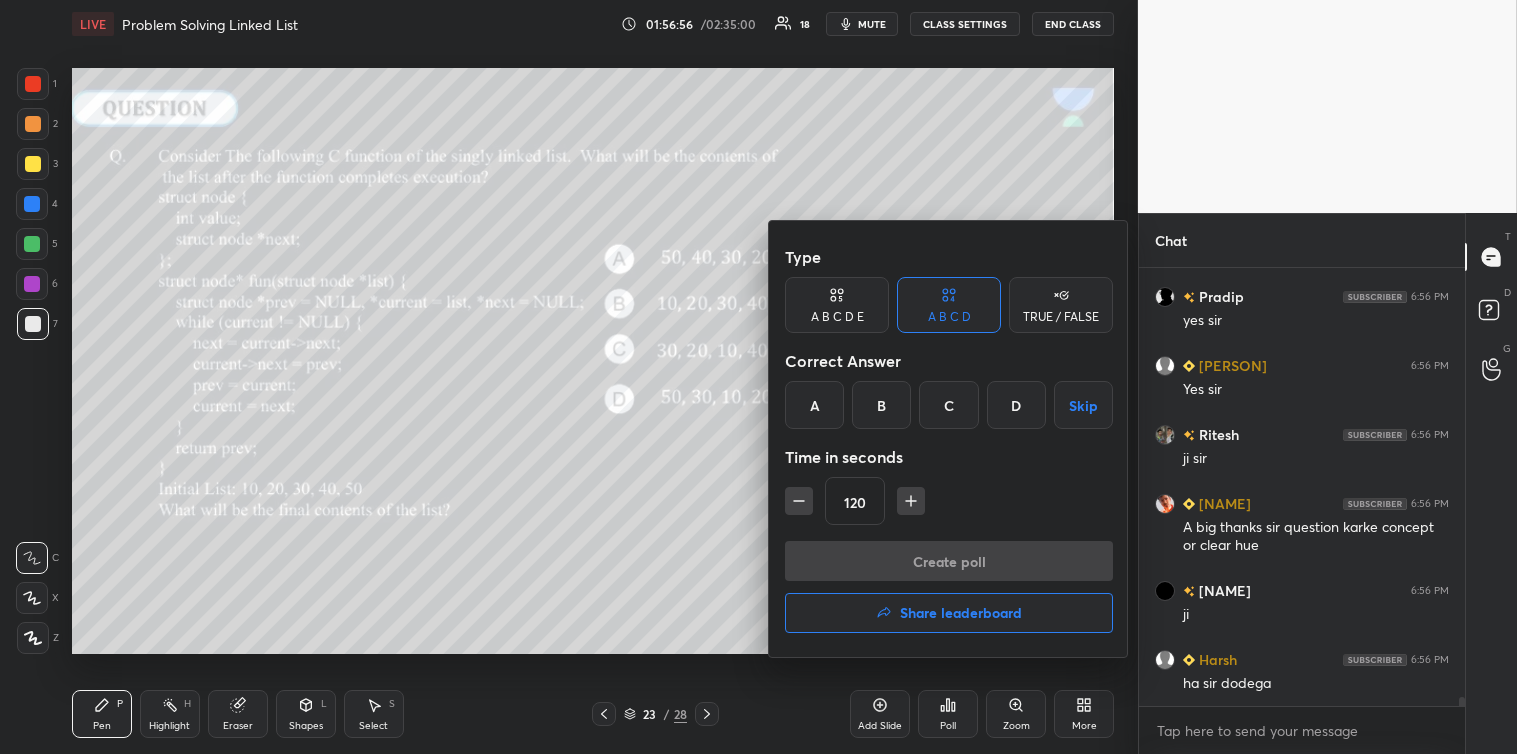 click 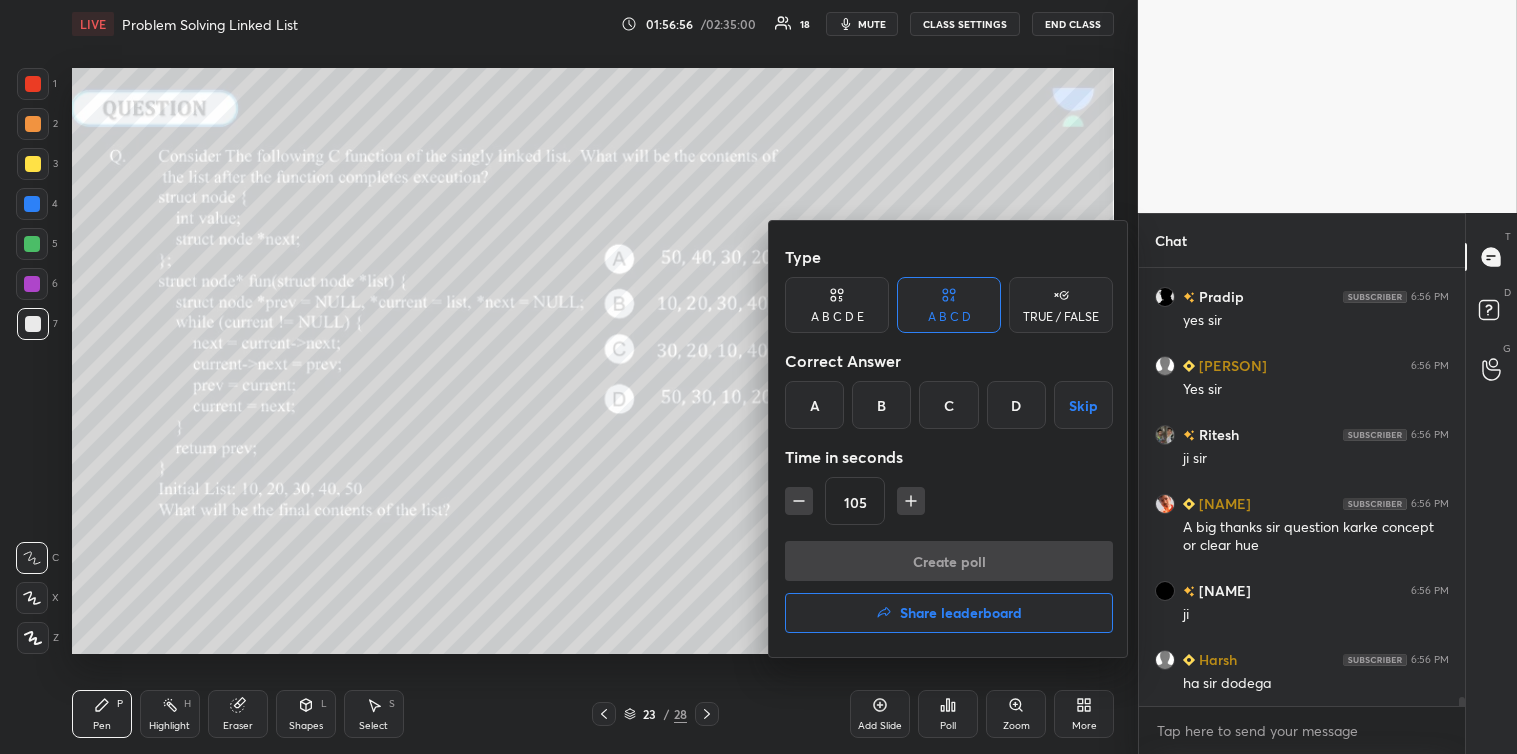 click 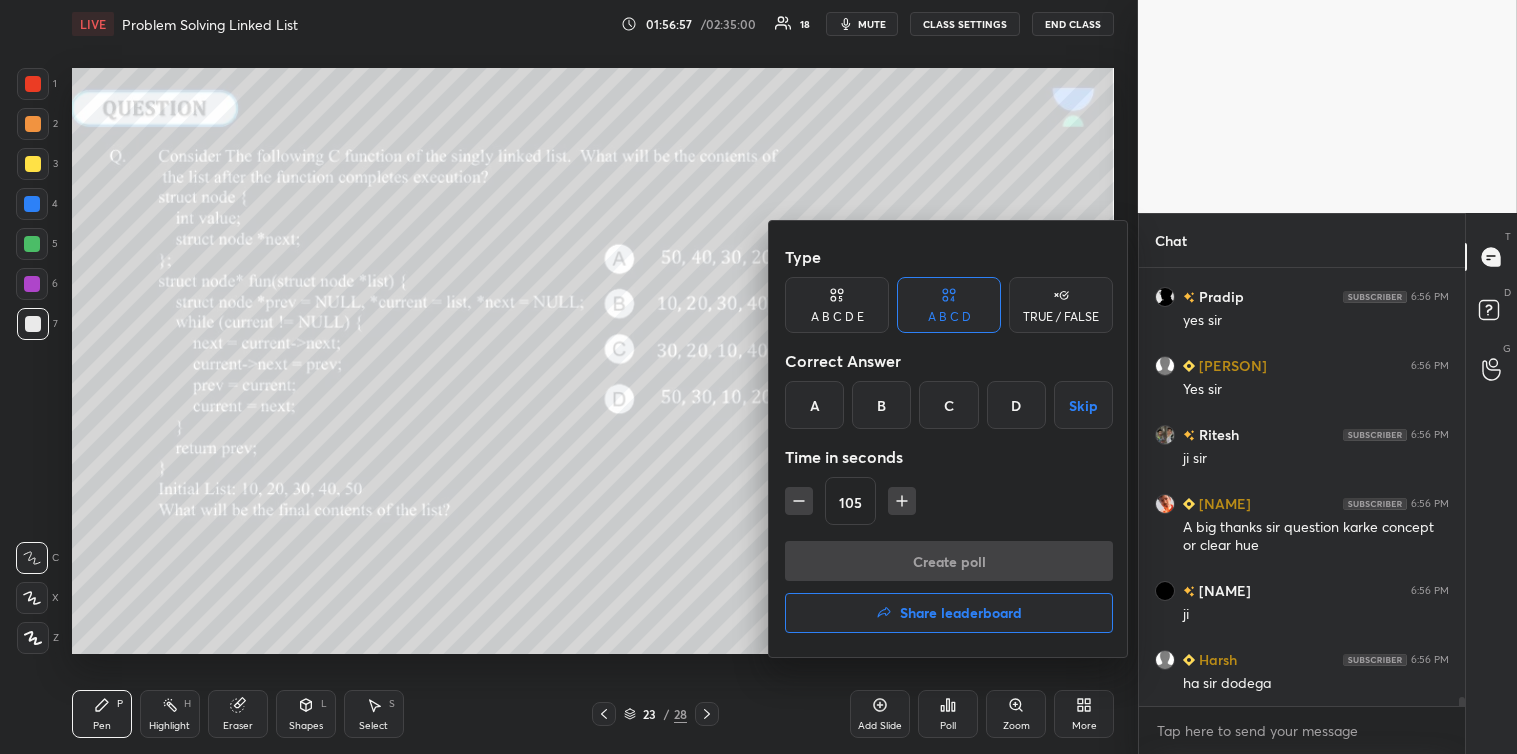 type on "90" 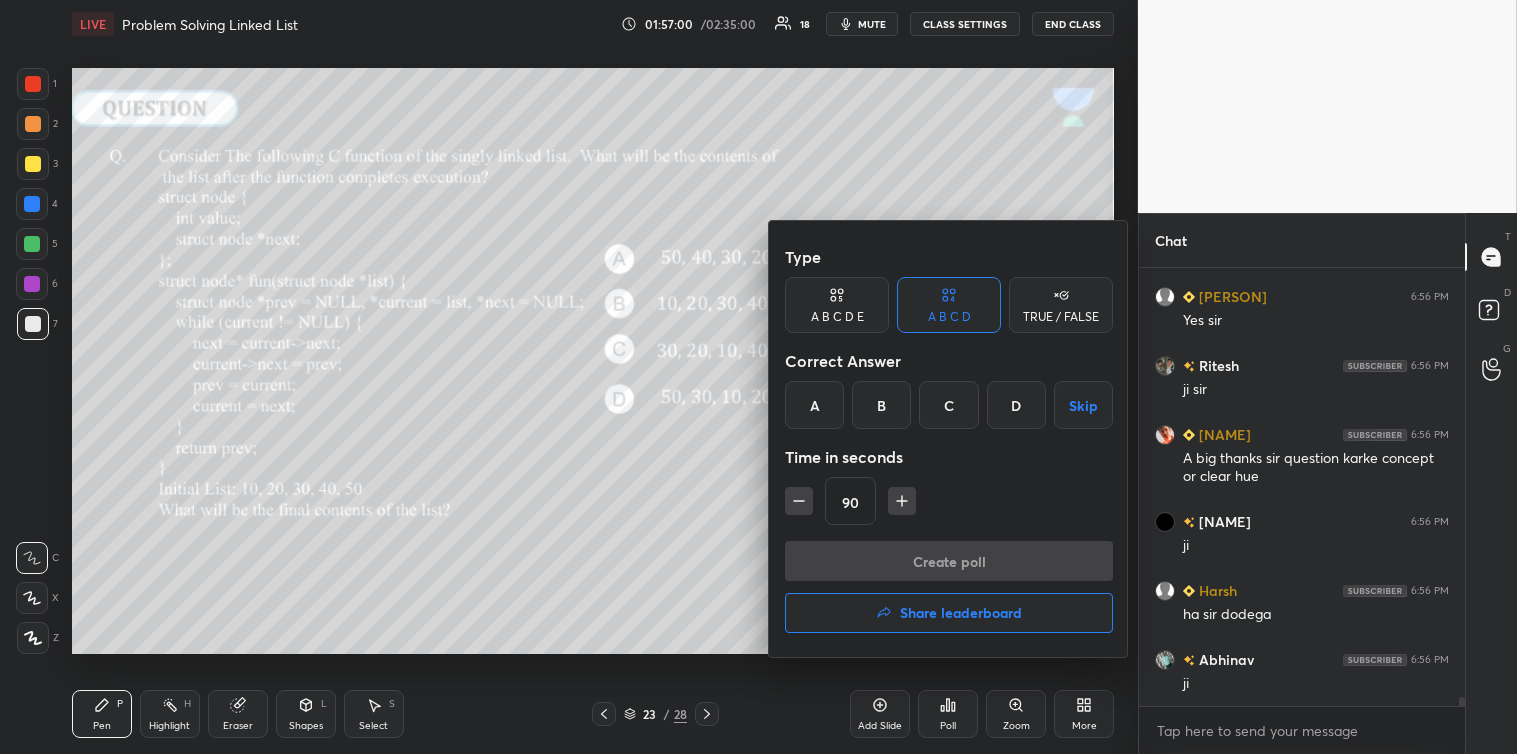 click on "TRUE / FALSE" at bounding box center [1061, 317] 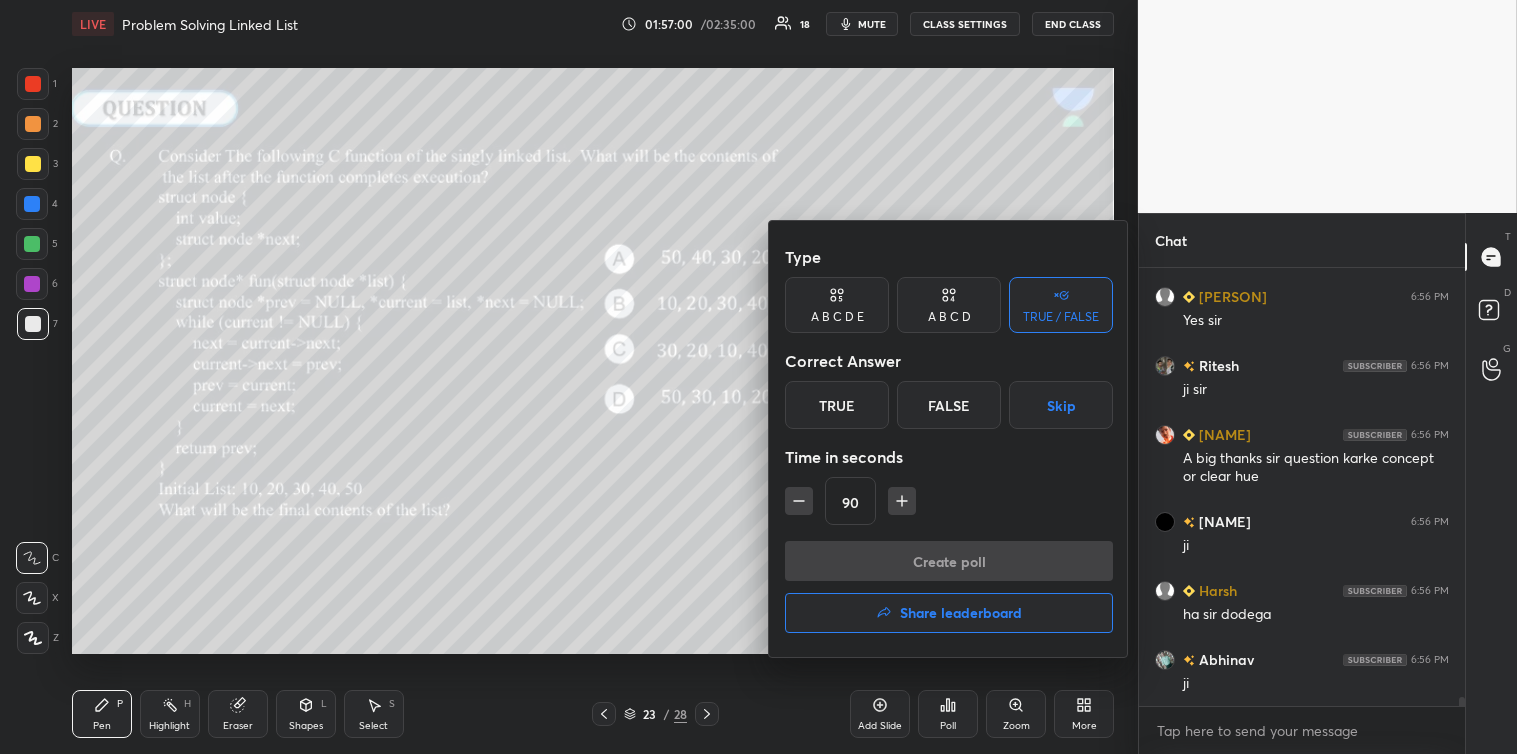 click on "True" at bounding box center [837, 405] 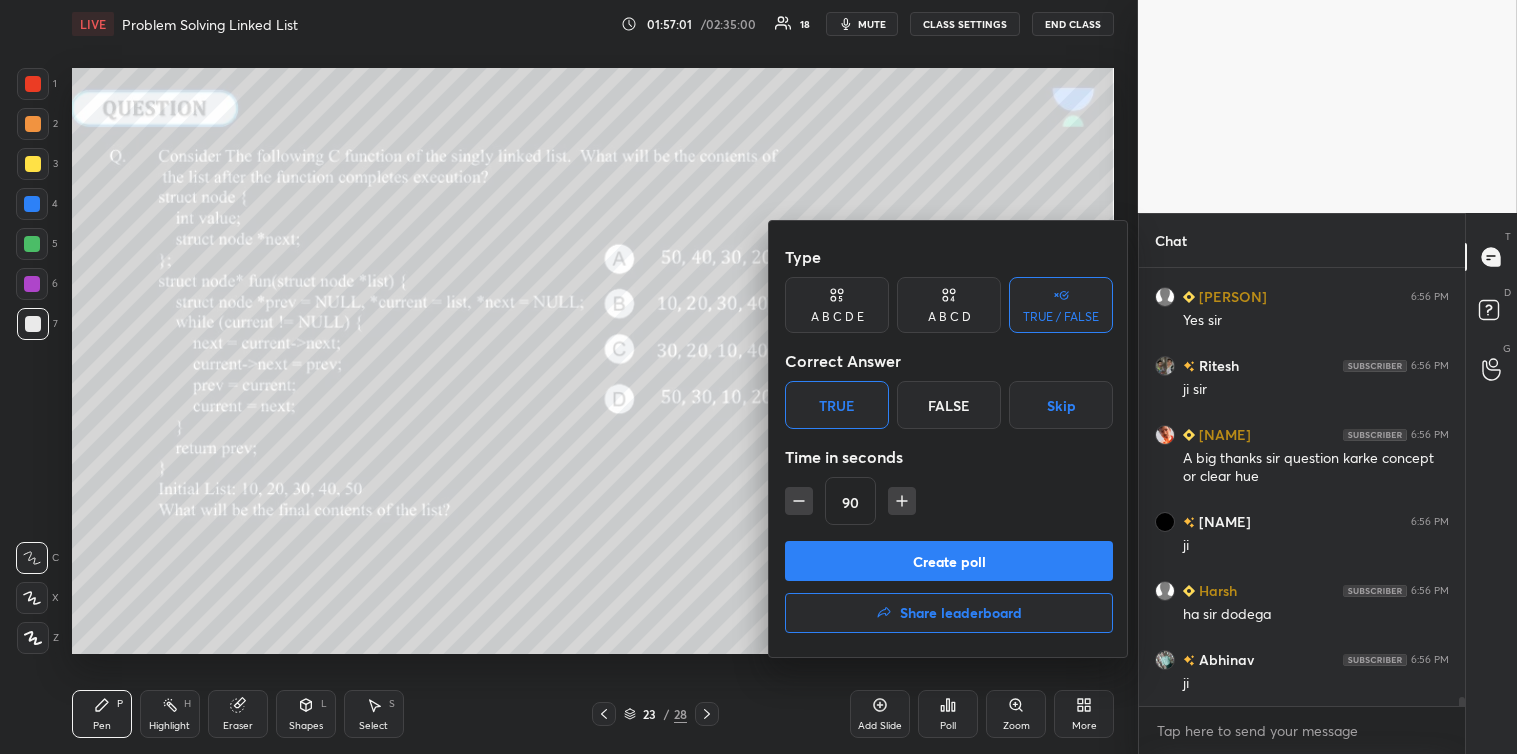 click on "Create poll" at bounding box center (949, 561) 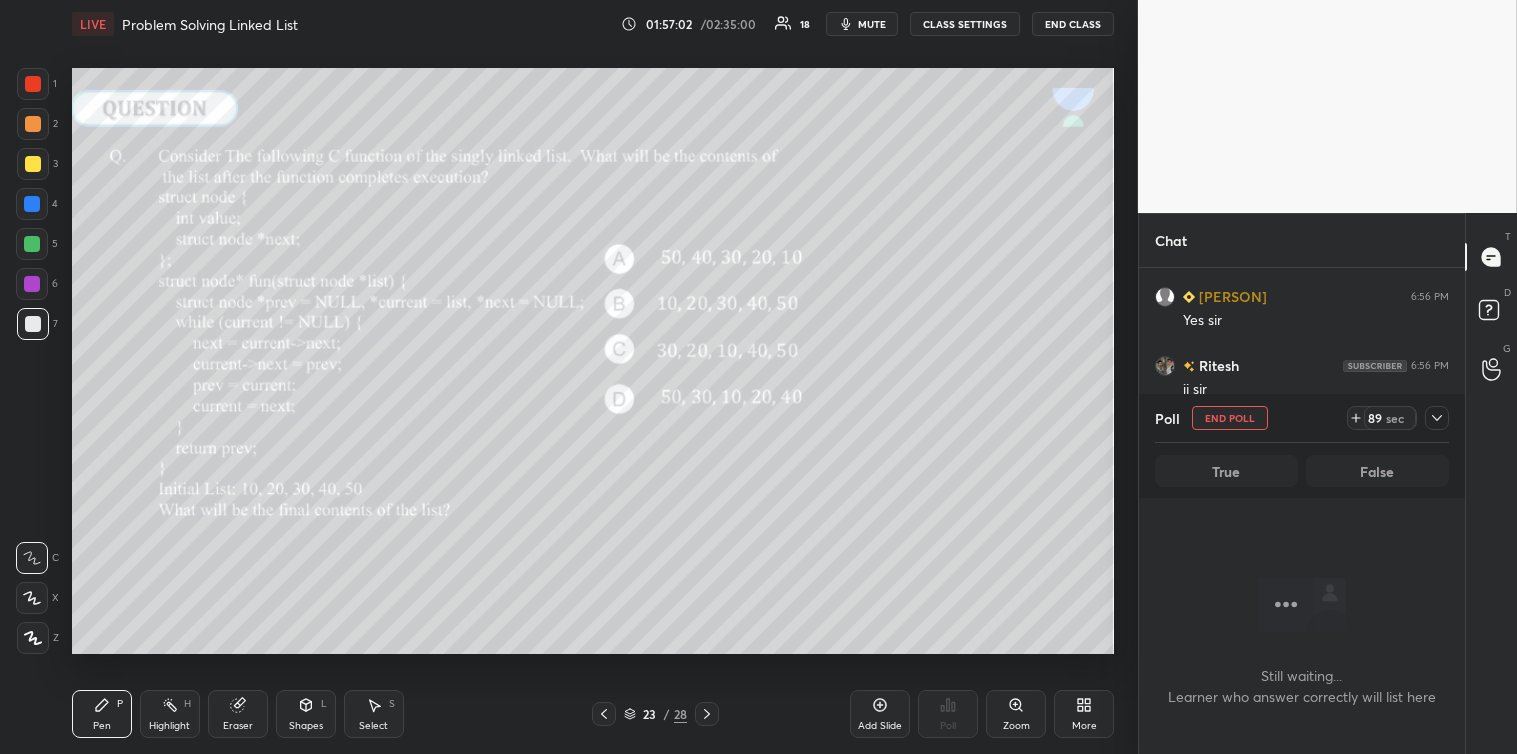 click 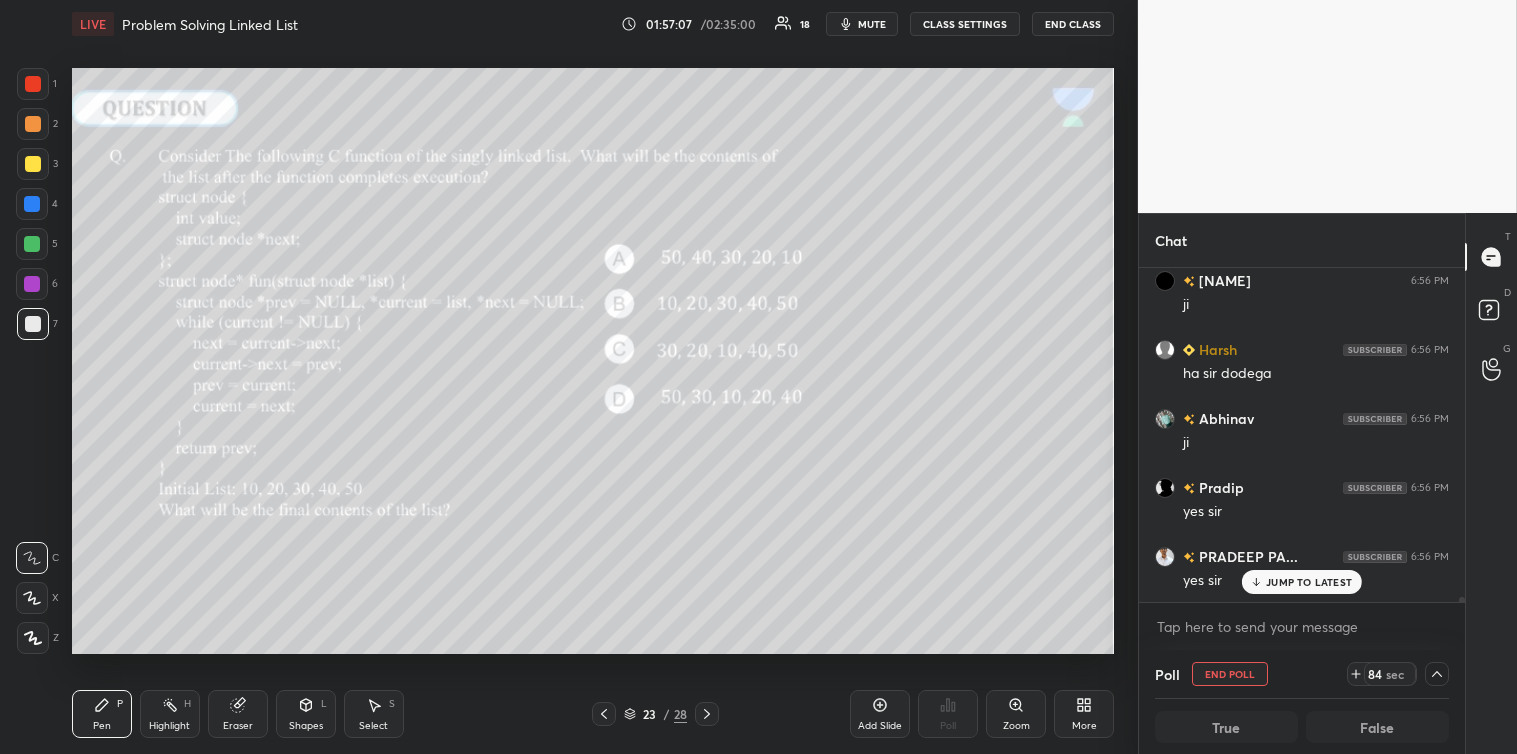 click on "JUMP TO LATEST" at bounding box center (1309, 582) 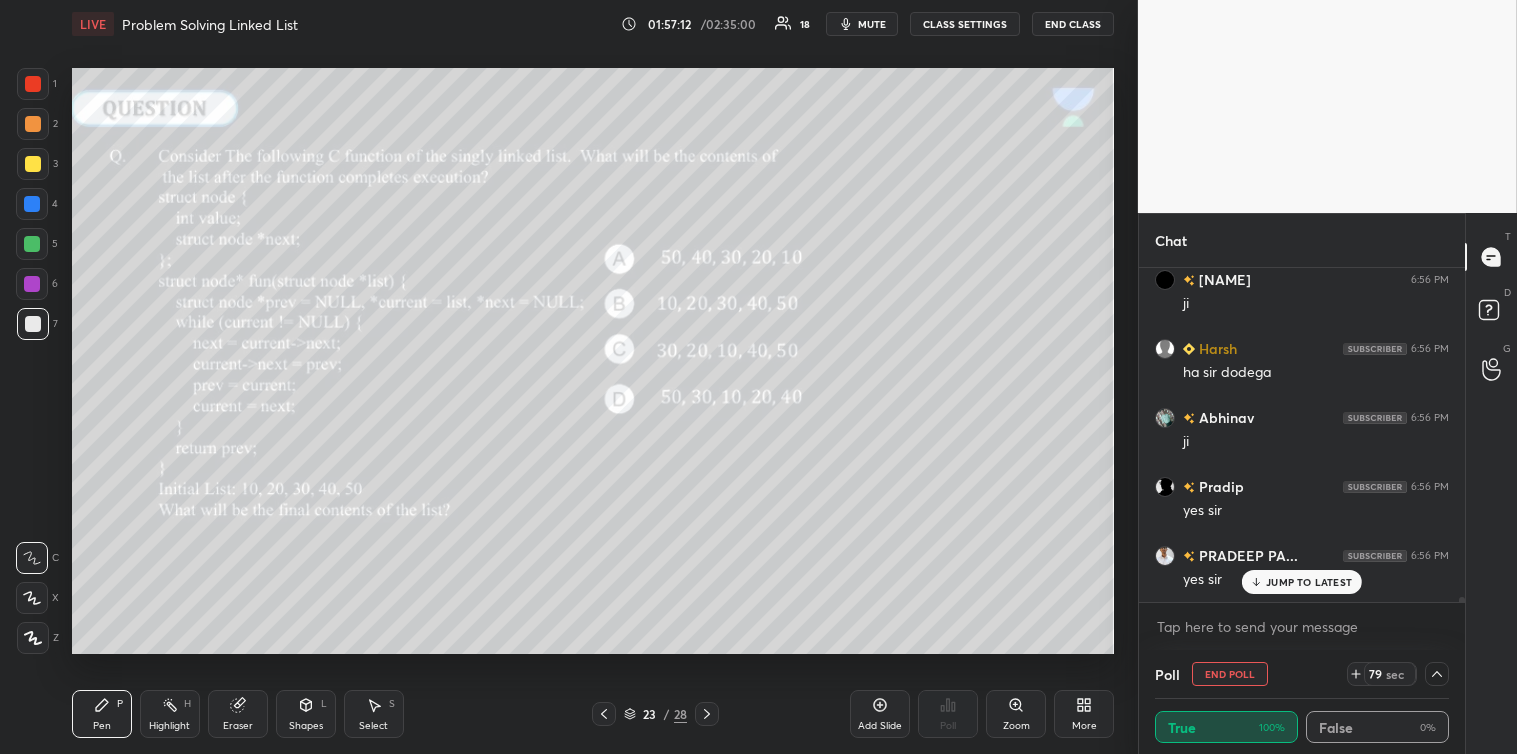 drag, startPoint x: 1464, startPoint y: 598, endPoint x: 1454, endPoint y: 695, distance: 97.5141 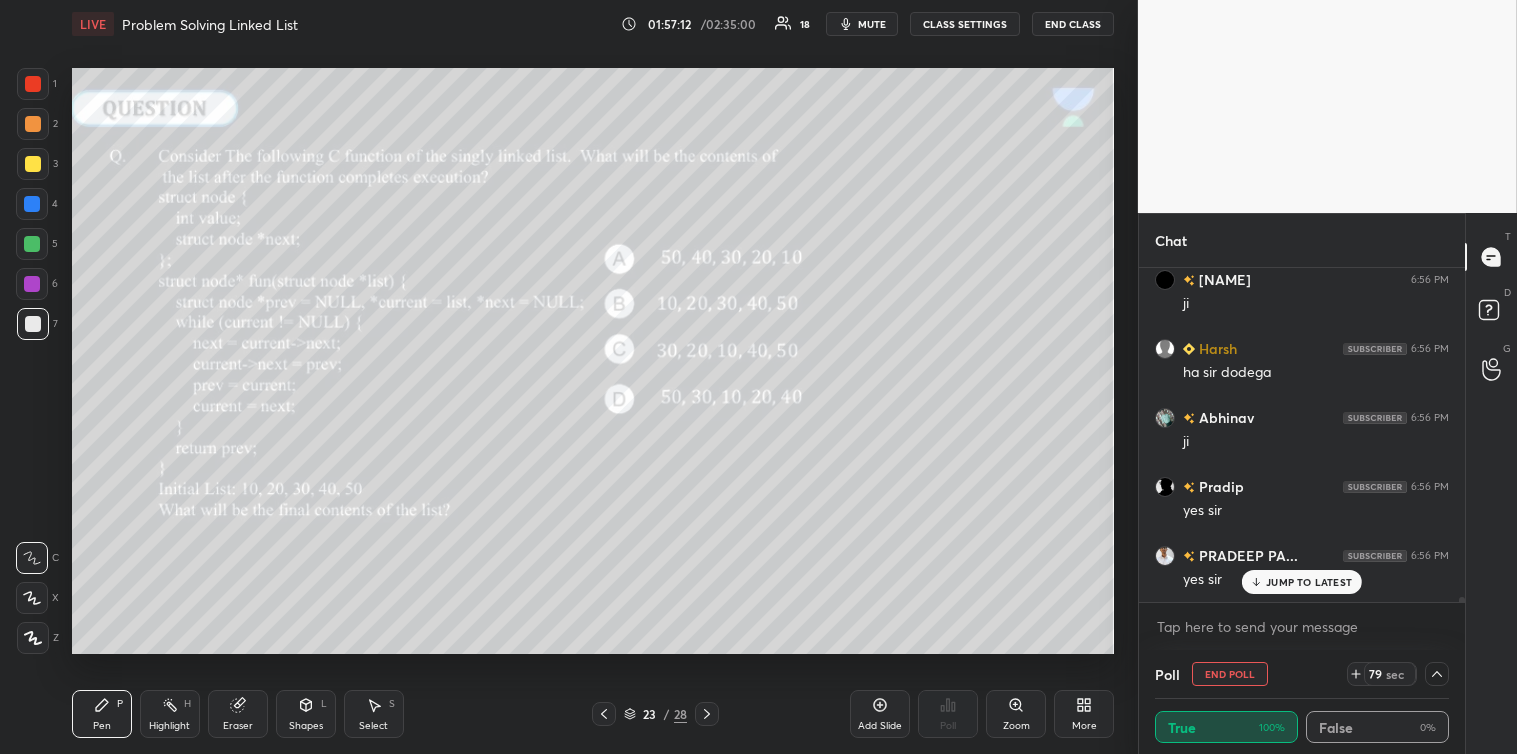 click on "Chat [PERSON] 6:56 PM A big thanks sir question karke concept or clear hue [PERSON] 6:56 PM ji [PERSON] 6:56 PM ha sir dodega [PERSON] 6:56 PM ji [PERSON] 6:56 PM yes sir [PERSON] 6:56 PM yes sir JUMP TO LATEST Enable hand raising Enable raise hand to speak to learners. Once enabled, chat will be turned off temporarily. Enable x   [PERSON] Asked a doubt 1 Sorry sir I have some network issused sorry for that Pick this doubt [PERSON] Asked a doubt 1 Please help me with this doubt Pick this doubt [PERSON] Asked a doubt 1 Please help me with this doubt Pick this doubt NEW DOUBTS ASKED No one has raised a hand yet Can't raise hand Looks like educator just invited you to speak. Please wait before you can raise your hand again. Got it Poll End Poll 79  sec True 100% False 0%" at bounding box center [1301, 483] 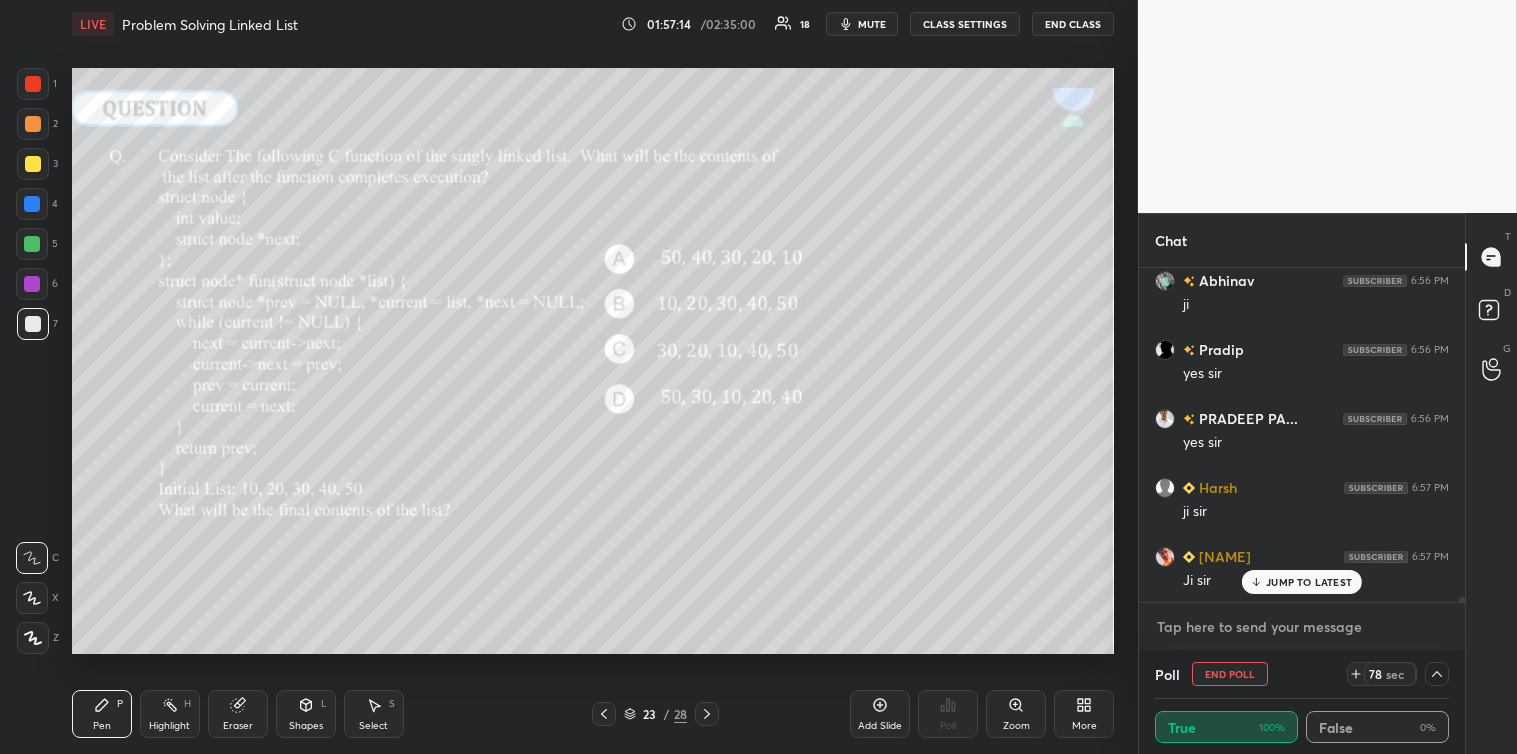 click at bounding box center (1302, 627) 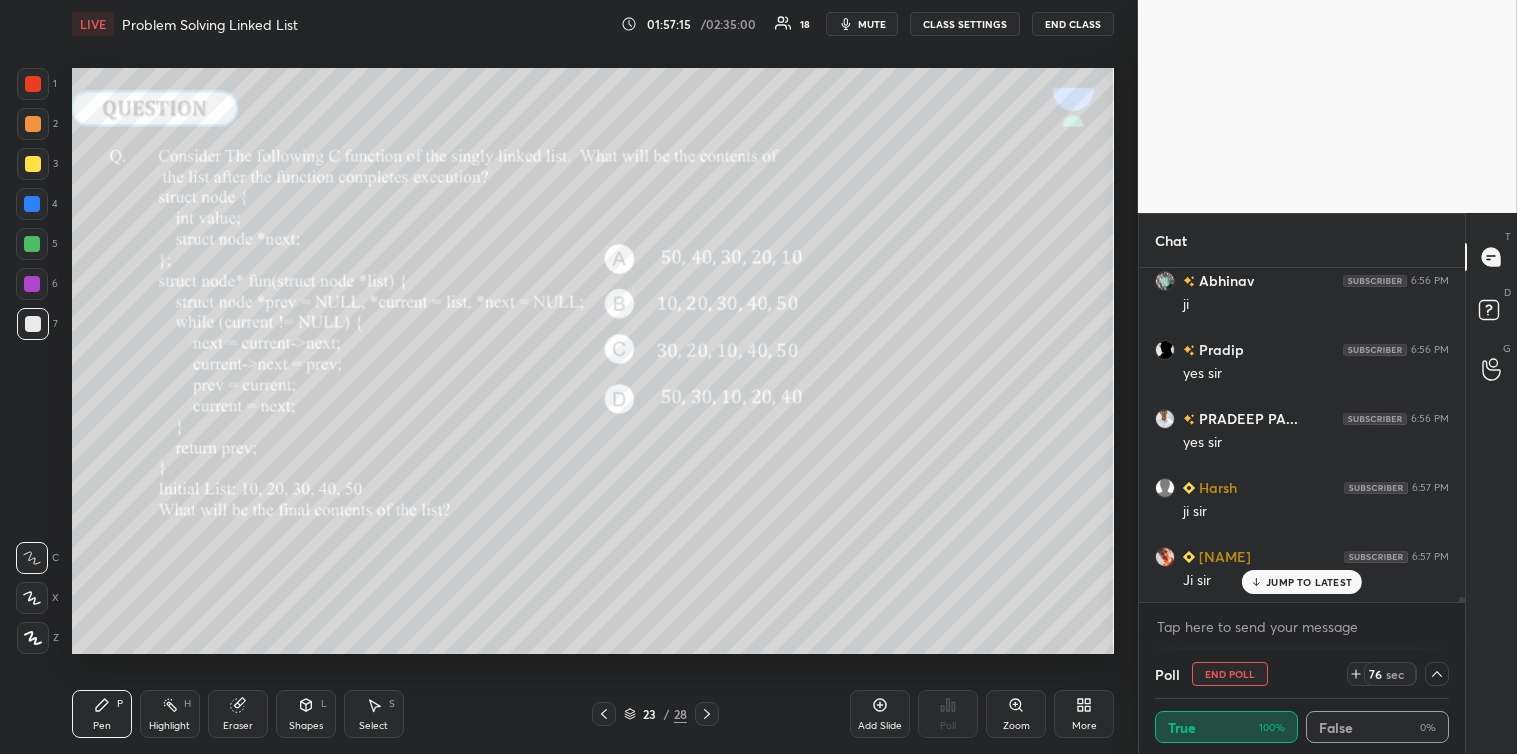 click 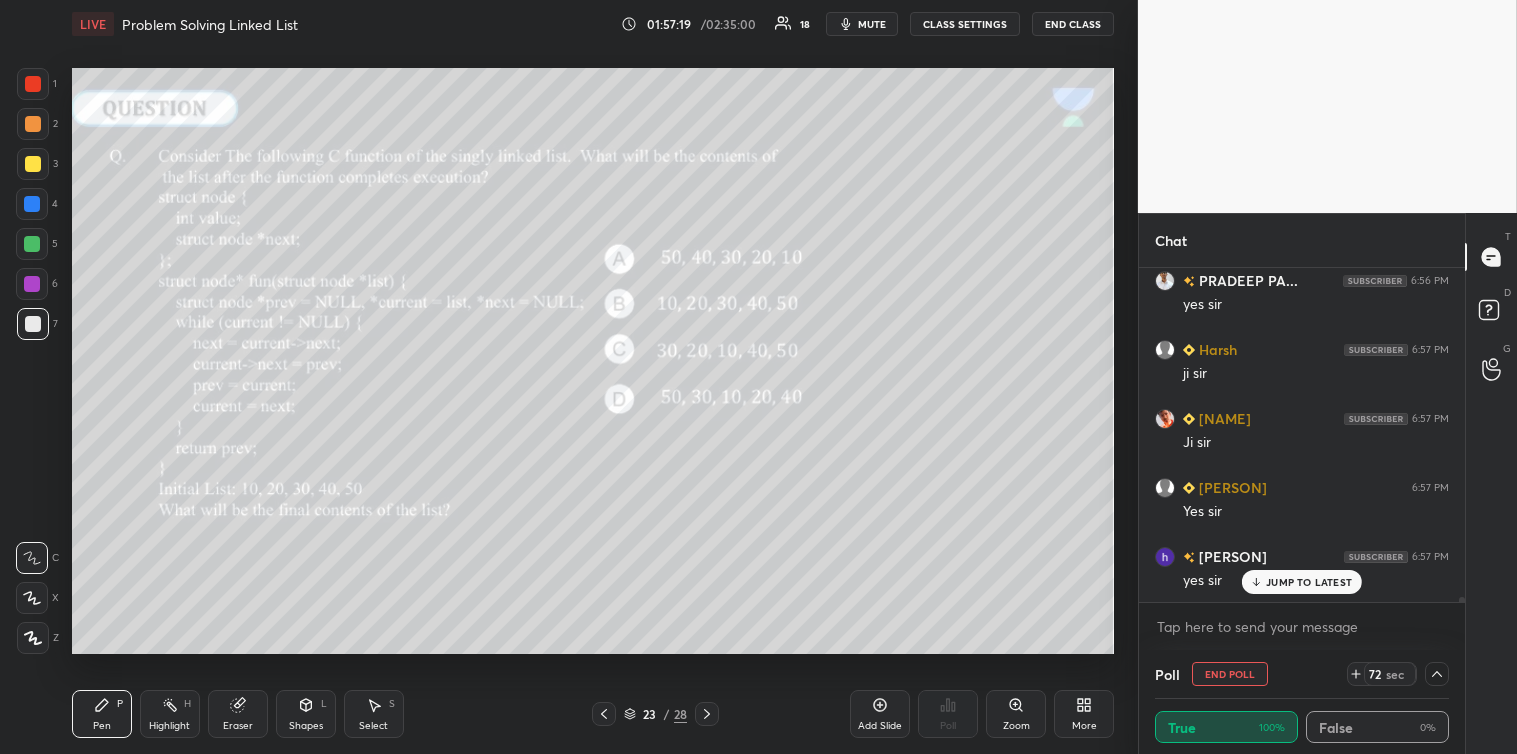 click 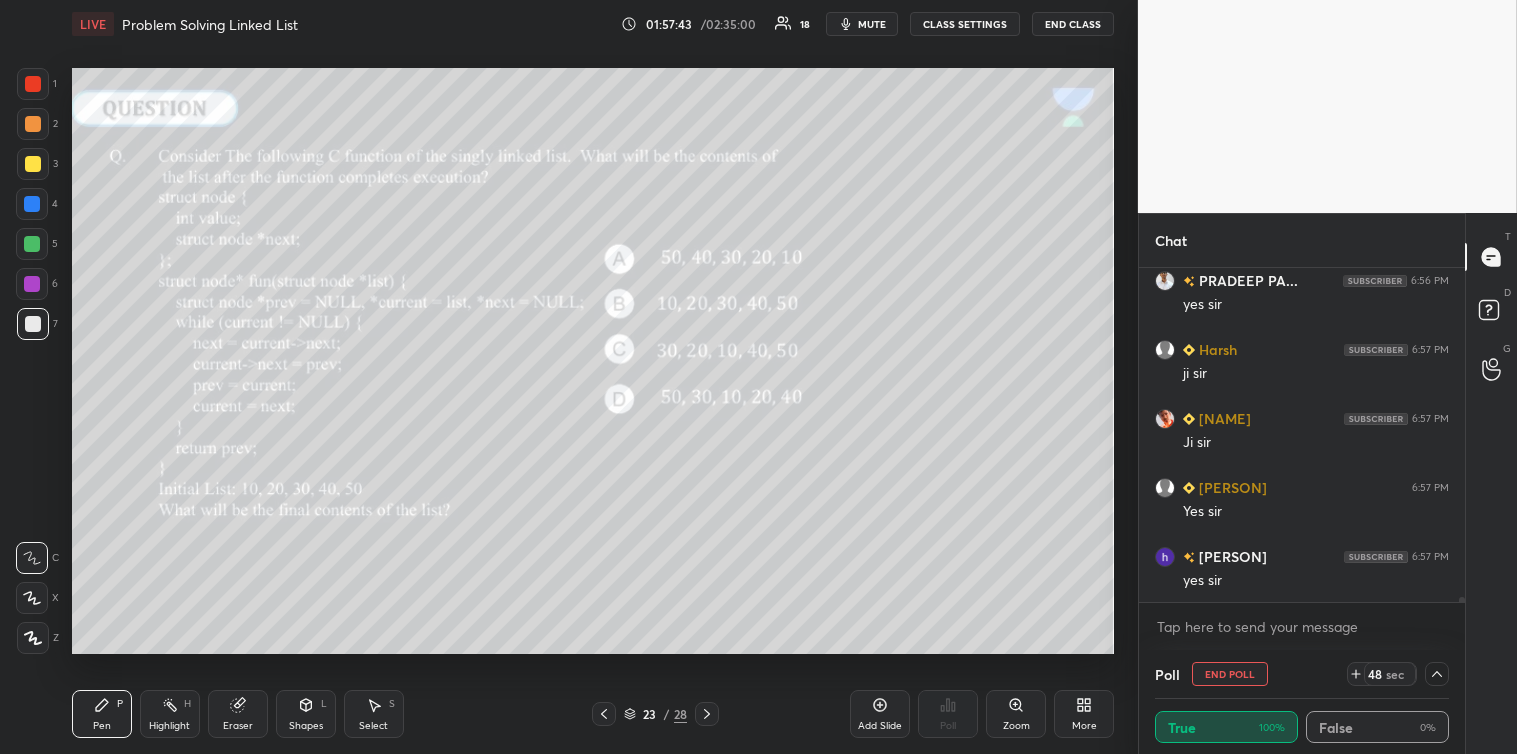 click 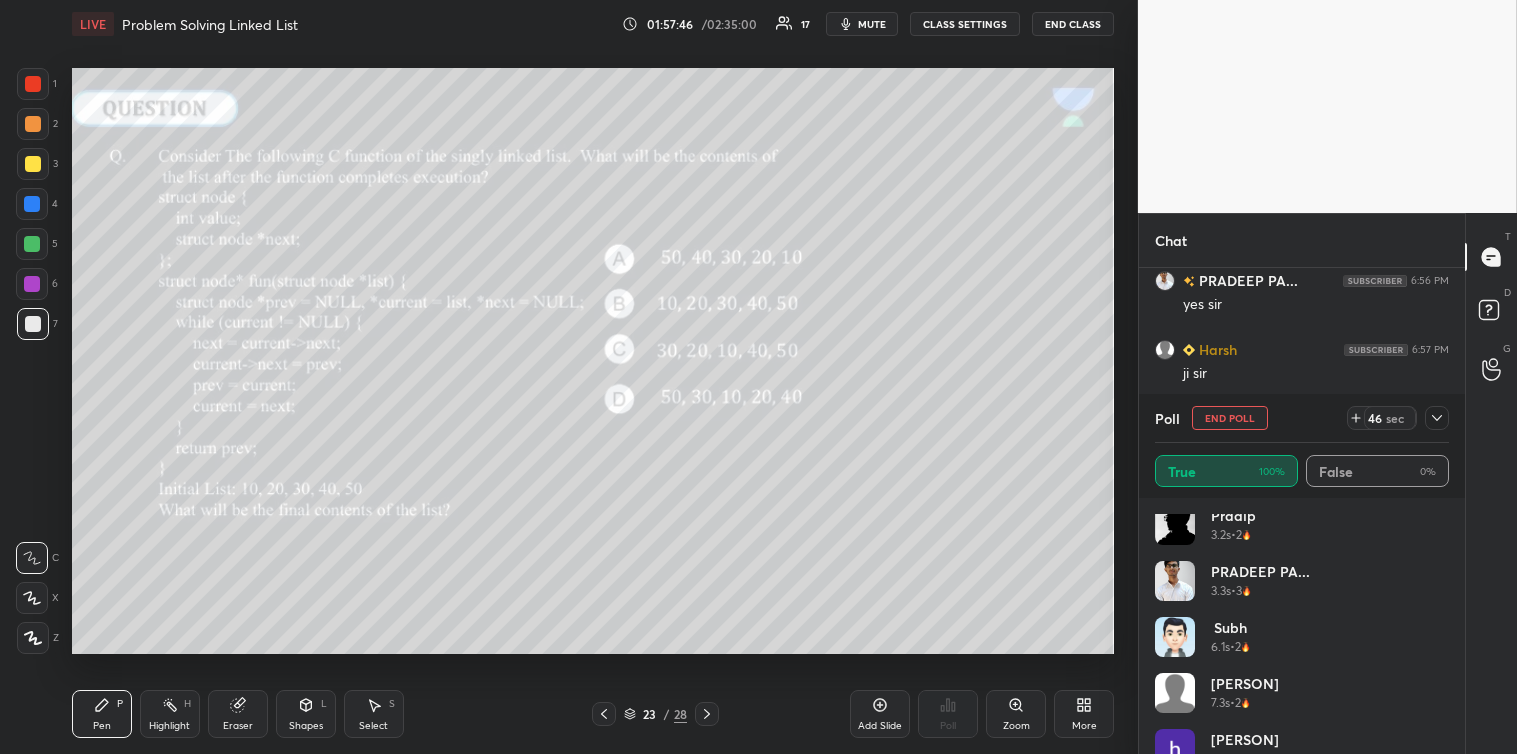 click on "Abhinav 3s  •  3 Pradip 3.2s  •  2 PRADEEP PA... 3.3s  •  3 Subh 6.1s  •  2 rishi 7.3s  •  2 Shreya 14.1s  •  2 Harsh 21.7s  •  2" at bounding box center [1302, 634] 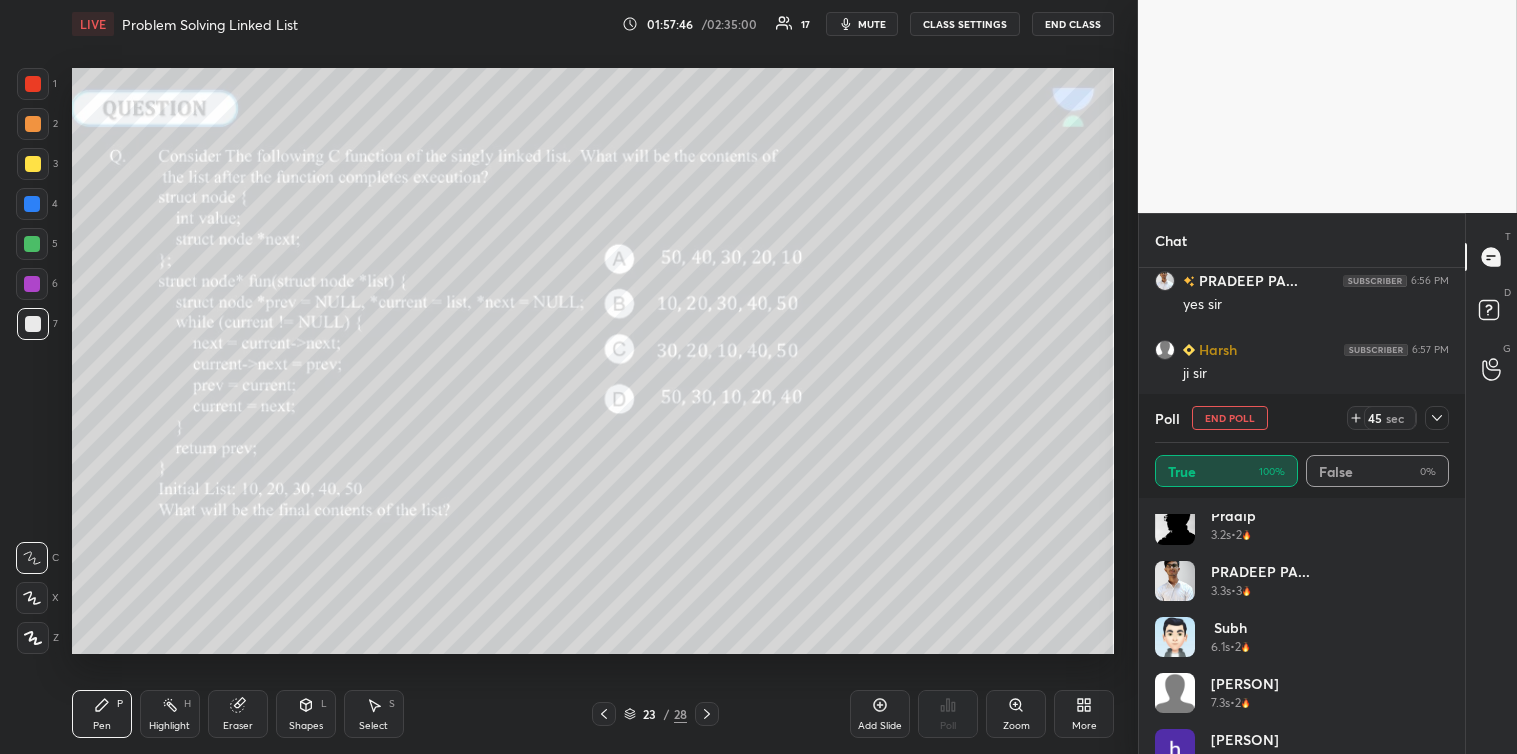 click on "45  sec" at bounding box center (1398, 418) 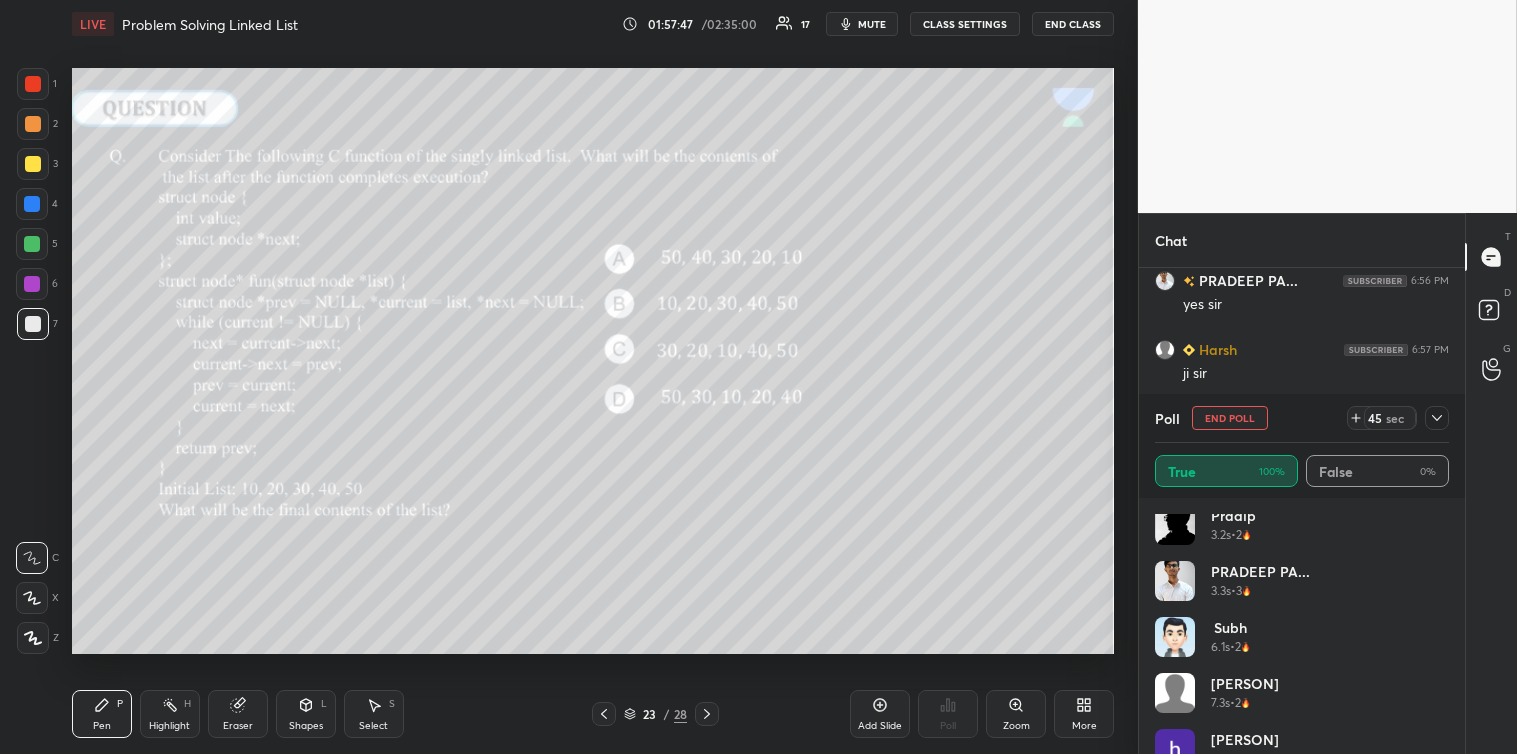 click 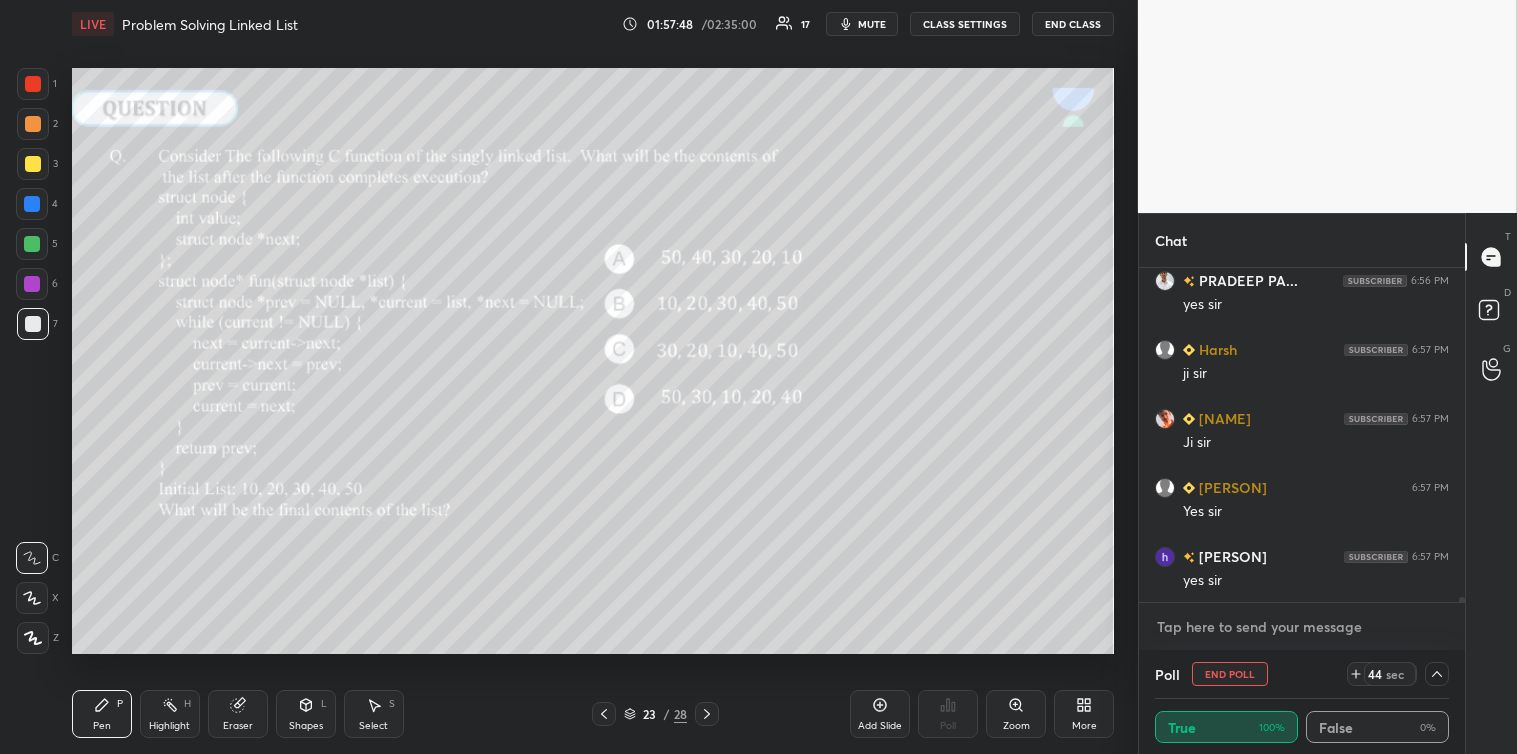 click at bounding box center (1302, 627) 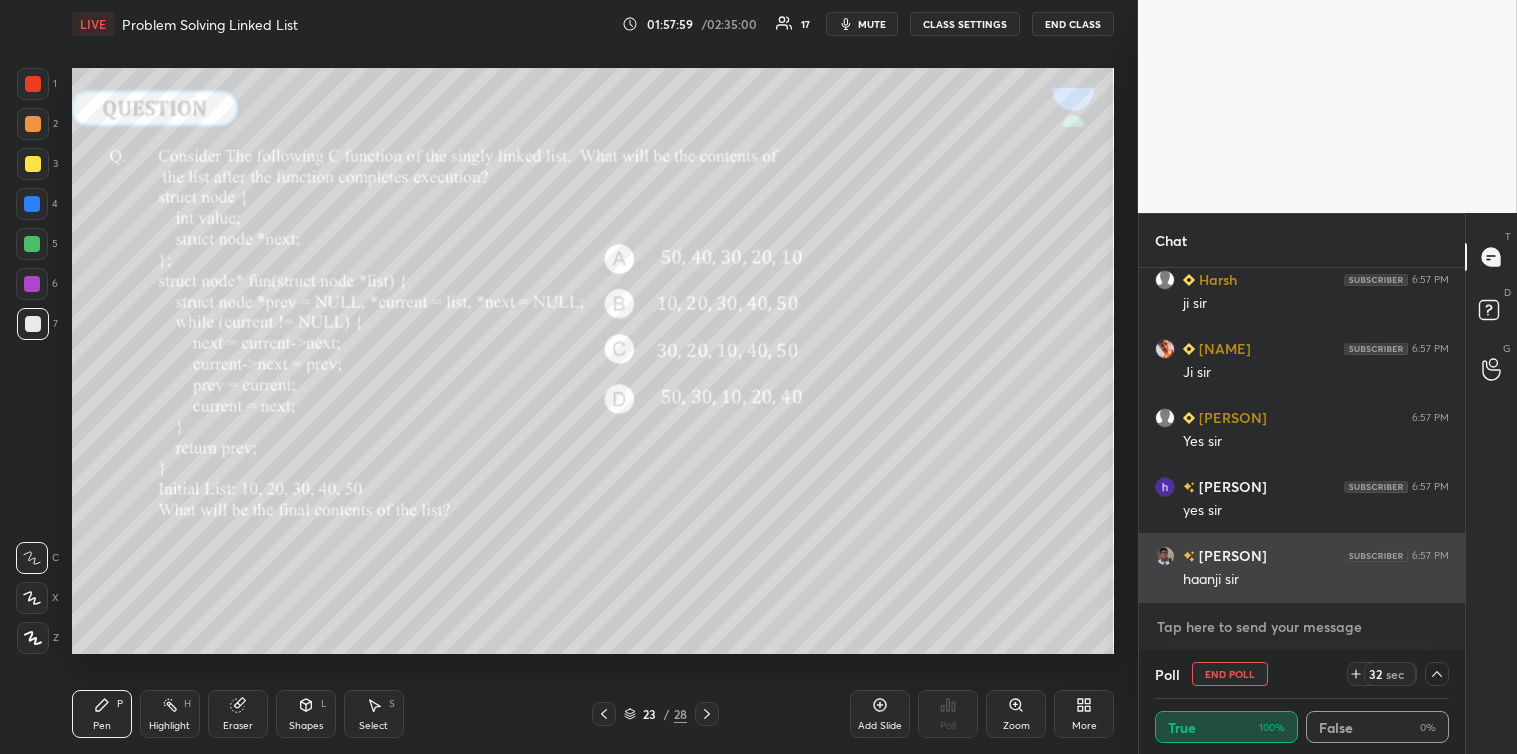 scroll, scrollTop: 21730, scrollLeft: 0, axis: vertical 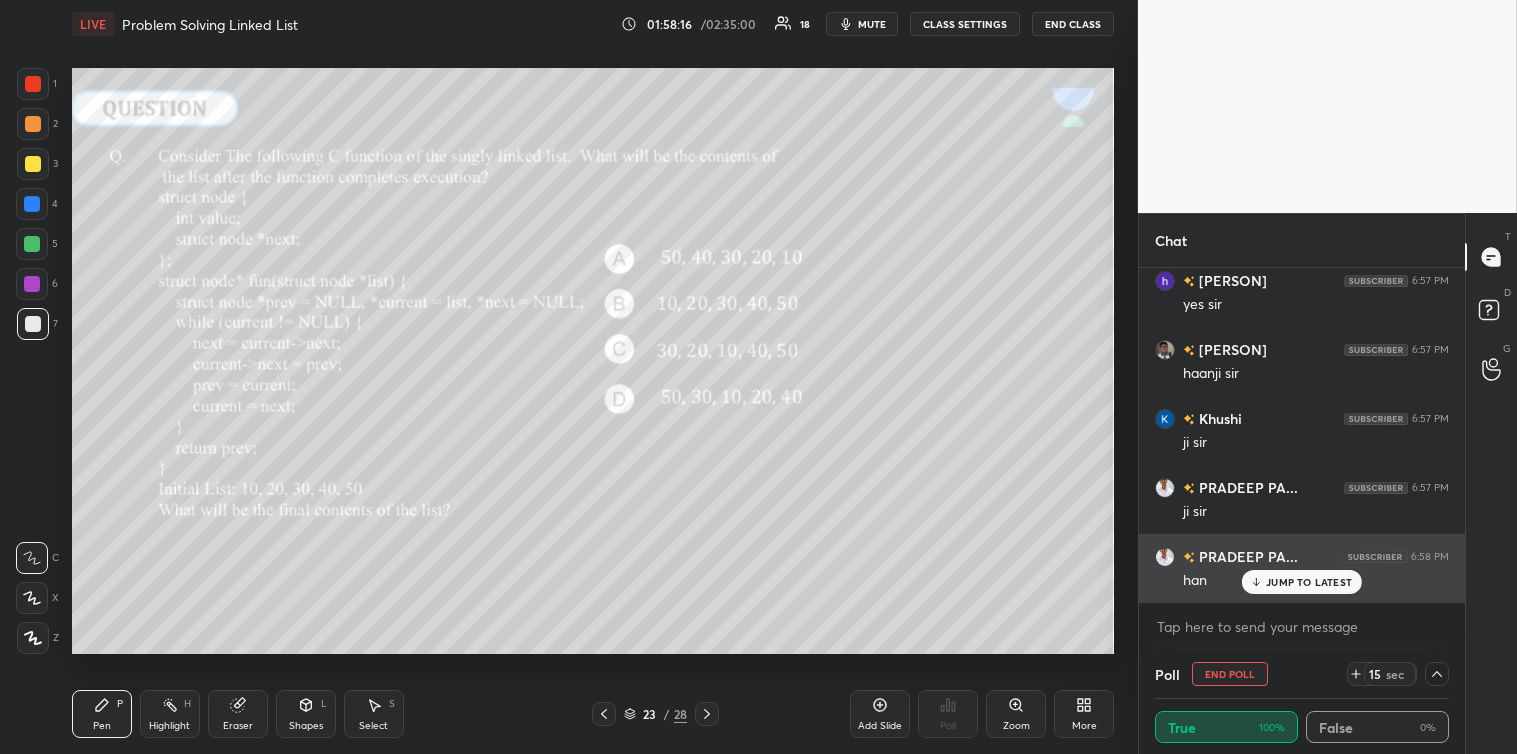 click on "JUMP TO LATEST" at bounding box center (1309, 582) 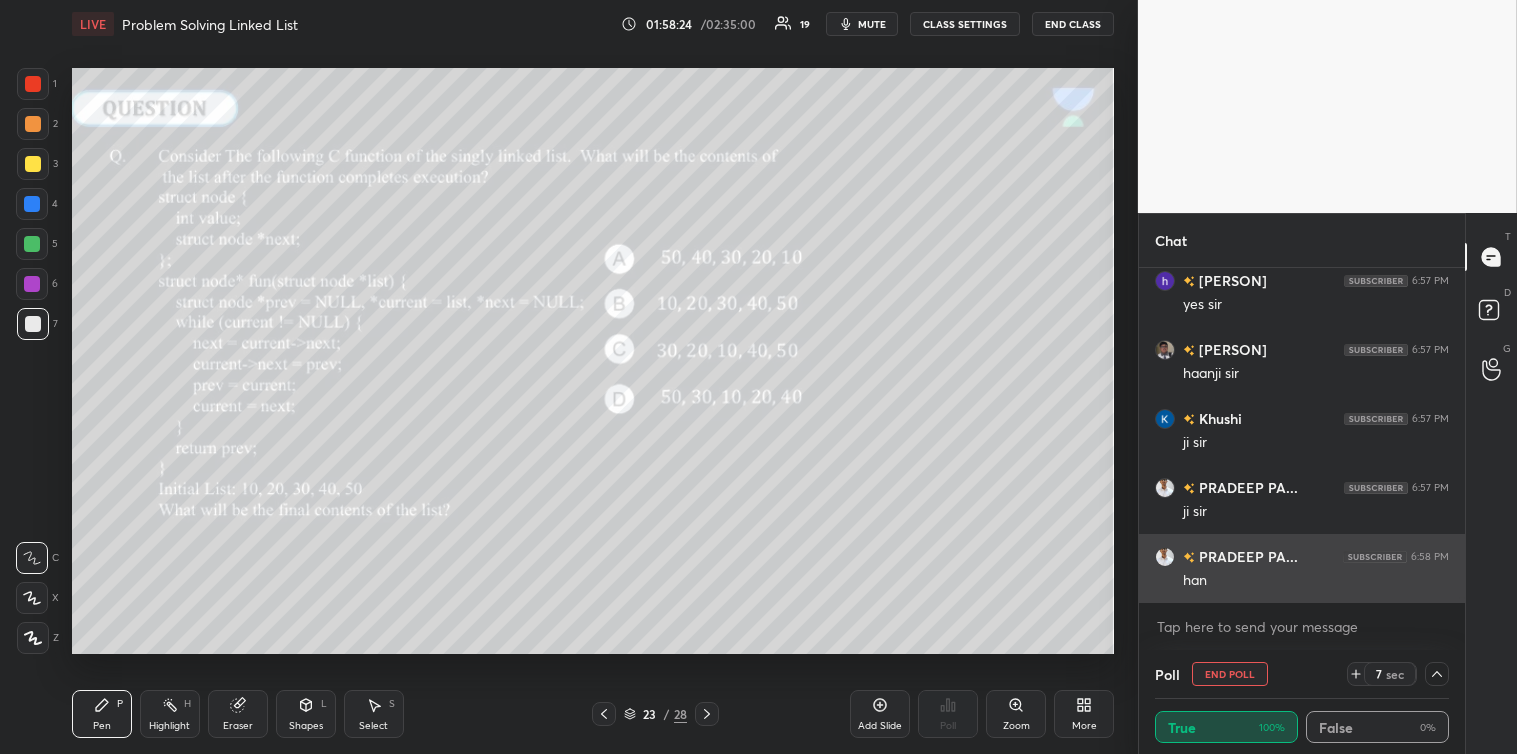 scroll, scrollTop: 21915, scrollLeft: 0, axis: vertical 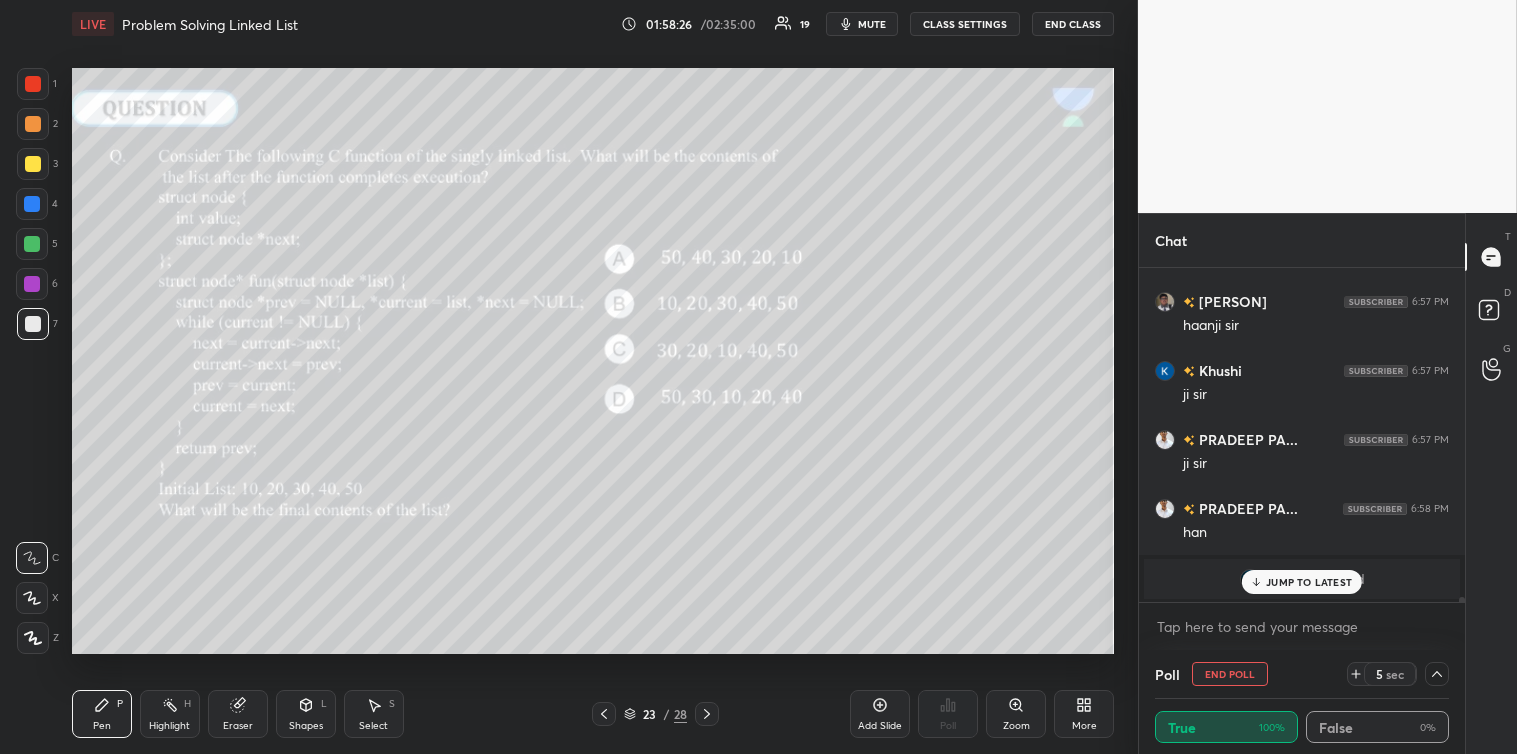 click on "JUMP TO LATEST" at bounding box center [1302, 582] 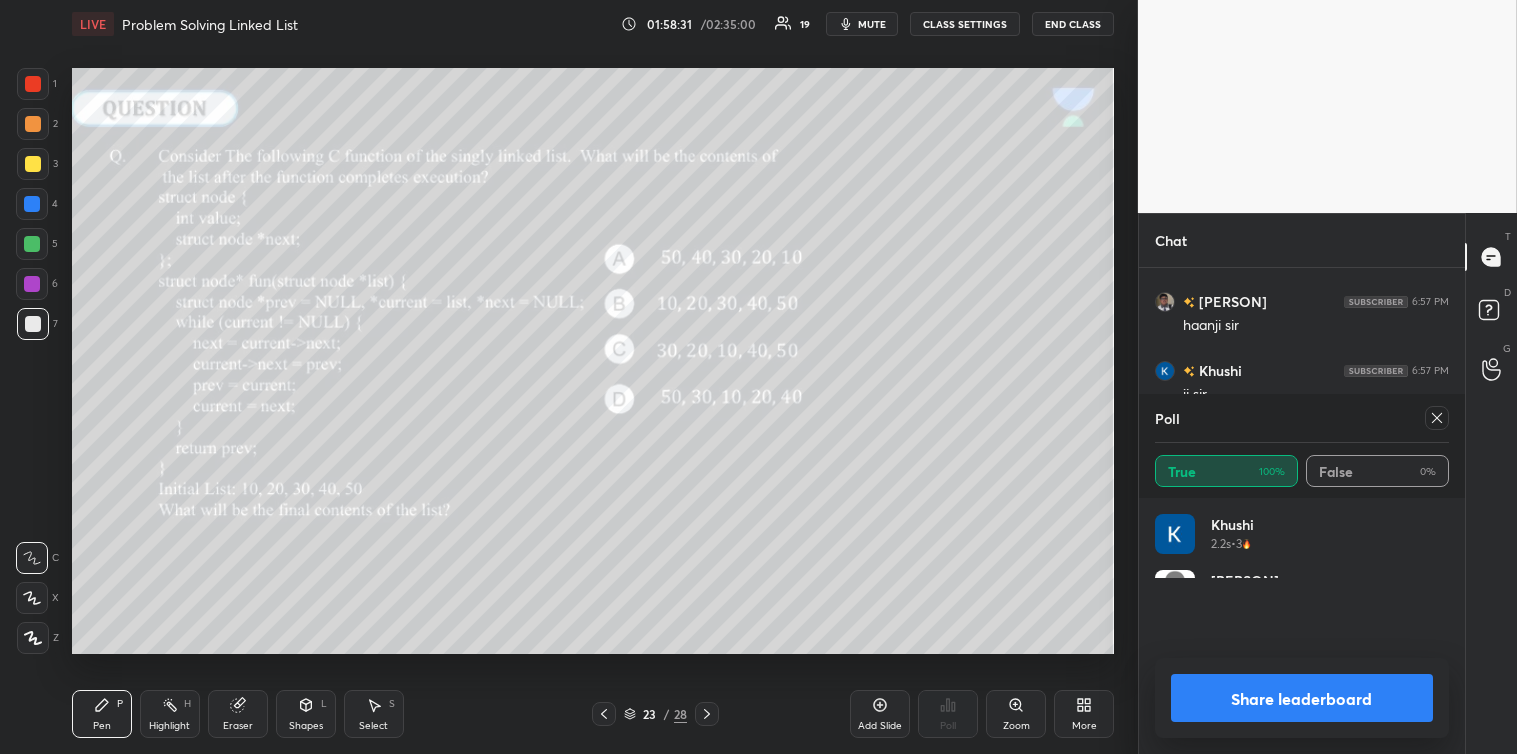 scroll, scrollTop: 5, scrollLeft: 6, axis: both 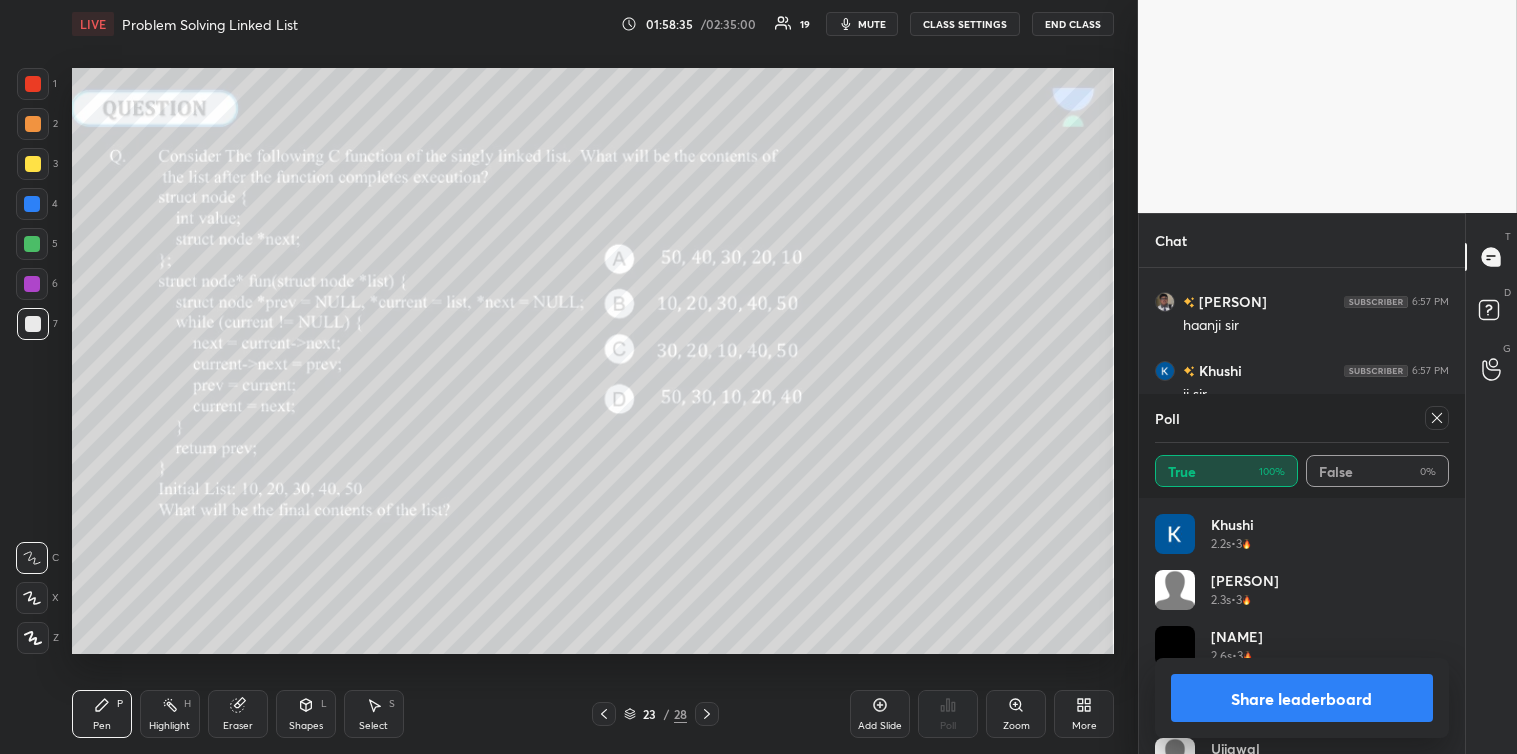 click at bounding box center (1437, 418) 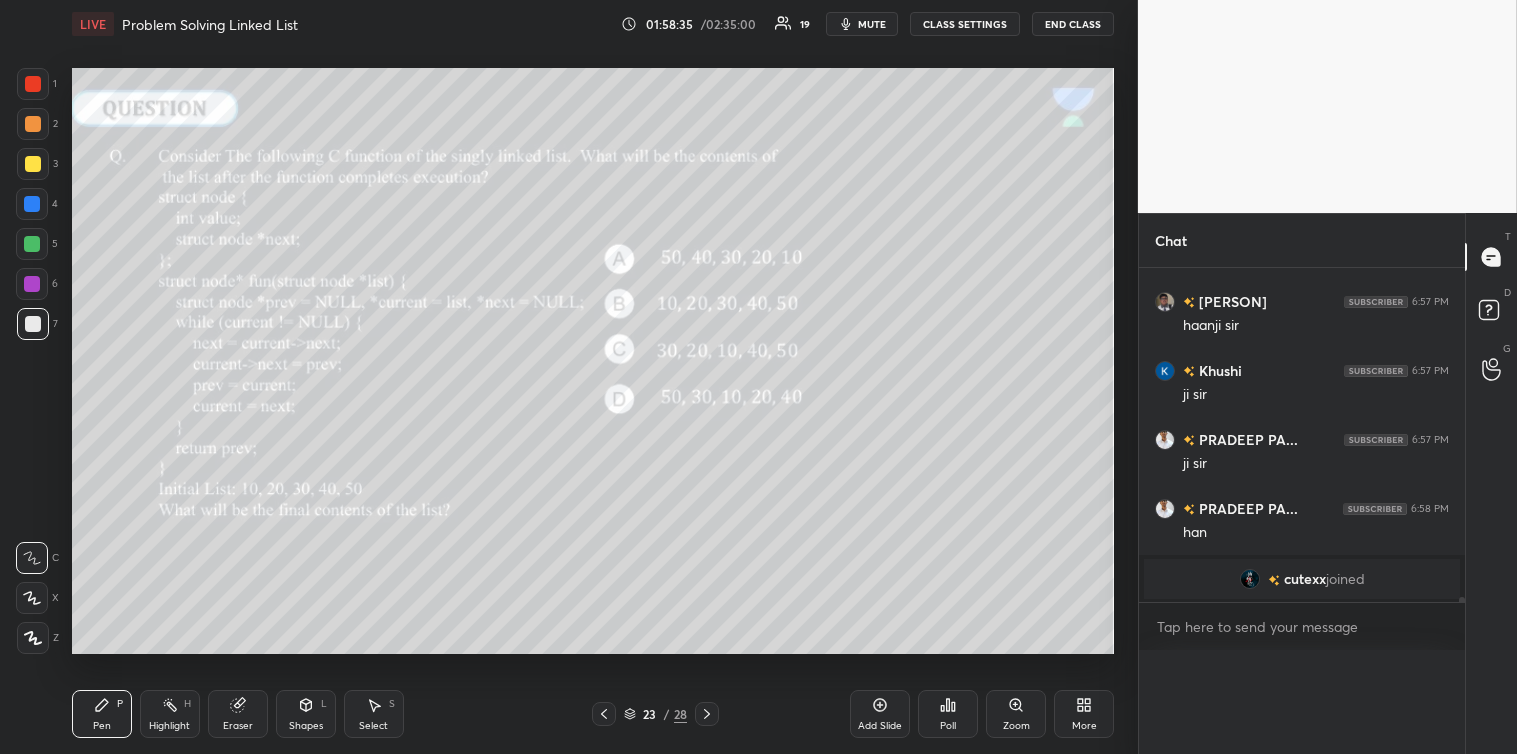 scroll, scrollTop: 0, scrollLeft: 0, axis: both 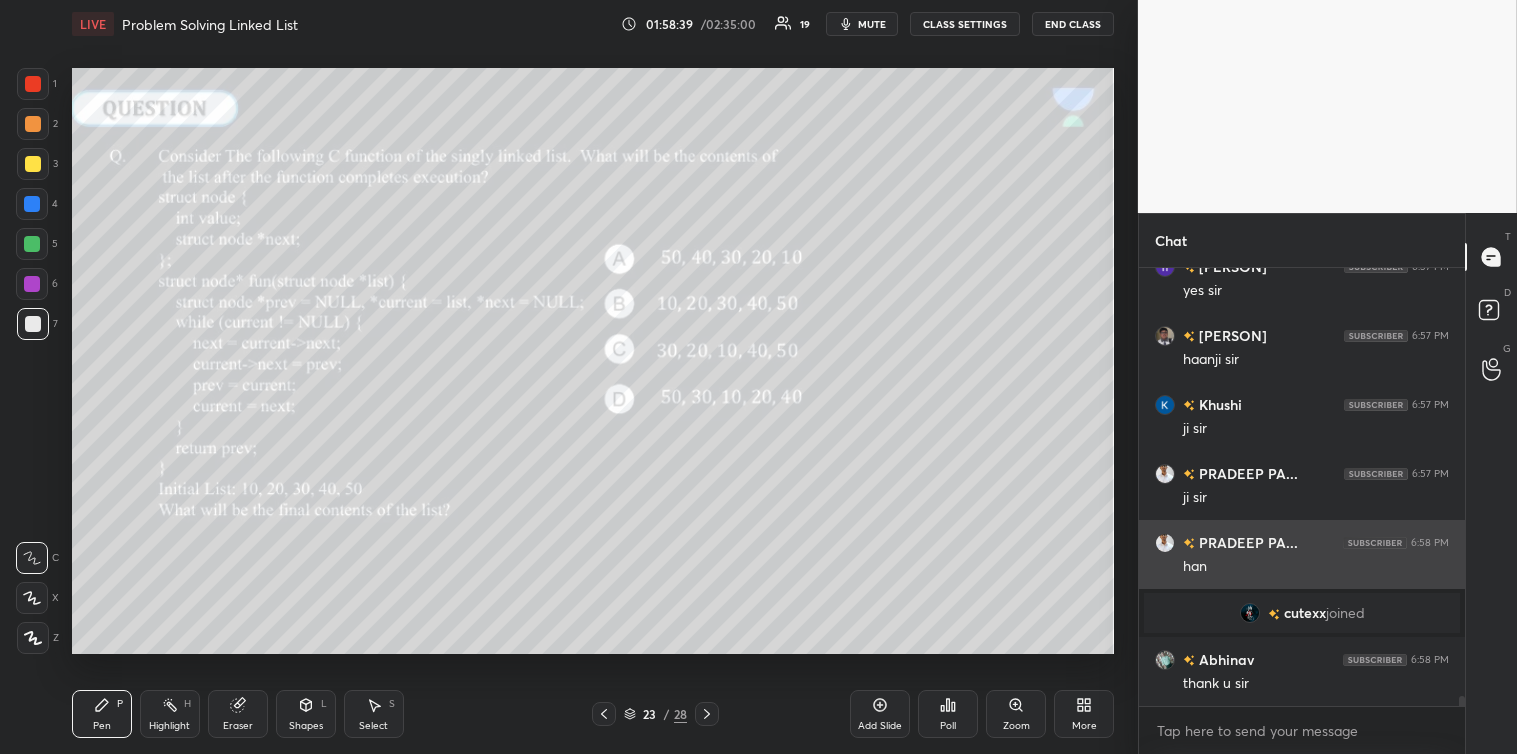 click on "End Class" at bounding box center (1073, 24) 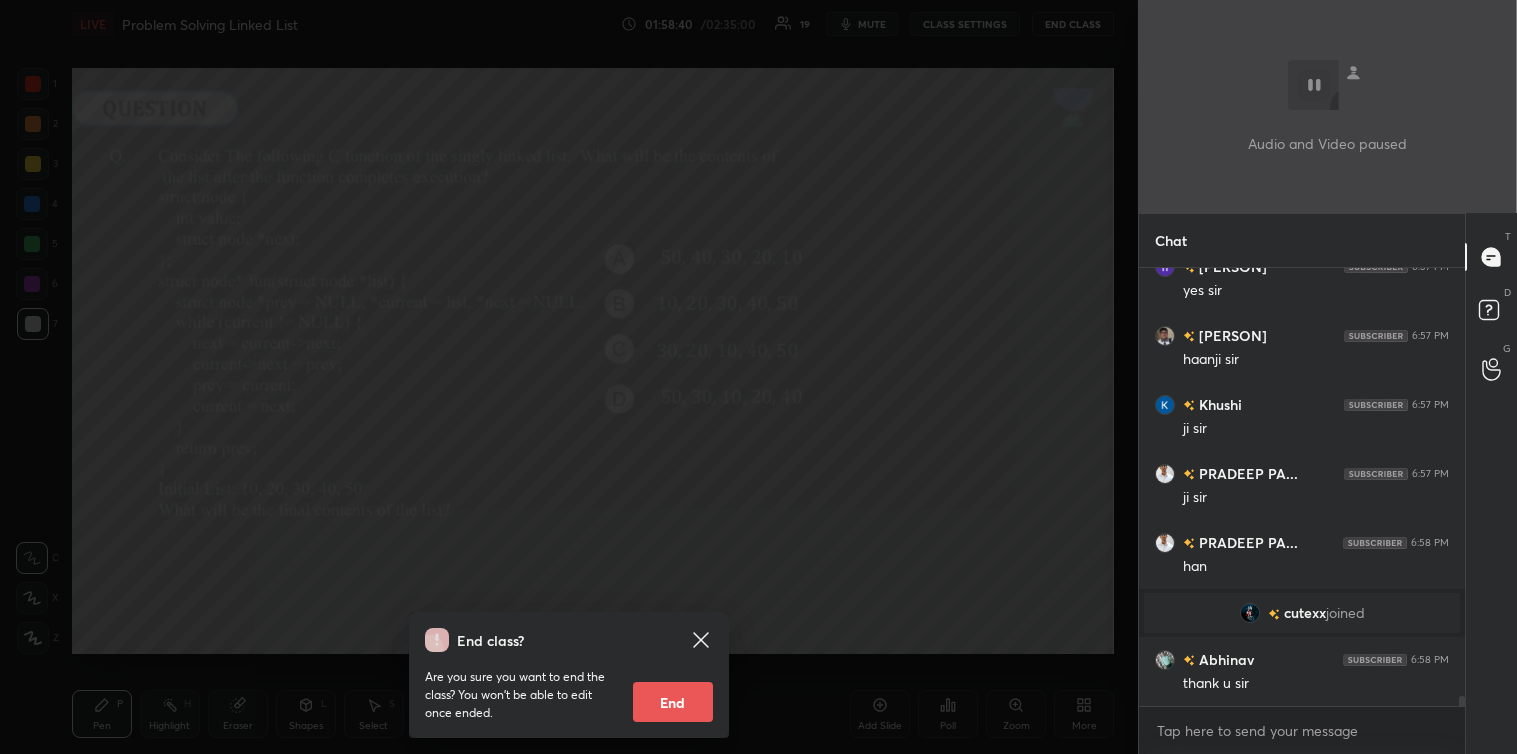 click on "End" at bounding box center [673, 702] 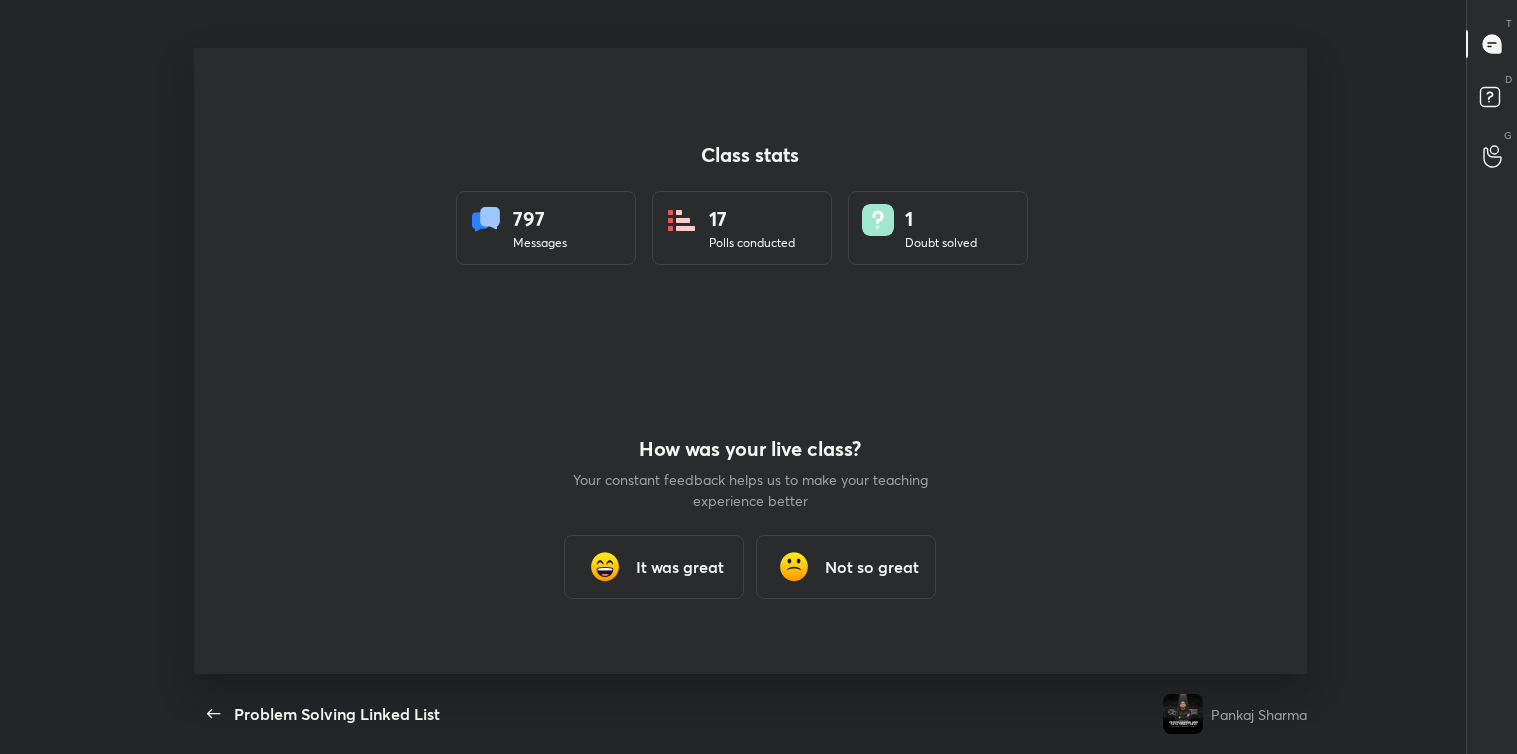 click on "It was great" at bounding box center [681, 567] 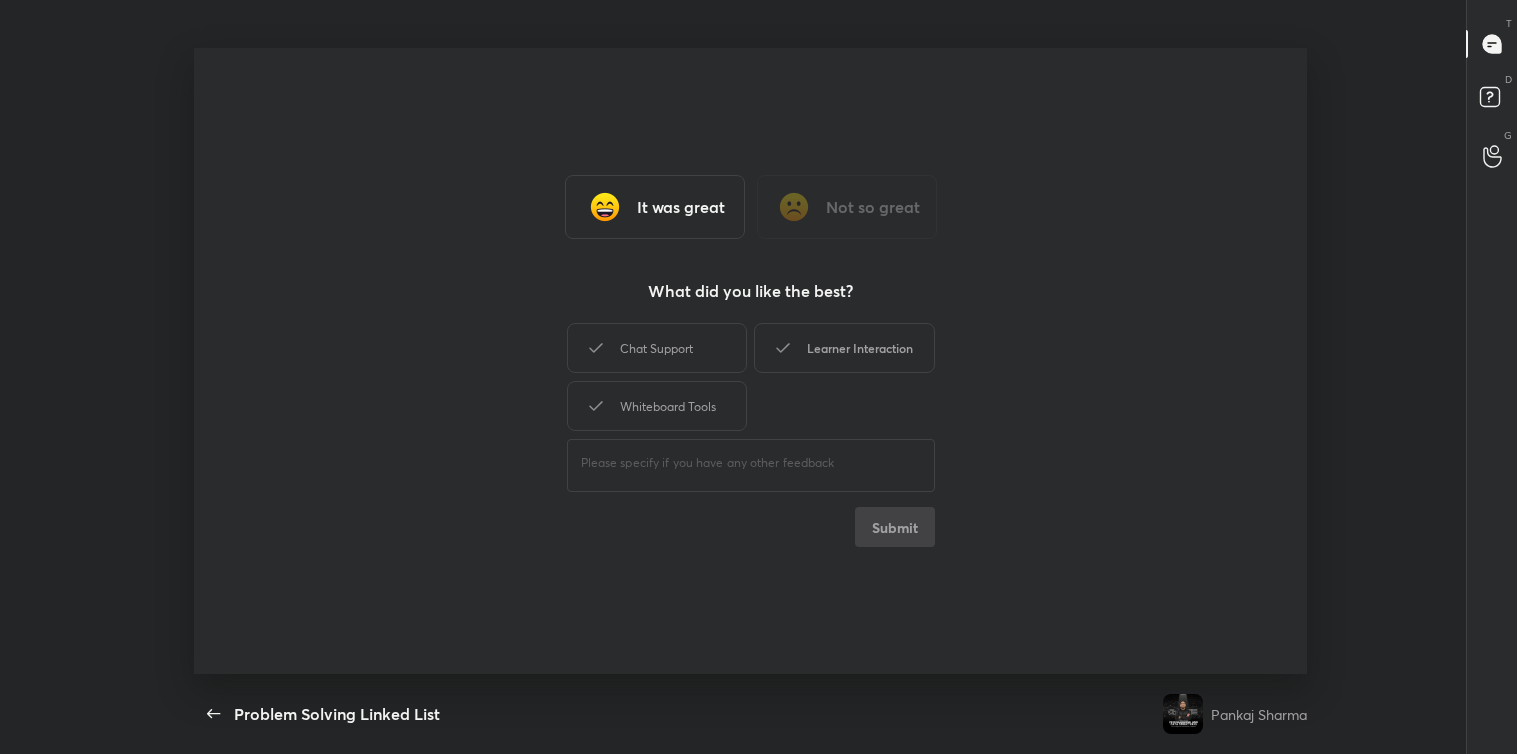 click on "Chat Support" at bounding box center [657, 348] 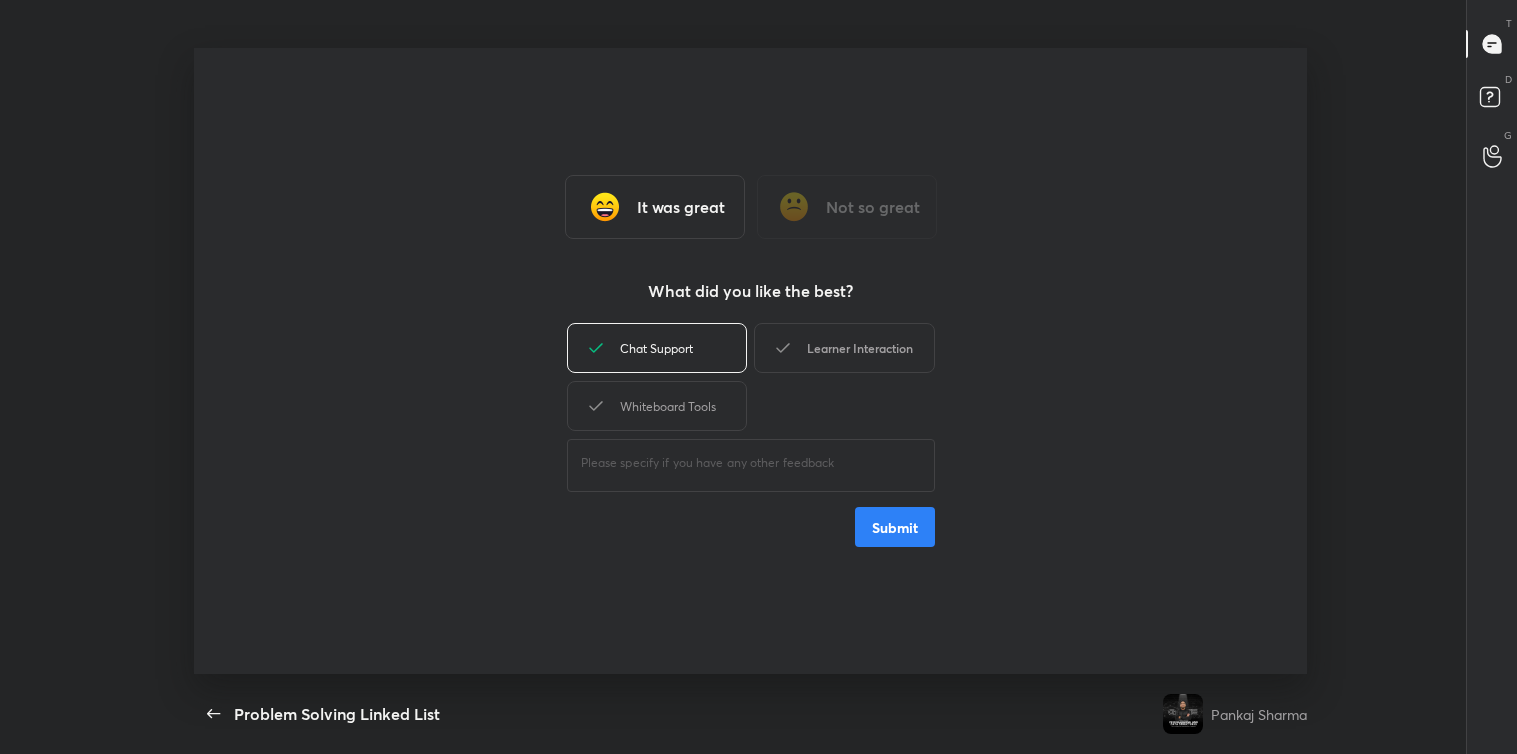 click 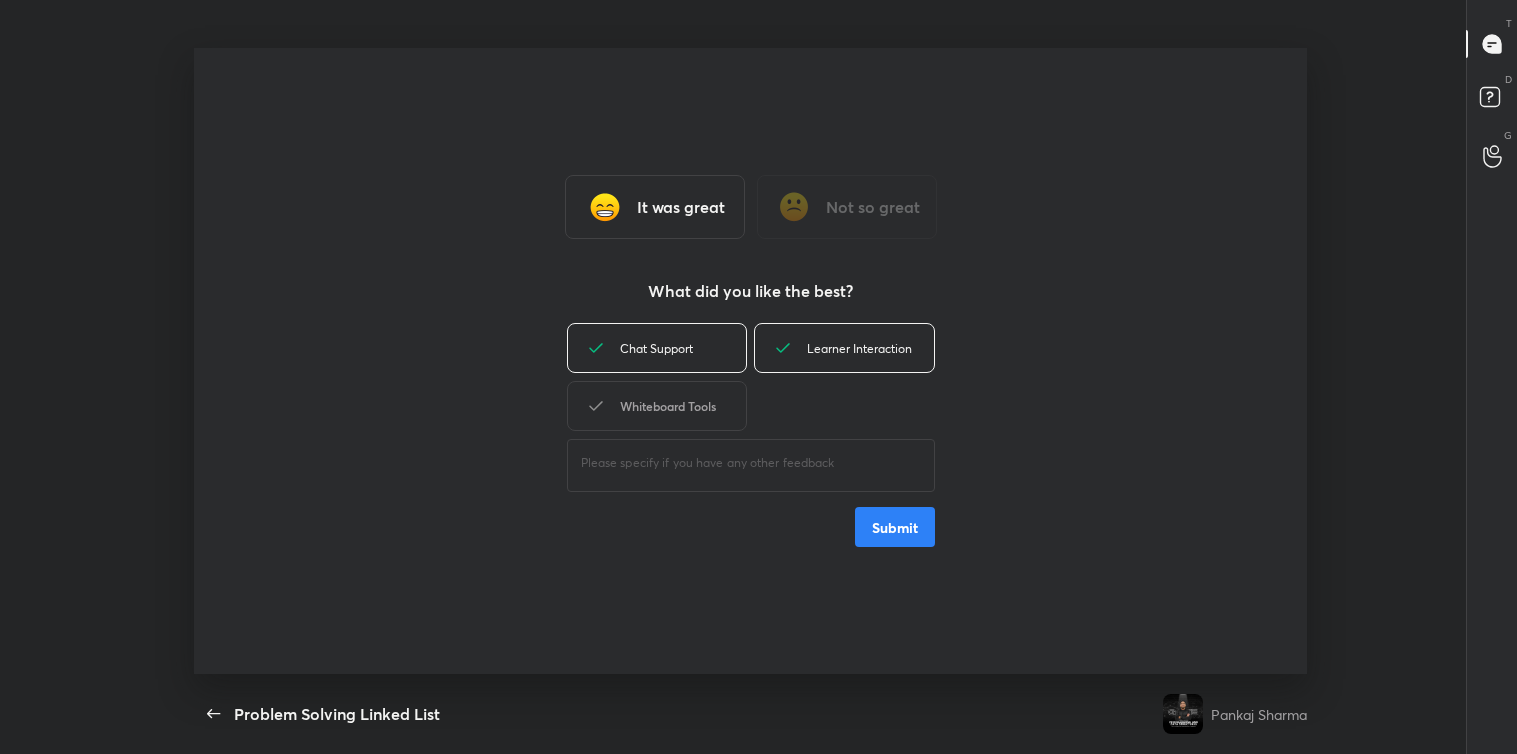 click on "Whiteboard Tools" at bounding box center [657, 406] 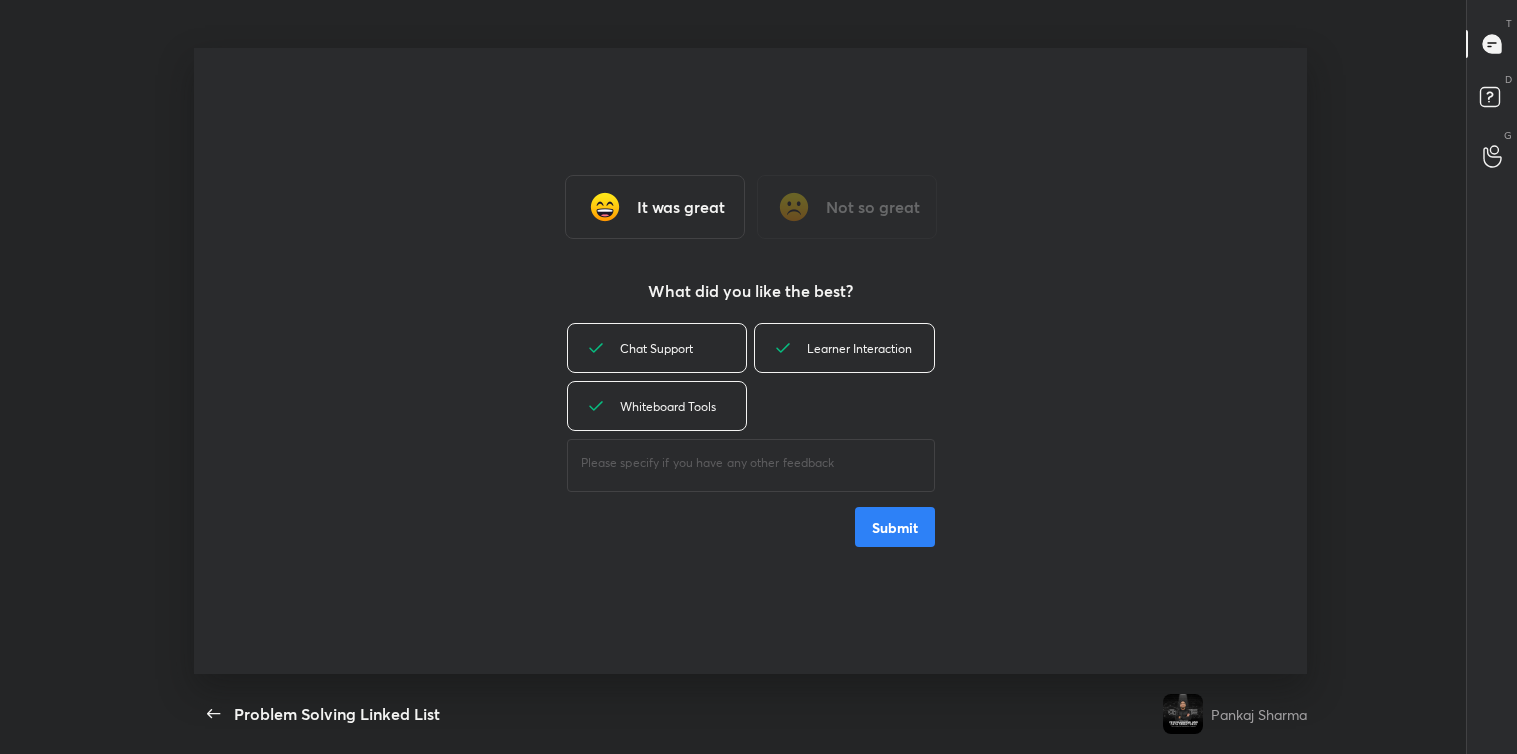 click at bounding box center [751, 463] 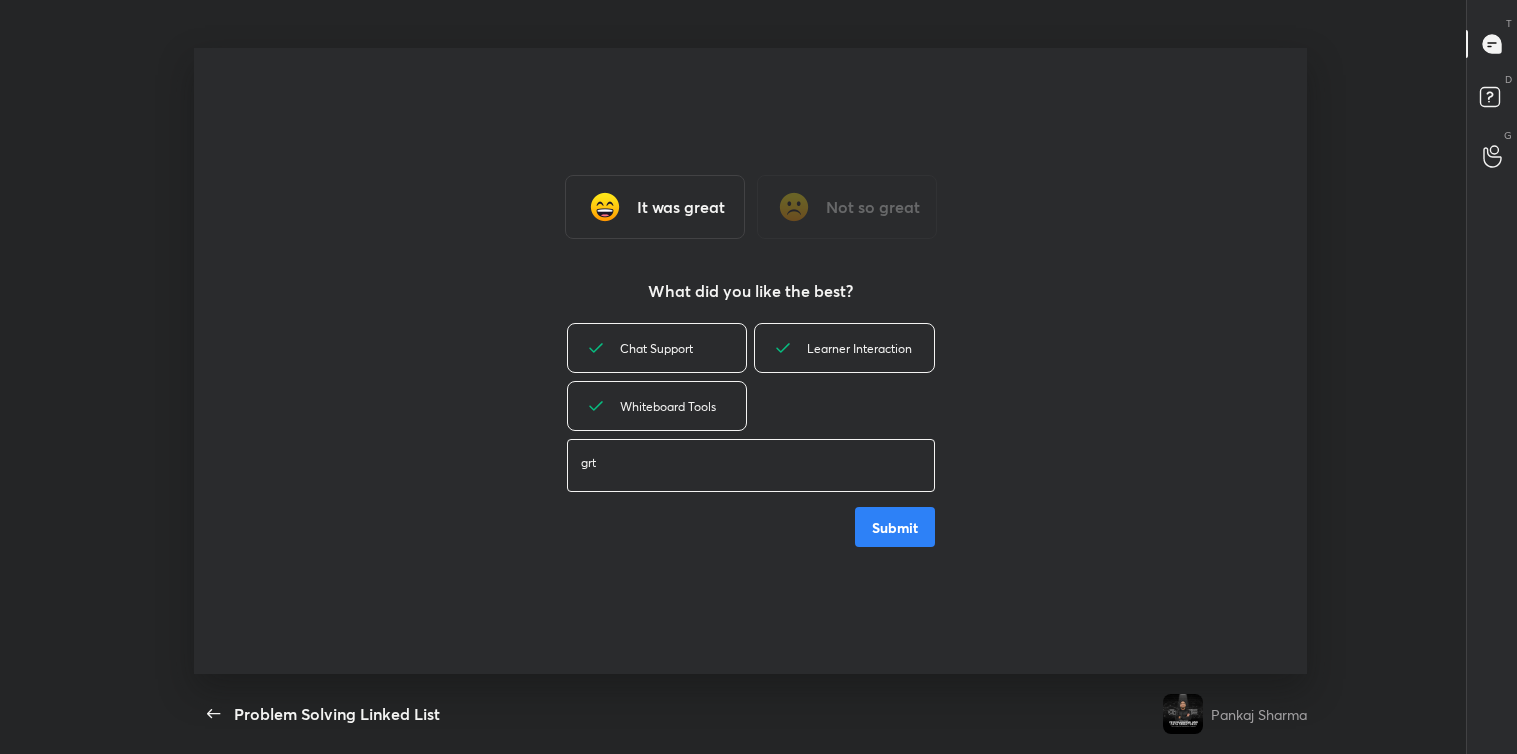 type on "grt" 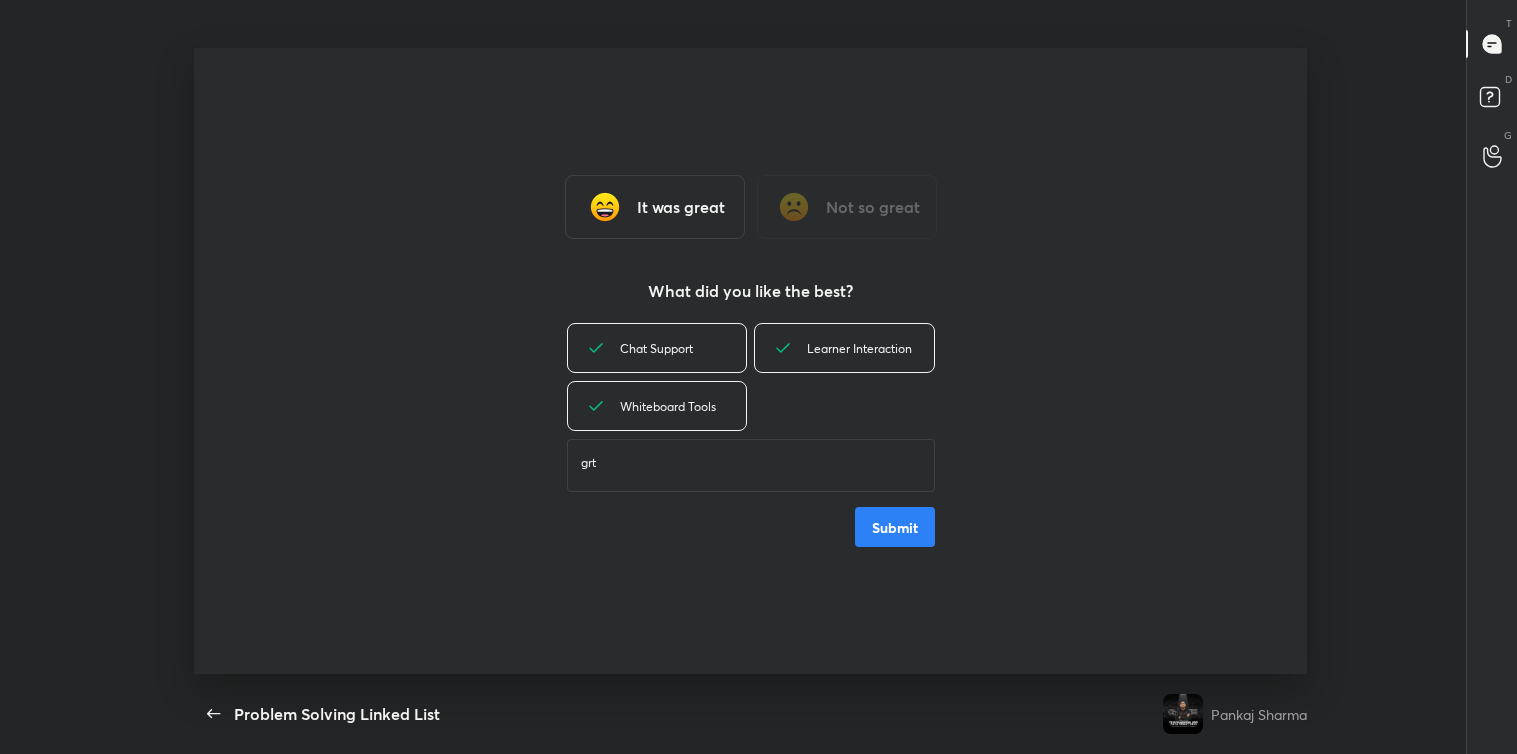 drag, startPoint x: 924, startPoint y: 550, endPoint x: 913, endPoint y: 535, distance: 18.601076 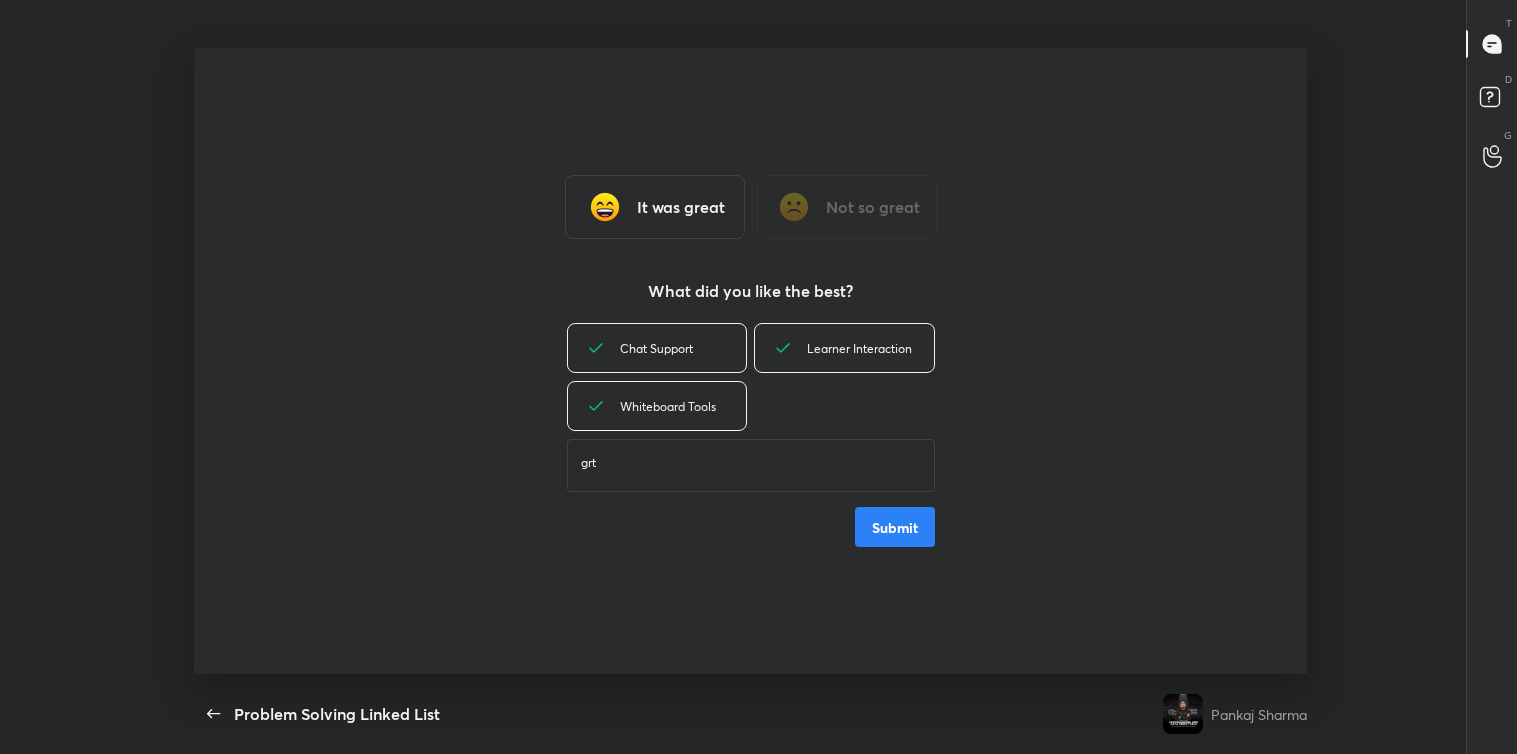 click on "Submit" at bounding box center (895, 527) 